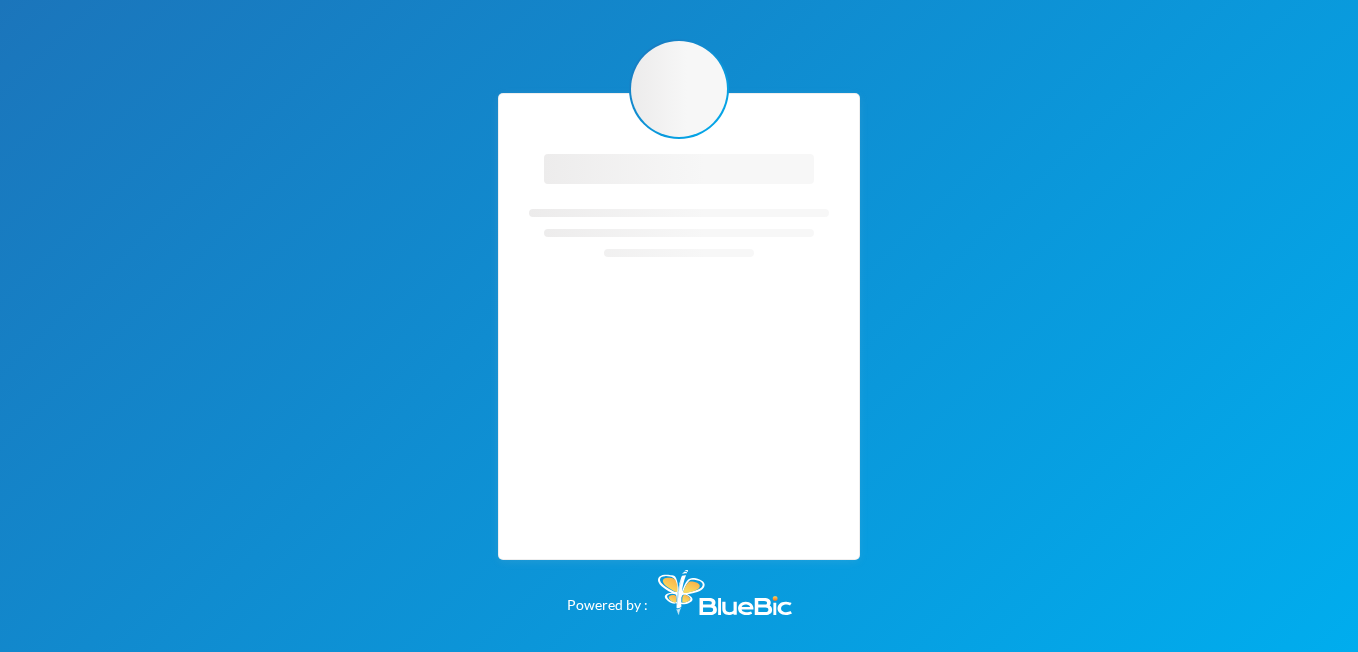 scroll, scrollTop: 0, scrollLeft: 0, axis: both 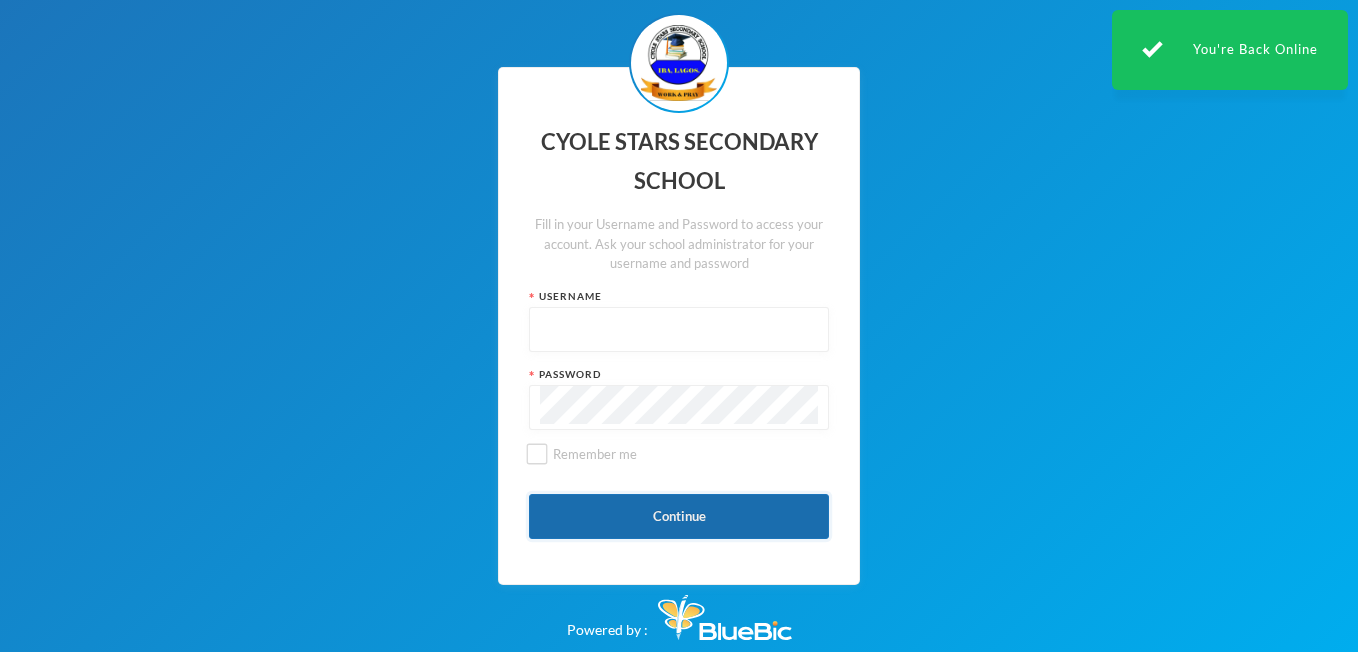 type on "608" 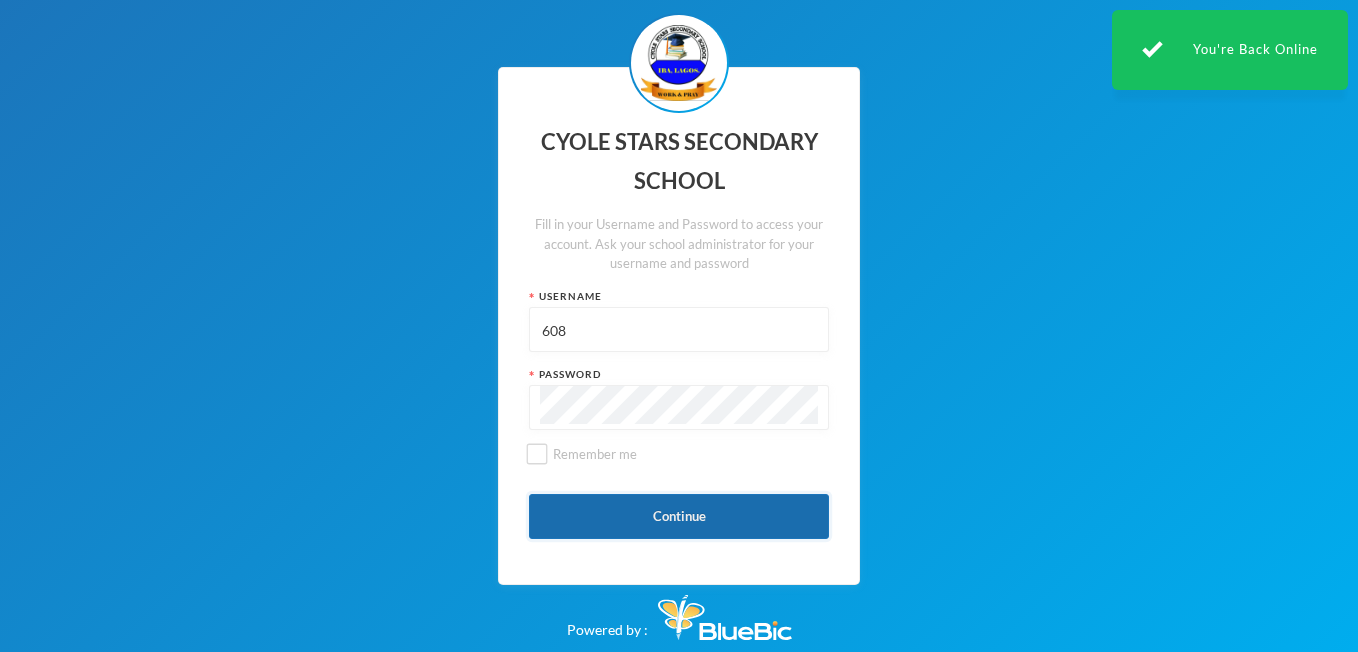 click on "Continue" at bounding box center (679, 516) 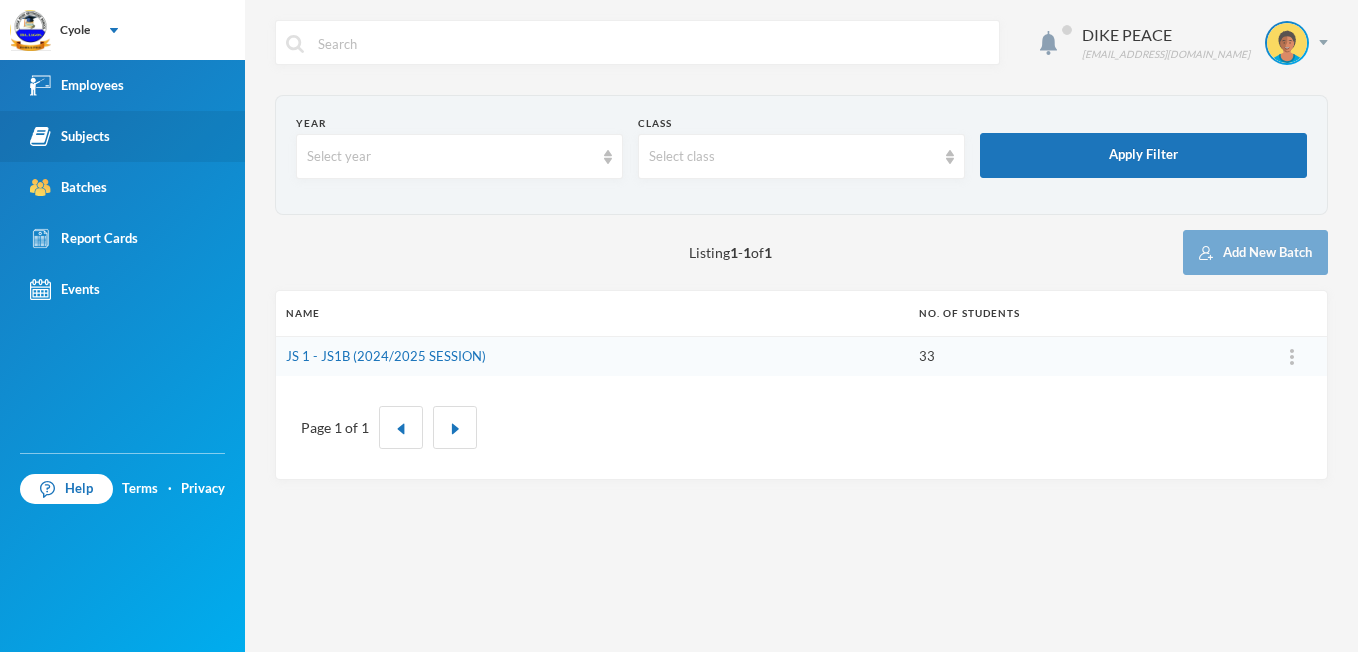 click on "Subjects" at bounding box center [70, 136] 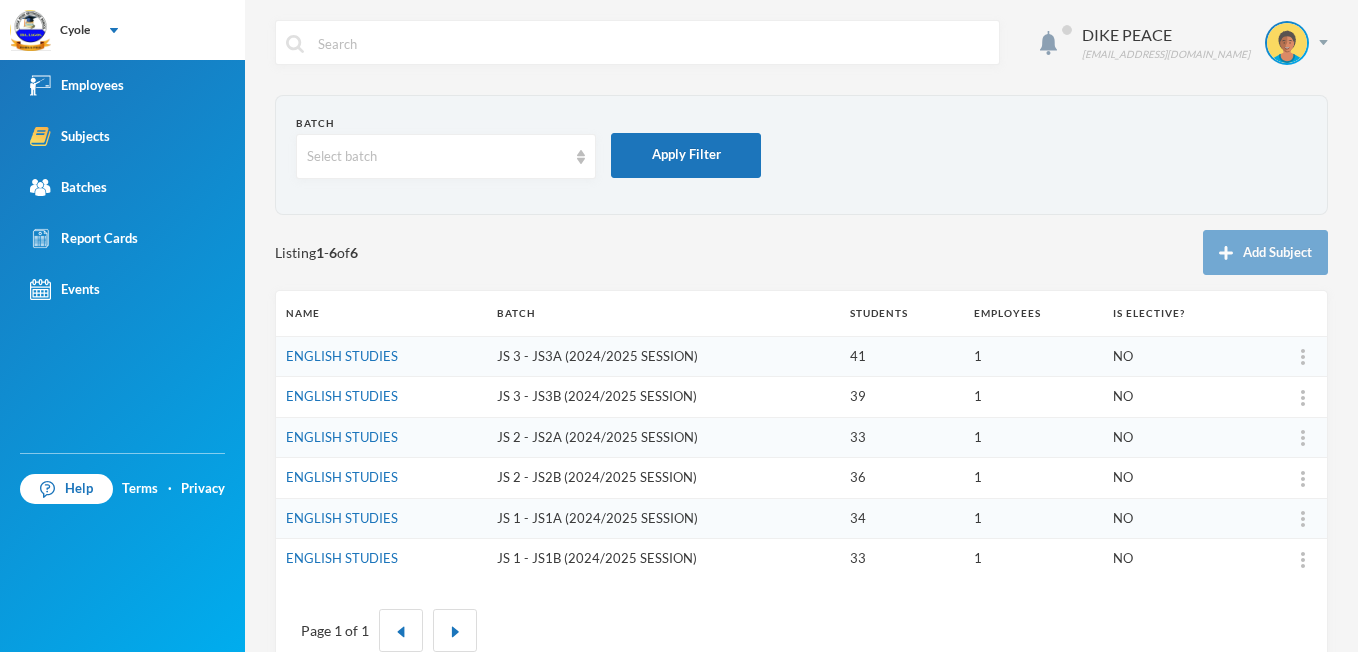 click on "JS 3 - JS3A (2024/2025 SESSION)" at bounding box center (663, 356) 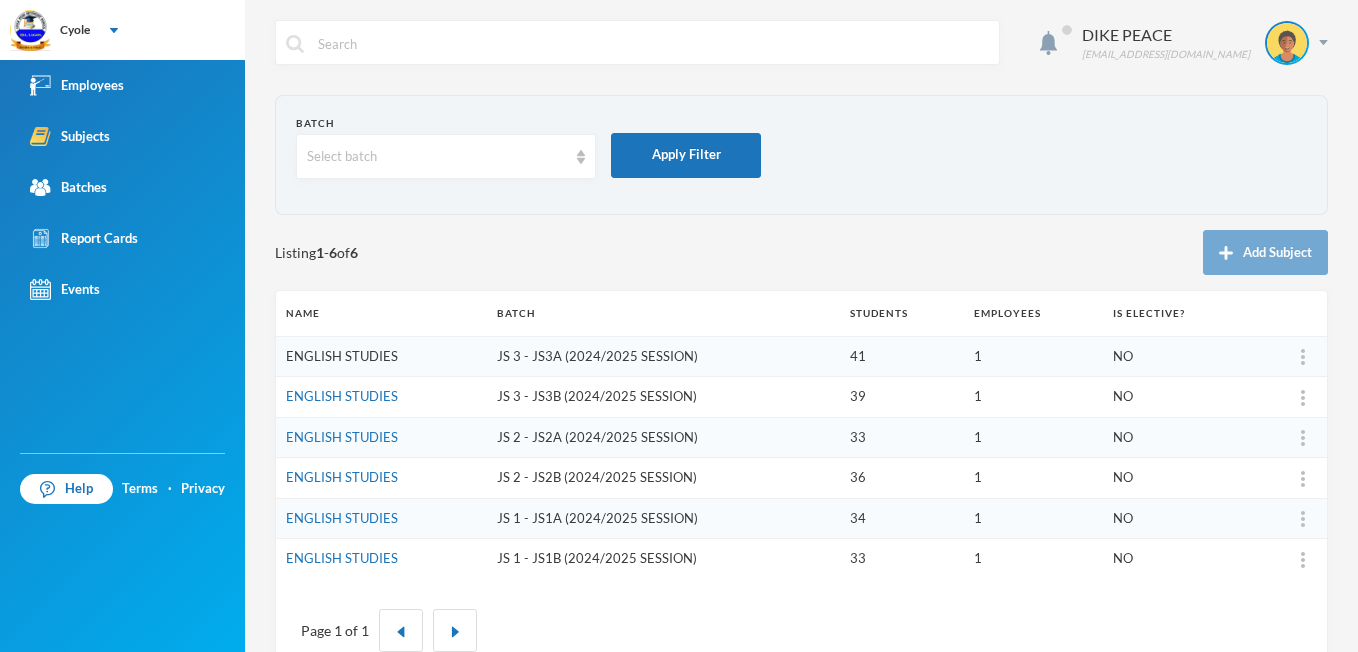click on "ENGLISH STUDIES" at bounding box center (342, 356) 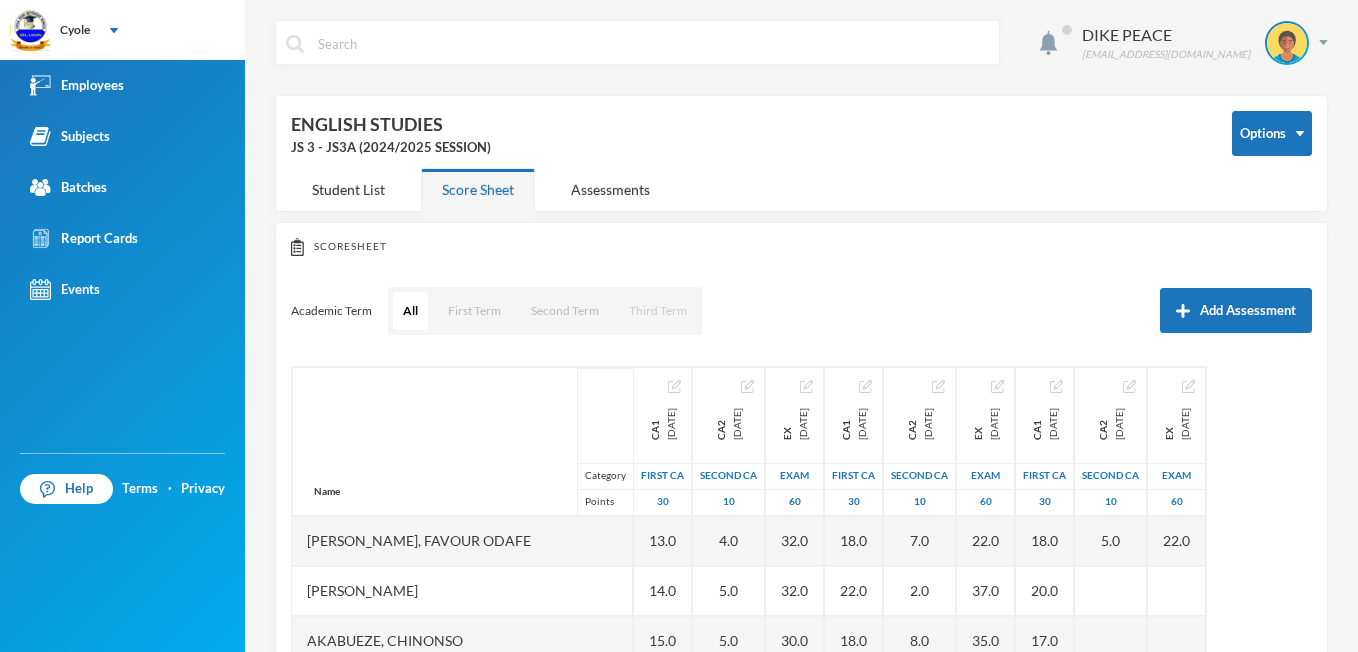 click on "Third Term" at bounding box center [658, 311] 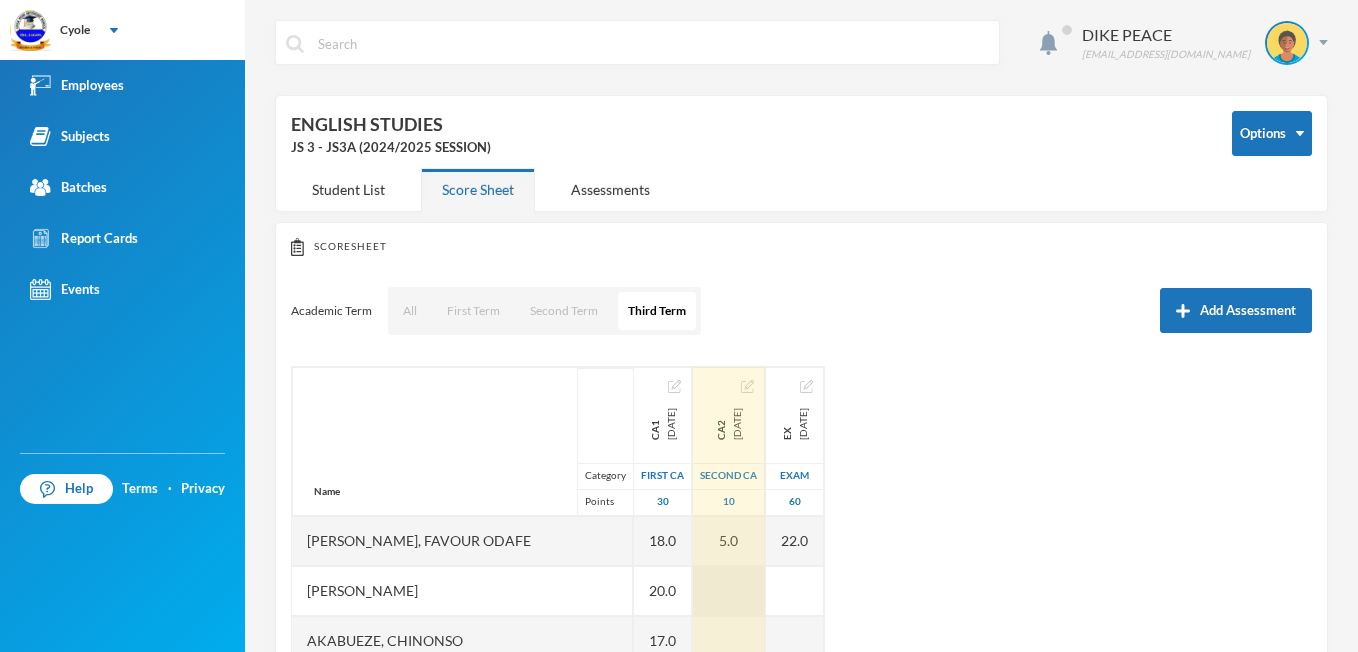 click at bounding box center (729, 591) 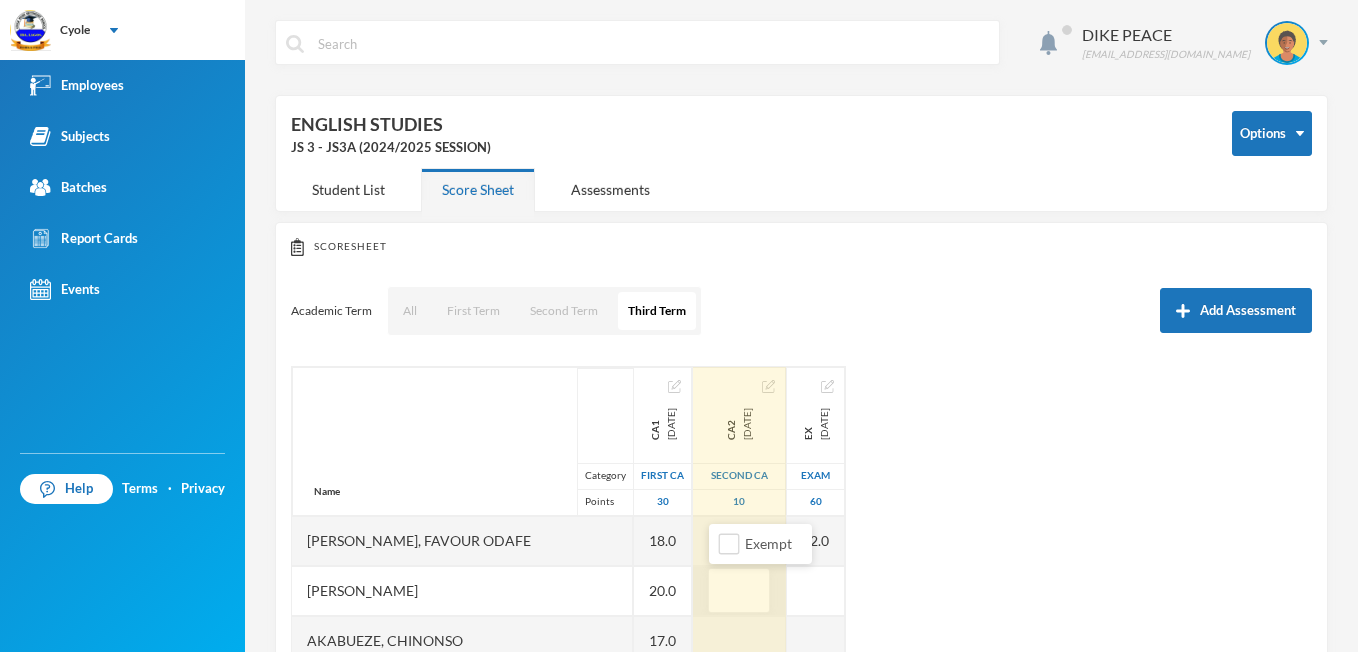 type on "3" 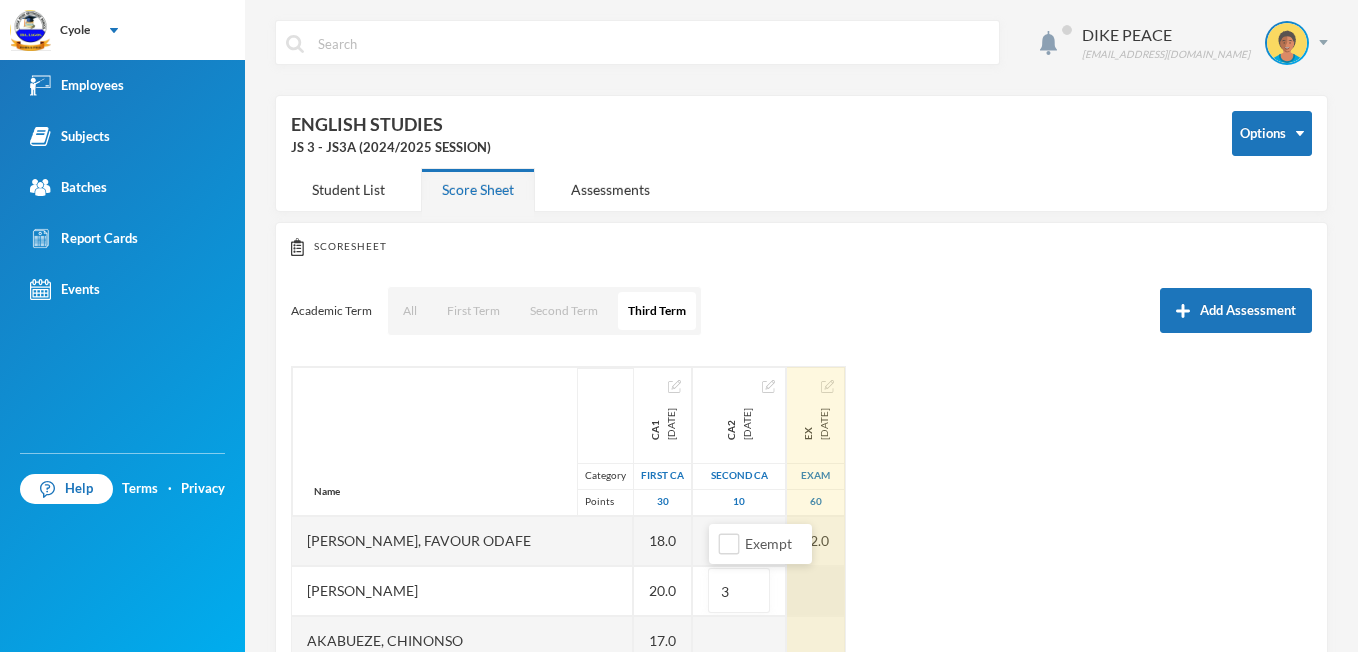 click at bounding box center (816, 591) 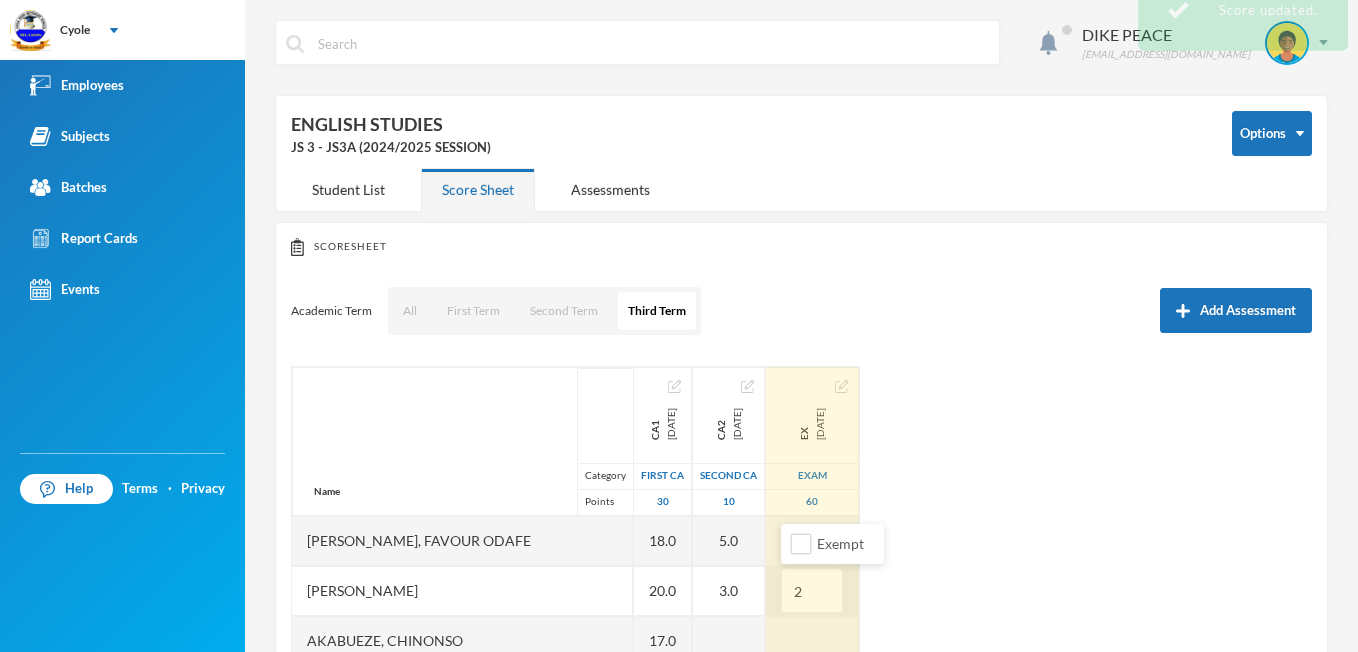 type on "22" 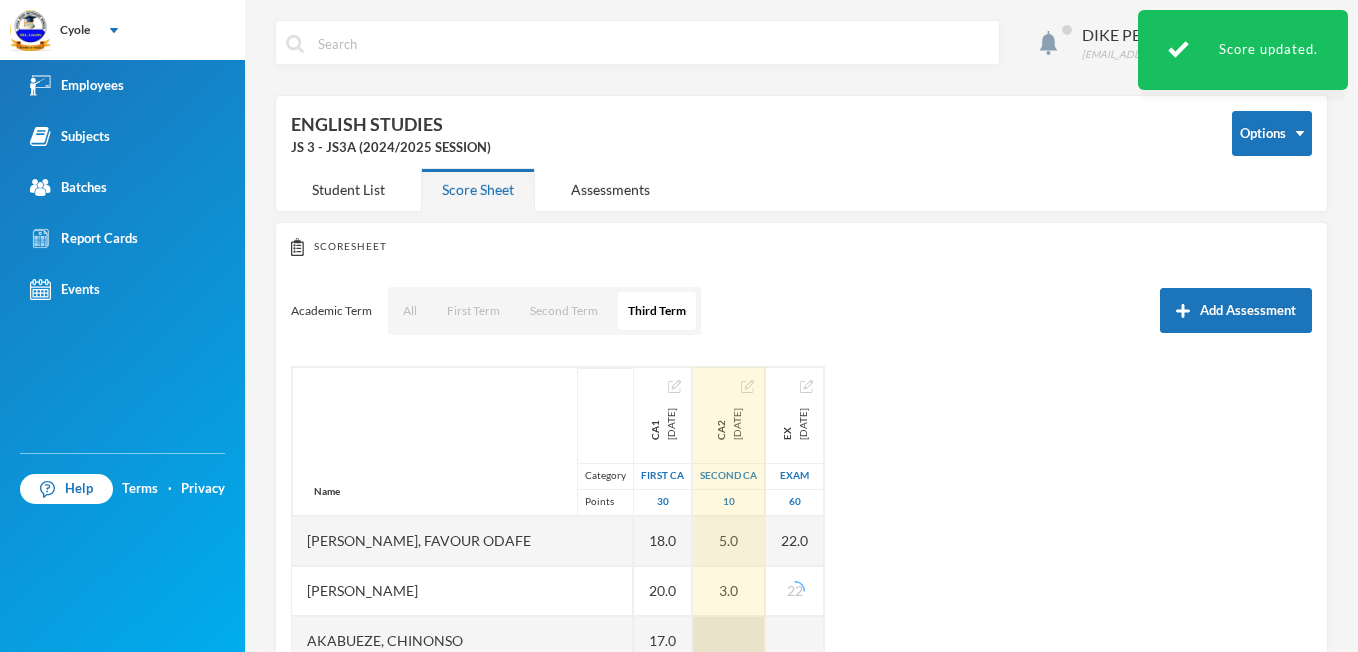 click at bounding box center (729, 641) 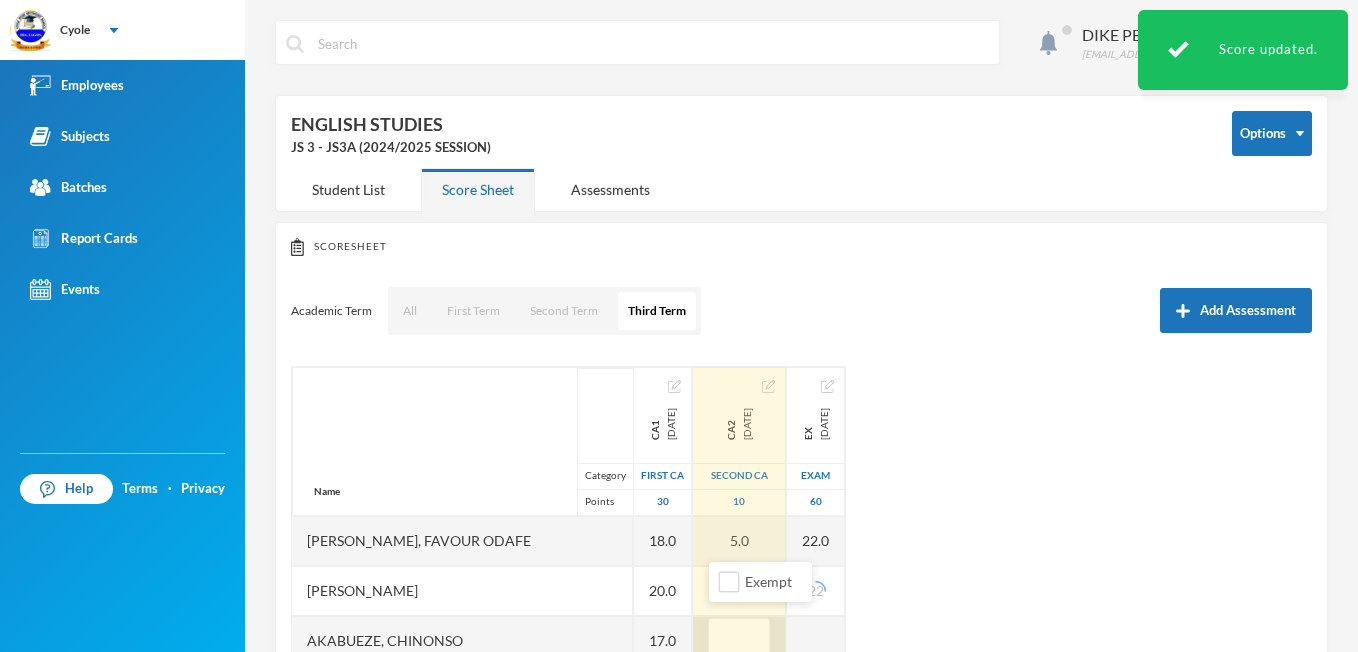 scroll, scrollTop: 12, scrollLeft: 0, axis: vertical 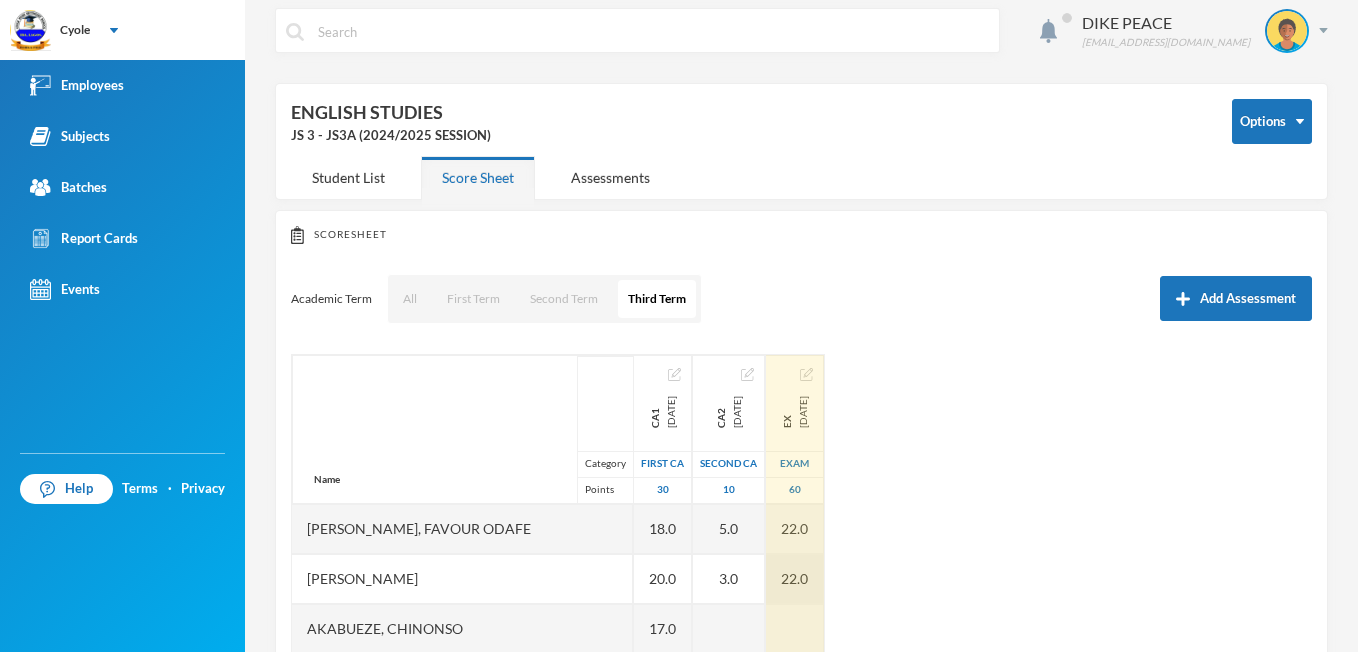 click on "22.0" at bounding box center (795, 579) 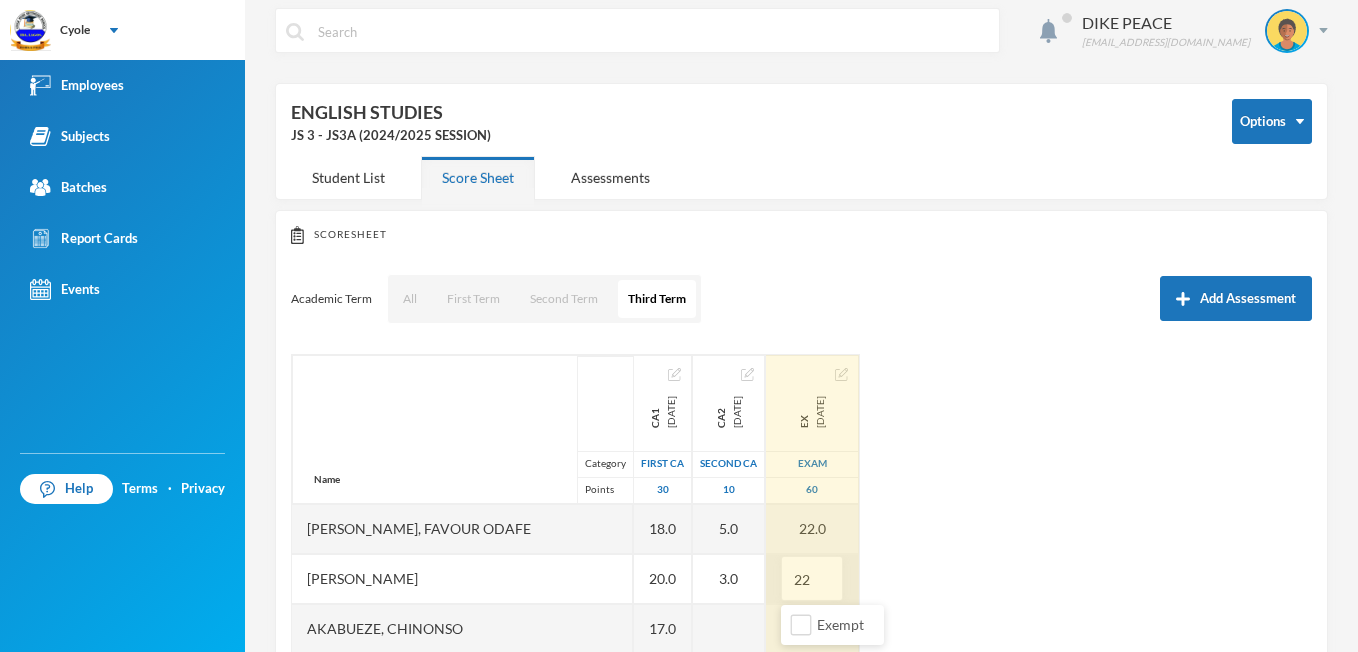 type on "2" 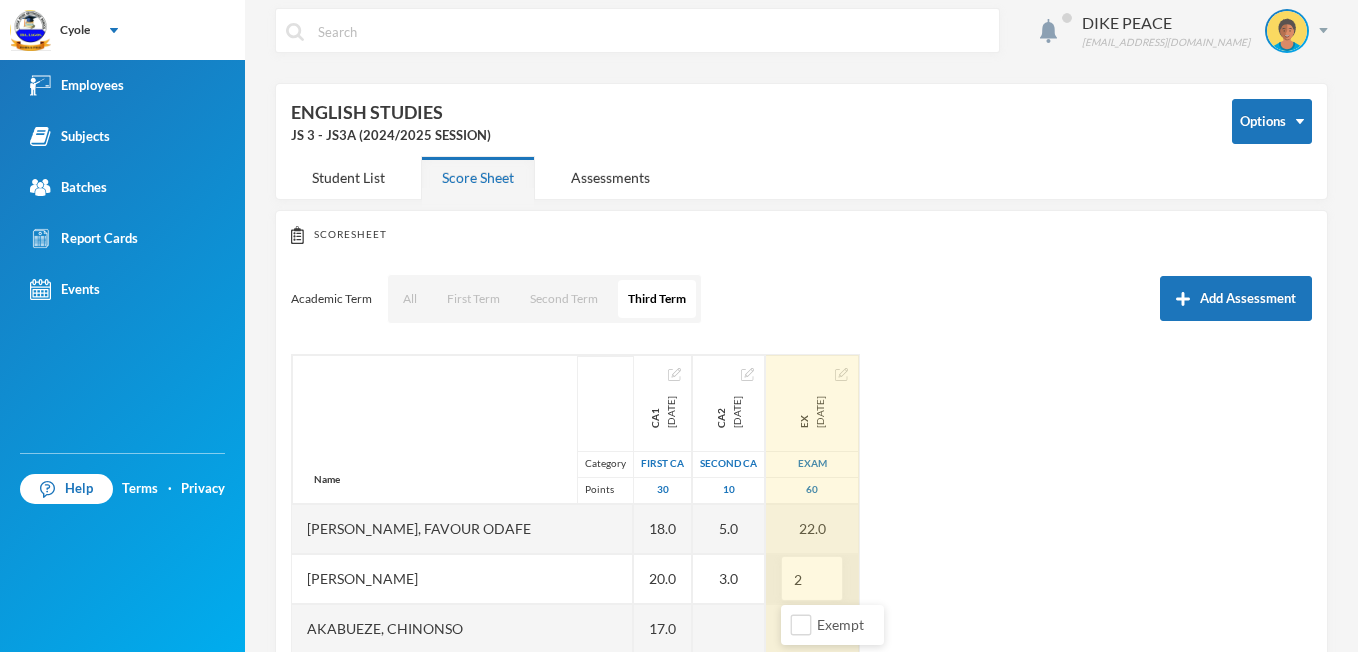 type 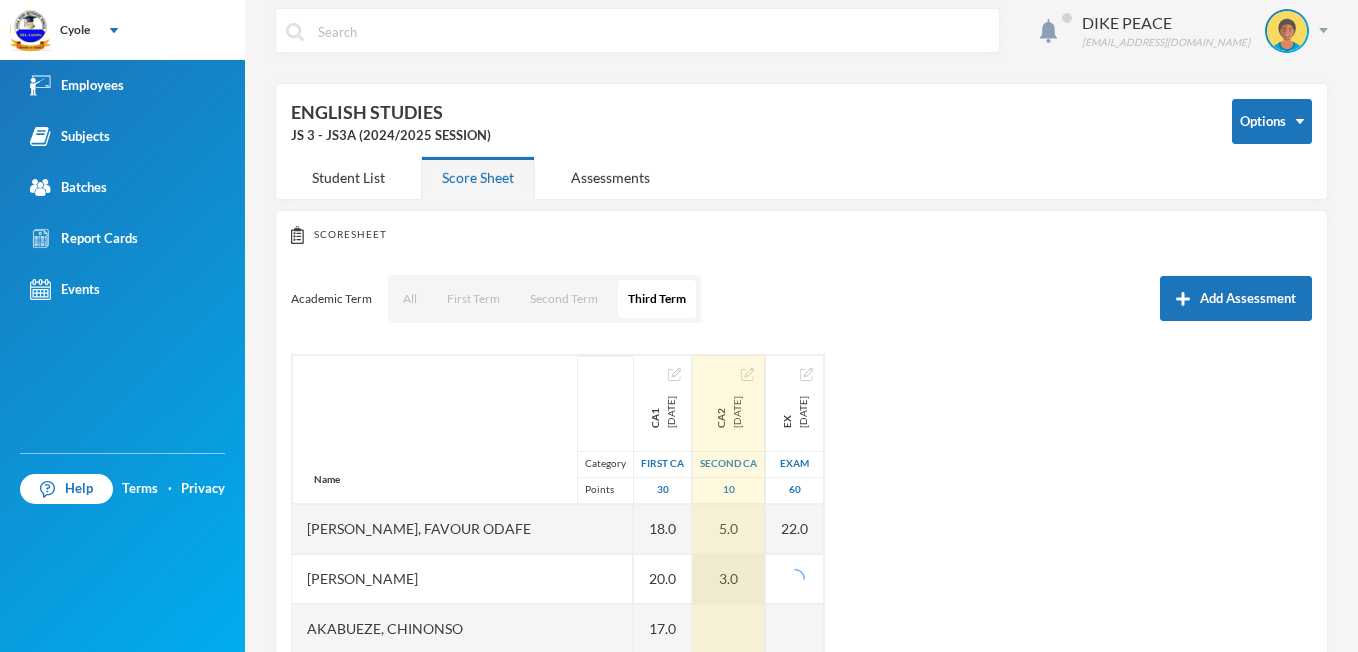 click on "3.0" at bounding box center [729, 579] 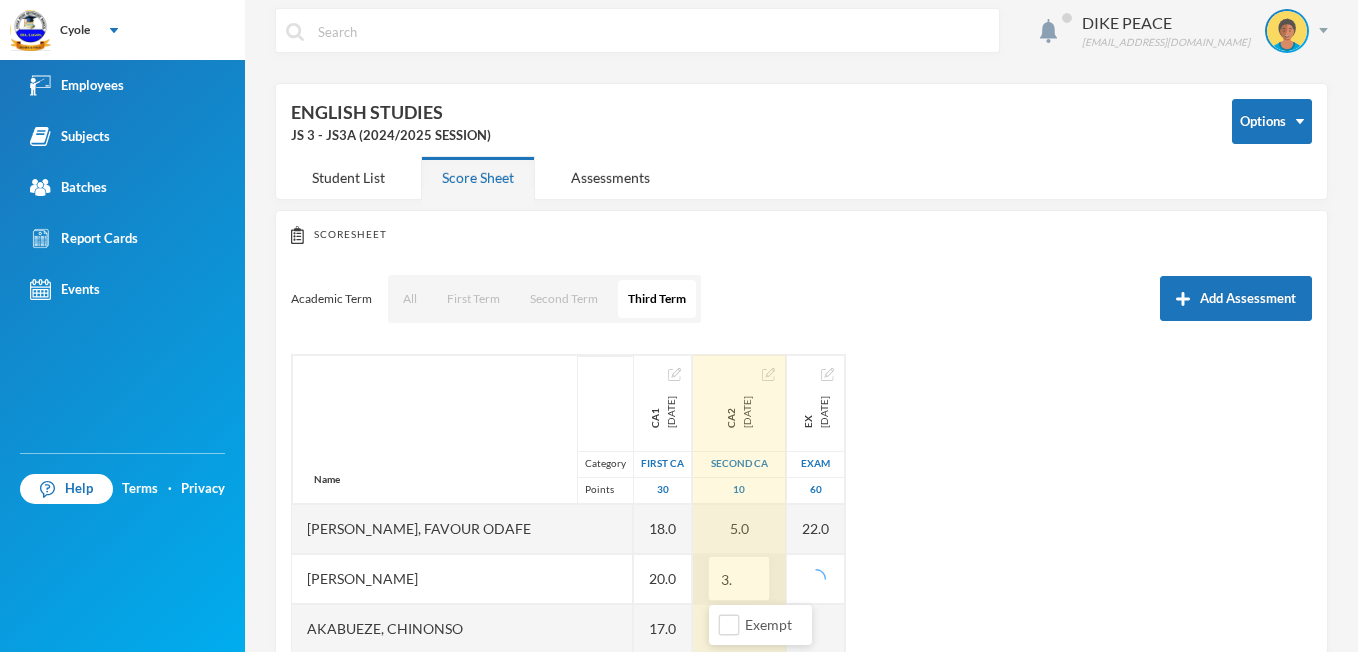 type on "3" 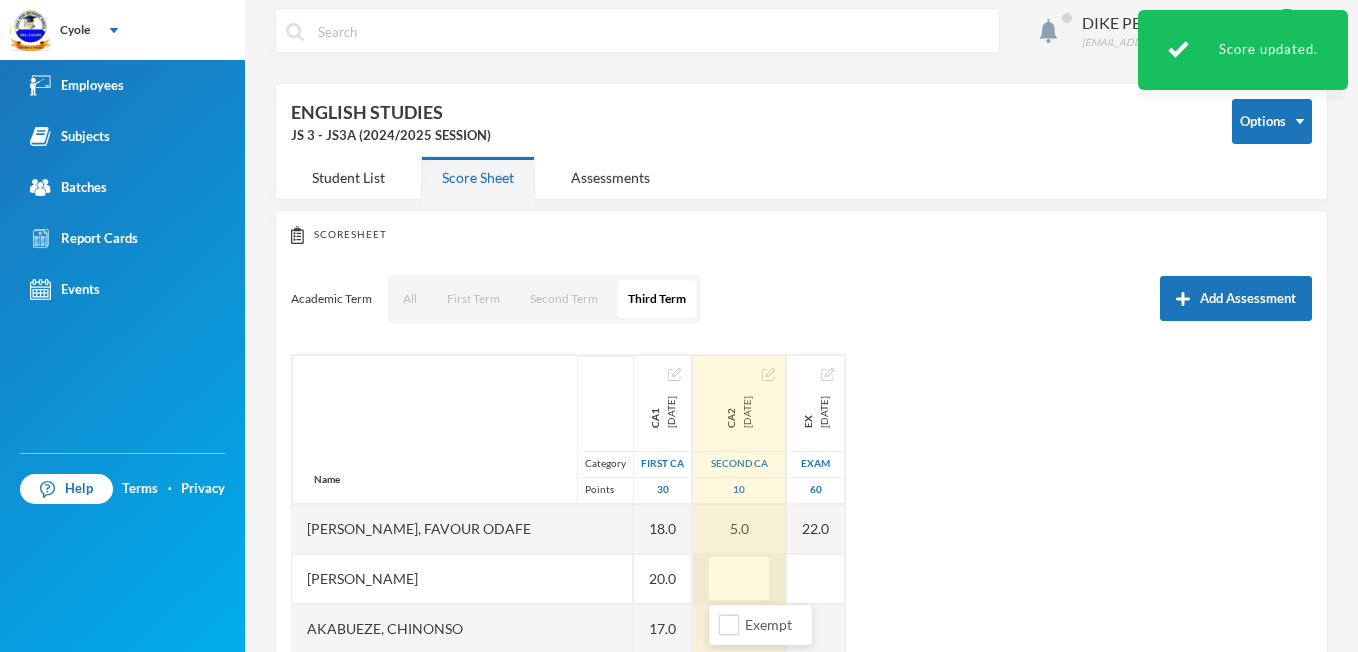 type on "6" 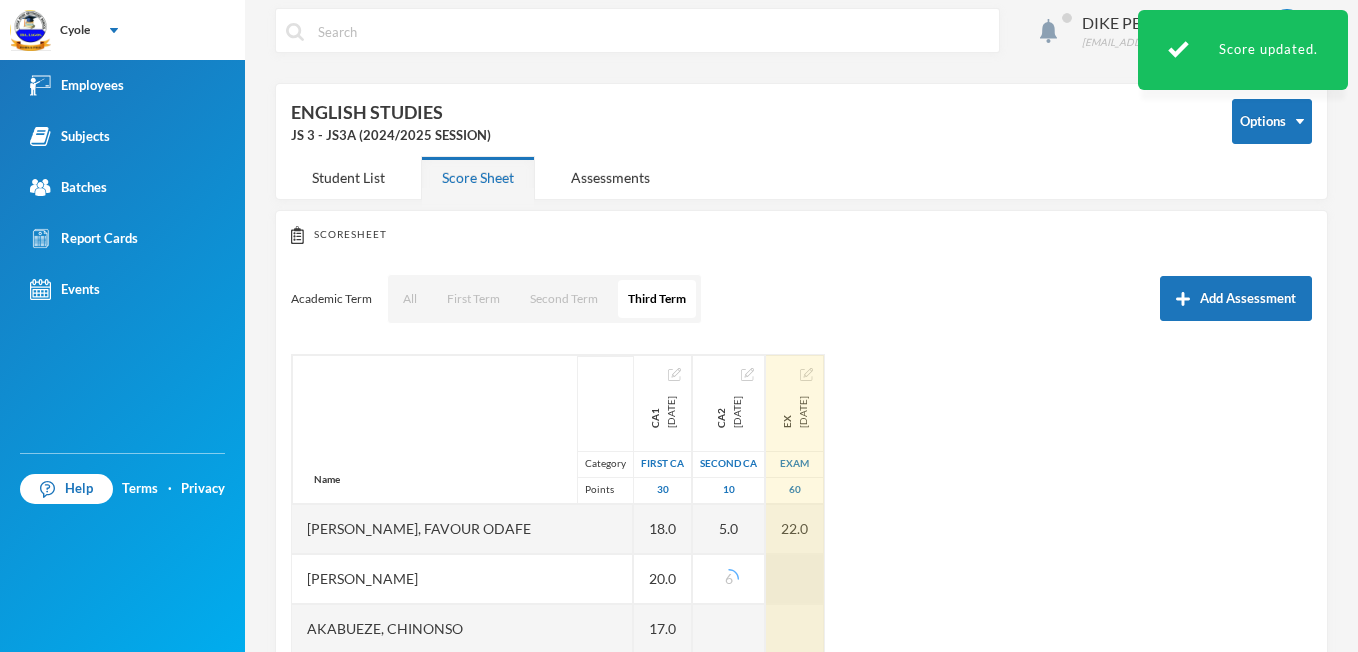 click at bounding box center [795, 579] 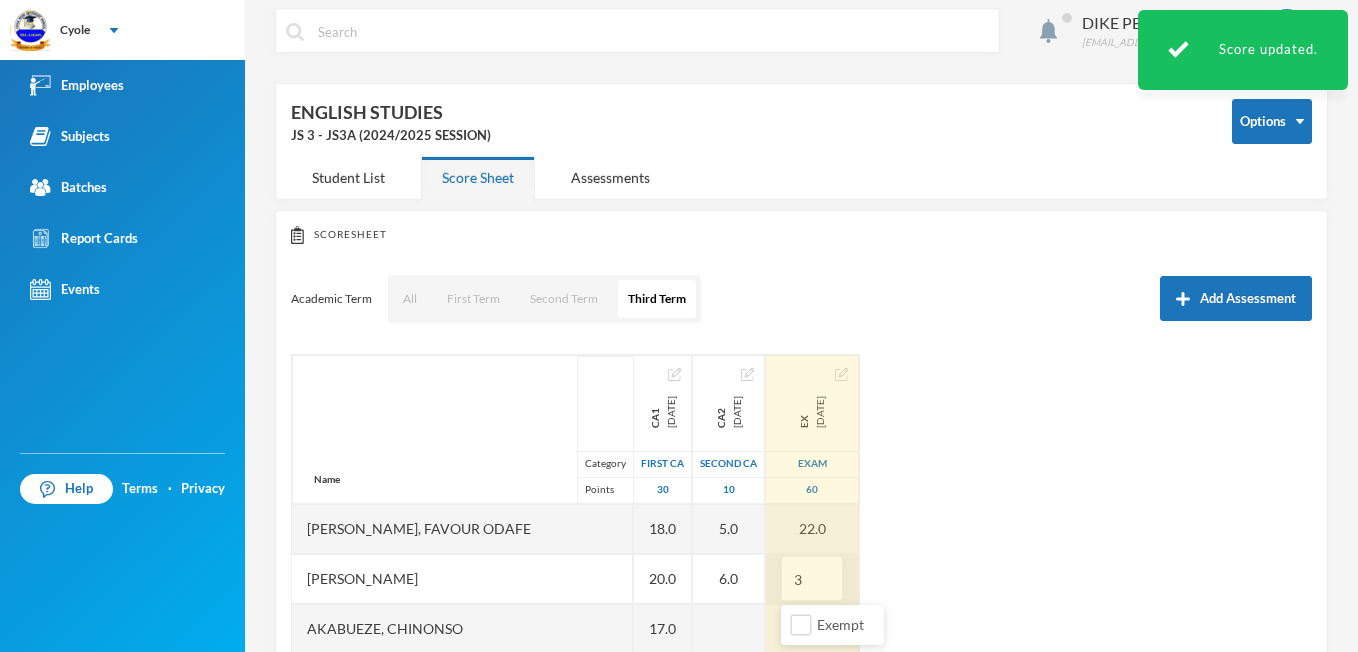 type on "37" 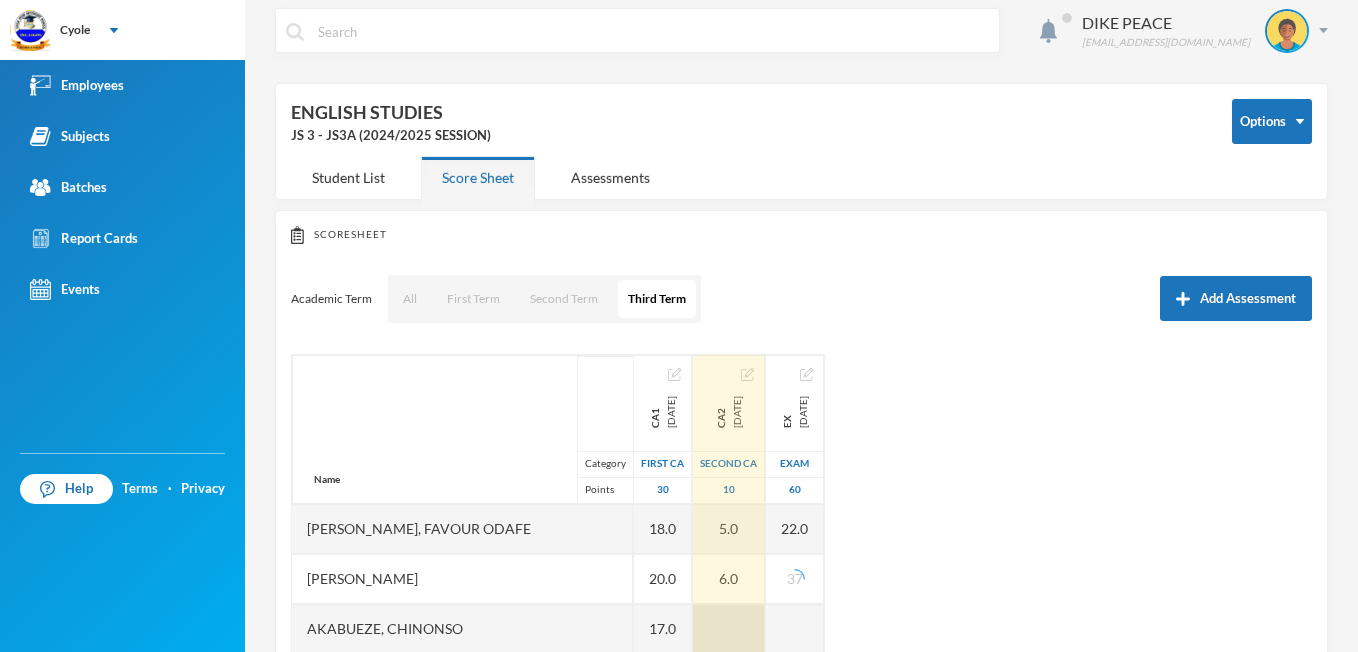 click at bounding box center [729, 629] 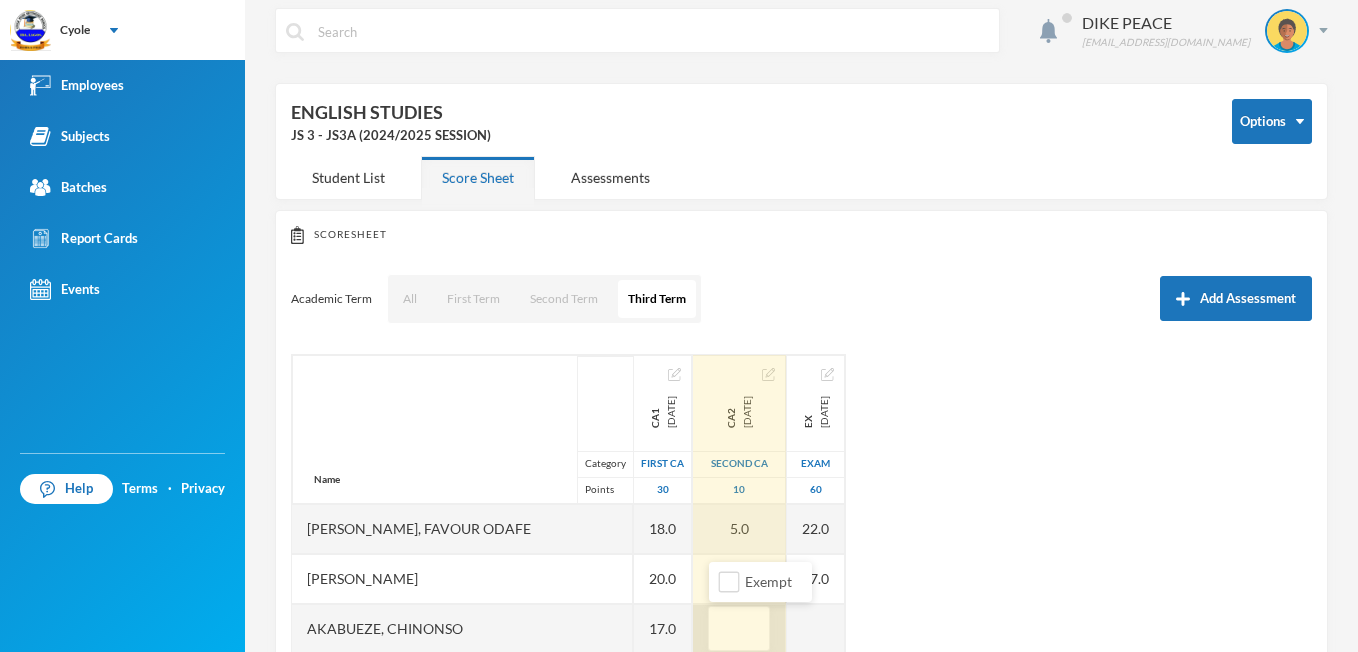 type on "8" 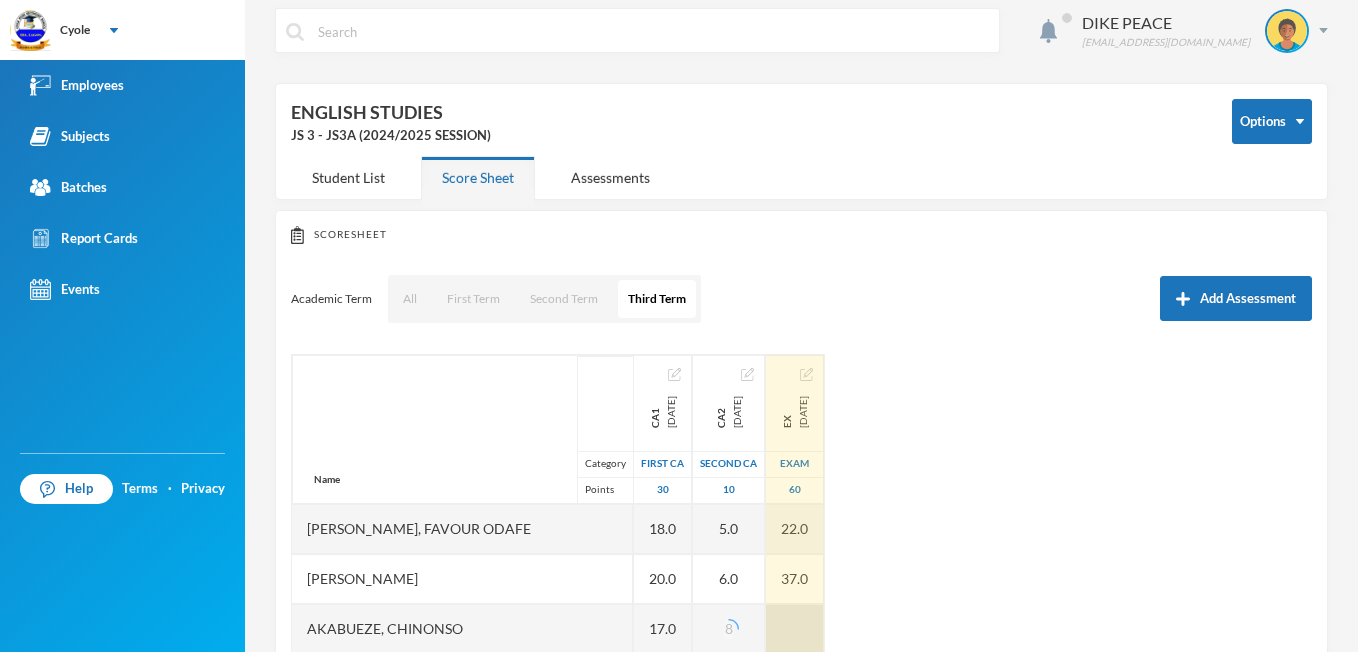 click at bounding box center (795, 629) 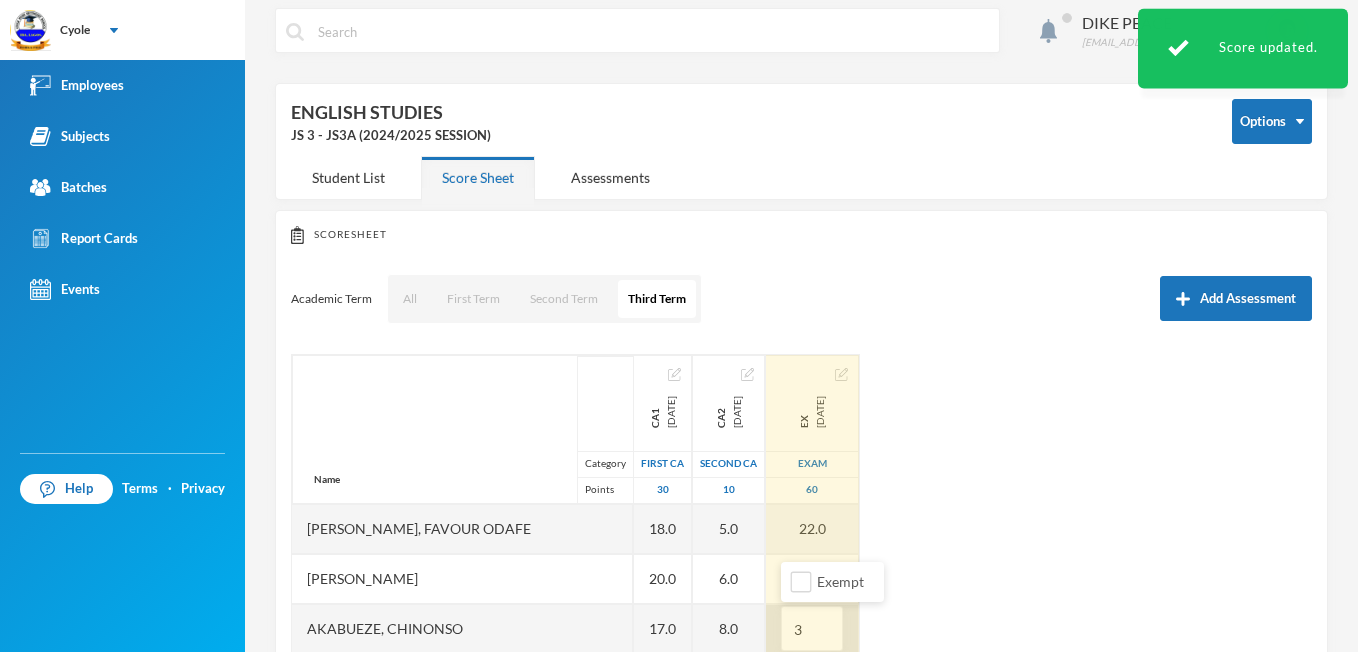 type on "34" 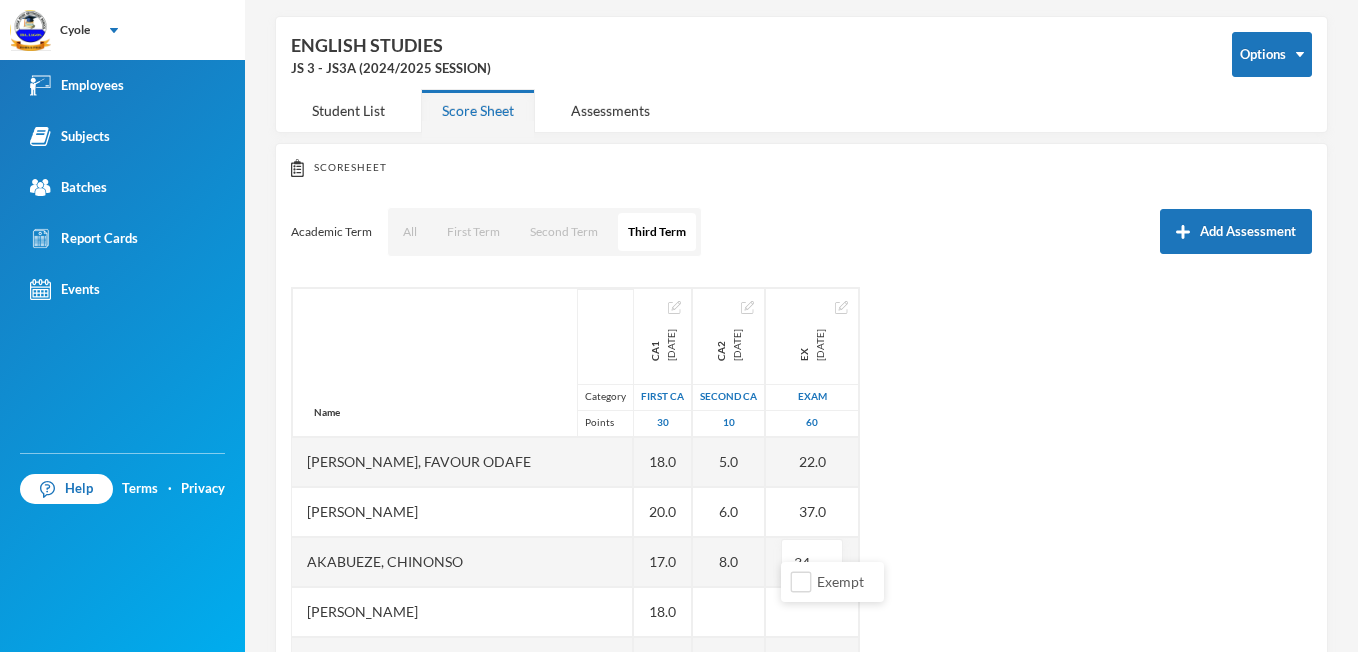 scroll, scrollTop: 92, scrollLeft: 0, axis: vertical 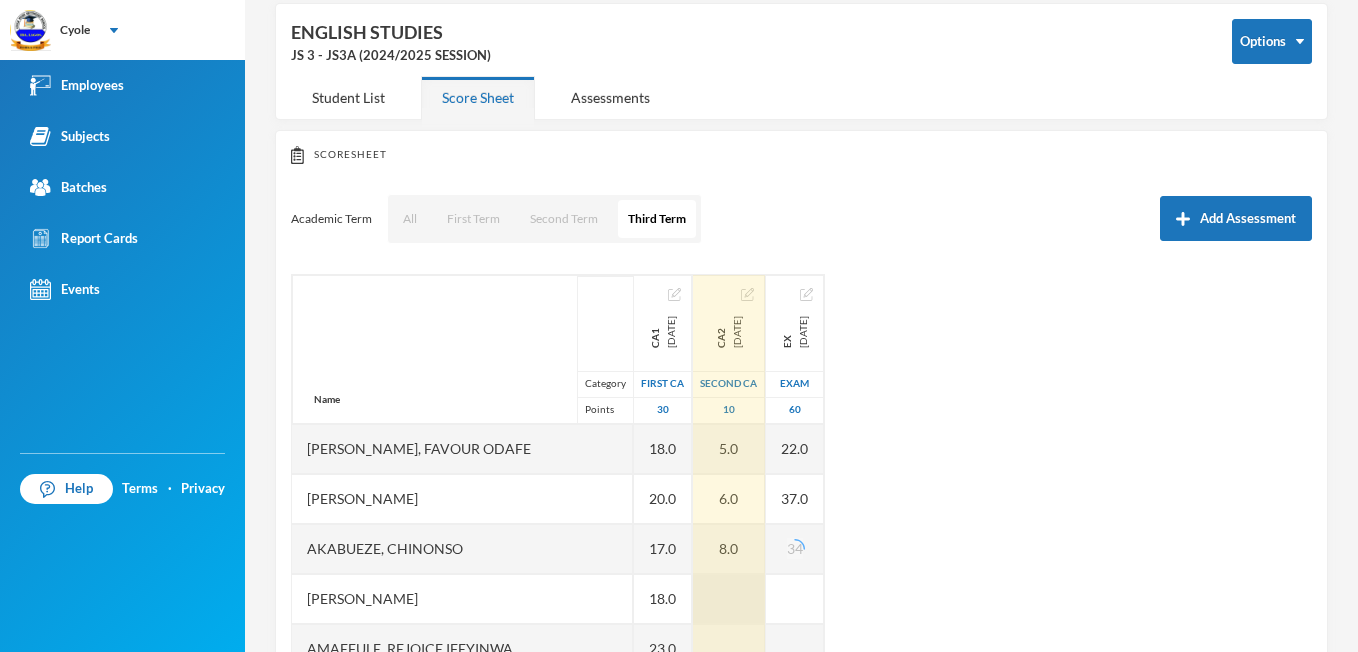 click at bounding box center (729, 599) 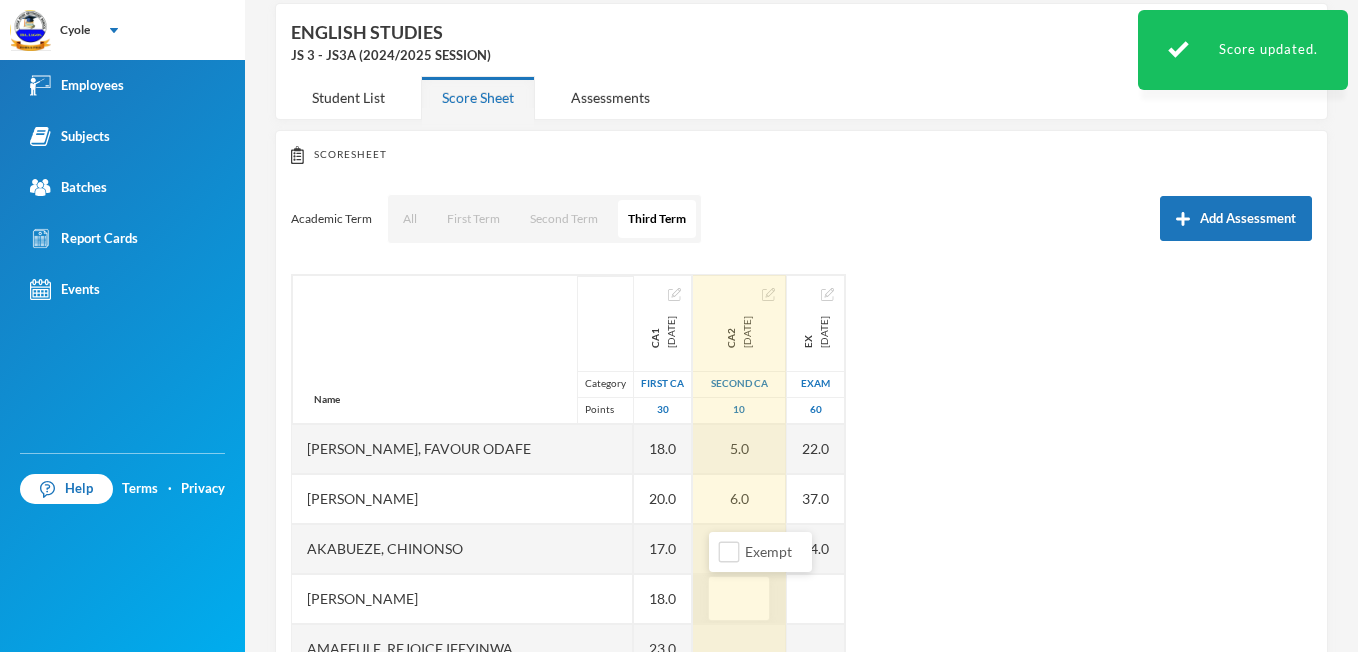 type on "9" 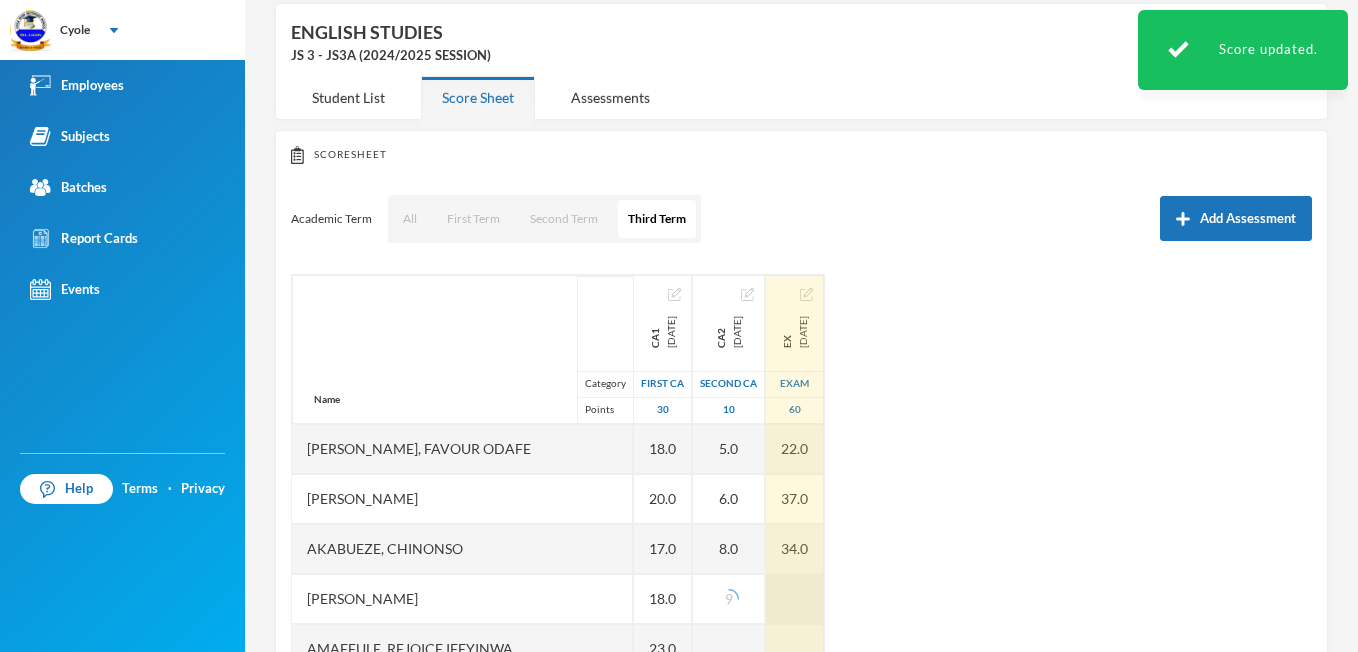 click at bounding box center (795, 599) 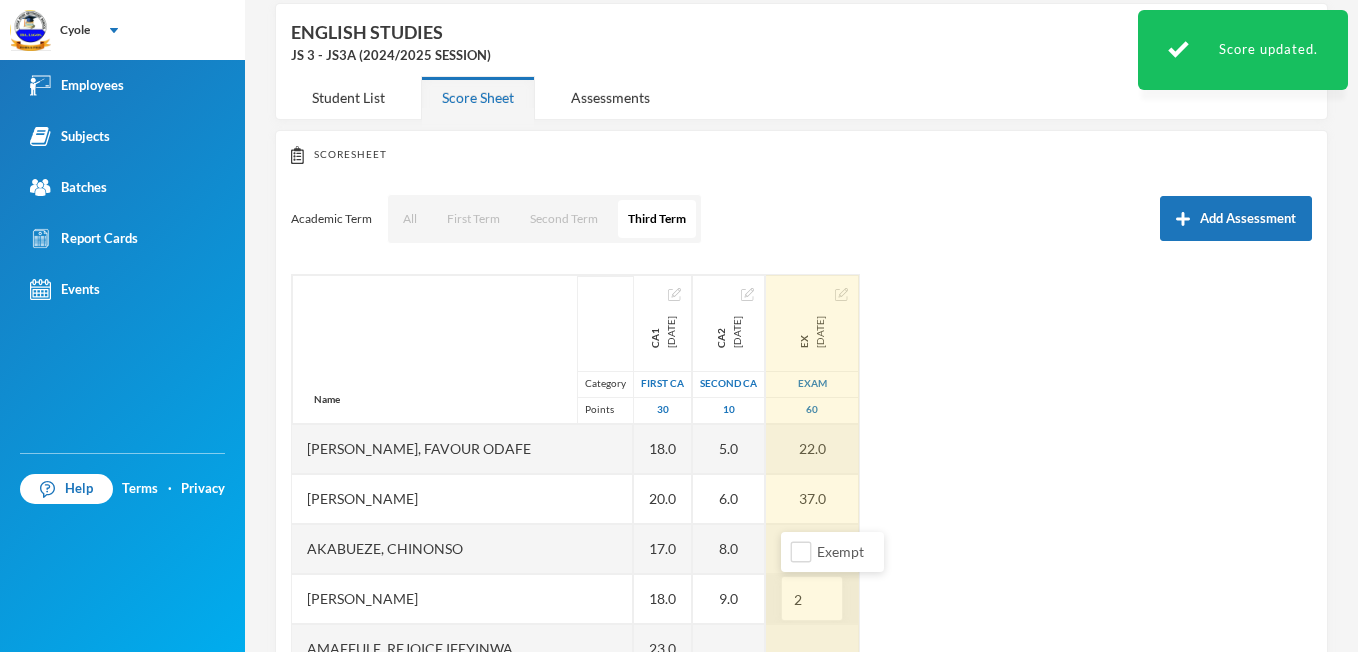 type on "26" 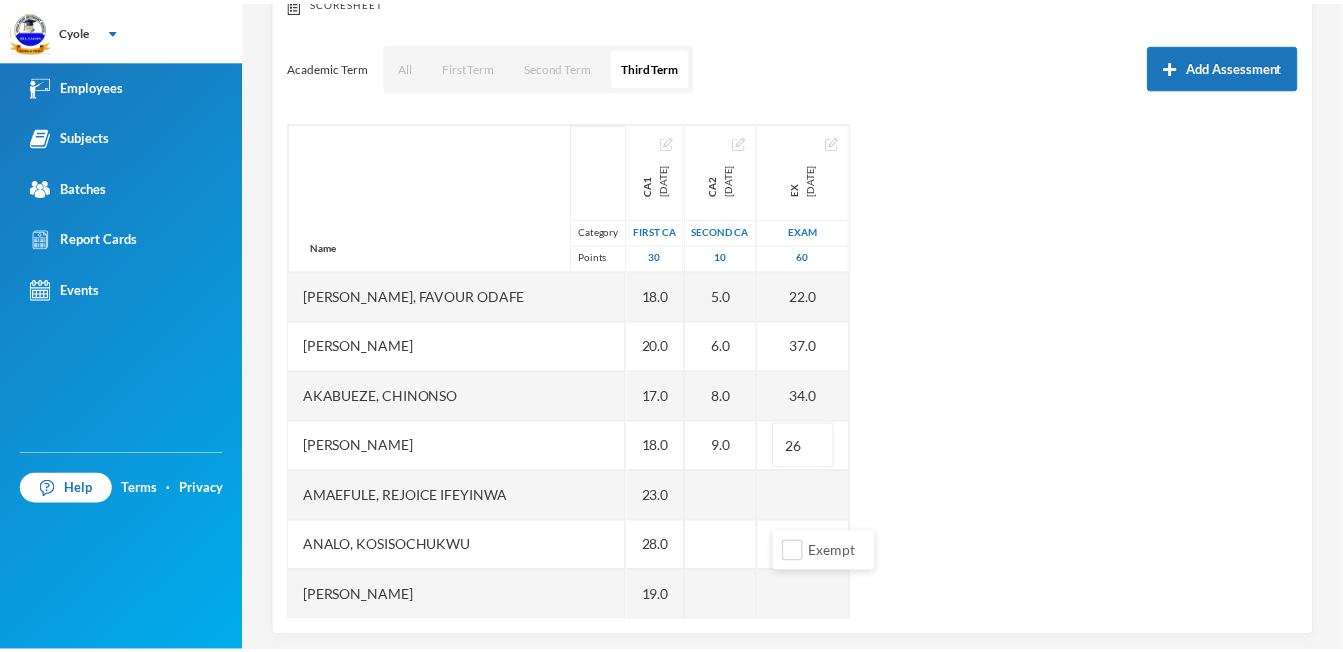 scroll, scrollTop: 260, scrollLeft: 0, axis: vertical 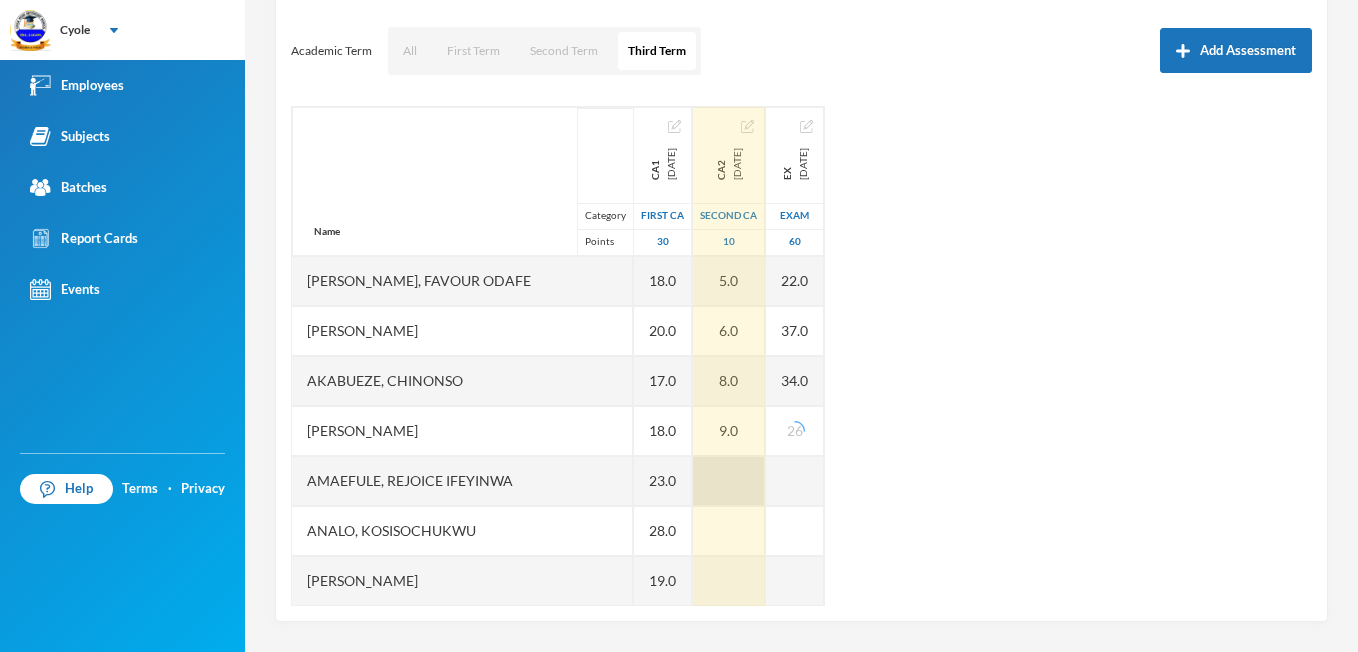 click at bounding box center [729, 481] 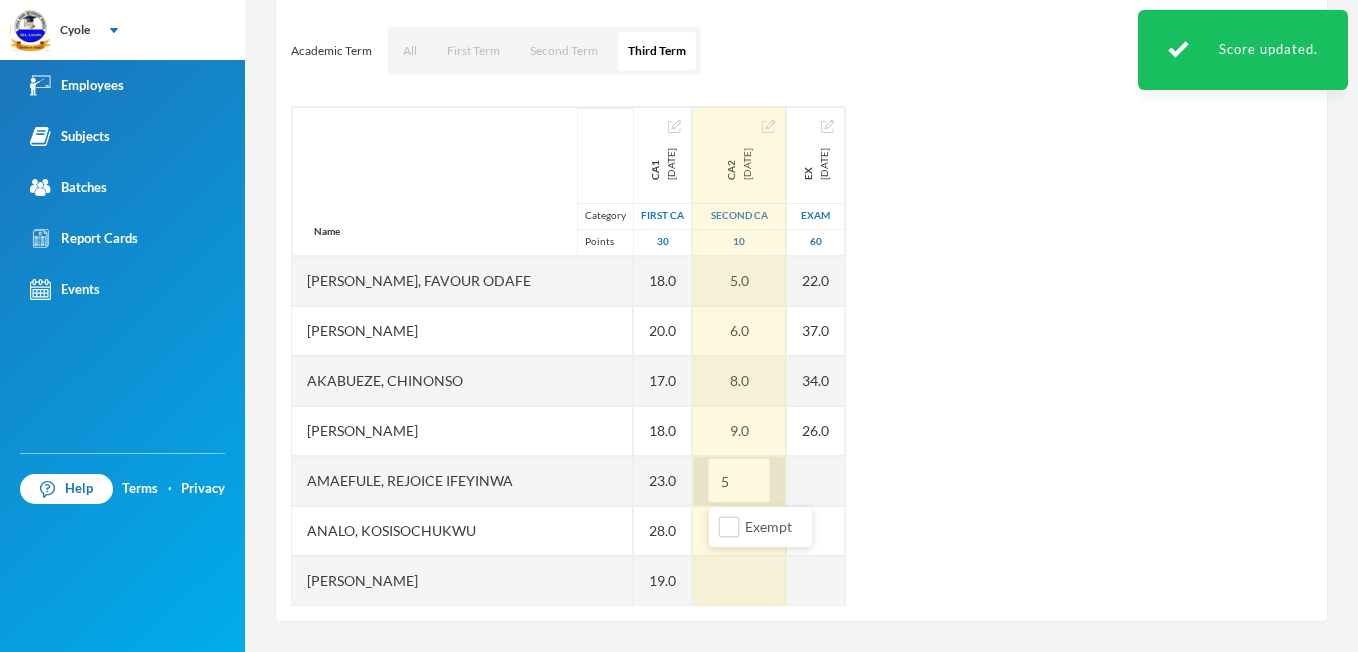 type on "5" 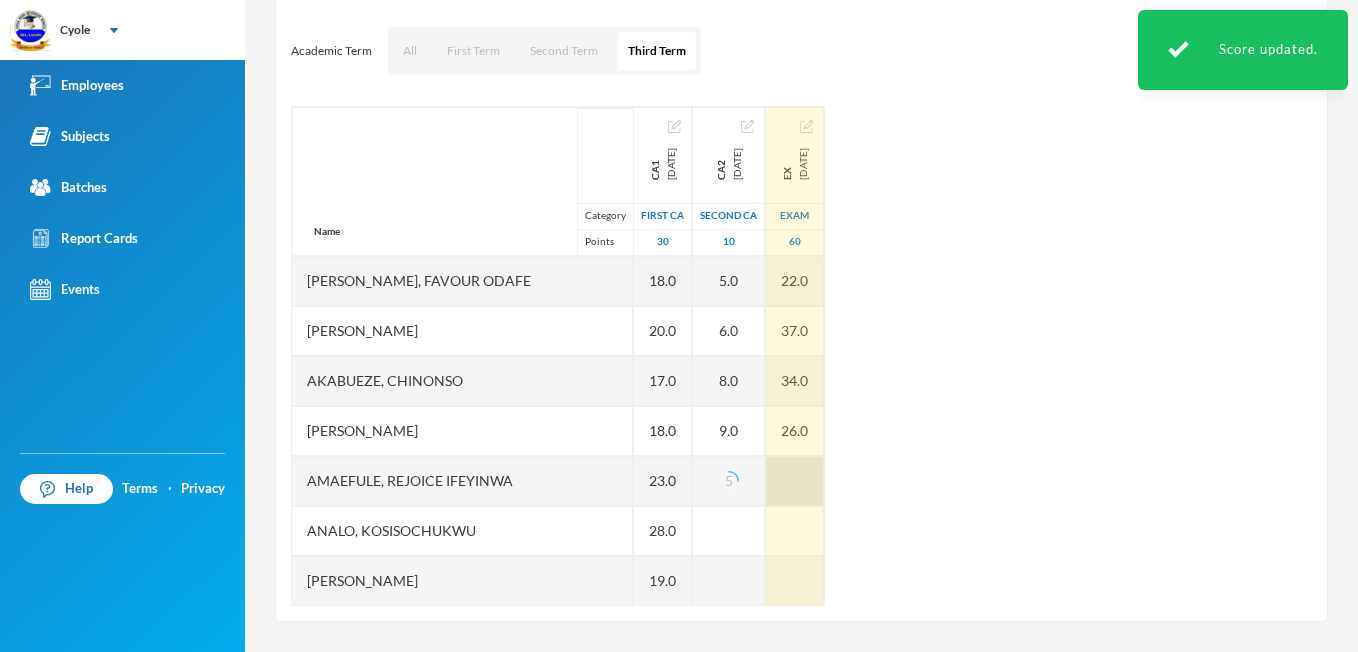 click at bounding box center (795, 481) 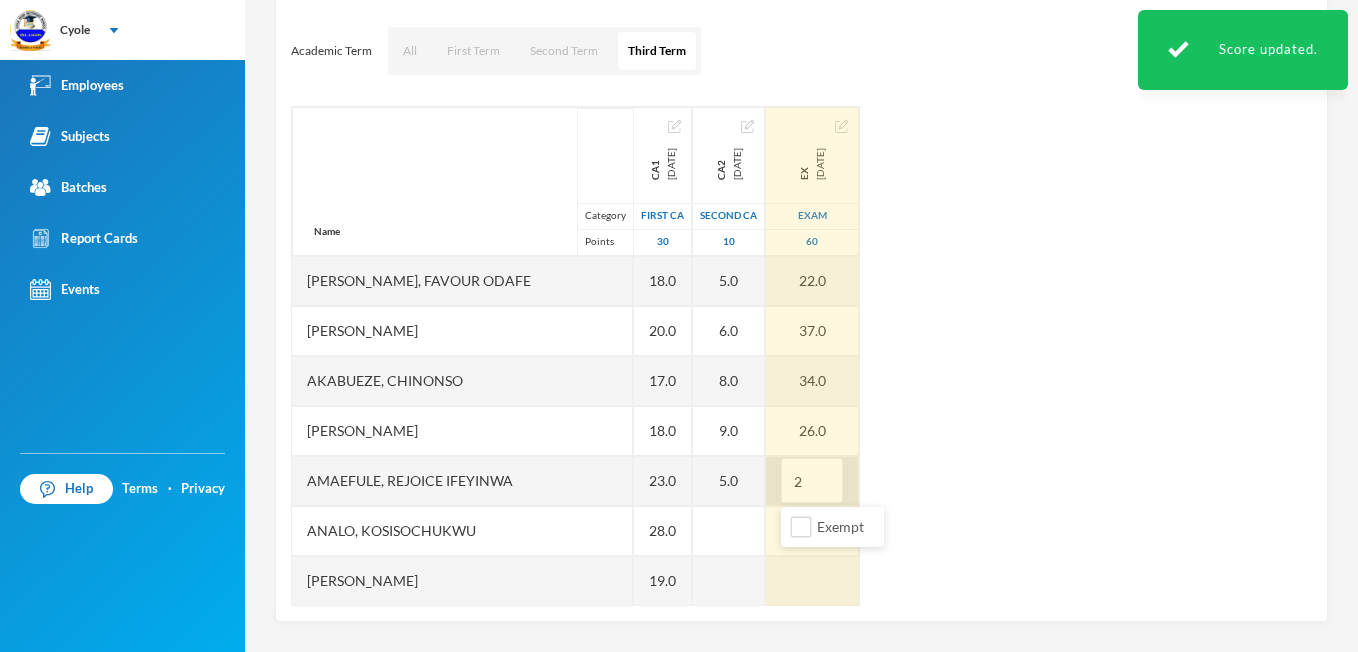 type on "20" 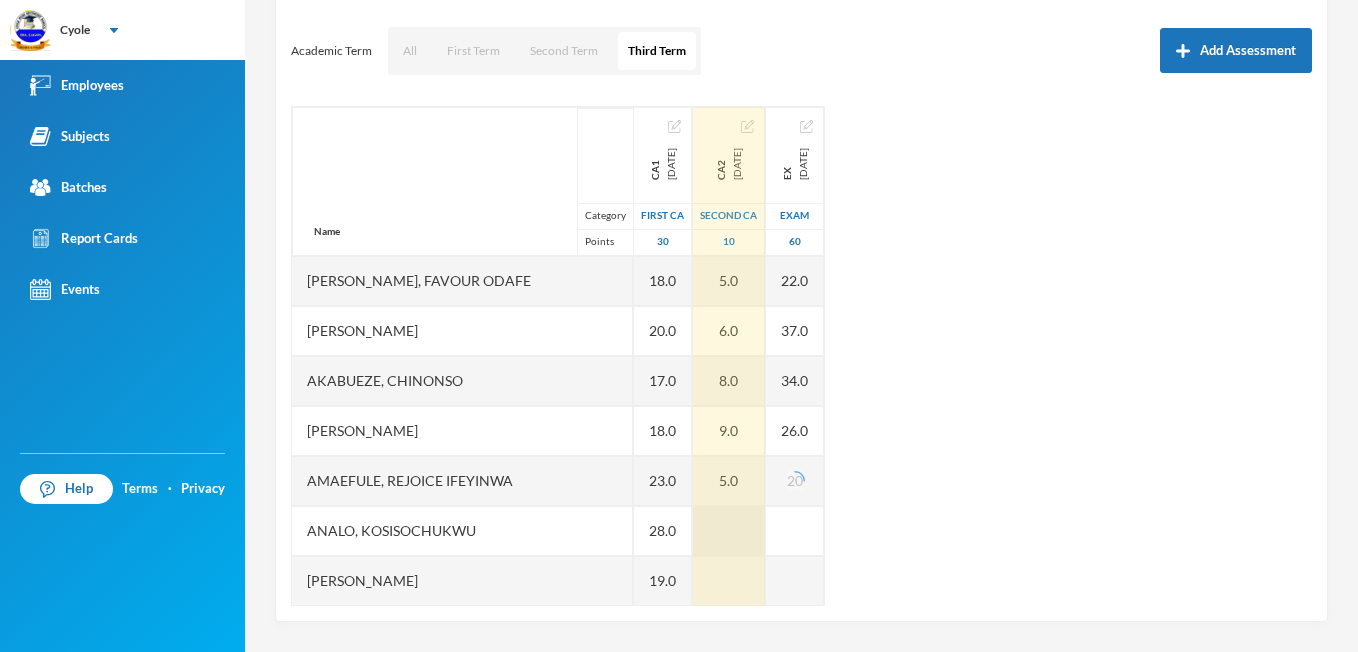 click at bounding box center [729, 531] 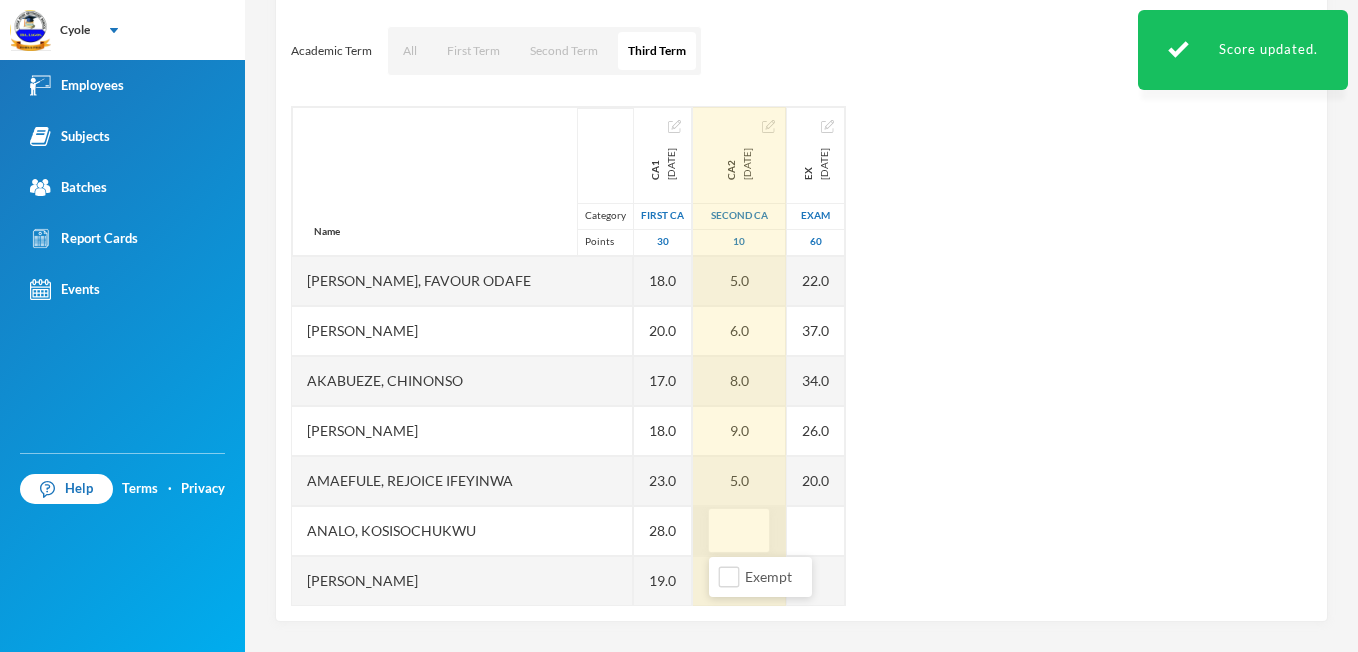 type on "9" 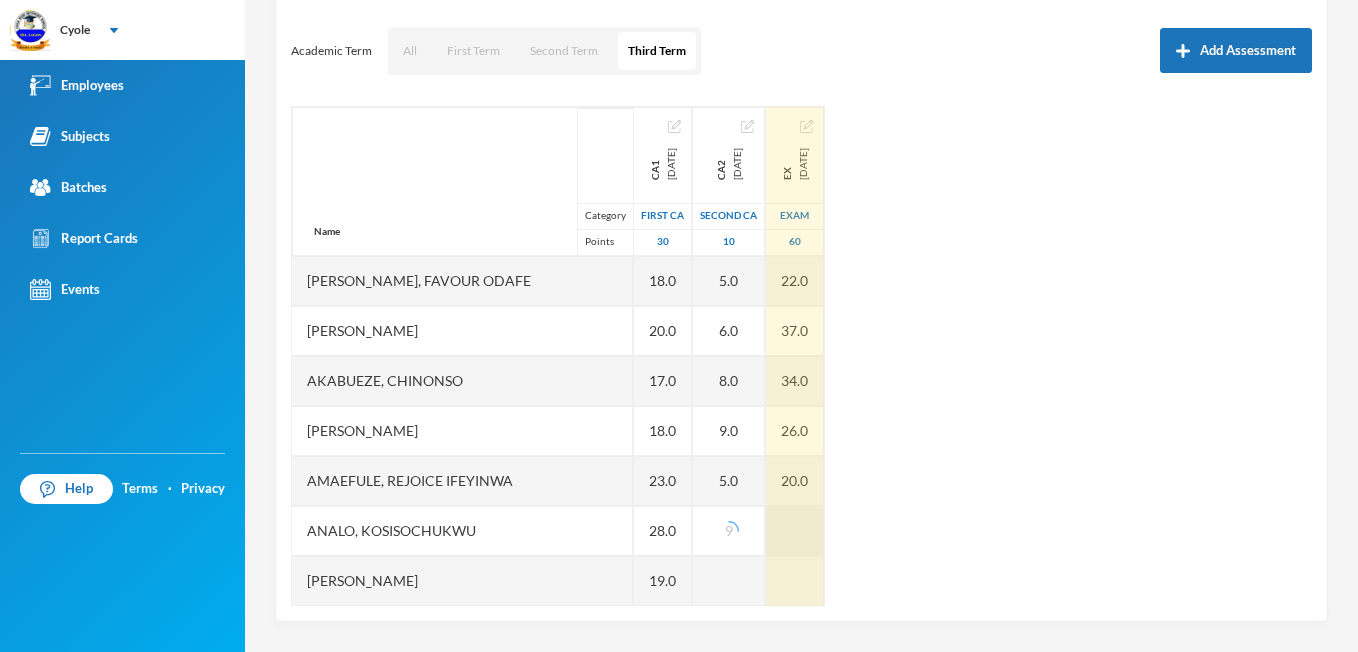 click at bounding box center [795, 531] 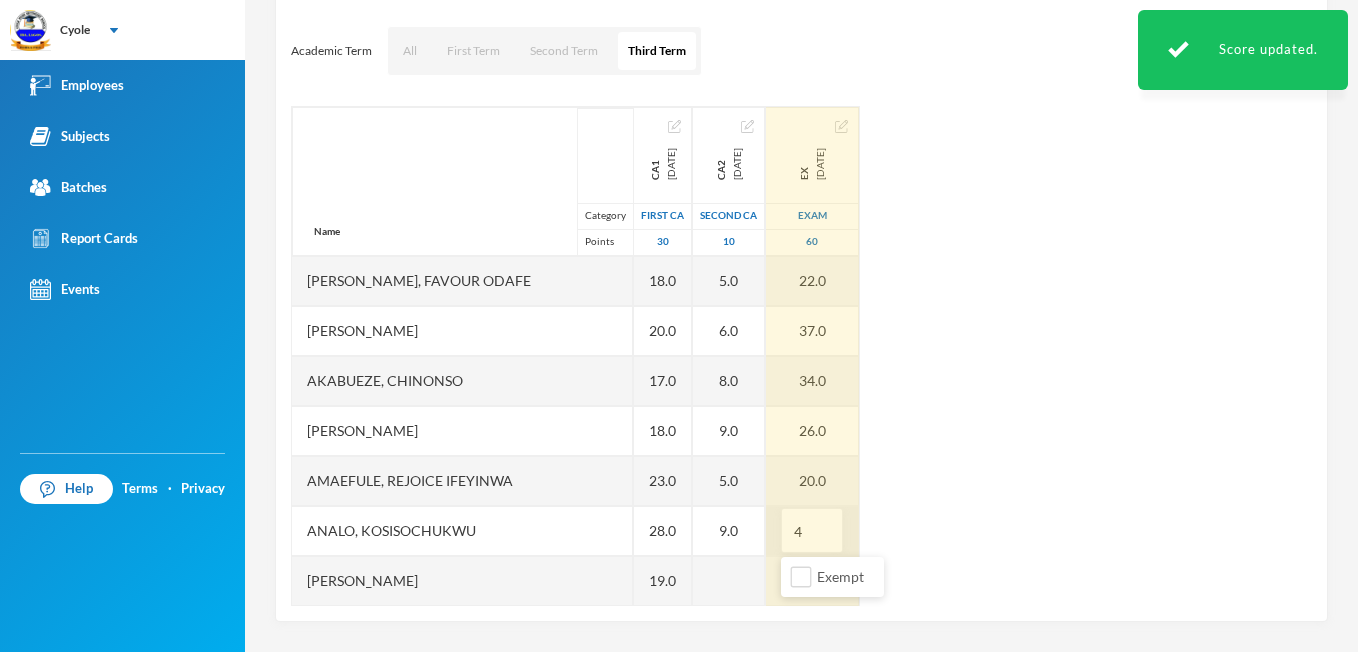 type on "45" 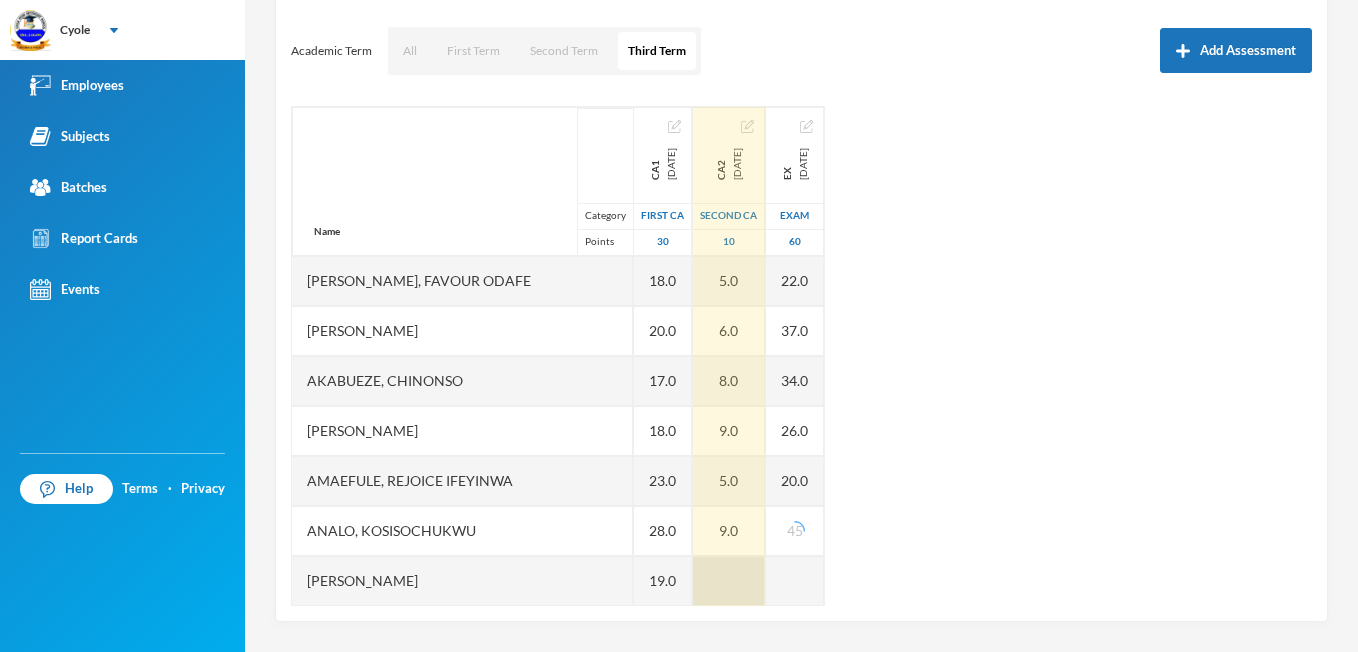 click at bounding box center (729, 581) 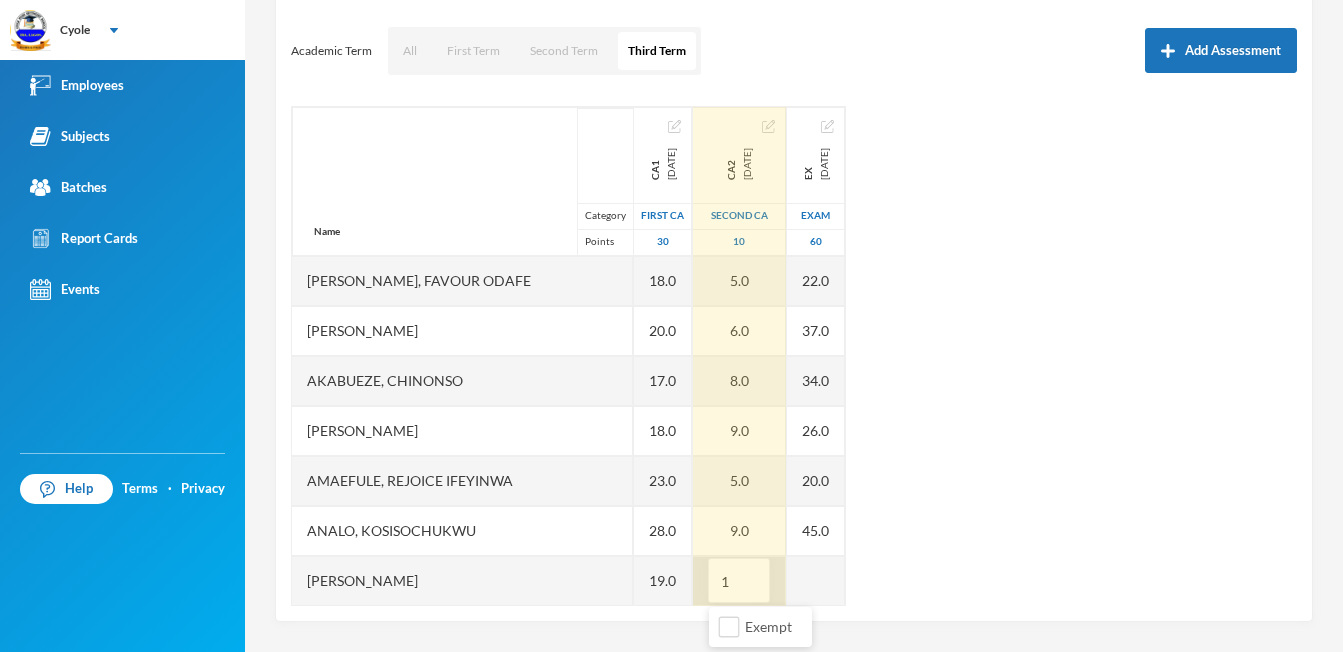 type on "10" 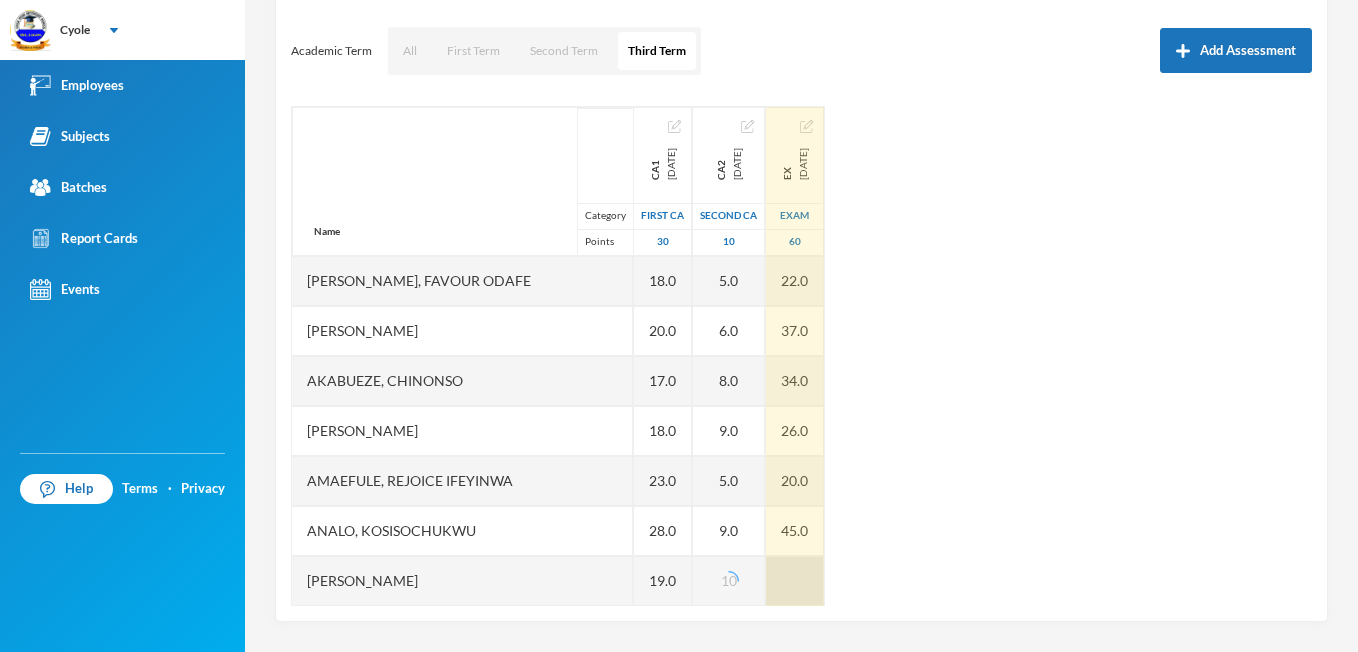 click at bounding box center [795, 581] 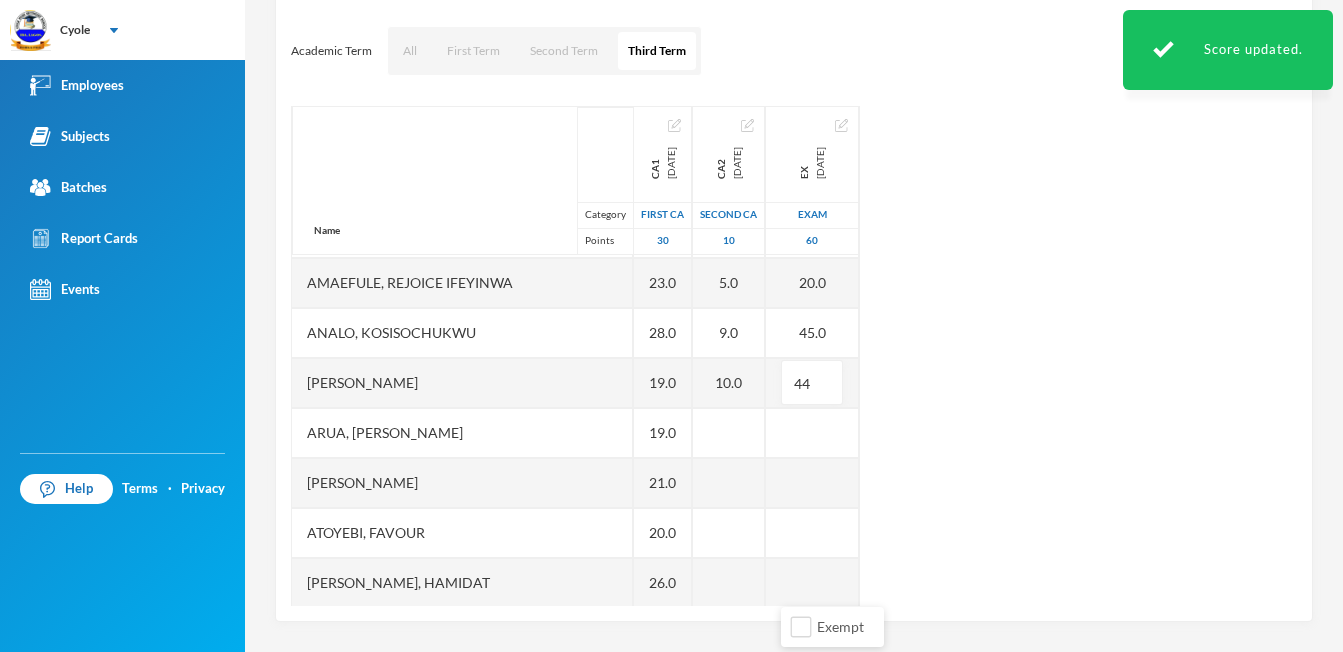 scroll, scrollTop: 240, scrollLeft: 0, axis: vertical 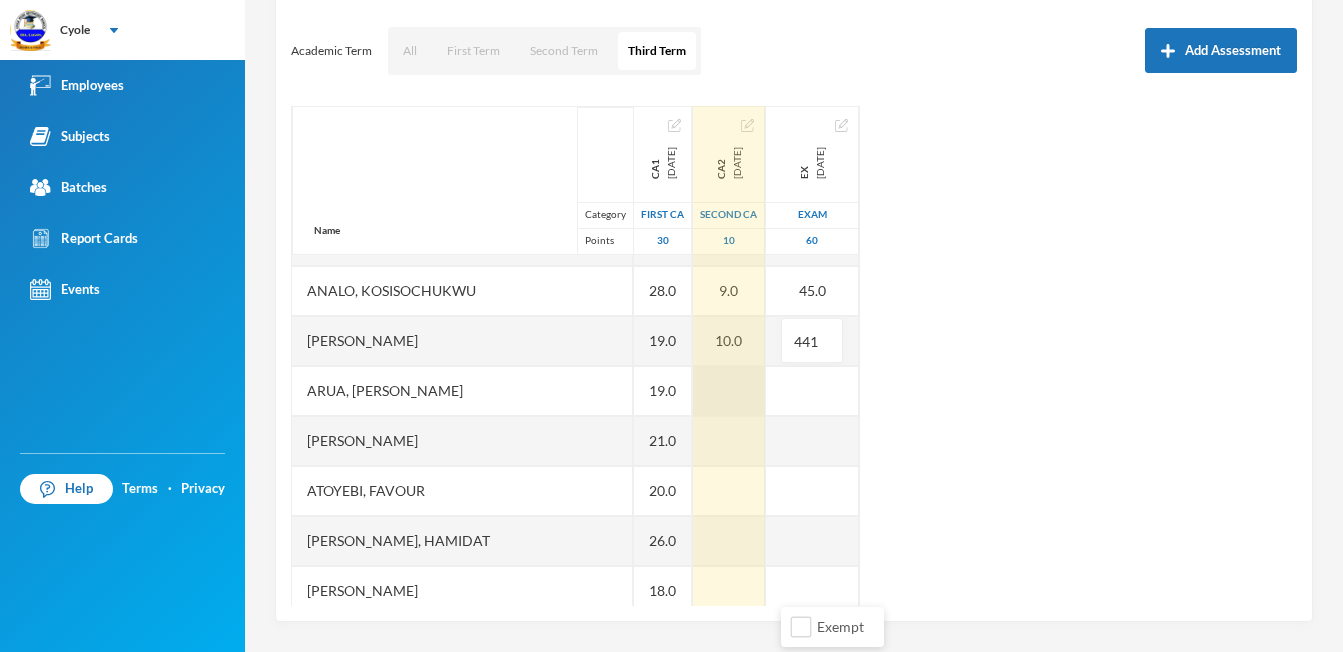 type on "44" 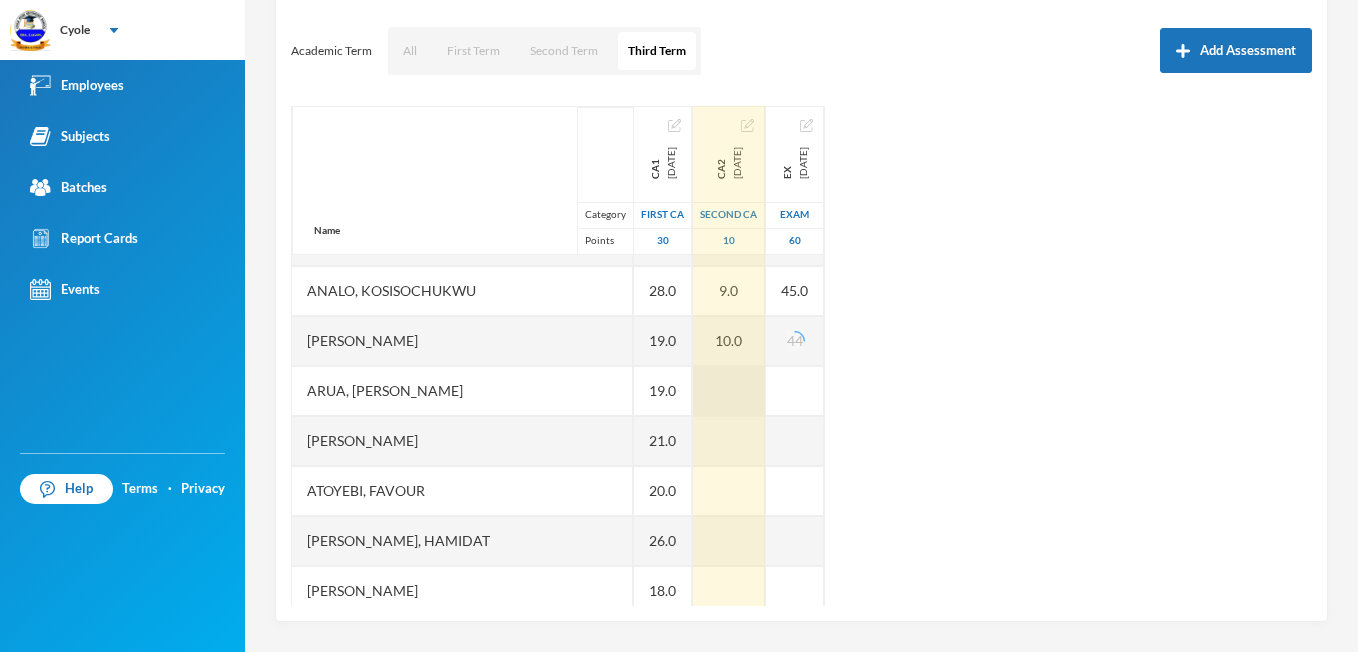 click at bounding box center (729, 391) 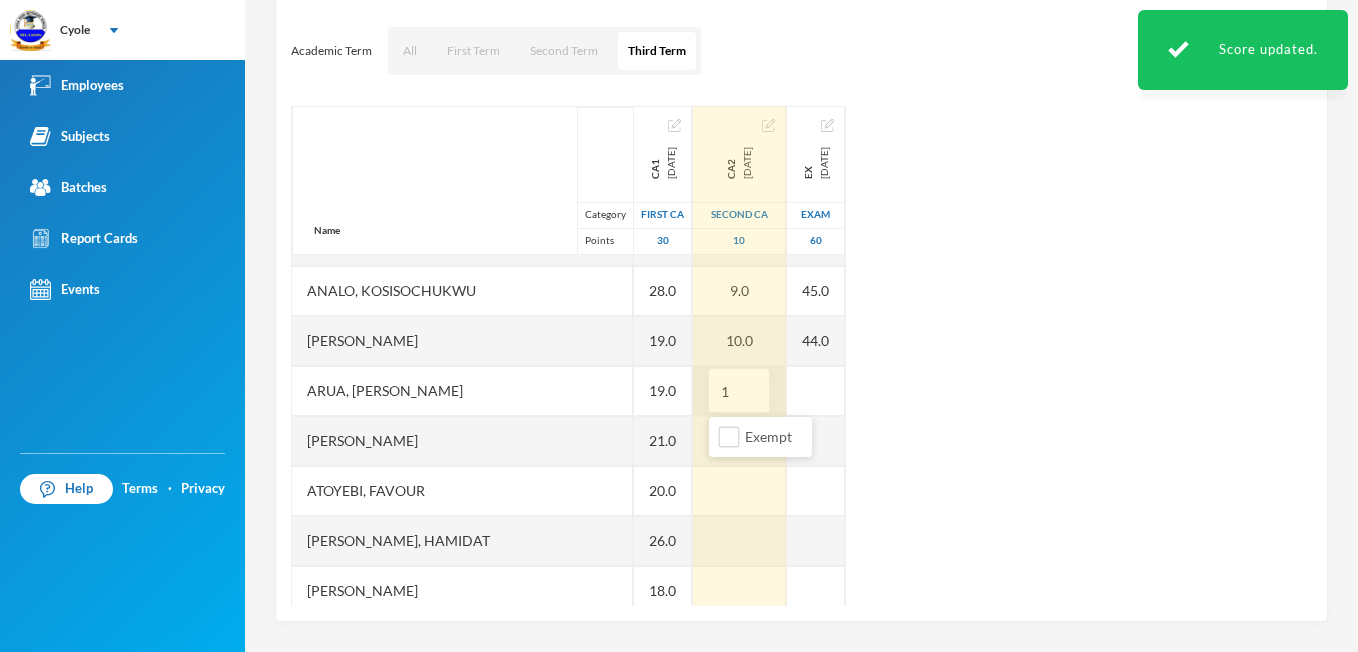 type on "10" 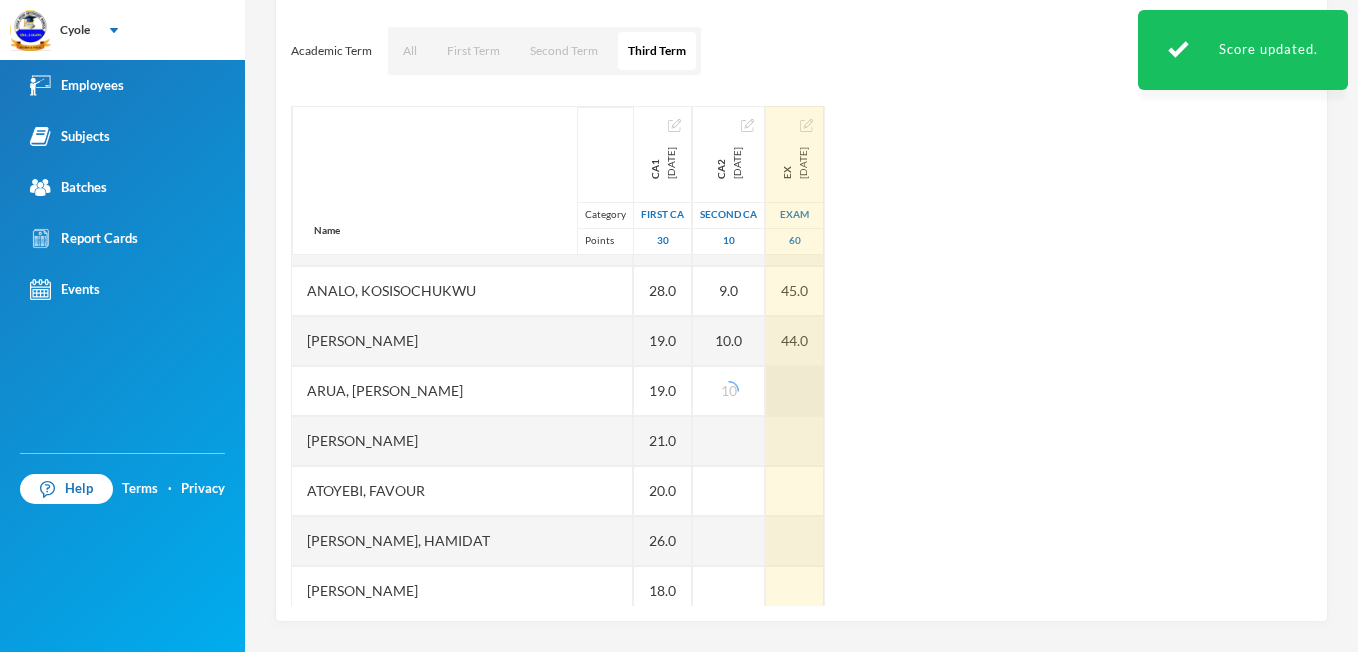 click at bounding box center [795, 391] 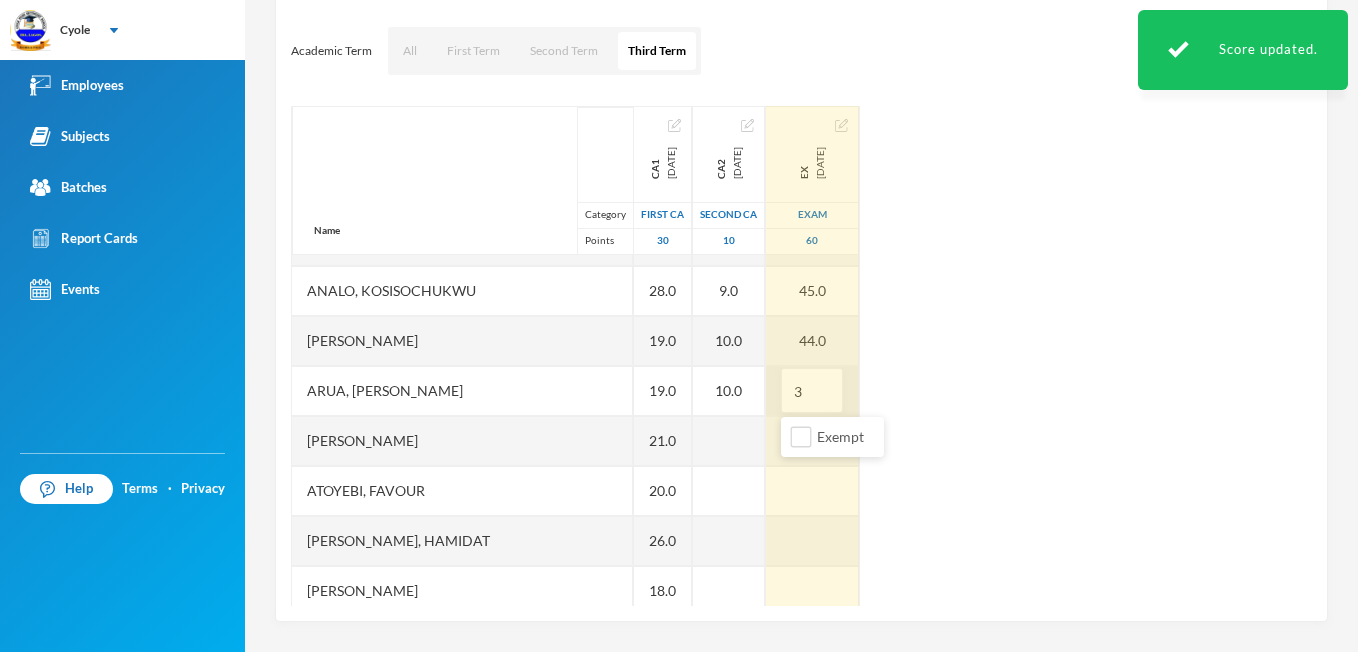type on "35" 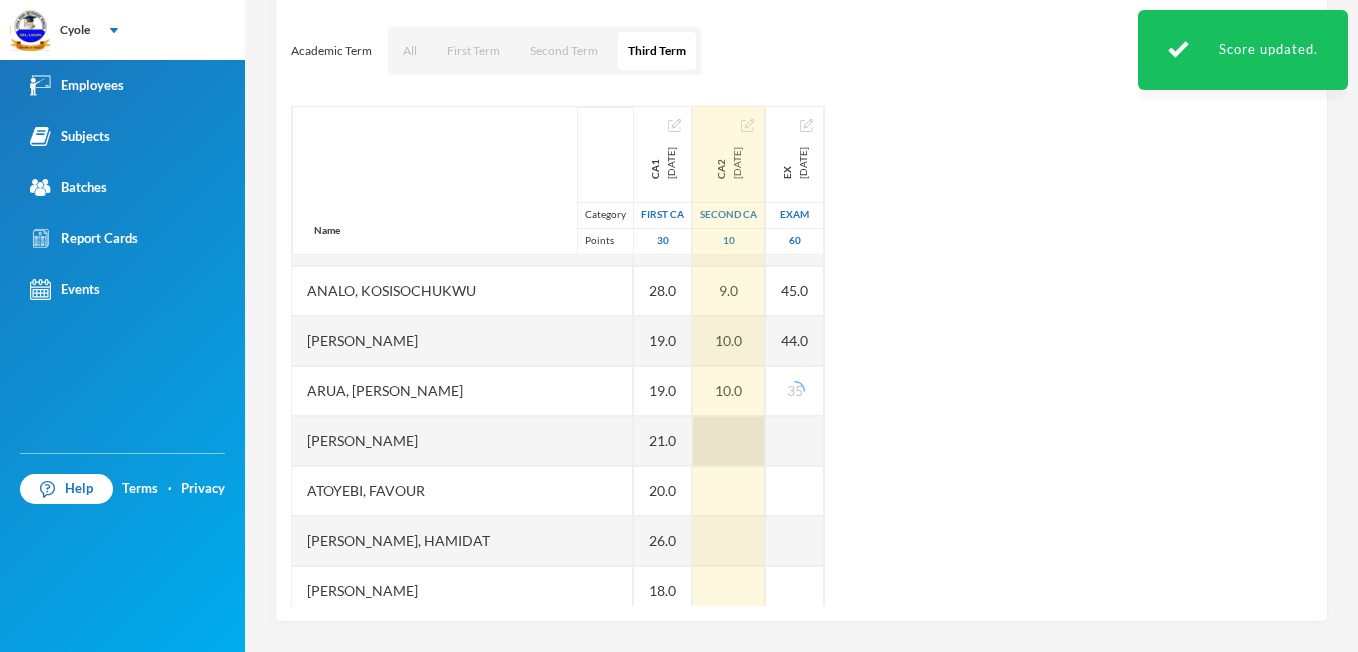 click at bounding box center (729, 441) 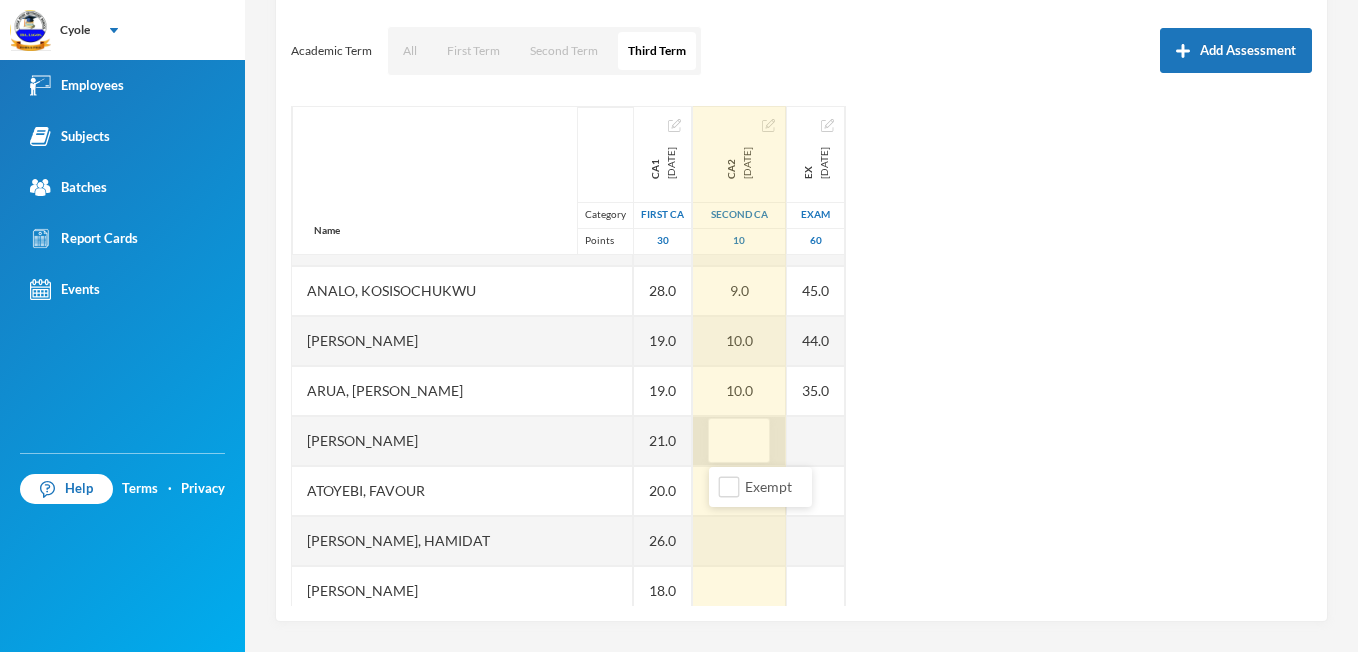 type on "0" 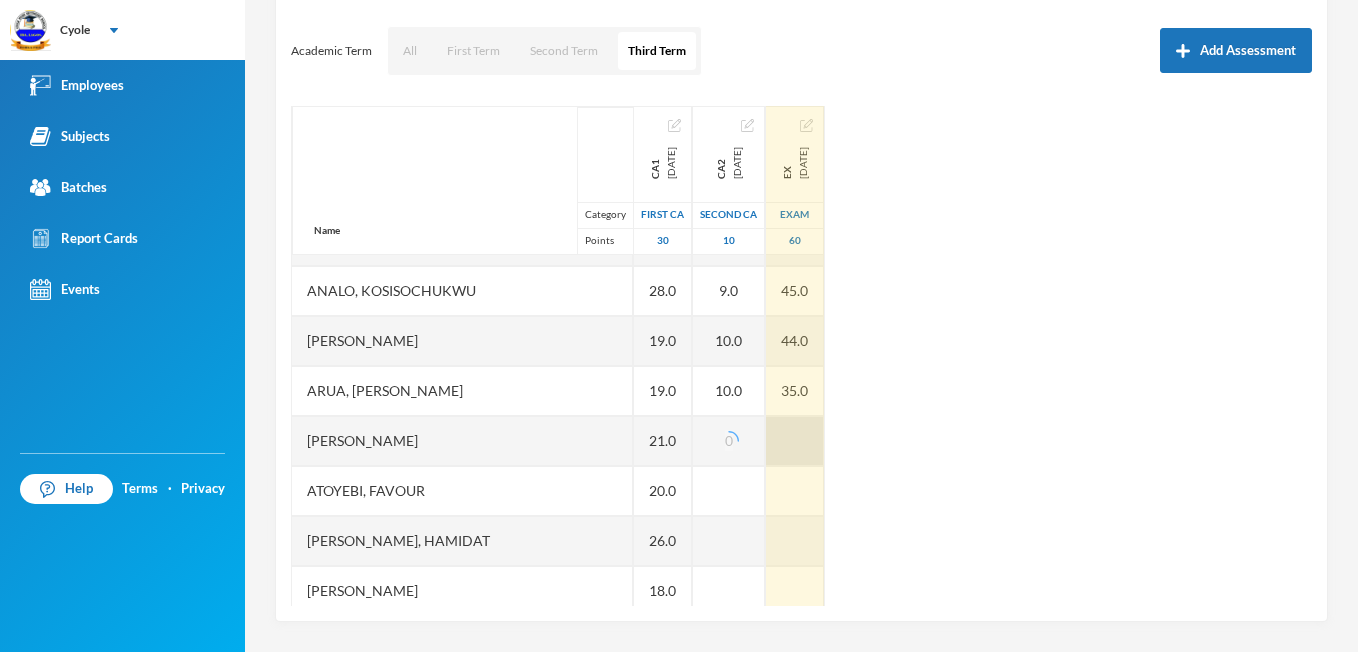 click at bounding box center (795, 441) 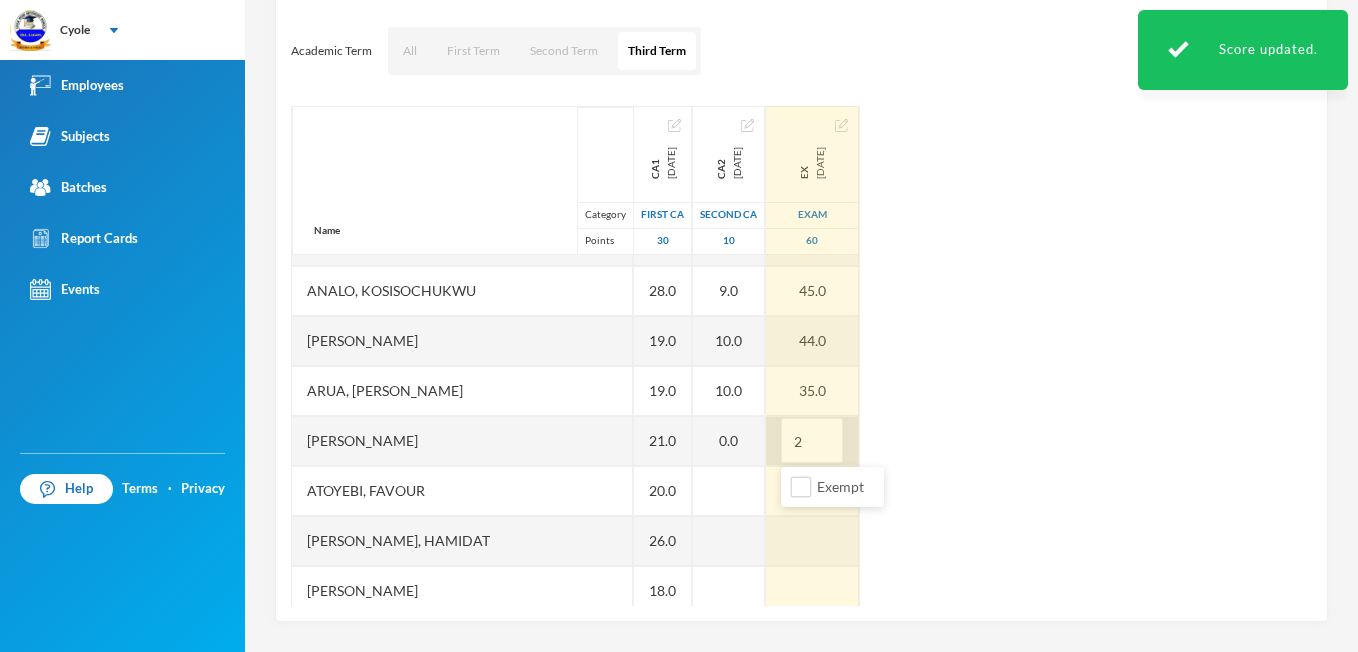 type on "25" 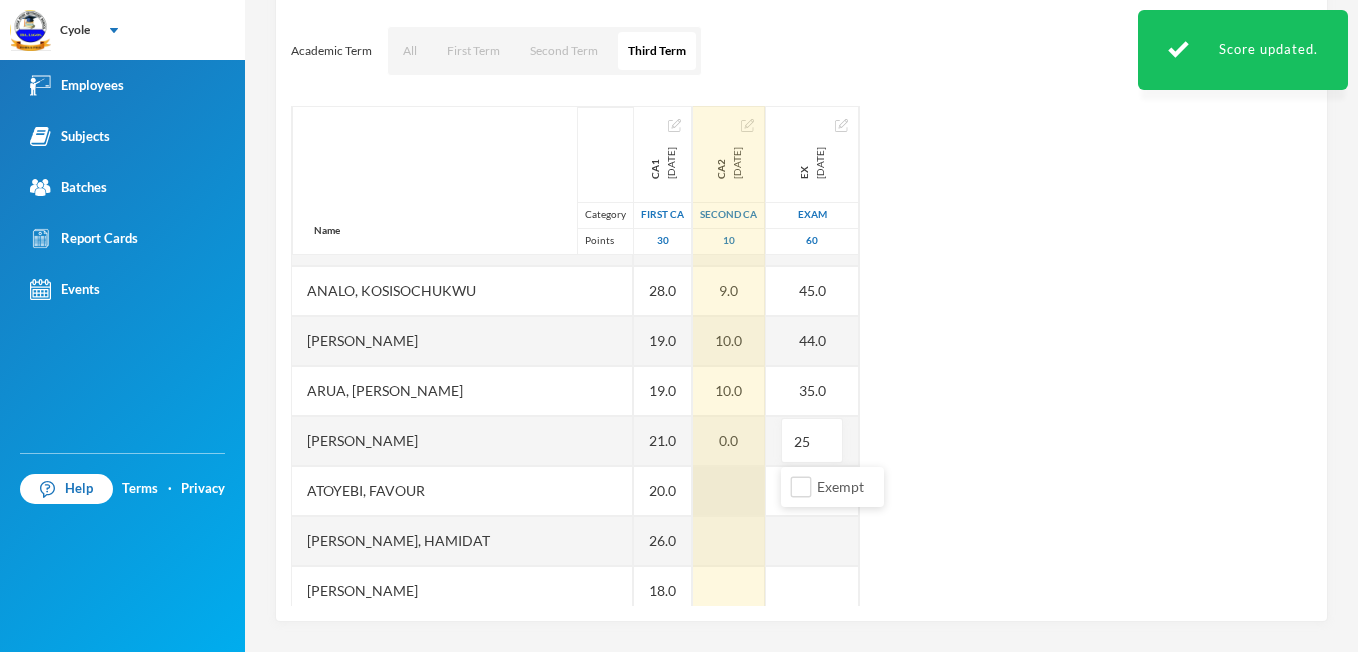 click at bounding box center (729, 491) 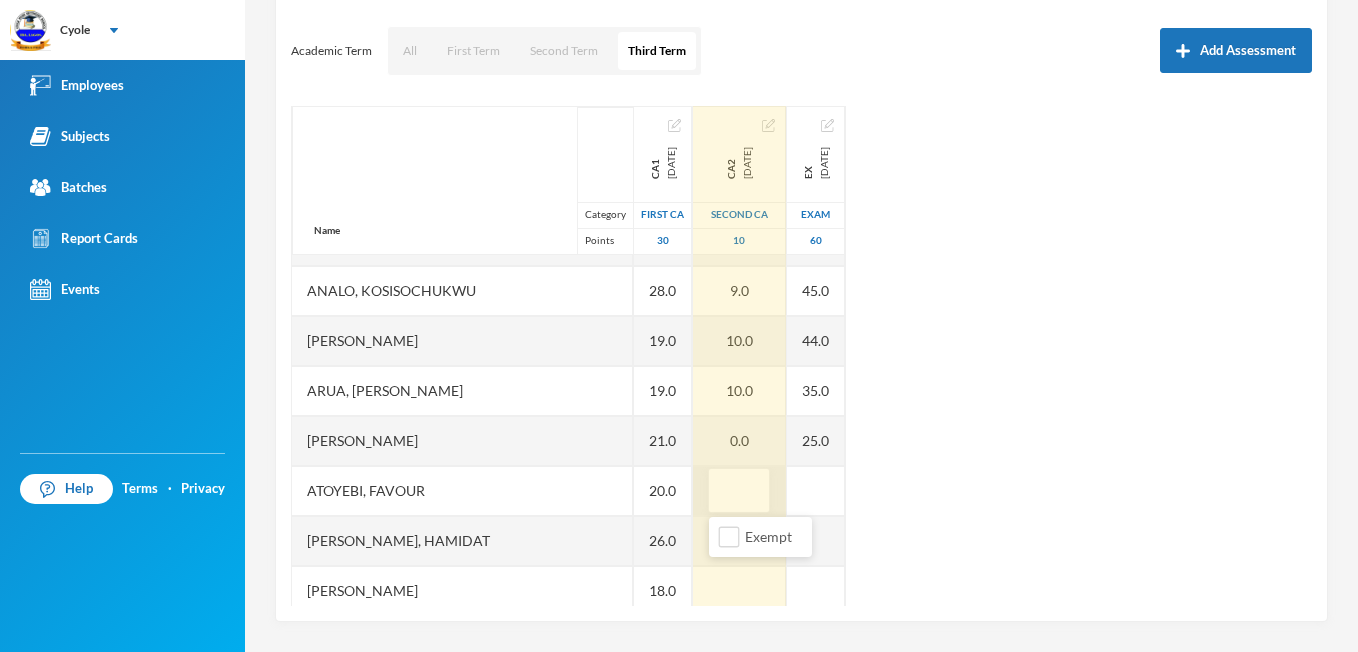 type on "8" 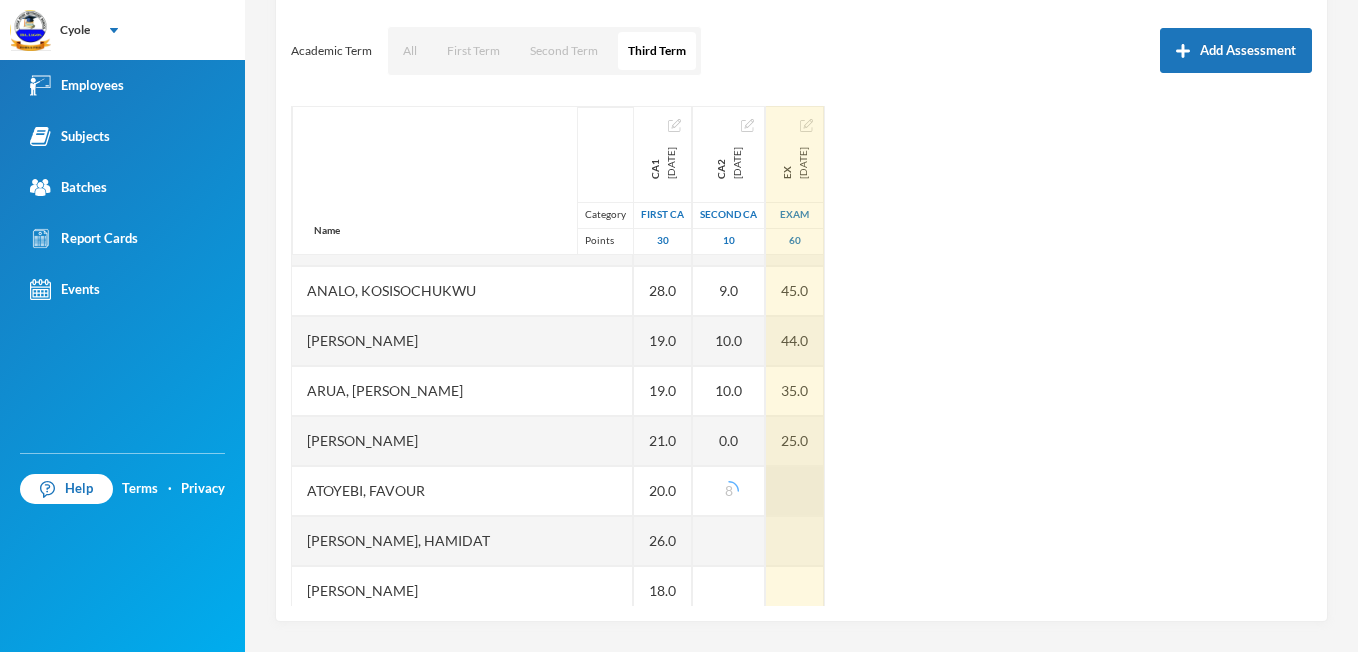 click at bounding box center (795, 491) 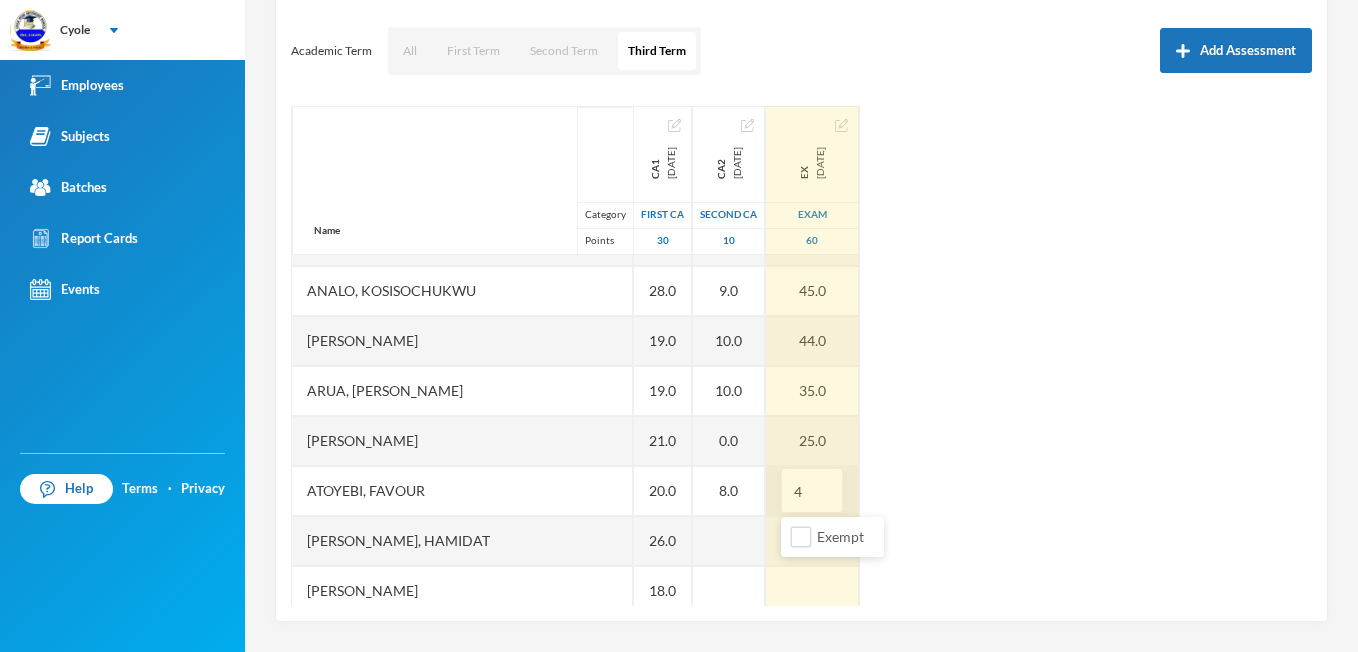 type on "45" 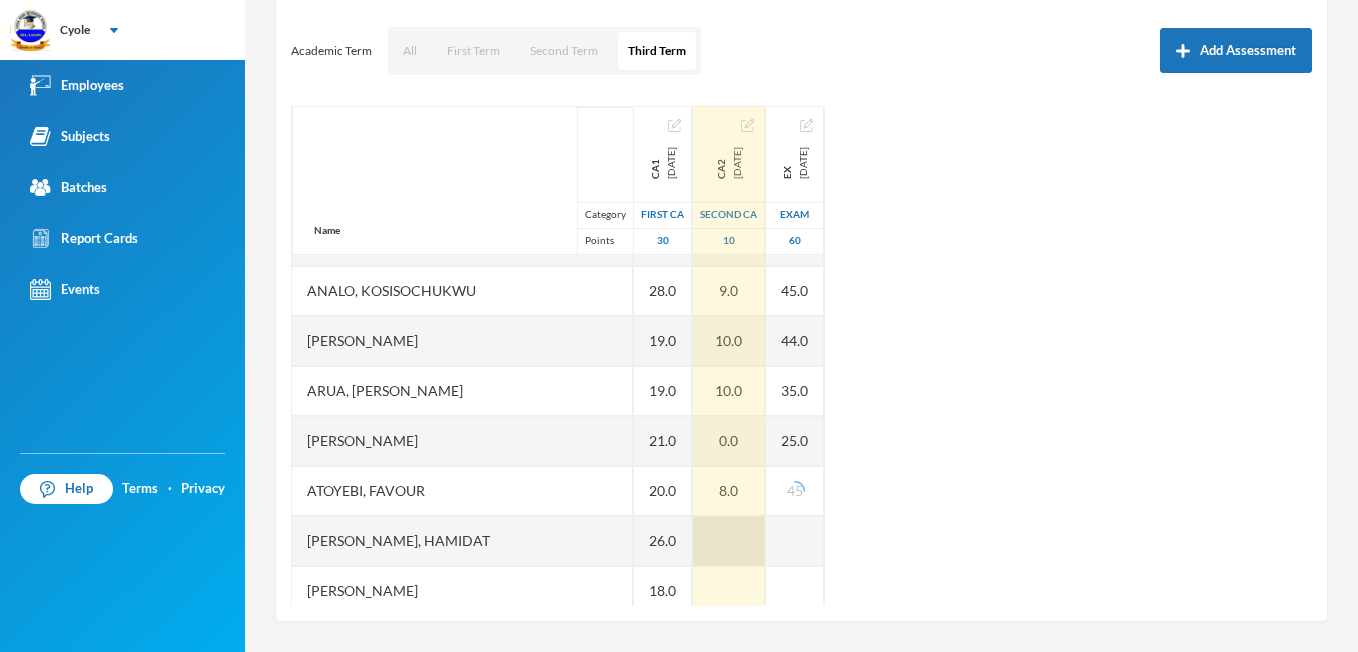 click at bounding box center [729, 541] 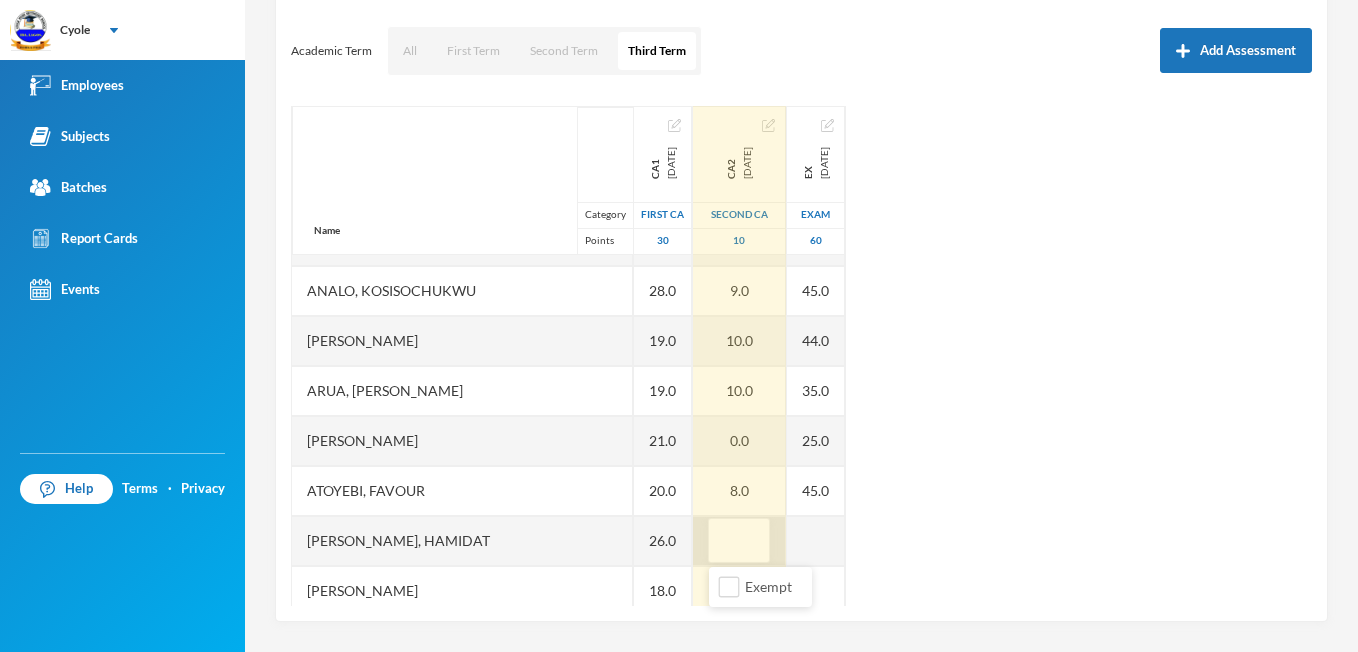 type on "8" 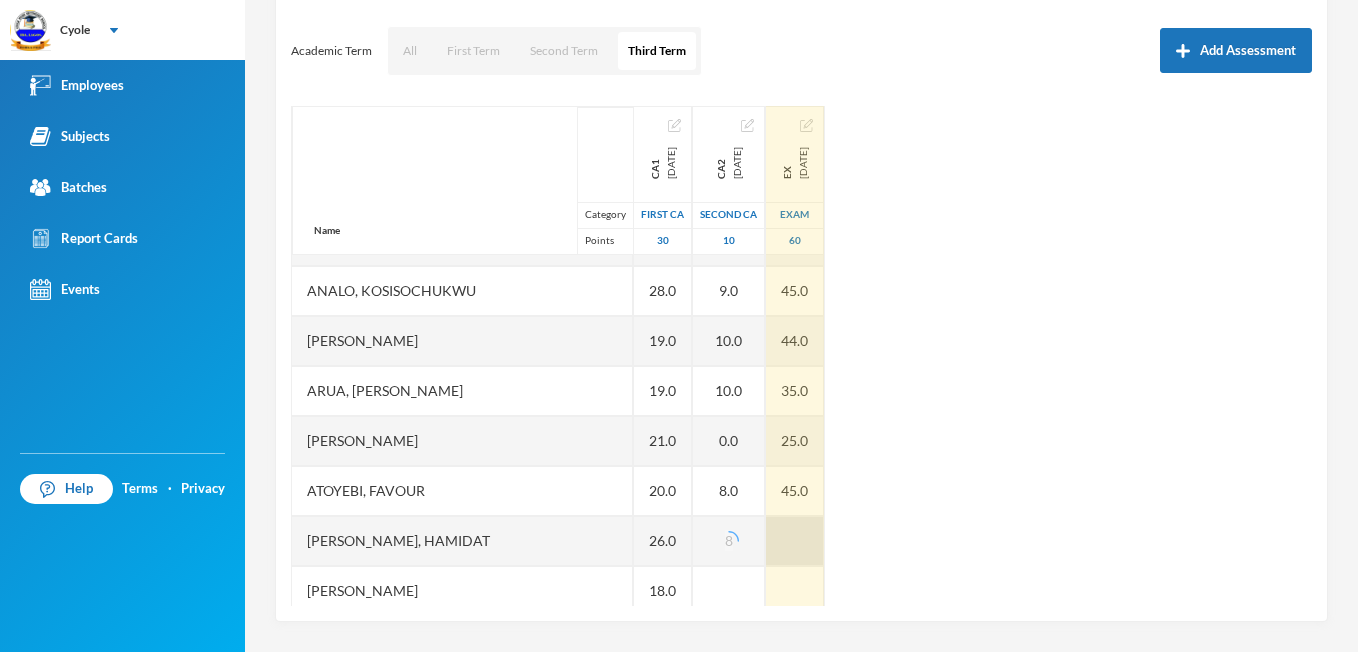 click at bounding box center [795, 541] 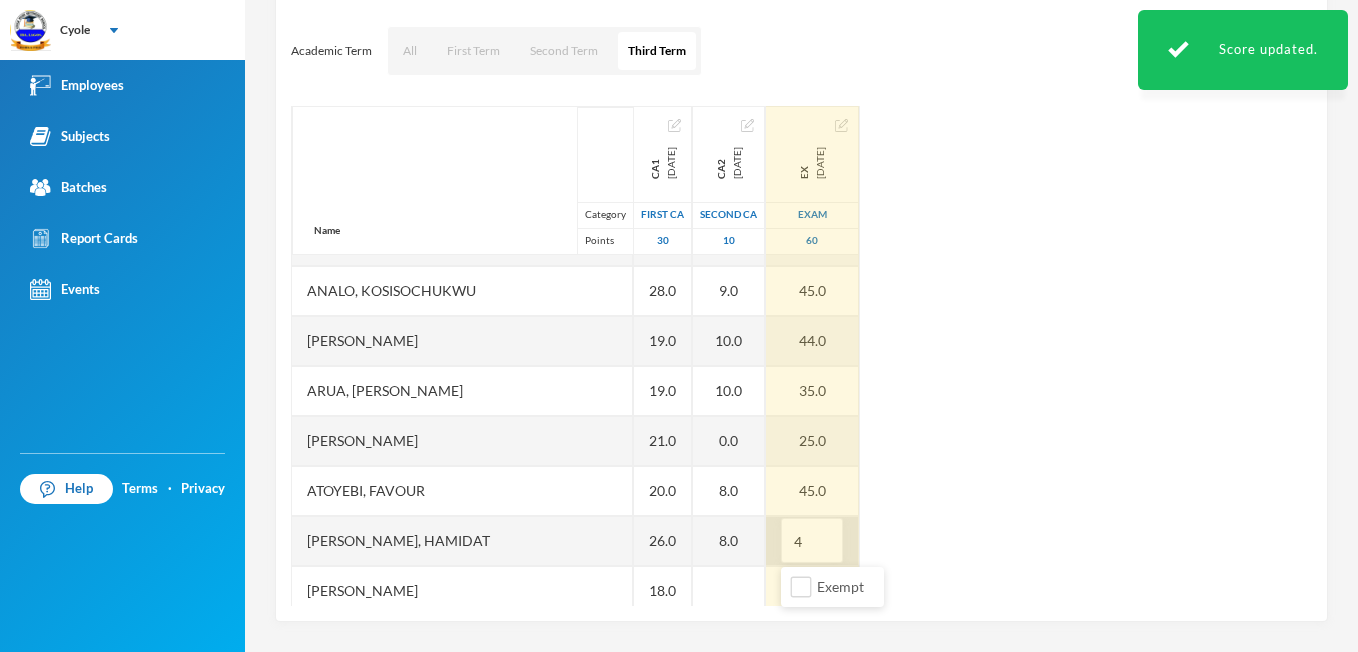 type on "47" 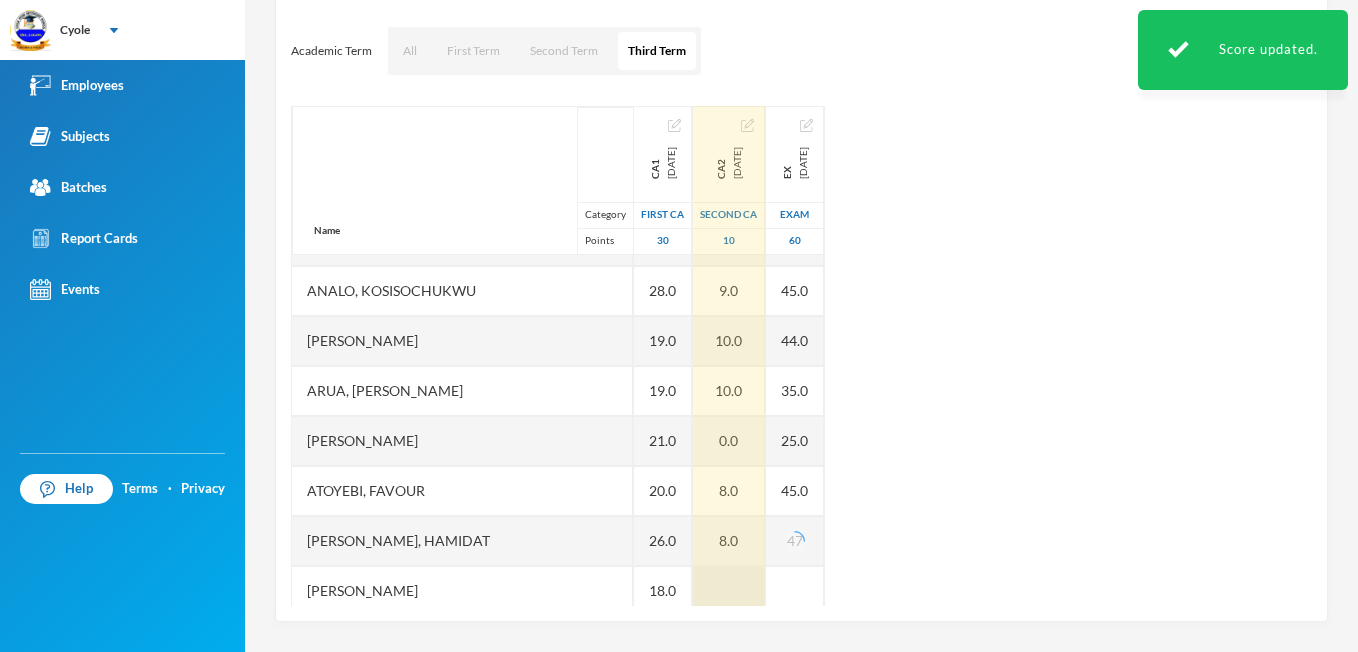 click at bounding box center (729, 591) 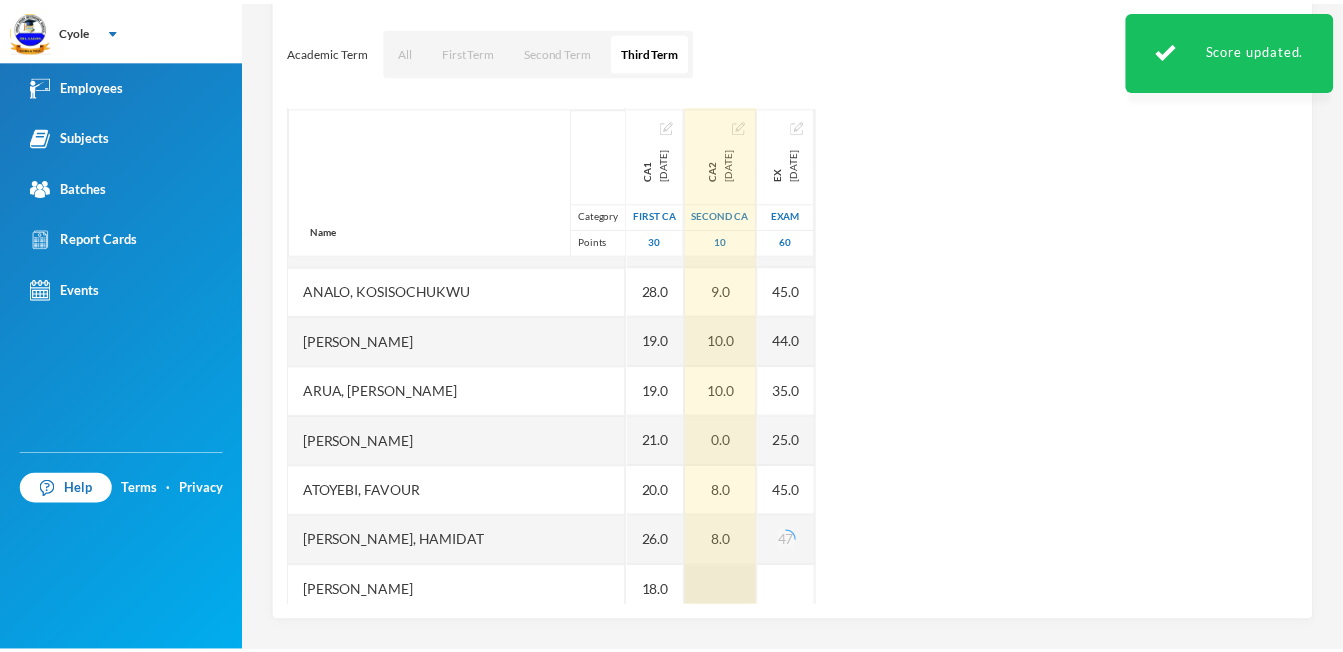 scroll, scrollTop: 249, scrollLeft: 0, axis: vertical 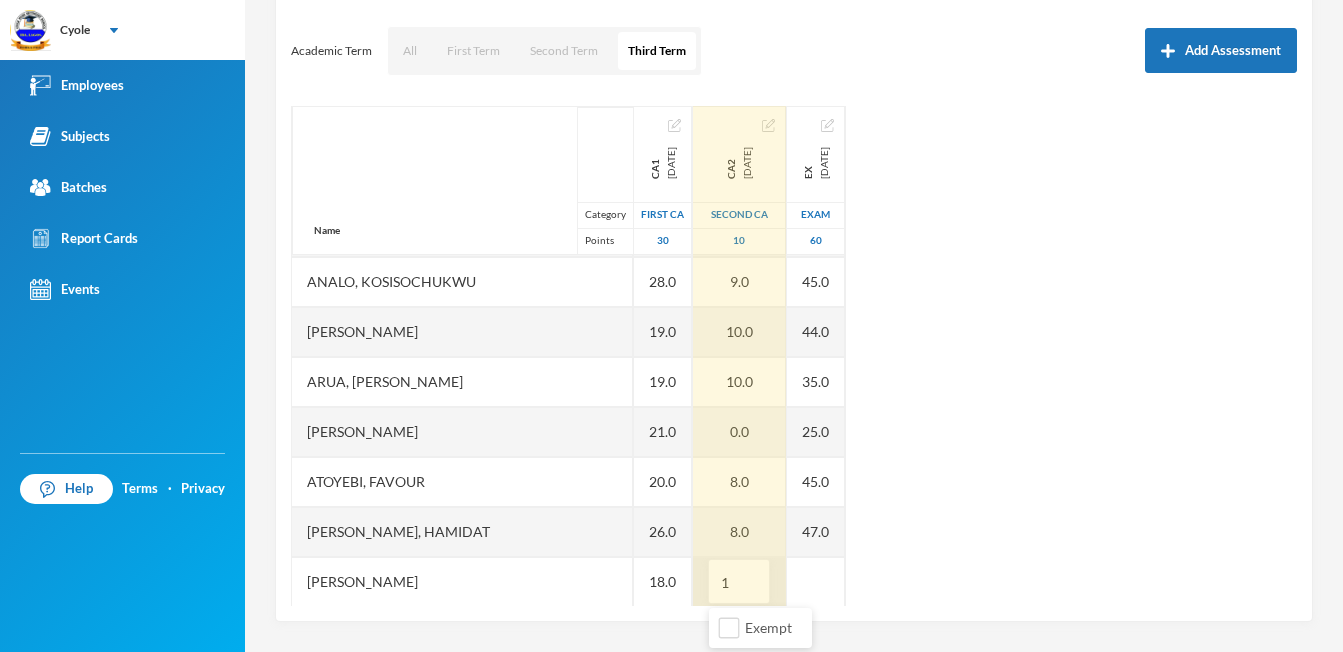 type on "10" 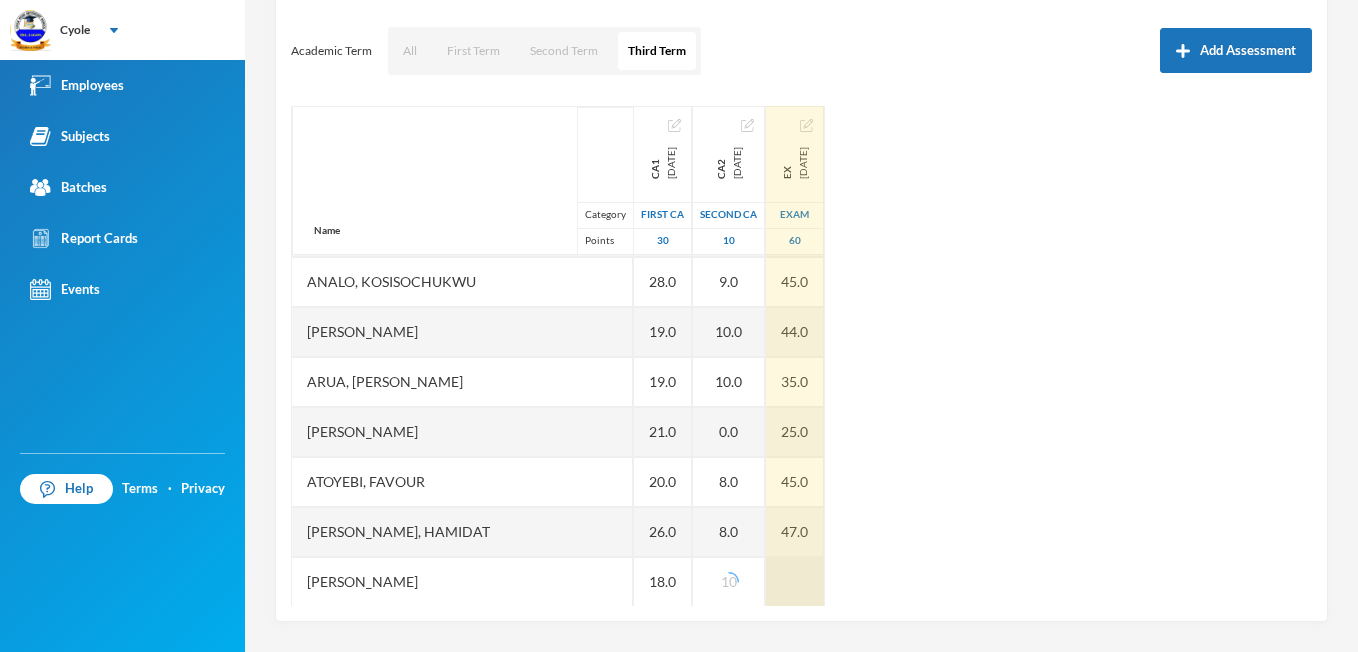 click at bounding box center [795, 582] 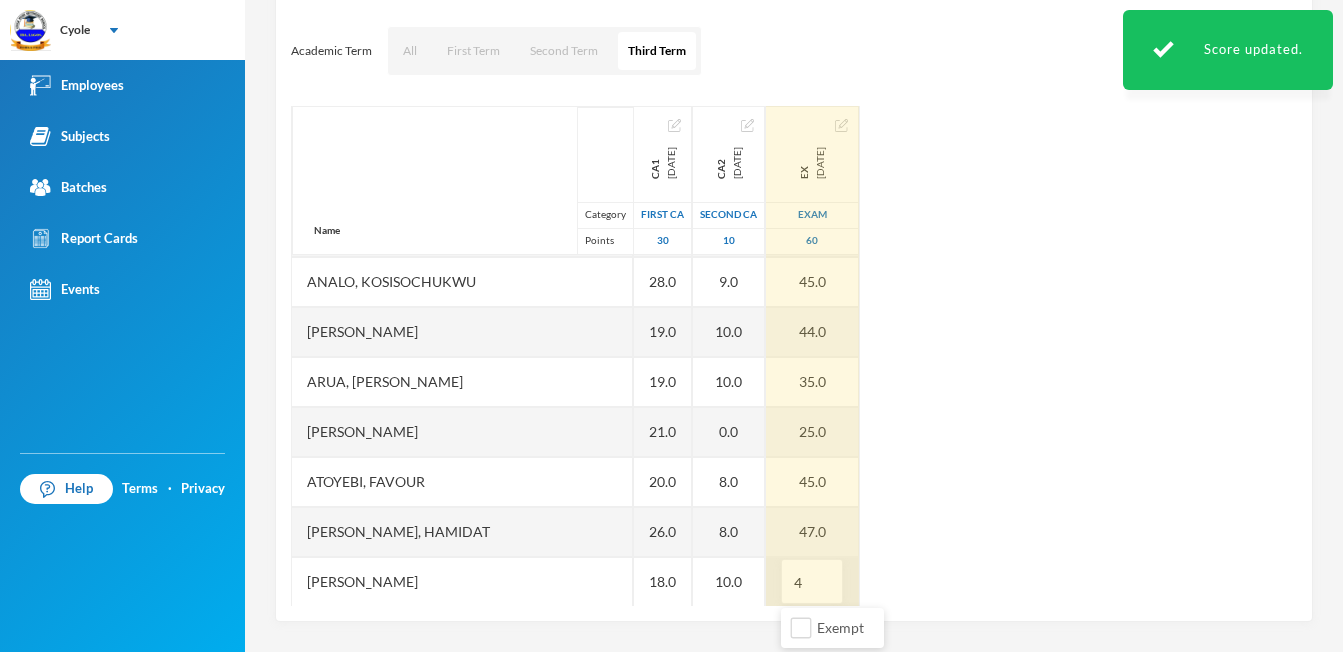type on "44" 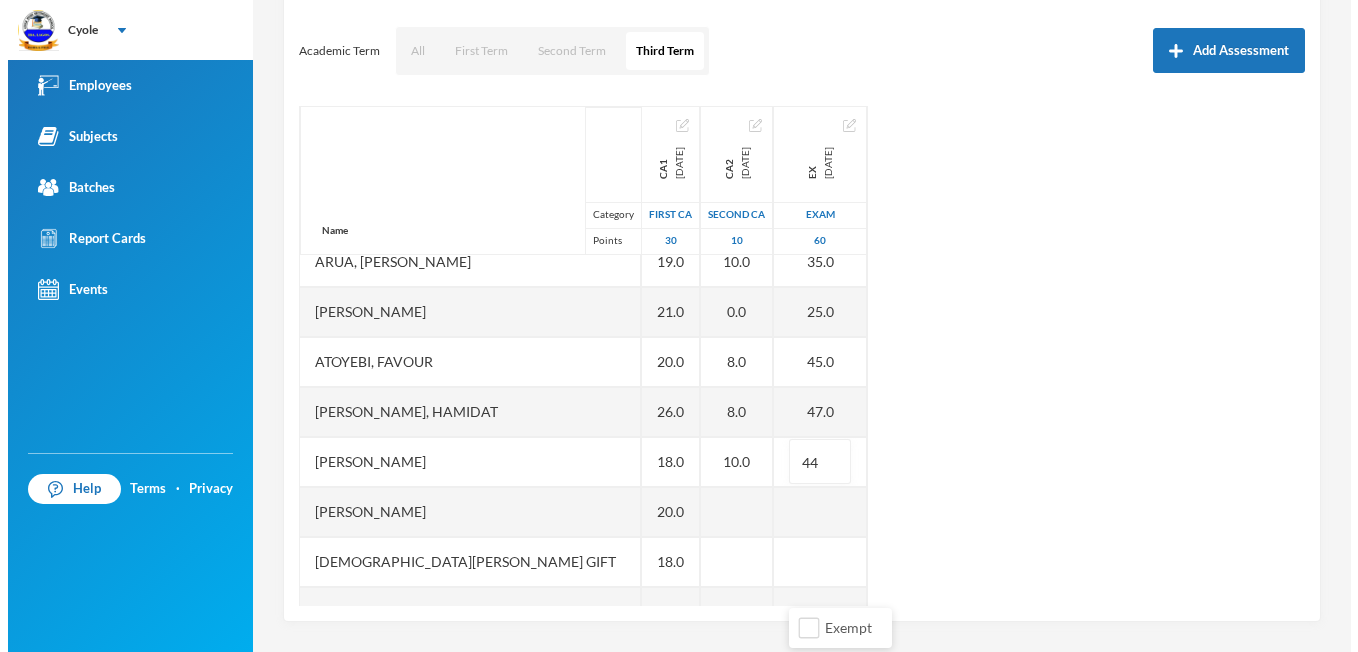 scroll, scrollTop: 409, scrollLeft: 0, axis: vertical 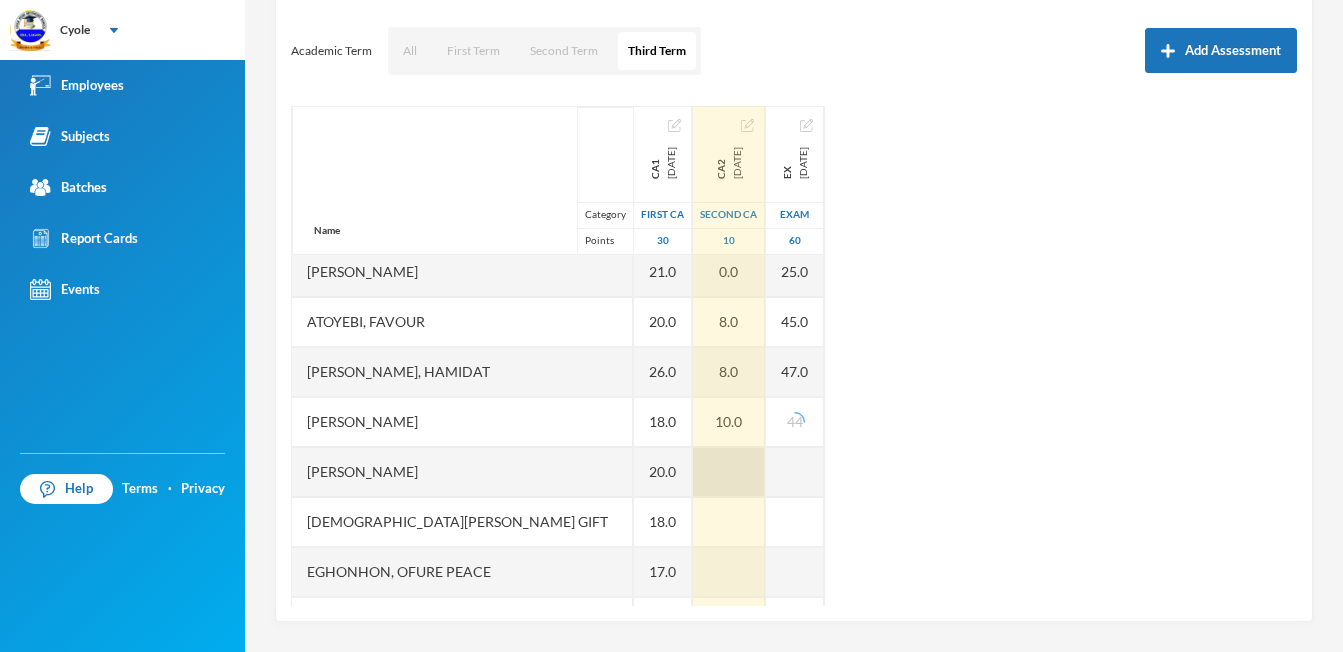 click at bounding box center [729, 472] 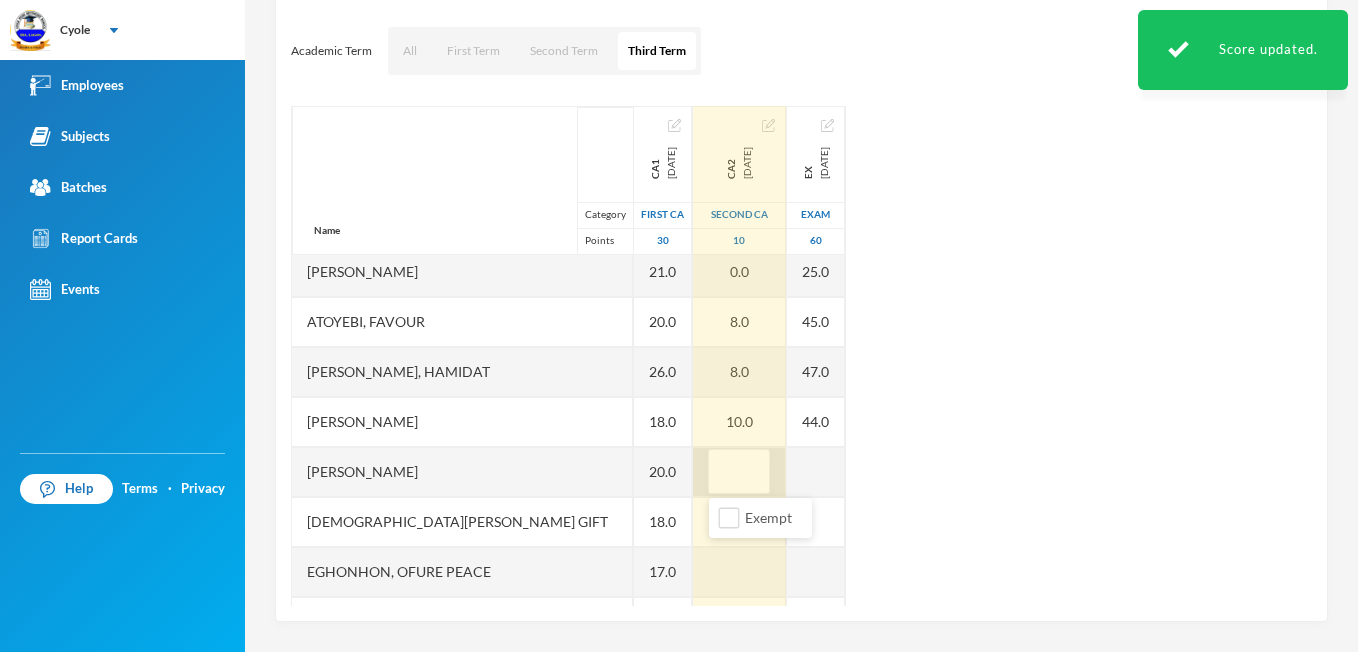 type on "9" 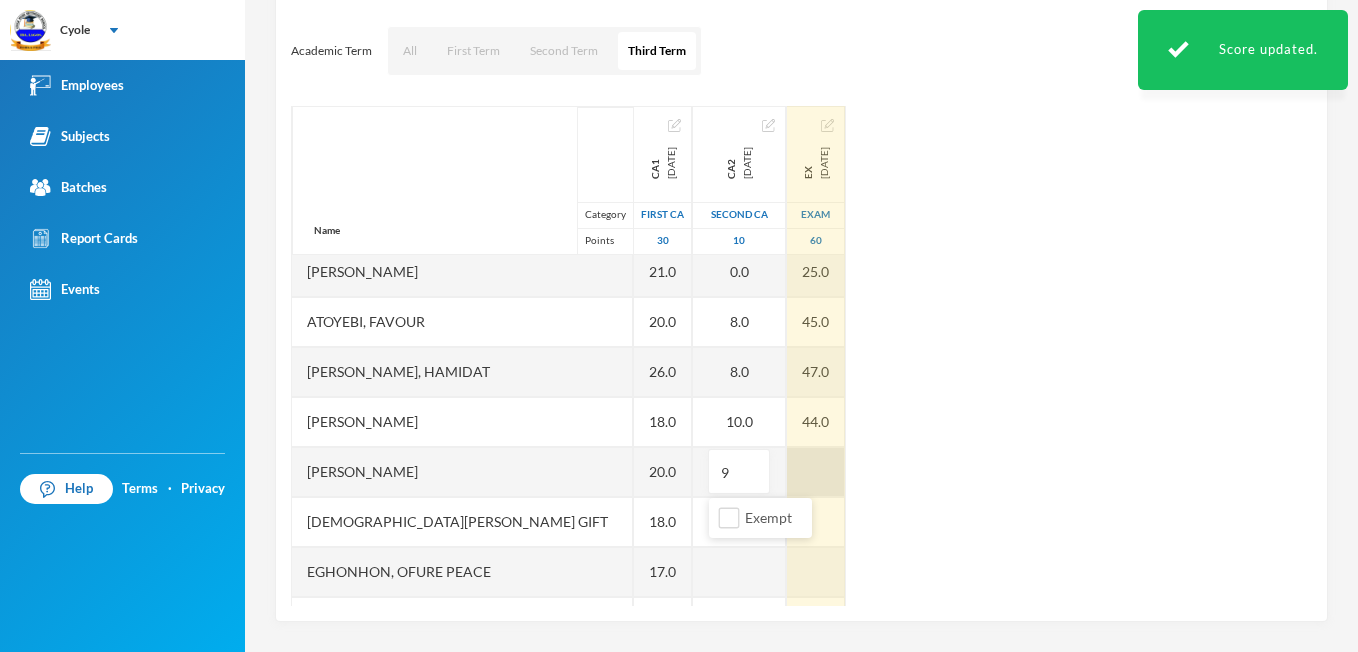 click at bounding box center [816, 472] 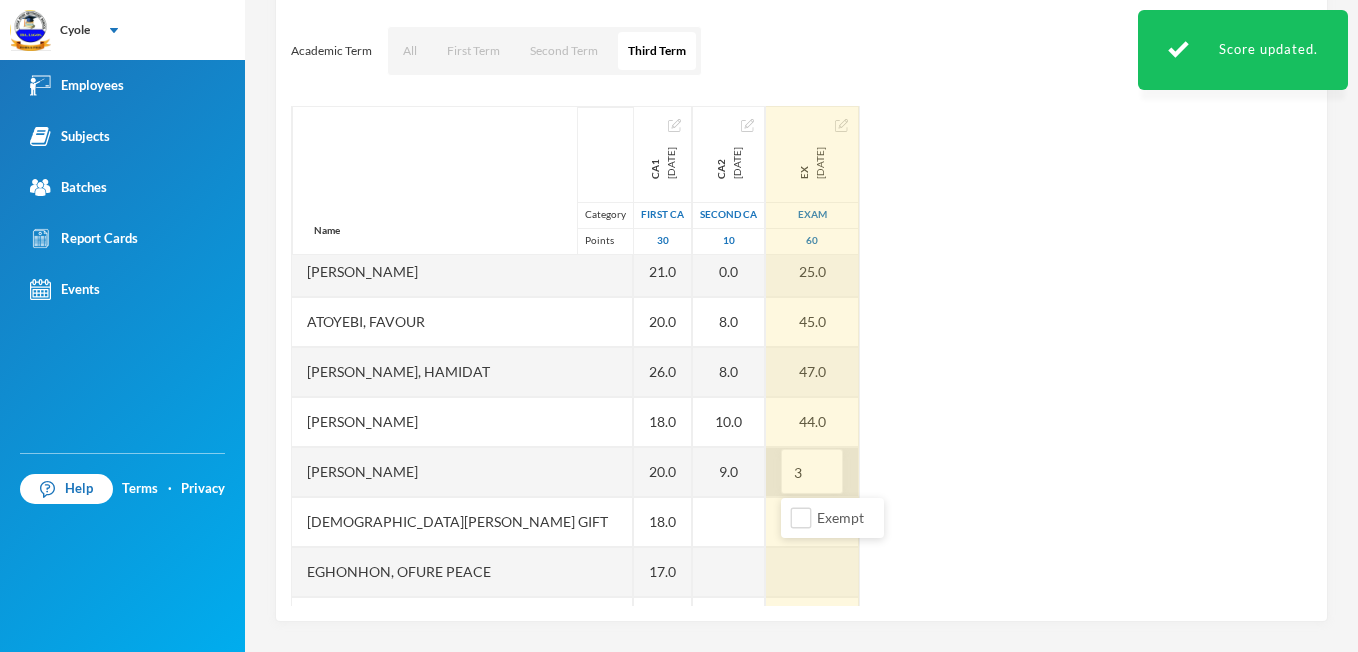 type on "36" 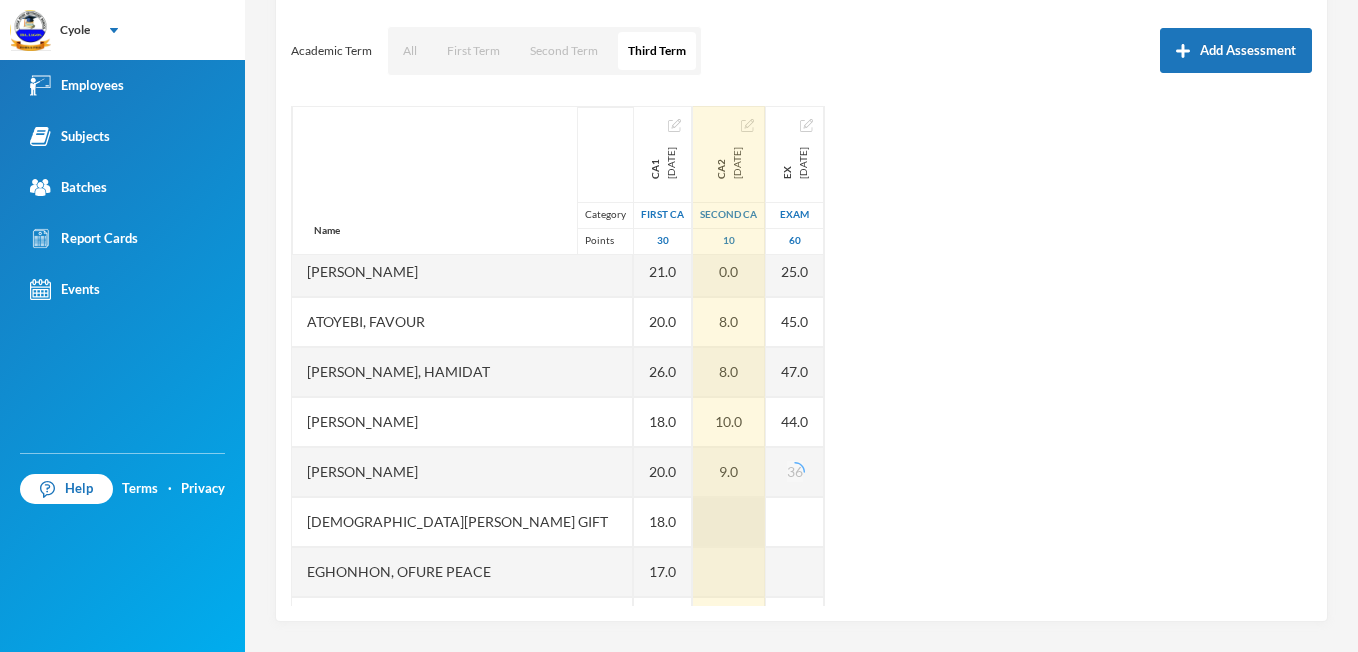 click at bounding box center (729, 522) 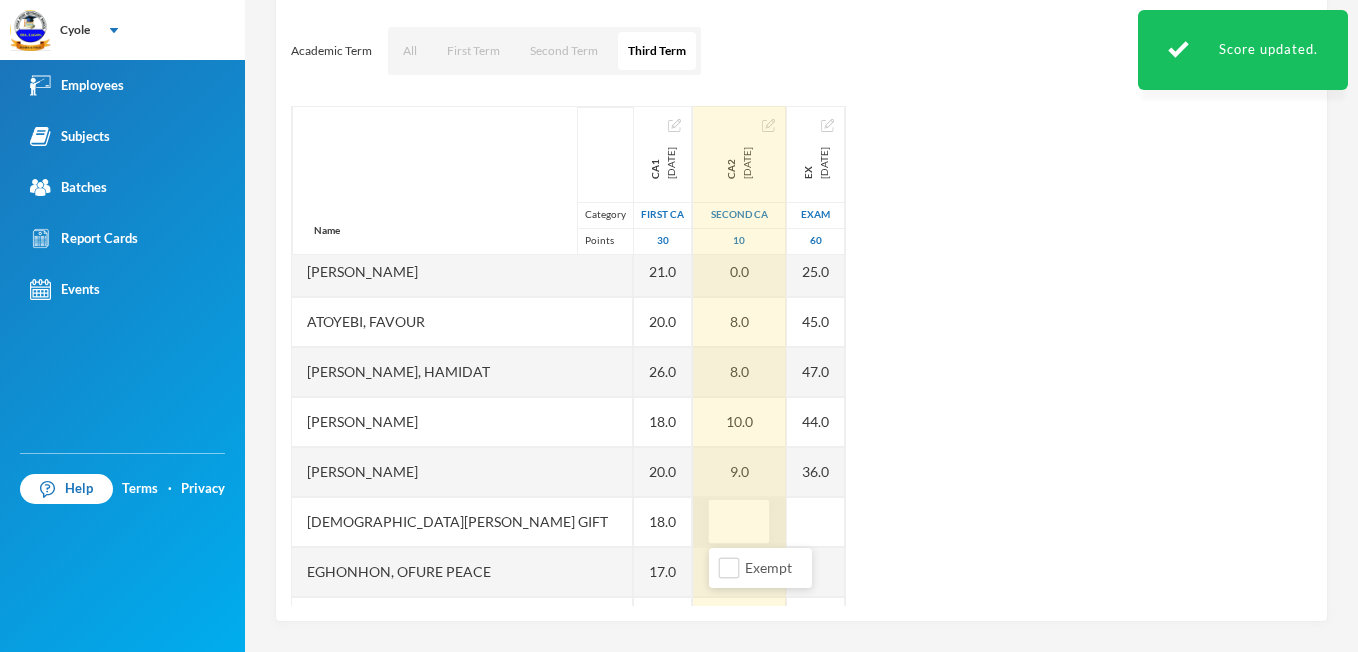 type on "3" 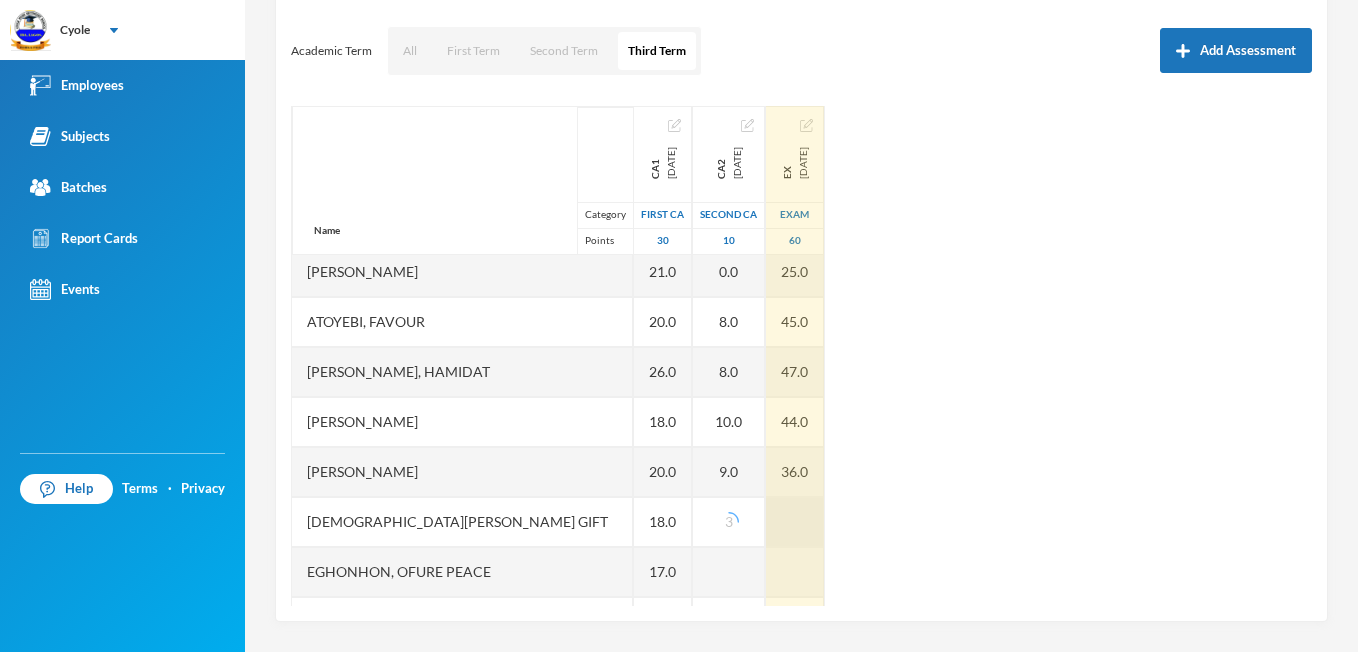 click at bounding box center (795, 522) 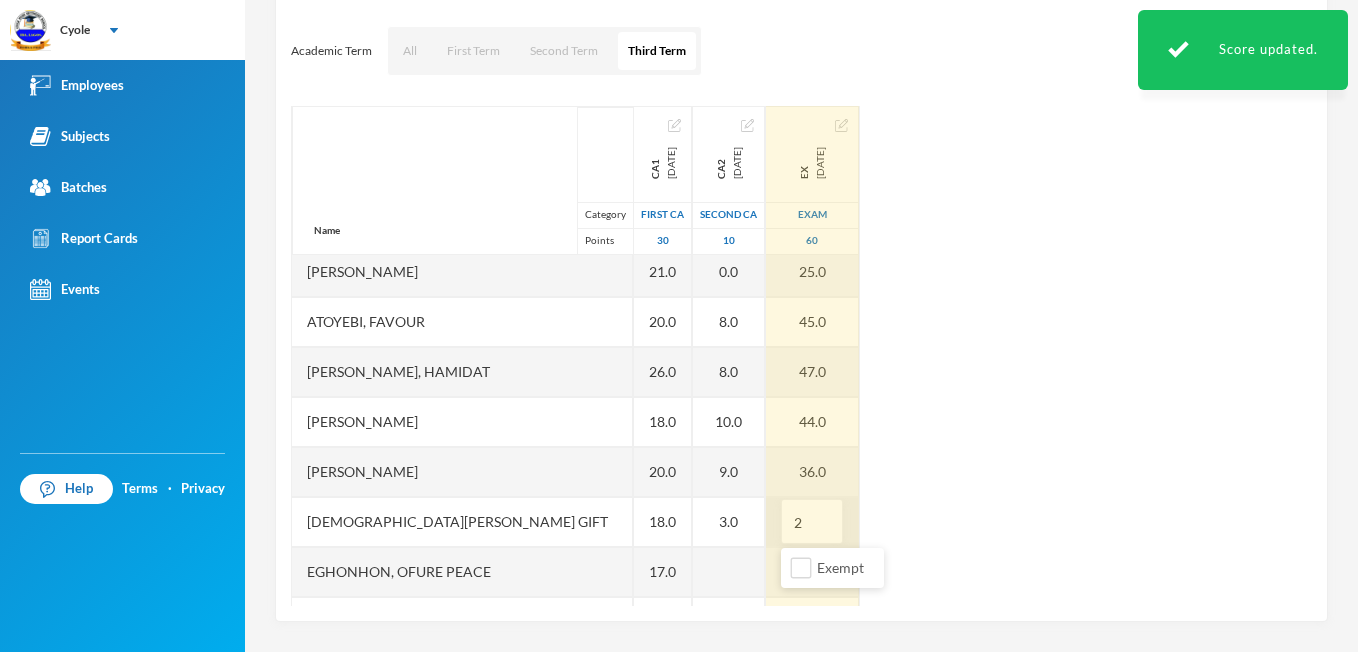 type on "28" 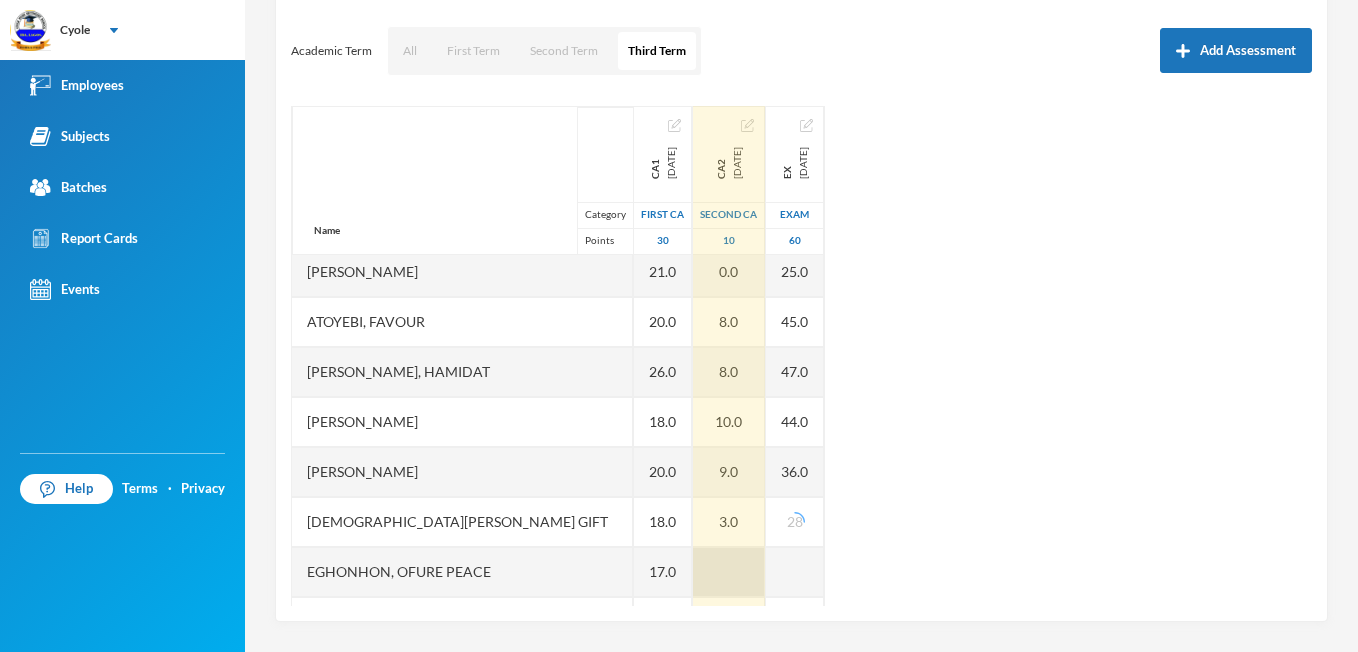 click at bounding box center (729, 572) 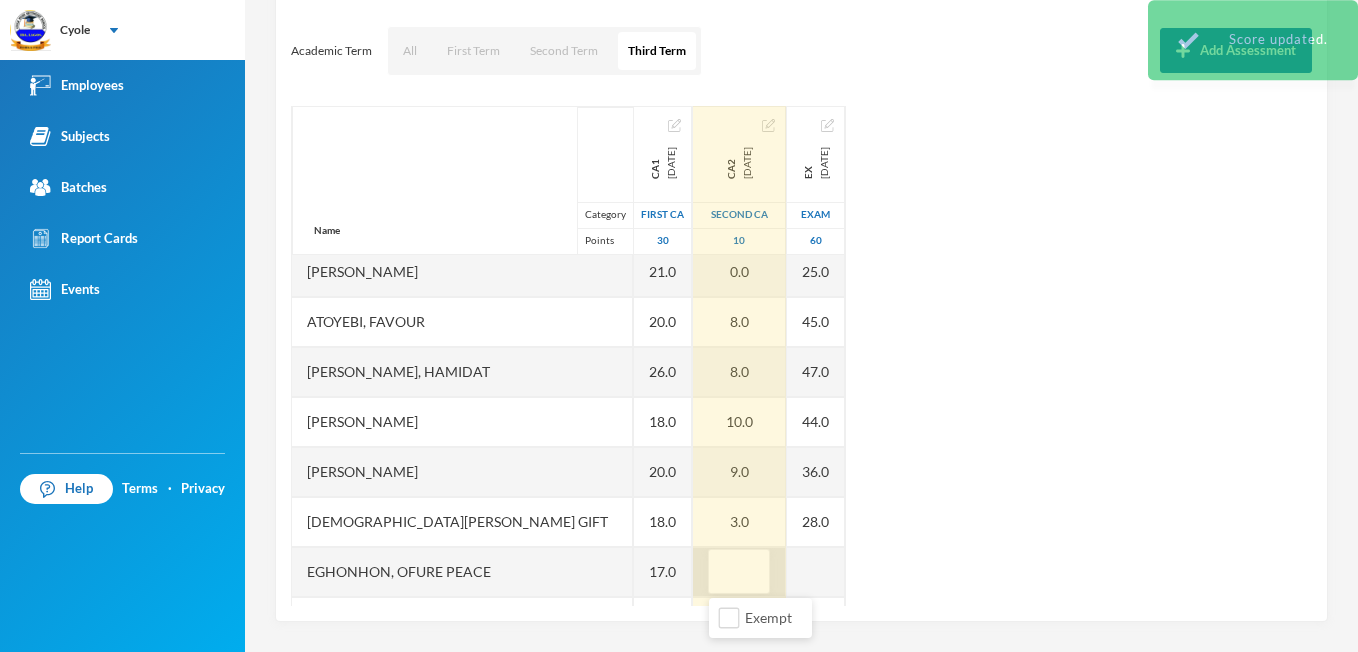 type on "5" 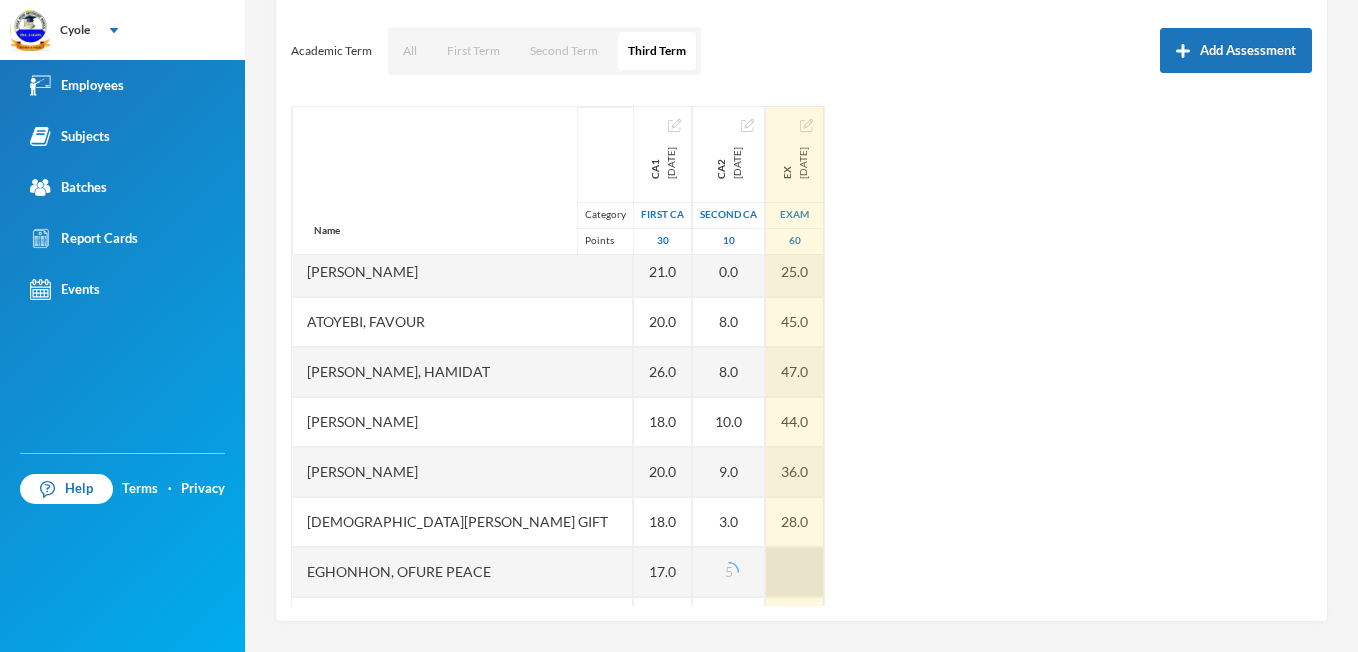 click at bounding box center [795, 572] 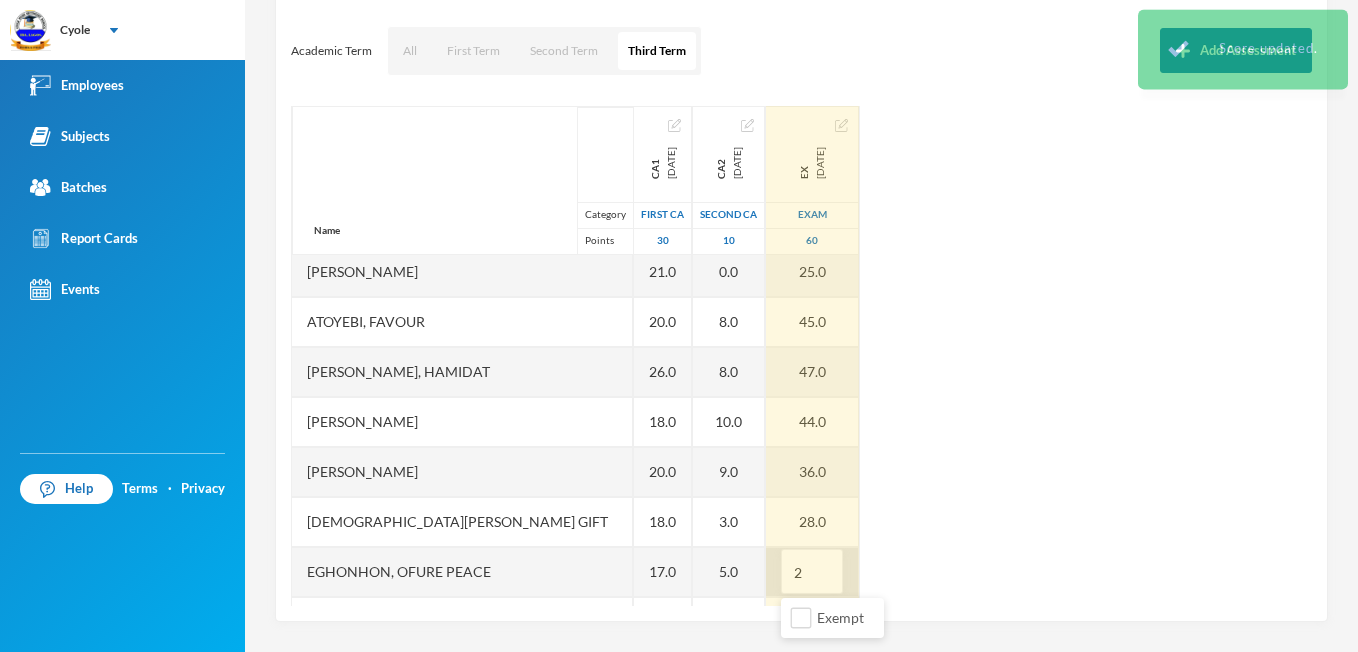 type on "23" 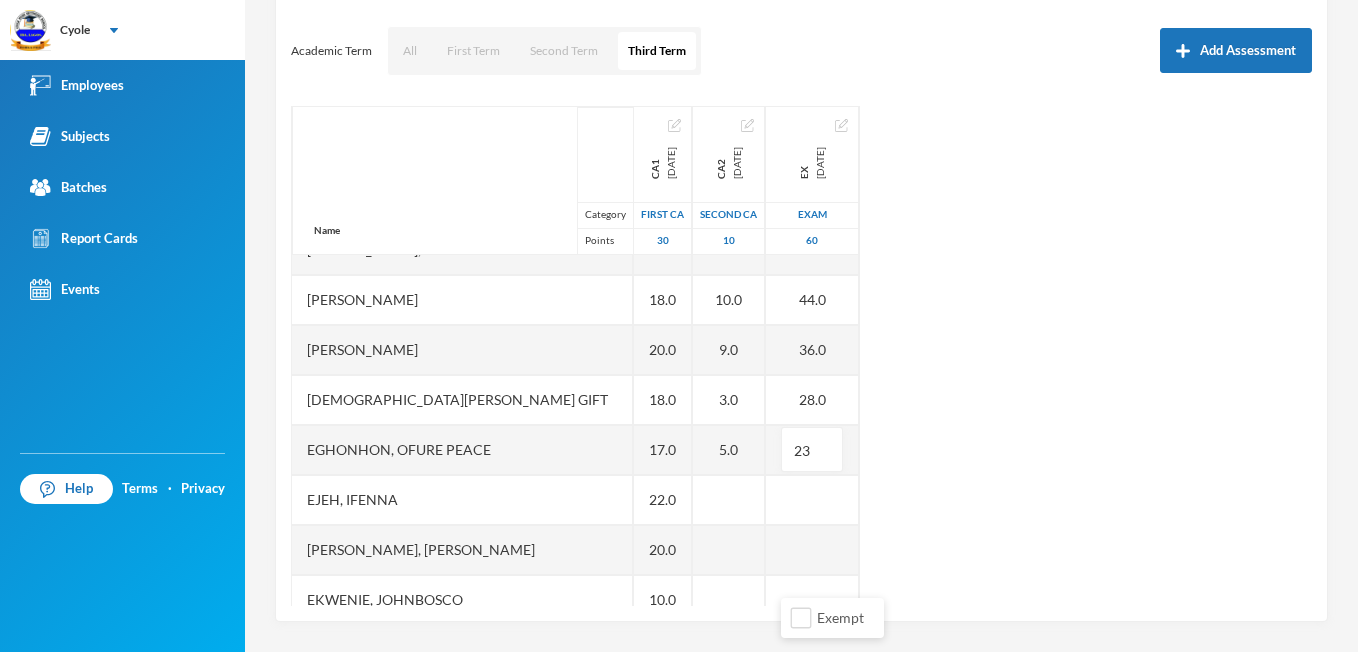 scroll, scrollTop: 569, scrollLeft: 0, axis: vertical 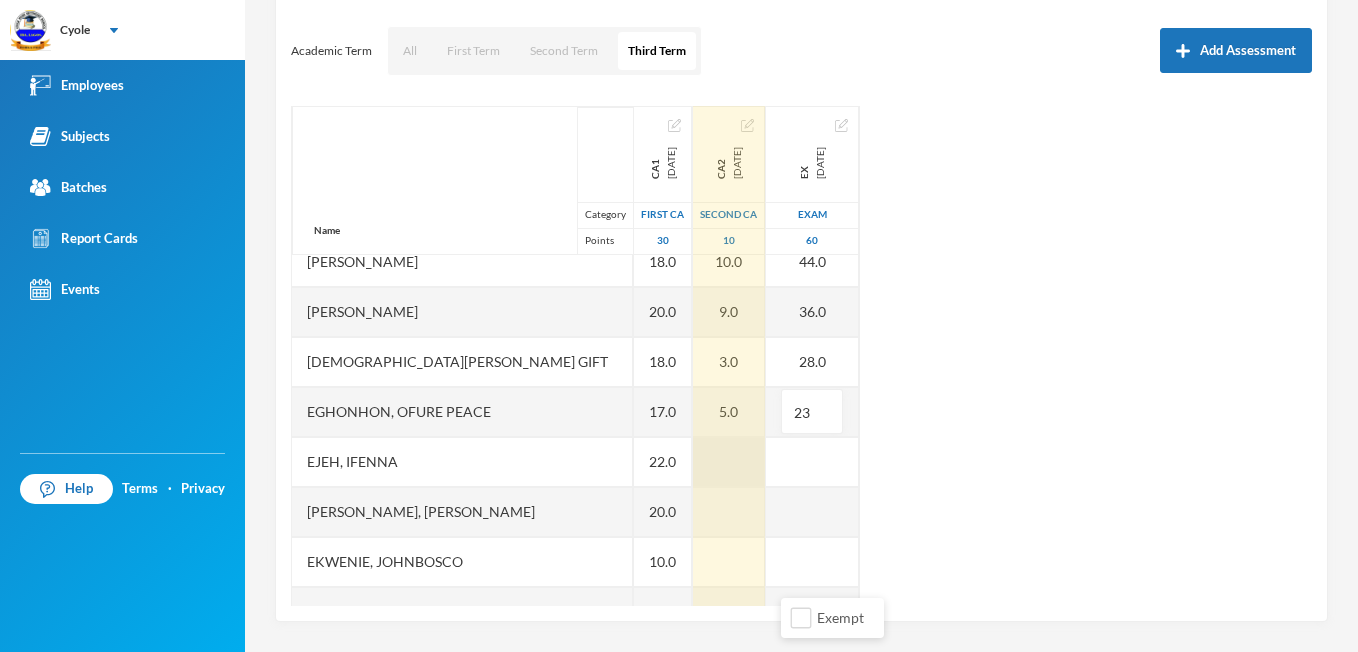 click at bounding box center (729, 462) 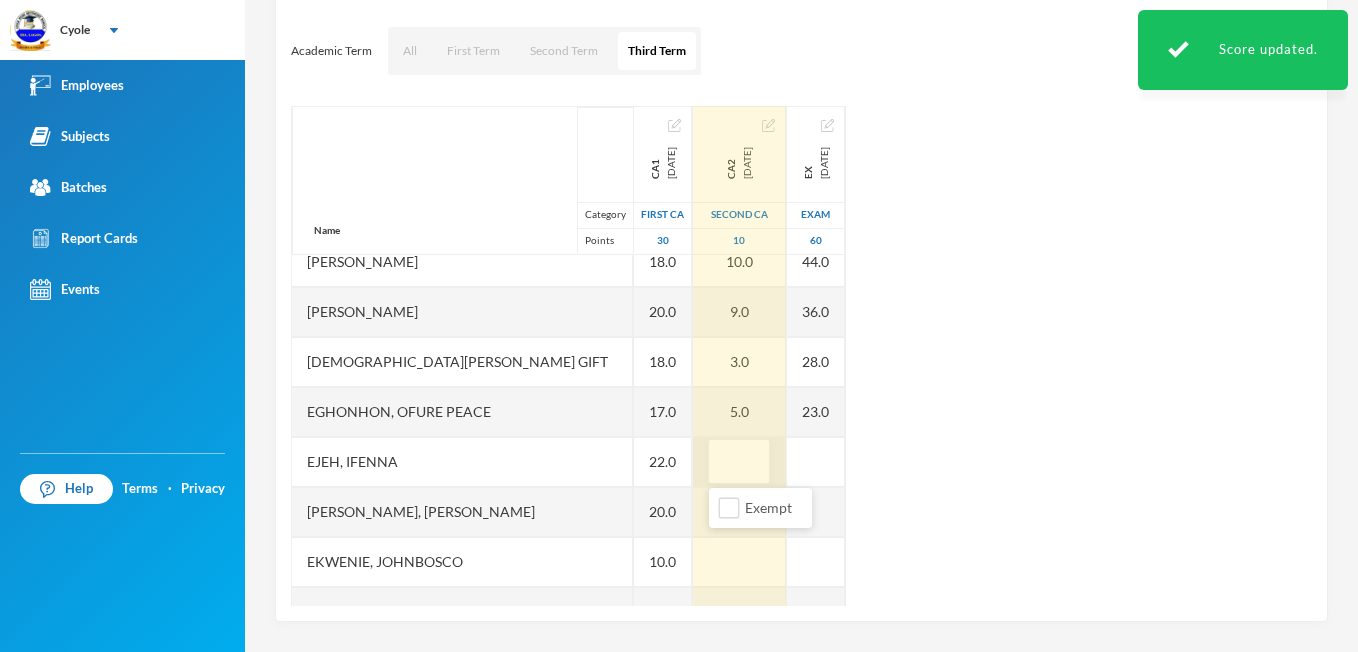 type on "6" 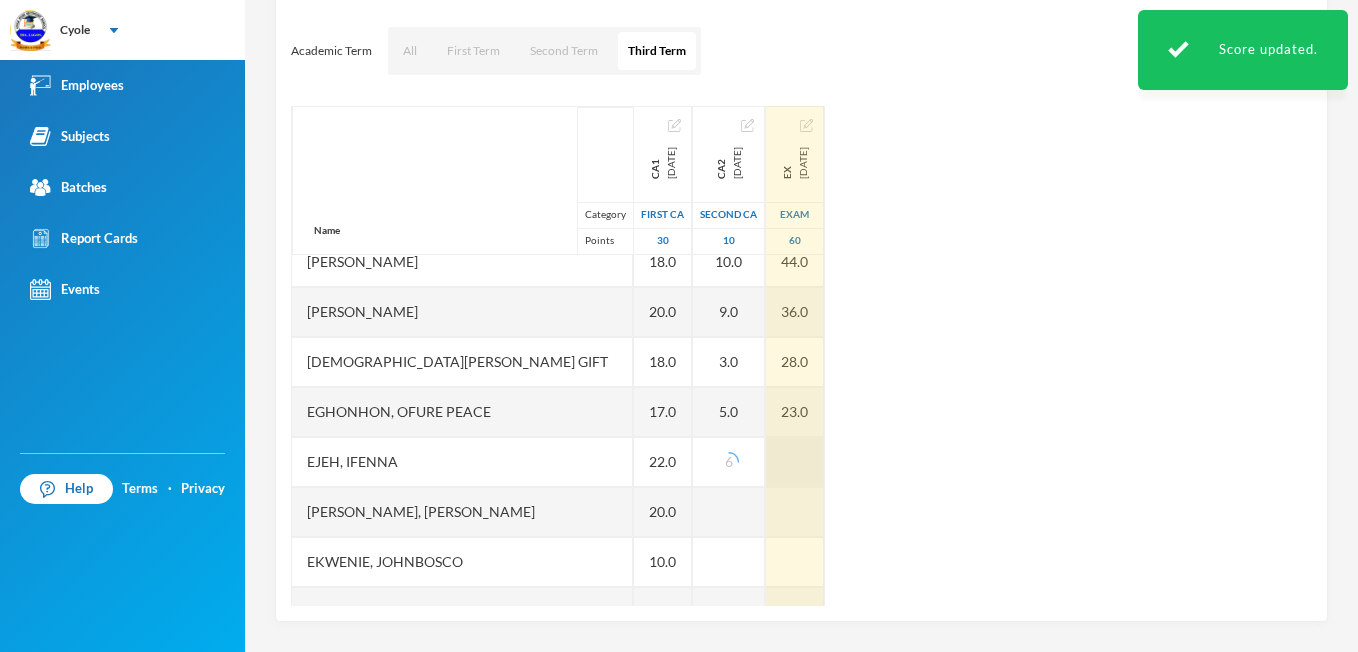 click at bounding box center (795, 462) 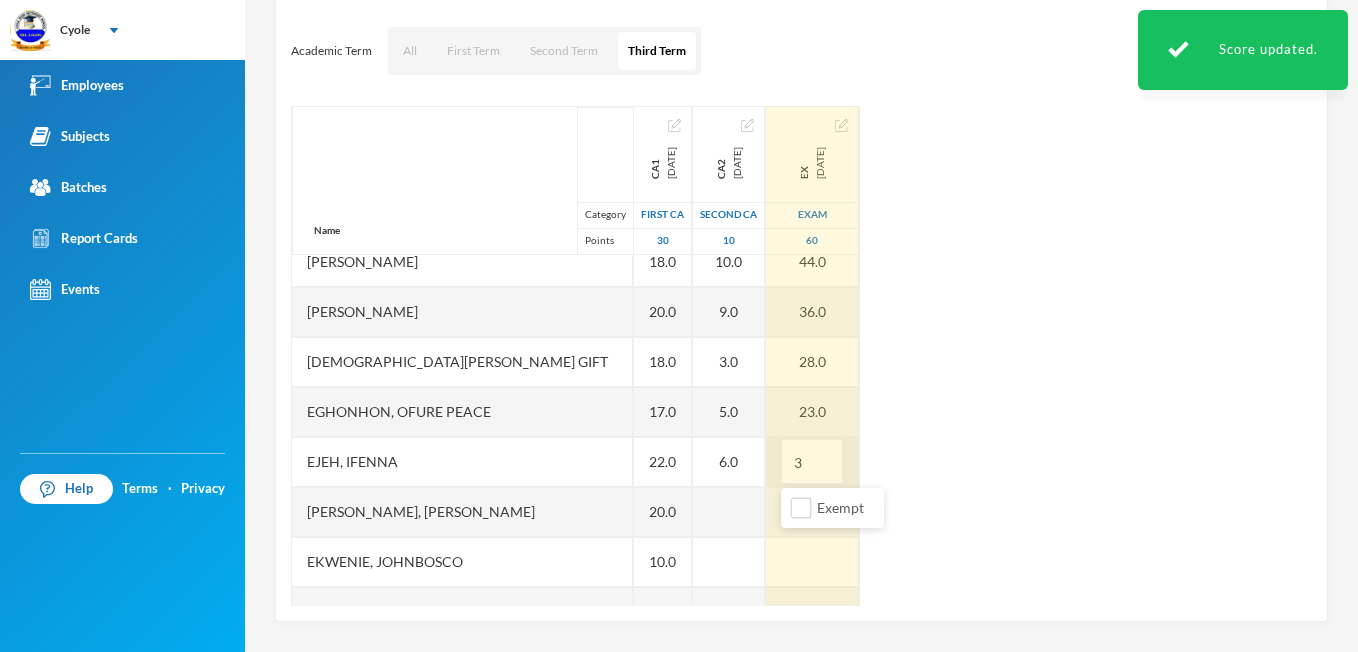 type on "32" 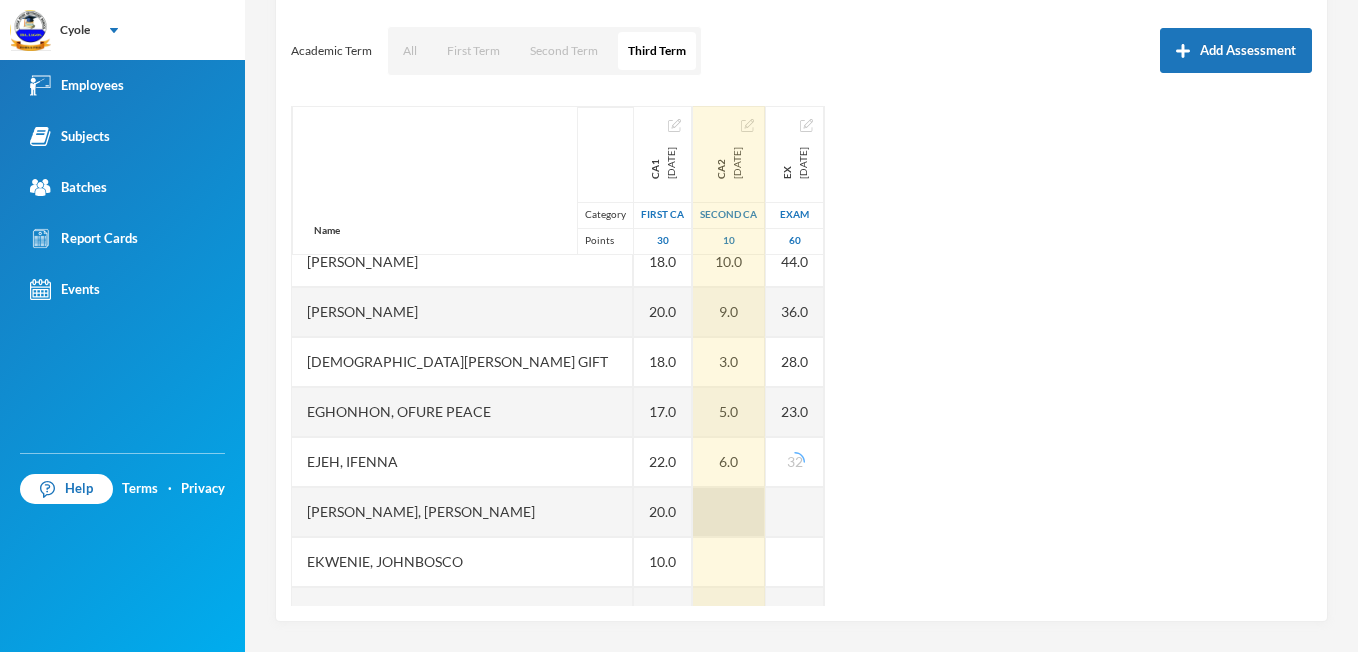 click at bounding box center [729, 512] 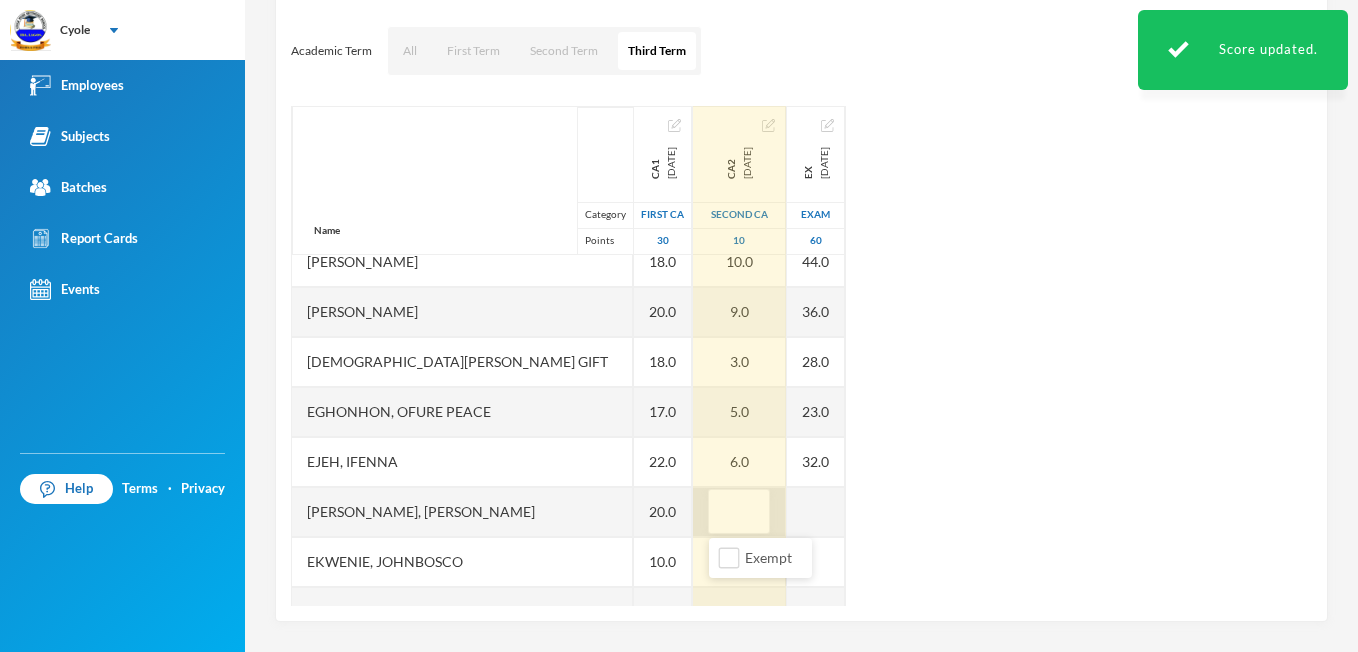 type on "3" 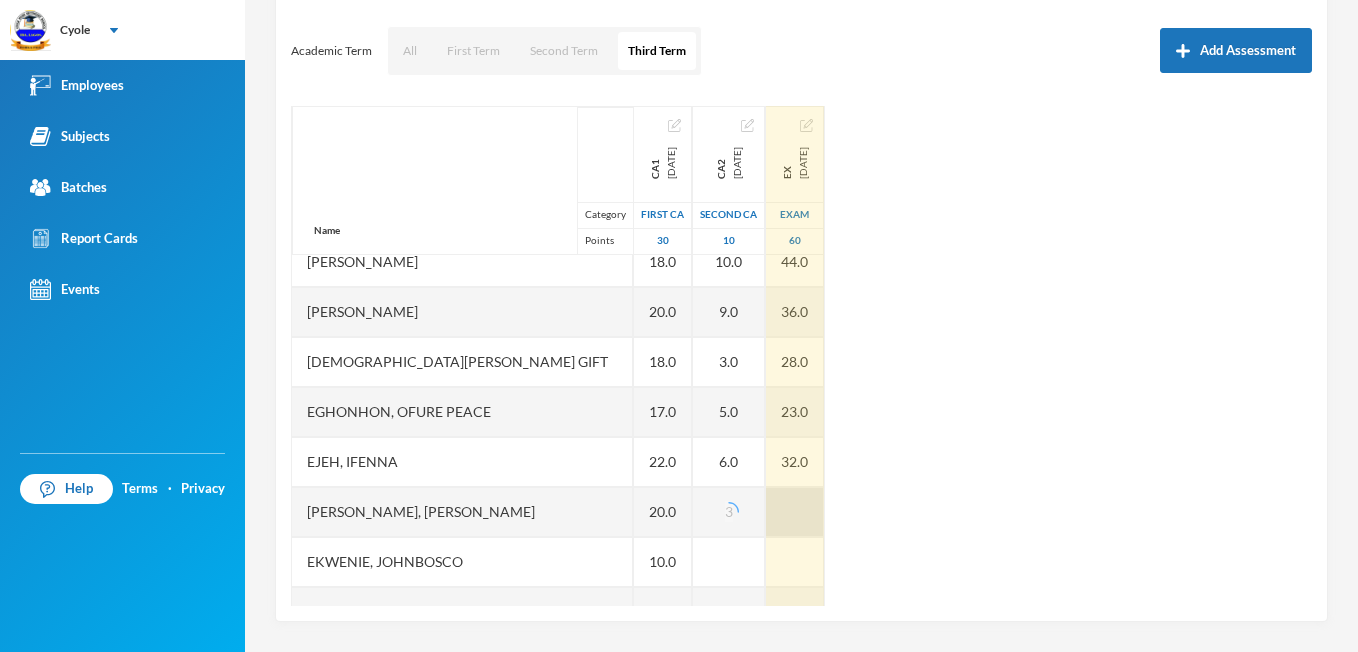 click at bounding box center (795, 512) 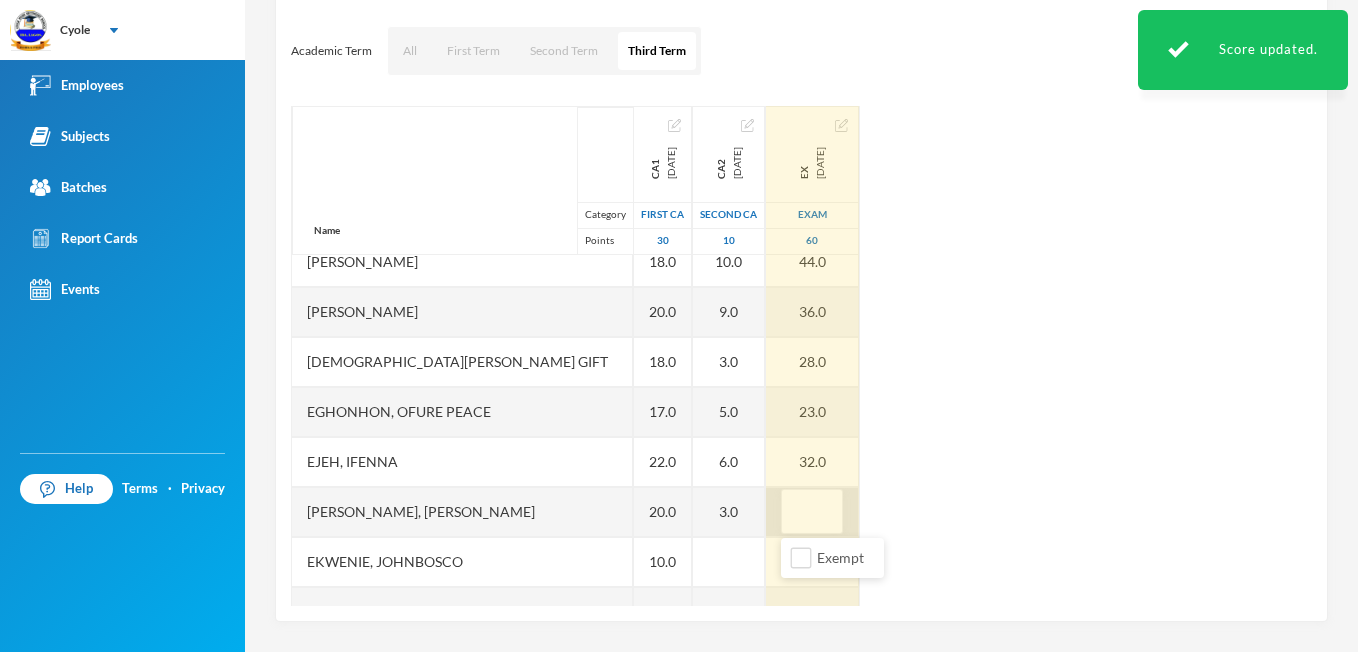 type on "0" 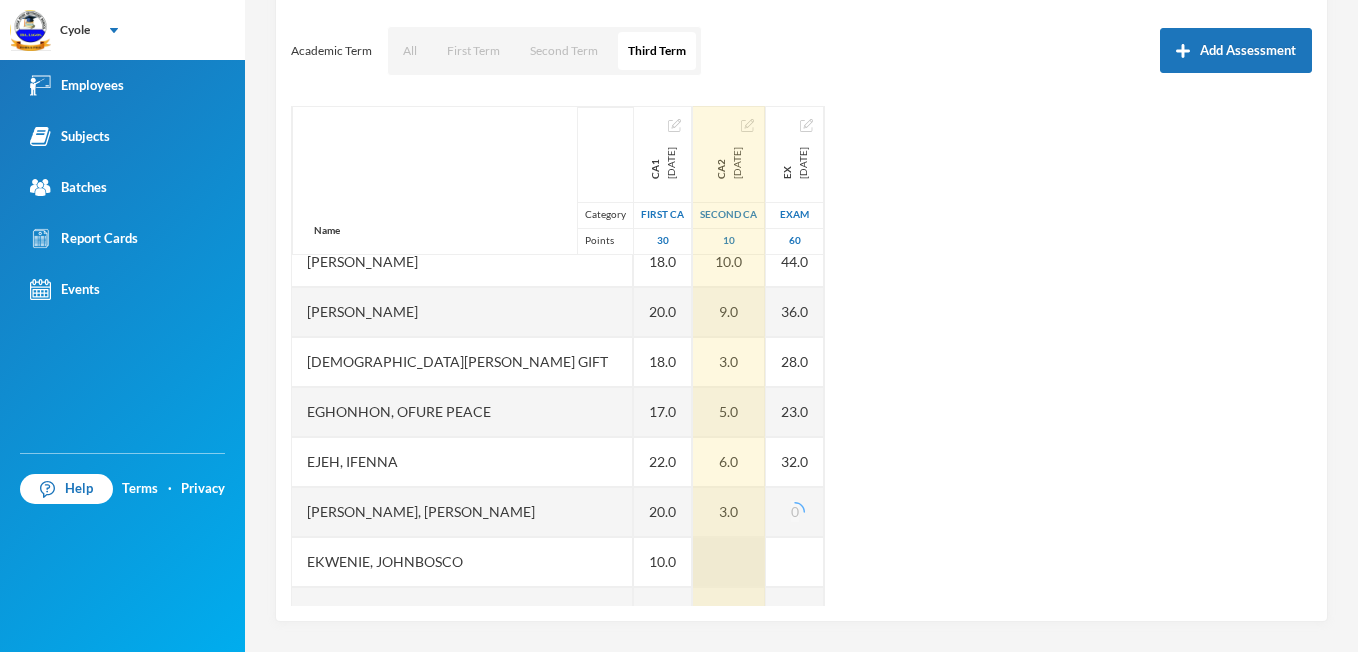 click at bounding box center [729, 562] 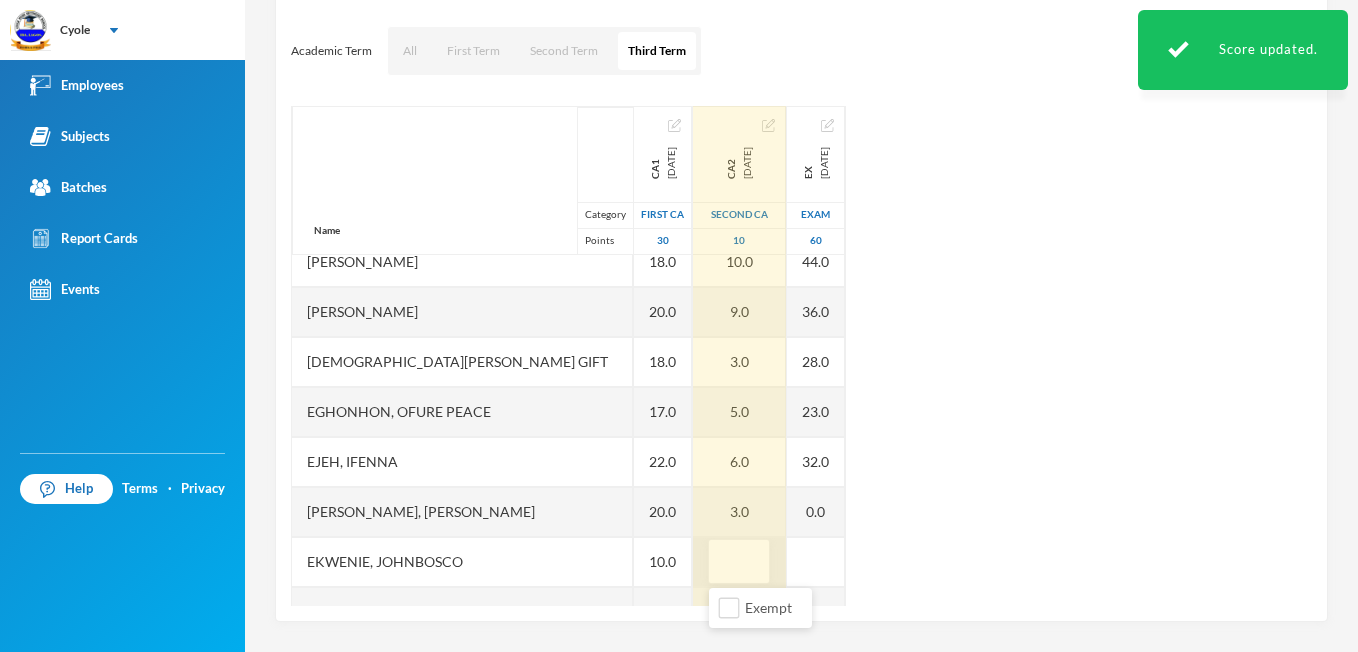 type on "5" 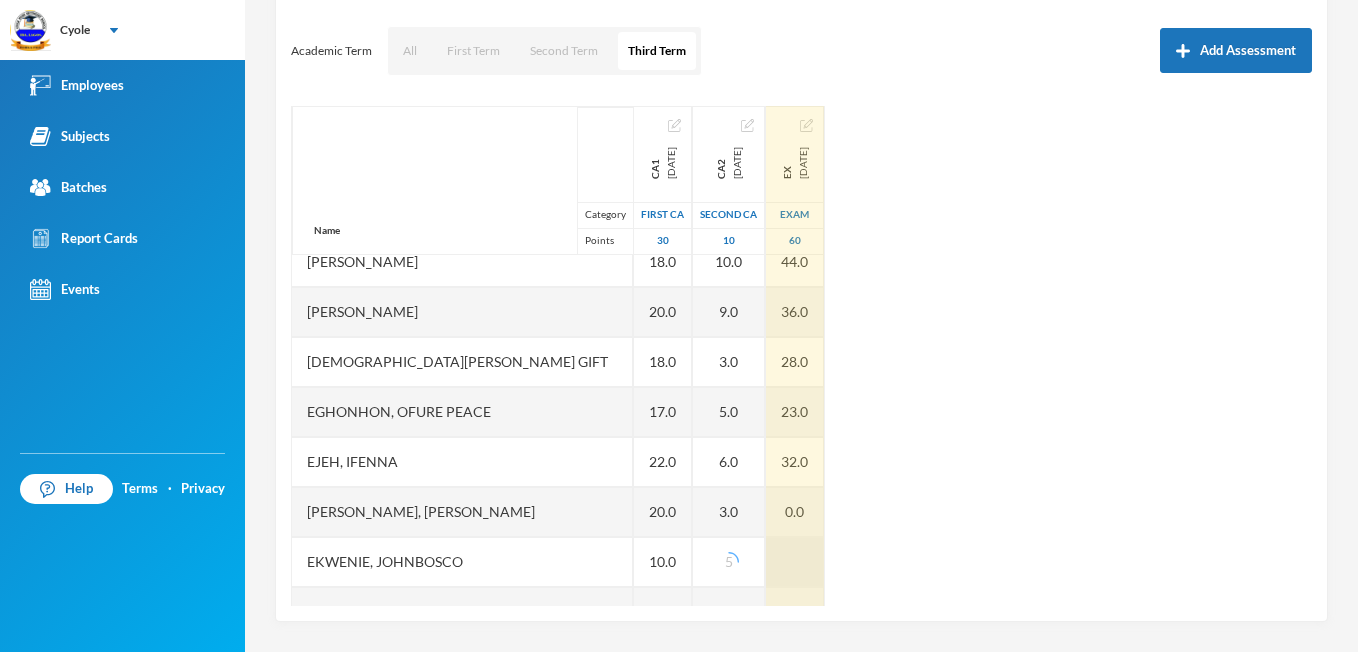 click at bounding box center [795, 562] 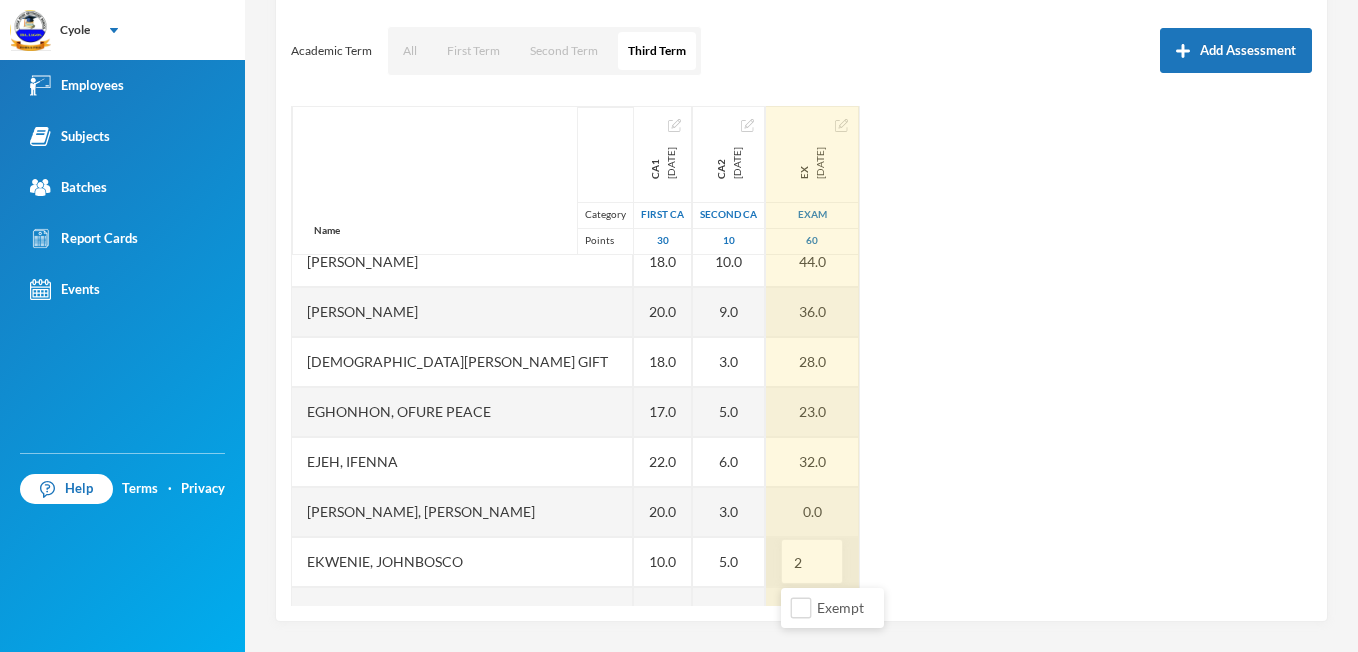 type on "25" 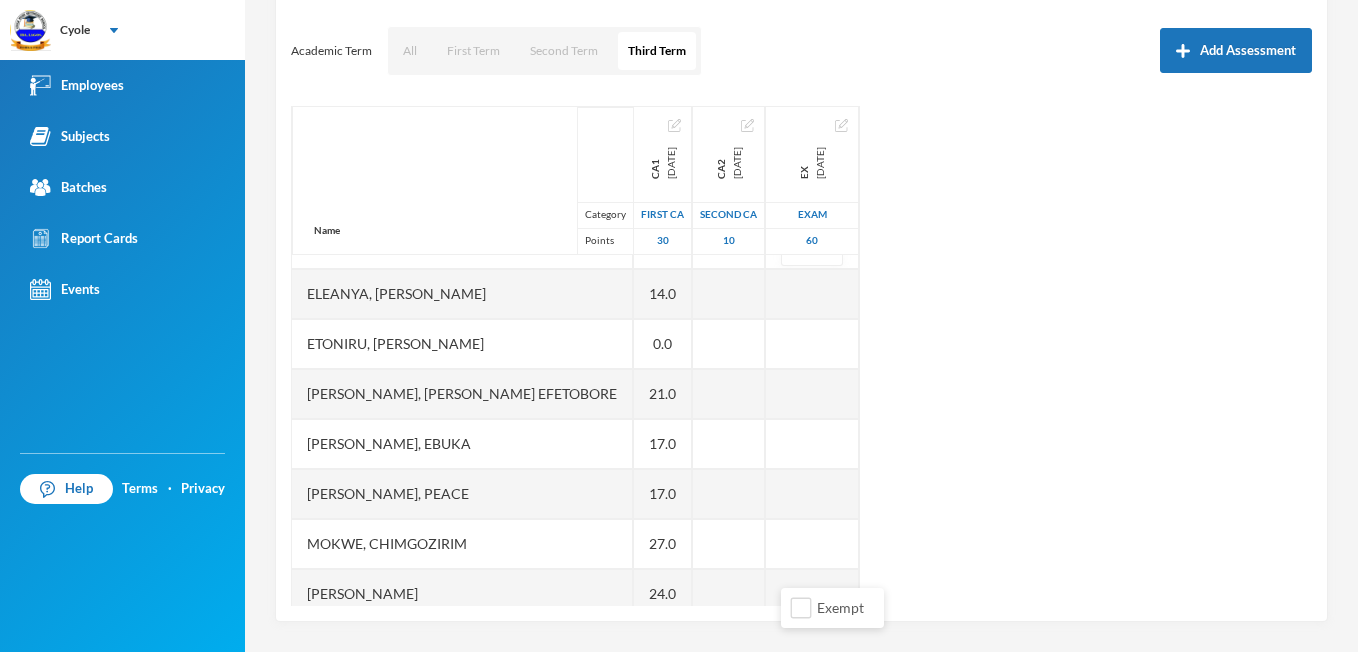 scroll, scrollTop: 889, scrollLeft: 0, axis: vertical 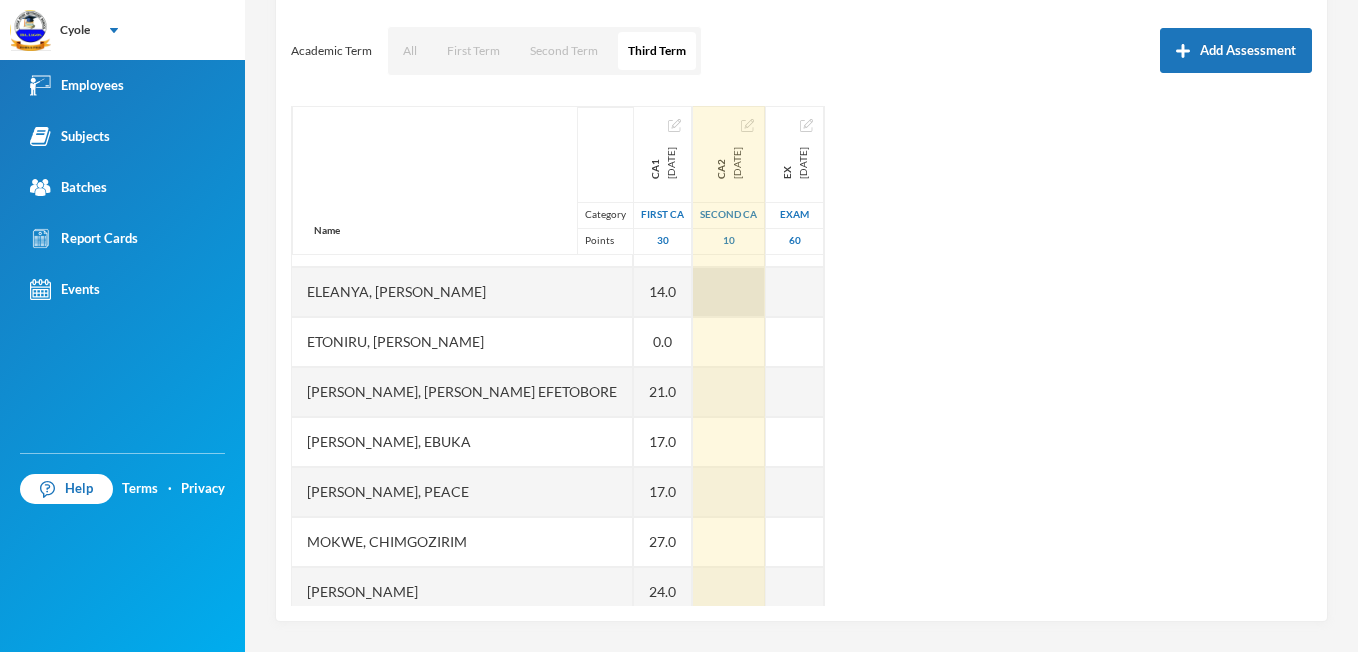 click at bounding box center [729, 292] 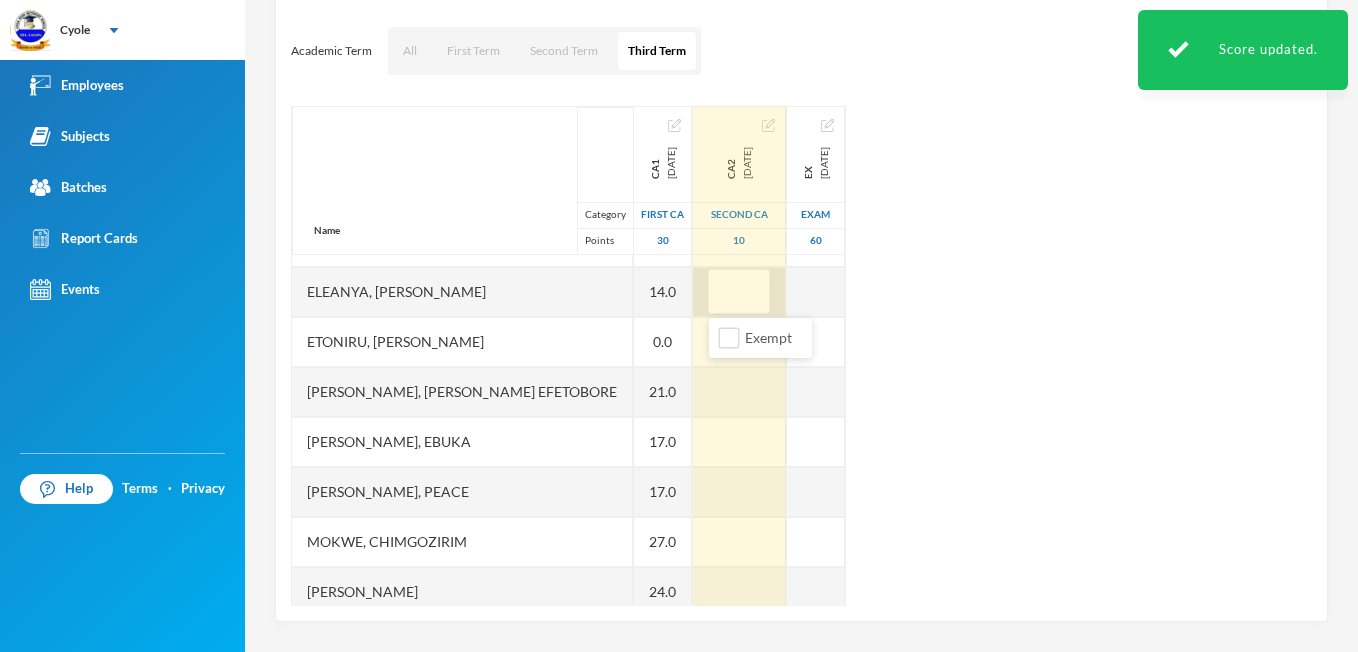type on "3" 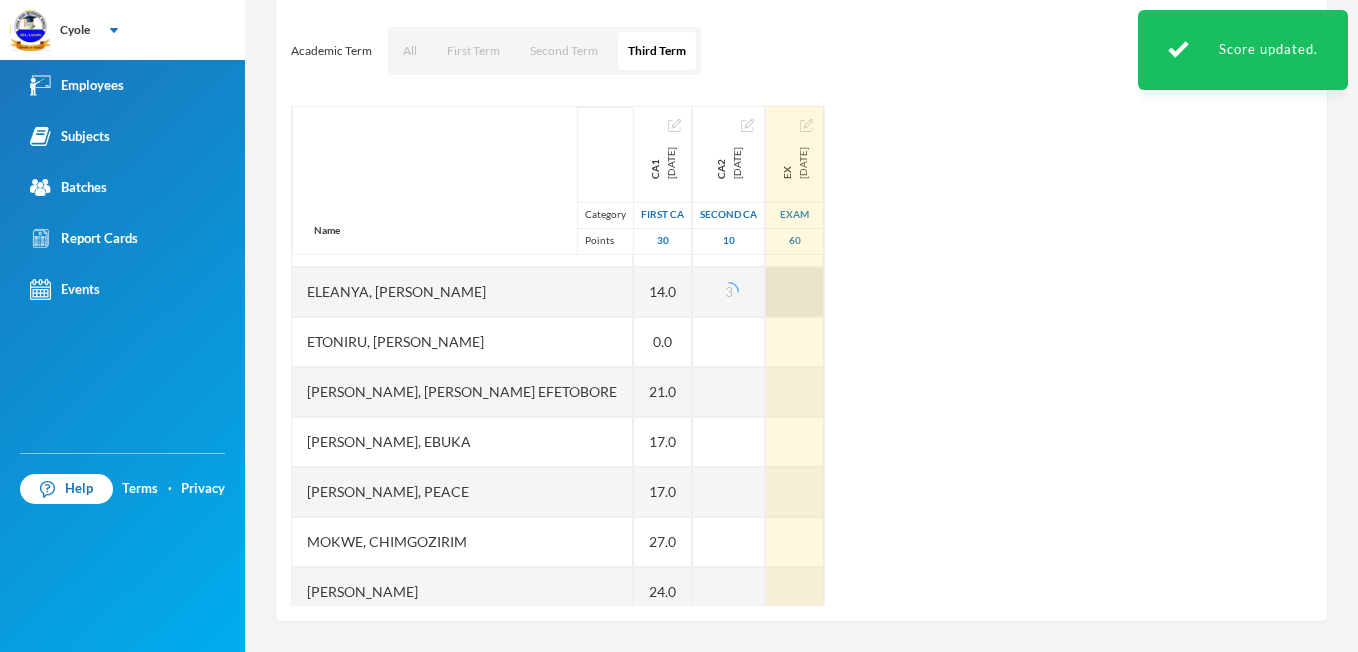 click at bounding box center [795, 292] 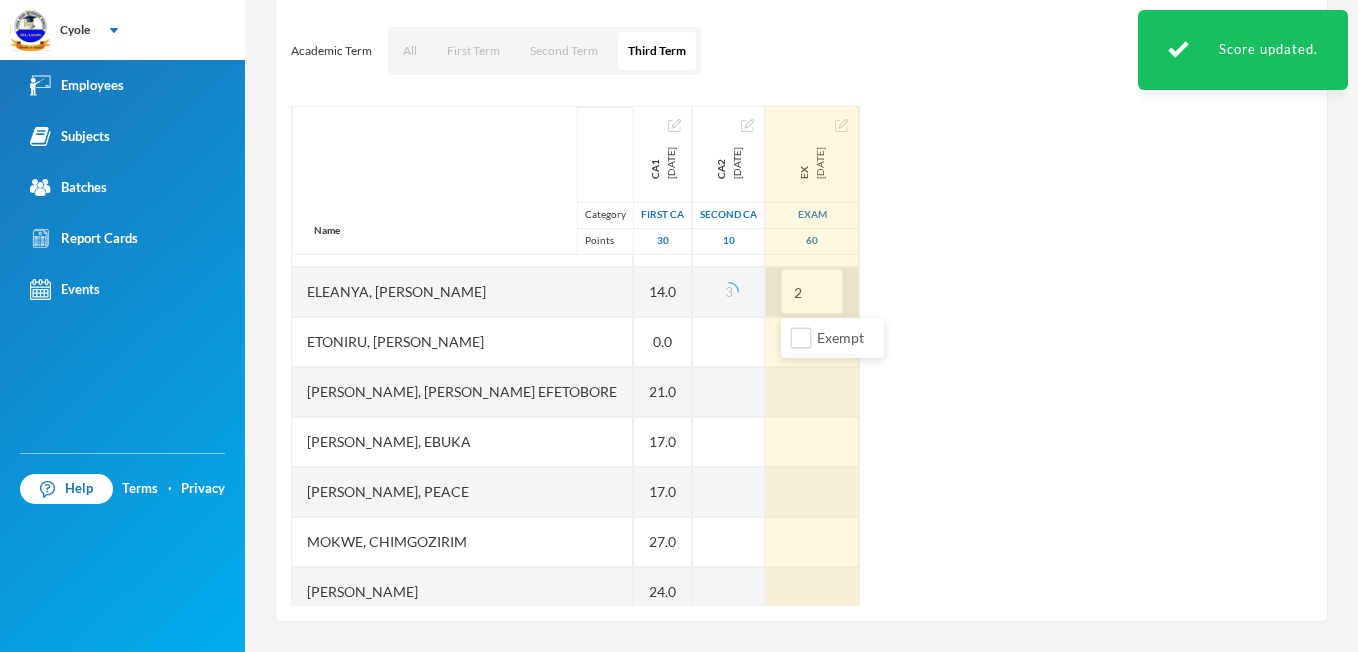 type on "23" 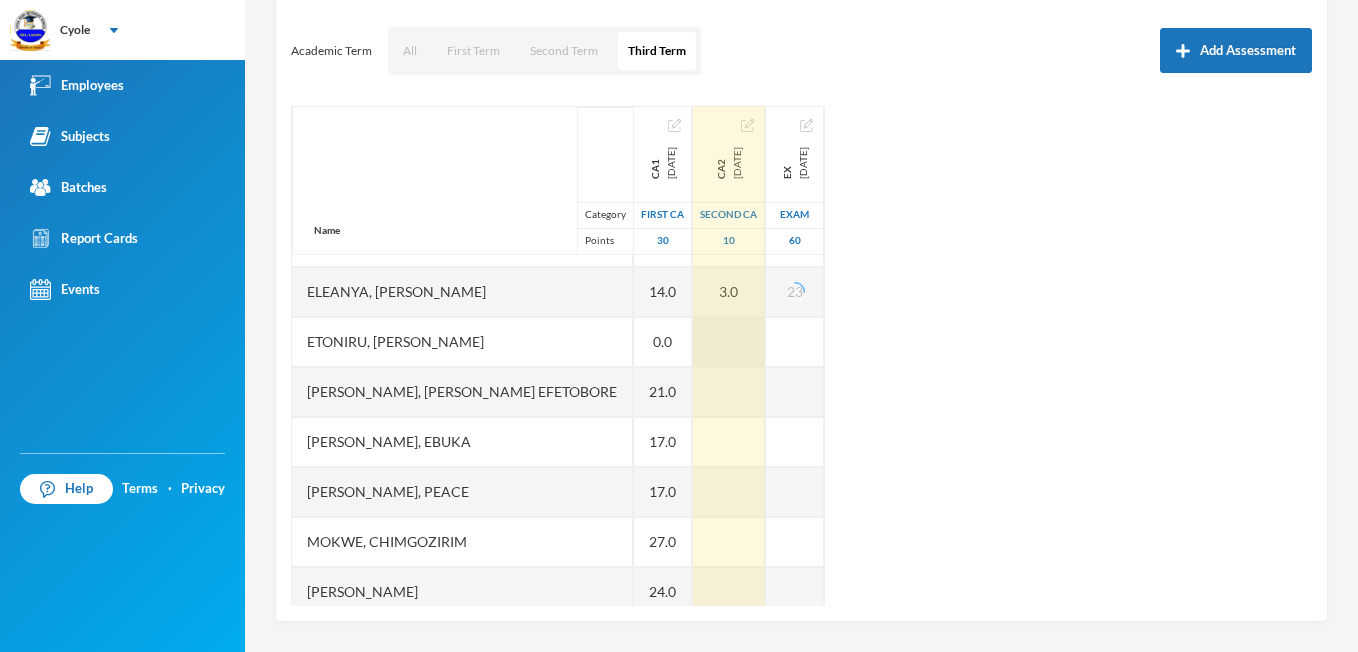 click at bounding box center [729, 342] 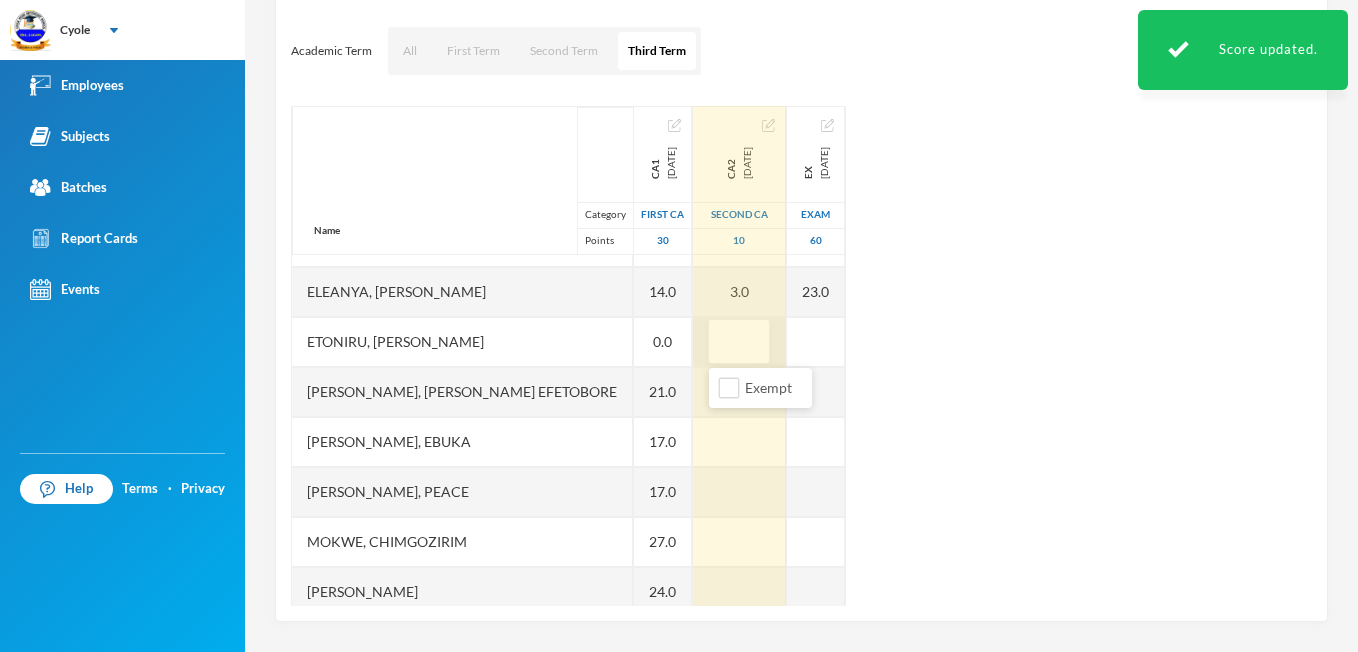 type on "2" 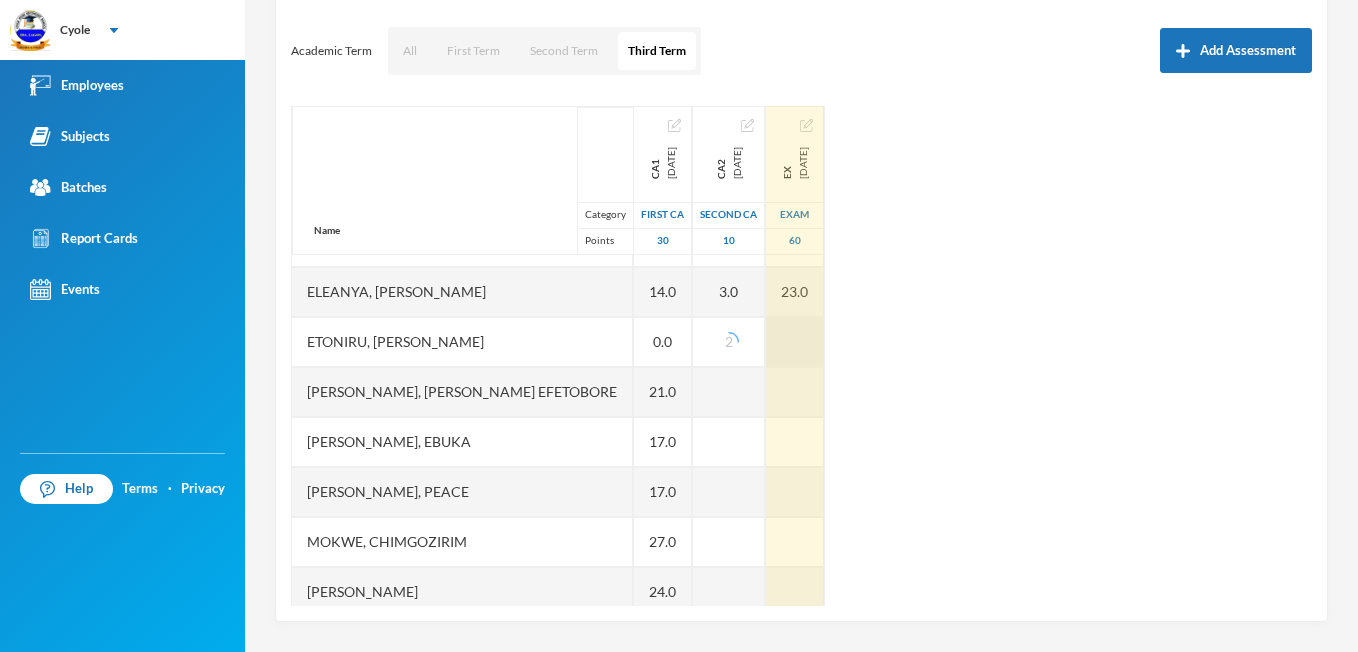 click at bounding box center (795, 342) 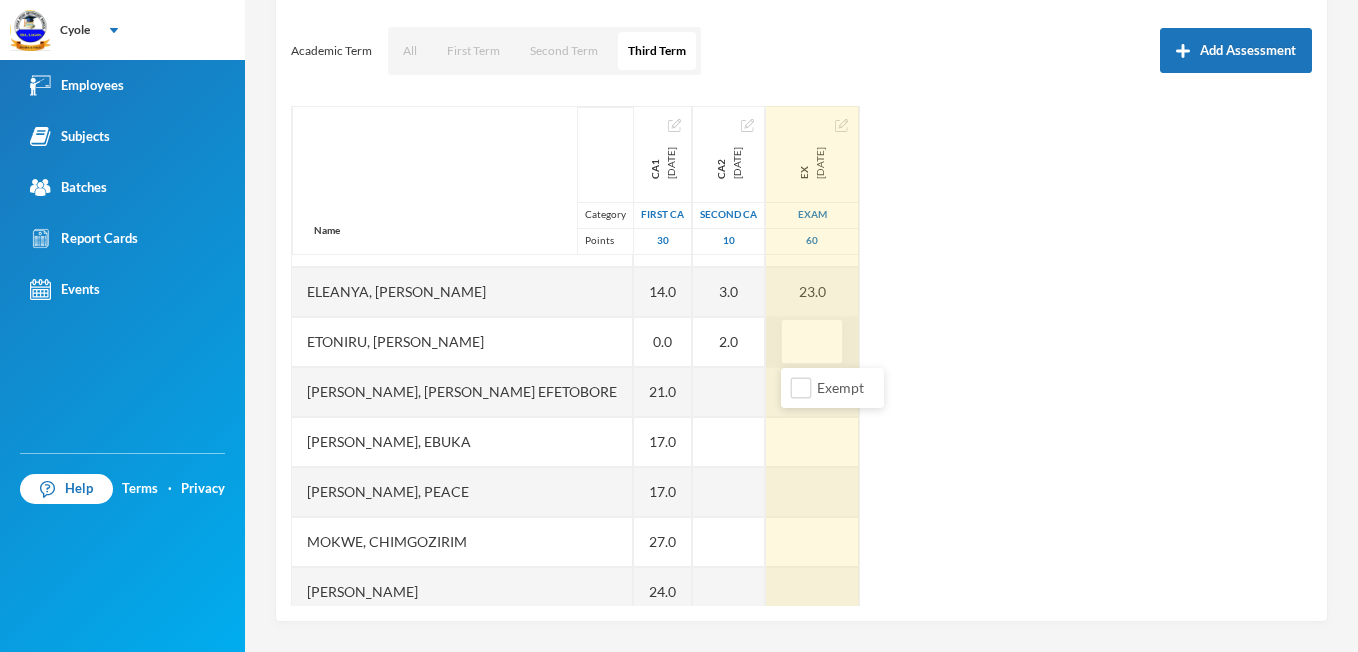 type on "0" 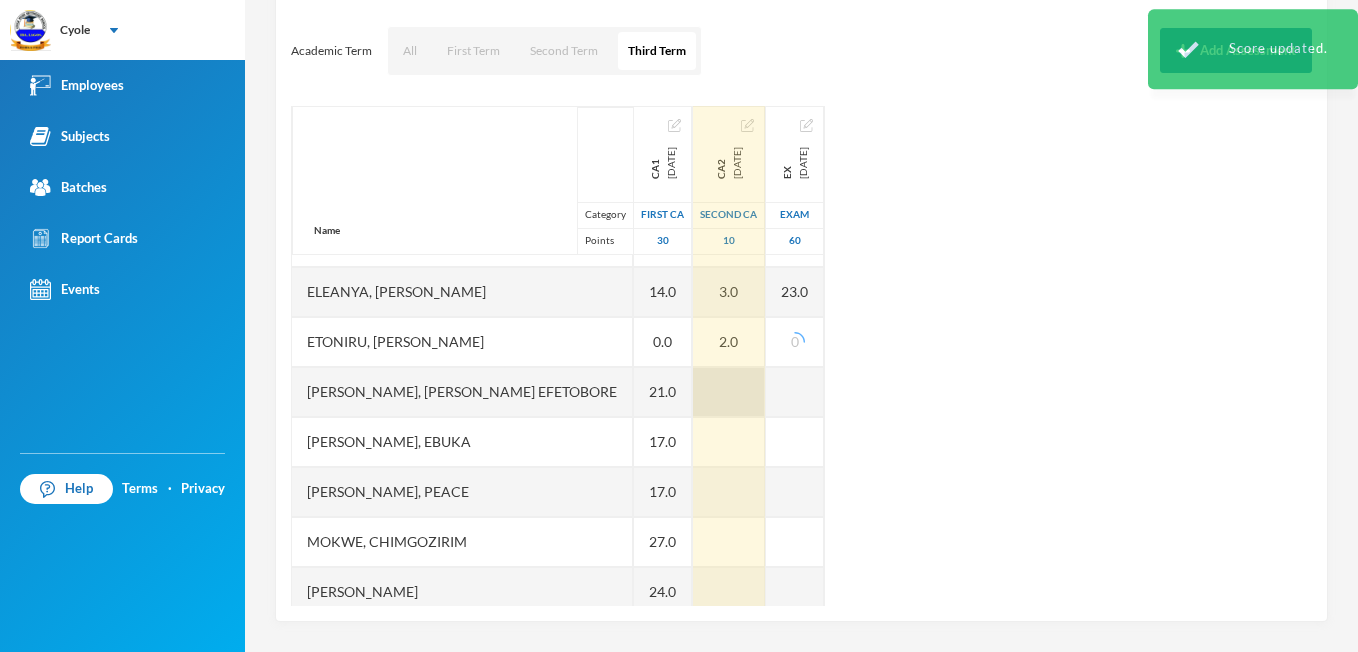 click at bounding box center [729, 392] 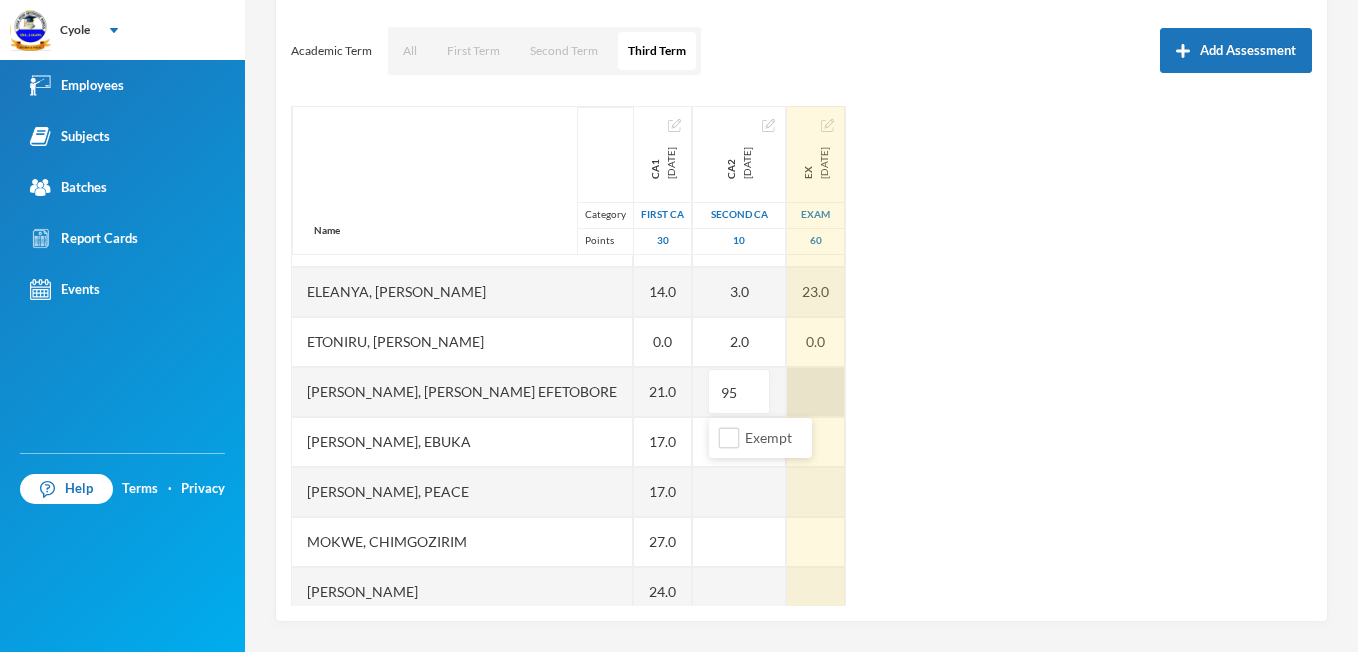 type on "9" 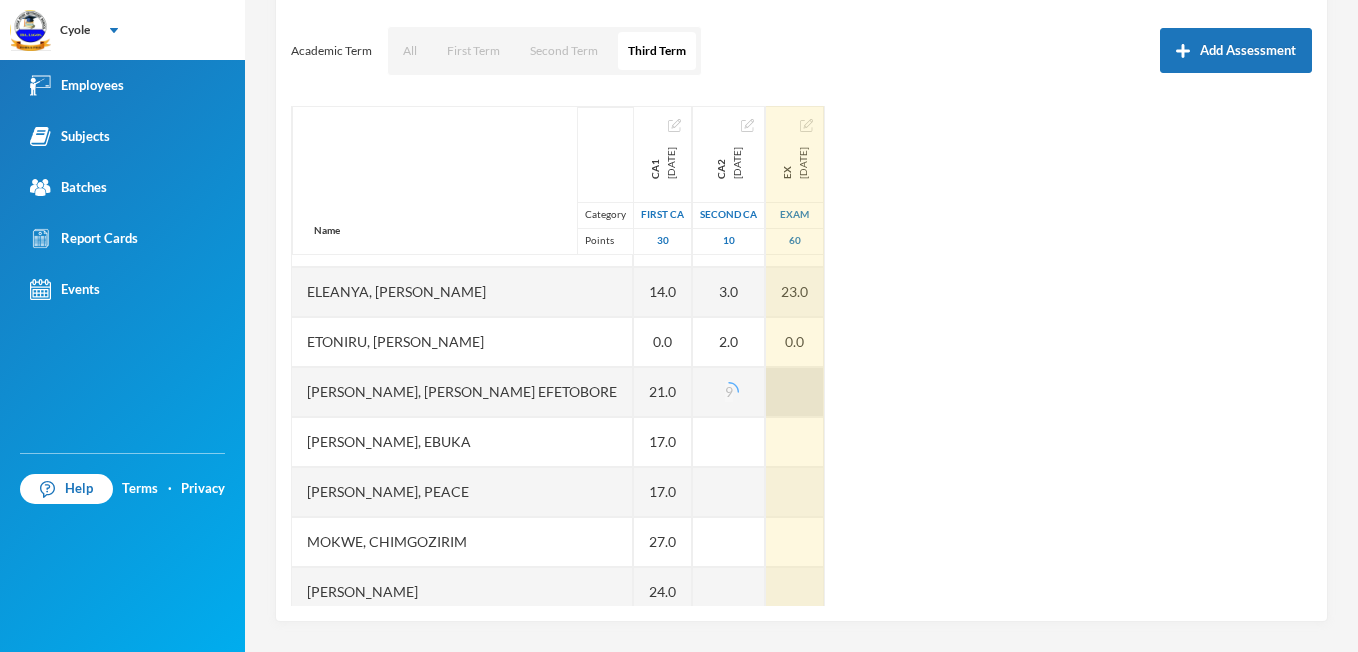 click at bounding box center (795, 392) 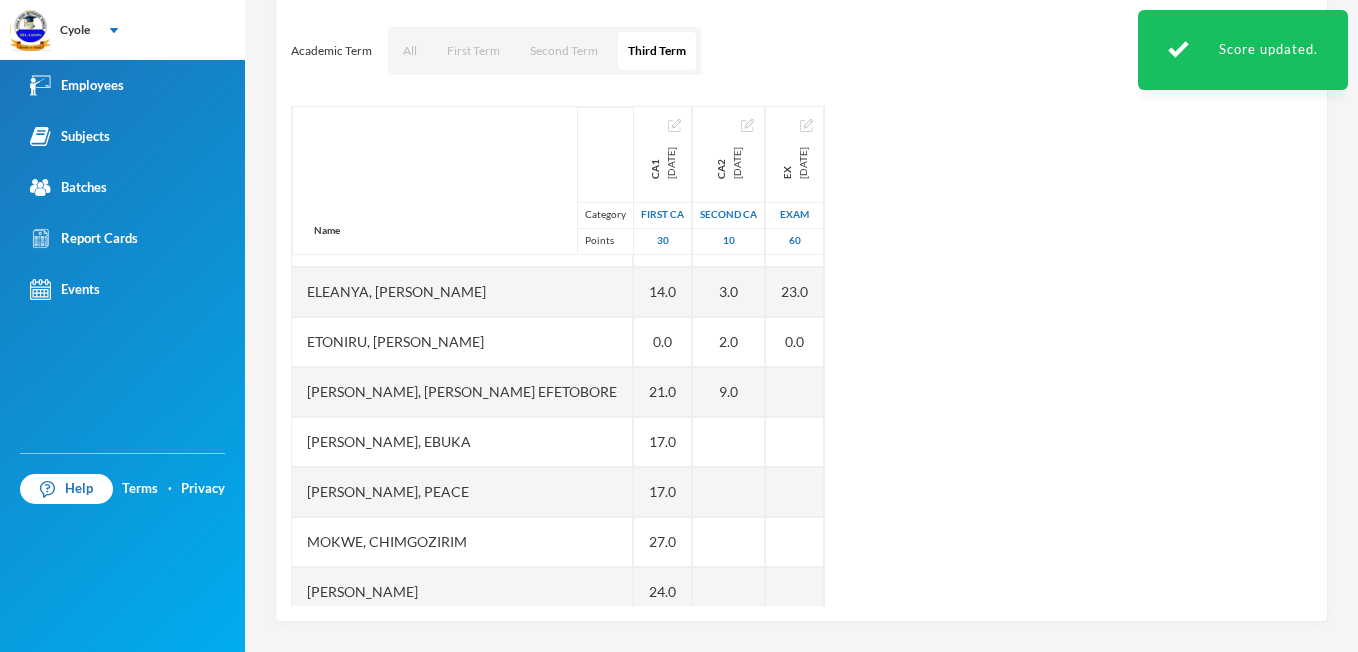 drag, startPoint x: 814, startPoint y: 392, endPoint x: 967, endPoint y: 439, distance: 160.05624 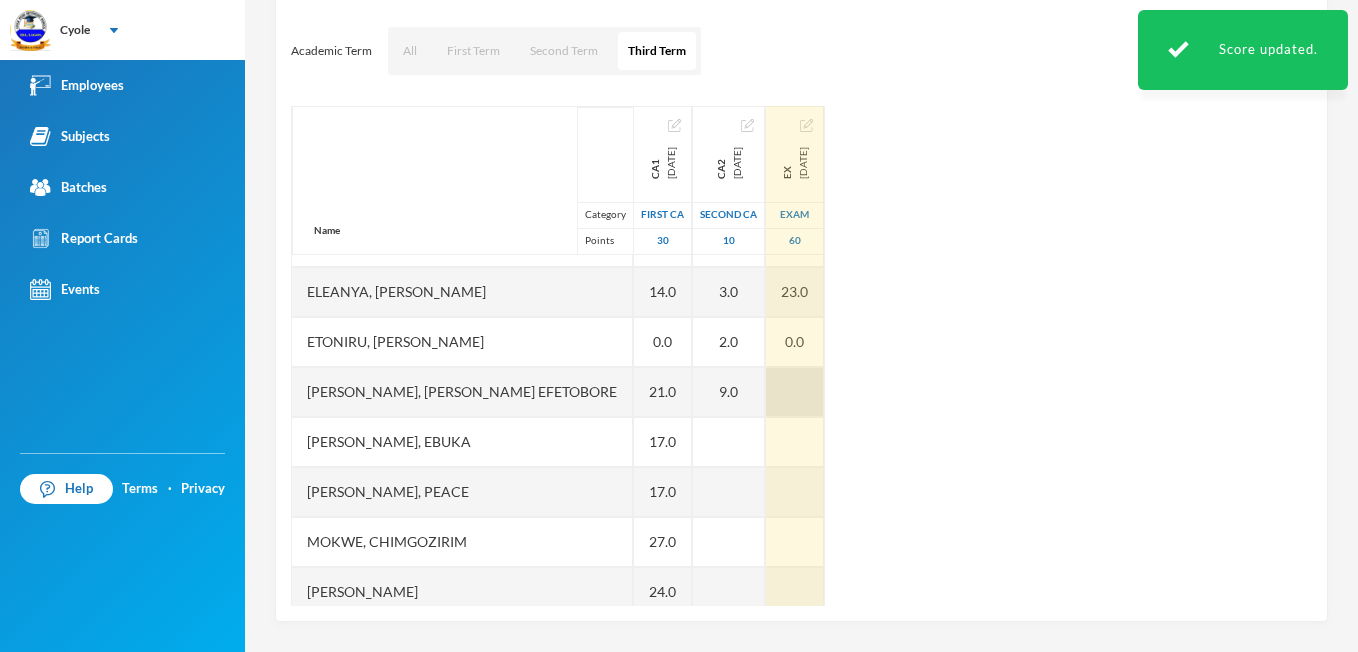 click at bounding box center (795, 392) 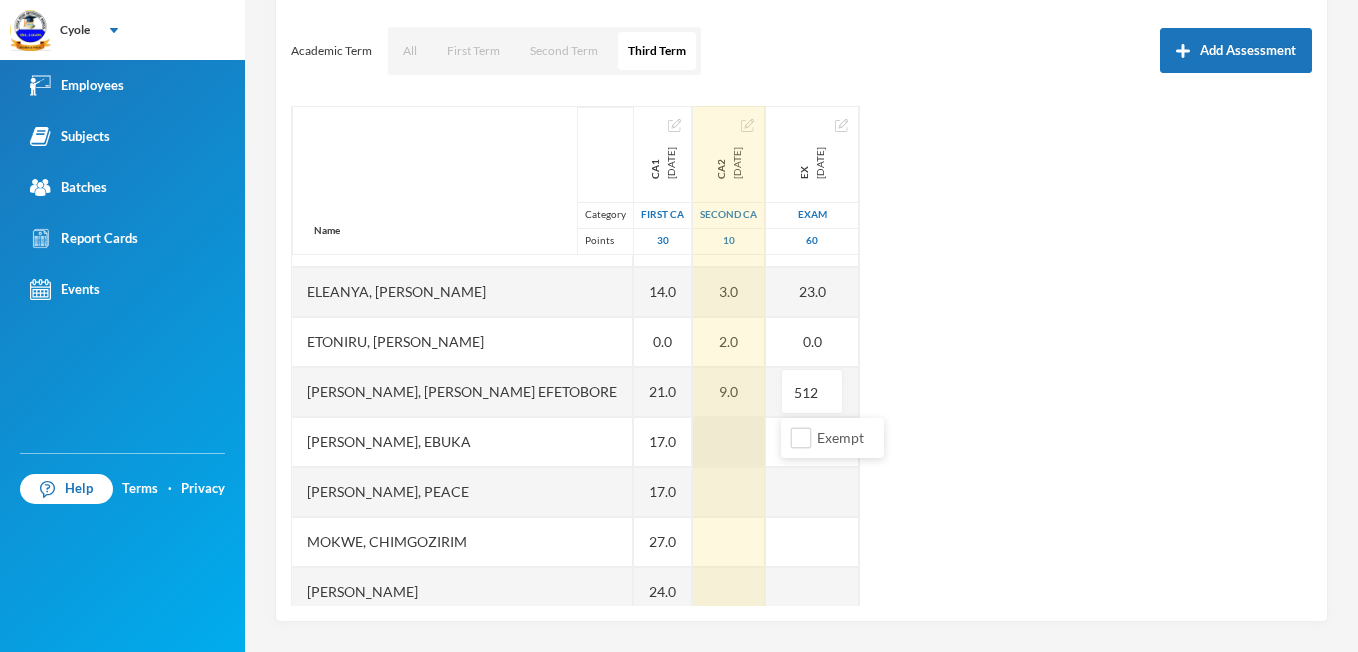 type on "51" 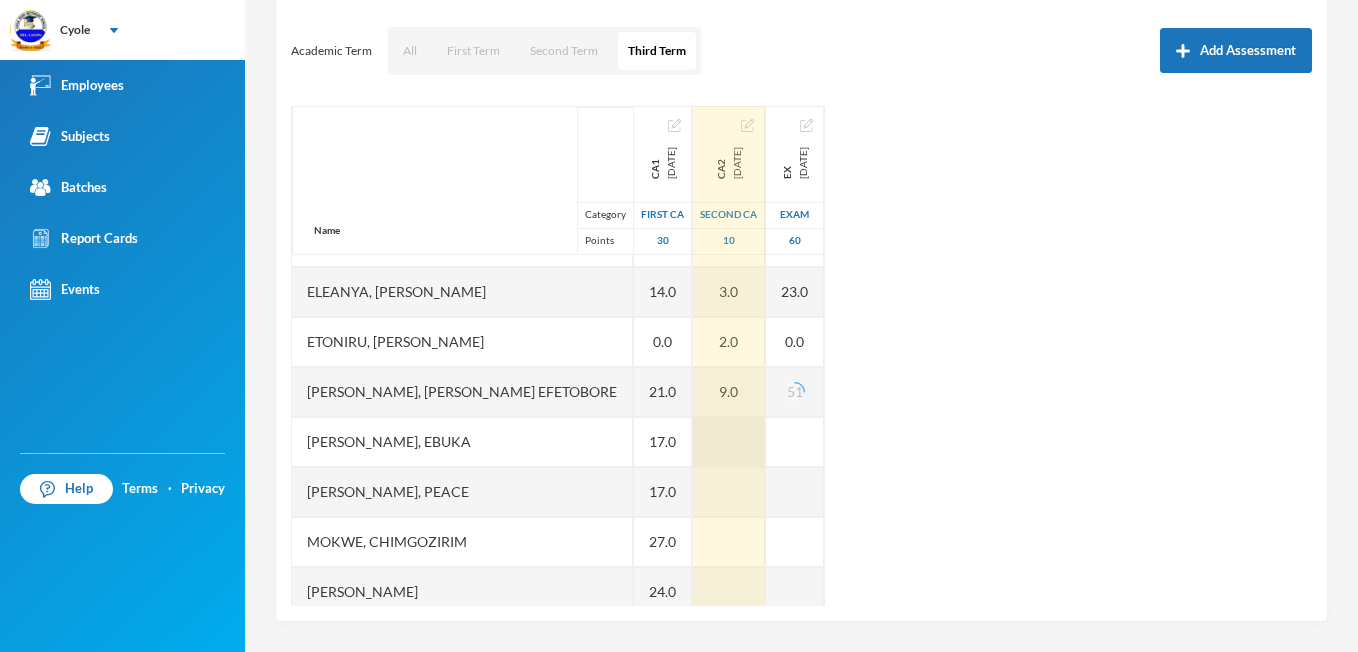 click at bounding box center (729, 442) 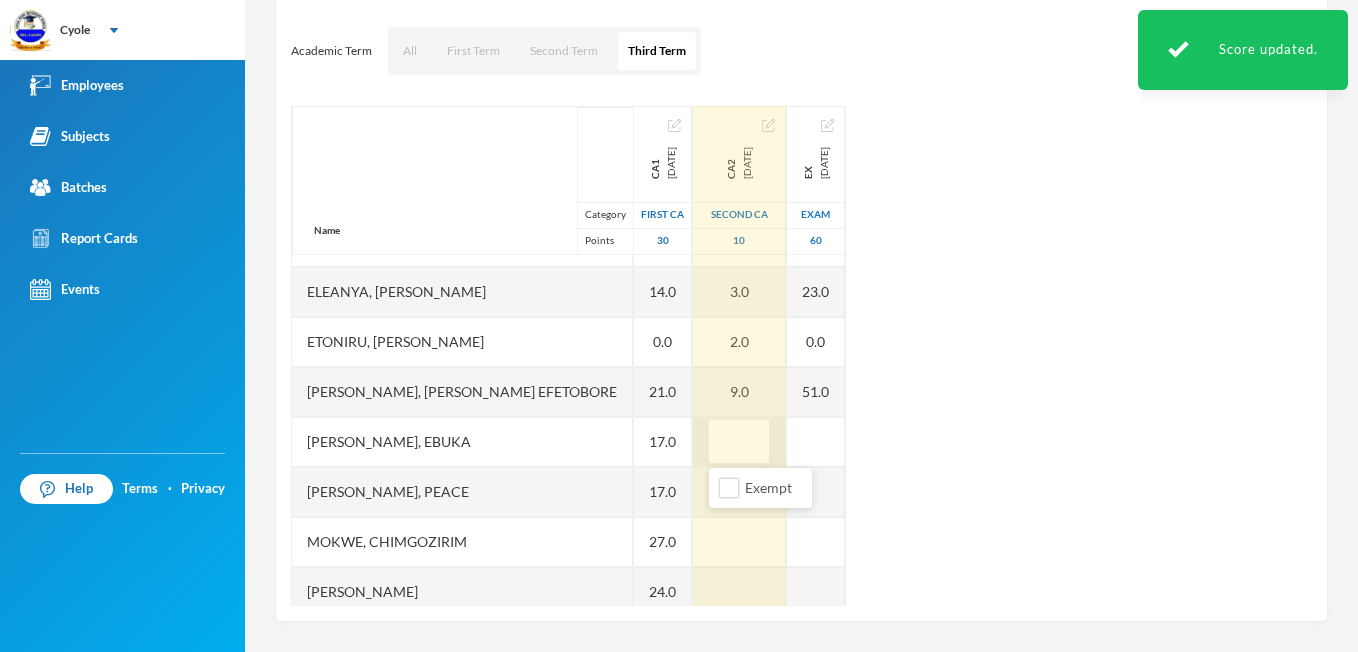 type on "2" 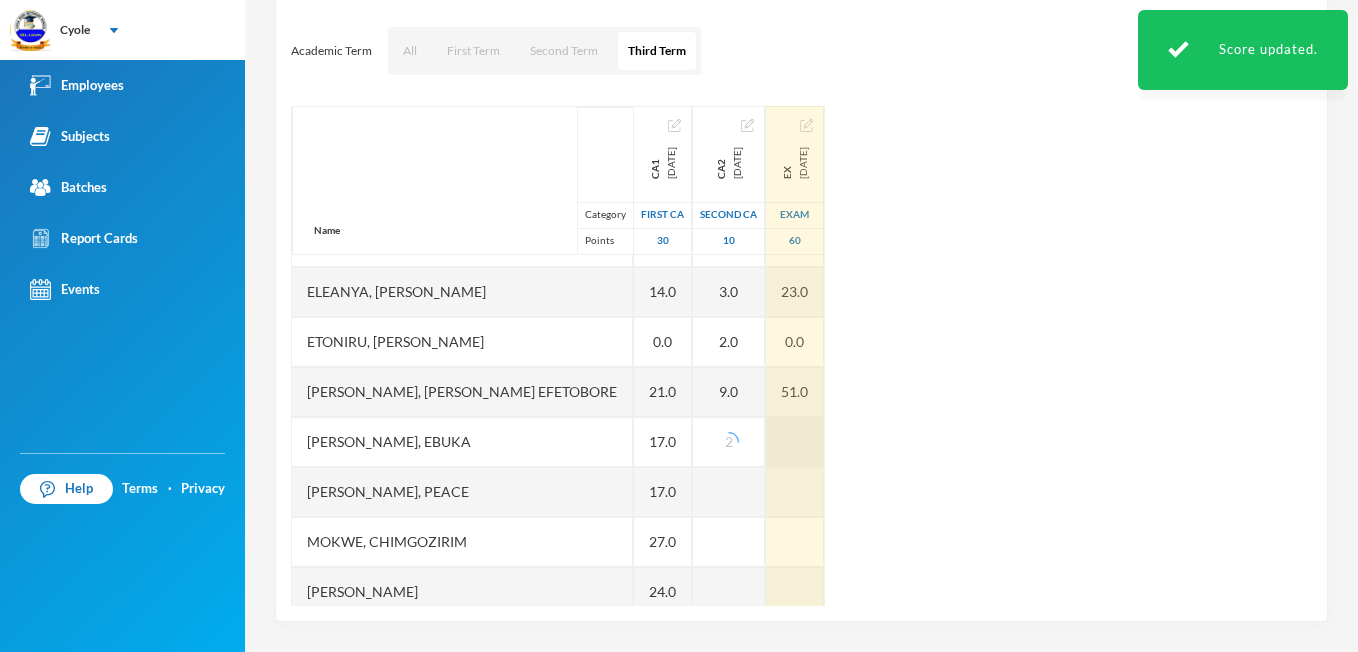 click at bounding box center [795, 442] 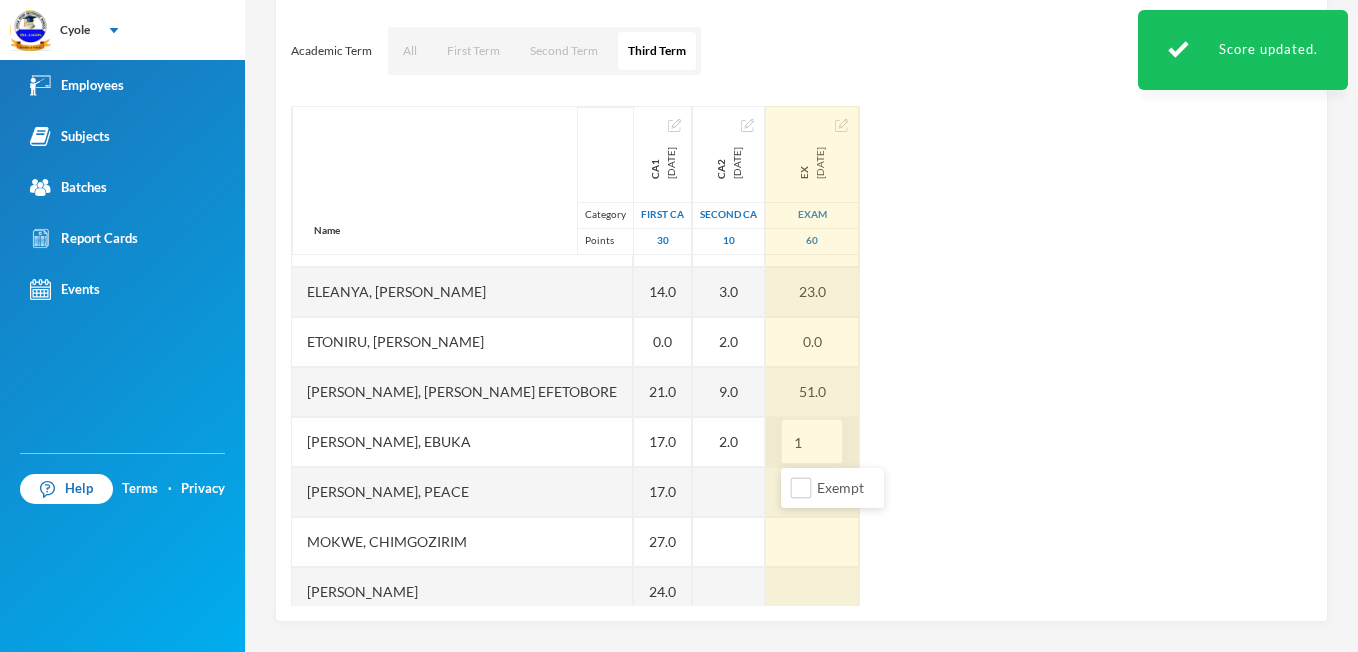 type on "10" 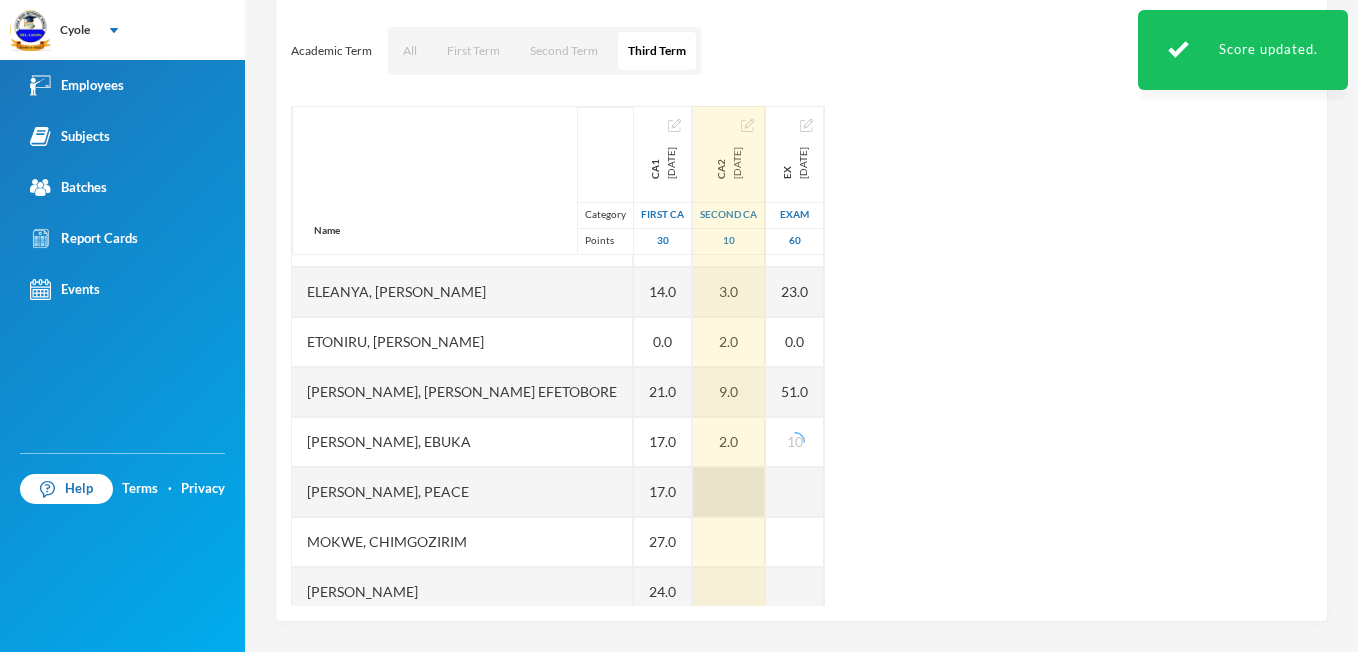 click at bounding box center [729, 492] 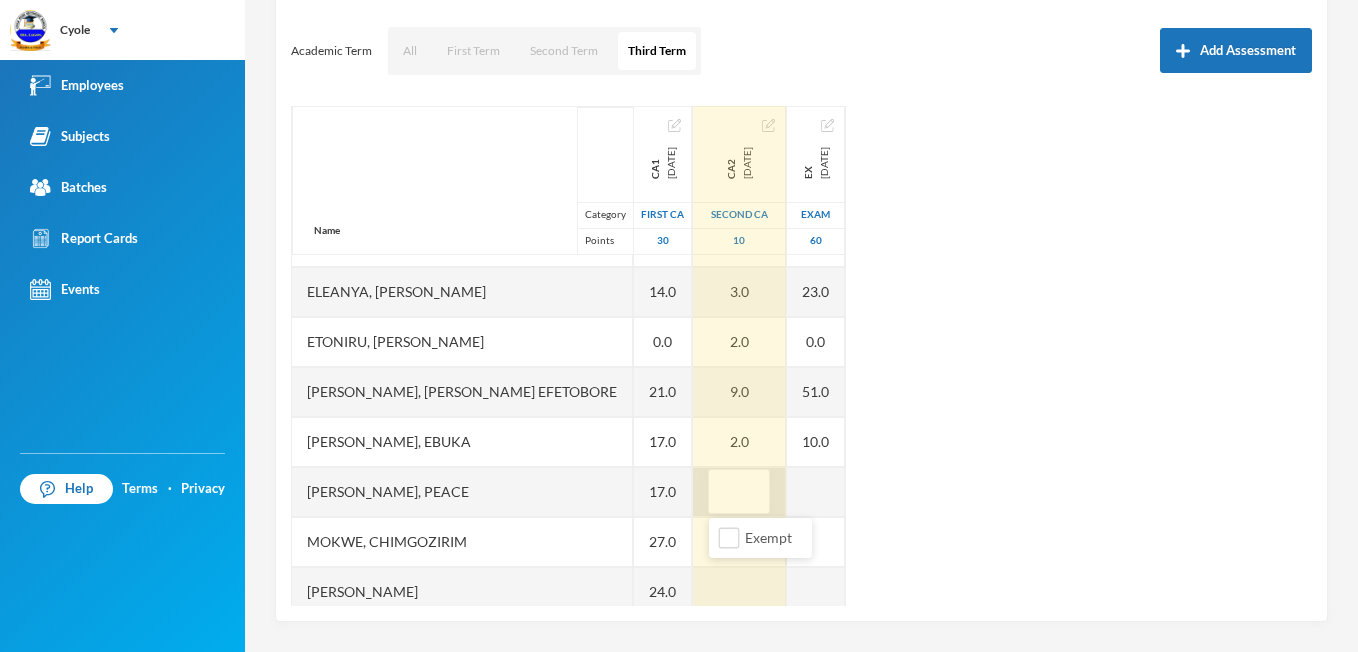 type on "9" 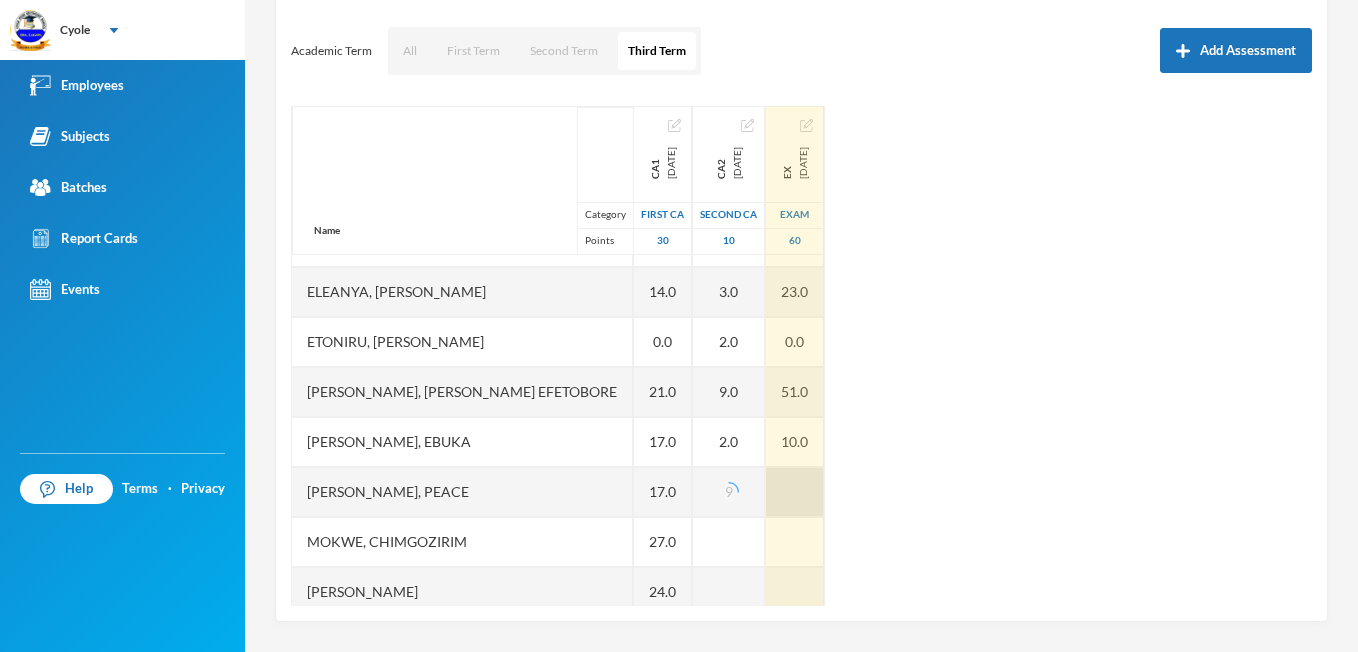 click at bounding box center [795, 492] 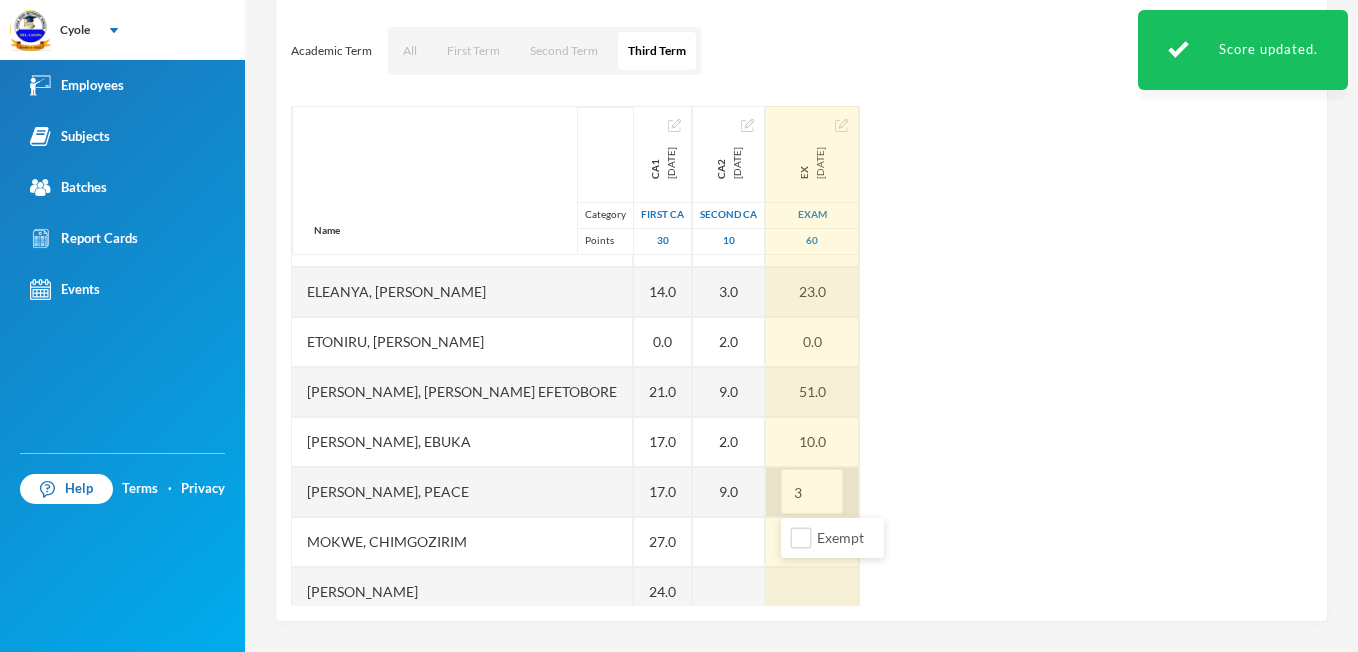 type on "31" 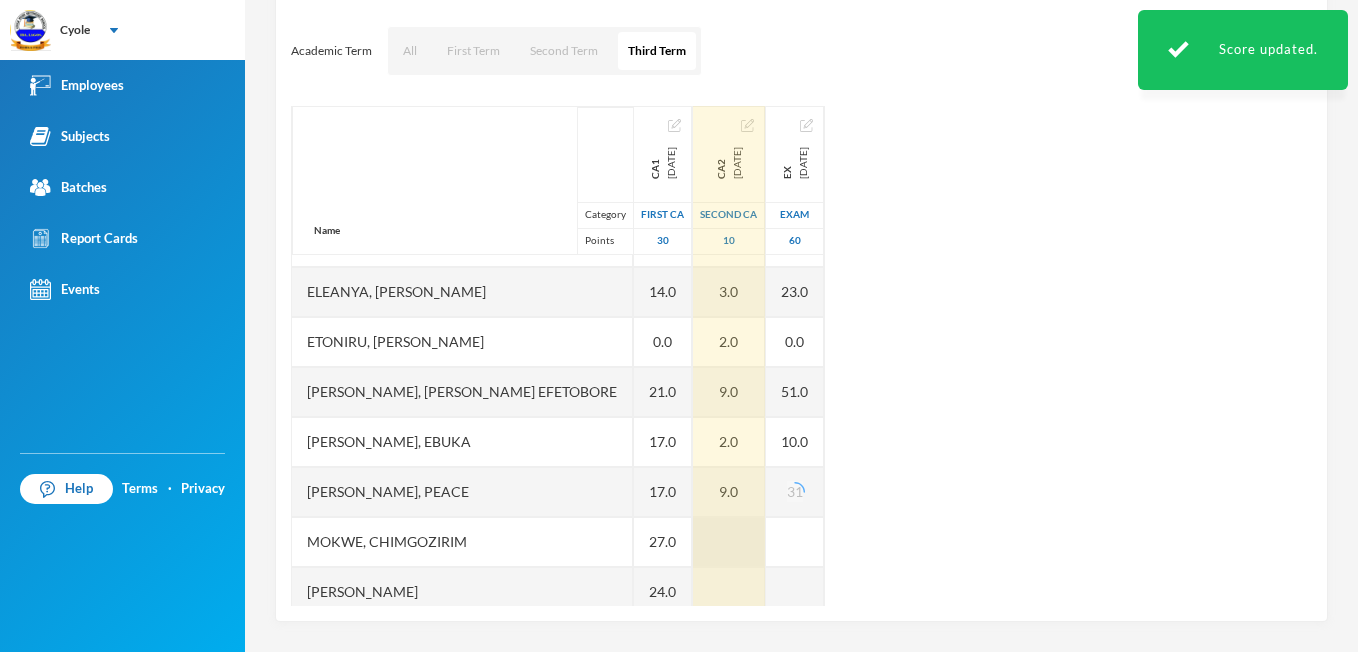 click at bounding box center [729, 542] 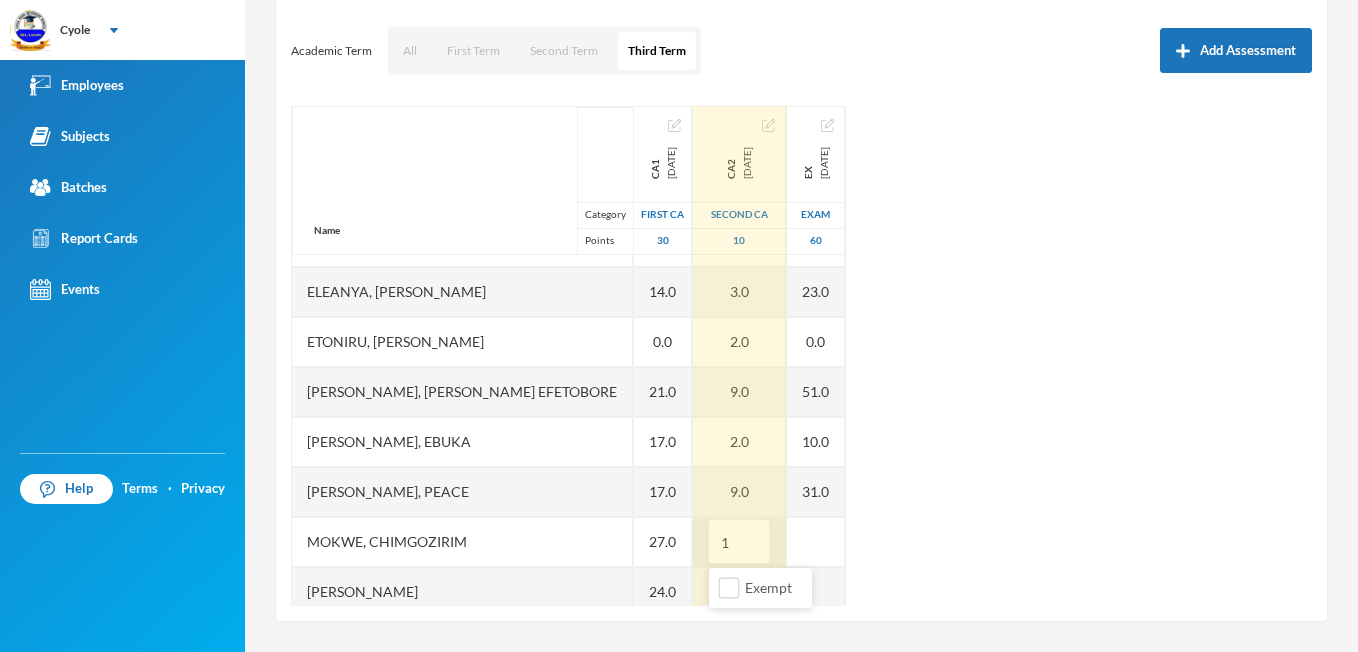 type on "10" 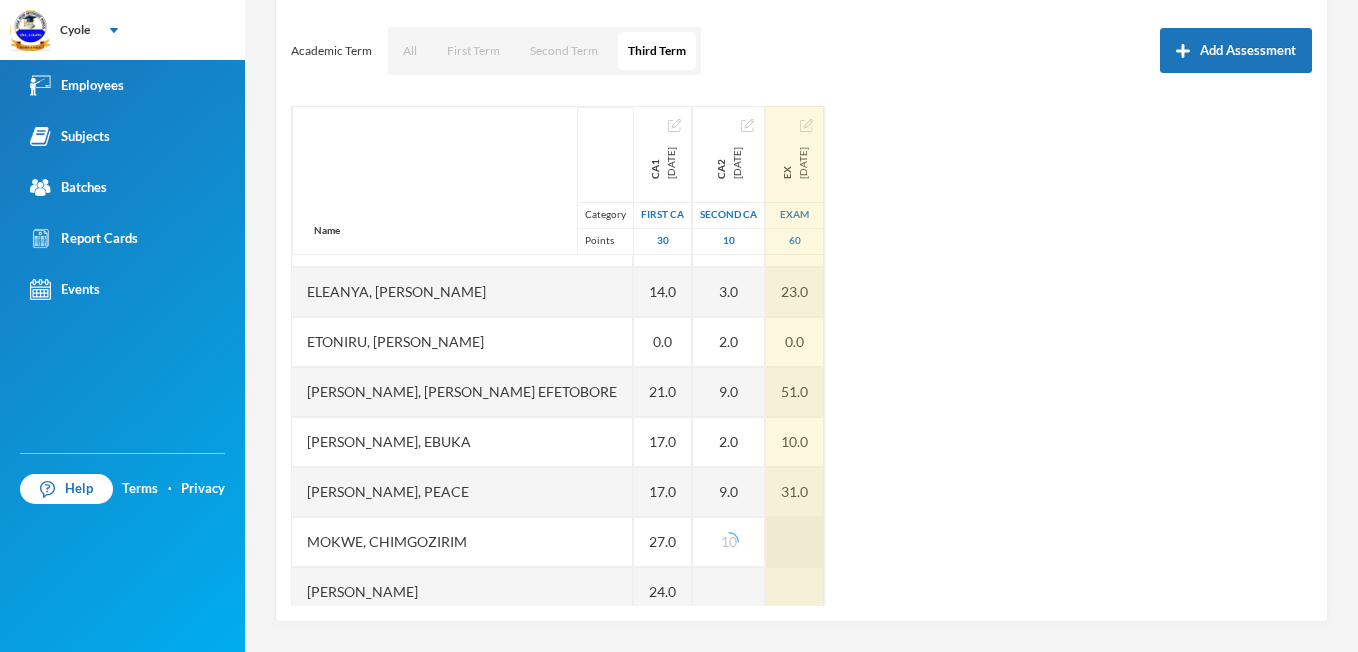 click at bounding box center [795, 542] 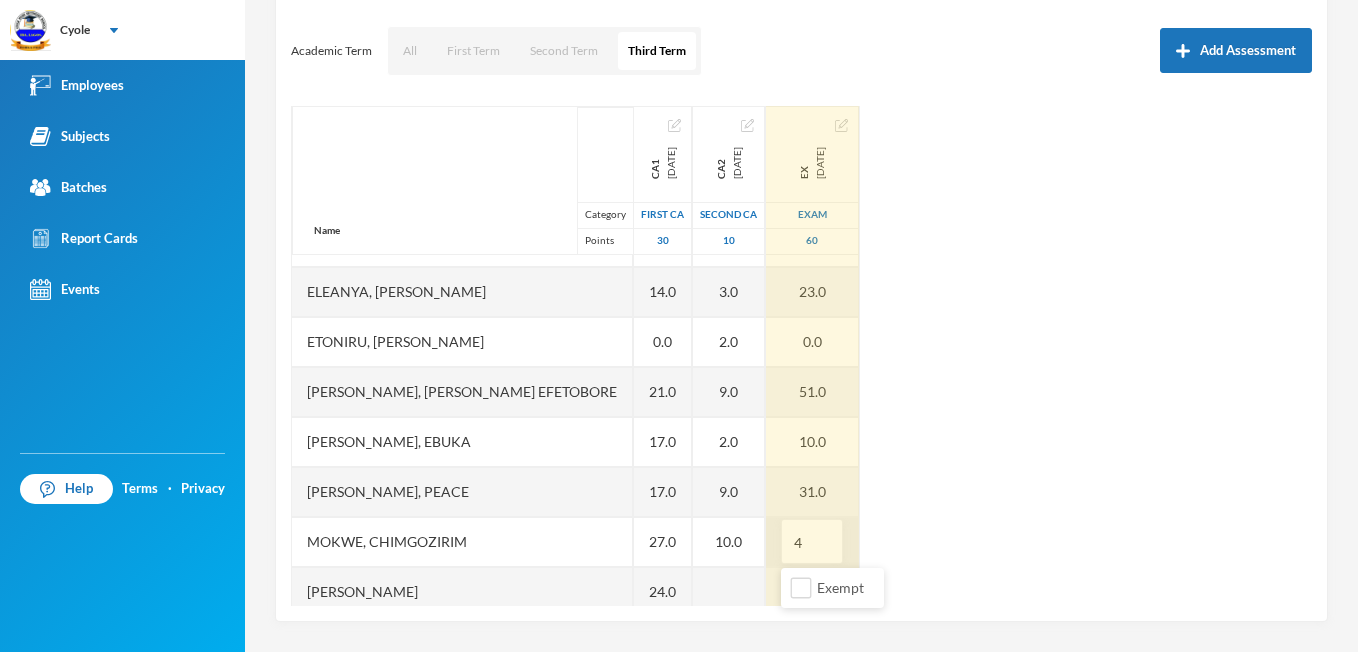 type on "46" 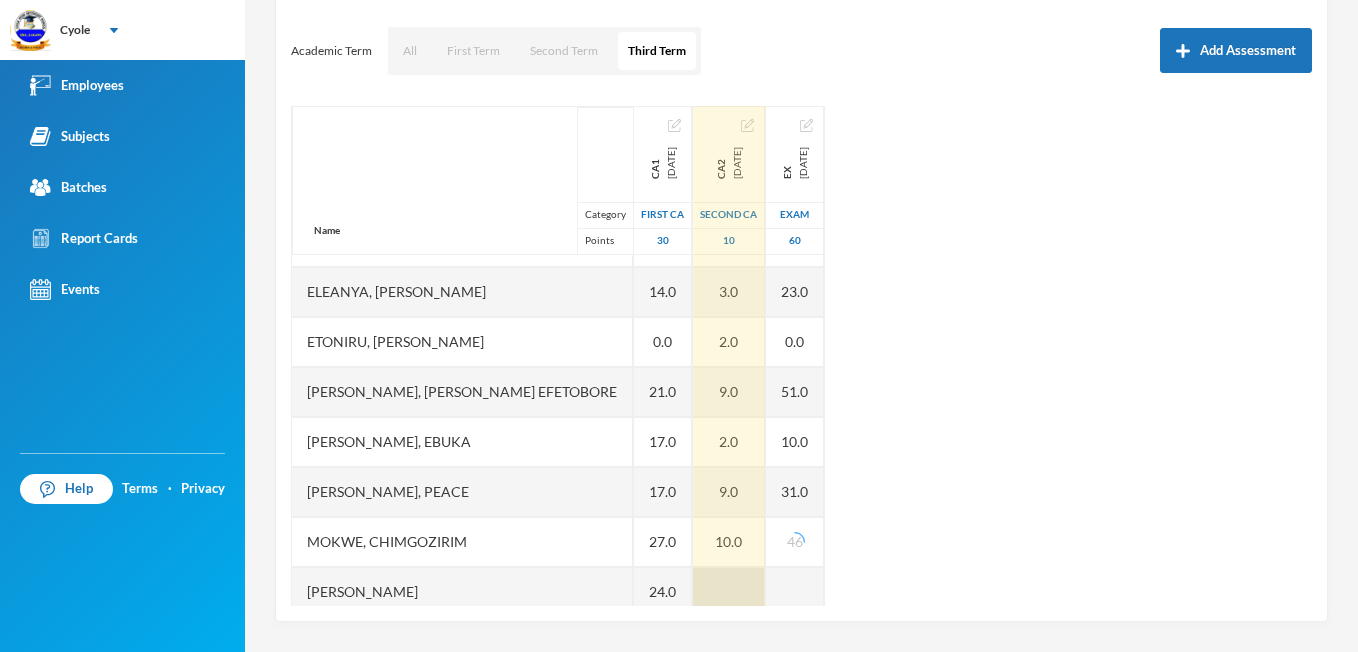click at bounding box center (729, 592) 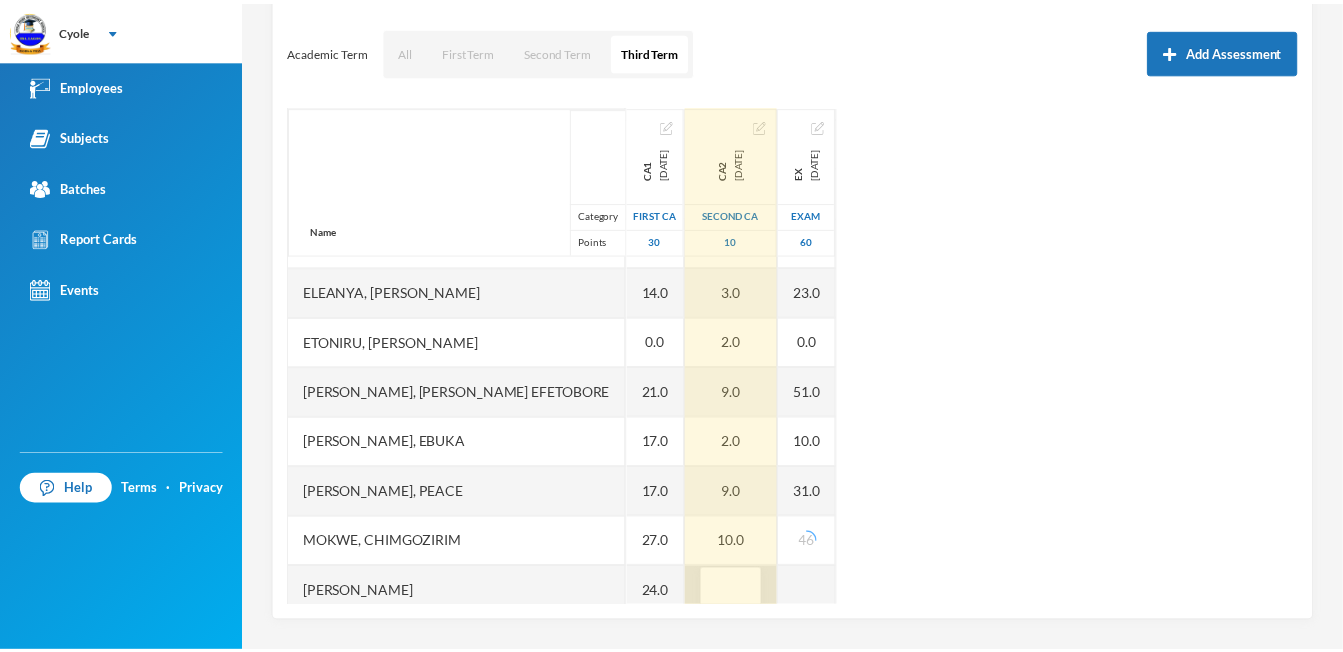 scroll, scrollTop: 899, scrollLeft: 0, axis: vertical 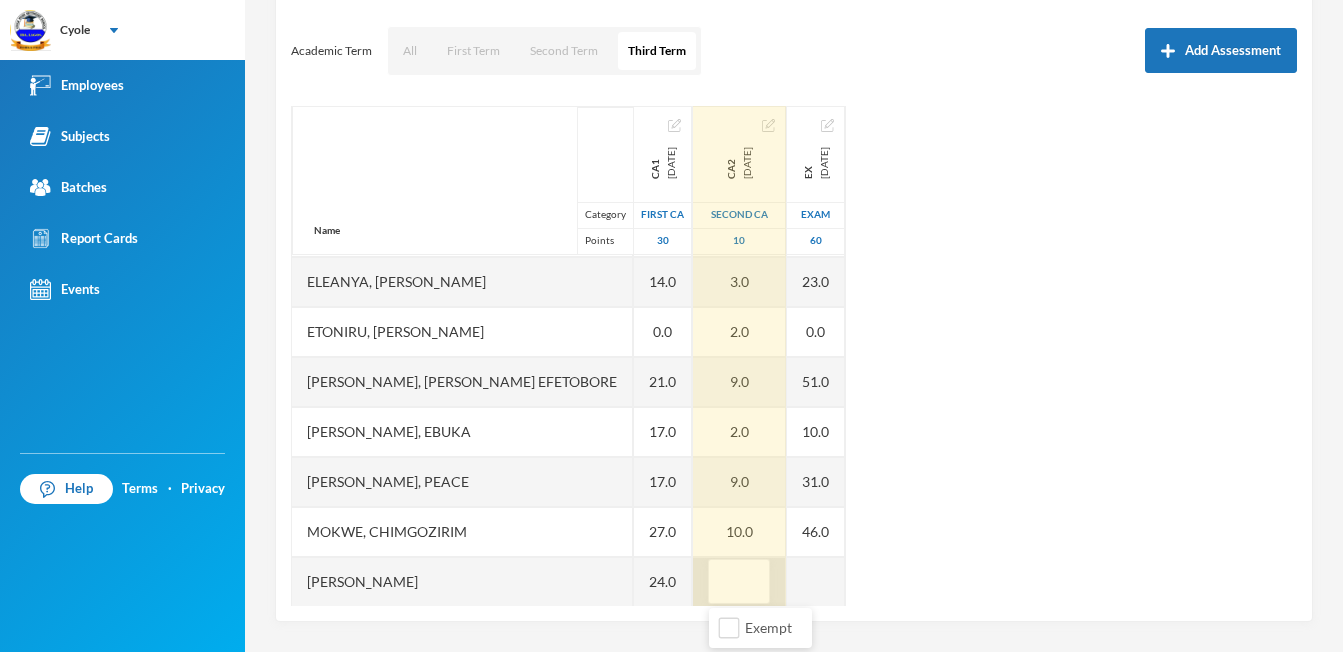 type on "6" 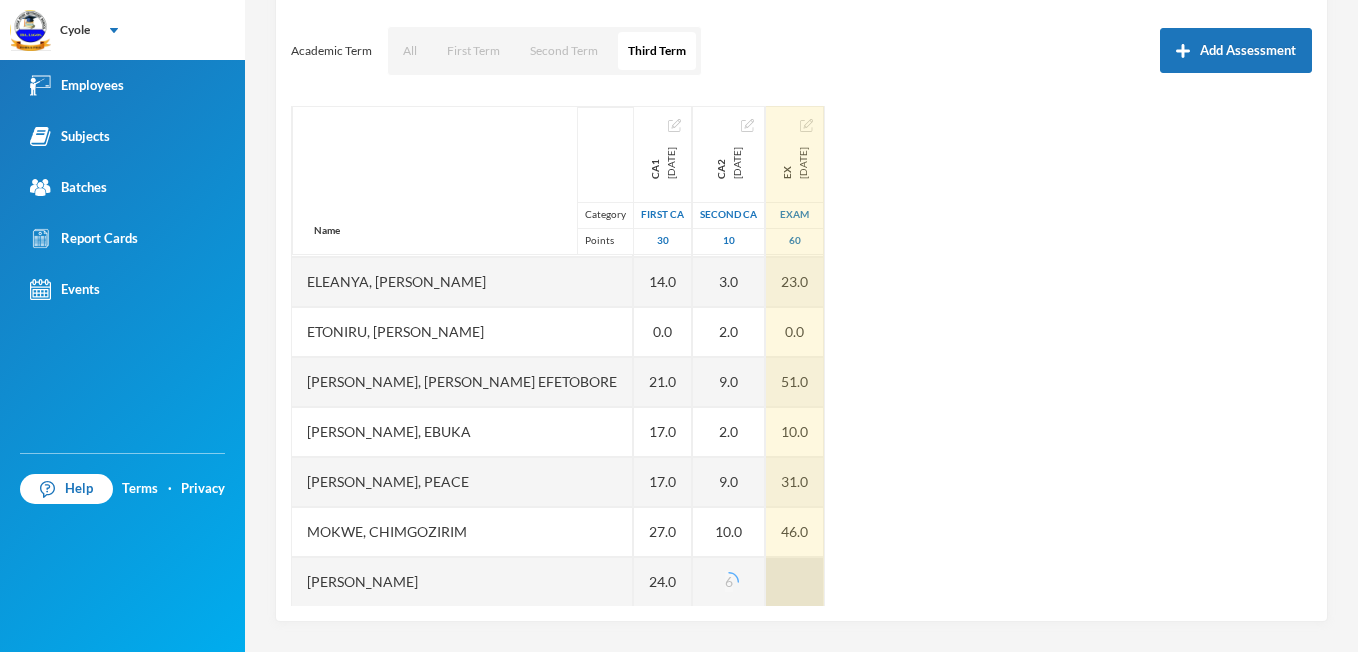 click at bounding box center (795, 582) 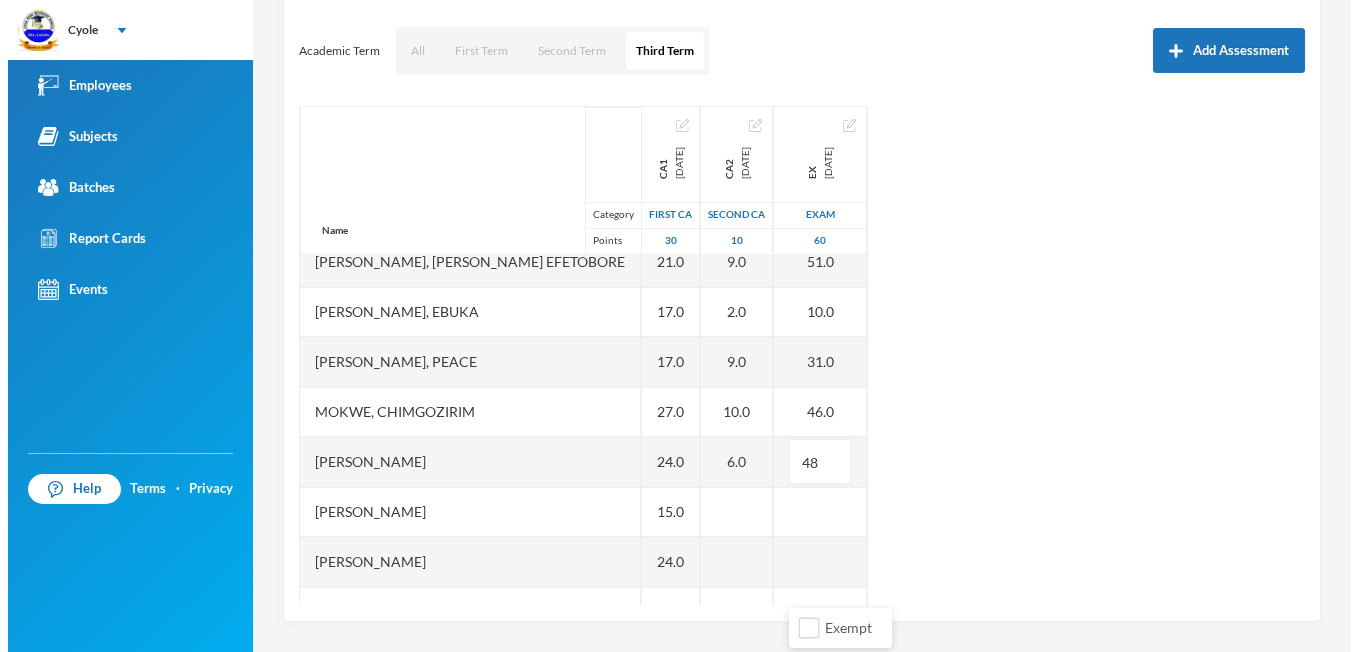 scroll, scrollTop: 1059, scrollLeft: 0, axis: vertical 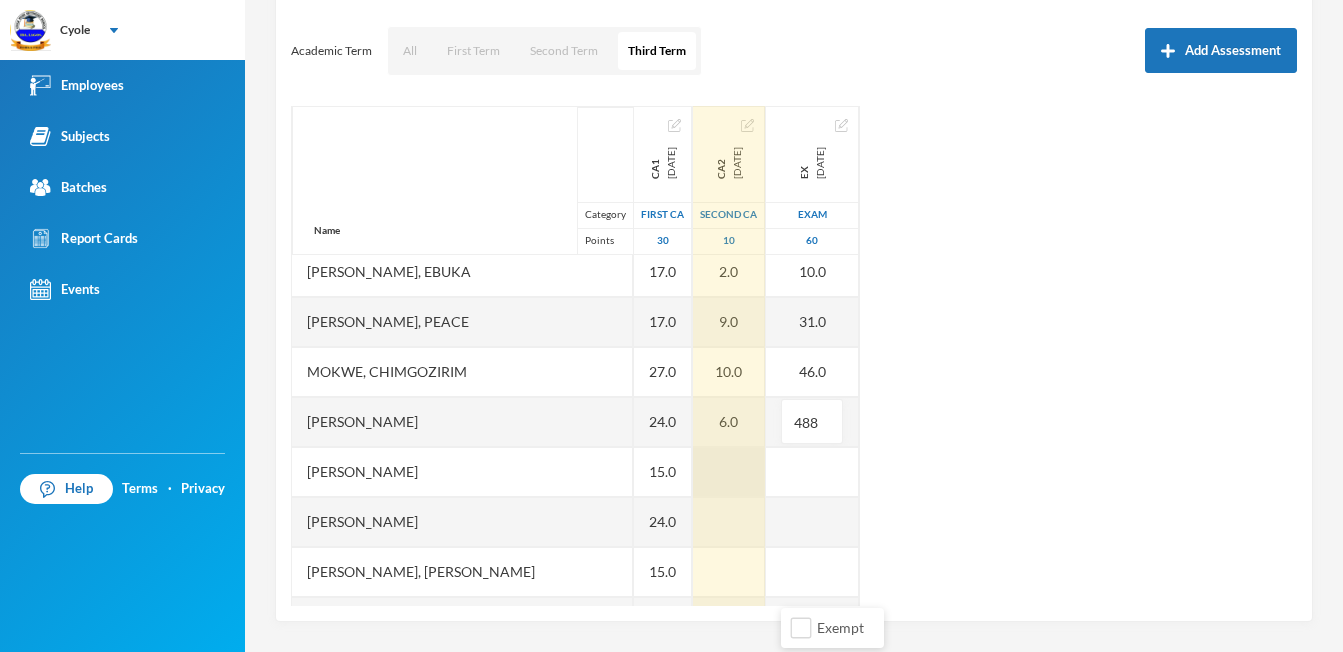 type on "48" 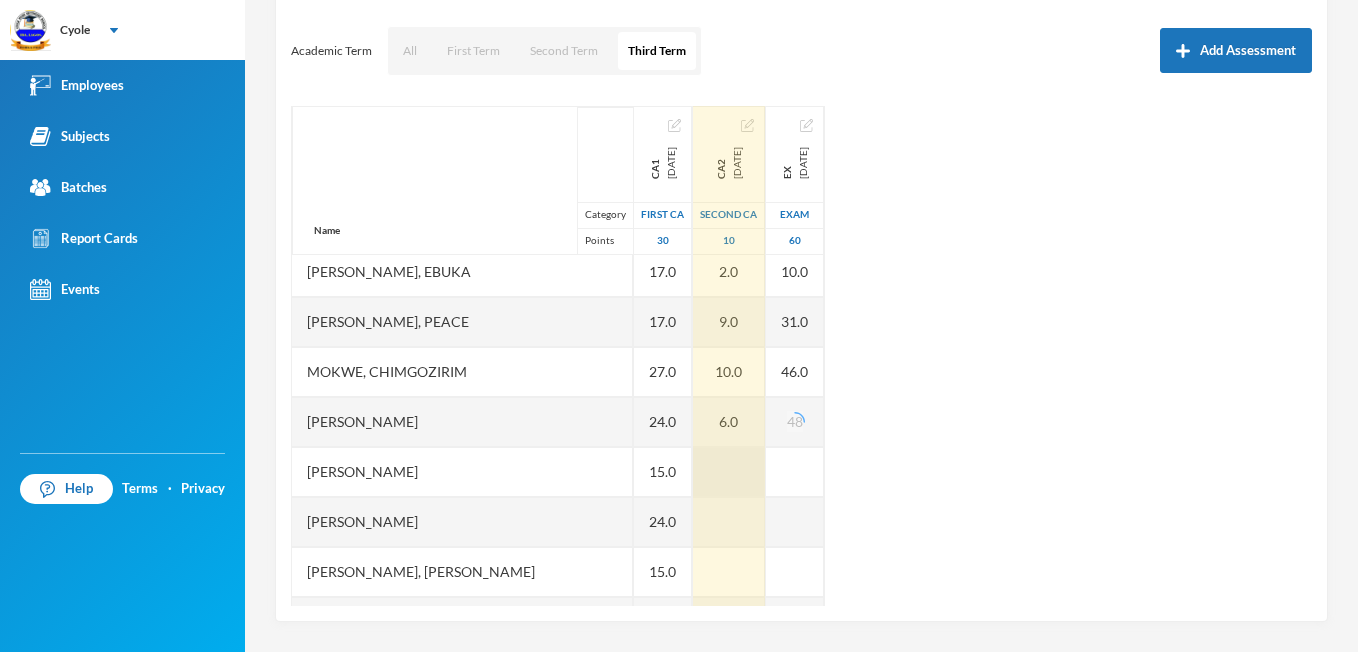 click at bounding box center [729, 472] 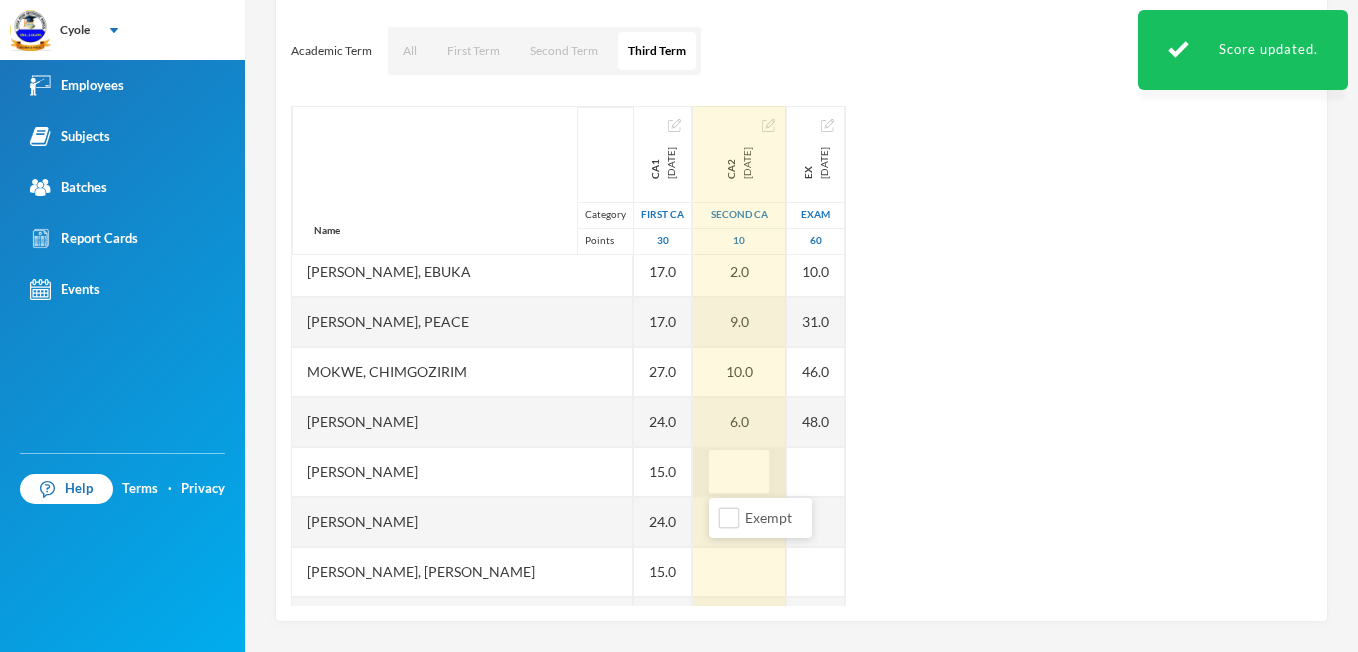 type on "8" 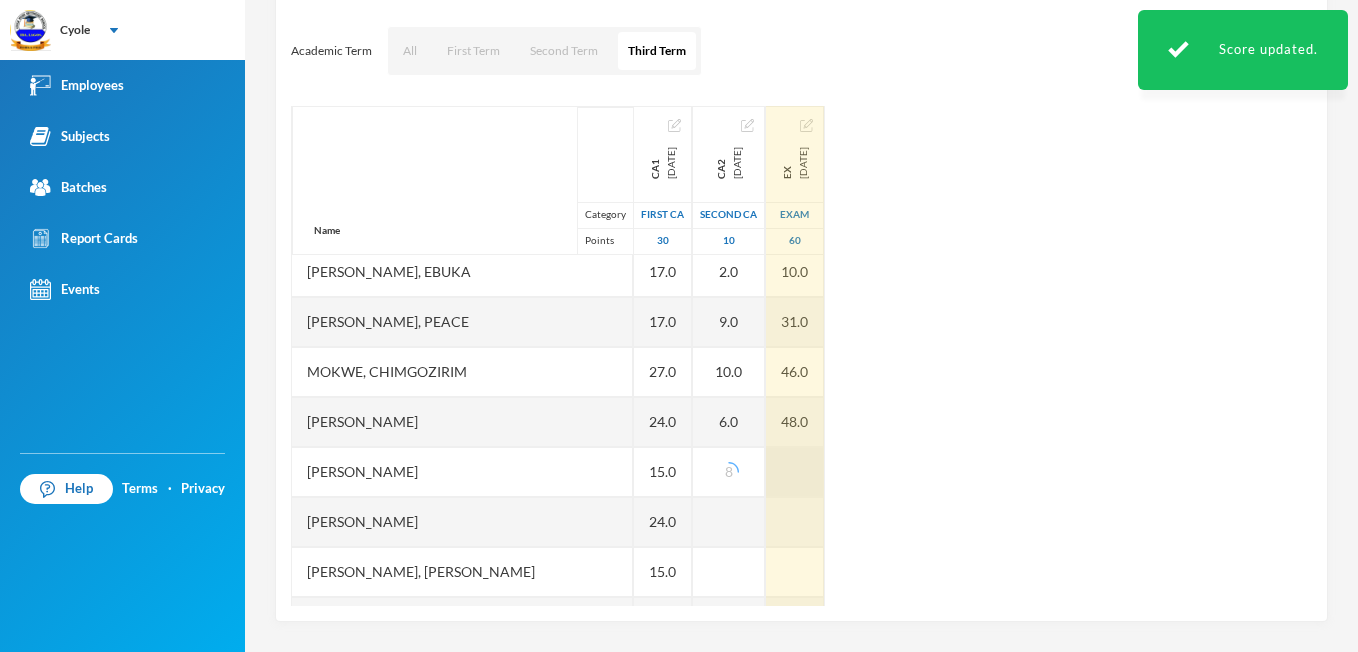 click at bounding box center [795, 472] 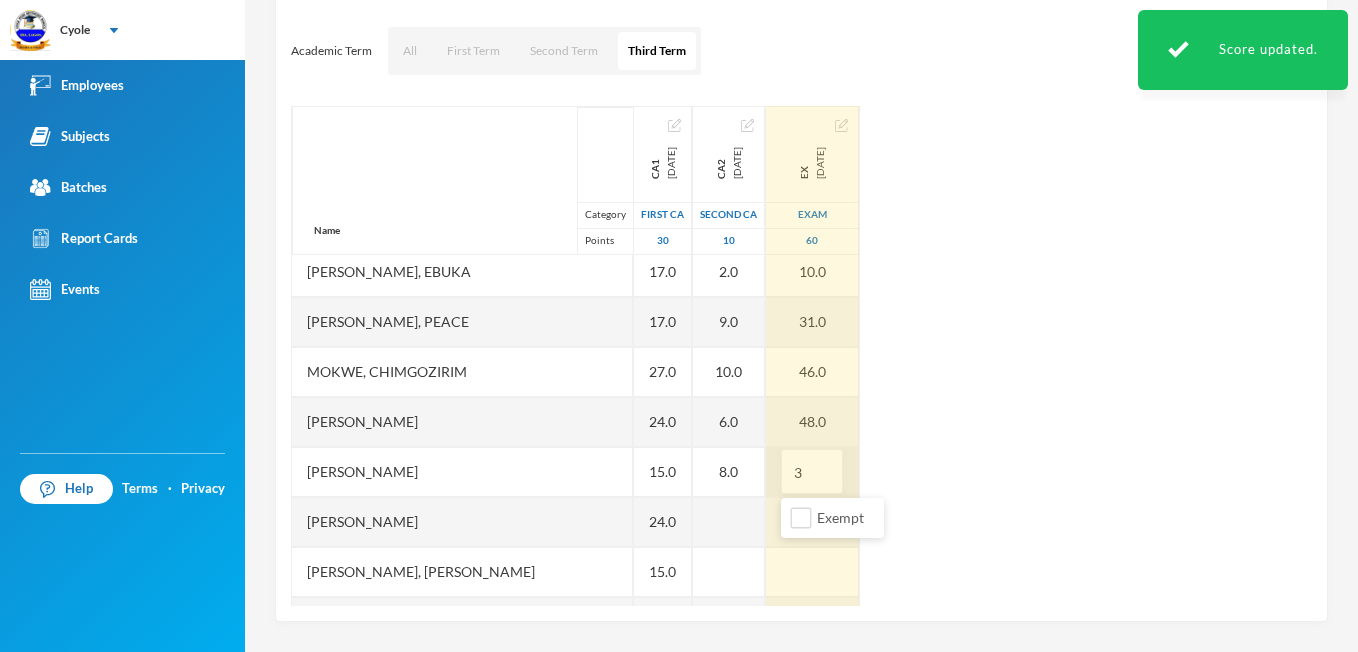 type on "32" 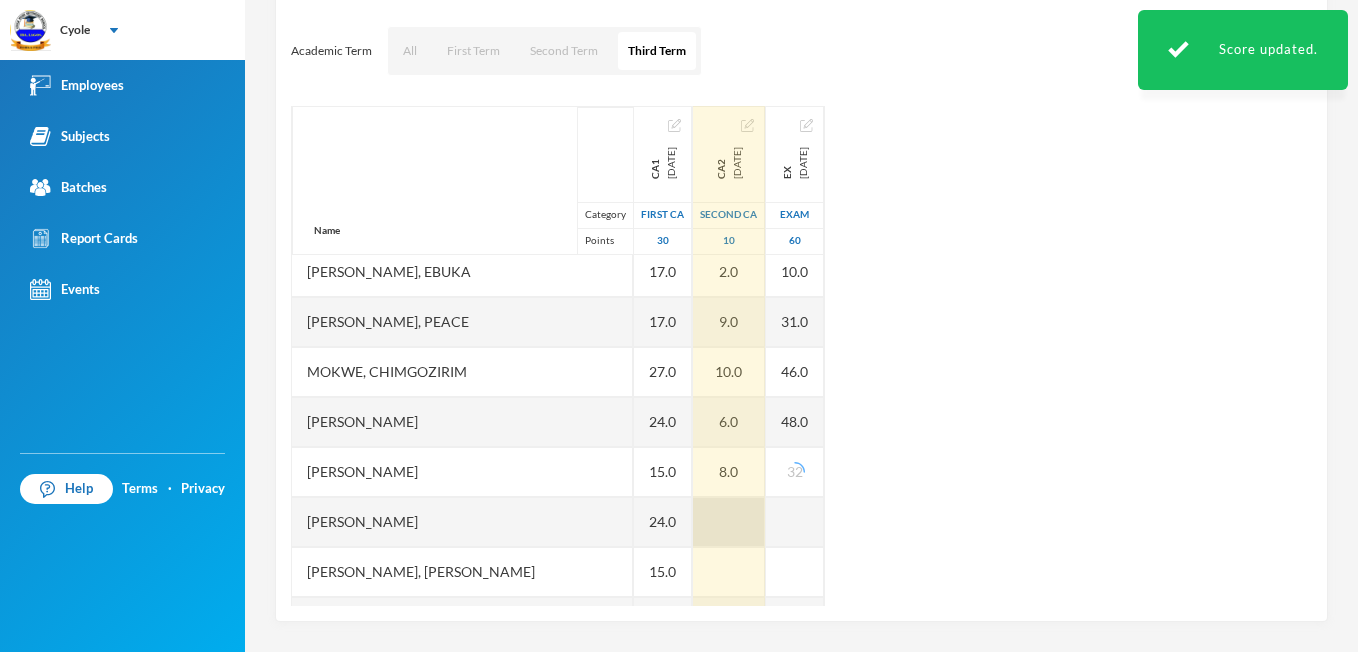 click at bounding box center [729, 522] 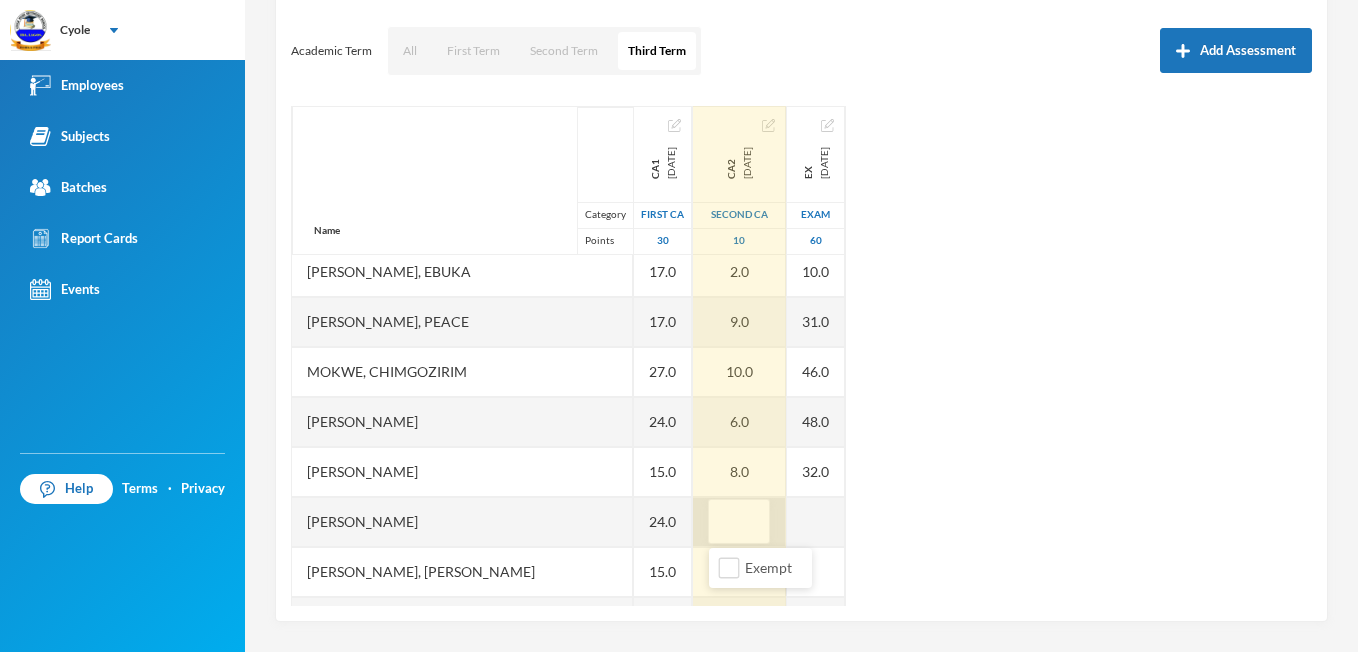 type on "6" 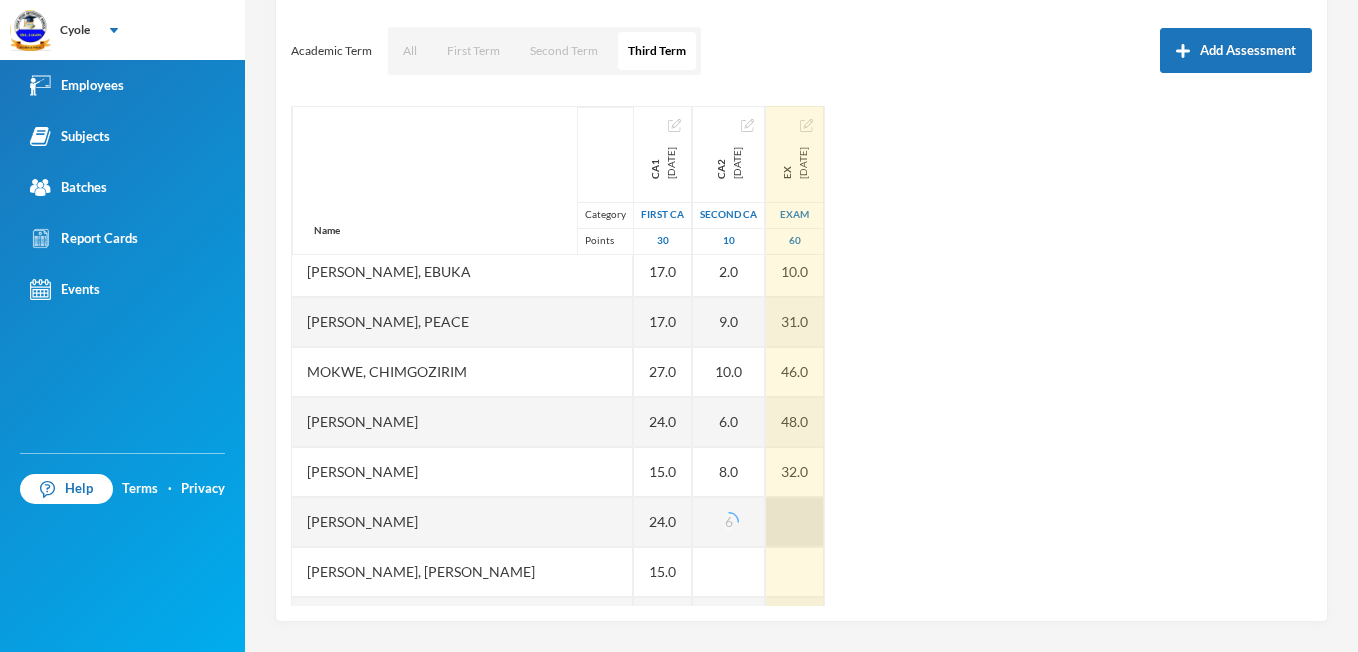 click at bounding box center [795, 522] 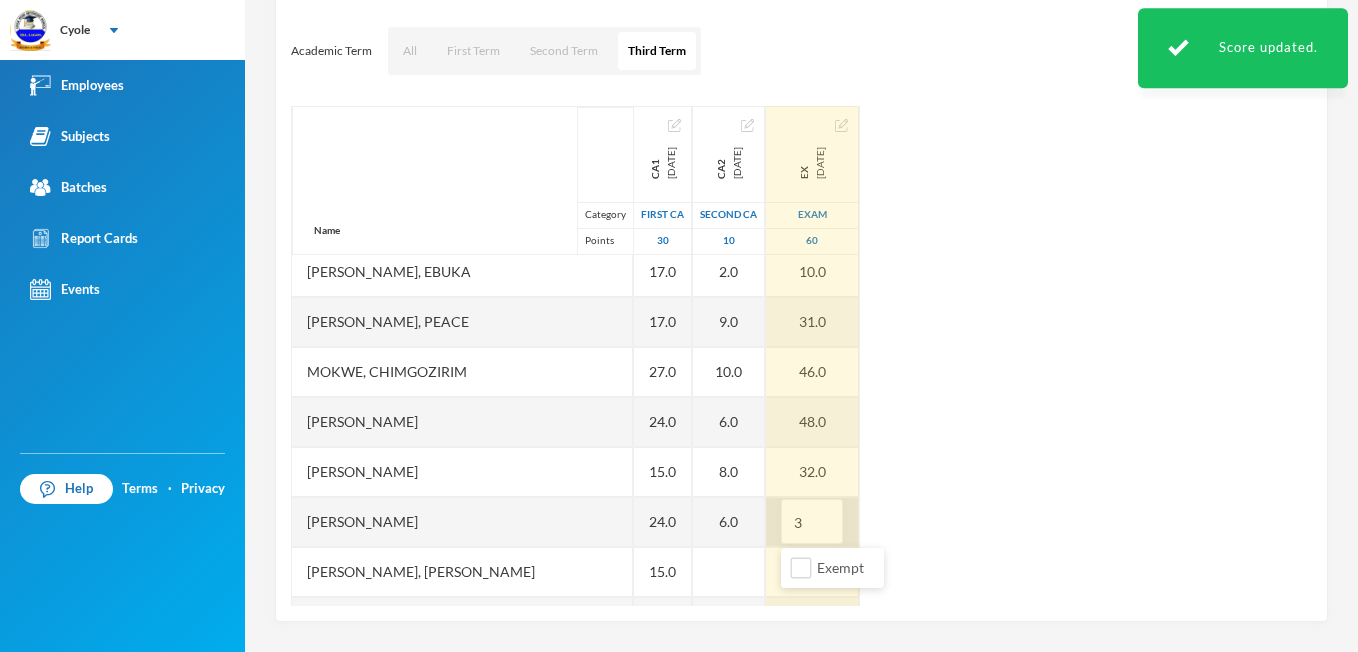 type on "31" 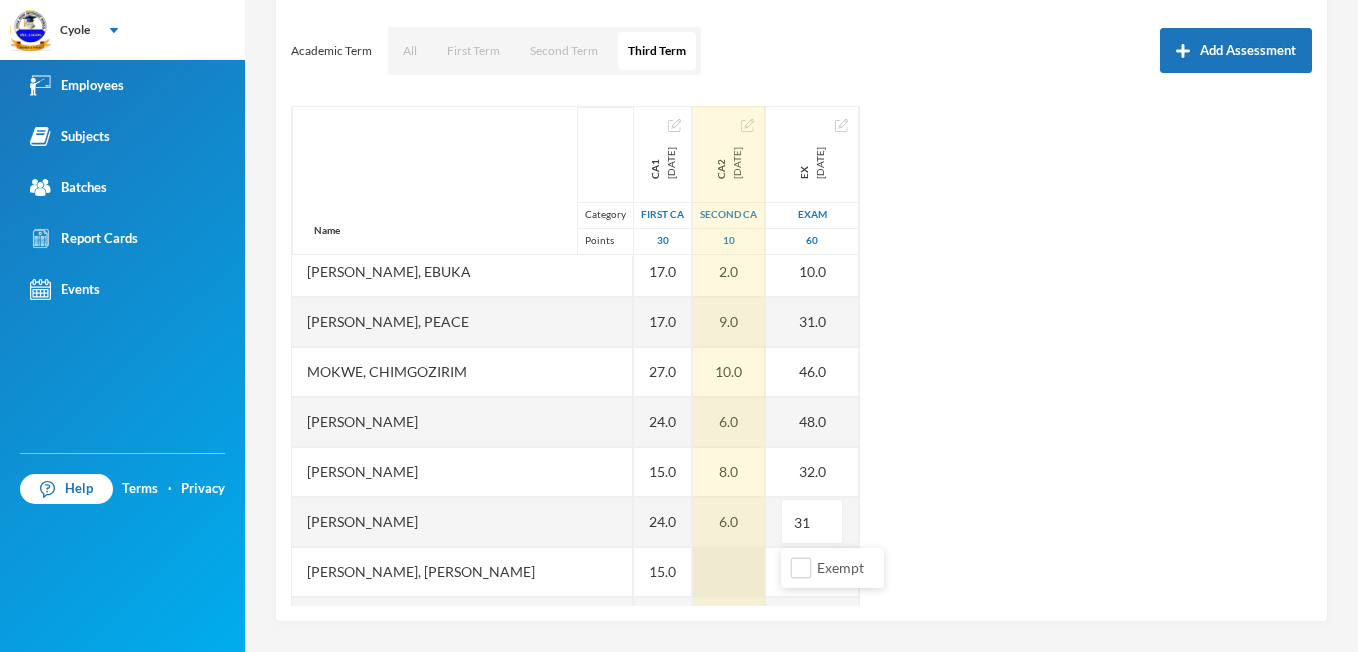 click at bounding box center [729, 572] 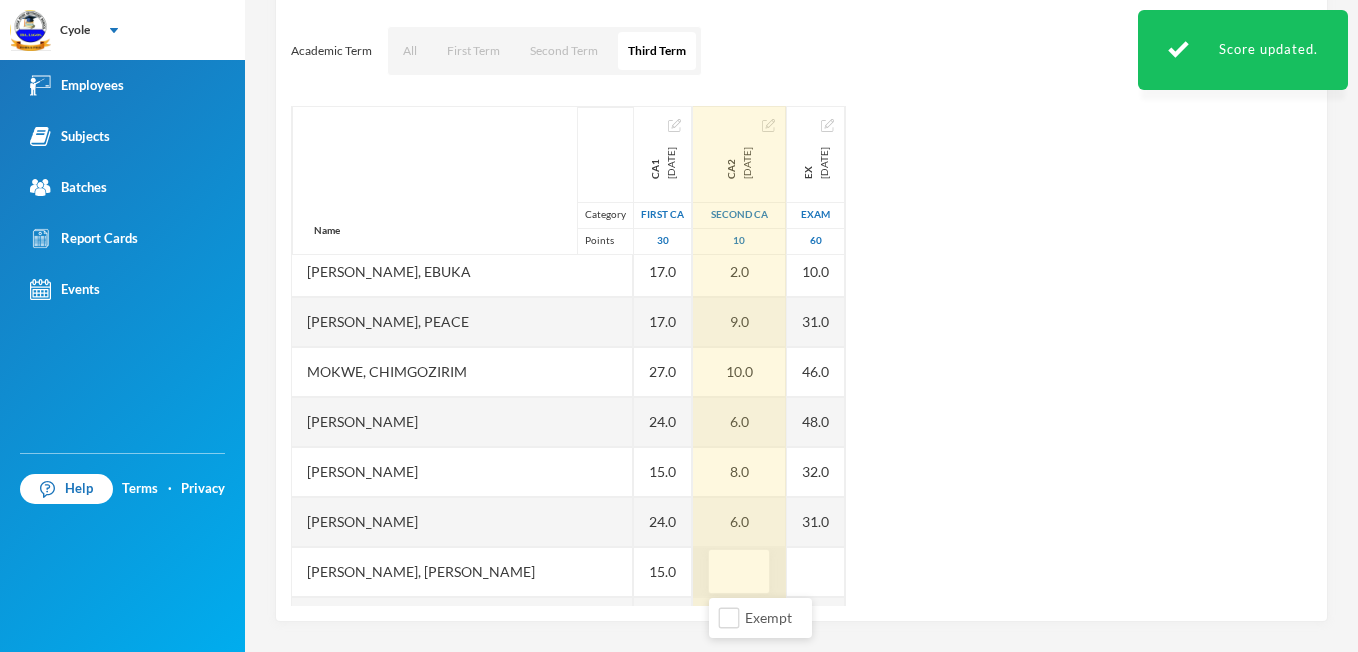 type on "3" 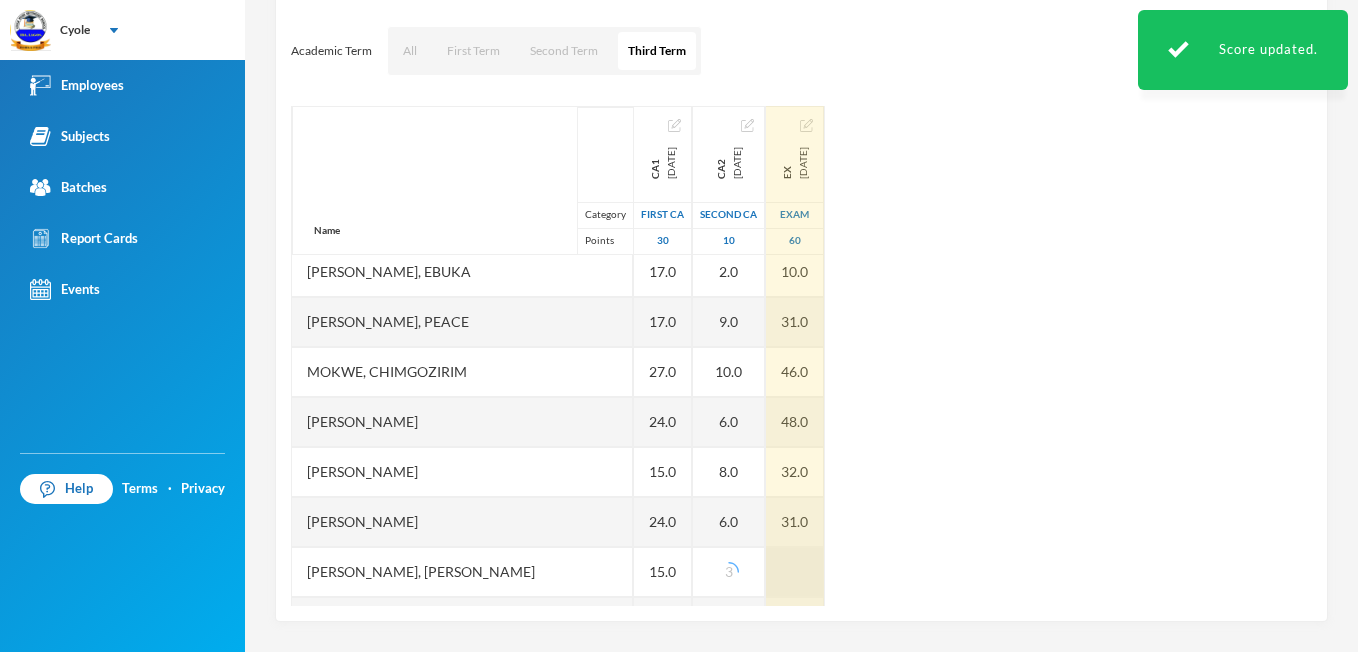 click at bounding box center (795, 572) 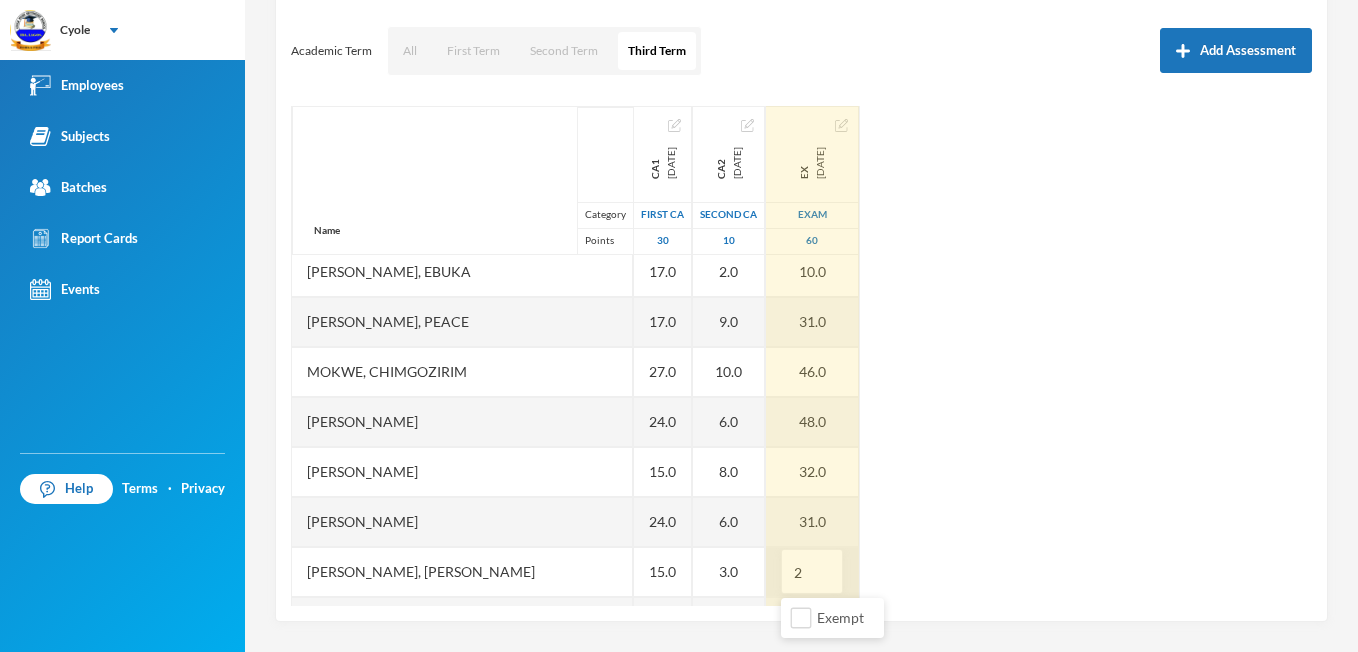 type on "20" 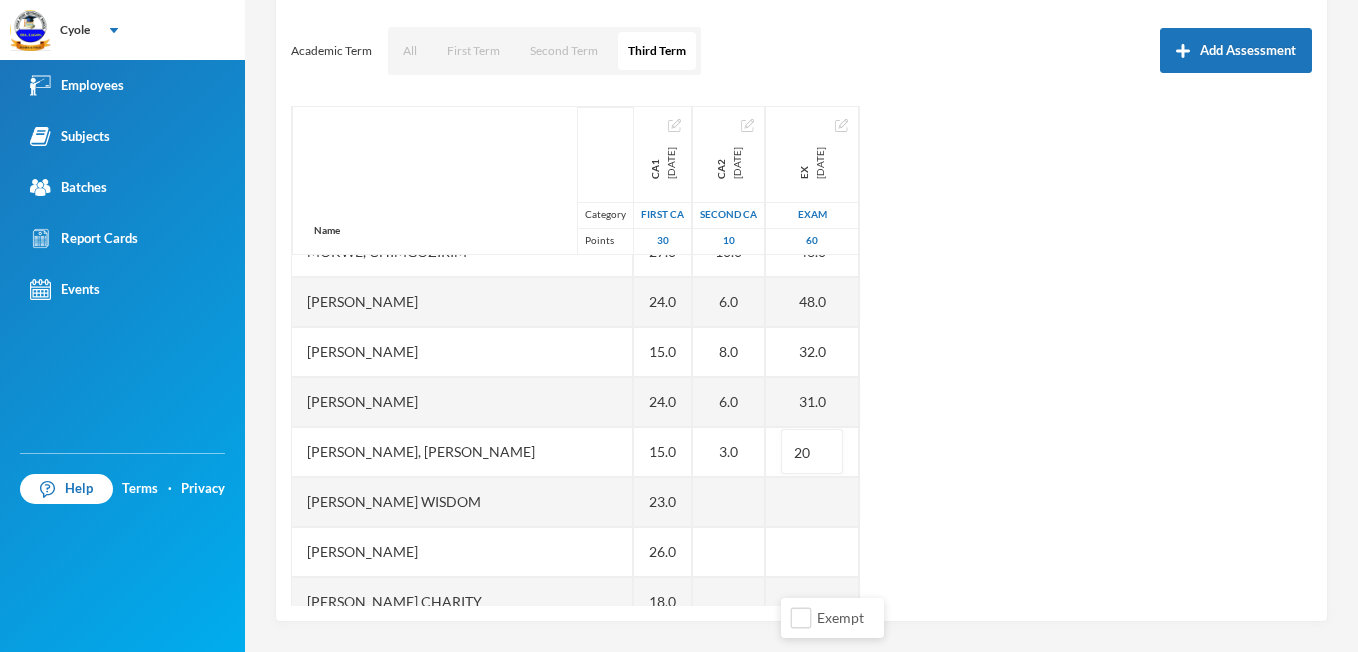 scroll, scrollTop: 1259, scrollLeft: 0, axis: vertical 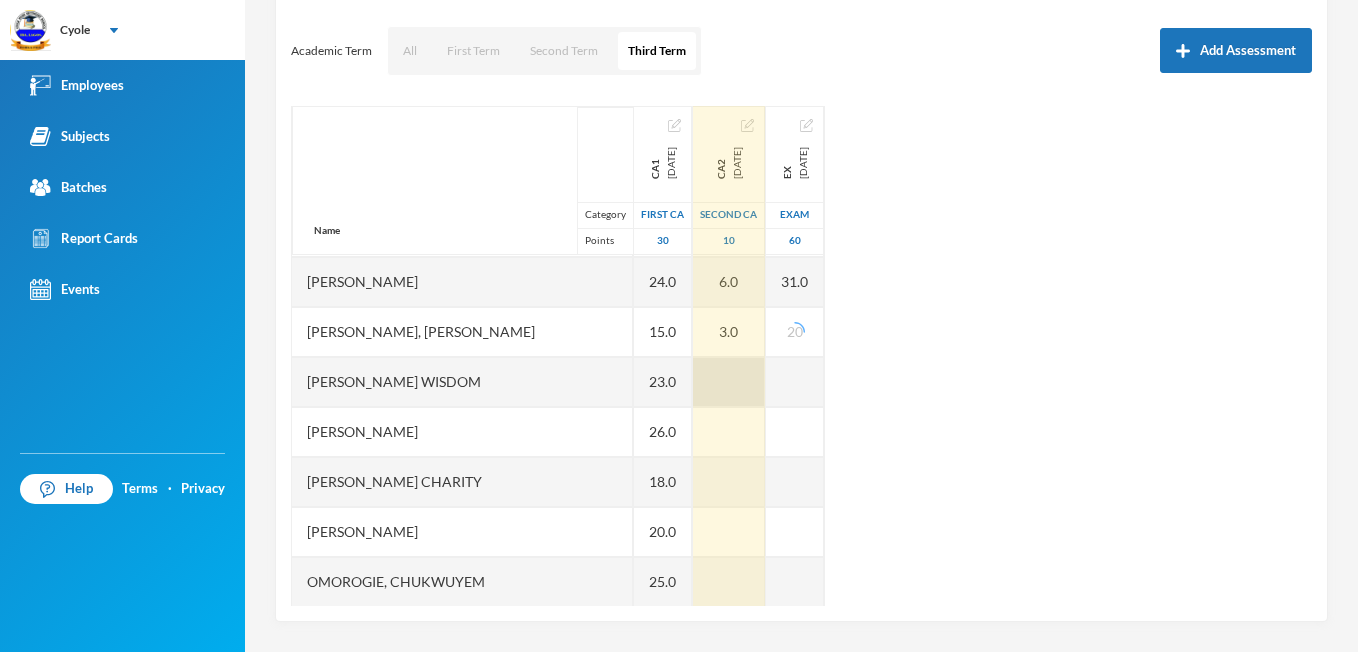 click at bounding box center [729, 382] 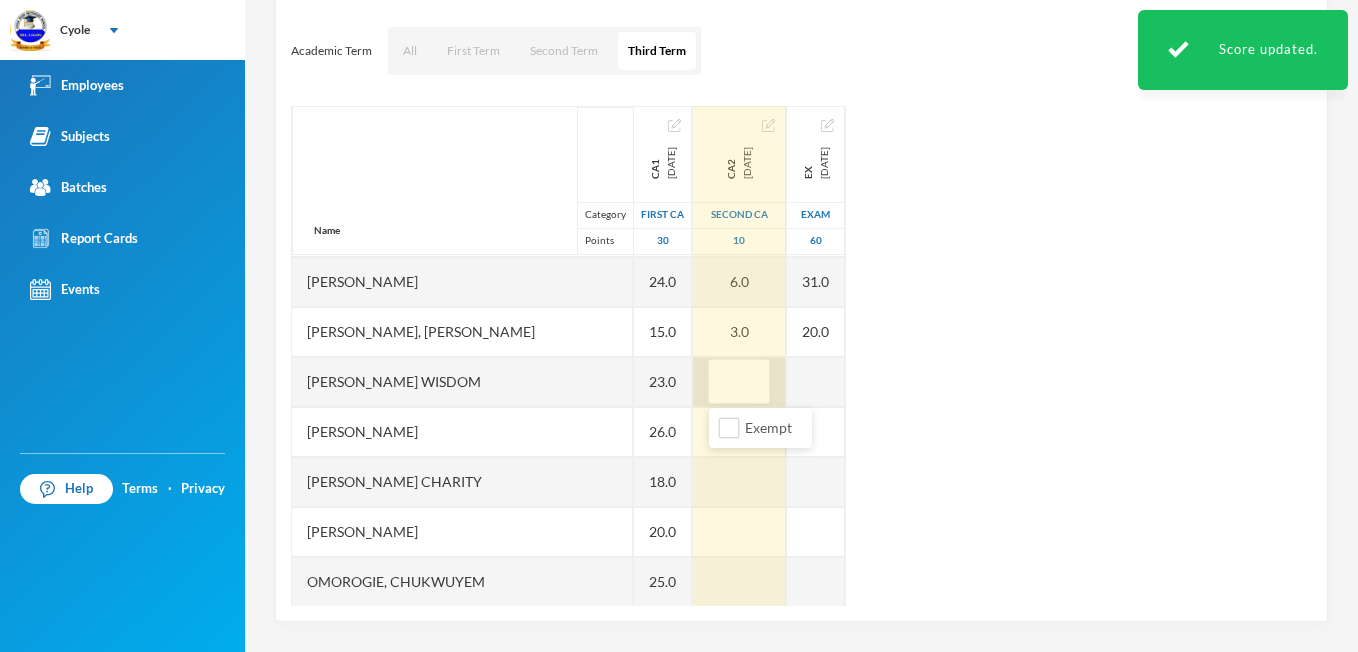 type on "7" 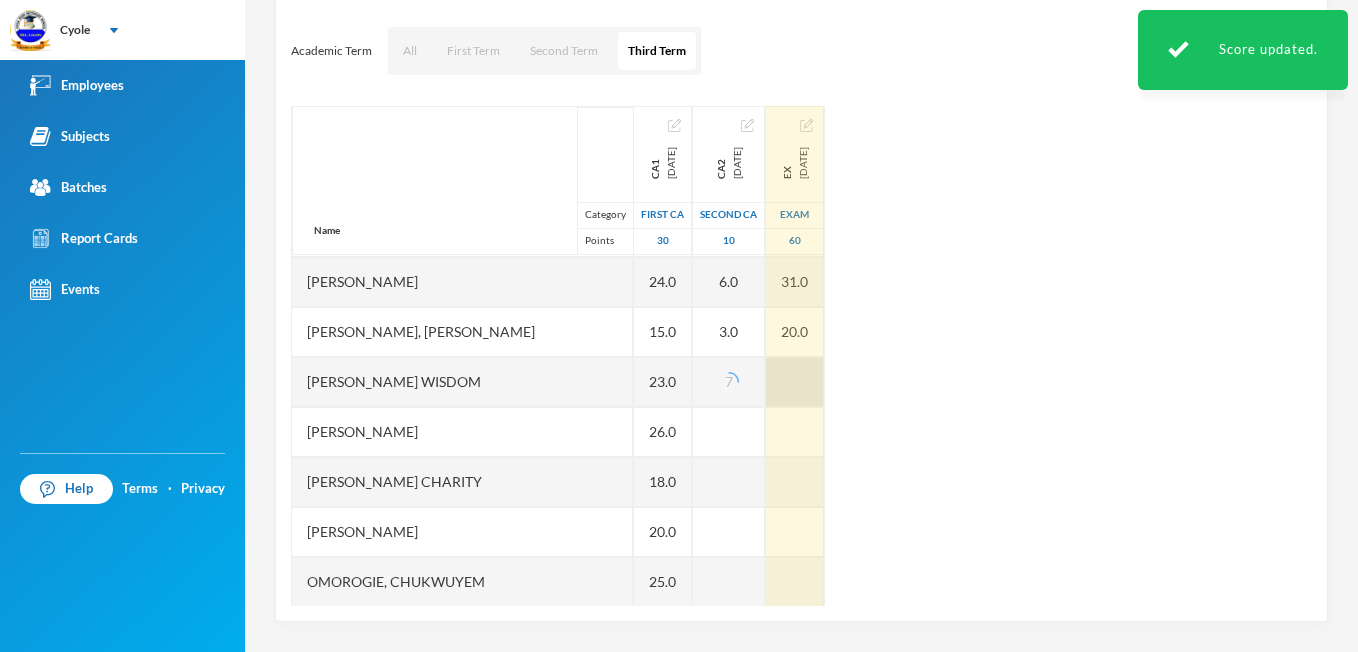 click at bounding box center (795, 382) 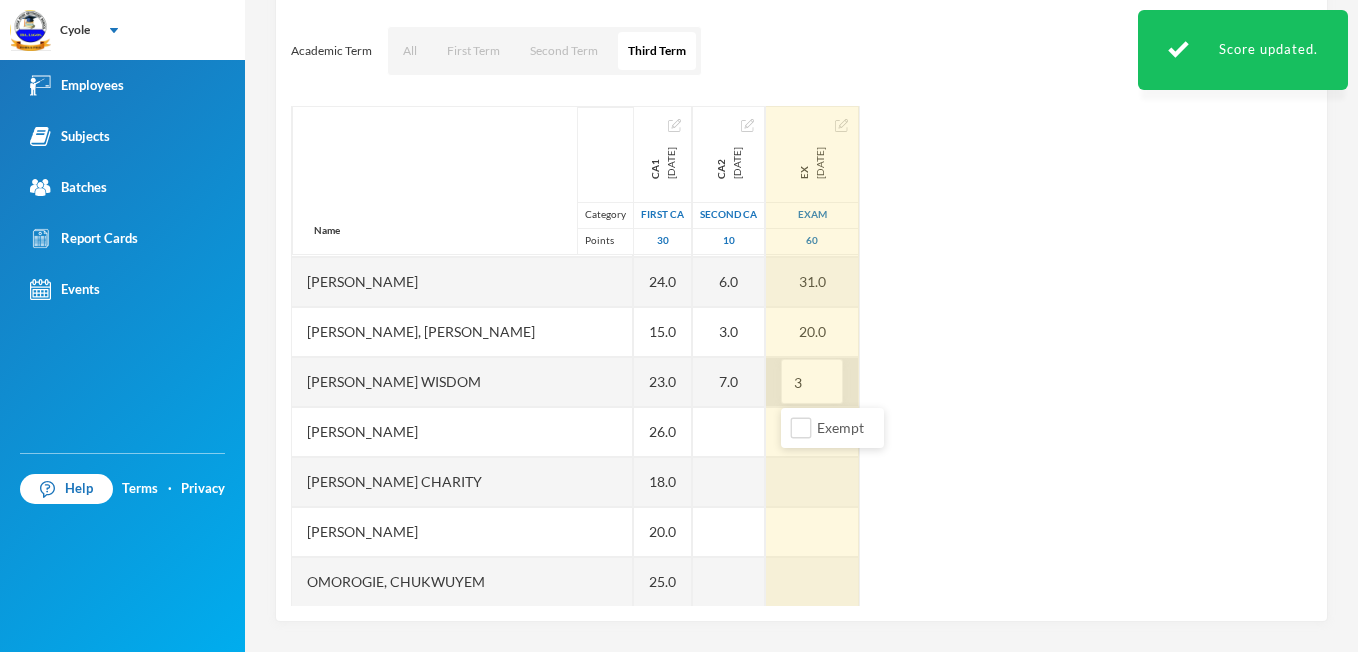 type on "37" 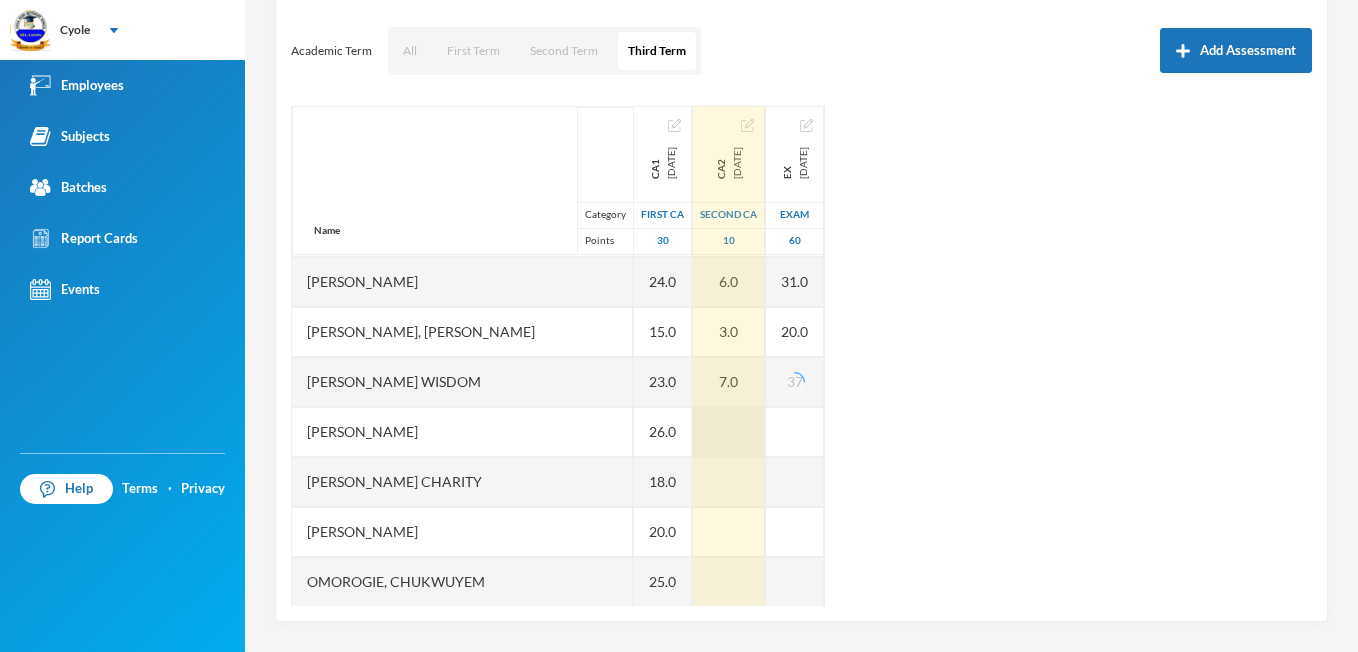 click at bounding box center (729, 432) 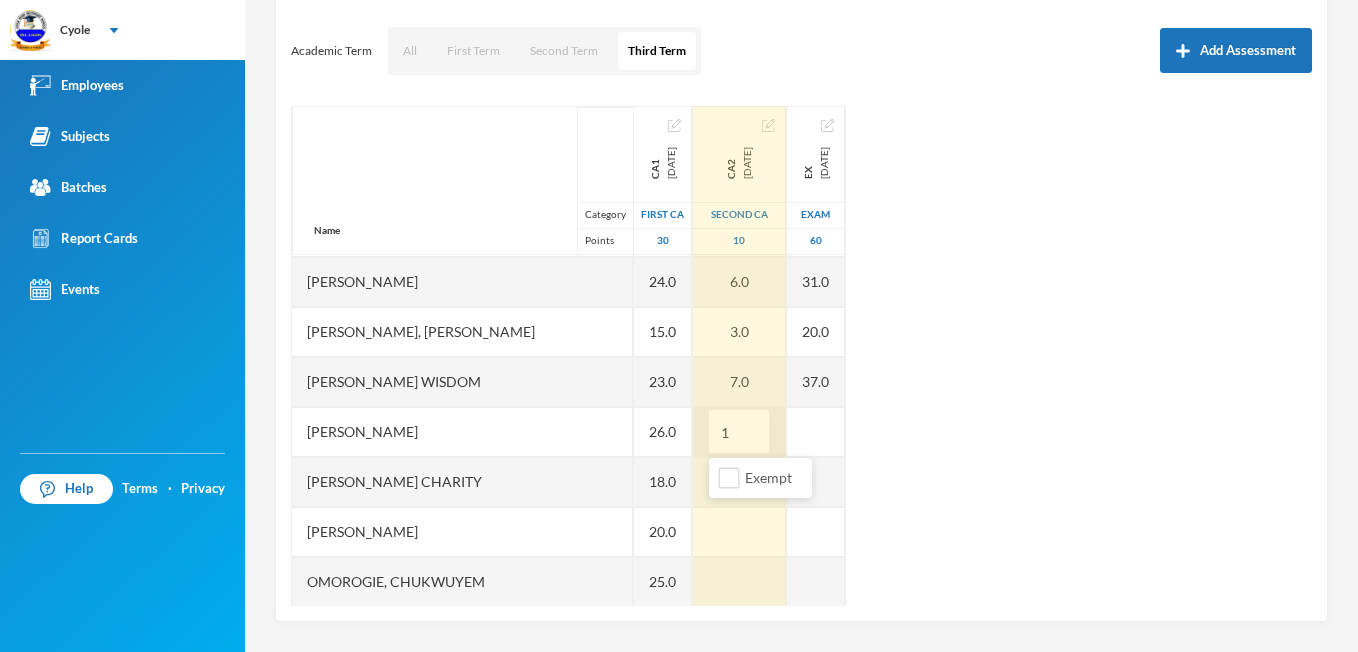type on "10" 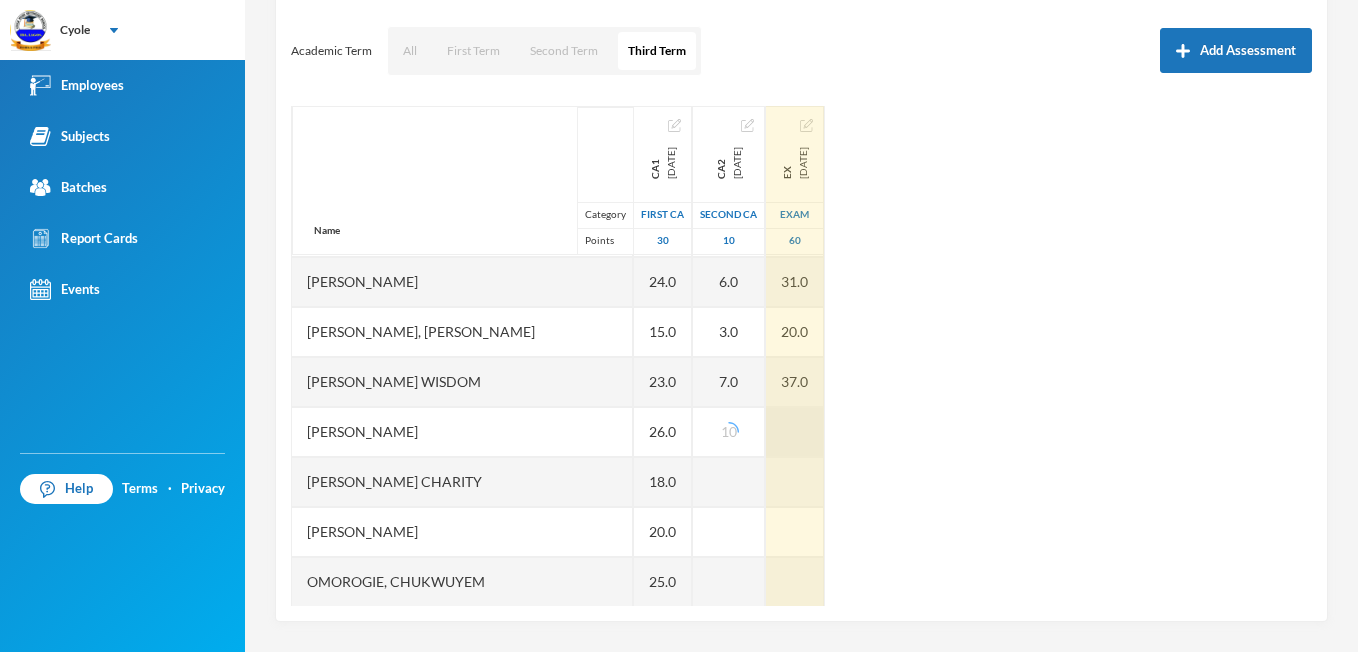 click at bounding box center (795, 432) 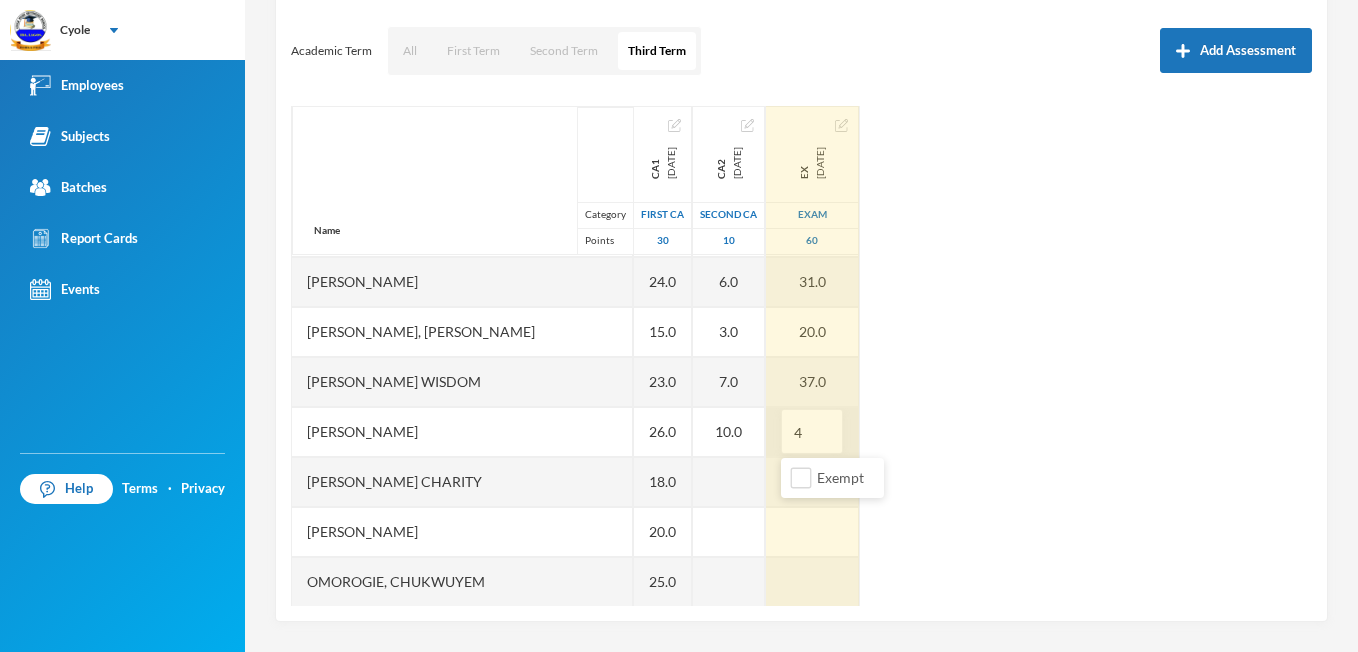 type on "44" 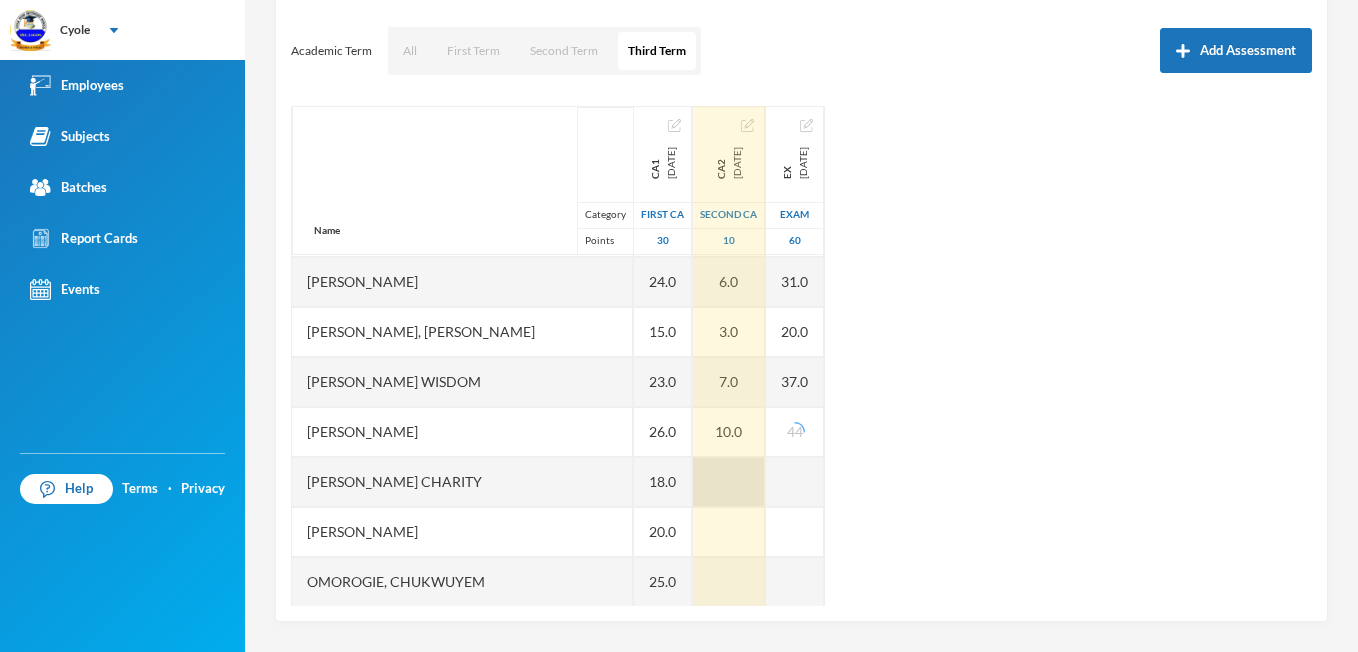 click at bounding box center (729, 482) 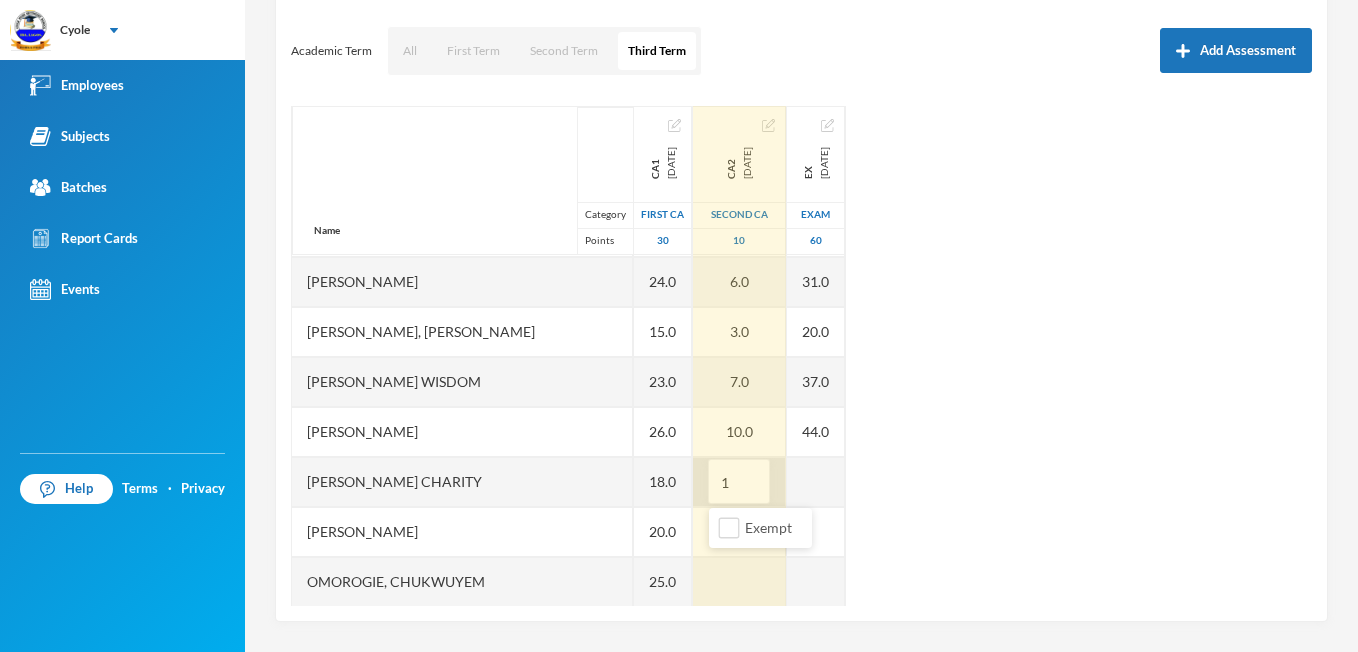 type on "10" 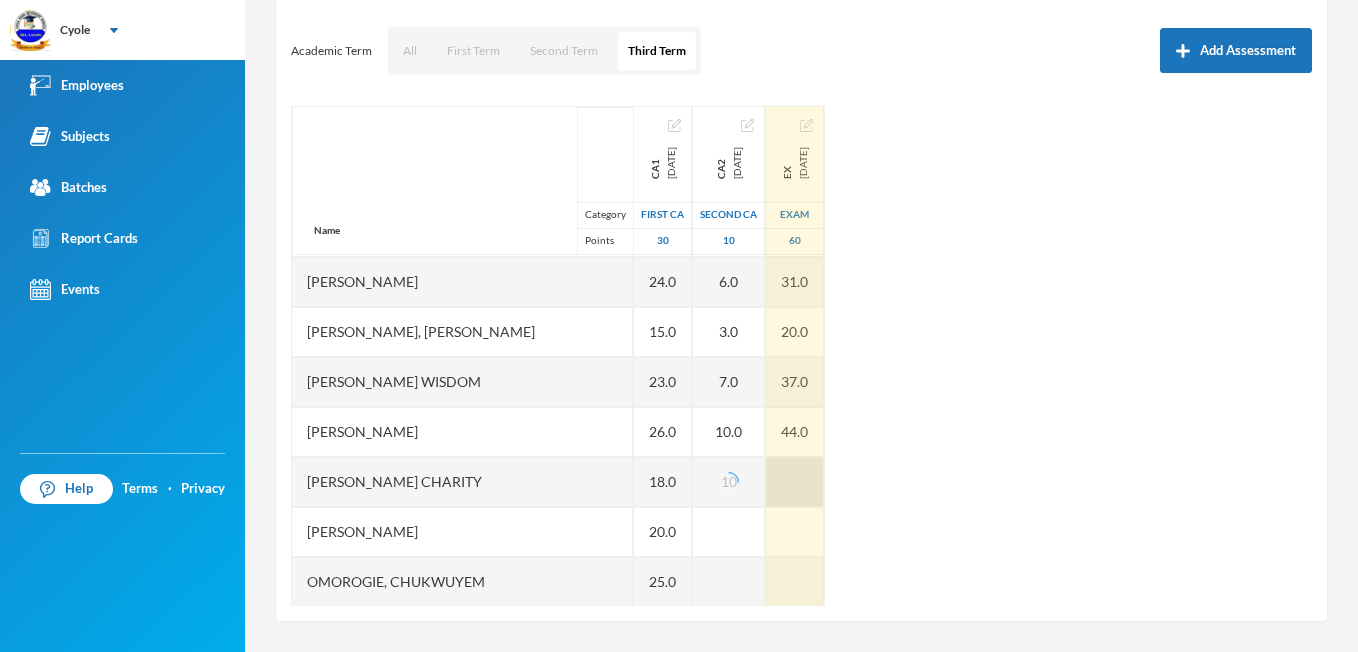 click at bounding box center (795, 482) 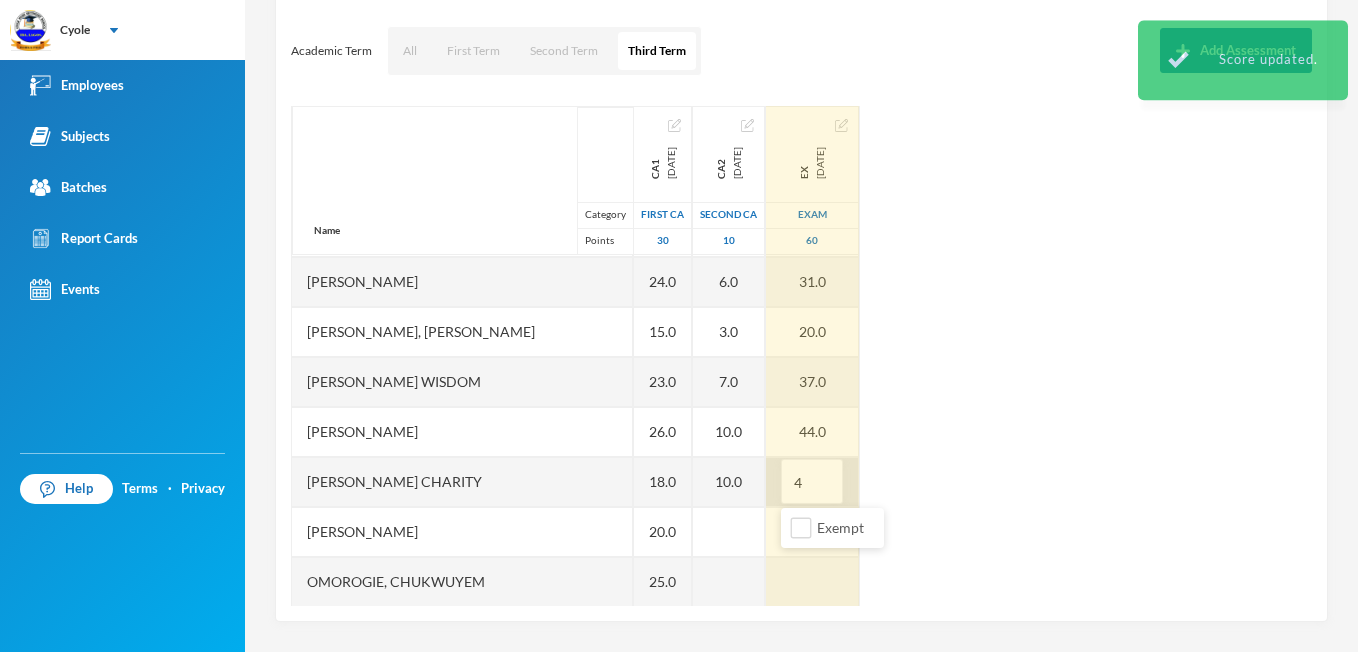 type on "43" 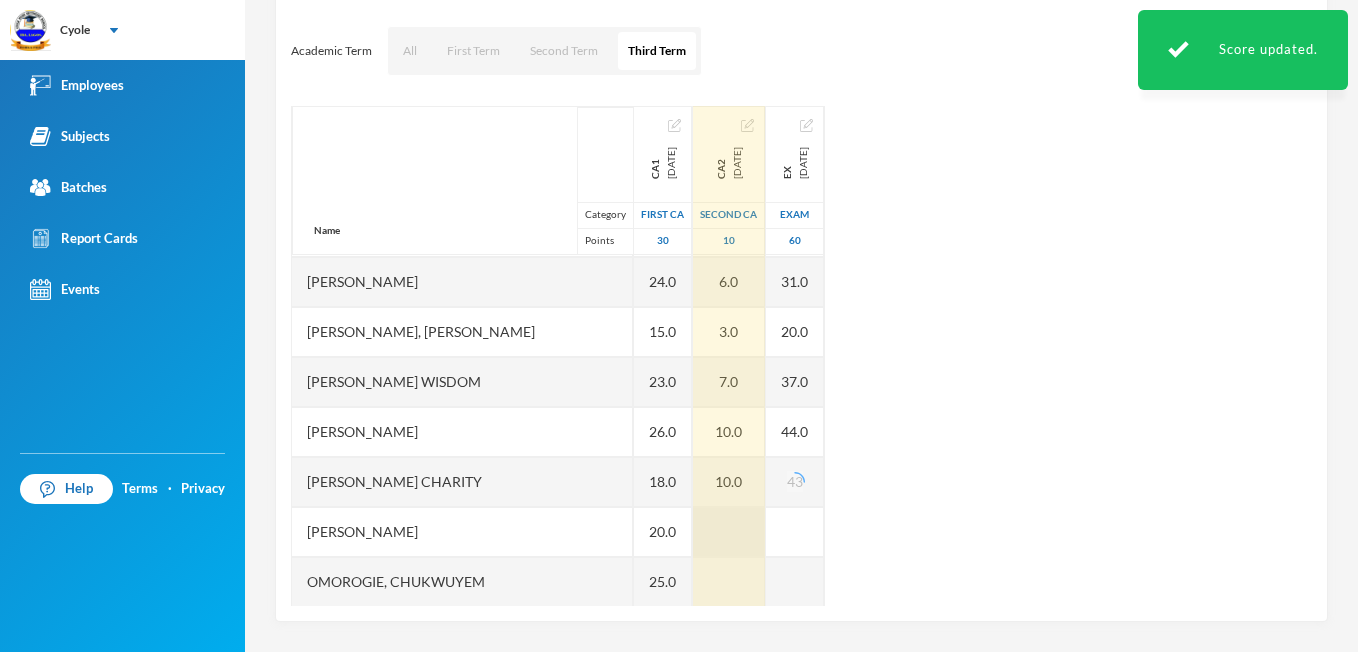 click at bounding box center (729, 532) 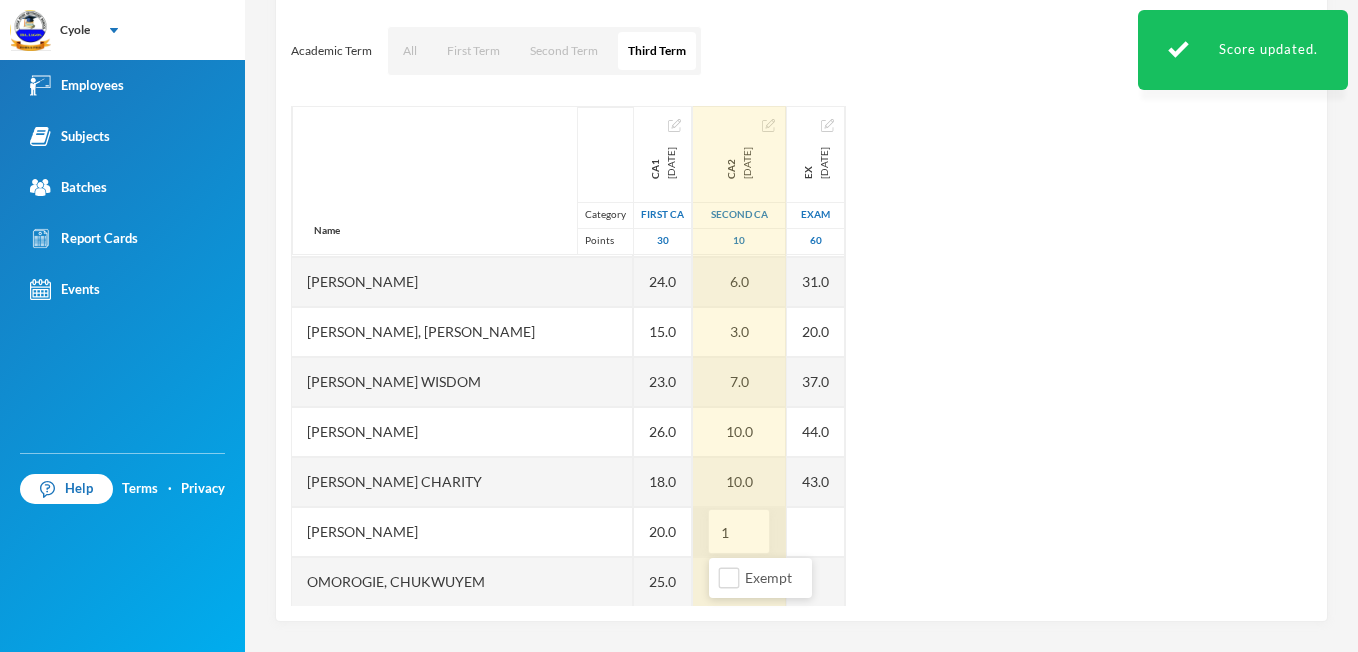 type on "10" 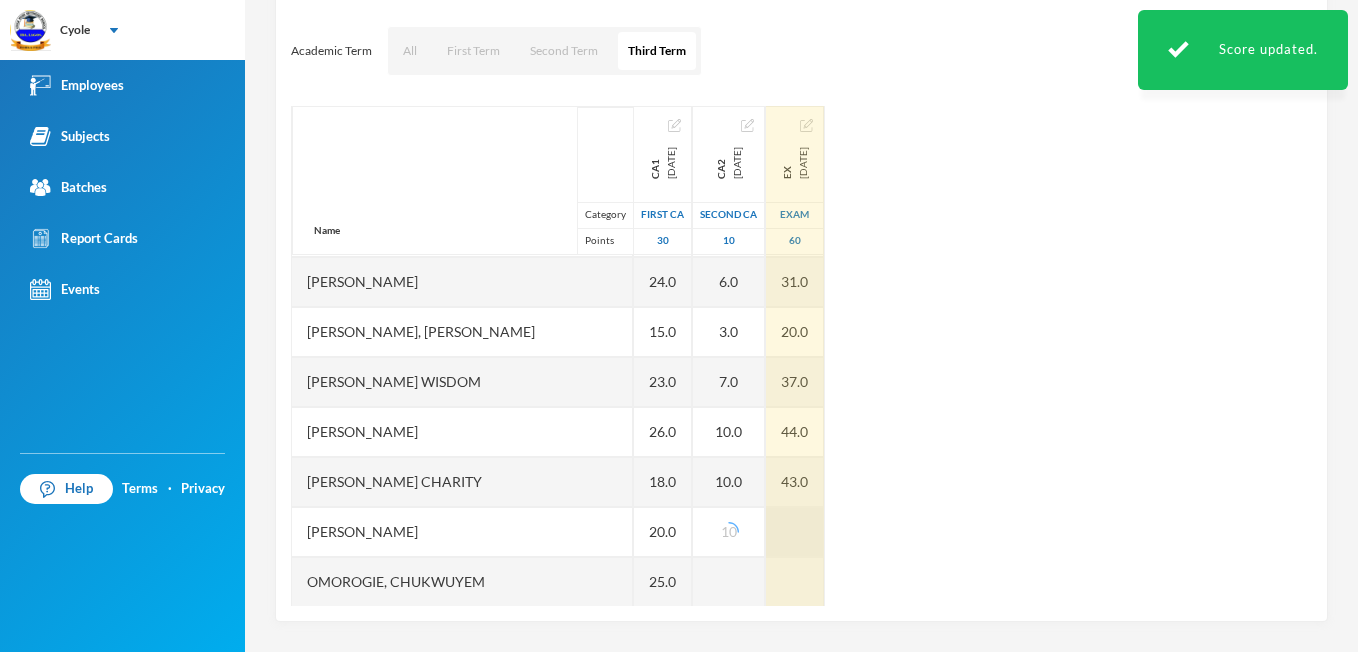 click at bounding box center (795, 532) 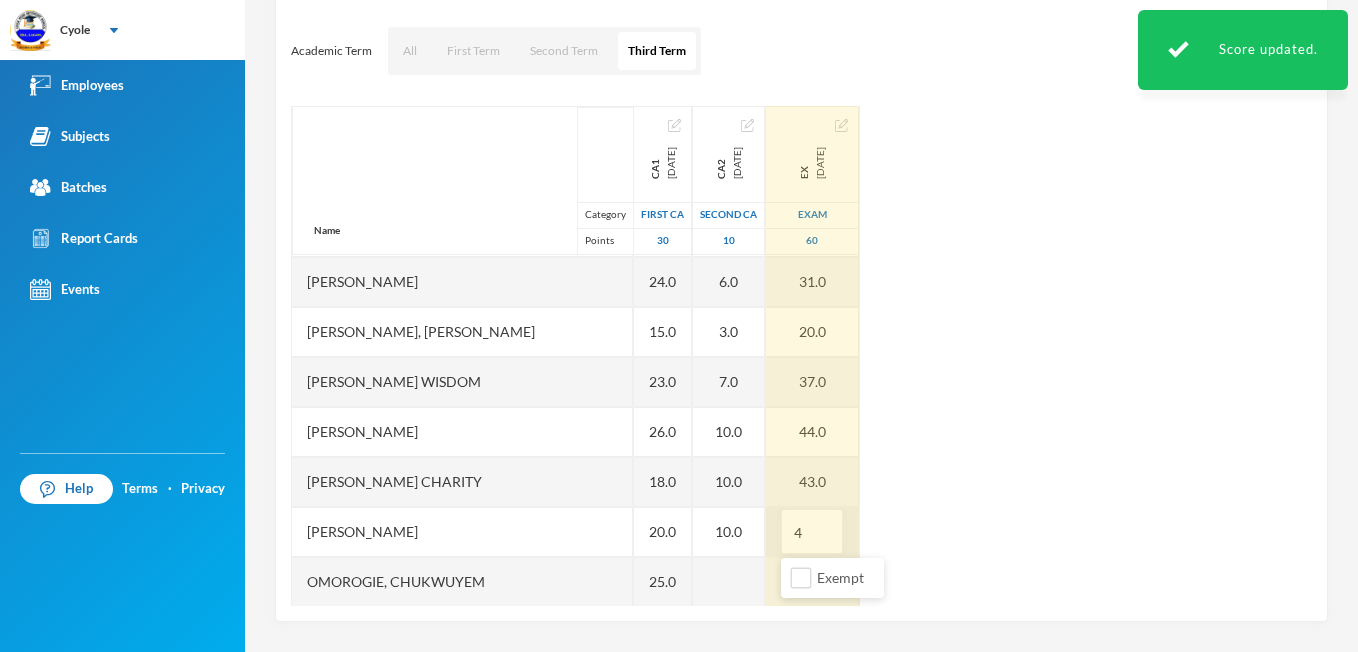 type on "40" 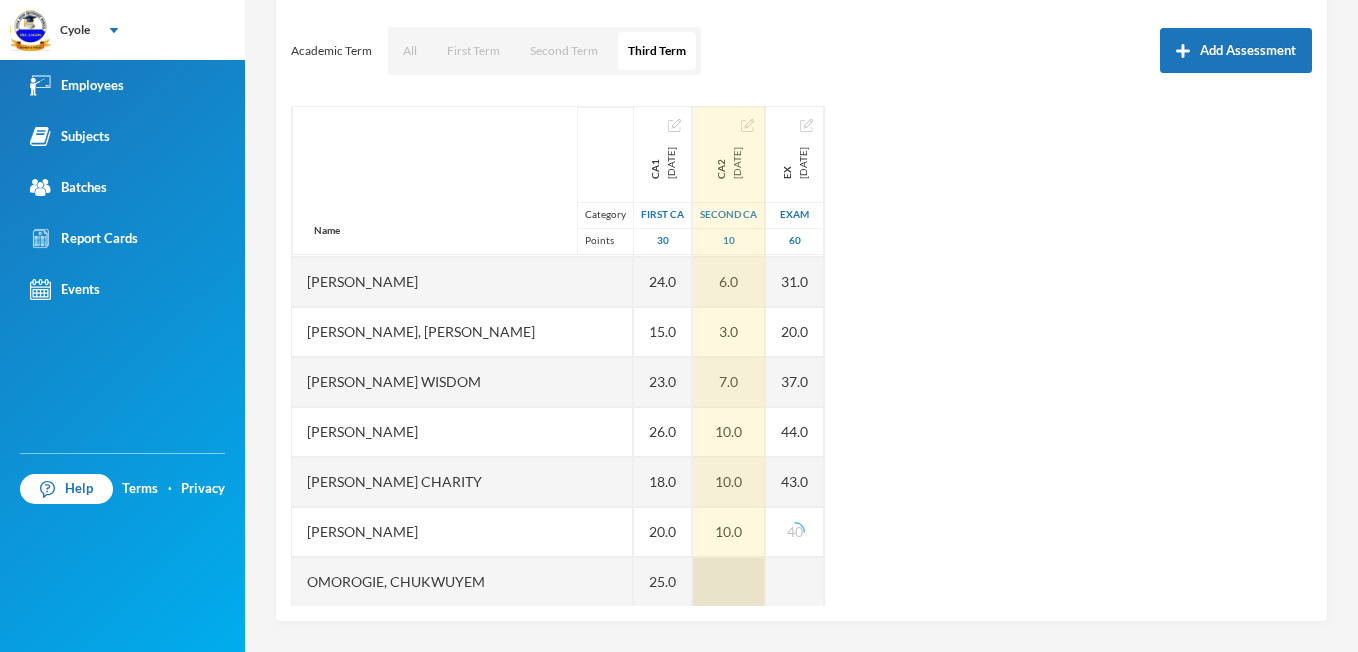 click at bounding box center [729, 582] 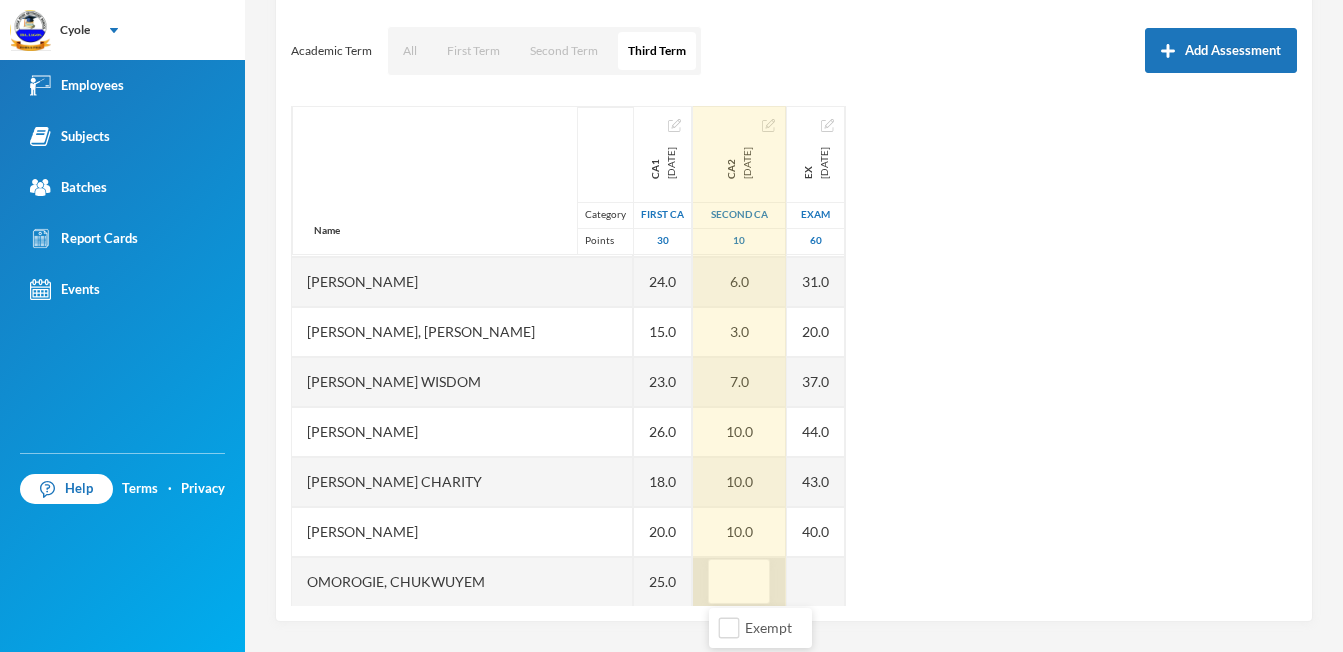 type on "4" 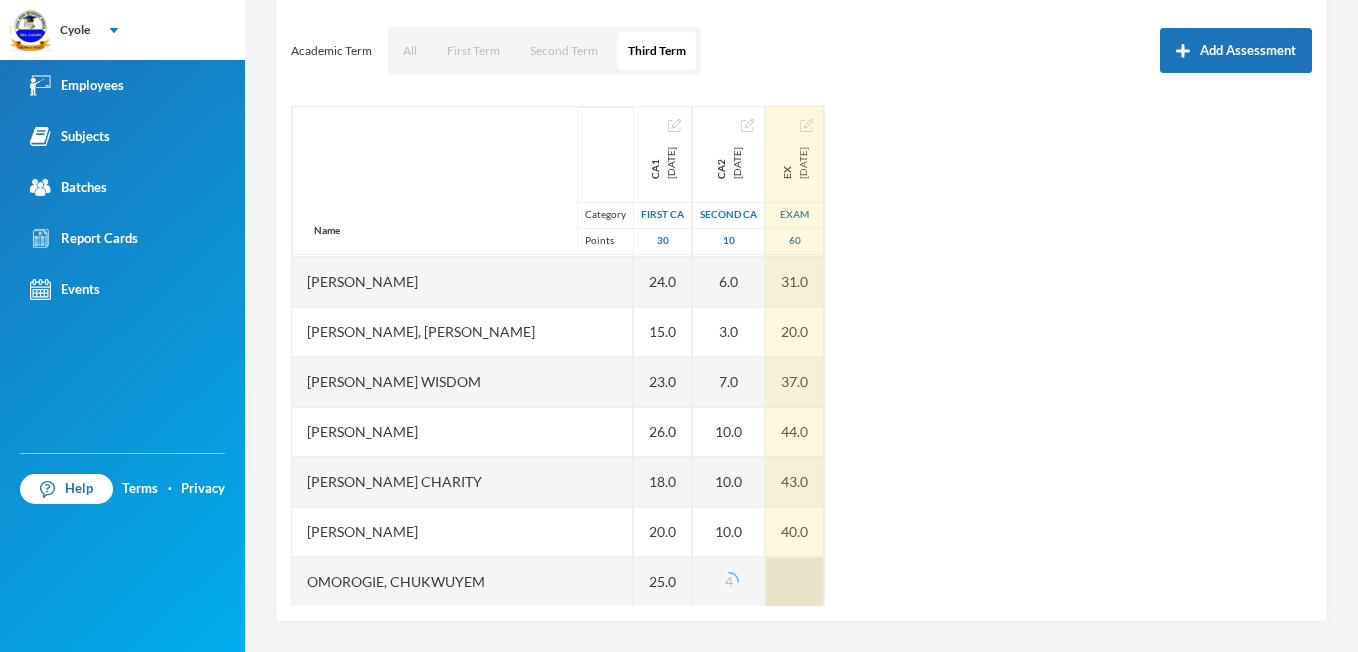 click at bounding box center [795, 582] 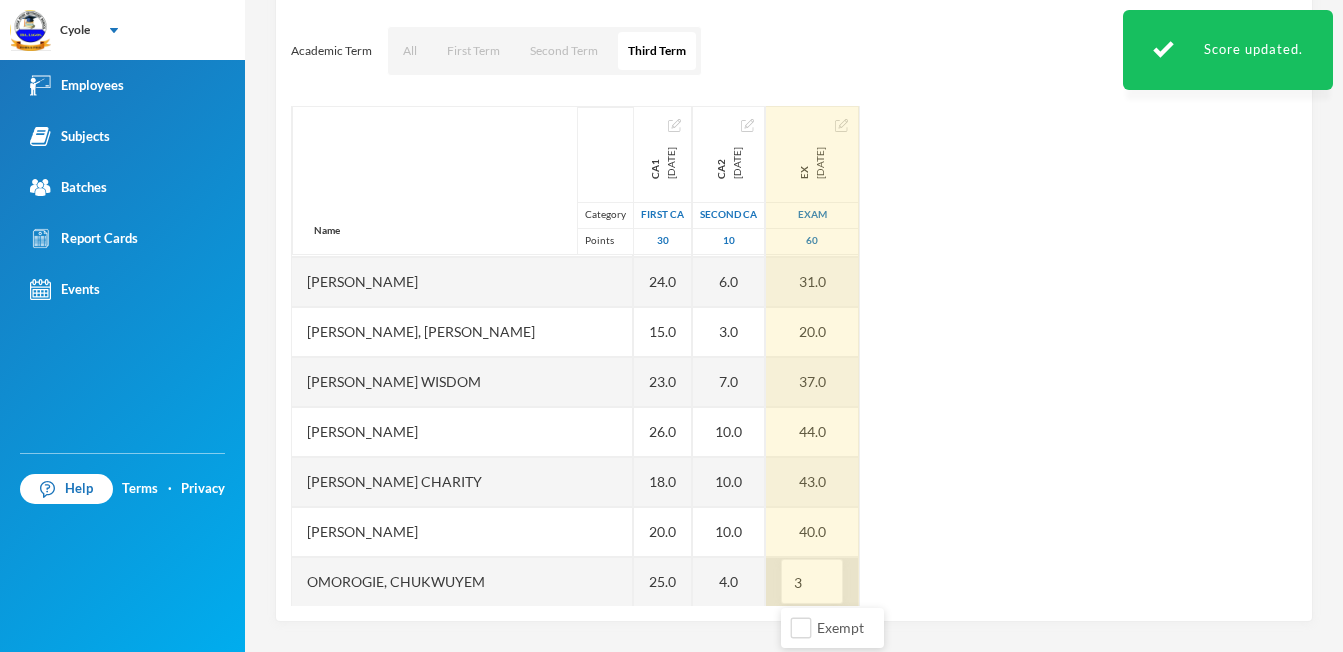 type on "35" 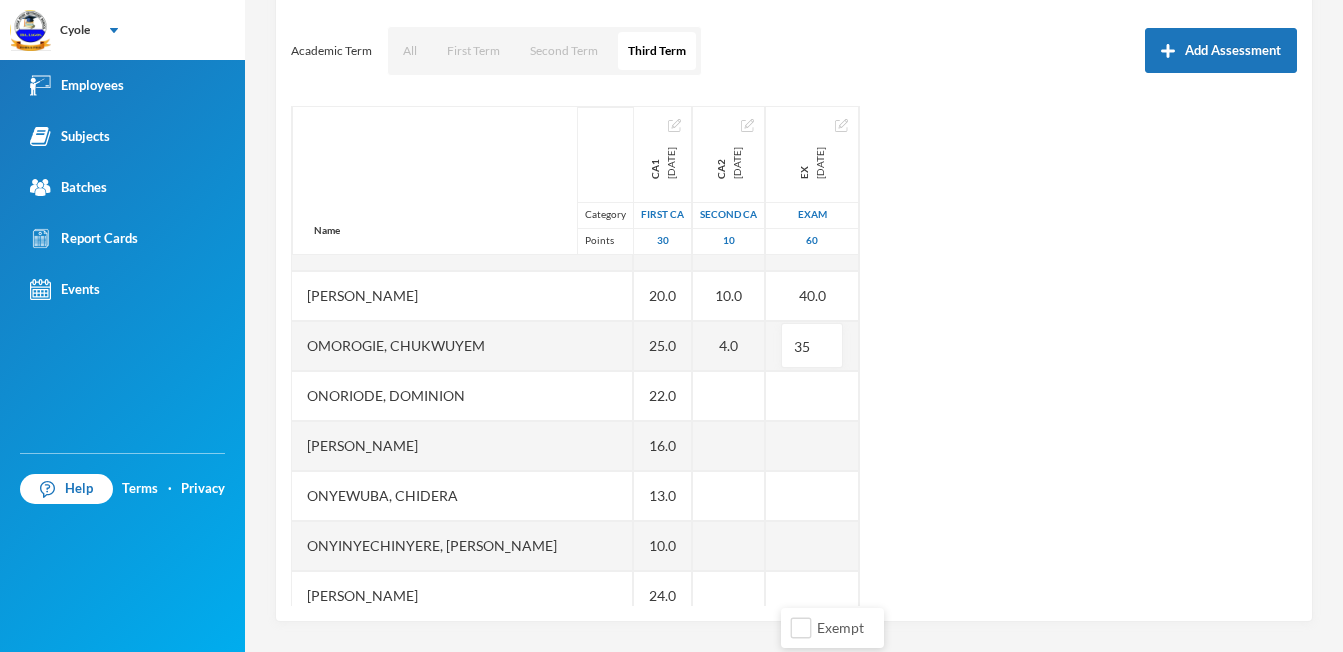 scroll, scrollTop: 1539, scrollLeft: 0, axis: vertical 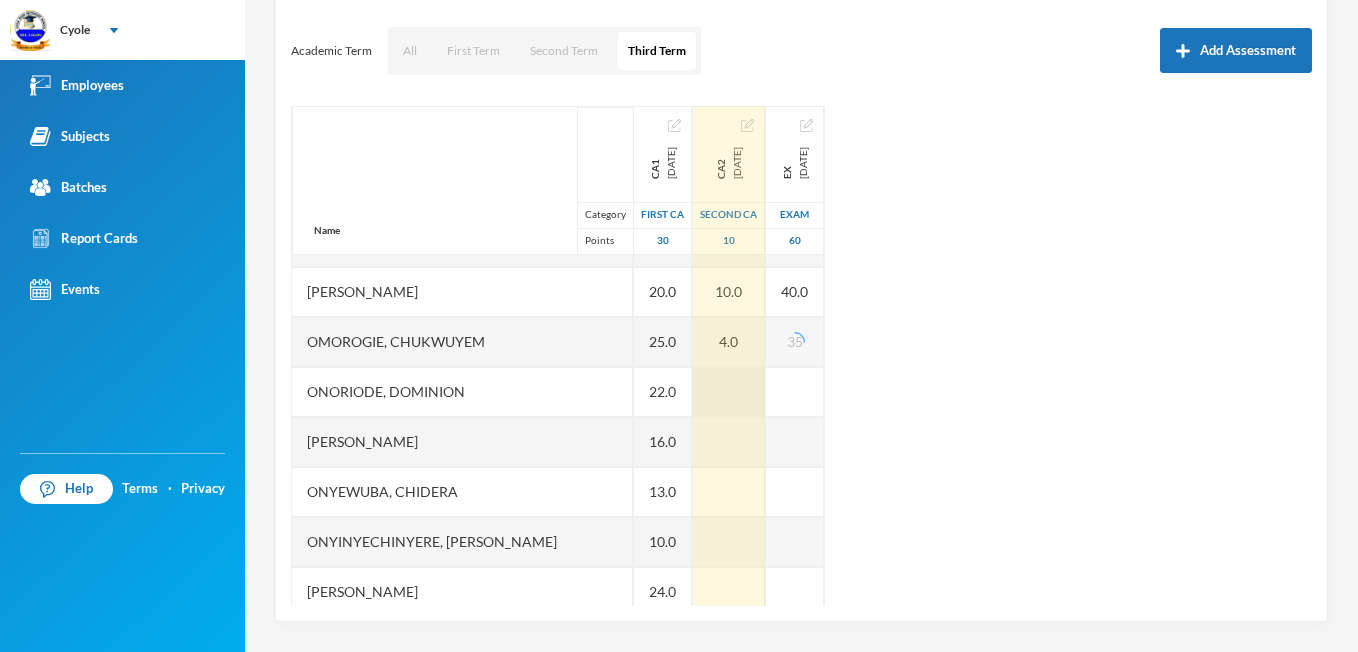 click at bounding box center (729, 392) 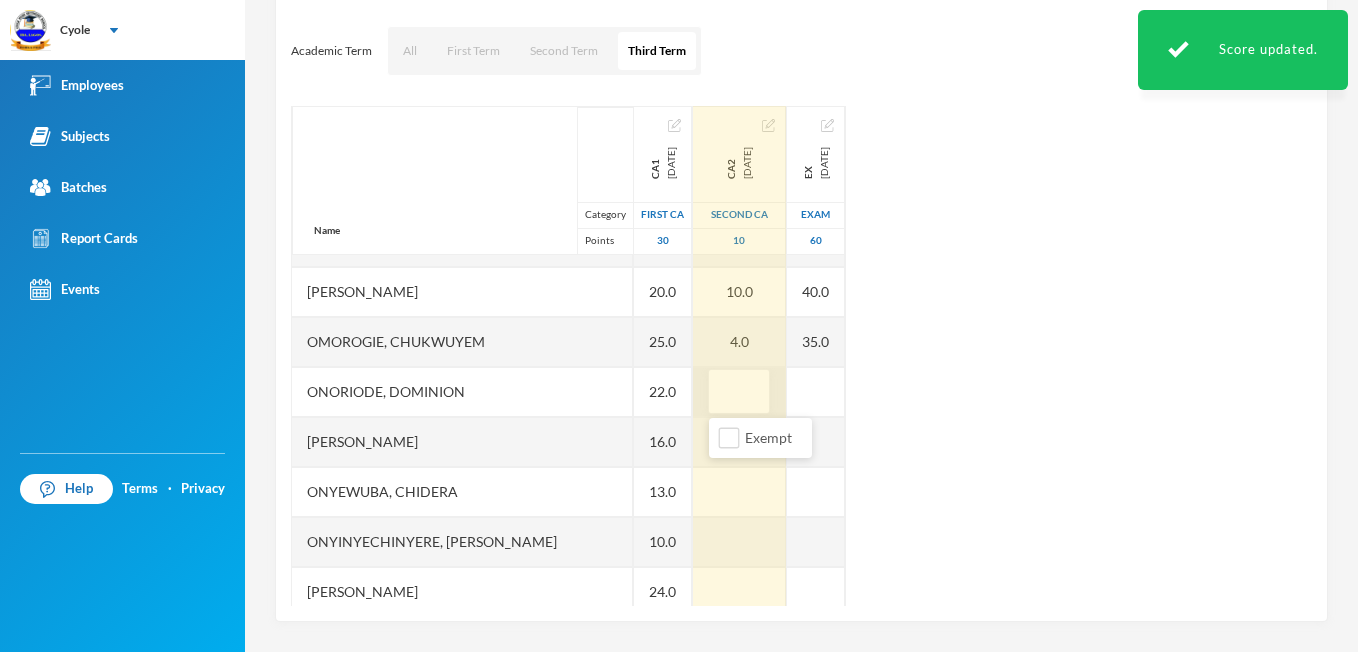 type on "2" 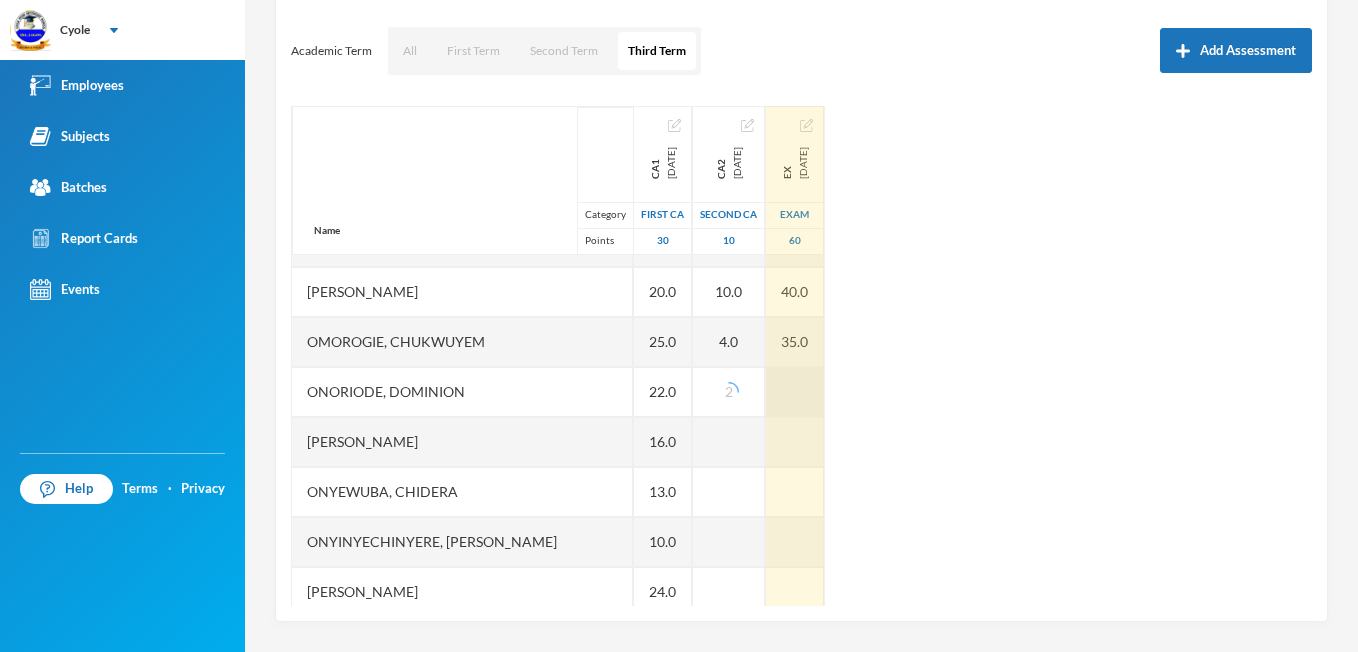 click at bounding box center [795, 392] 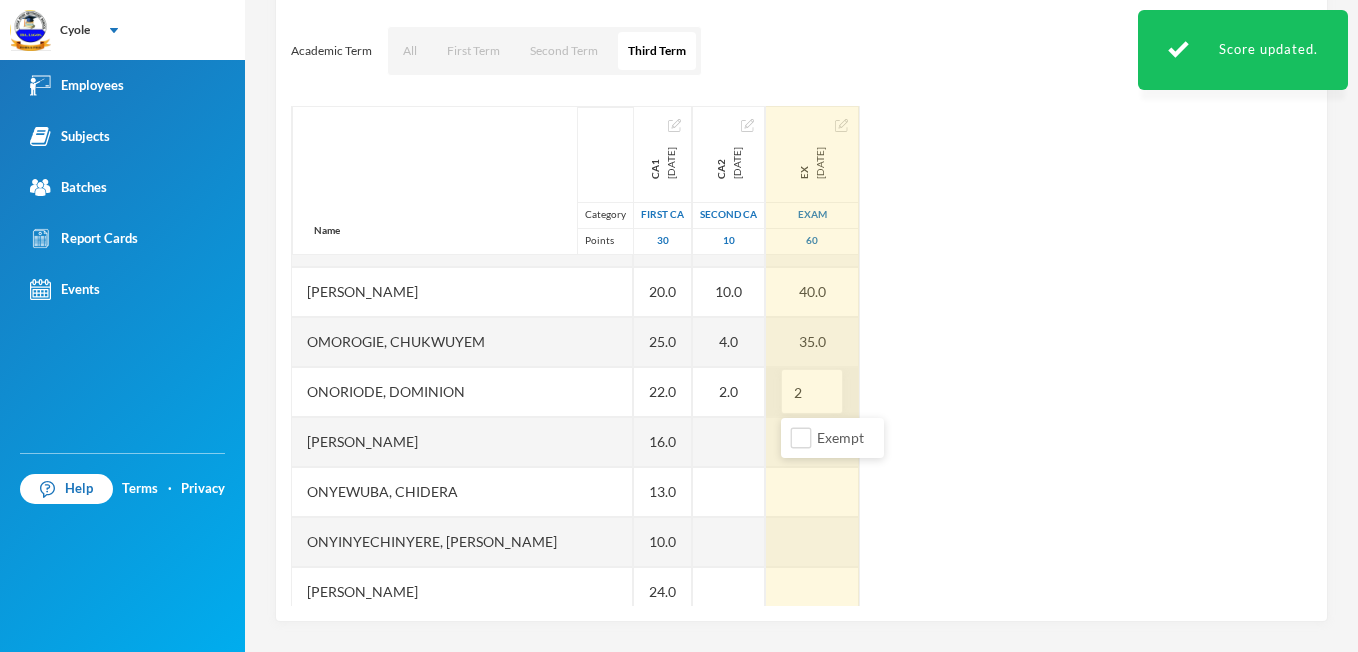 type on "26" 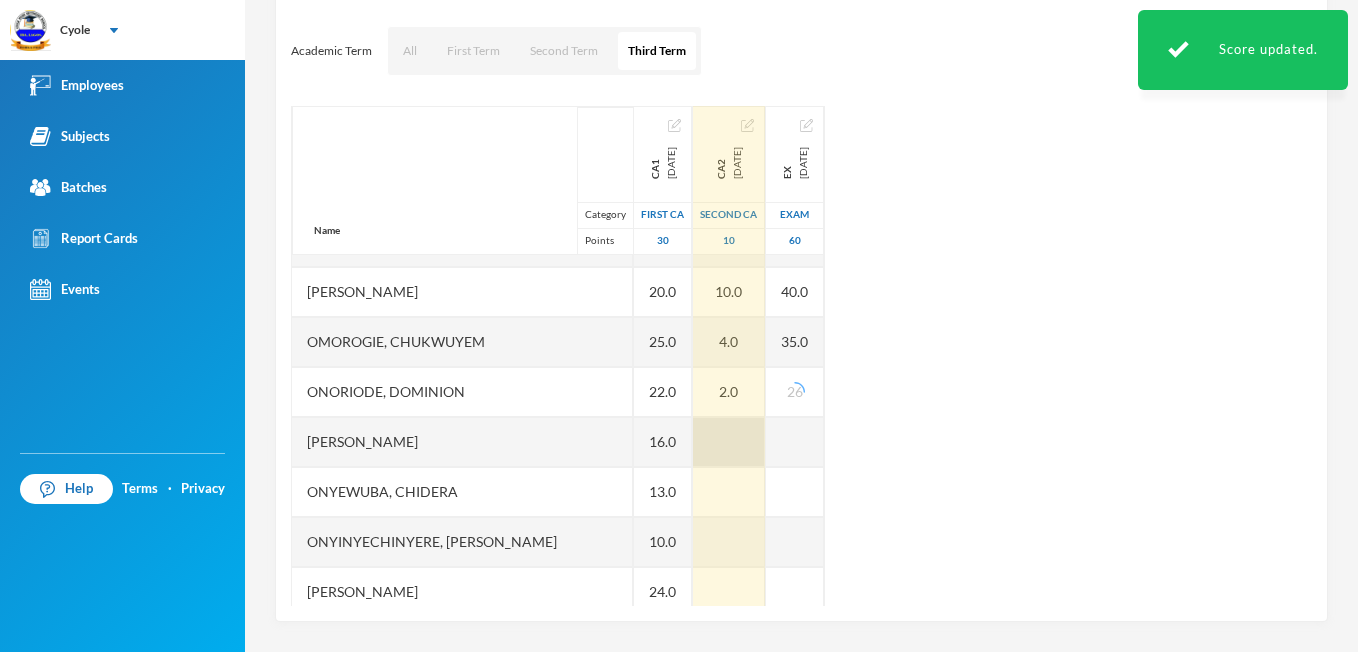 click at bounding box center (729, 442) 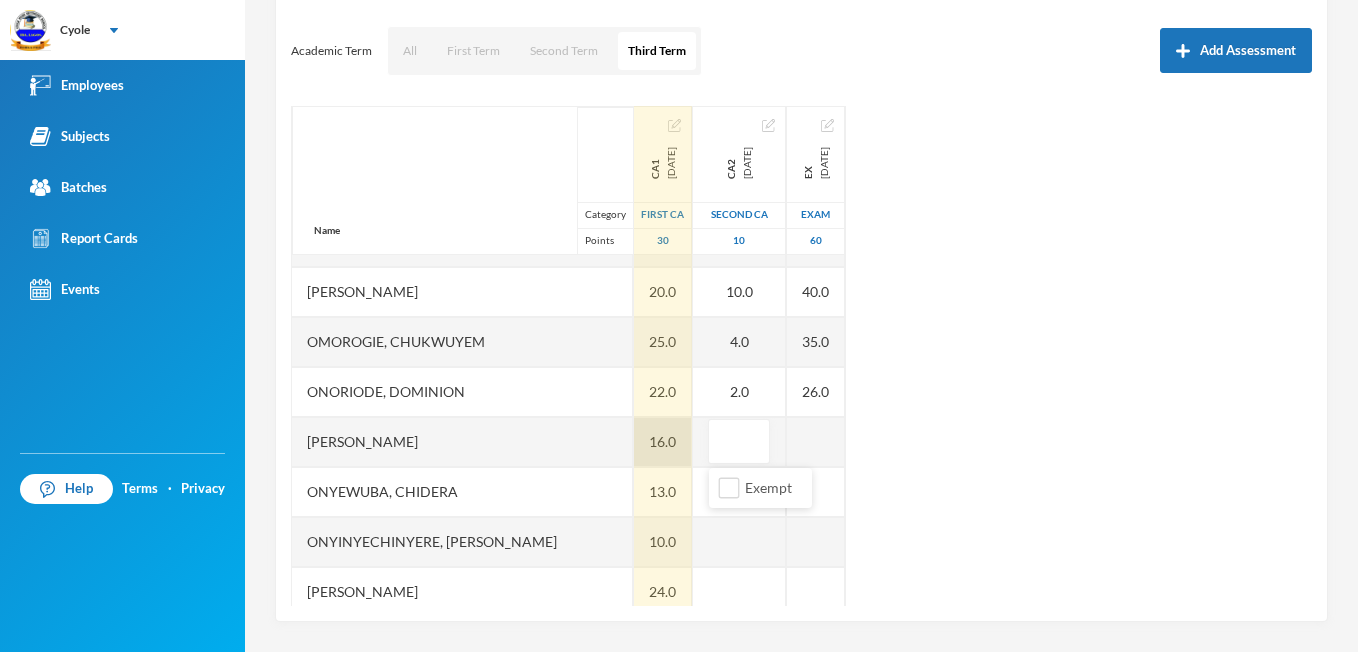 type on "5" 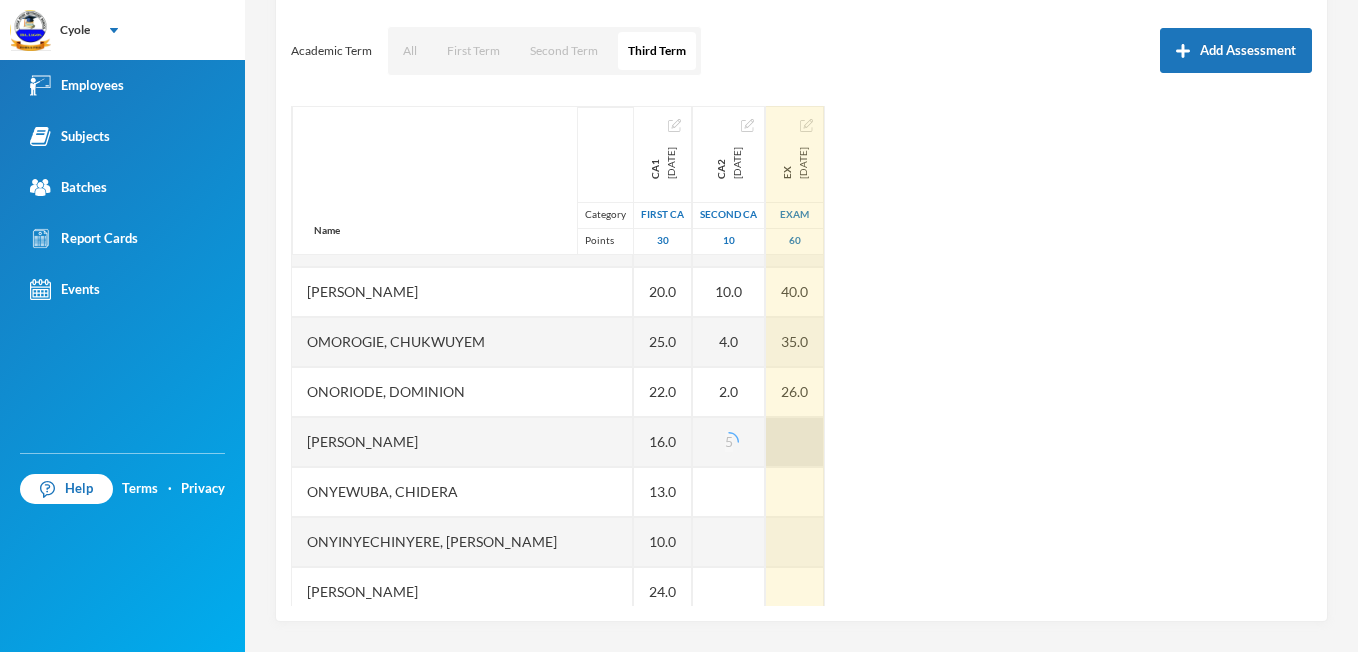 click at bounding box center [795, 442] 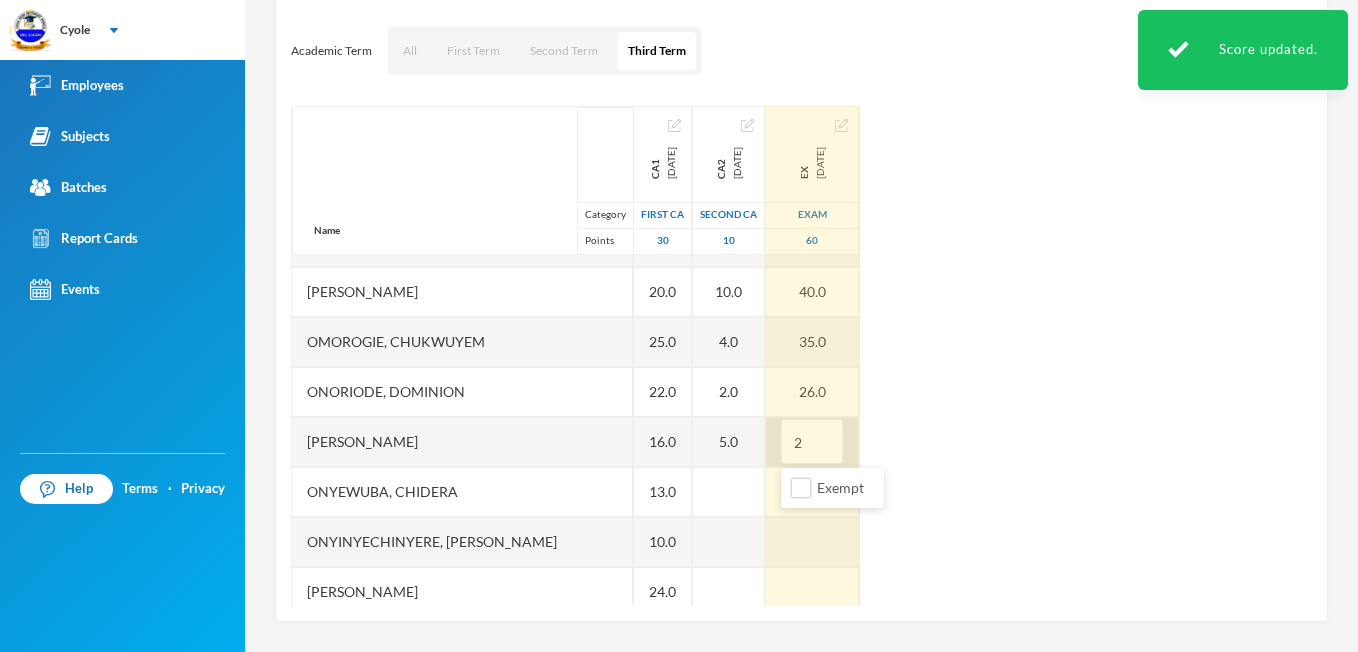 type on "24" 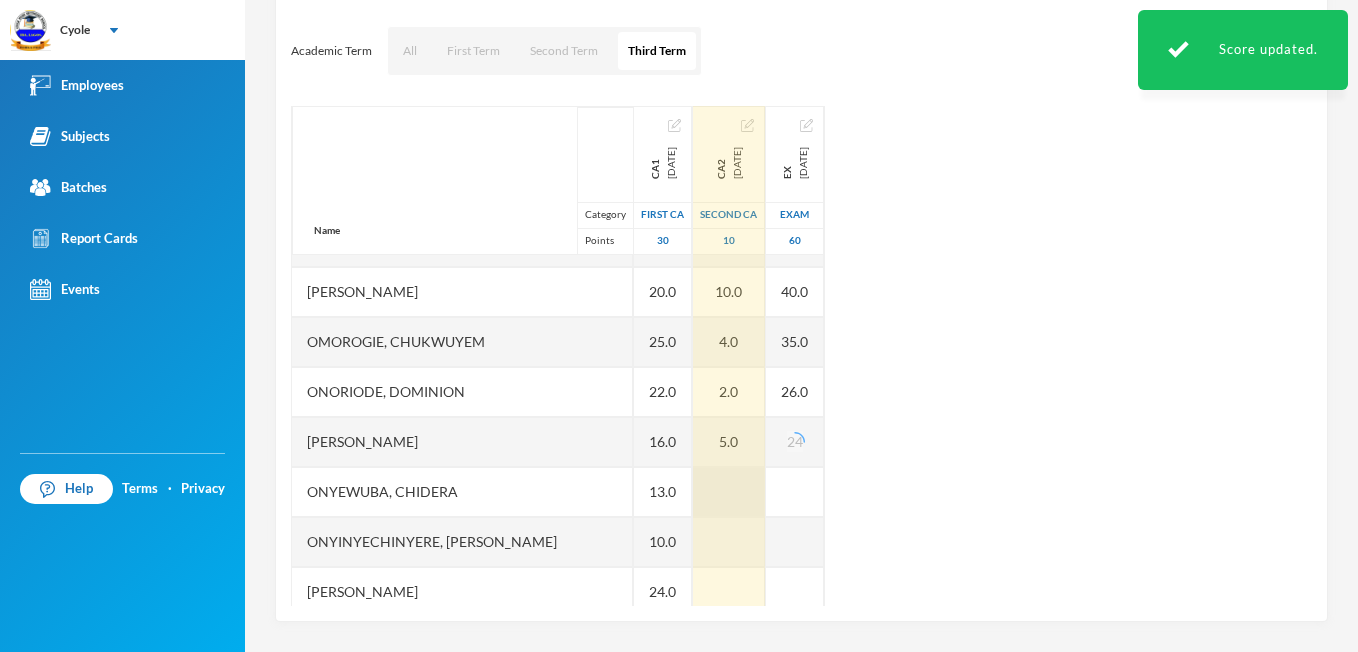 click at bounding box center [729, 492] 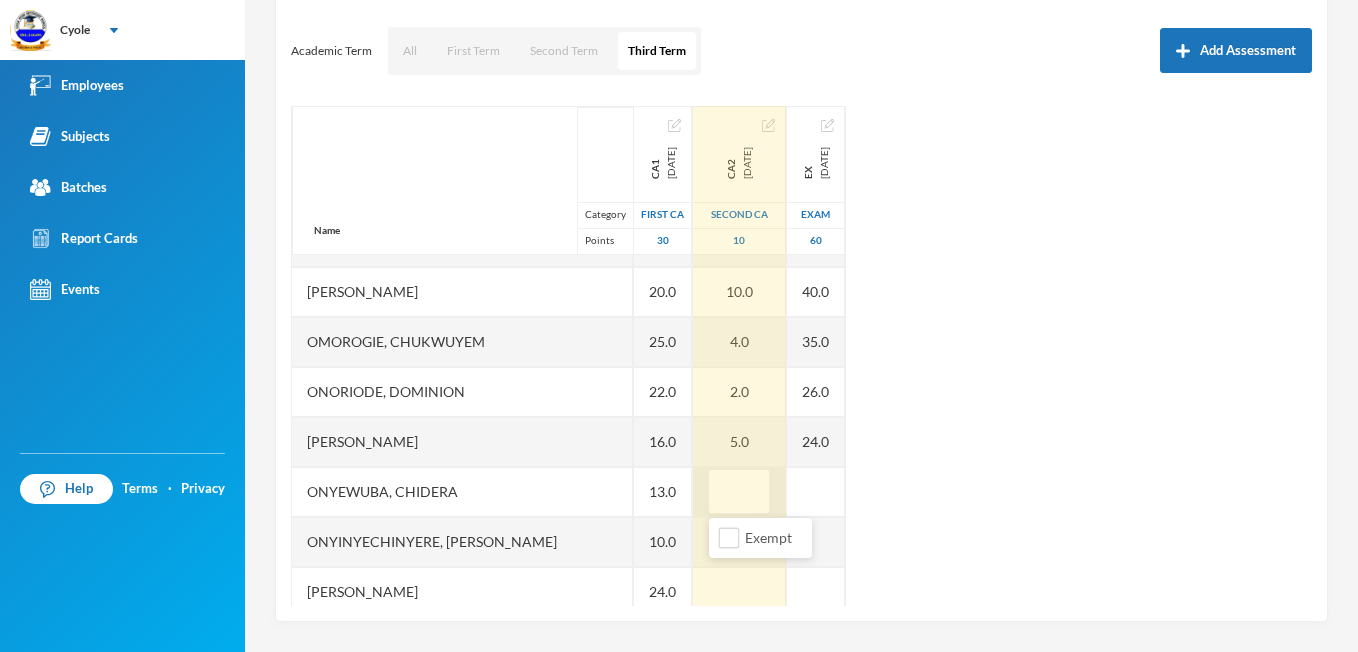 type on "6" 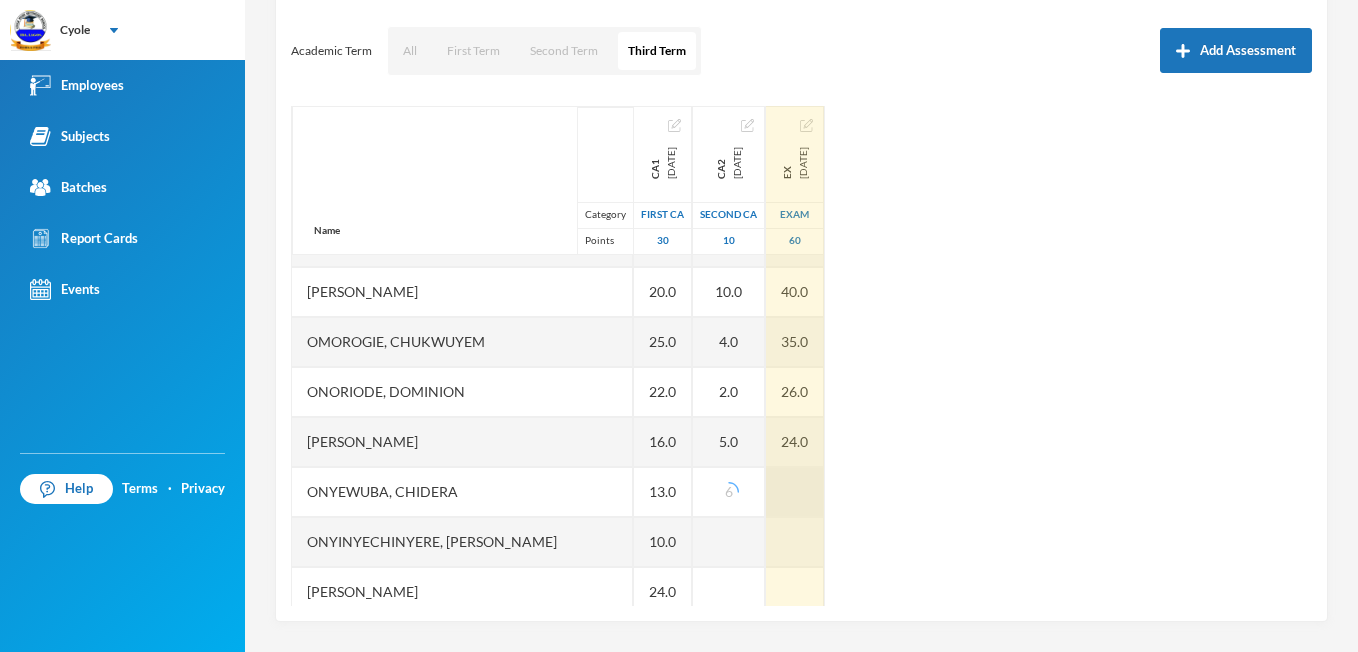 click at bounding box center [795, 492] 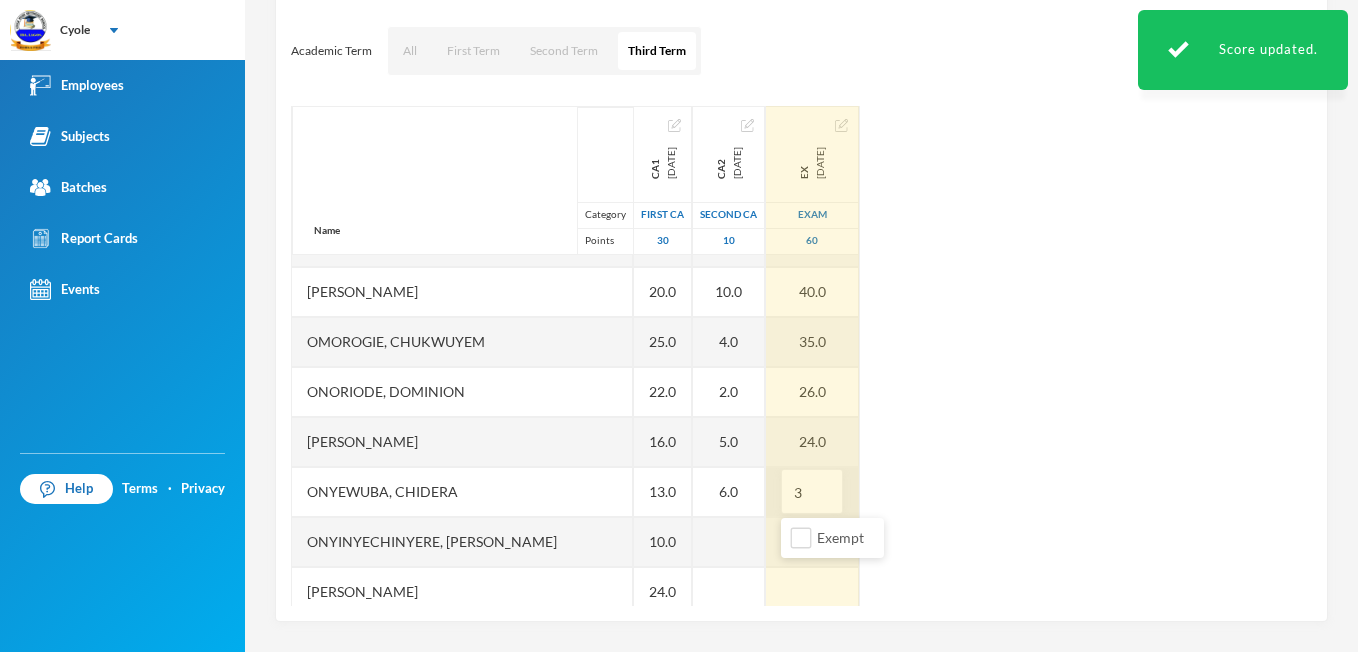 type on "37" 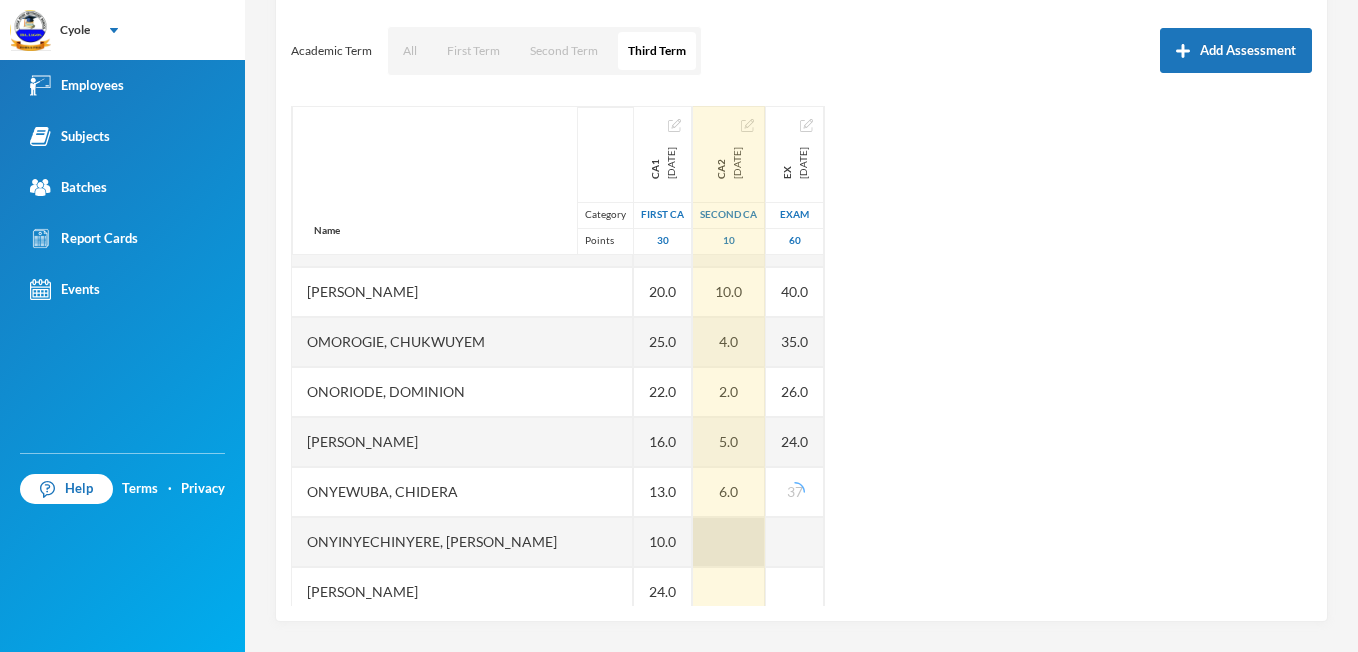 click at bounding box center [729, 542] 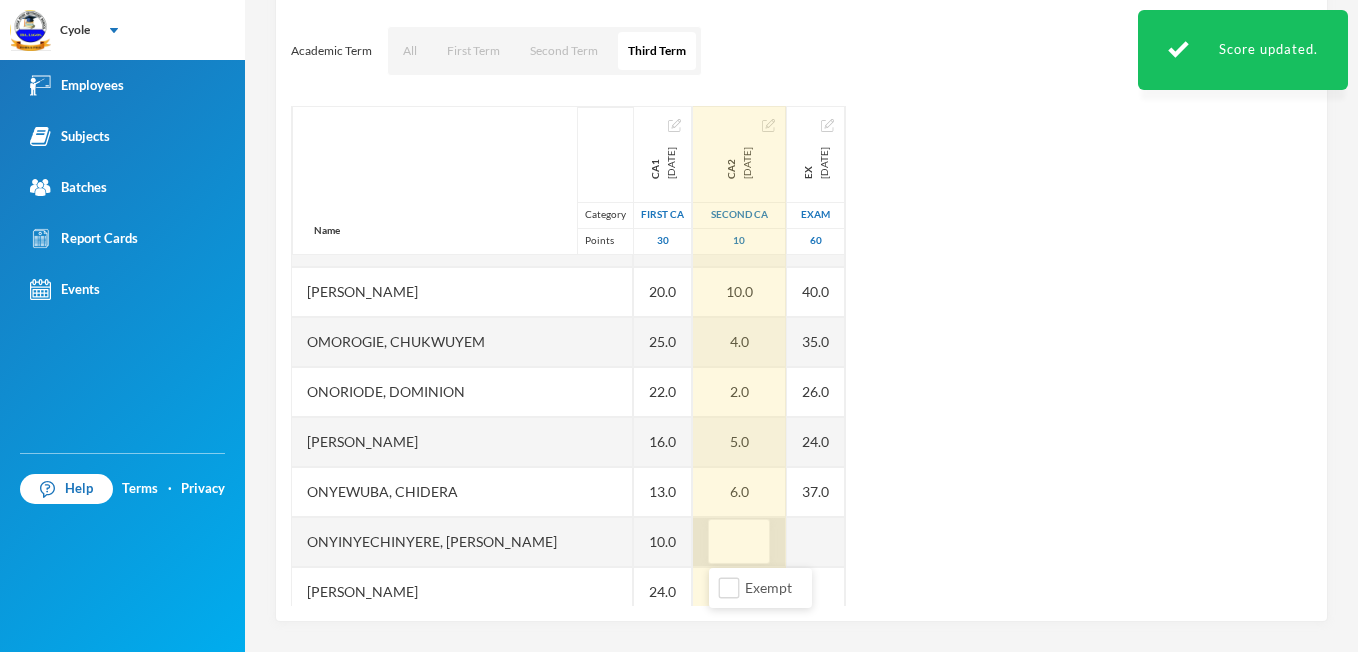type on "7" 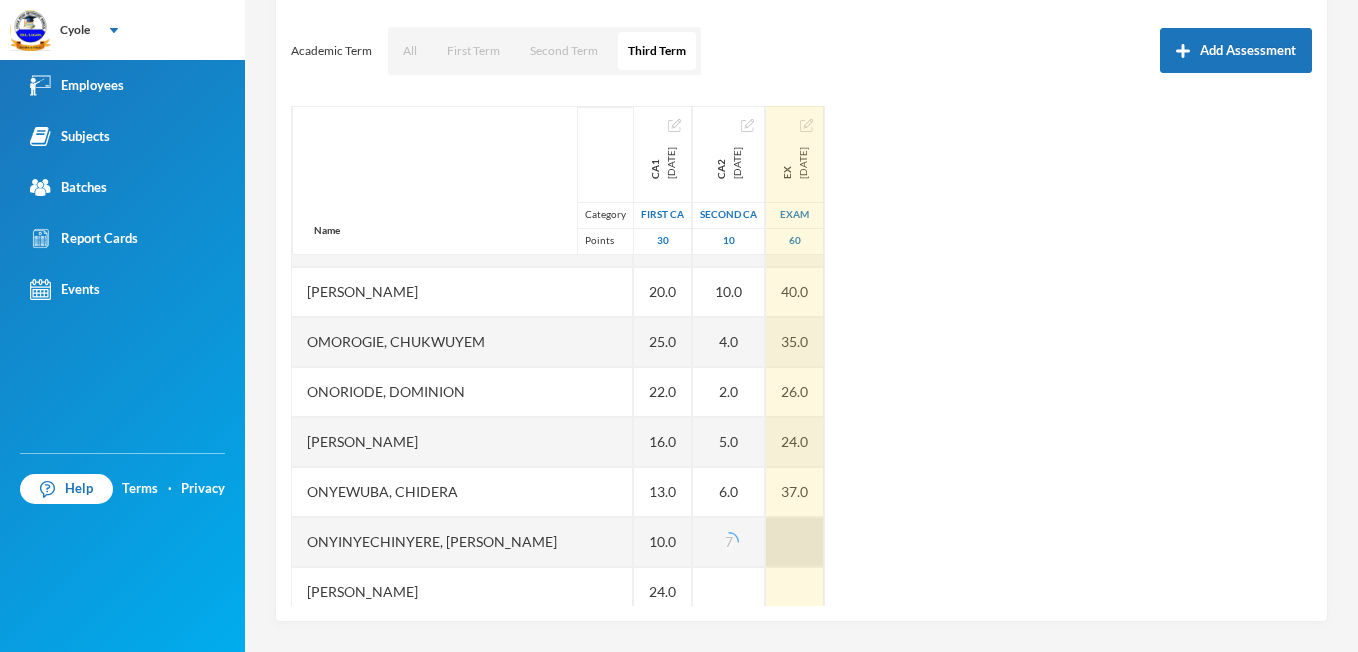 click at bounding box center [795, 542] 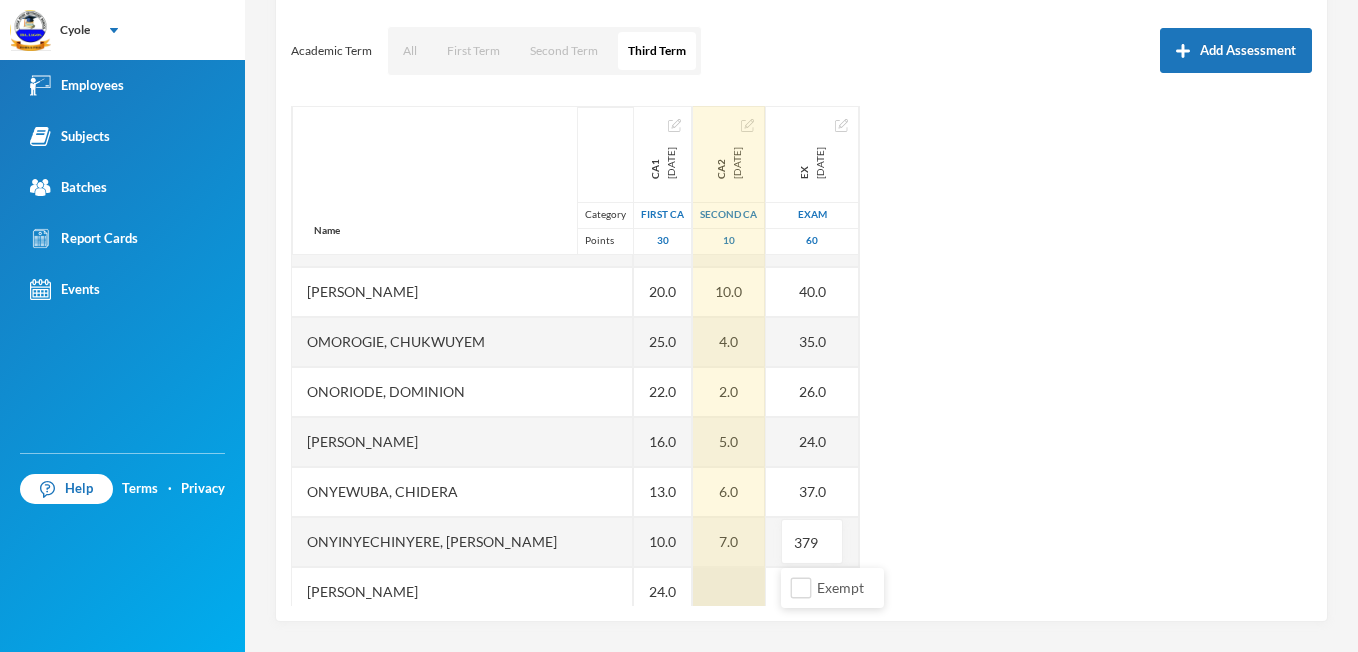 type on "37" 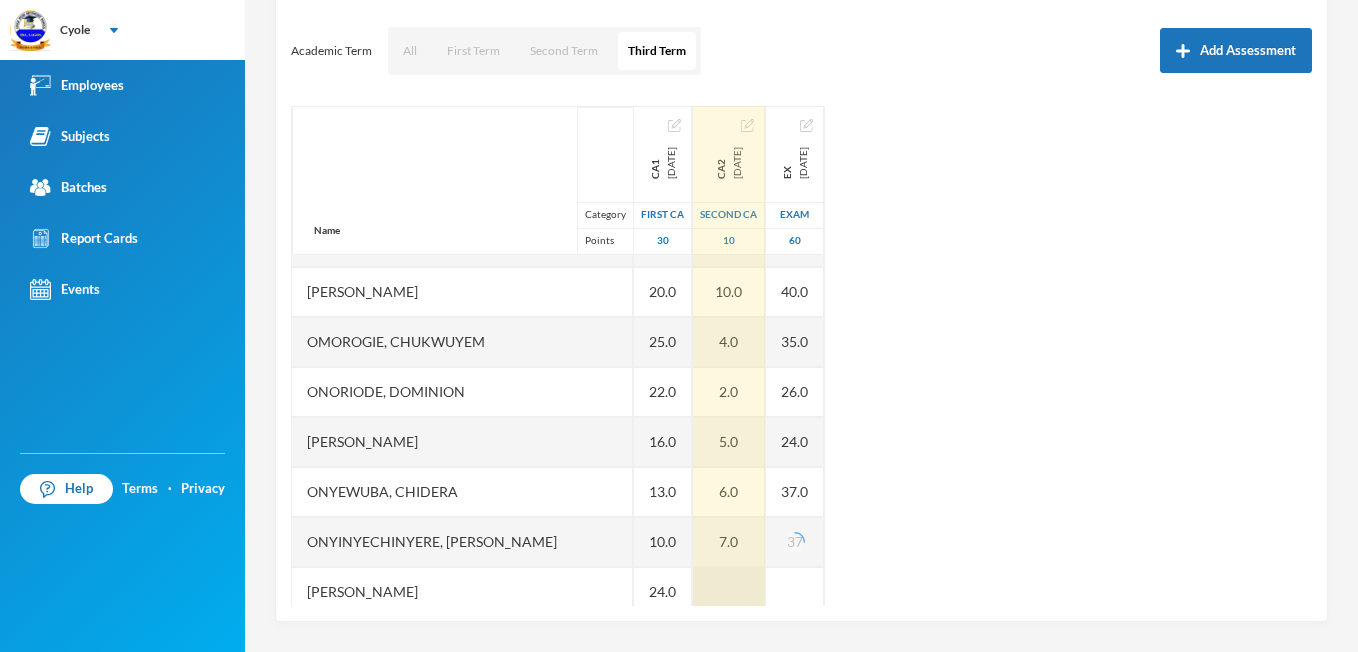 click at bounding box center (729, 592) 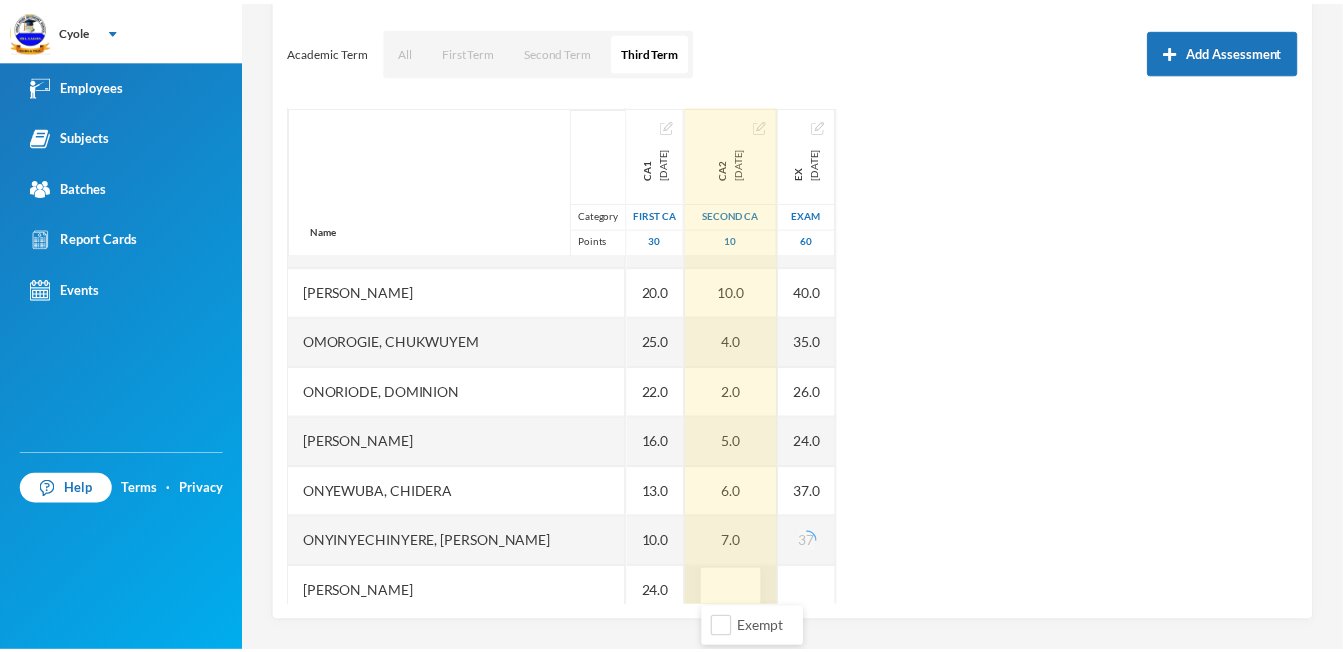scroll, scrollTop: 1549, scrollLeft: 0, axis: vertical 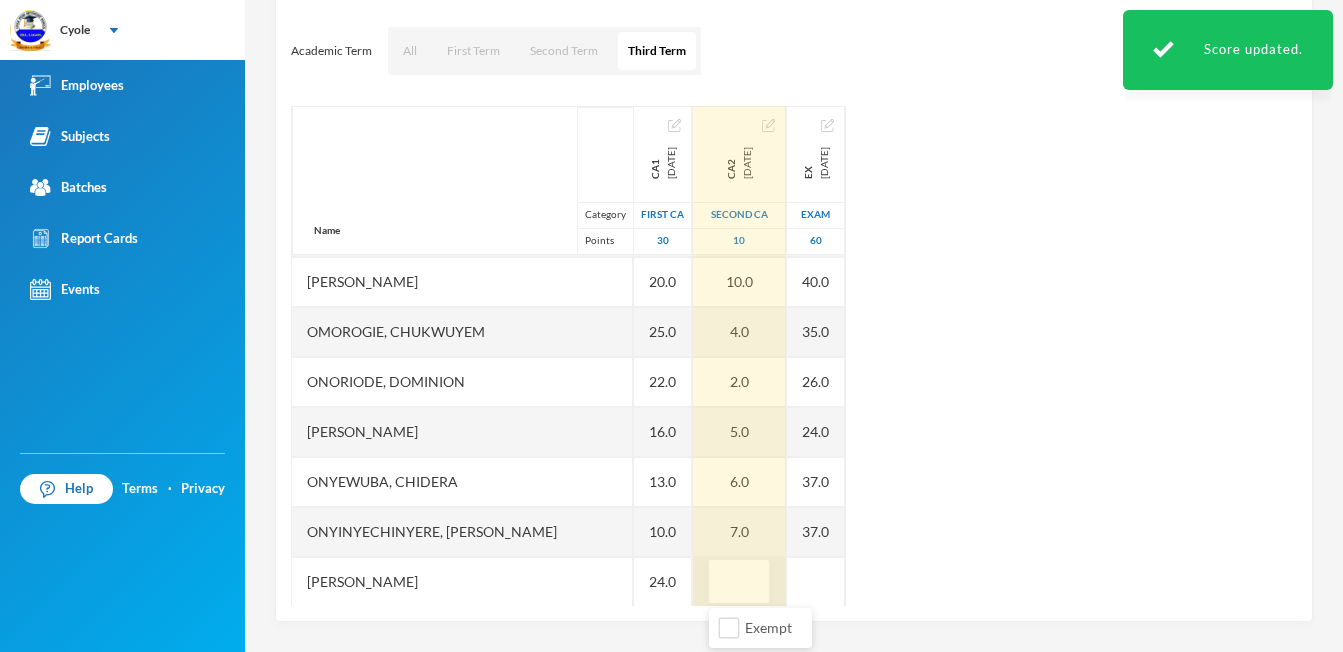 type on "9" 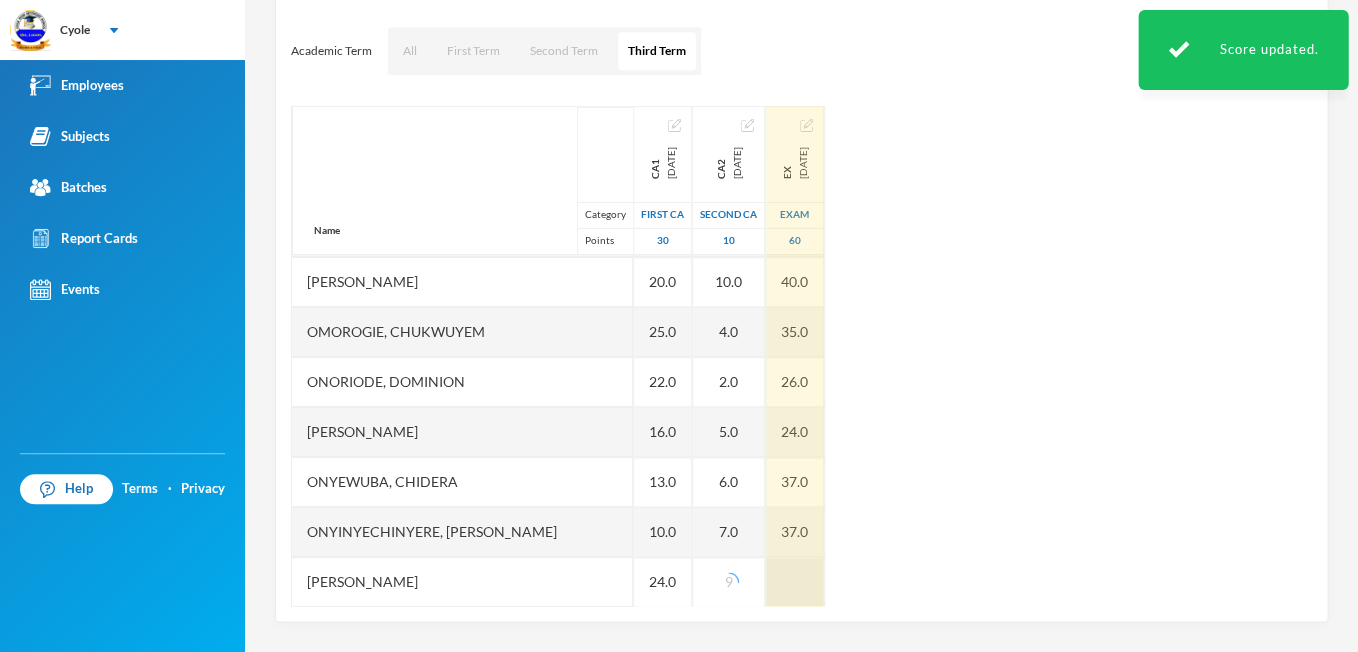 click at bounding box center [795, 582] 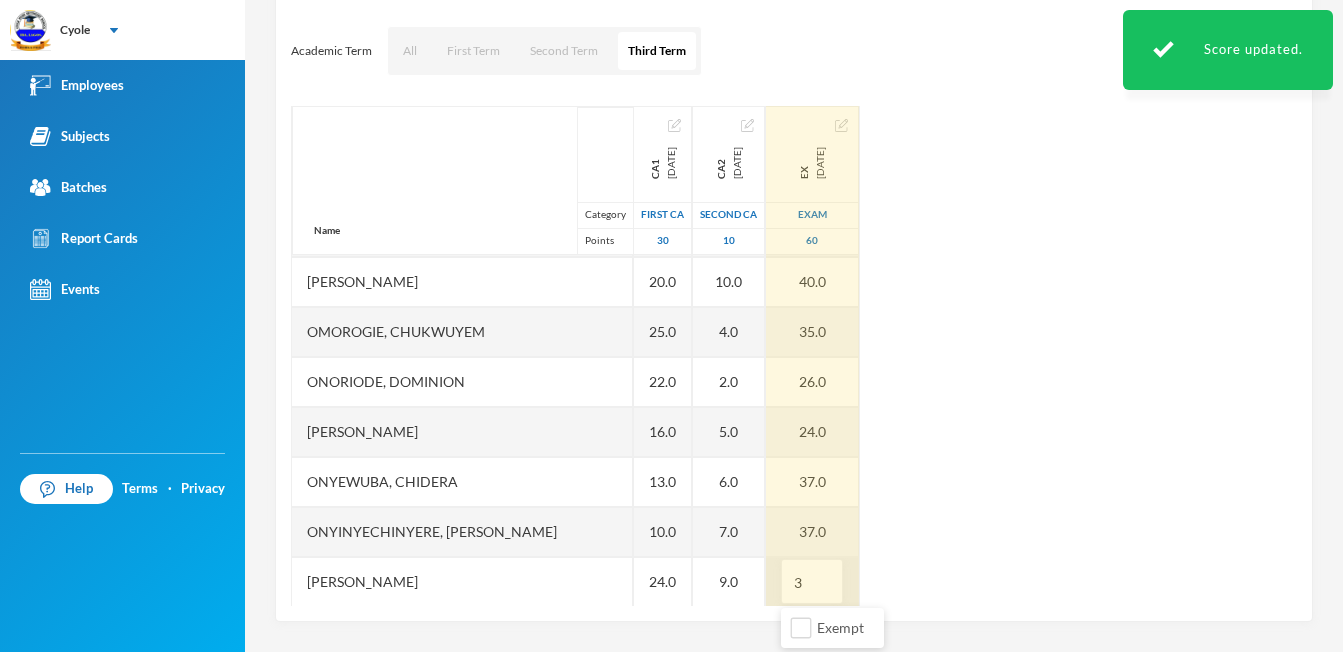 type on "35" 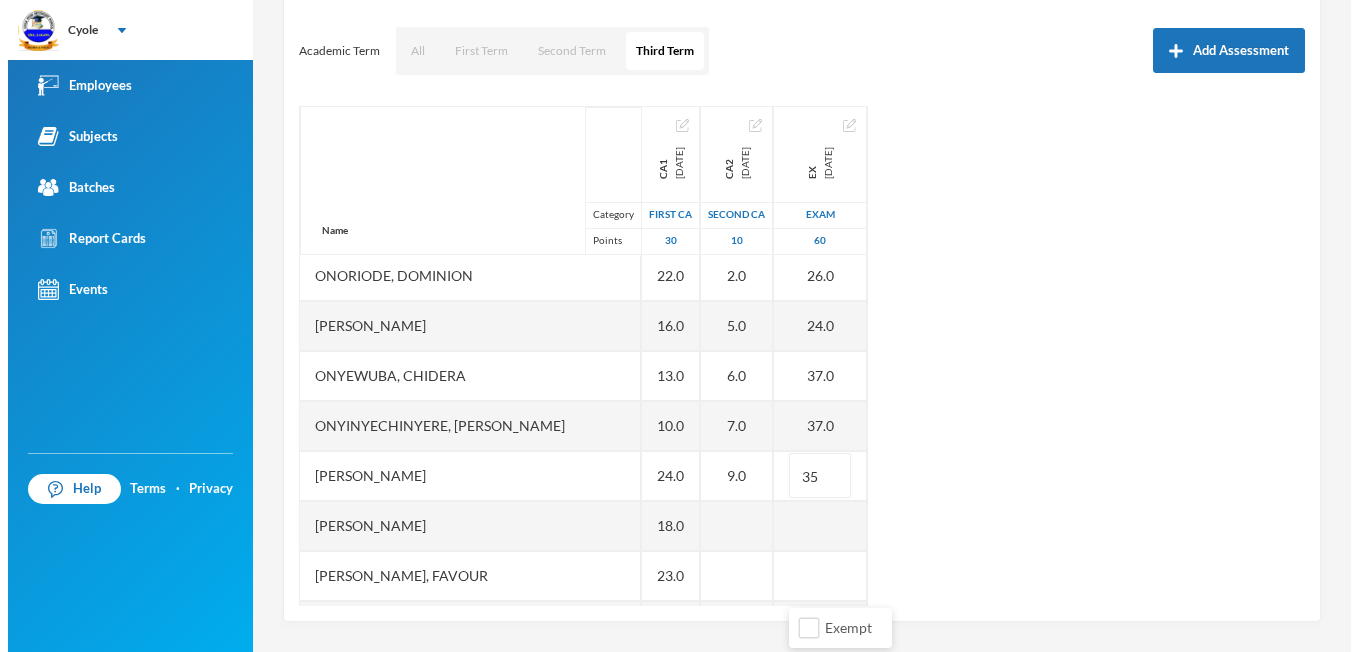 scroll, scrollTop: 1669, scrollLeft: 0, axis: vertical 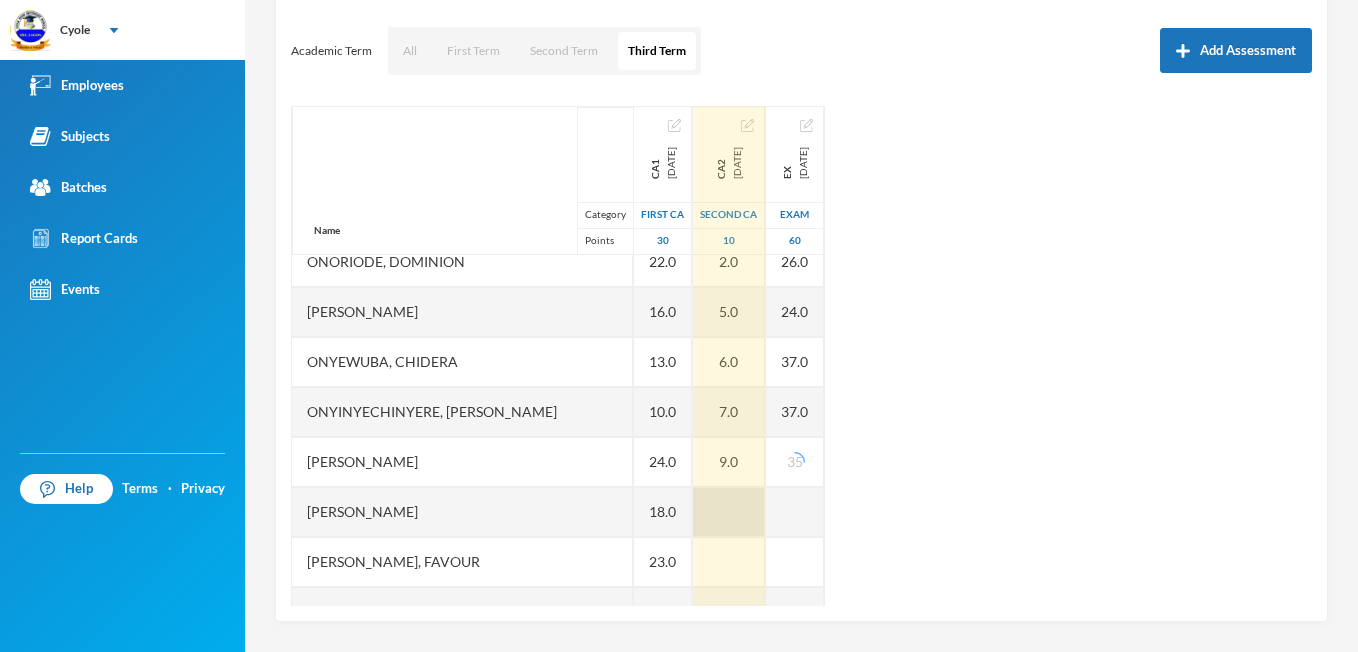 click at bounding box center [729, 512] 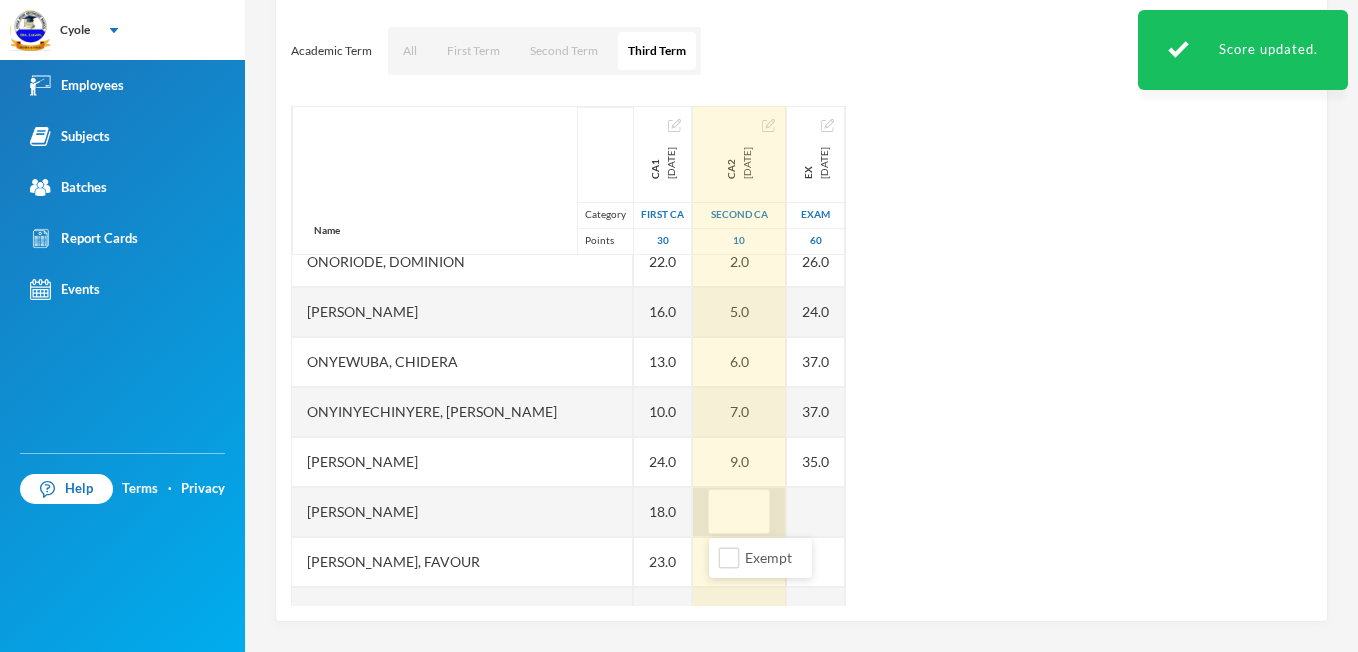 type on "8" 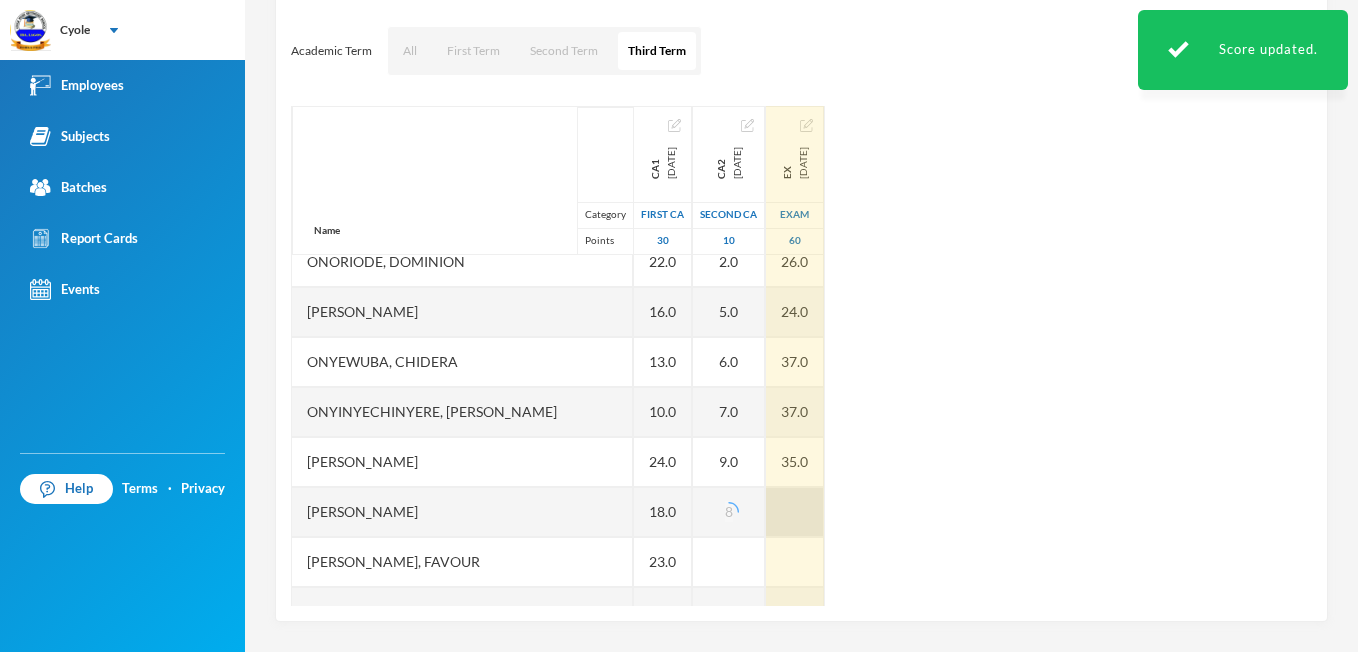 click at bounding box center (795, 512) 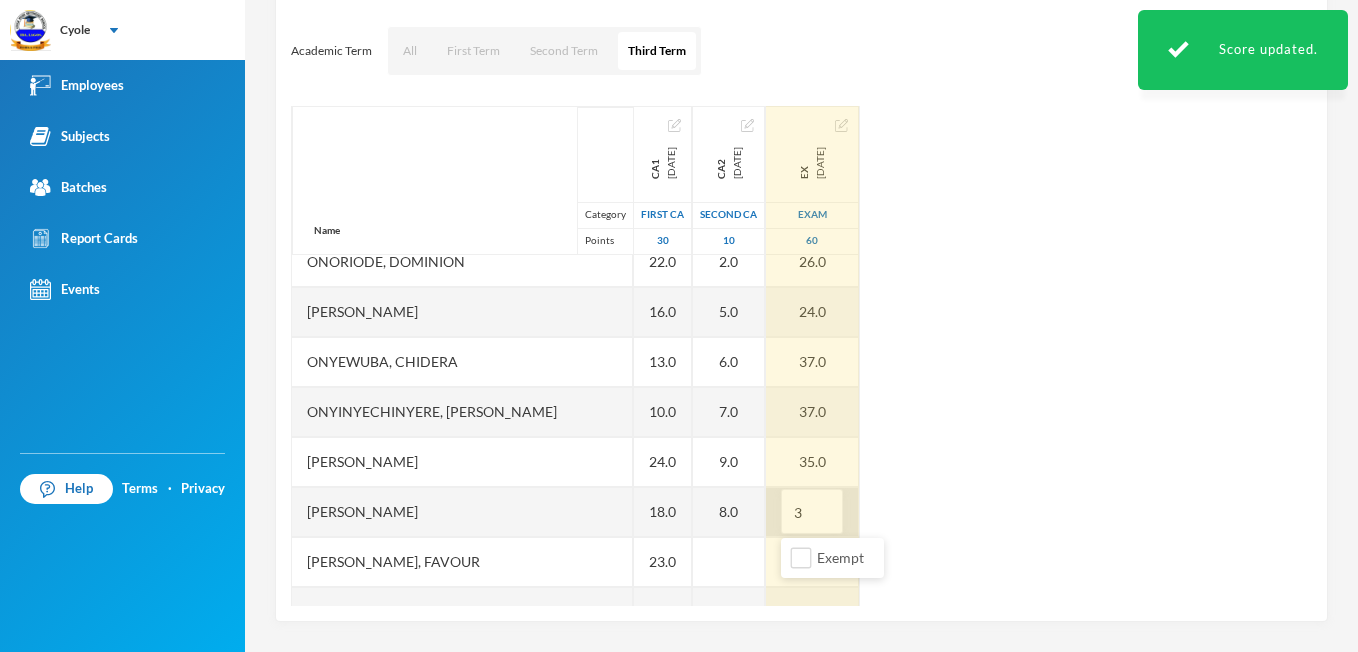 type on "38" 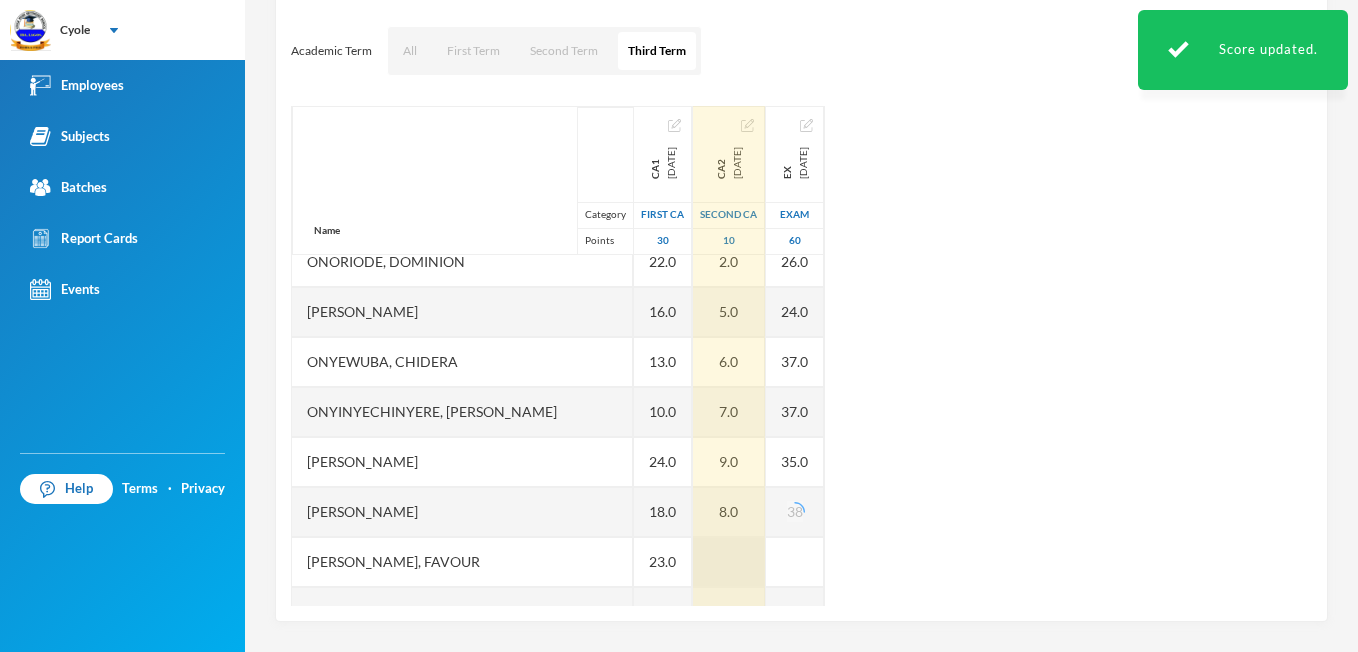click at bounding box center [729, 562] 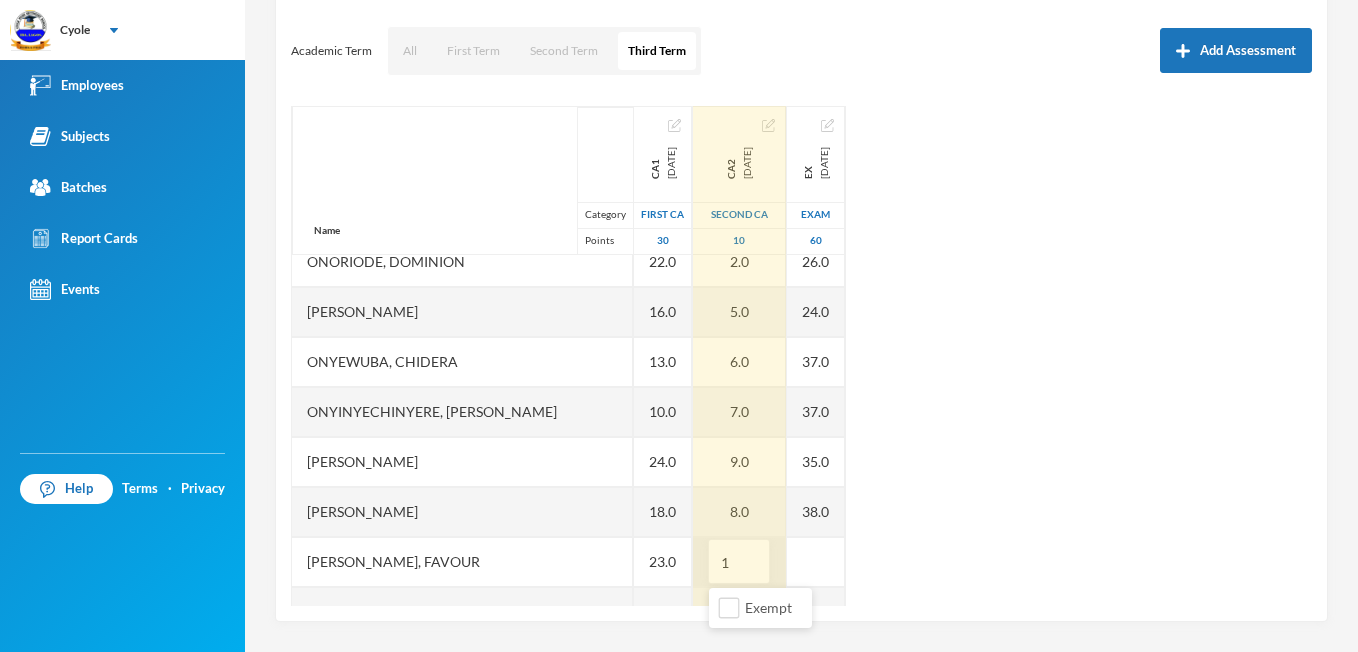 type on "10" 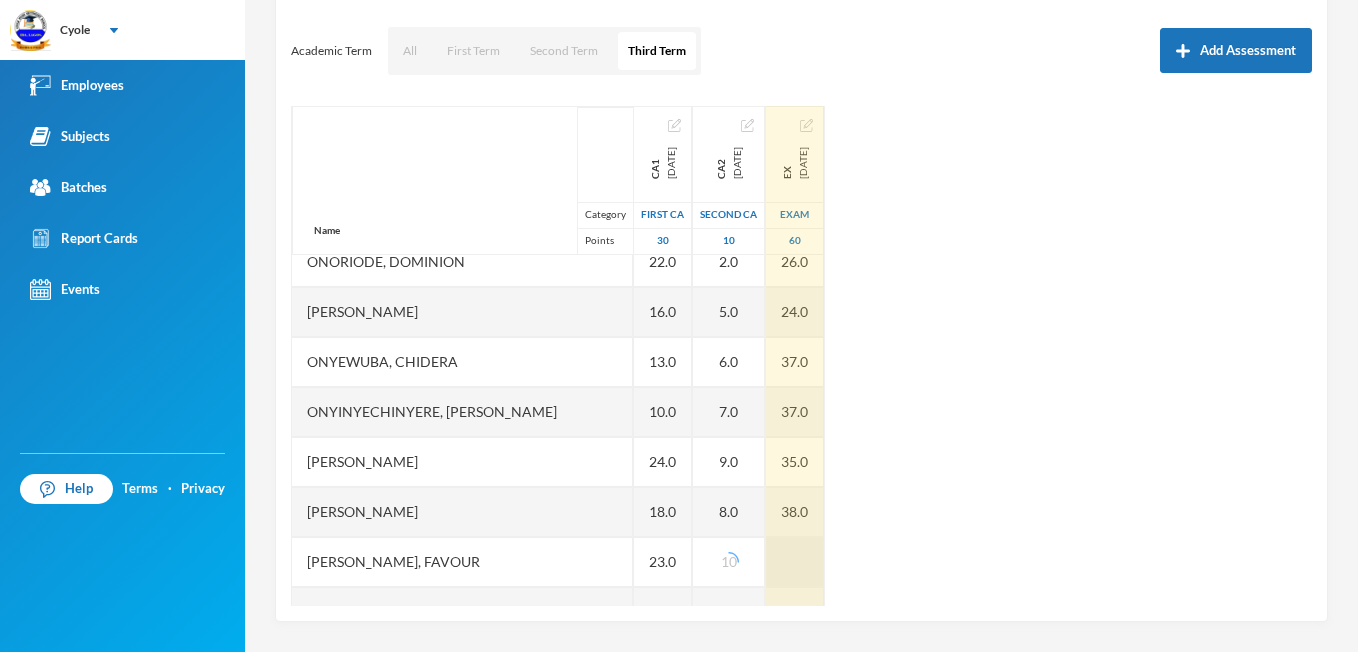 click at bounding box center [795, 562] 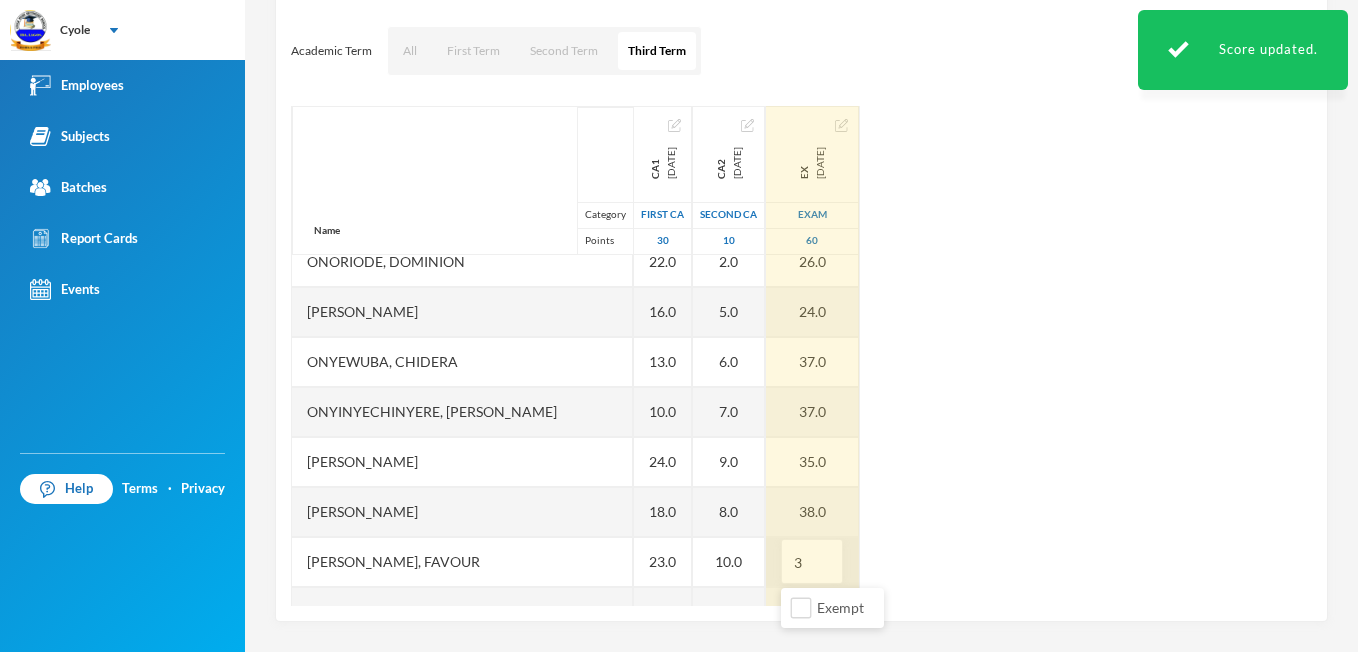 type on "39" 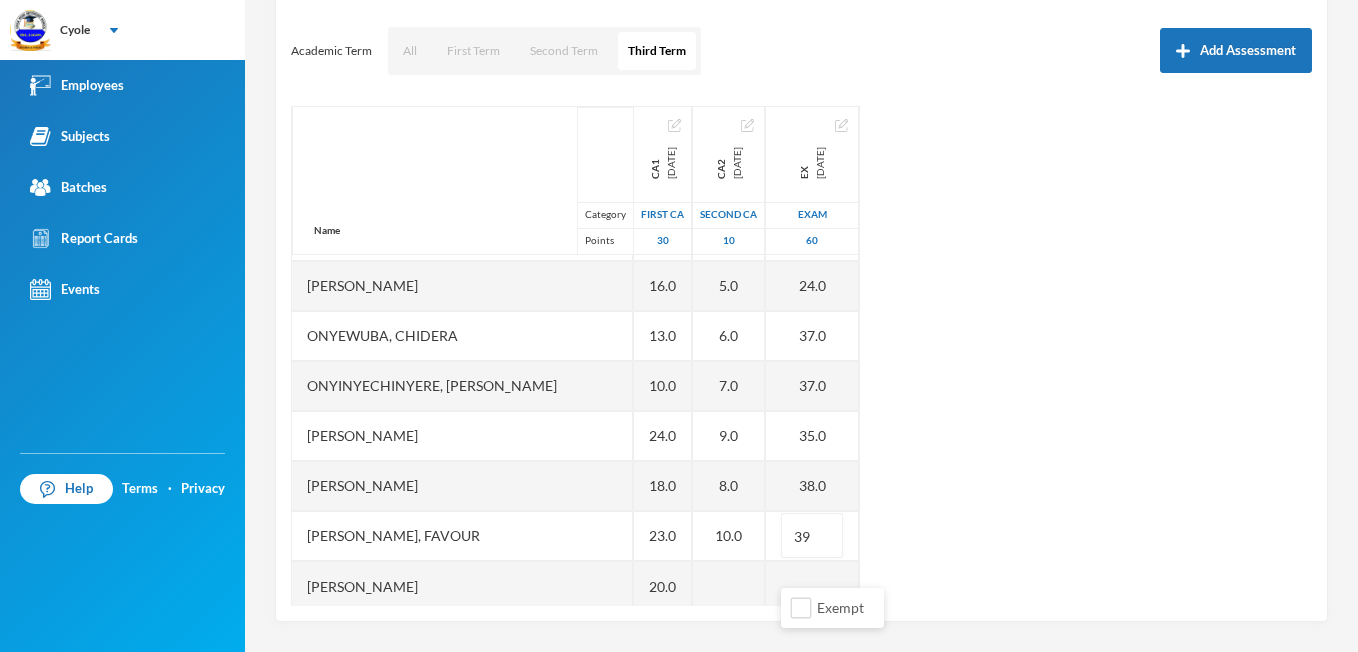 scroll, scrollTop: 1701, scrollLeft: 0, axis: vertical 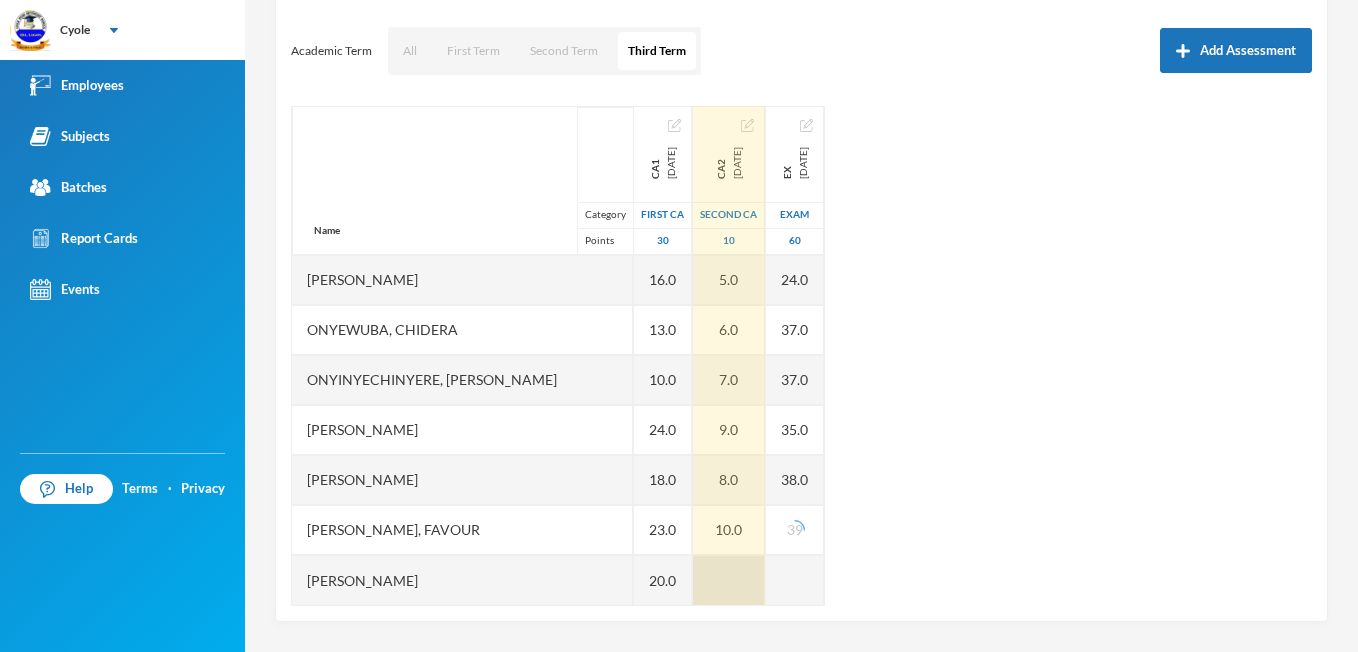 click at bounding box center [729, 580] 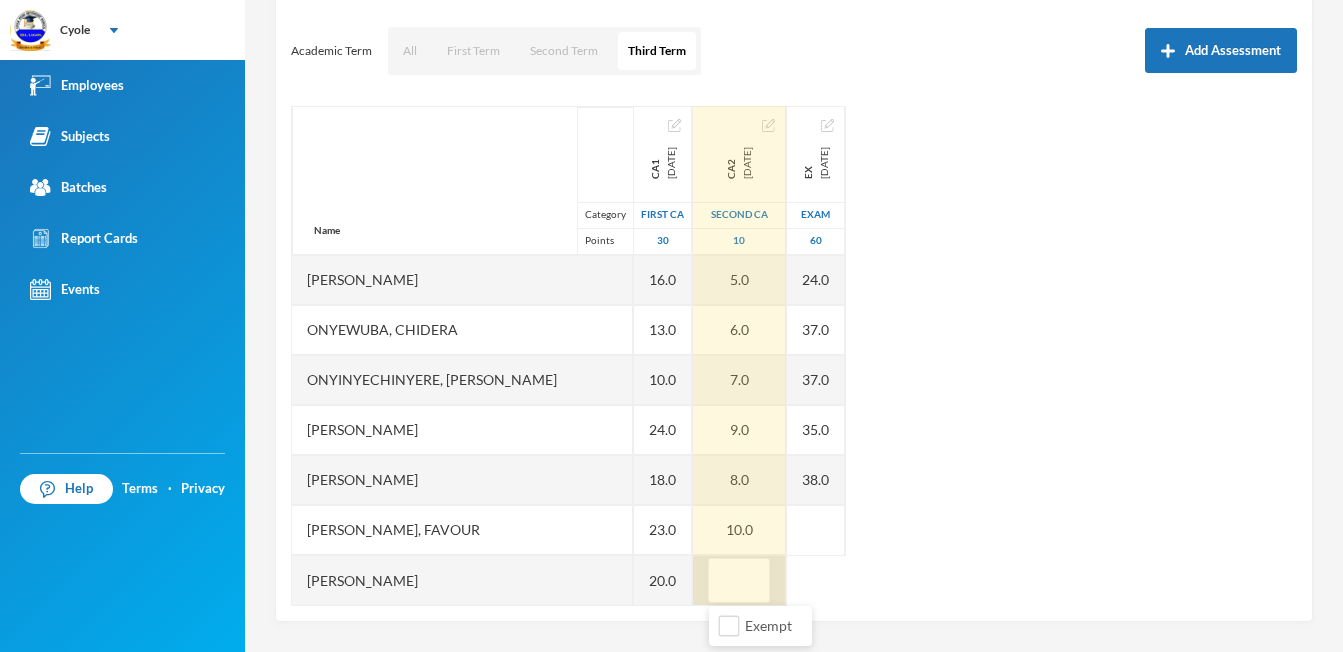 type on "6" 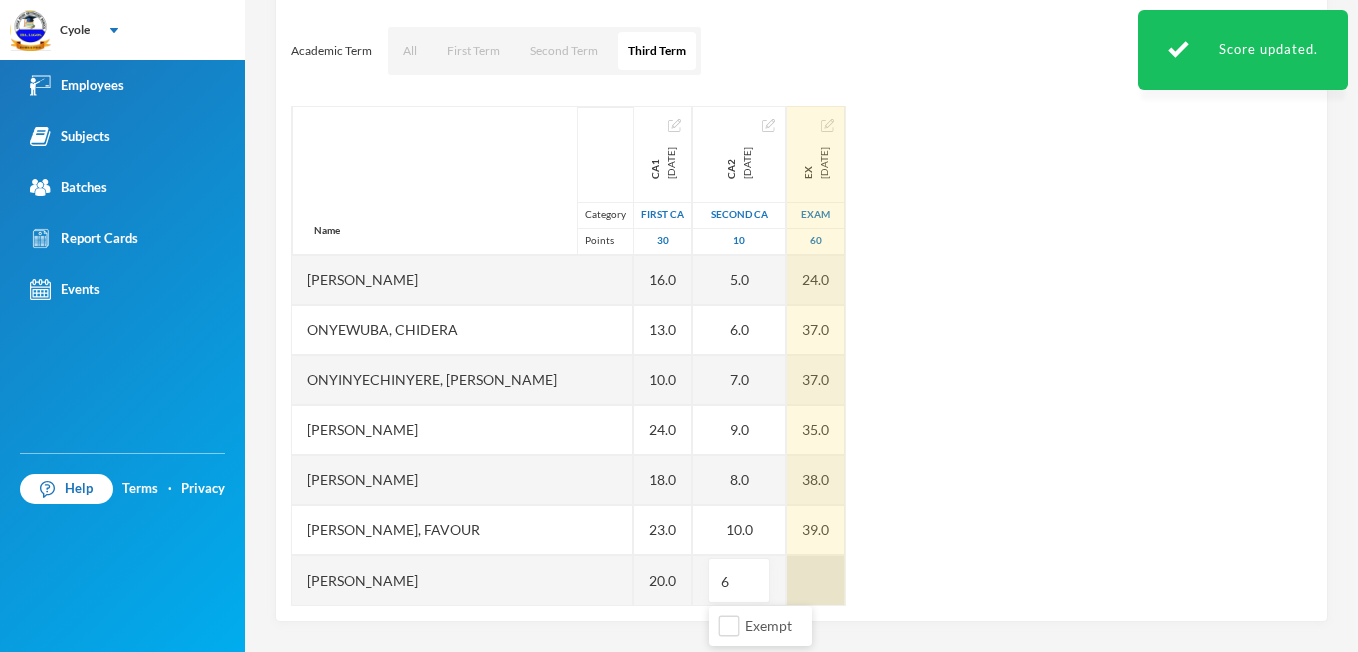 click at bounding box center [816, 580] 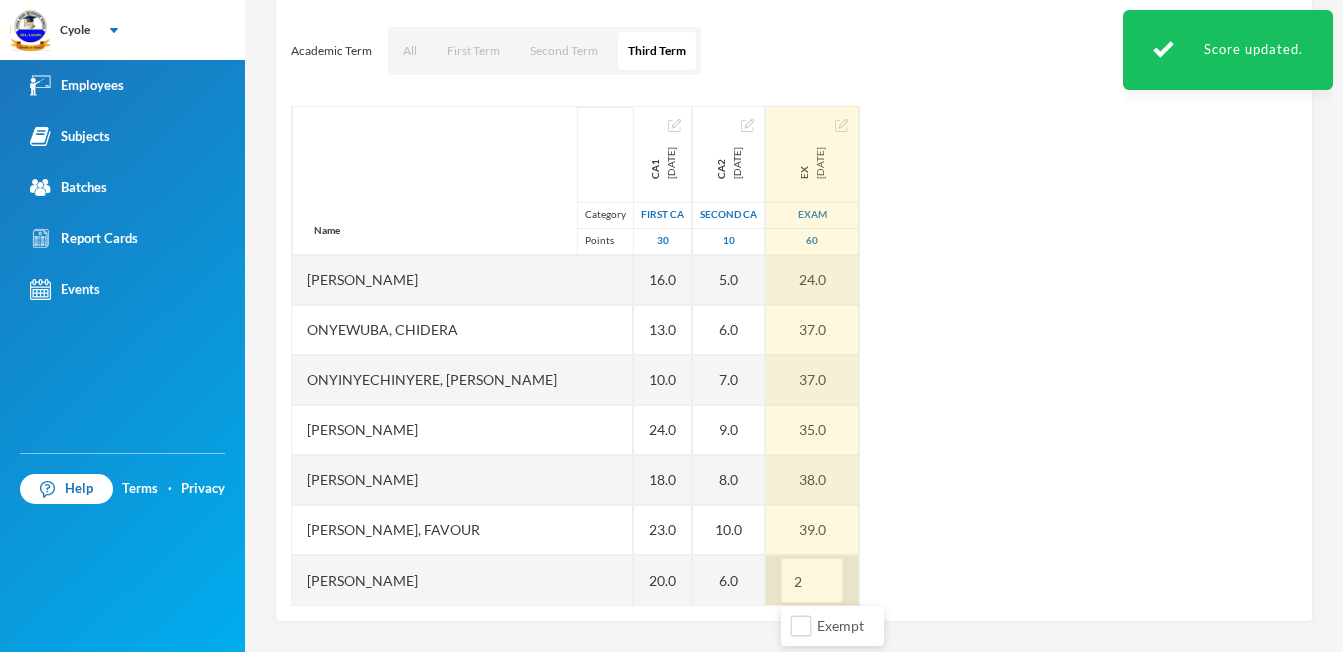 type on "28" 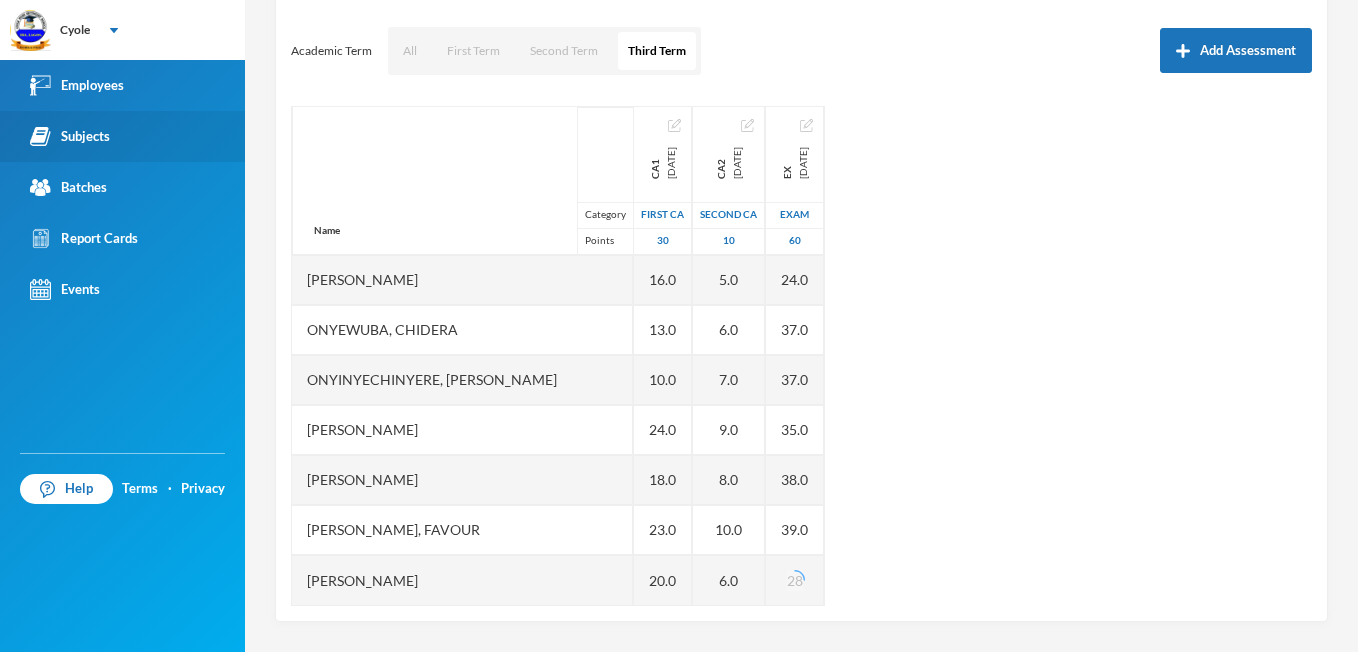 click on "Subjects" at bounding box center (122, 136) 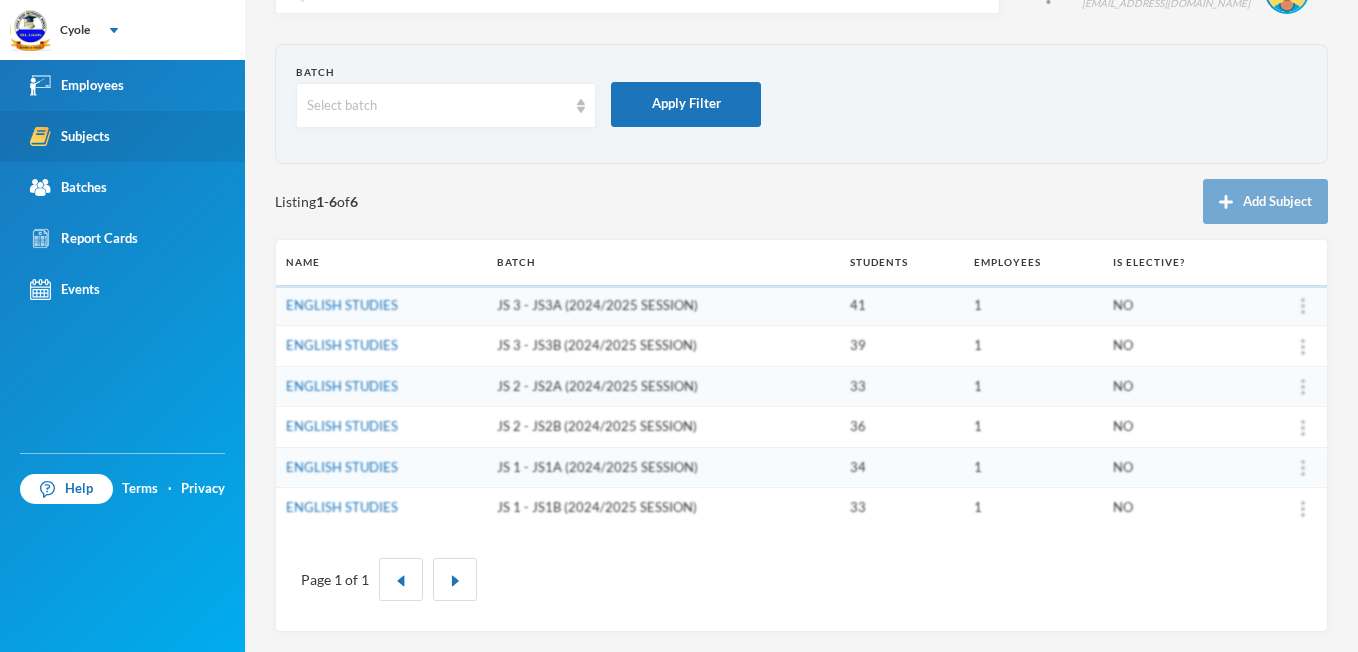 scroll, scrollTop: 51, scrollLeft: 0, axis: vertical 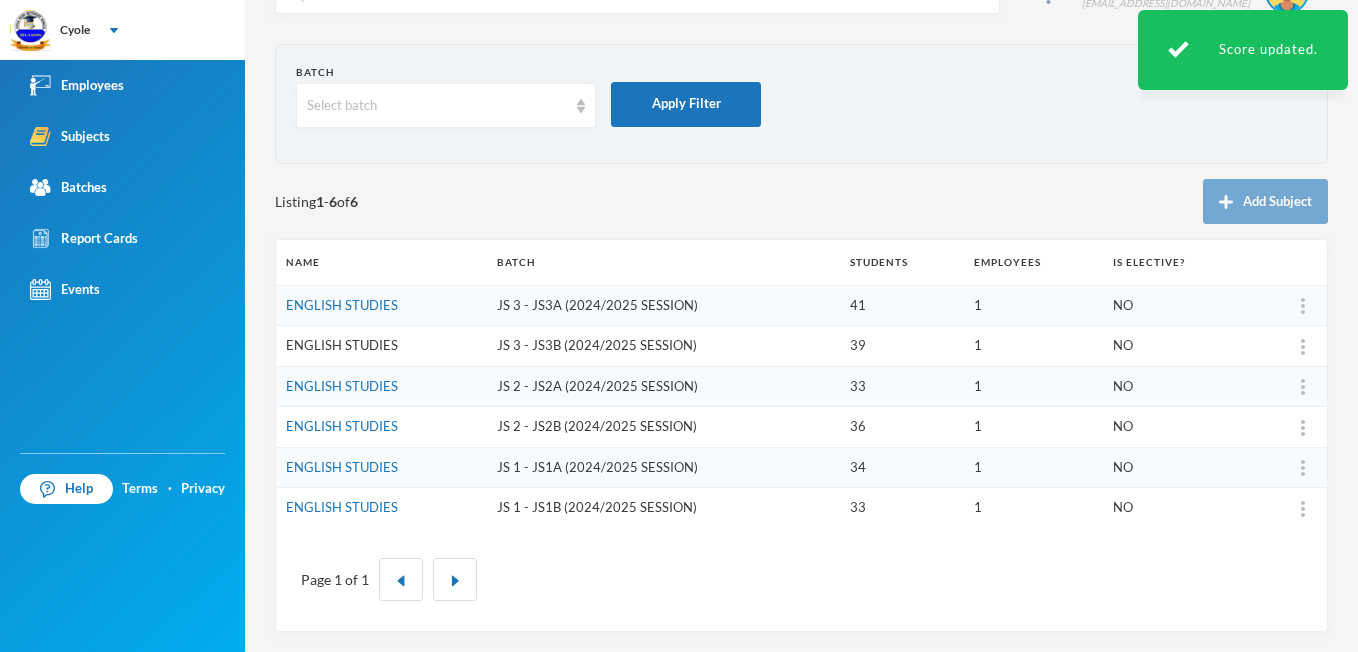 click on "ENGLISH STUDIES" at bounding box center [342, 345] 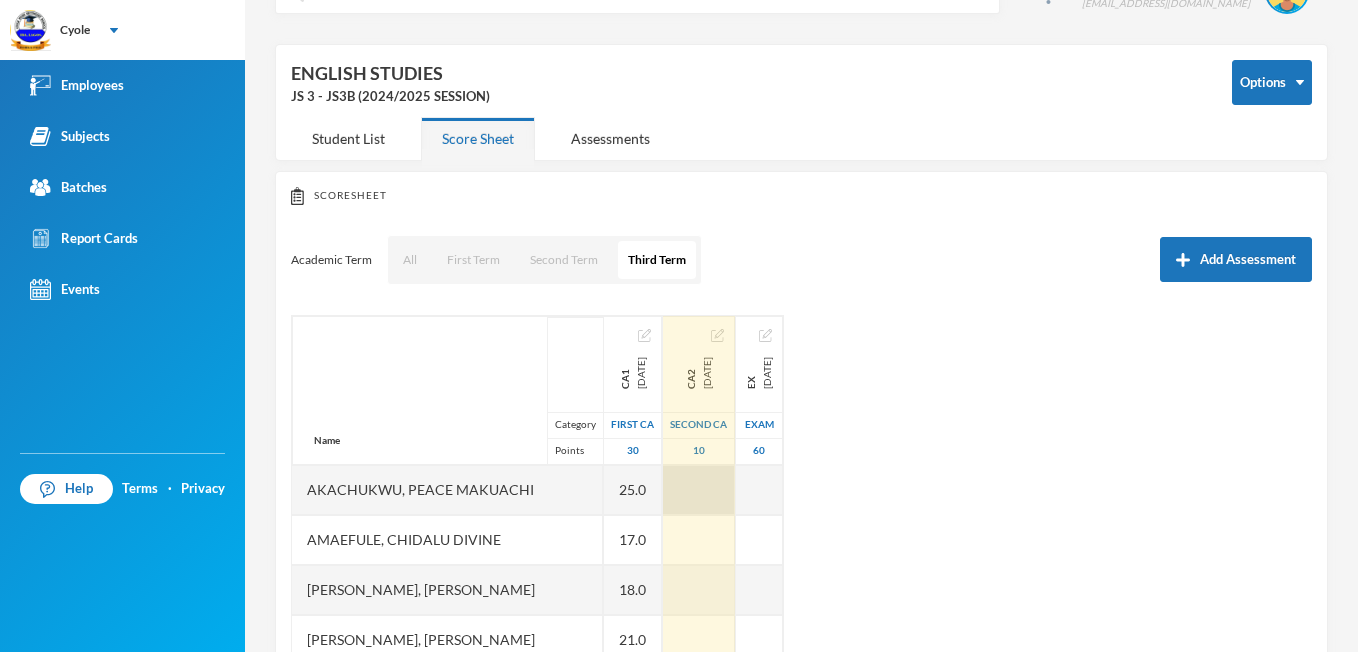 click at bounding box center [699, 490] 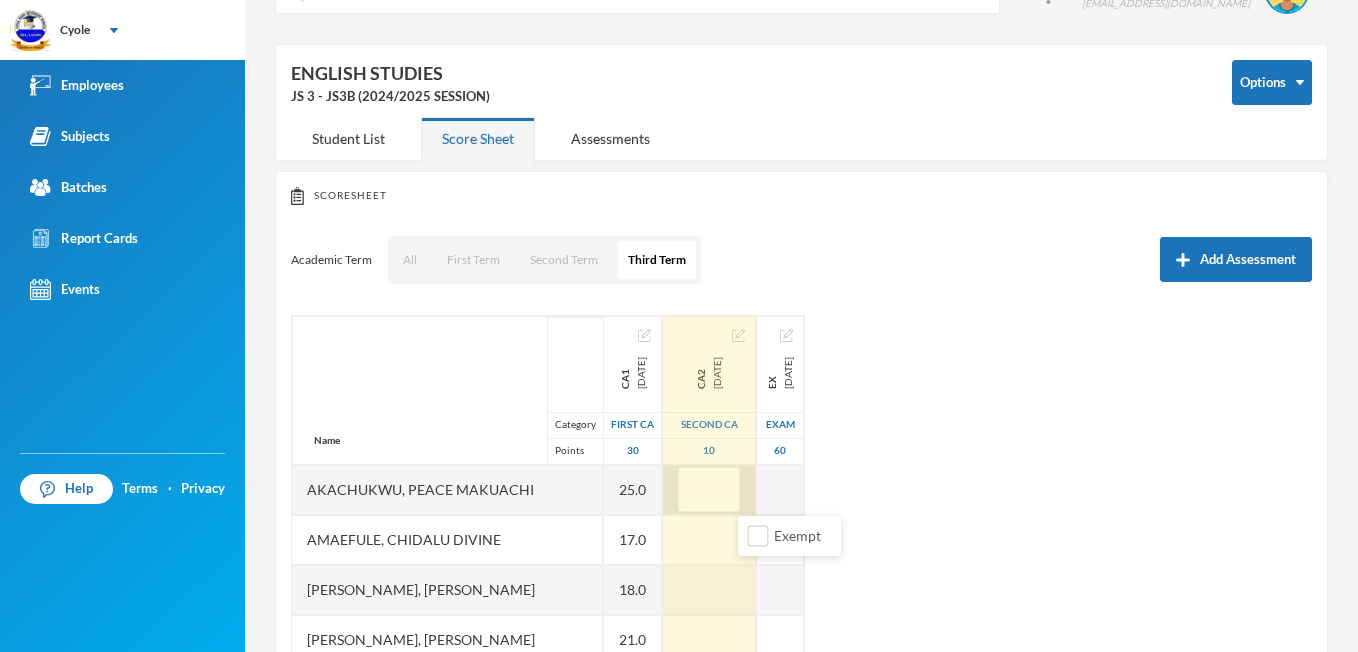 type on "5" 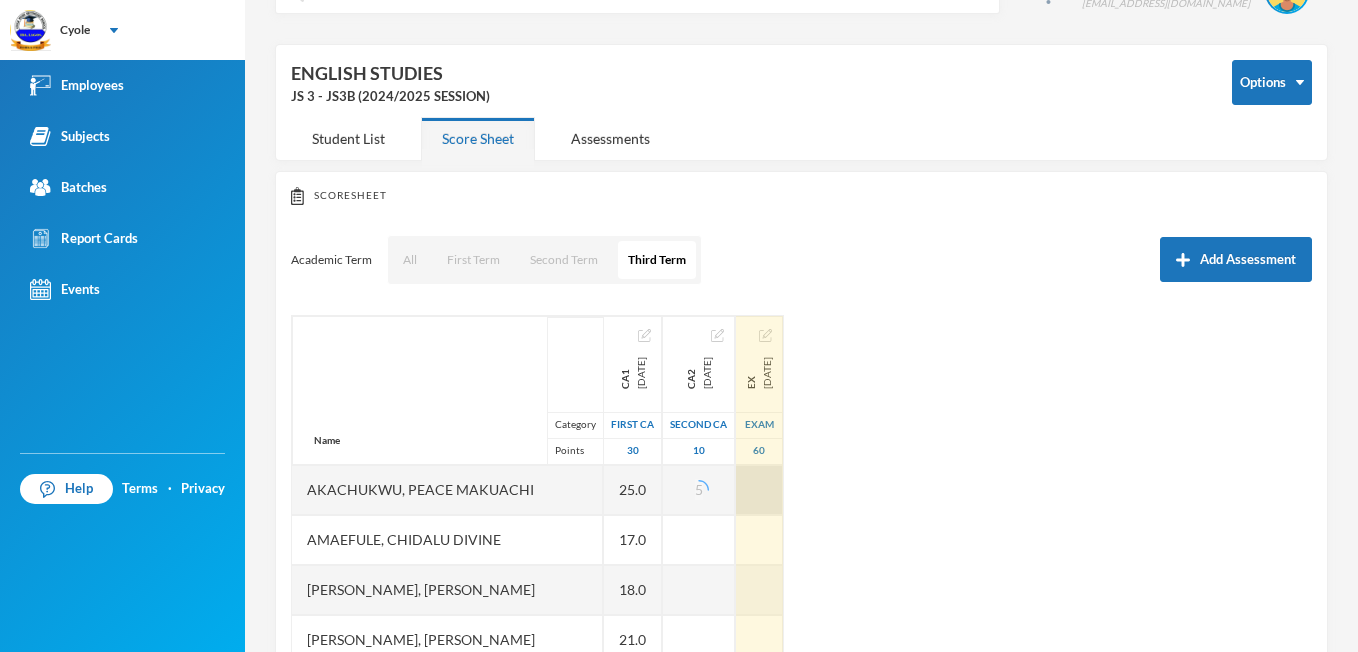 click at bounding box center (759, 490) 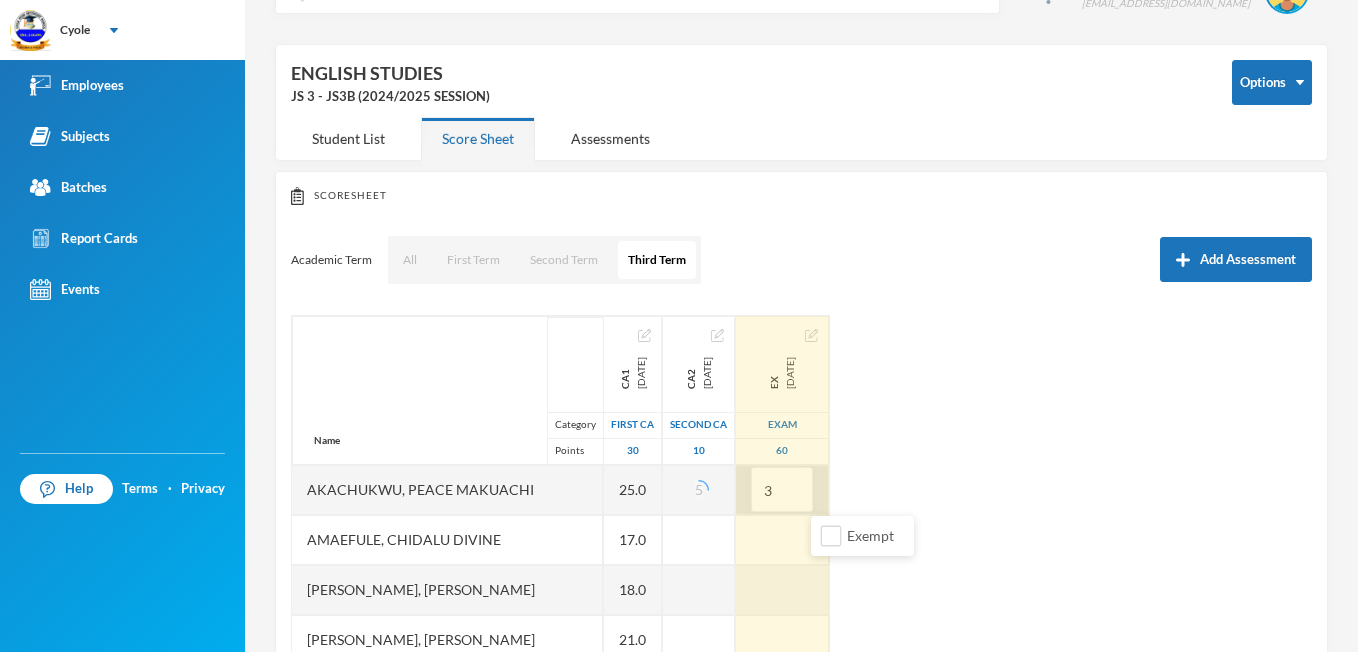 type on "32" 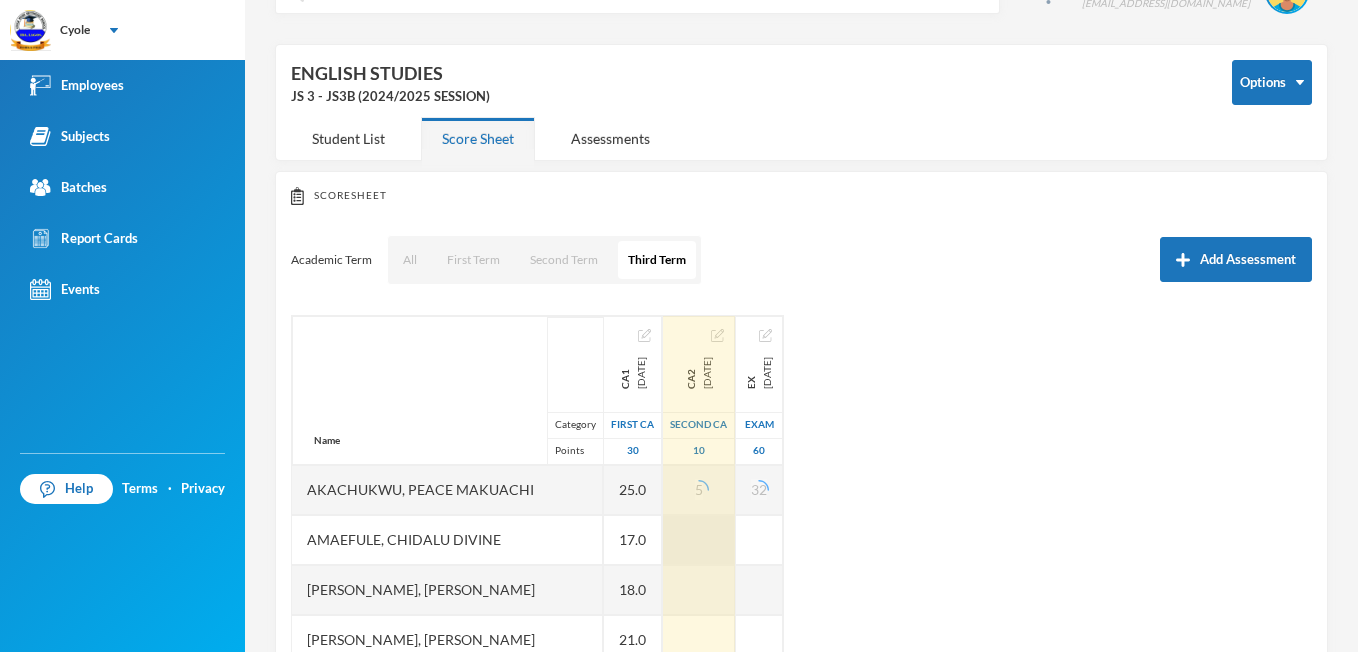 click at bounding box center [699, 540] 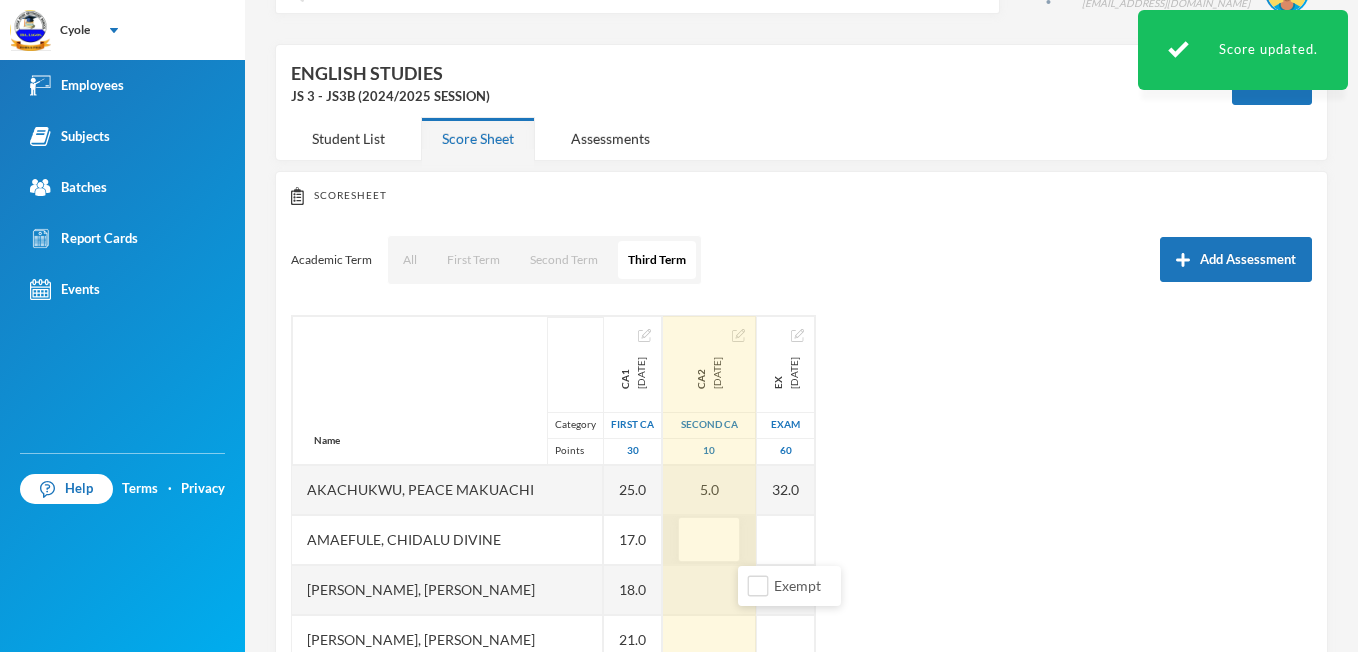 type on "3" 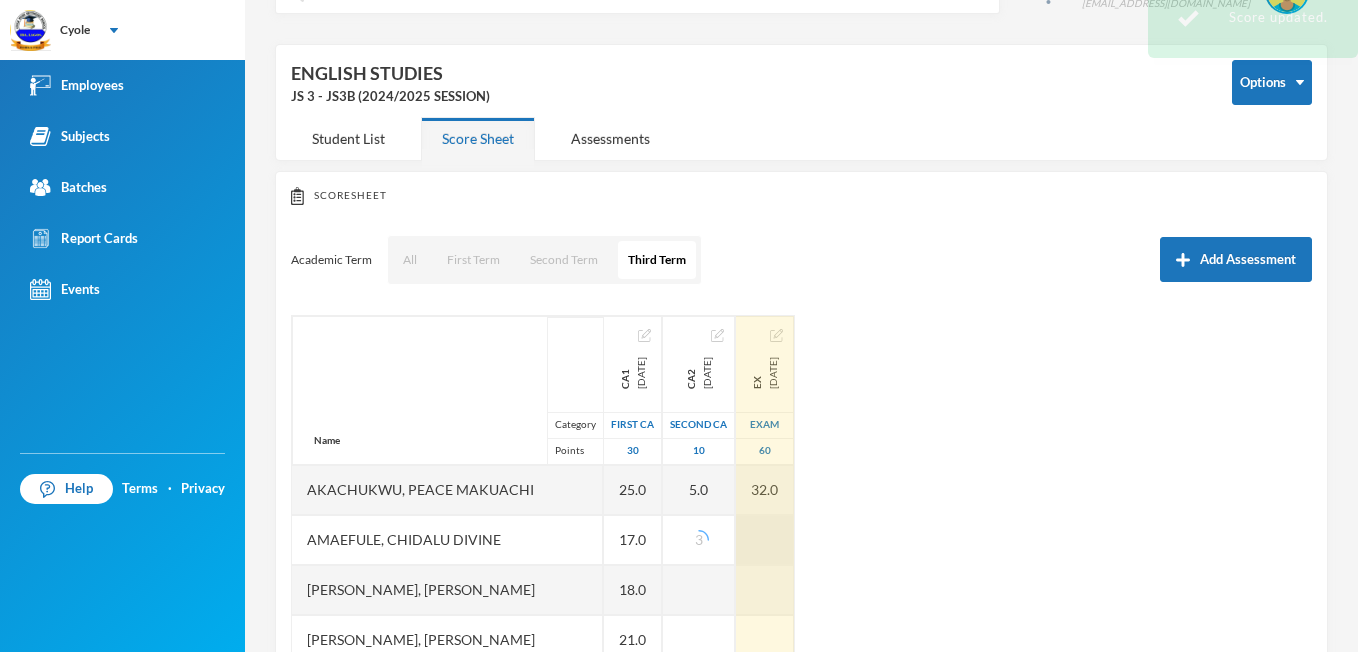 click at bounding box center (765, 540) 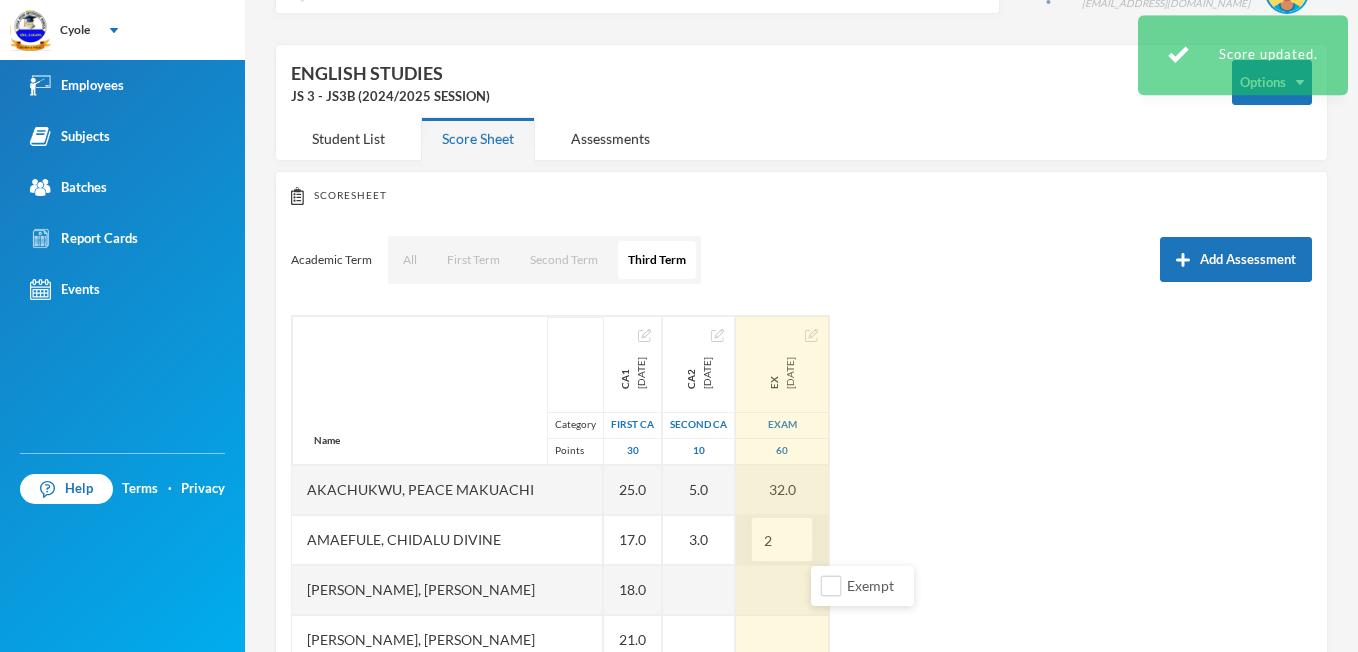 type on "22" 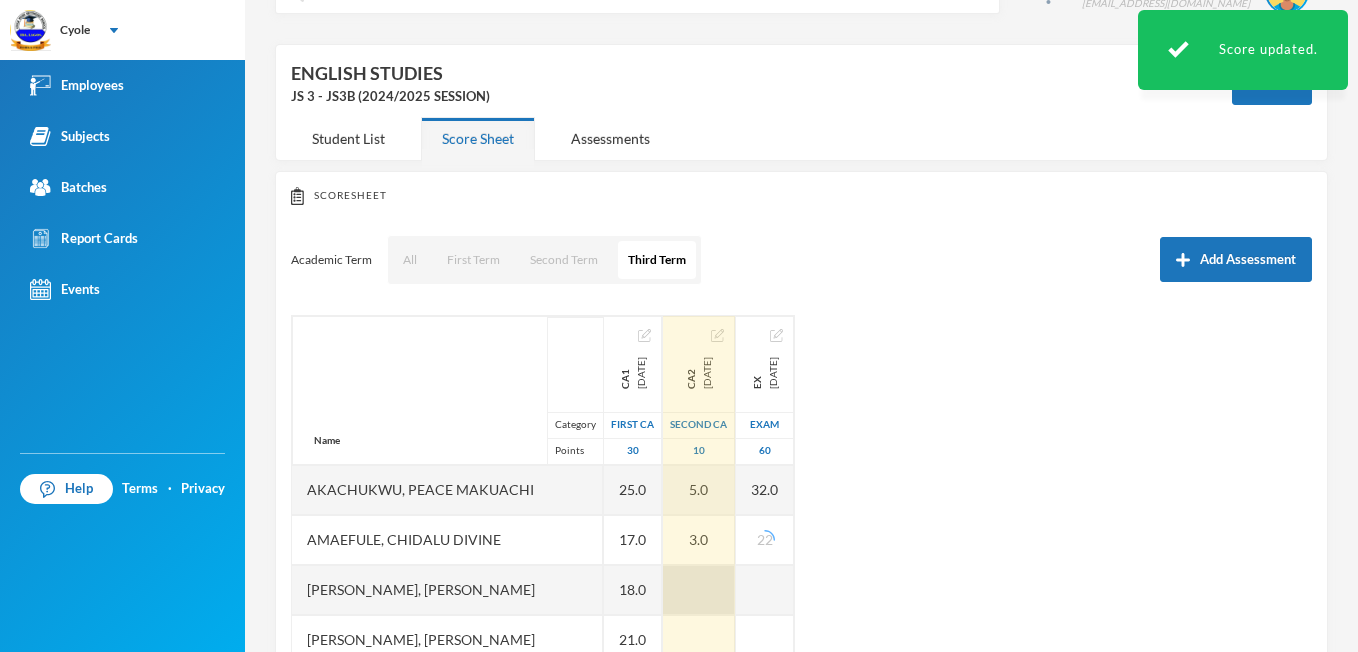 click at bounding box center (699, 590) 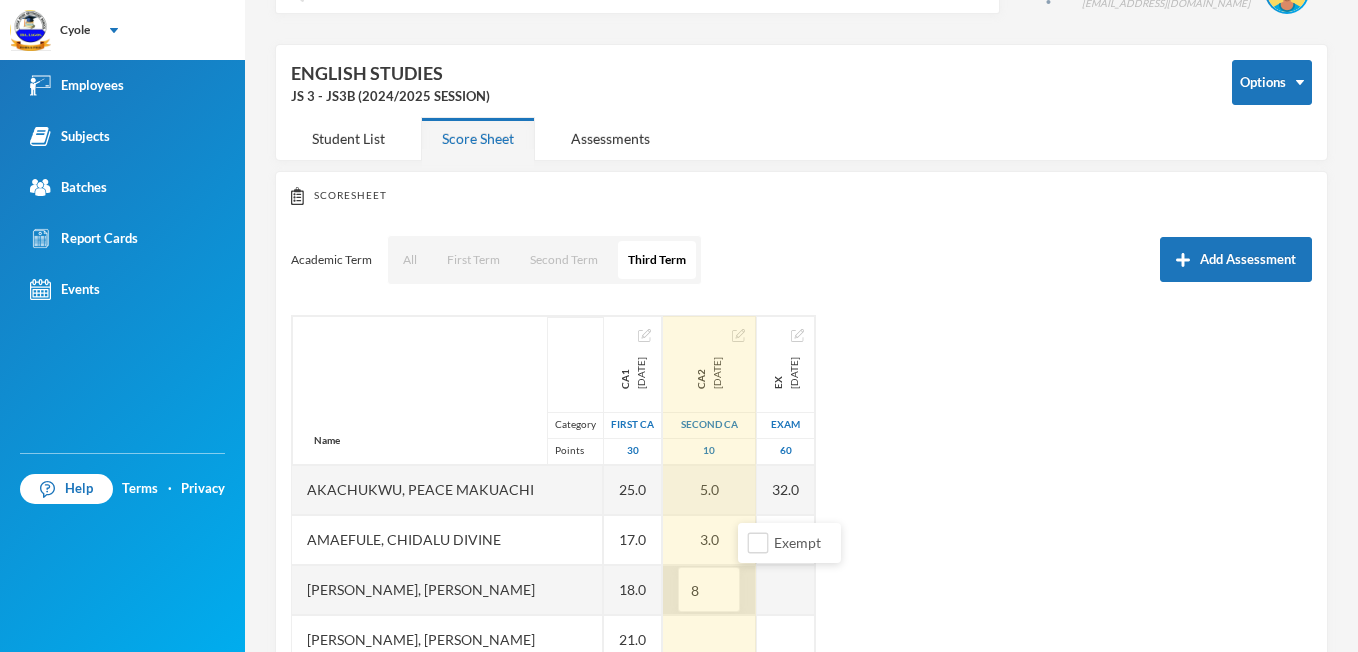 type on "8" 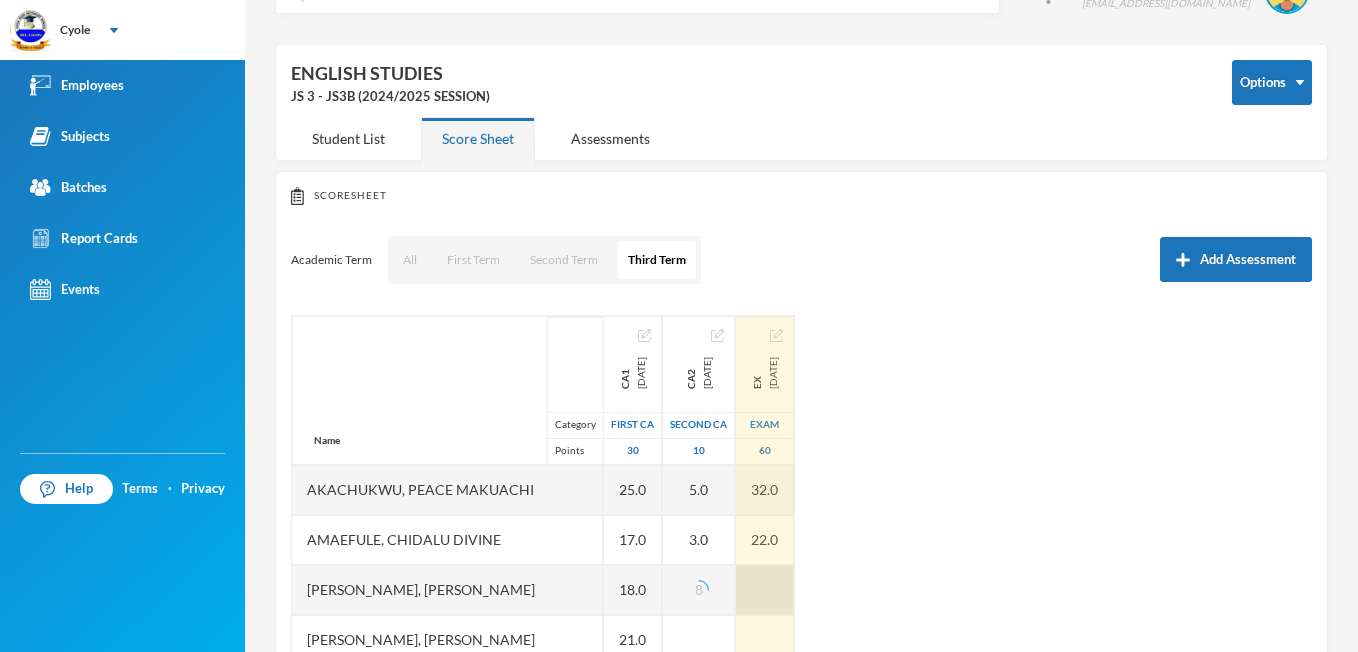 click at bounding box center [765, 590] 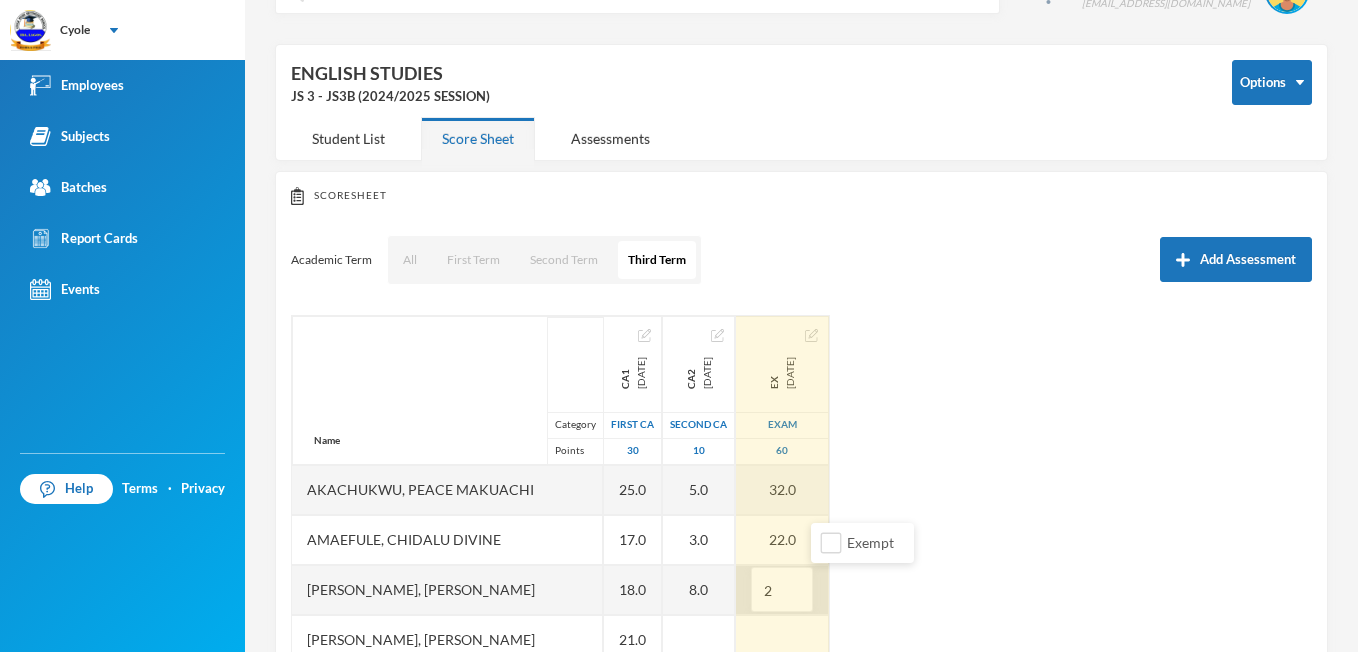 type on "22" 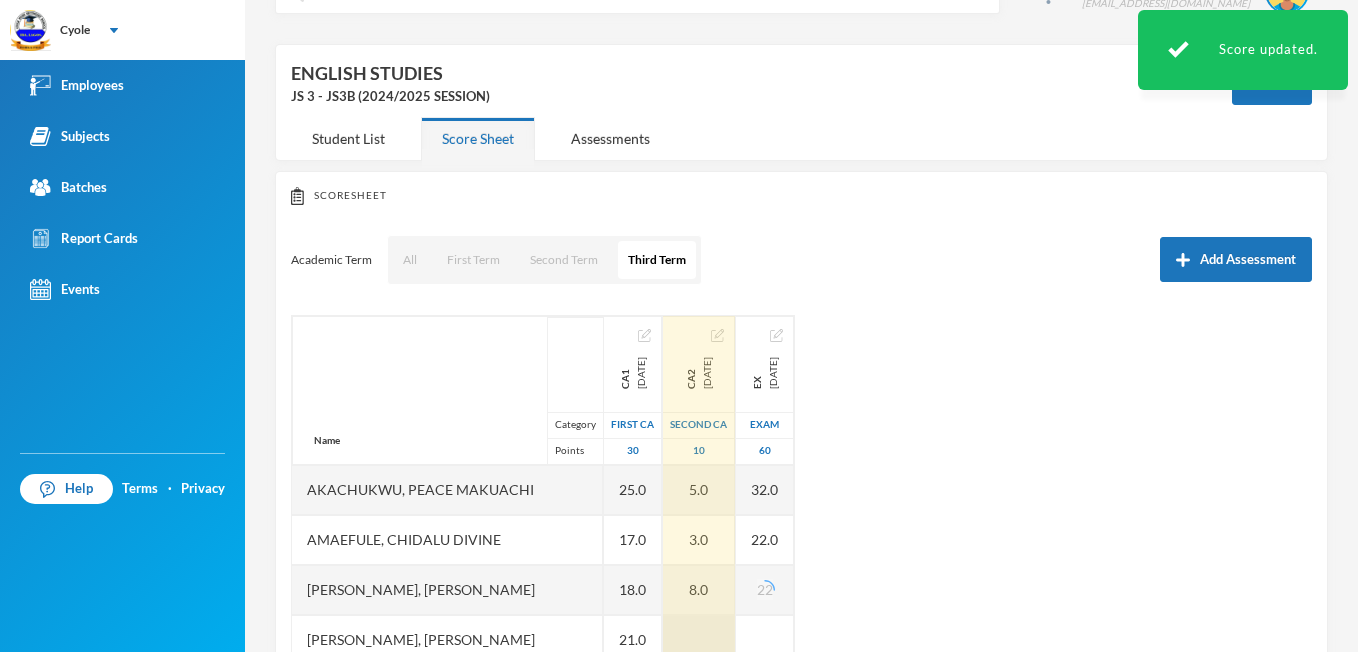 click at bounding box center [699, 640] 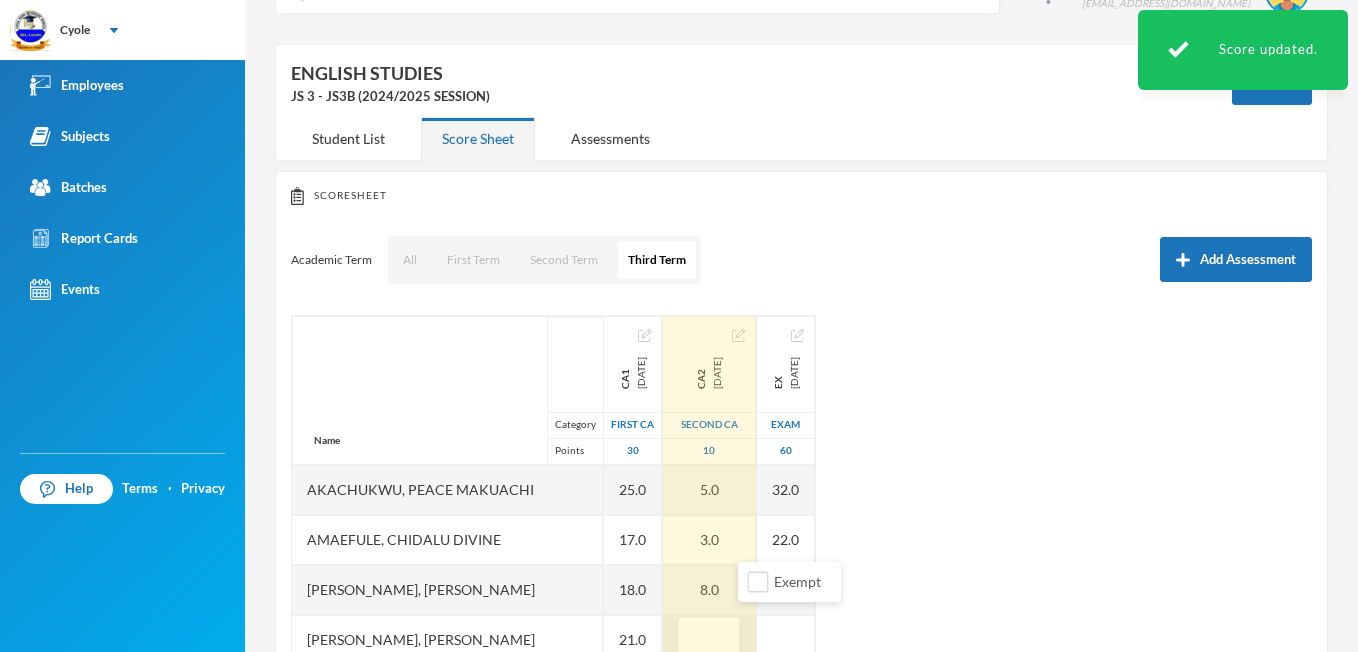 scroll, scrollTop: 62, scrollLeft: 0, axis: vertical 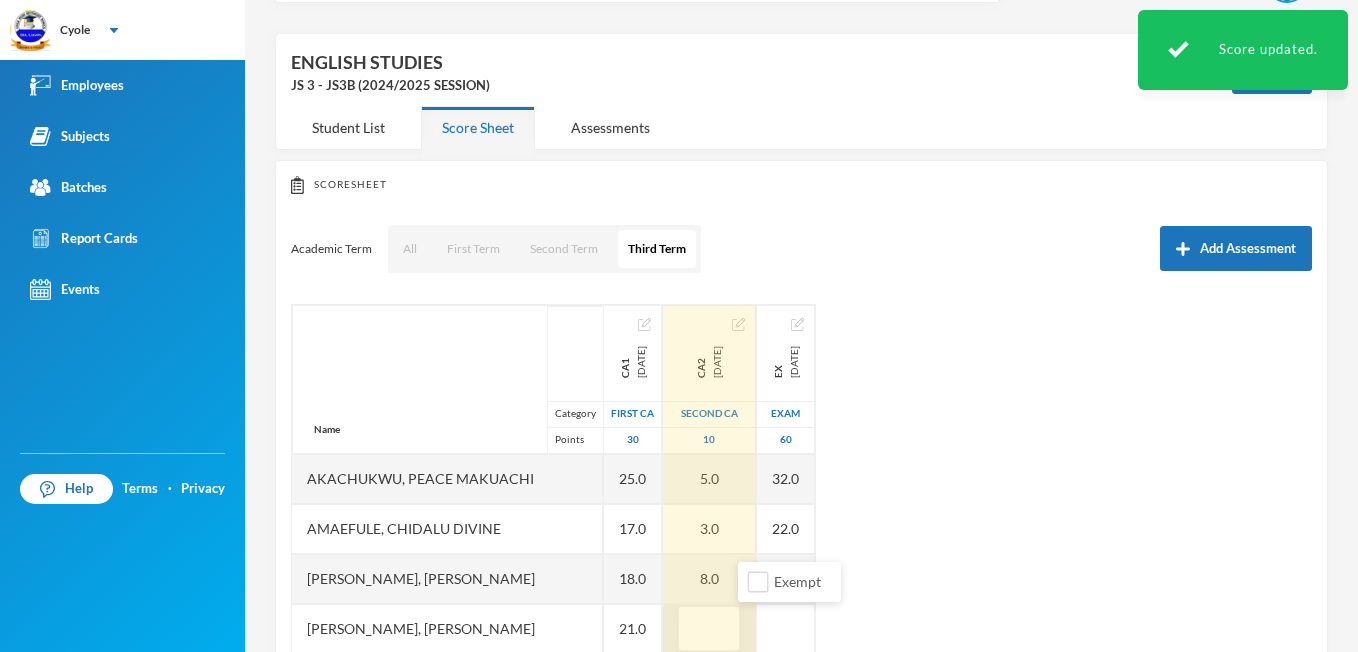 type on "7" 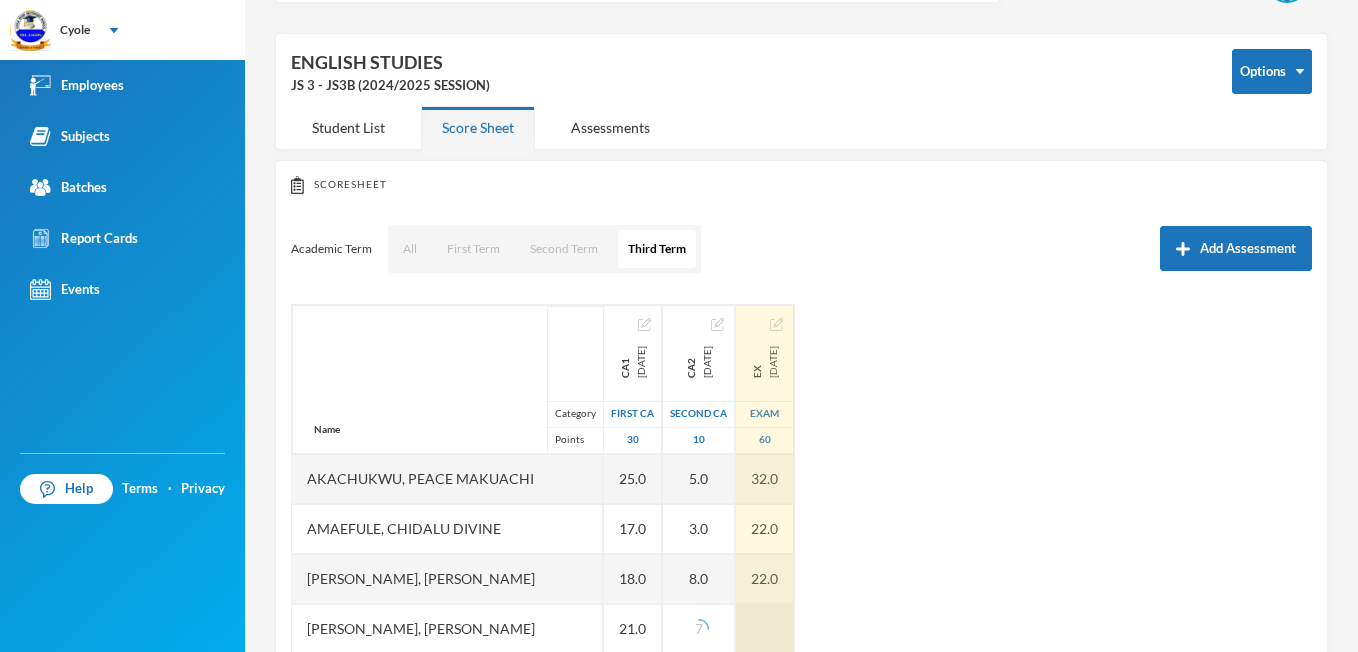 click at bounding box center [765, 629] 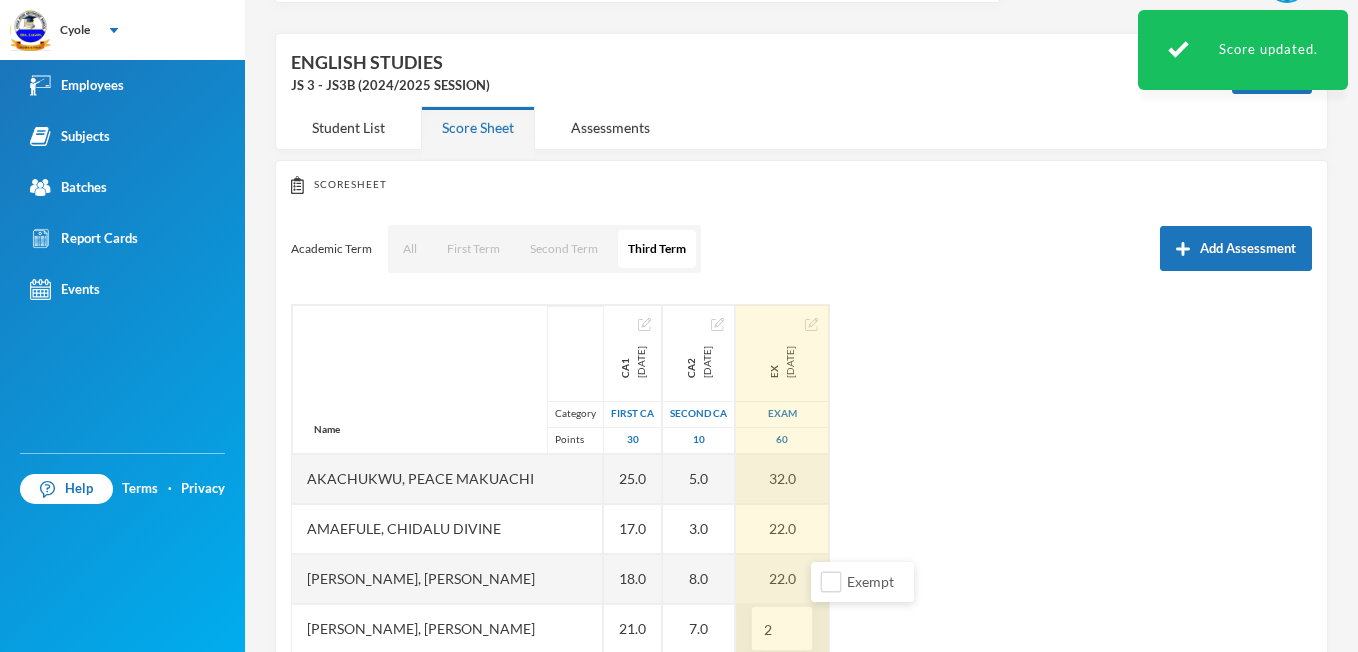 type on "25" 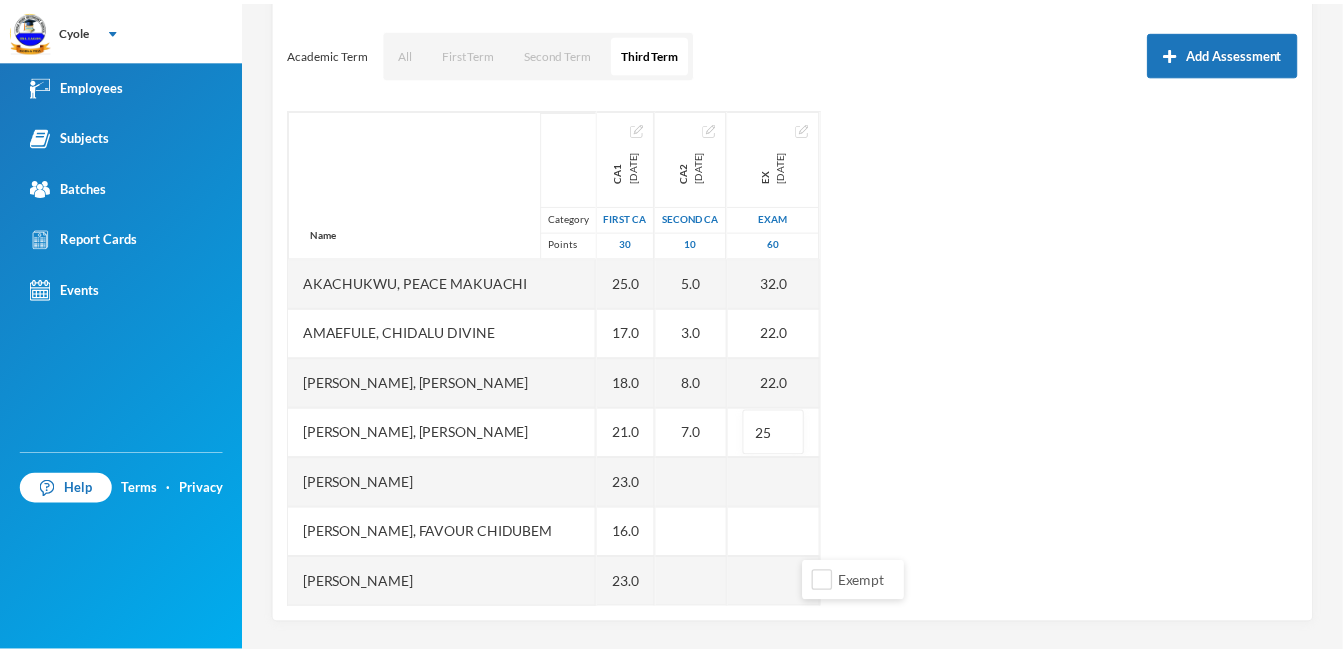 scroll, scrollTop: 260, scrollLeft: 0, axis: vertical 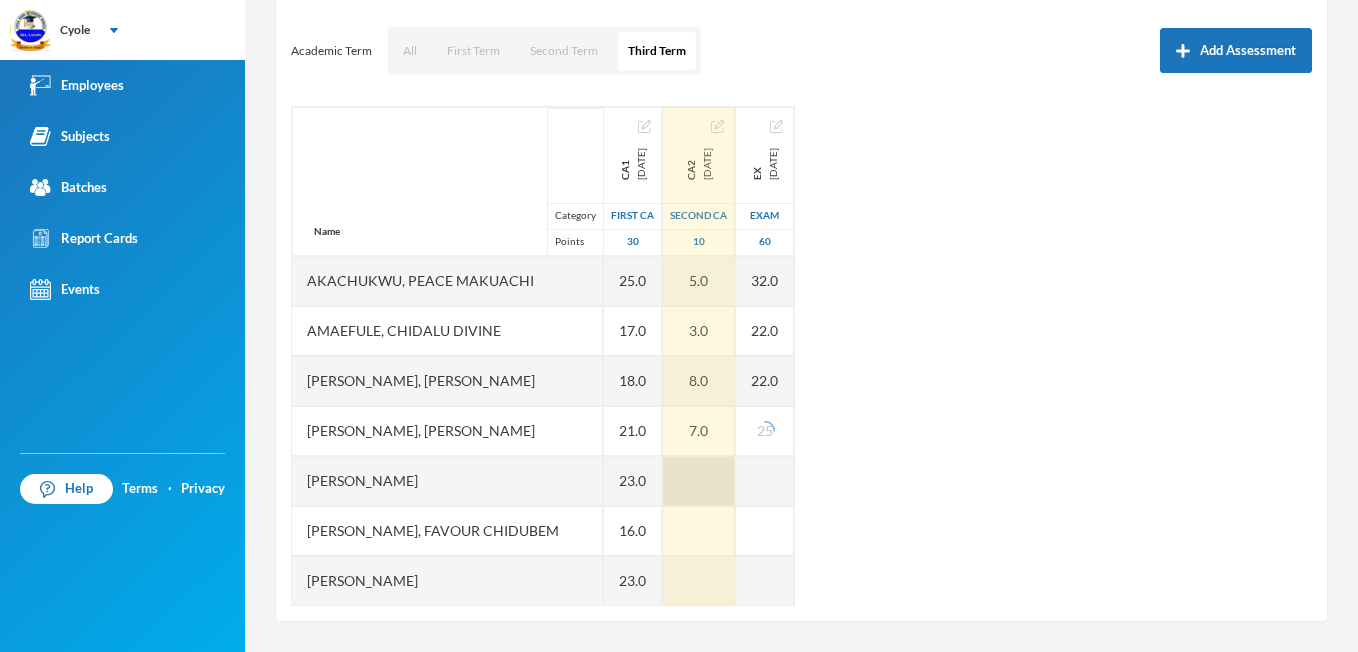 click at bounding box center (699, 481) 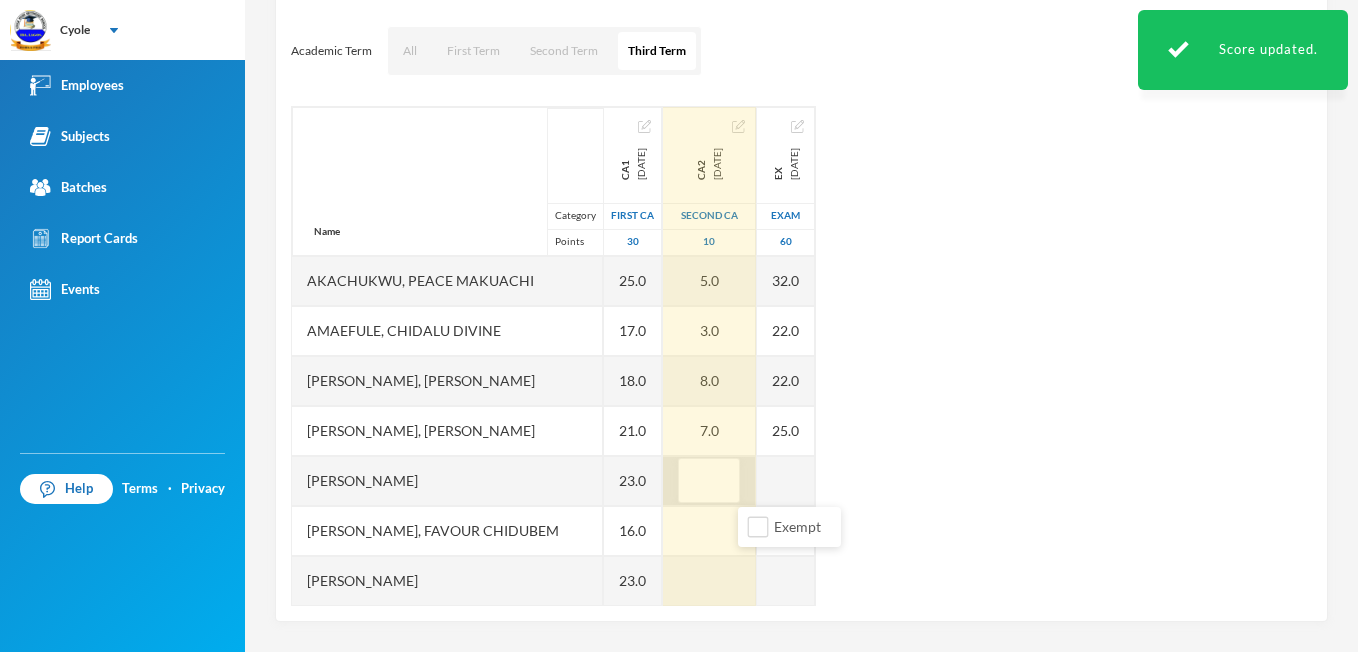 type on "7" 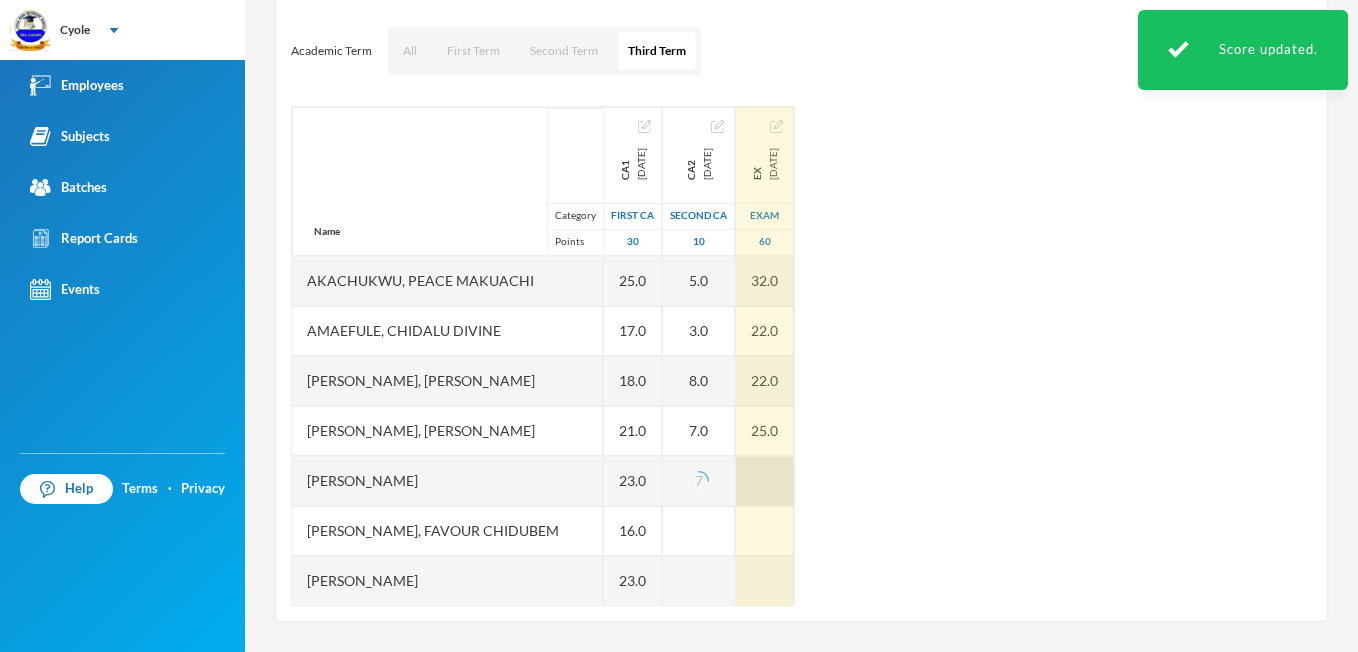 click at bounding box center (765, 481) 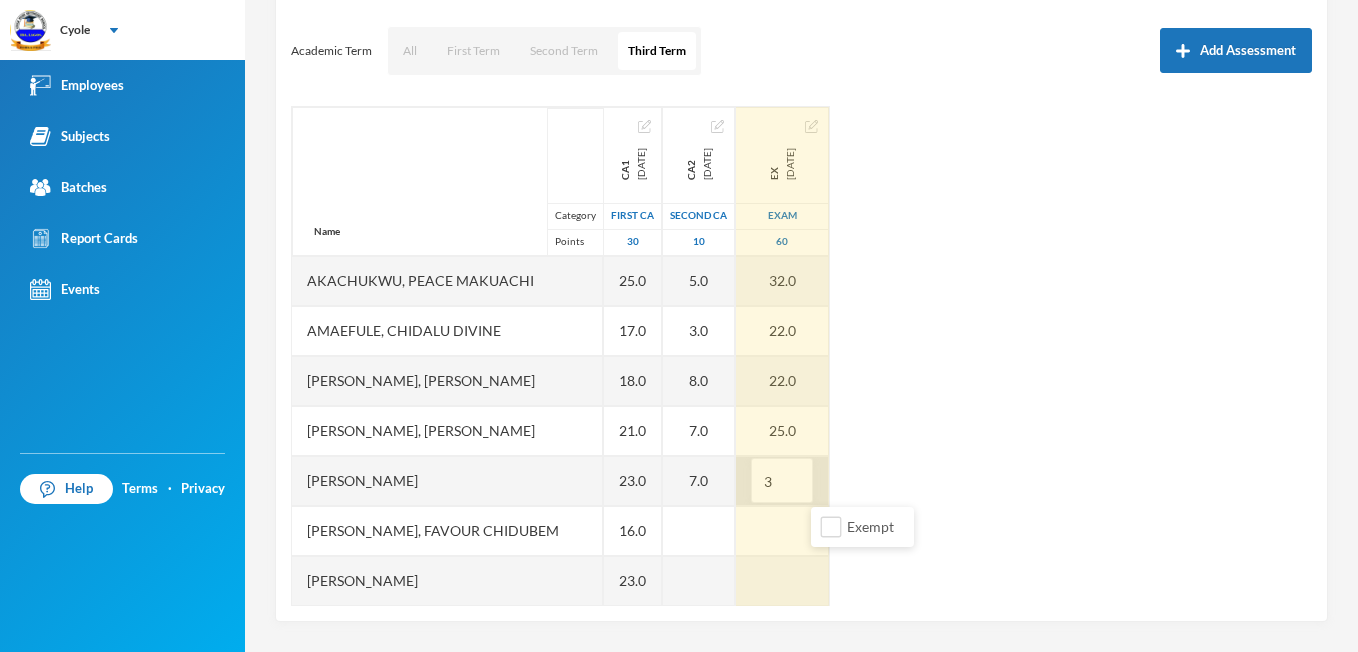 type on "37" 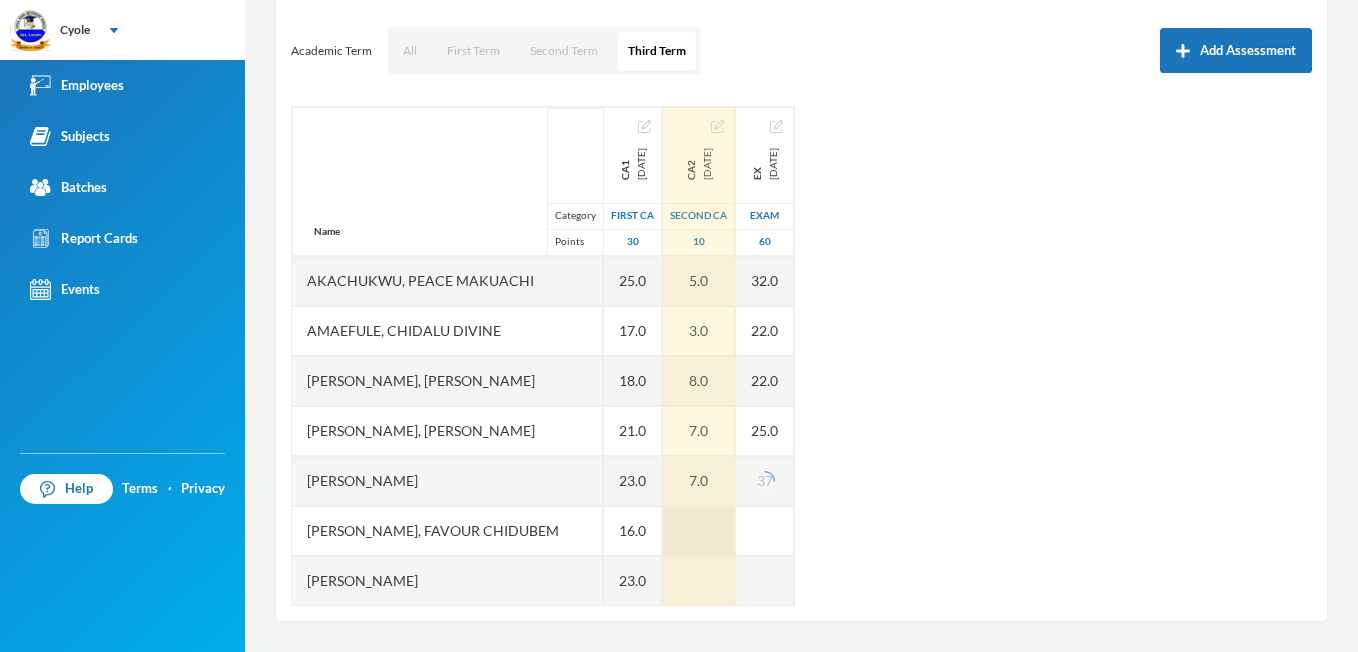 click at bounding box center (699, 531) 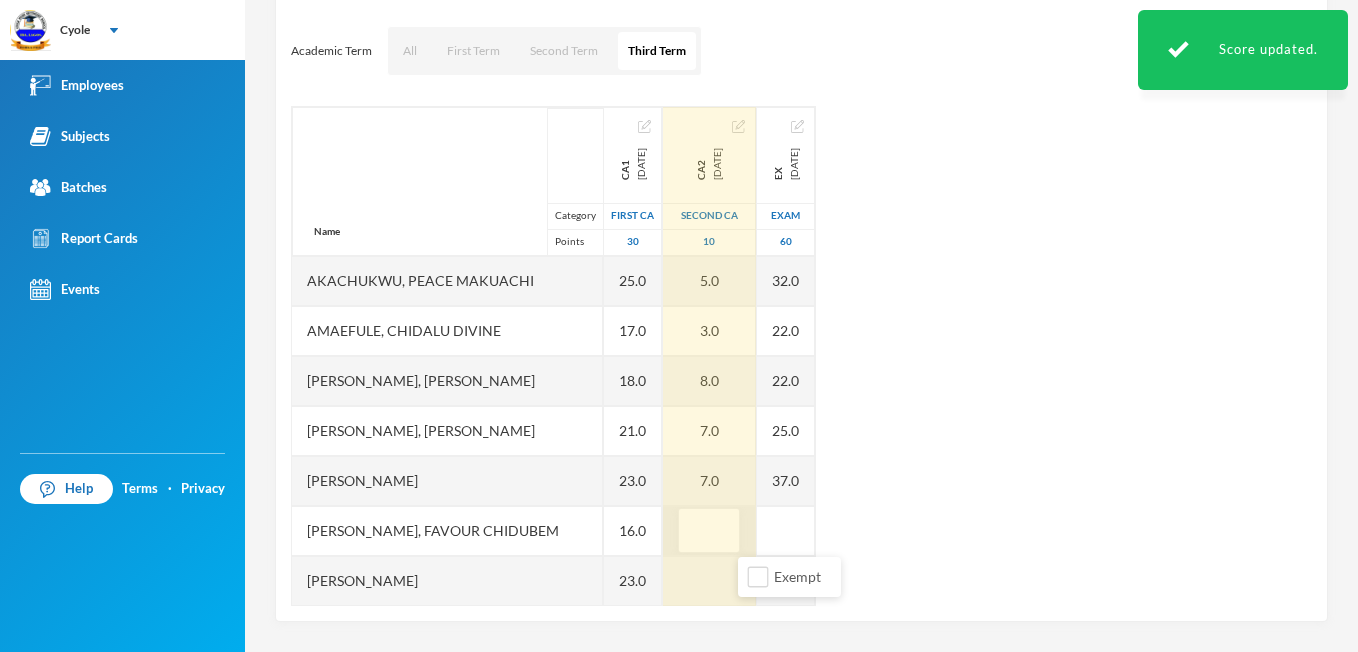 type on "0" 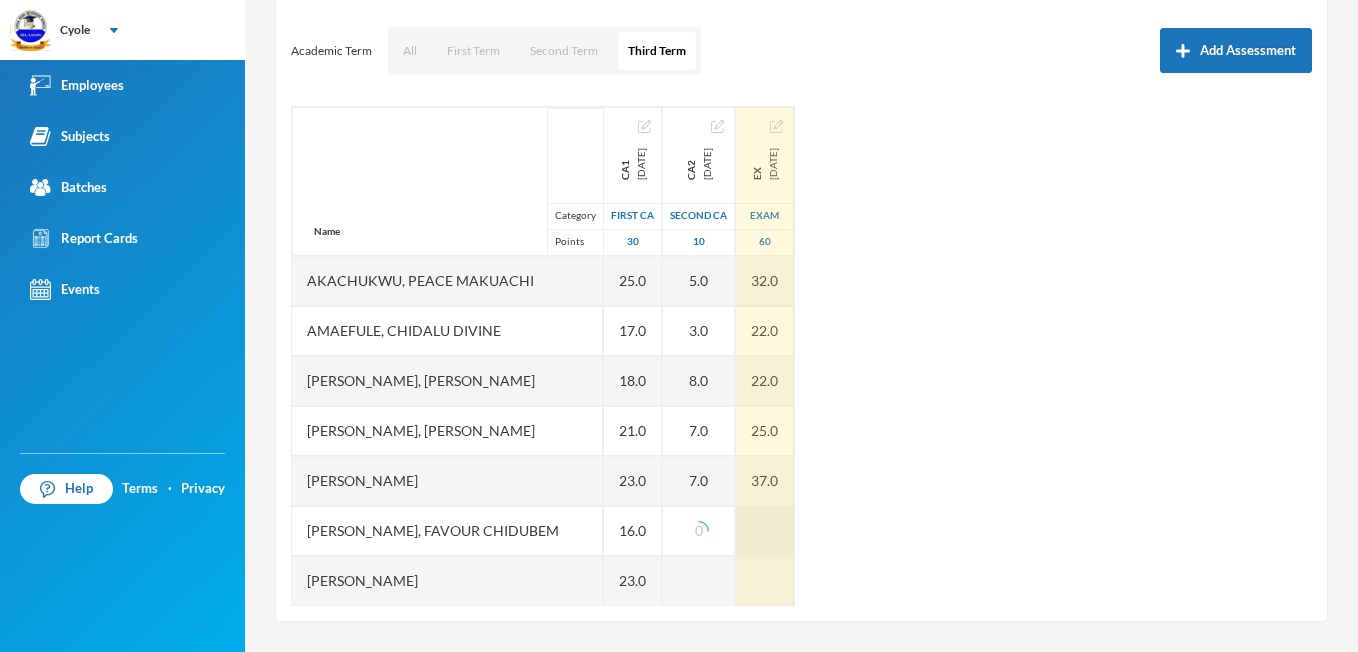 click at bounding box center [765, 531] 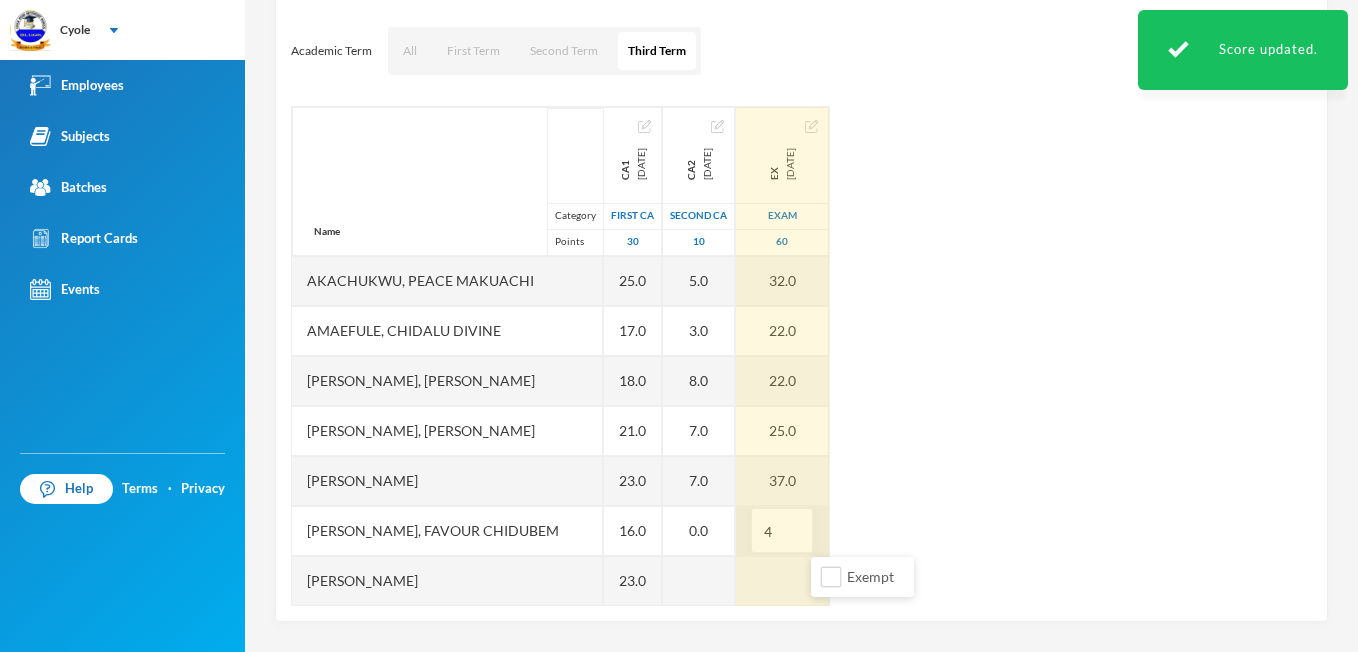type on "40" 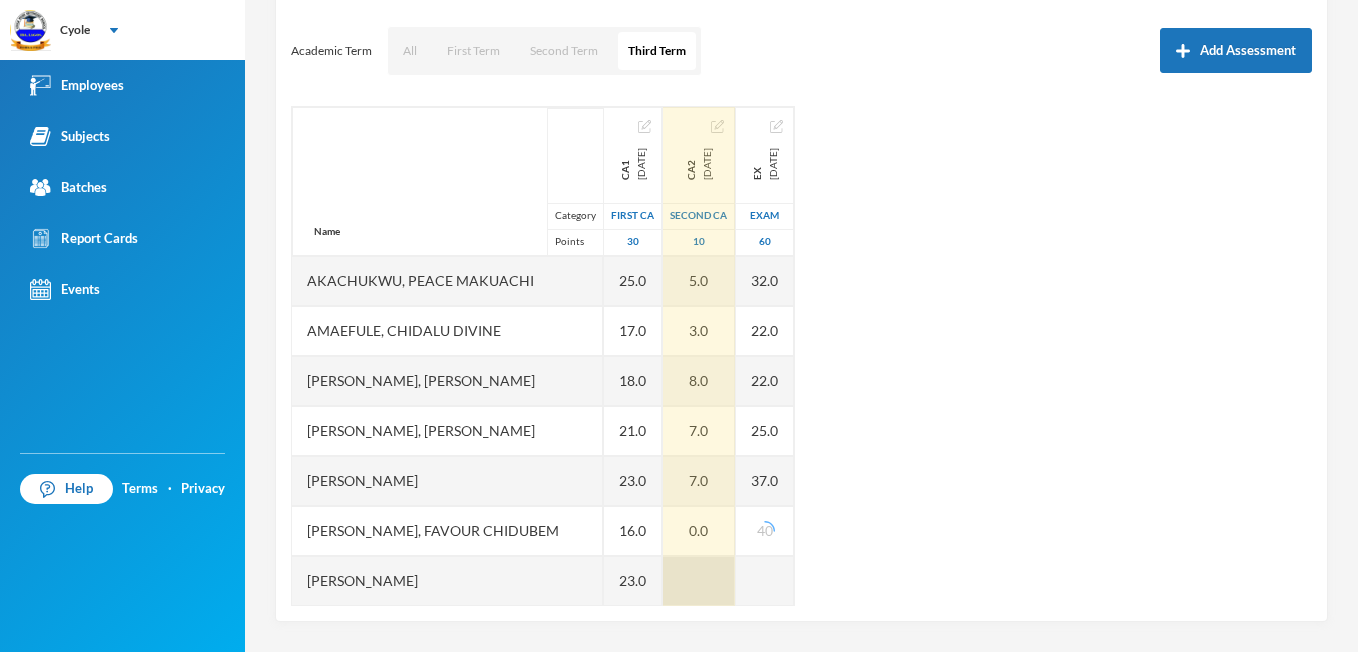 click at bounding box center (699, 581) 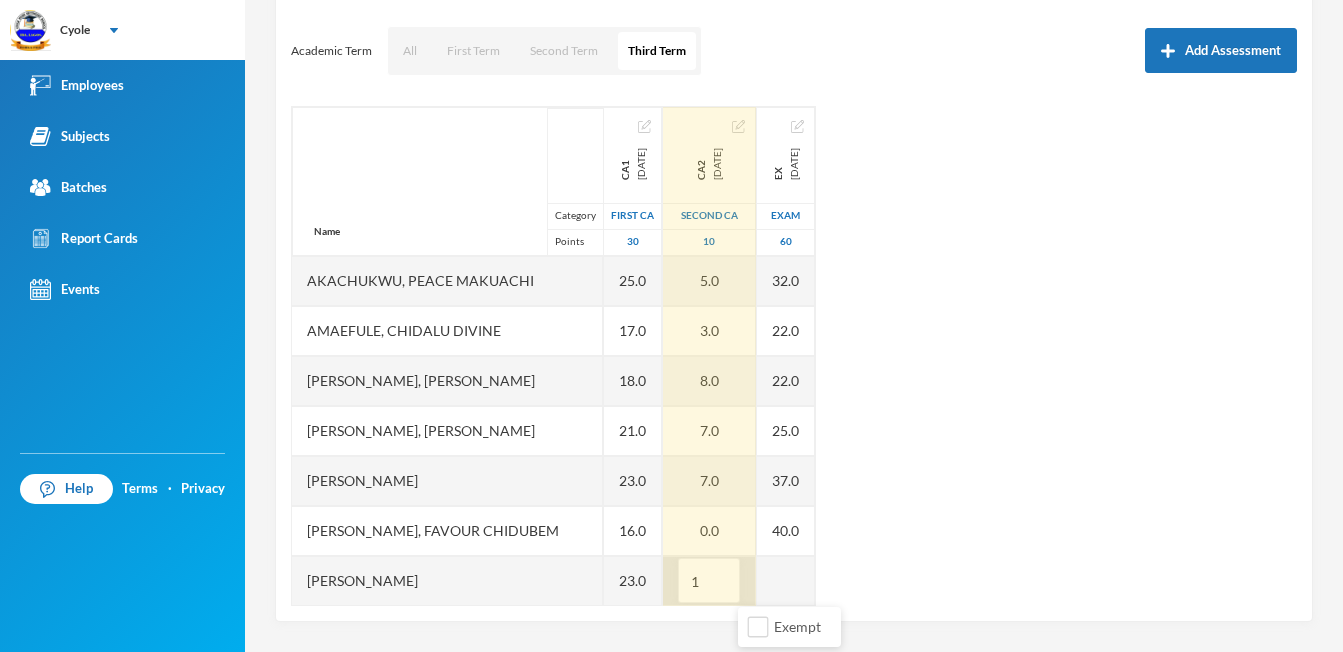 type on "10" 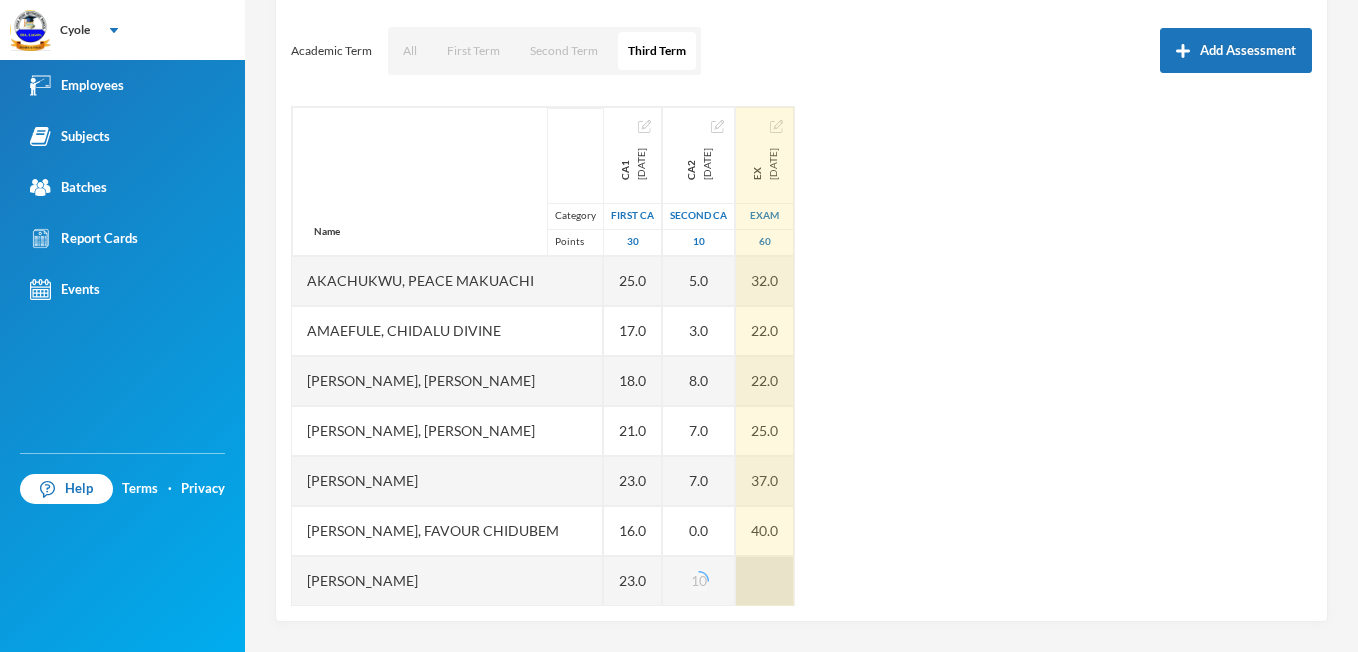 click at bounding box center [765, 581] 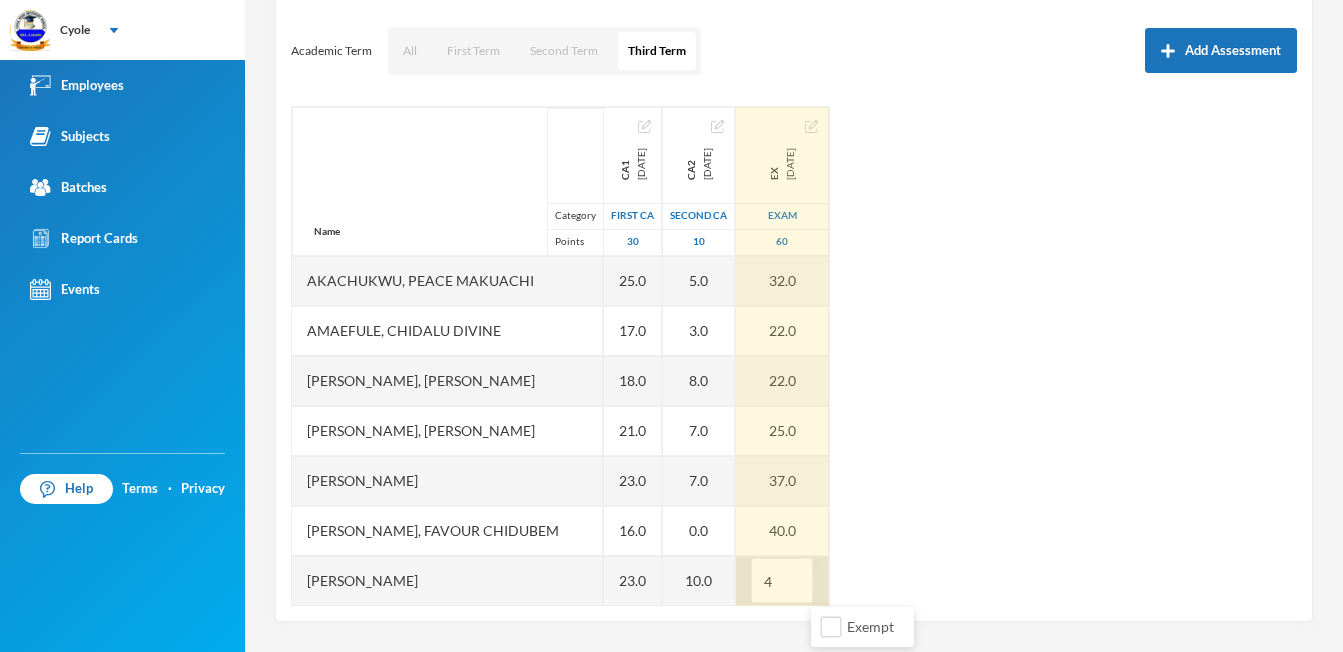 type on "44" 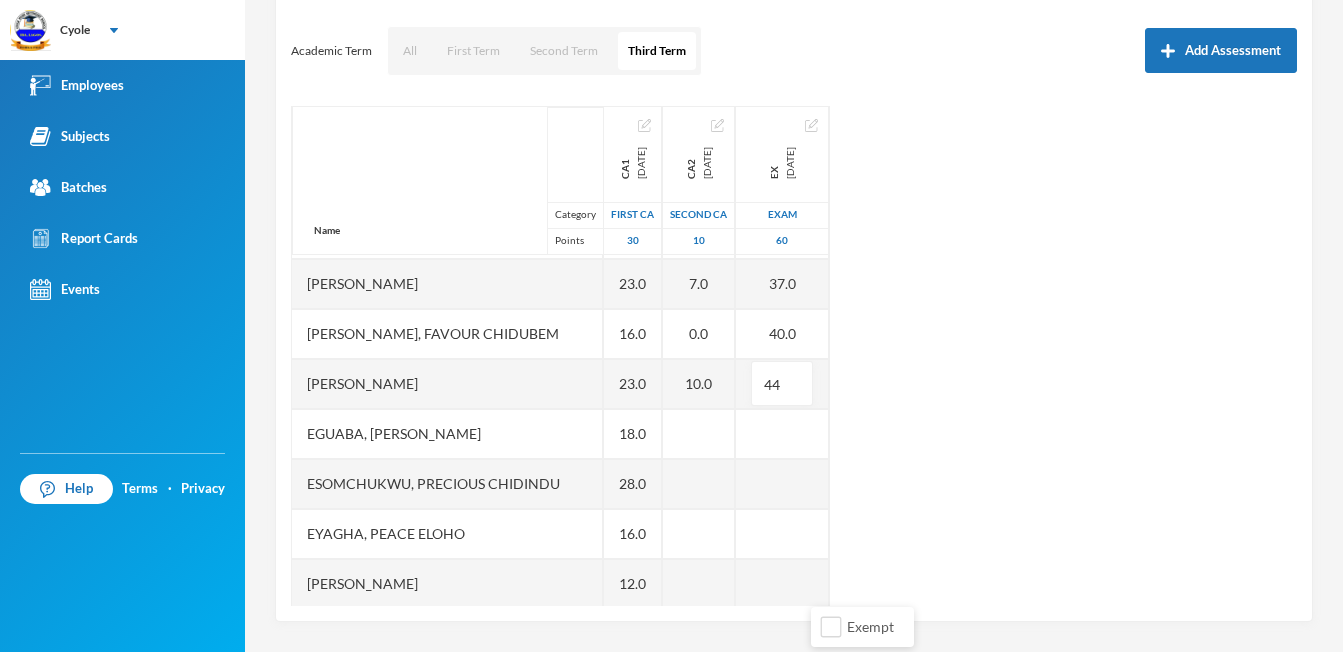 scroll, scrollTop: 200, scrollLeft: 0, axis: vertical 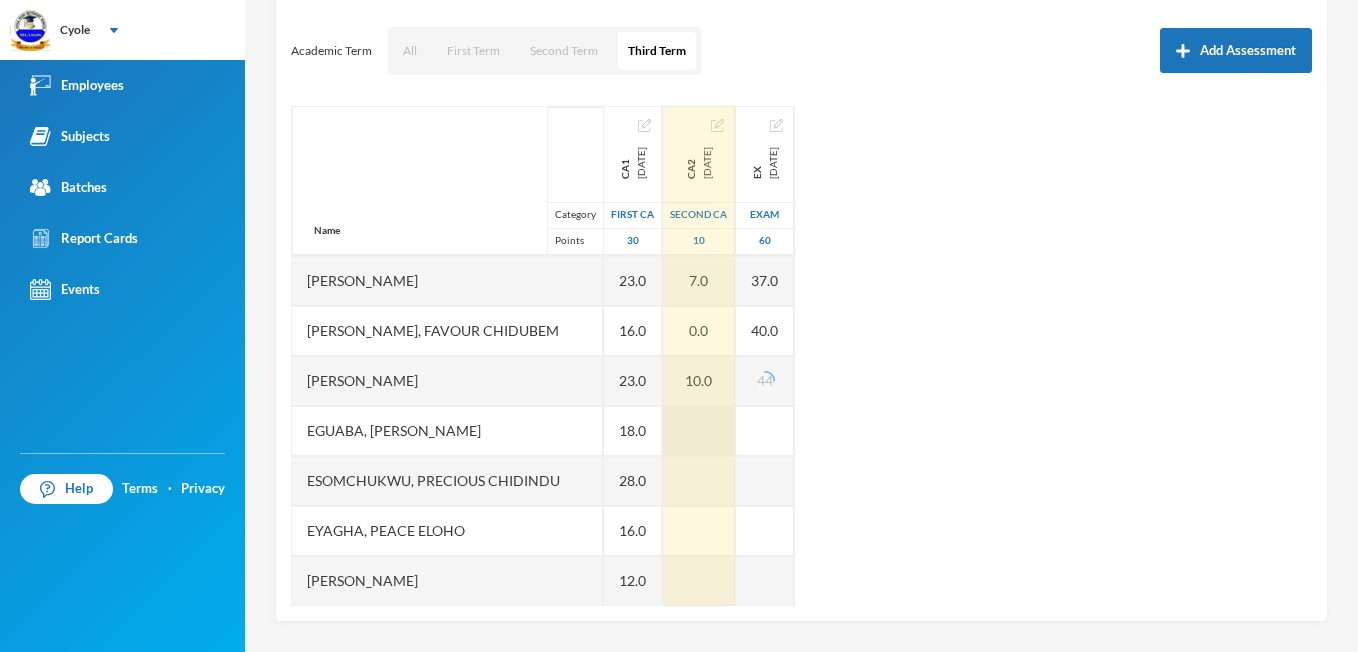 click at bounding box center (699, 431) 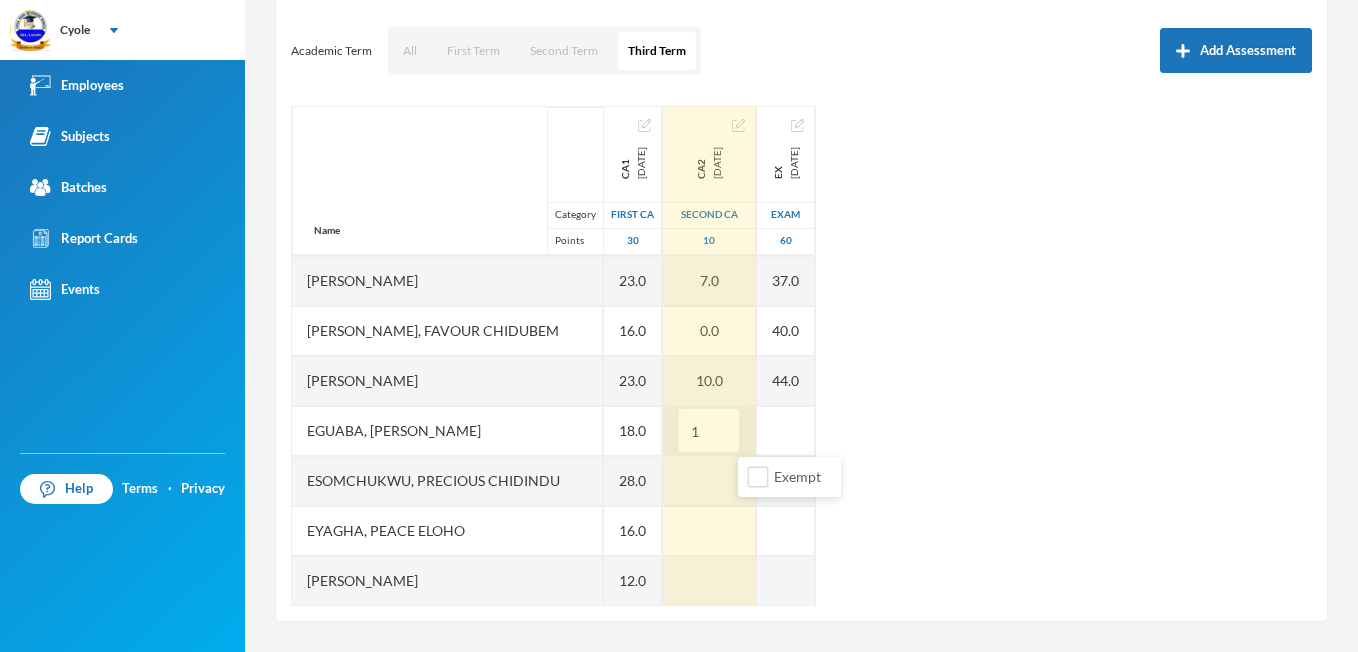 type on "10" 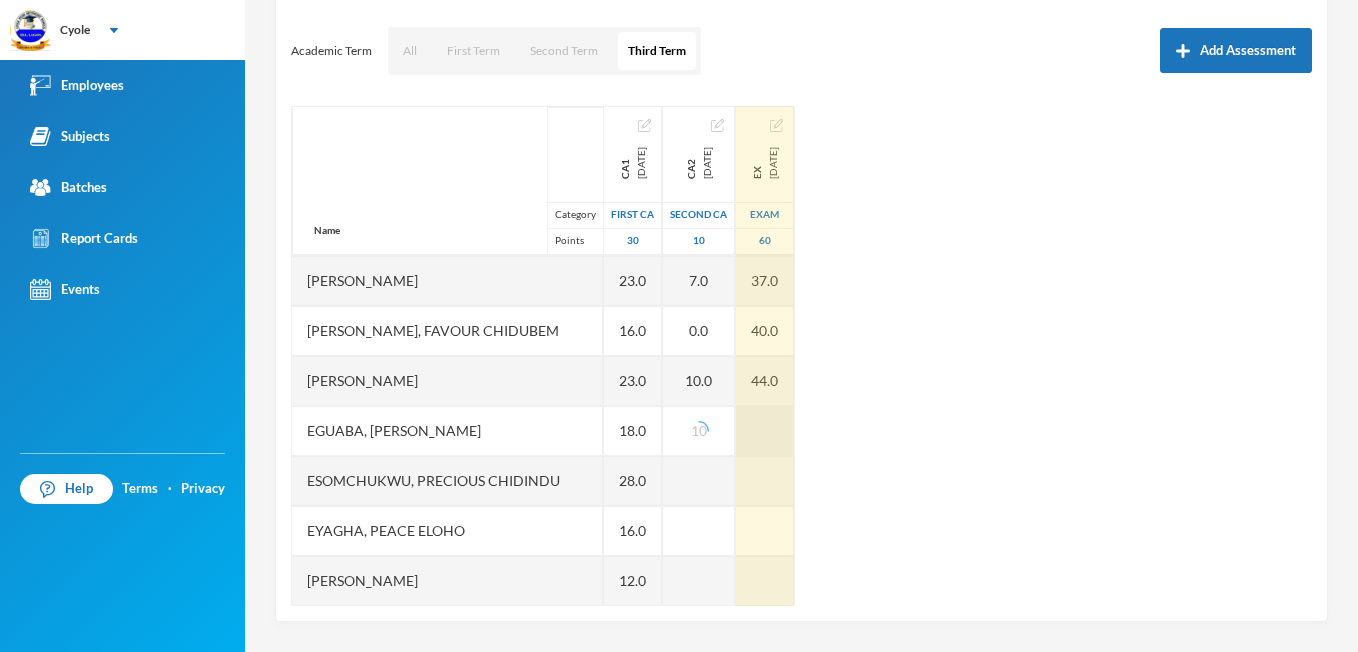 click at bounding box center (765, 431) 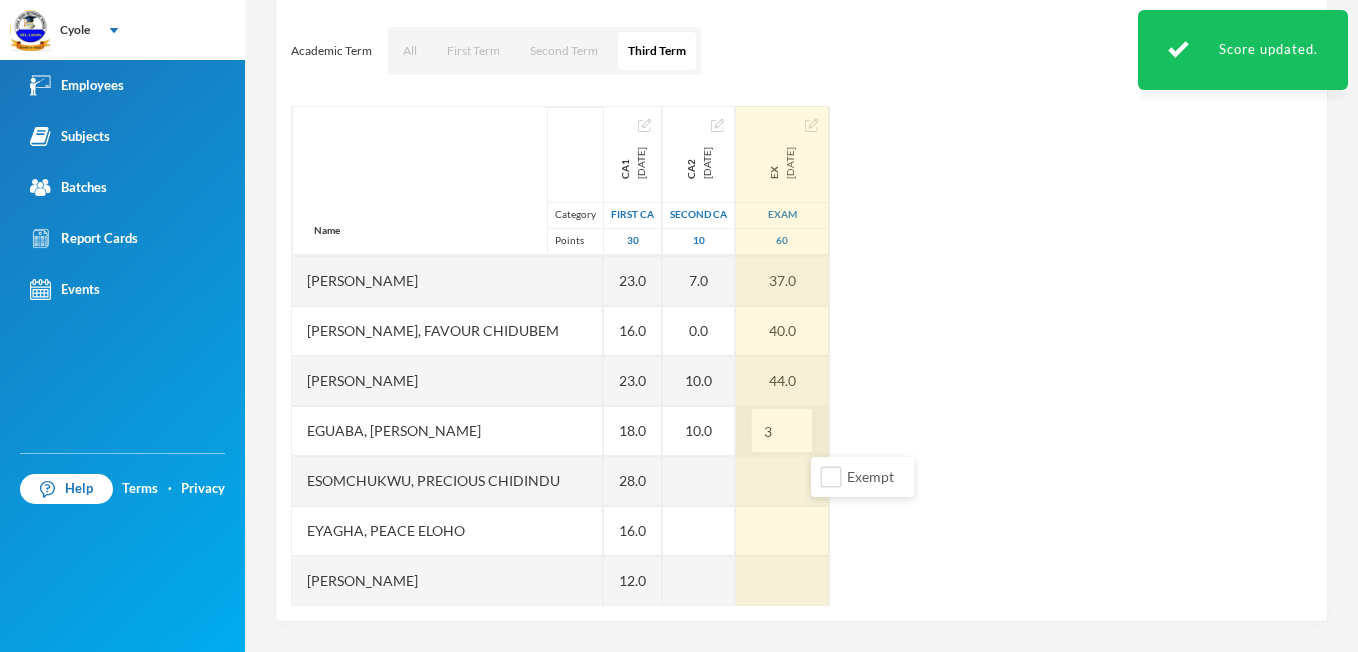 type on "35" 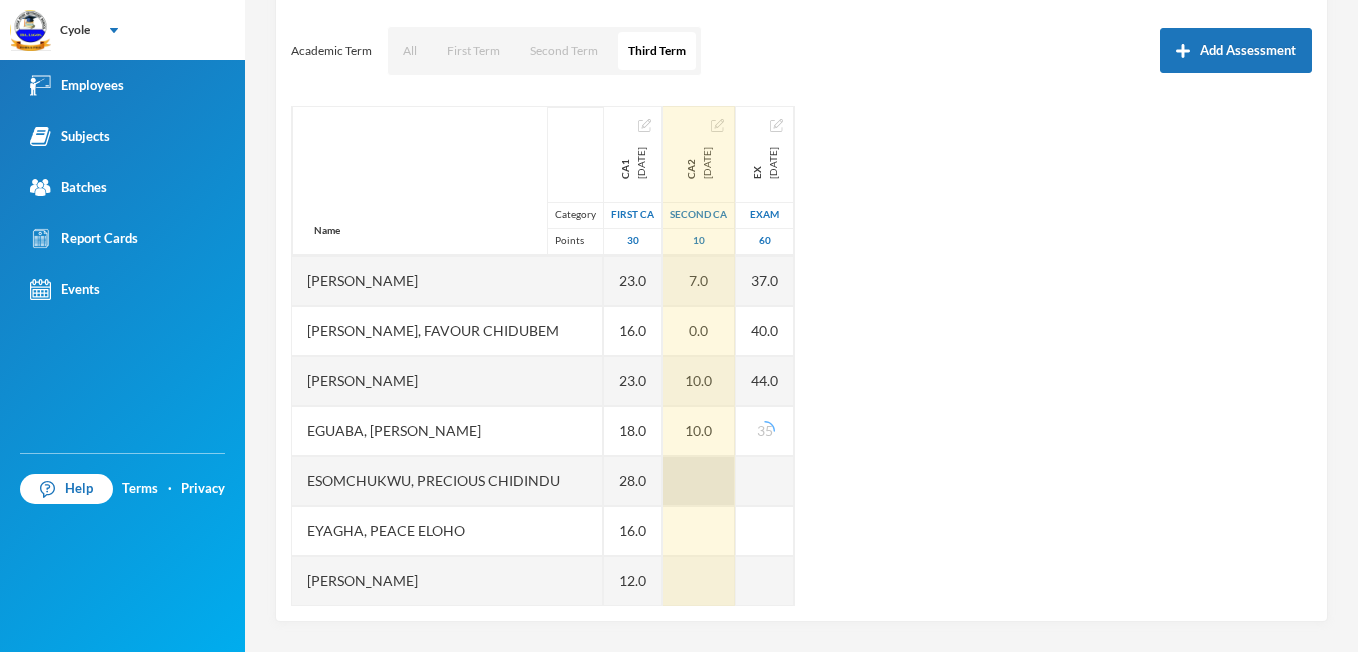 click at bounding box center [699, 481] 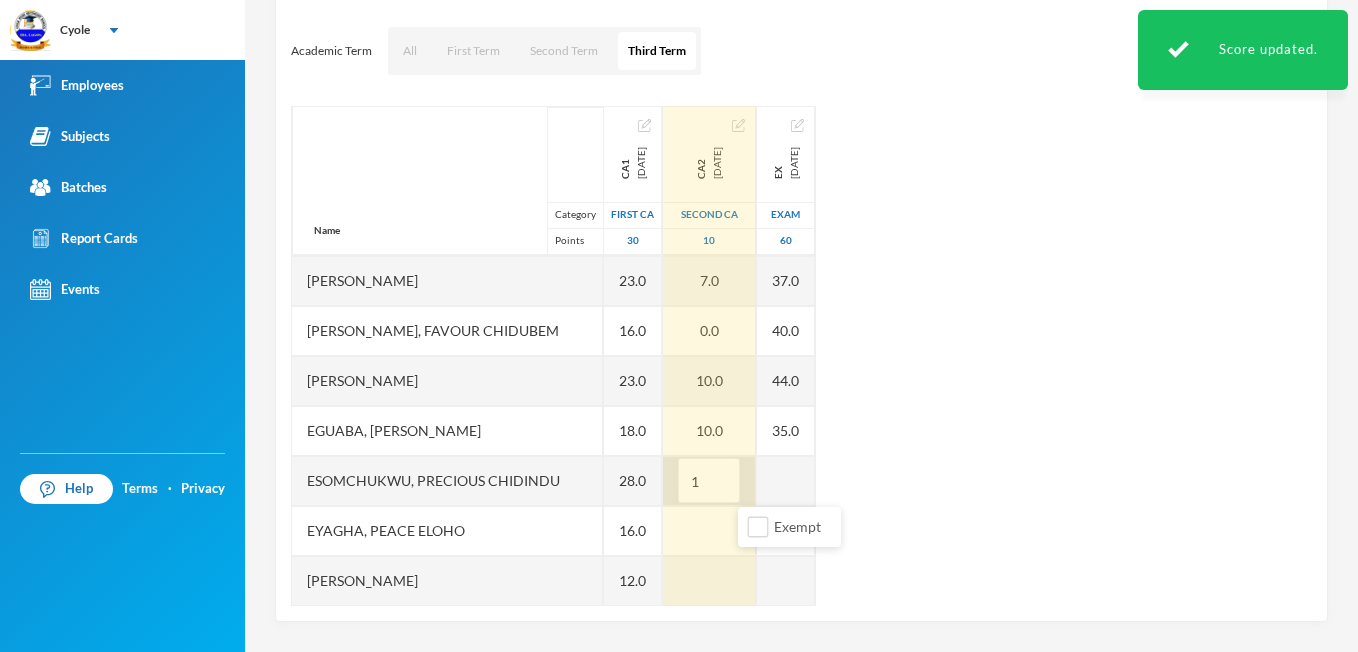 type on "10" 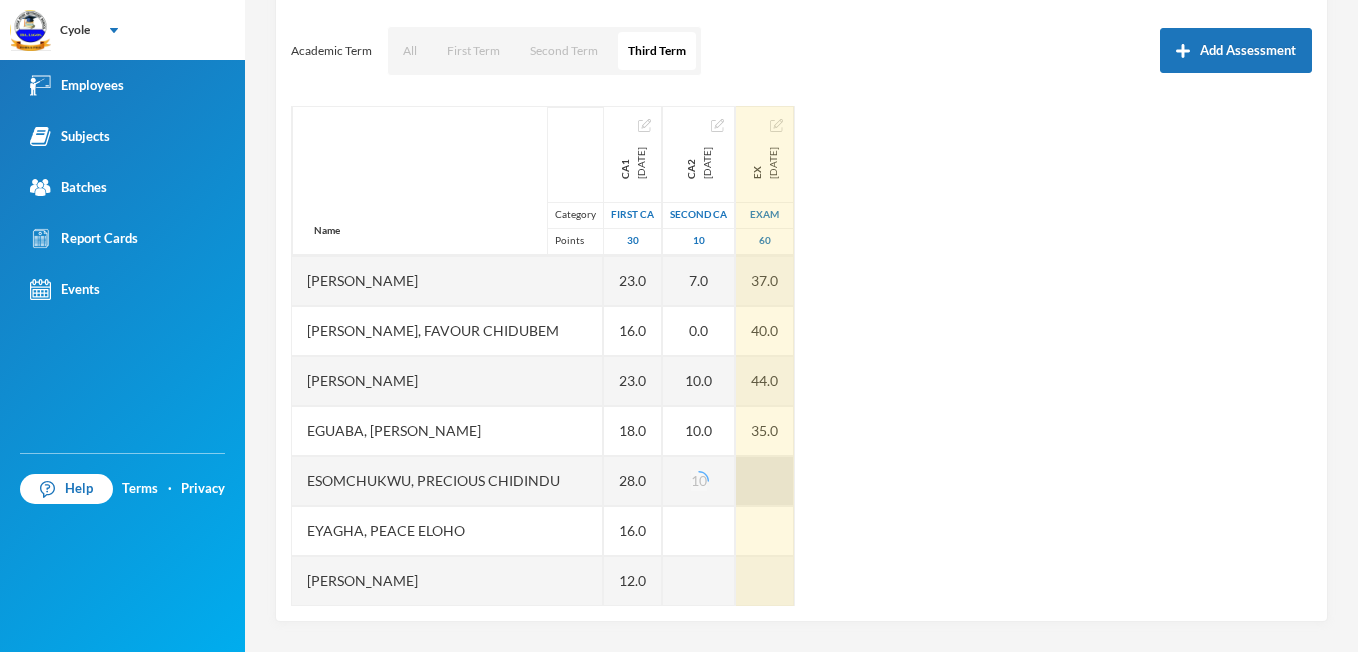 click at bounding box center (765, 481) 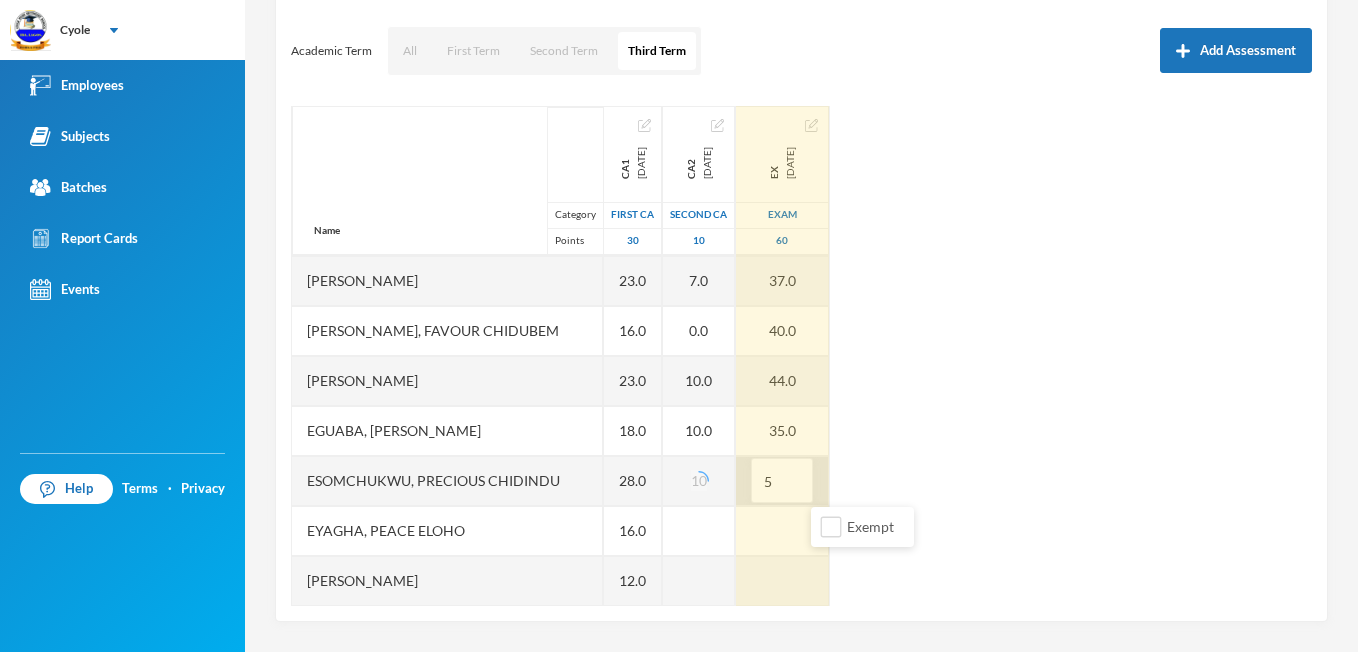 type on "54" 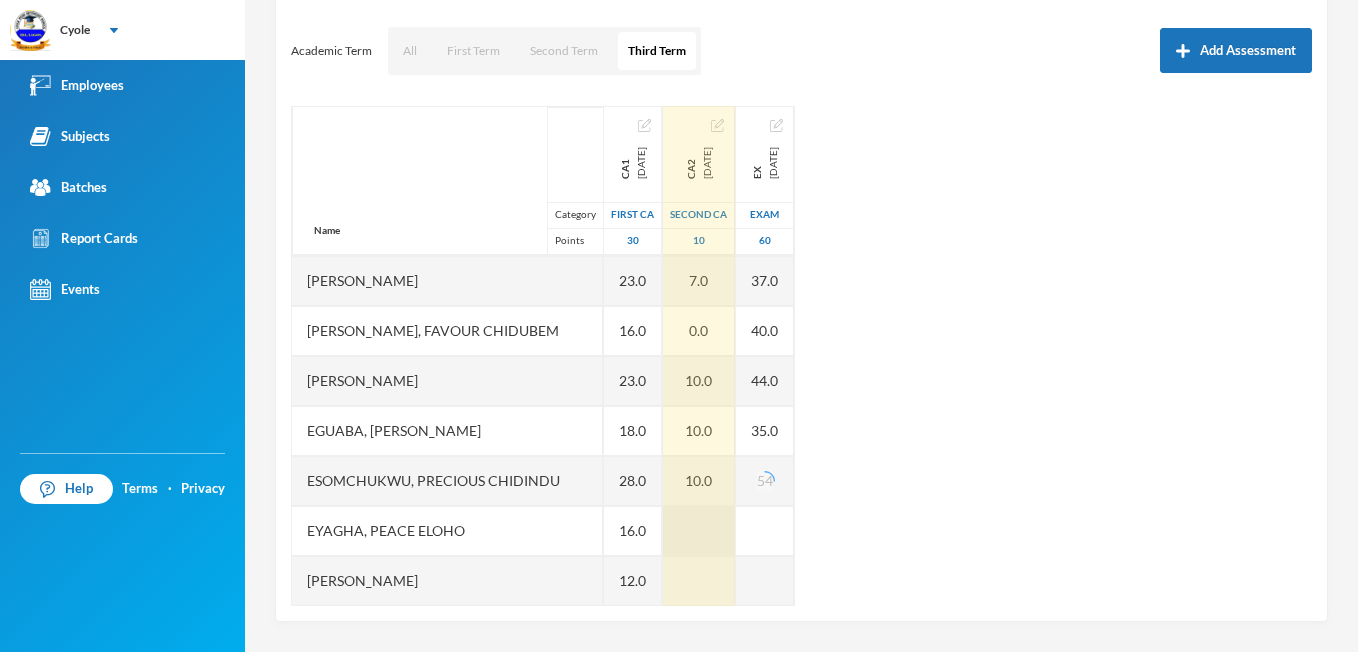 click at bounding box center [699, 531] 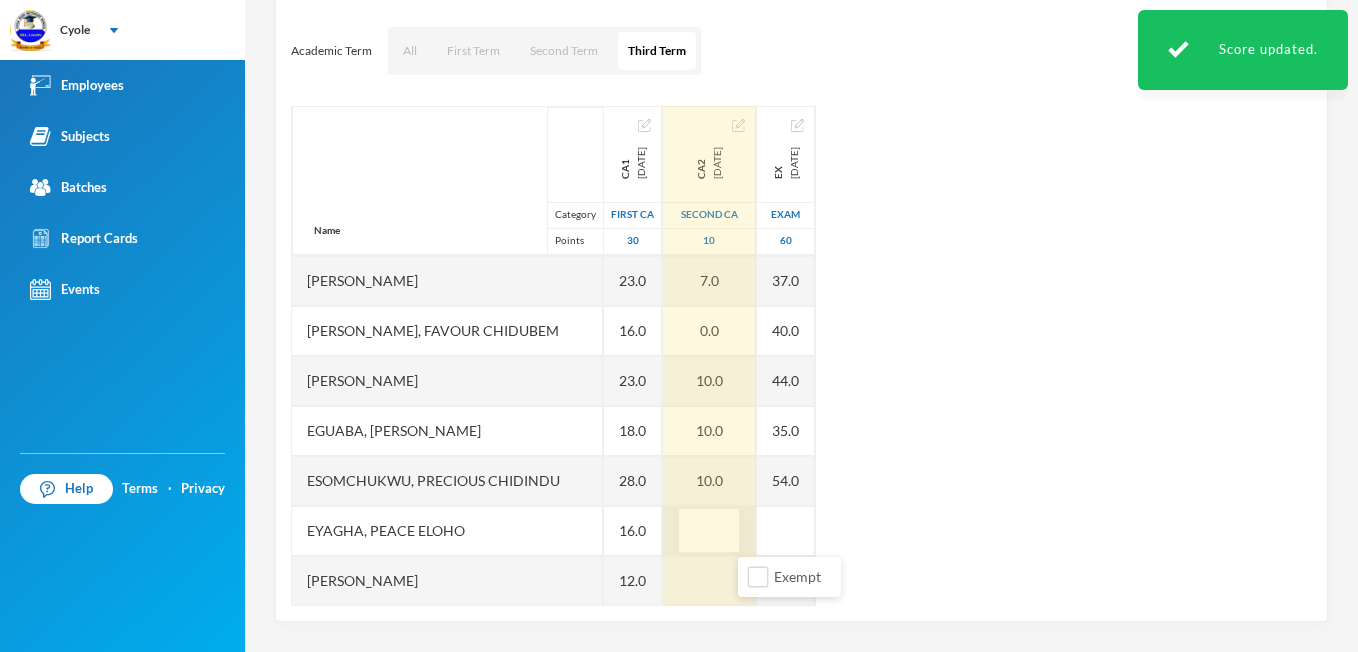 type on "3" 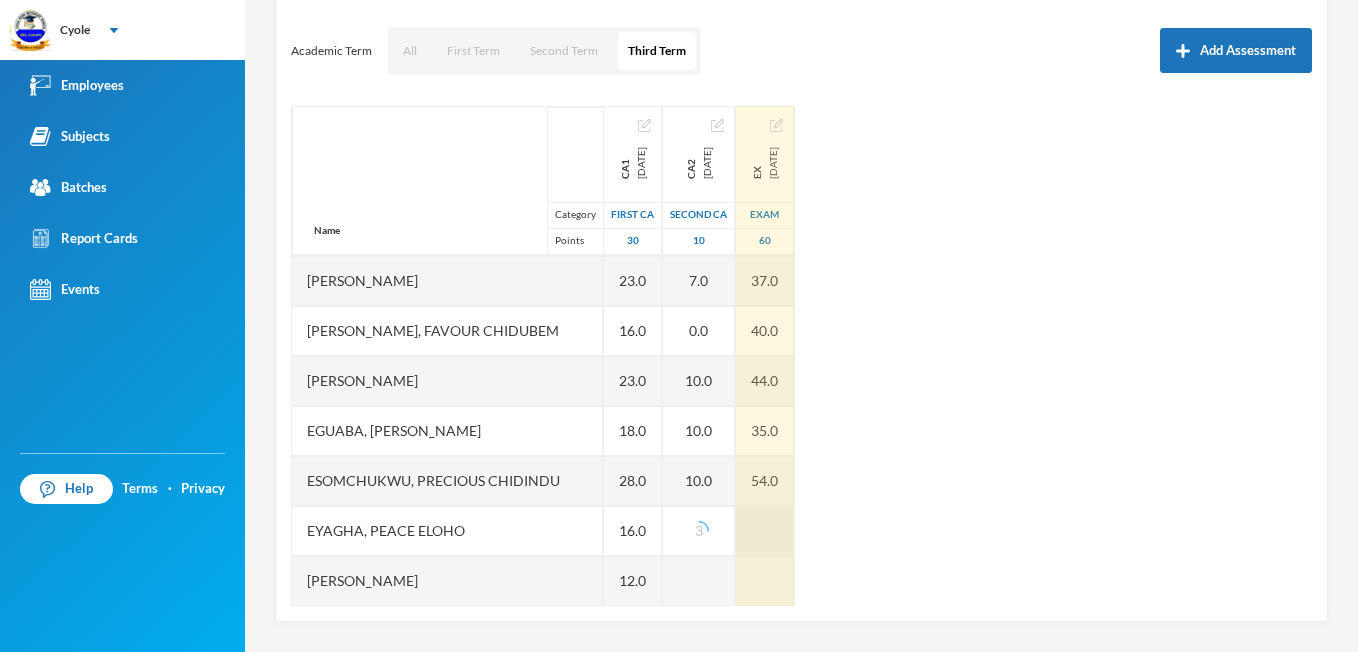 click at bounding box center [765, 531] 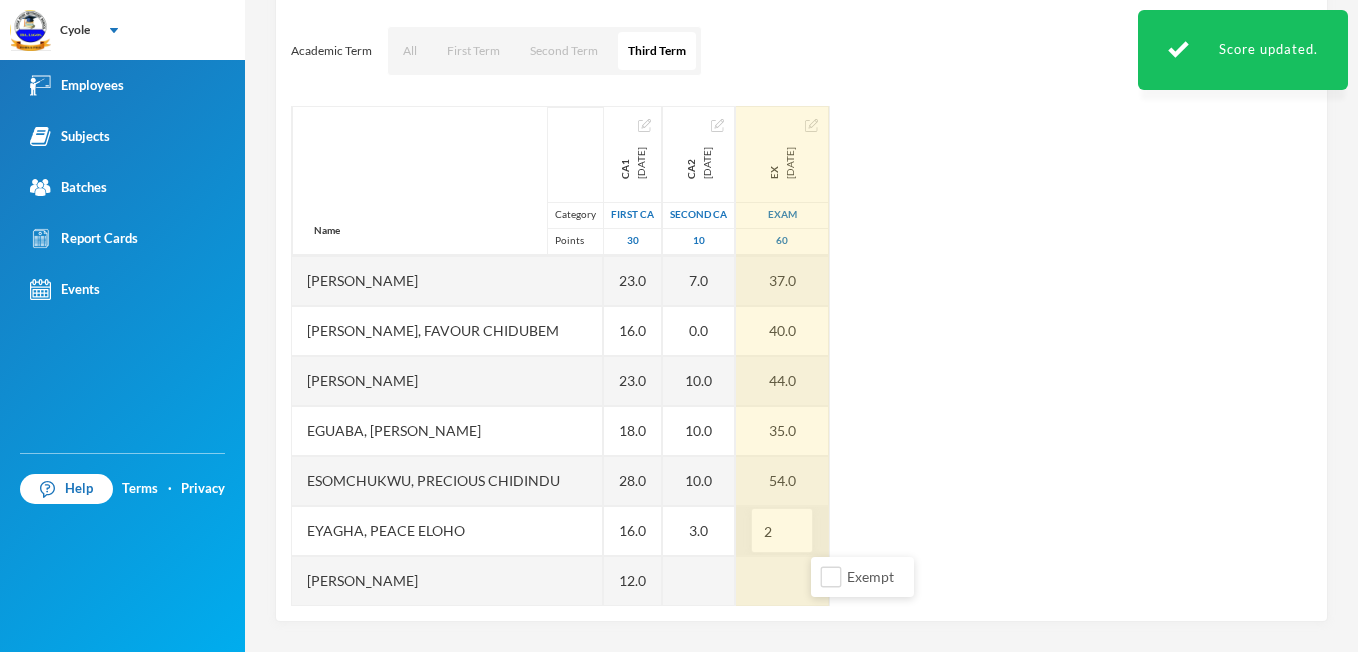 type on "22" 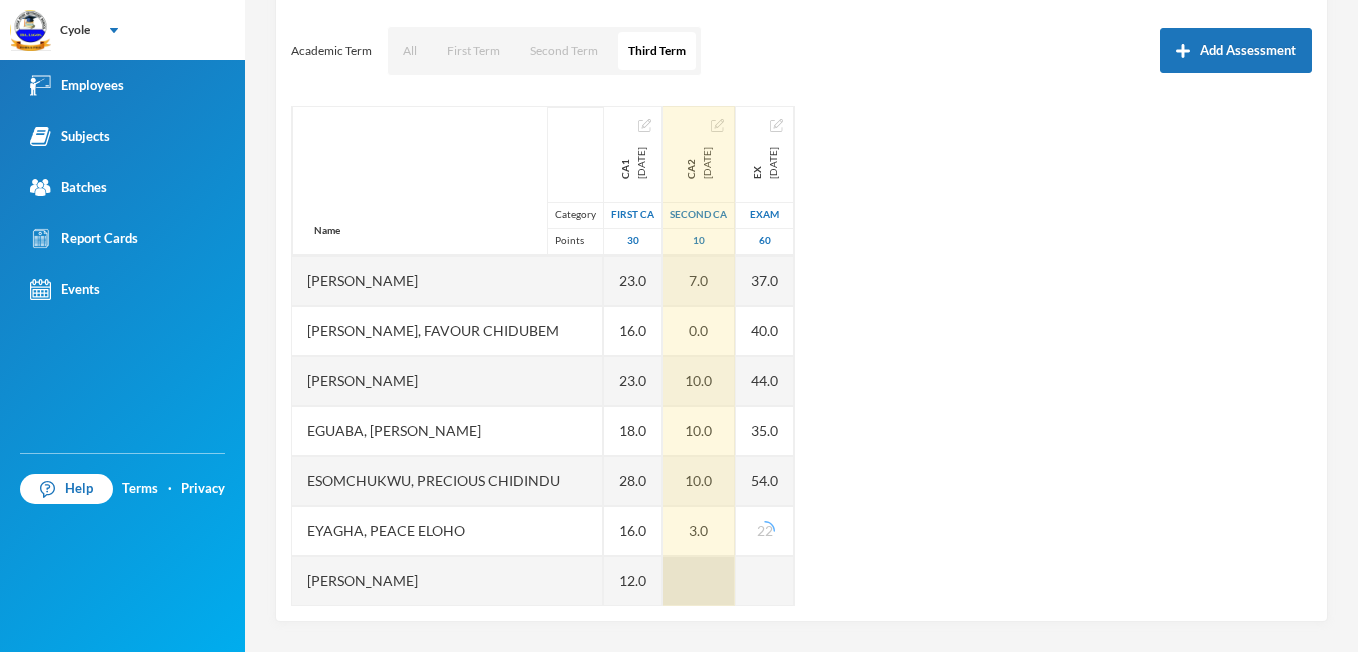 click at bounding box center (699, 581) 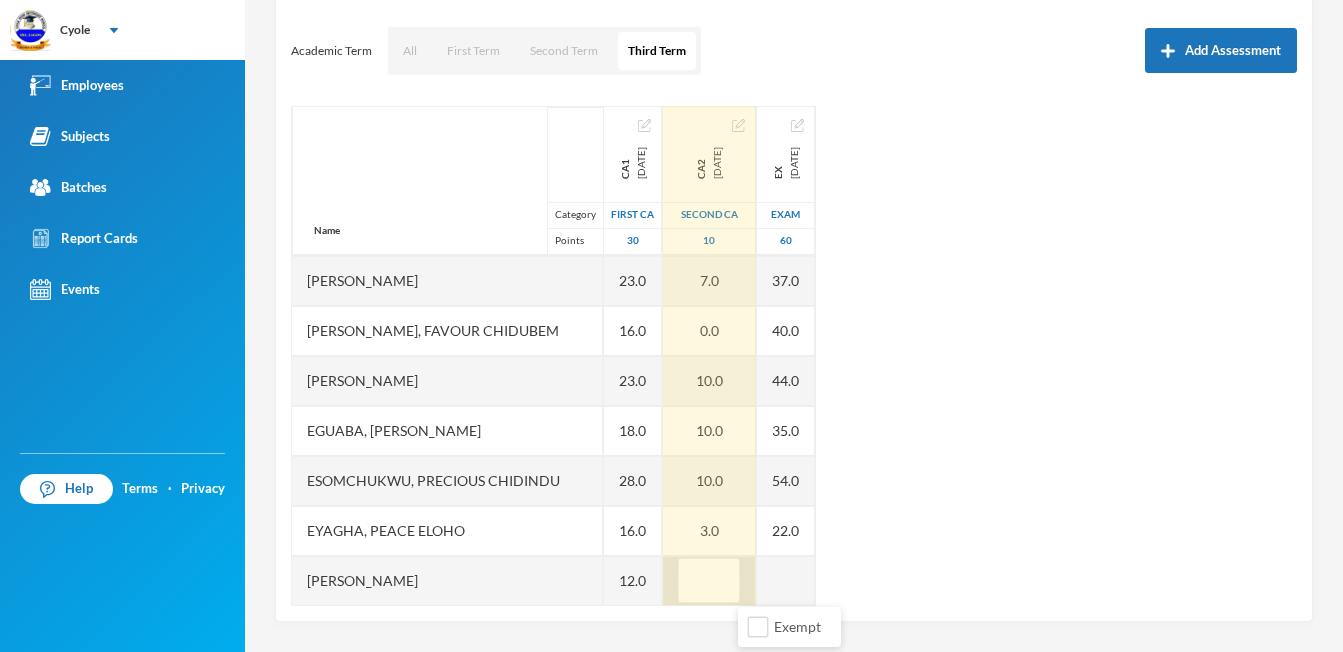 type on "8" 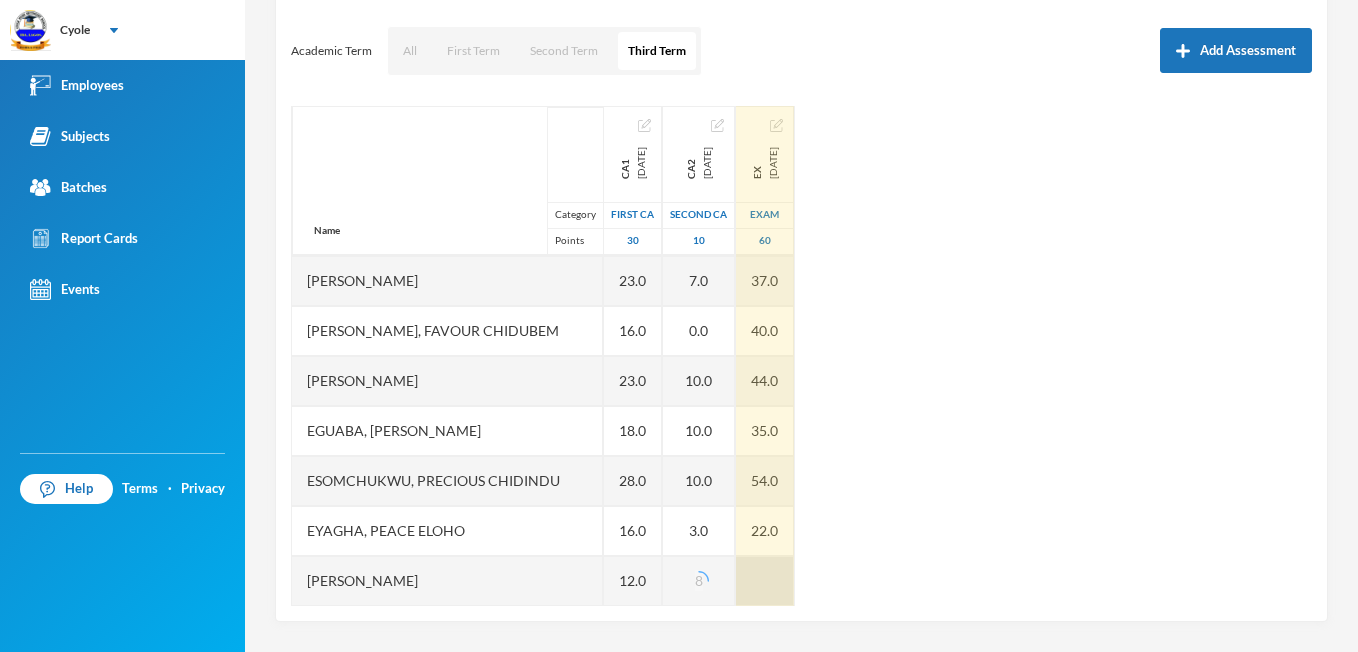 click at bounding box center (765, 581) 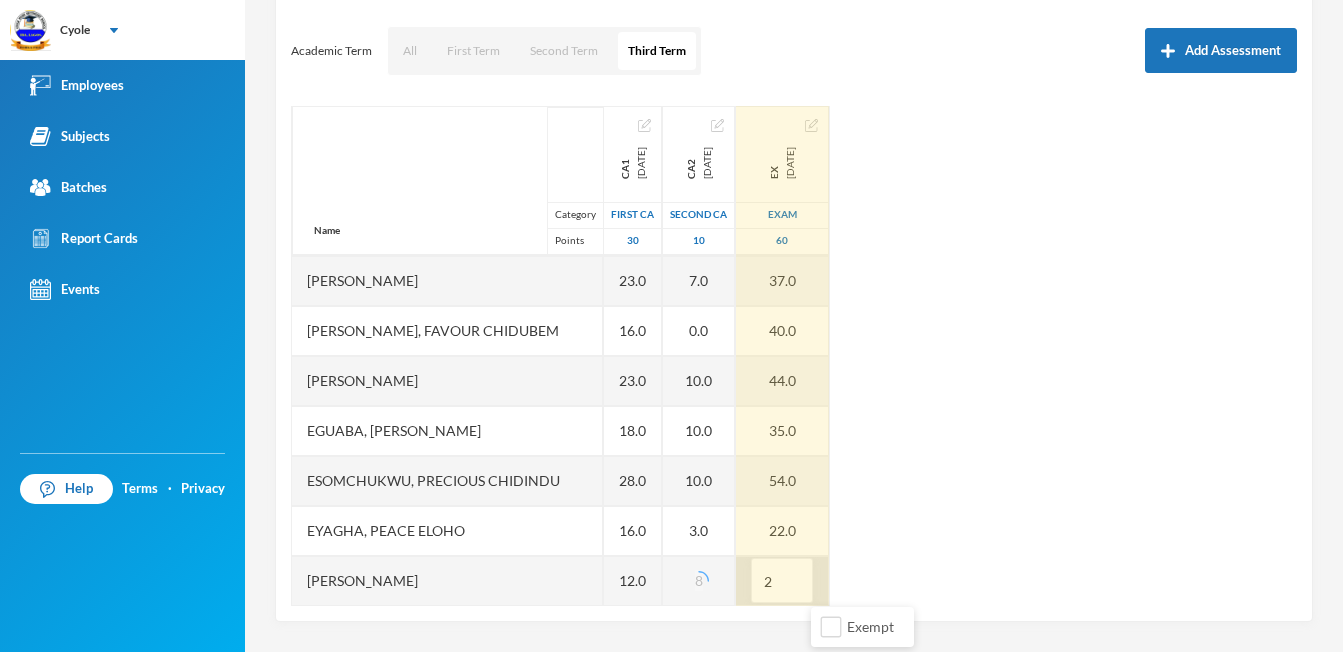type on "21" 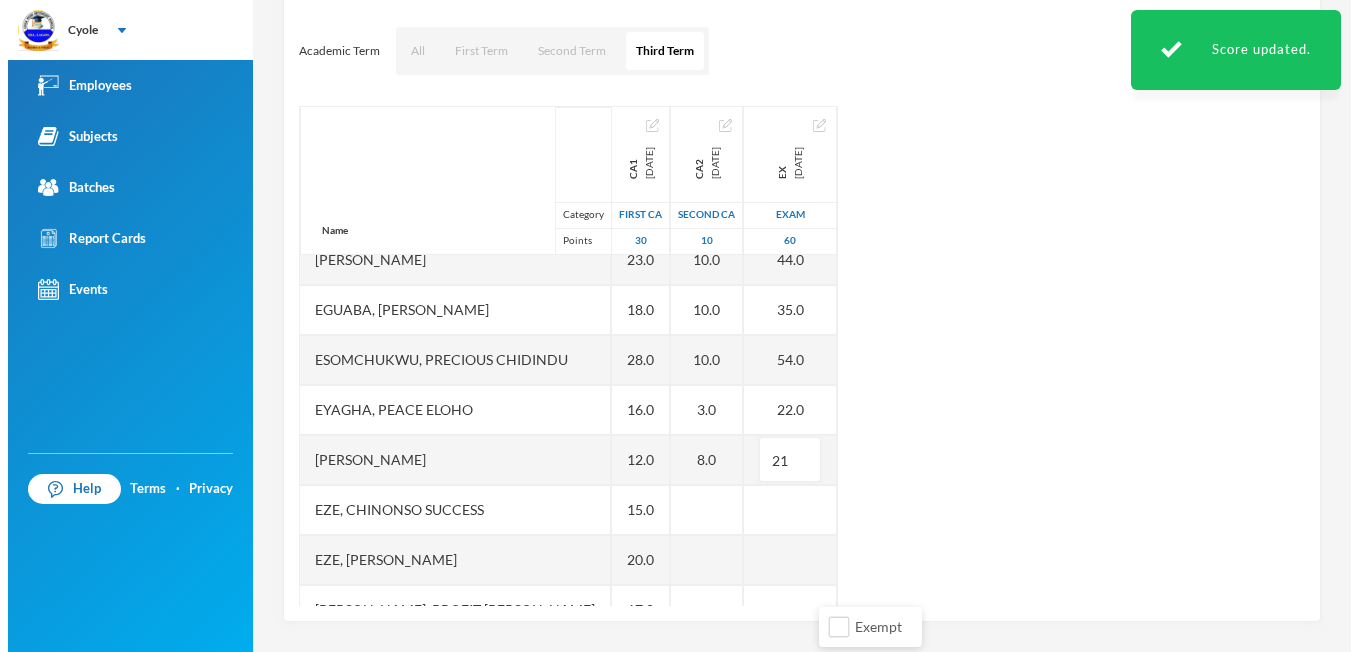 scroll, scrollTop: 360, scrollLeft: 0, axis: vertical 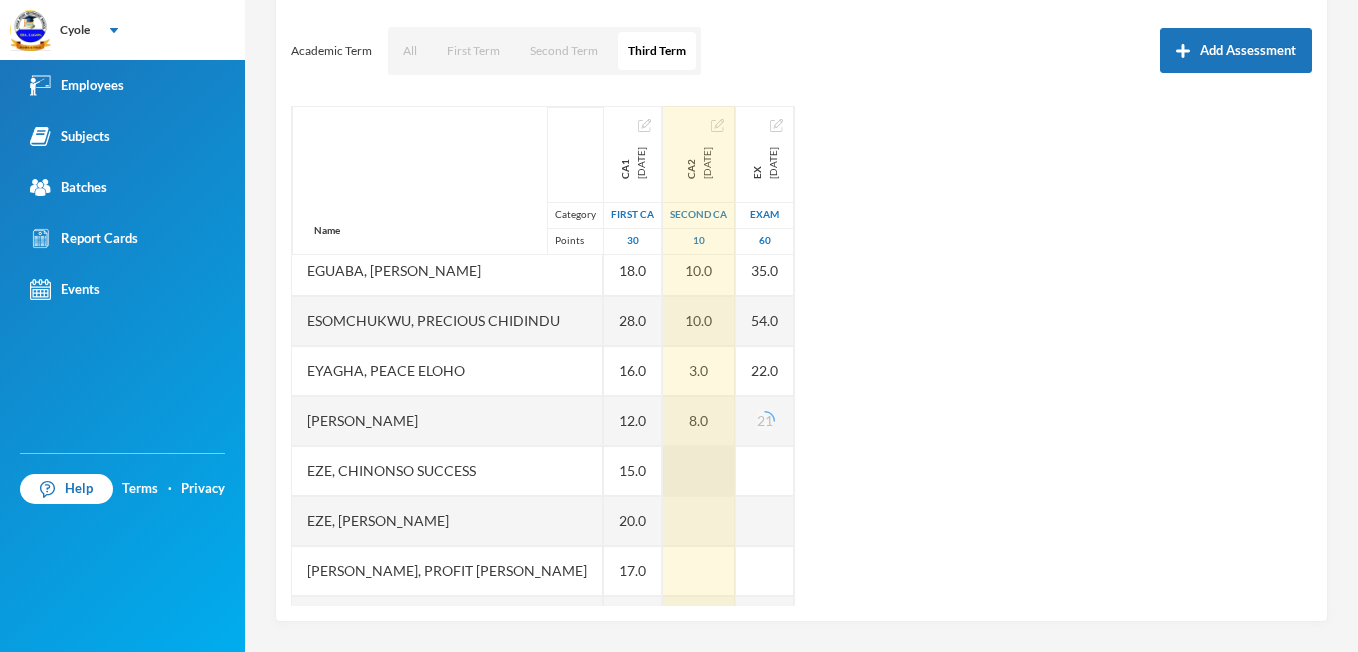 click at bounding box center [699, 471] 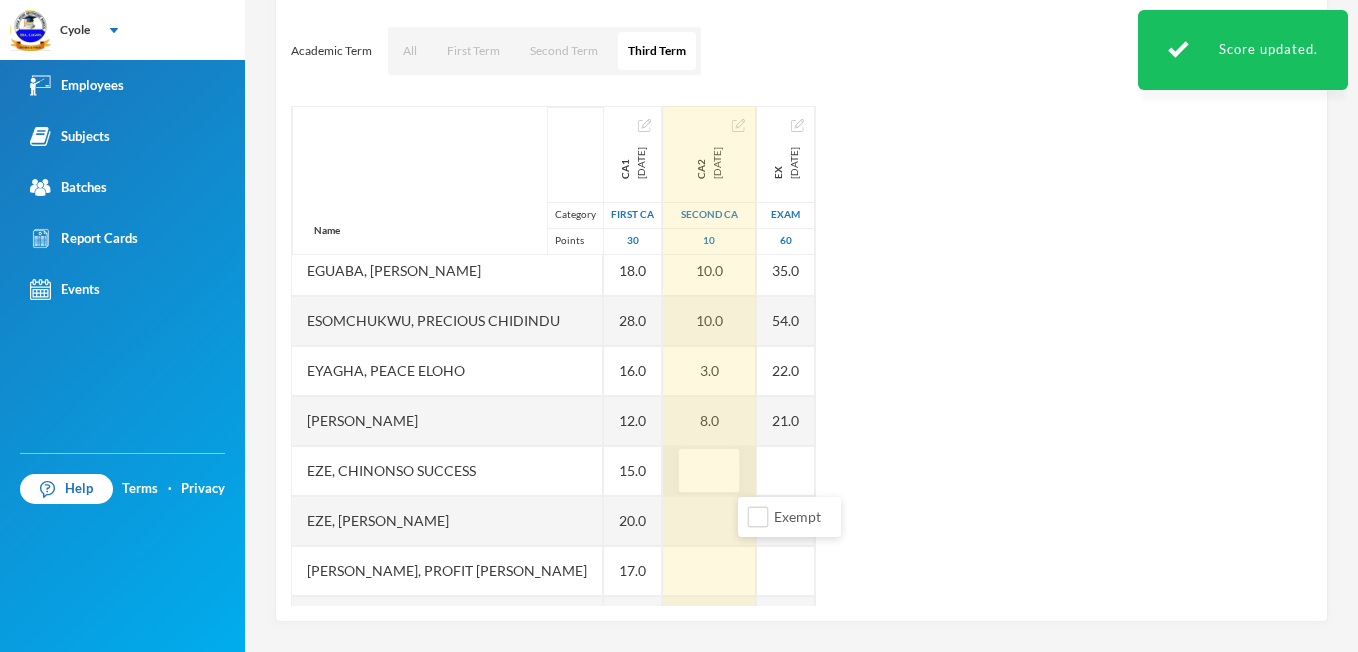 type on "8" 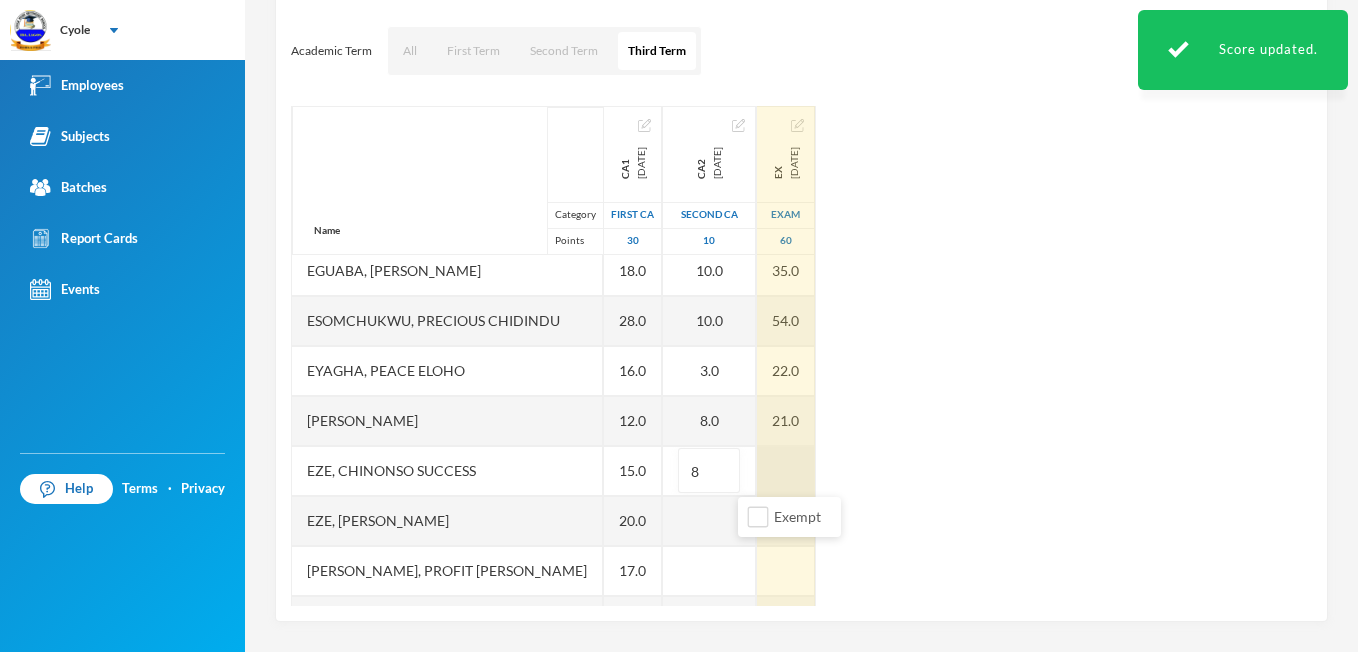 click at bounding box center [786, 471] 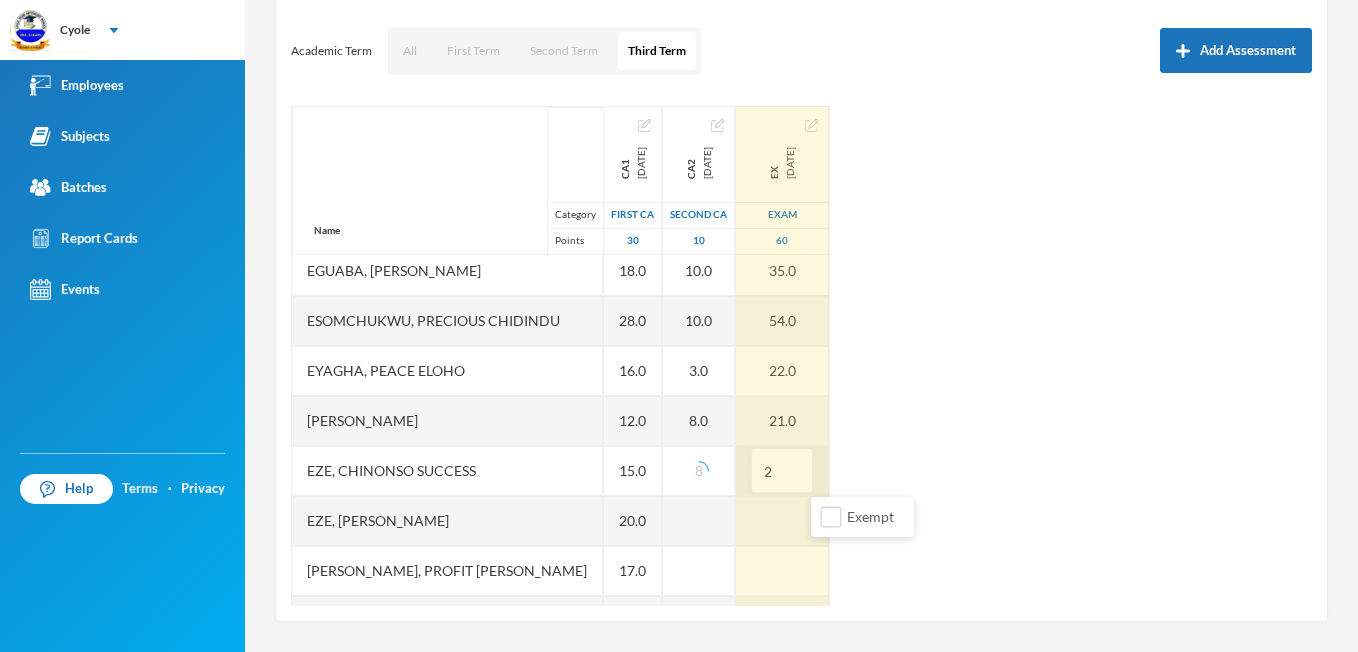 type on "28" 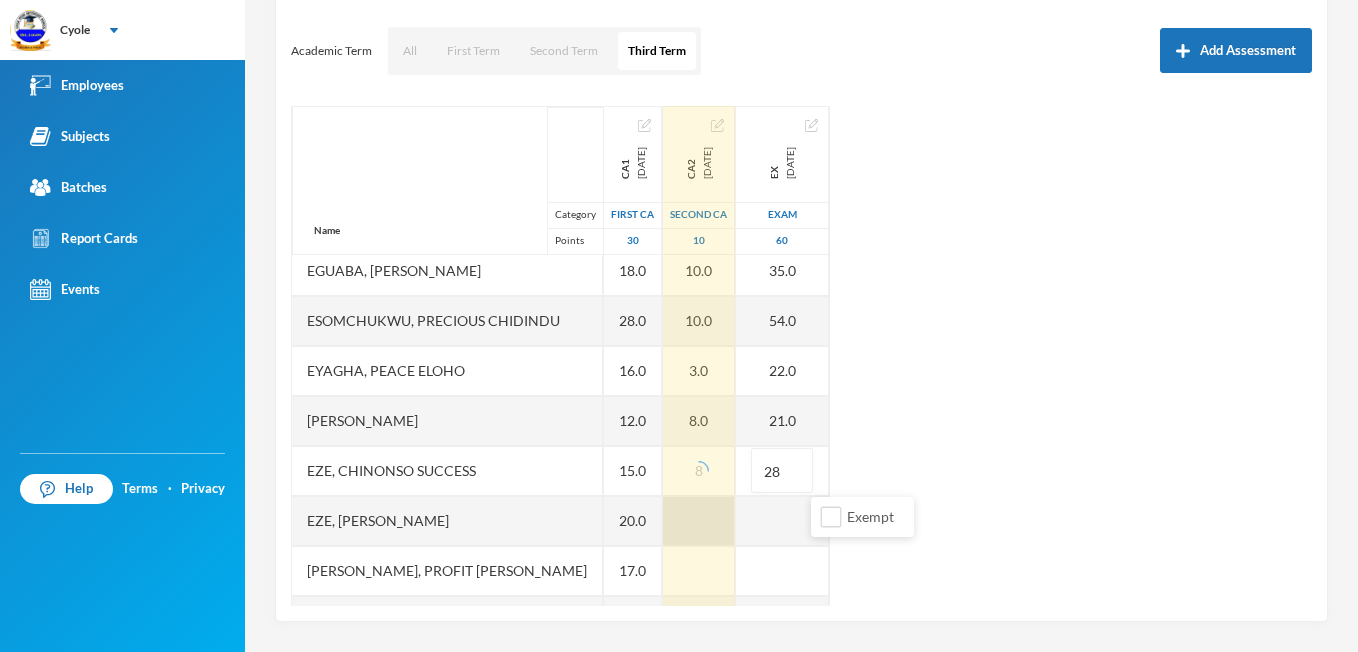 click at bounding box center (699, 521) 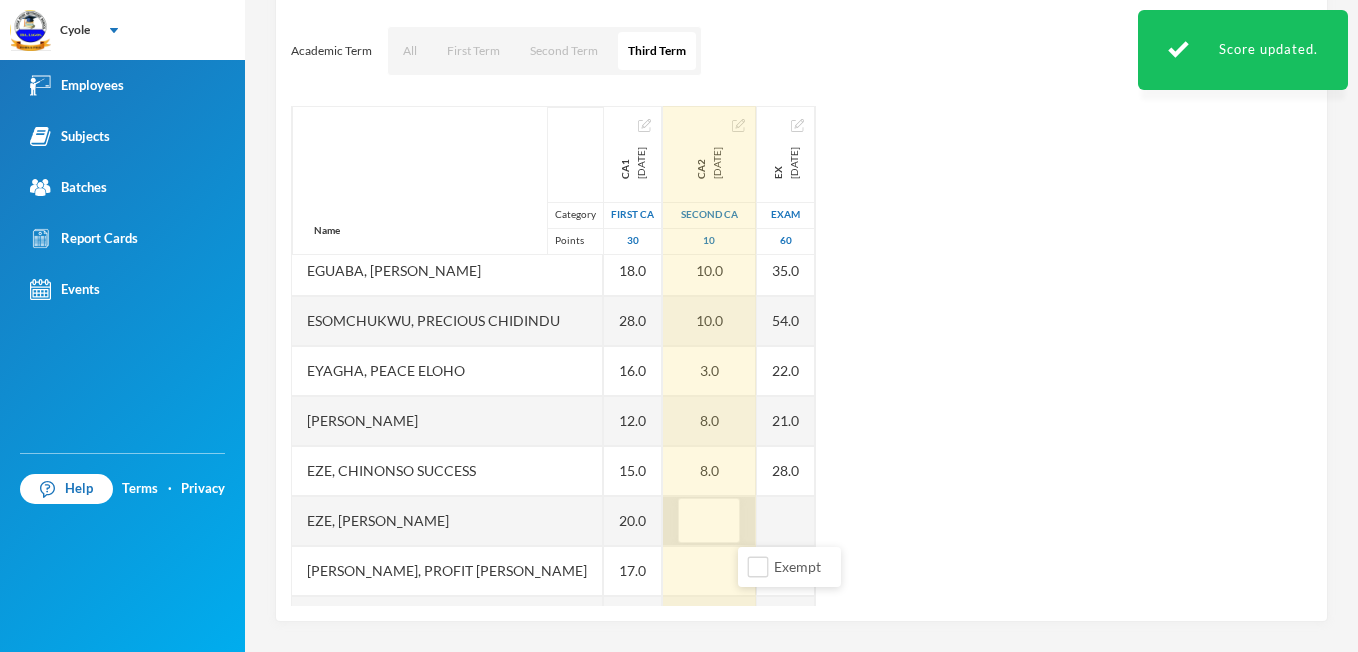type on "9" 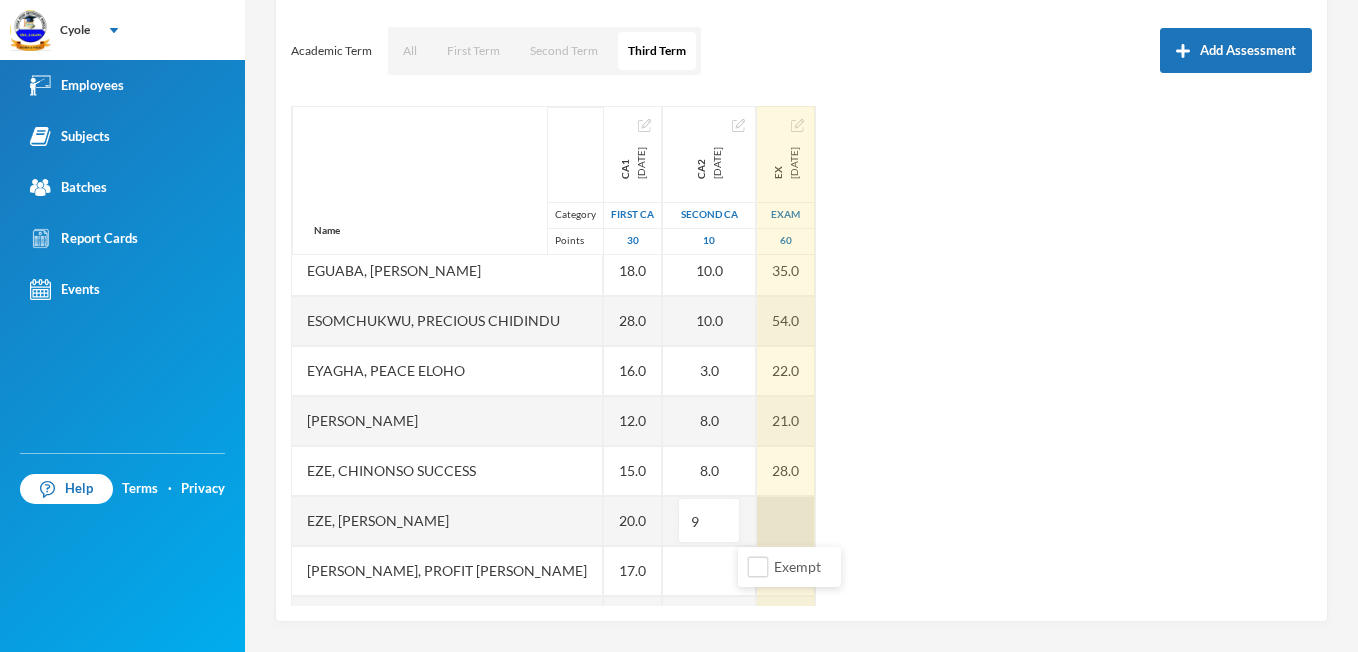 click at bounding box center (786, 521) 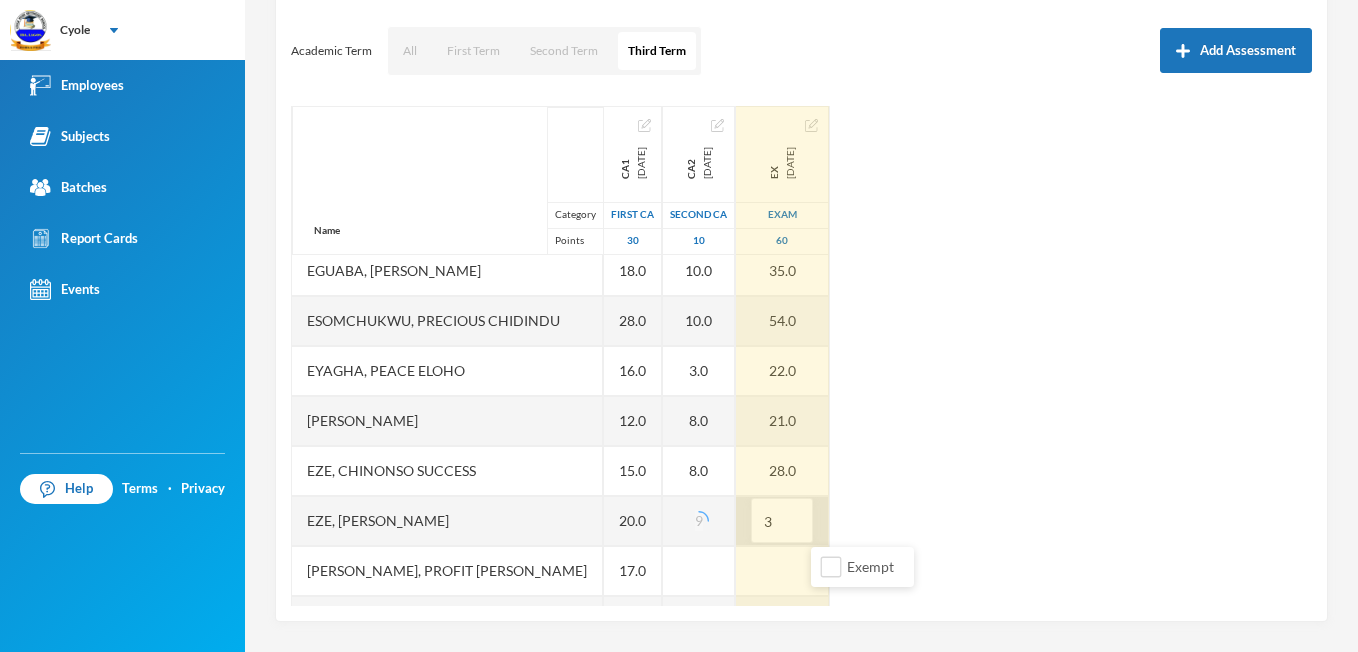type on "36" 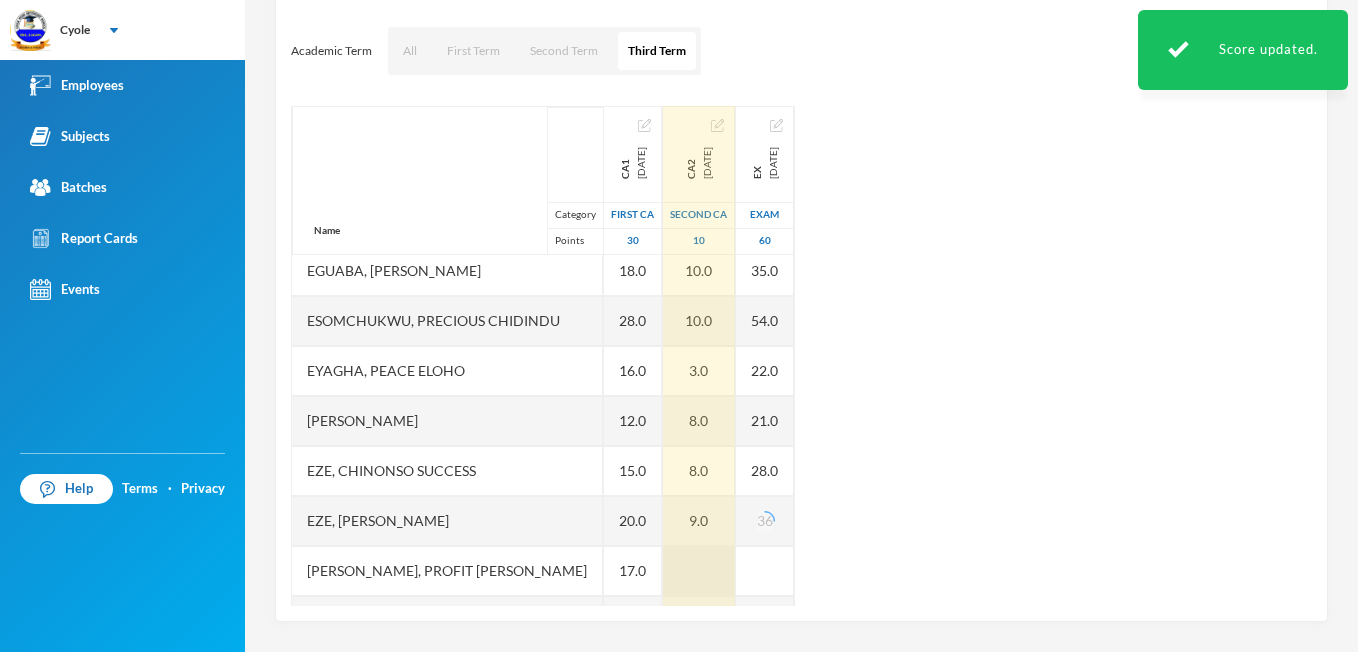 click at bounding box center [699, 571] 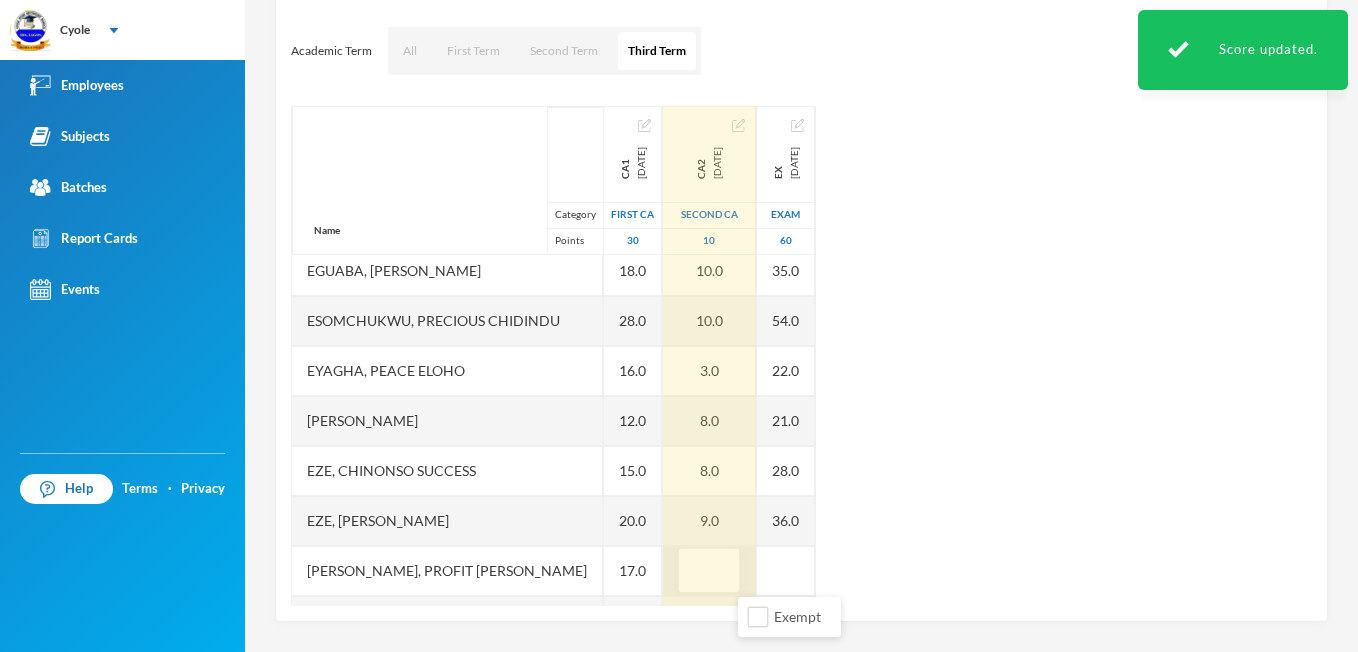 type on "4" 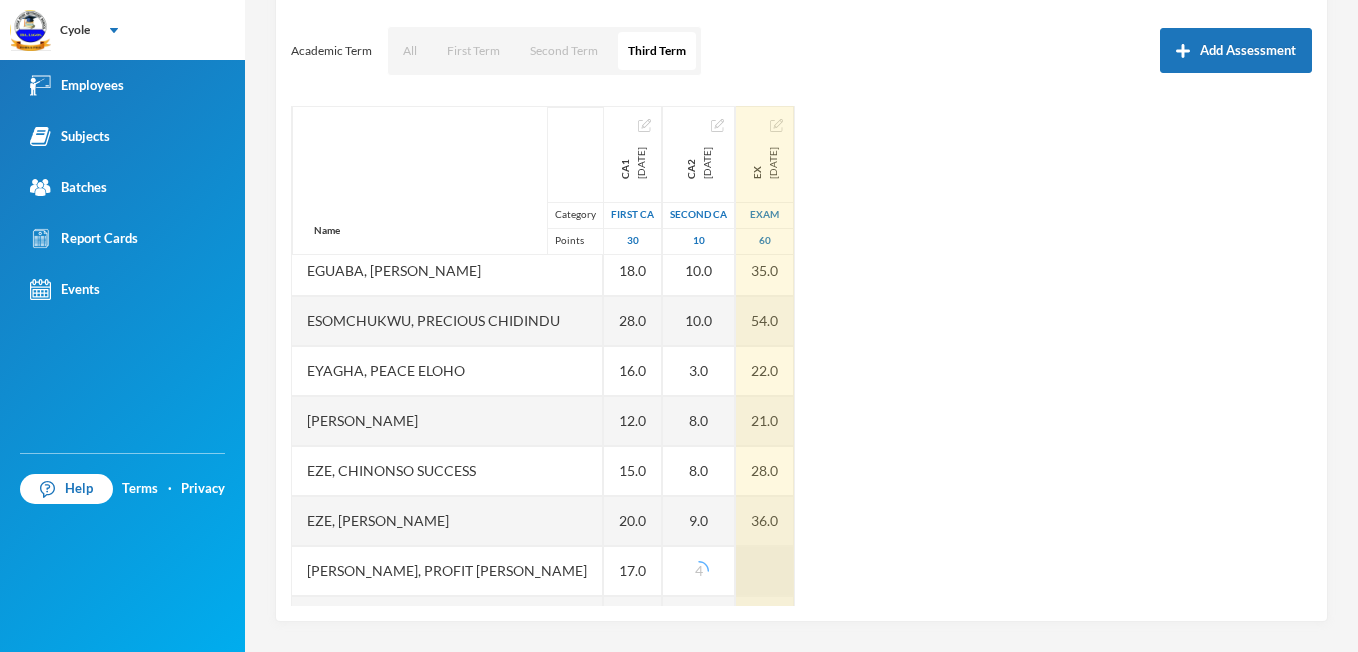 click at bounding box center [765, 571] 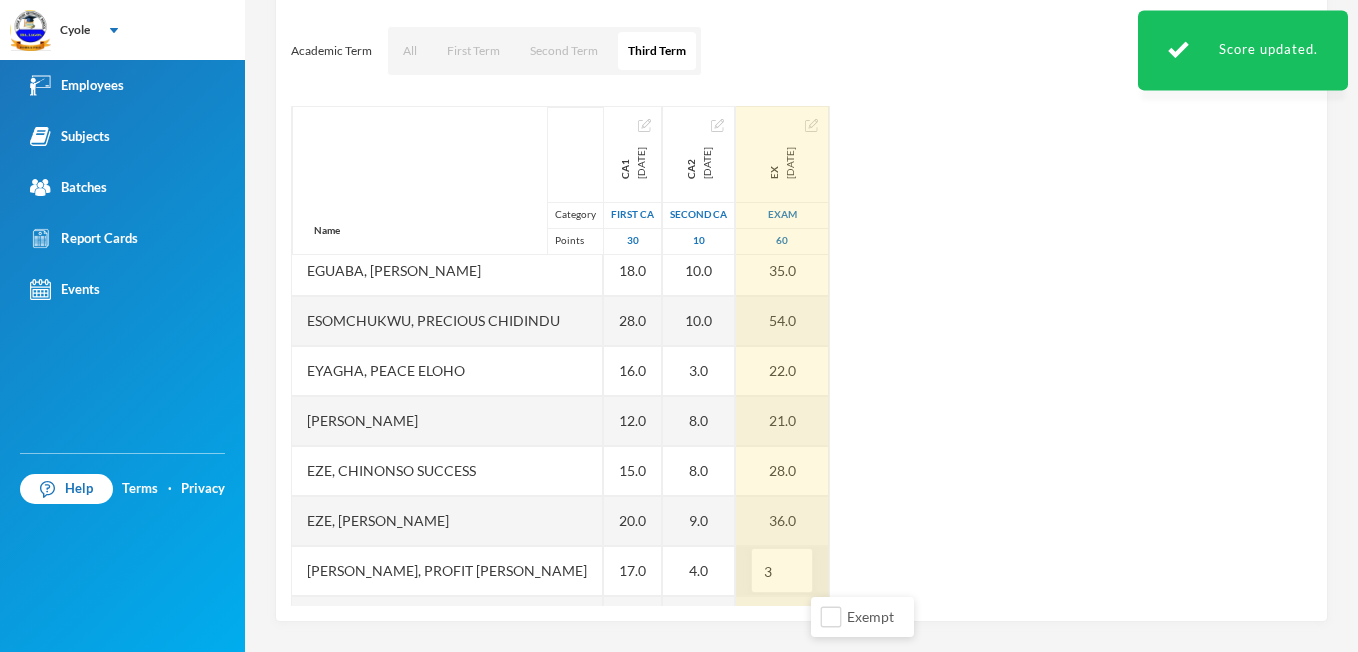 type on "33" 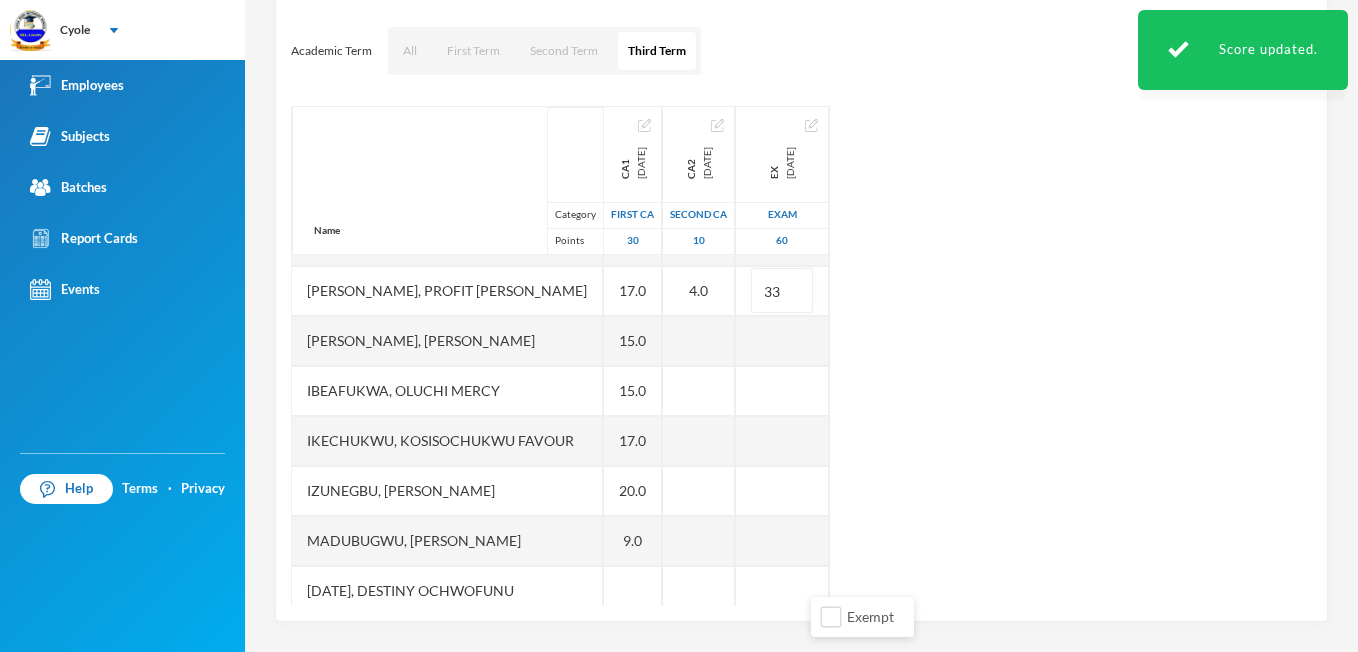 scroll, scrollTop: 680, scrollLeft: 0, axis: vertical 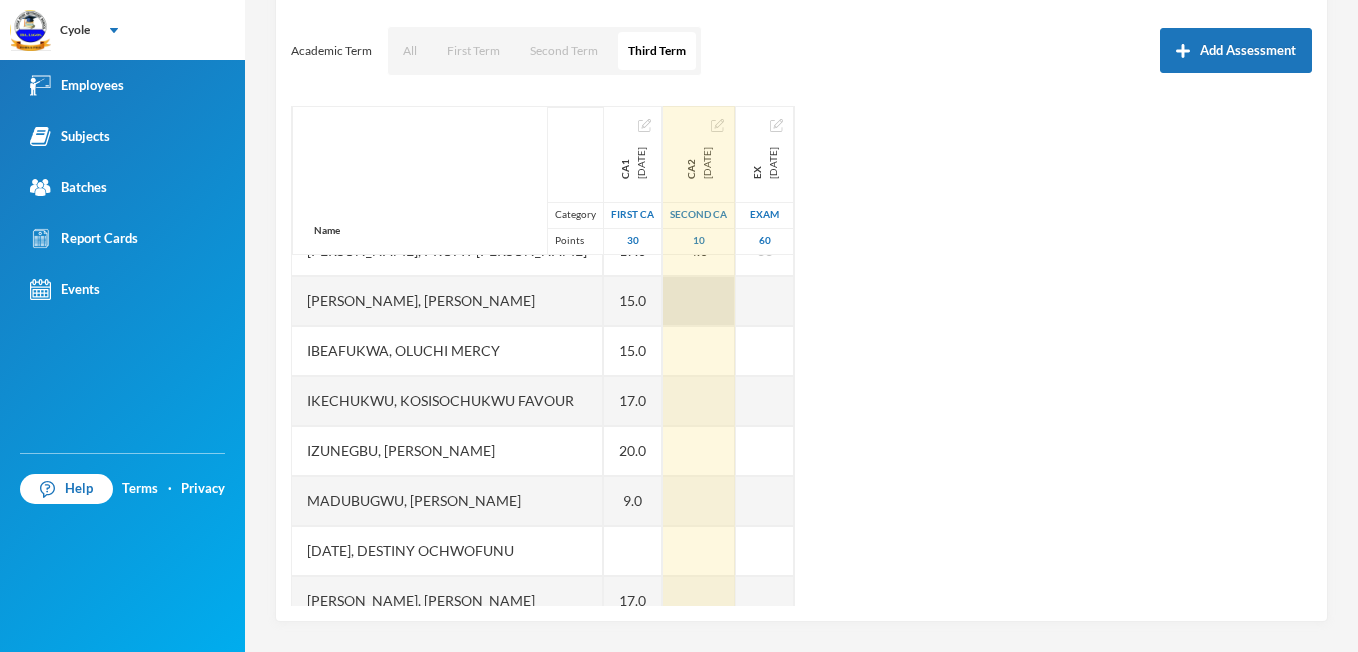 click at bounding box center [699, 301] 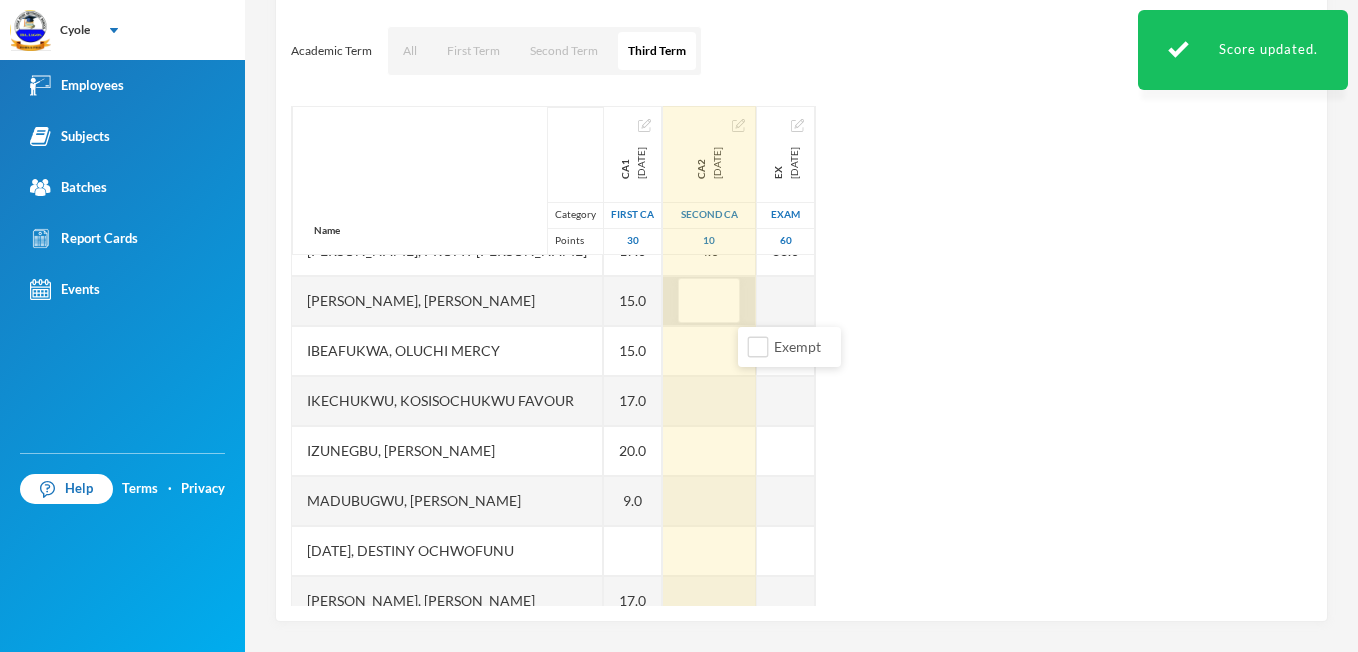 type on "3" 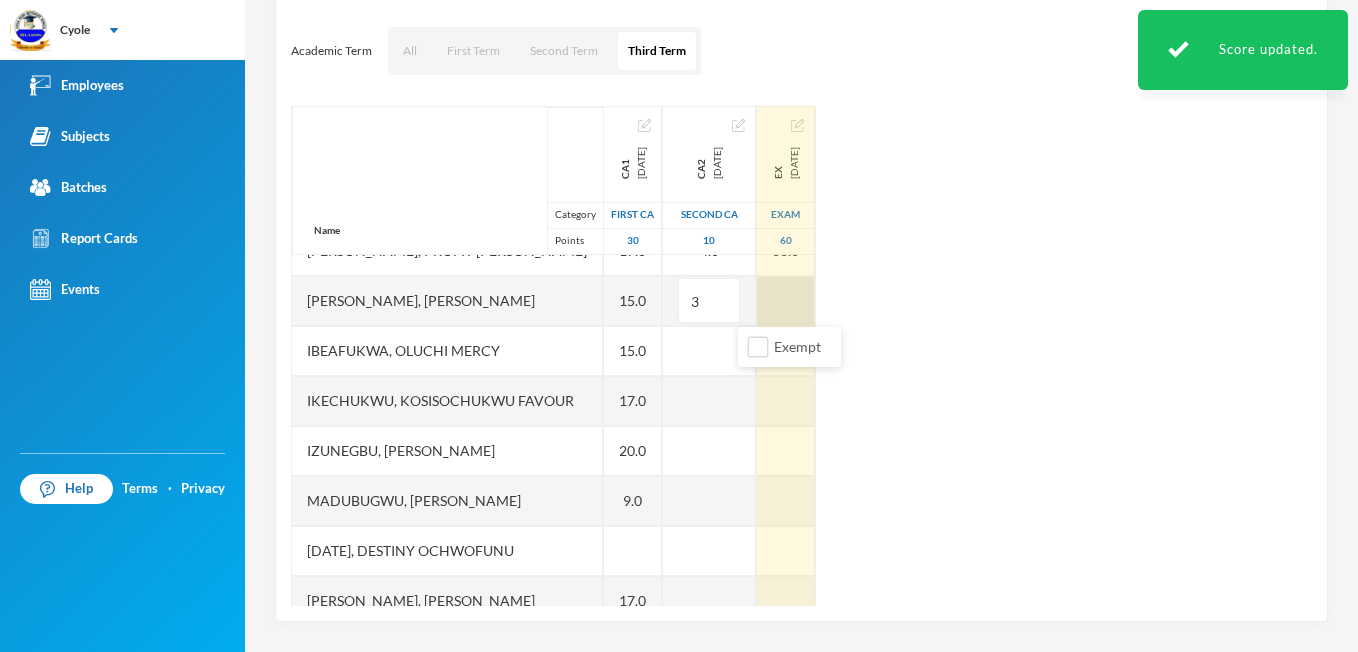 click at bounding box center [786, 301] 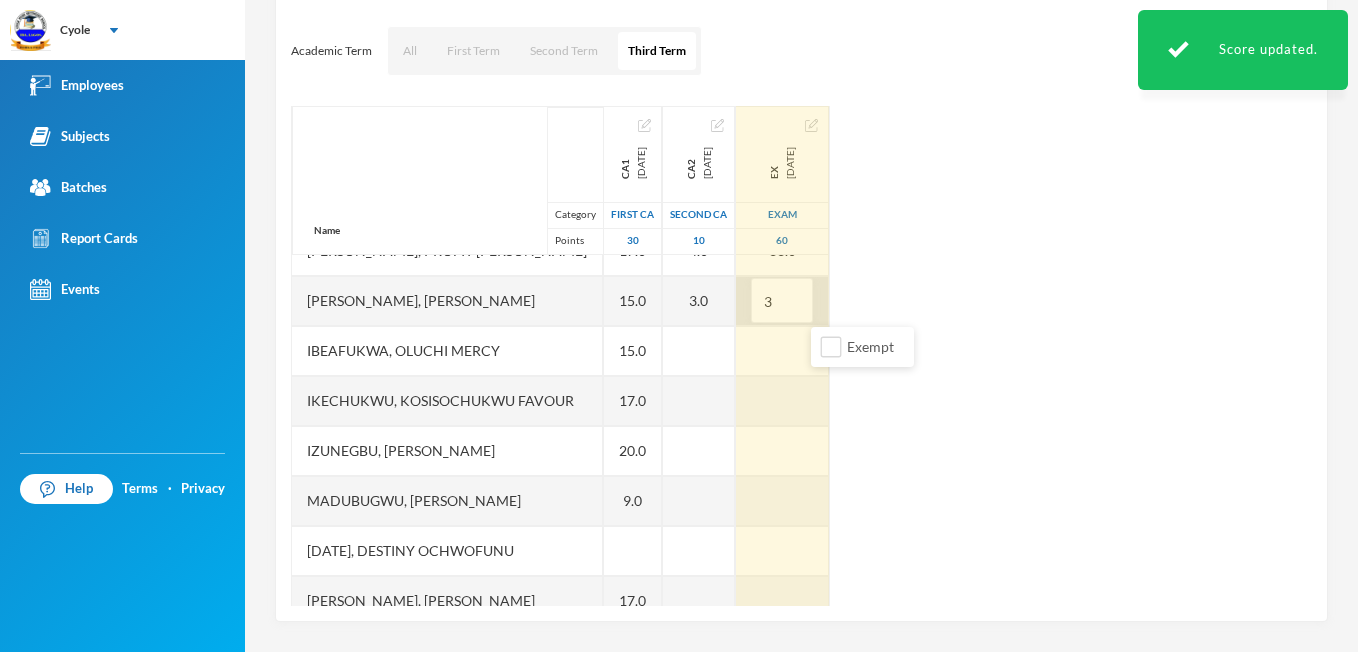 type on "33" 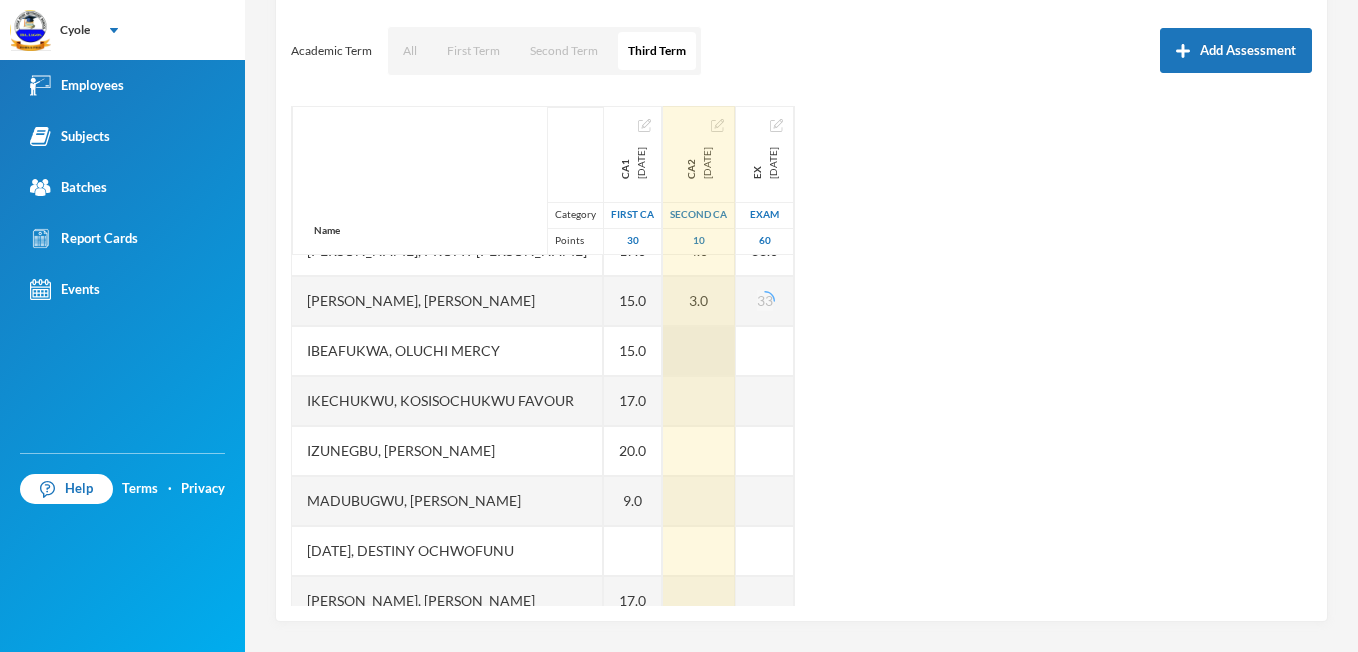 click at bounding box center [699, 351] 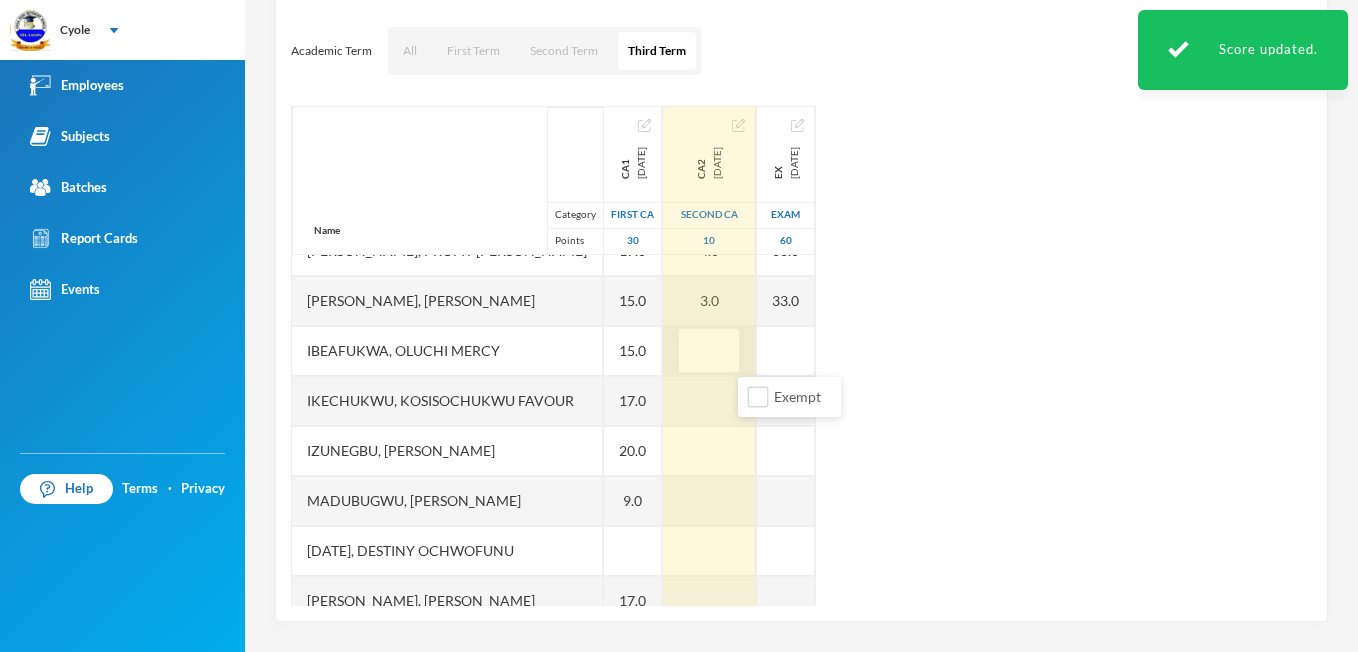type on "6" 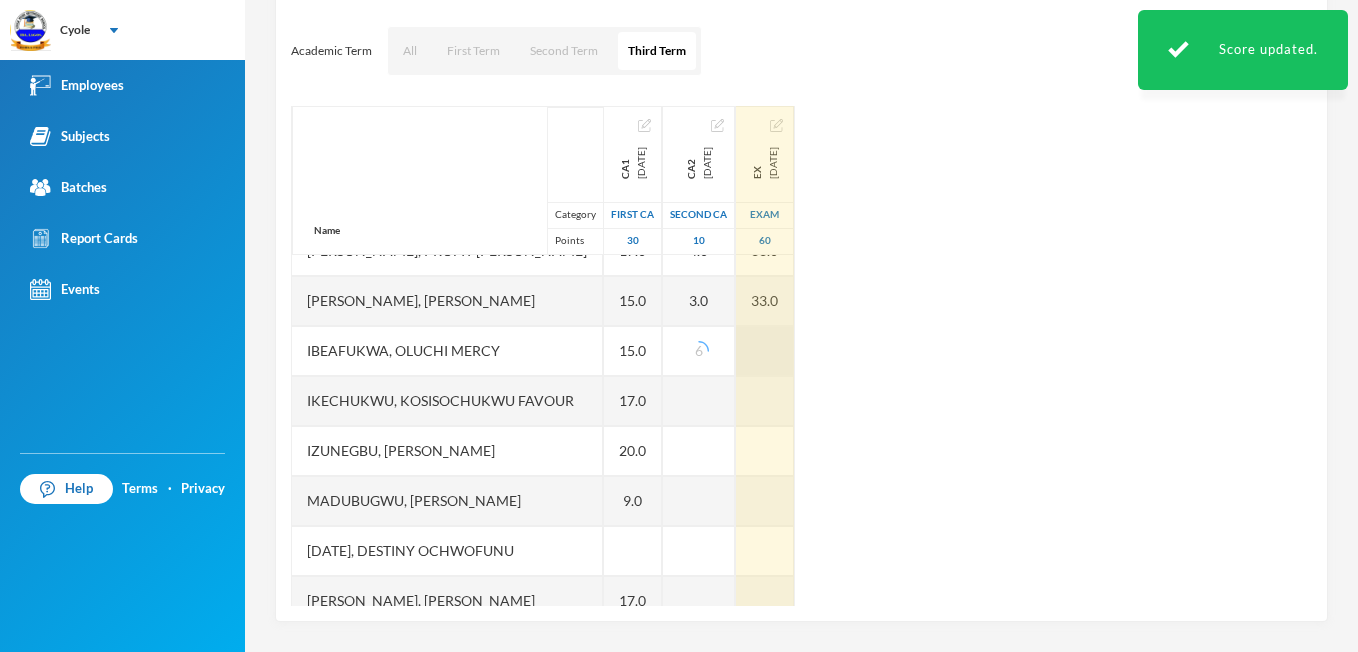 click at bounding box center [765, 351] 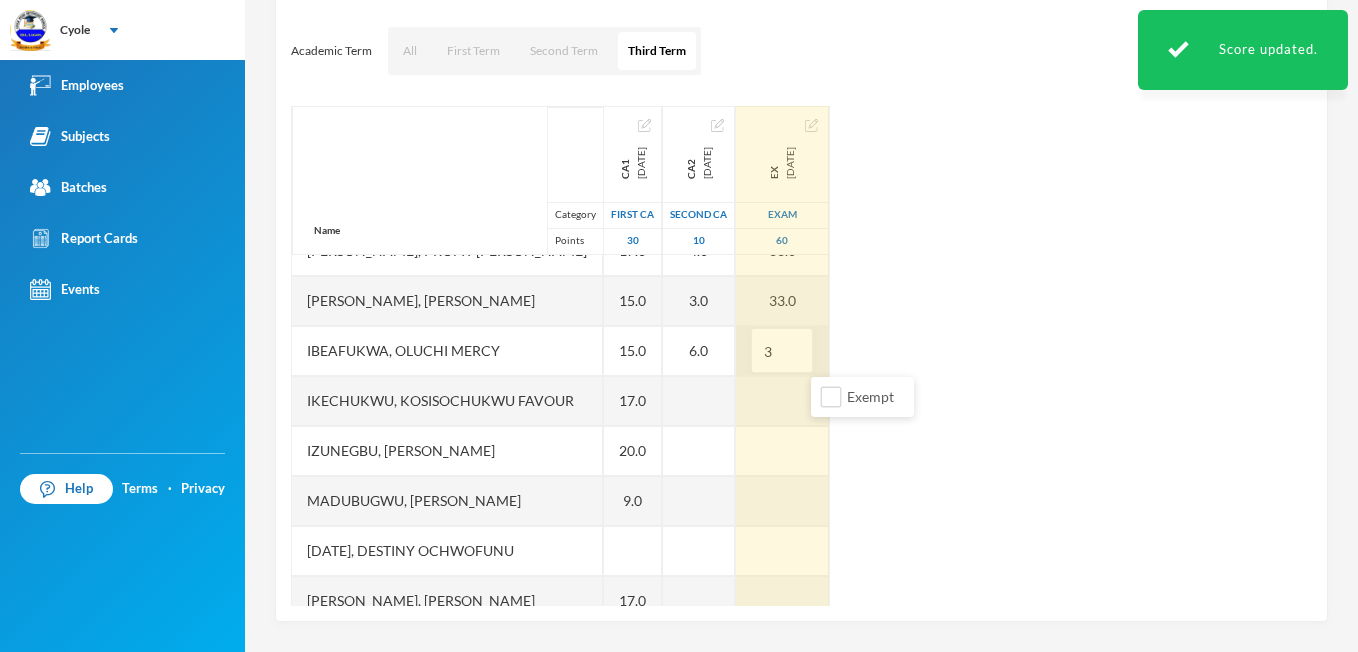 type on "31" 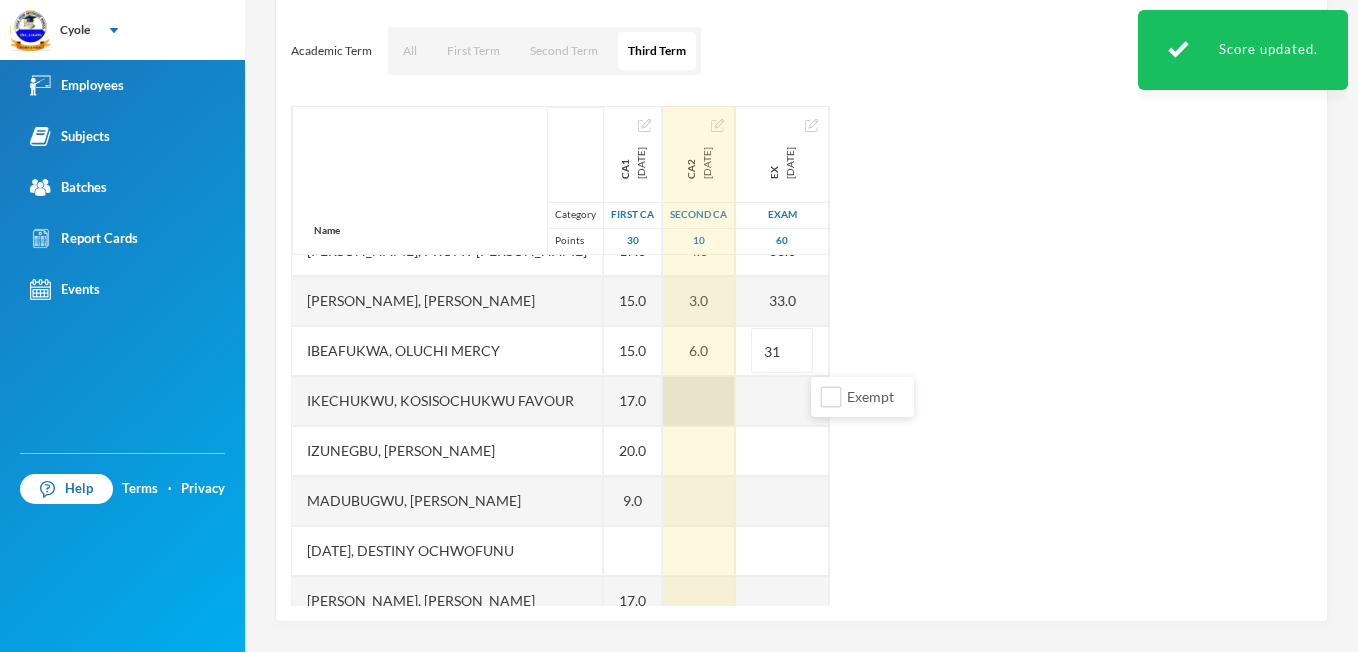 click at bounding box center (699, 401) 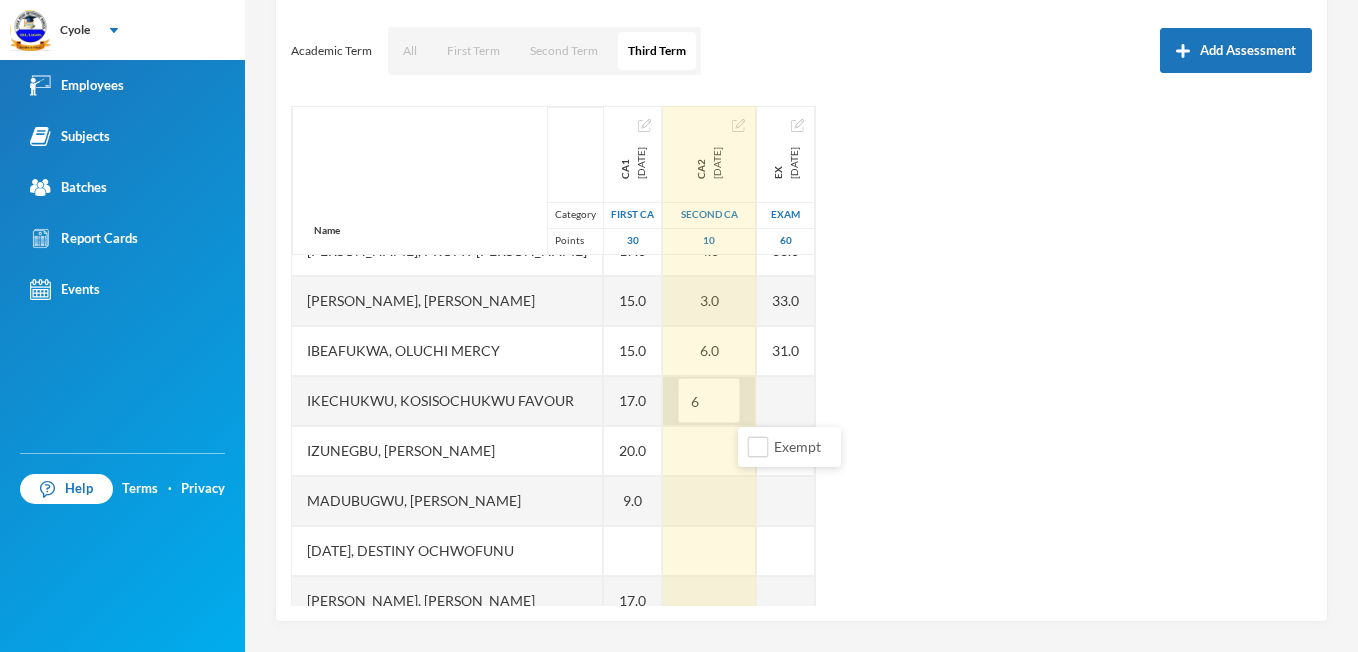 type on "6" 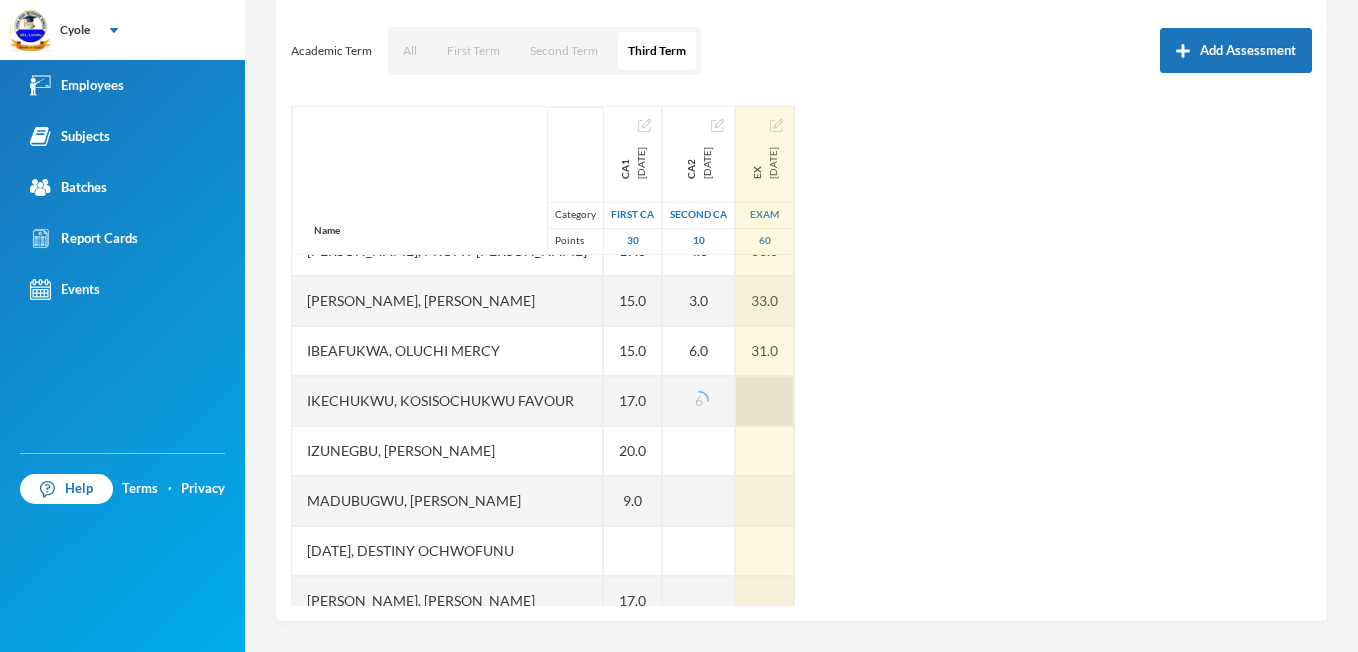 click at bounding box center (765, 401) 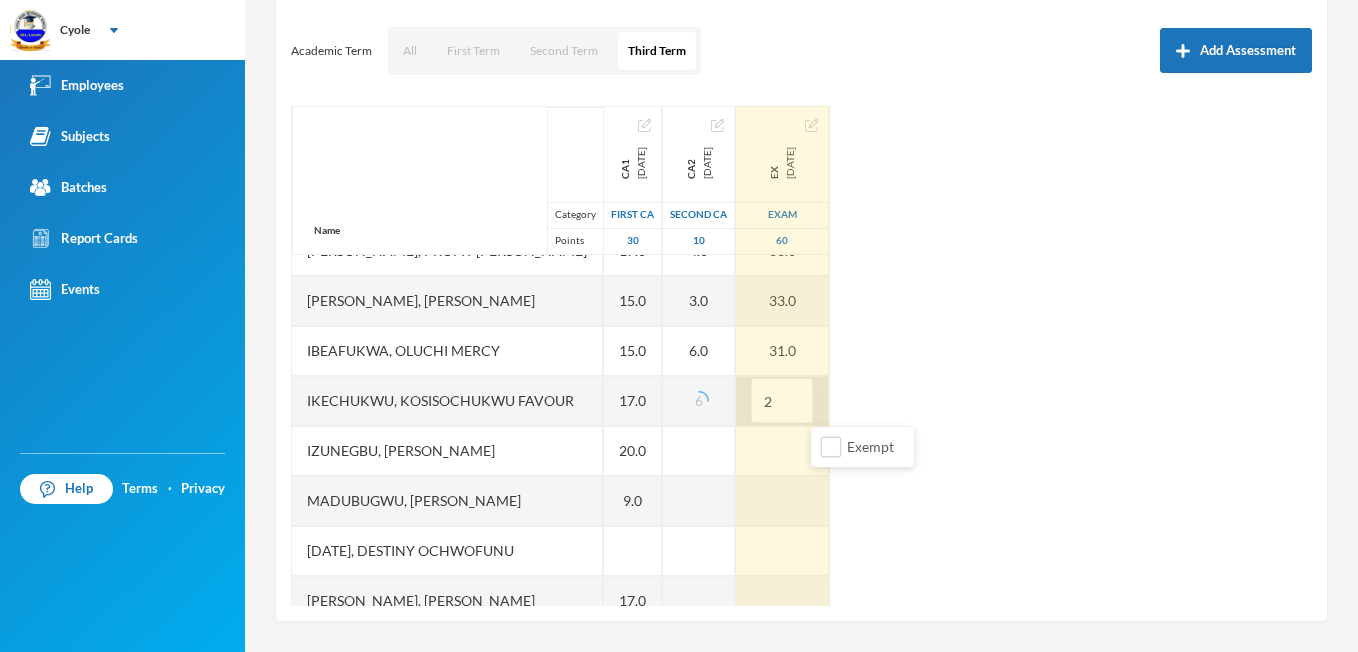 type on "25" 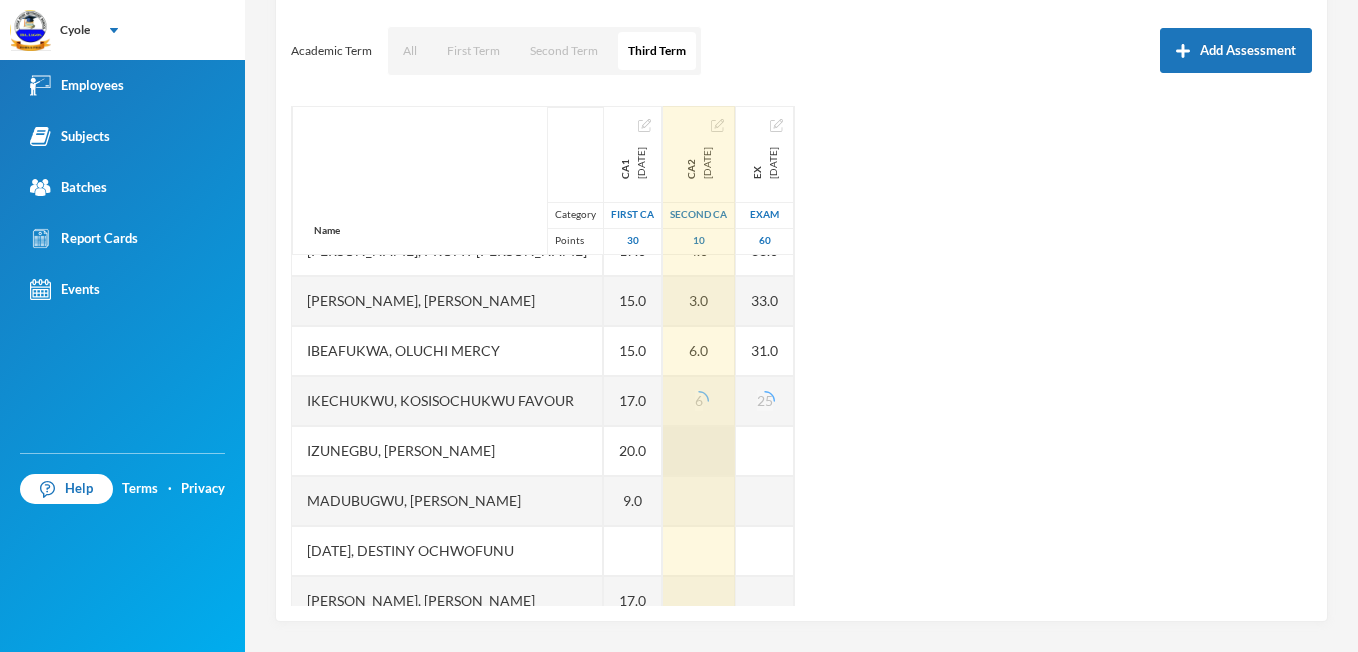 click at bounding box center (699, 451) 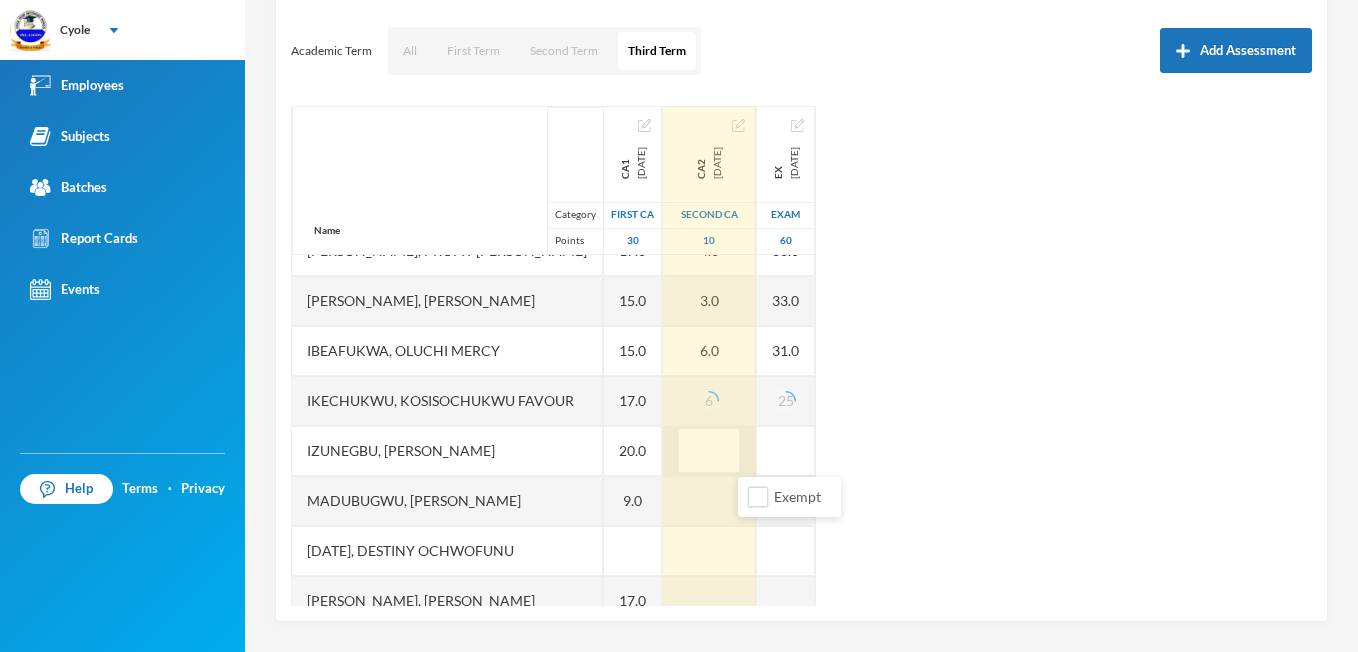 type on "5" 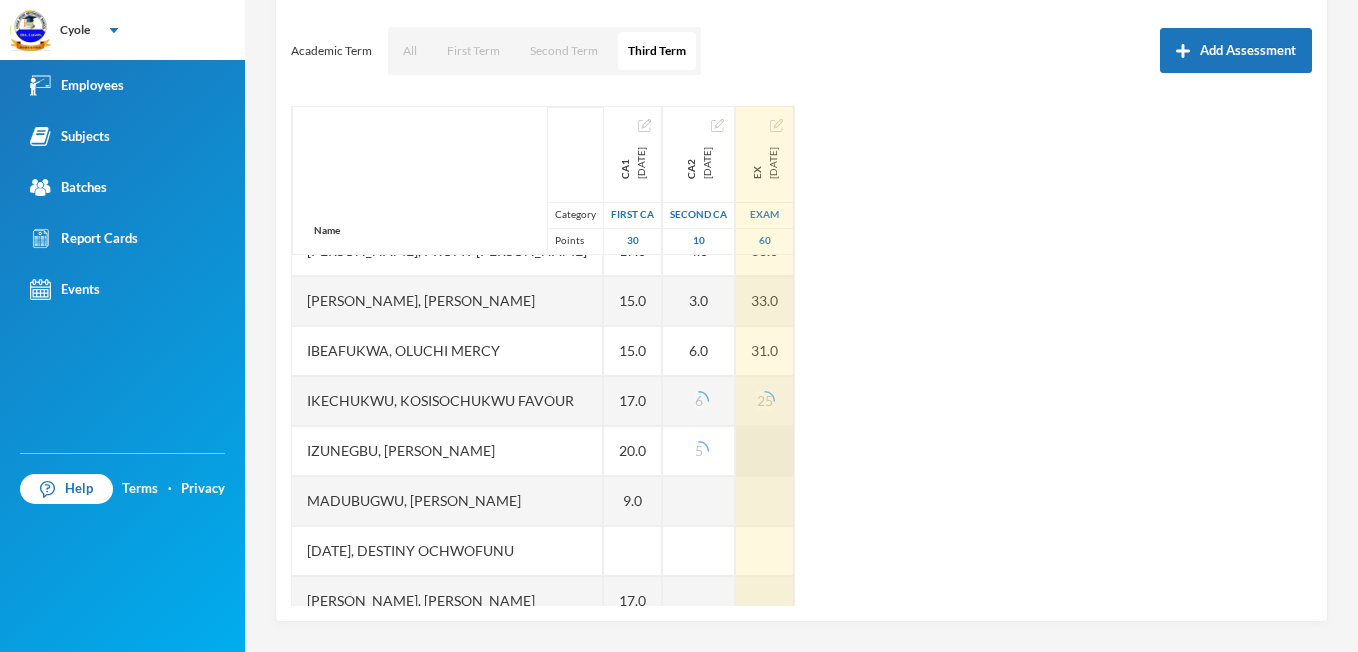 click at bounding box center (765, 451) 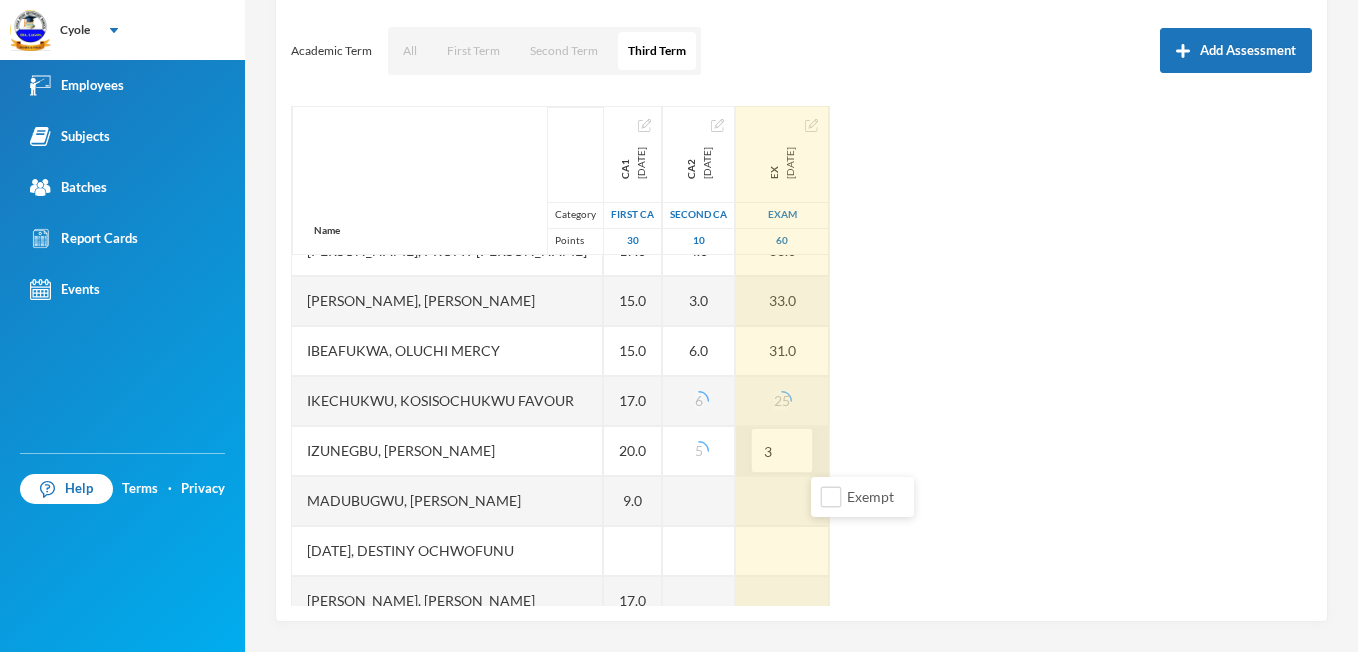 type on "30" 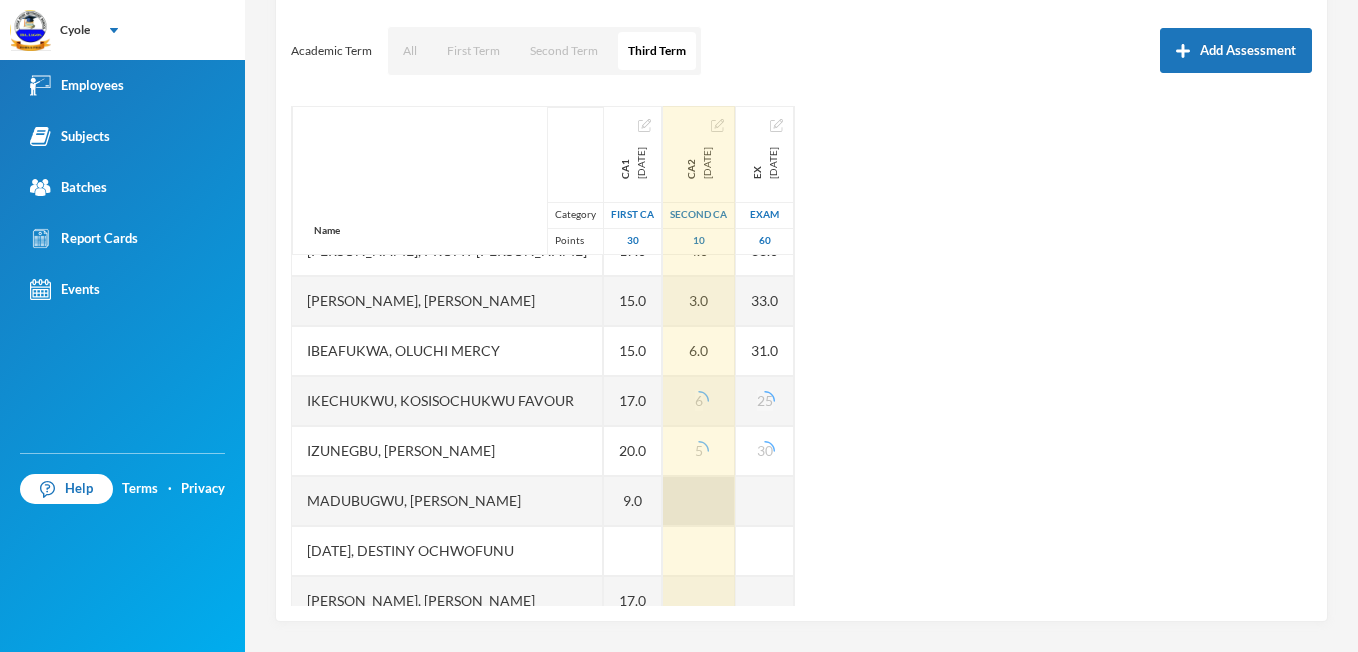 click at bounding box center (699, 501) 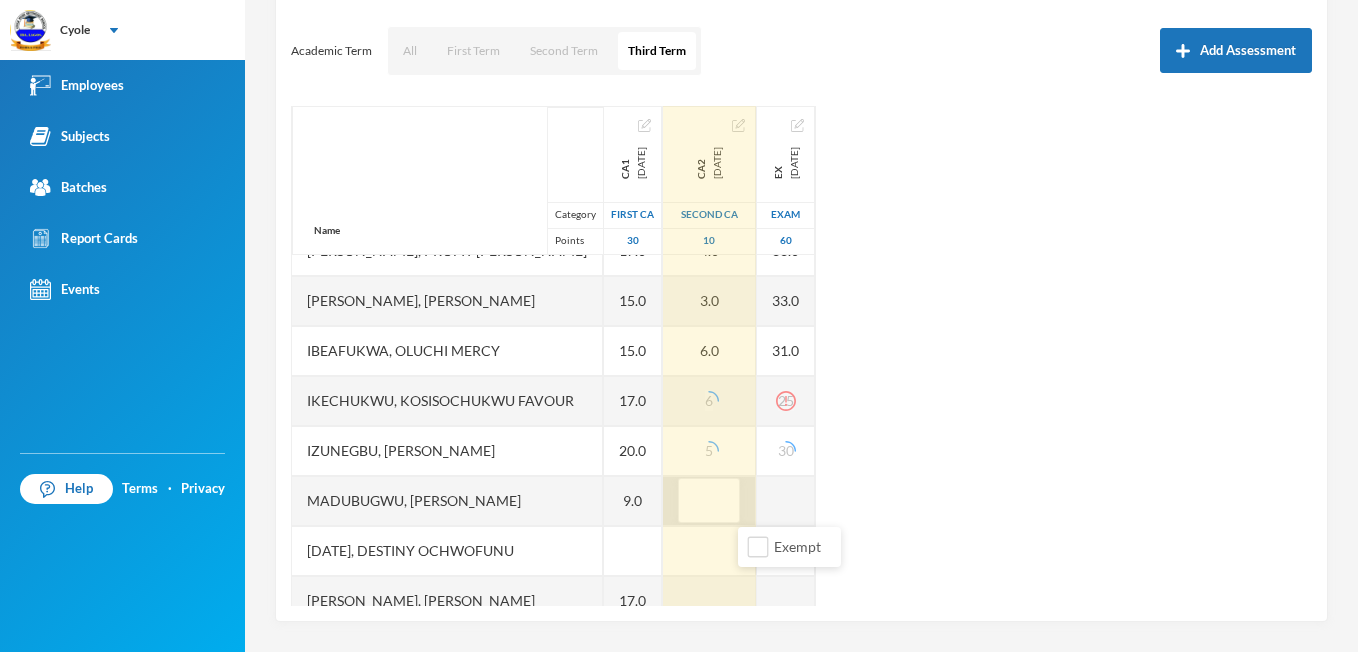 type on "6" 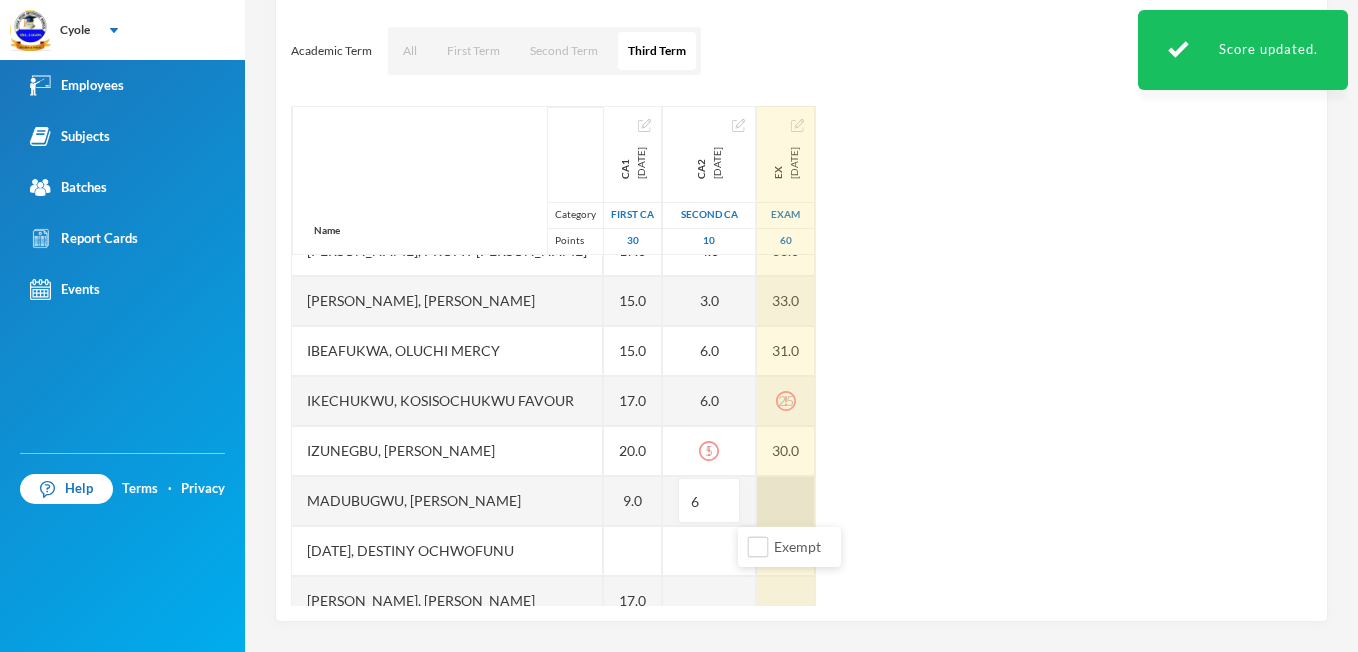 click at bounding box center (786, 501) 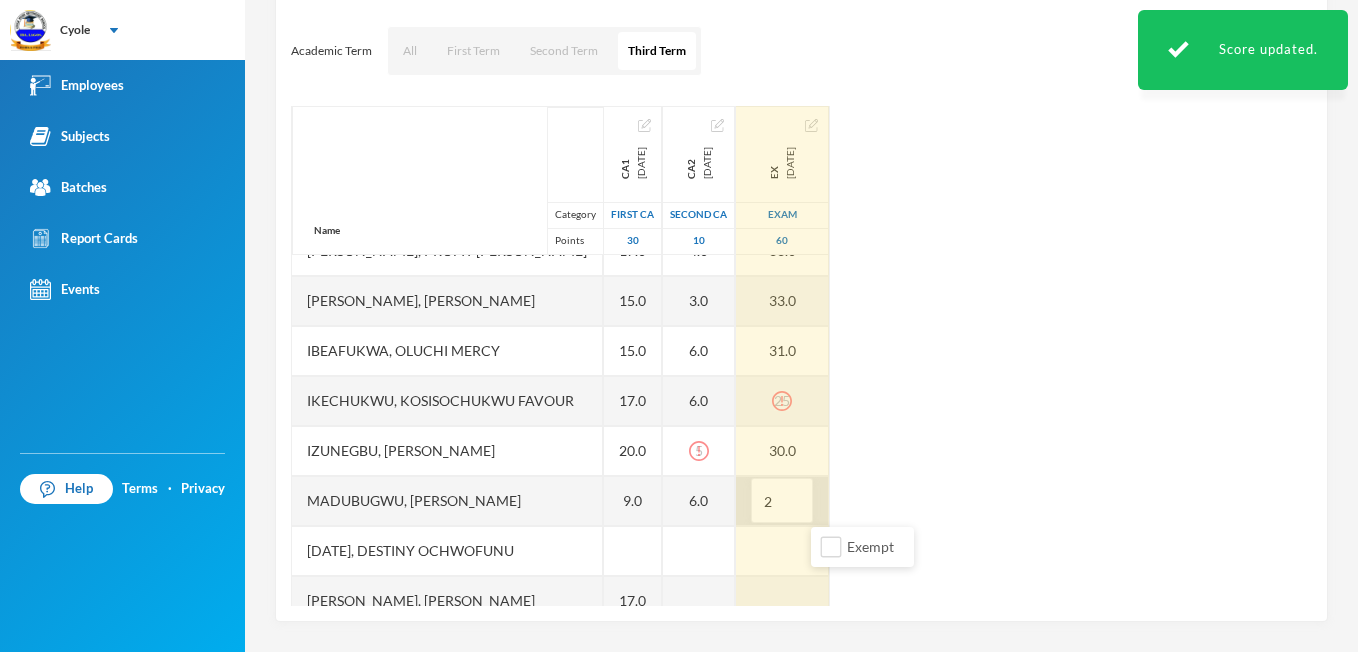 type on "28" 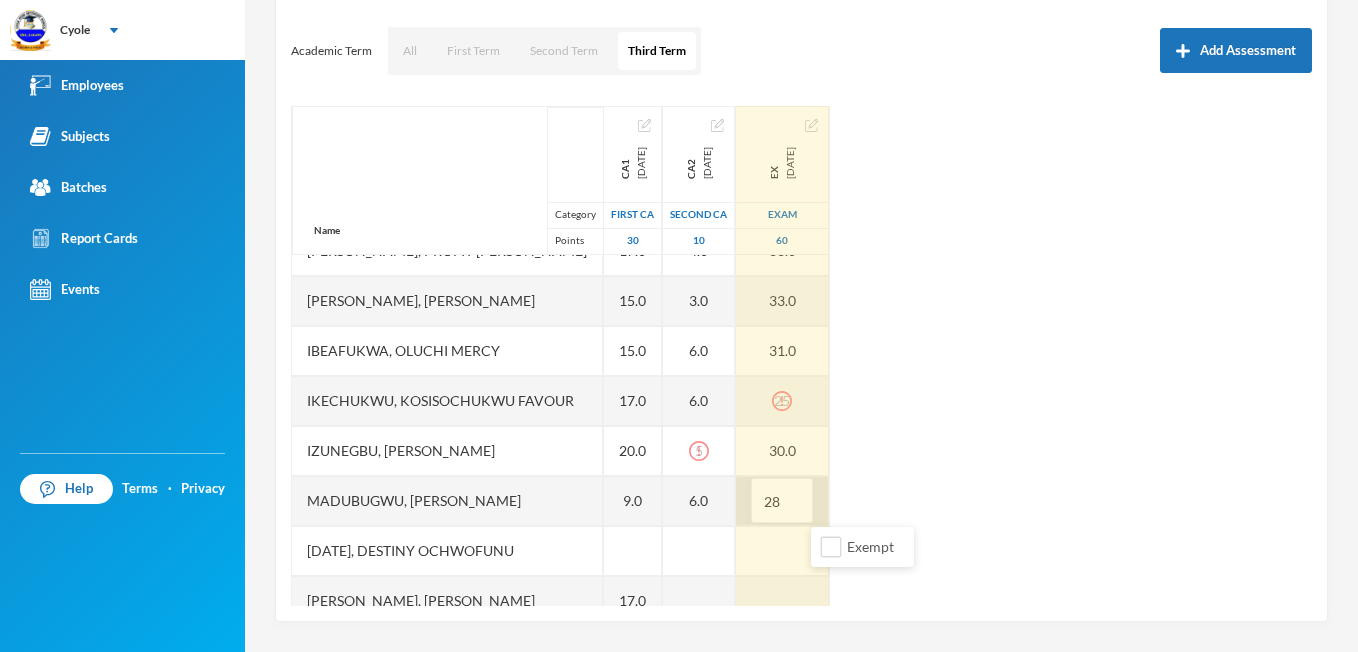 click on "28" at bounding box center [782, 501] 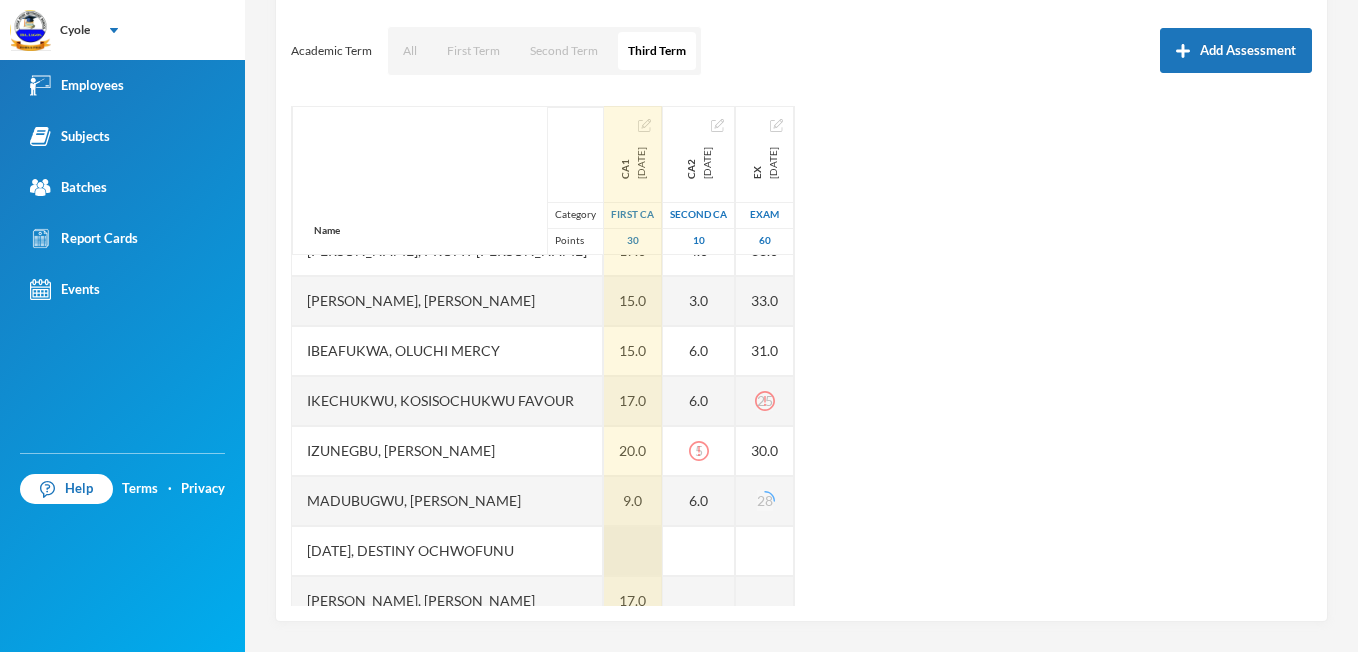 click at bounding box center (633, 551) 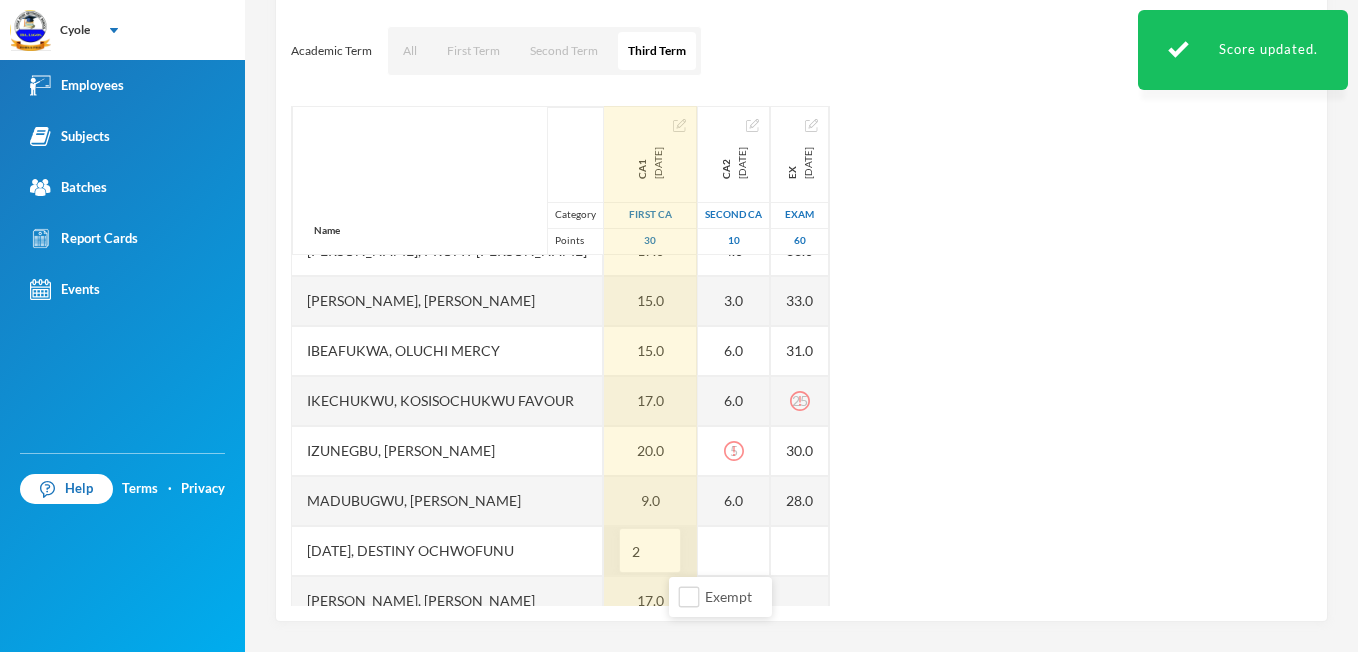 type on "25" 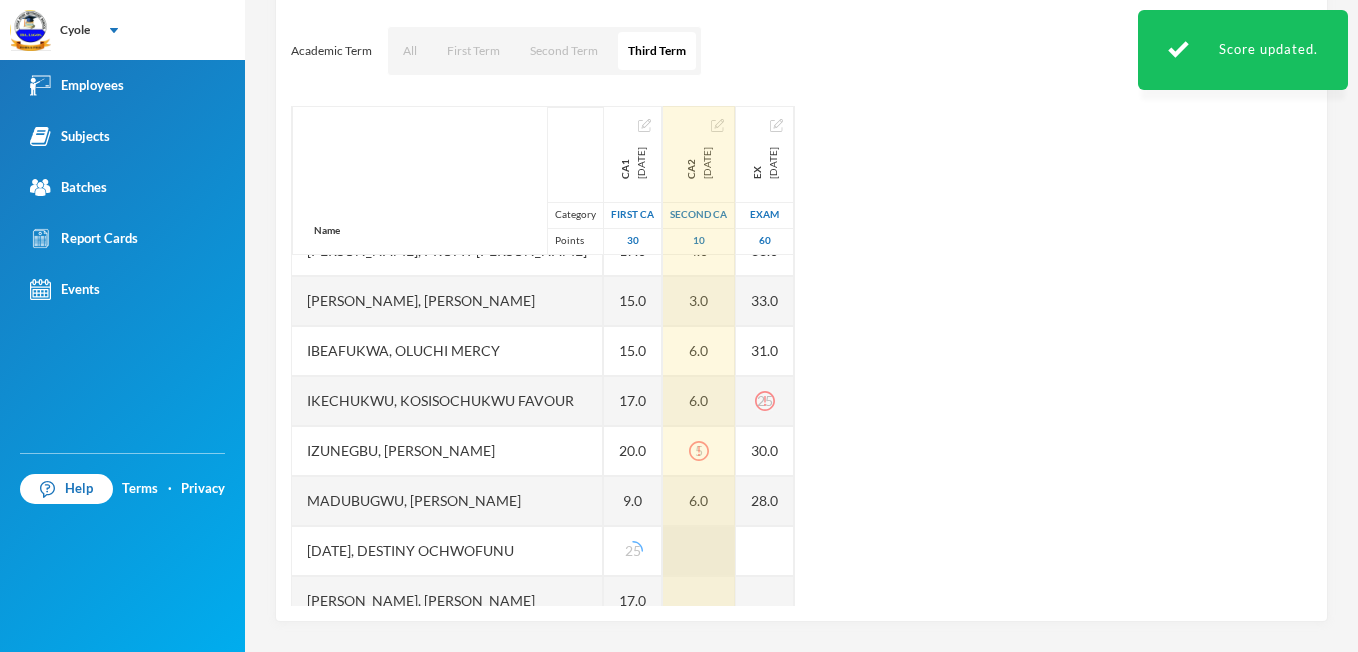click at bounding box center (699, 551) 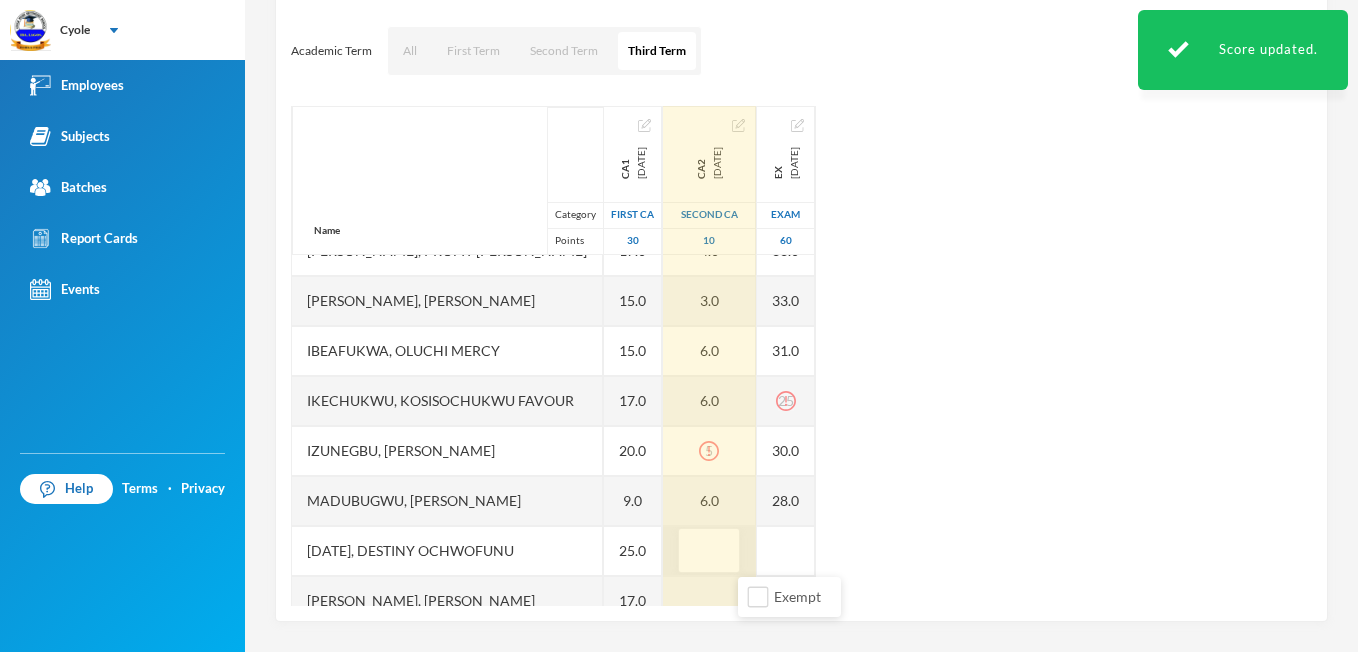 type on "7" 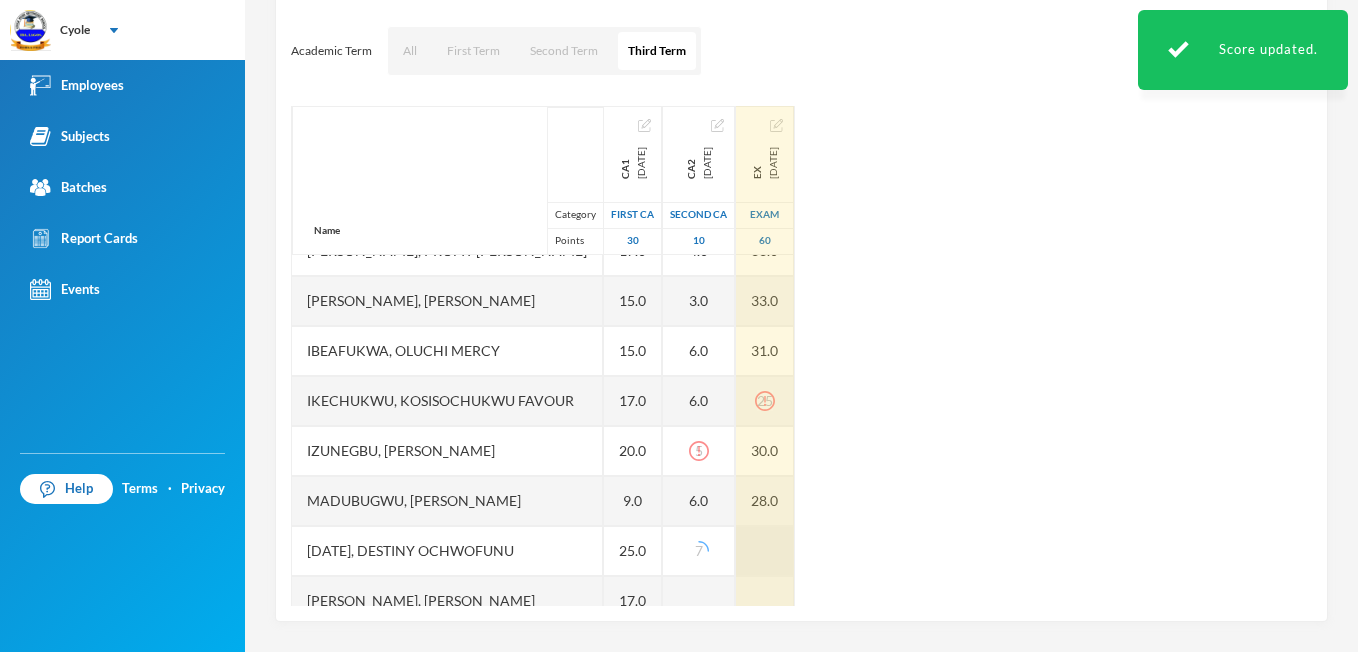 click at bounding box center (765, 551) 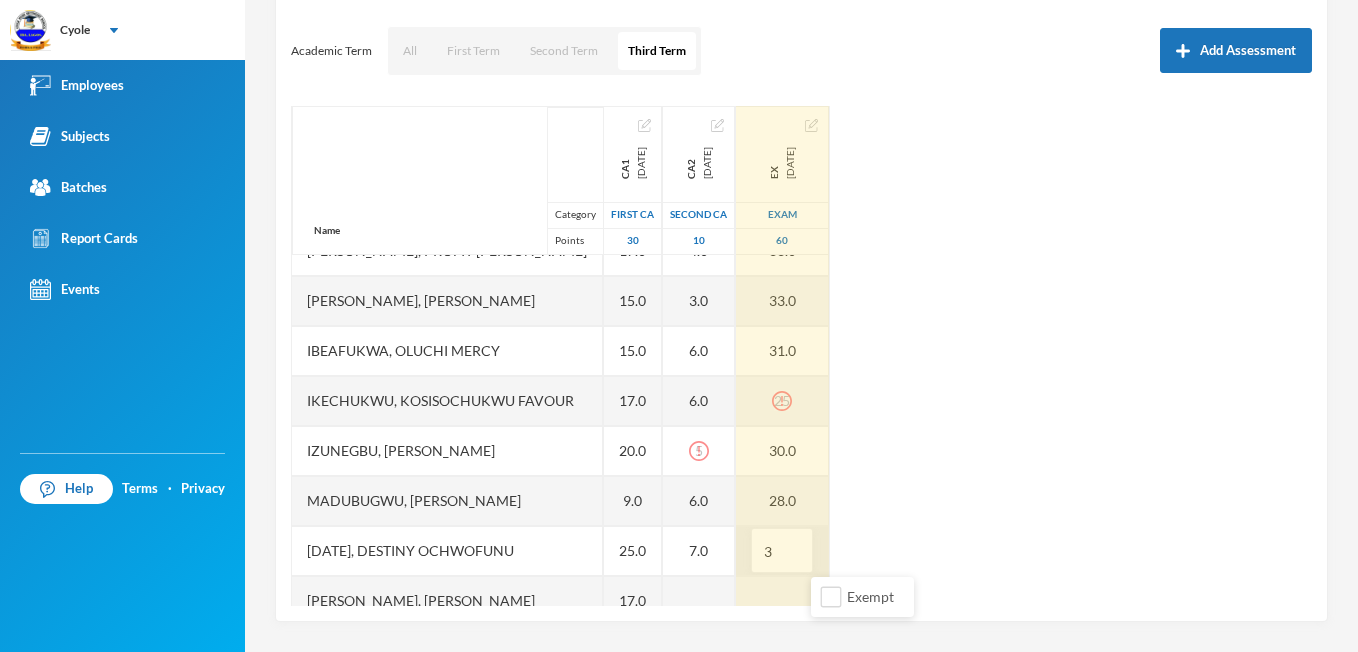 type on "30" 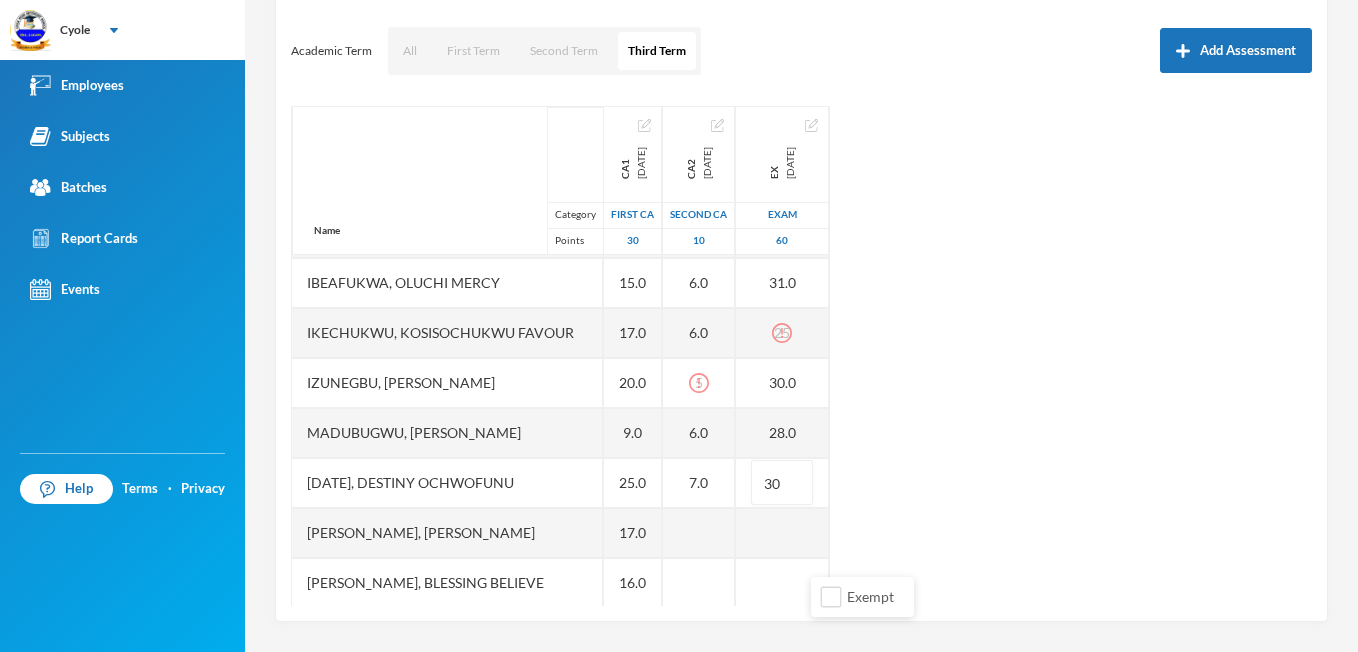 scroll, scrollTop: 760, scrollLeft: 0, axis: vertical 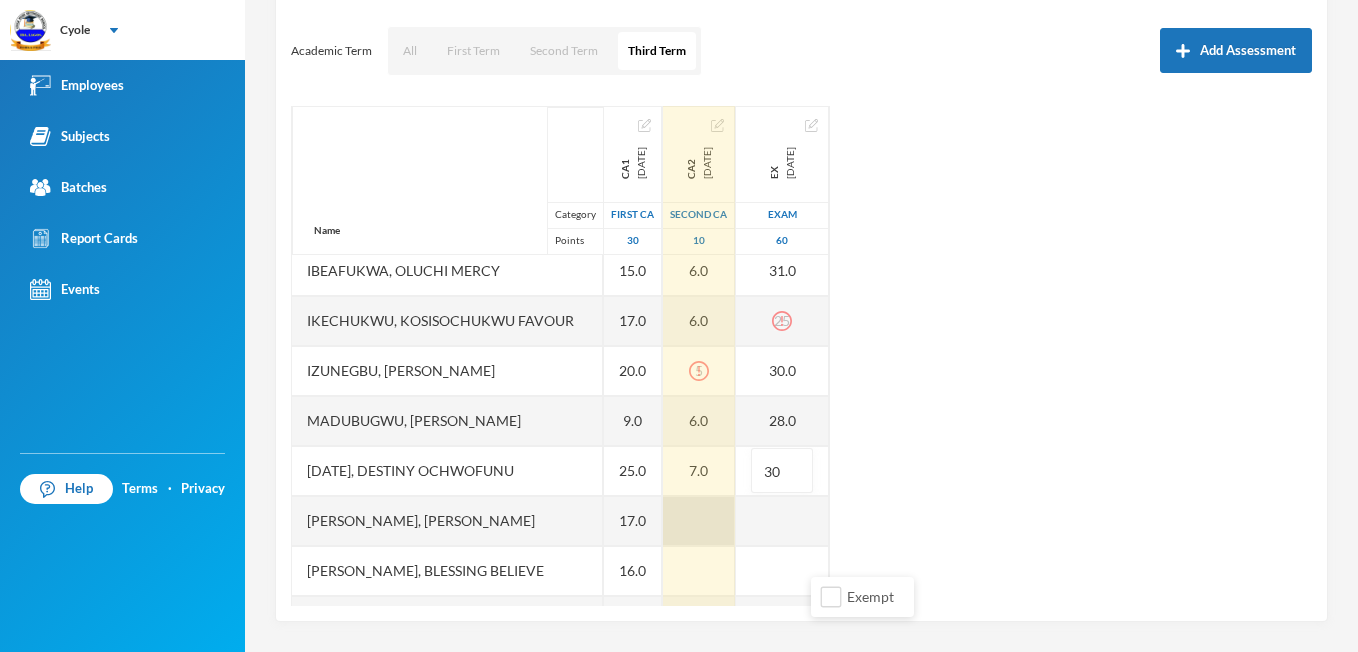 click at bounding box center [699, 521] 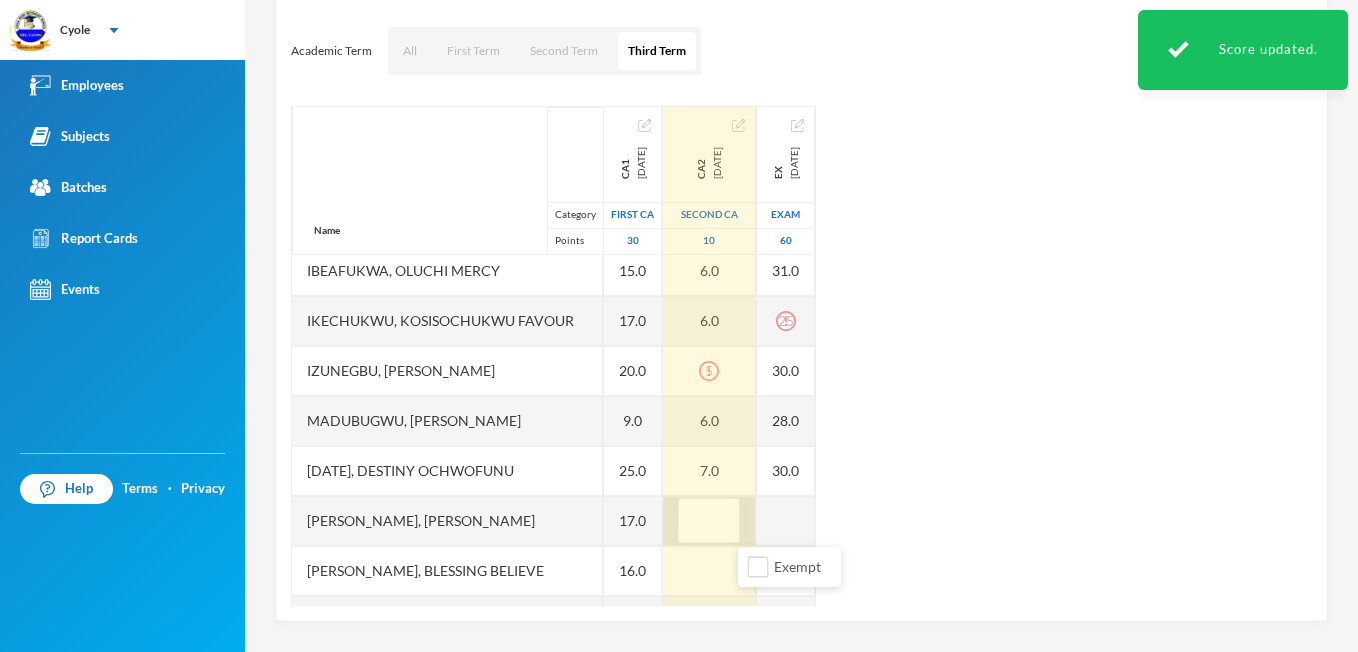 type on "7" 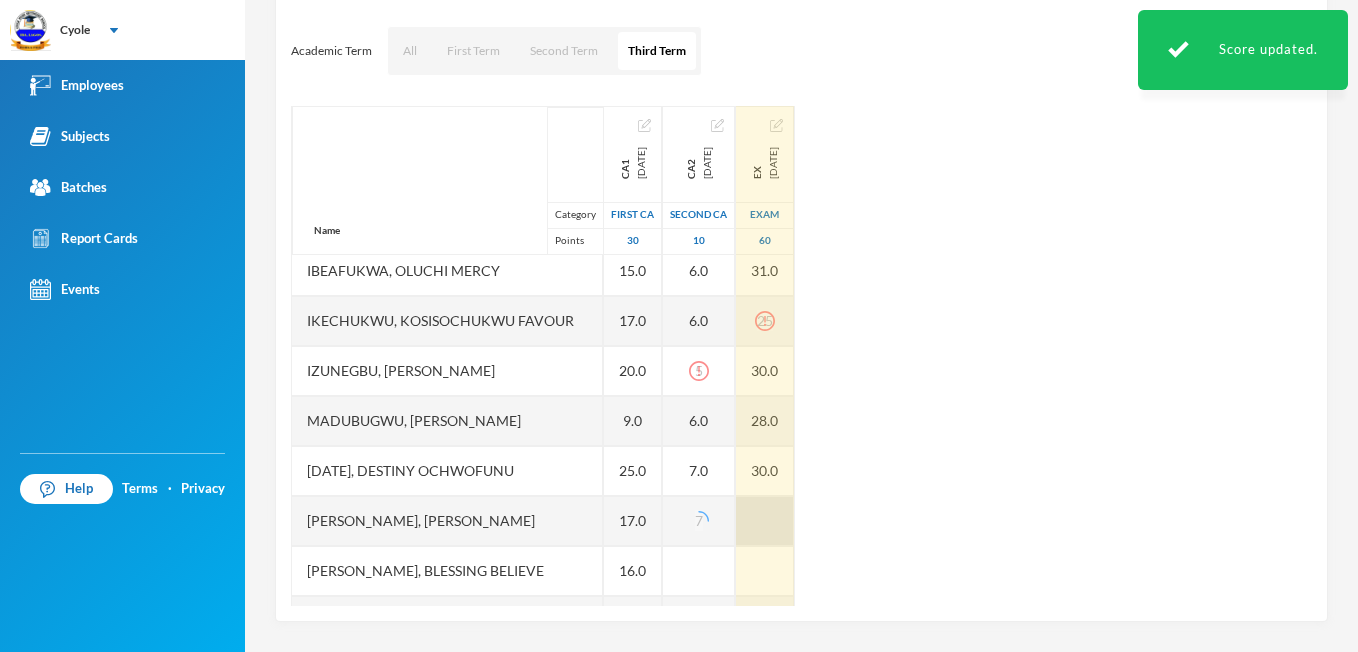 click at bounding box center (765, 521) 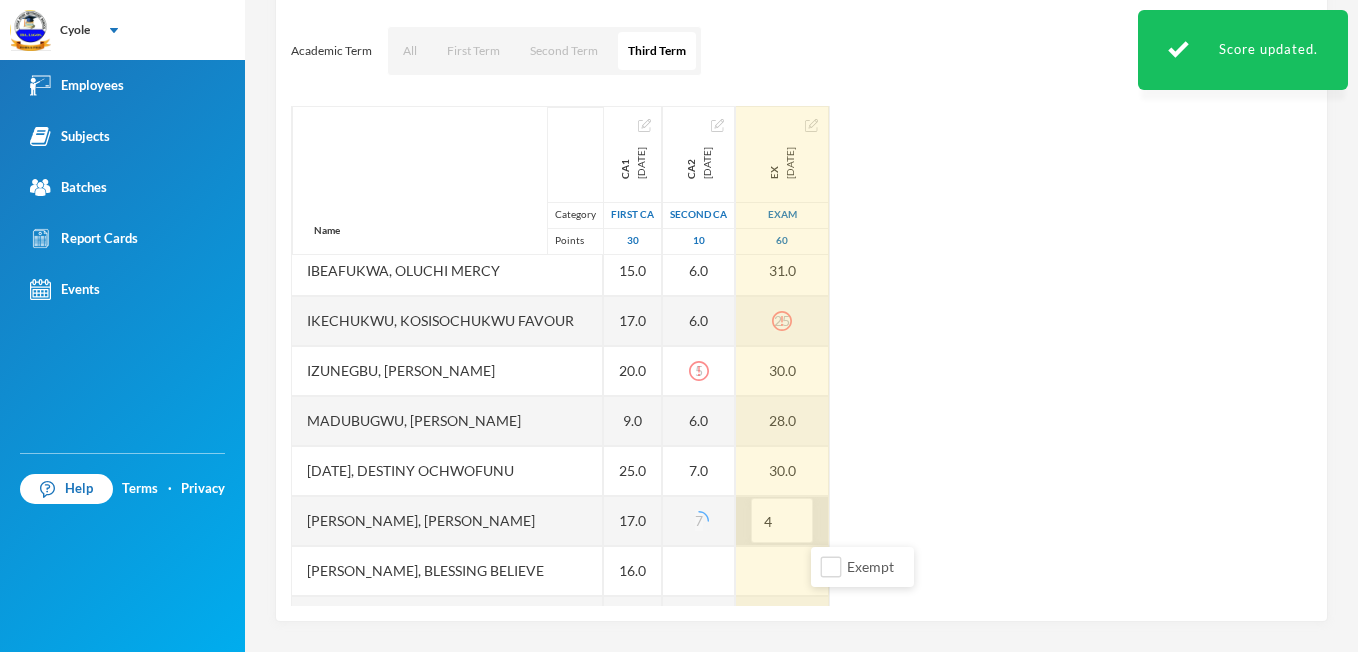 type on "41" 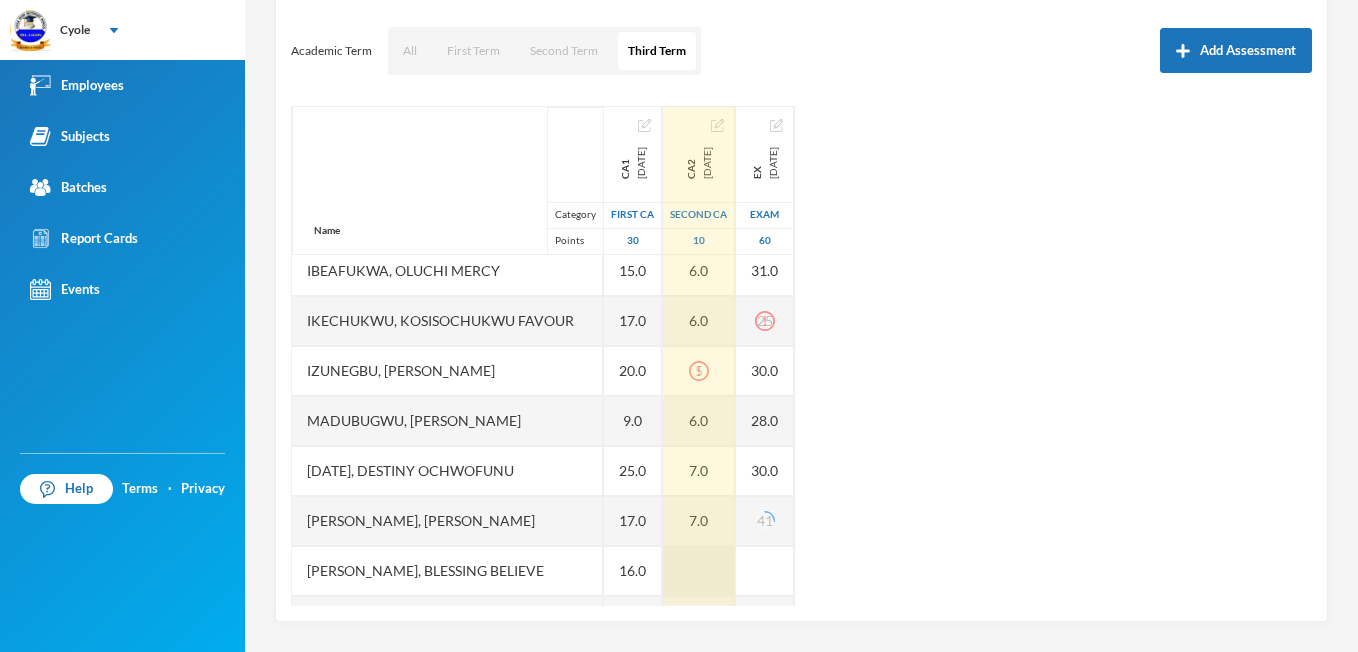 click at bounding box center (699, 571) 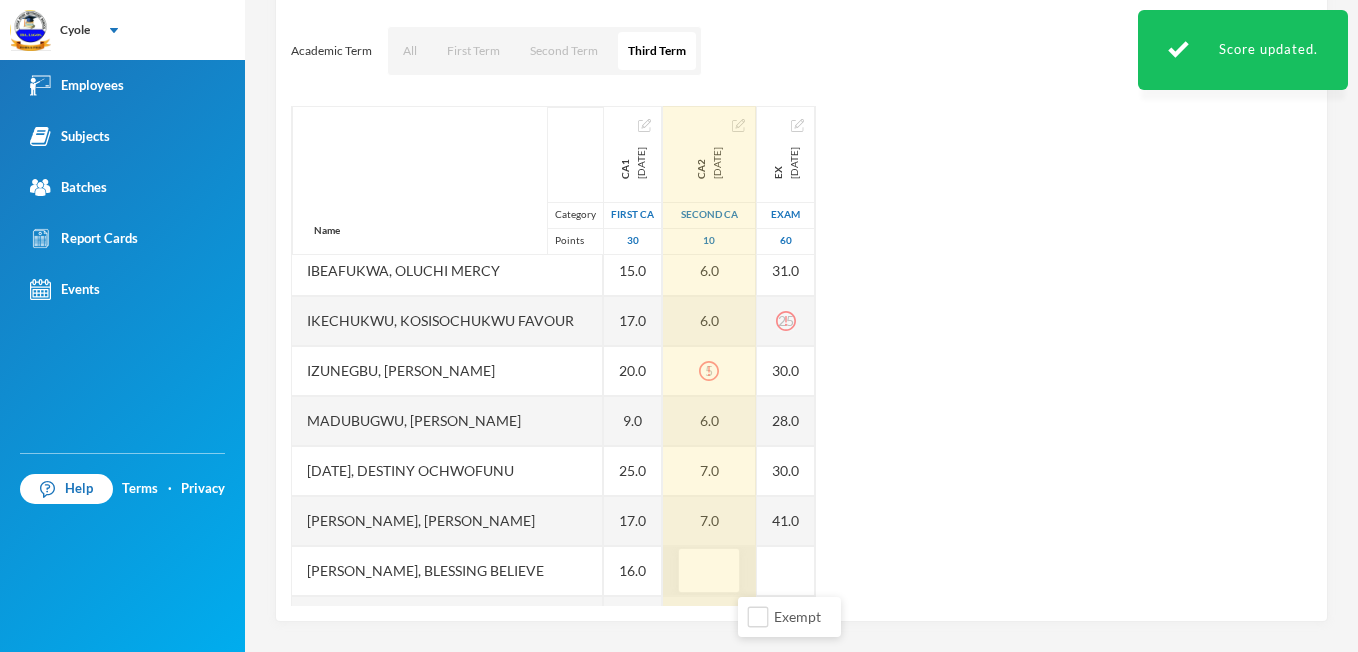 type on "5" 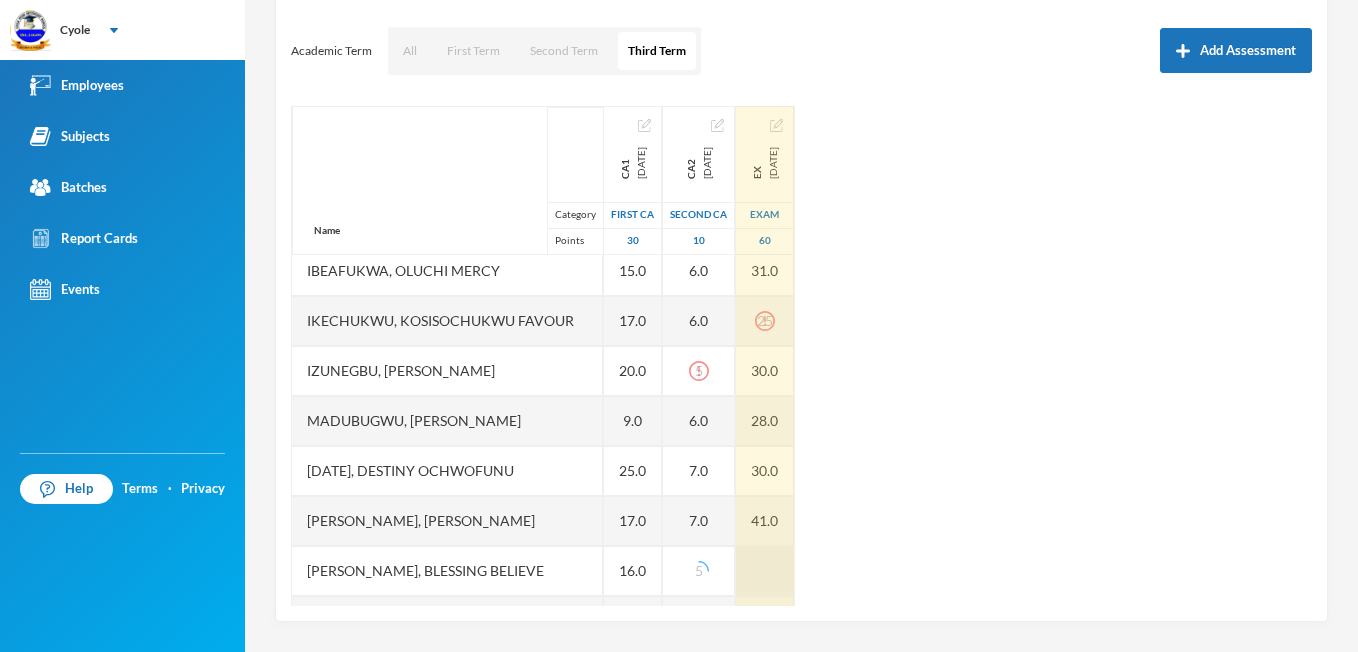 click at bounding box center (765, 571) 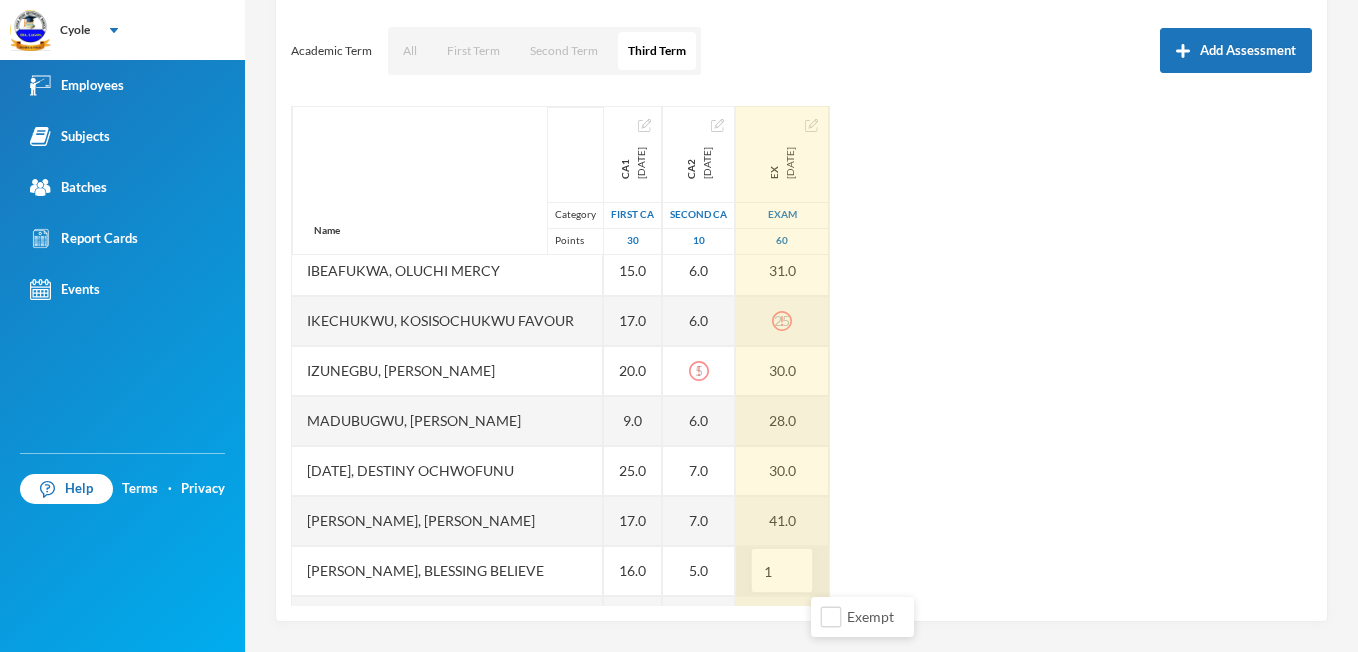 type on "17" 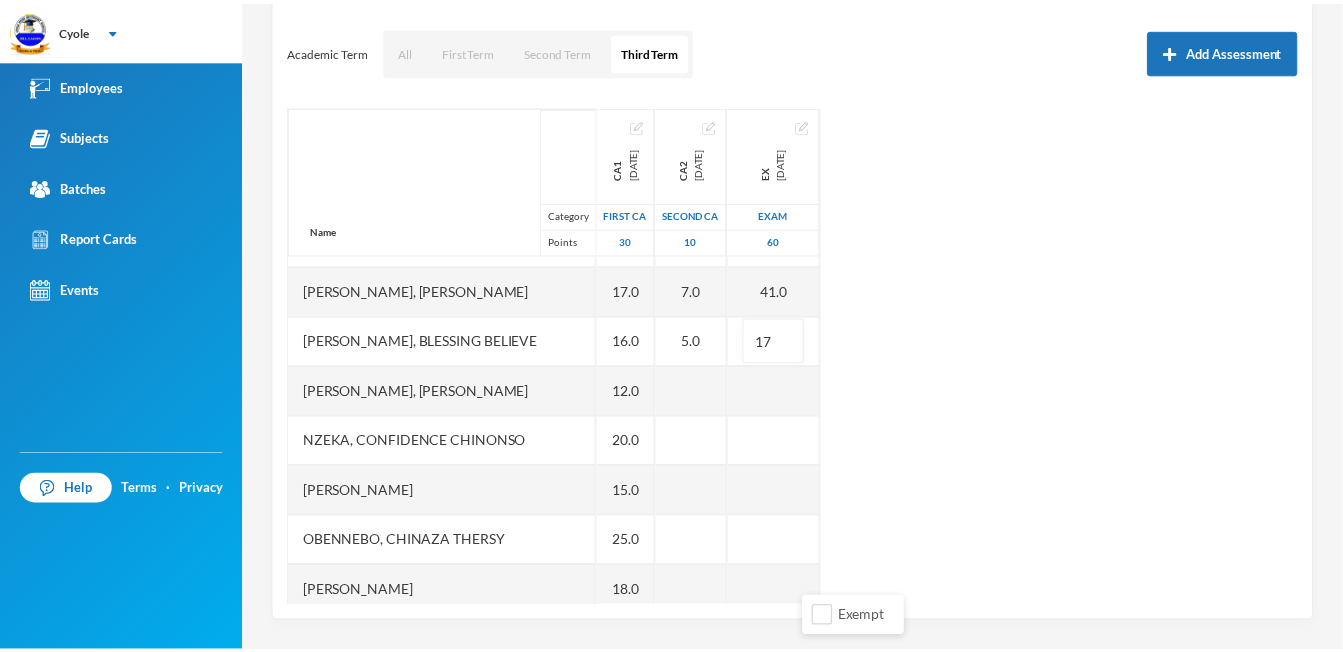 scroll, scrollTop: 1000, scrollLeft: 0, axis: vertical 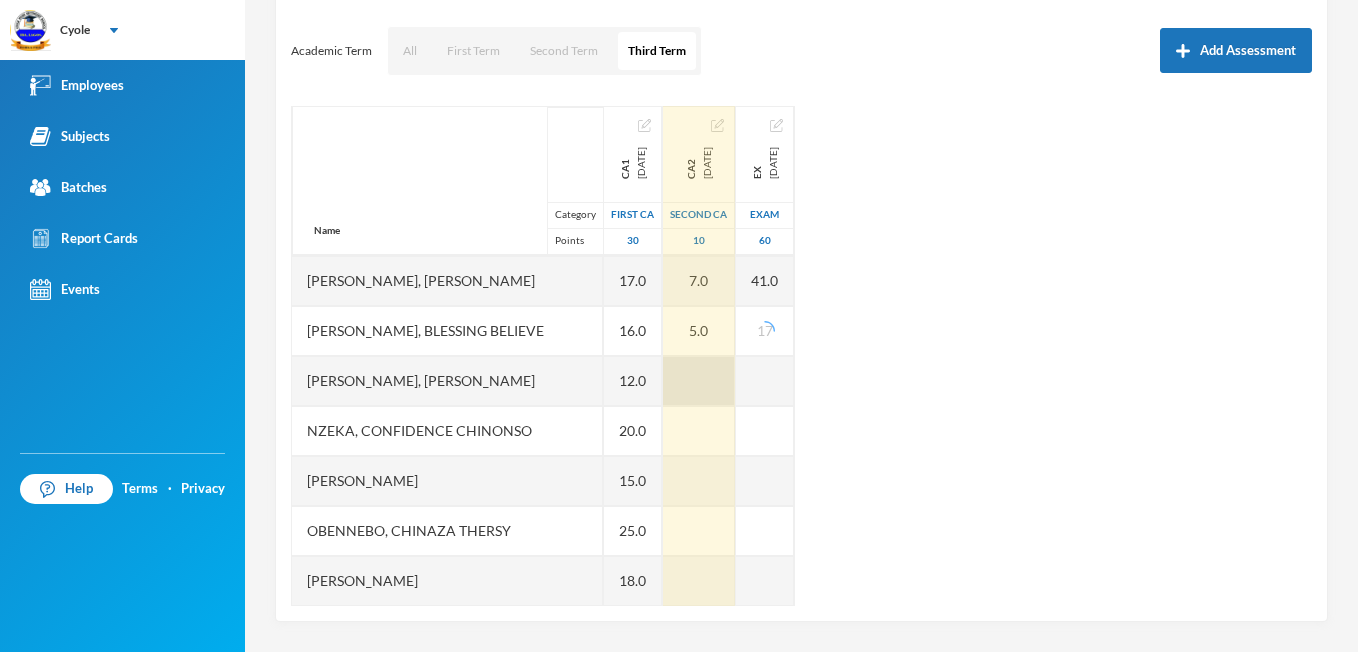 click at bounding box center [699, 381] 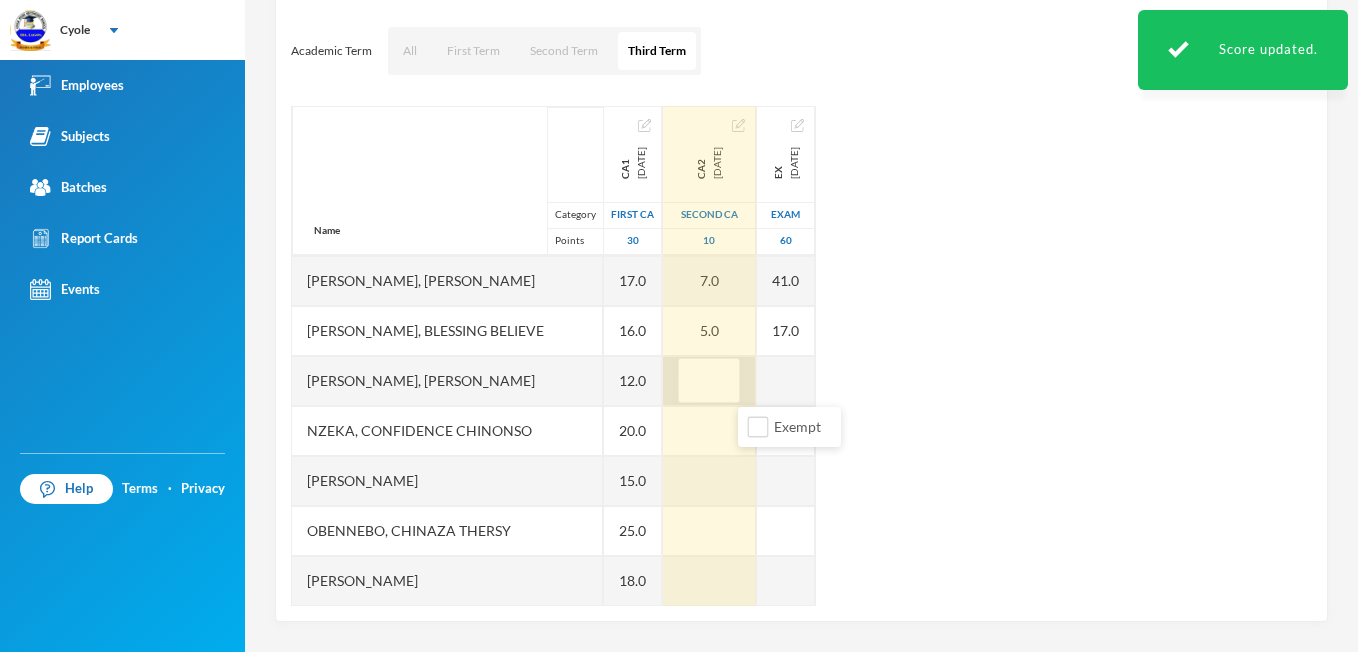 type on "4" 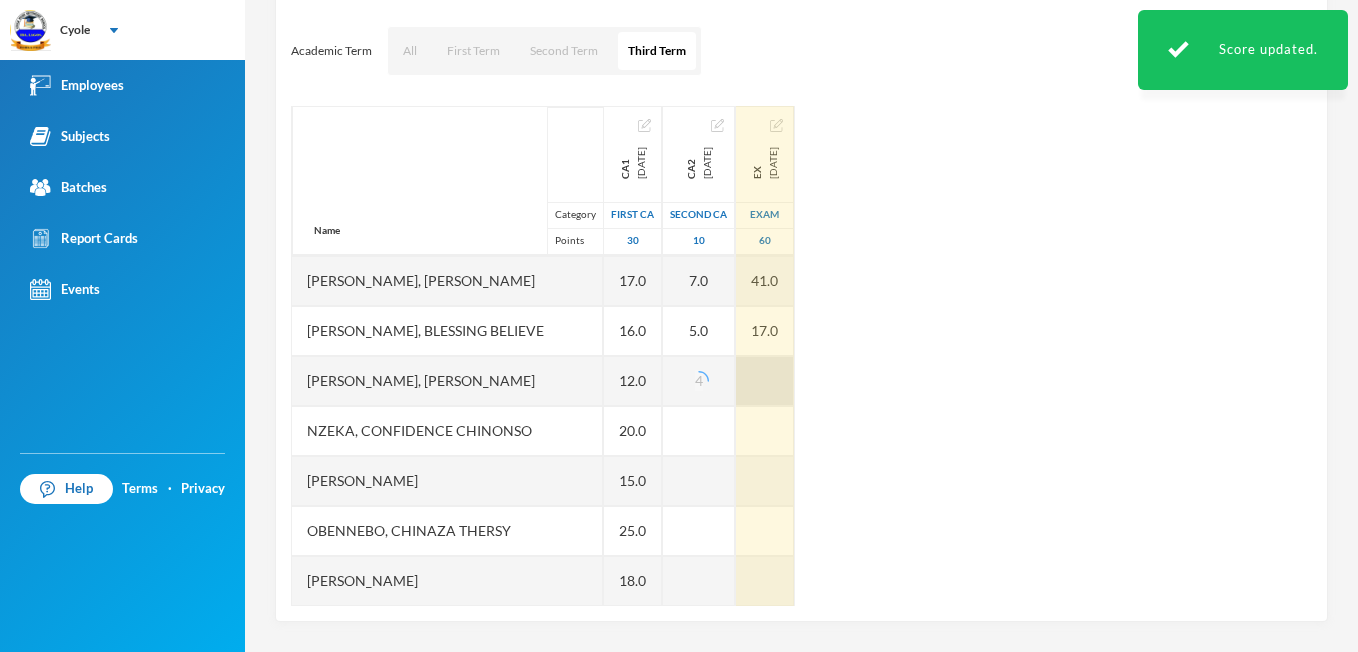 click at bounding box center [765, 381] 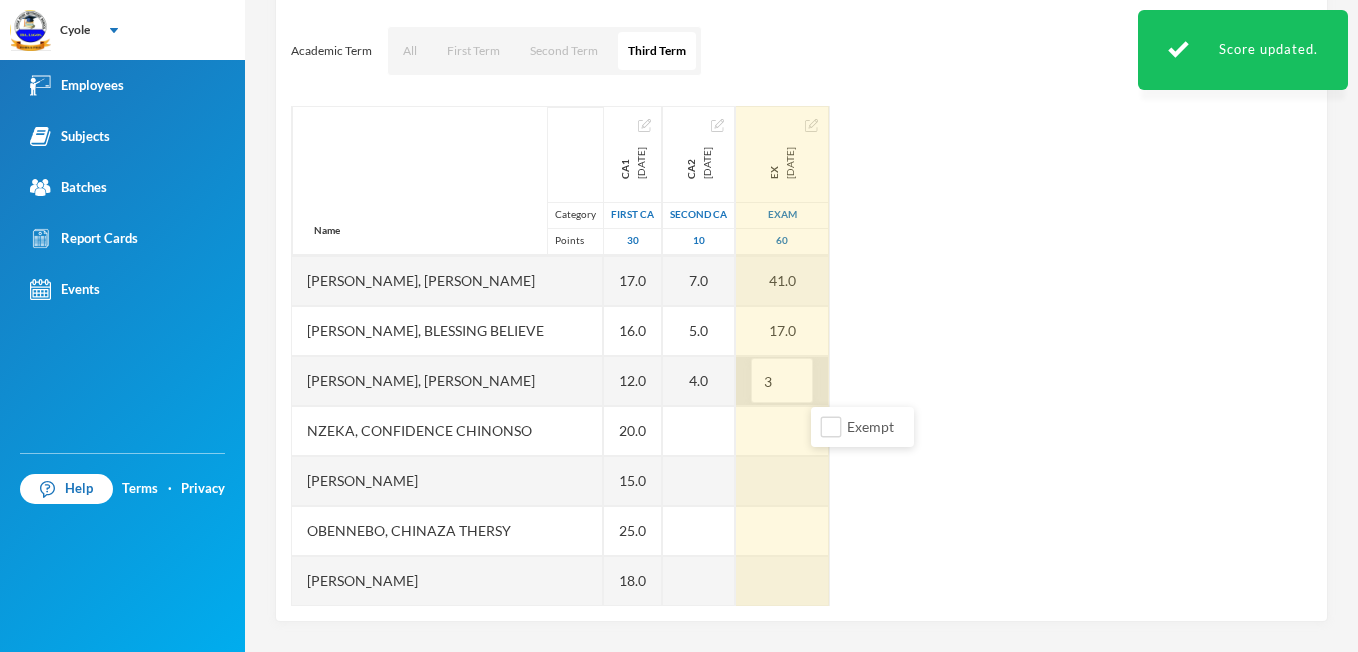 type on "34" 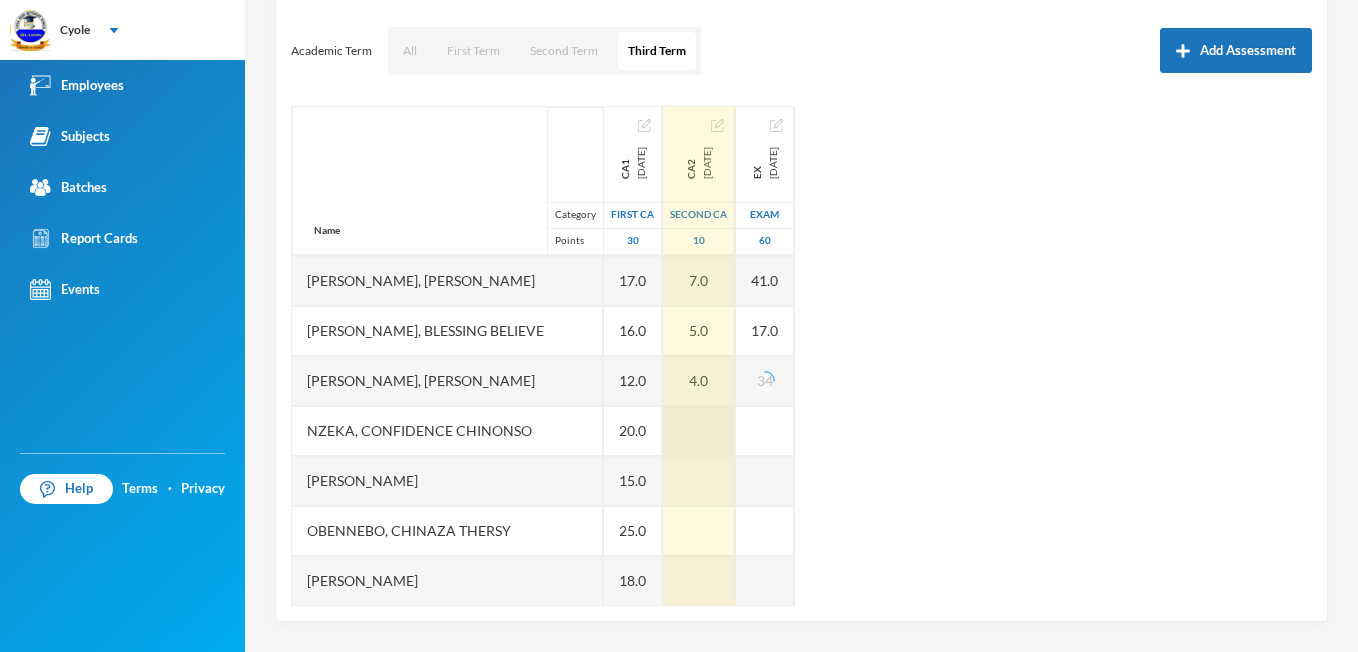 click at bounding box center (699, 431) 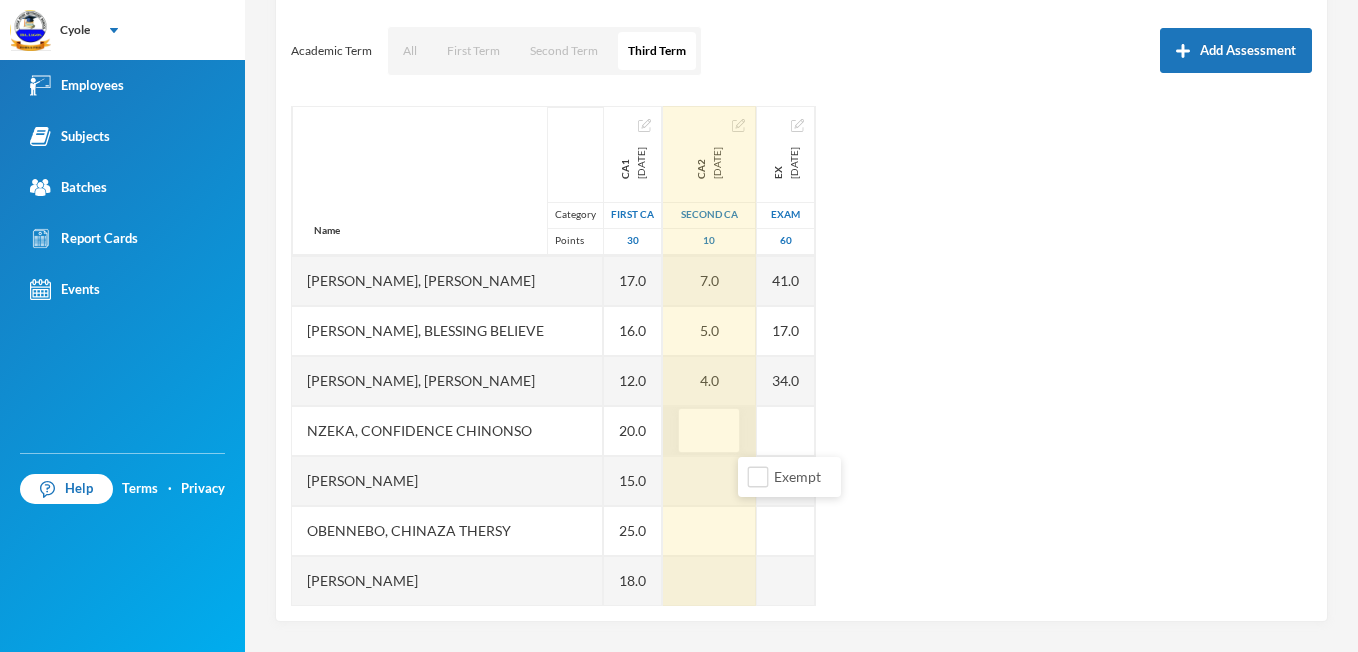 type on "5" 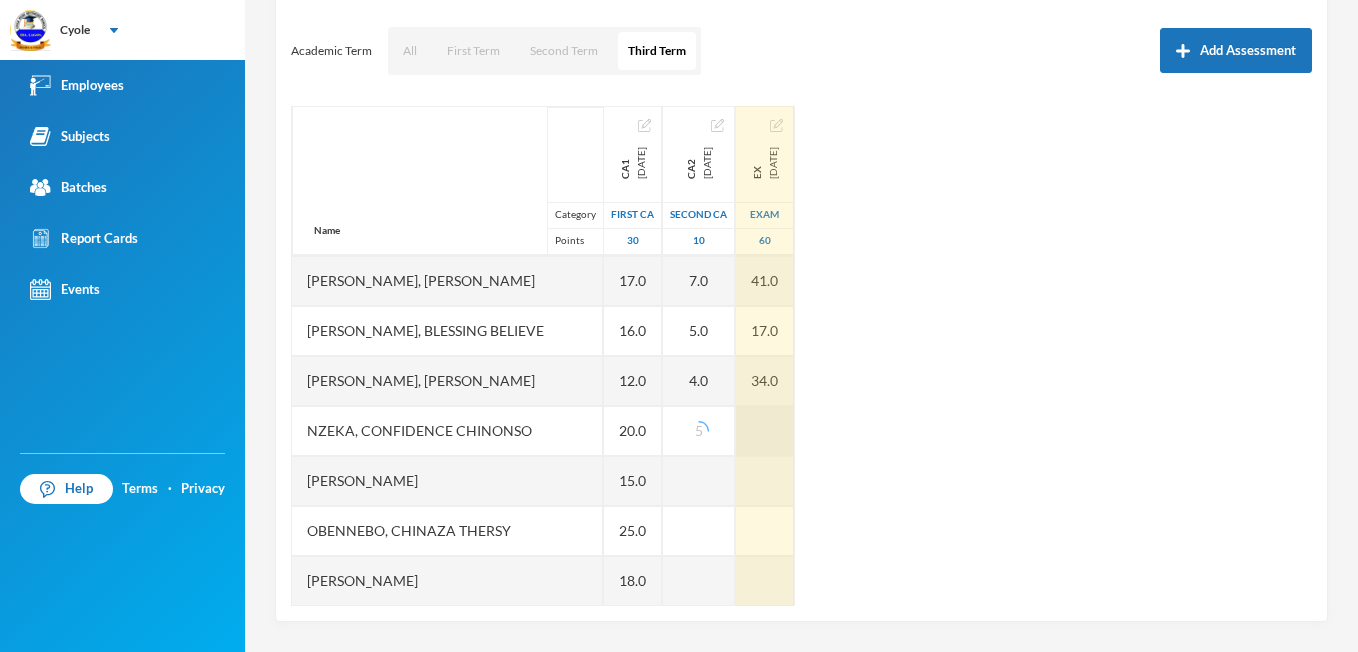 click at bounding box center [765, 431] 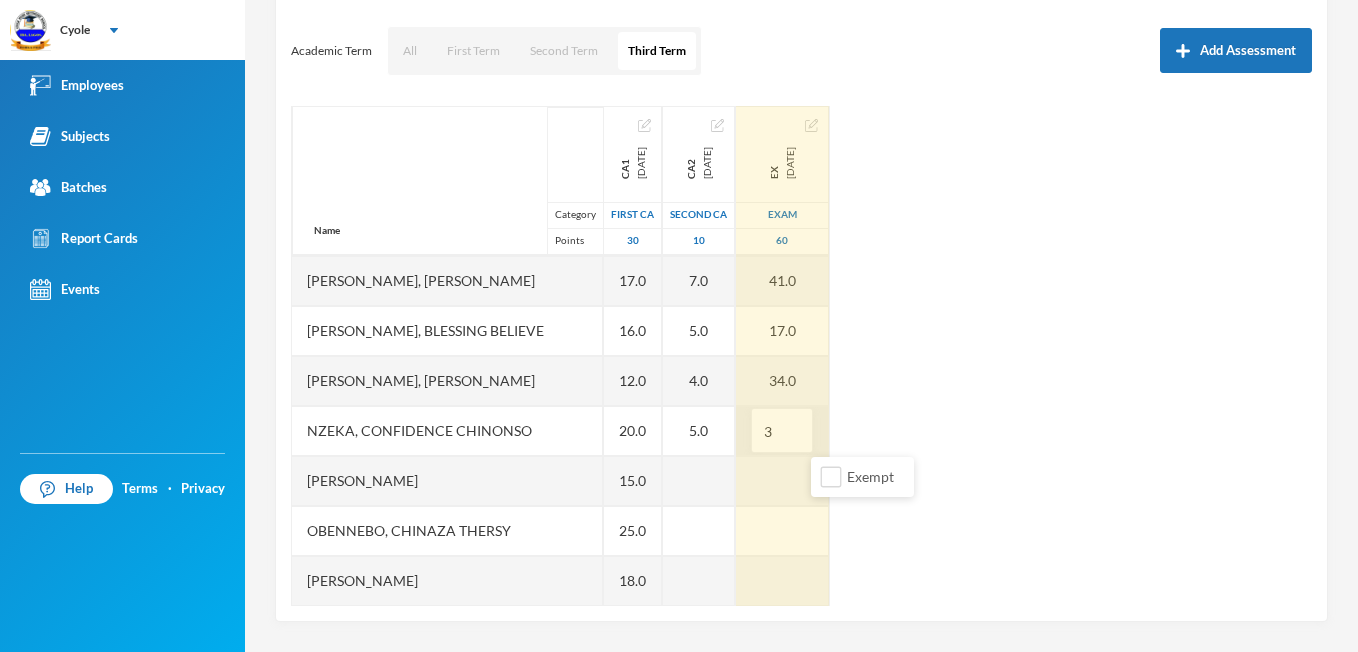 type on "35" 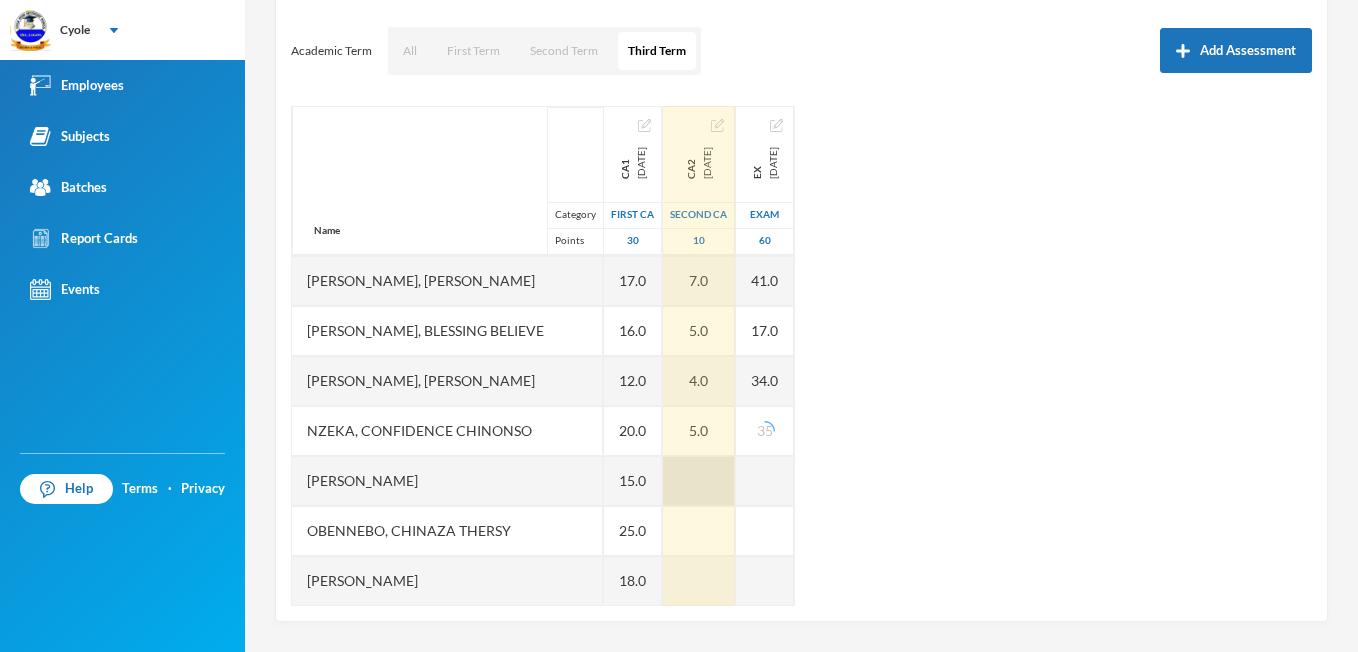 click at bounding box center [699, 481] 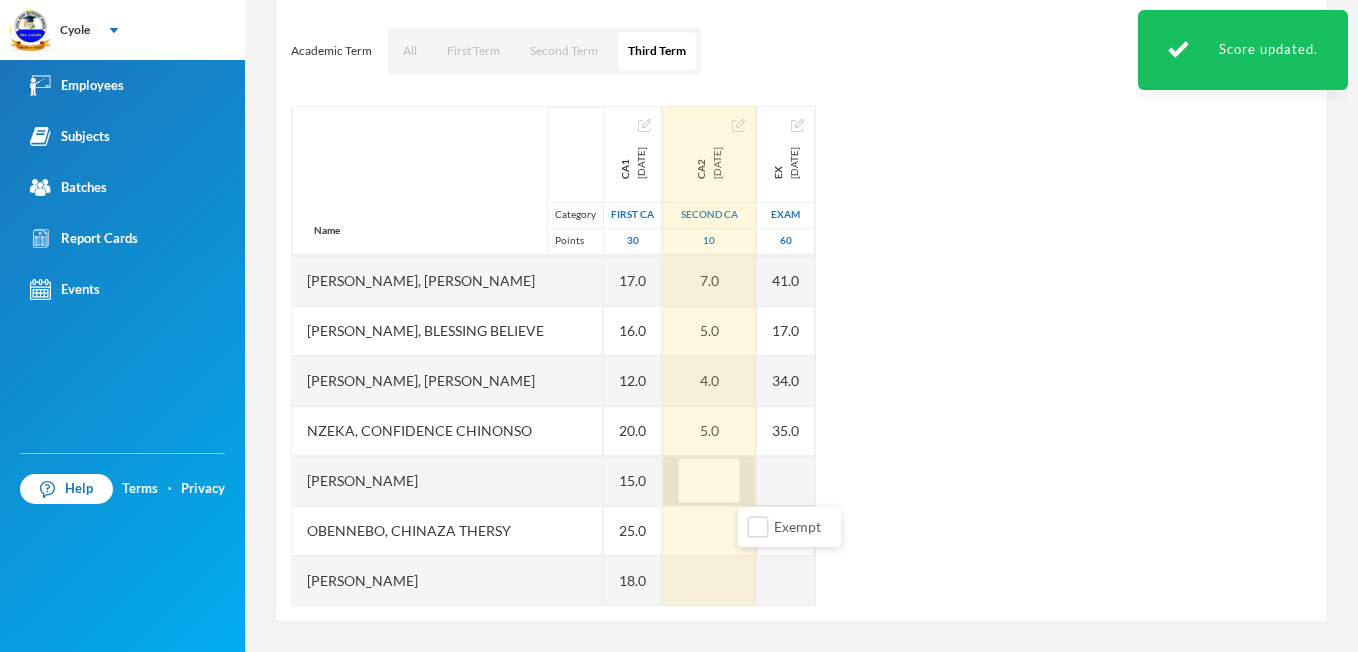 type on "7" 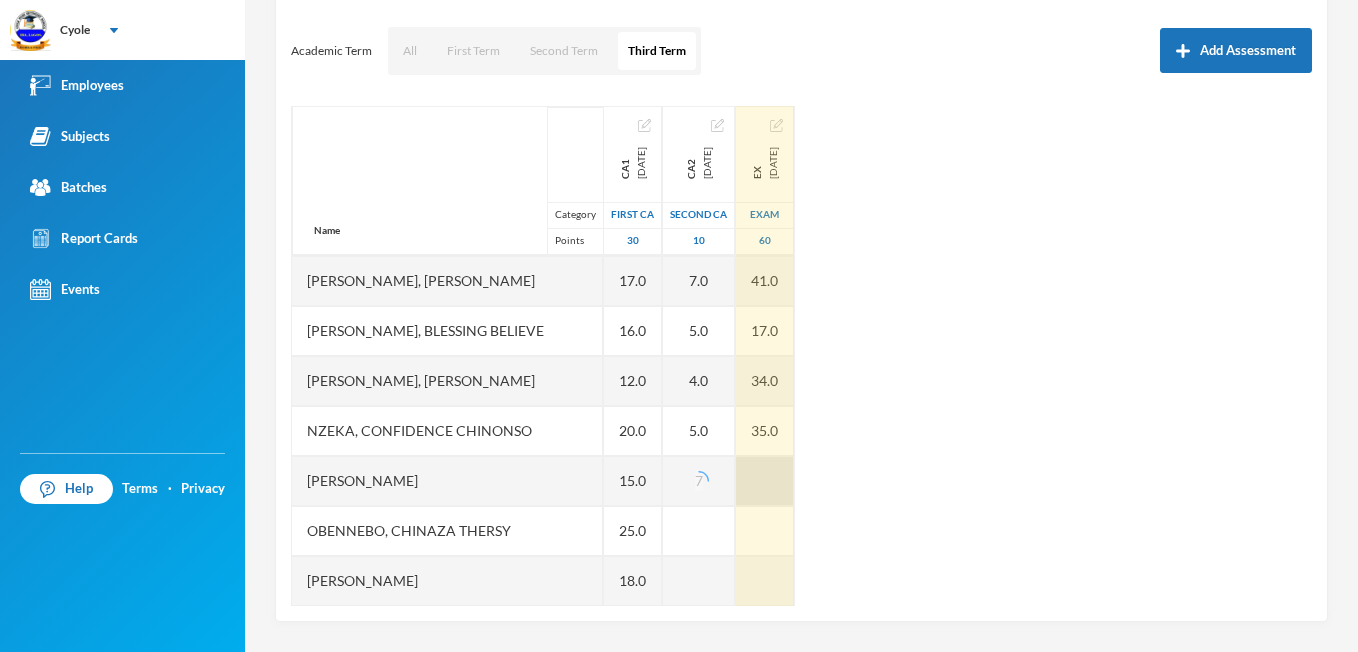click at bounding box center (765, 481) 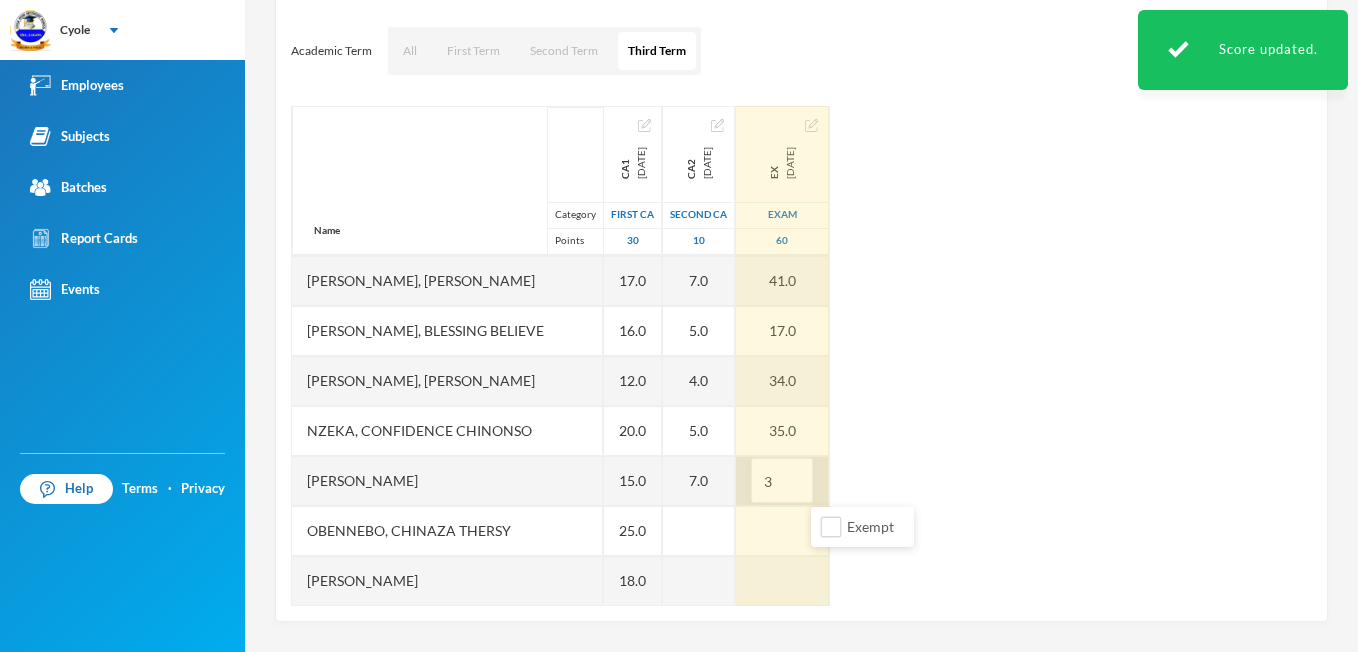 type on "30" 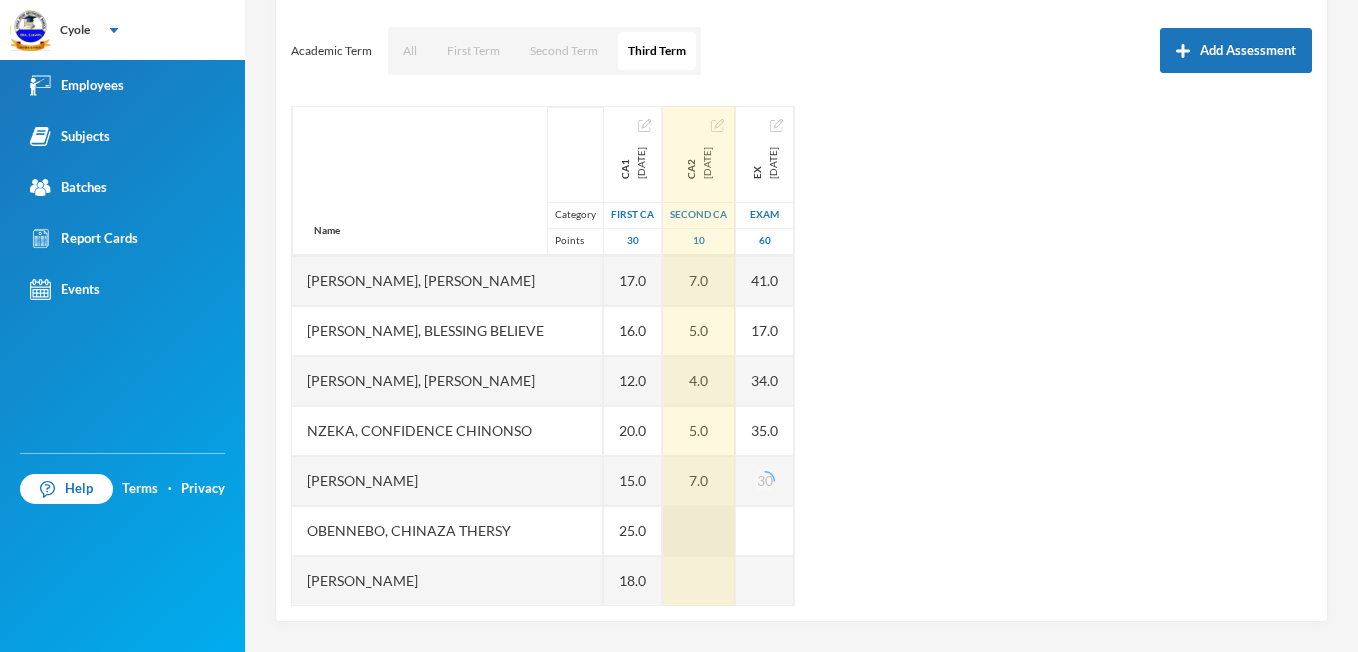 click at bounding box center (699, 531) 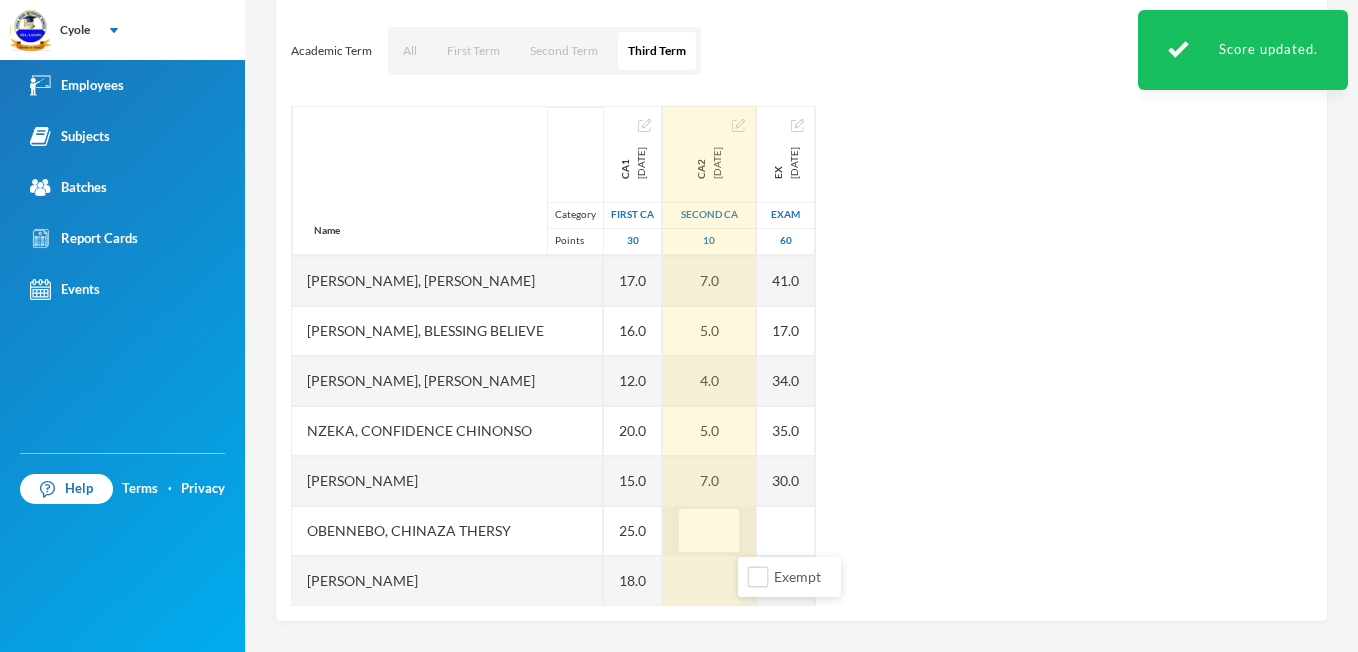 type on "9" 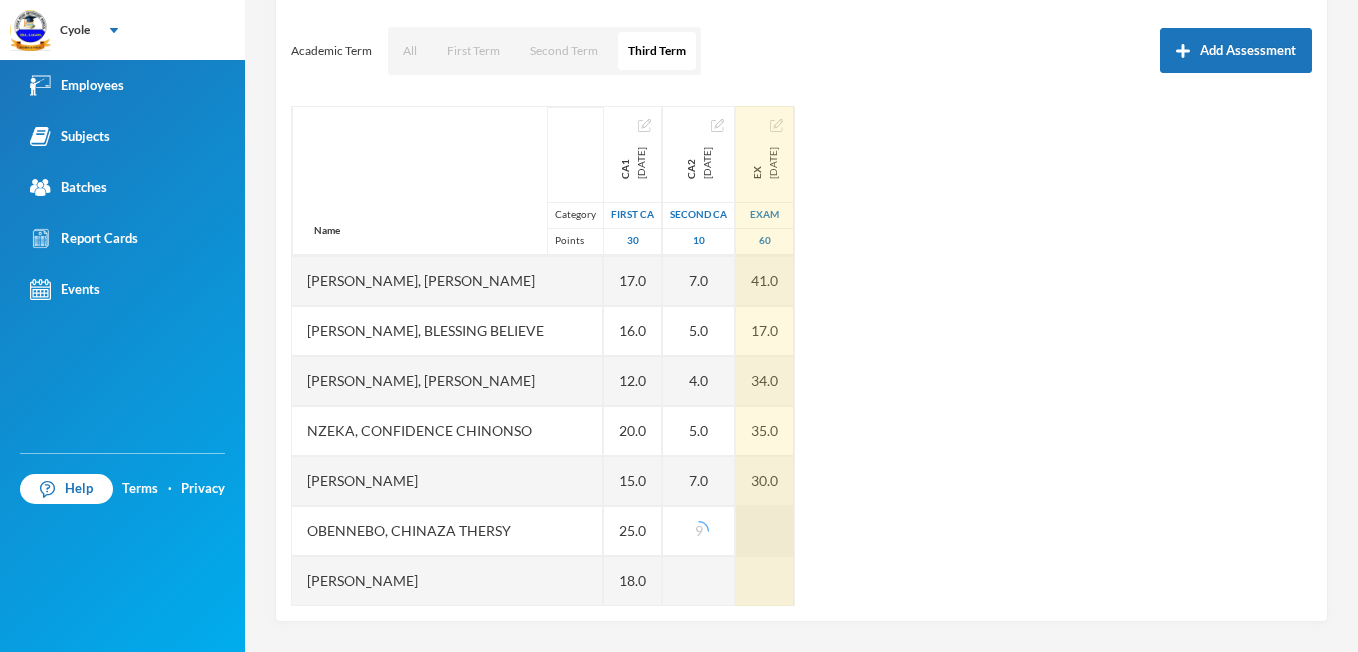 click at bounding box center (765, 531) 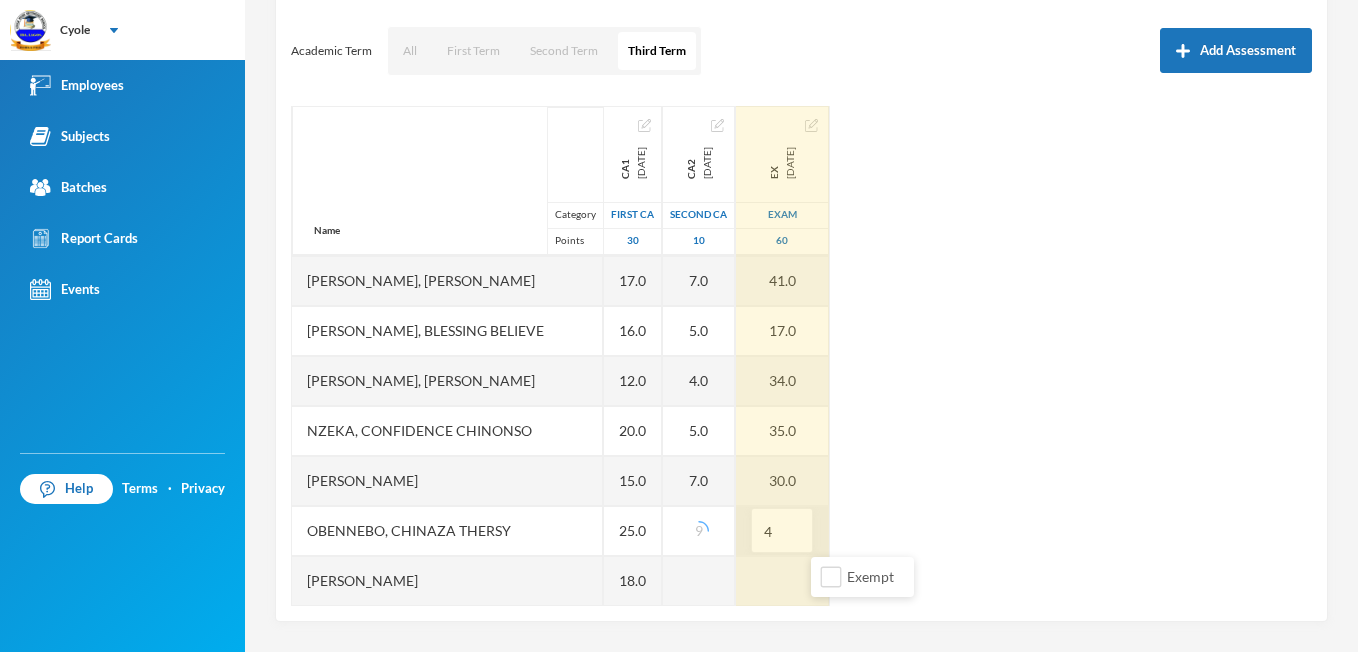 type on "45" 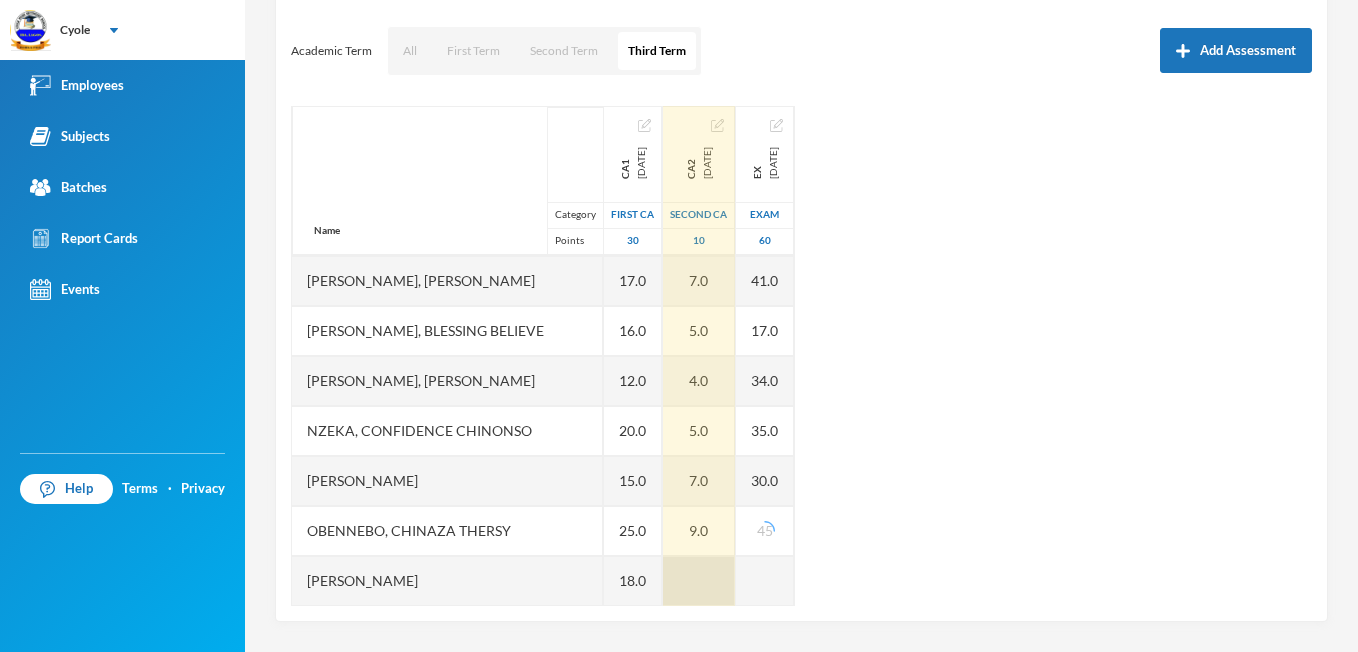 click at bounding box center (699, 581) 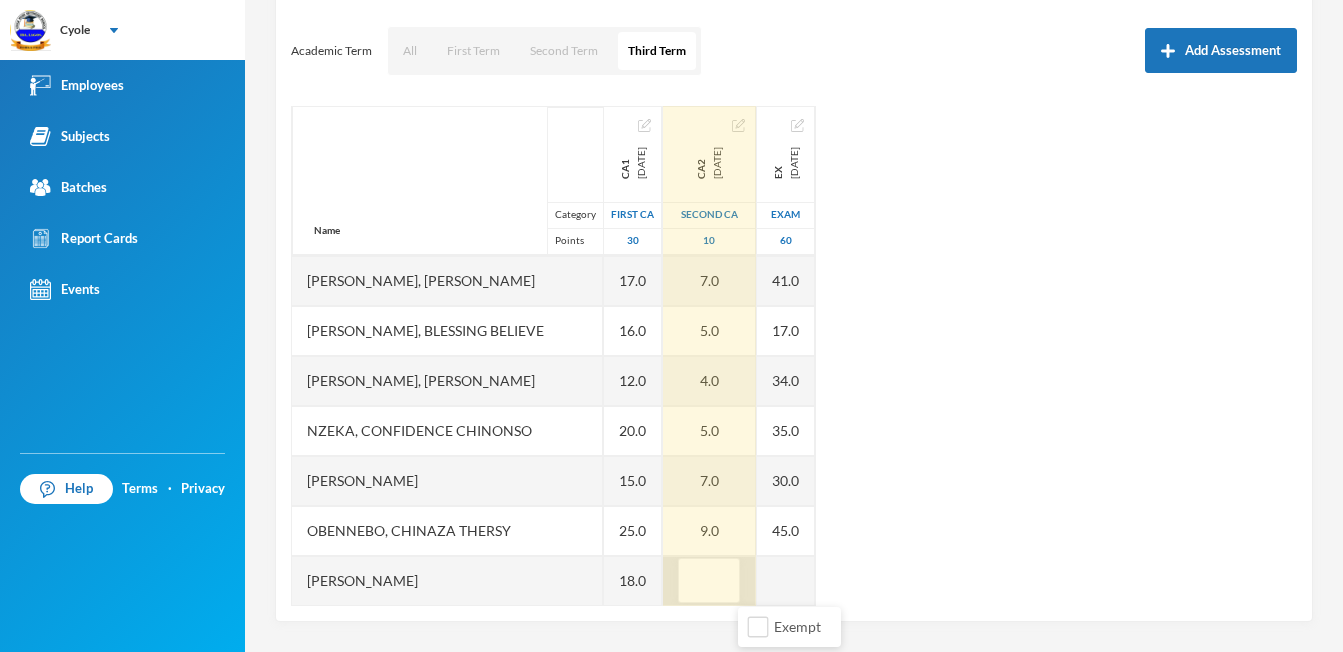 type on "4" 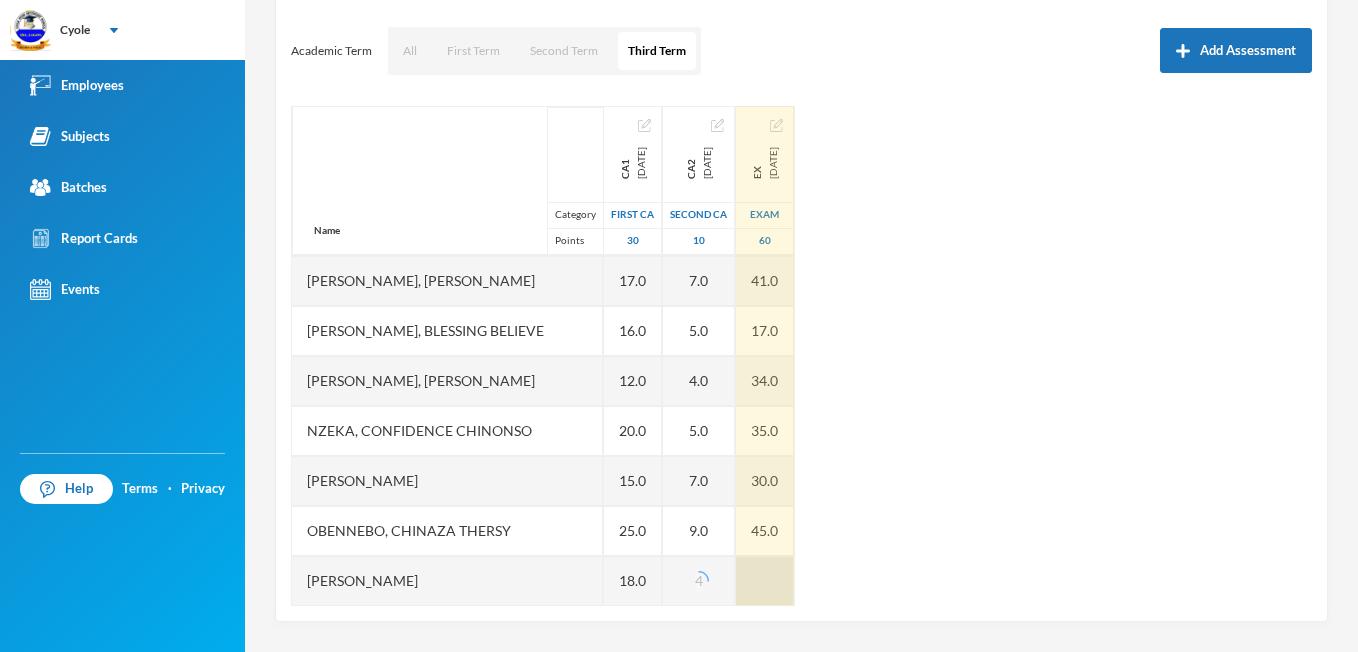 click at bounding box center (765, 581) 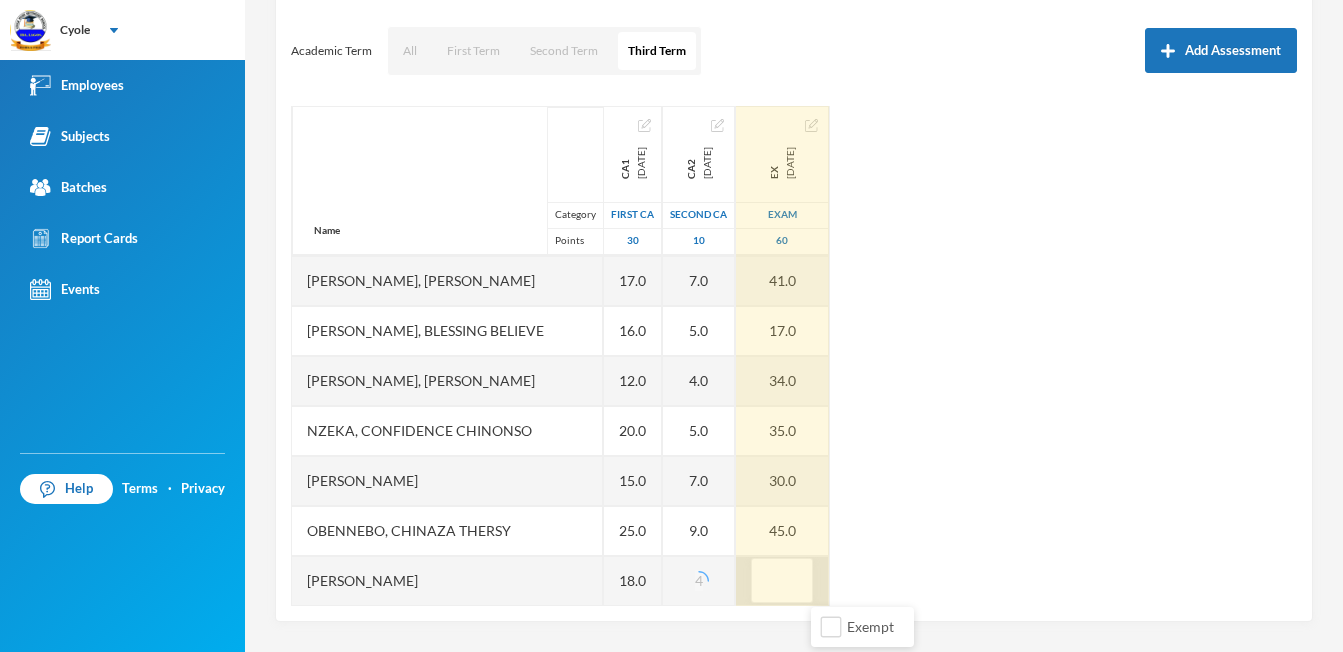 type on "0" 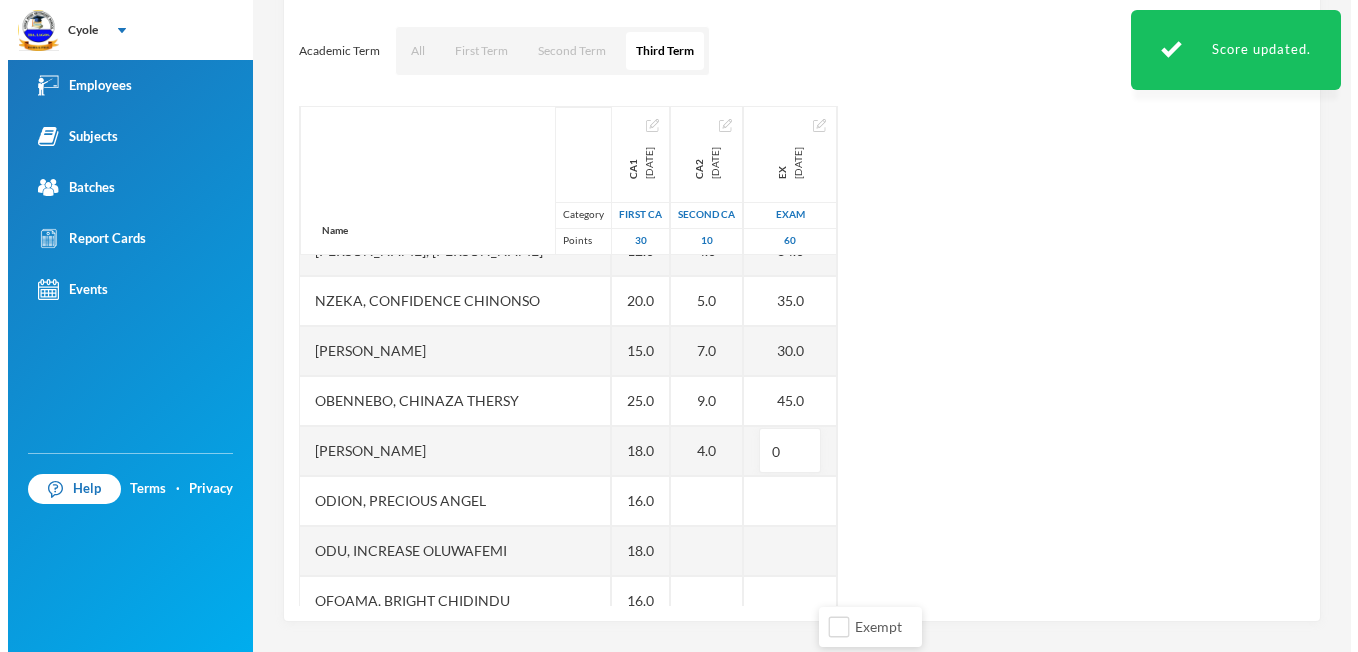 scroll, scrollTop: 1160, scrollLeft: 0, axis: vertical 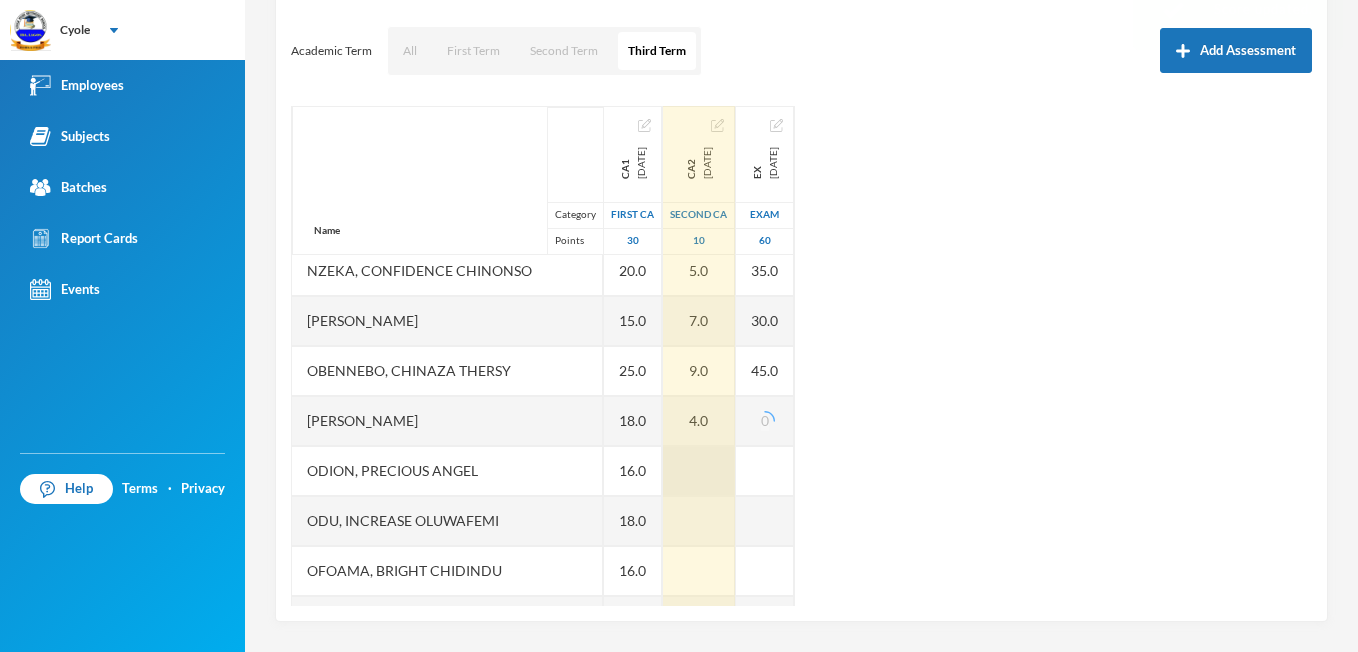click at bounding box center (699, 471) 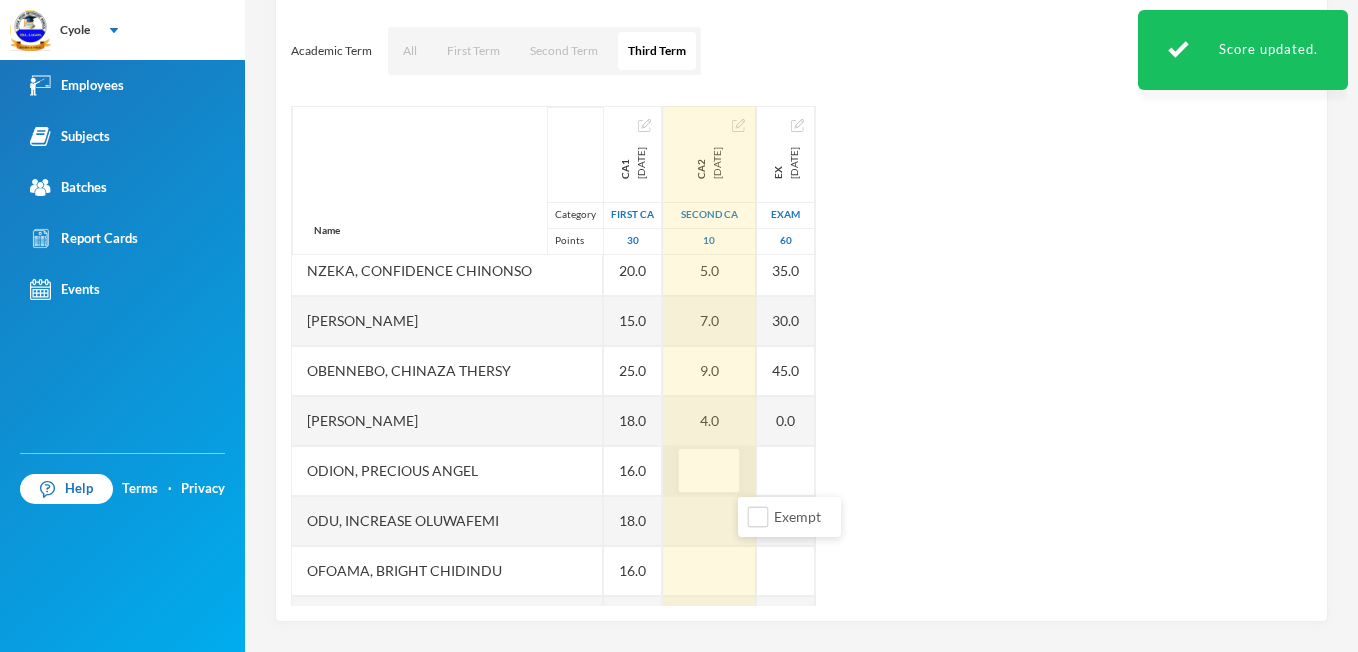 type on "7" 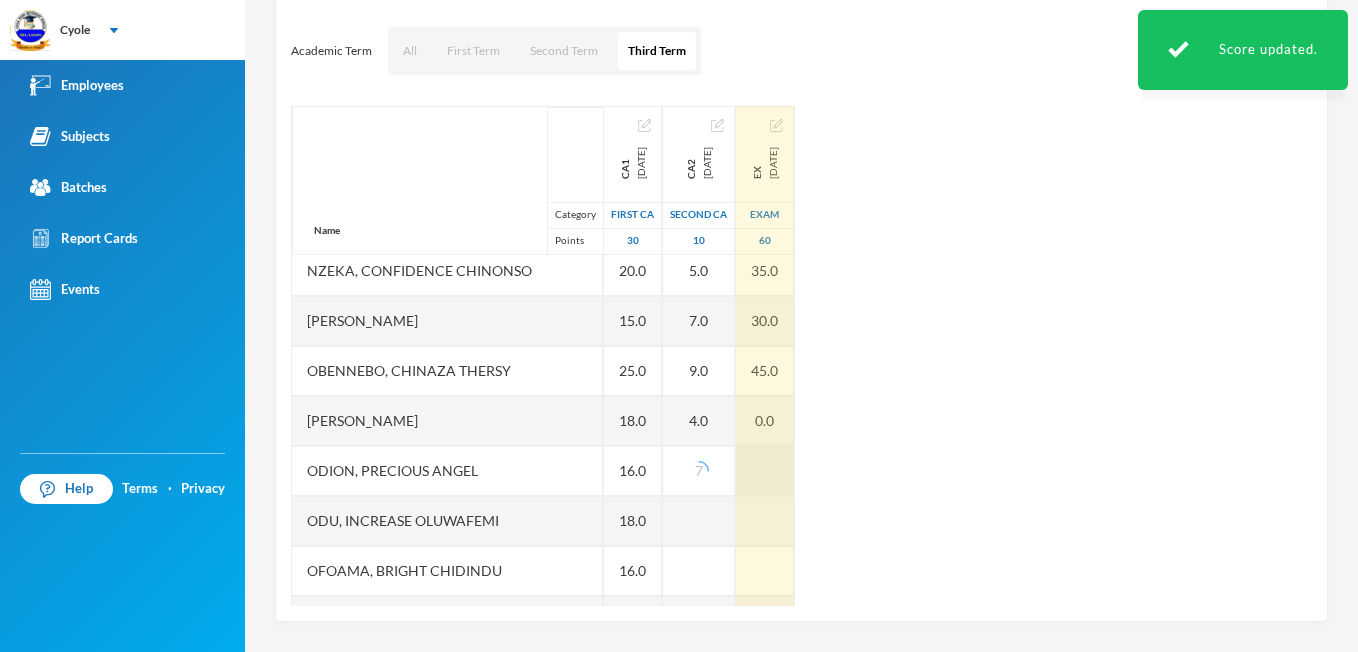 click at bounding box center (765, 471) 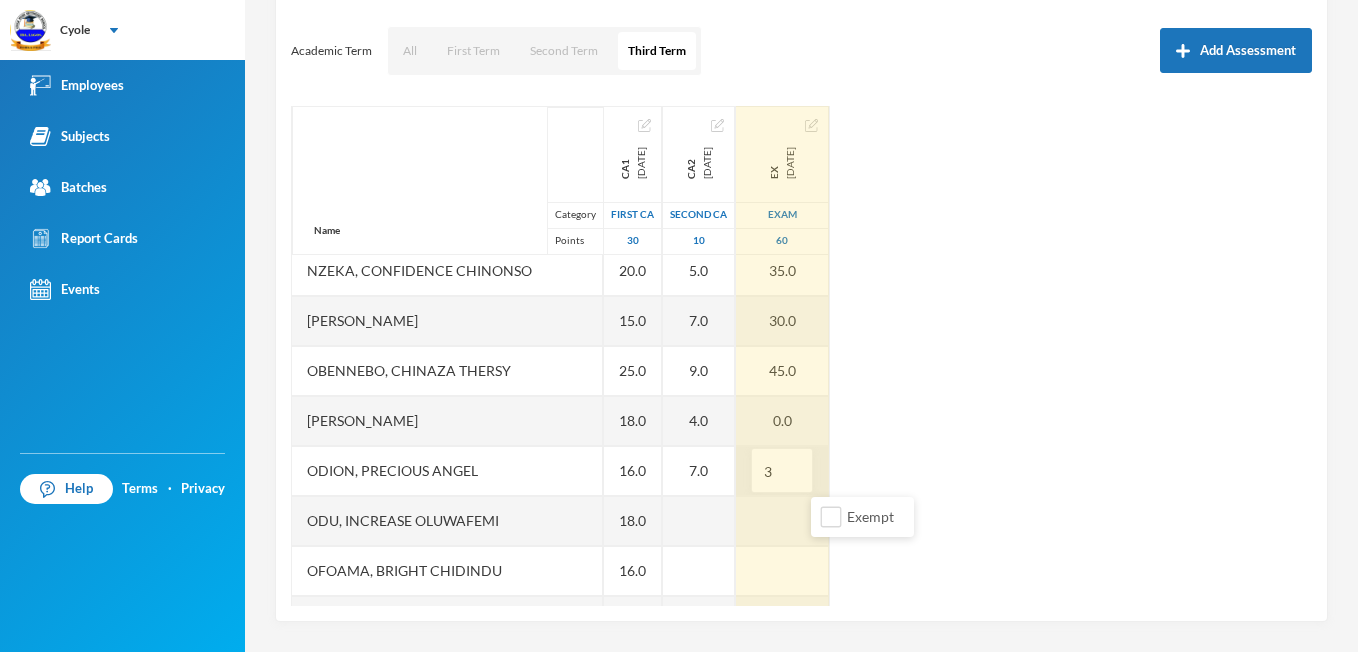 type on "34" 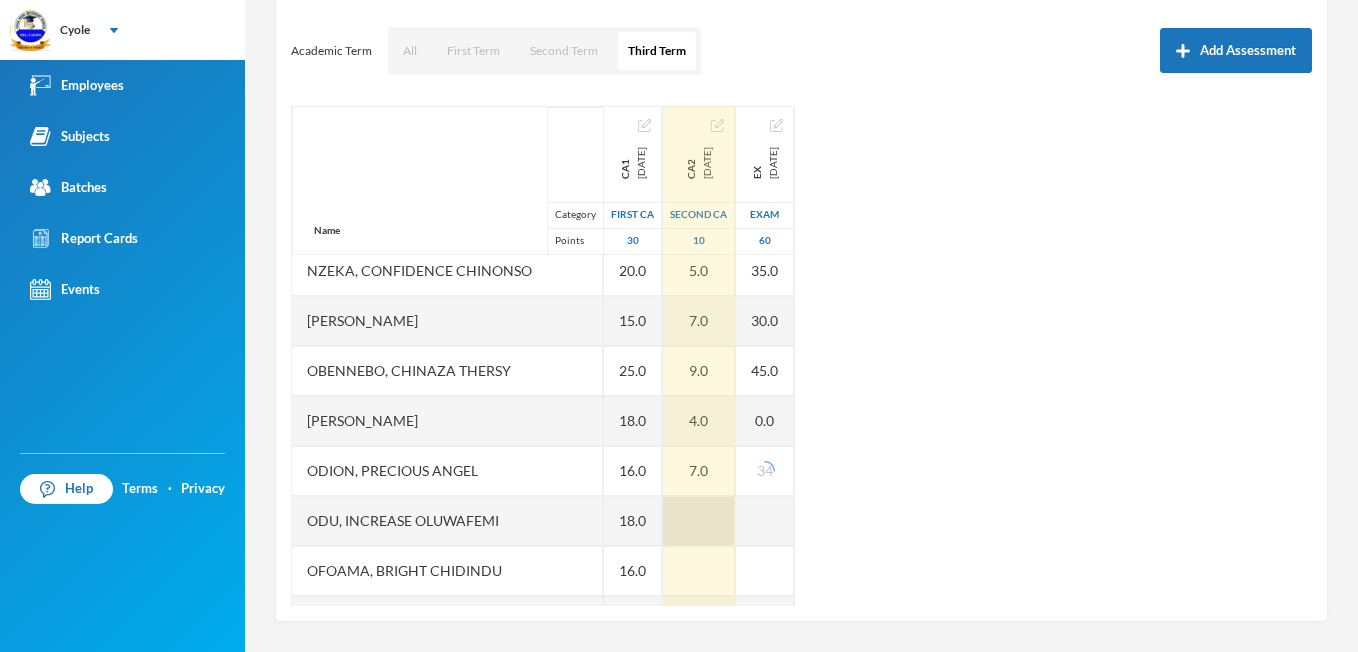 click at bounding box center (699, 521) 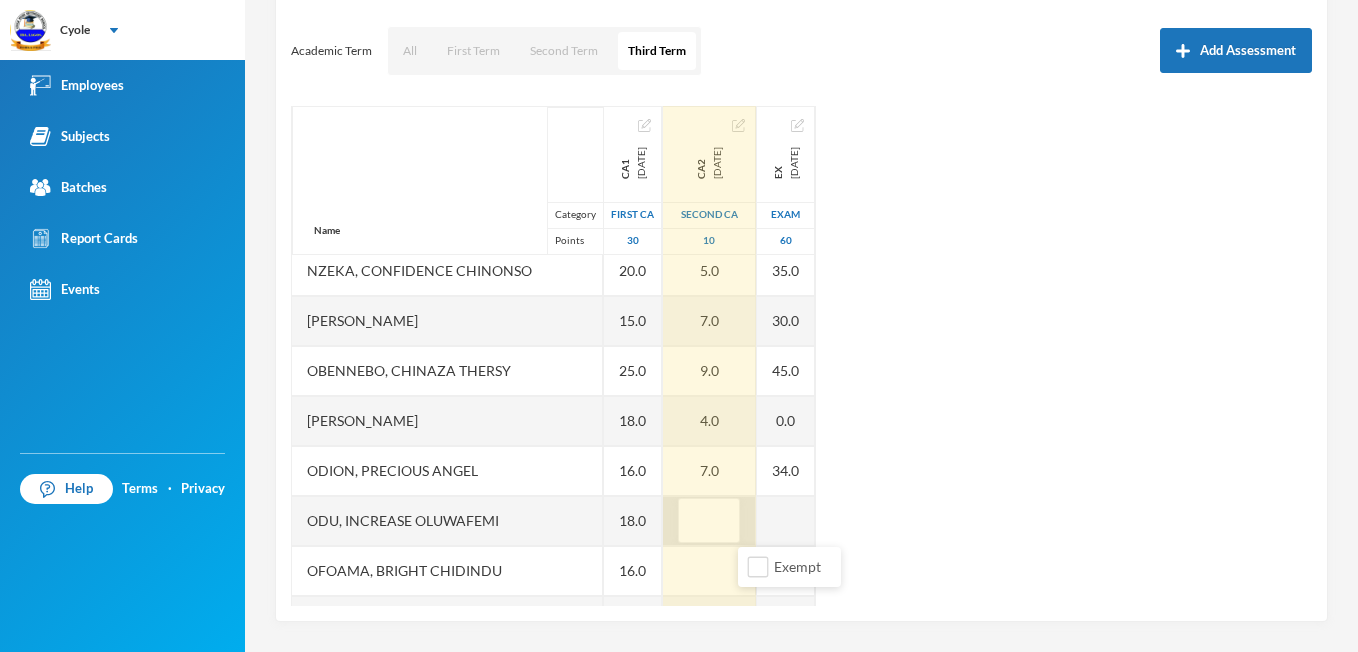 type on "4" 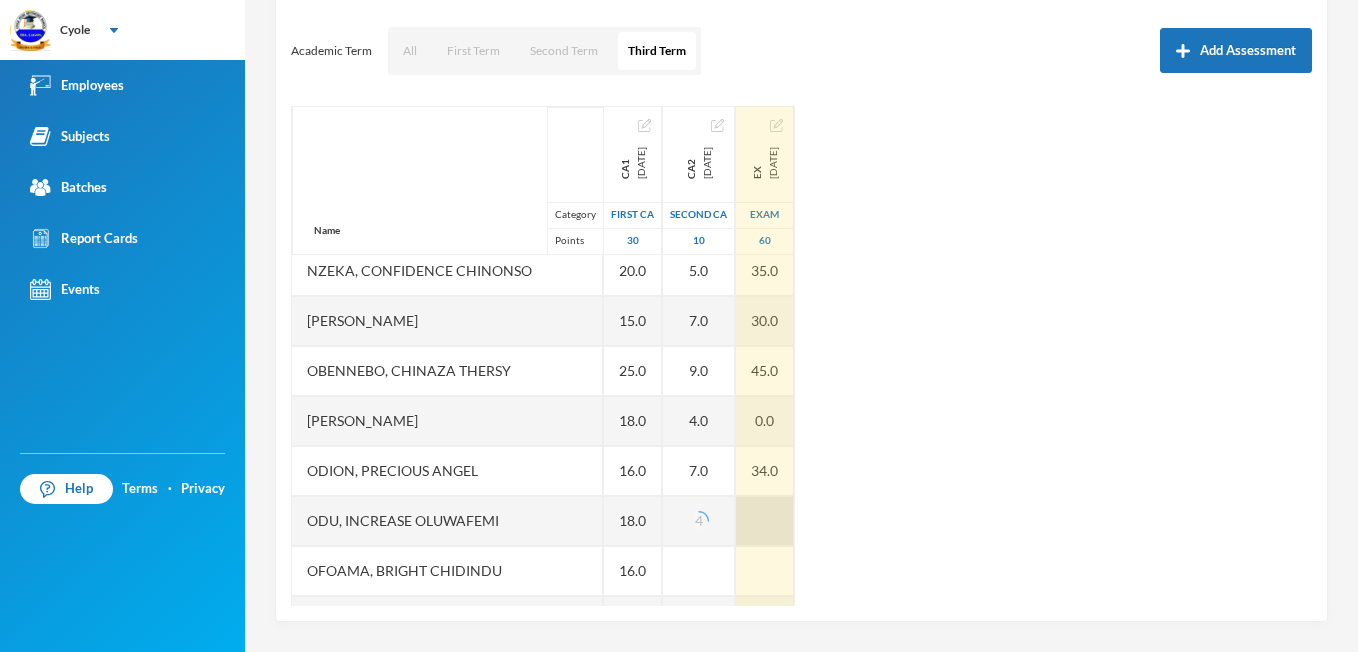 click at bounding box center [765, 521] 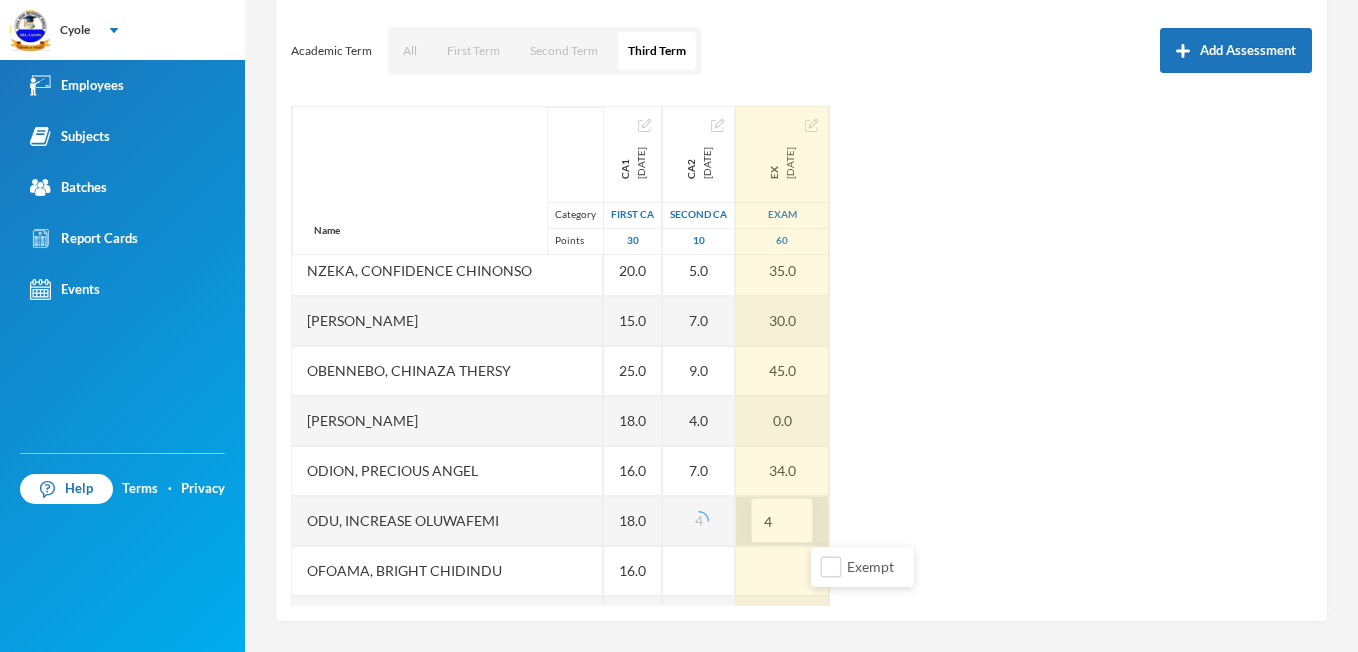 type on "40" 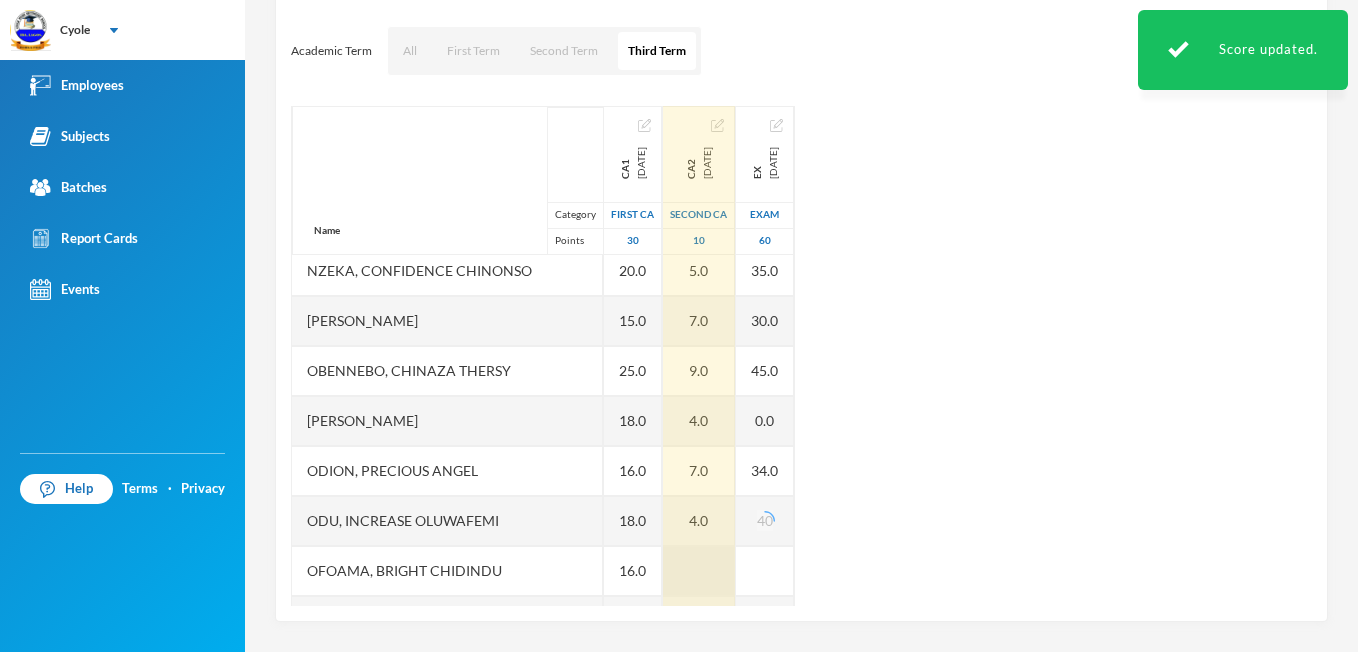 click at bounding box center (699, 571) 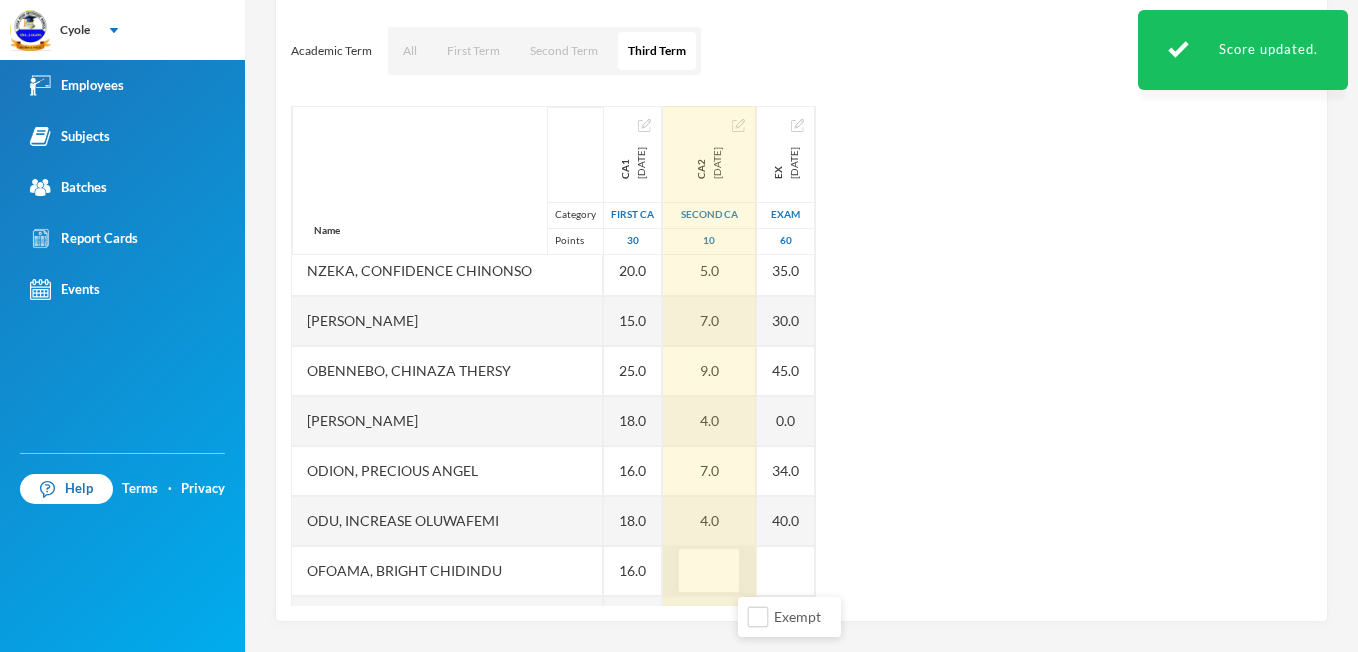 type on "4" 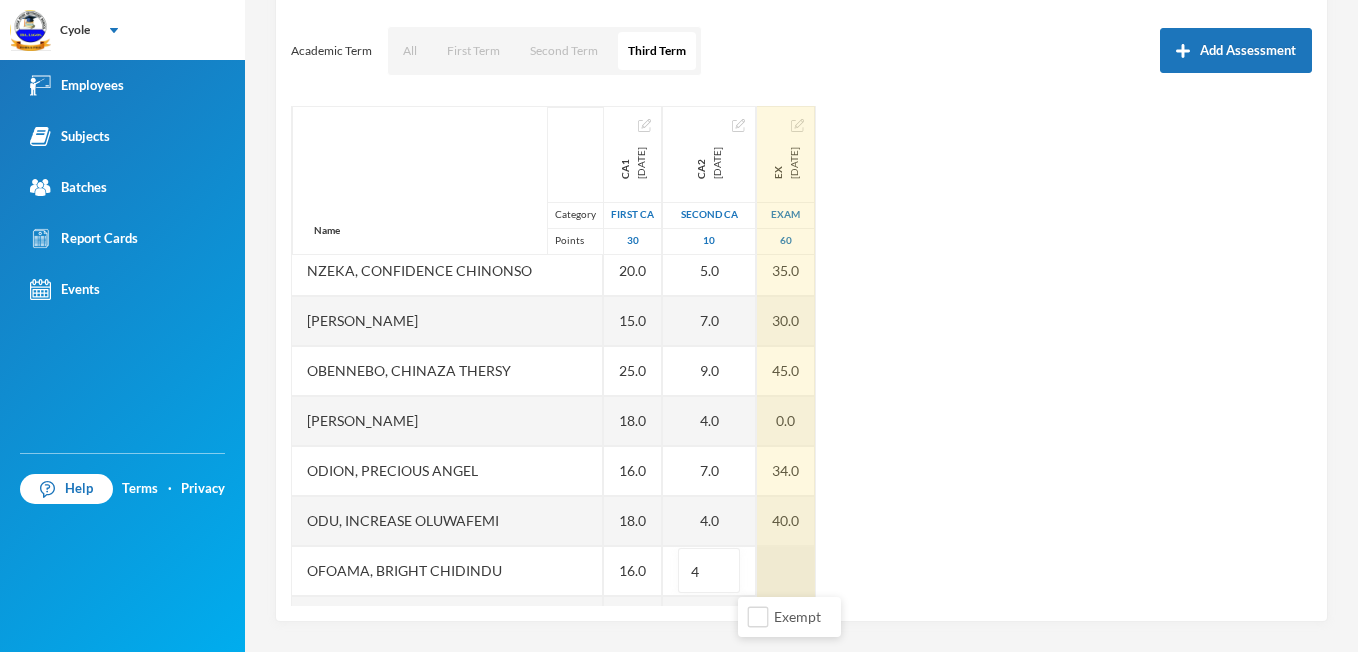 click at bounding box center [786, 571] 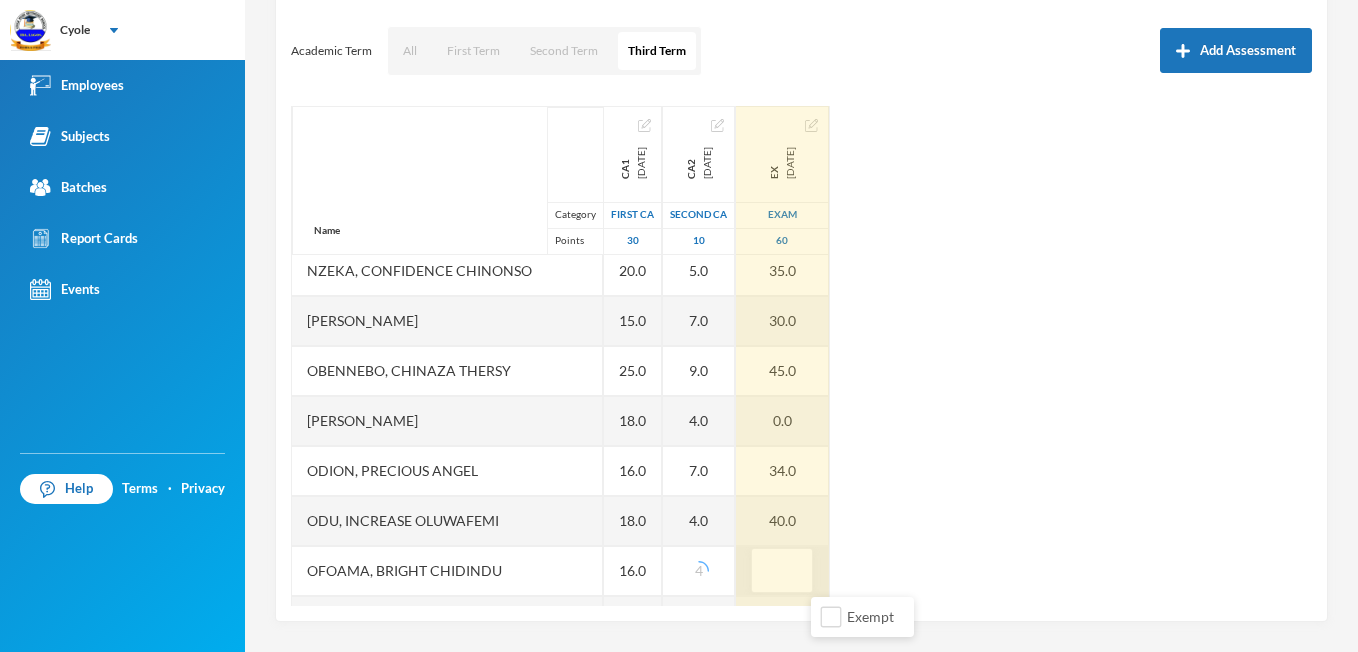 type on "0" 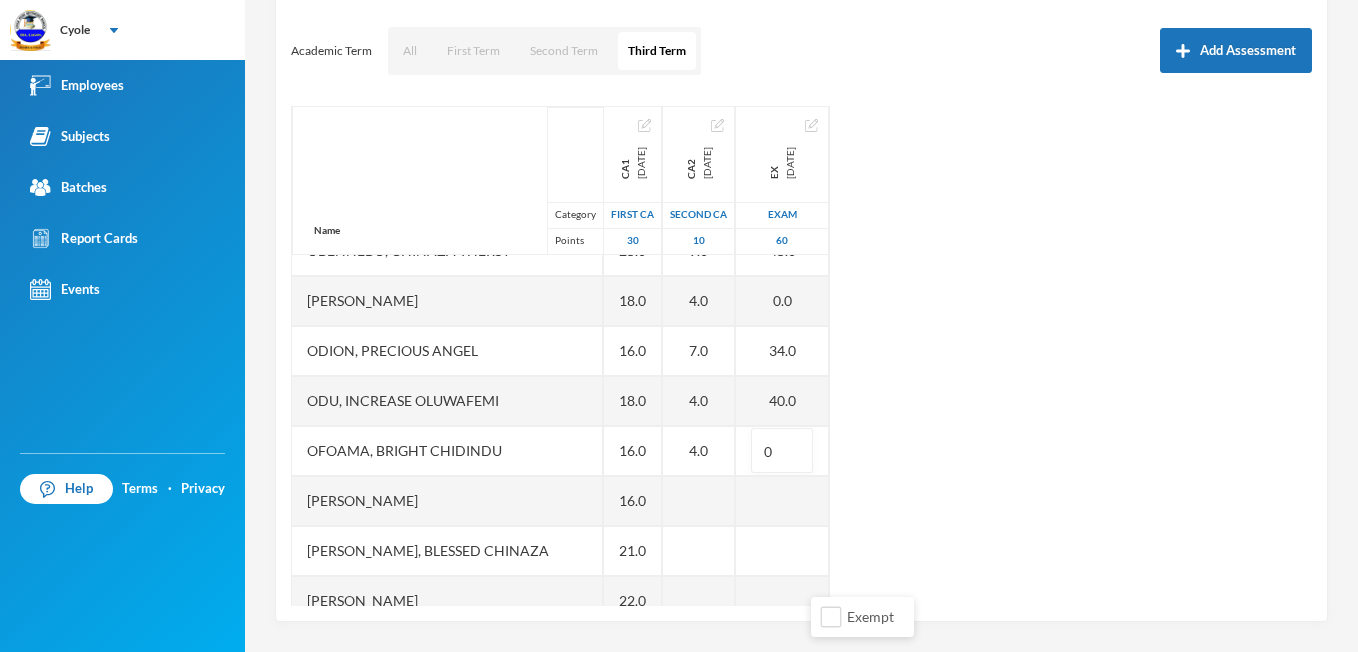 scroll, scrollTop: 1320, scrollLeft: 0, axis: vertical 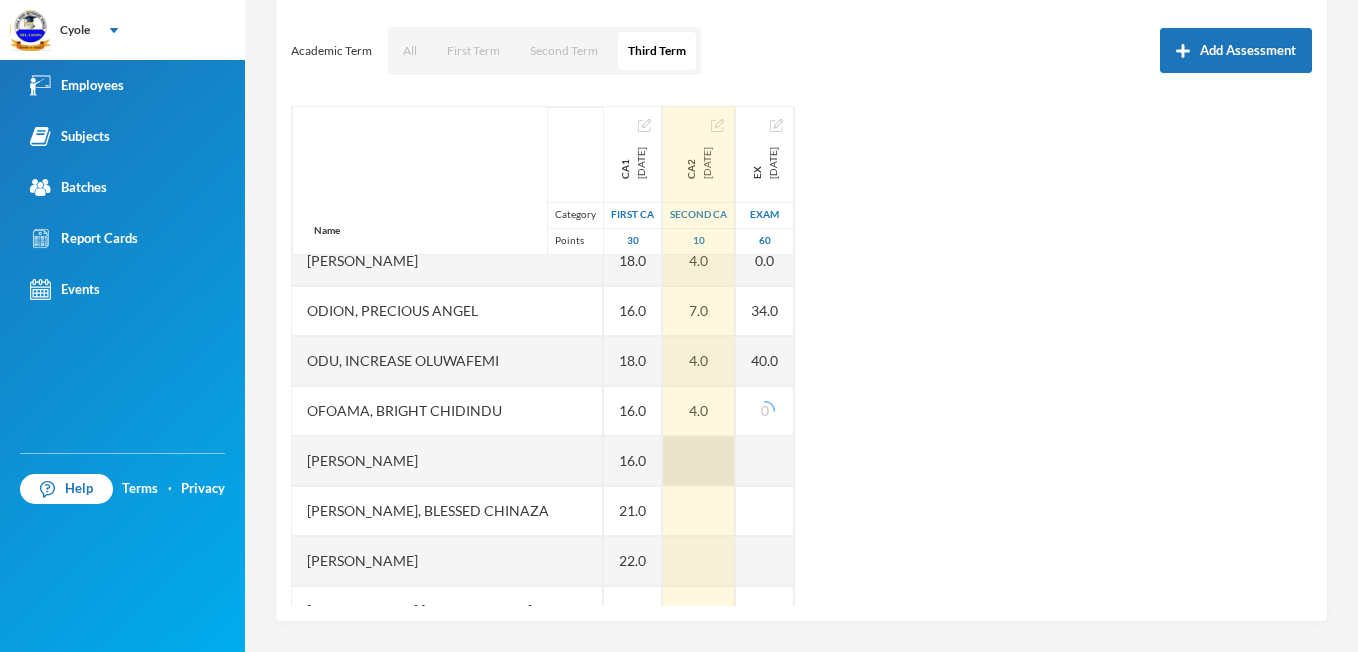 click at bounding box center [699, 461] 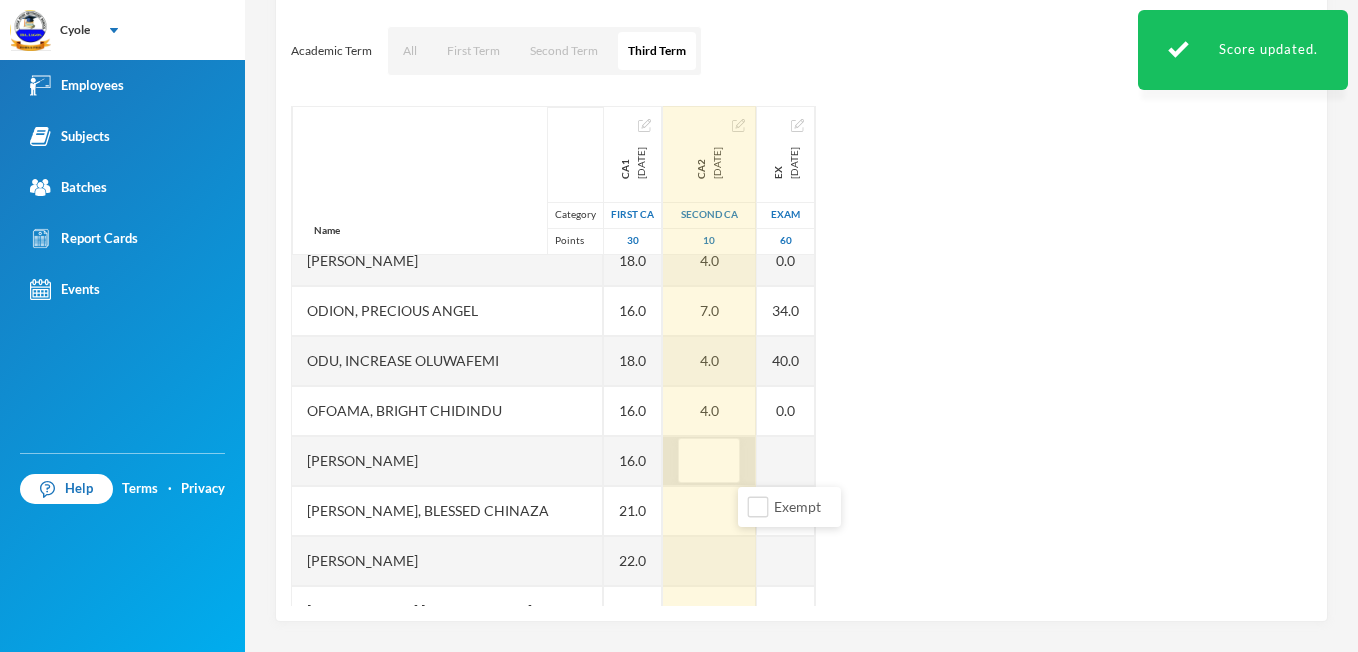 type on "6" 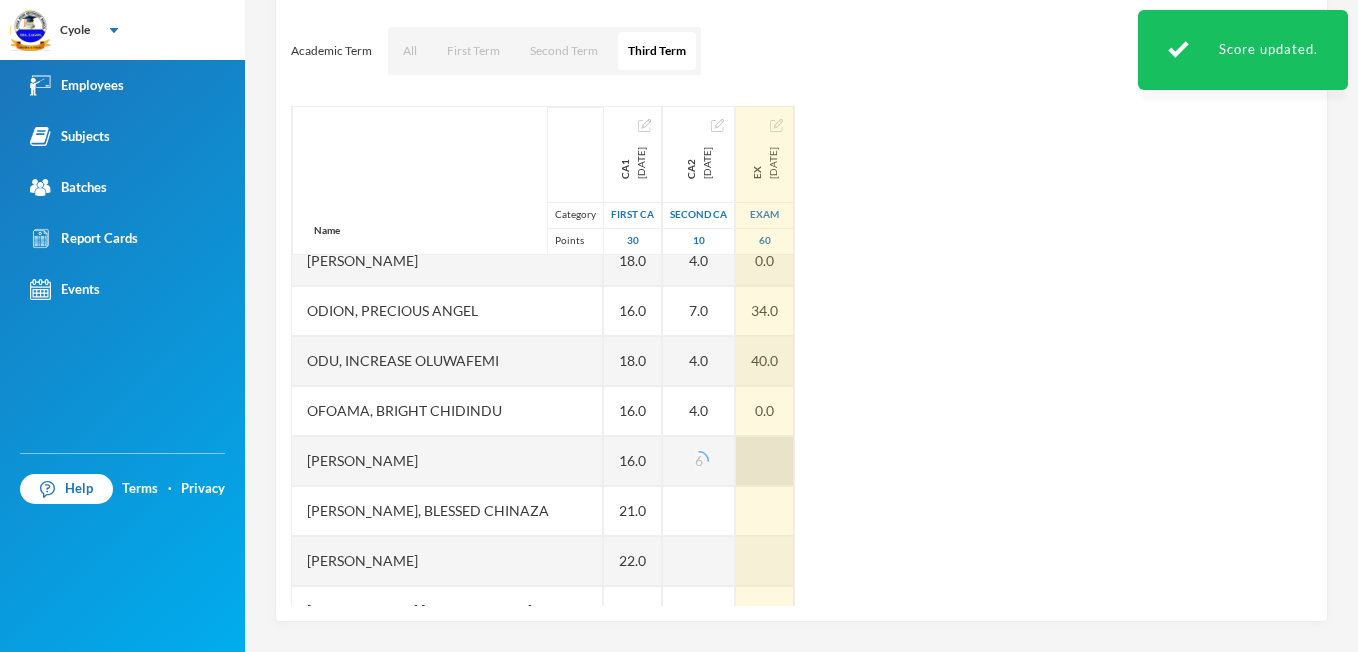 click at bounding box center (765, 461) 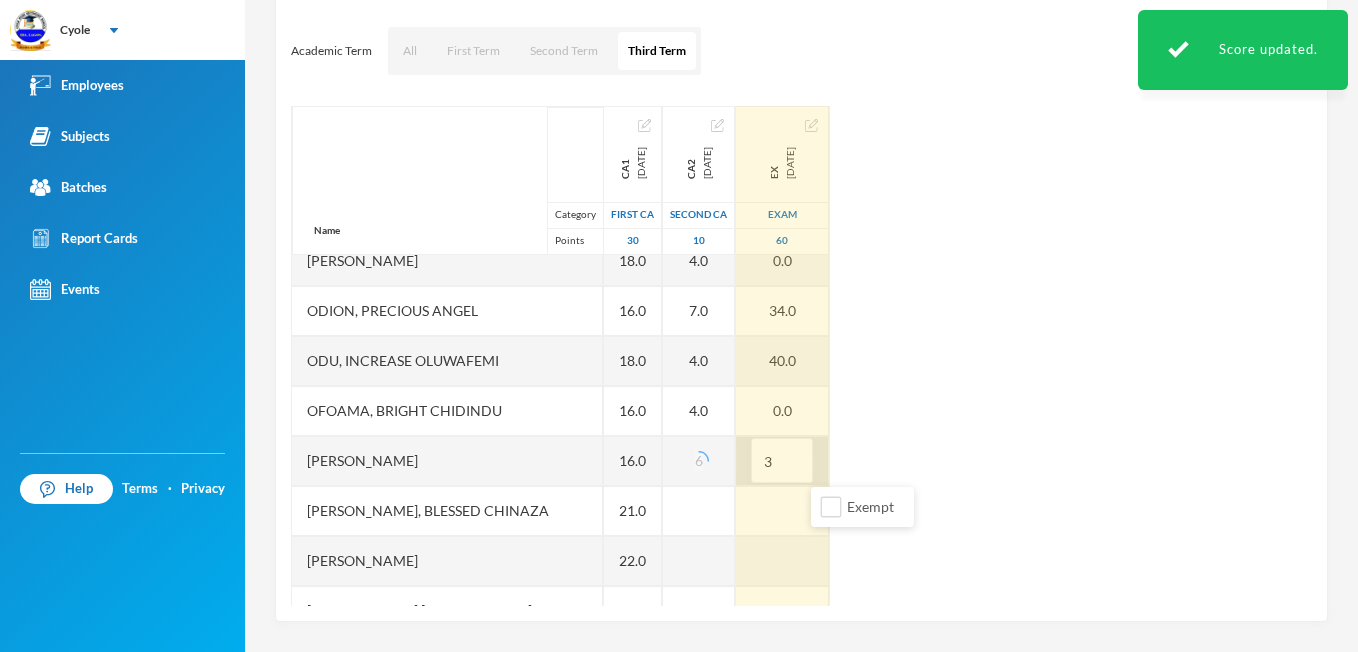 type on "33" 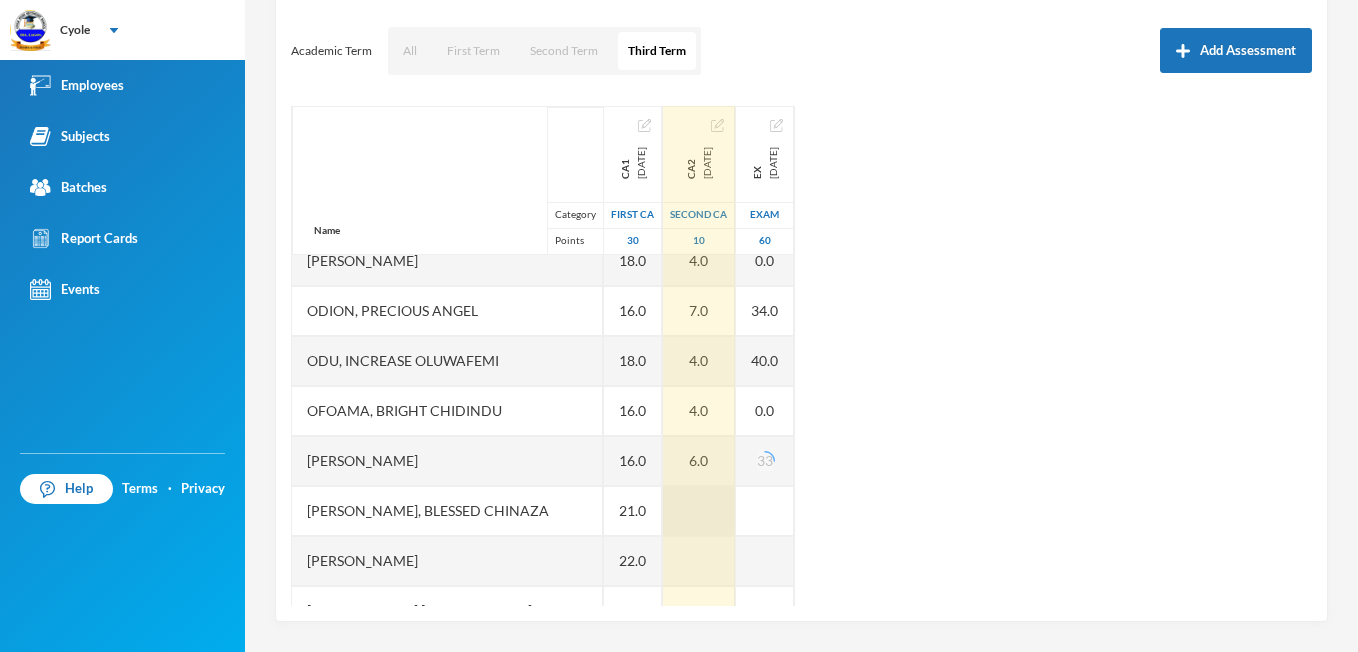 click at bounding box center [699, 511] 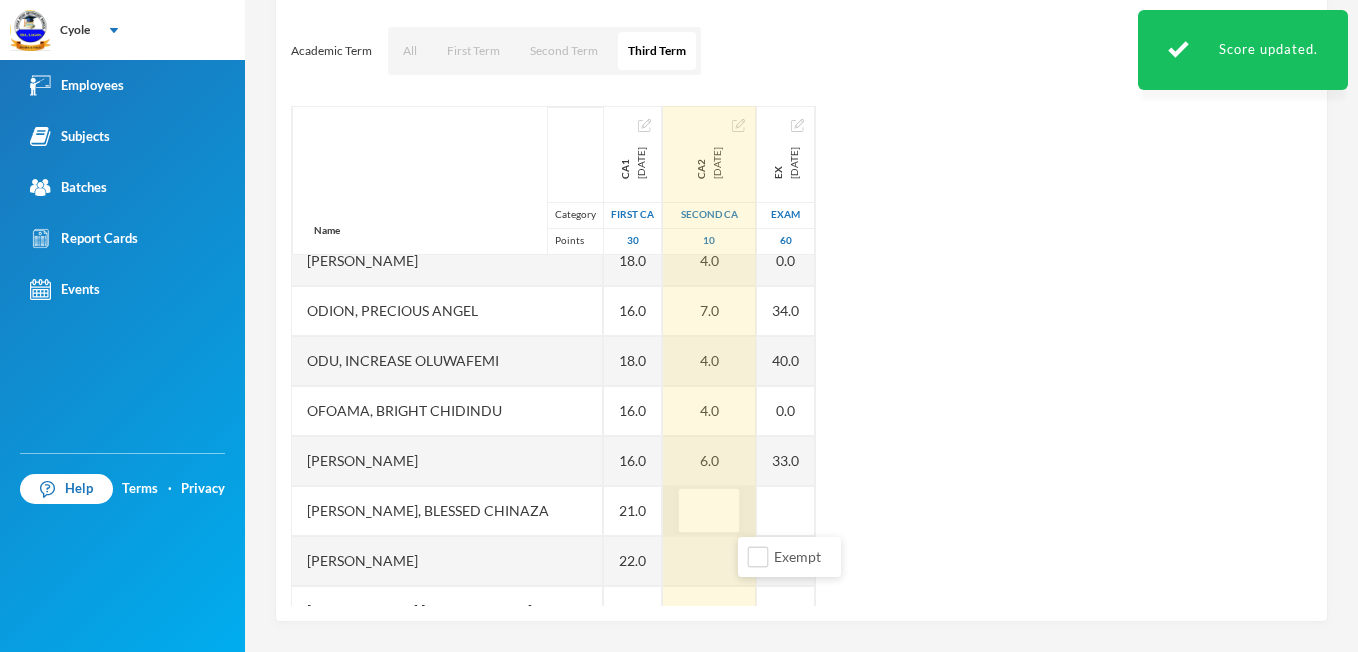 type on "7" 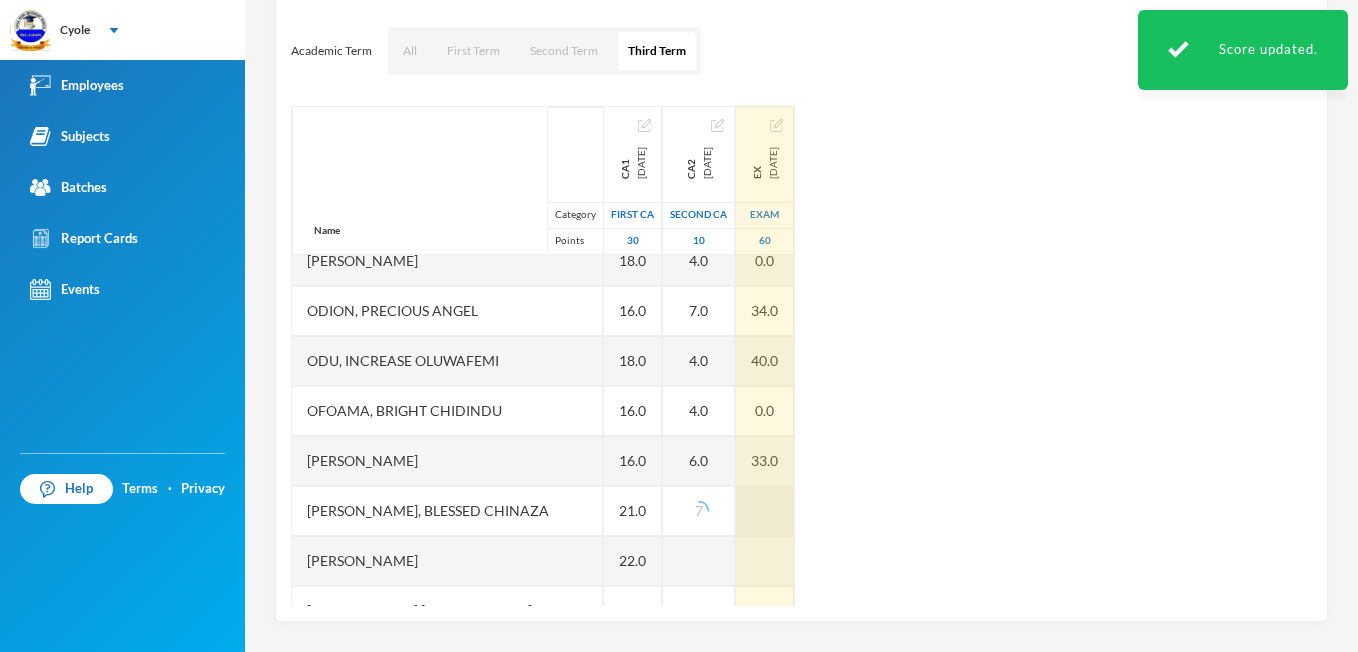 click at bounding box center (765, 511) 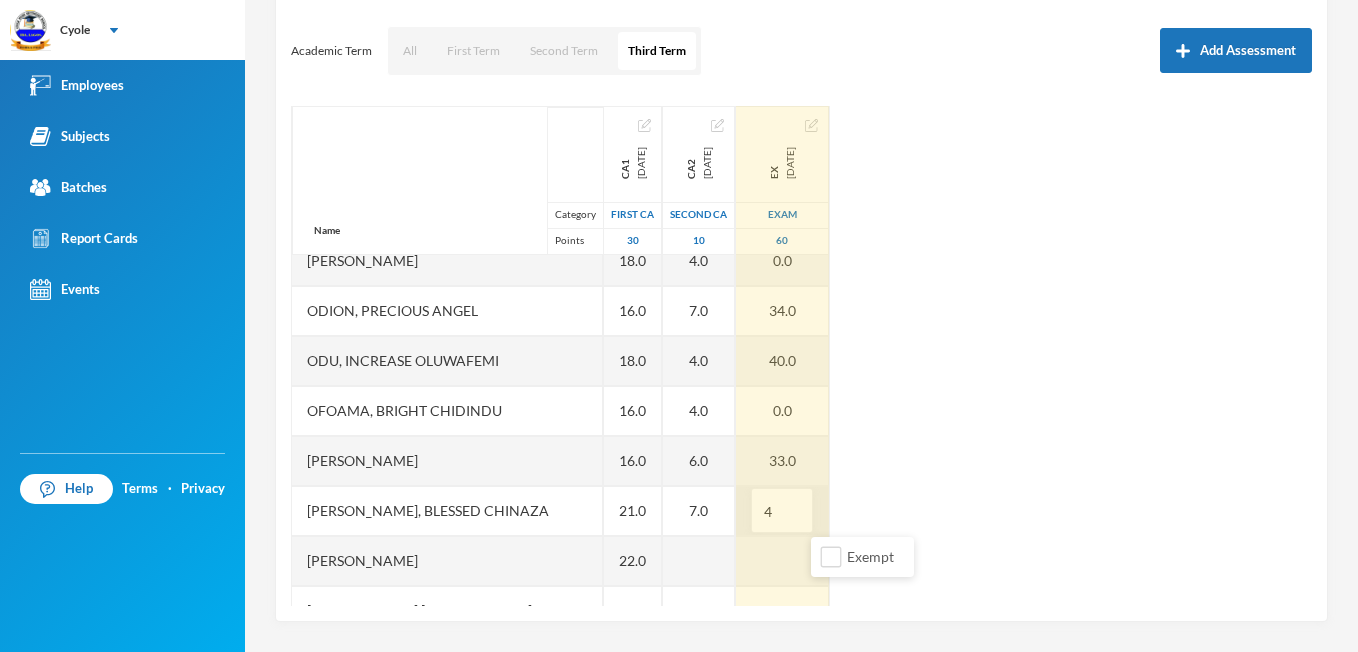 type on "45" 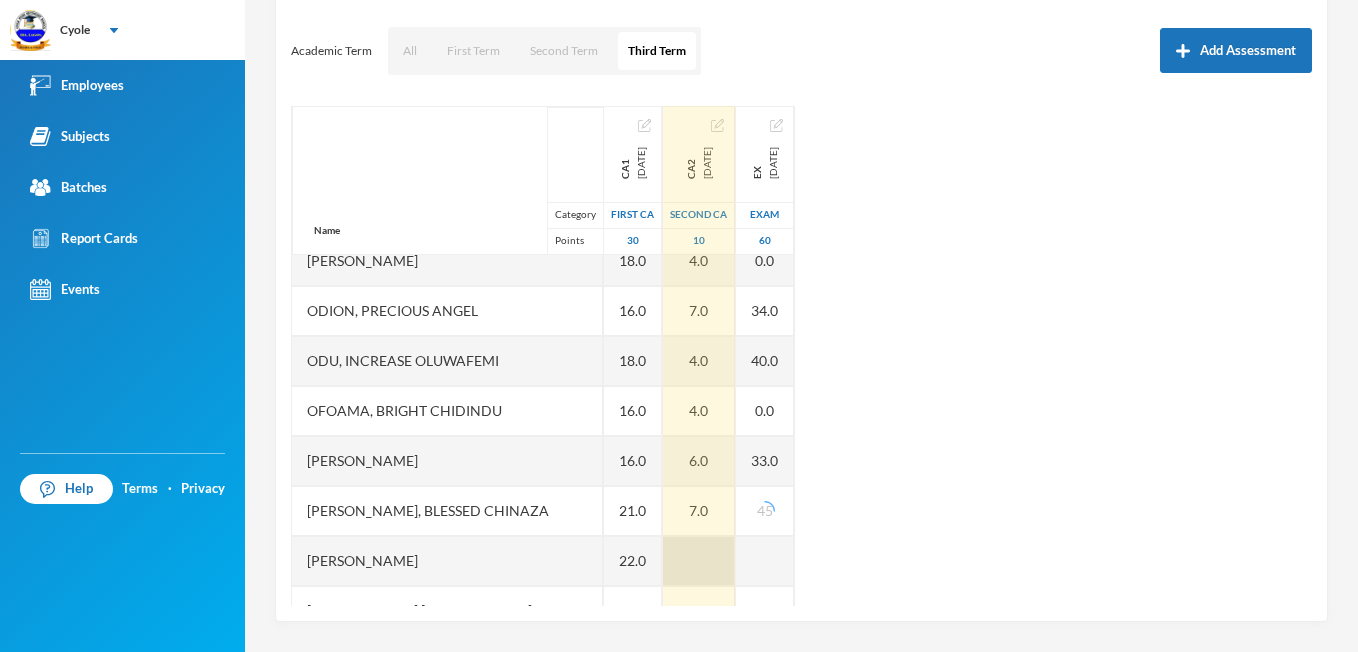 click at bounding box center [699, 561] 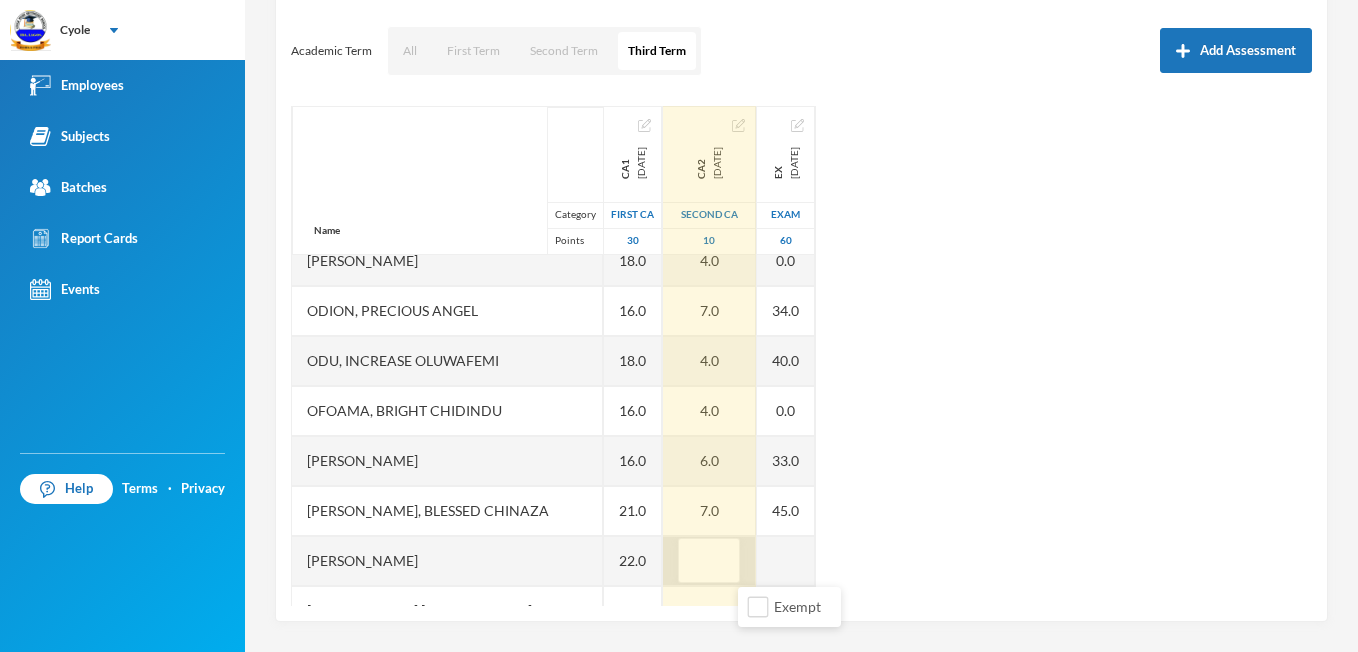 type on "9" 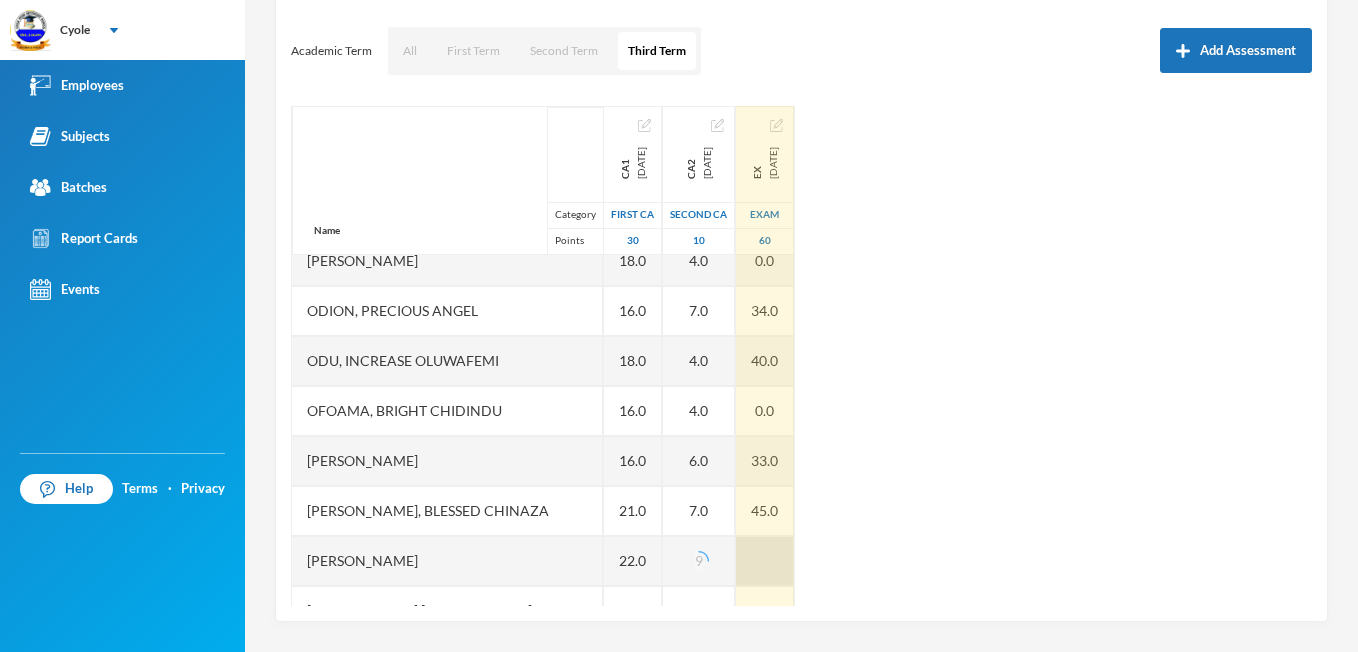 click at bounding box center [765, 561] 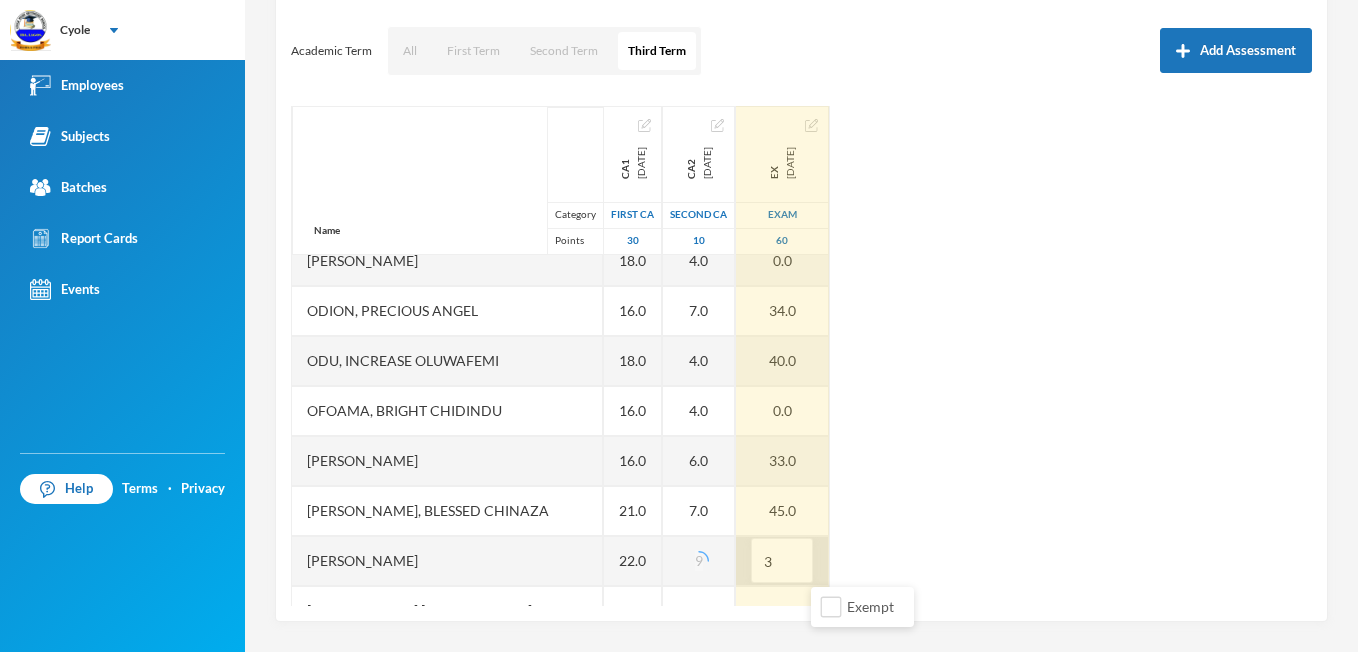 type on "38" 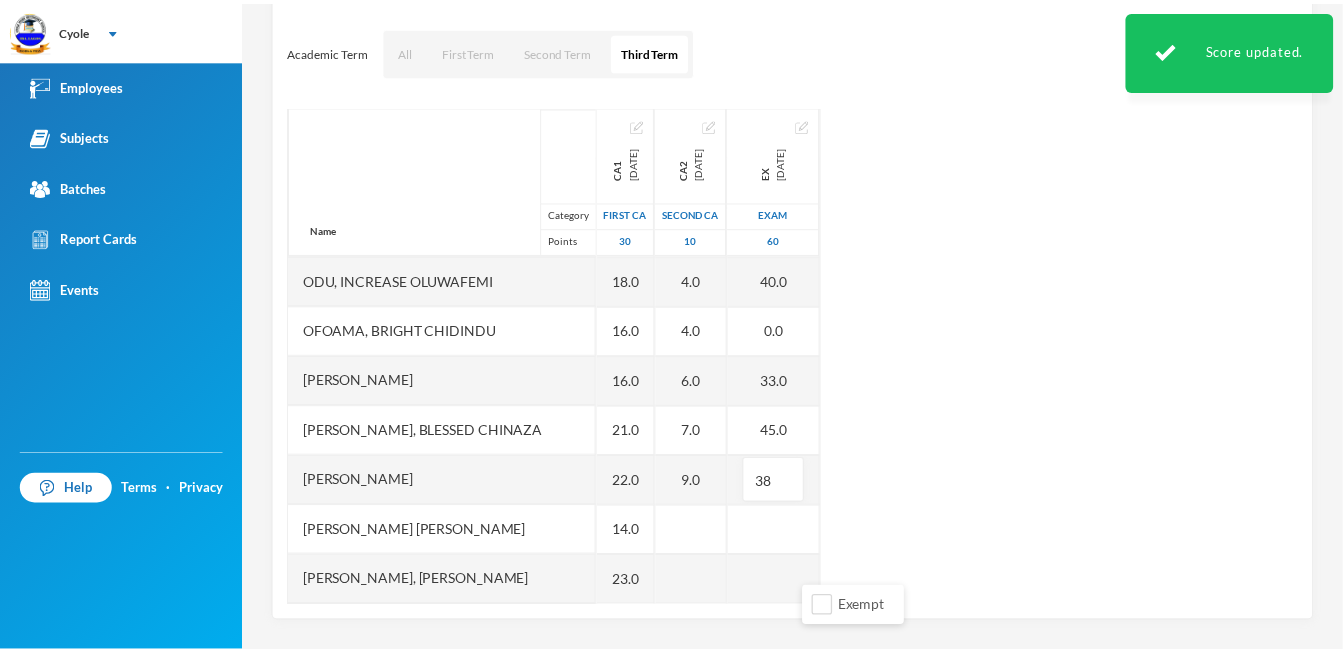 scroll, scrollTop: 1440, scrollLeft: 0, axis: vertical 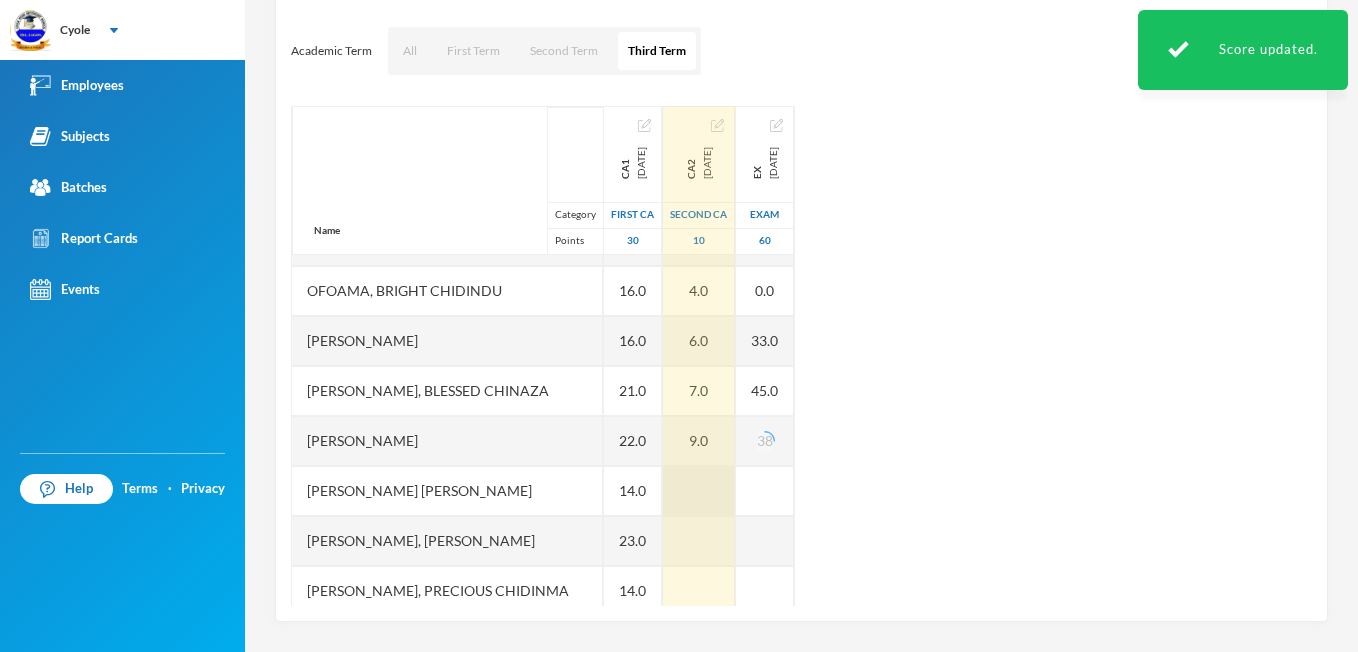 click at bounding box center [699, 491] 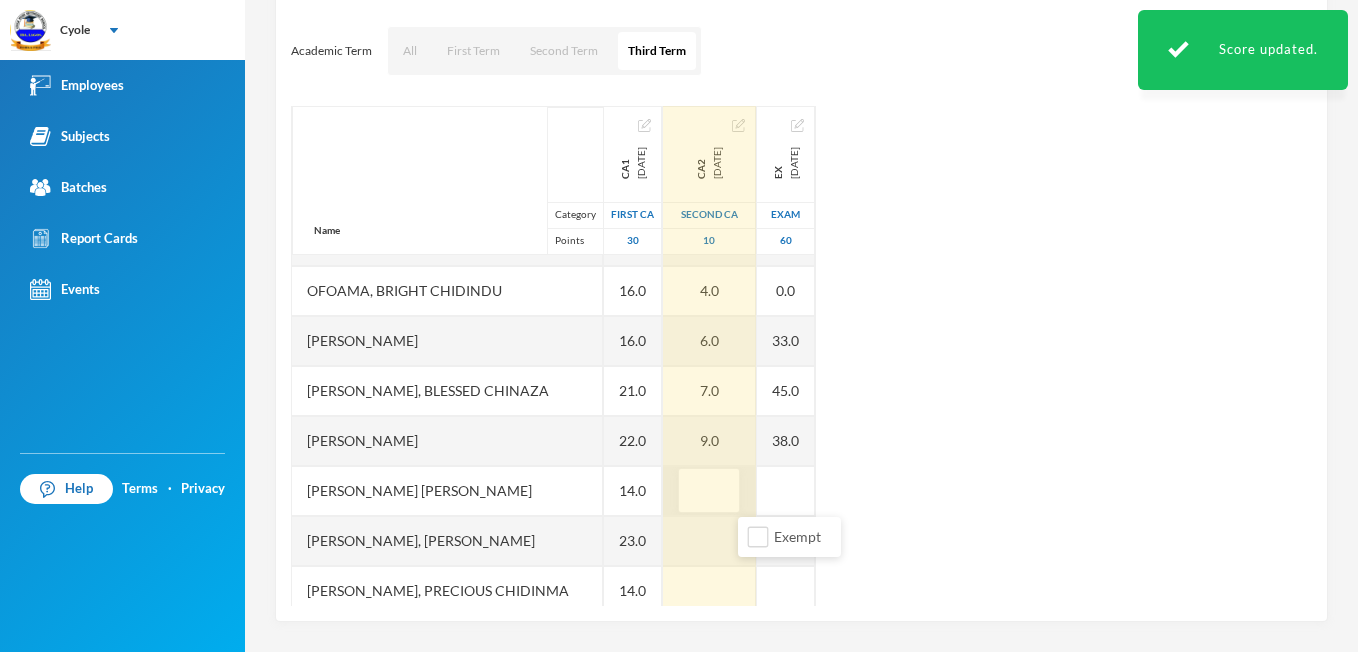 type on "5" 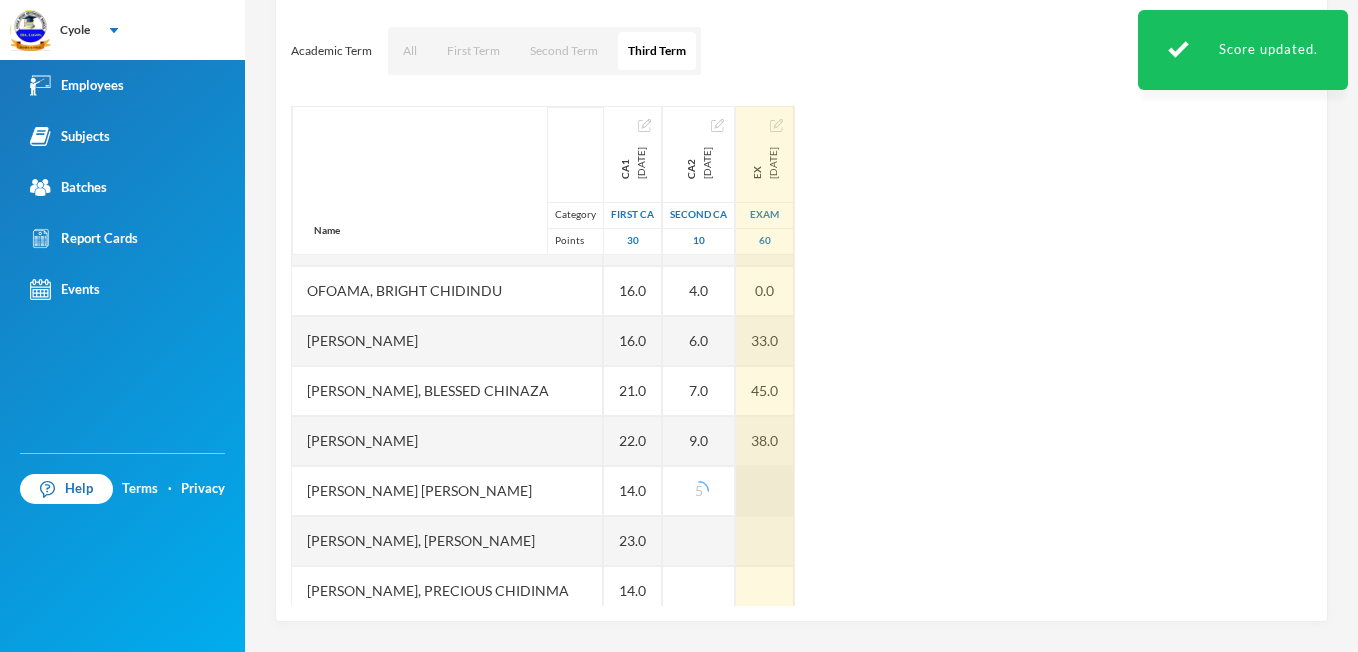 click at bounding box center (765, 491) 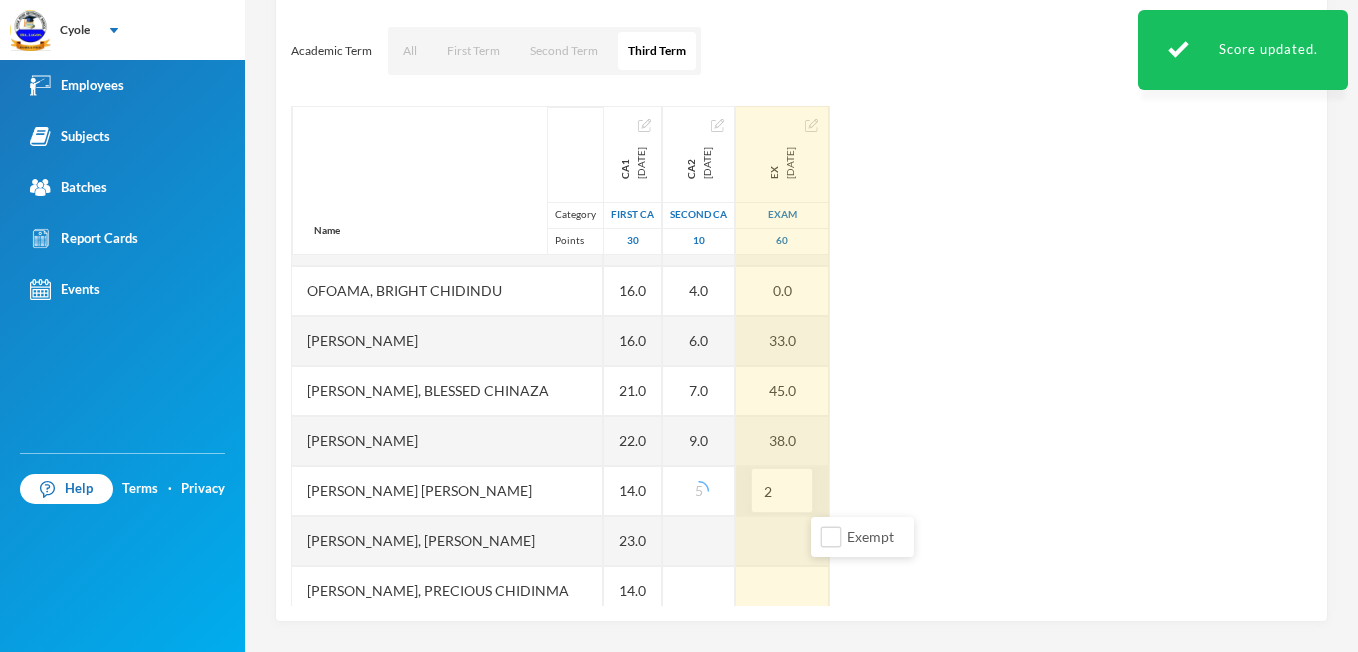 type on "25" 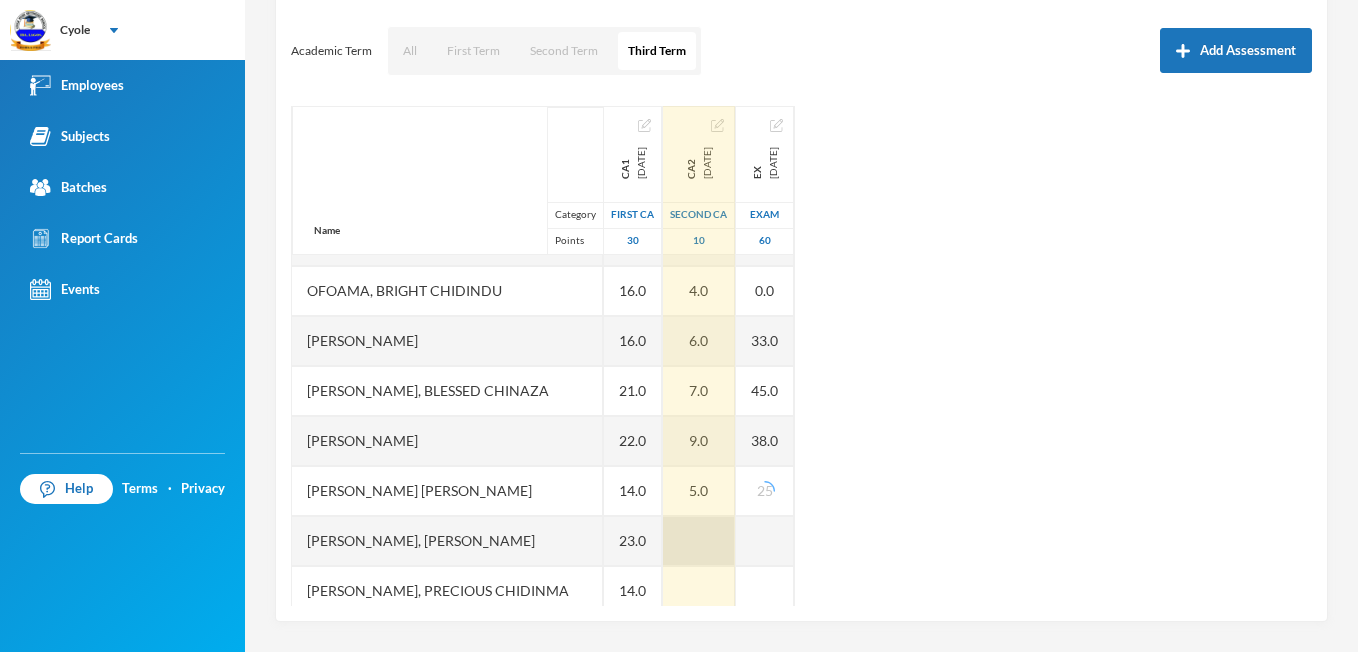 click at bounding box center (699, 541) 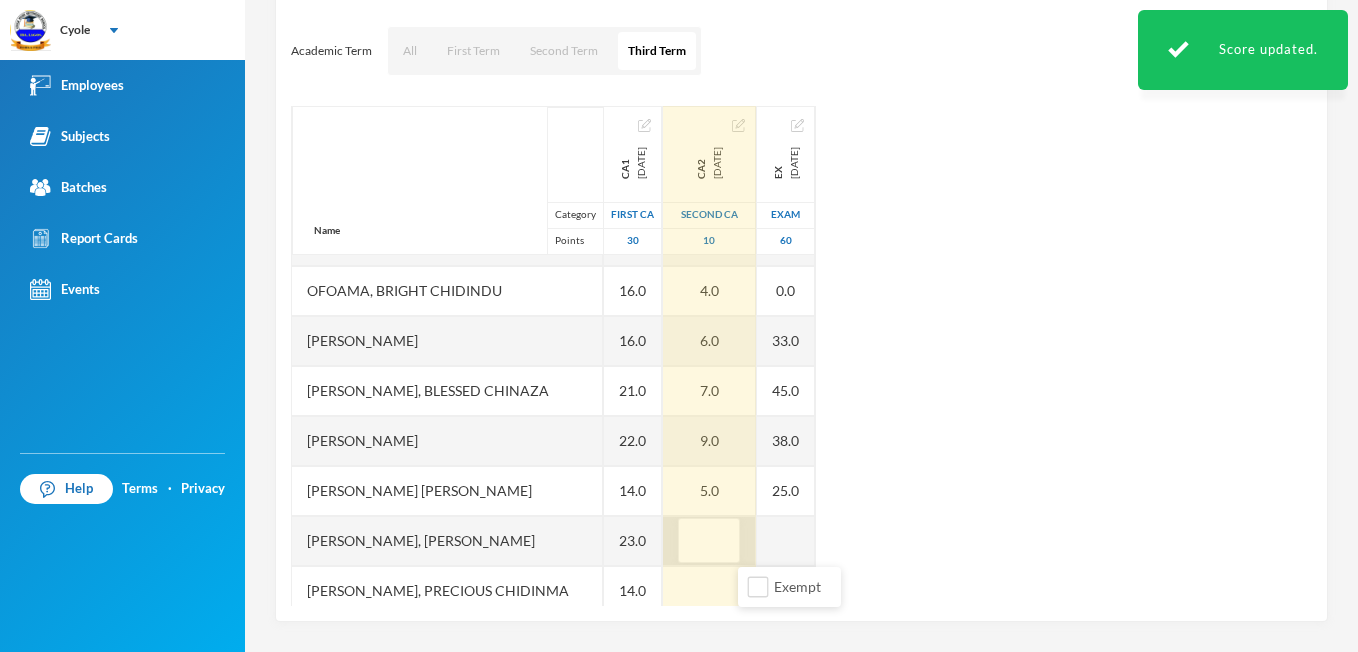 type on "7" 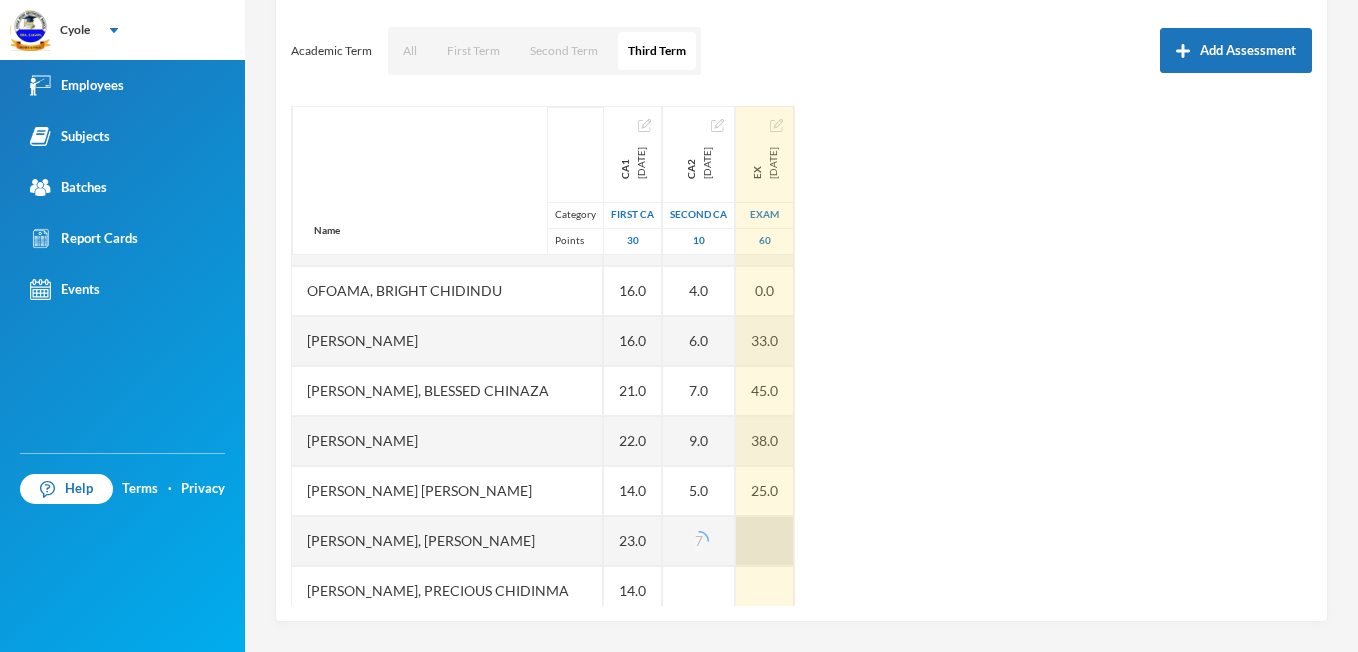 click at bounding box center (765, 541) 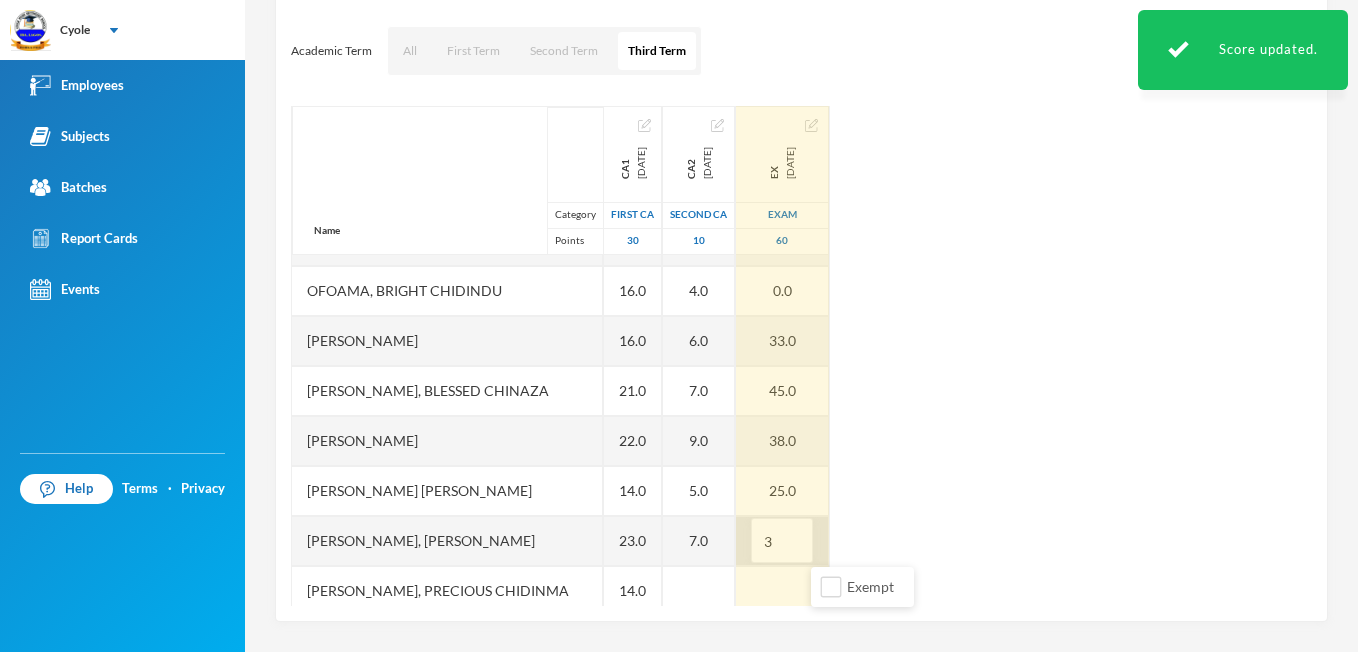 type on "36" 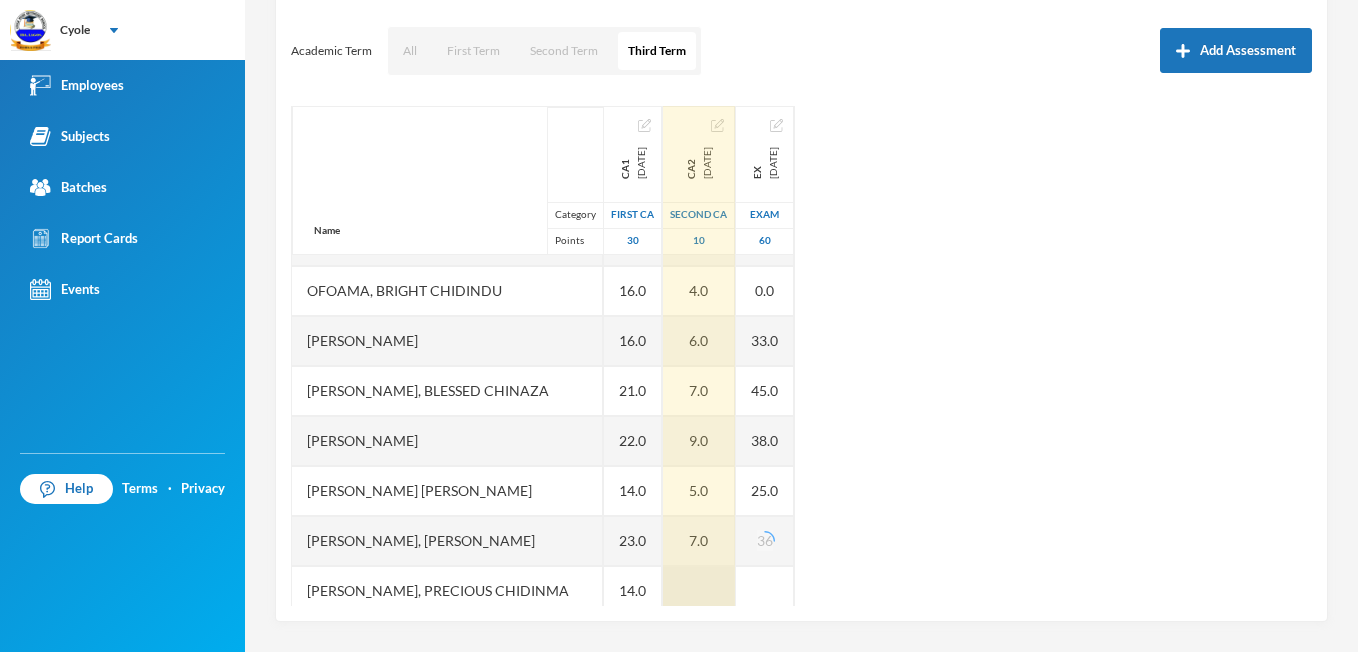 click at bounding box center (699, 591) 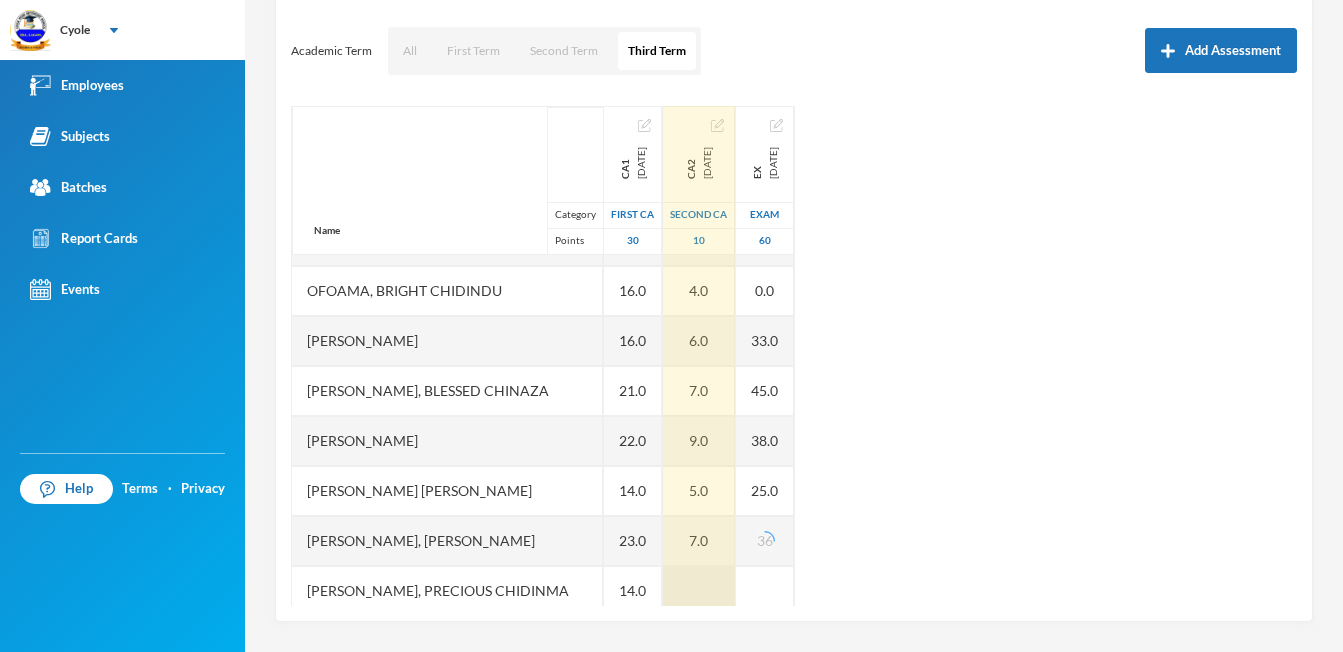 scroll, scrollTop: 1449, scrollLeft: 0, axis: vertical 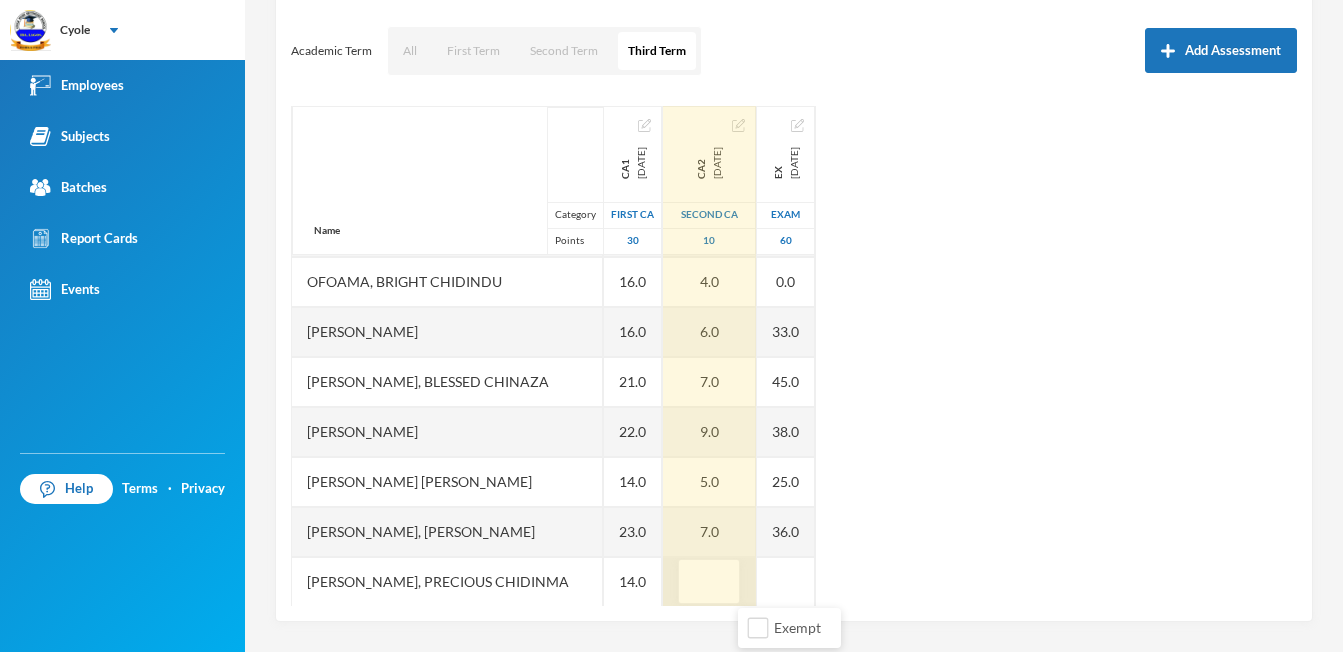 type on "2" 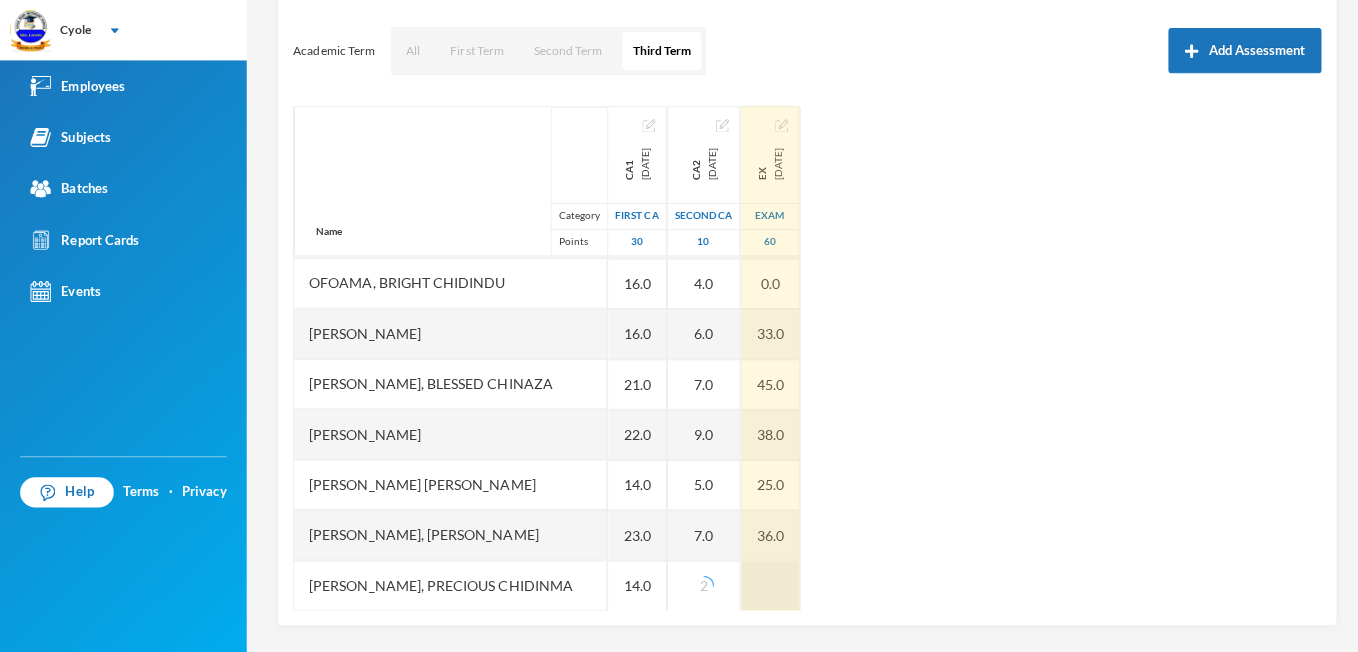 click at bounding box center (765, 582) 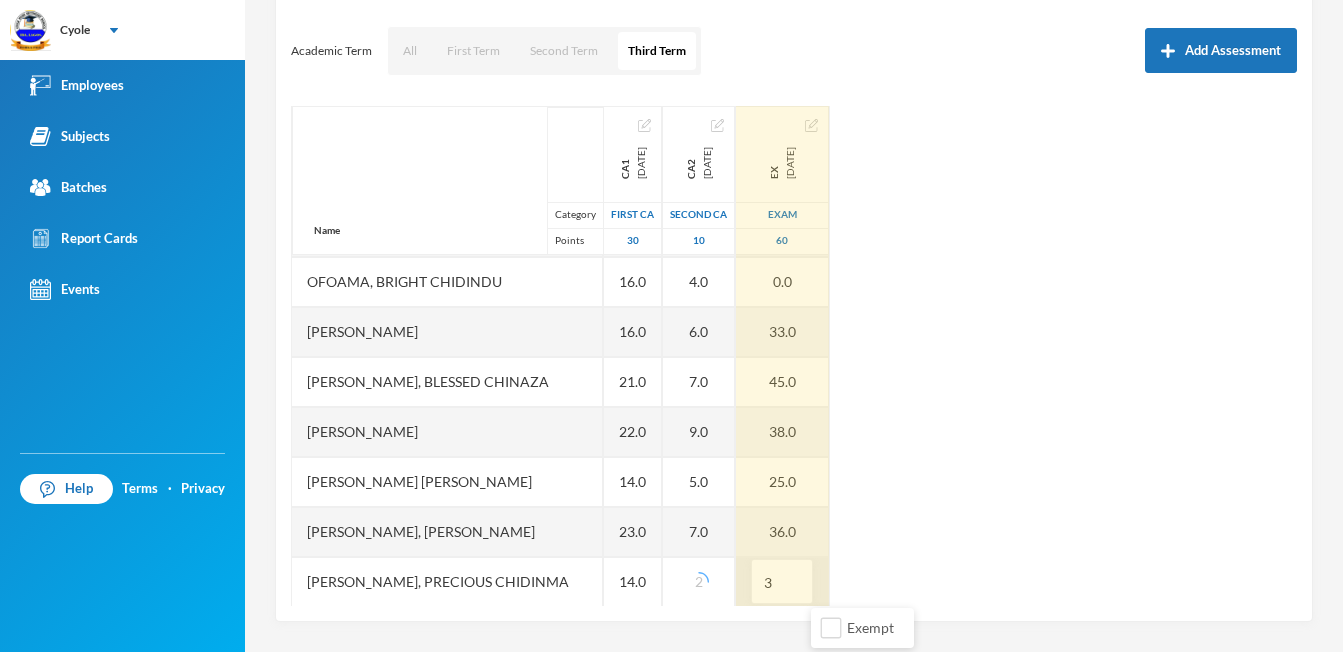 type on "34" 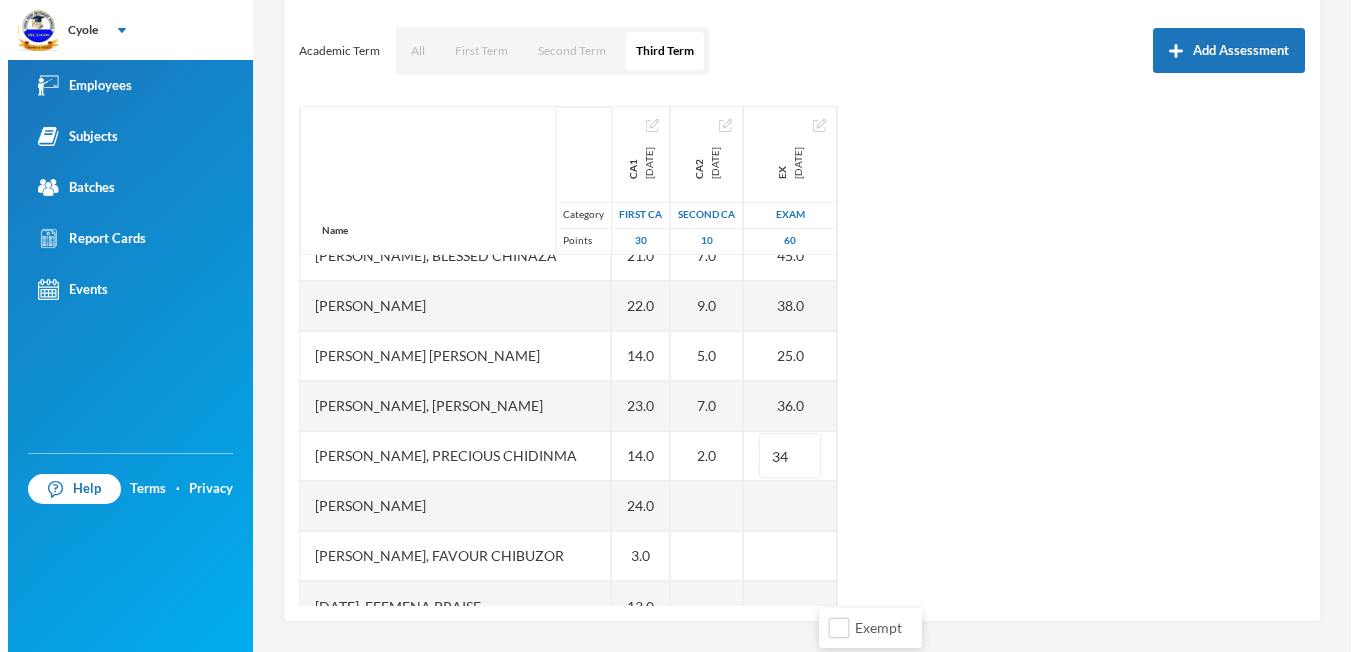 scroll, scrollTop: 1601, scrollLeft: 0, axis: vertical 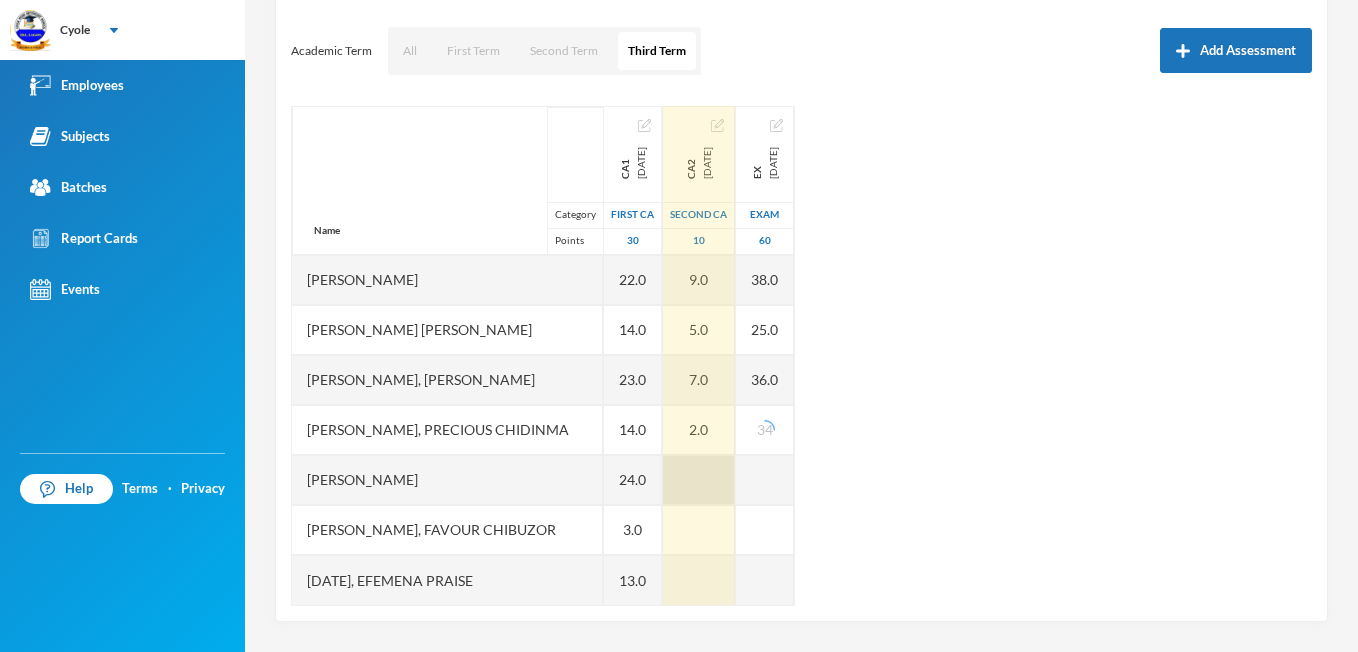 click at bounding box center (699, 480) 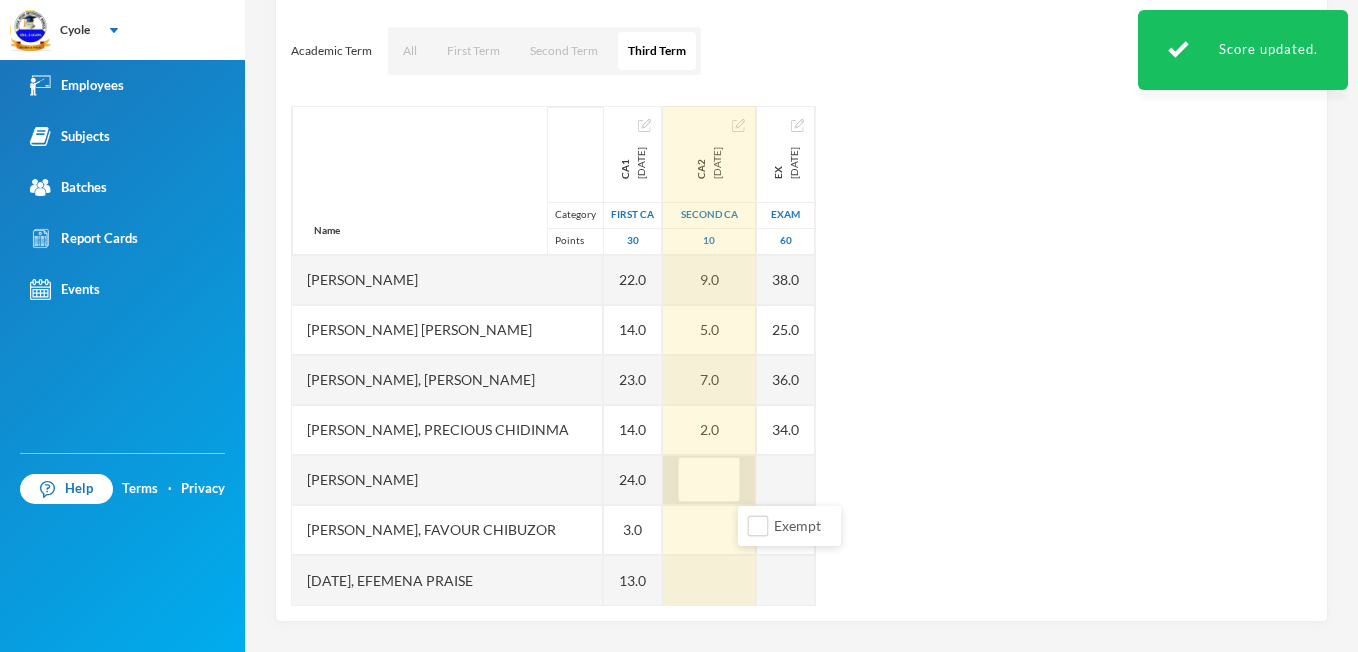 type on "9" 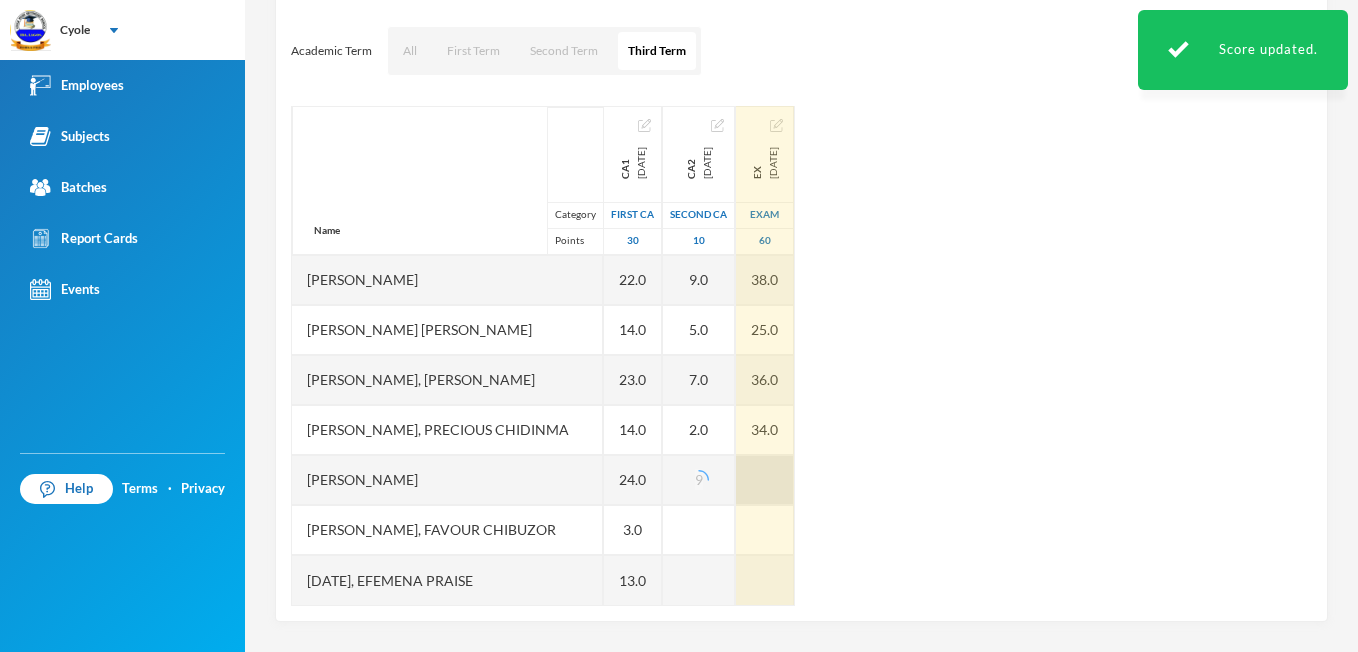 click at bounding box center (765, 480) 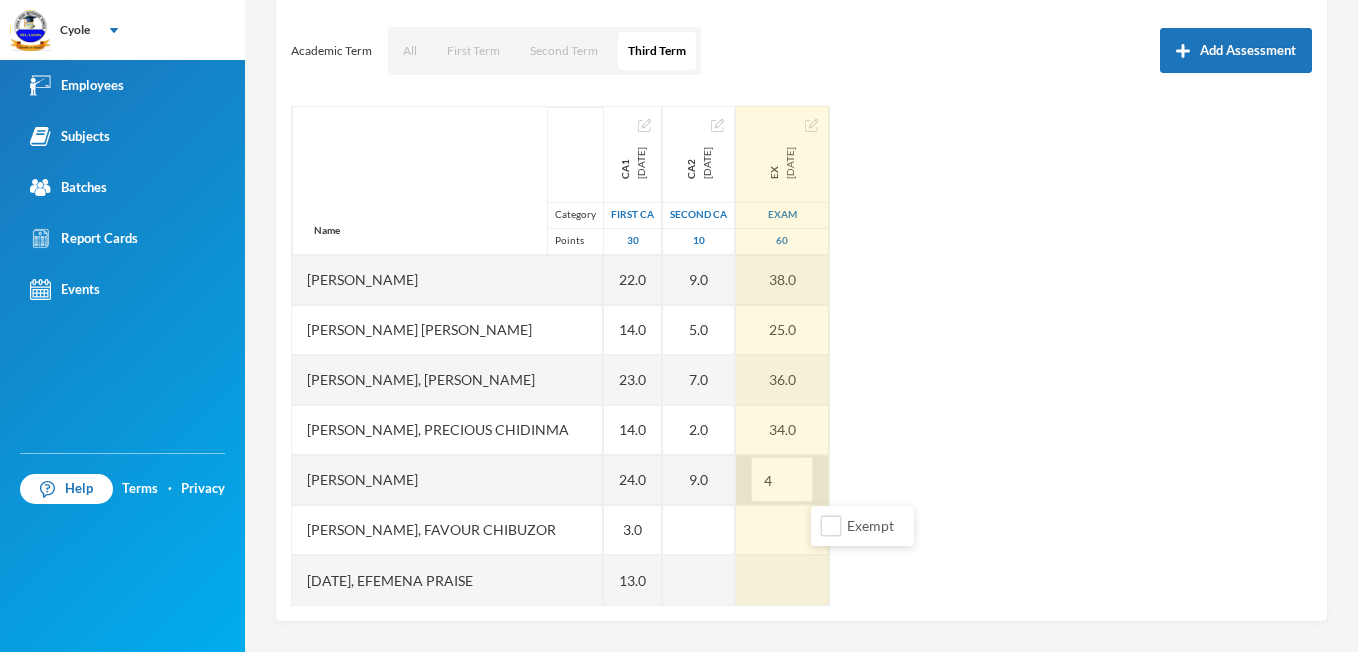 type on "45" 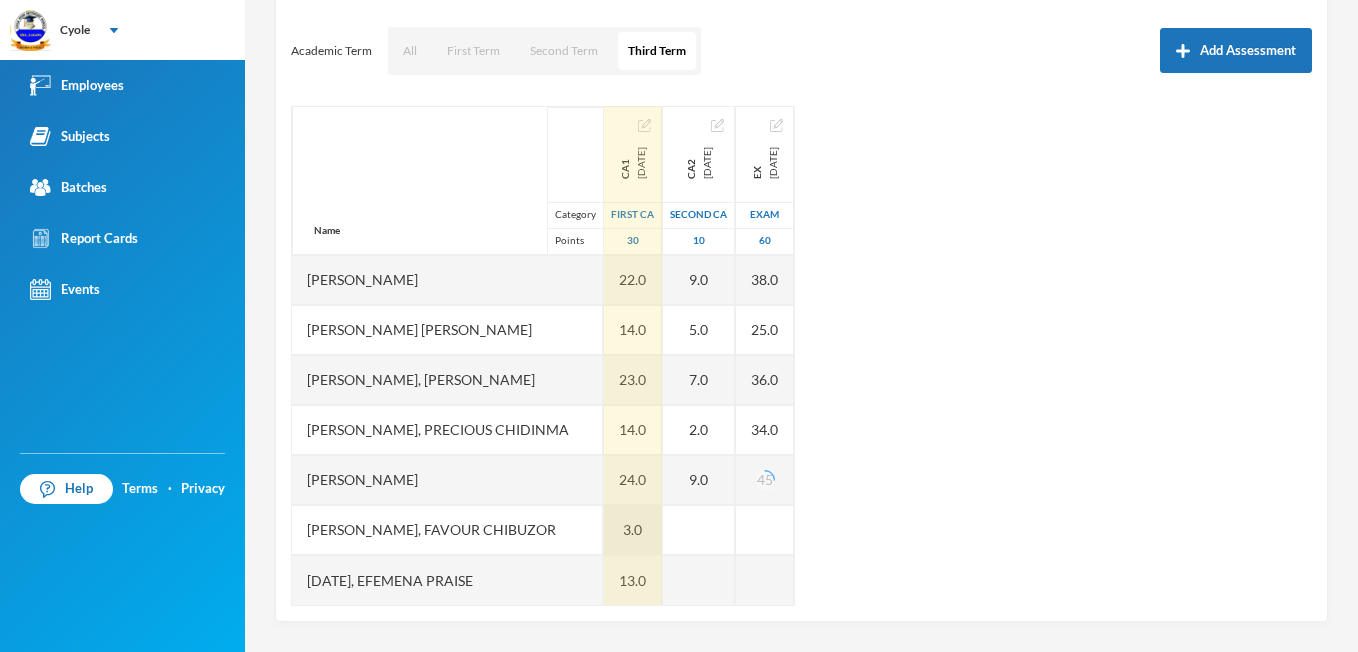 click on "3.0" at bounding box center [633, 530] 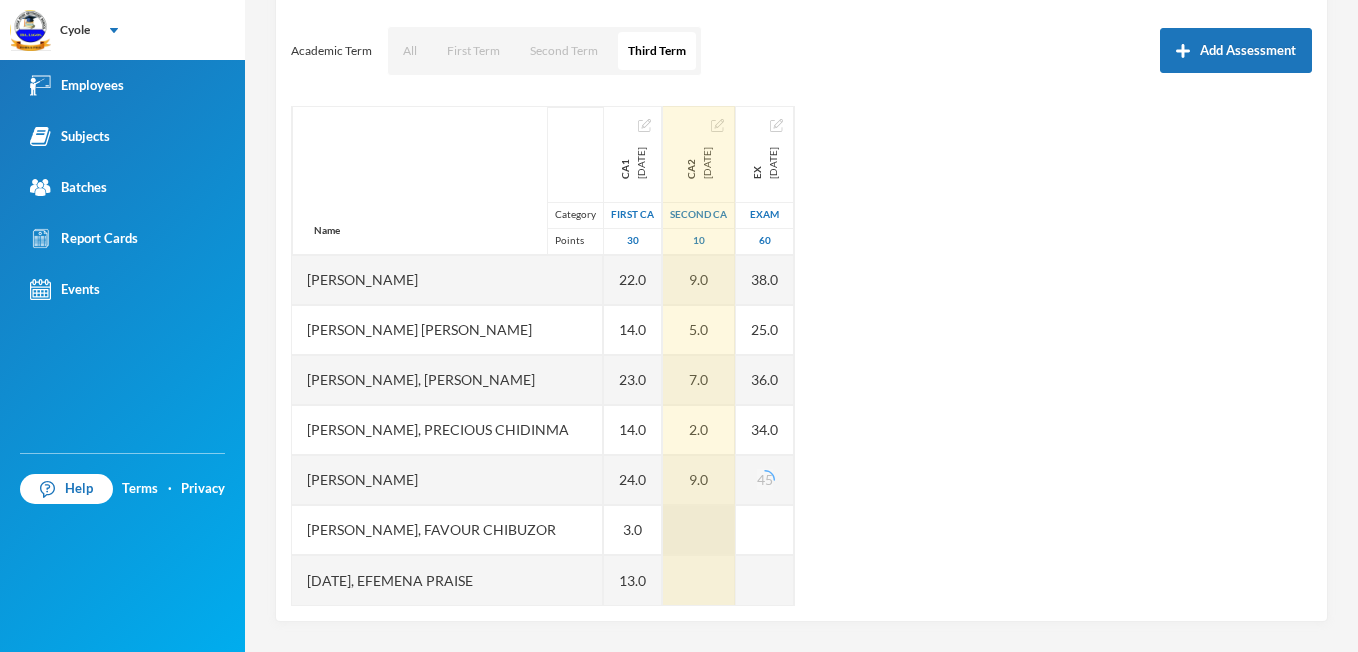 click at bounding box center [699, 530] 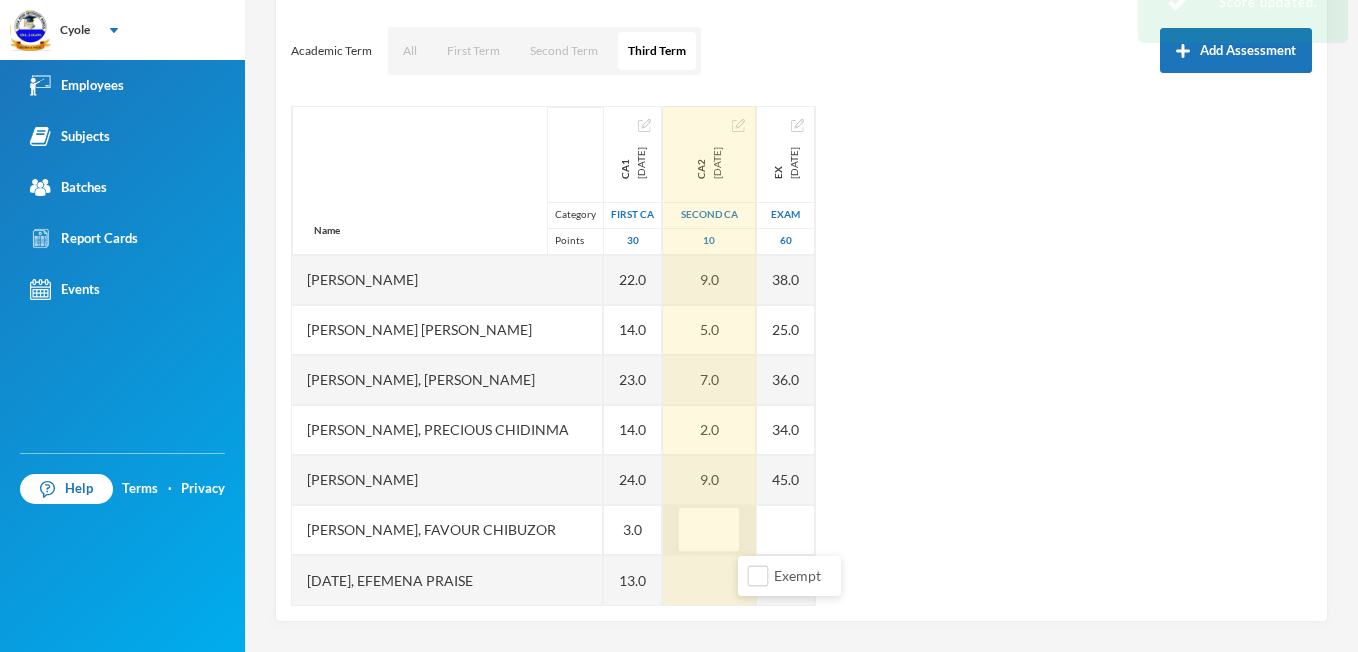 type on "7" 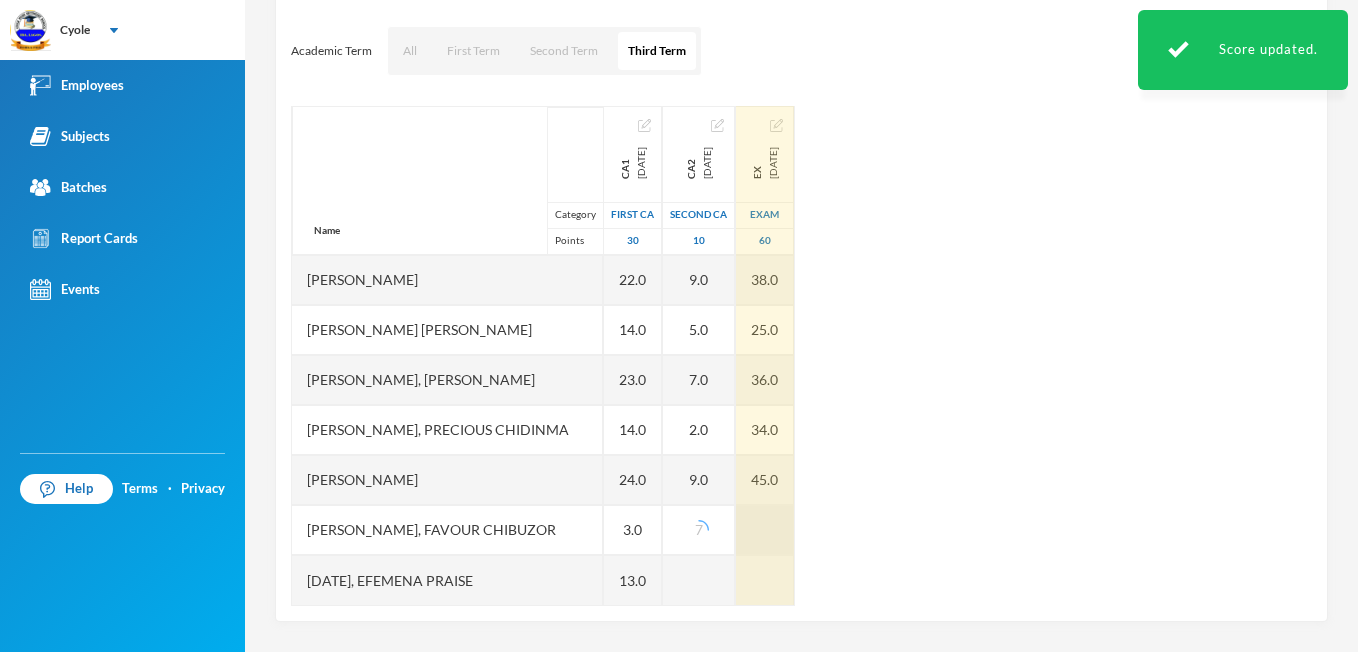 click at bounding box center (765, 530) 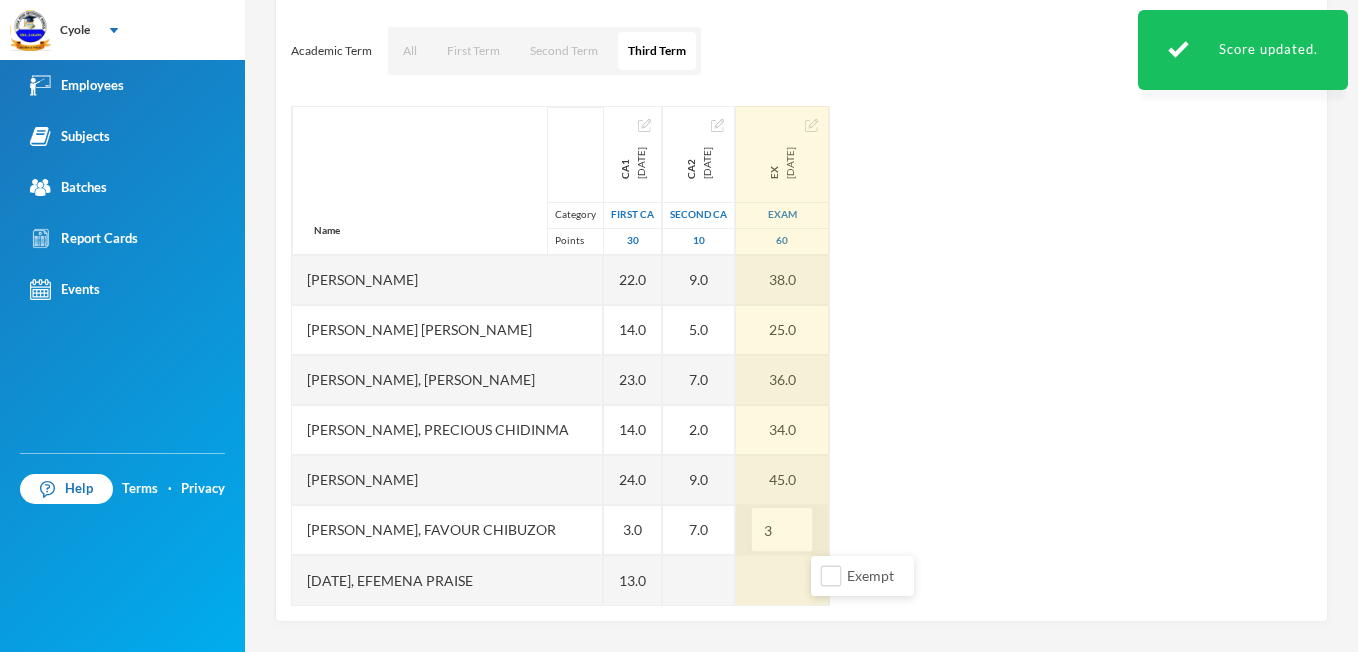 type on "32" 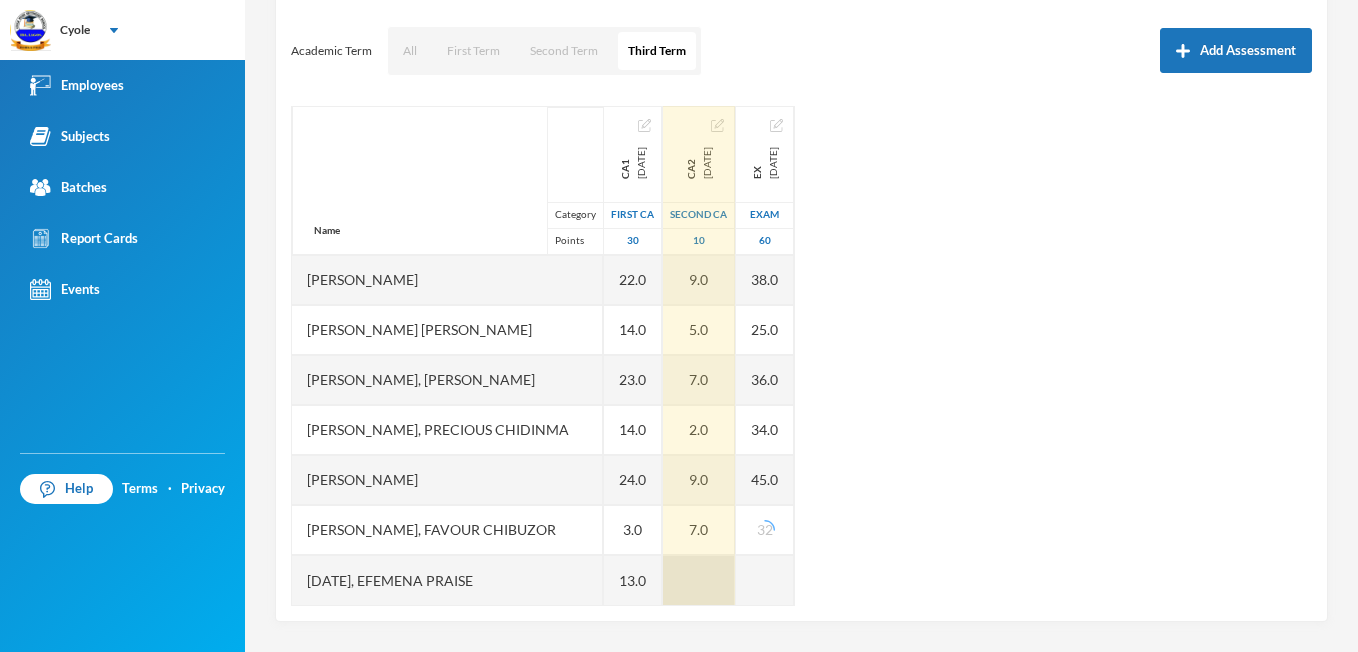click at bounding box center [699, 580] 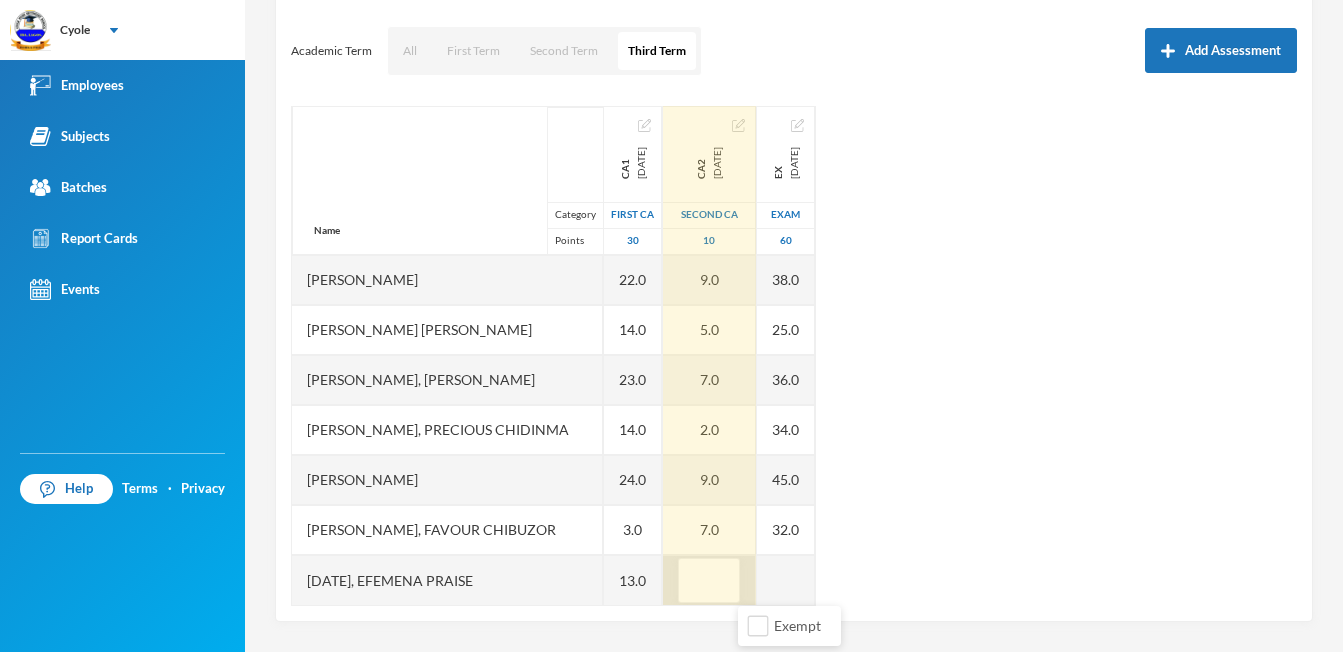 type on "7" 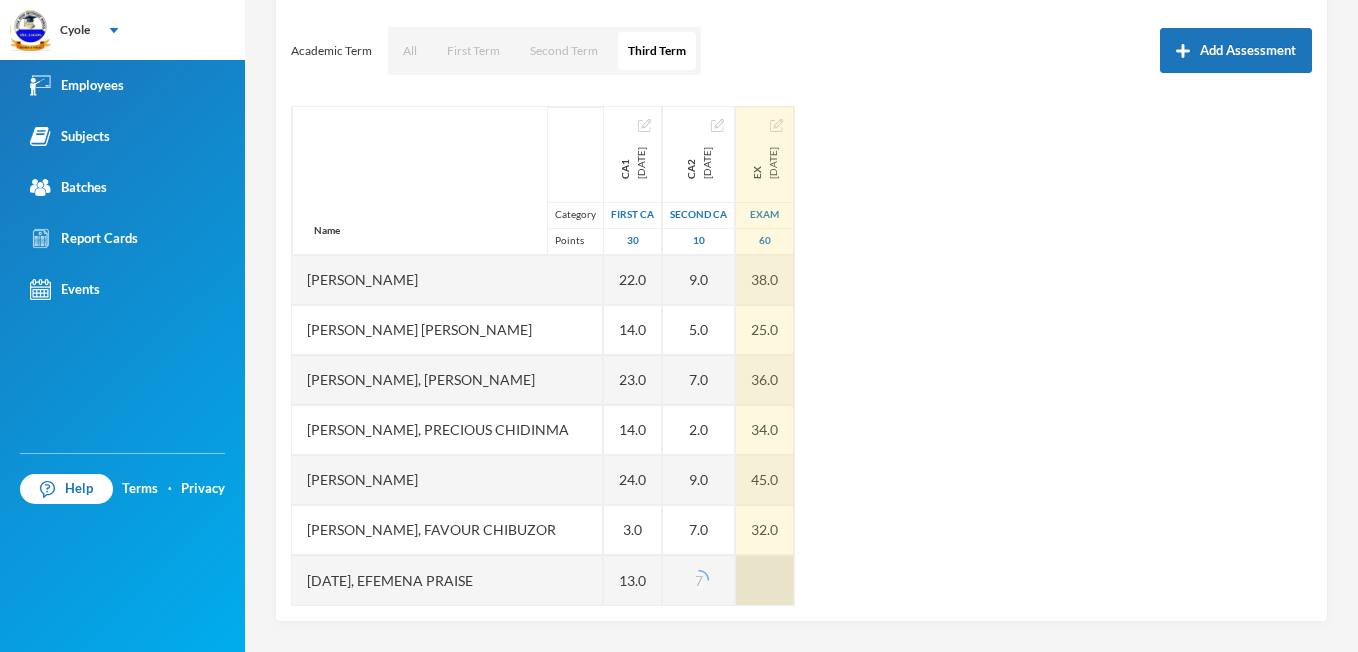click at bounding box center (765, 580) 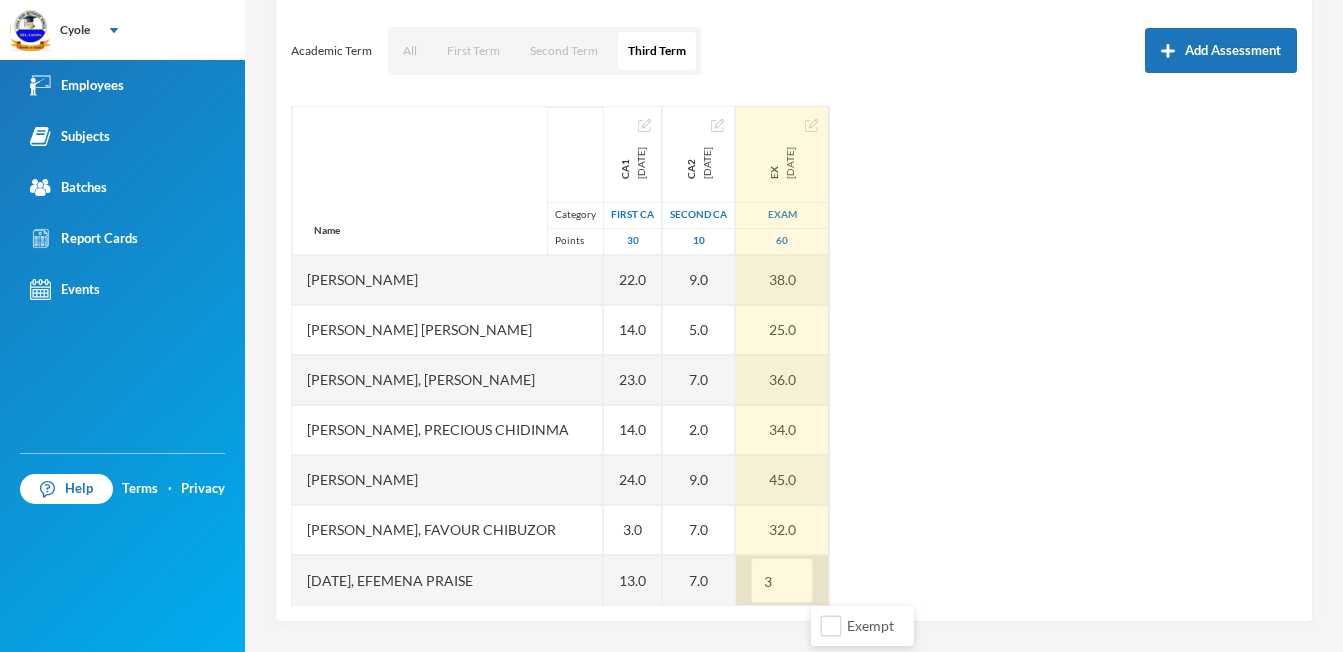 type on "37" 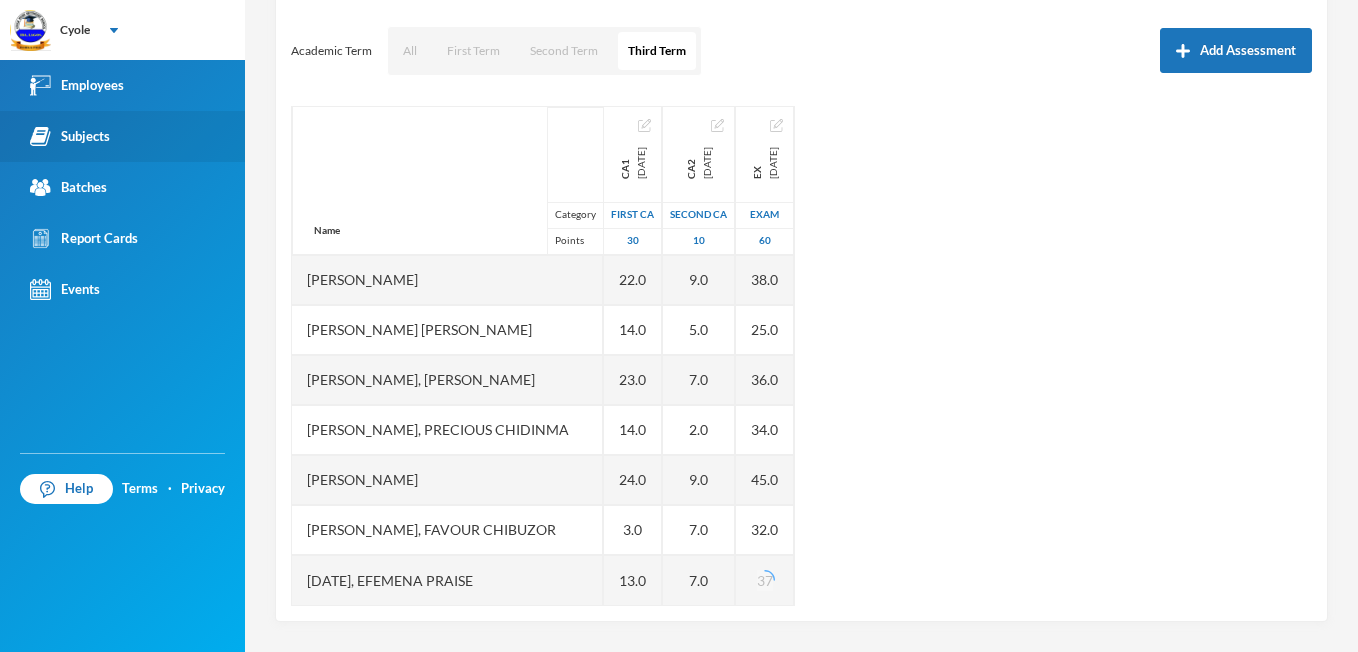 click on "Subjects" at bounding box center [70, 136] 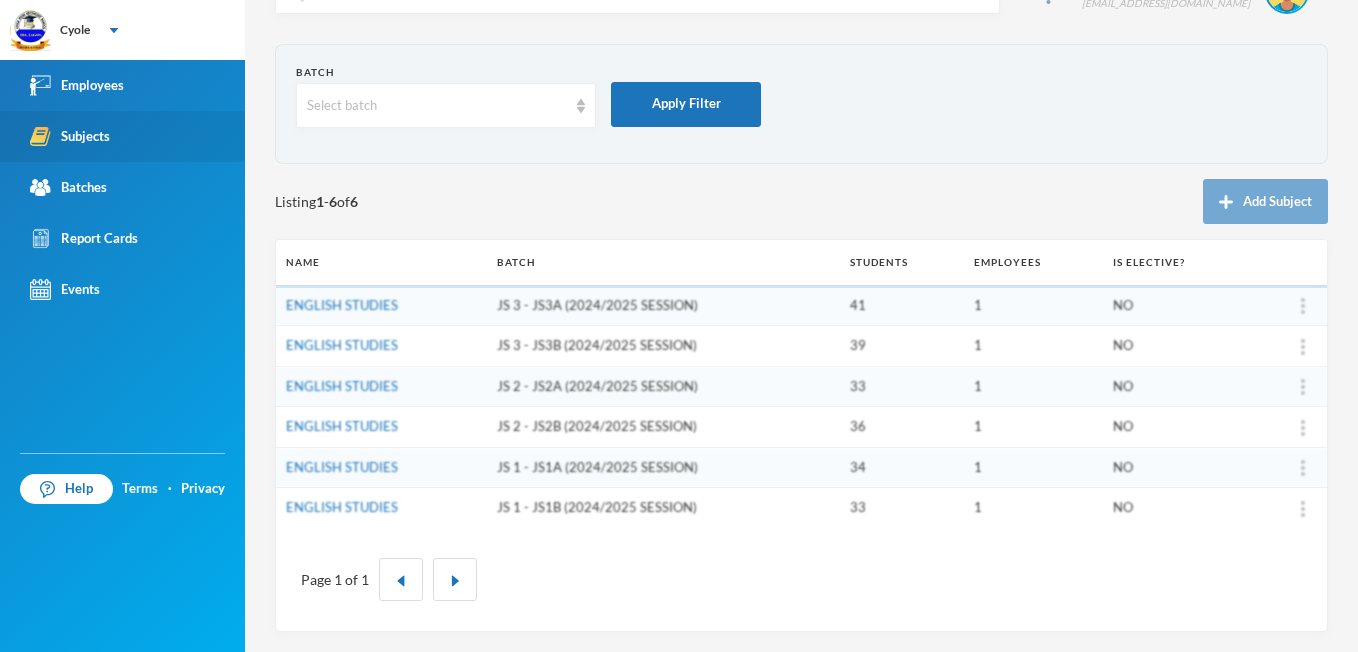 scroll, scrollTop: 51, scrollLeft: 0, axis: vertical 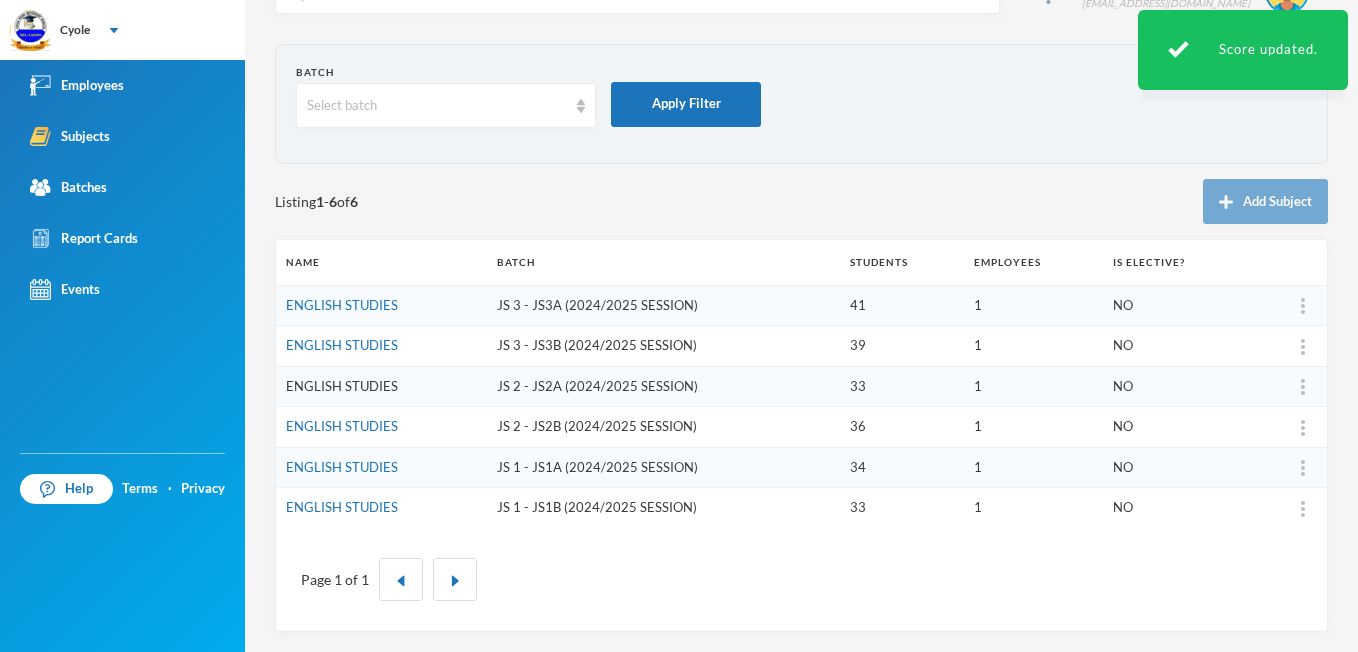 click on "ENGLISH STUDIES" at bounding box center [342, 386] 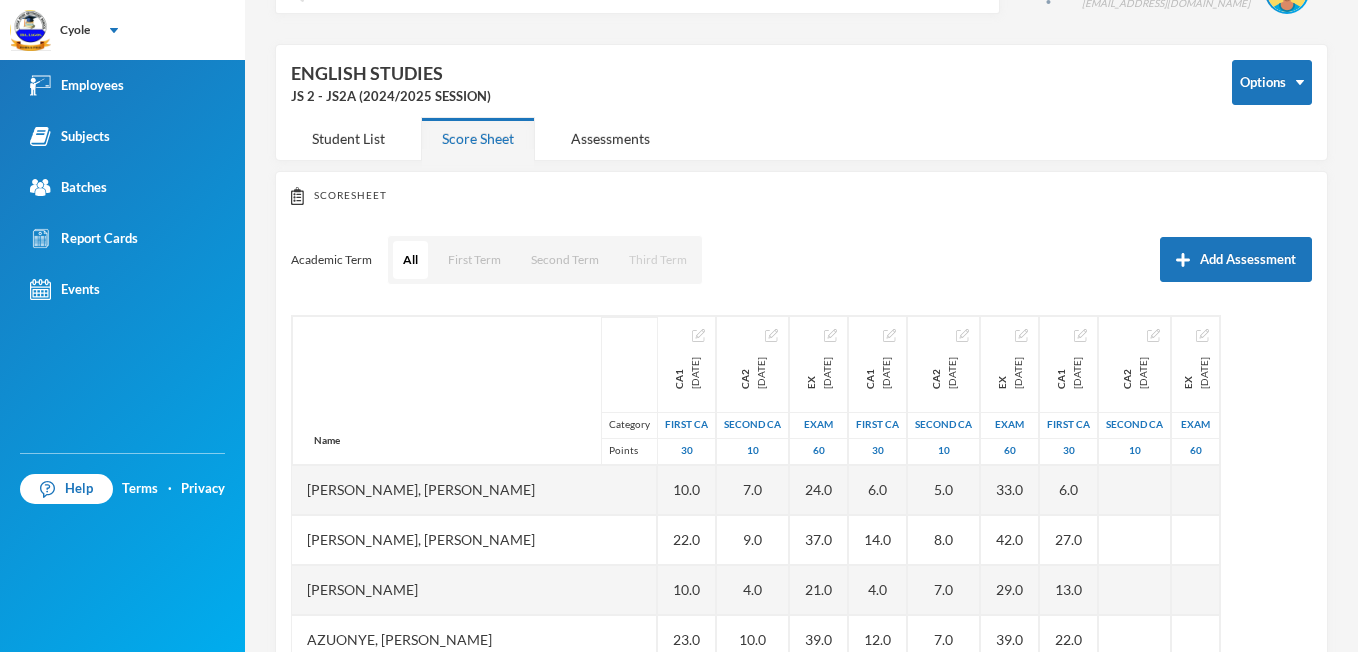 click on "Third Term" at bounding box center (658, 260) 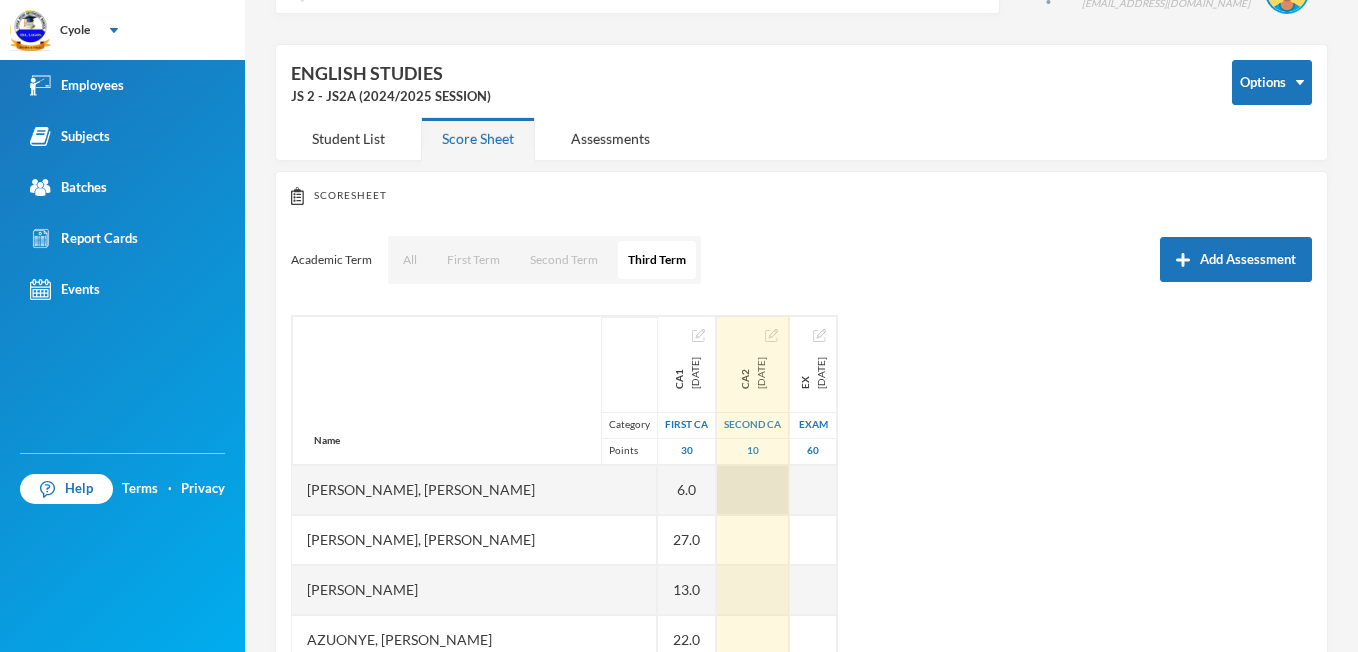 click at bounding box center [753, 490] 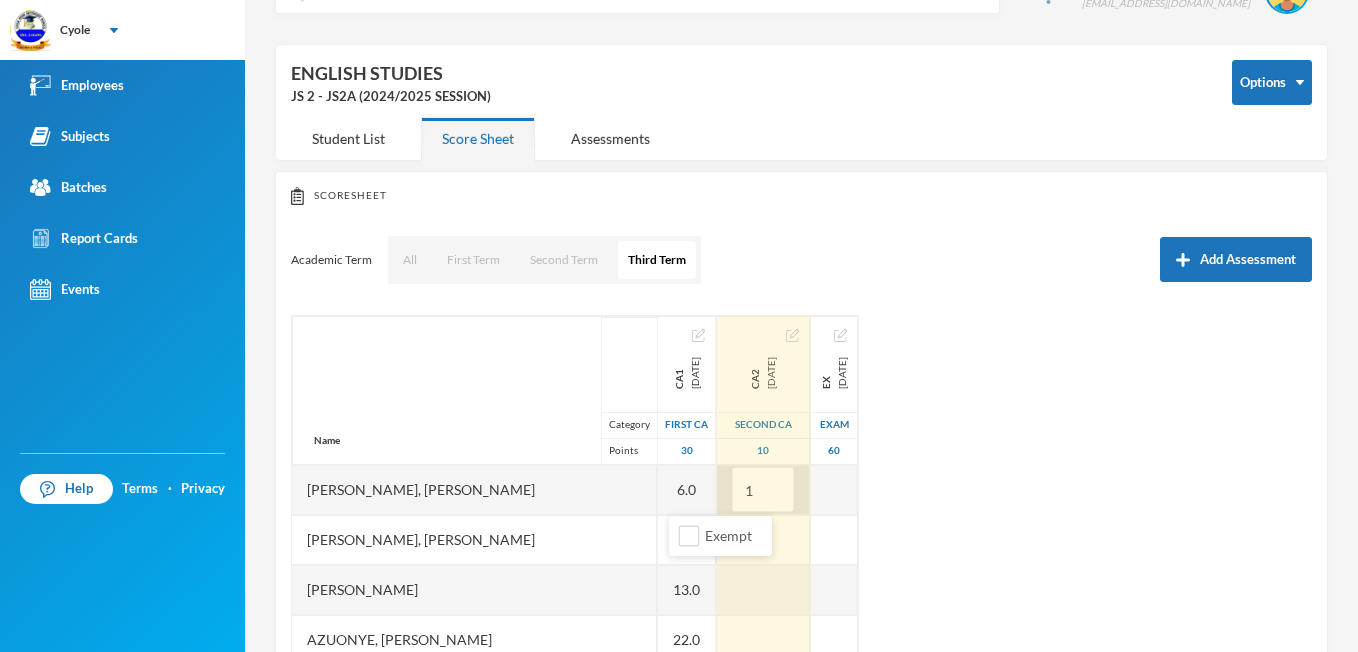 type on "10" 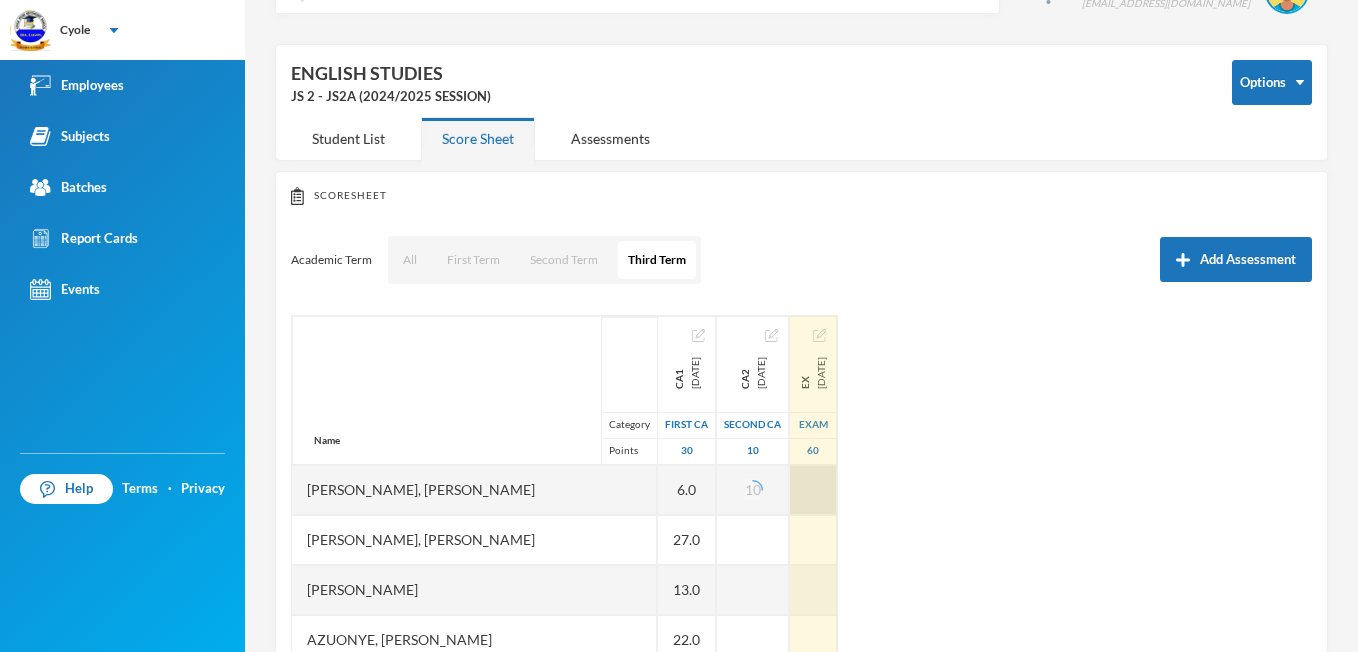 click at bounding box center [813, 490] 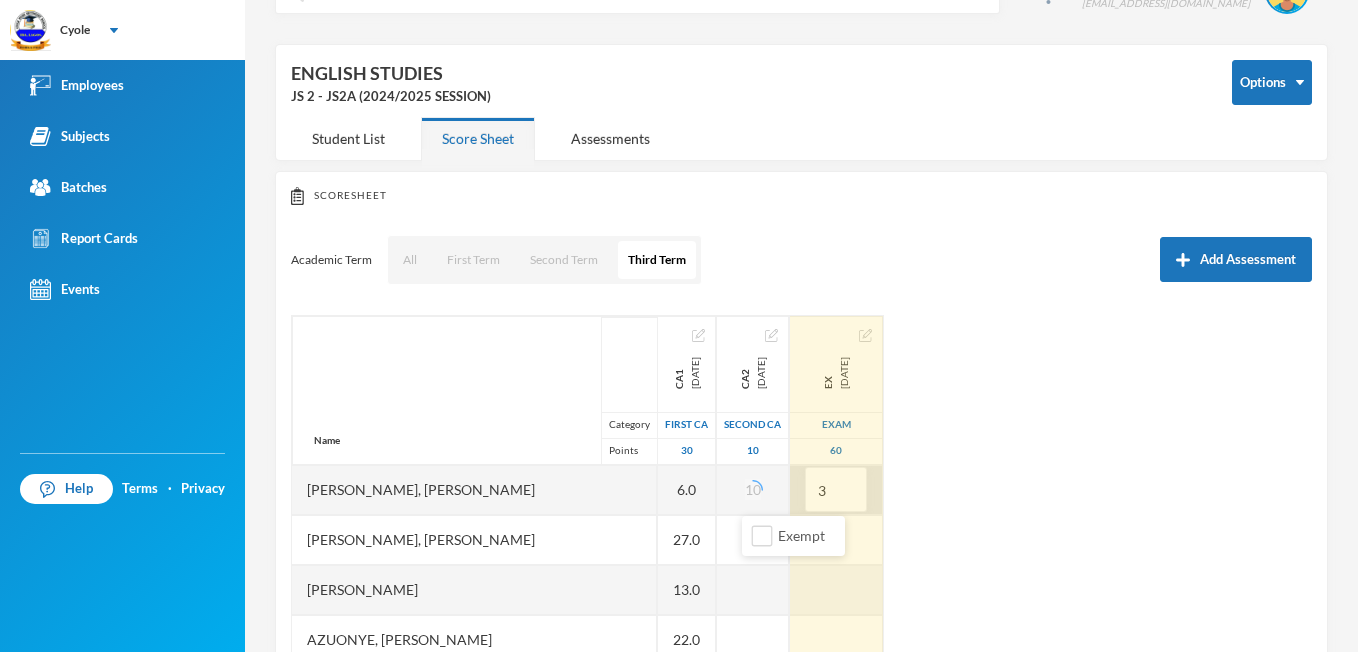 type on "35" 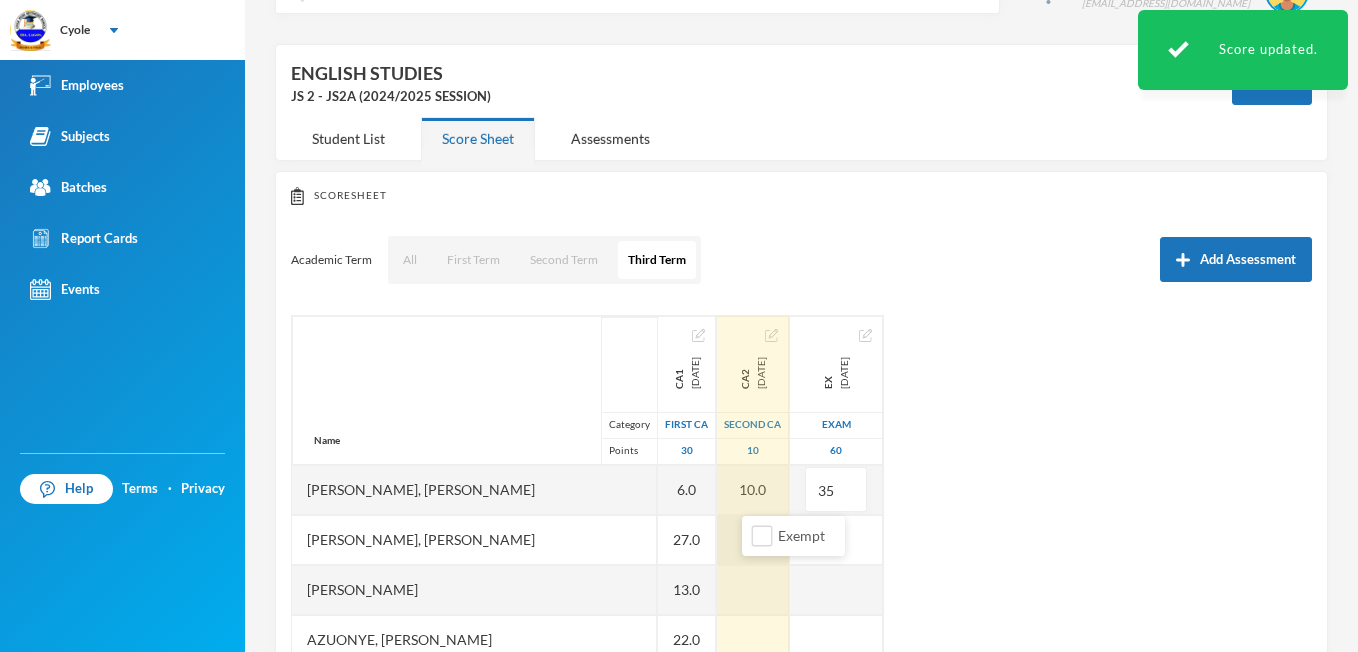 click at bounding box center [753, 540] 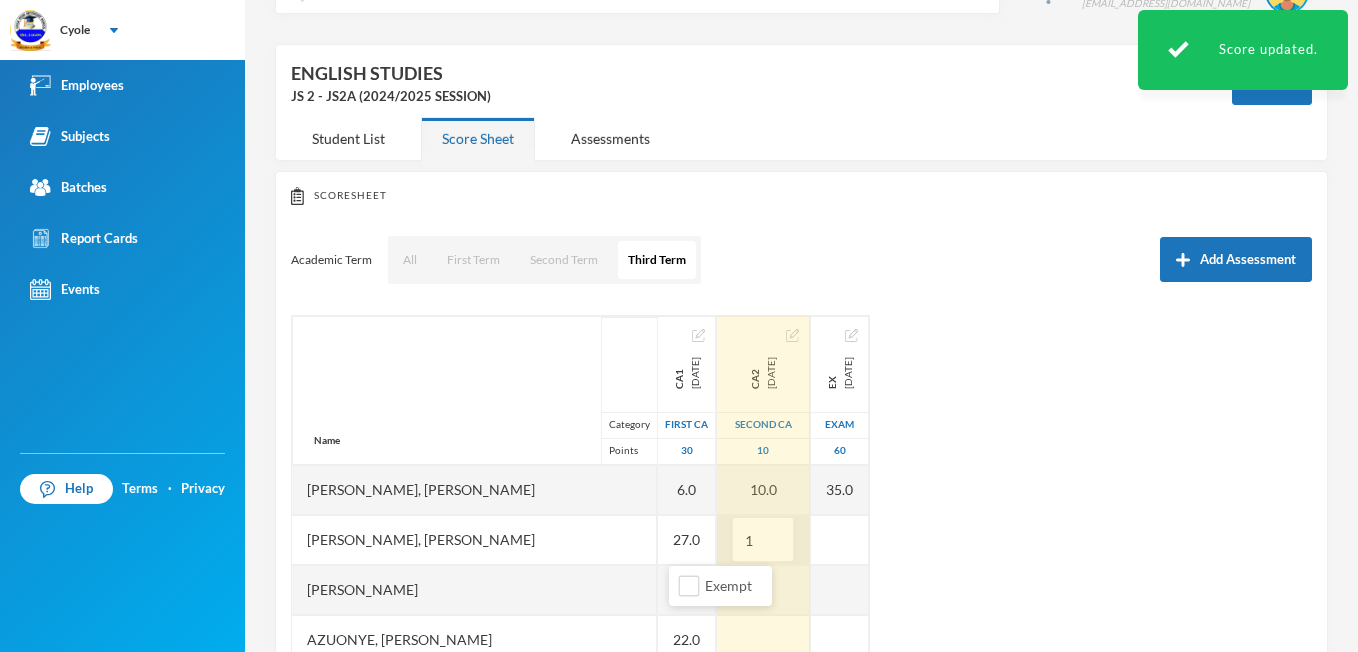 type on "10" 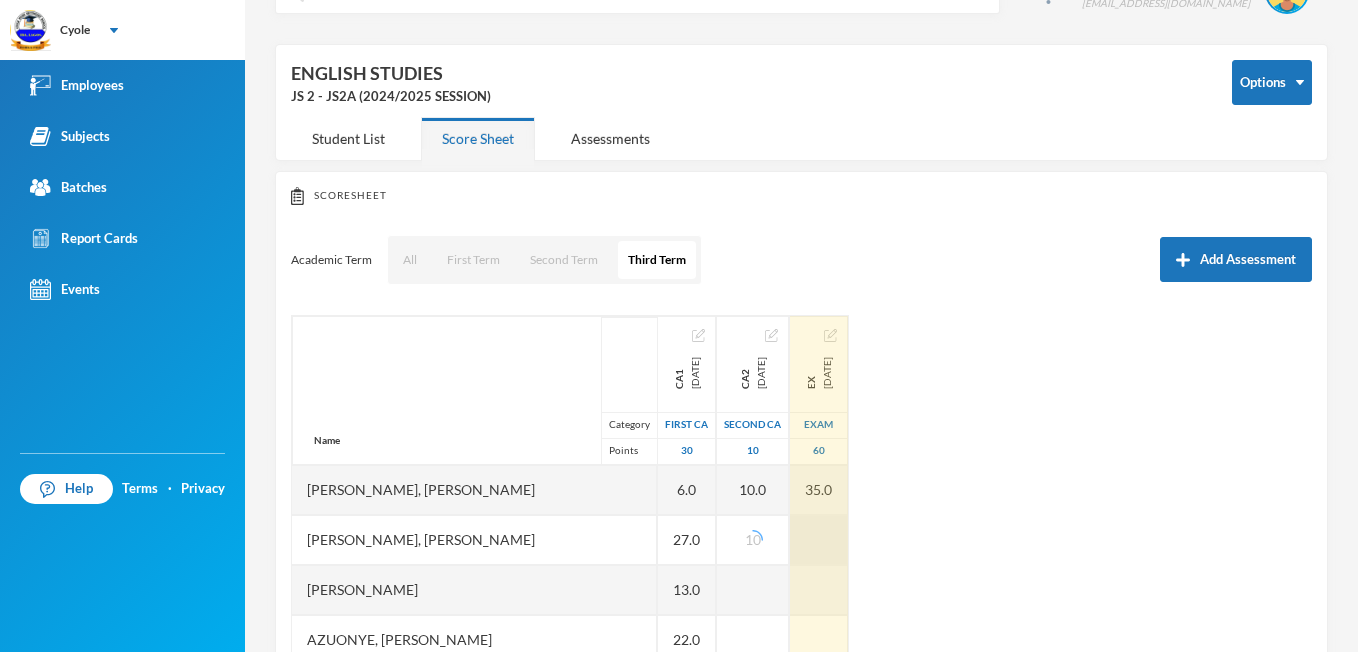 click at bounding box center (819, 540) 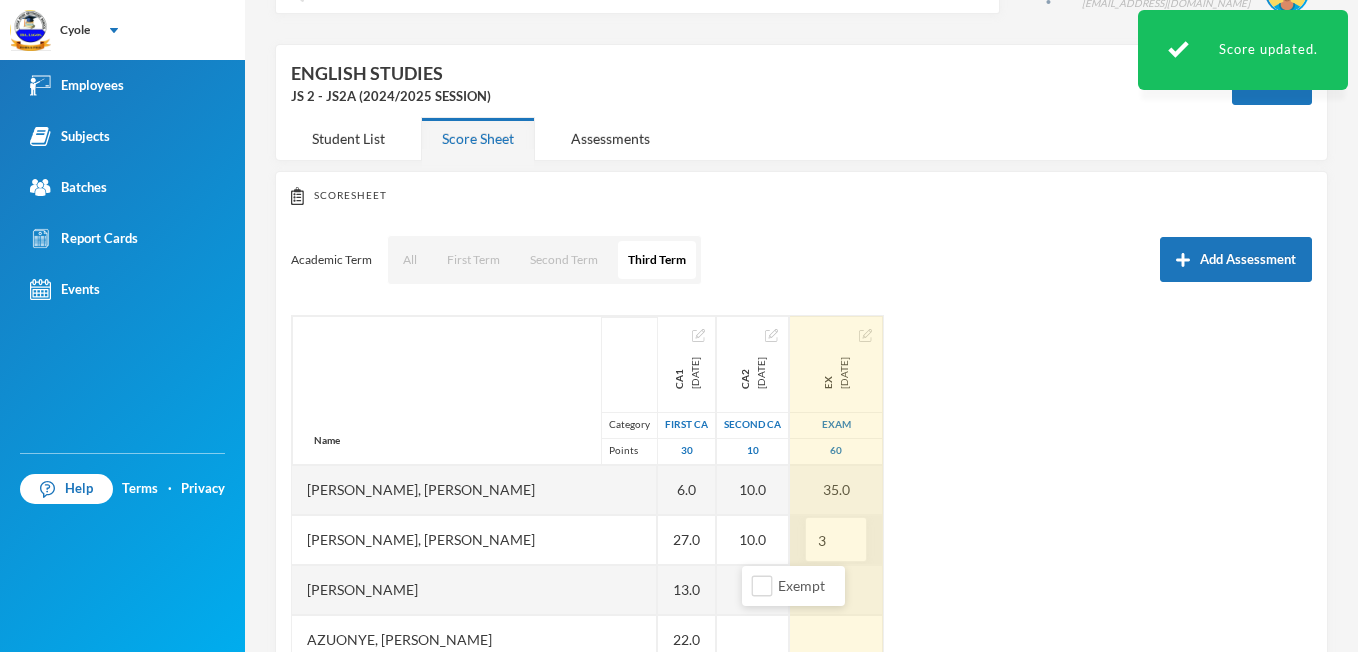 type on "35" 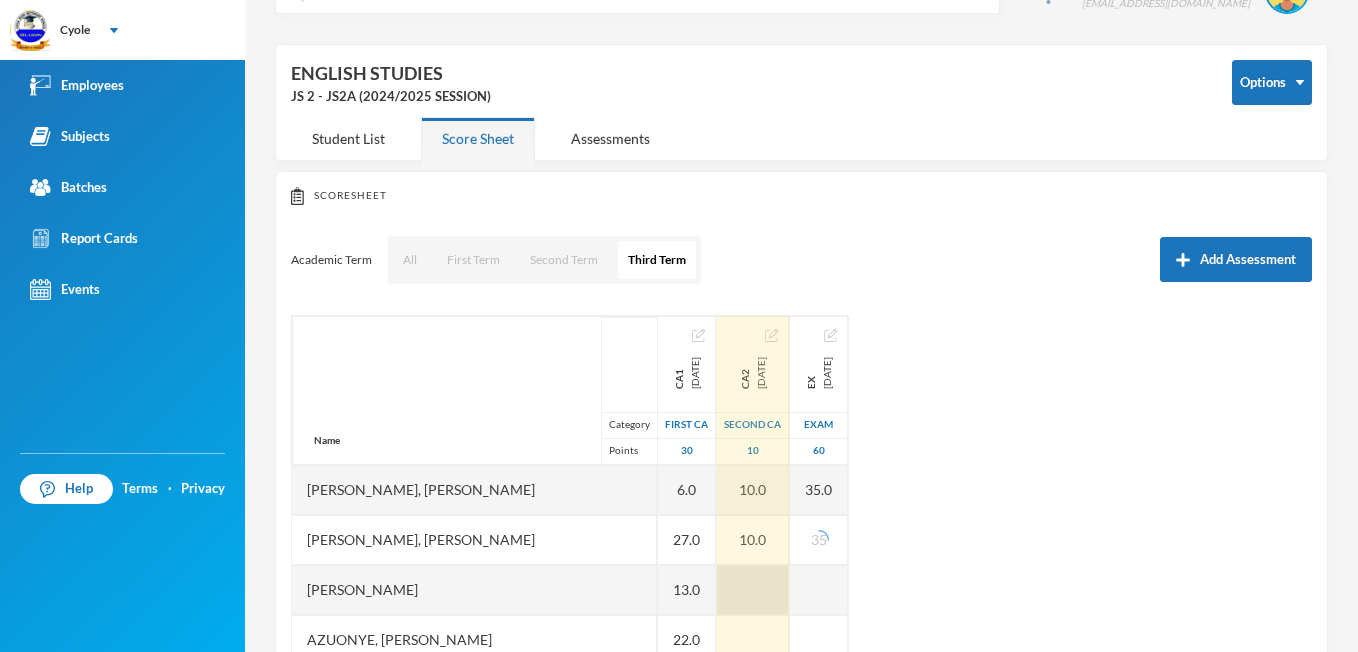 click at bounding box center [753, 590] 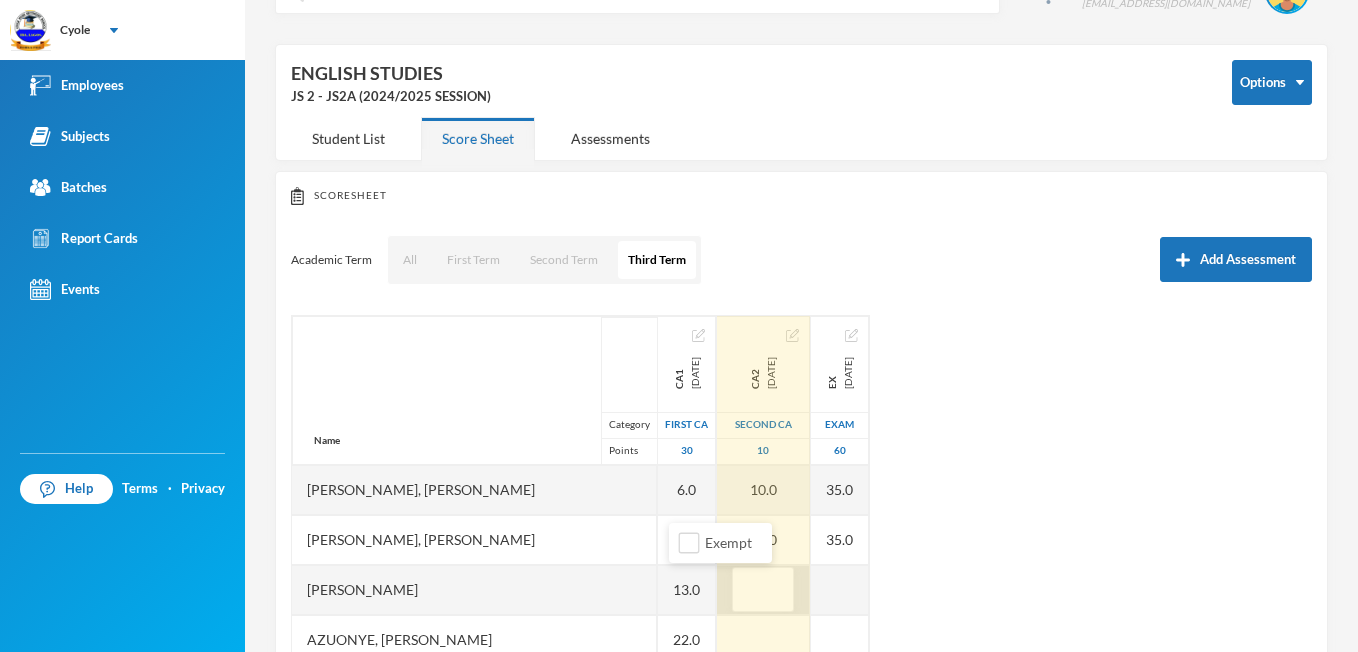 type on "2" 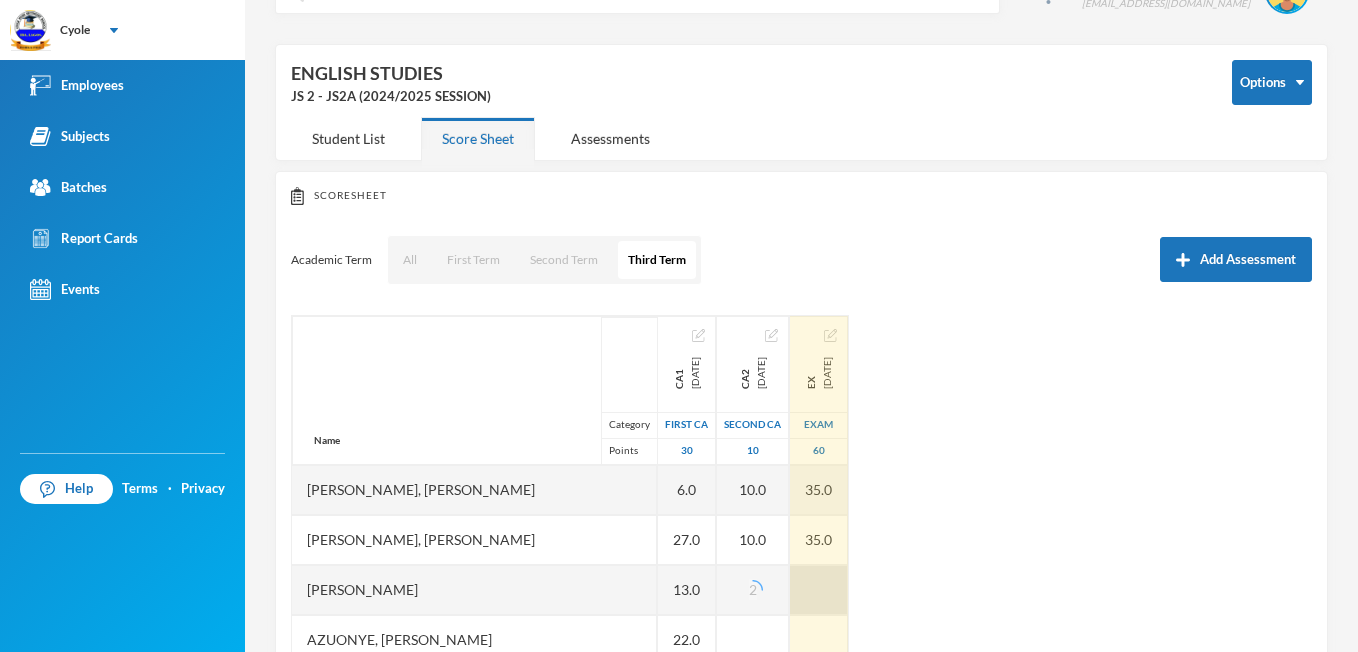 click at bounding box center [819, 590] 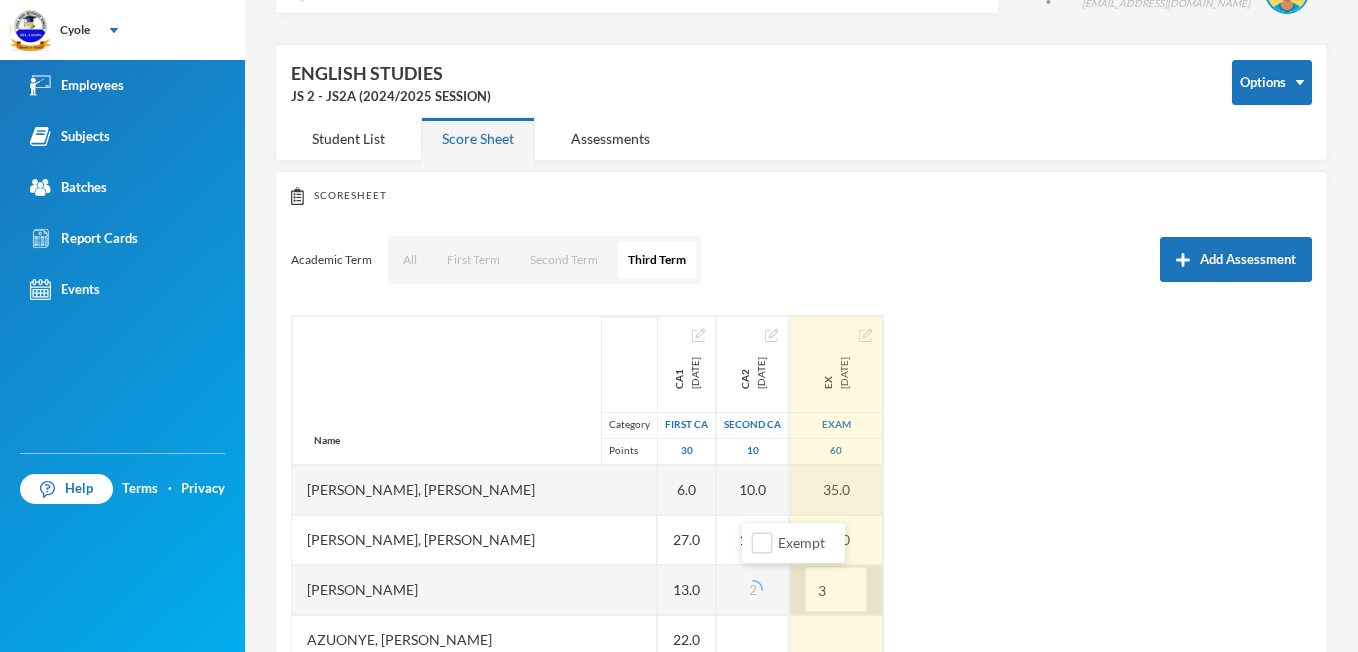 type on "30" 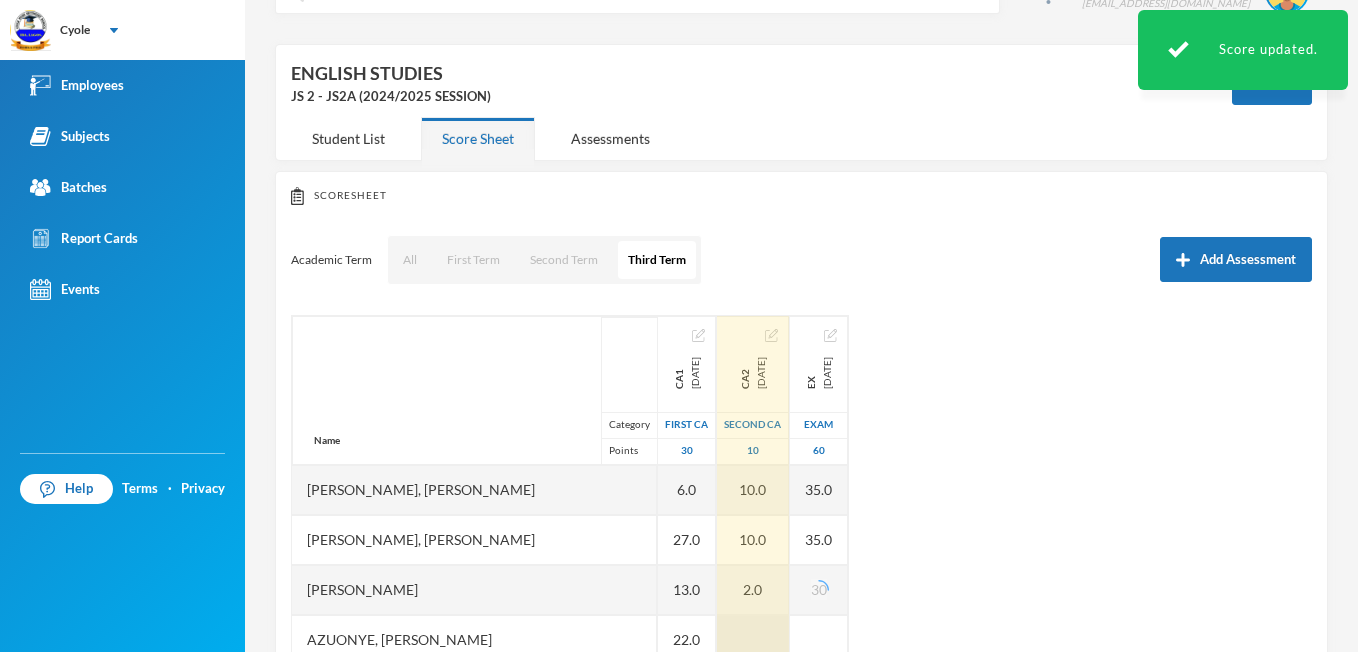 click at bounding box center (753, 640) 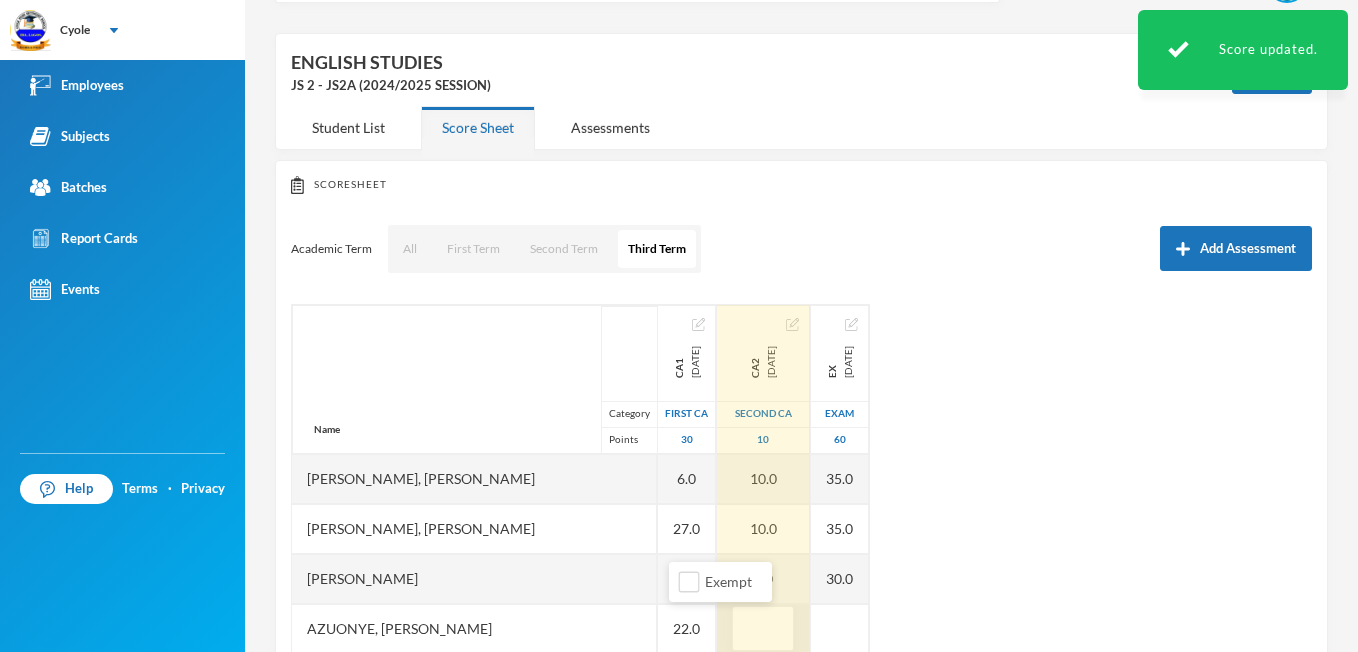 type on "9" 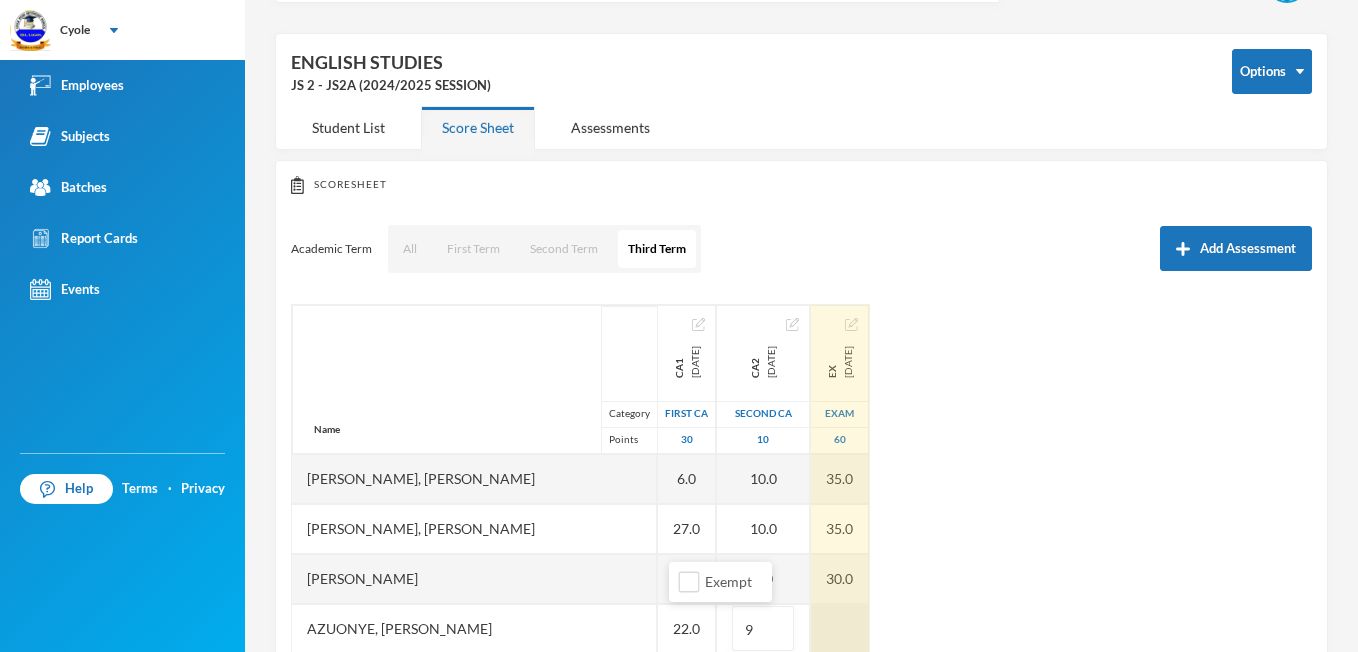 click at bounding box center [840, 629] 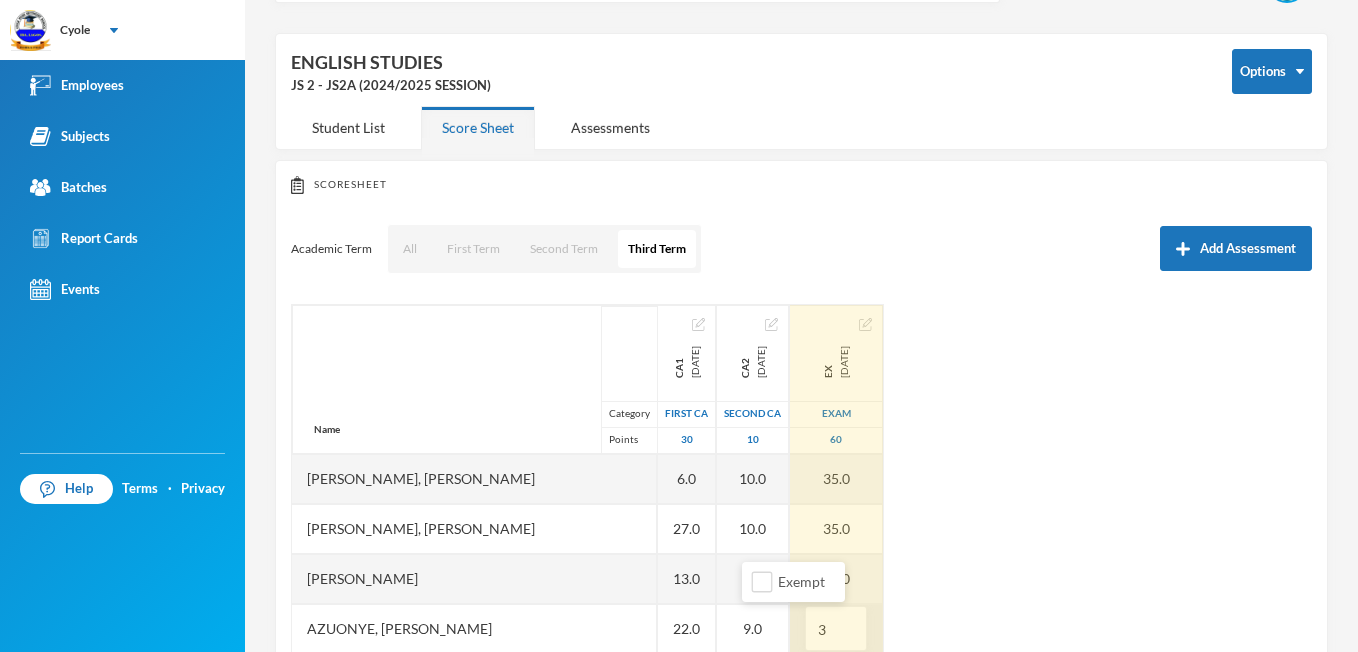 type on "38" 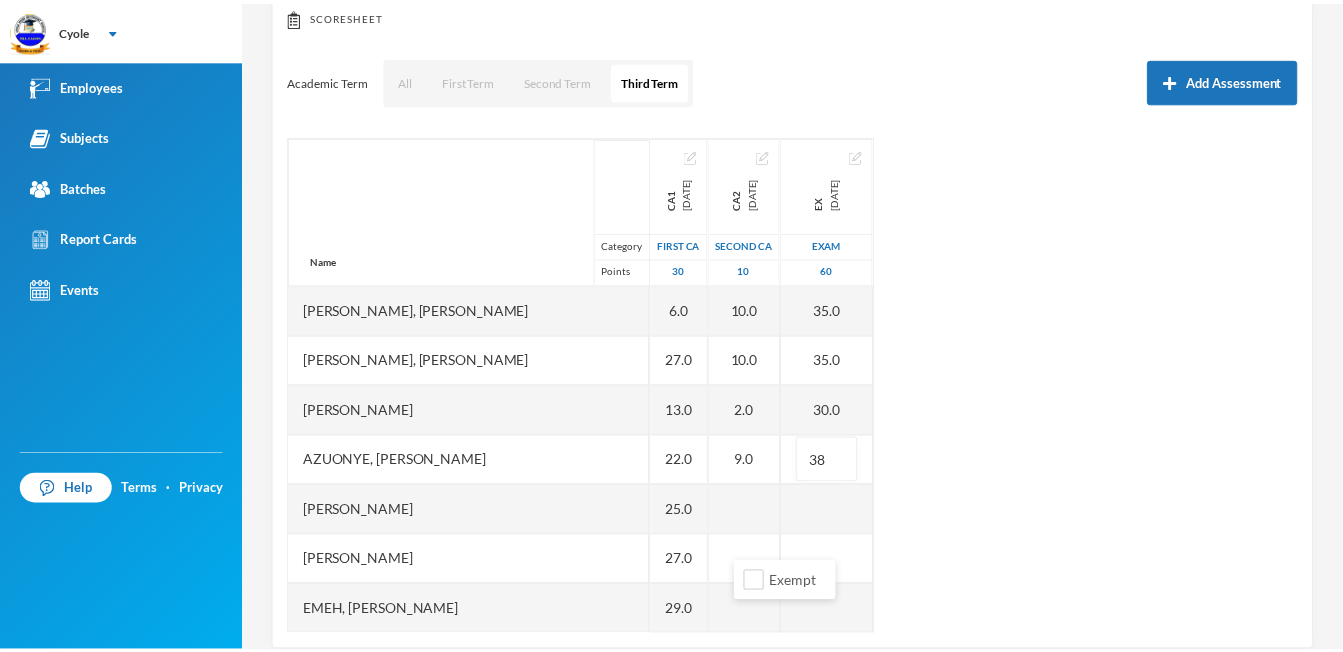 scroll, scrollTop: 260, scrollLeft: 0, axis: vertical 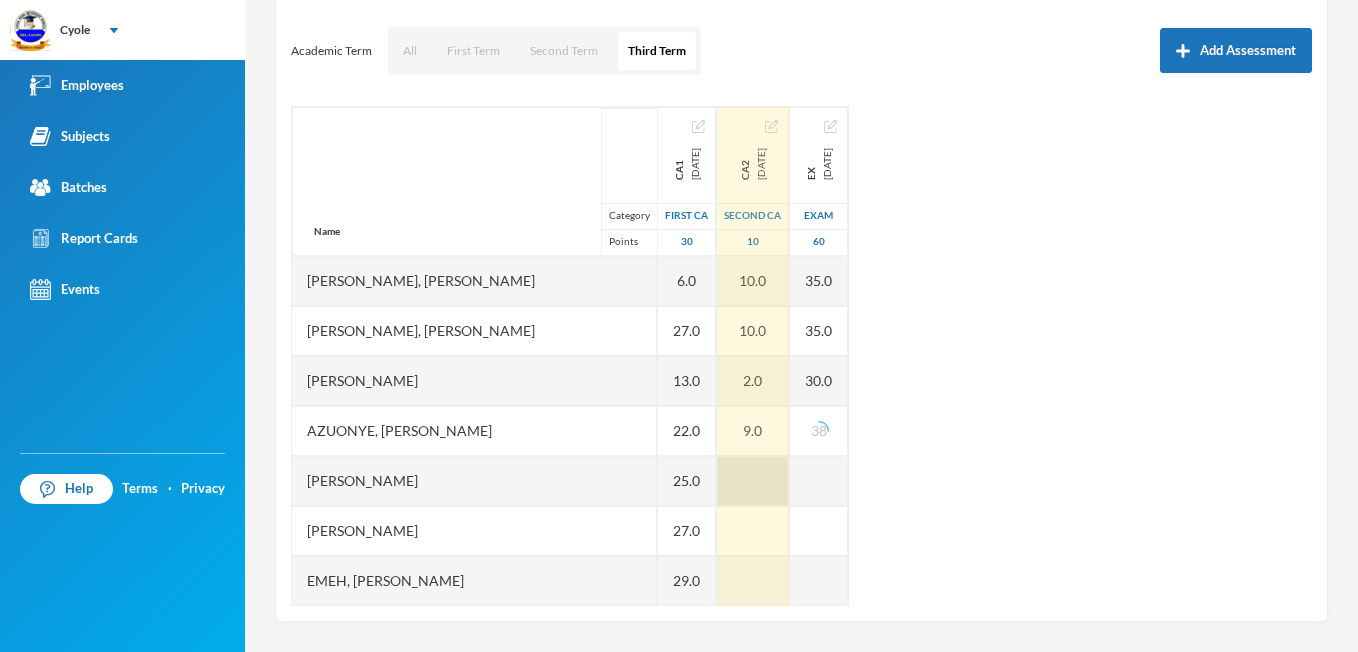 click at bounding box center [753, 481] 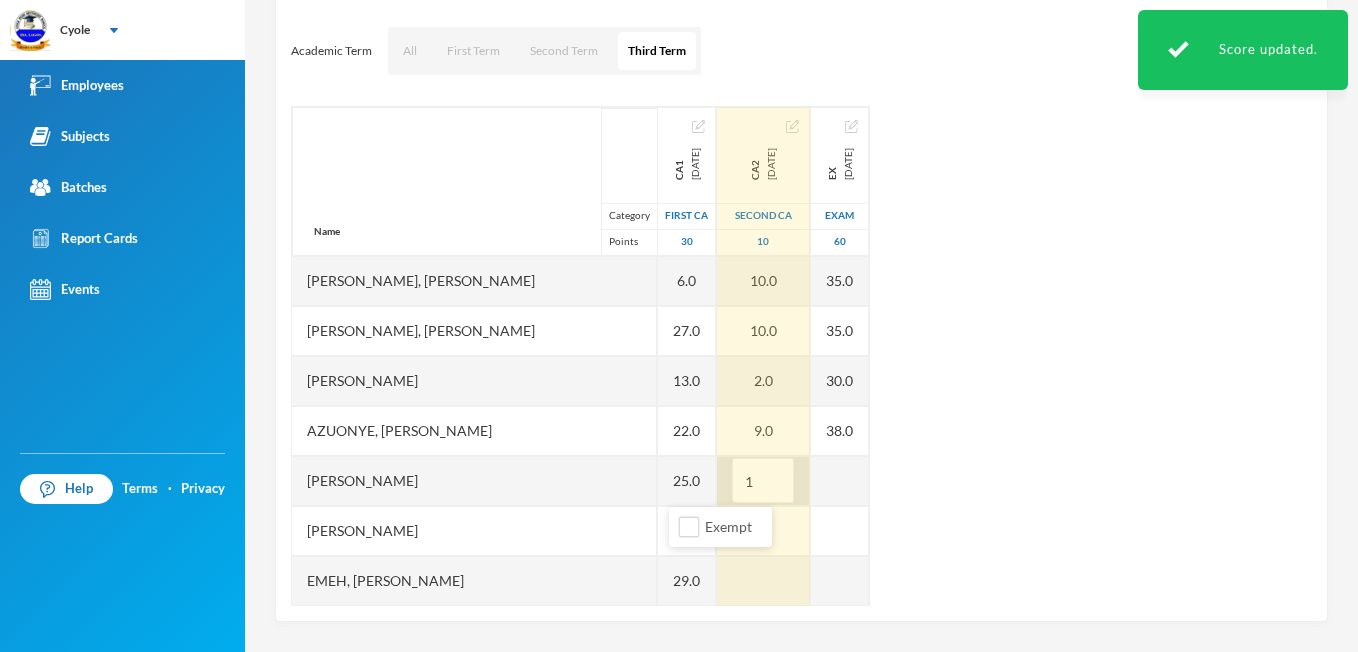 type on "10" 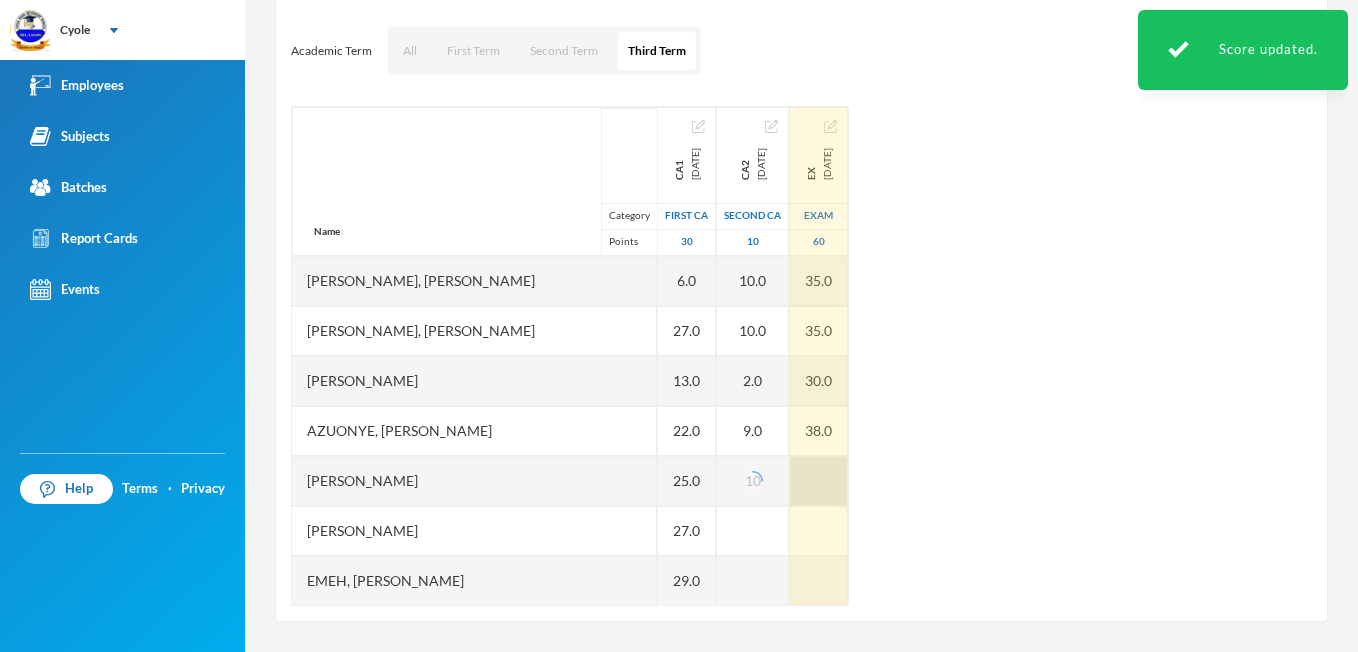 click at bounding box center (819, 481) 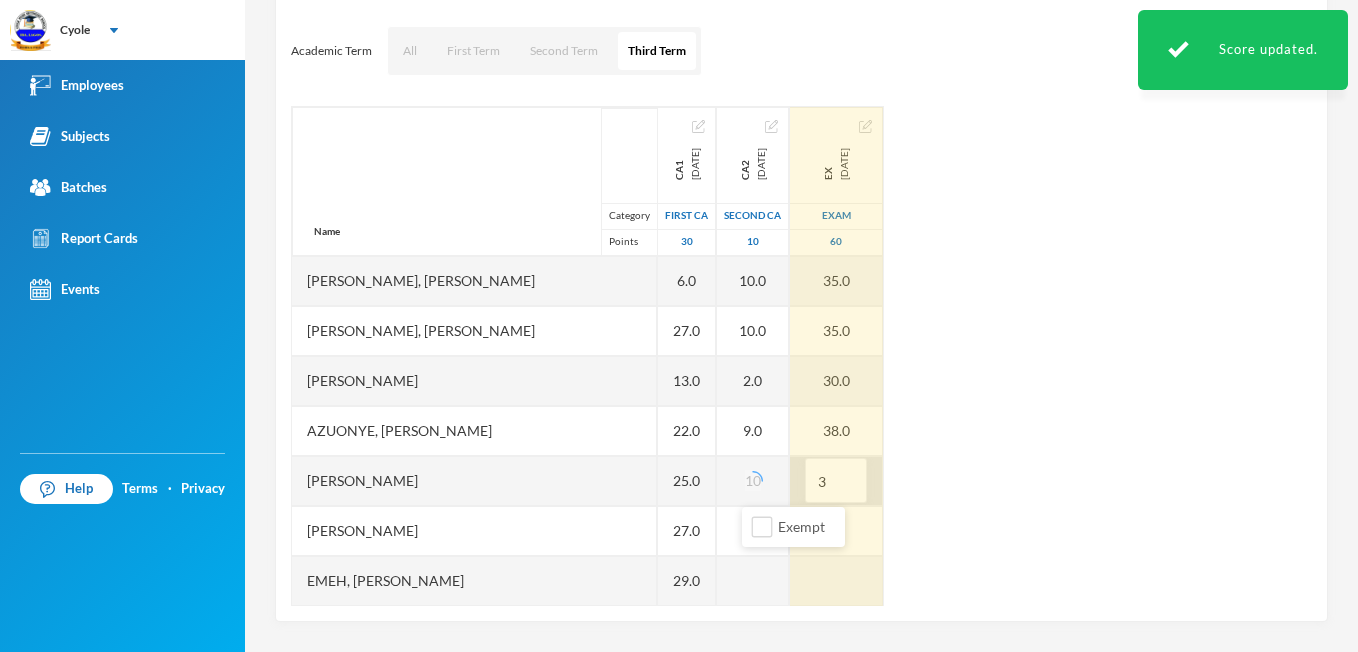 type on "35" 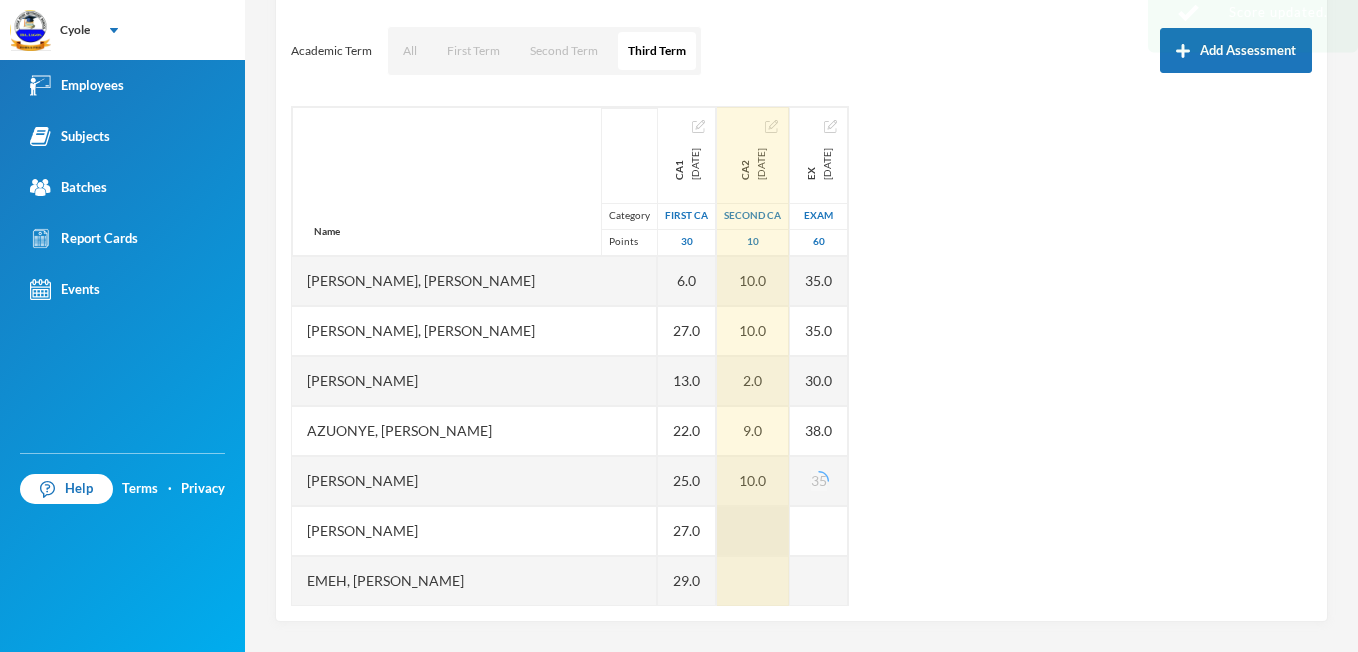 click at bounding box center (753, 531) 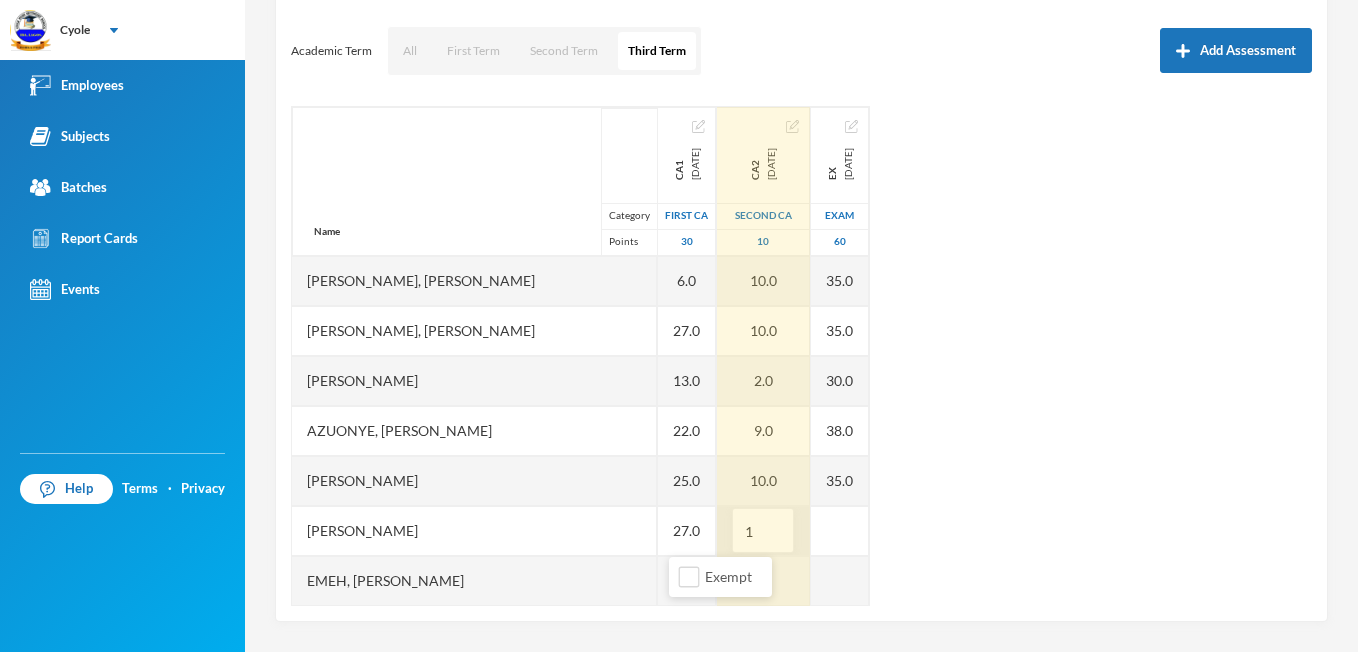 type on "10" 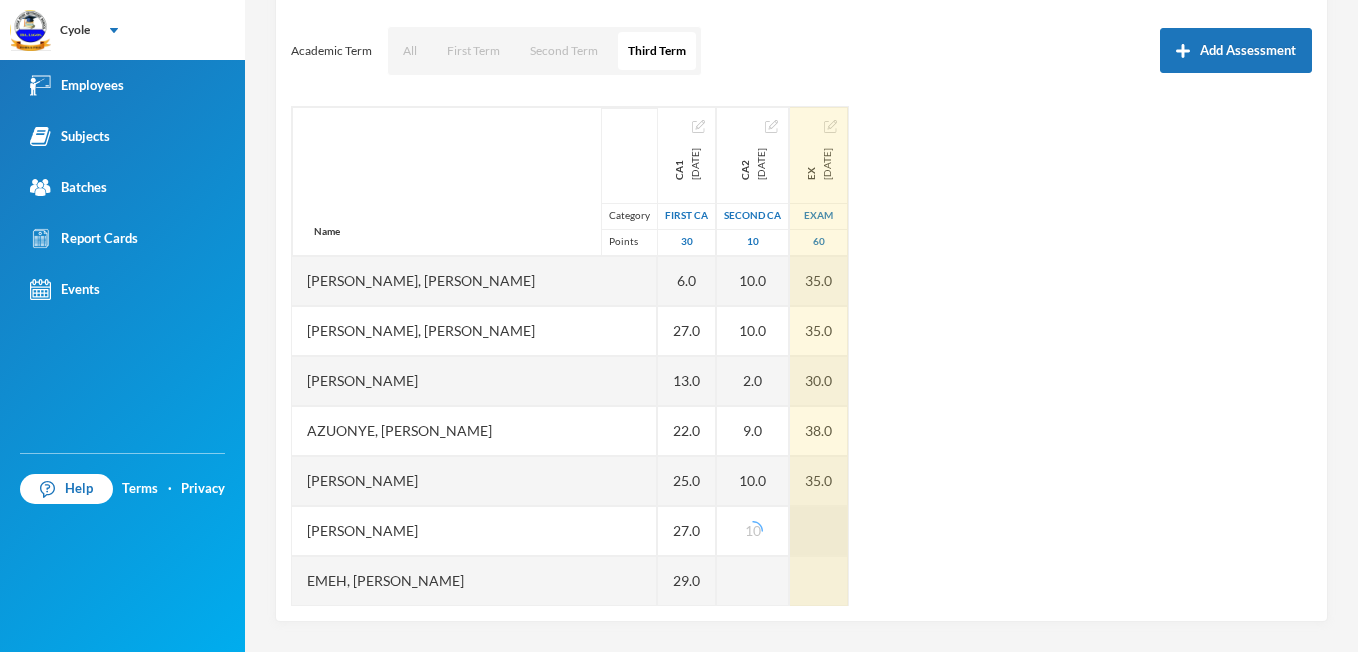 click at bounding box center [819, 531] 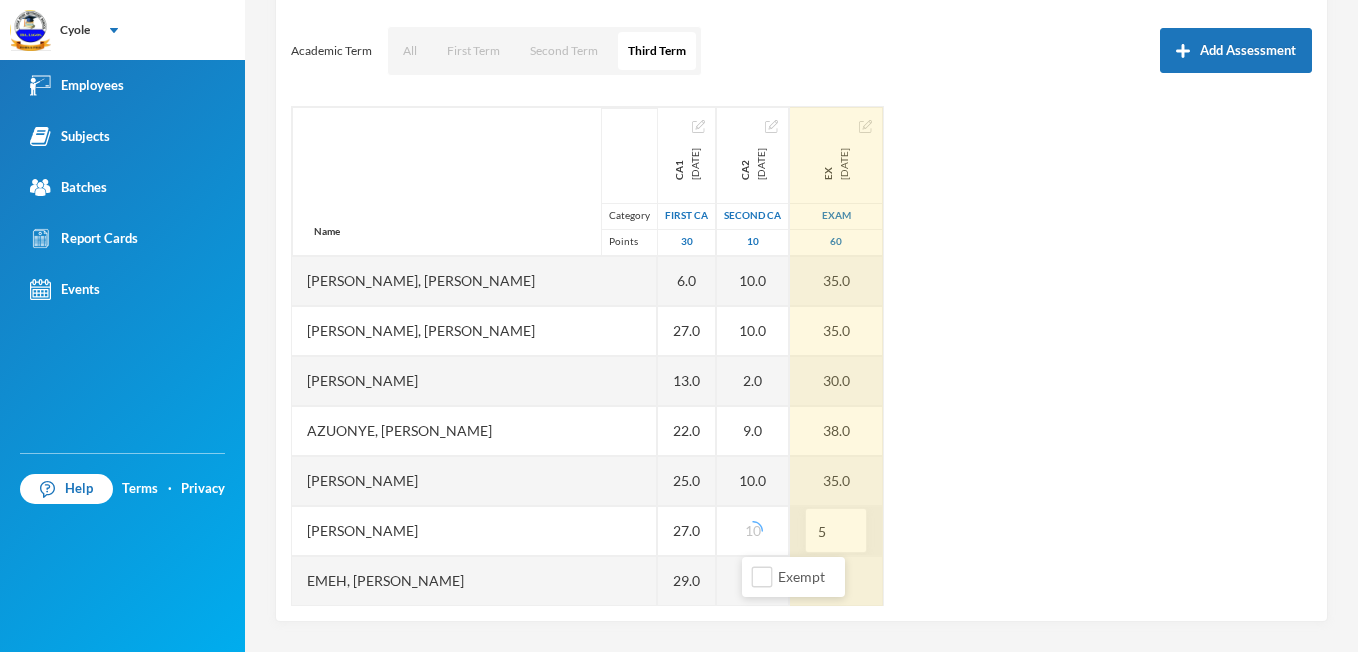 type on "54" 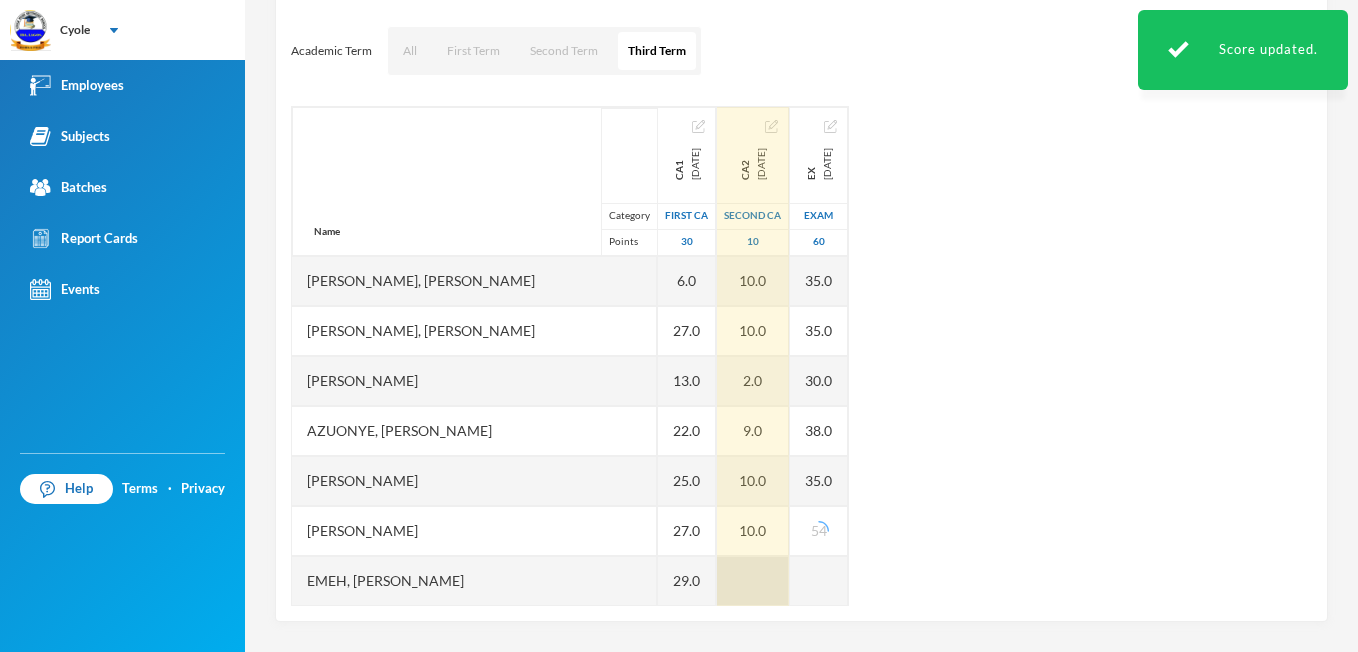 click at bounding box center (753, 581) 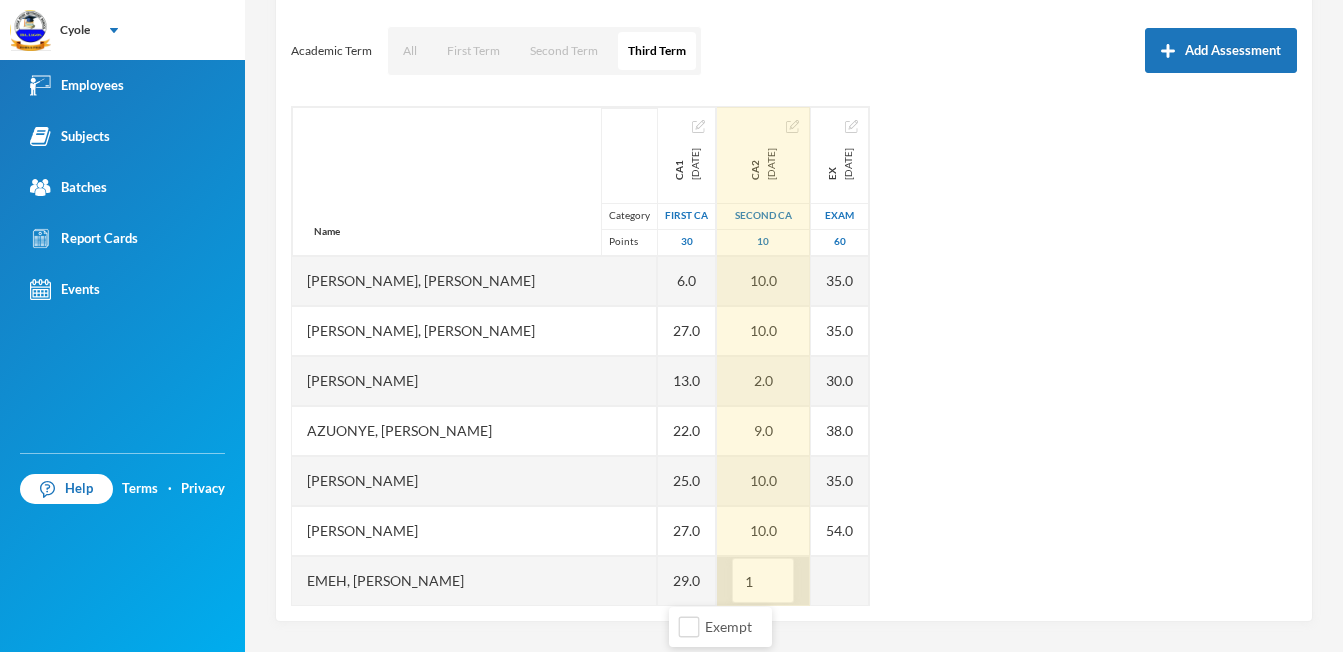 type on "10" 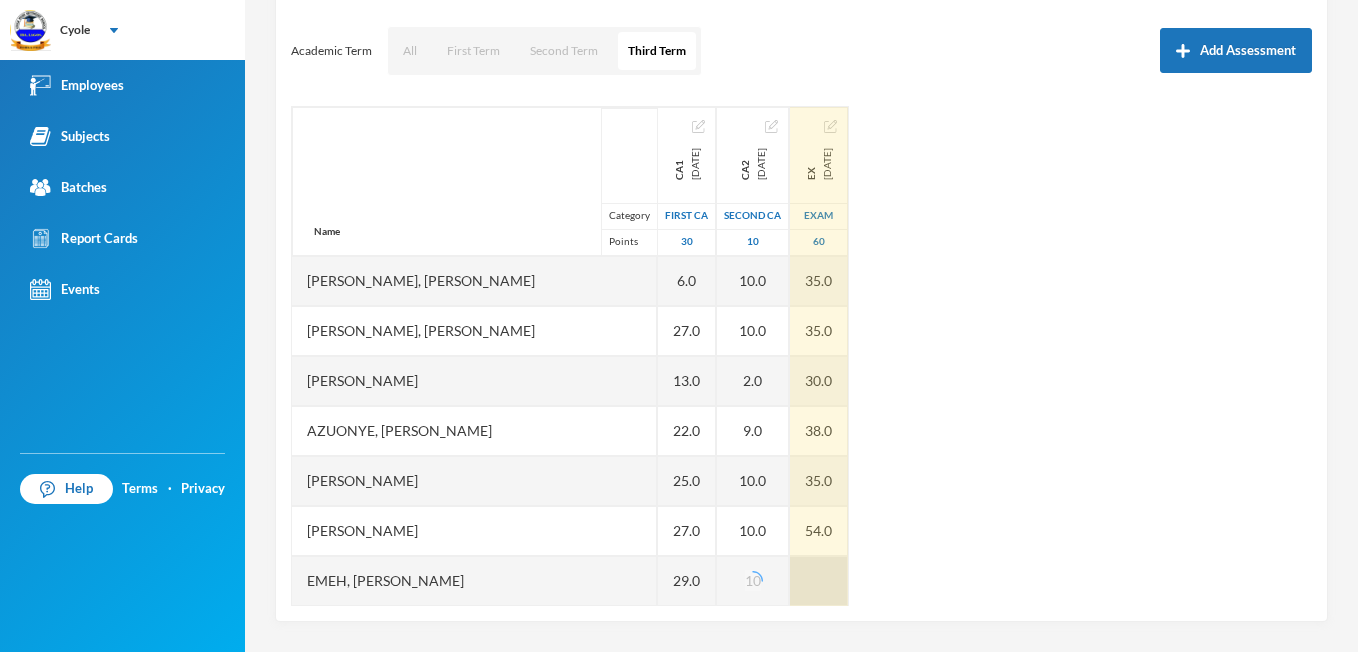 click at bounding box center [819, 581] 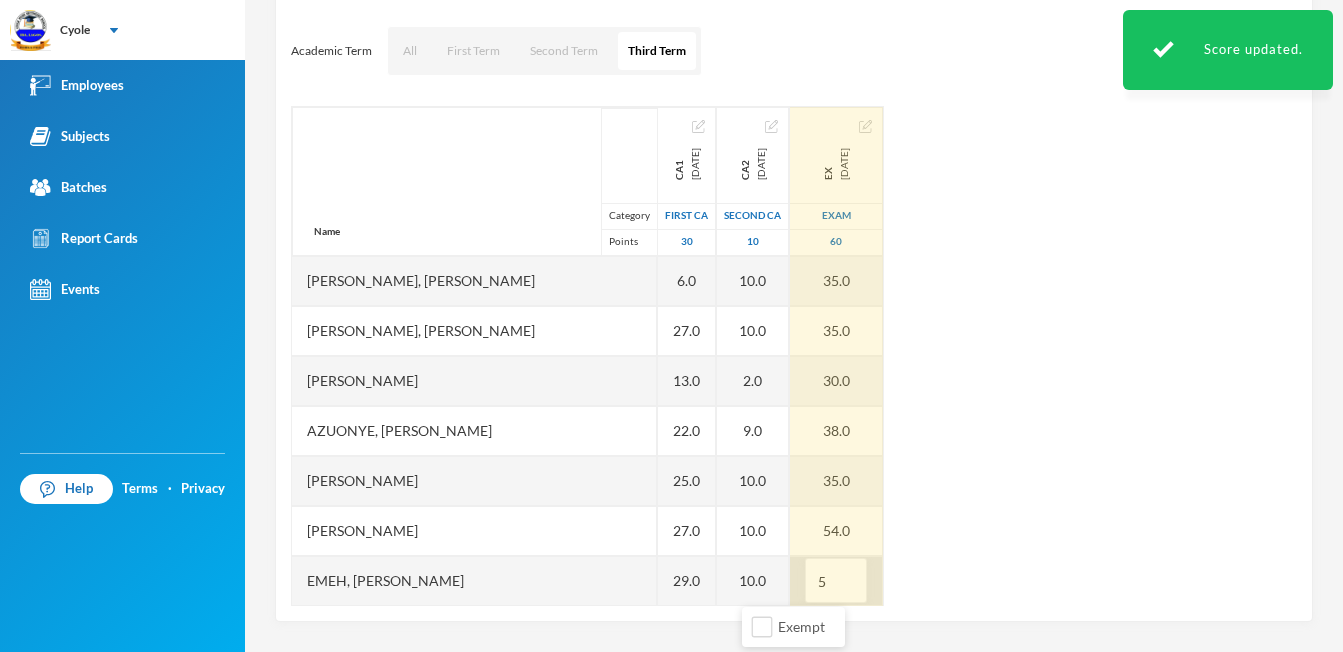 type on "50" 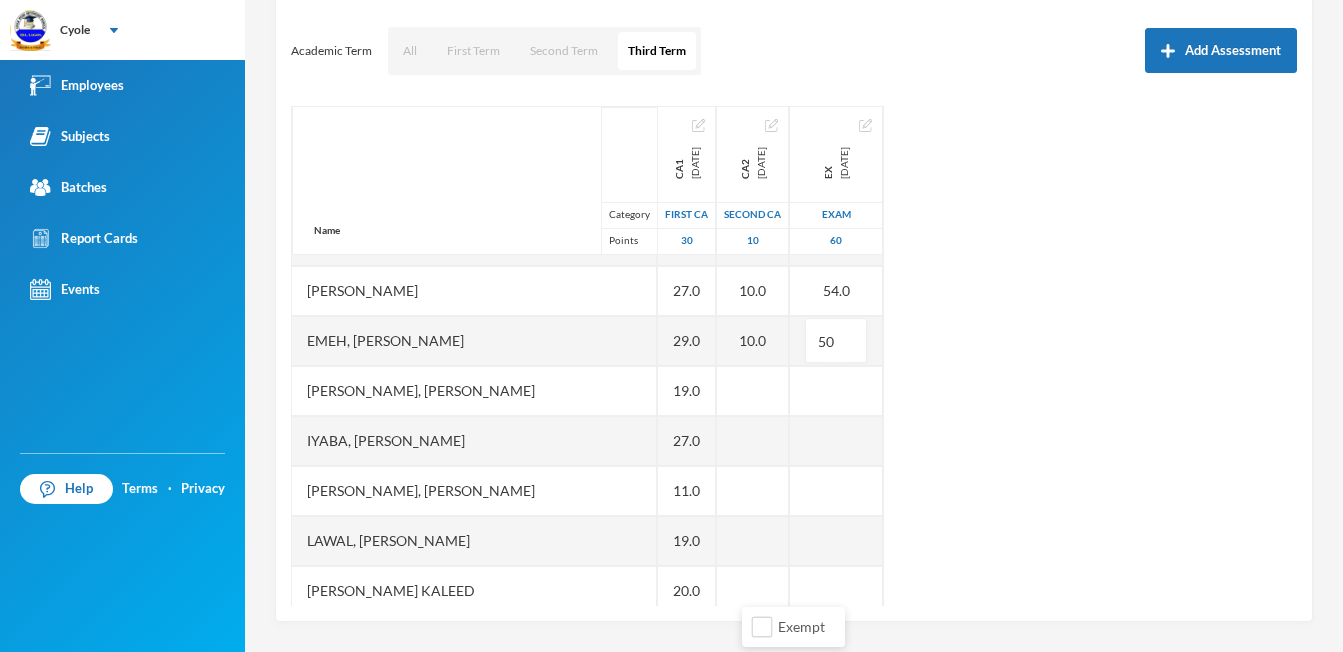 scroll, scrollTop: 280, scrollLeft: 0, axis: vertical 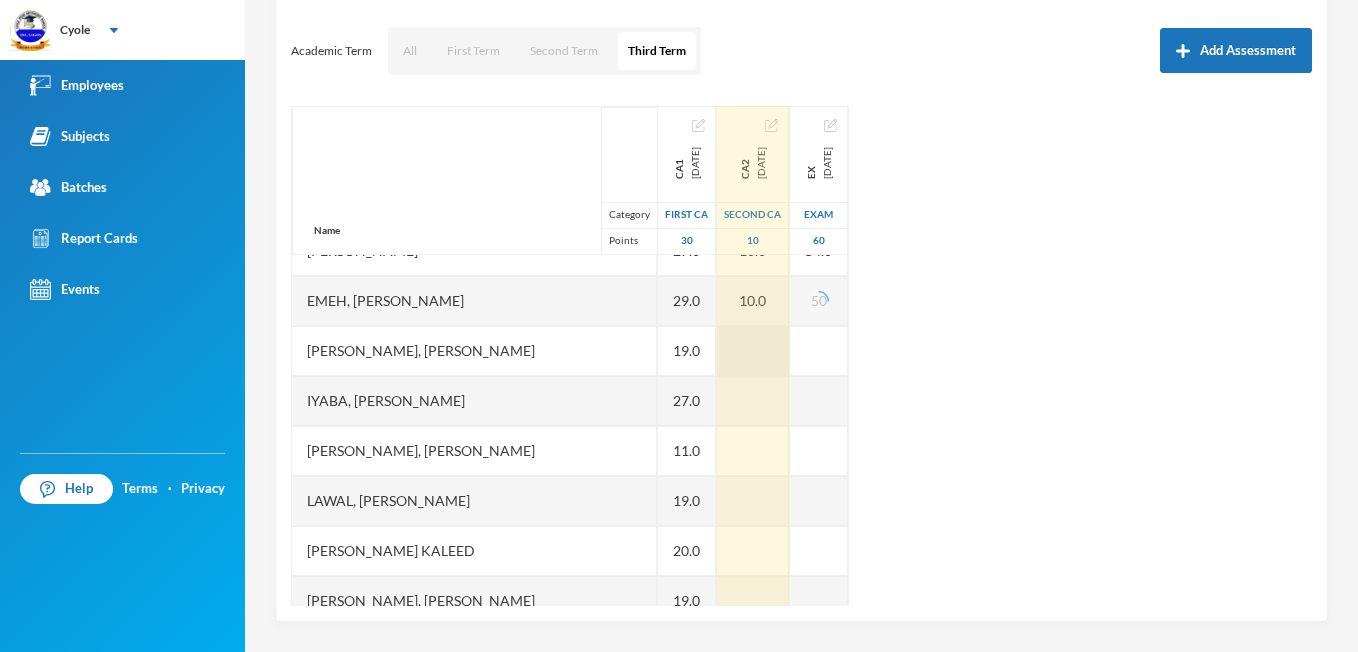 click at bounding box center (753, 351) 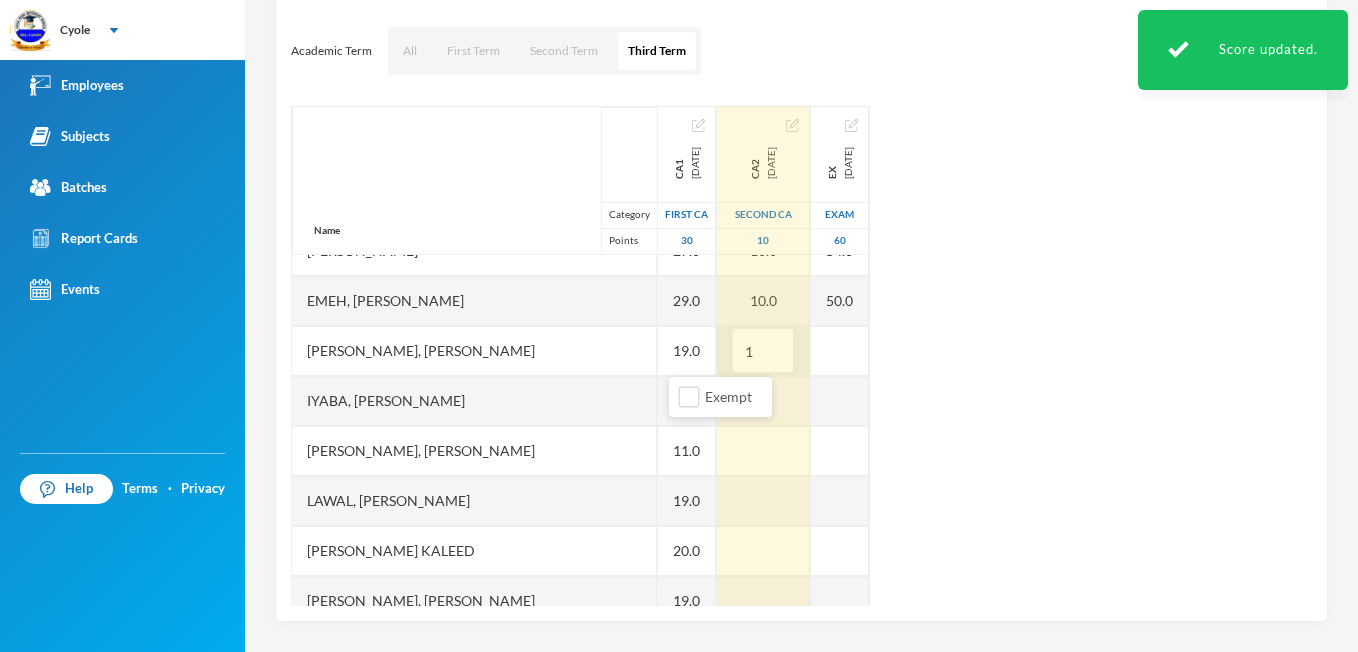 type on "10" 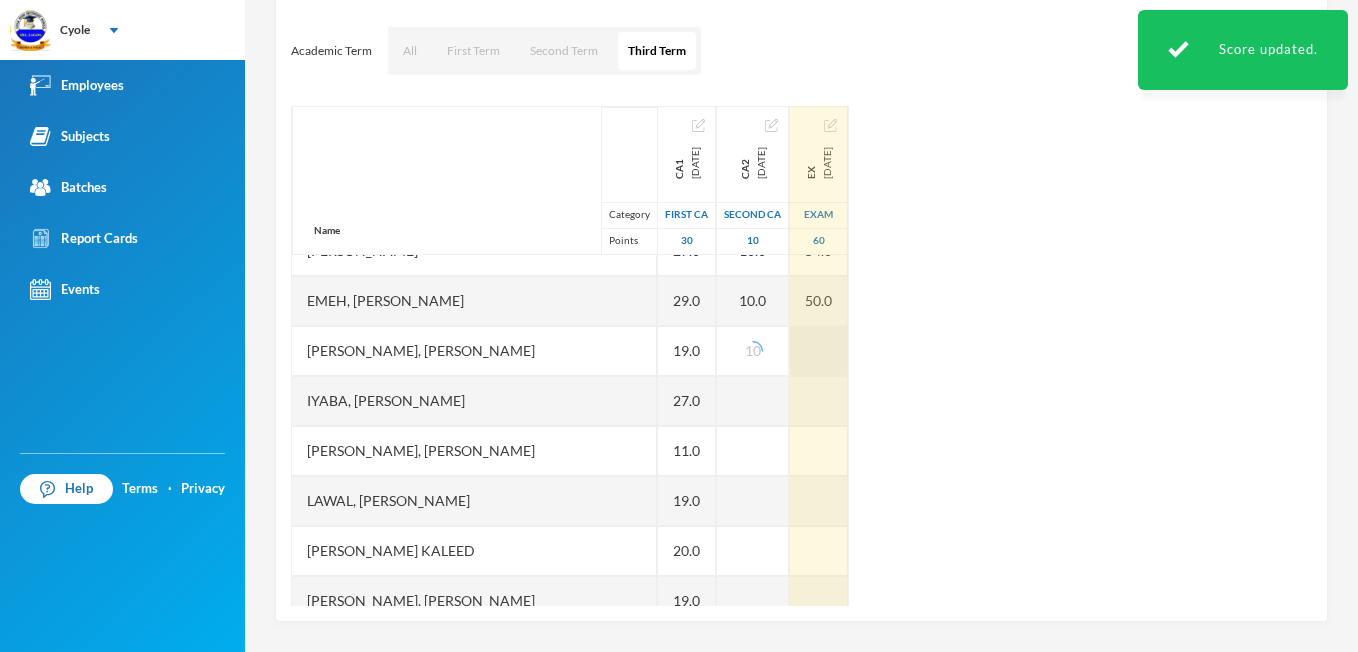 click at bounding box center [819, 351] 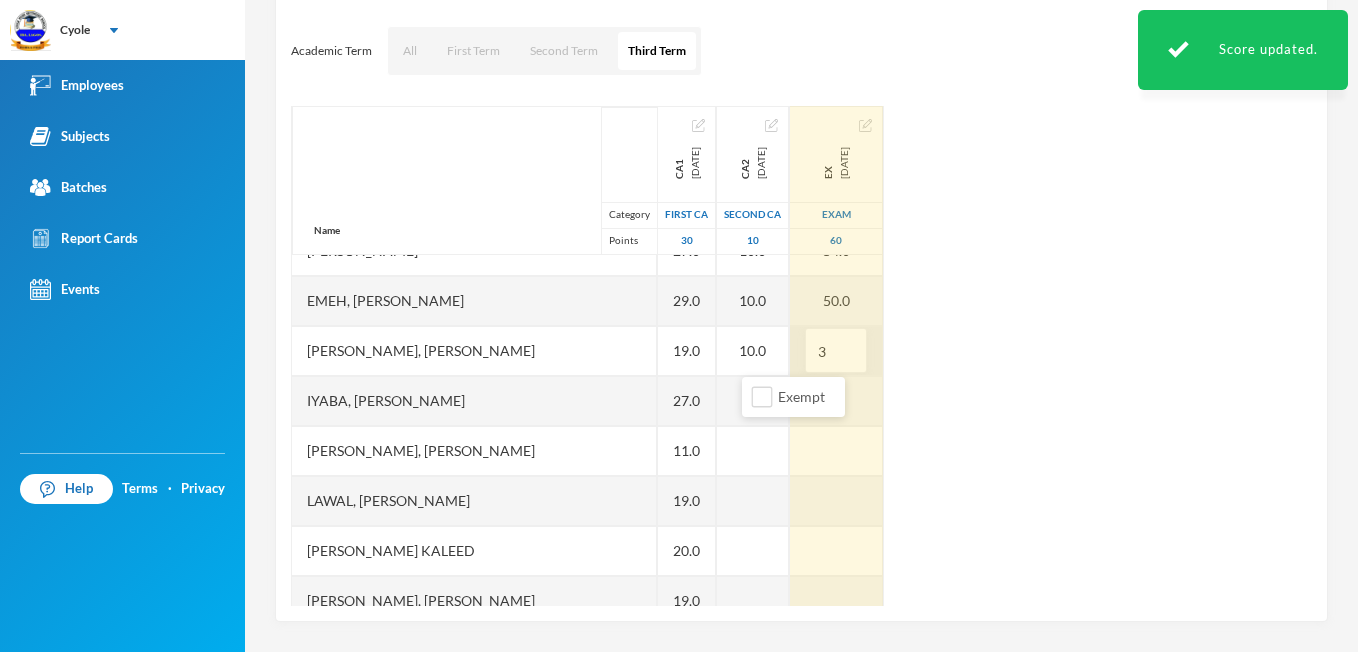 type on "35" 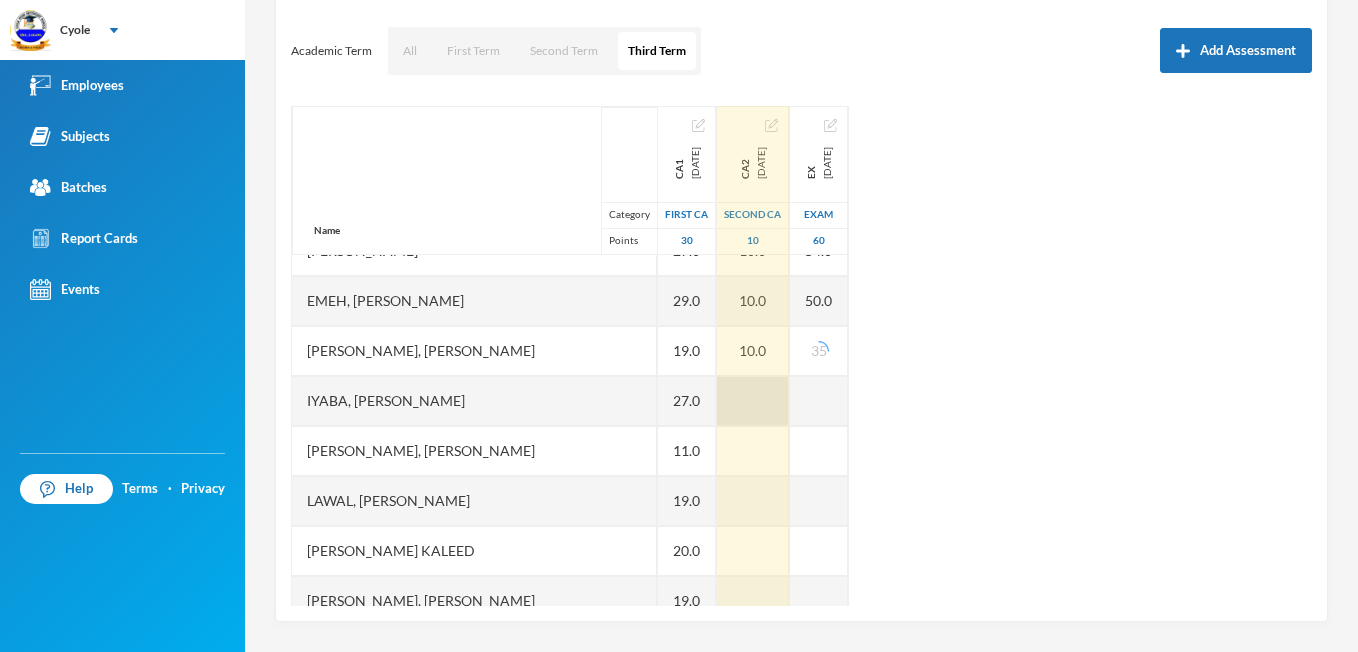 click at bounding box center [753, 401] 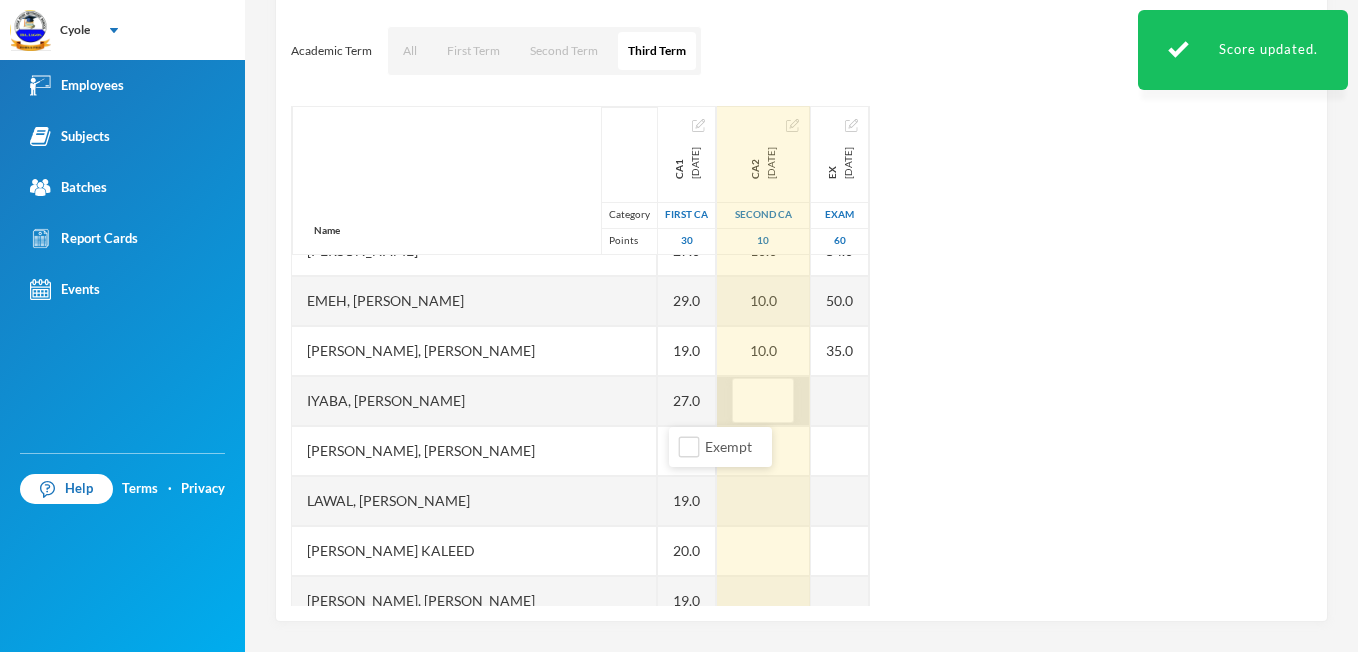 type on "9" 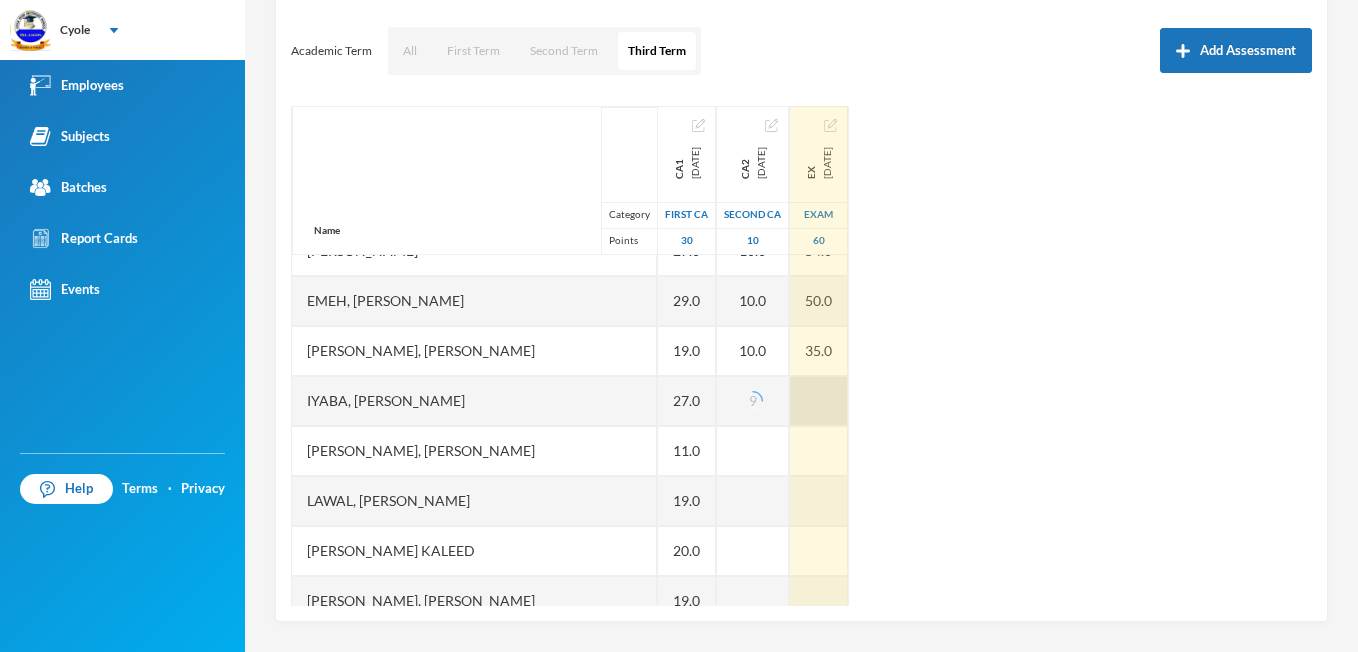 click at bounding box center (819, 401) 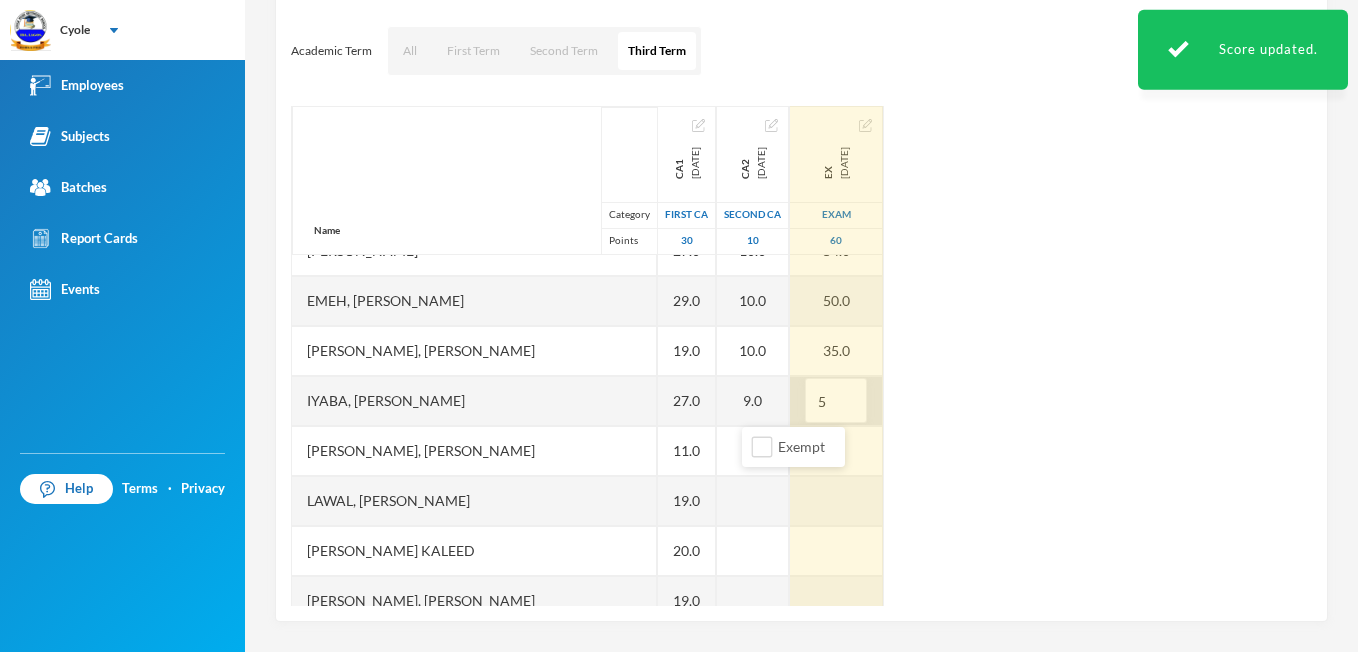 type on "50" 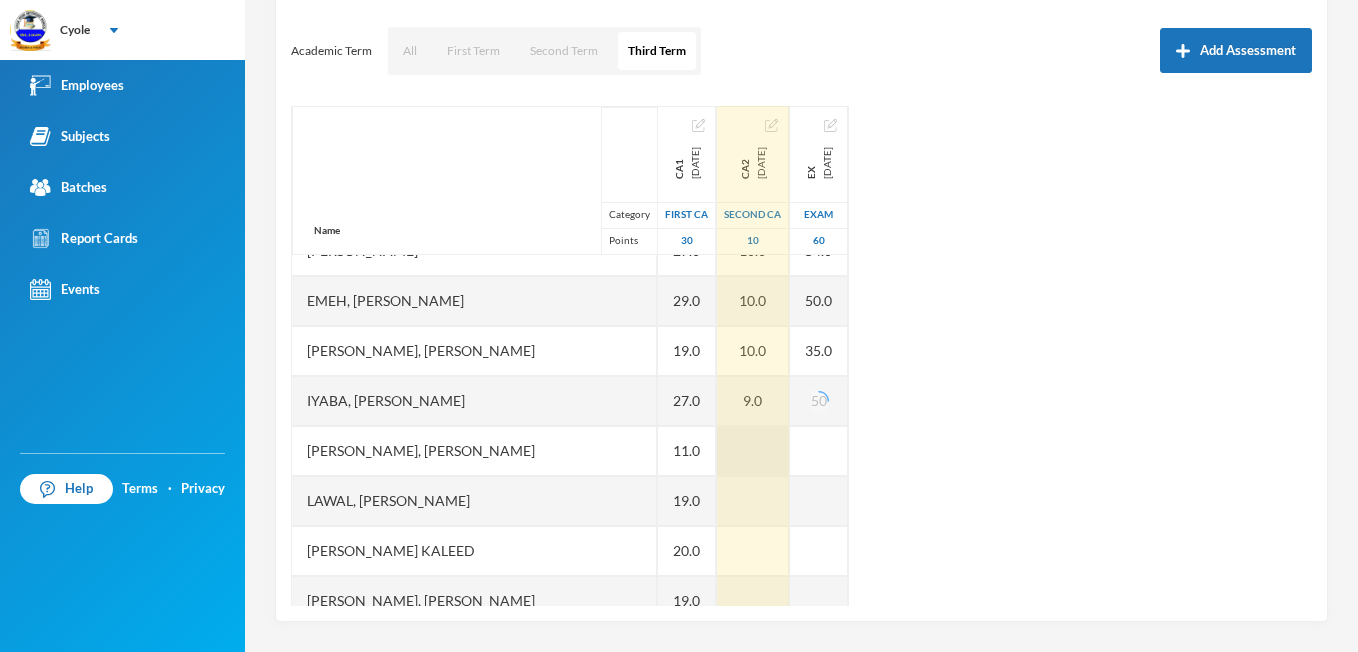 click at bounding box center [753, 451] 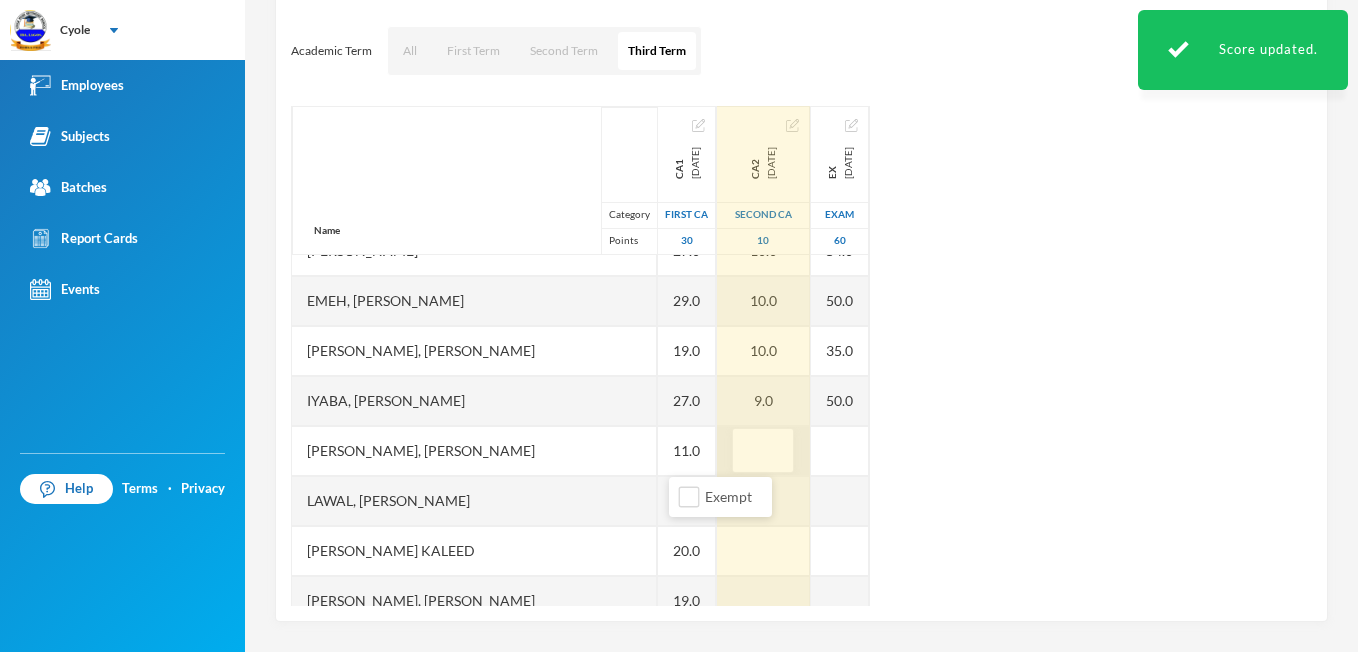 type on "9" 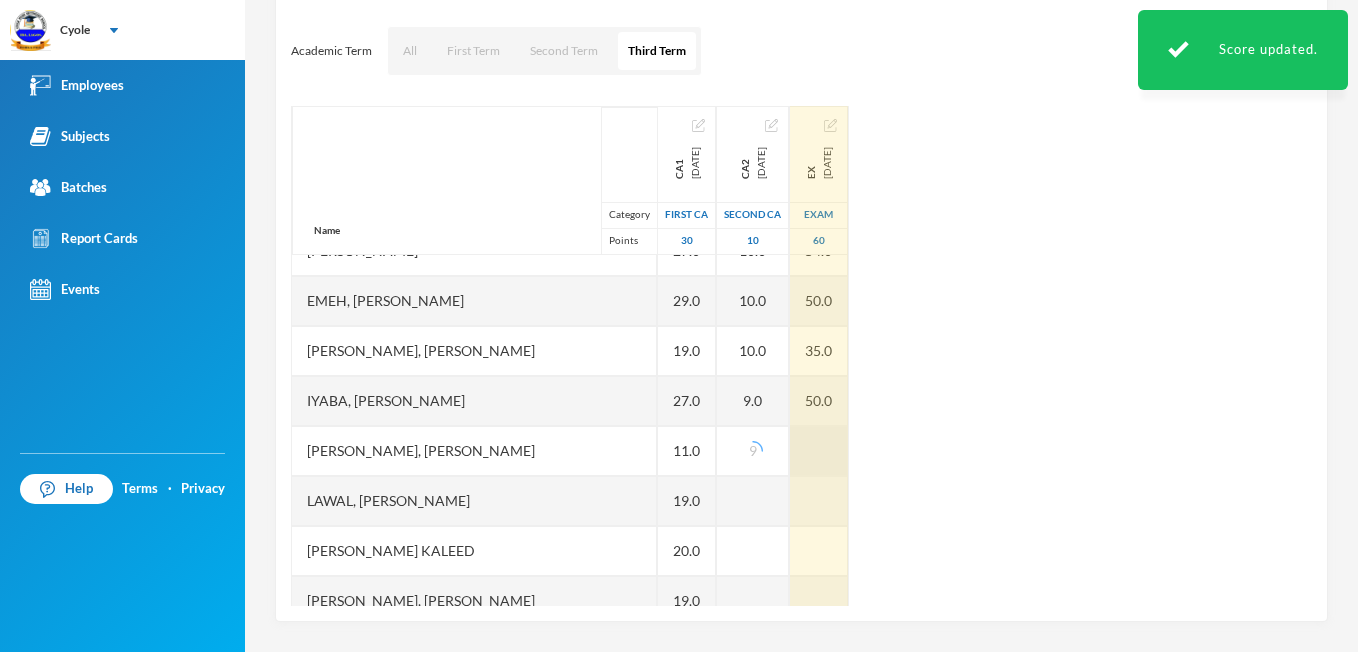 click at bounding box center [819, 451] 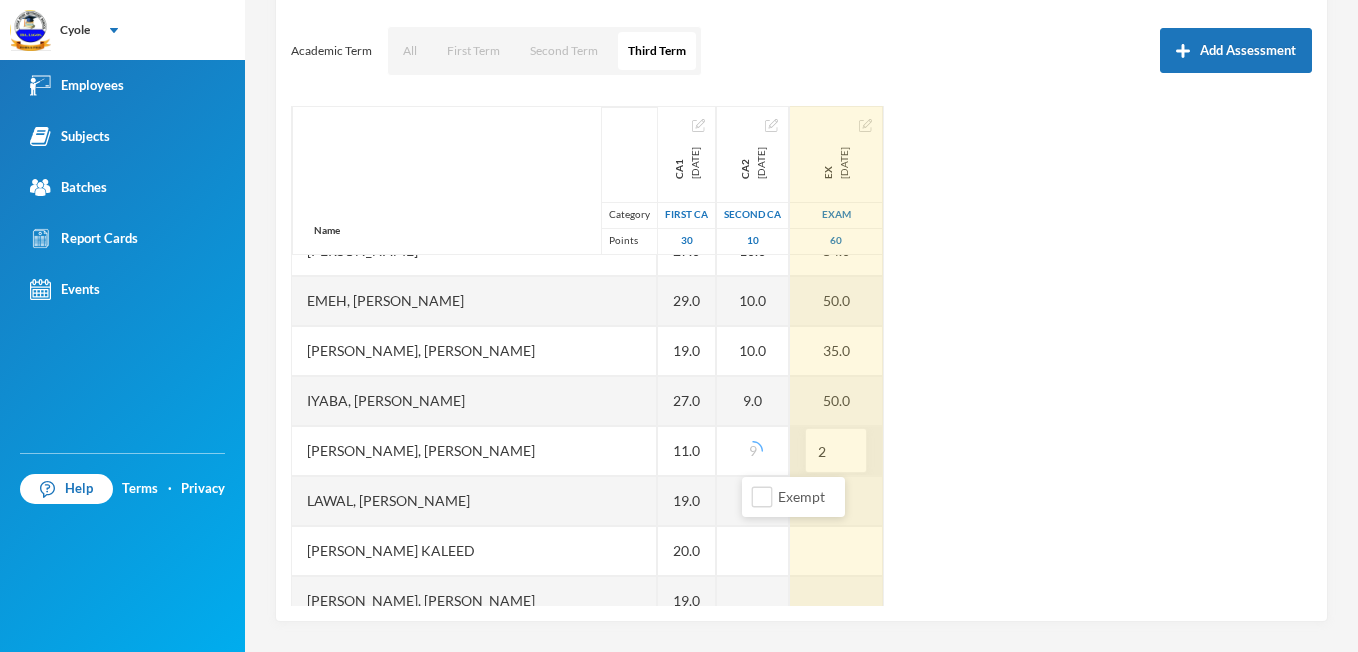 type on "25" 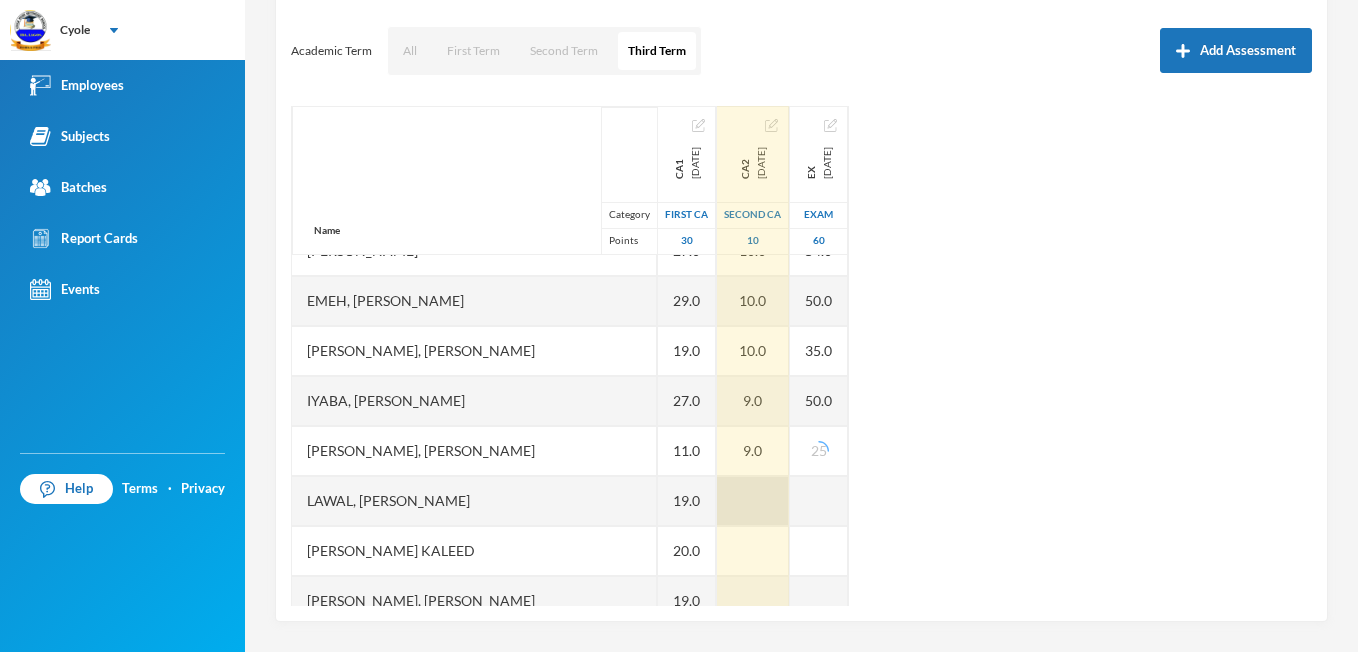 click at bounding box center [753, 501] 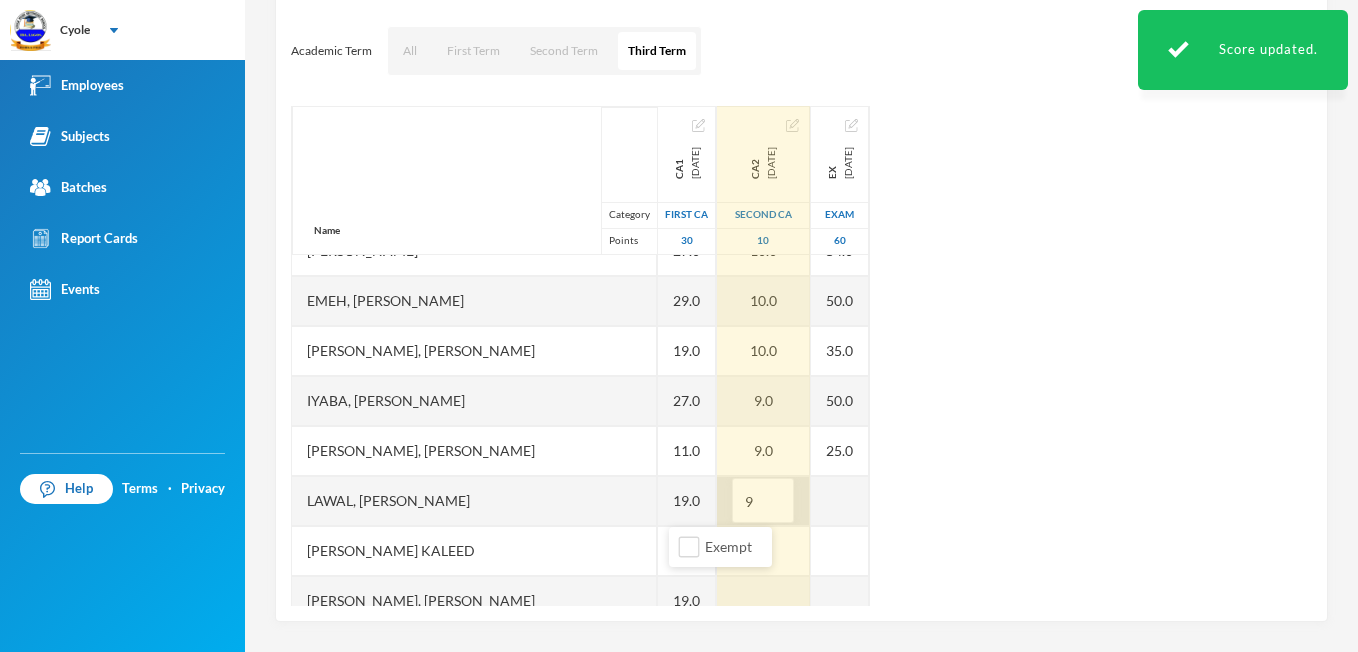 type on "9" 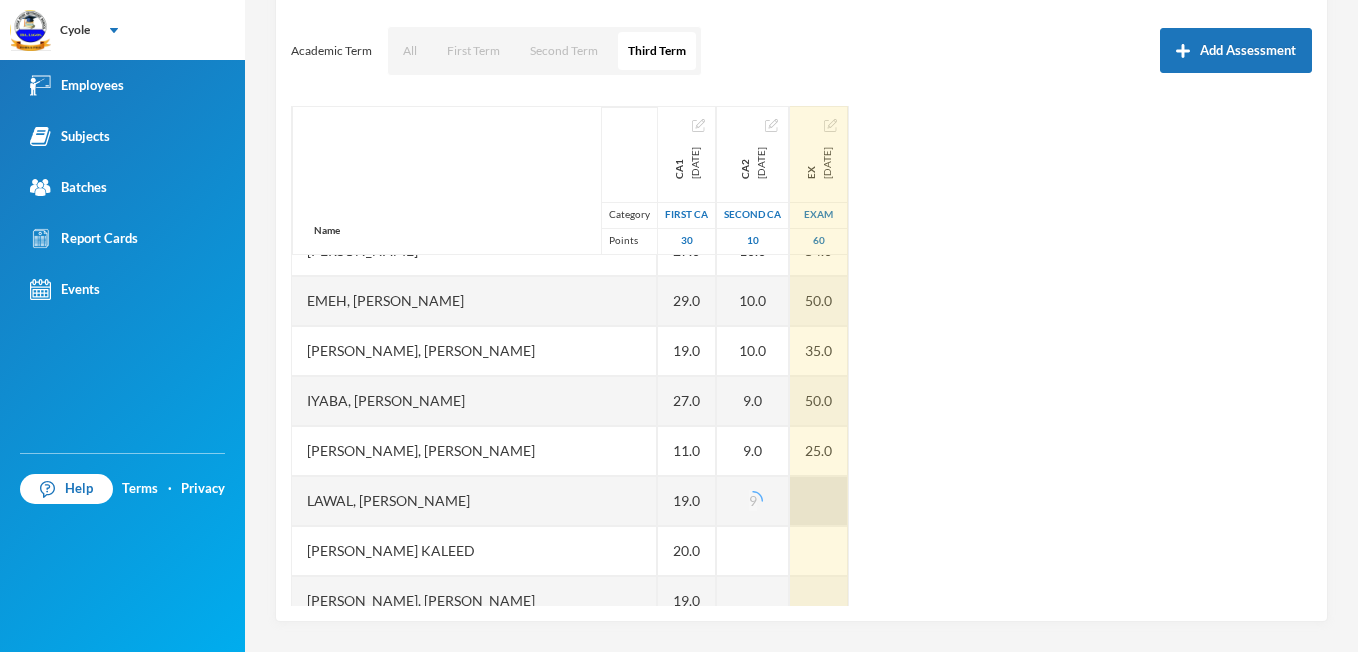 click at bounding box center [819, 501] 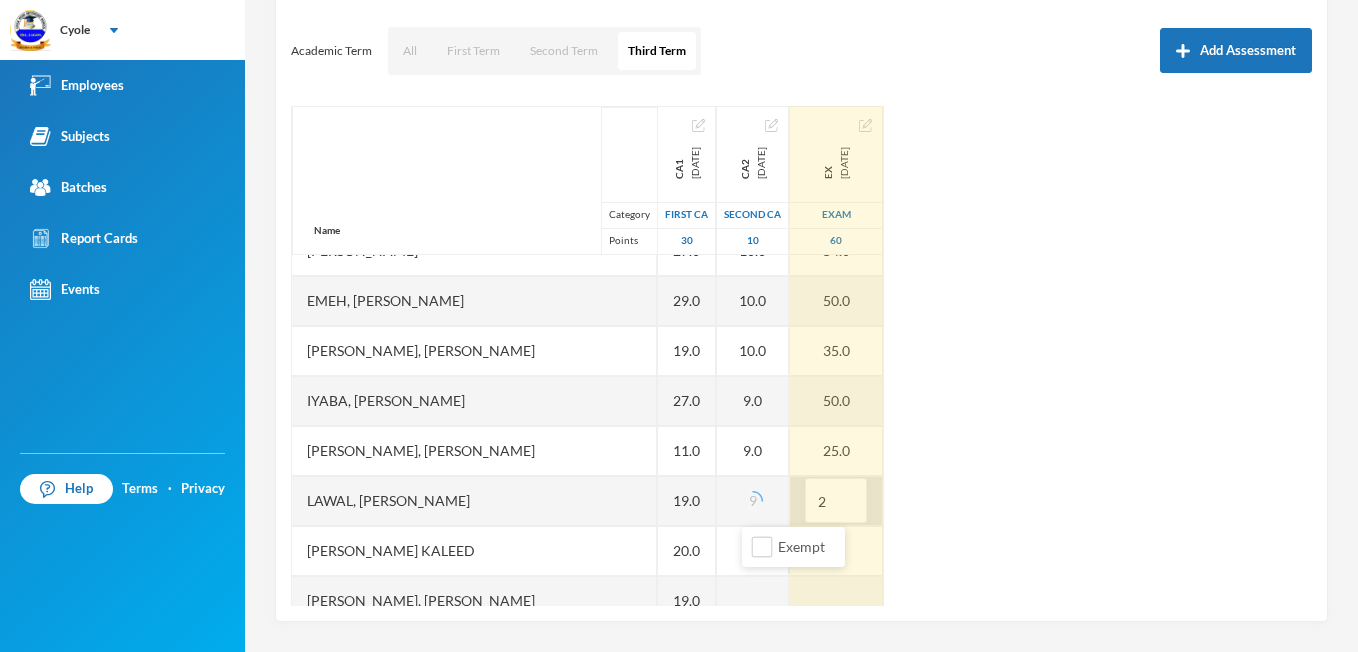 type on "28" 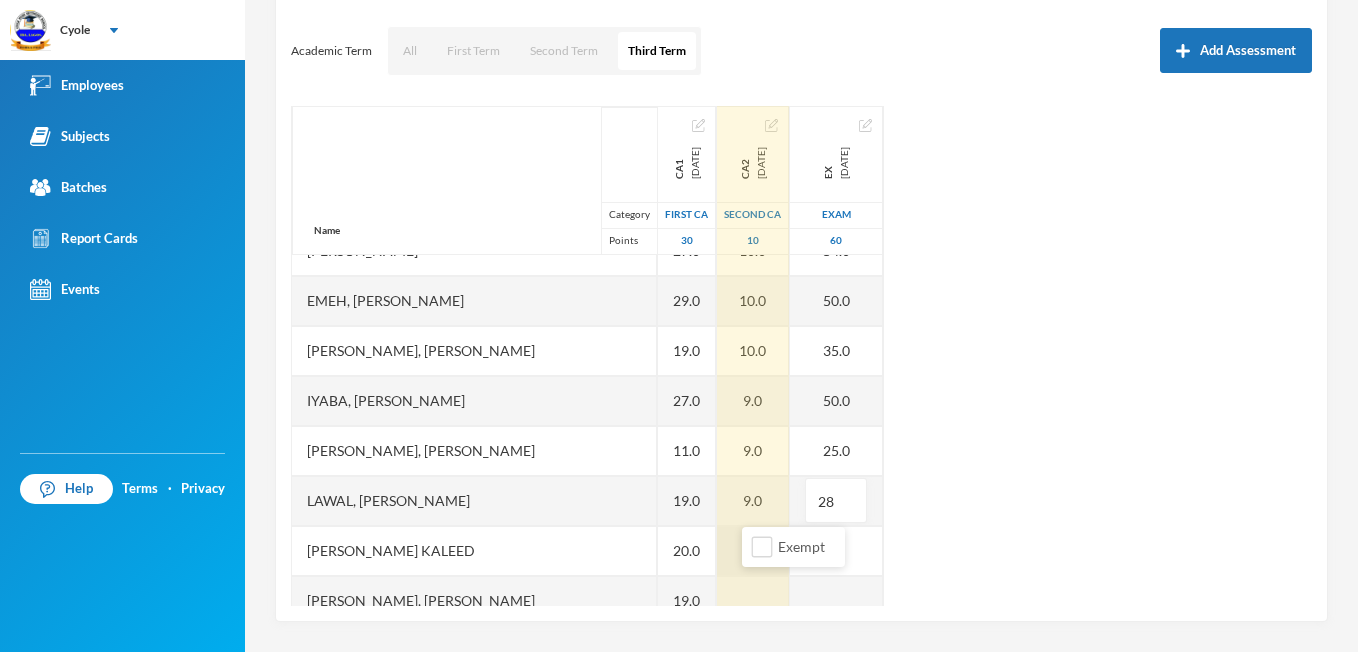 click at bounding box center (753, 551) 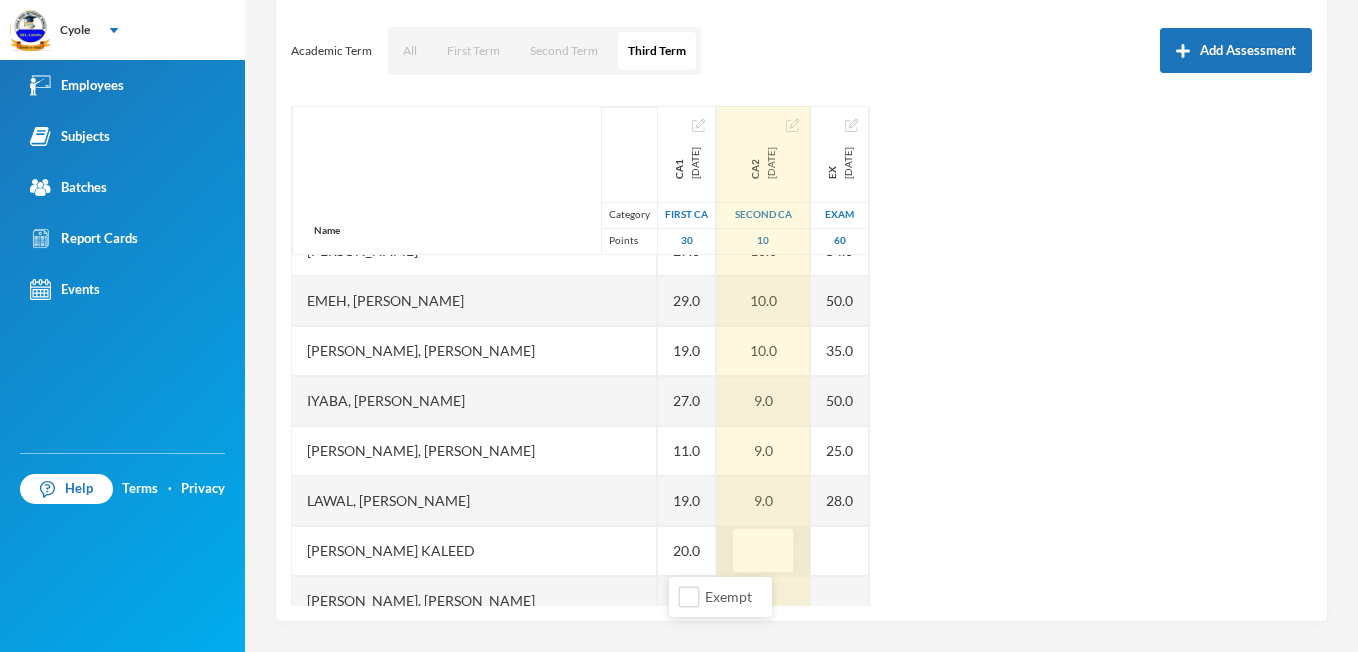 type on "2" 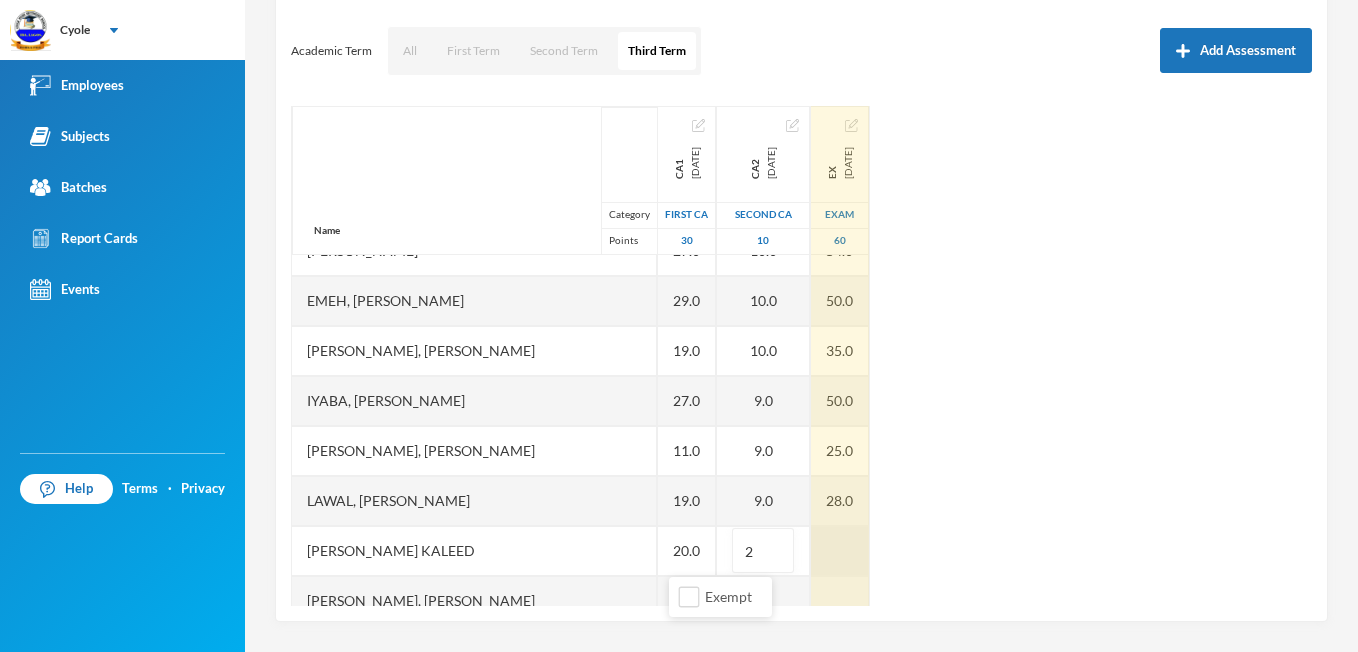 click at bounding box center (840, 551) 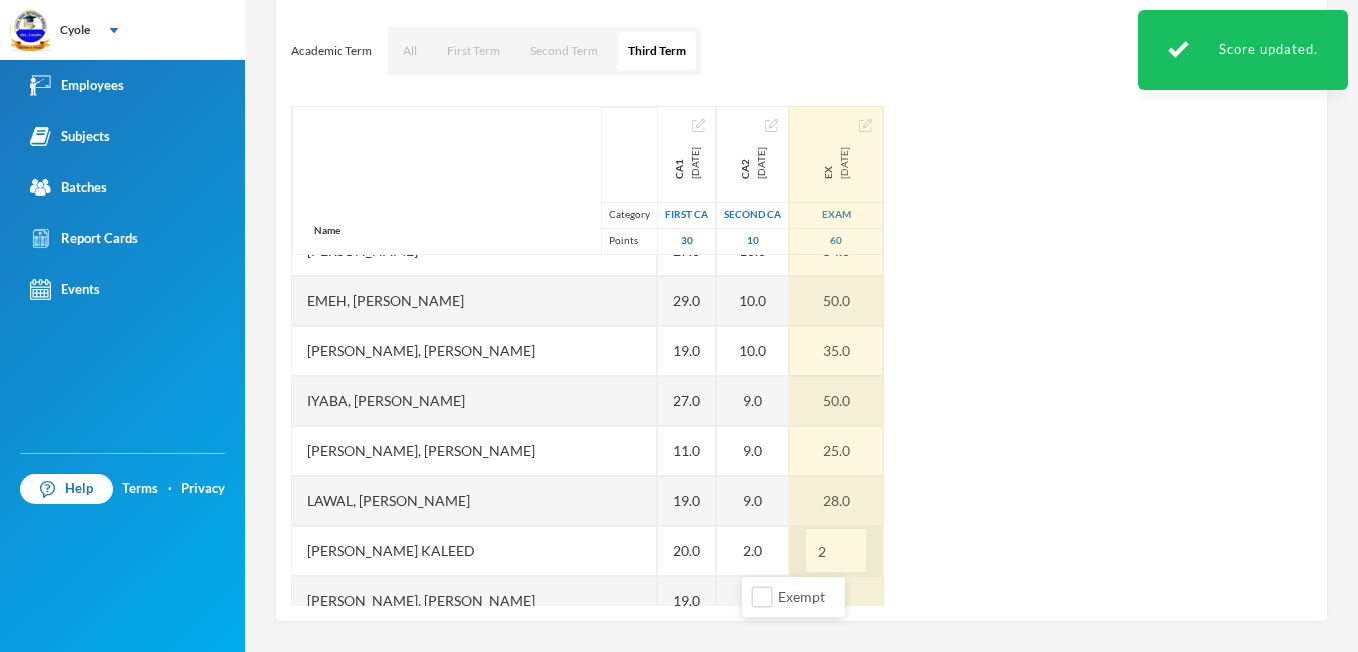 type on "27" 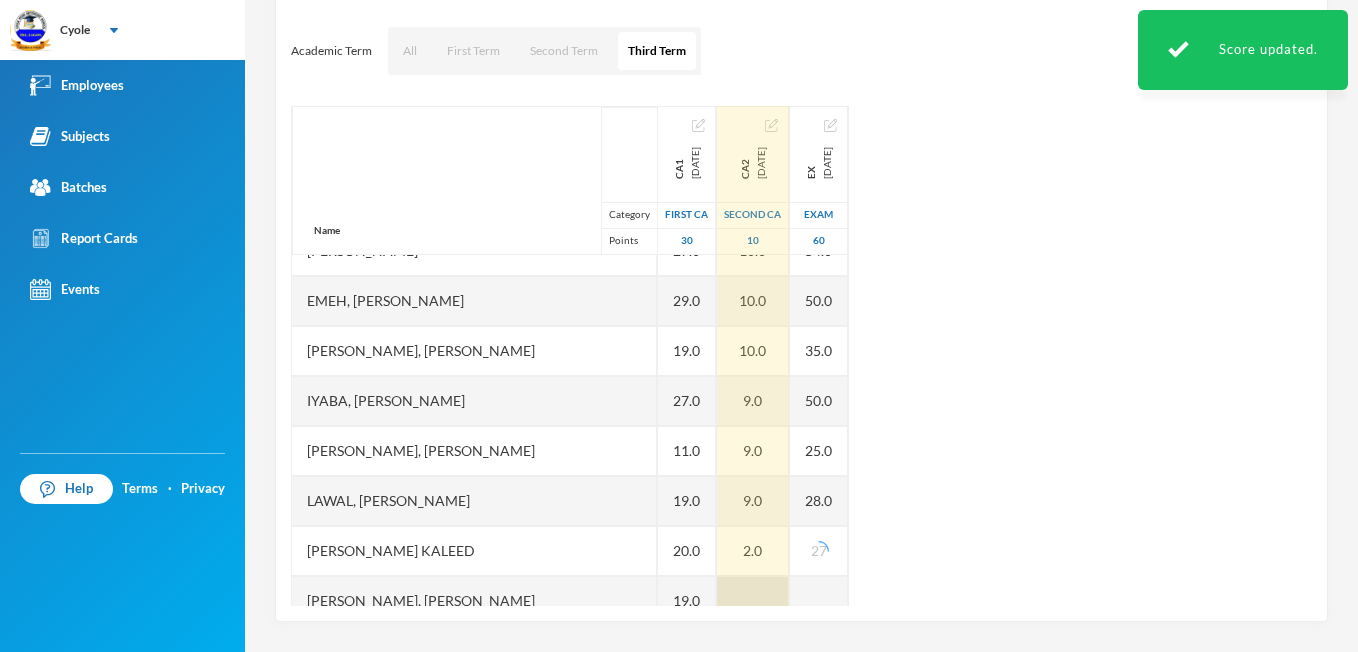 click at bounding box center (753, 601) 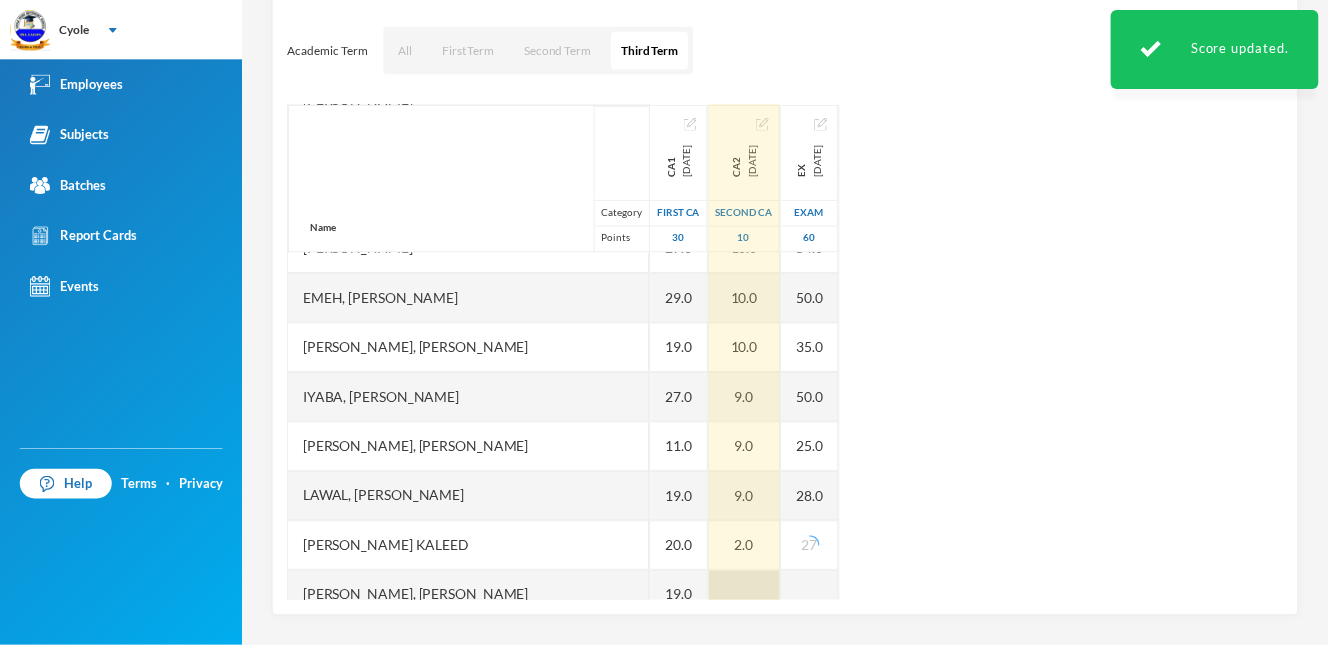 scroll, scrollTop: 299, scrollLeft: 0, axis: vertical 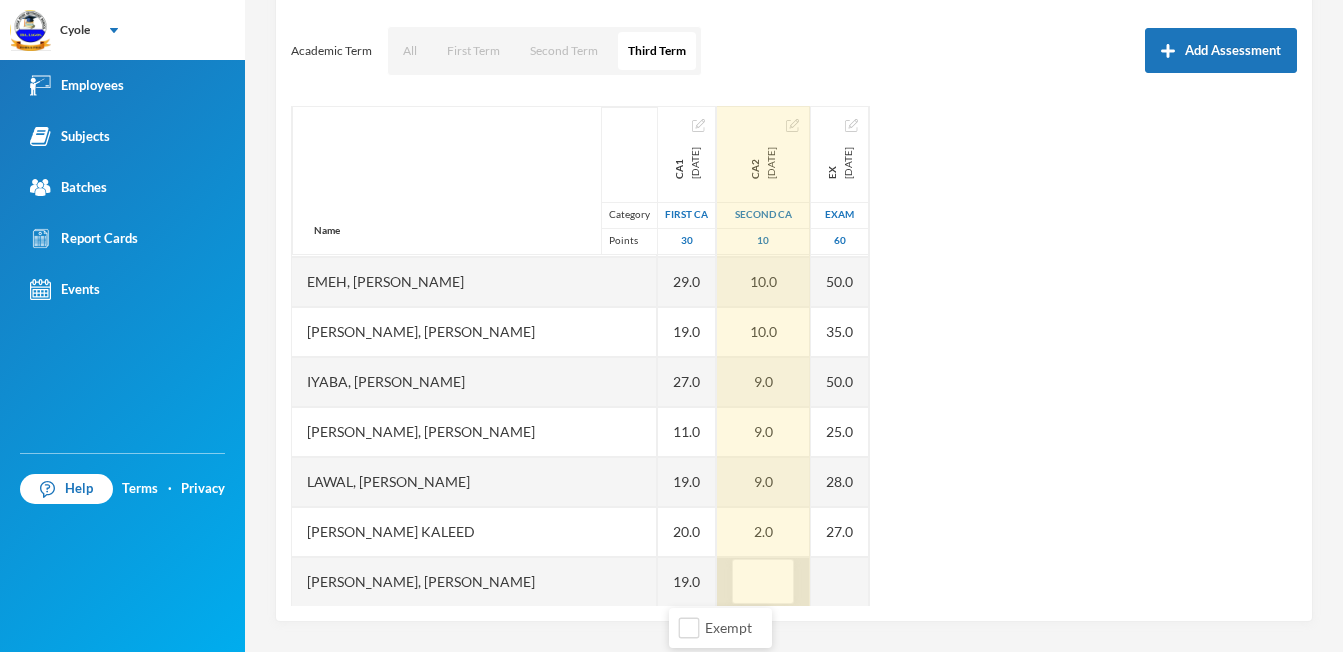 type on "9" 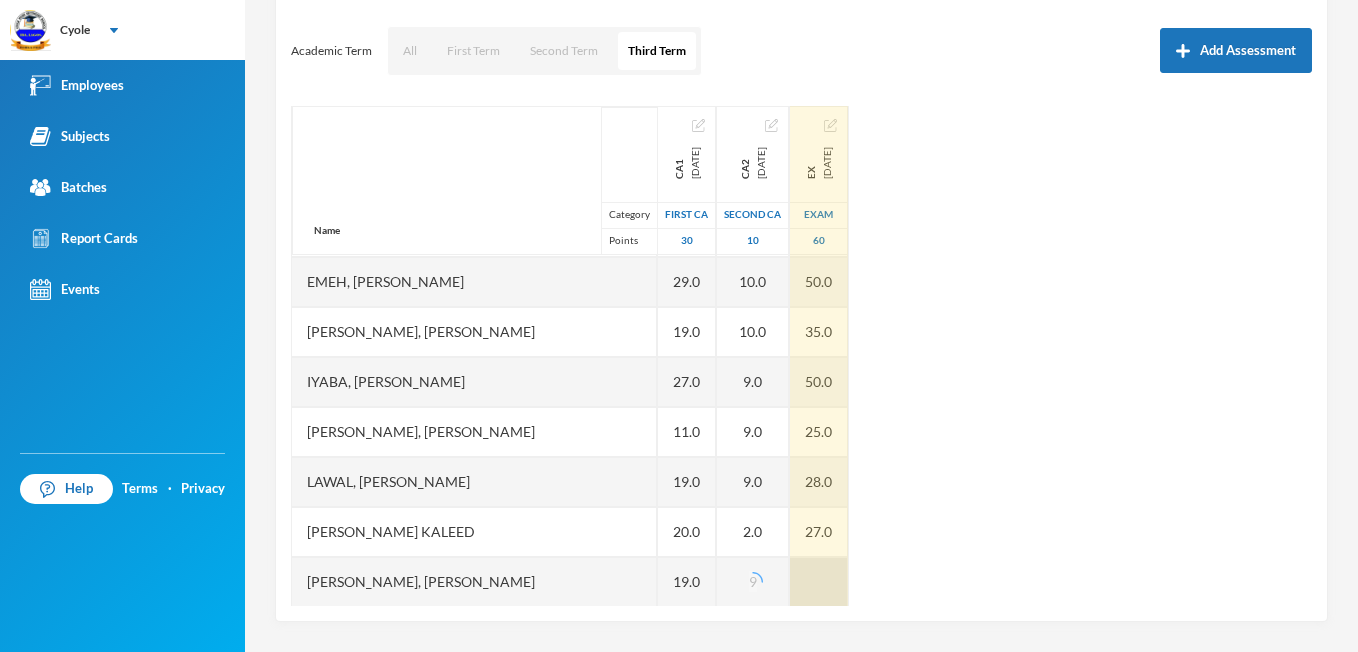 click at bounding box center [819, 582] 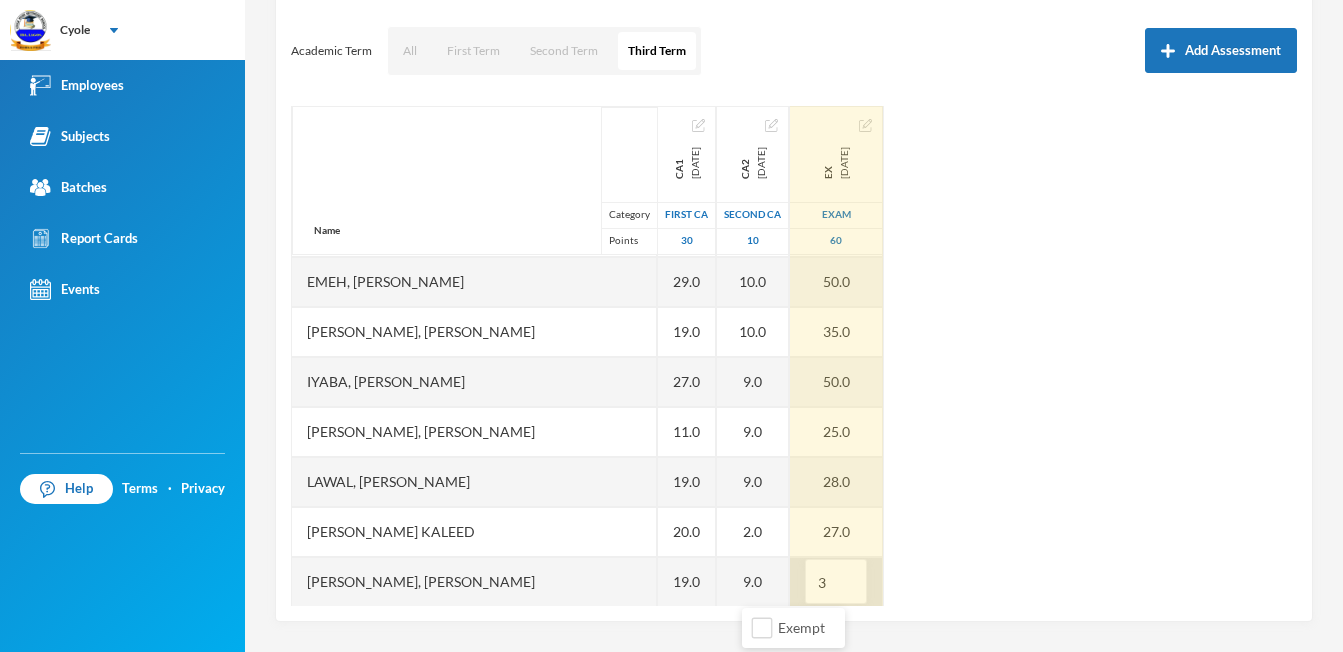 type on "37" 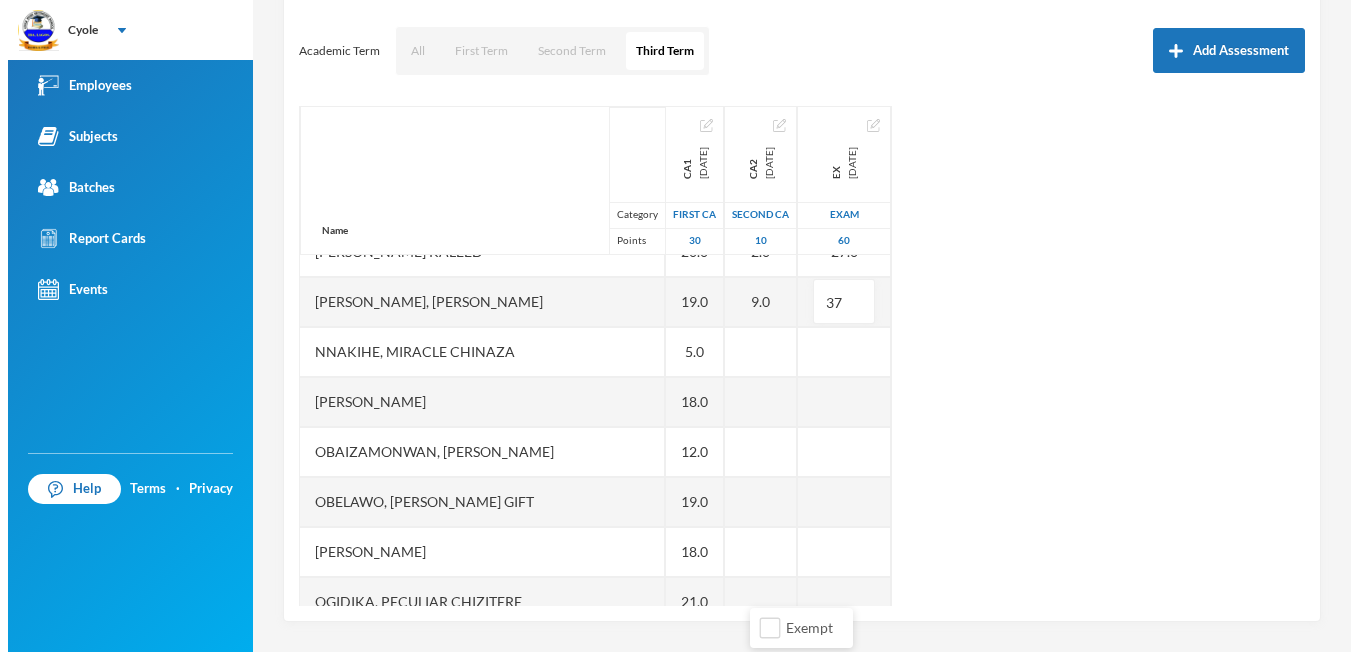 scroll, scrollTop: 619, scrollLeft: 0, axis: vertical 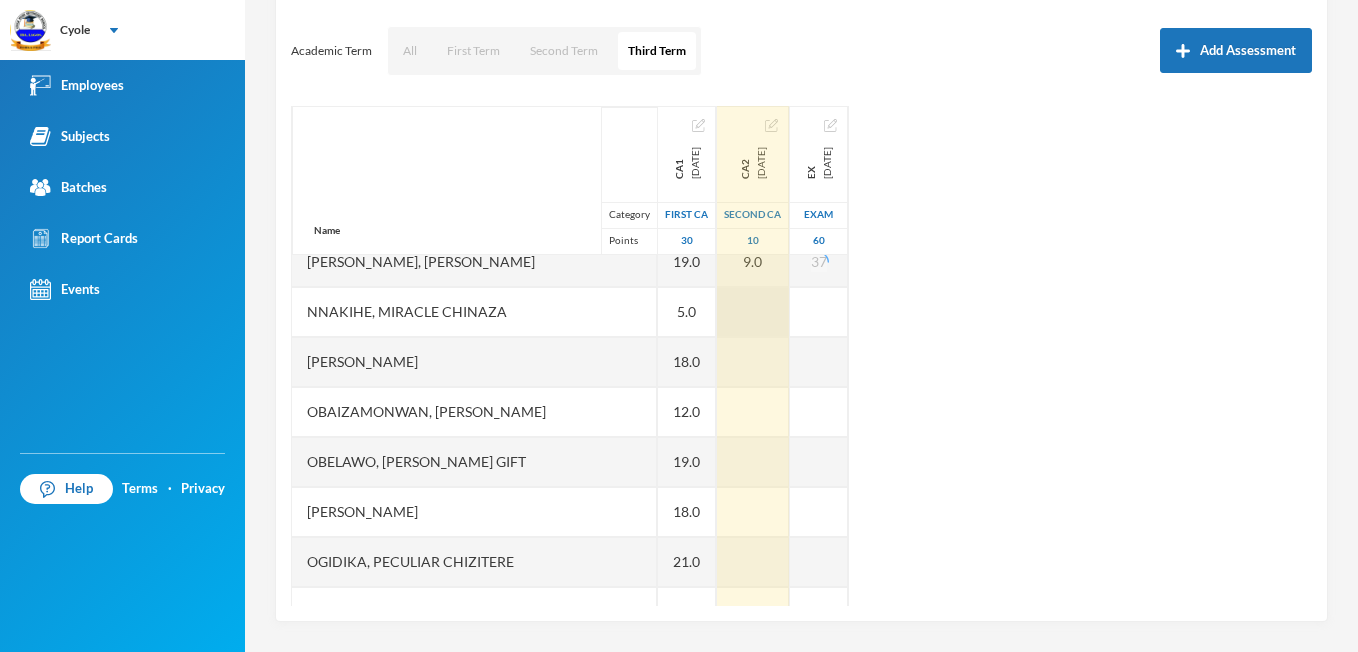 click at bounding box center [753, 312] 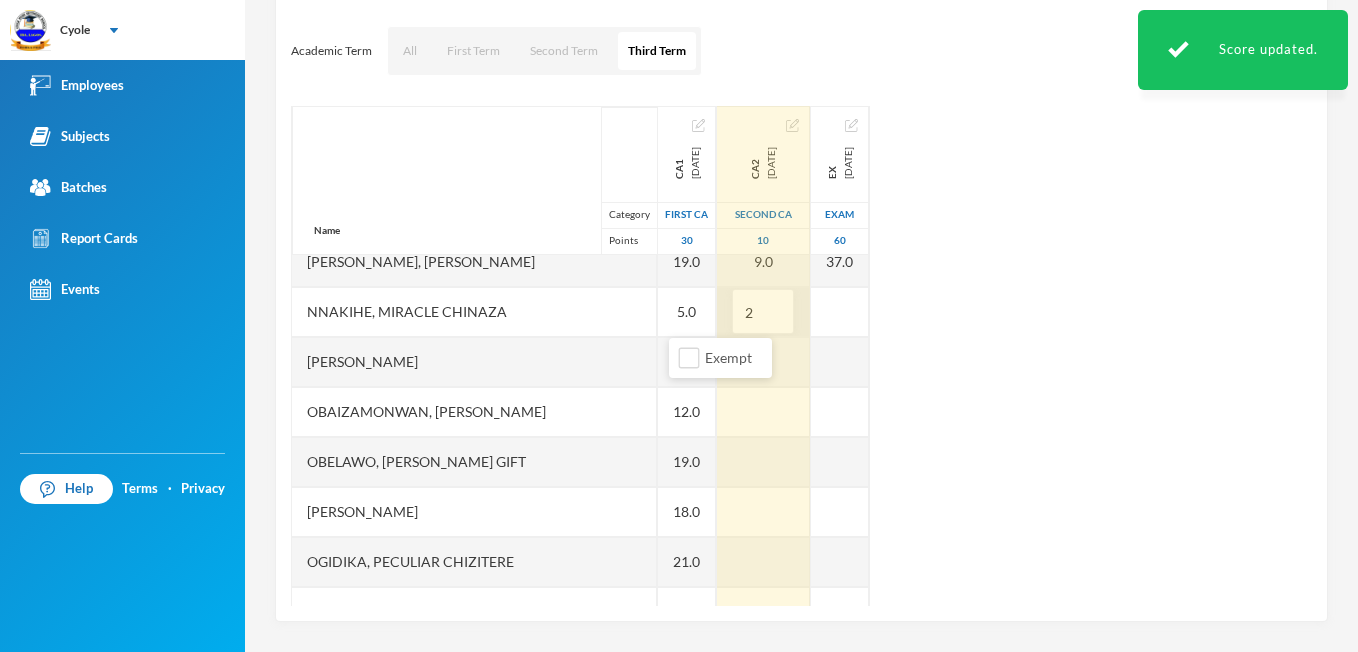 type on "2" 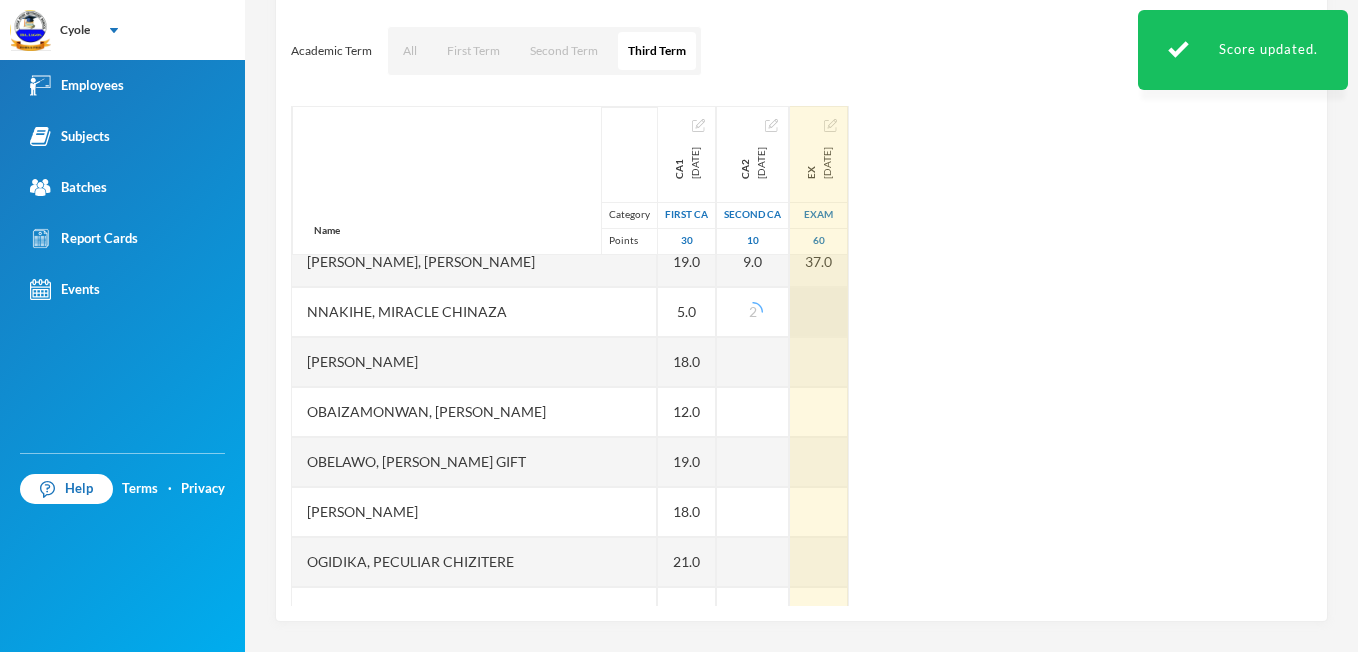 click at bounding box center (819, 312) 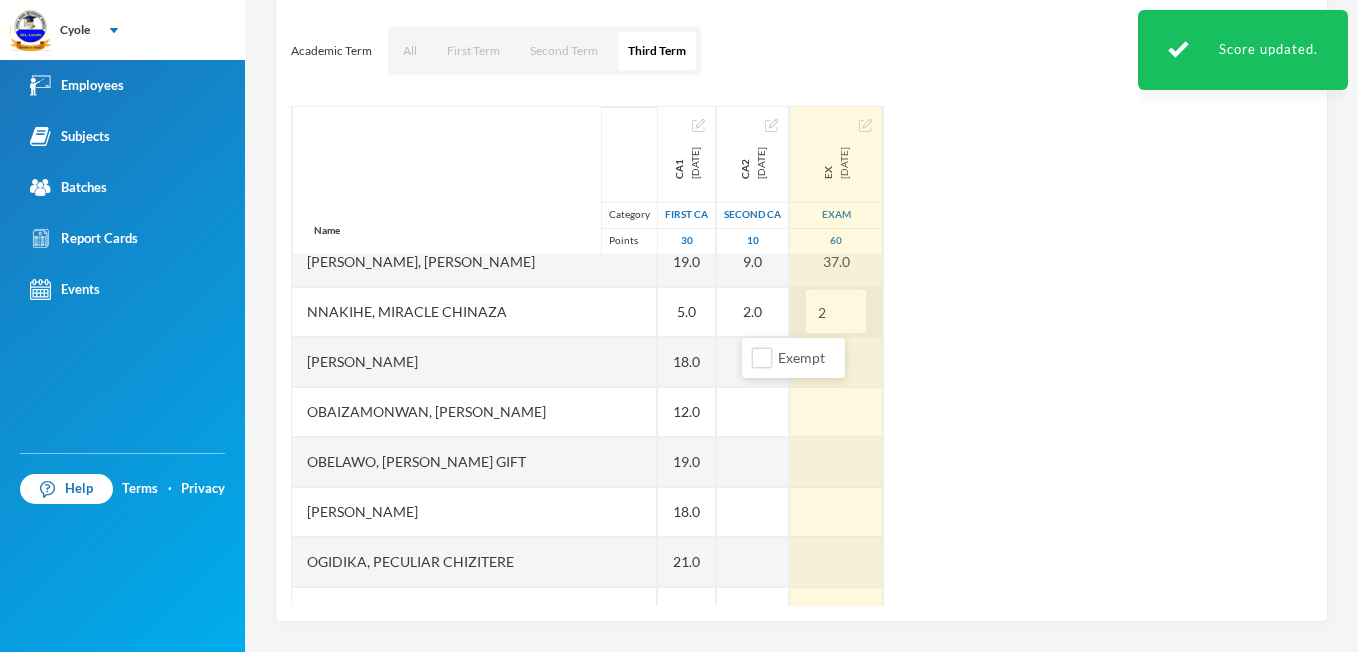 type on "20" 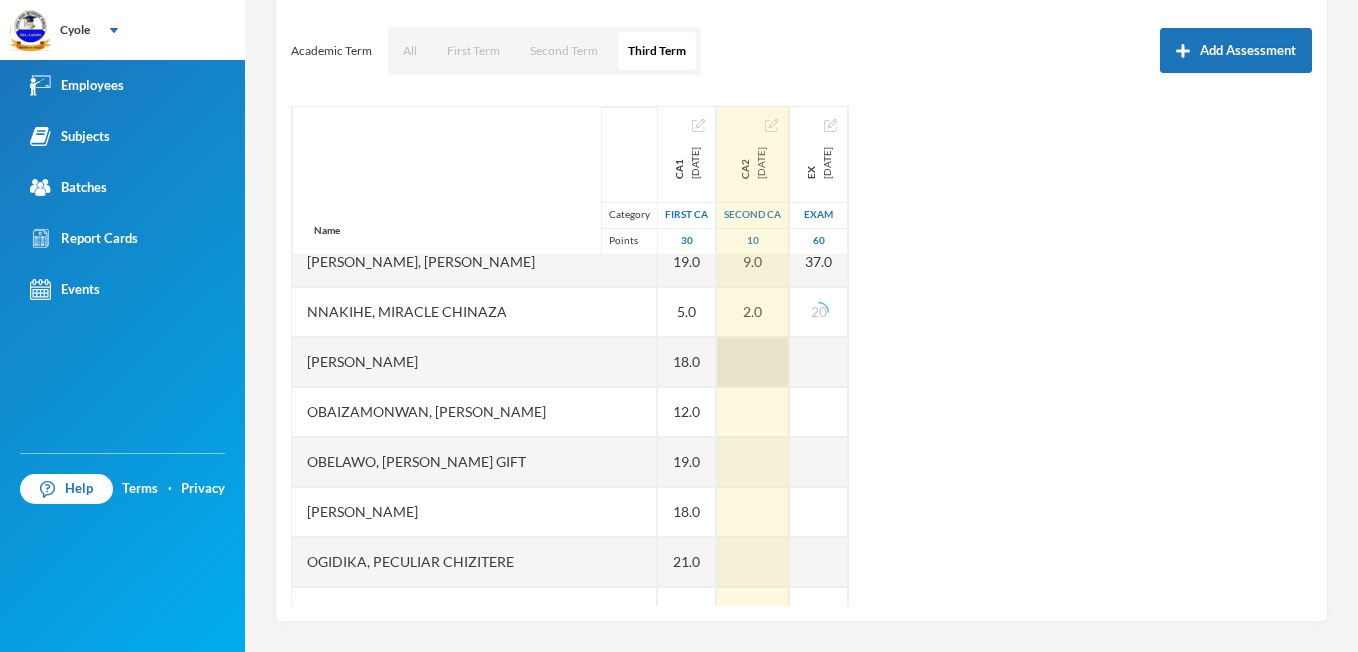 click at bounding box center [753, 362] 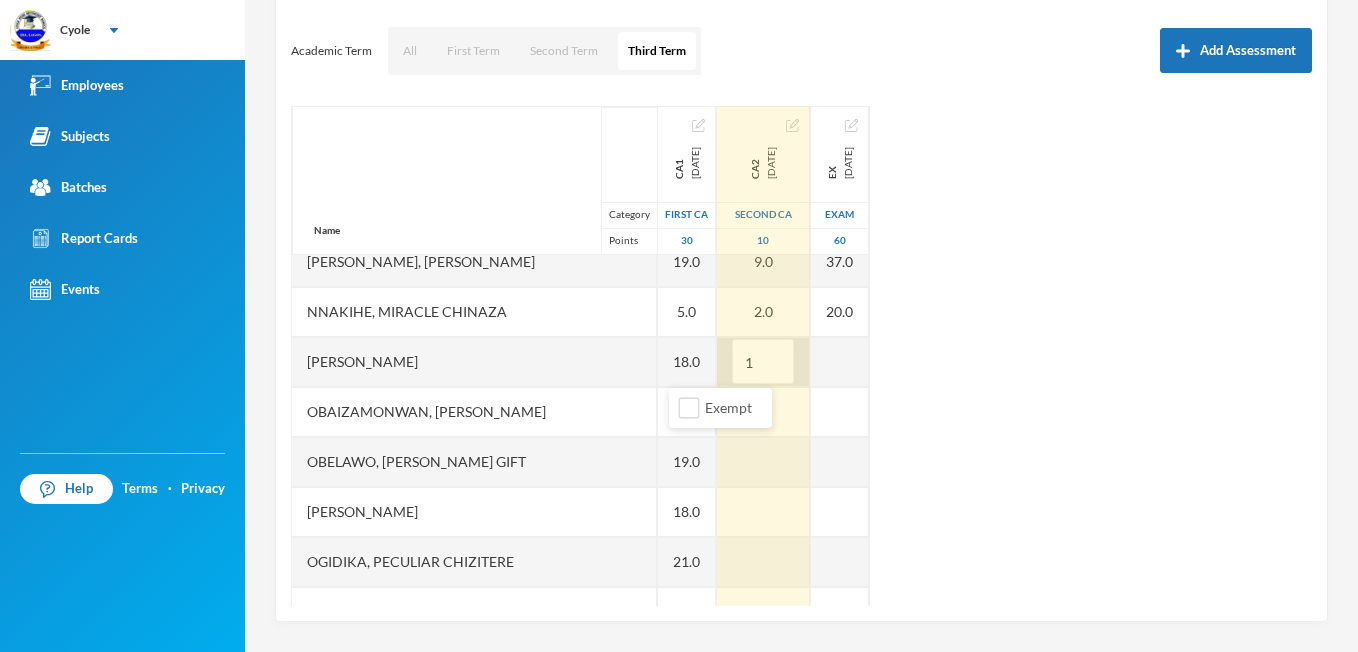 type on "10" 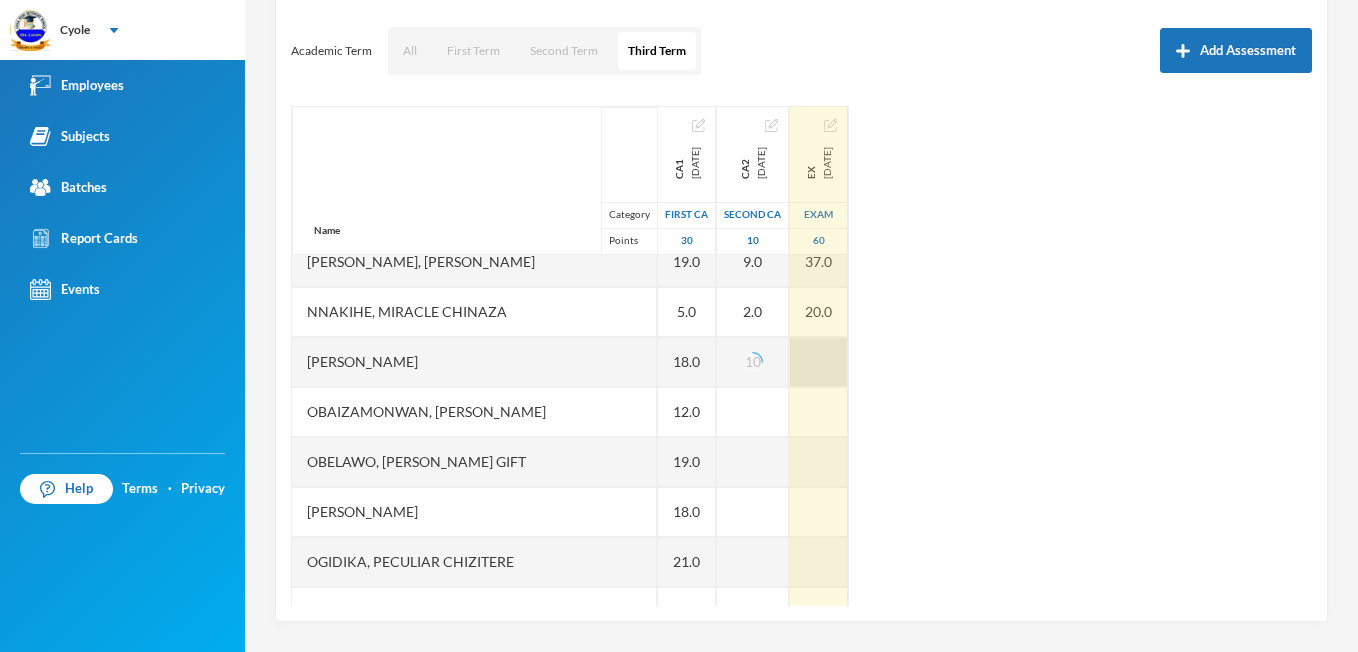 click at bounding box center [819, 362] 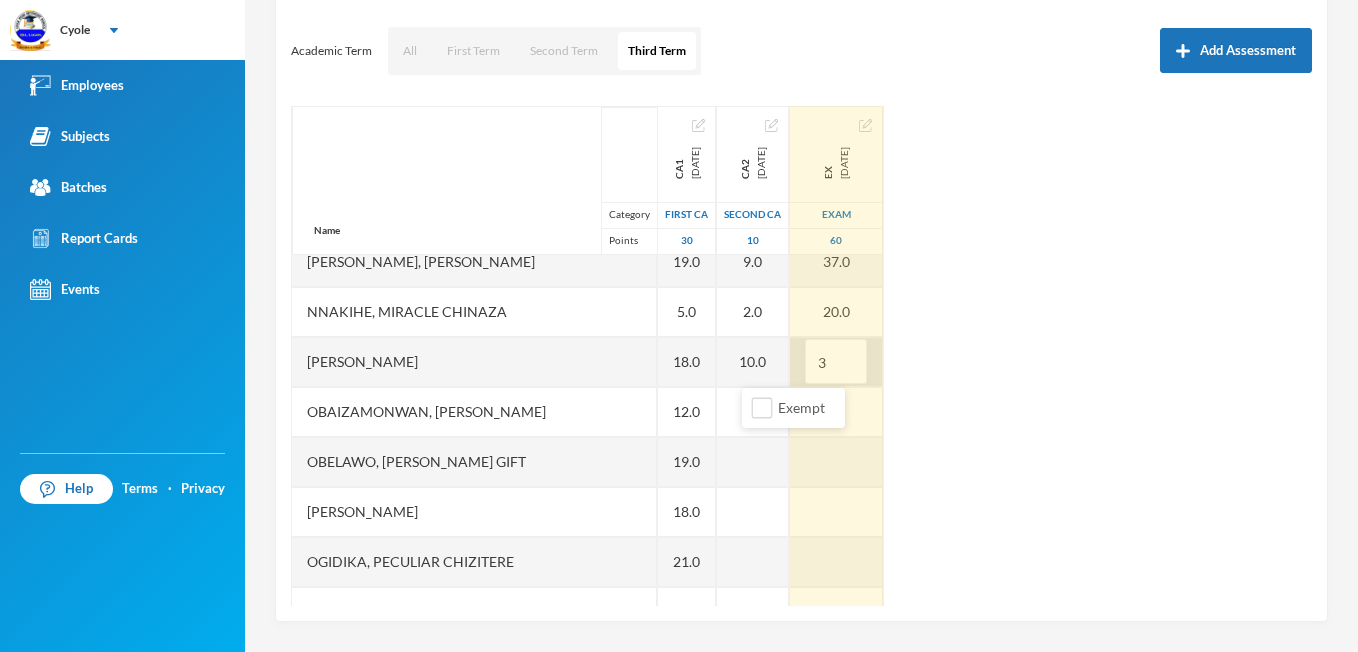 type on "38" 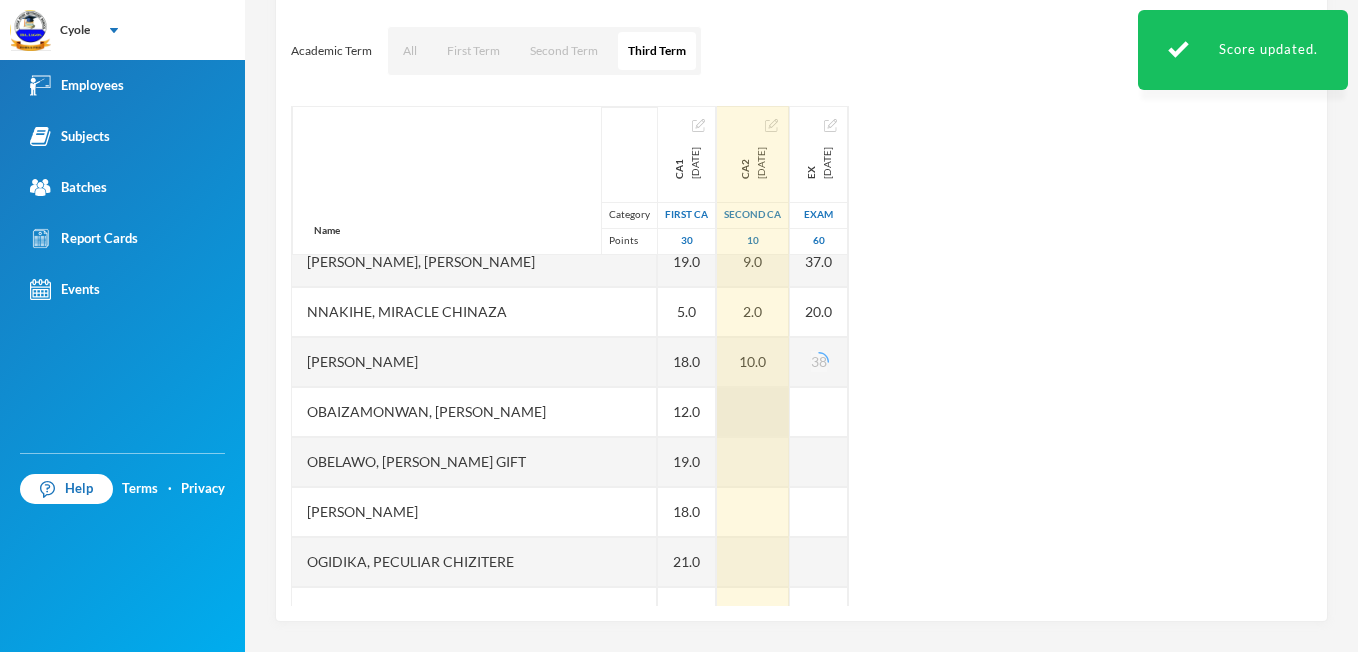 click at bounding box center [753, 412] 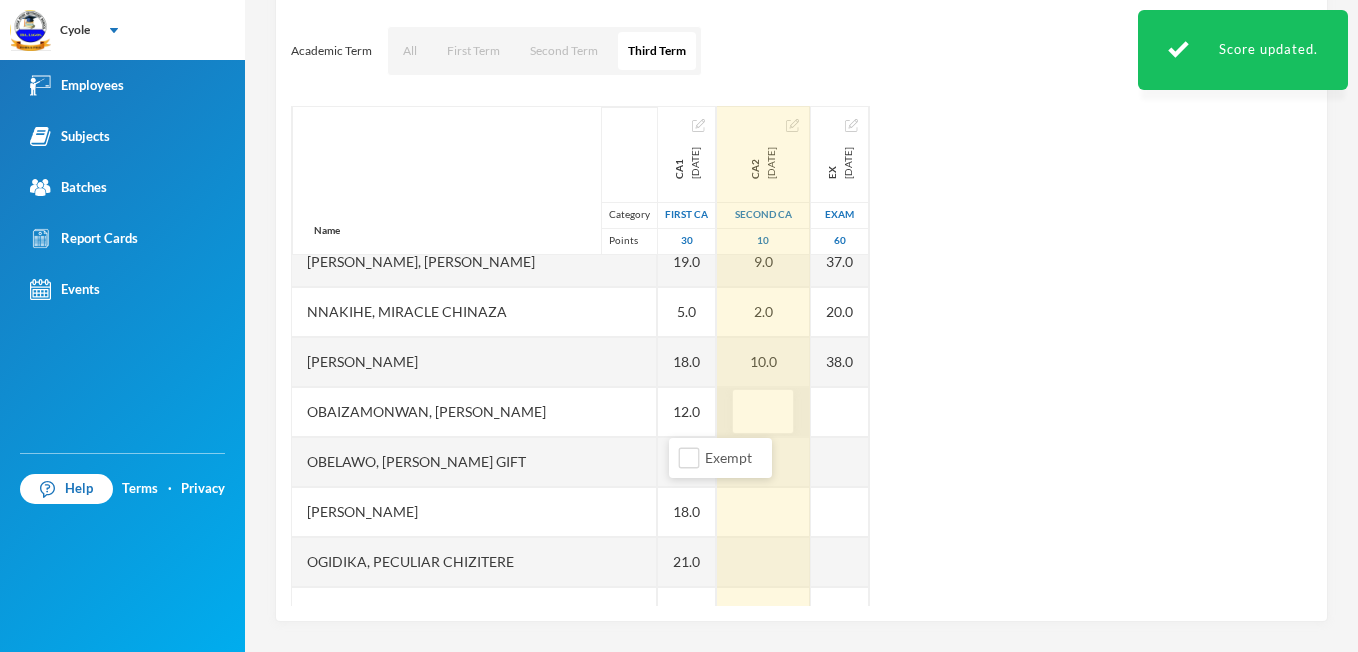 type on "9" 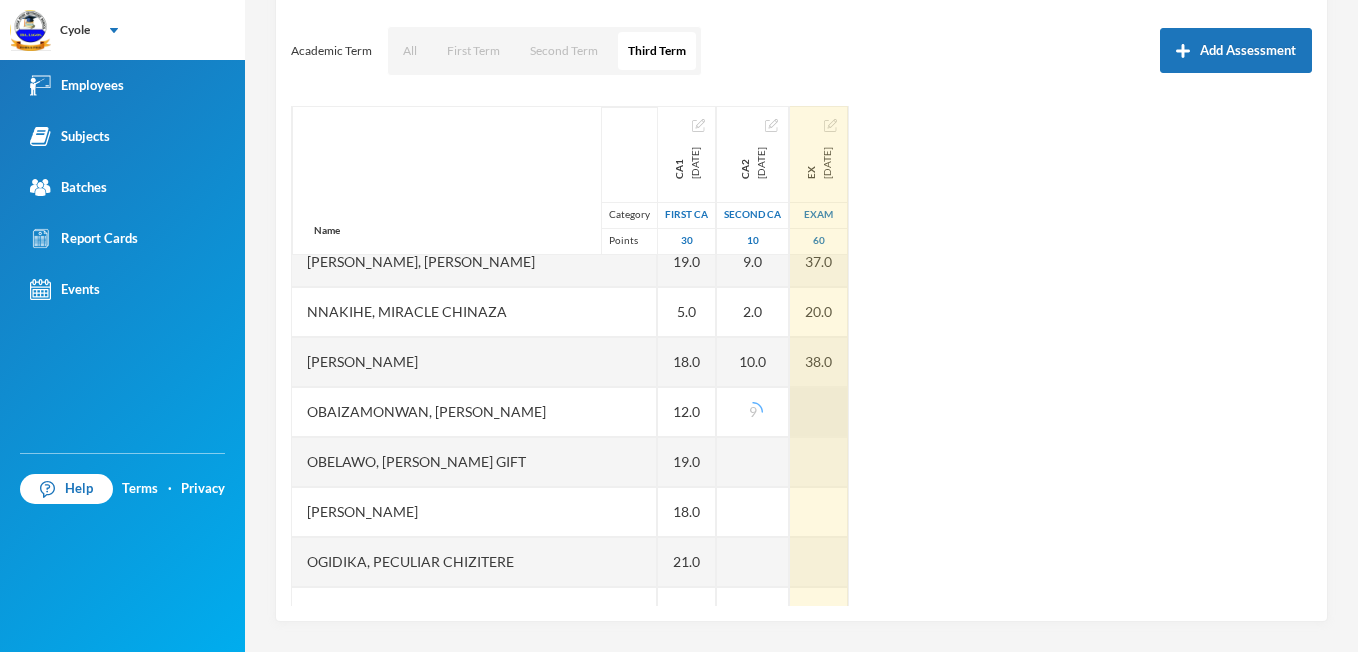 click at bounding box center (819, 412) 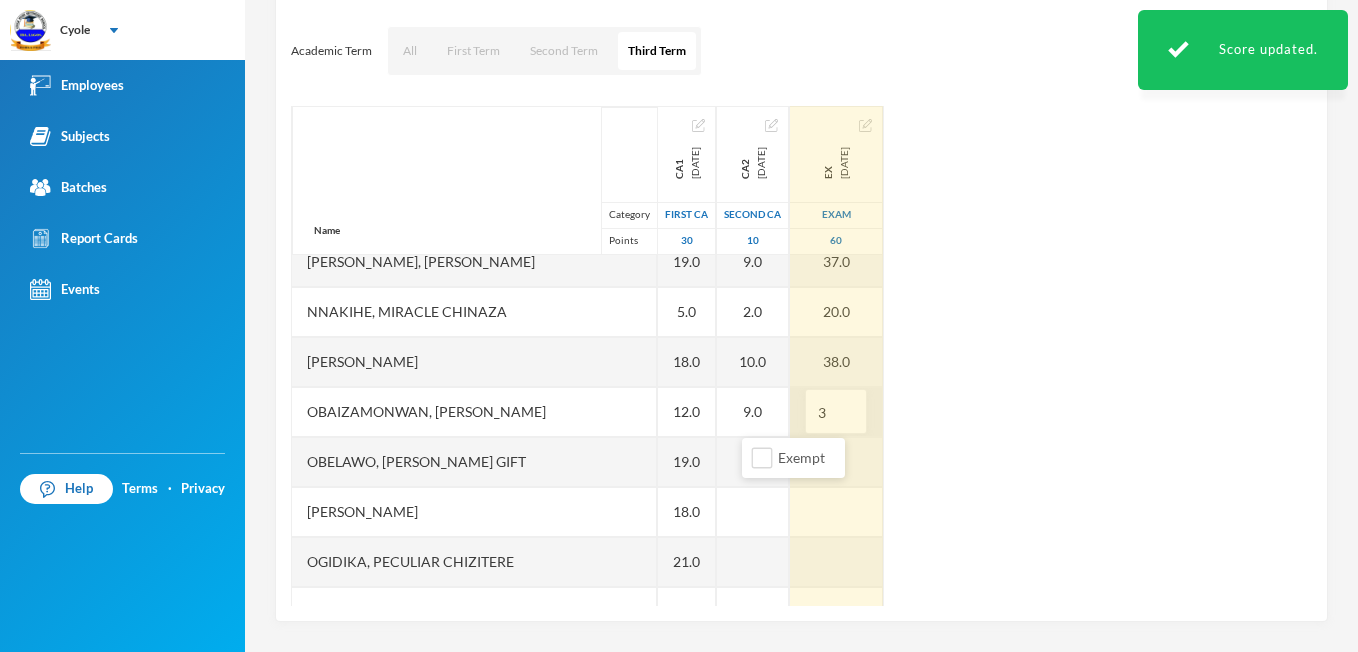 type on "38" 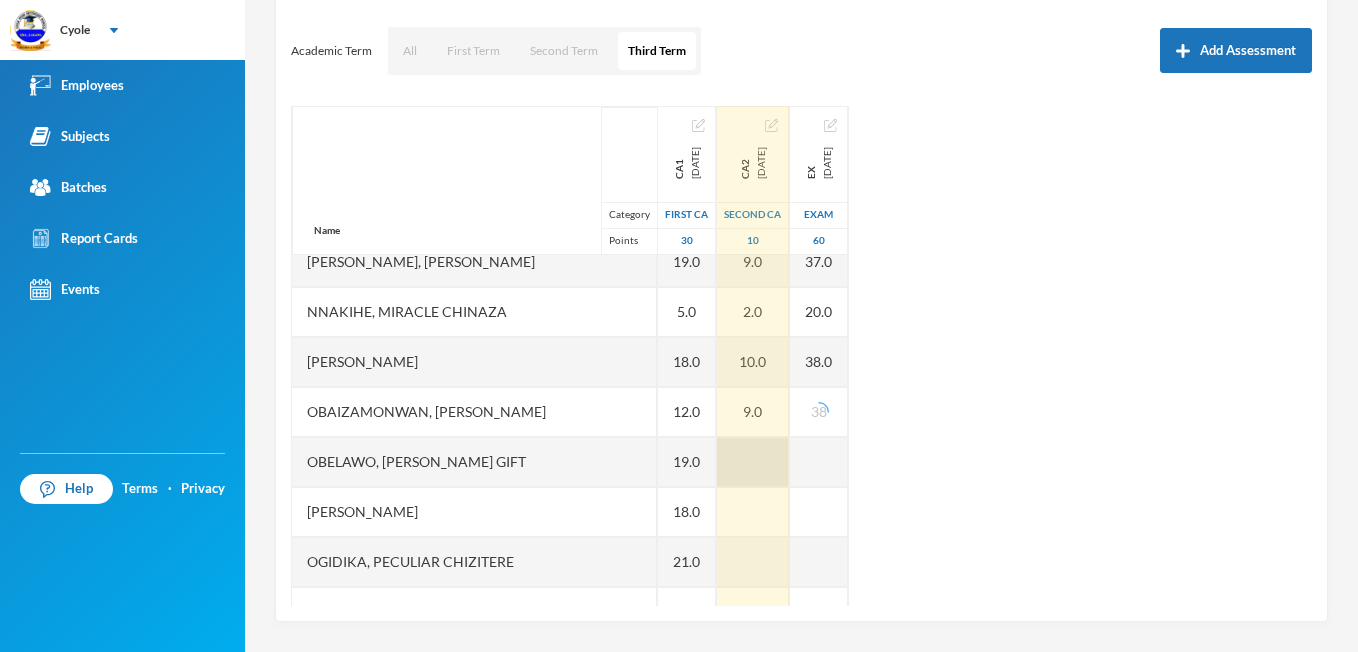 click at bounding box center [753, 462] 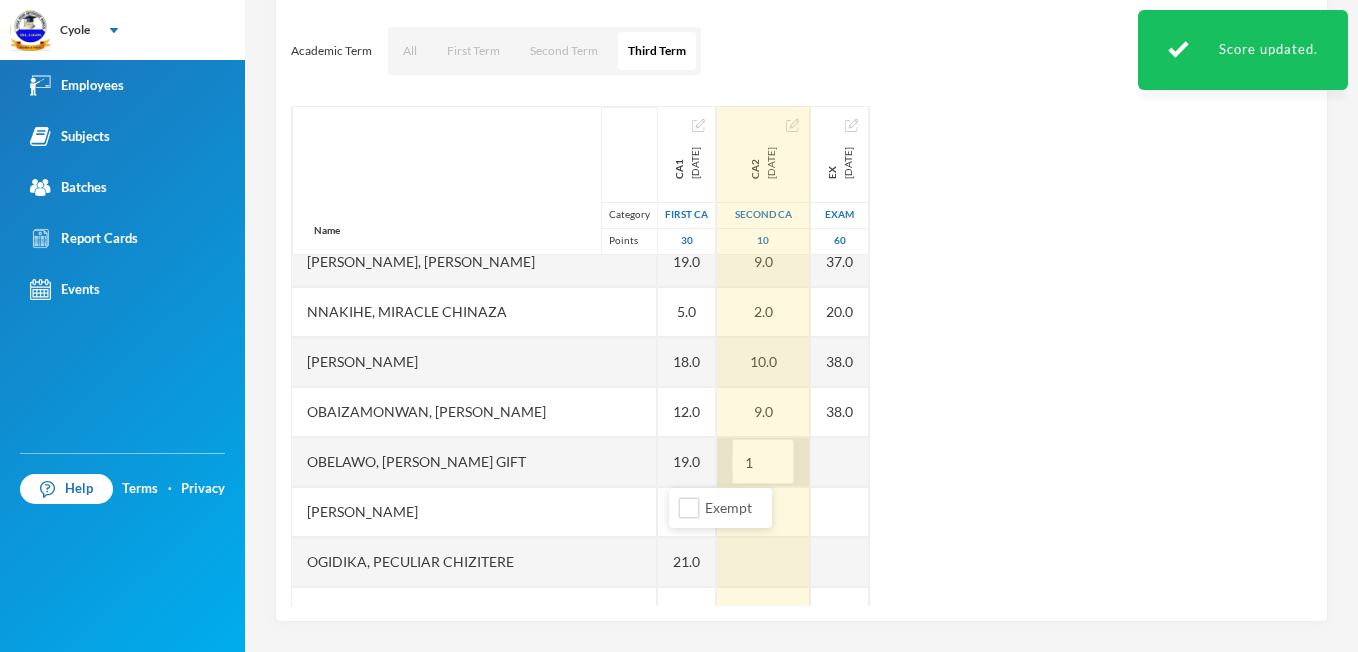 type on "10" 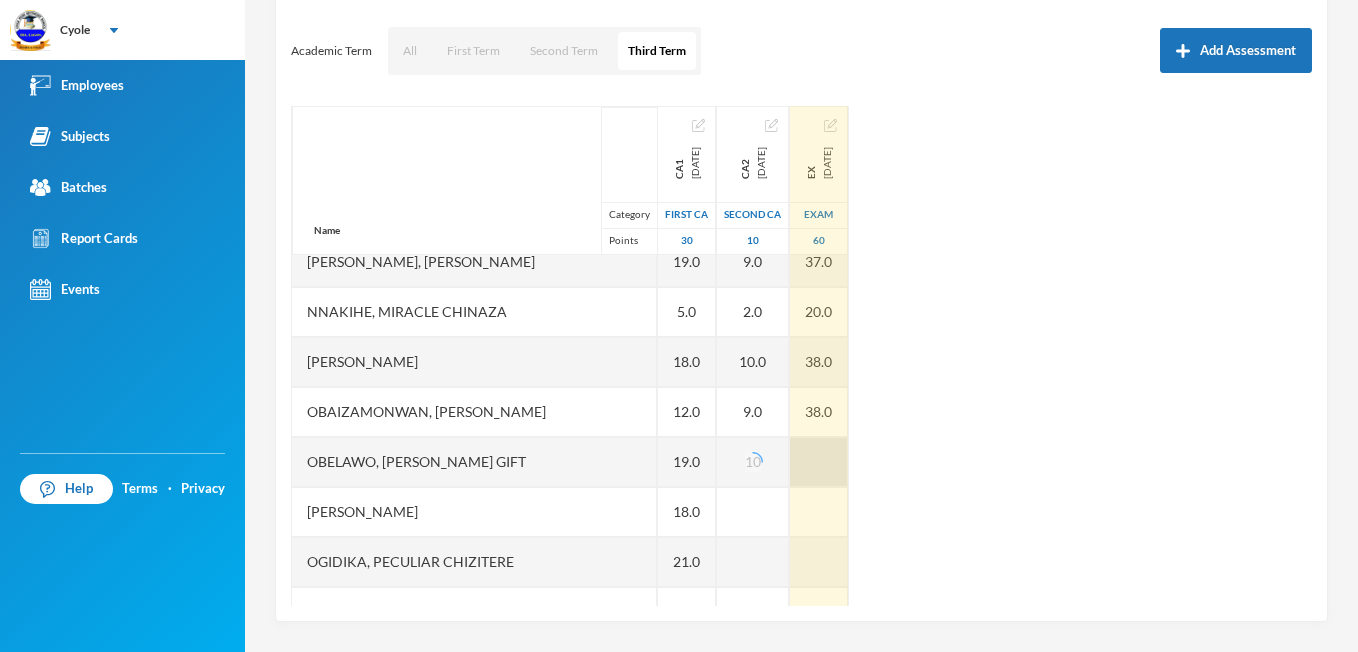 click at bounding box center (819, 462) 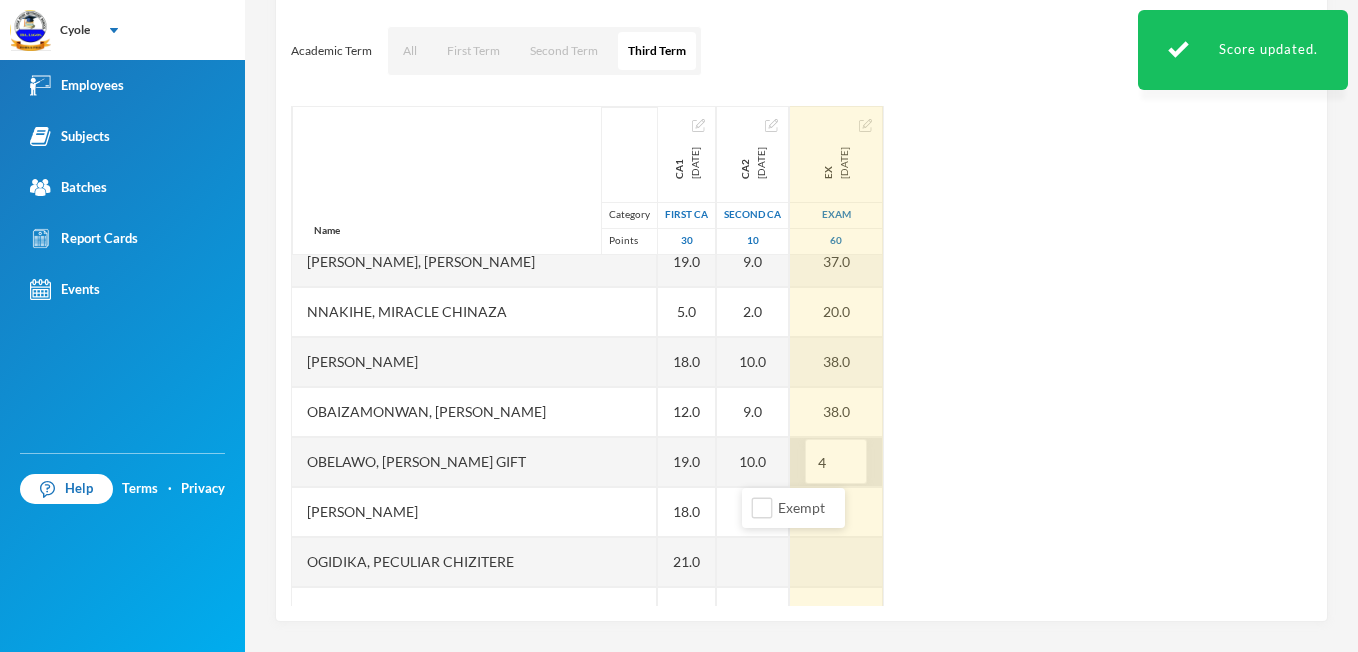 type on "40" 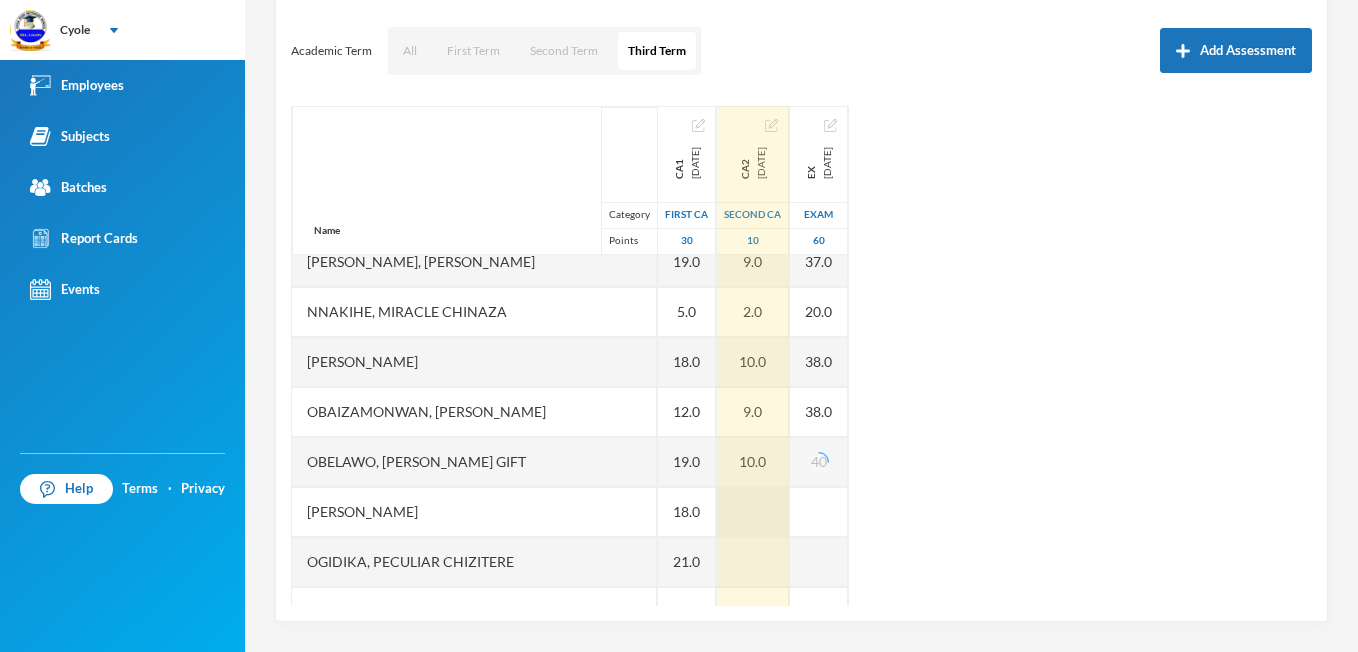 click at bounding box center [753, 512] 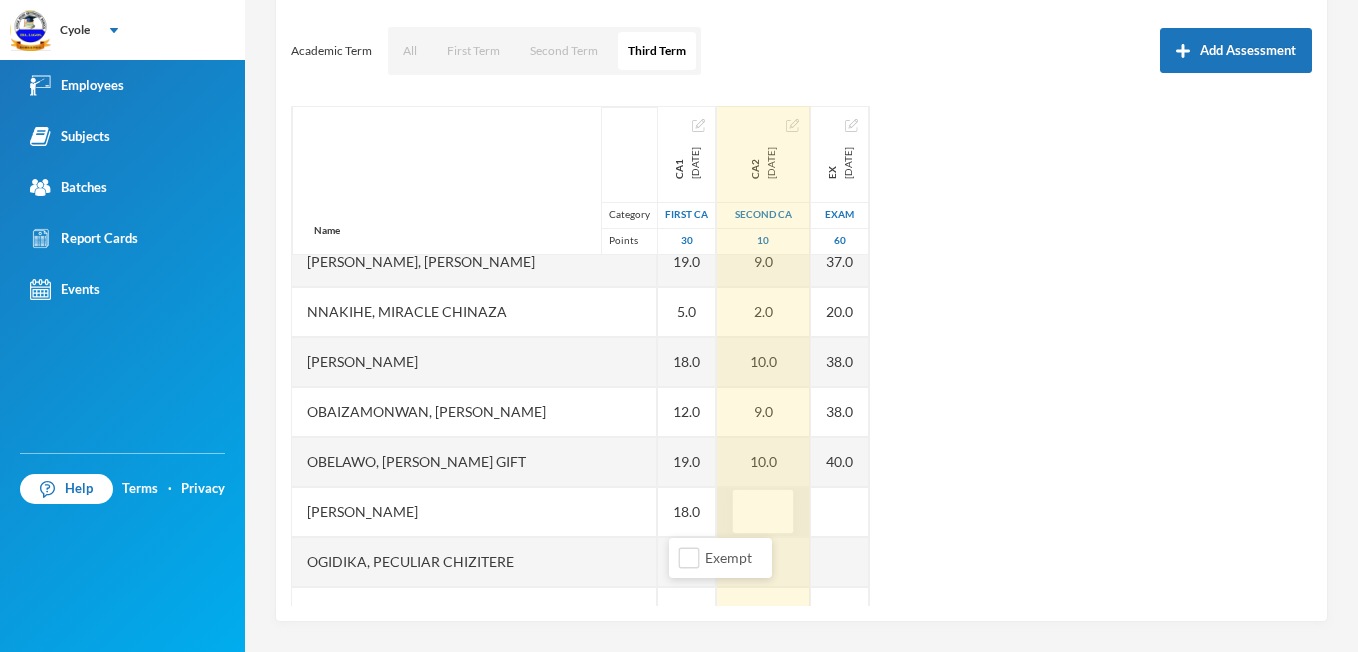type on "2" 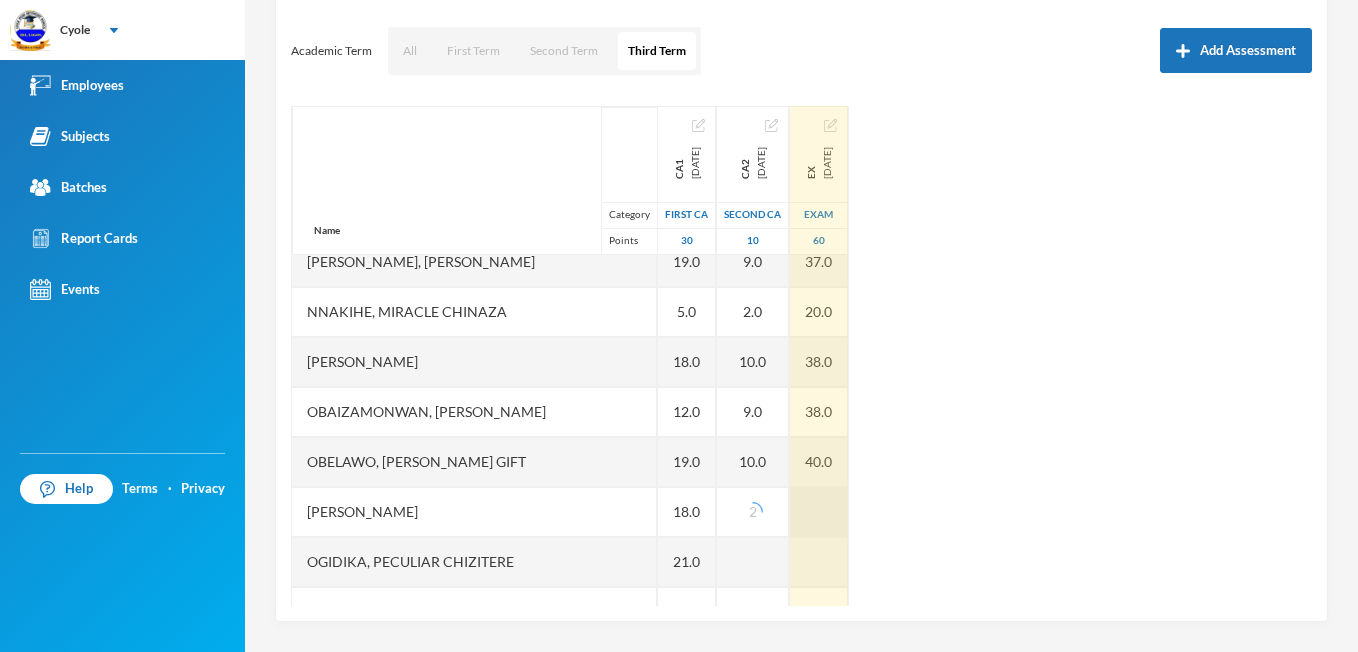 click at bounding box center (819, 512) 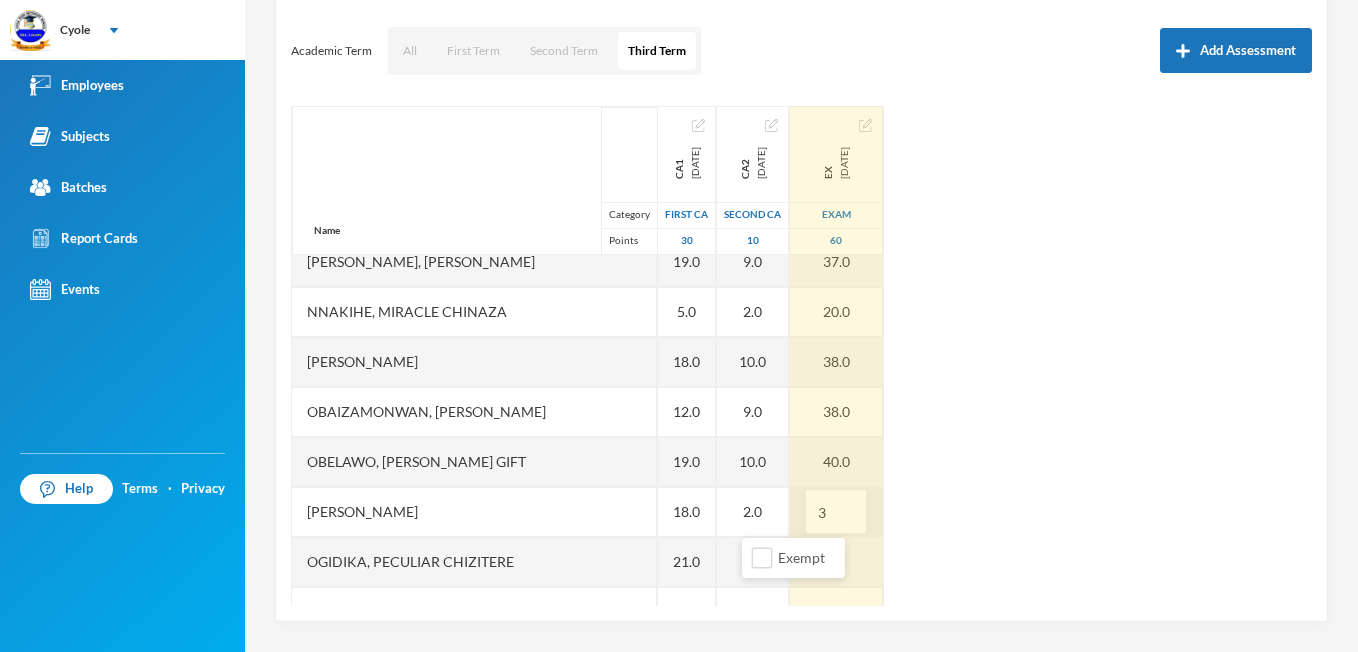 type 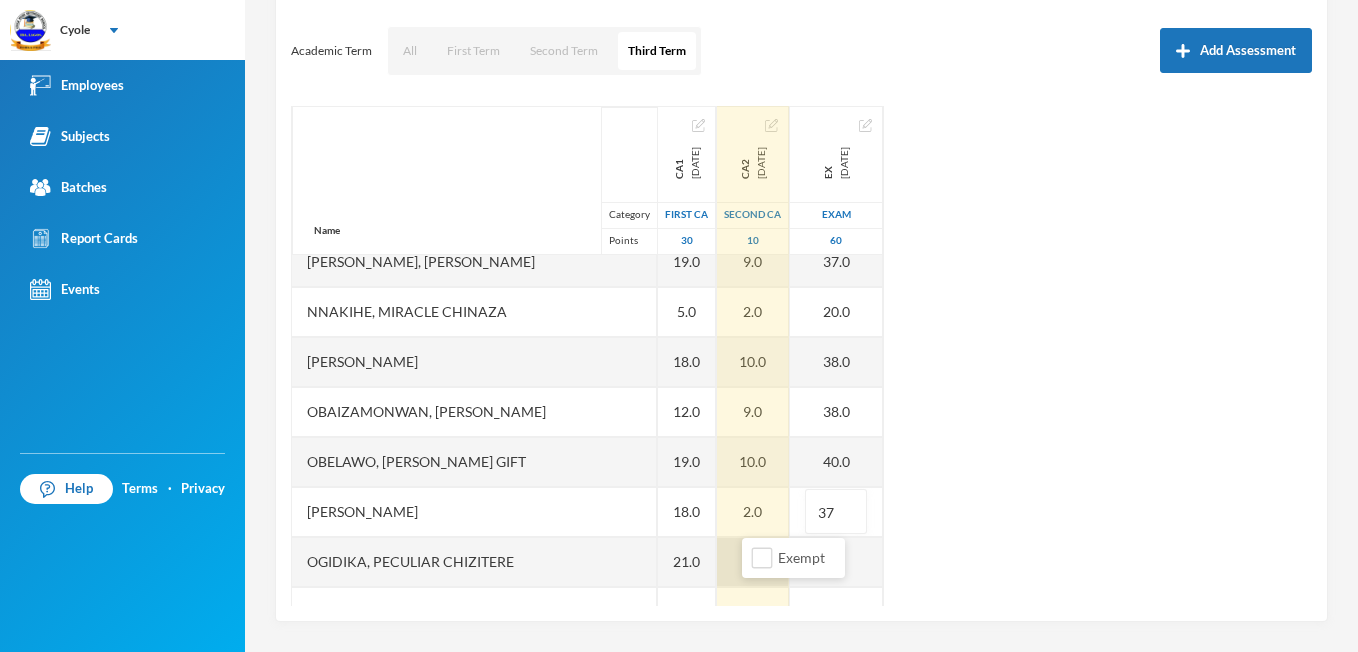 click at bounding box center (753, 562) 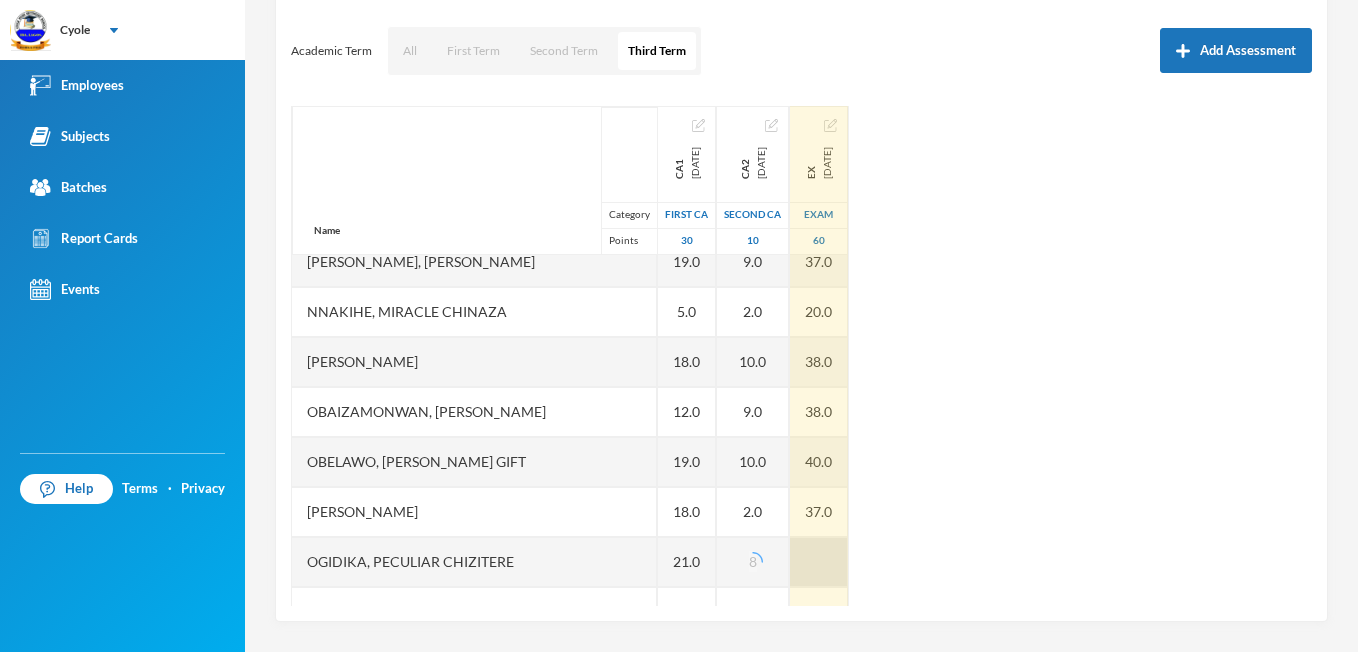click at bounding box center [819, 562] 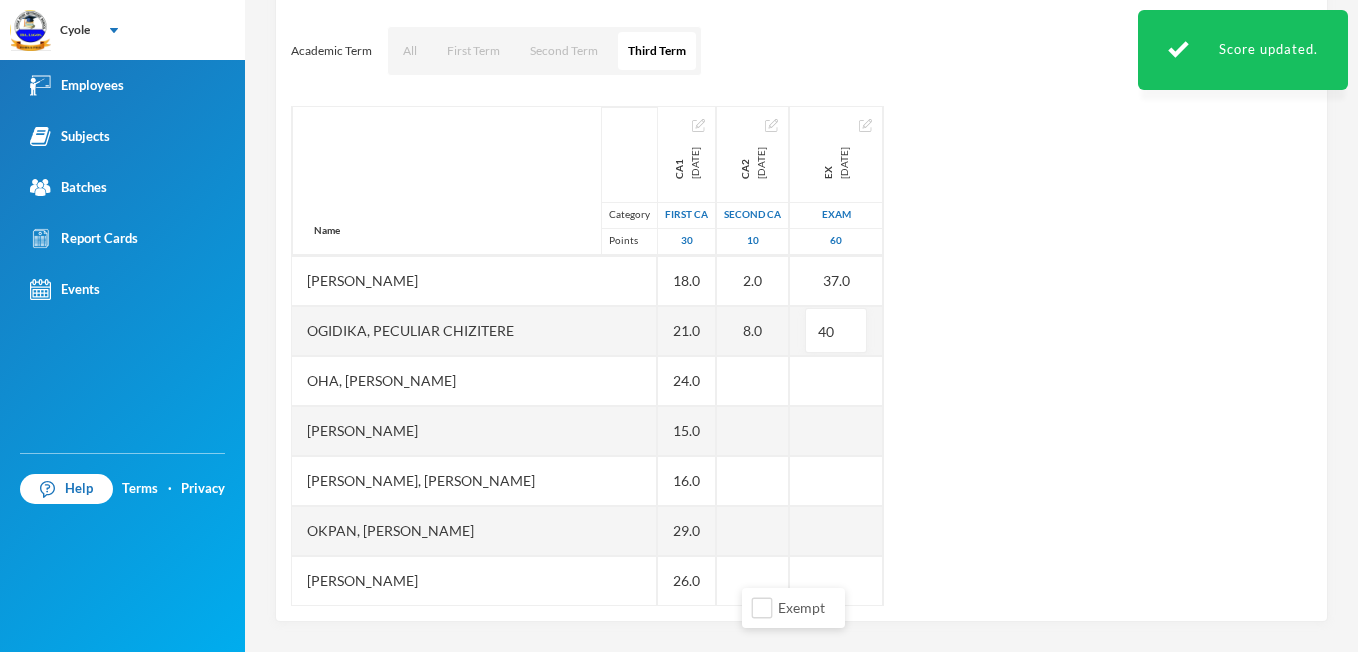 scroll, scrollTop: 859, scrollLeft: 0, axis: vertical 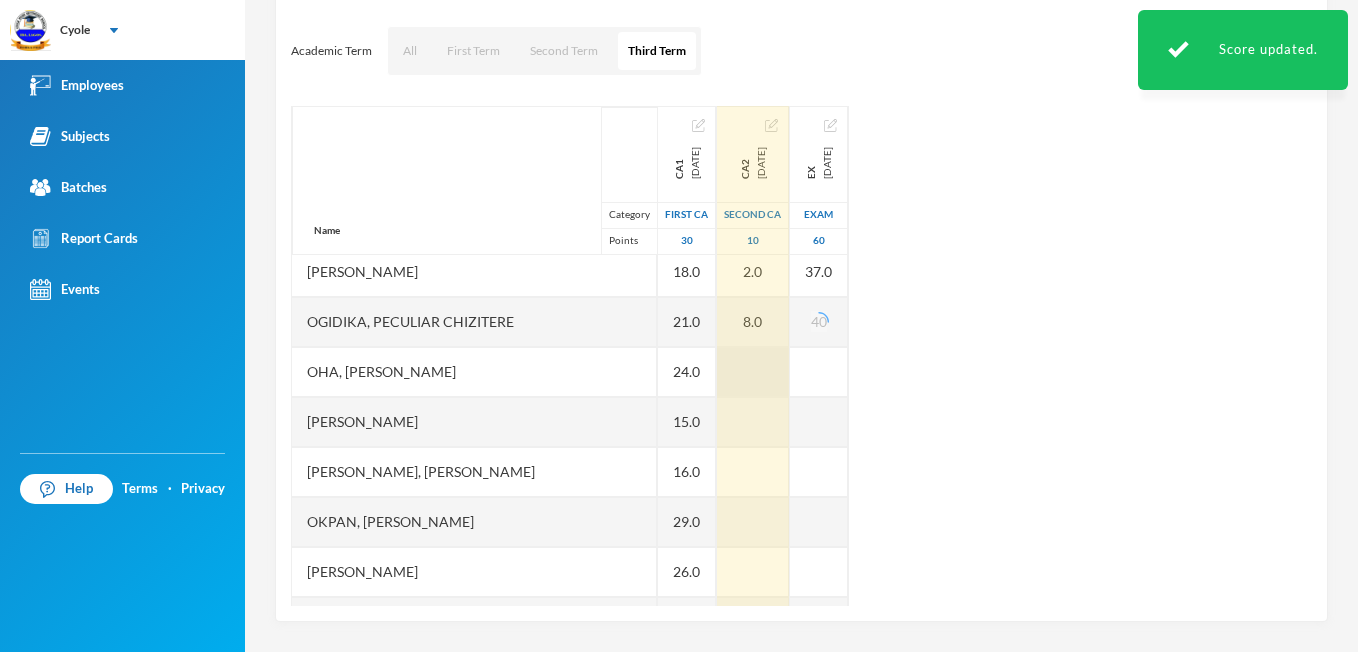 click at bounding box center [753, 372] 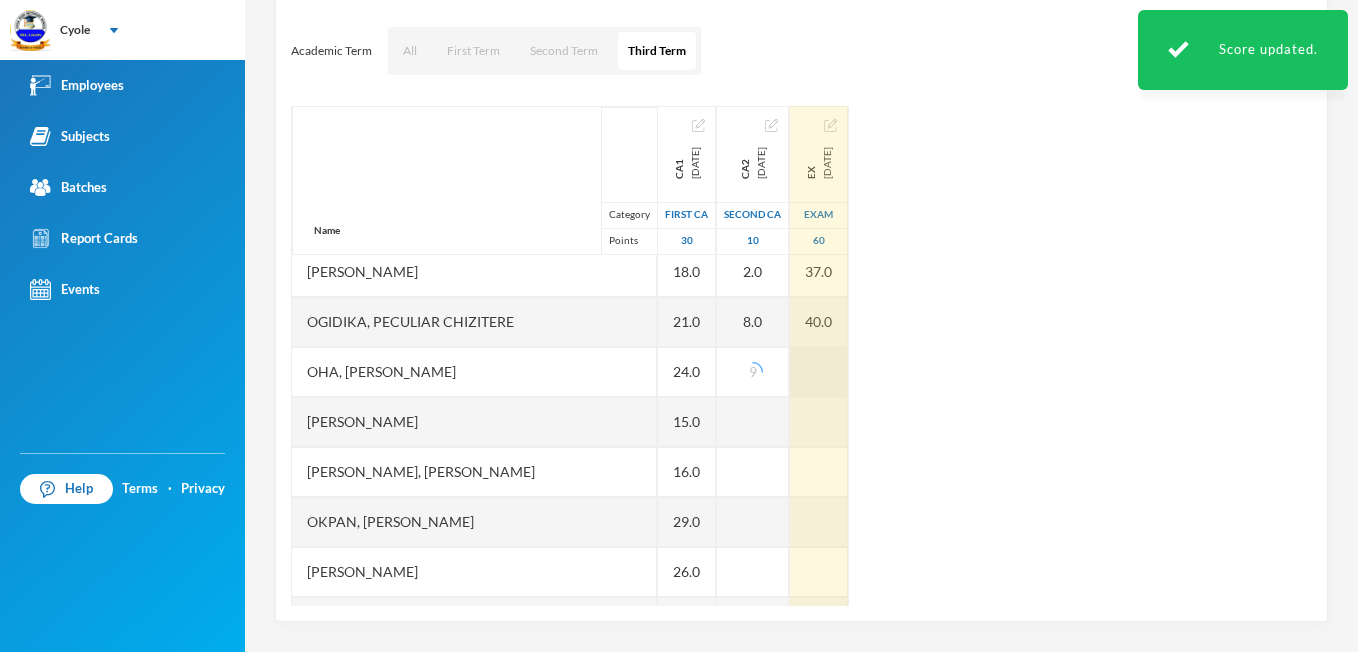 click at bounding box center (819, 372) 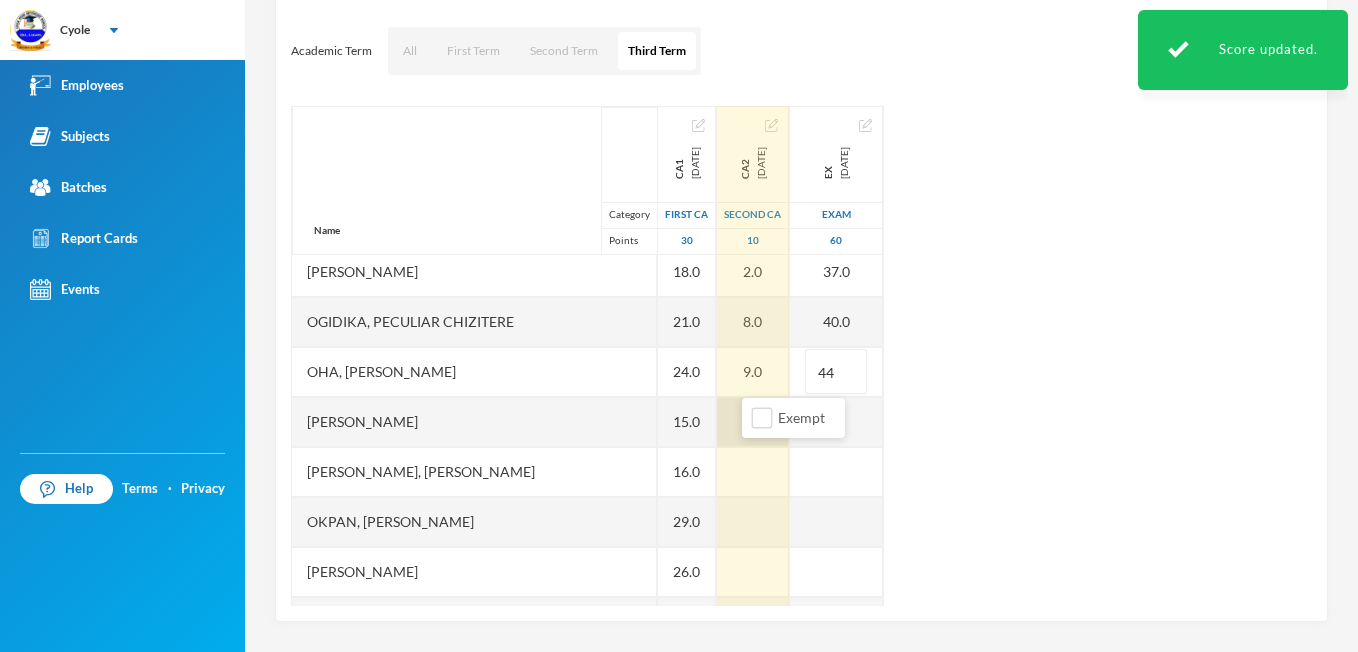 click at bounding box center (753, 422) 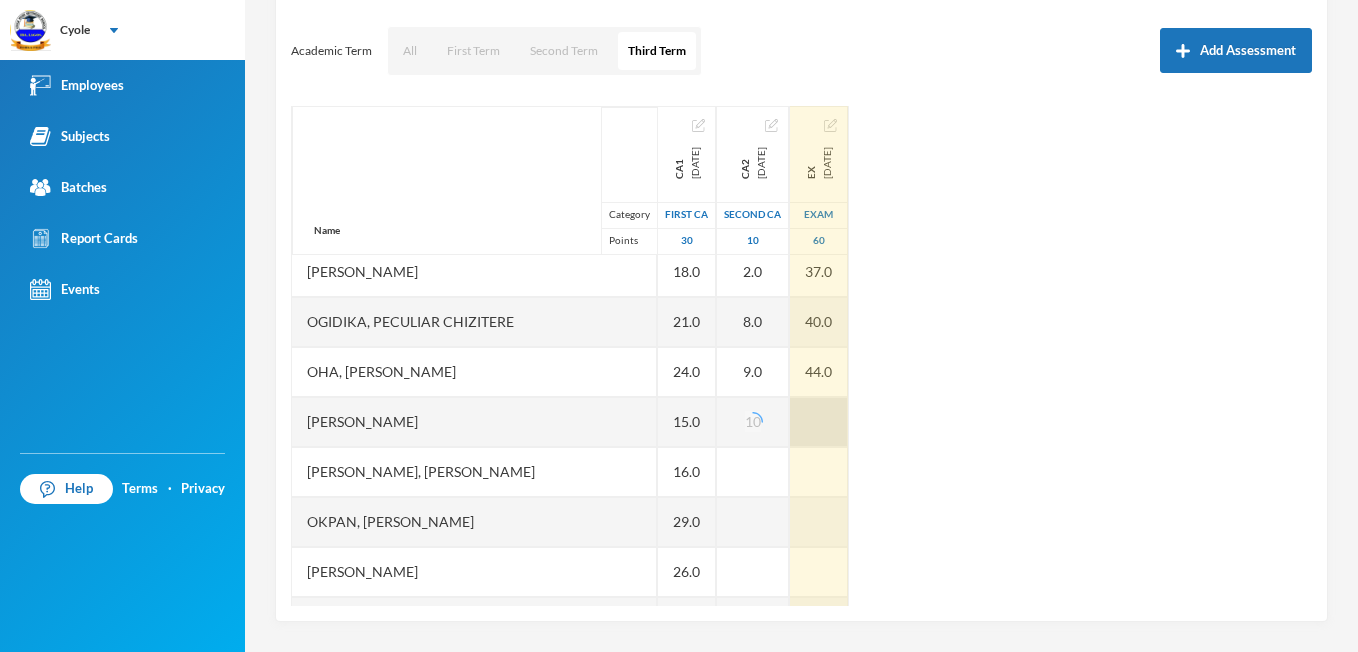 click at bounding box center [819, 422] 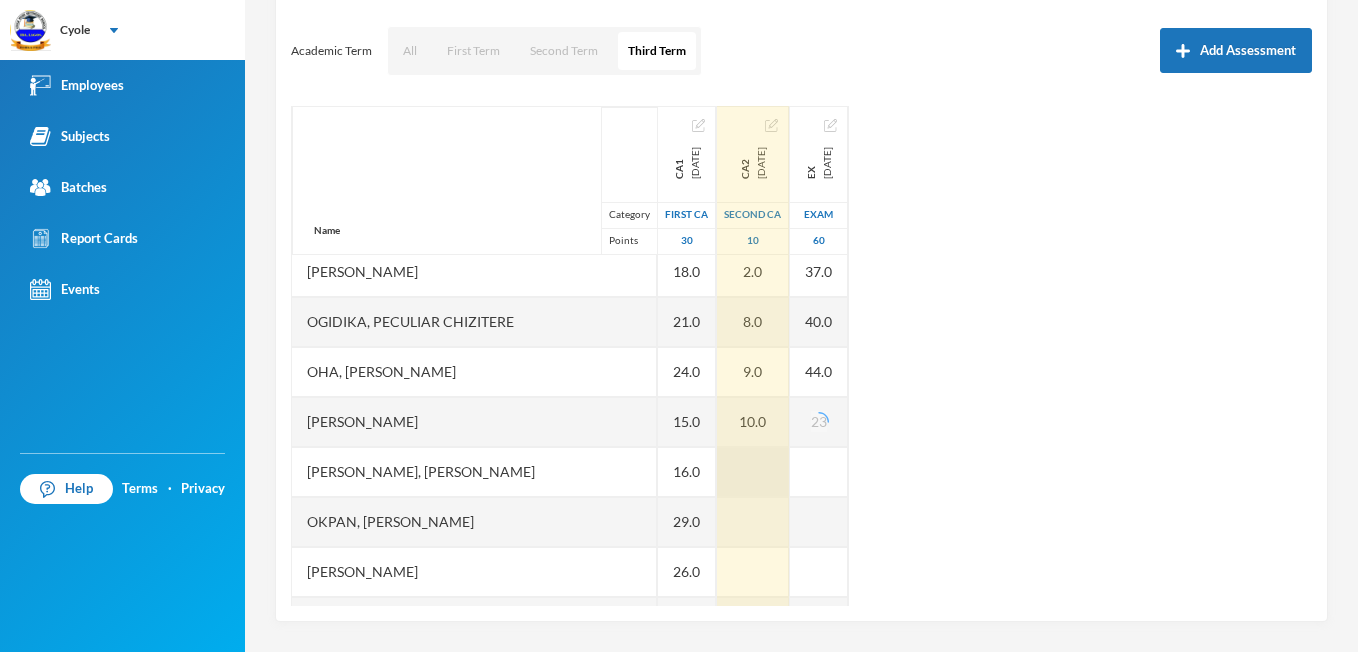 click at bounding box center (753, 472) 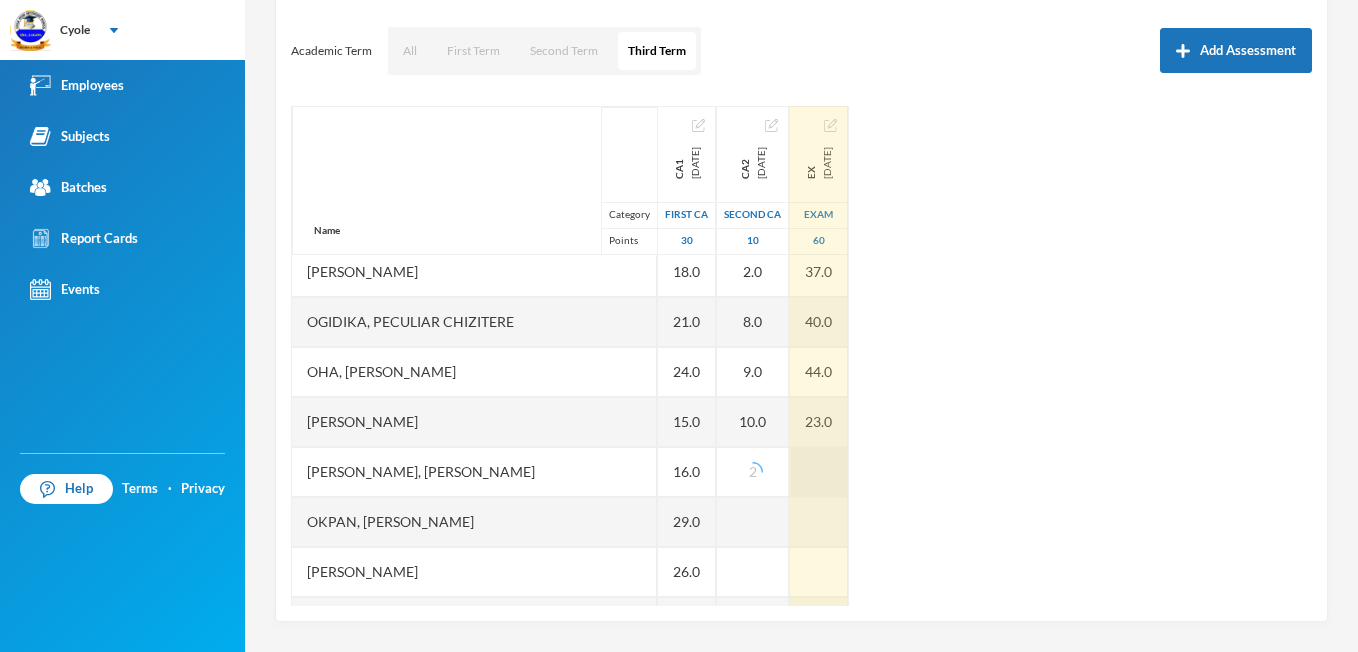 click at bounding box center (819, 472) 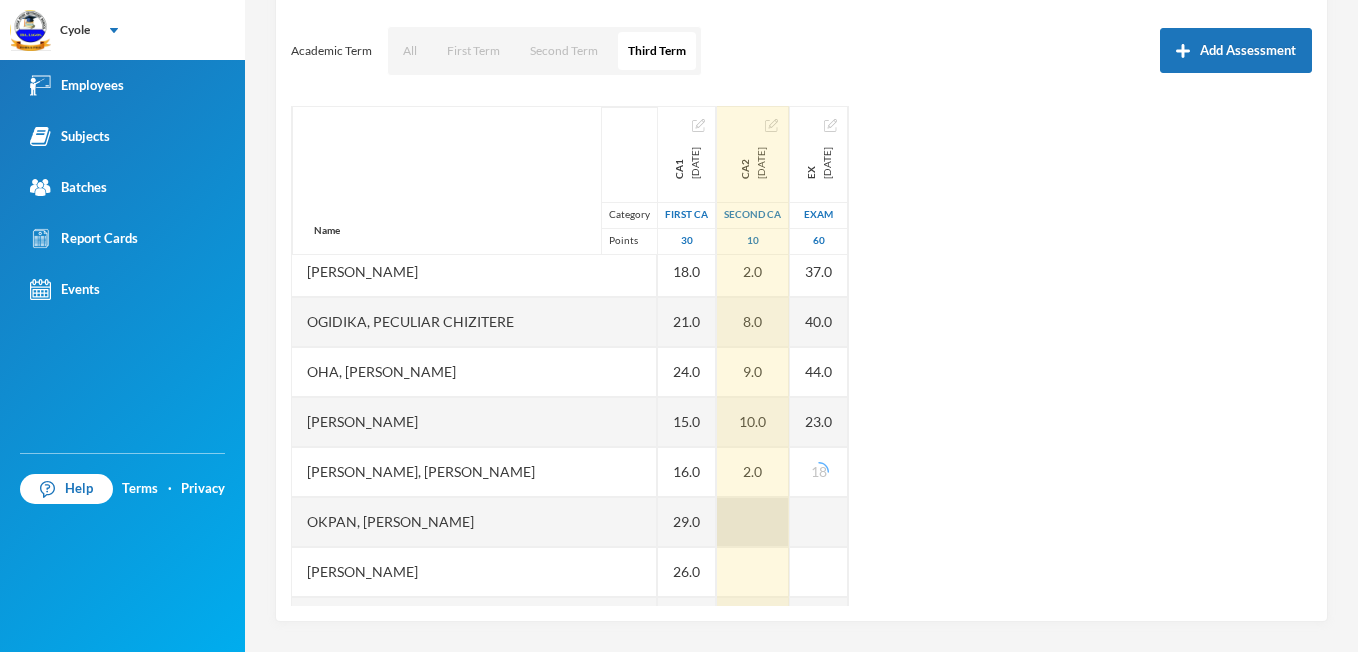 click at bounding box center (753, 522) 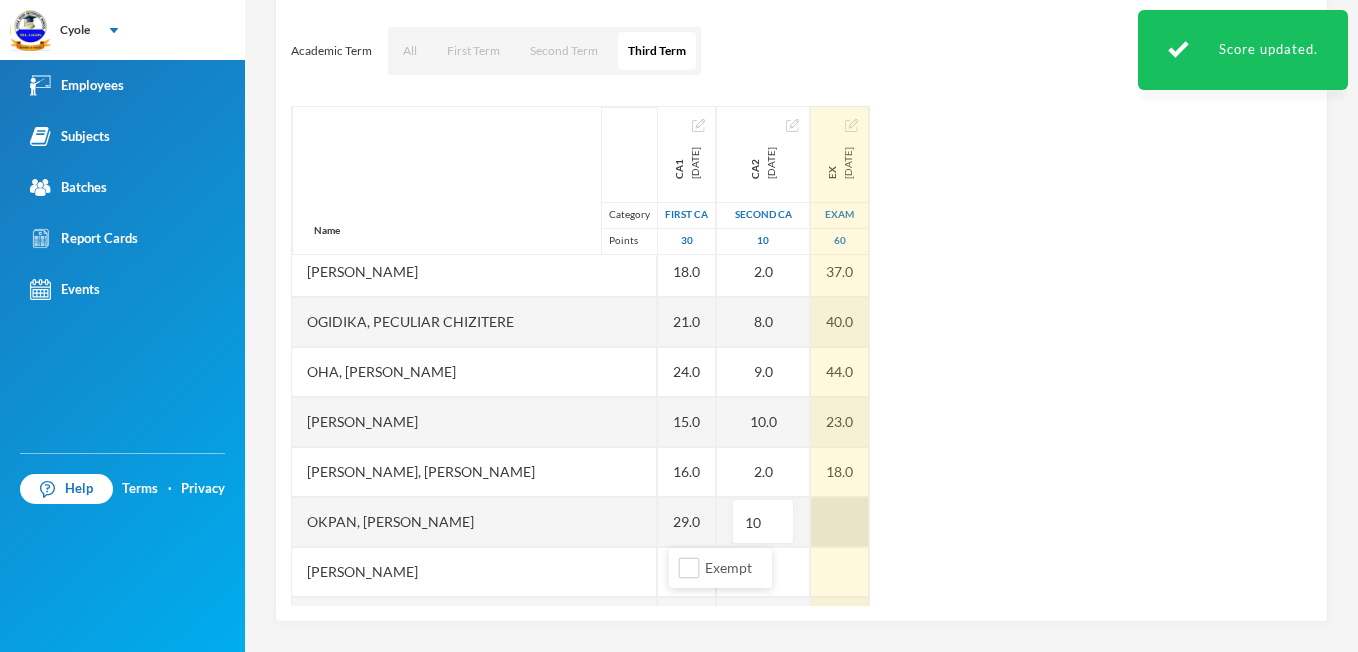click at bounding box center (840, 522) 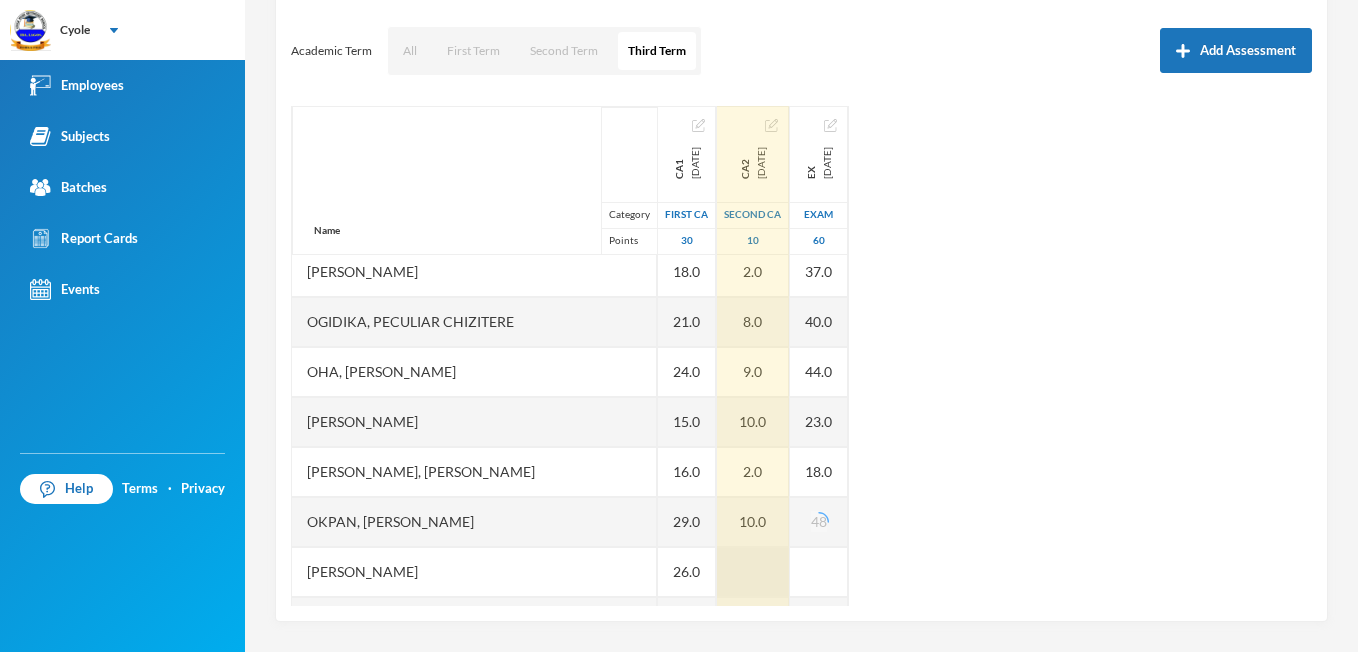 click at bounding box center (753, 572) 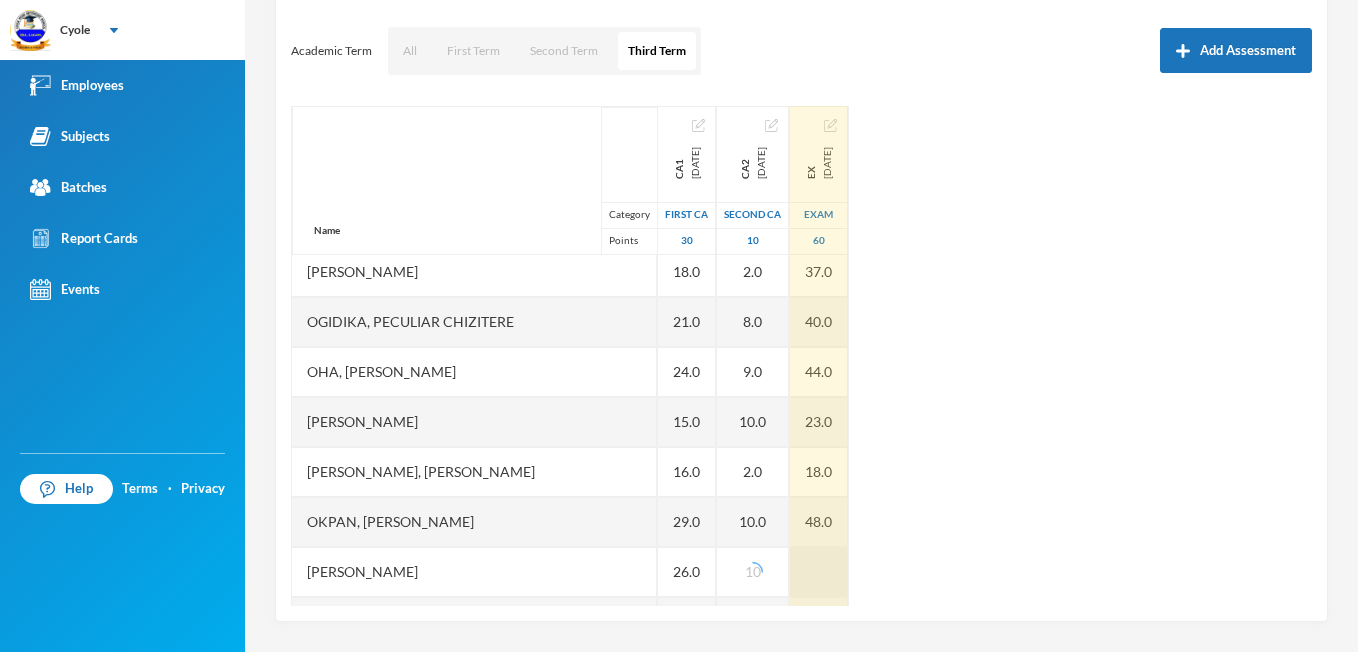 click at bounding box center (819, 572) 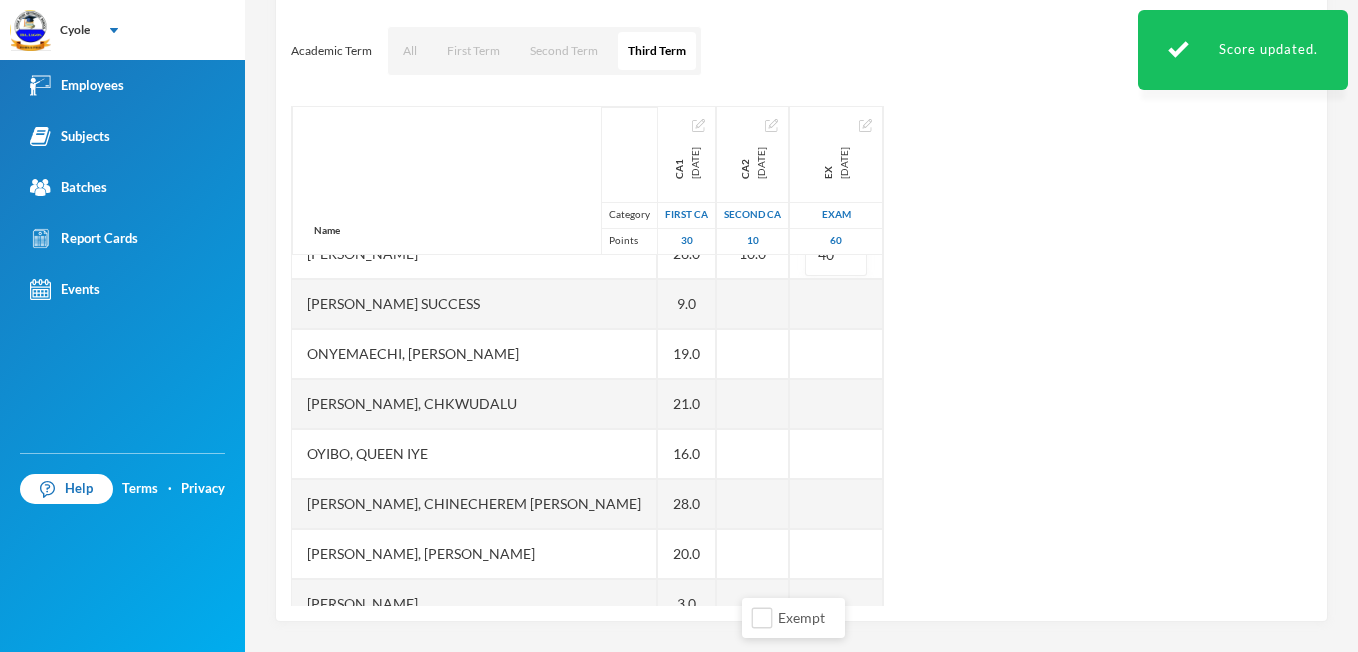 scroll, scrollTop: 1179, scrollLeft: 0, axis: vertical 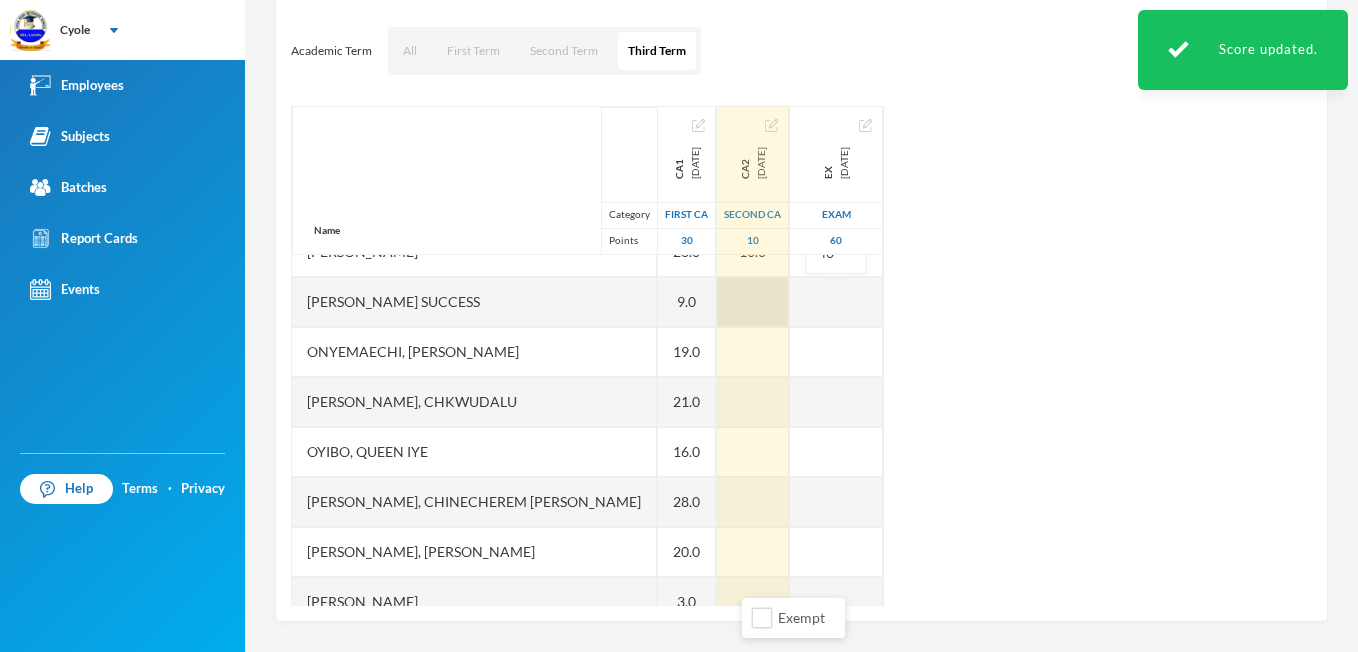 click at bounding box center (753, 302) 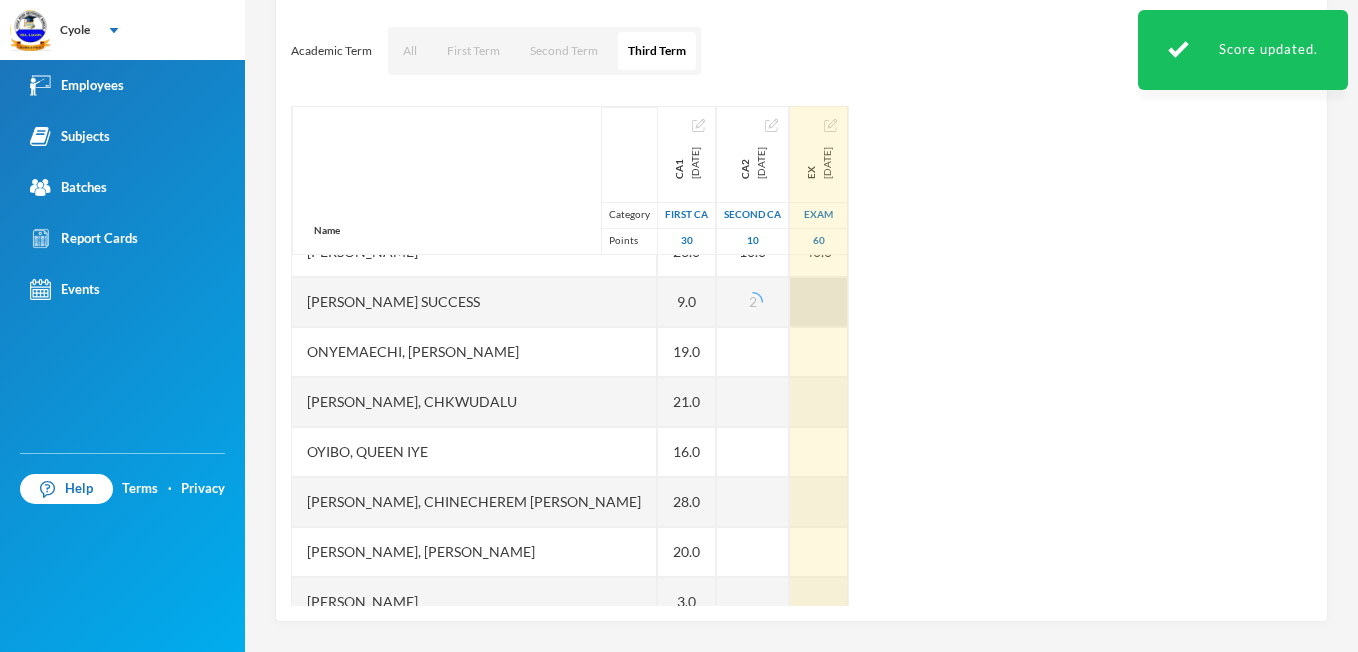 click at bounding box center (819, 302) 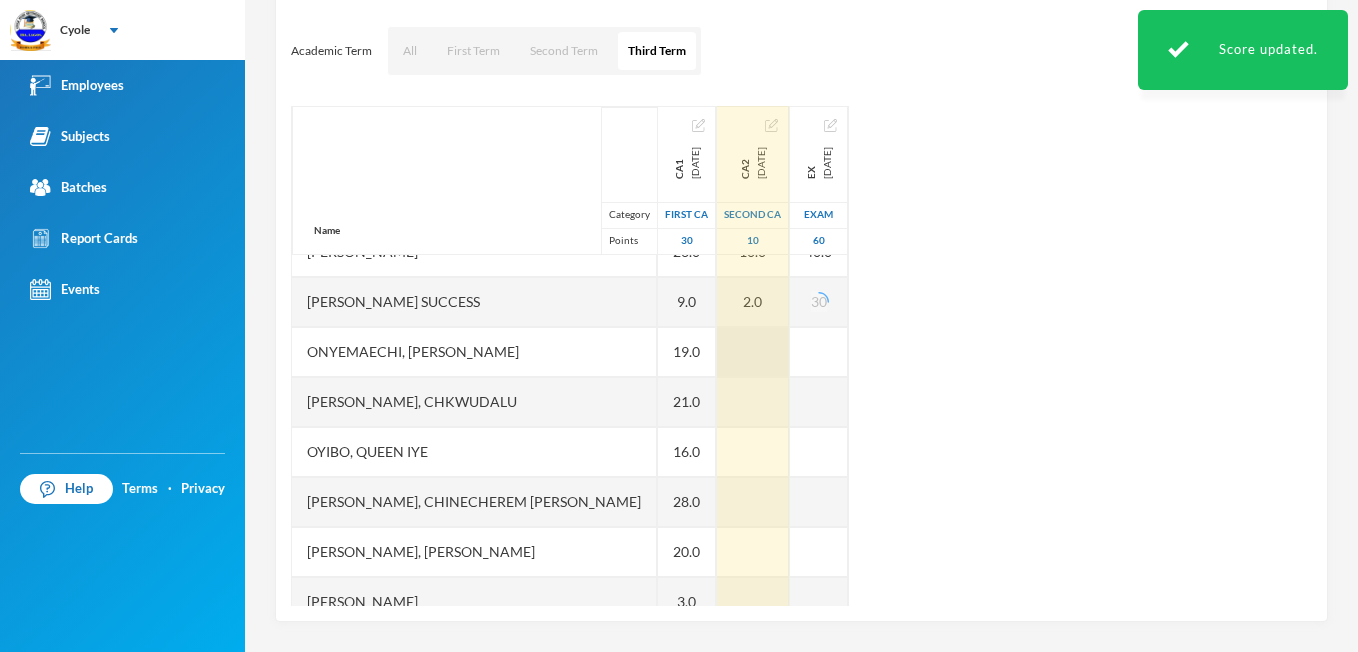 click at bounding box center [753, 352] 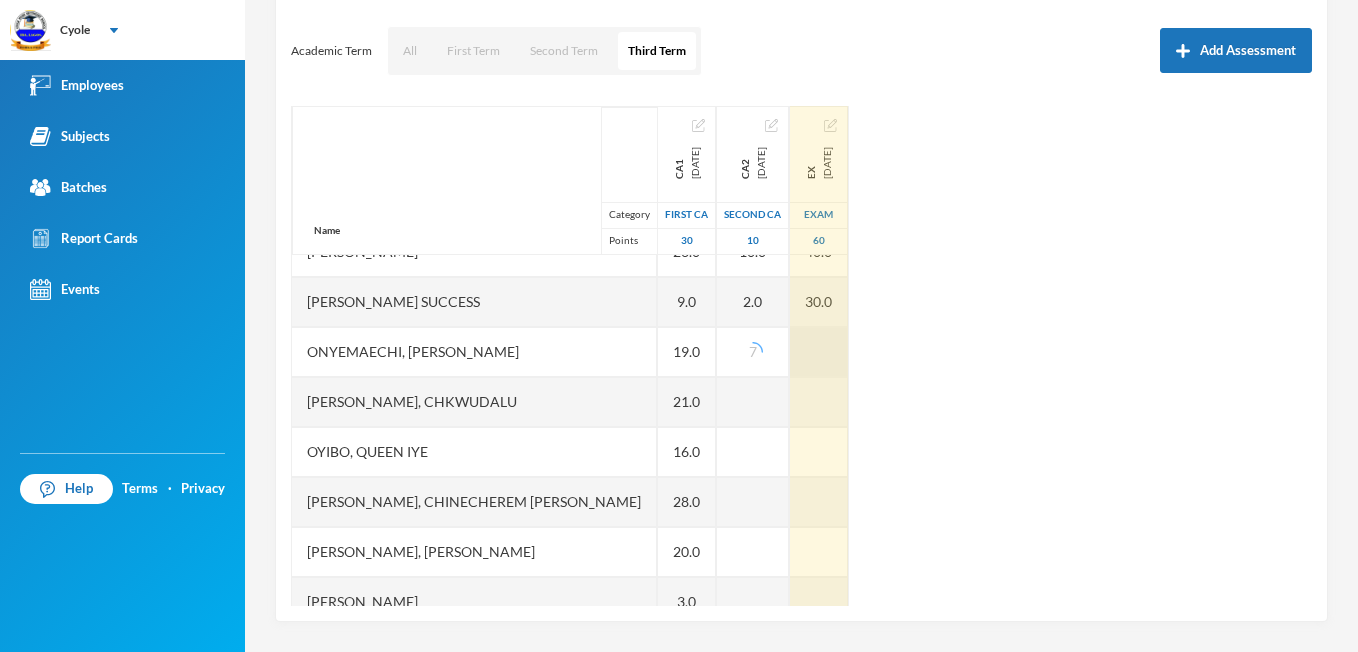 click at bounding box center (819, 352) 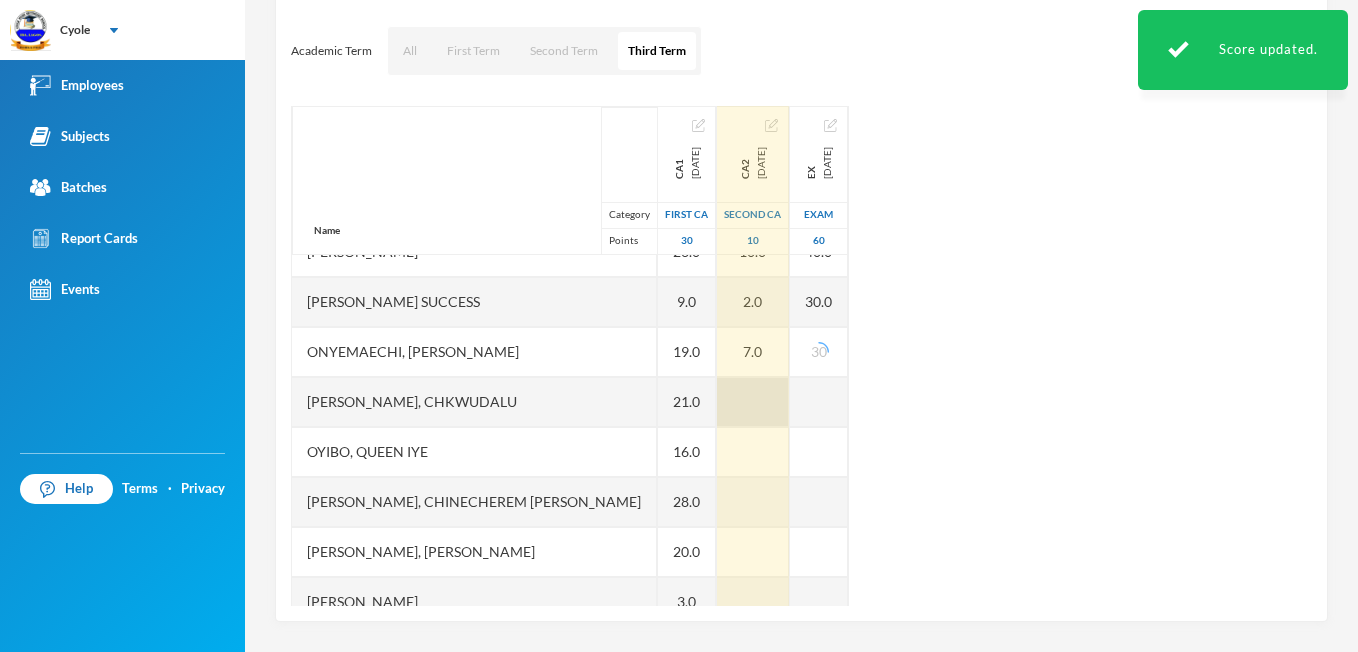 click at bounding box center (753, 402) 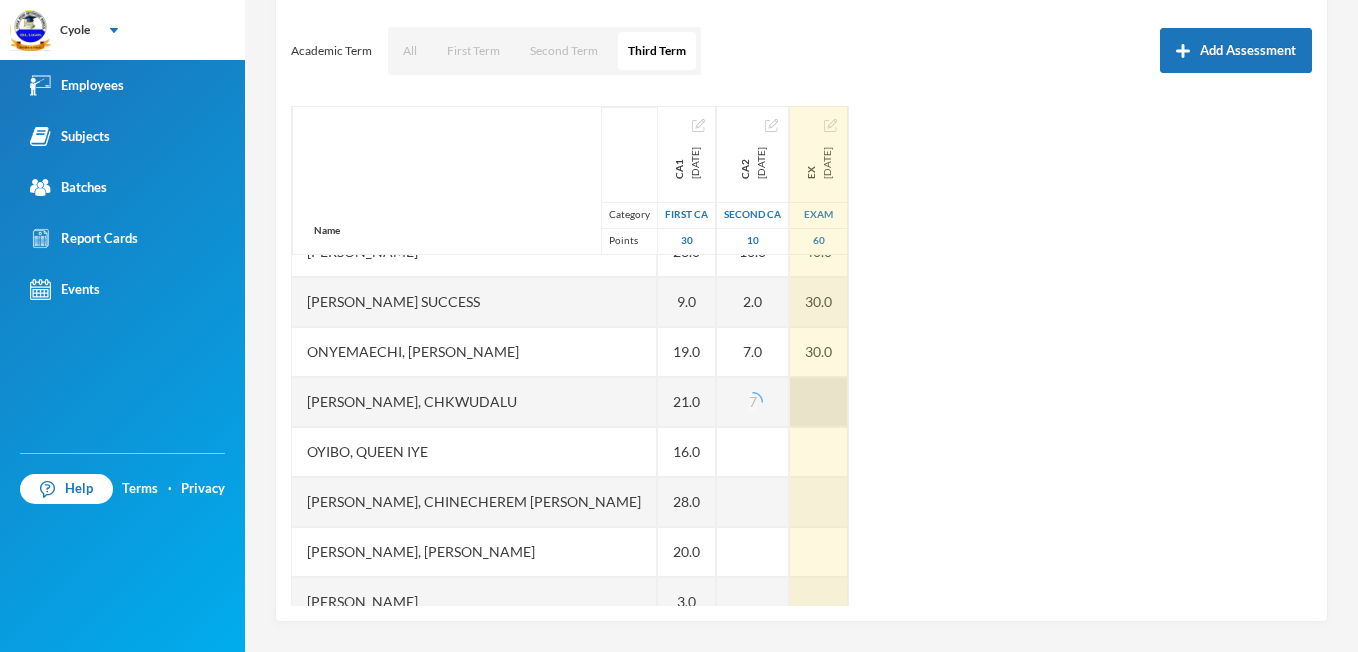 click at bounding box center [819, 402] 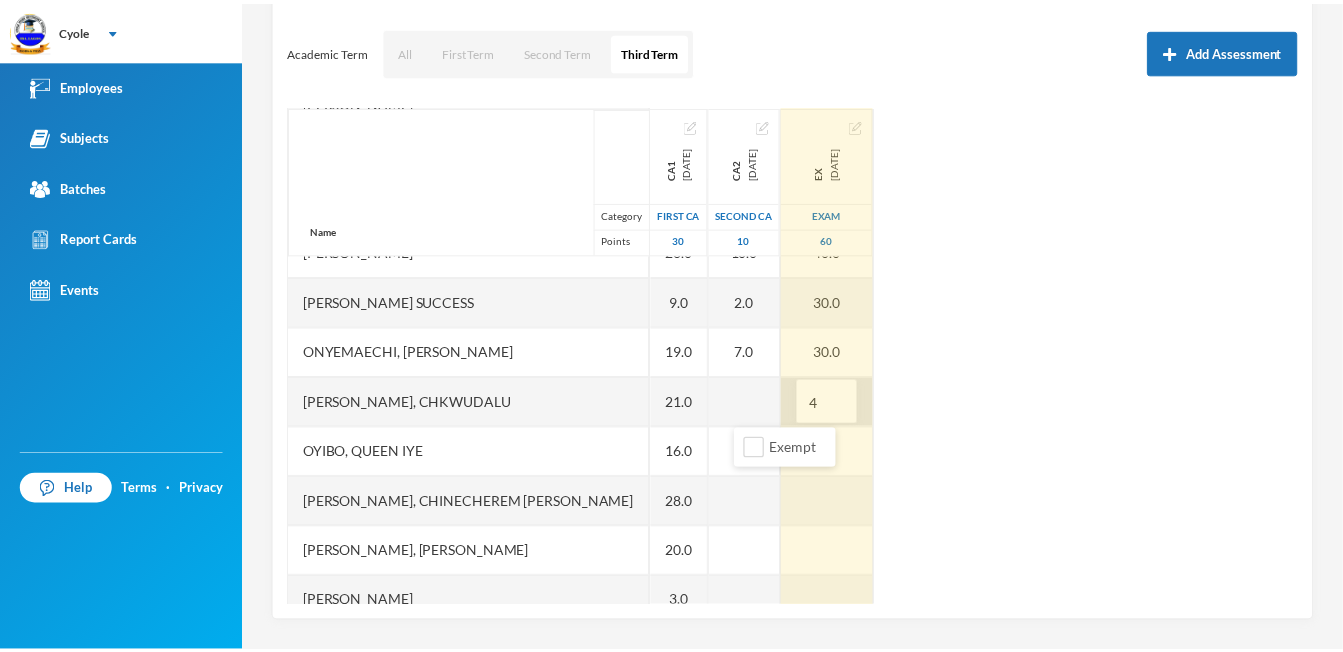 scroll, scrollTop: 1182, scrollLeft: 0, axis: vertical 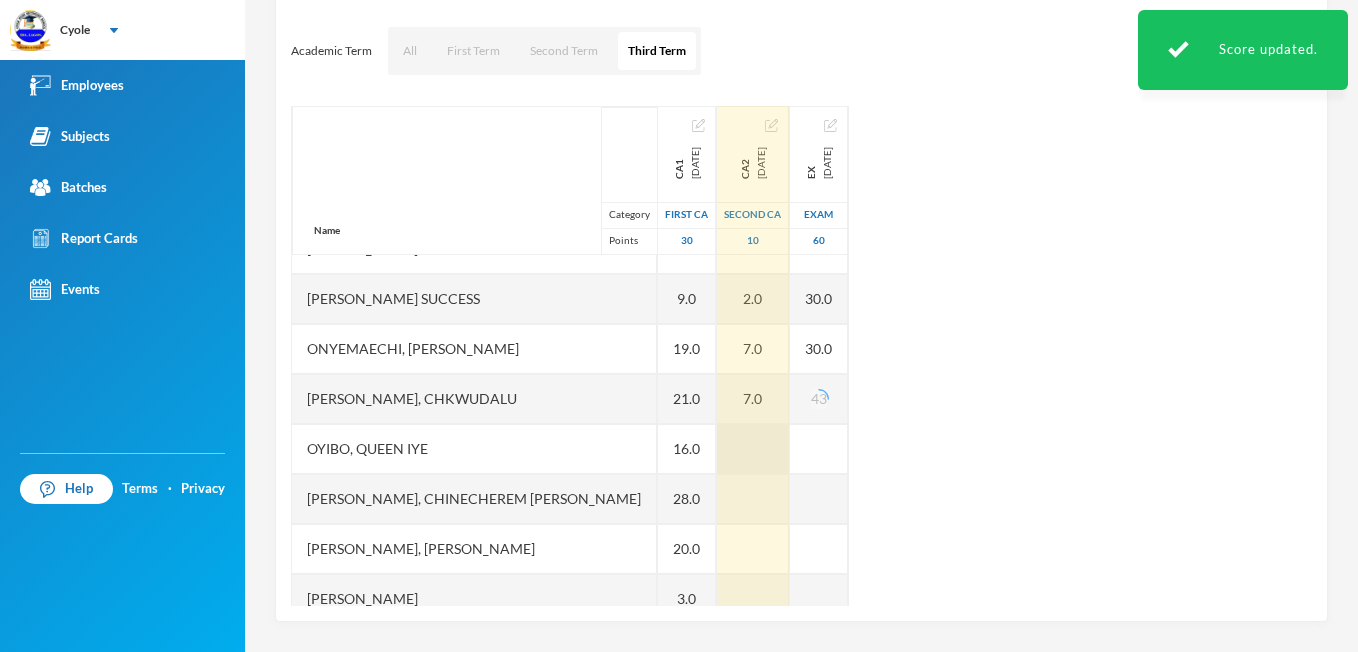 click at bounding box center (753, 449) 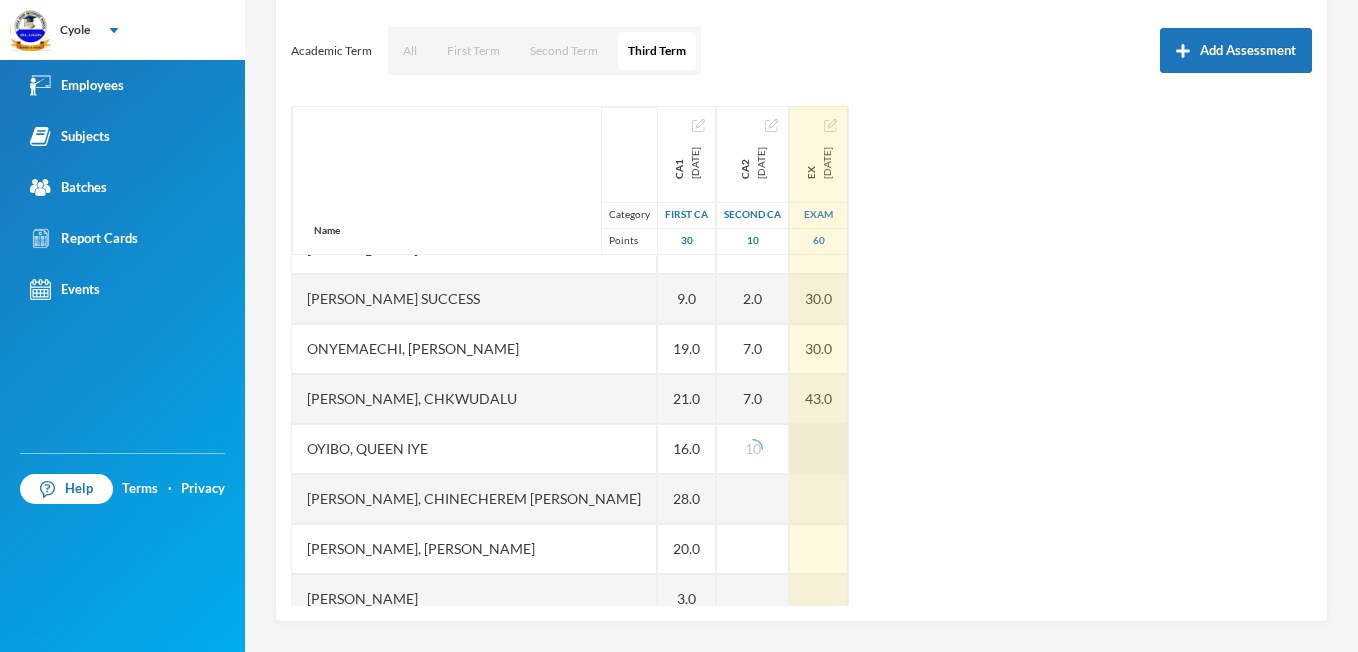 click at bounding box center (819, 449) 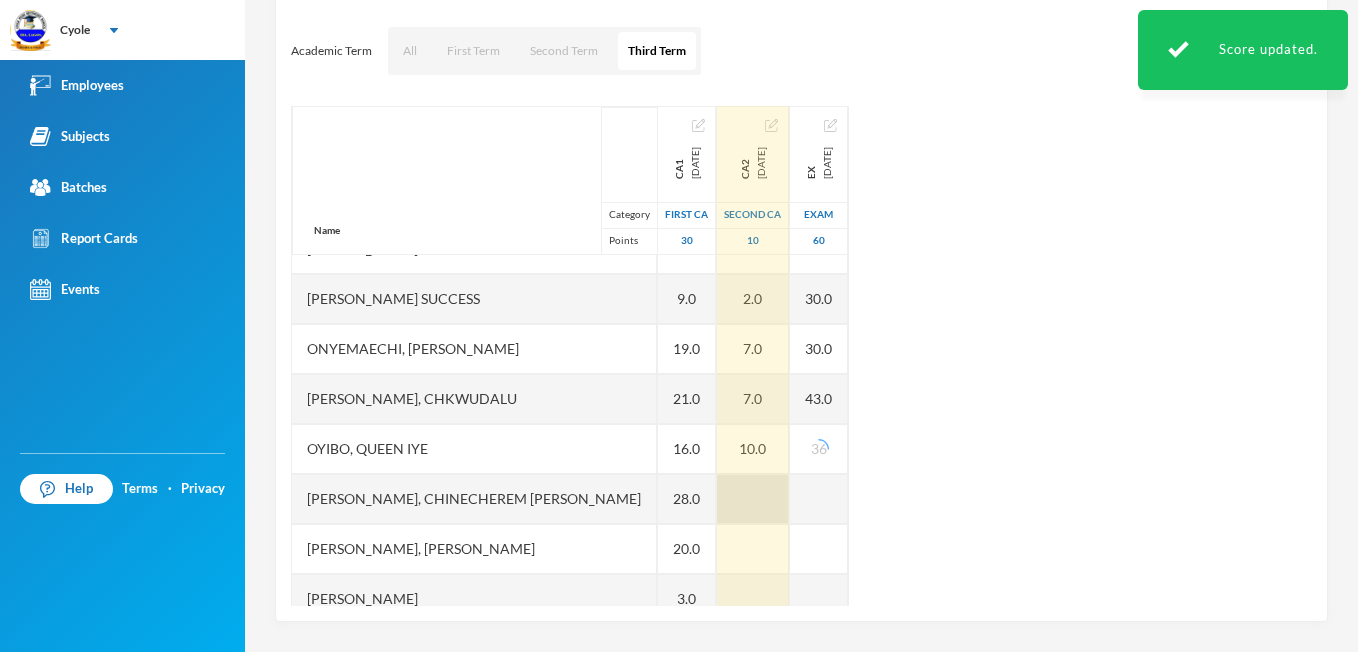 click at bounding box center (753, 499) 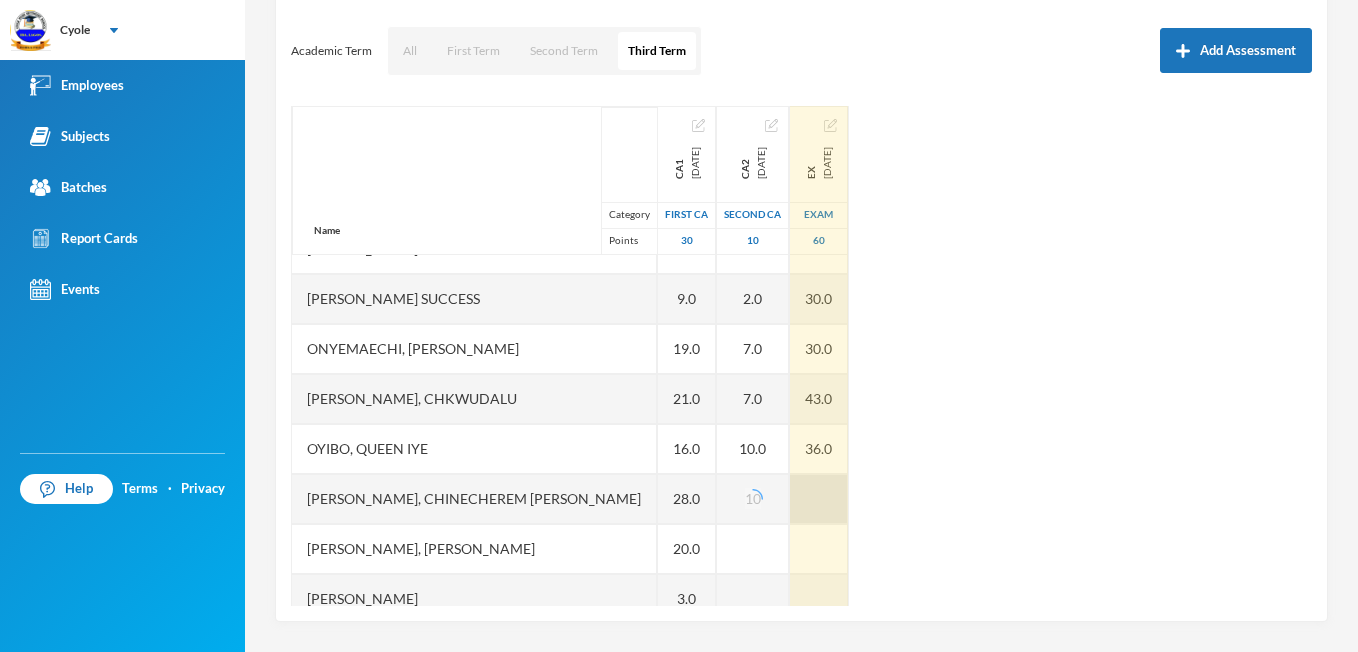 click at bounding box center [819, 499] 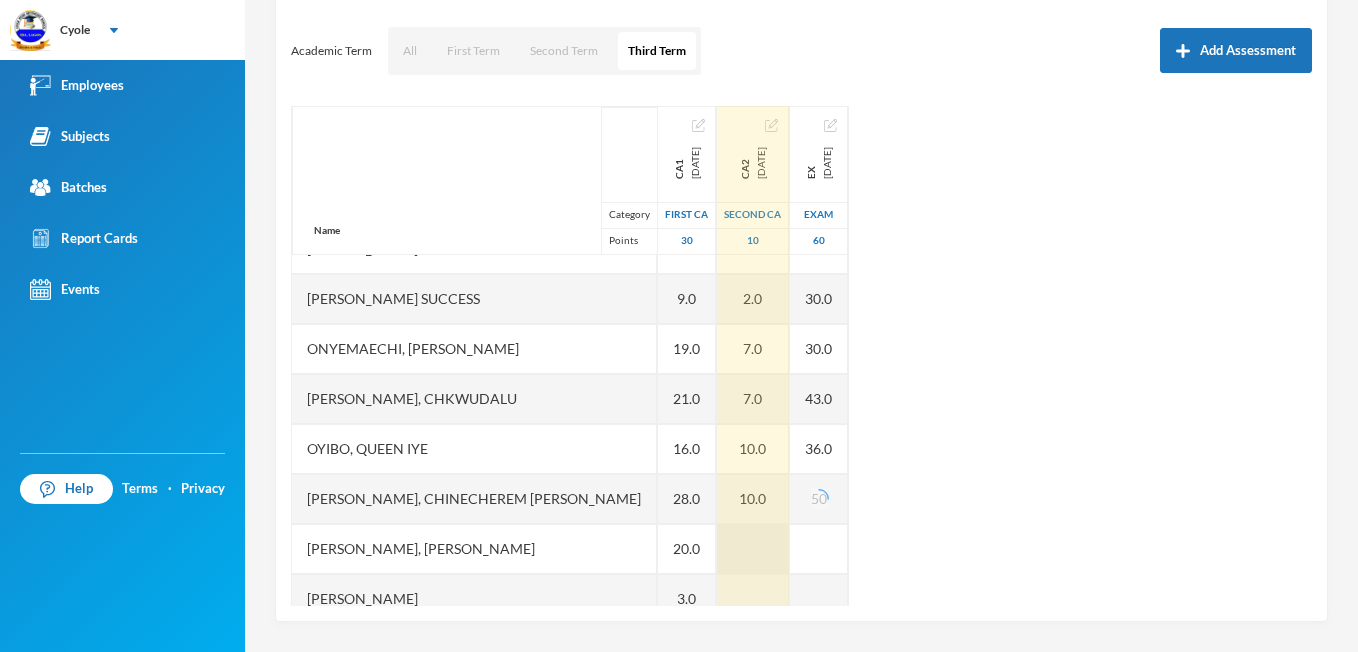 click at bounding box center [753, 549] 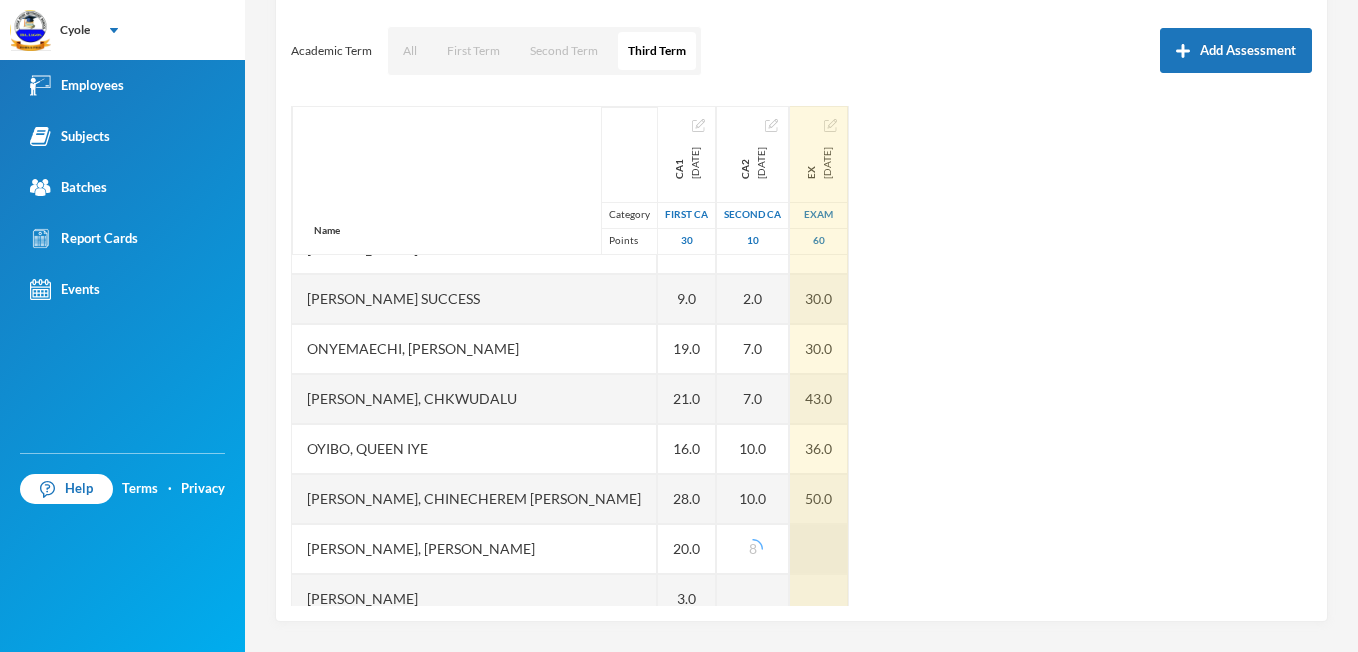 click at bounding box center [819, 549] 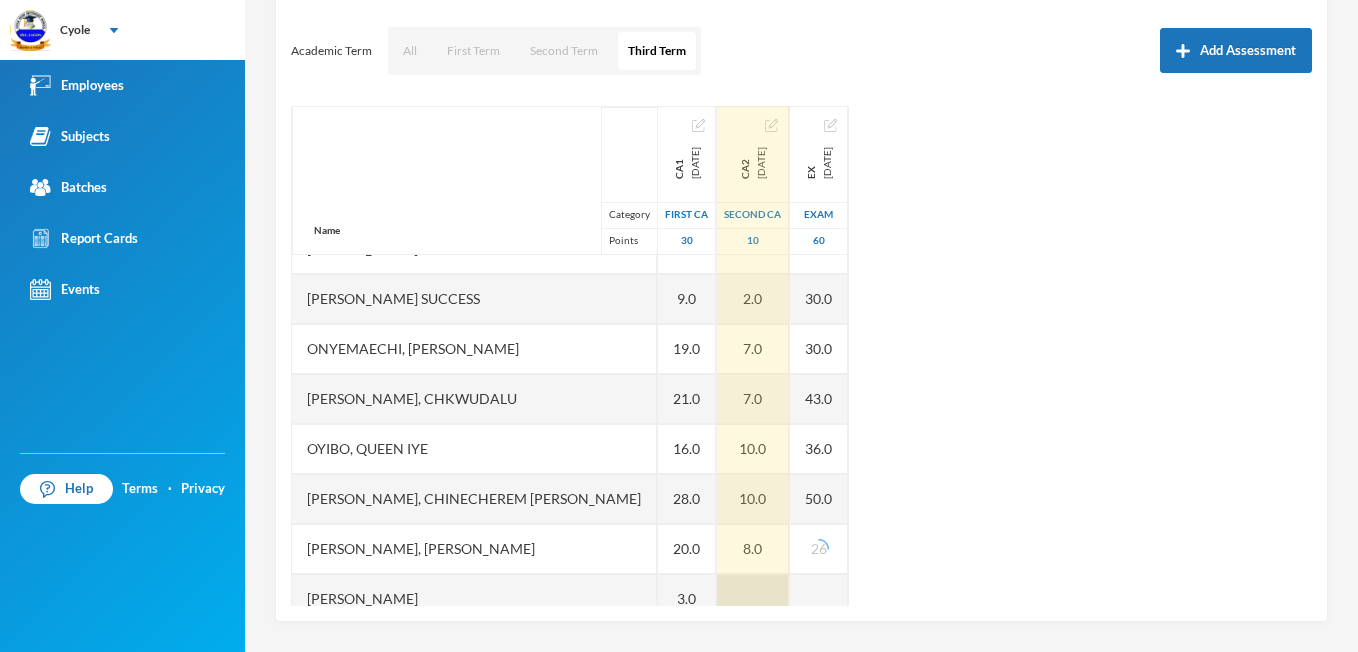 click at bounding box center (753, 599) 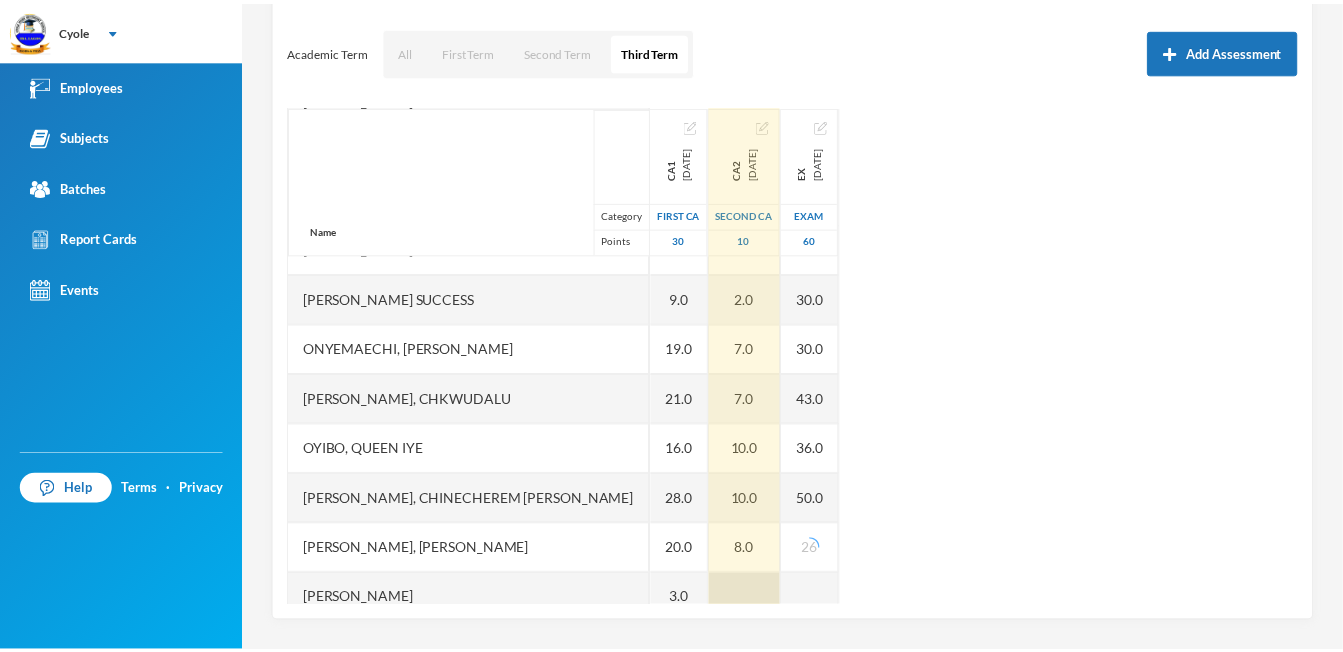 scroll, scrollTop: 1199, scrollLeft: 0, axis: vertical 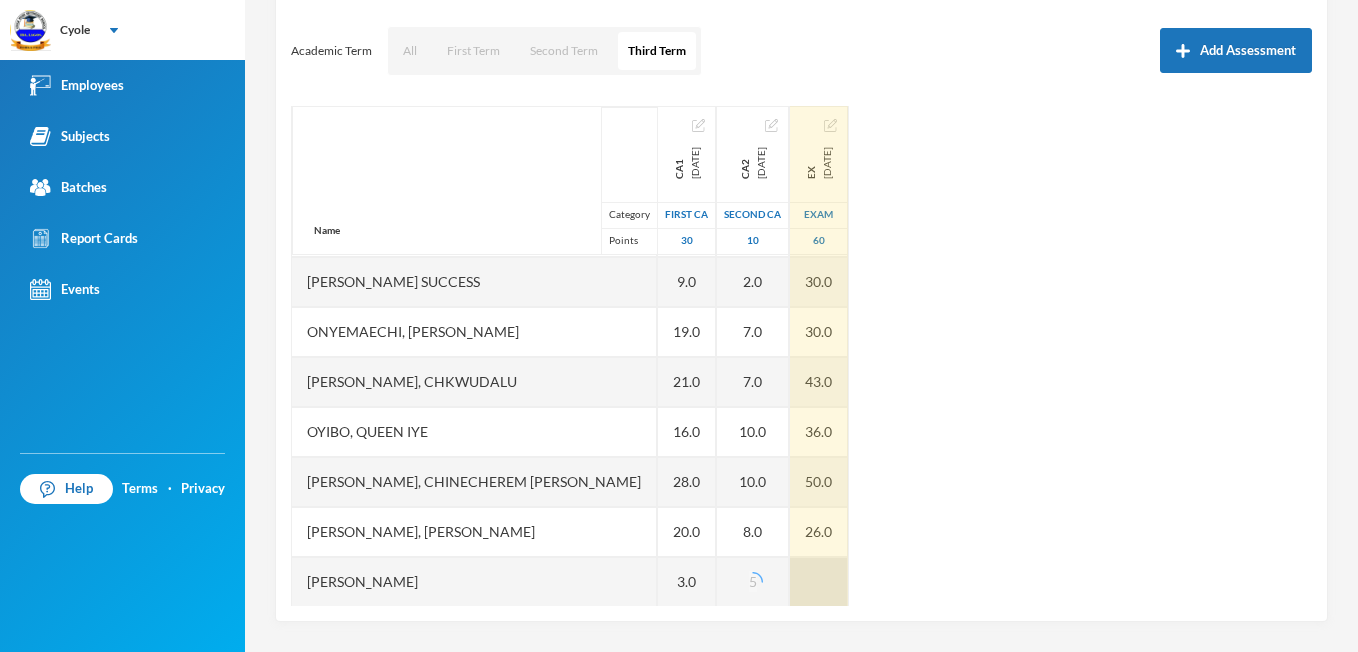 click at bounding box center (819, 582) 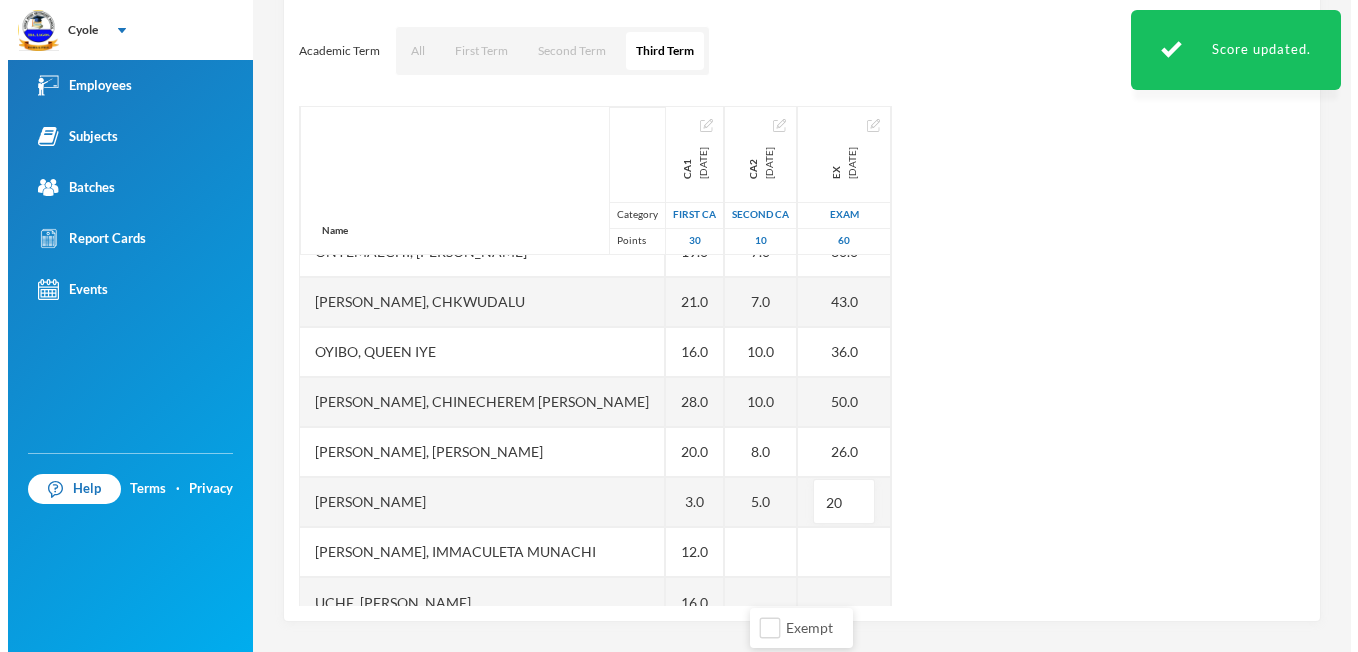 scroll, scrollTop: 1301, scrollLeft: 0, axis: vertical 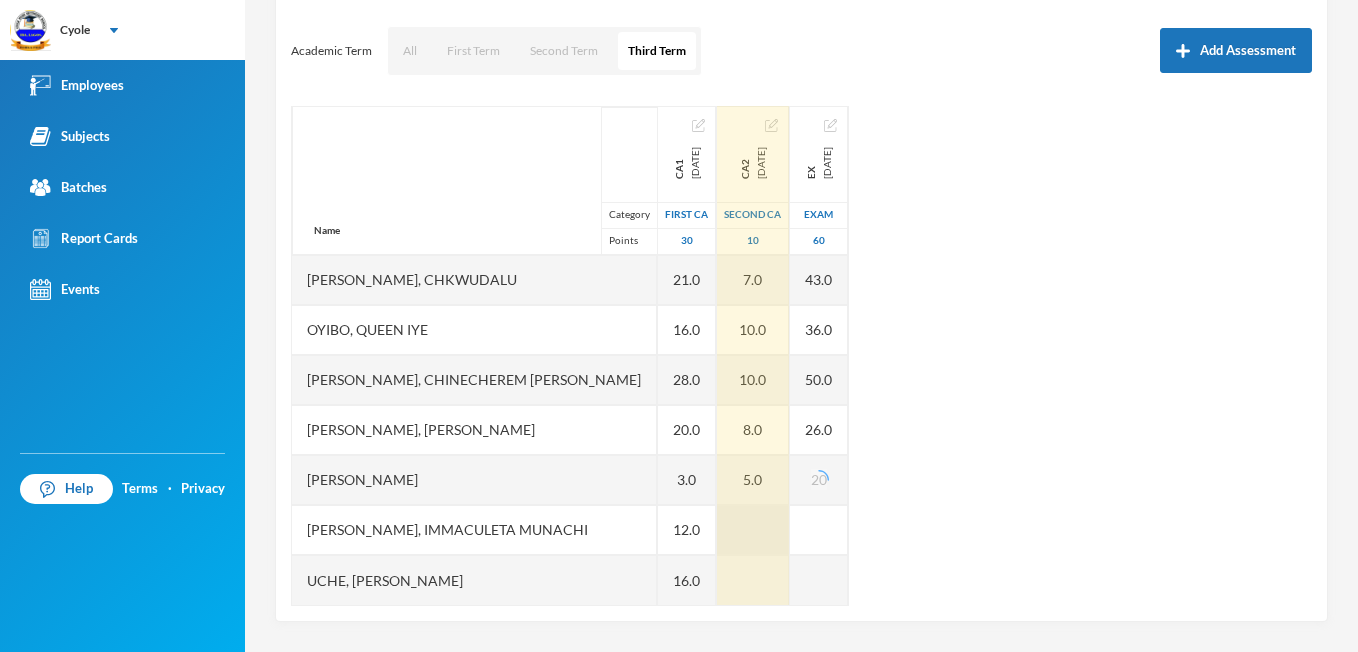 click at bounding box center (753, 530) 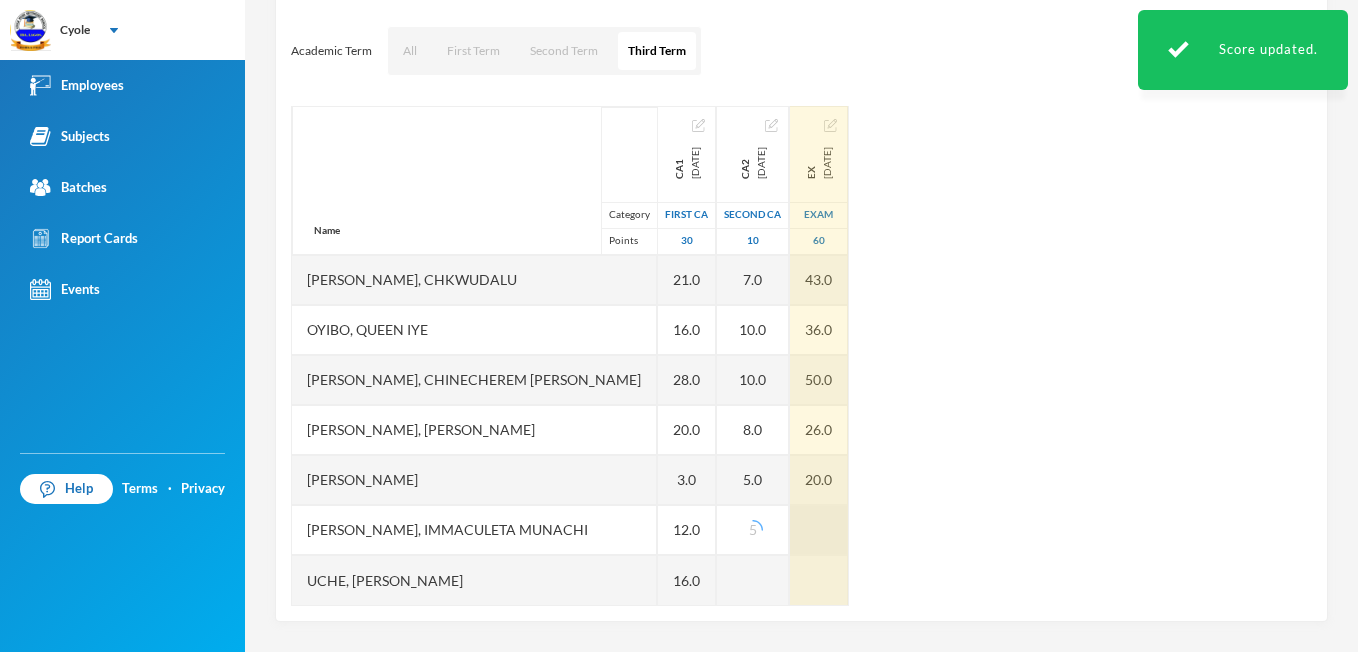 click at bounding box center (819, 530) 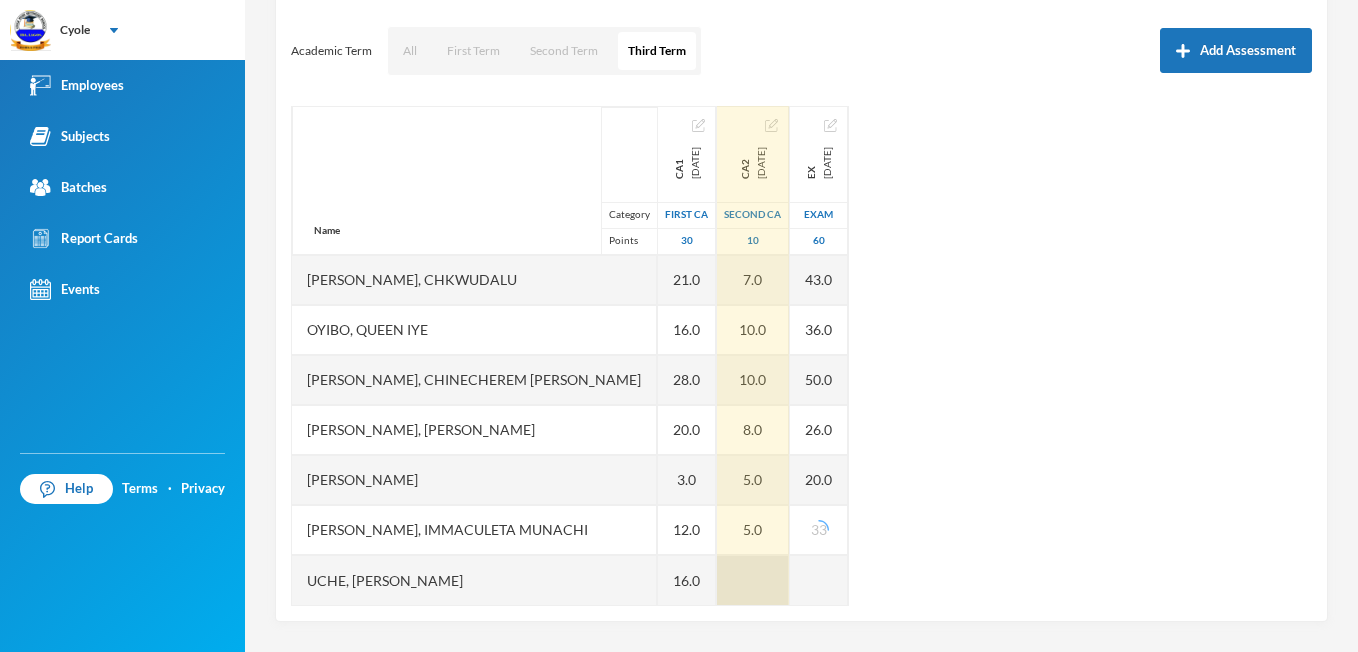 click at bounding box center (753, 580) 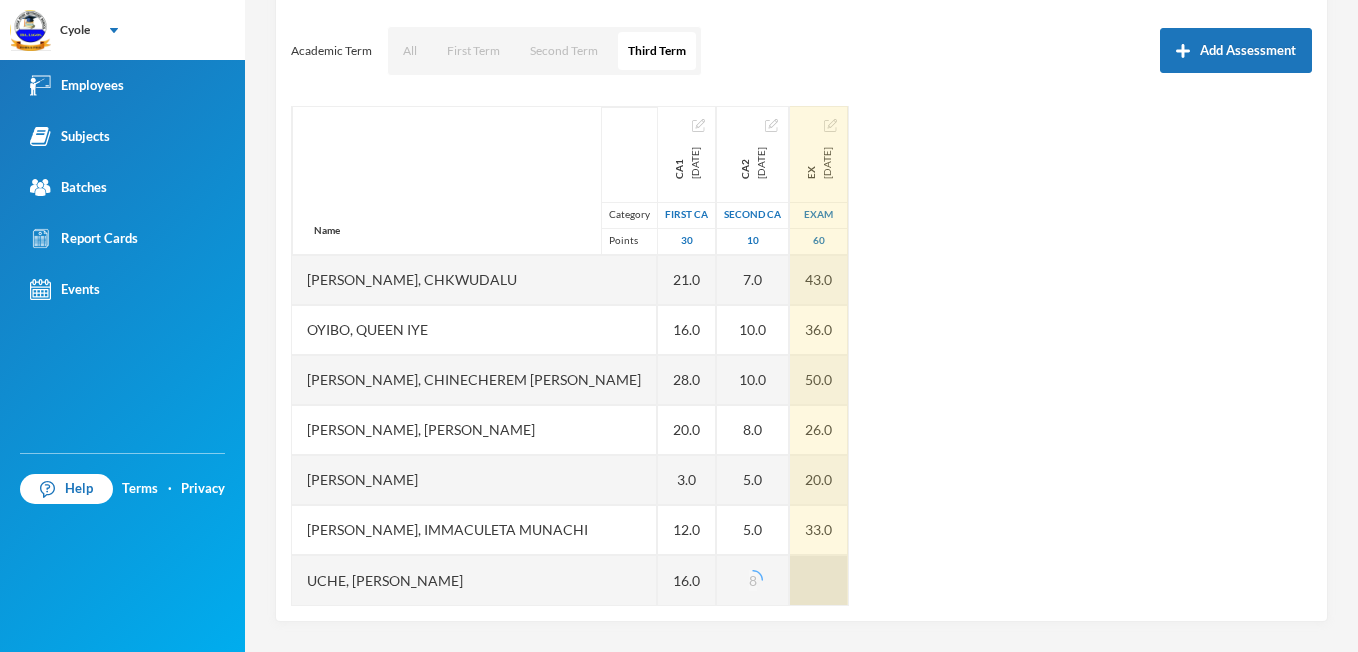 click at bounding box center [819, 580] 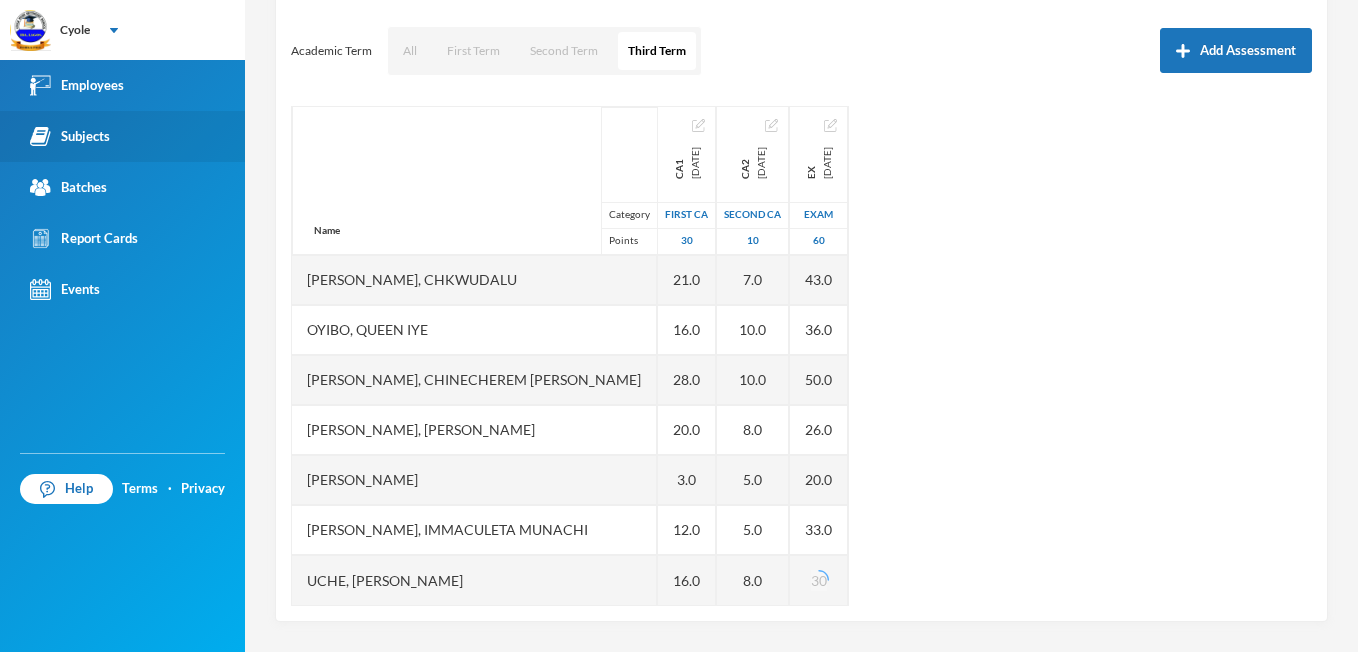 click on "Subjects" at bounding box center (70, 136) 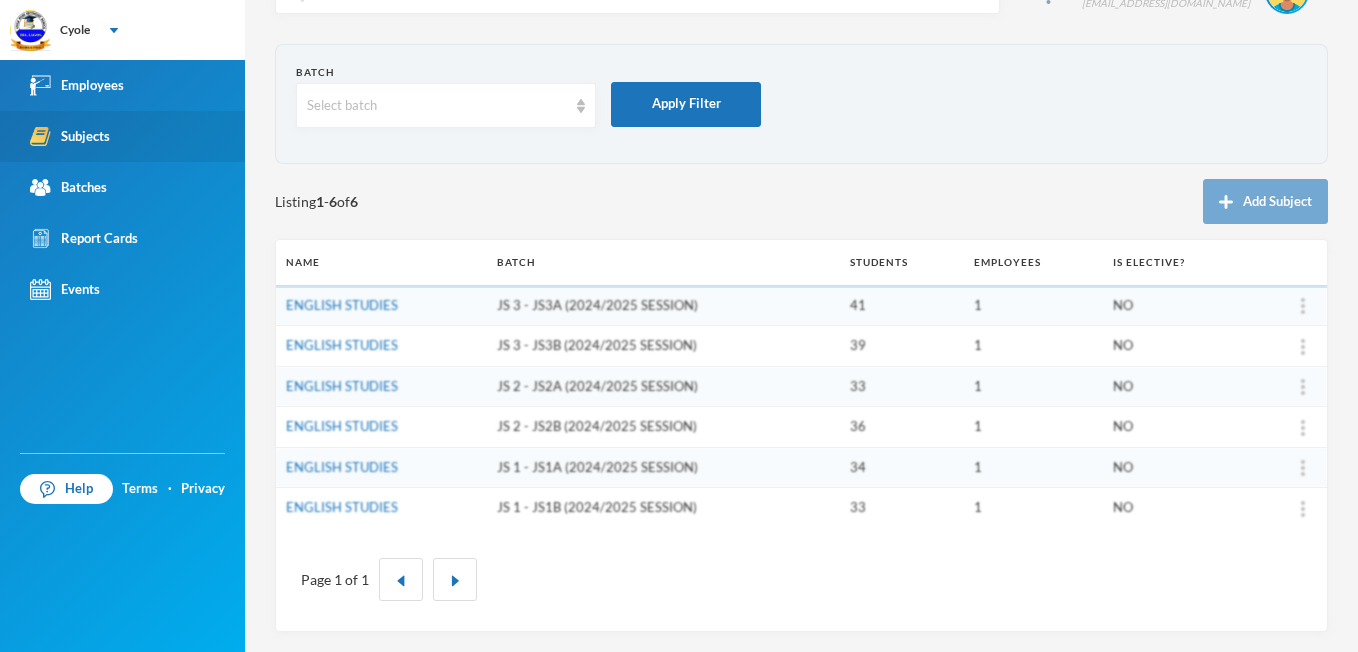 scroll, scrollTop: 51, scrollLeft: 0, axis: vertical 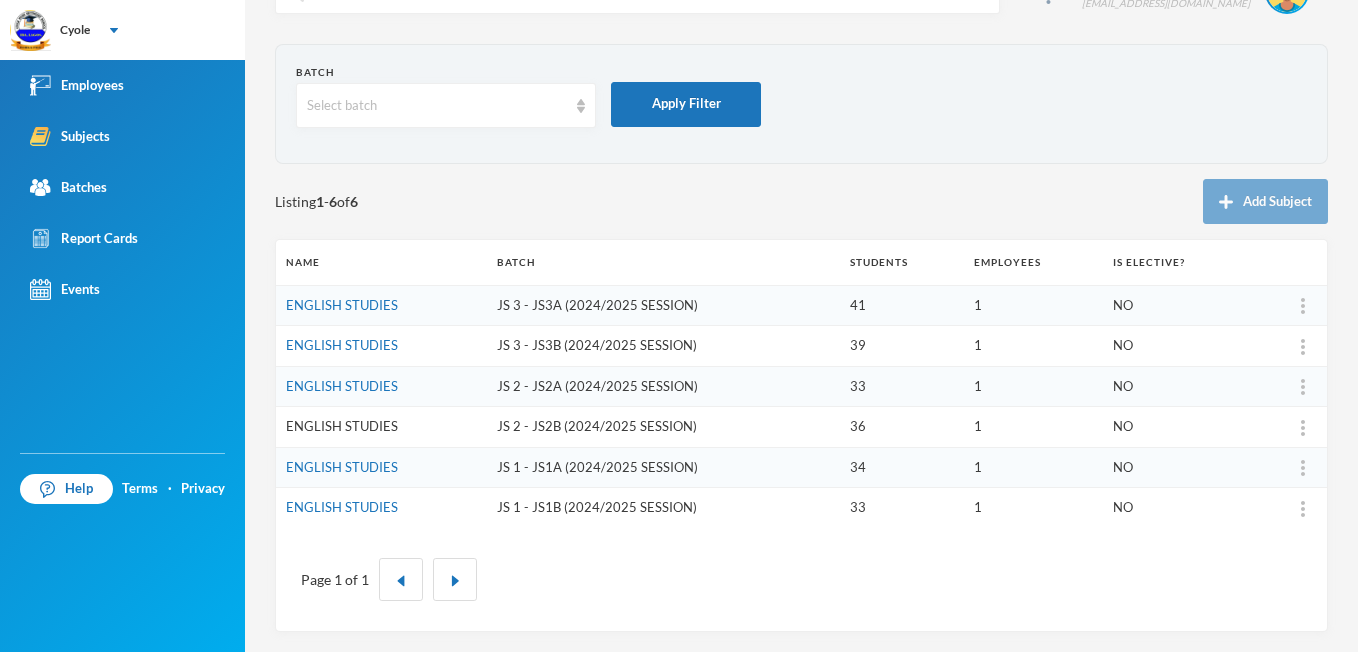 click on "ENGLISH STUDIES" at bounding box center [342, 426] 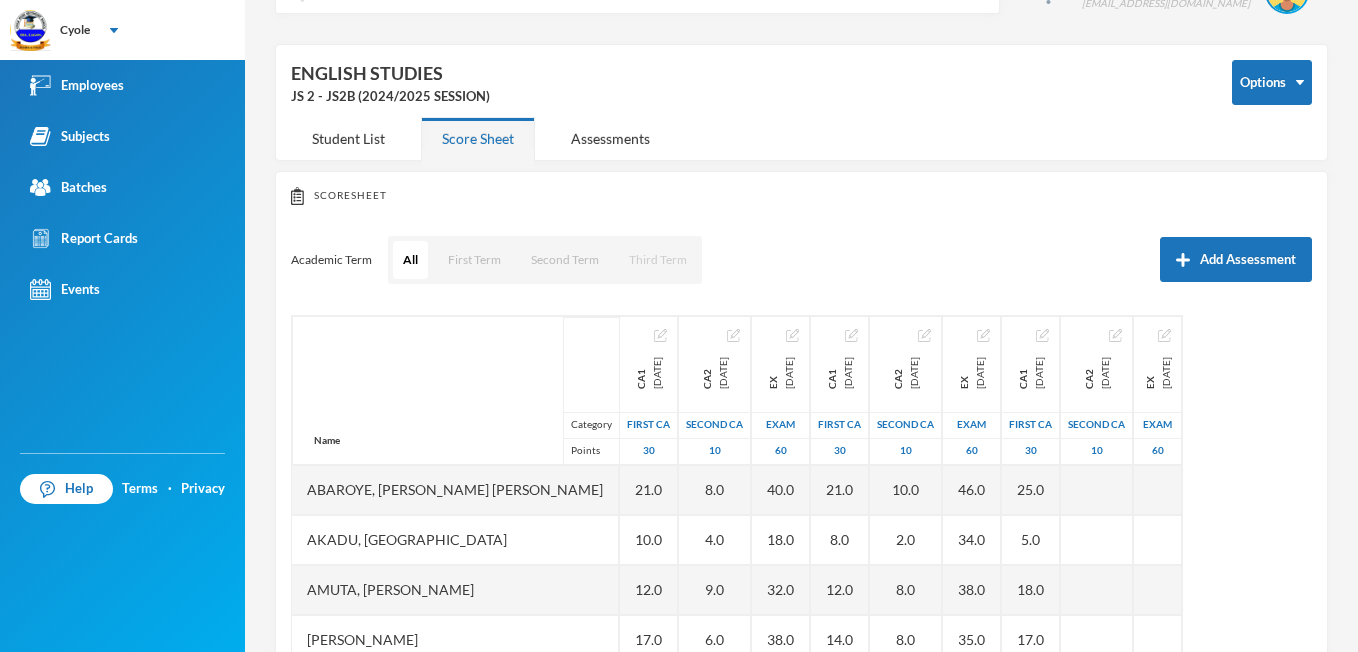 click on "Third Term" at bounding box center (658, 260) 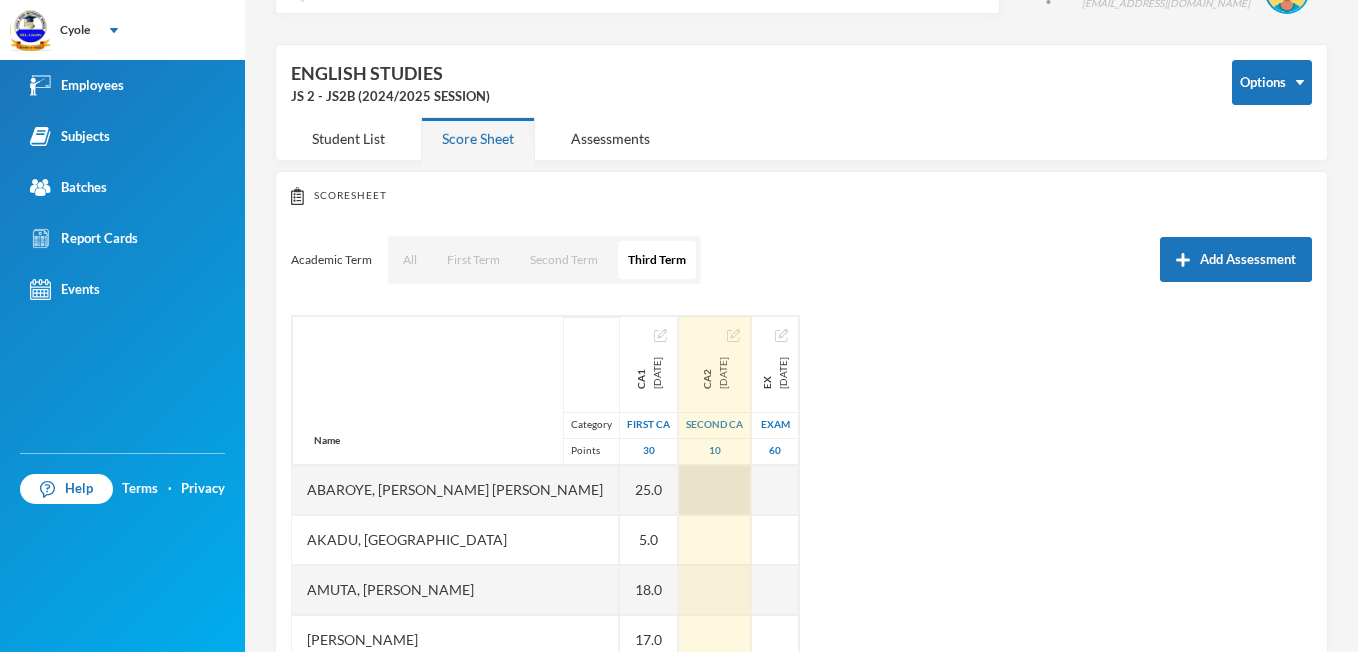 click at bounding box center (715, 490) 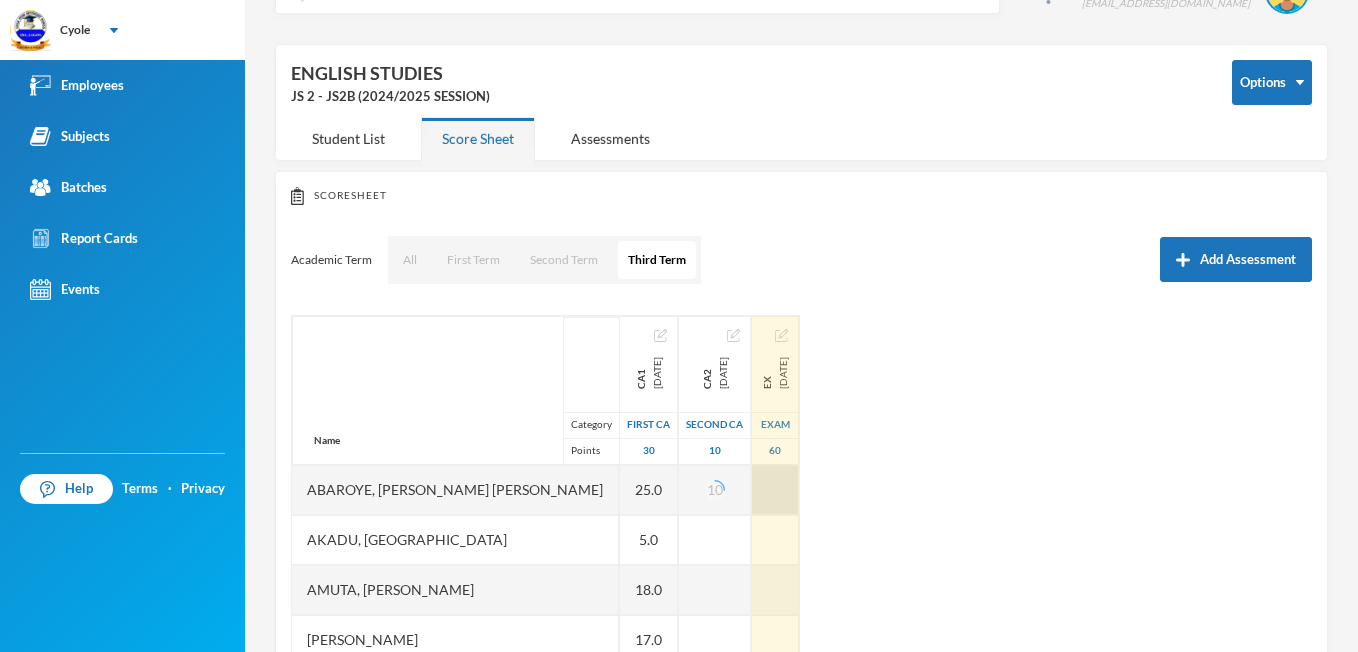 click at bounding box center (775, 490) 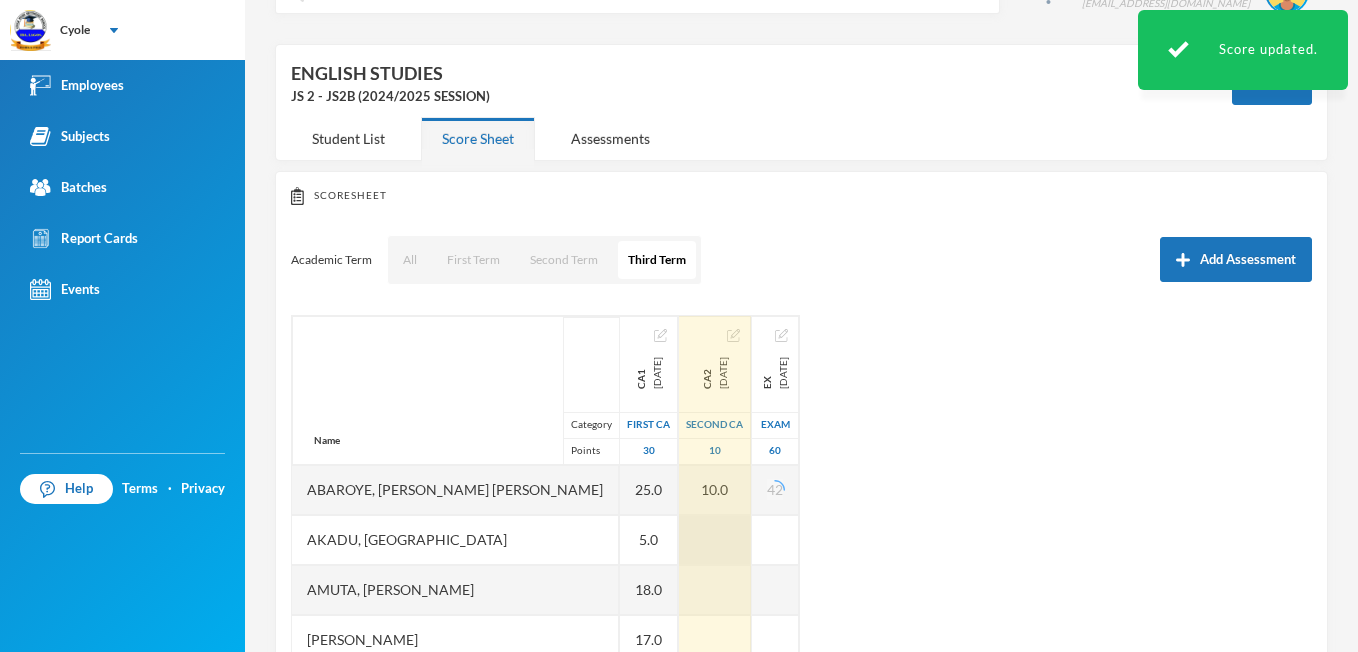 click at bounding box center (715, 540) 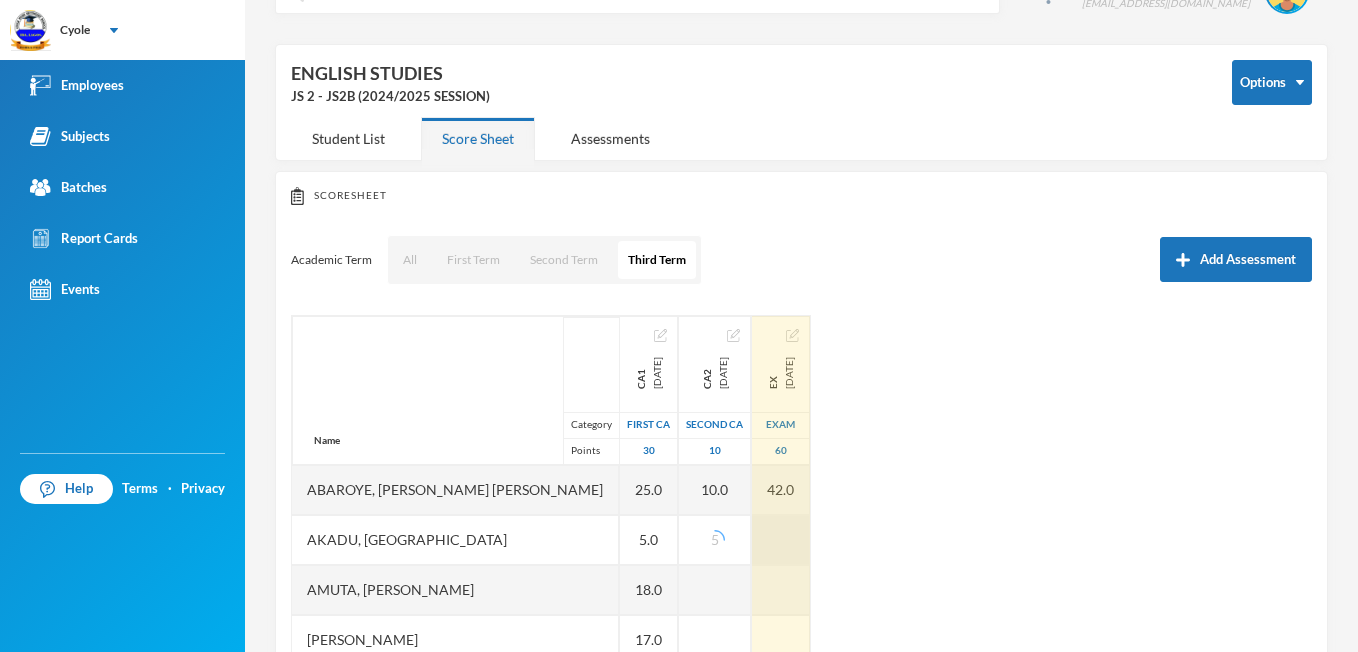 click at bounding box center [781, 540] 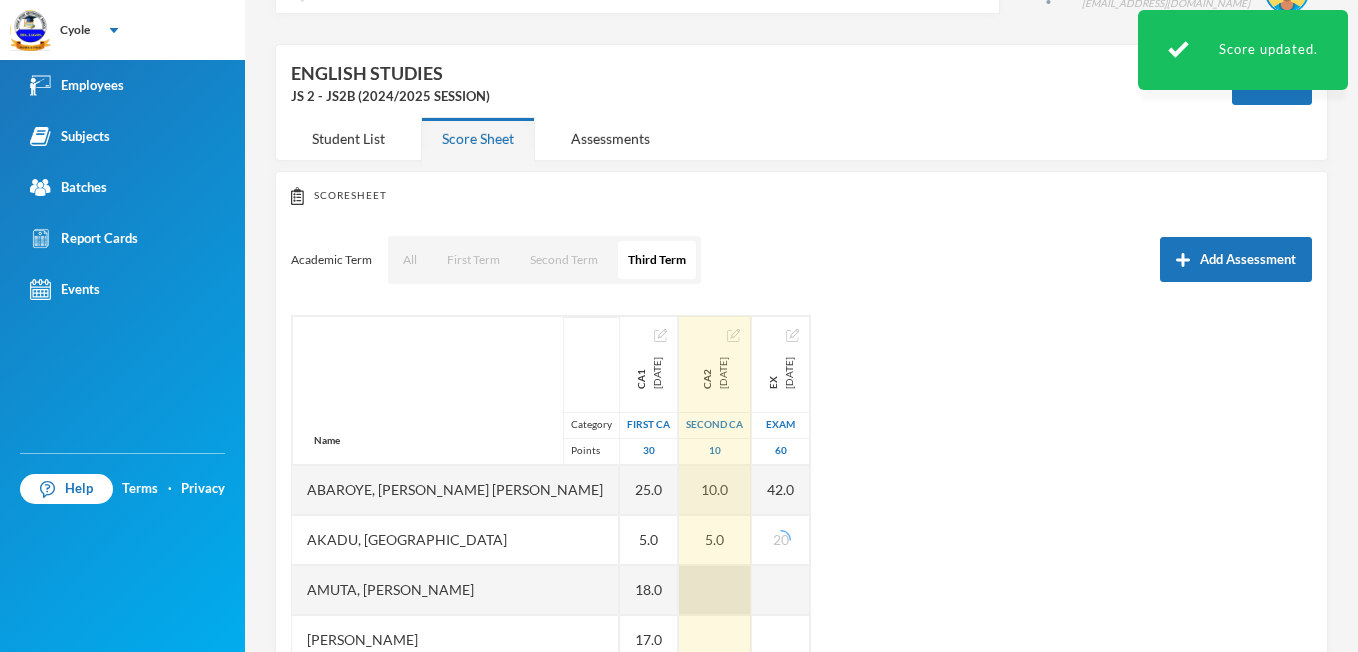 click at bounding box center [715, 590] 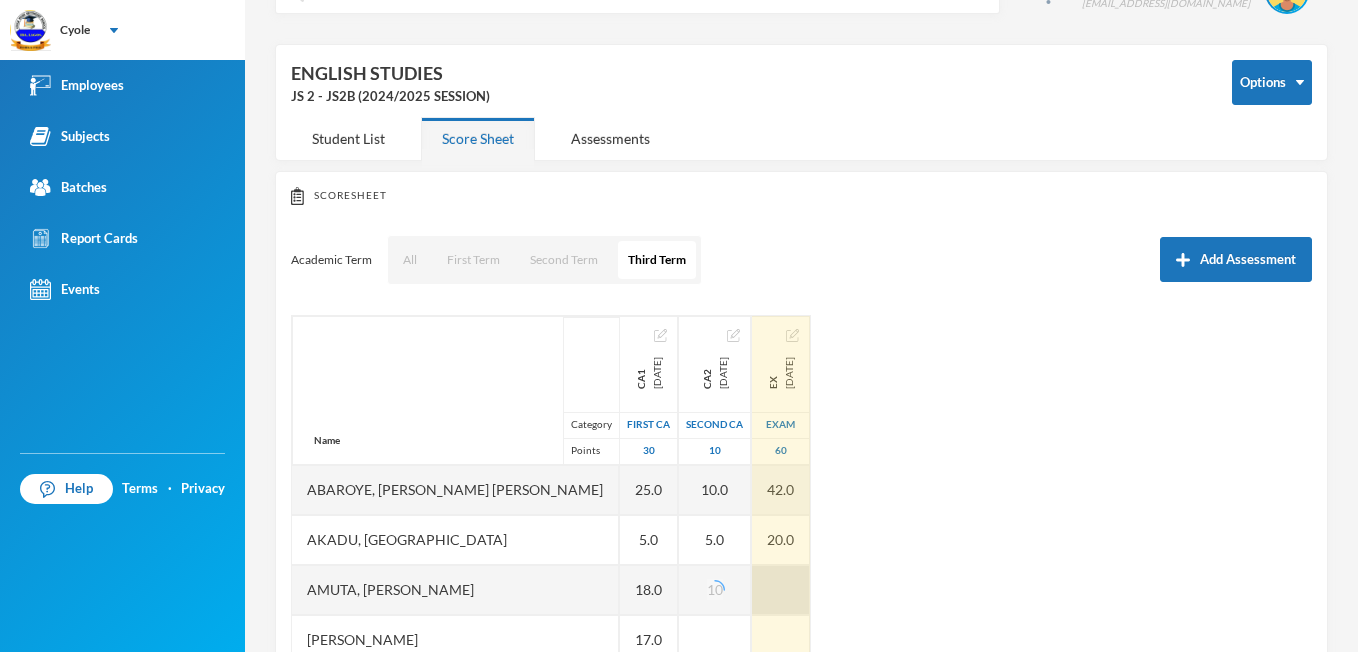 click at bounding box center [781, 590] 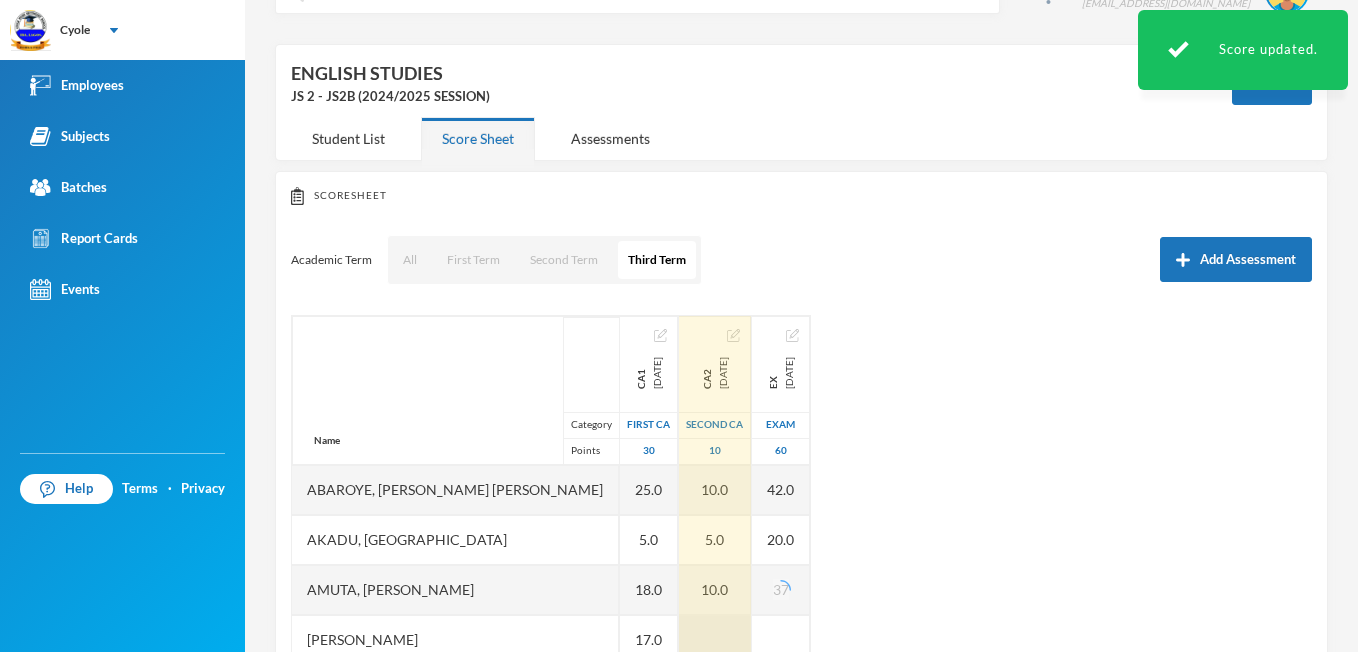 click at bounding box center [715, 640] 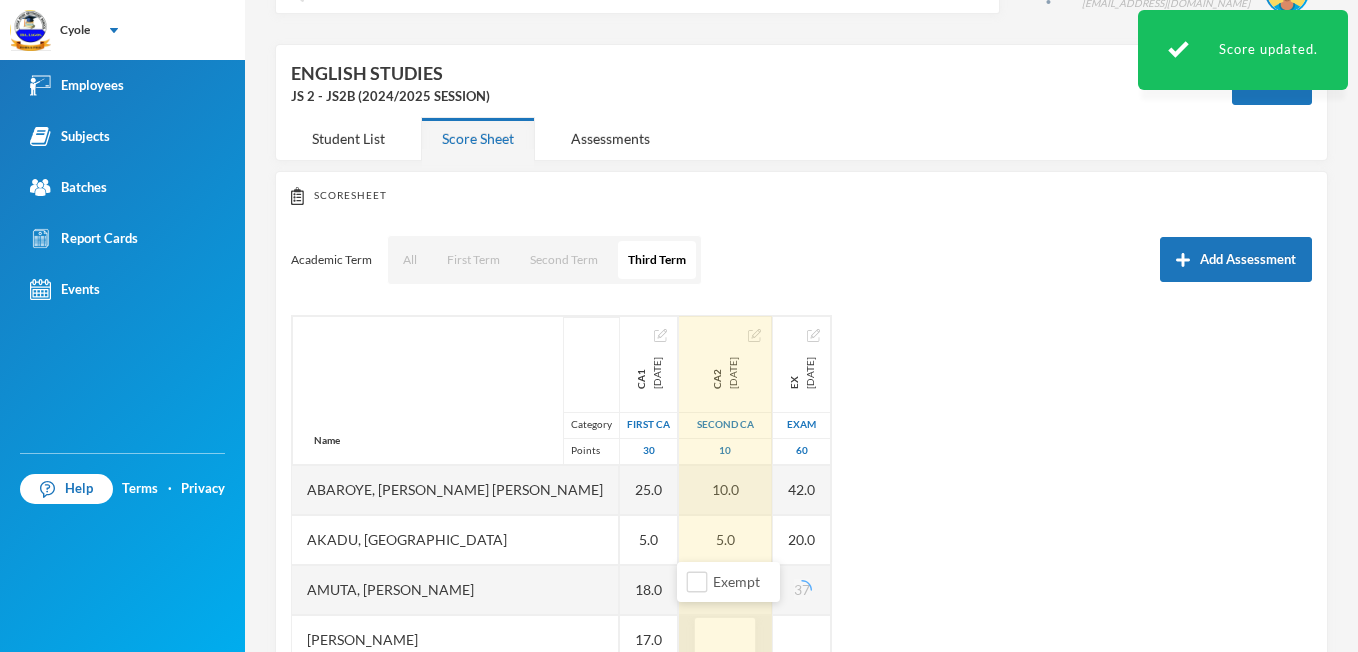 scroll, scrollTop: 62, scrollLeft: 0, axis: vertical 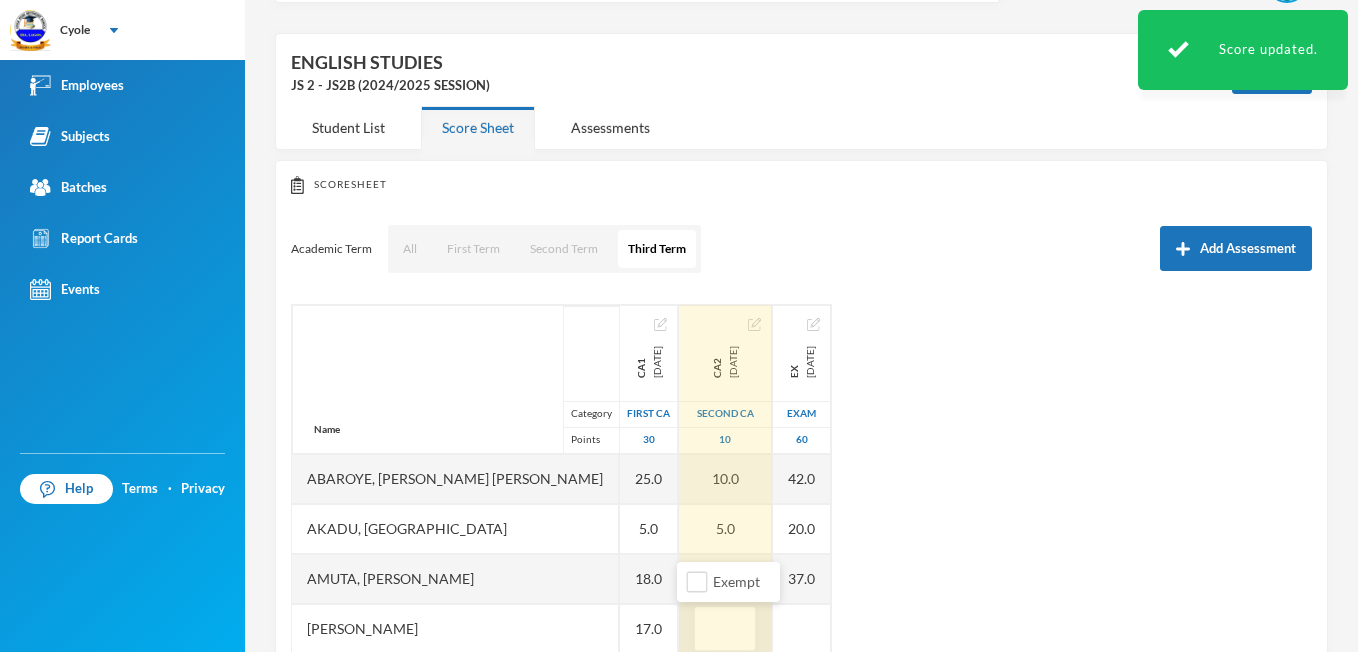 click at bounding box center [725, 629] 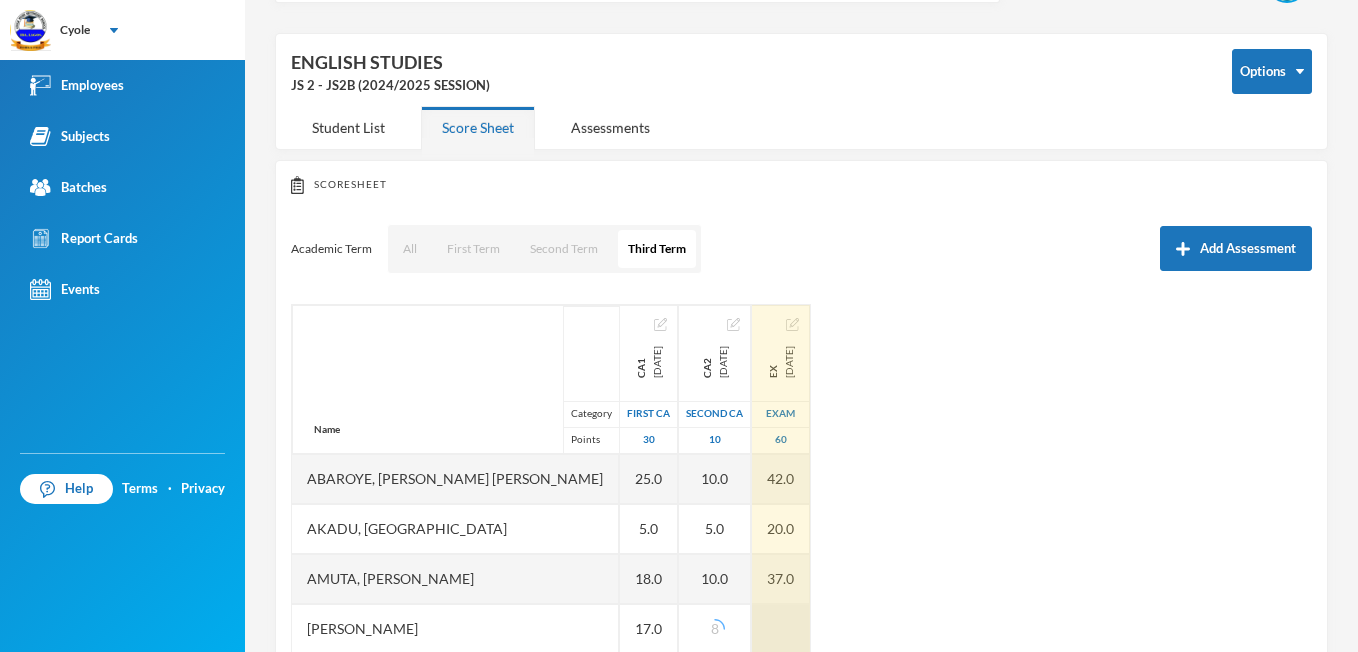 click at bounding box center (781, 629) 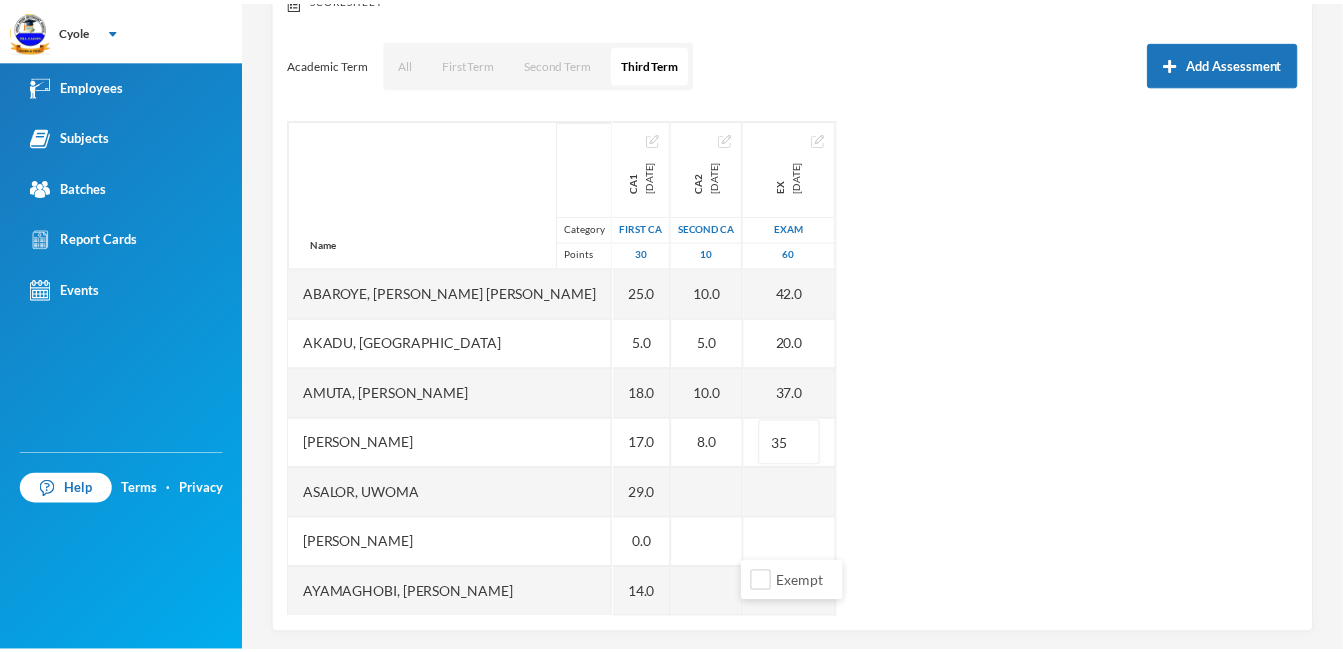 scroll, scrollTop: 260, scrollLeft: 0, axis: vertical 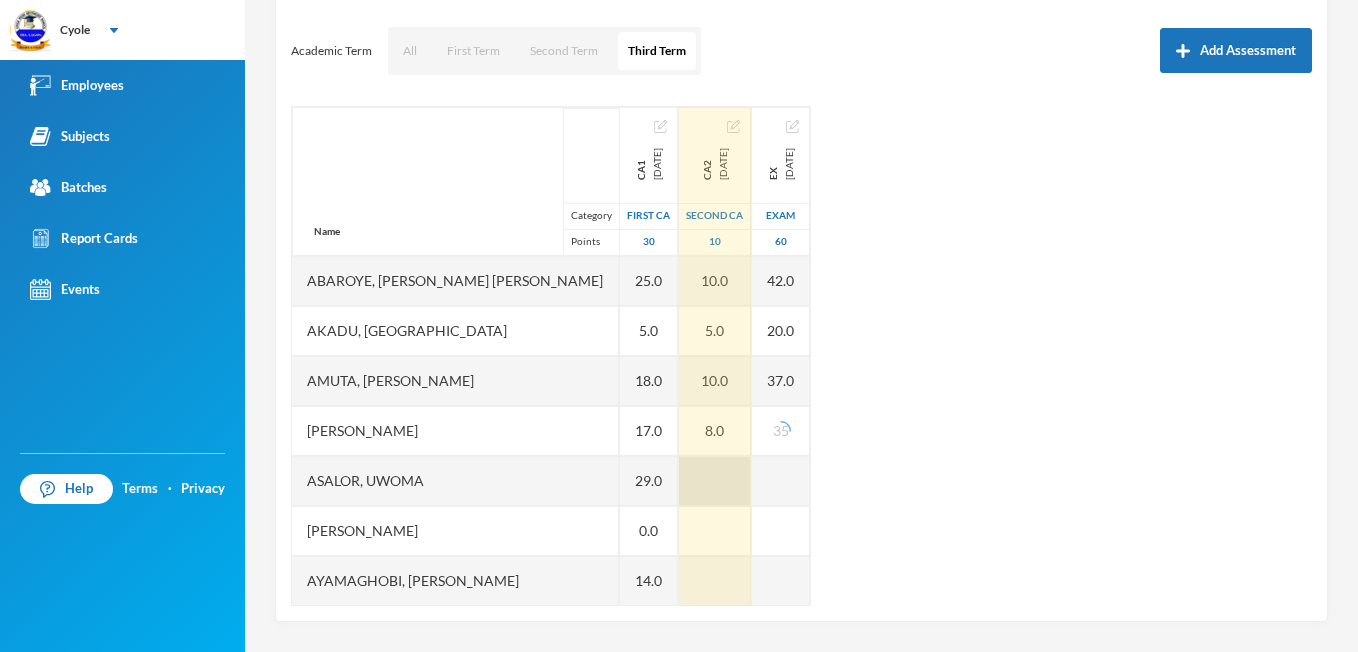 click at bounding box center (715, 481) 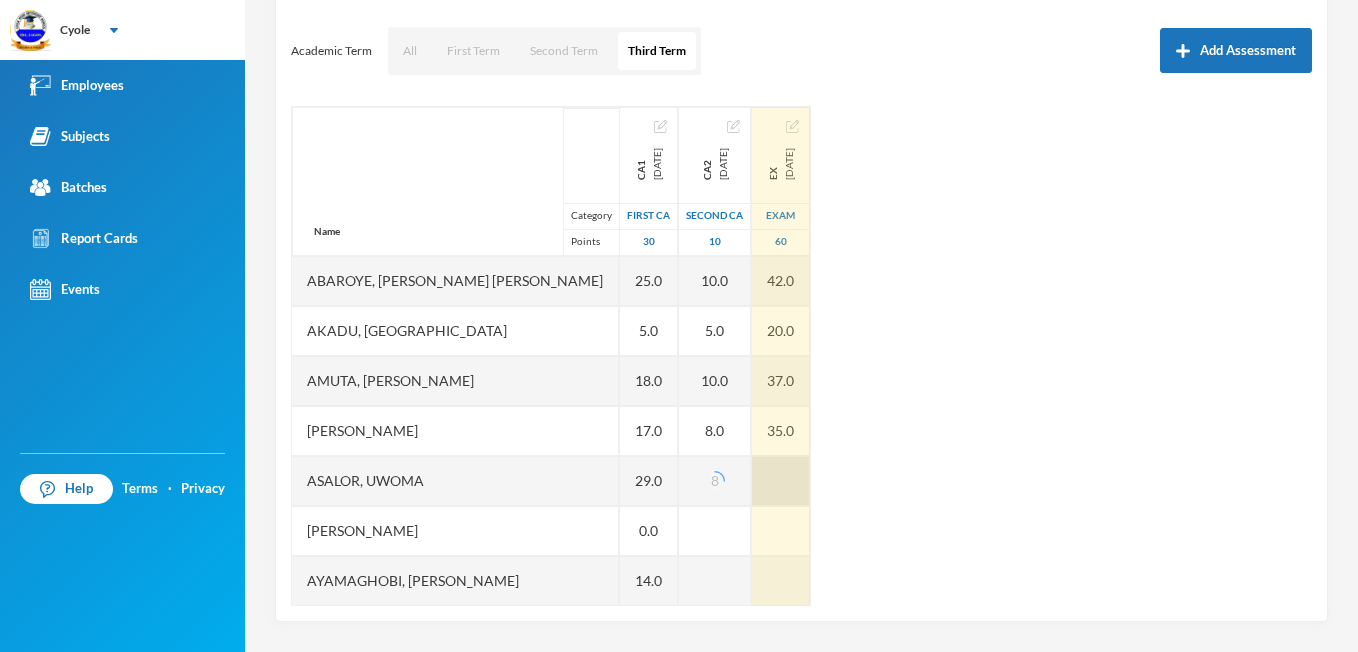 click at bounding box center [781, 481] 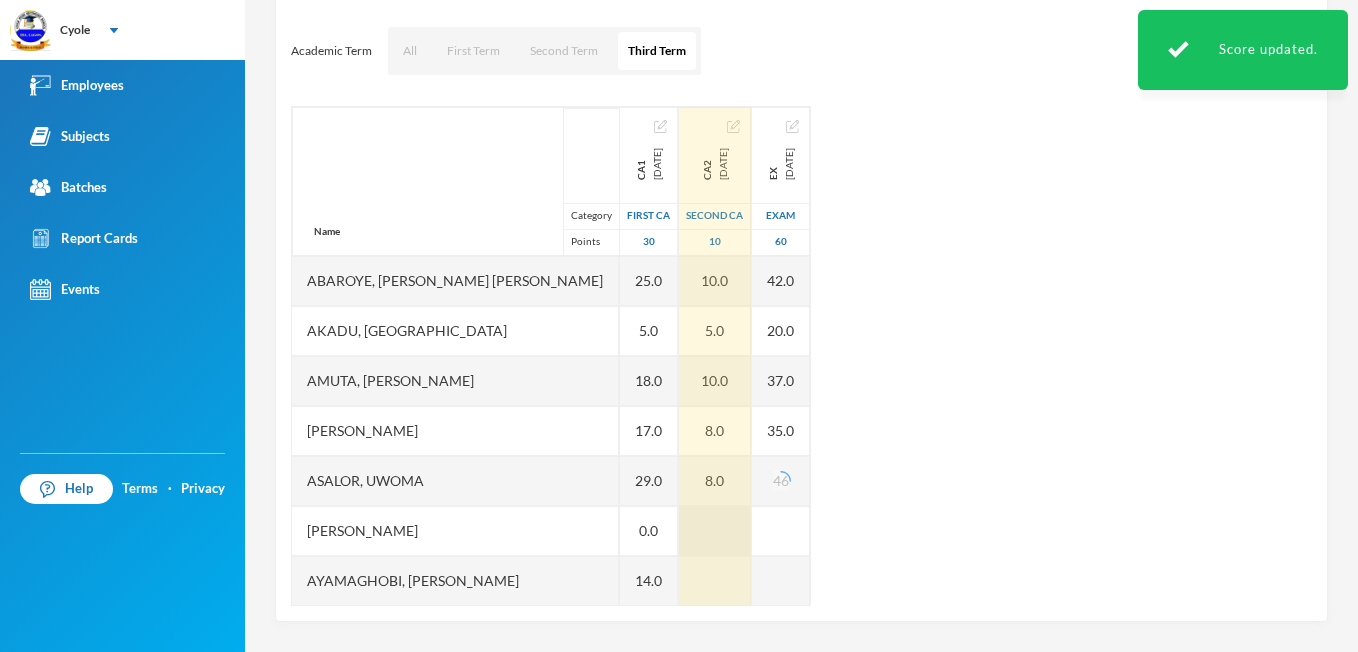click at bounding box center (715, 531) 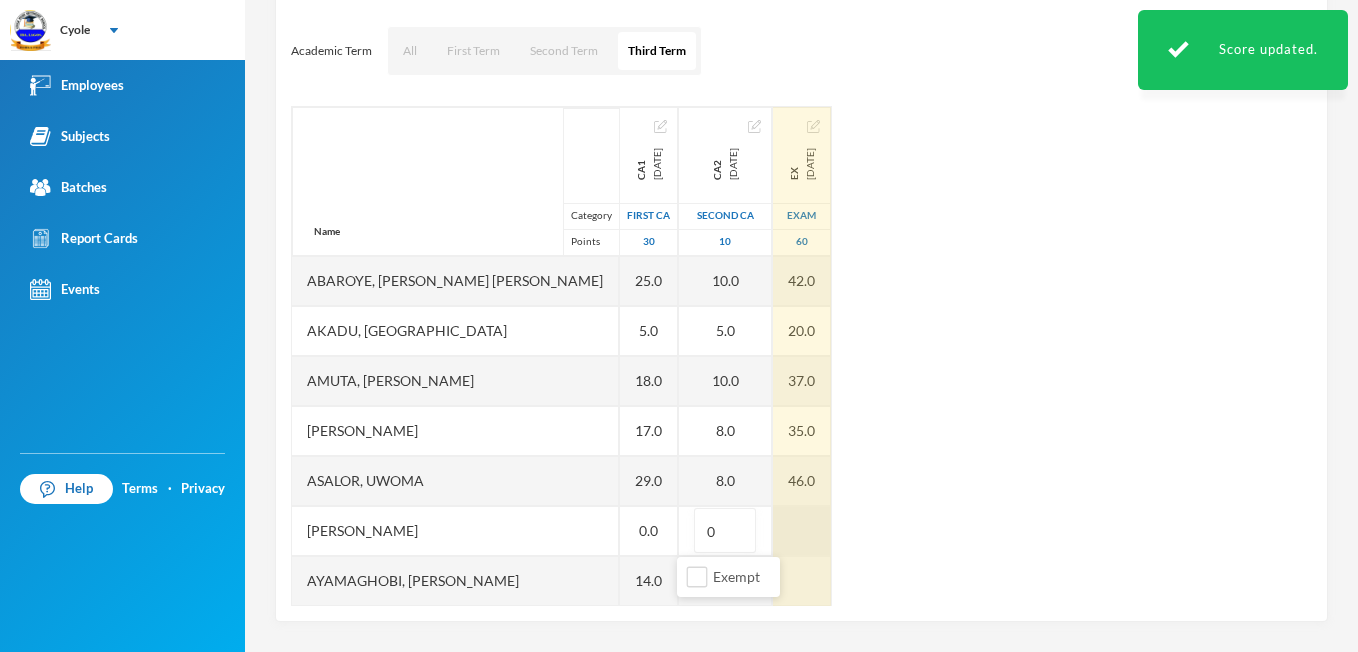 click at bounding box center (802, 531) 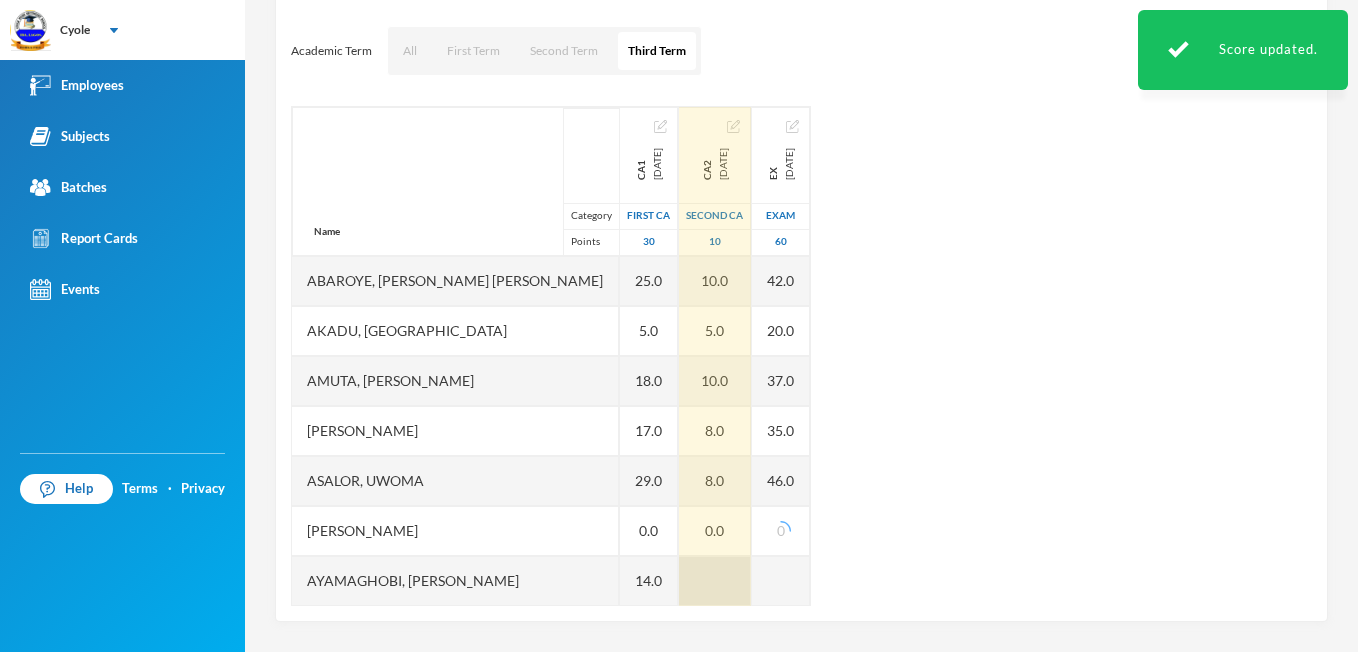 click at bounding box center [715, 581] 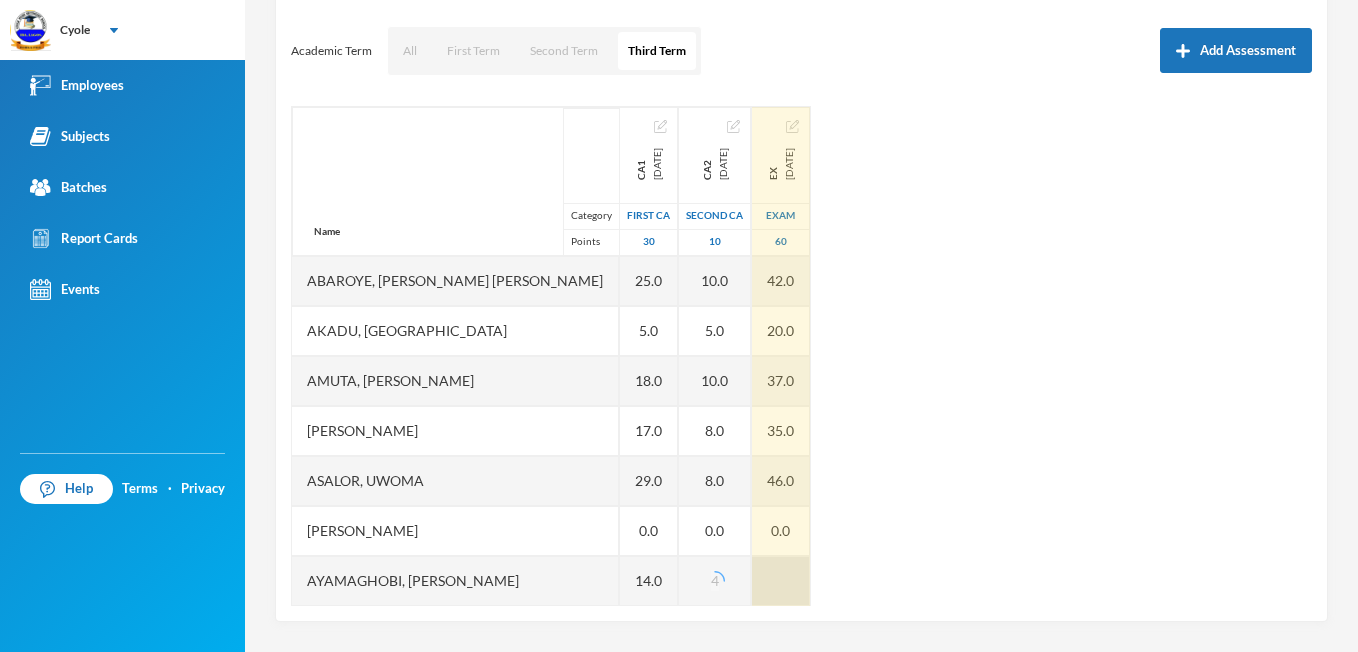 click at bounding box center (781, 581) 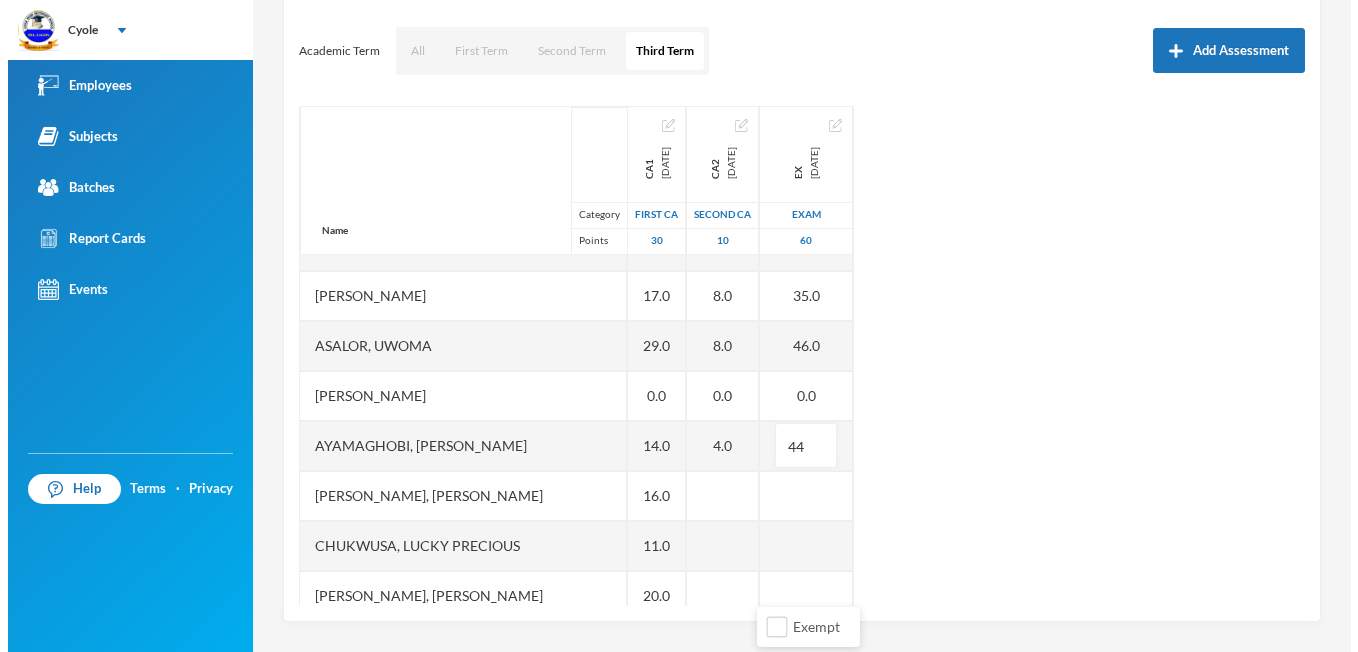 scroll, scrollTop: 160, scrollLeft: 0, axis: vertical 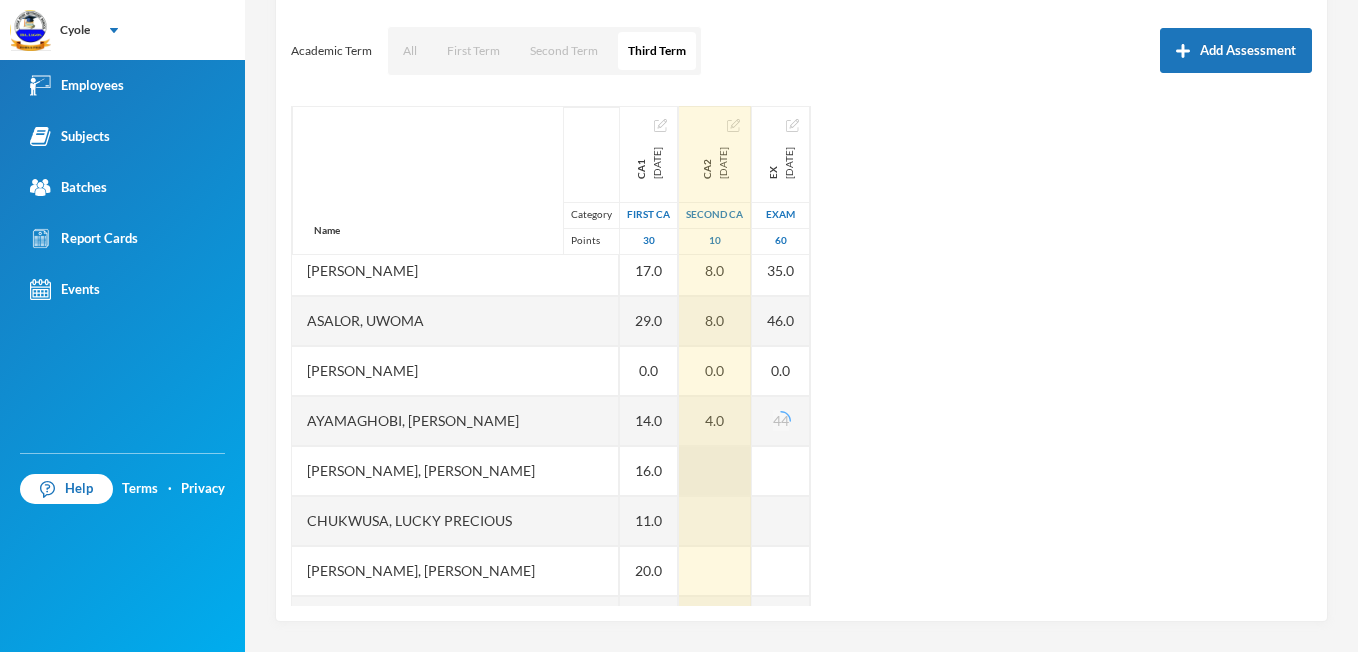 click at bounding box center (715, 471) 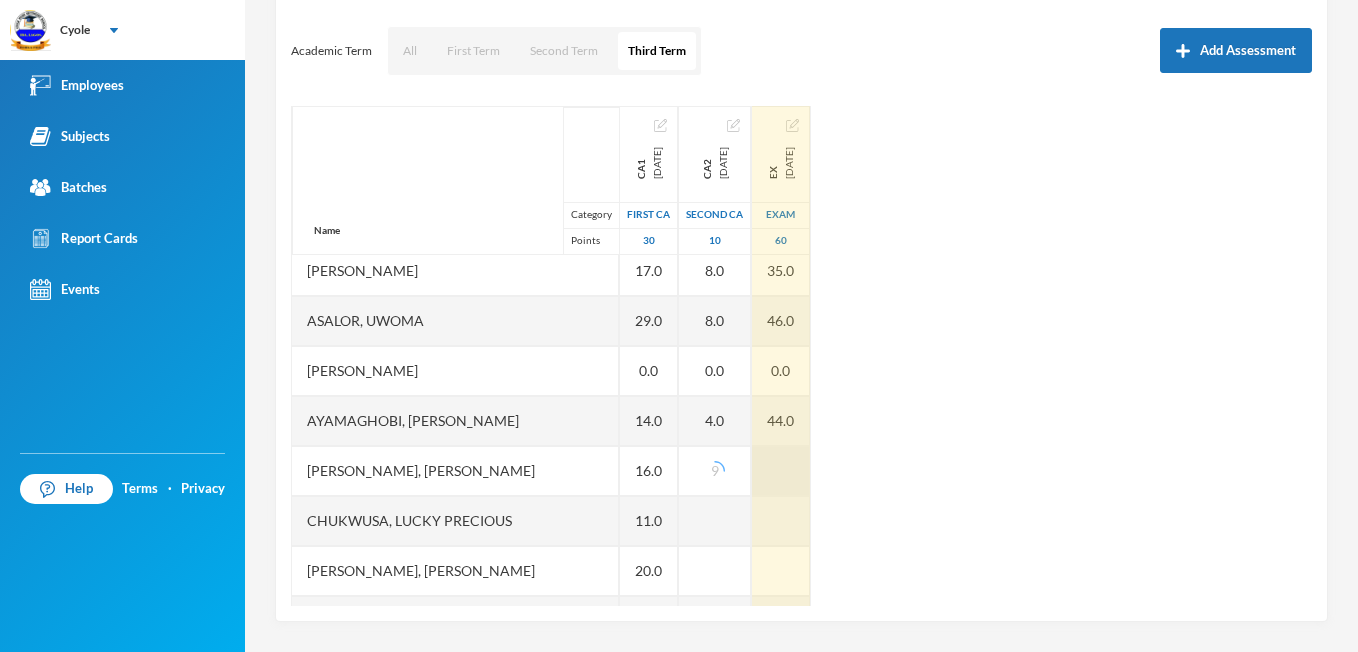 click at bounding box center (781, 471) 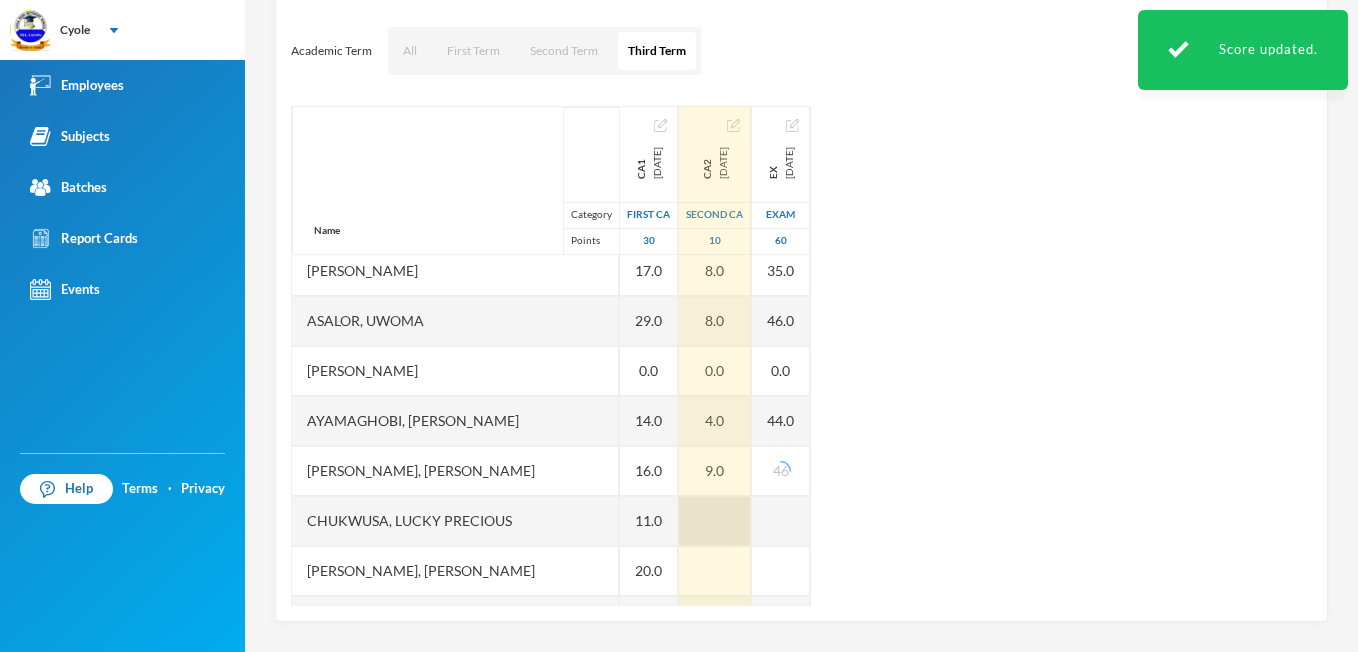 click at bounding box center (715, 521) 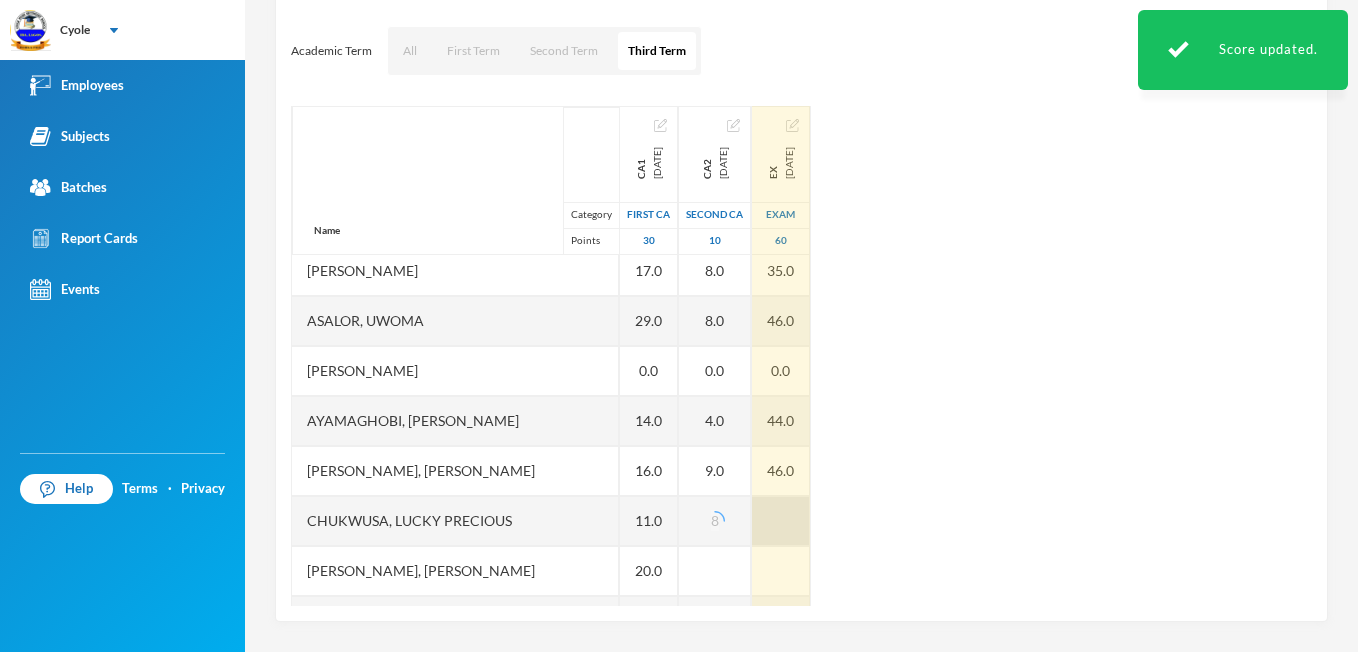 click at bounding box center [781, 521] 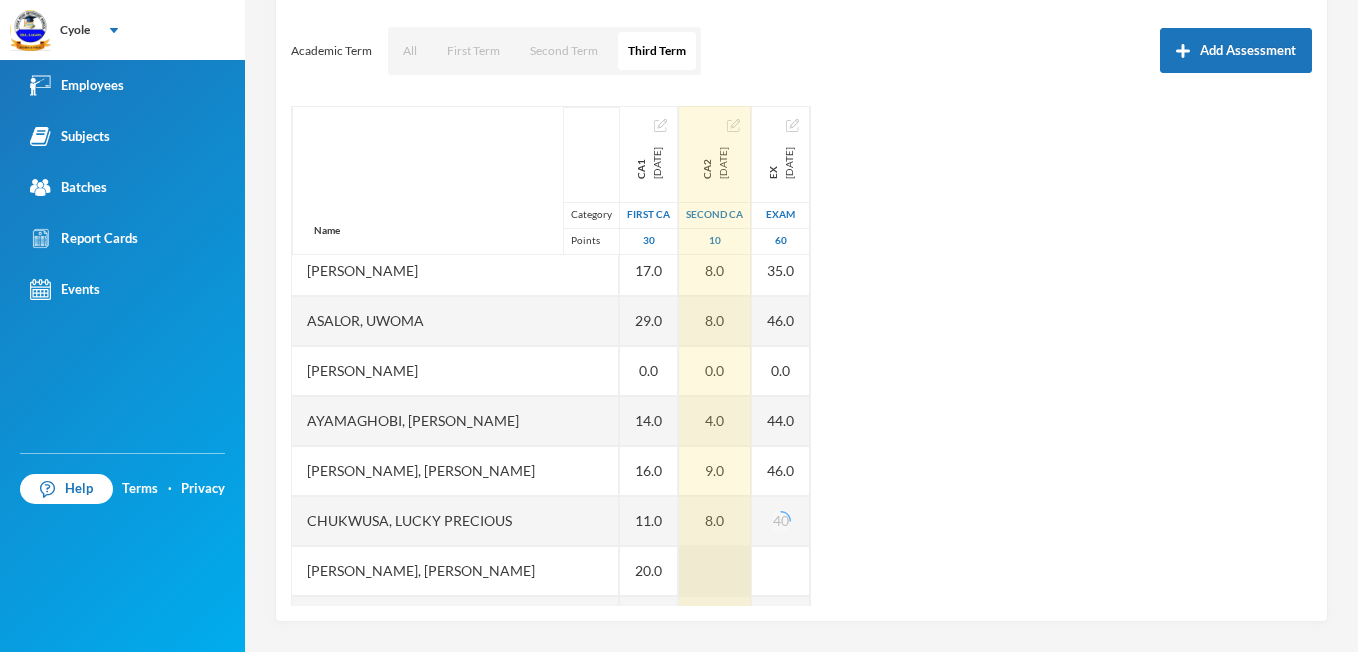 click at bounding box center [715, 571] 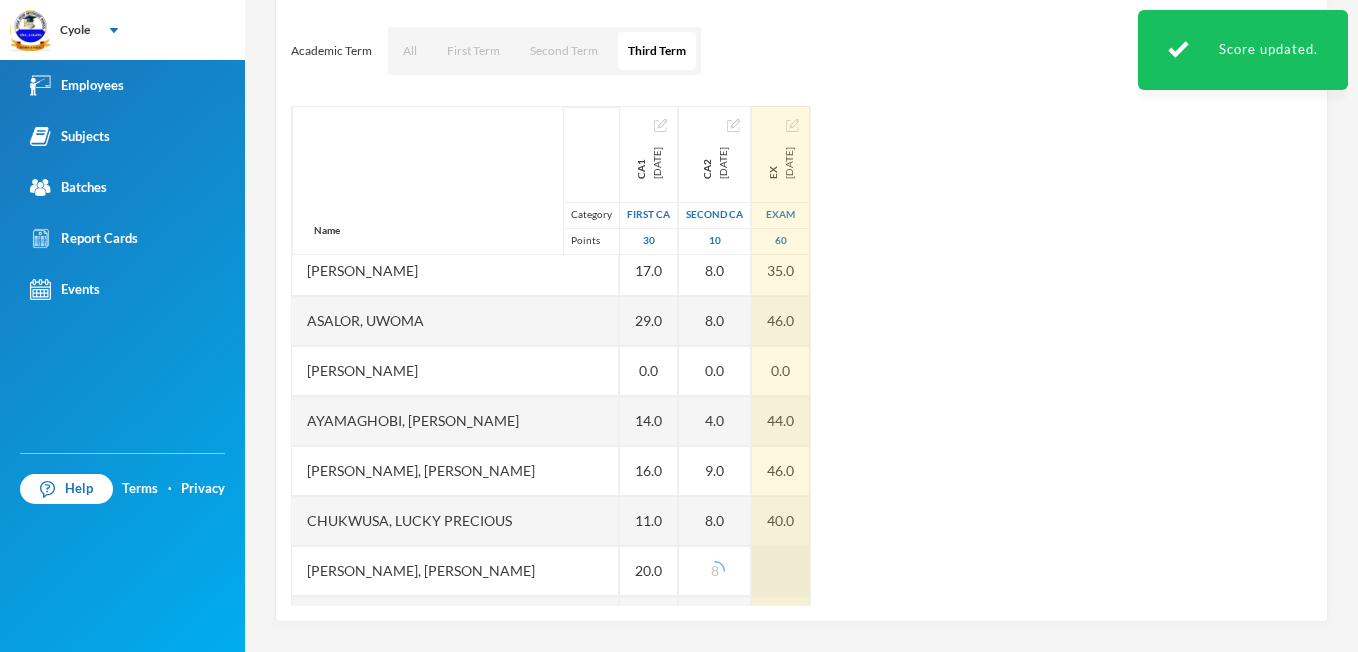 click at bounding box center (781, 571) 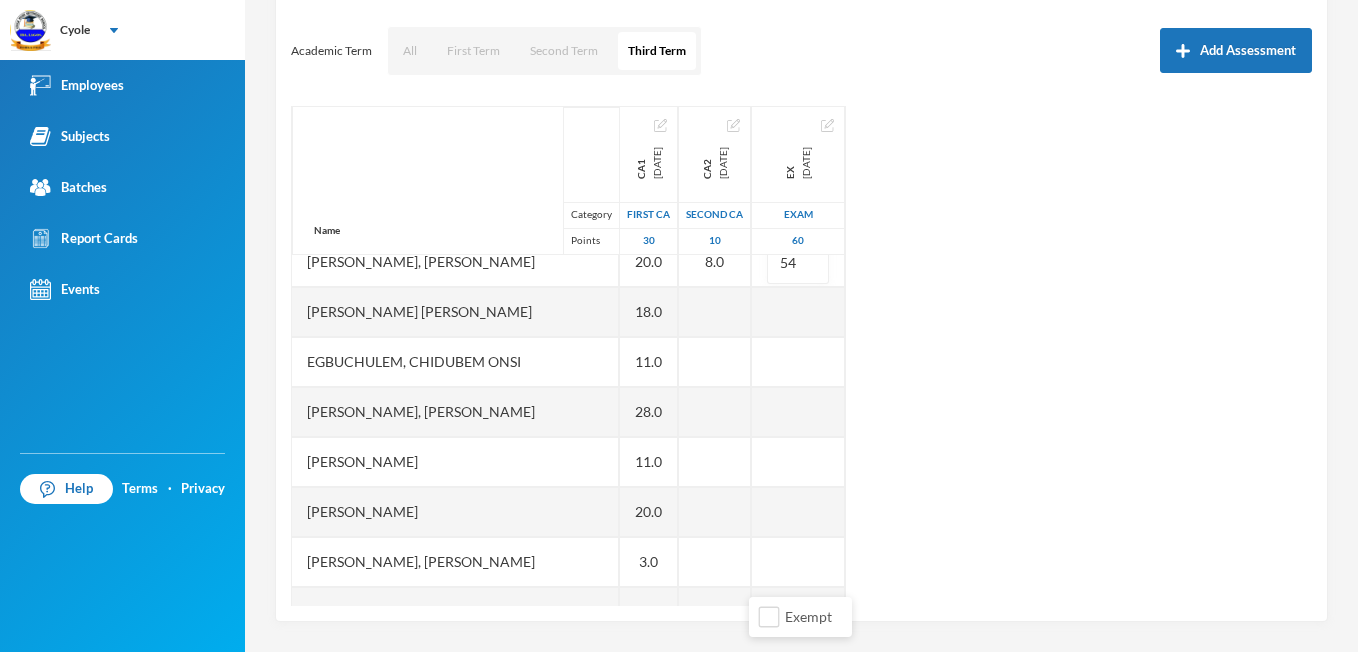 scroll, scrollTop: 480, scrollLeft: 0, axis: vertical 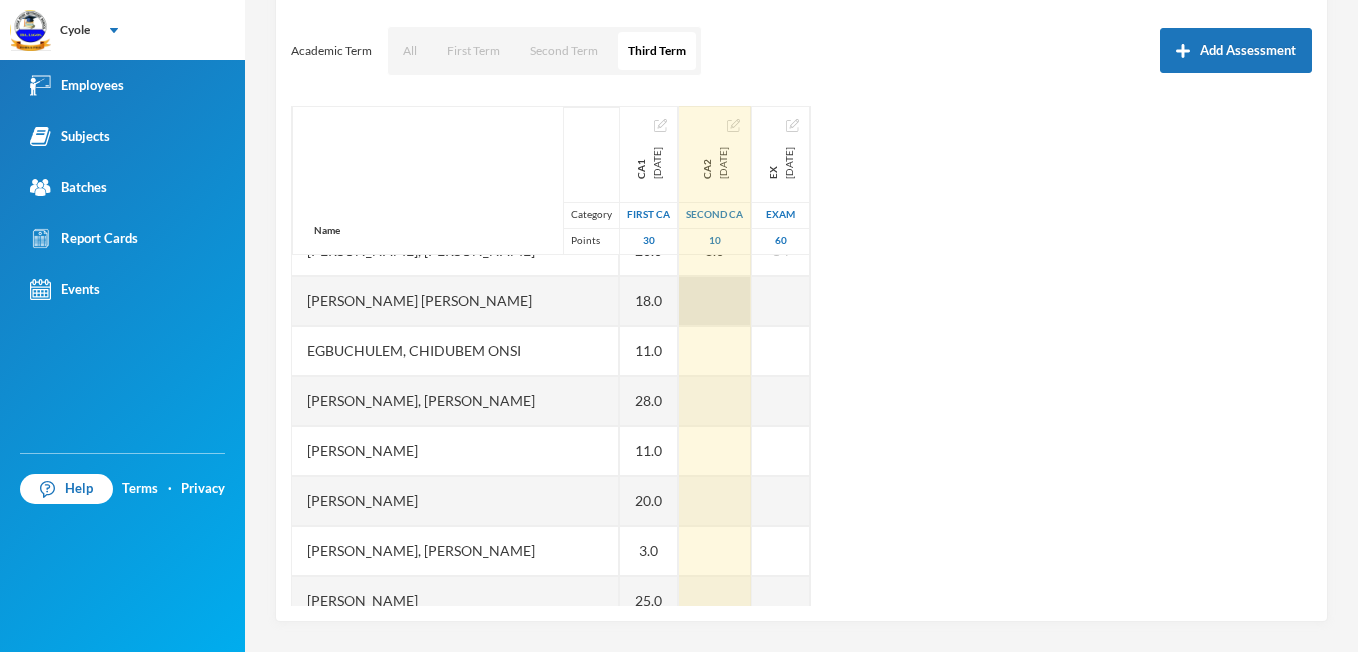 click at bounding box center (715, 301) 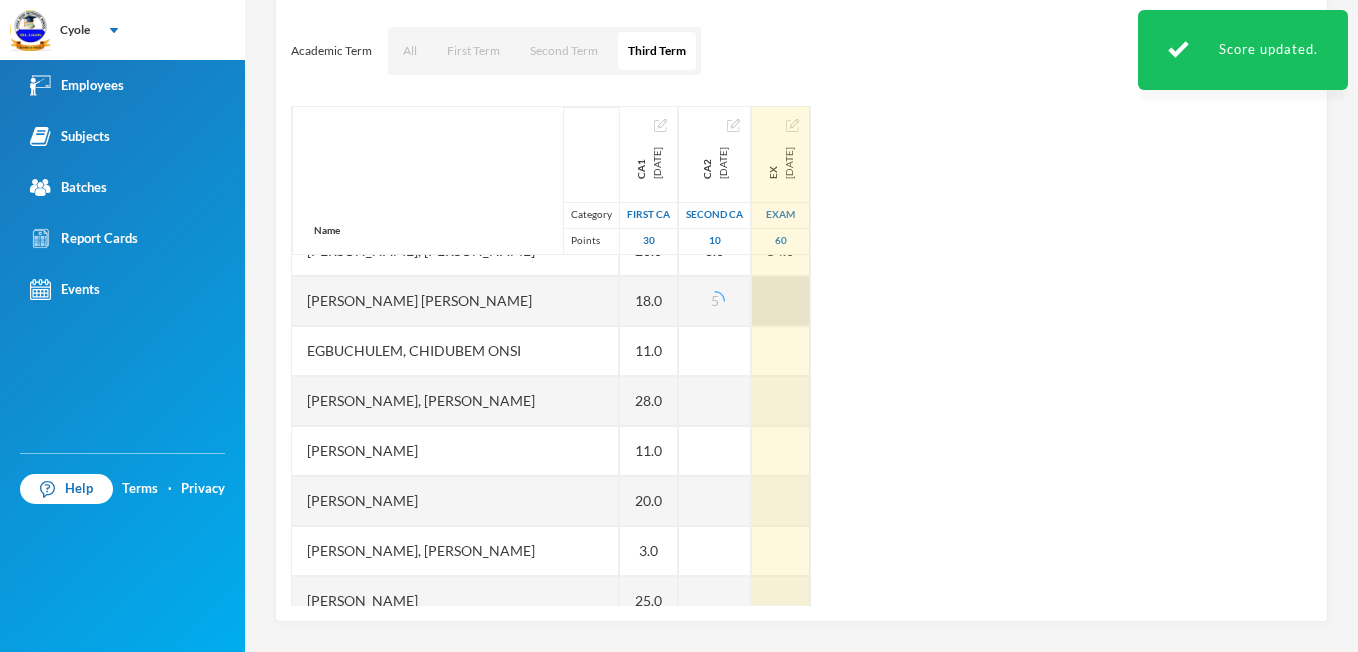 click at bounding box center (781, 301) 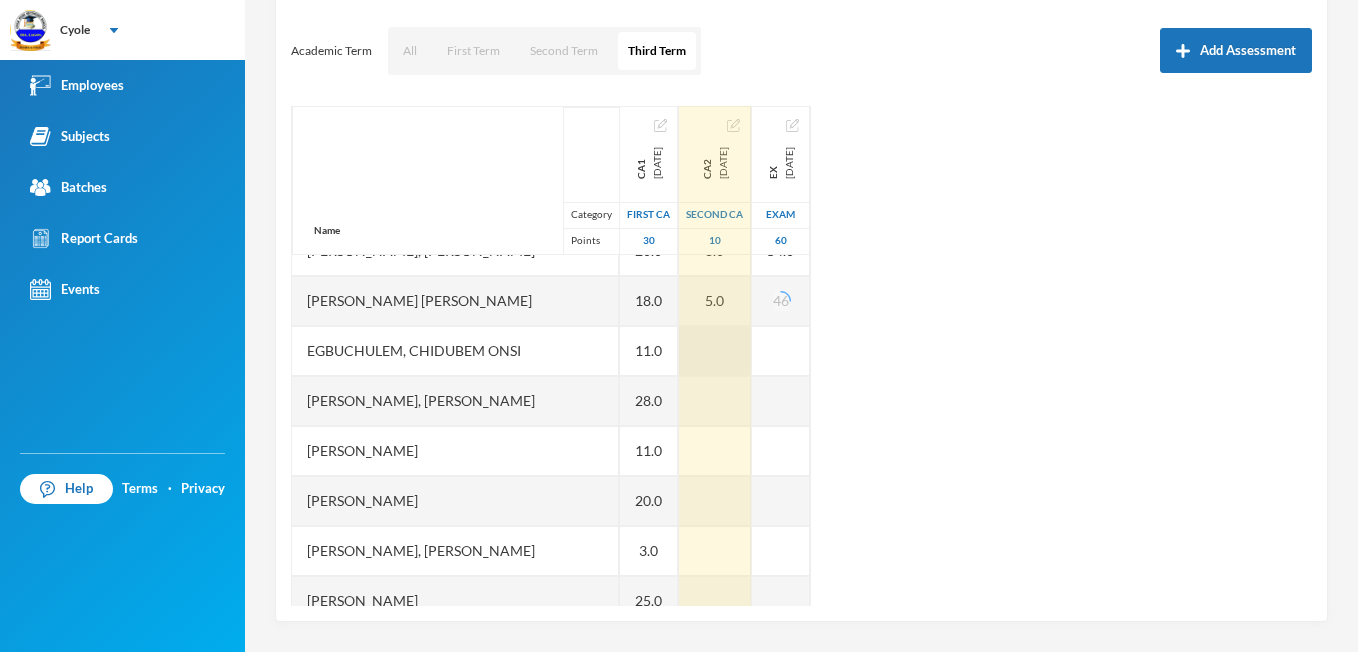 click at bounding box center [715, 351] 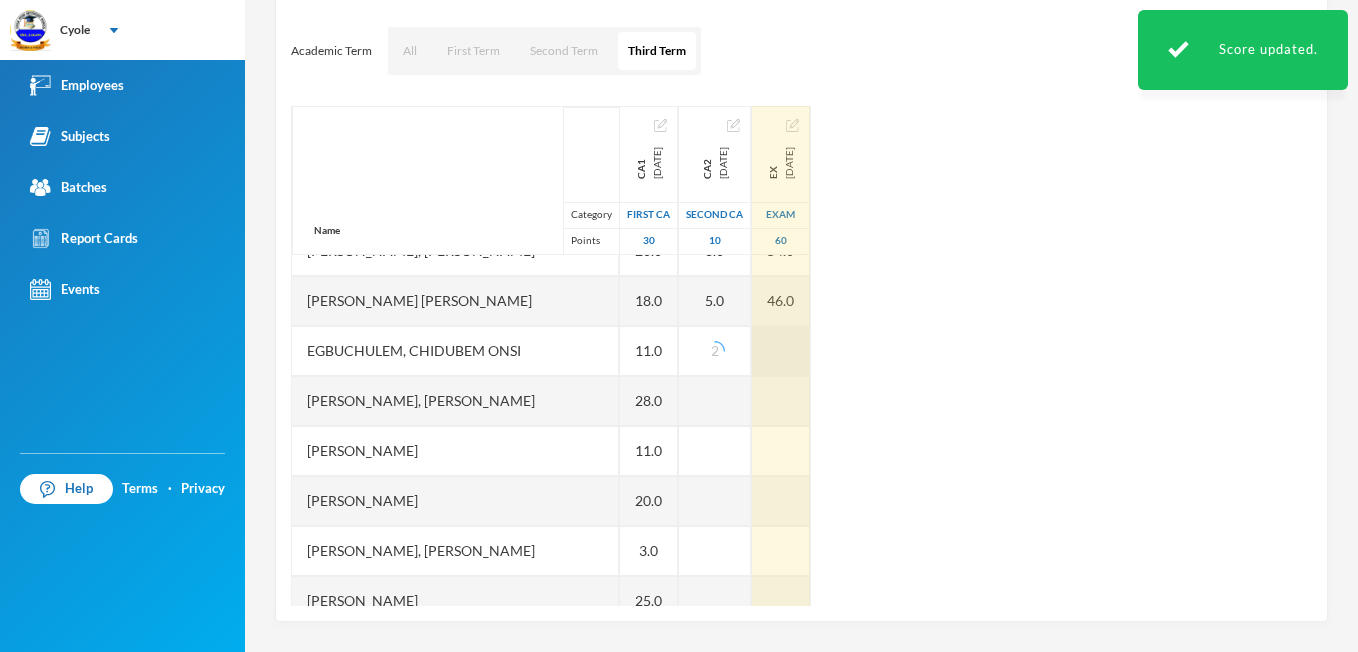 click at bounding box center (781, 351) 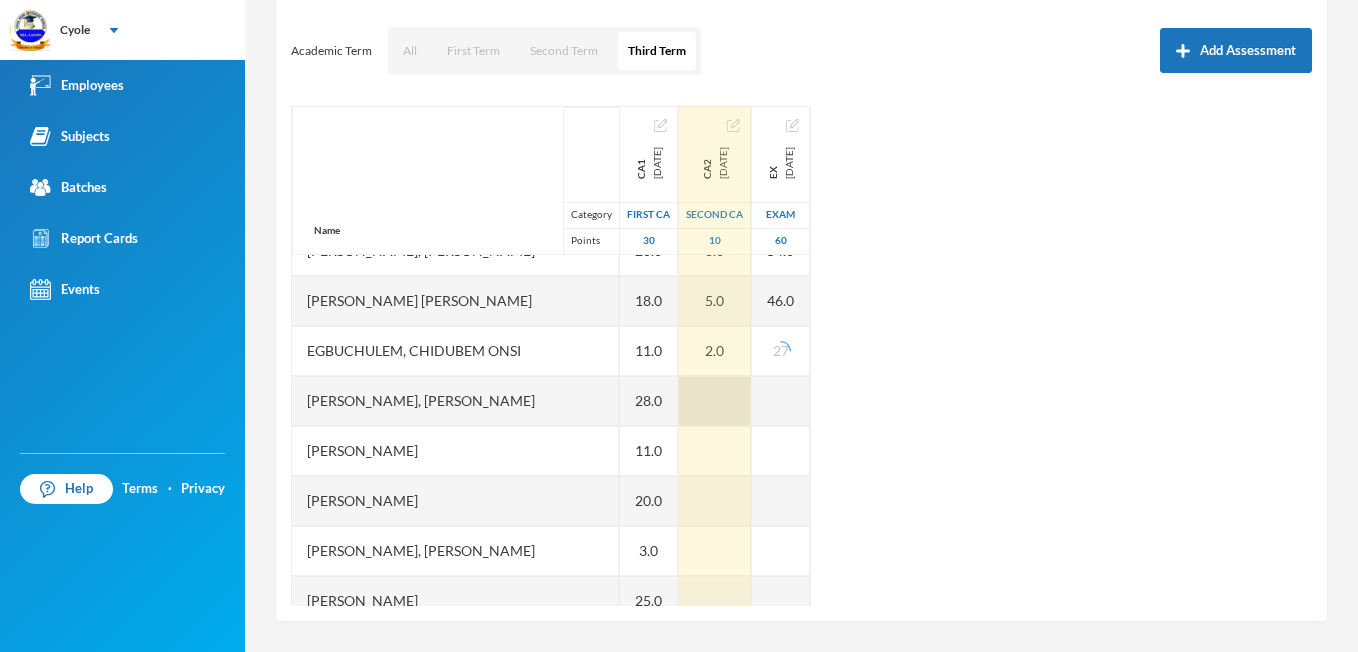 click at bounding box center [715, 401] 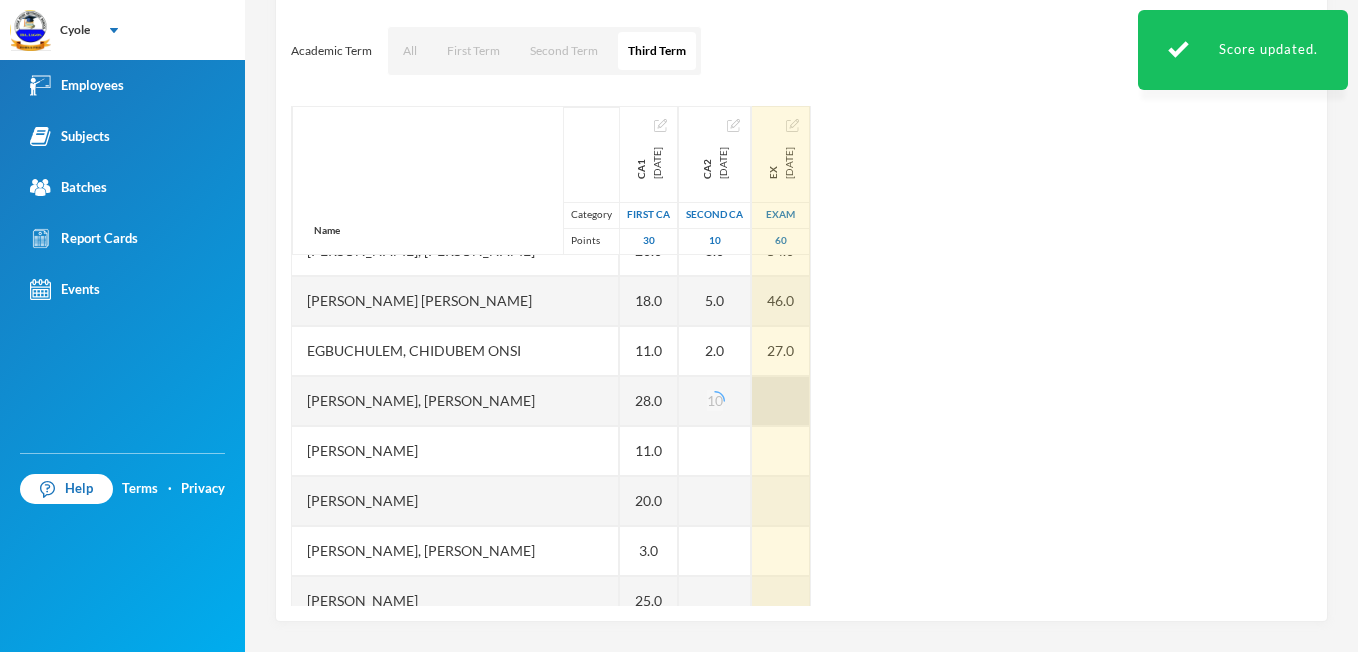 click at bounding box center (781, 401) 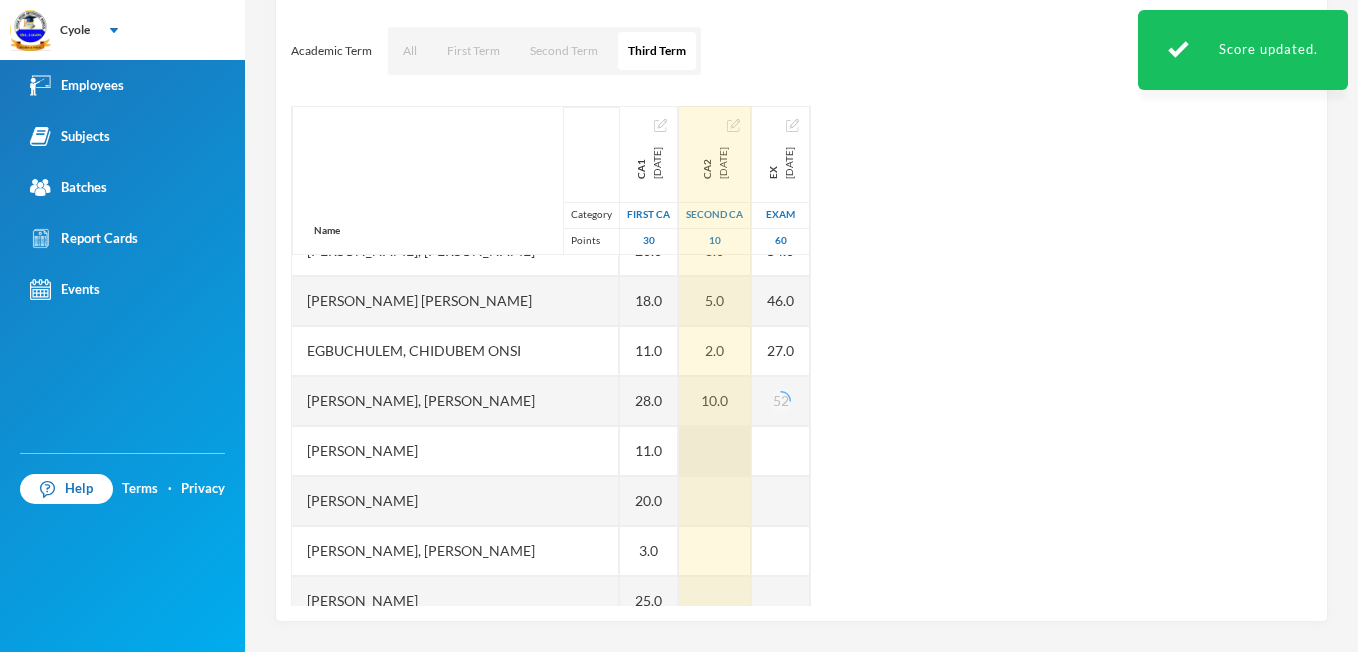click at bounding box center (715, 451) 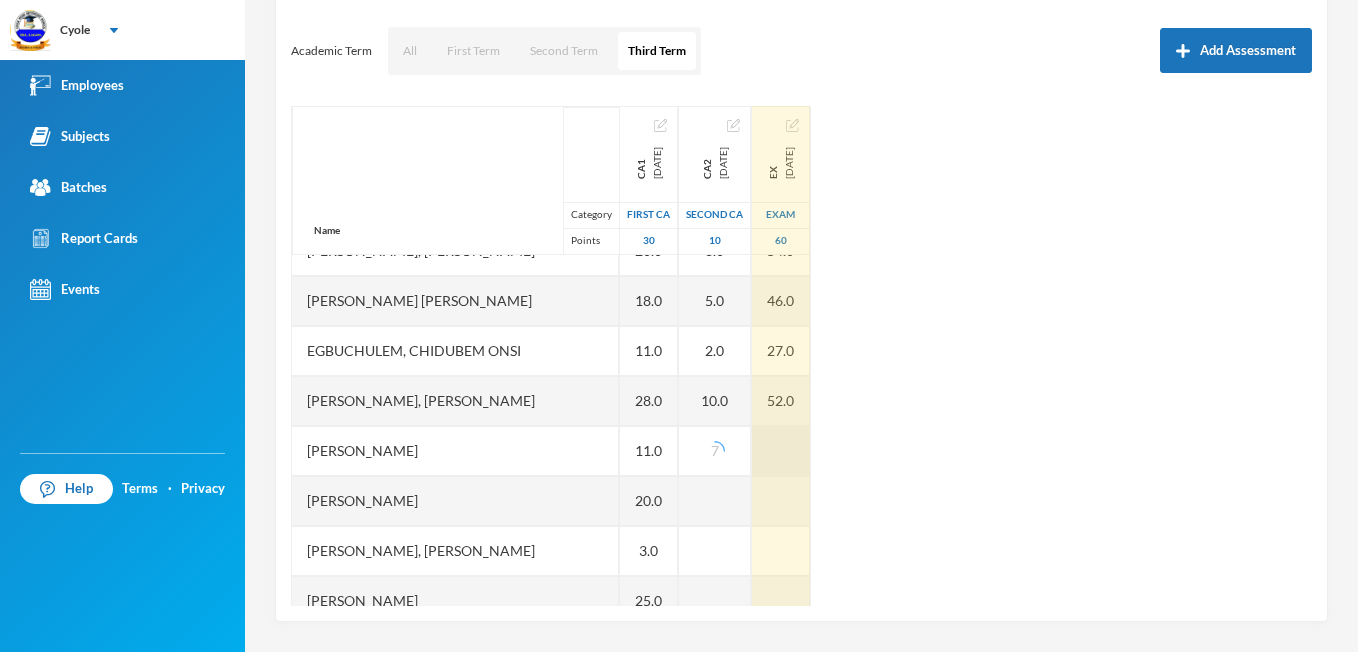 click at bounding box center (781, 451) 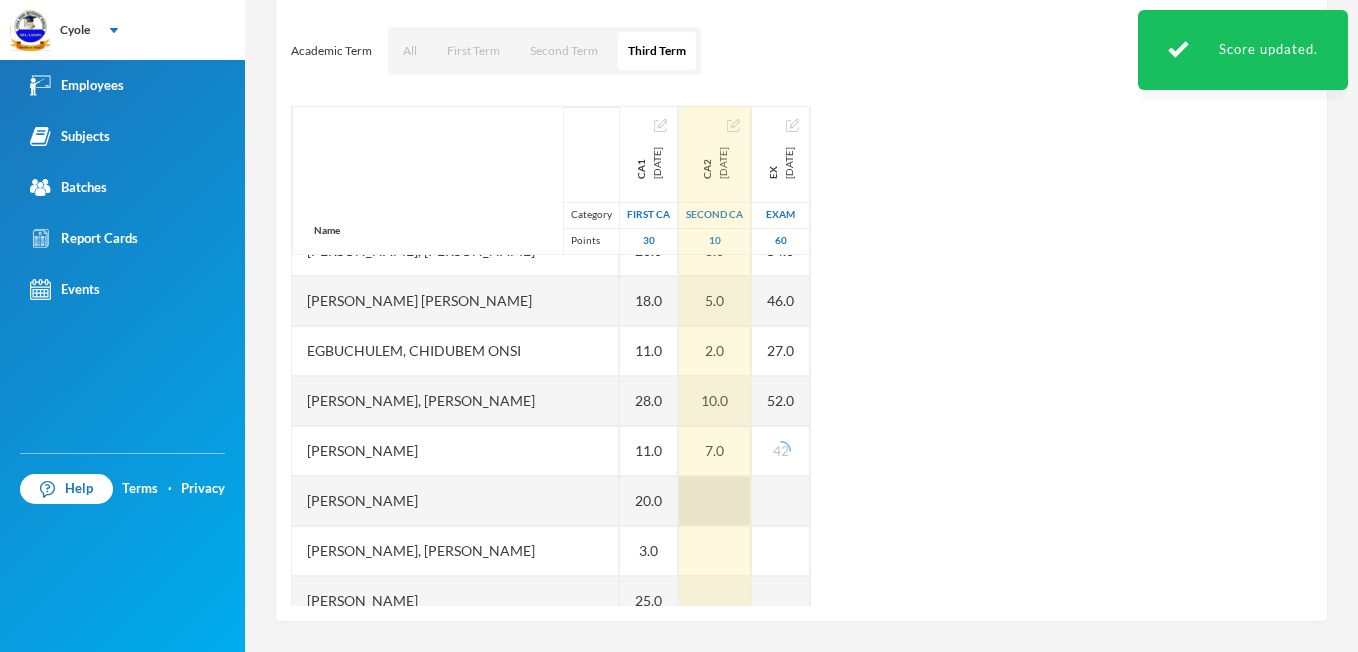 click at bounding box center (715, 501) 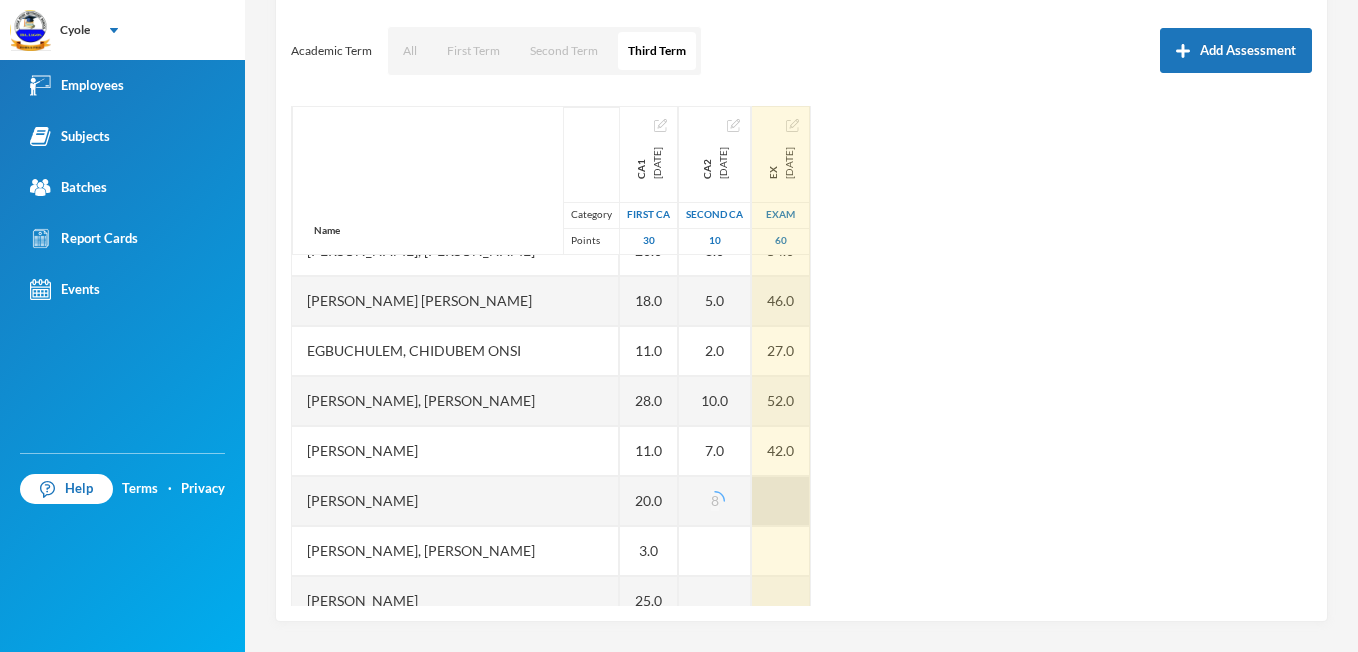 click at bounding box center (781, 501) 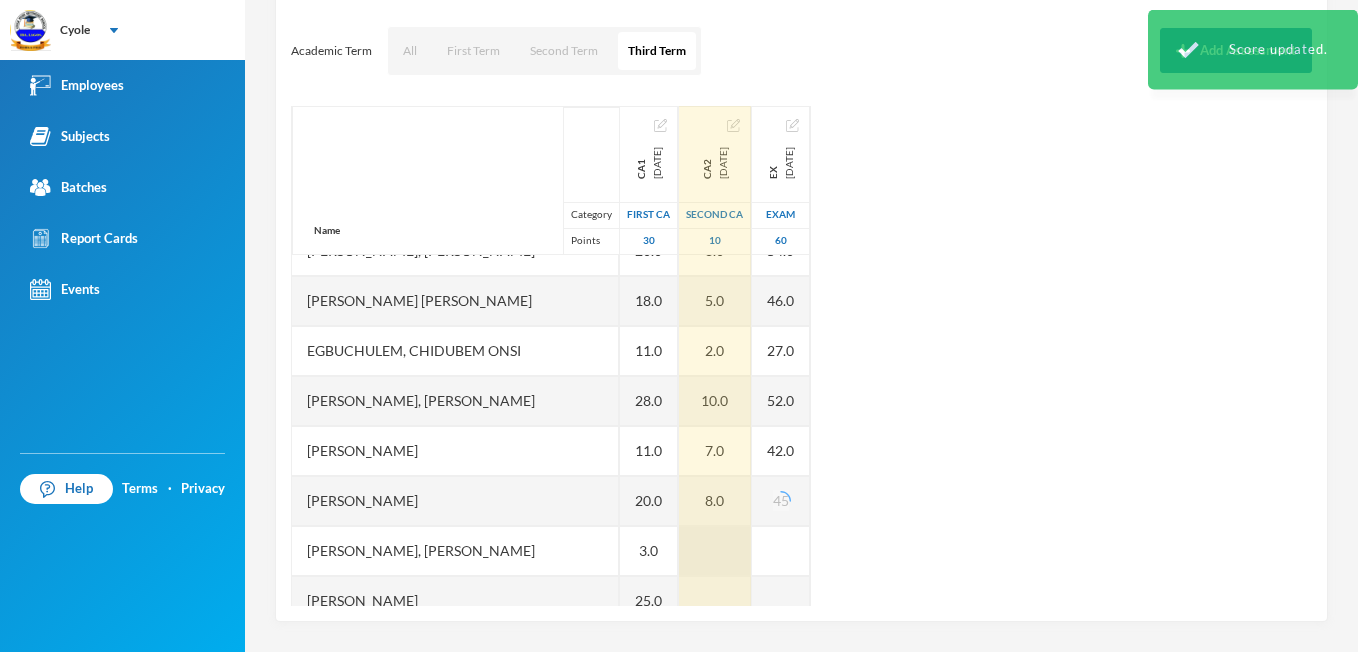 click at bounding box center (715, 551) 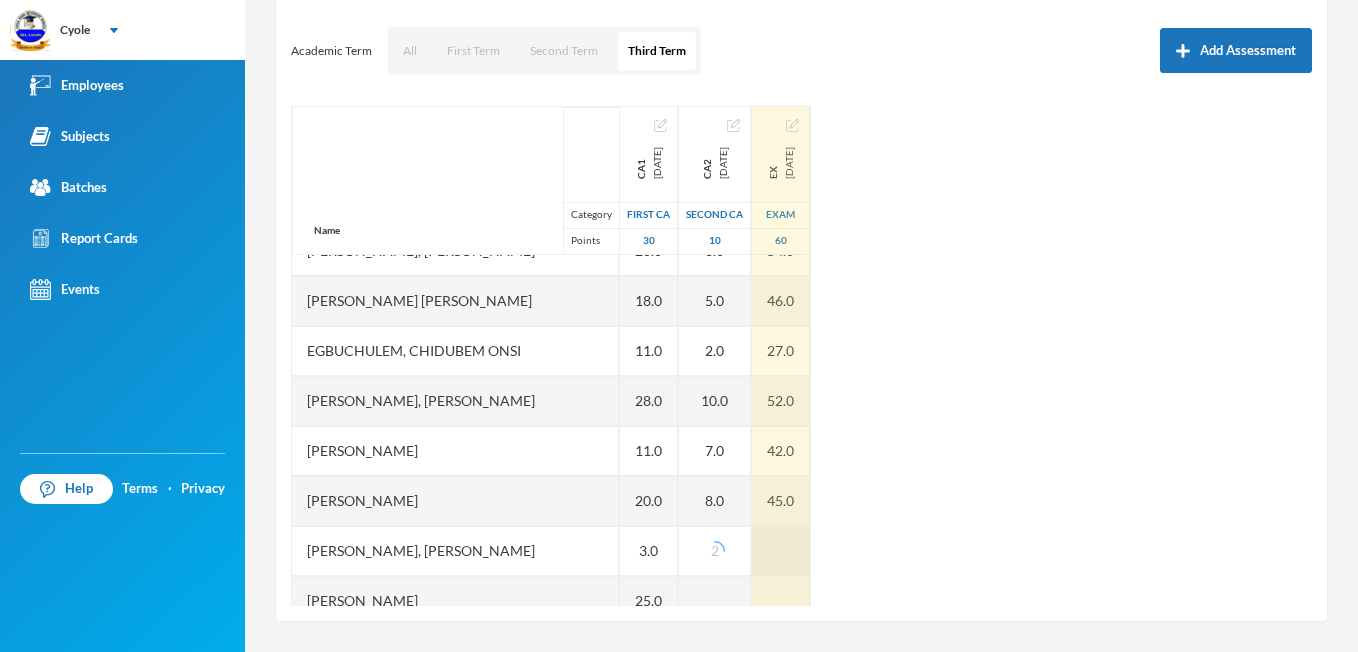 click at bounding box center (781, 551) 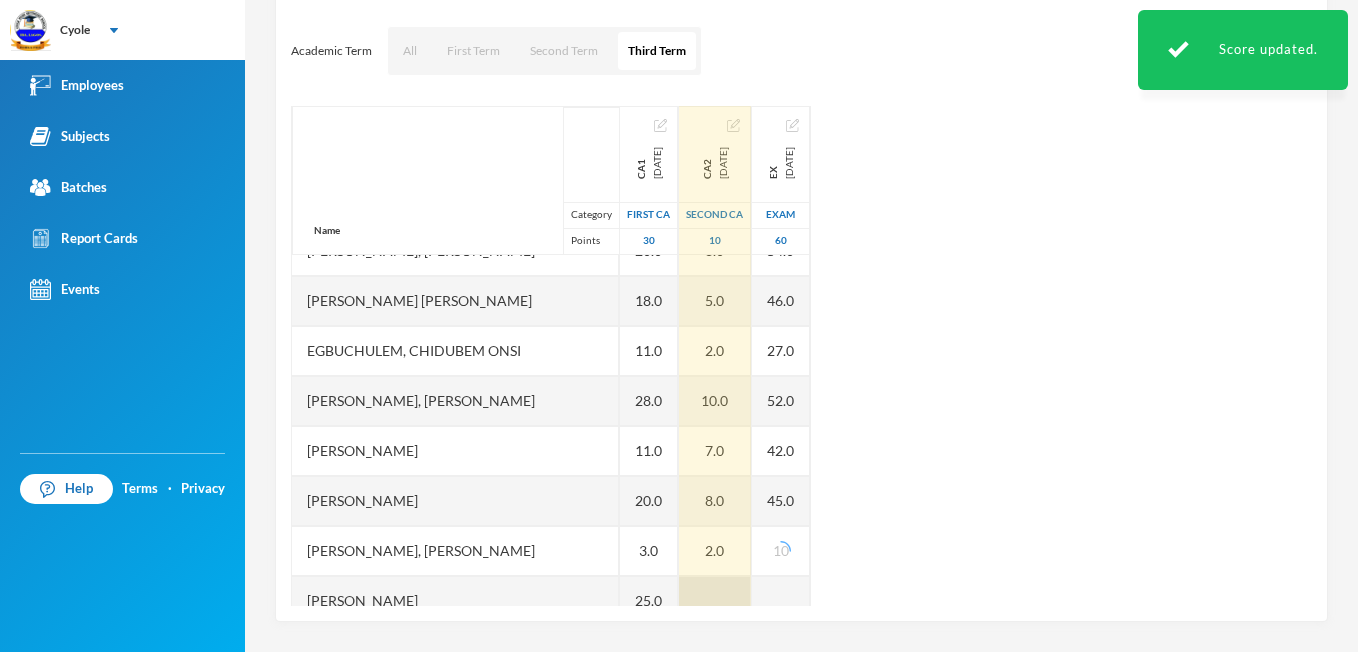 click at bounding box center [715, 601] 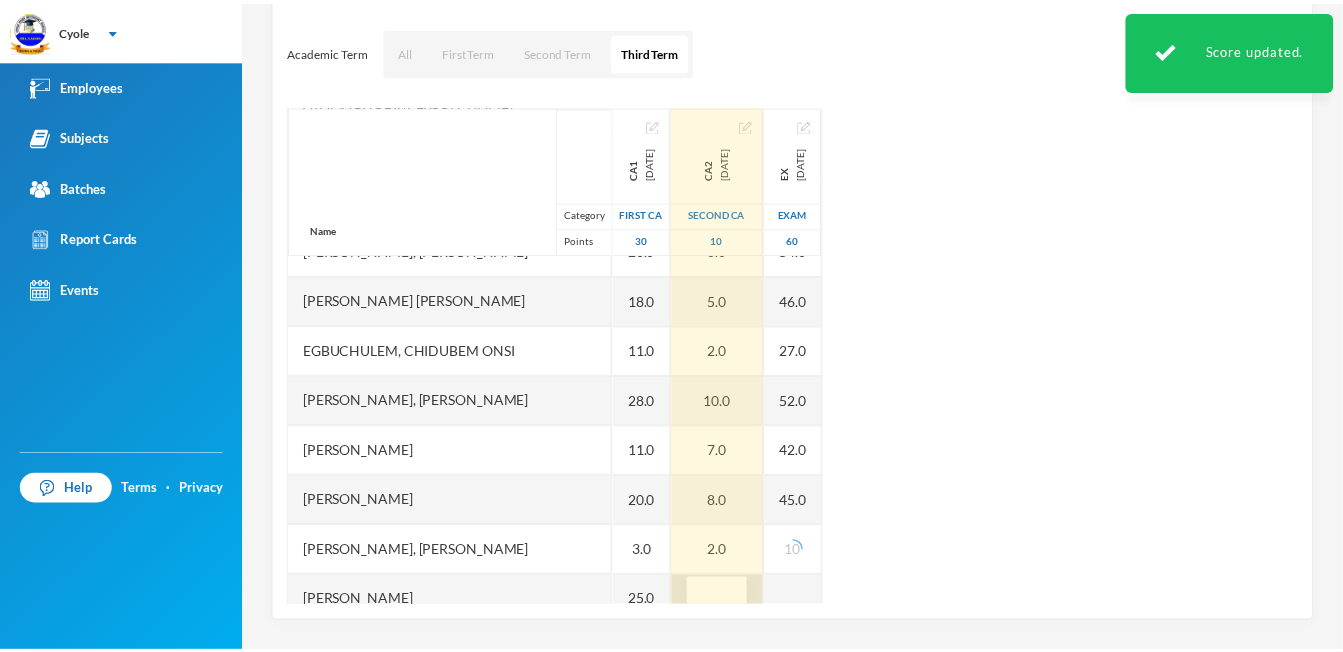 scroll, scrollTop: 499, scrollLeft: 0, axis: vertical 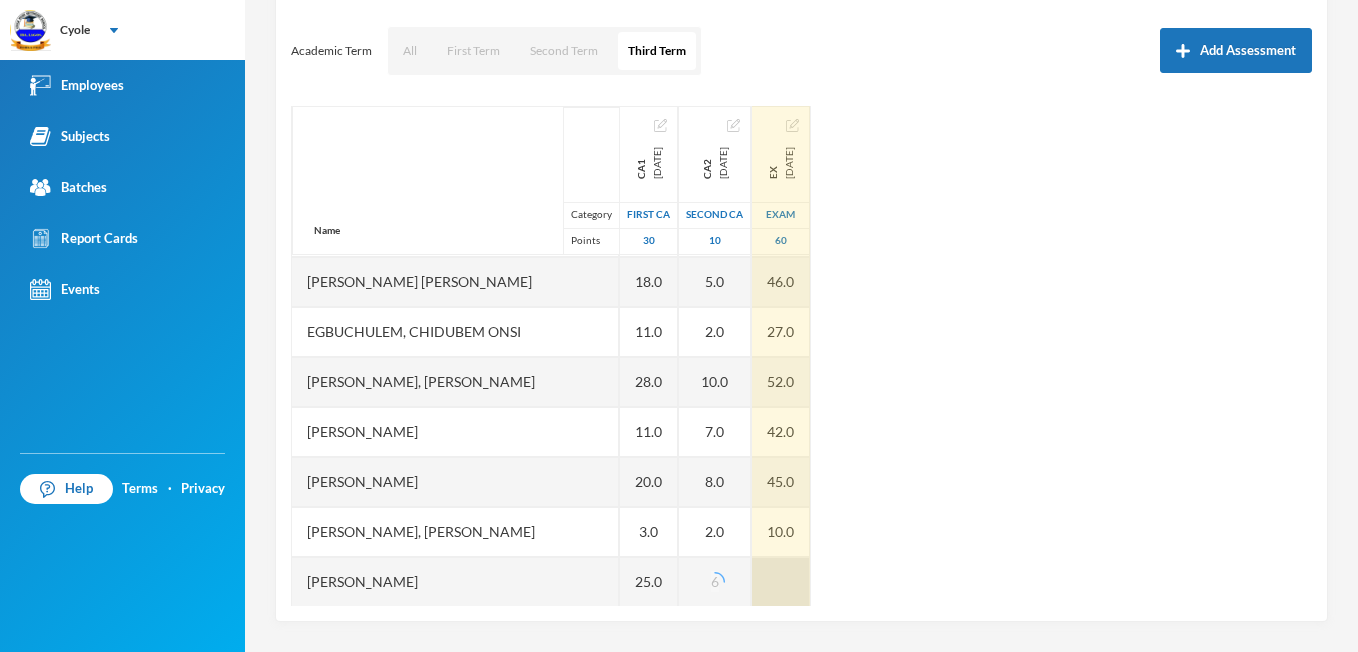 click at bounding box center [781, 582] 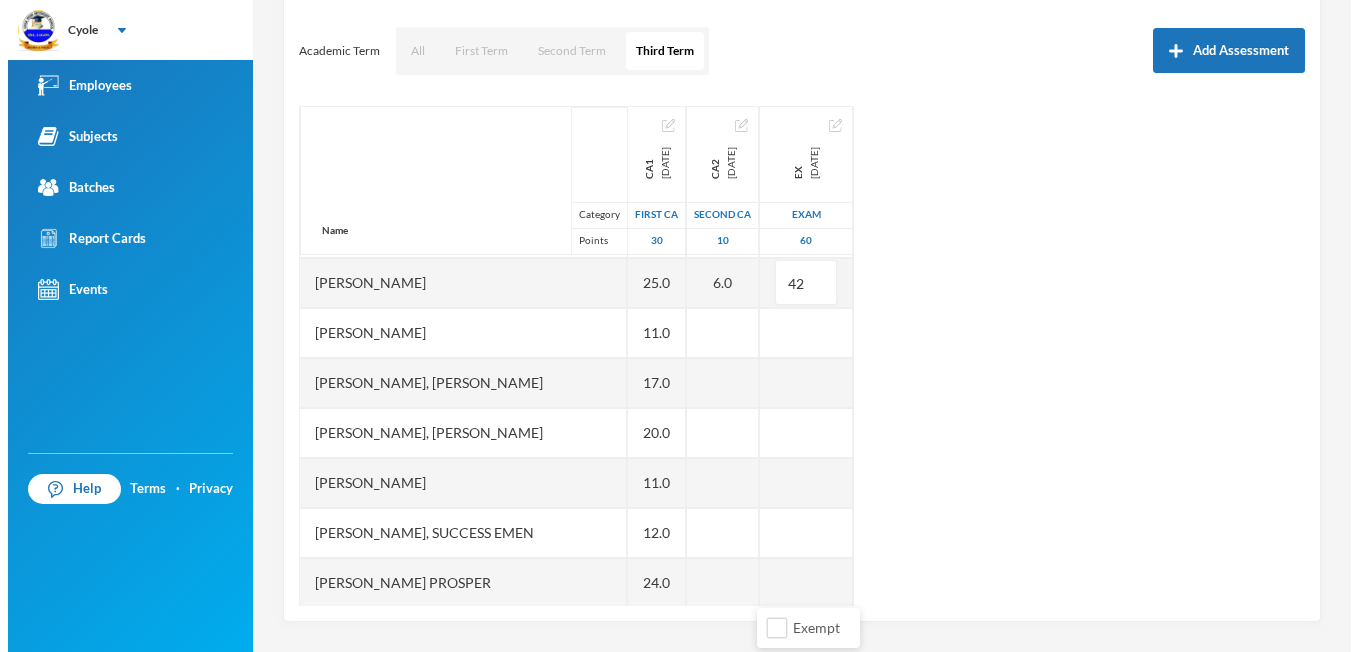 scroll, scrollTop: 819, scrollLeft: 0, axis: vertical 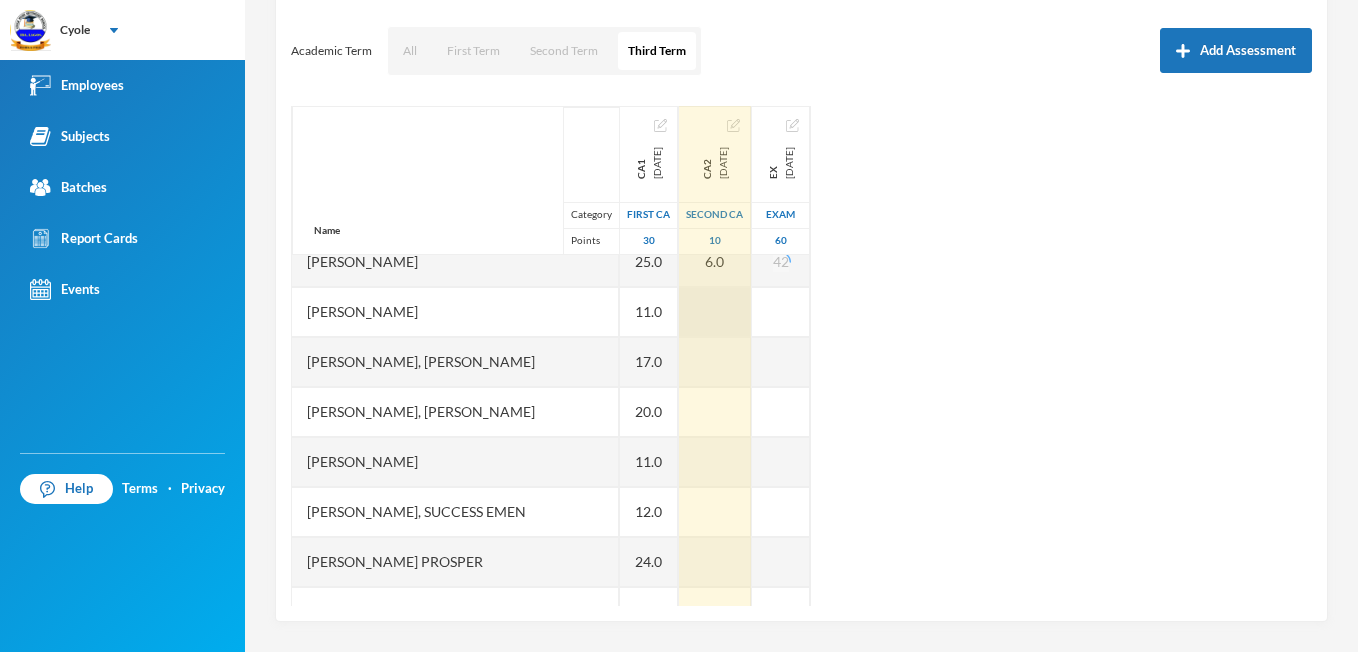 click at bounding box center (715, 312) 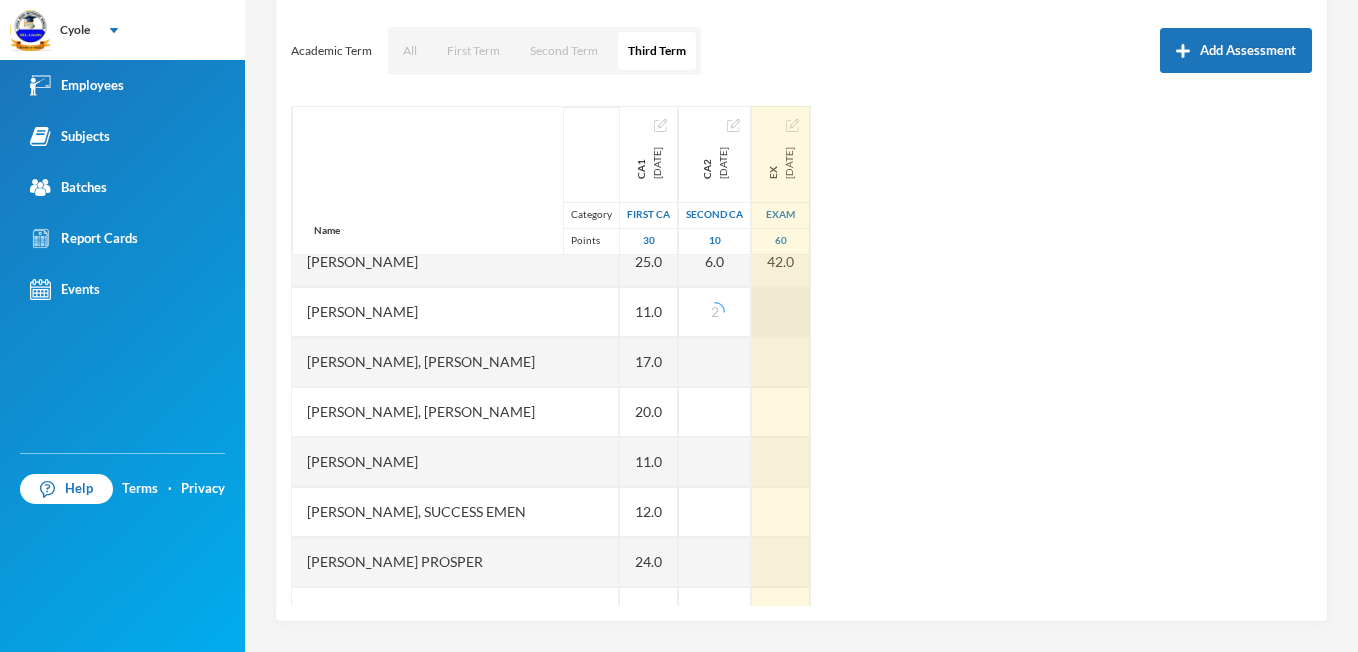 click at bounding box center (781, 312) 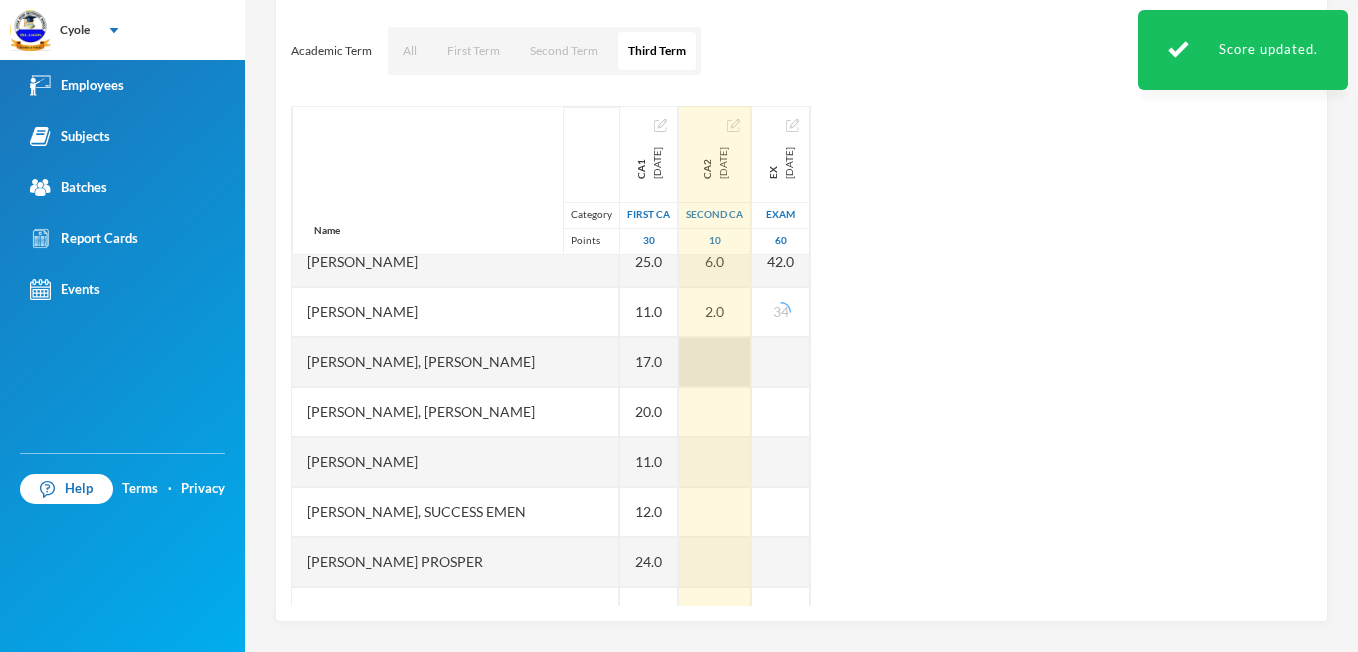 click at bounding box center [715, 362] 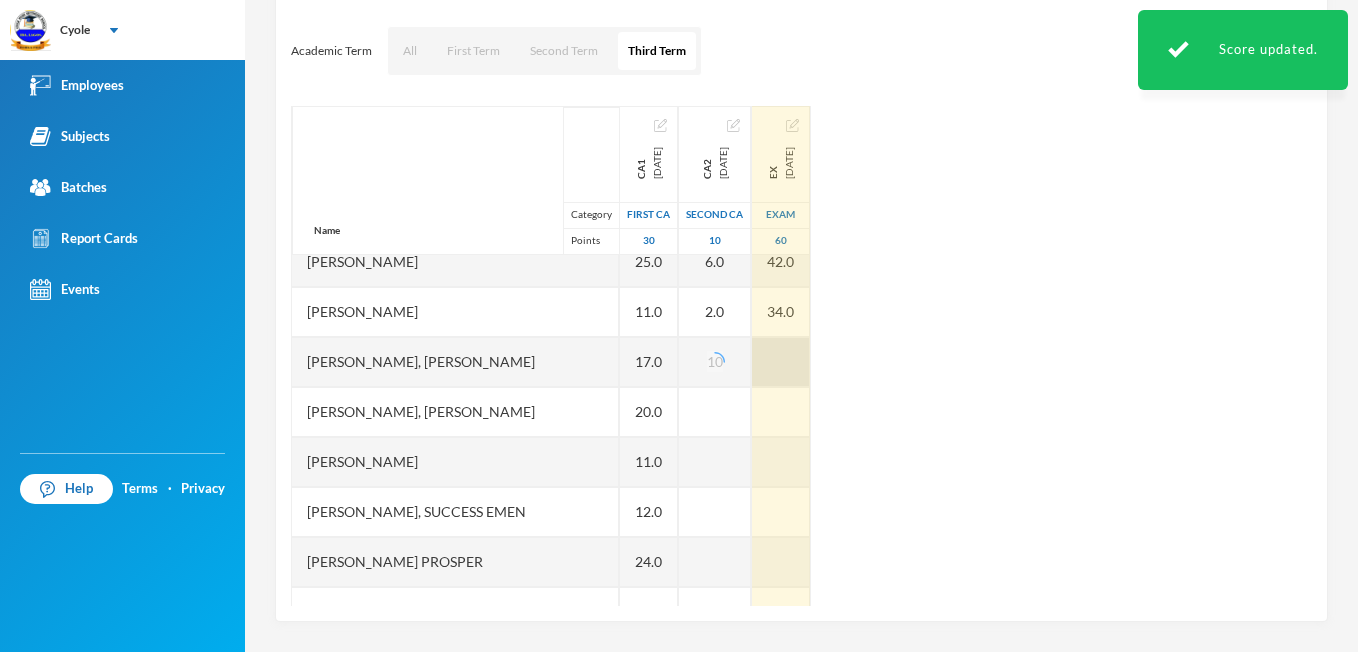 click at bounding box center (781, 362) 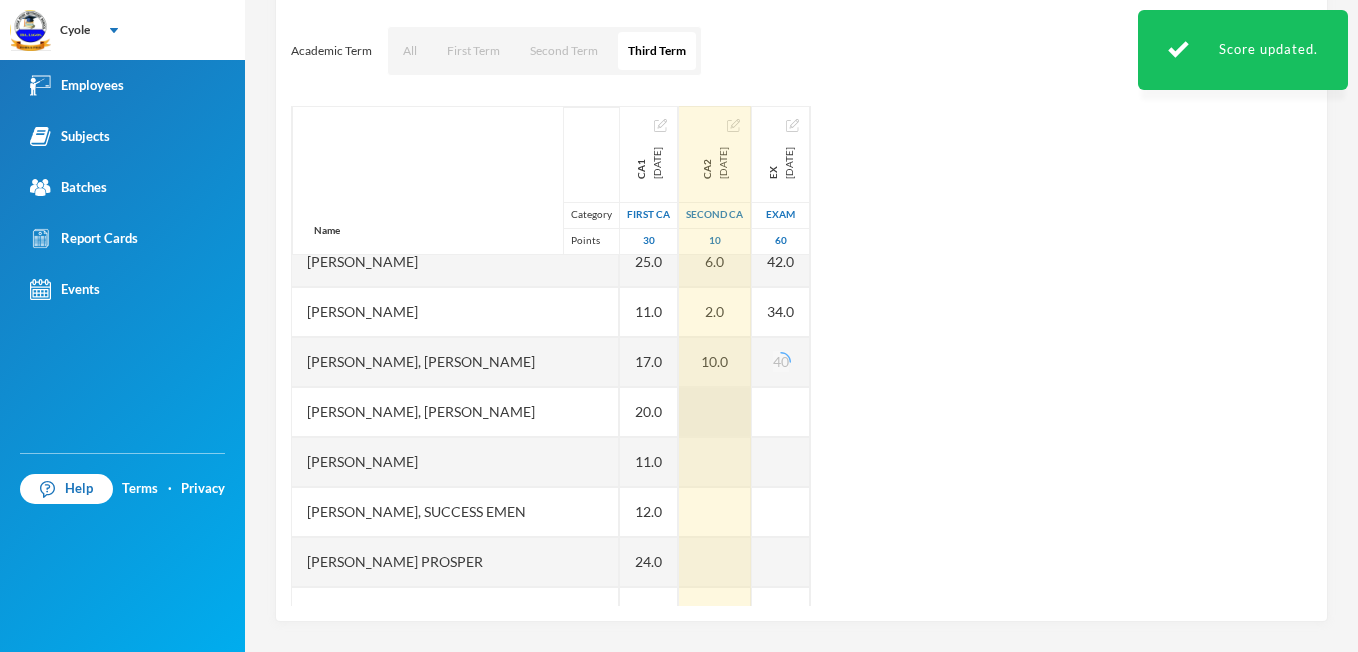 click at bounding box center (715, 412) 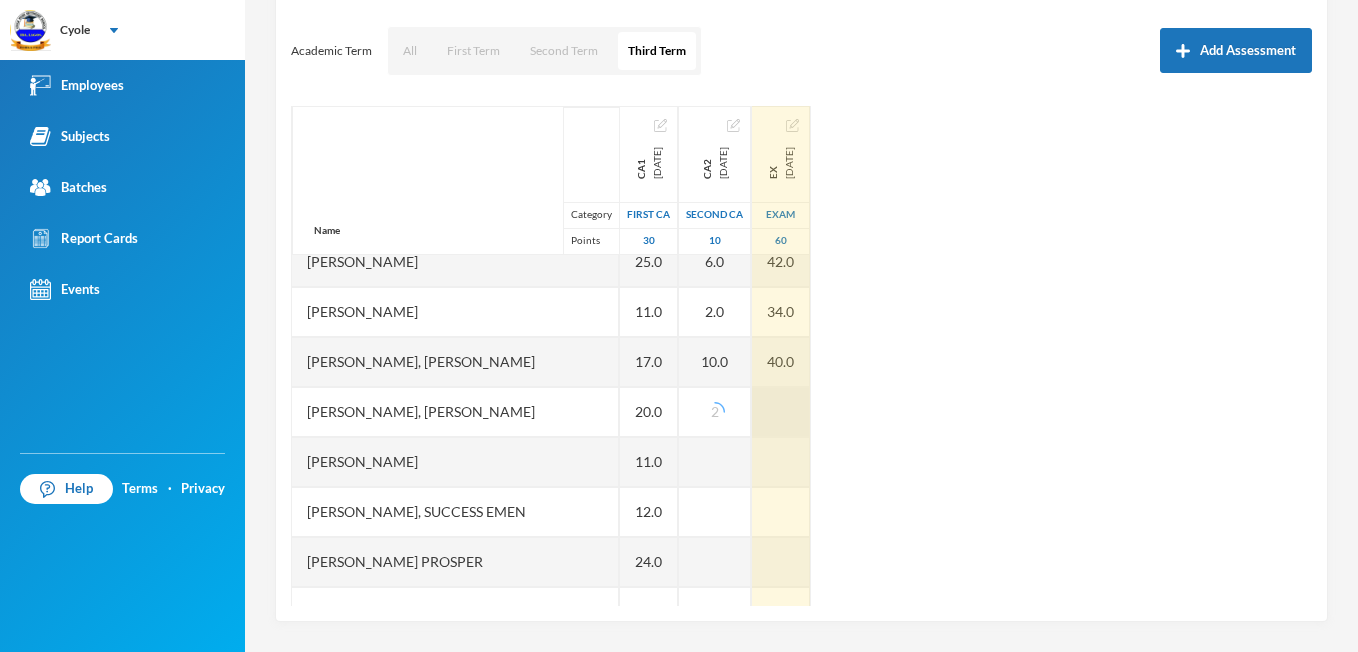 click at bounding box center (781, 412) 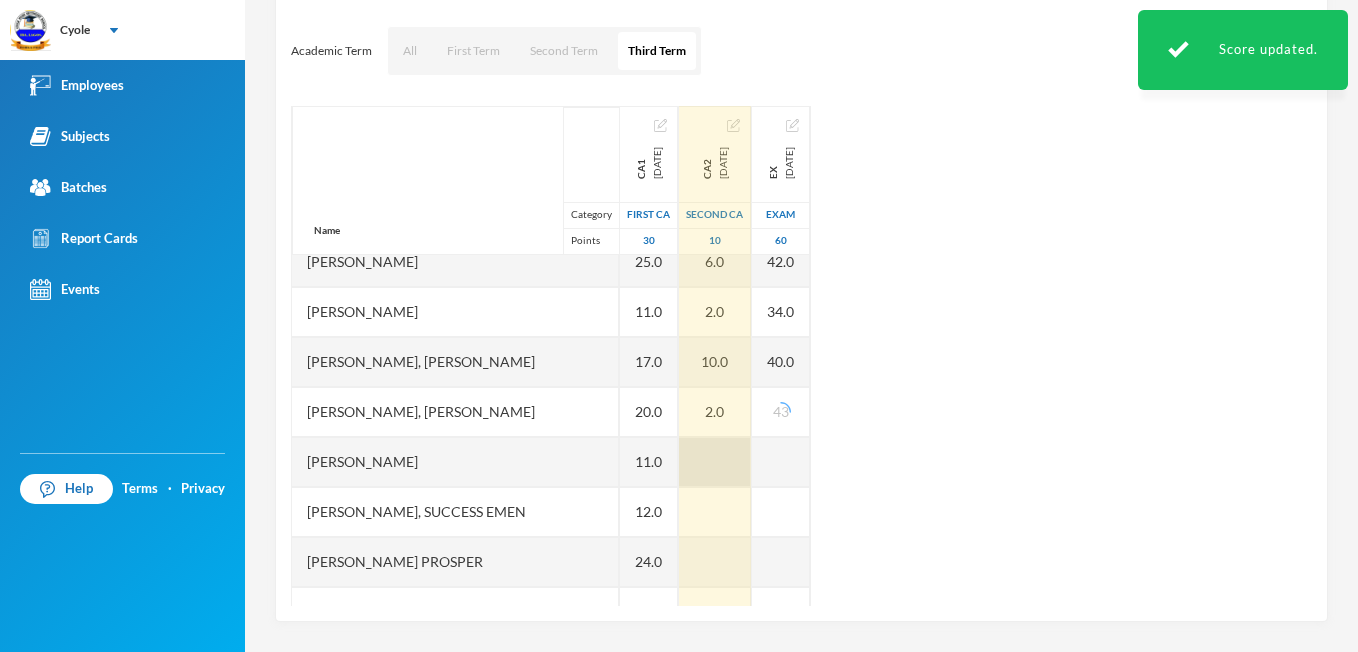 click at bounding box center [715, 462] 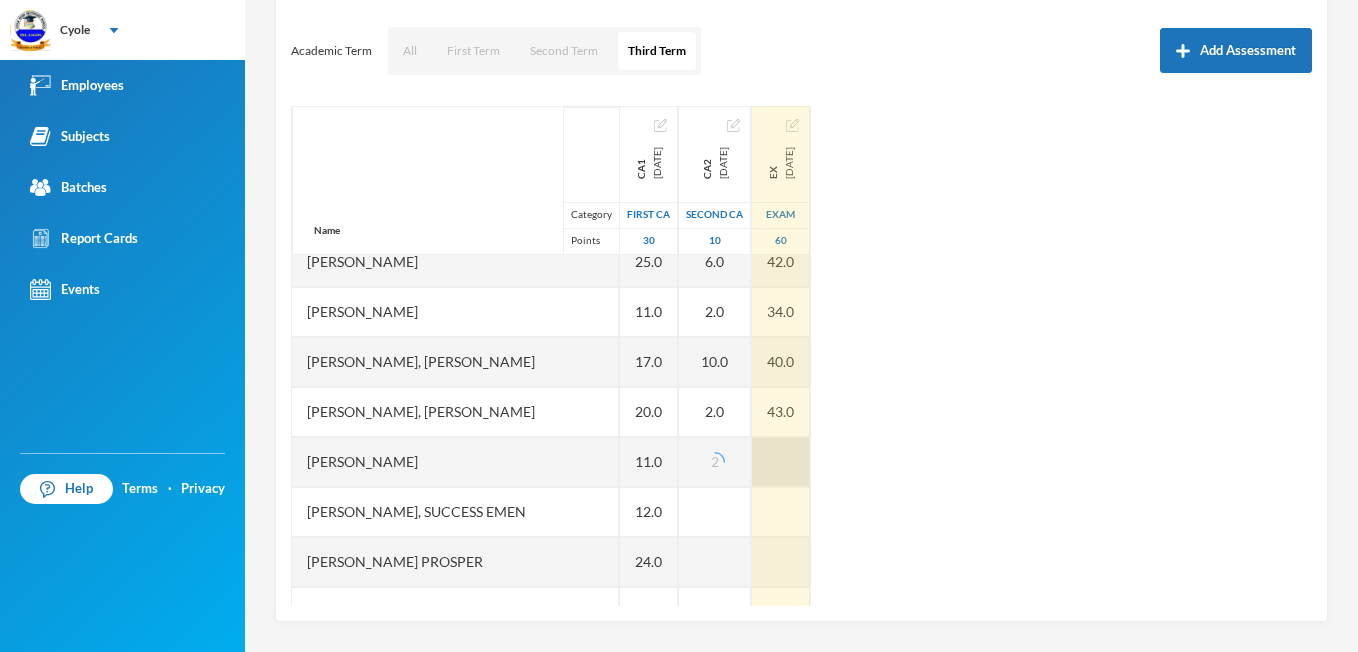 click at bounding box center [781, 462] 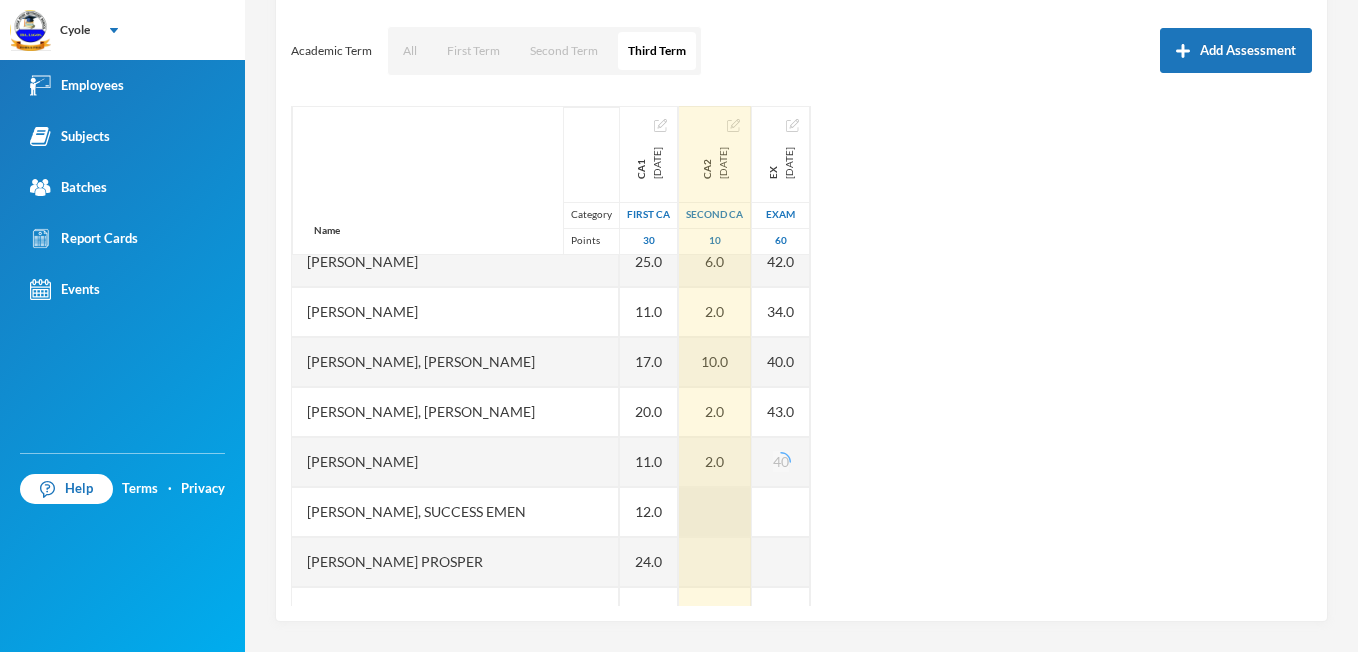 click at bounding box center [715, 512] 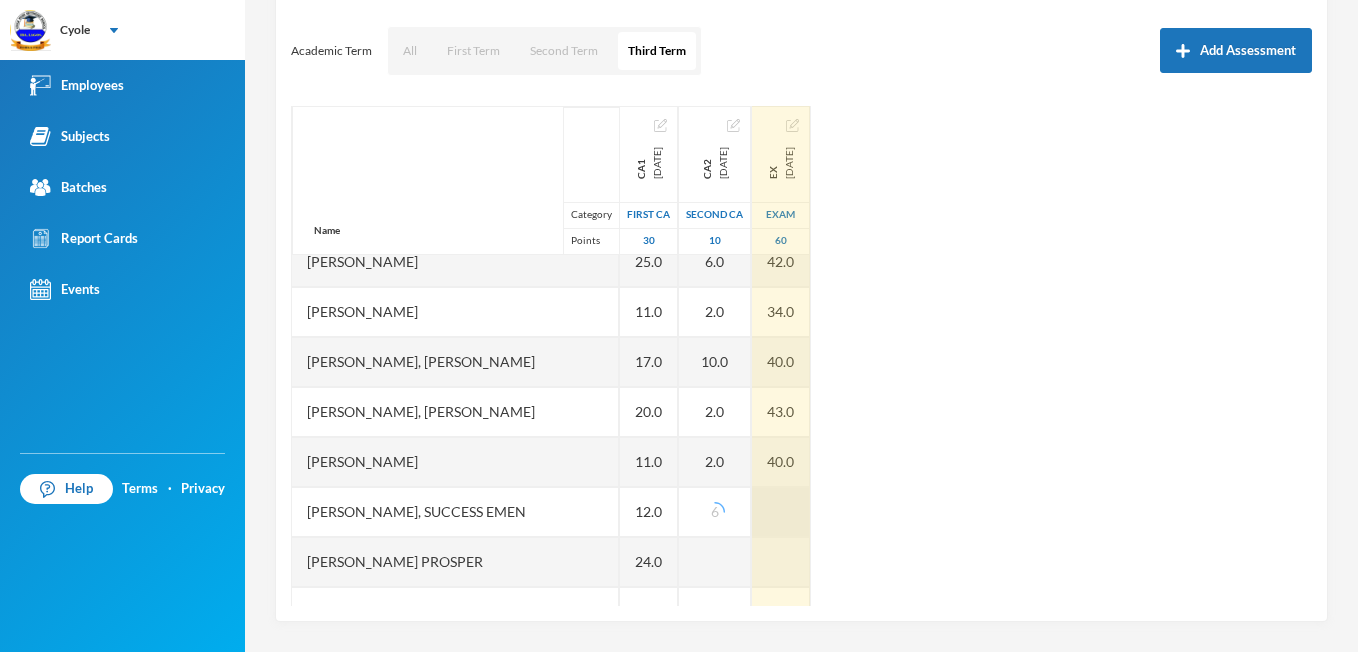 click at bounding box center [781, 512] 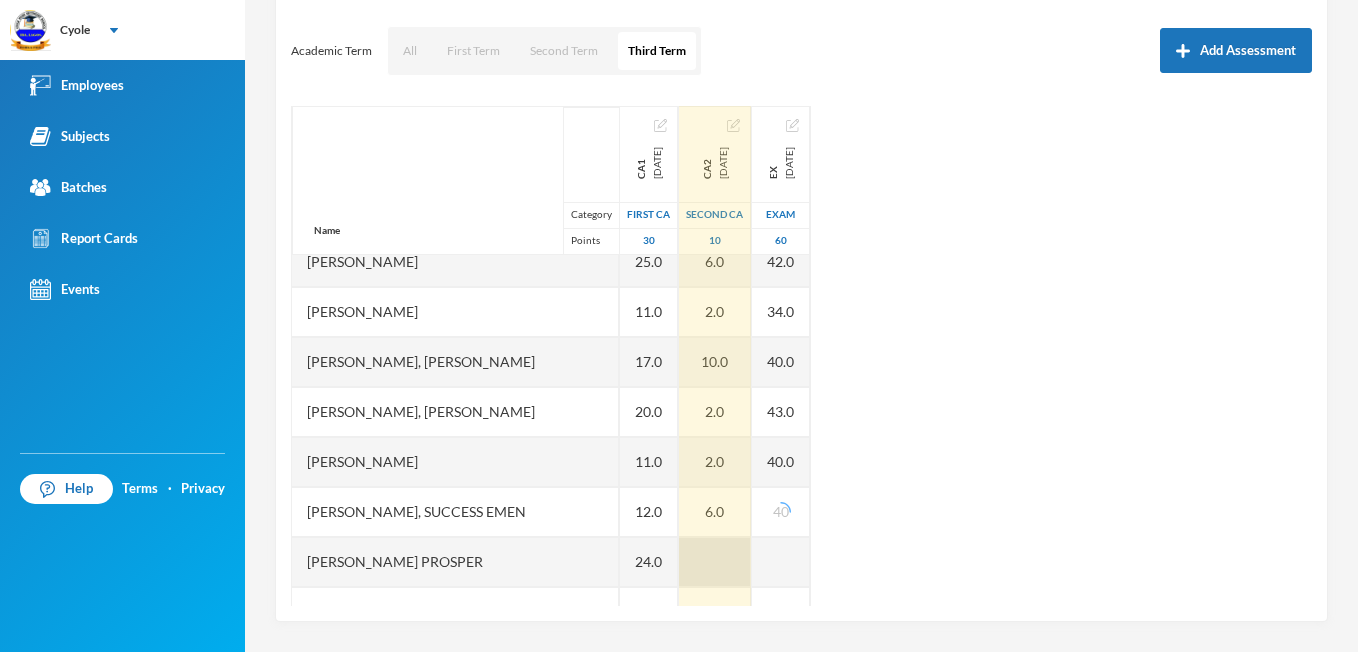 click at bounding box center (715, 562) 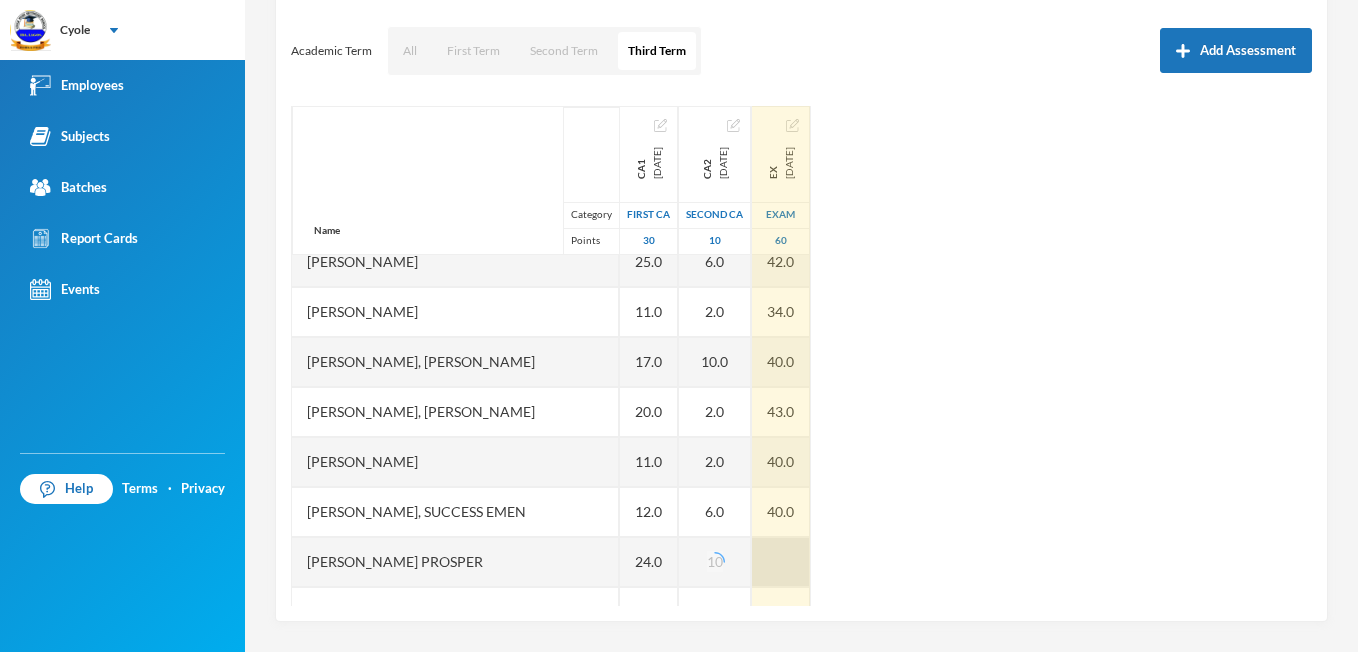 click at bounding box center [781, 562] 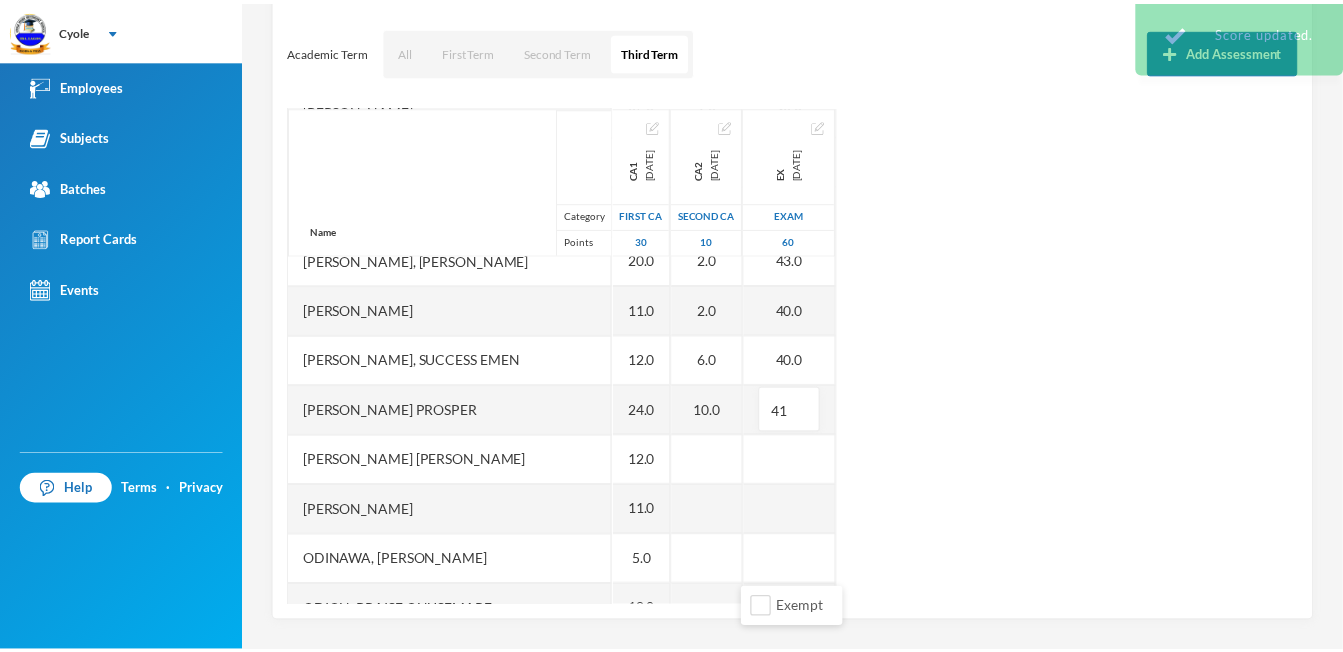 scroll, scrollTop: 979, scrollLeft: 0, axis: vertical 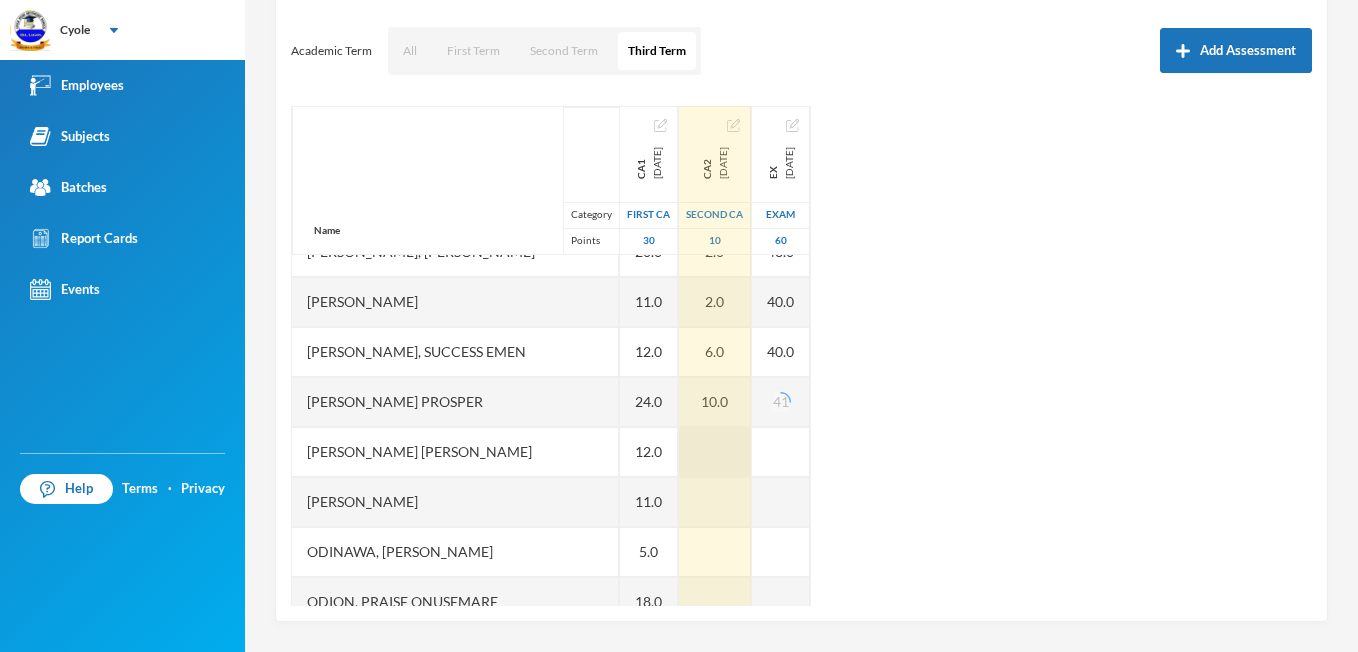click at bounding box center [715, 452] 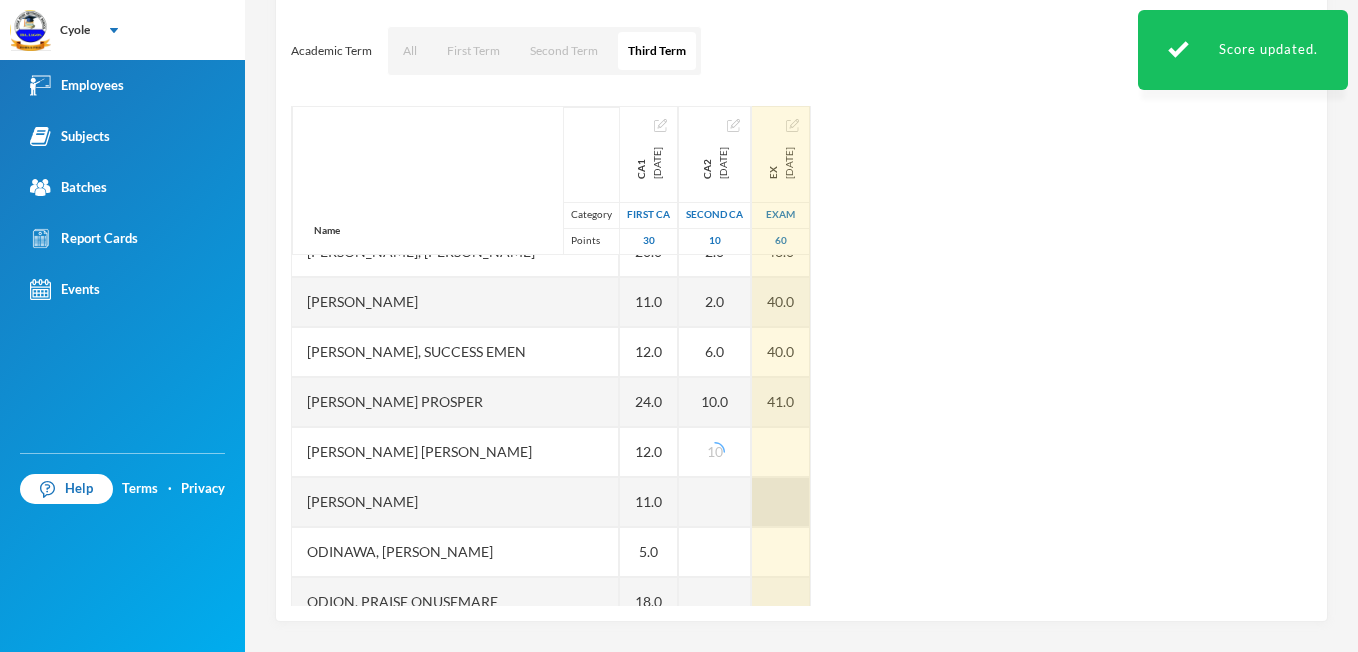 click at bounding box center (781, 452) 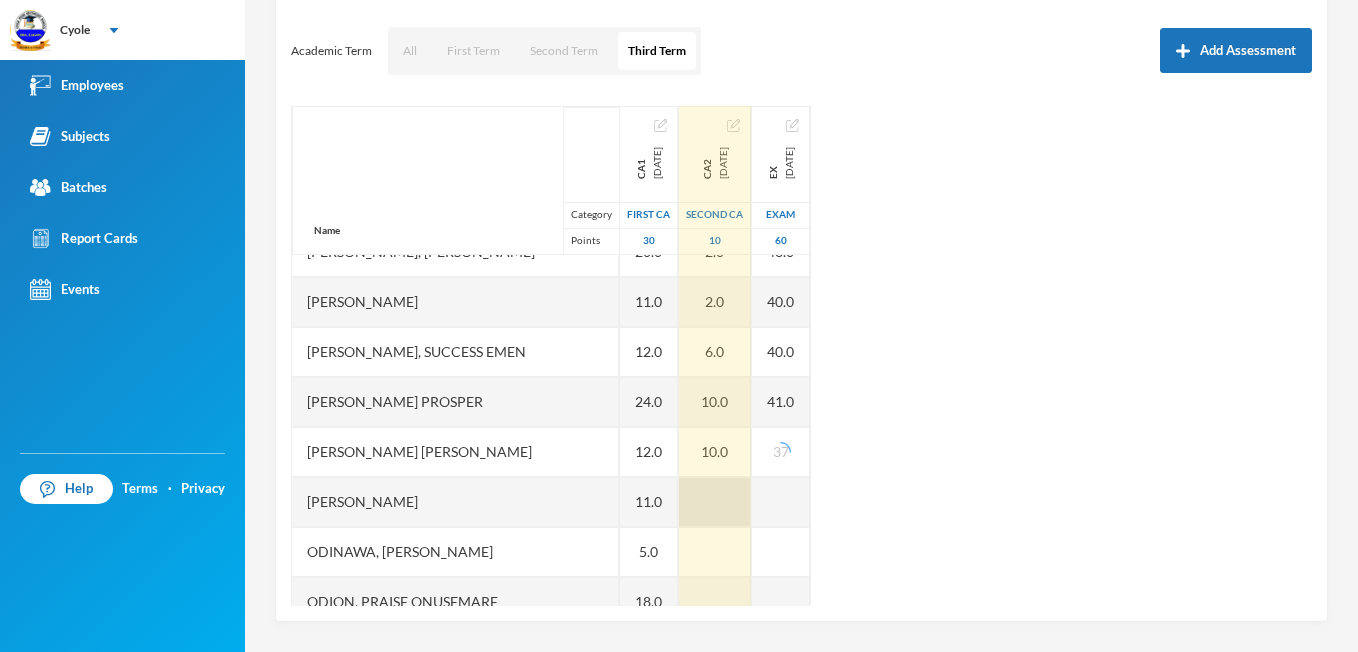 click at bounding box center [715, 502] 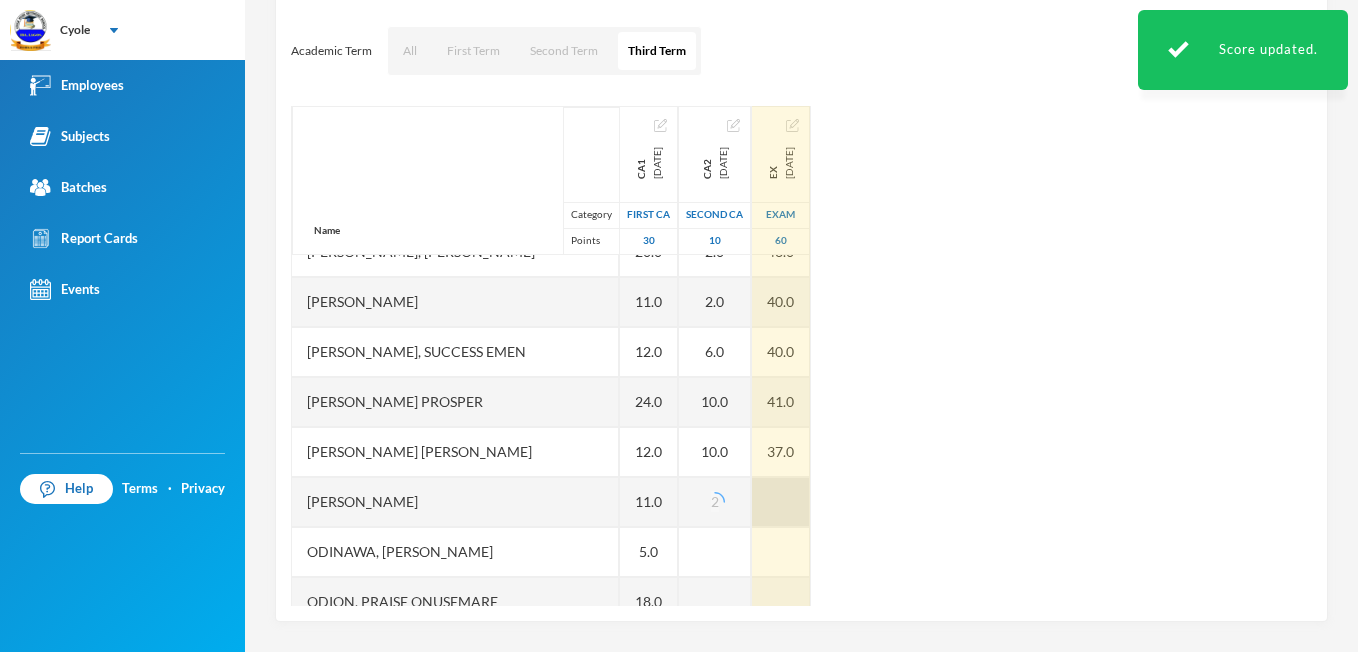 click at bounding box center (781, 502) 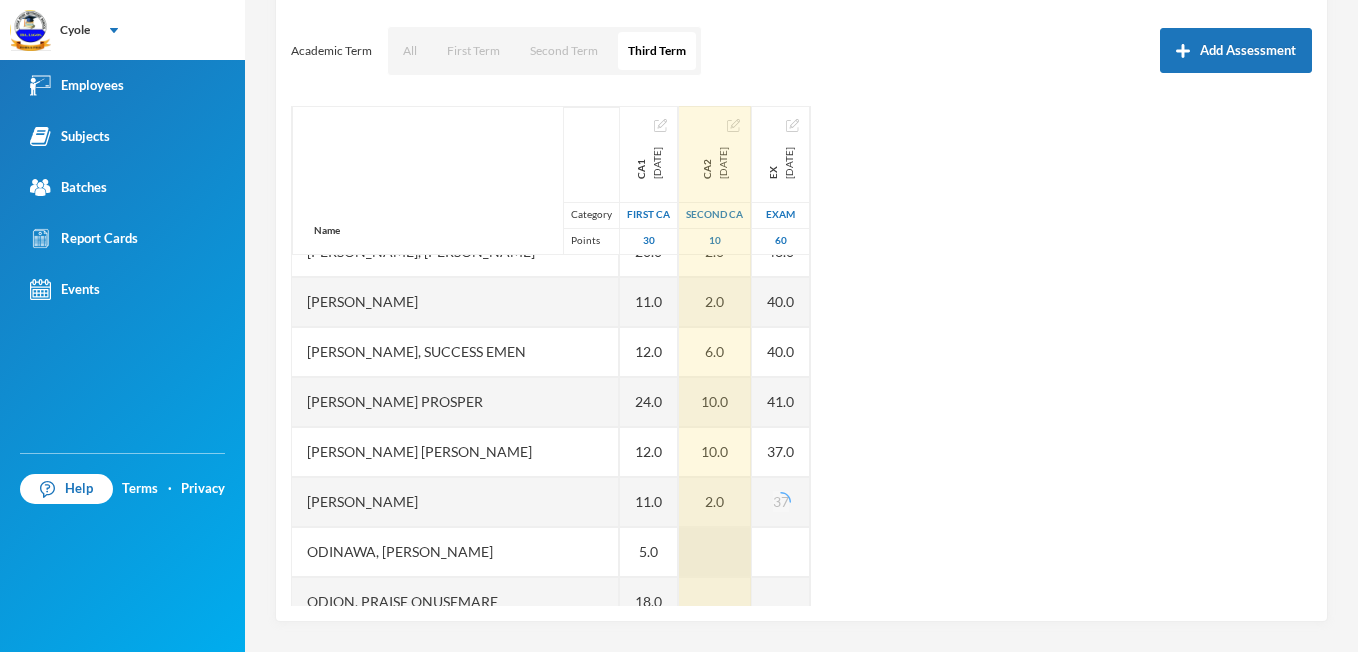click at bounding box center [715, 552] 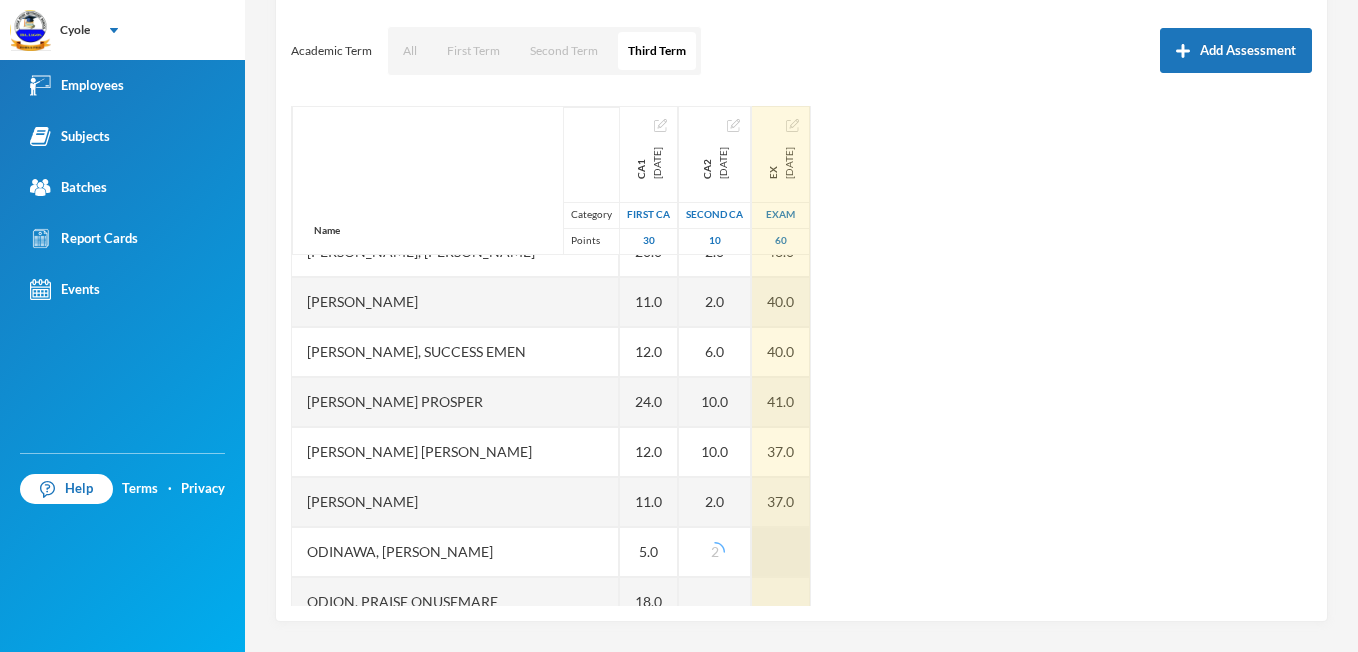 click at bounding box center (781, 552) 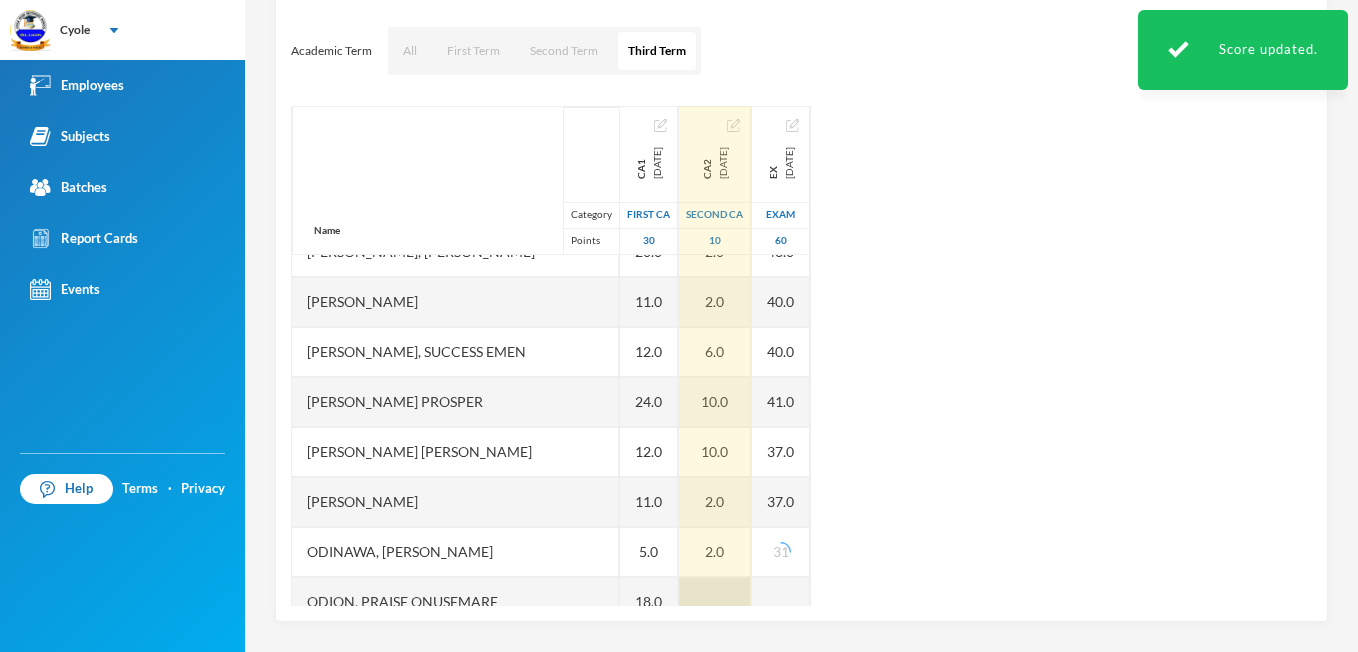 click at bounding box center [715, 602] 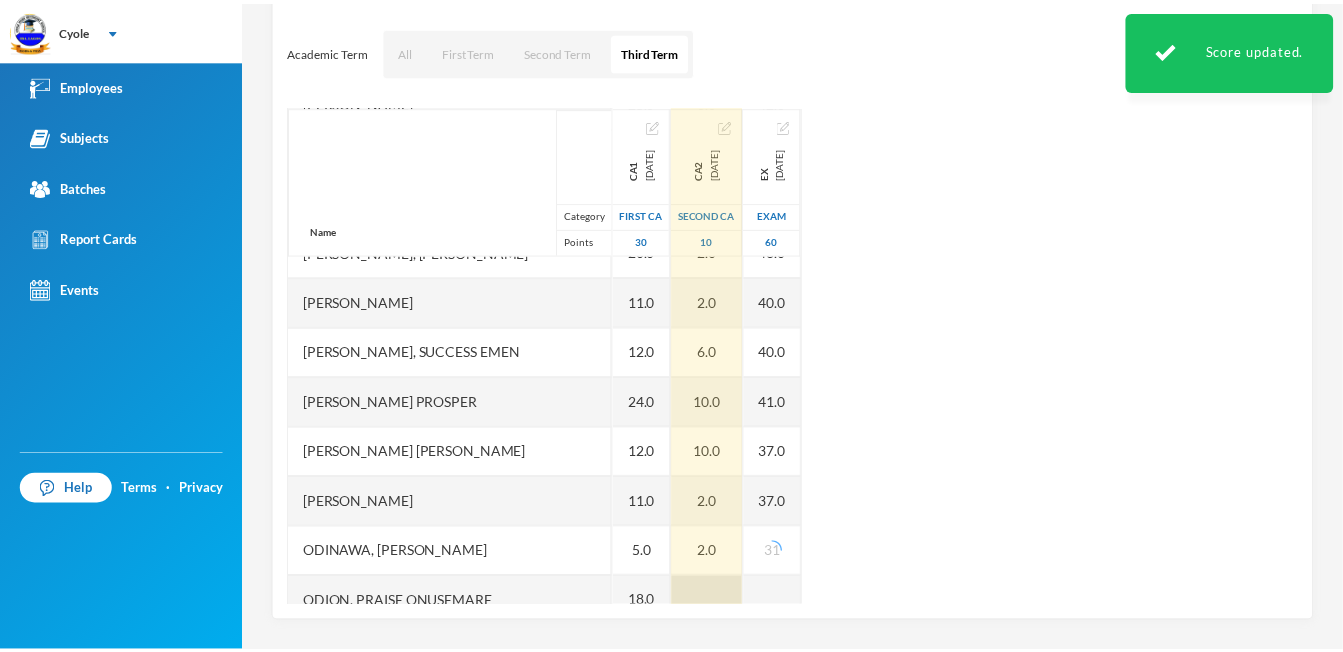 scroll, scrollTop: 999, scrollLeft: 0, axis: vertical 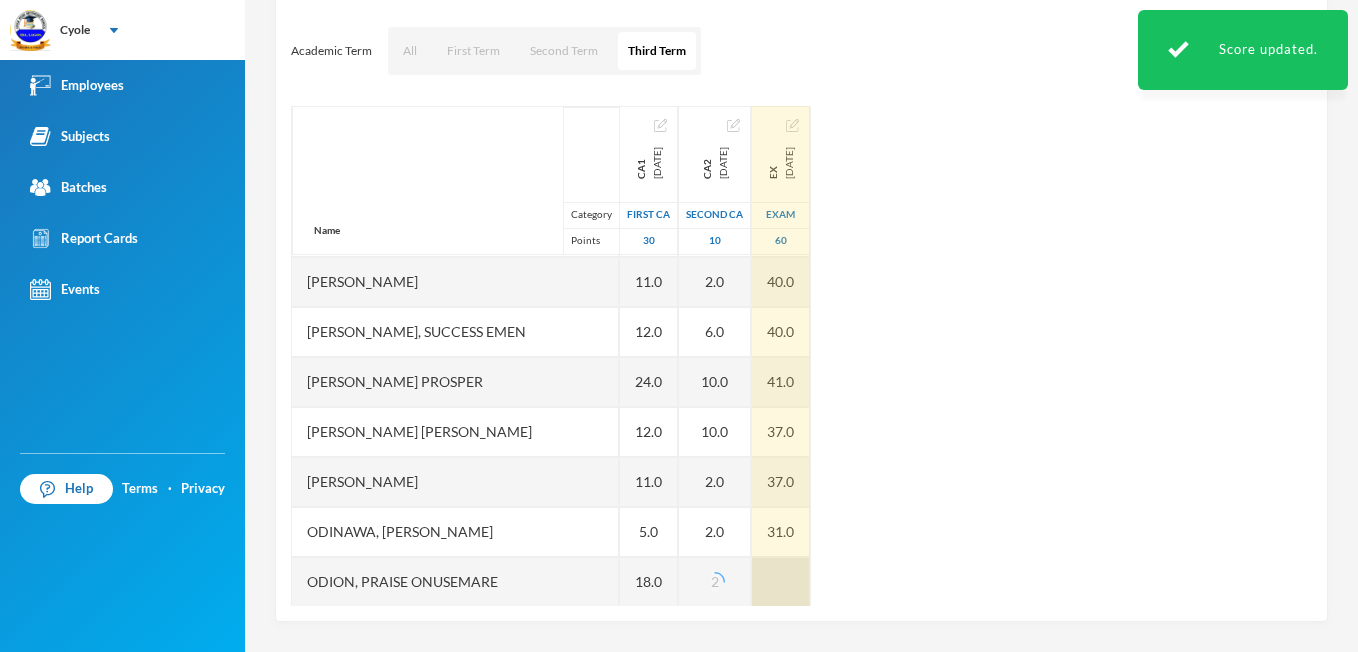 click at bounding box center [781, 582] 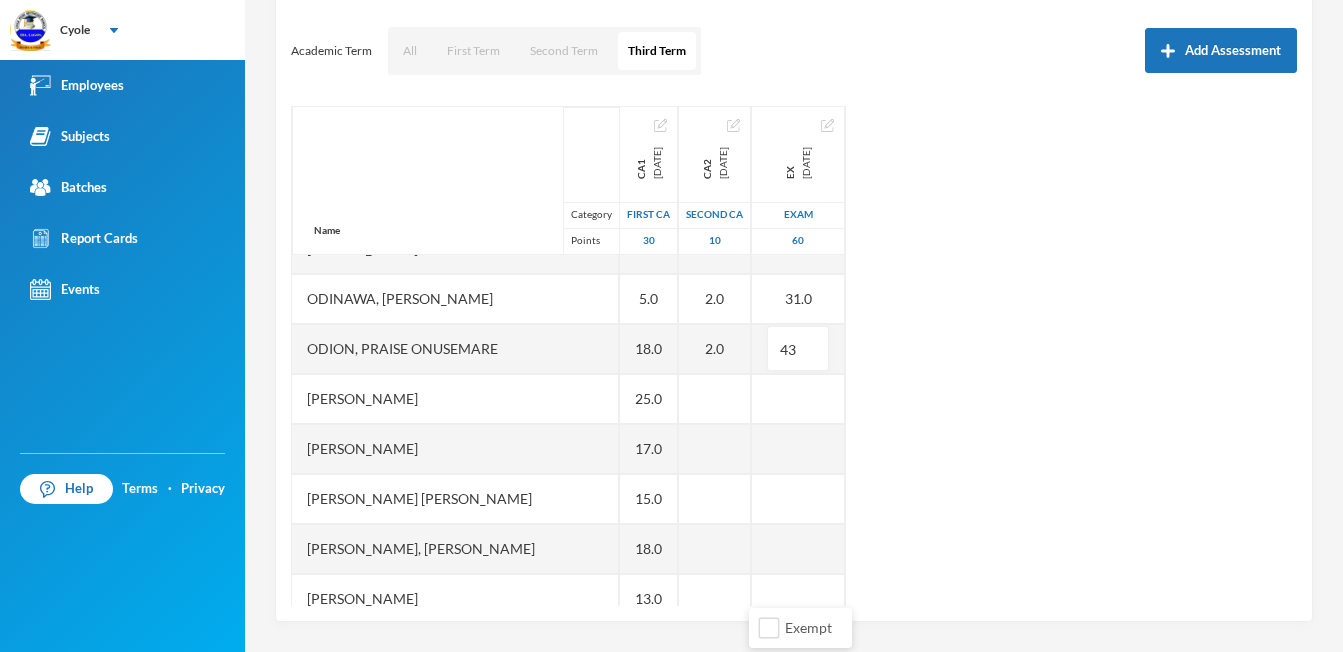 scroll, scrollTop: 1239, scrollLeft: 0, axis: vertical 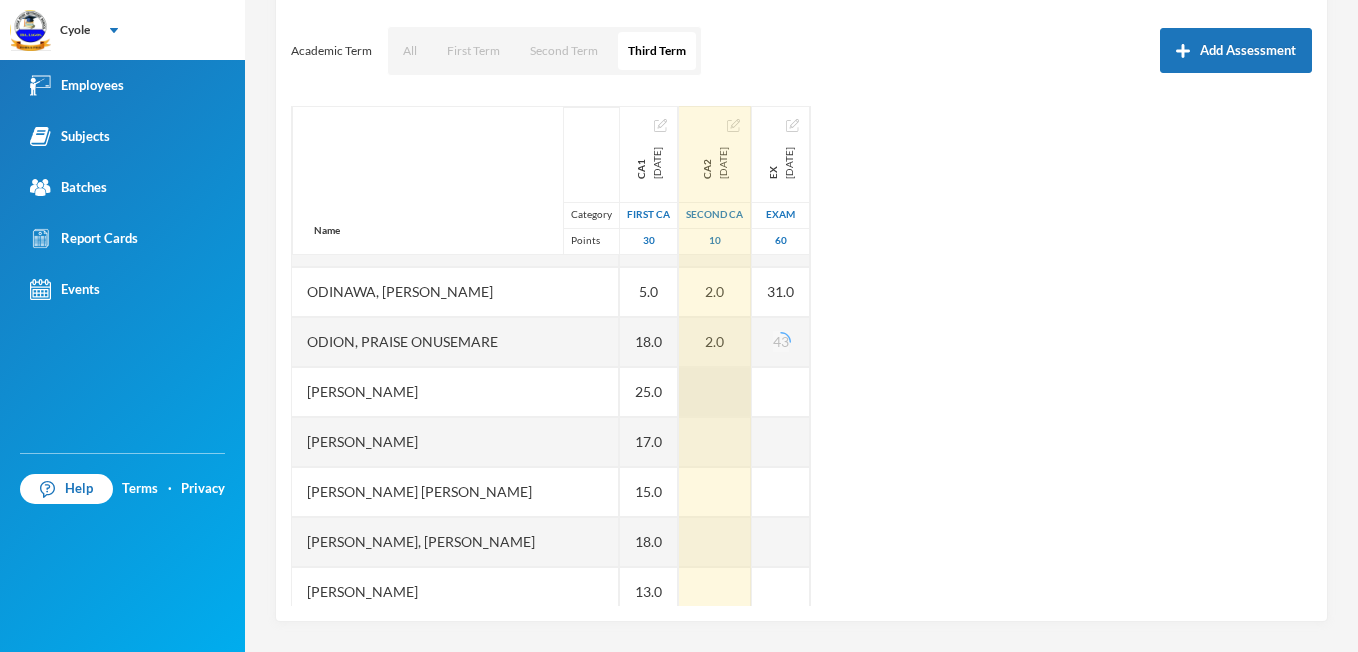 click at bounding box center [715, 392] 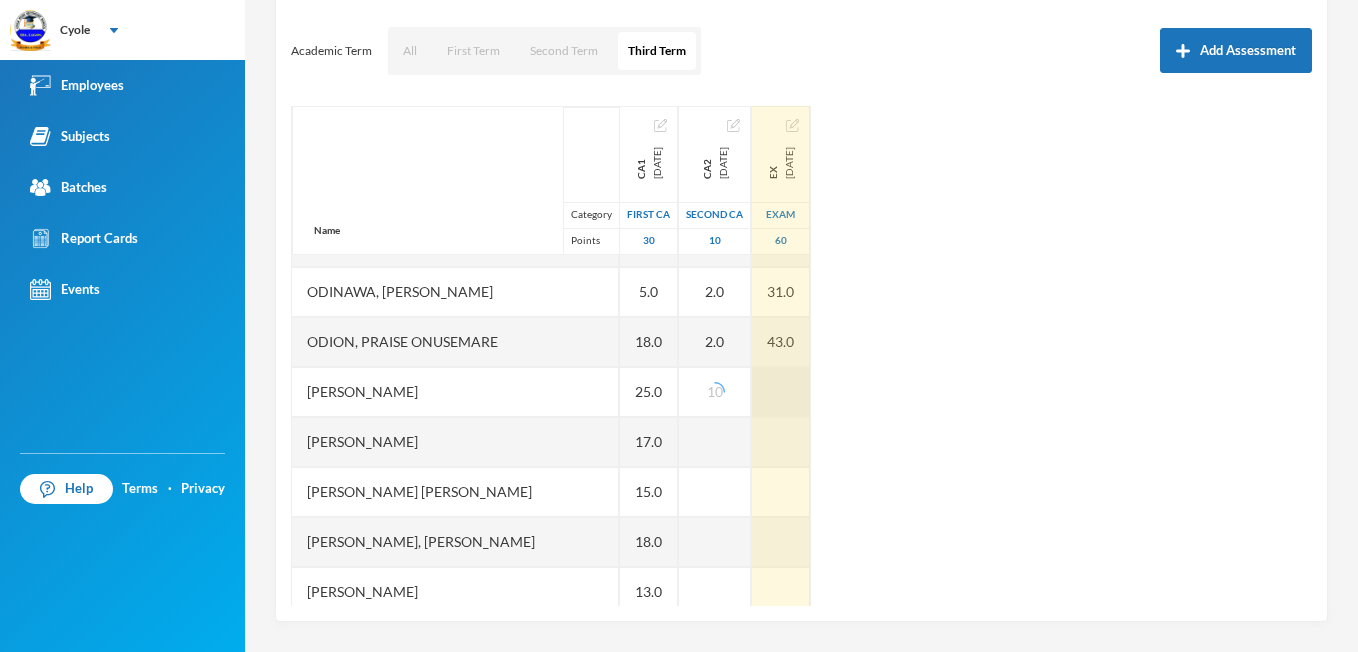 click at bounding box center [781, 392] 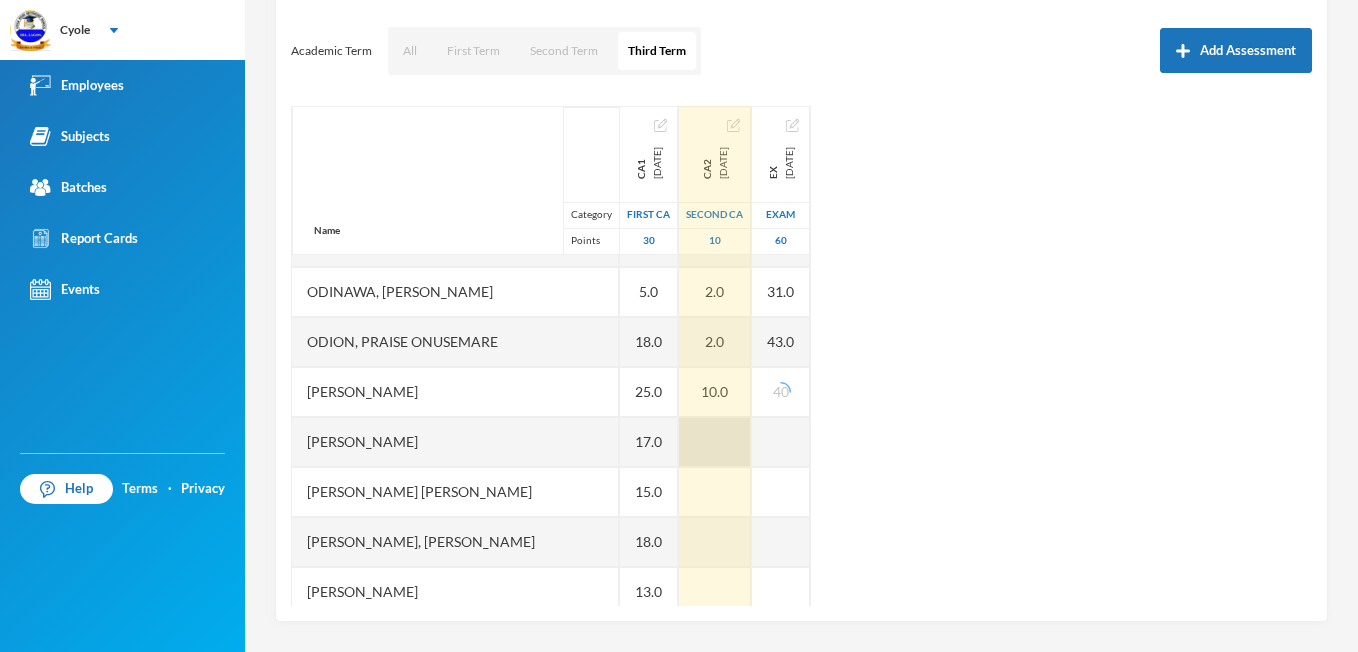 click at bounding box center (715, 442) 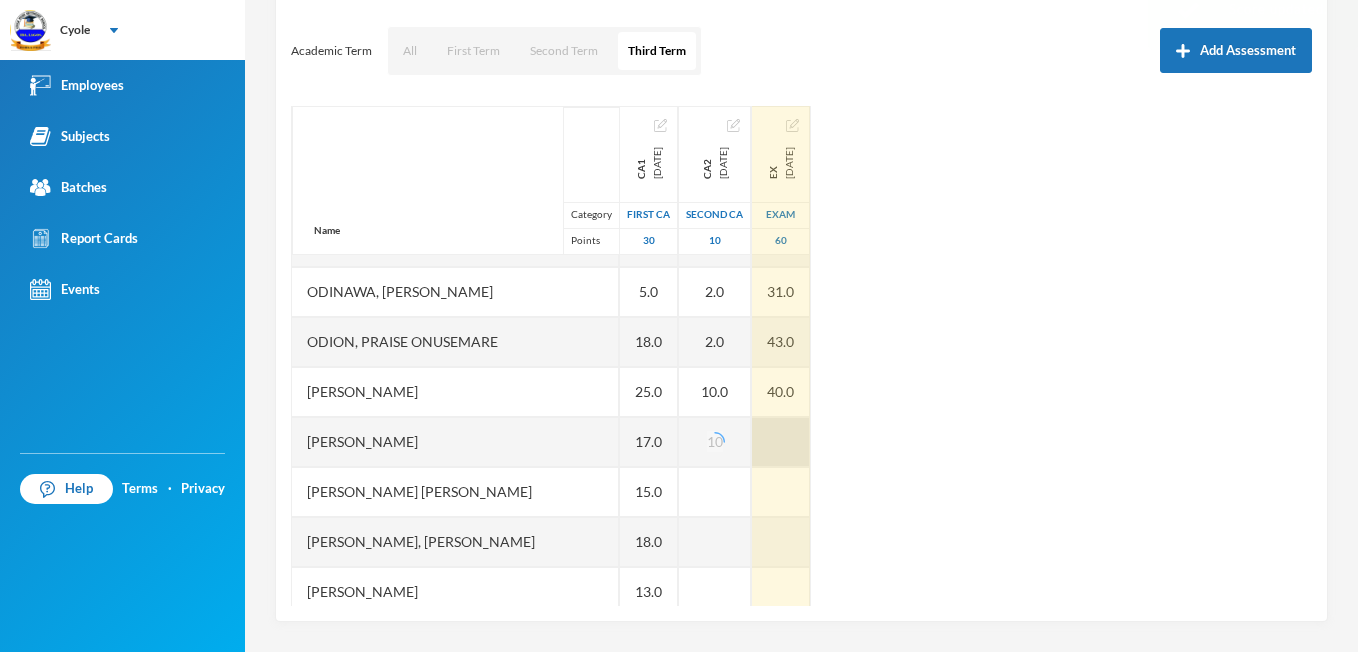 click at bounding box center (781, 442) 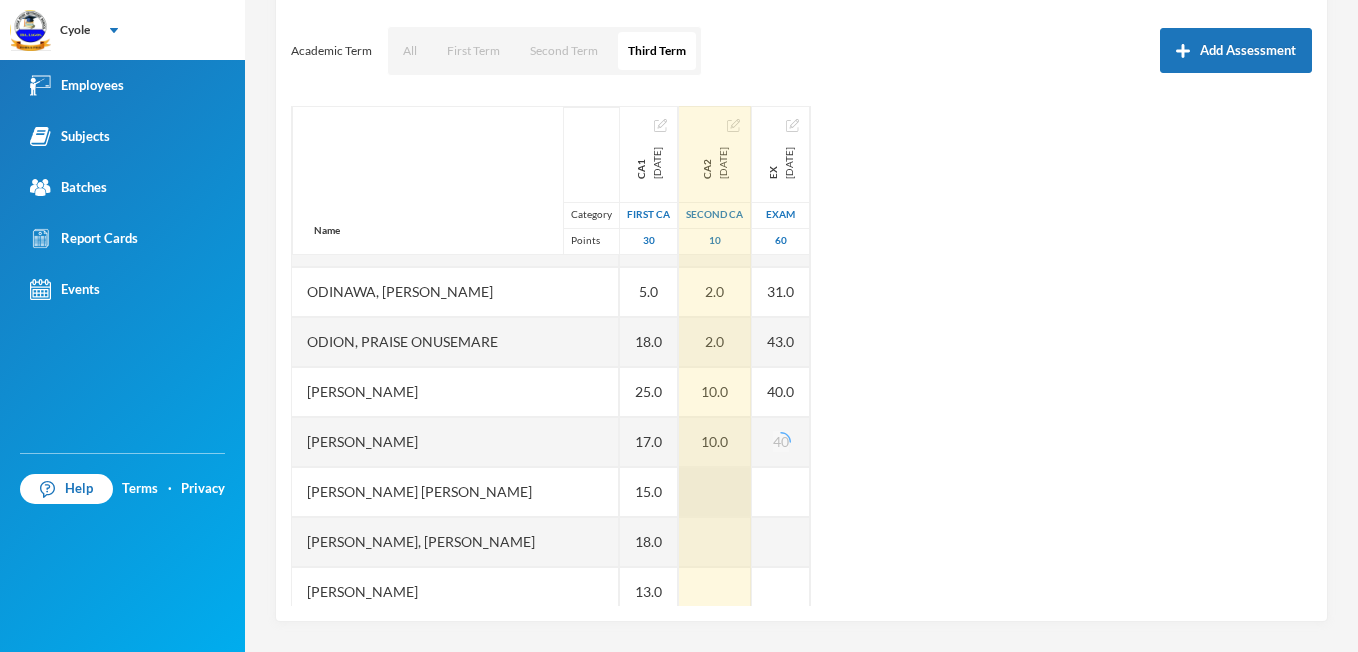 click at bounding box center (715, 492) 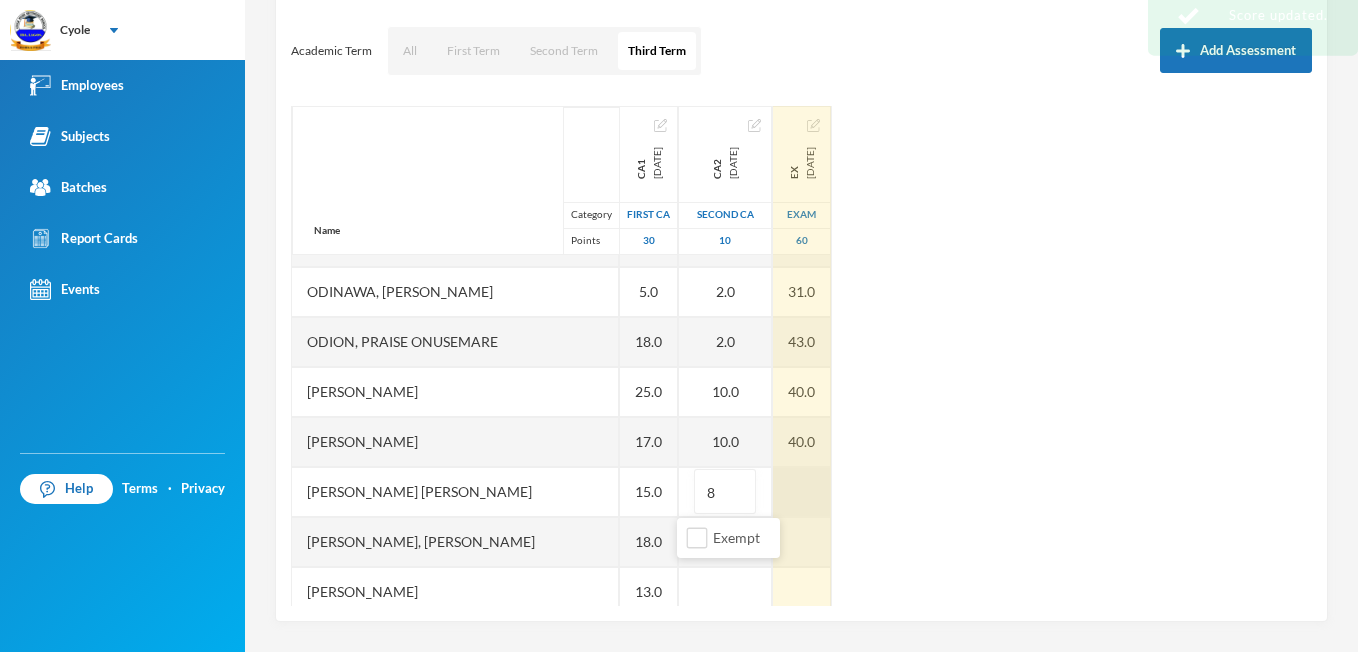 click at bounding box center [802, 492] 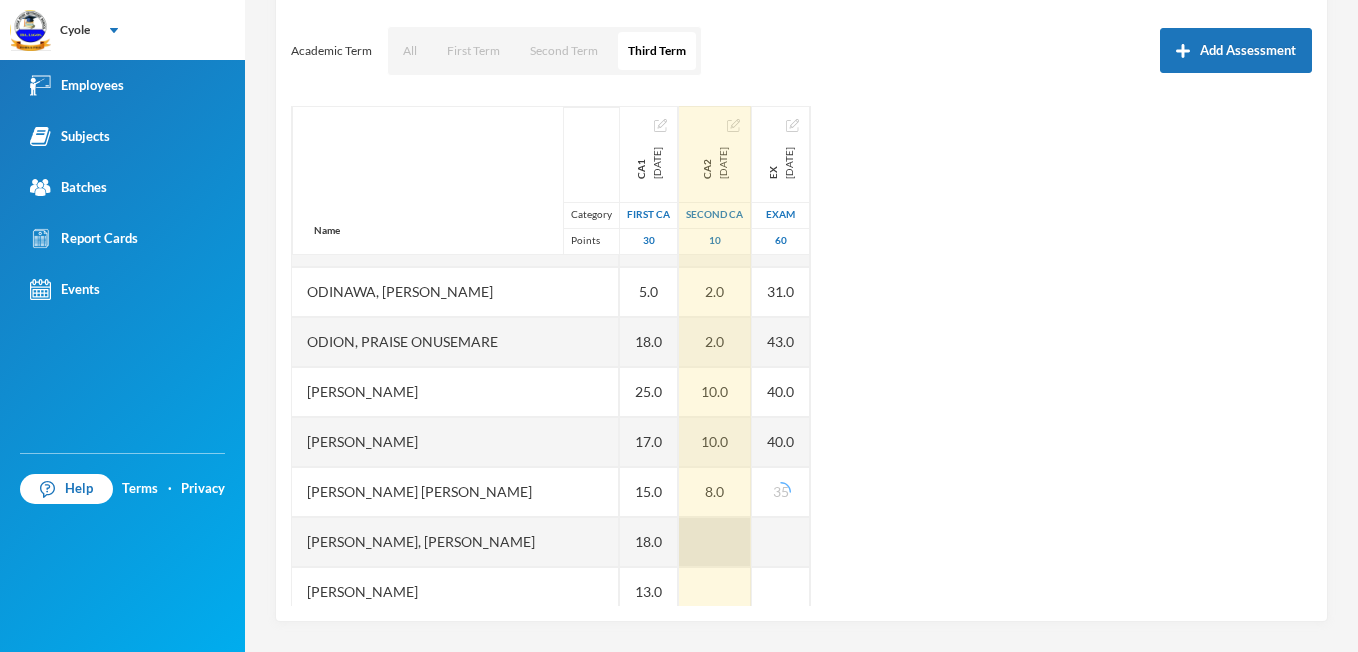 click at bounding box center [715, 542] 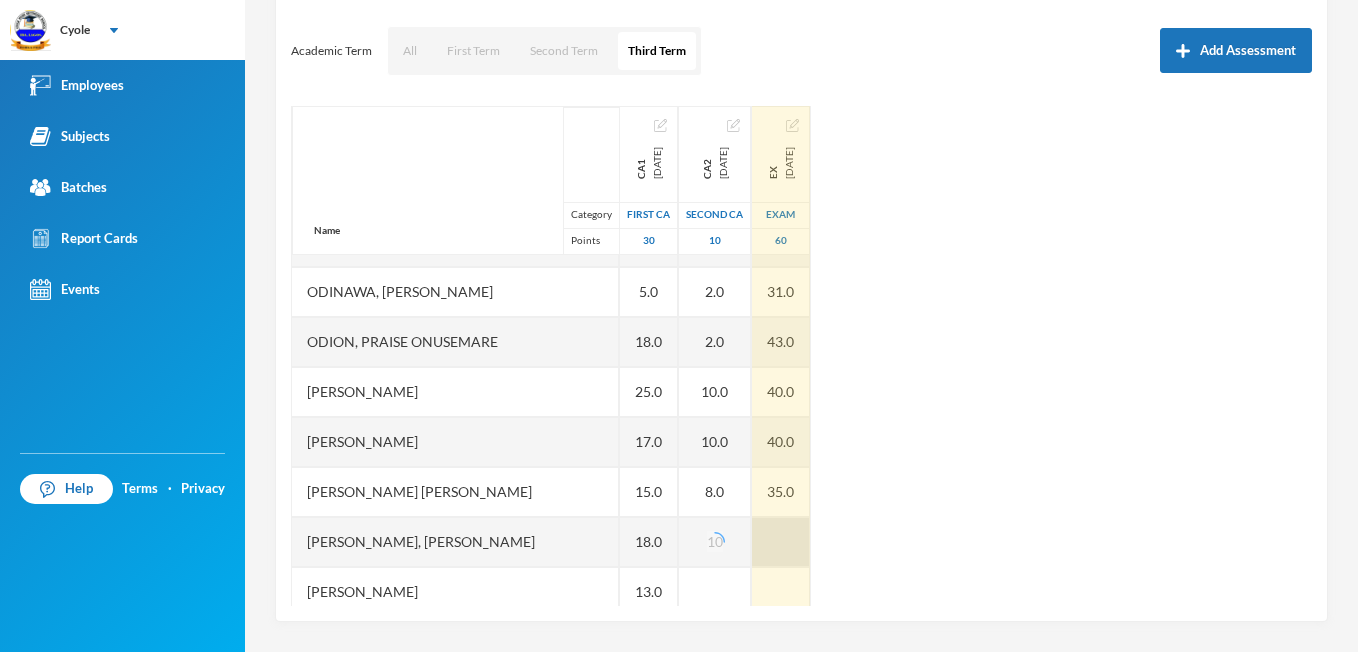 click at bounding box center [781, 542] 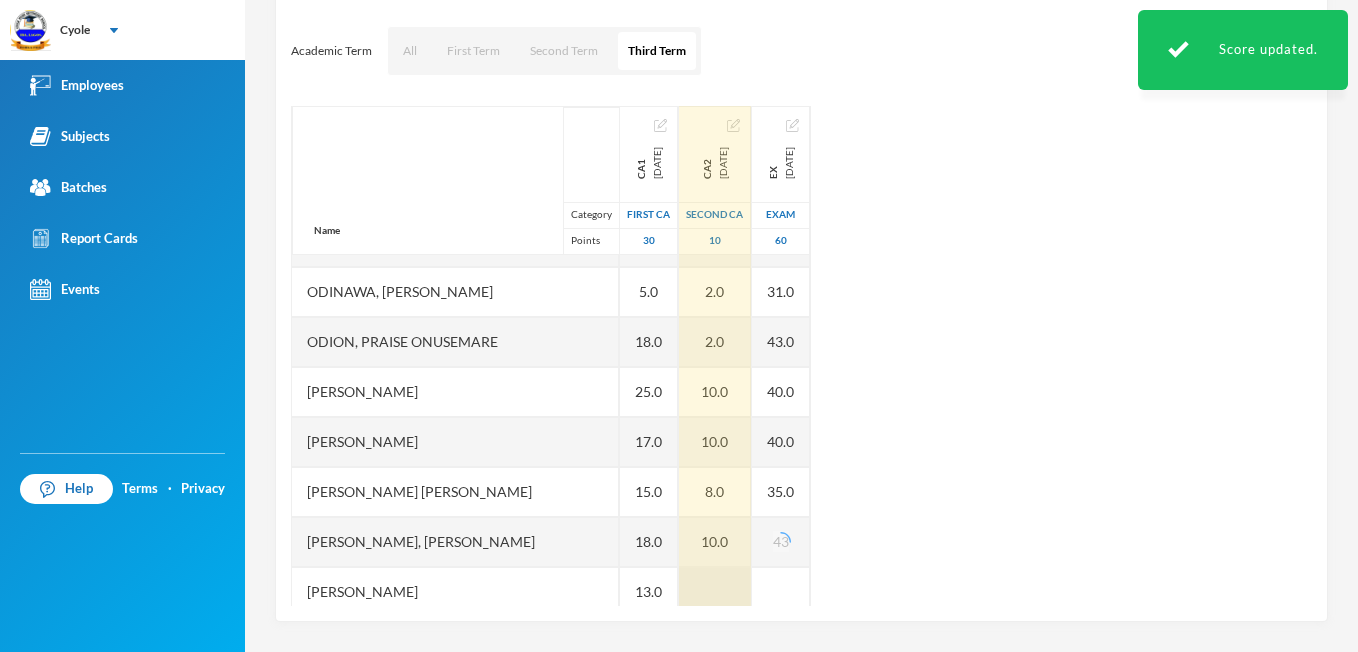click at bounding box center (715, 592) 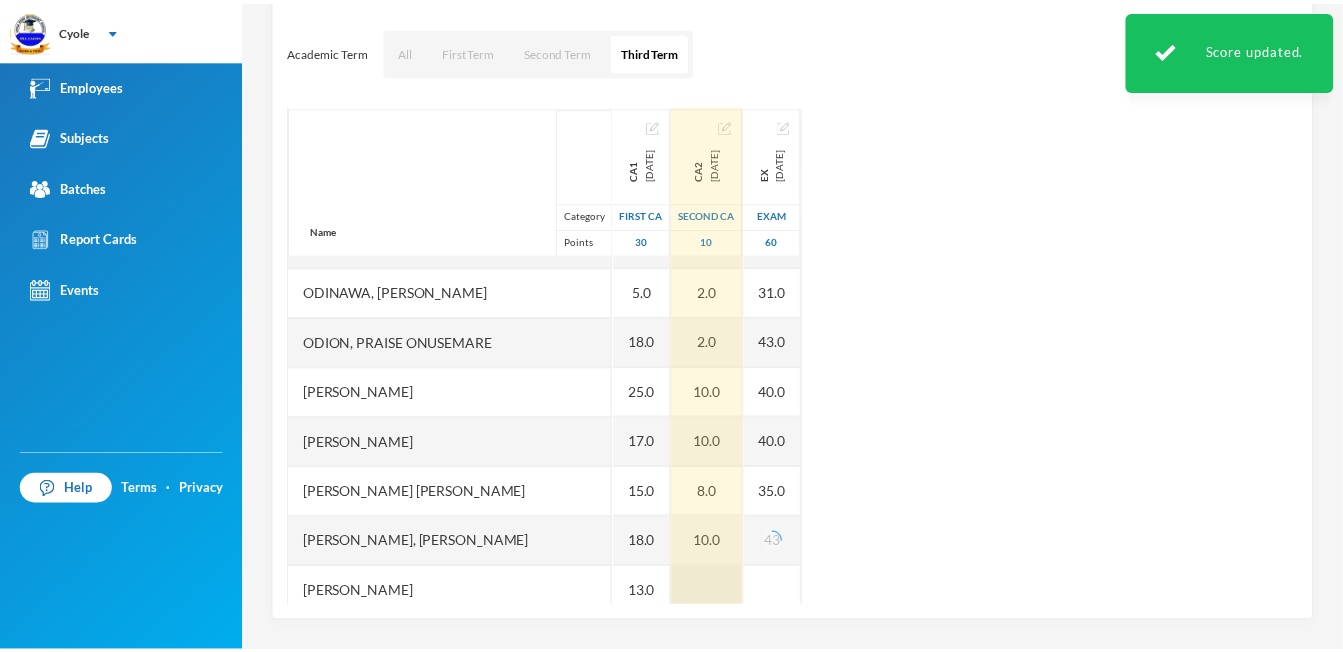 scroll, scrollTop: 1249, scrollLeft: 0, axis: vertical 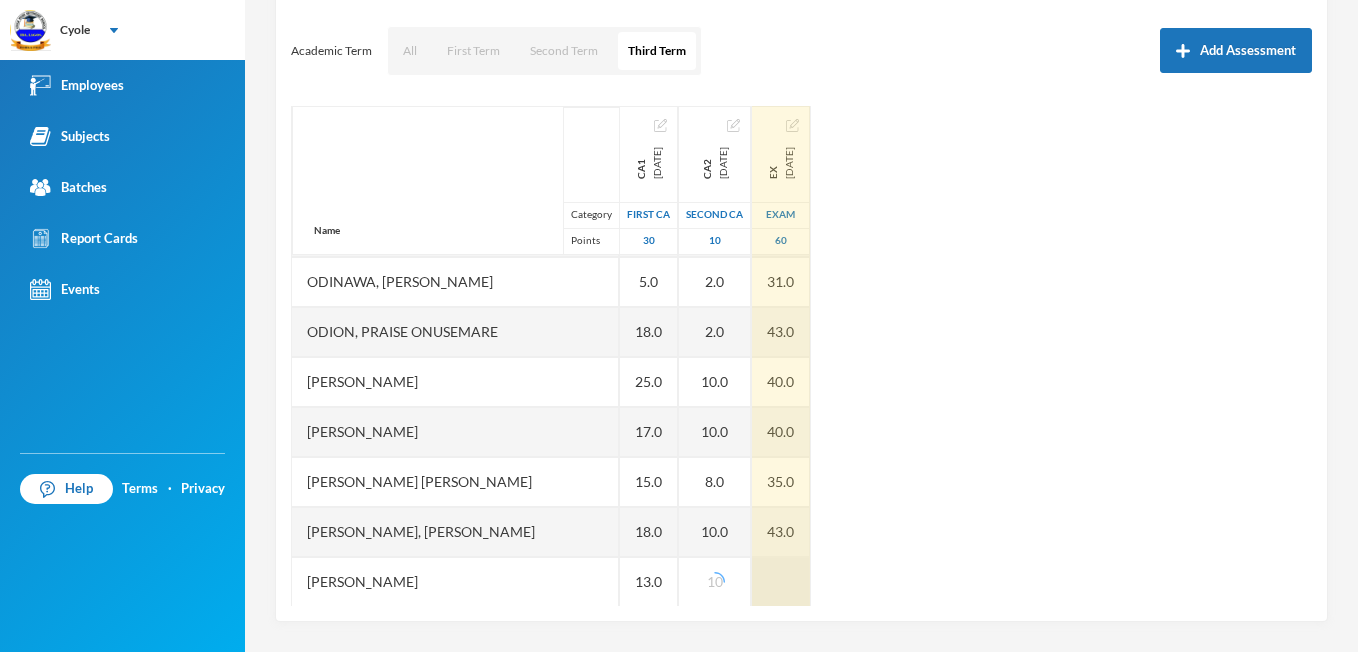 click at bounding box center (781, 582) 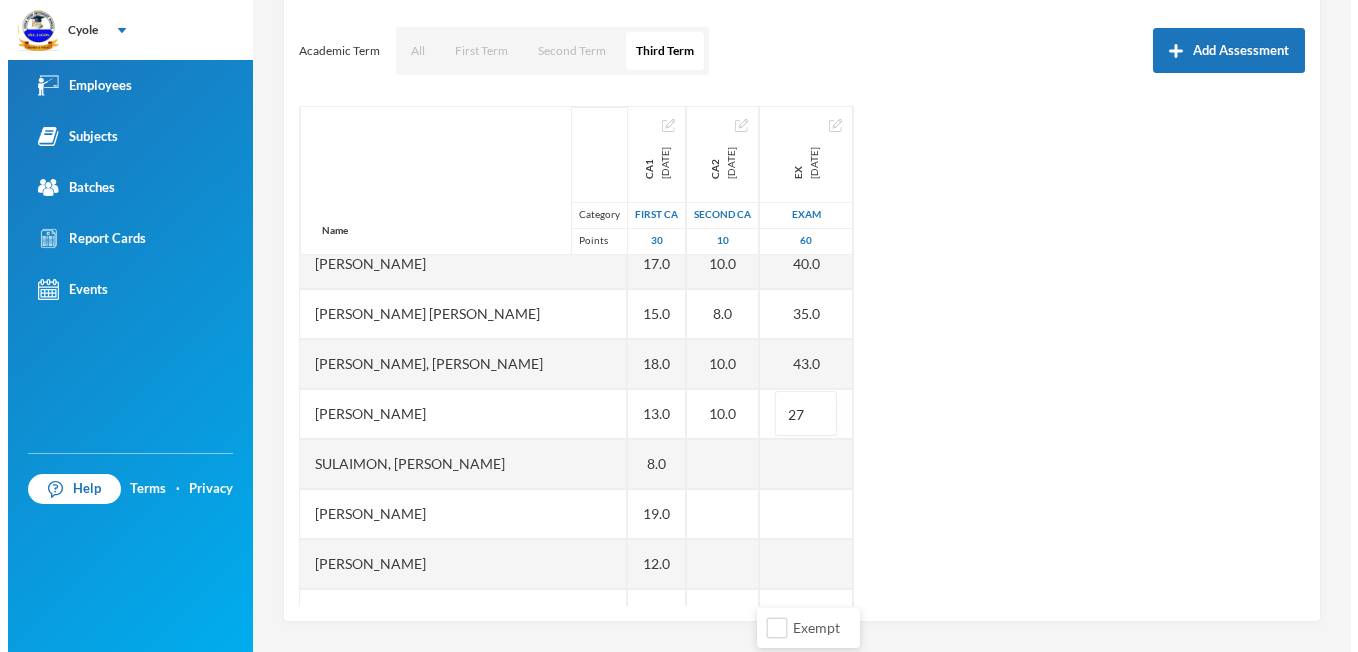 scroll, scrollTop: 1449, scrollLeft: 0, axis: vertical 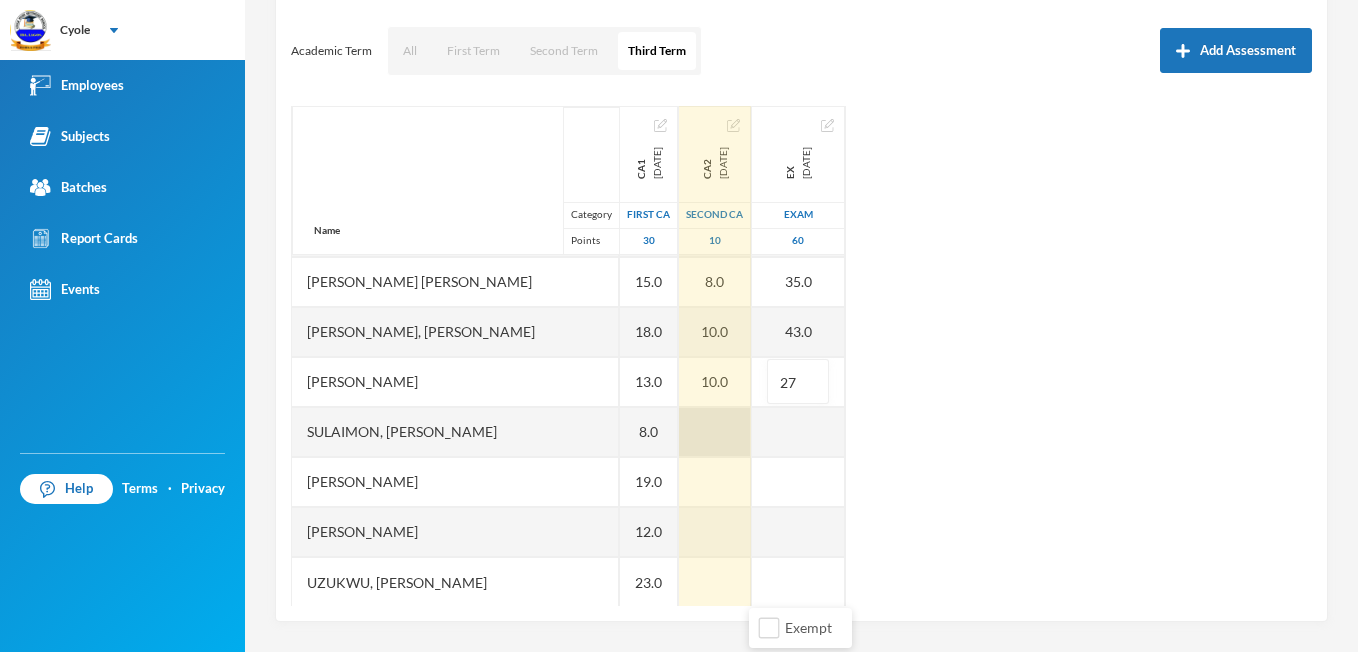 click at bounding box center [715, 432] 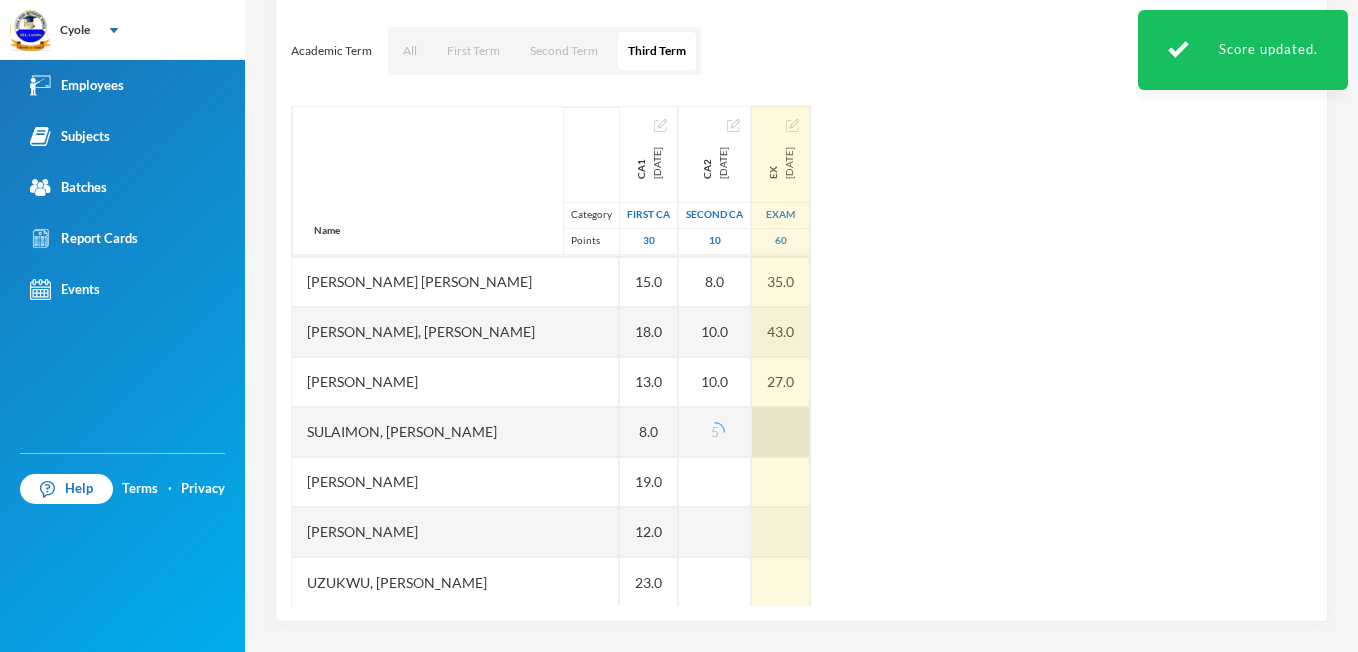 click at bounding box center [781, 432] 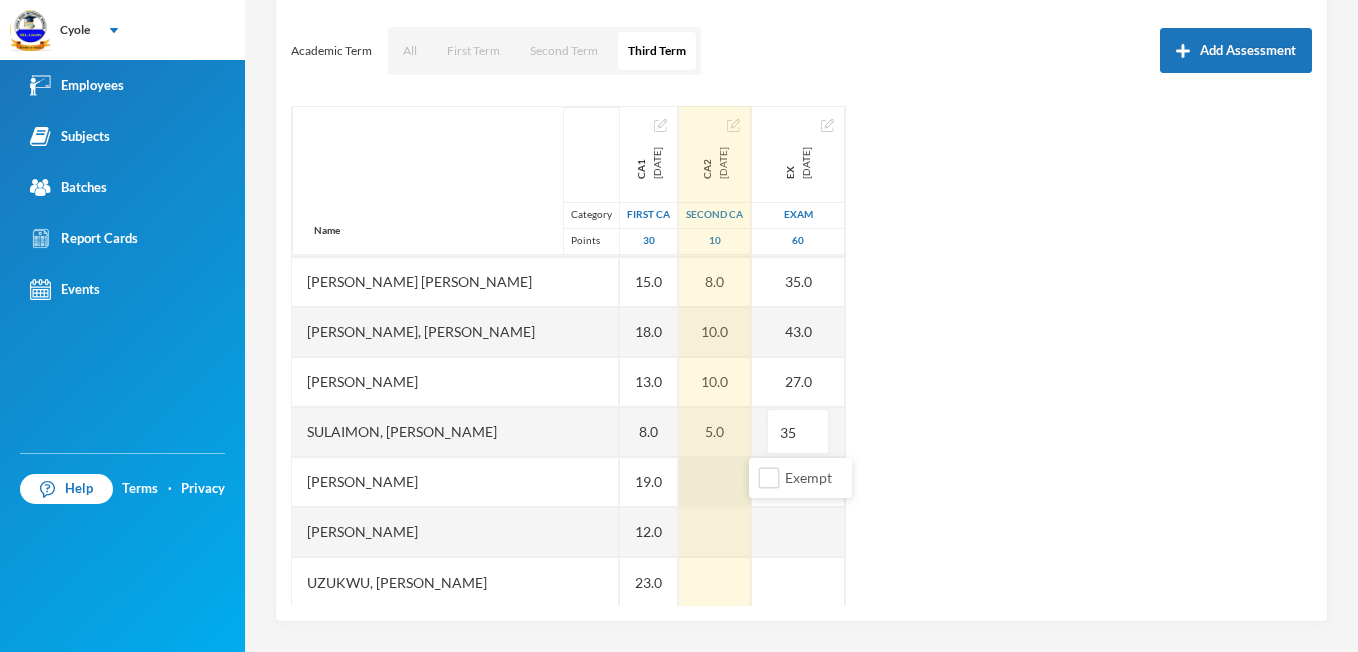 click at bounding box center (715, 482) 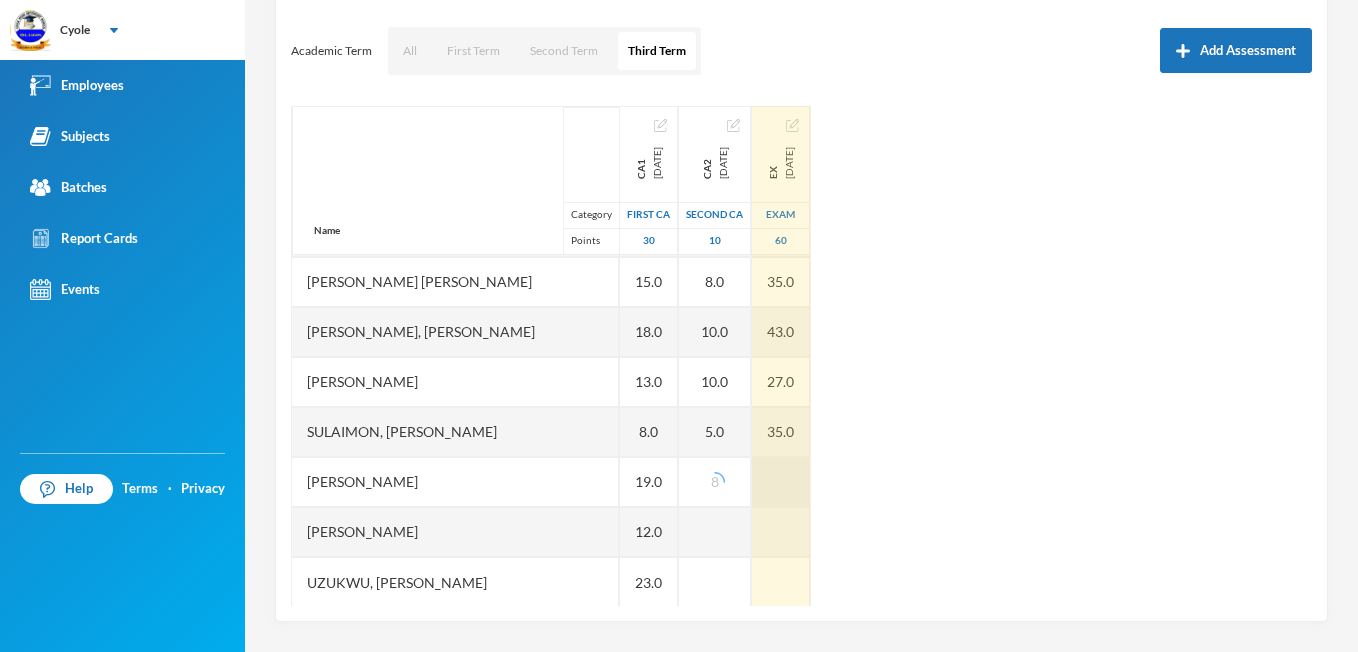 click at bounding box center (781, 482) 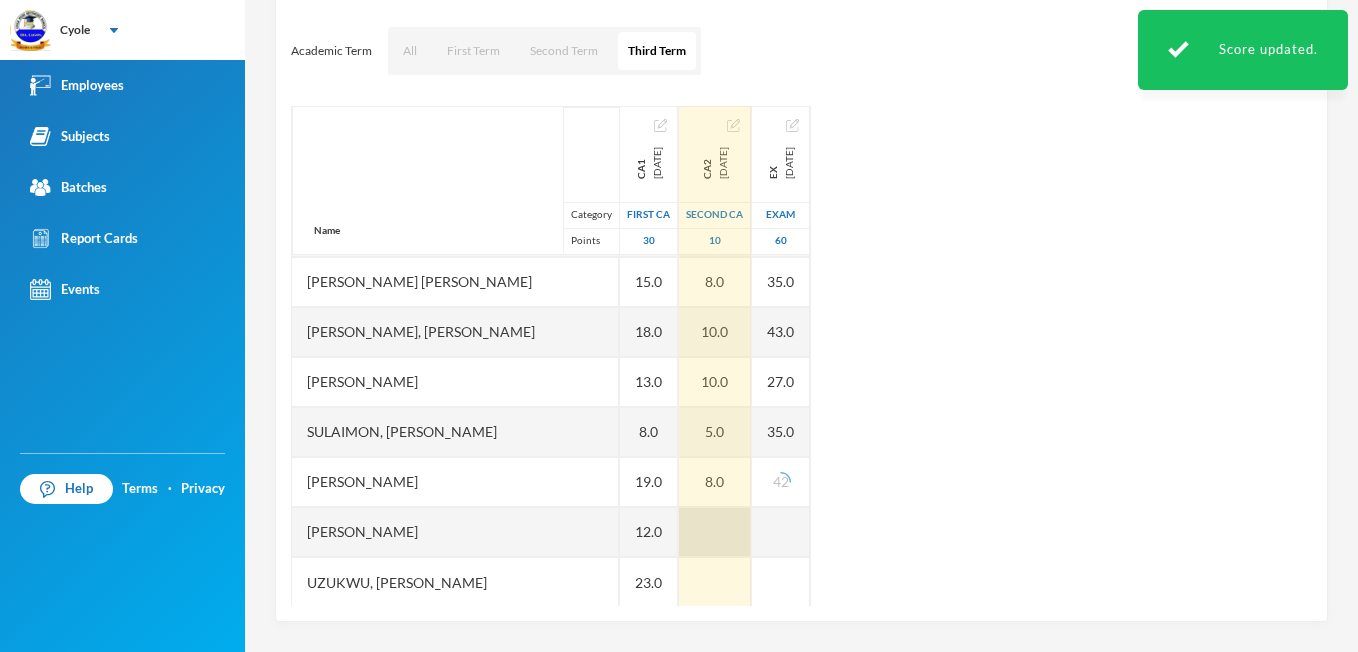 click at bounding box center (715, 532) 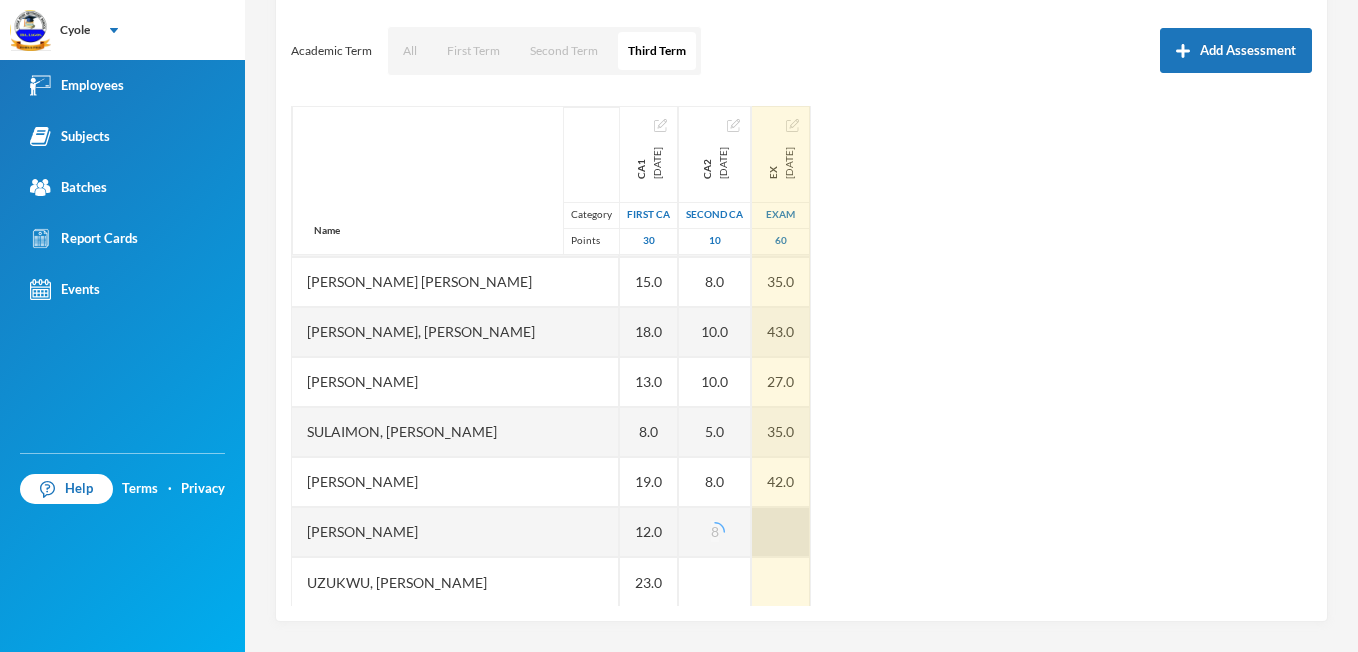 click at bounding box center (781, 532) 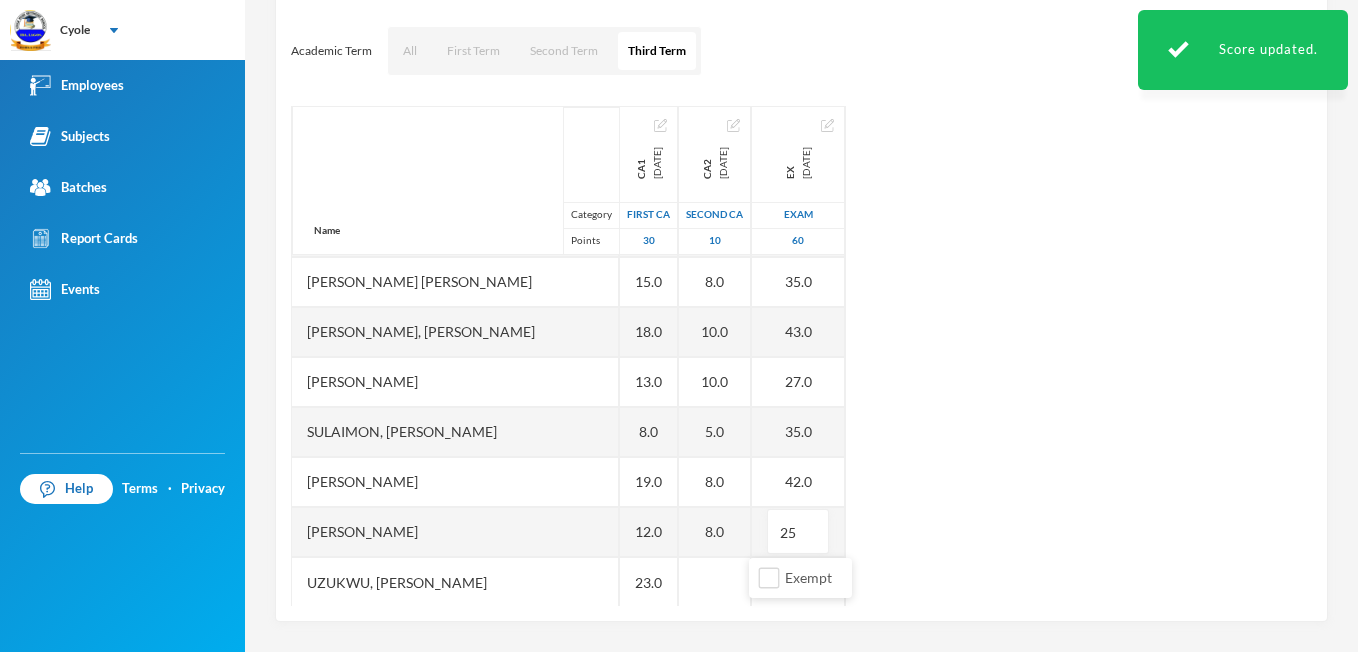 scroll, scrollTop: 1451, scrollLeft: 0, axis: vertical 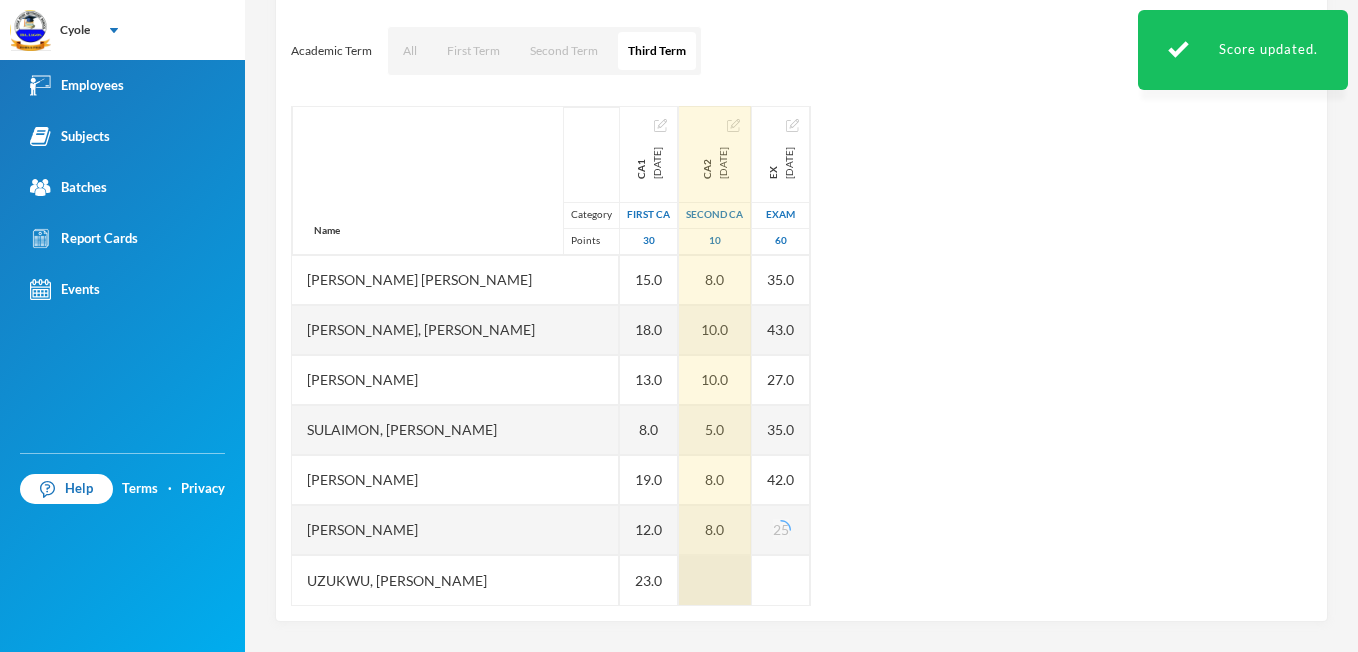 click at bounding box center (715, 580) 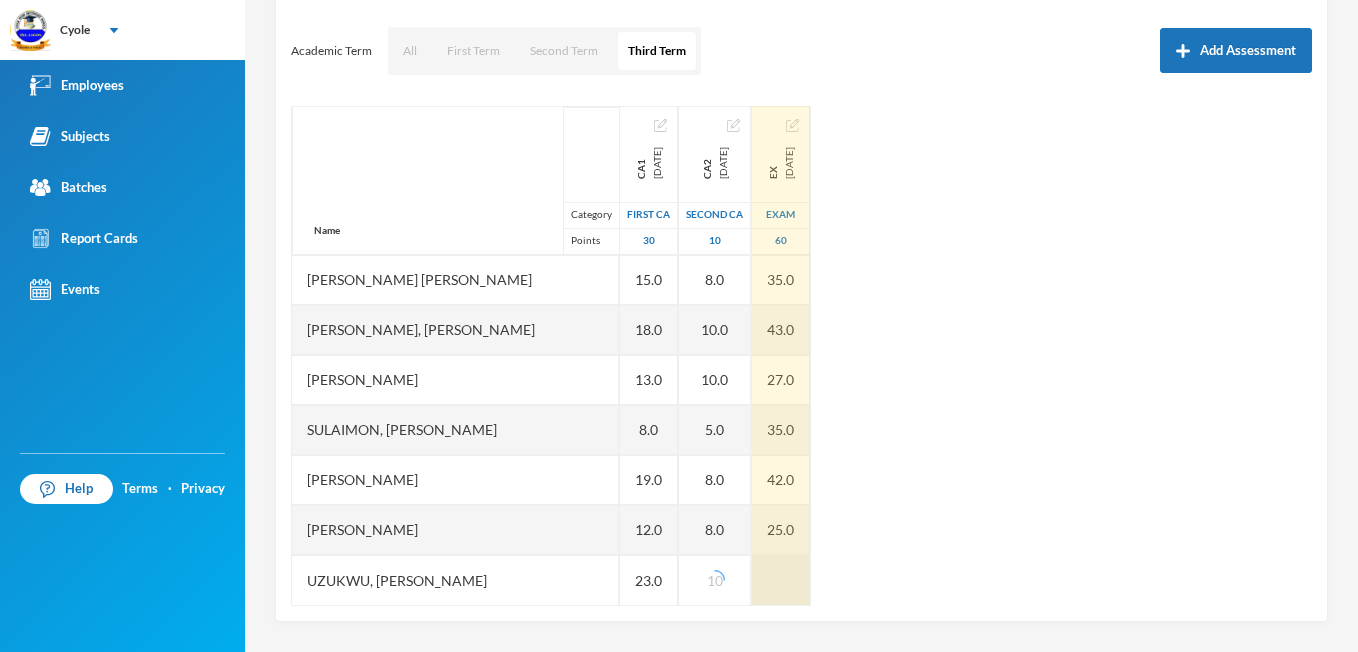 click at bounding box center [781, 580] 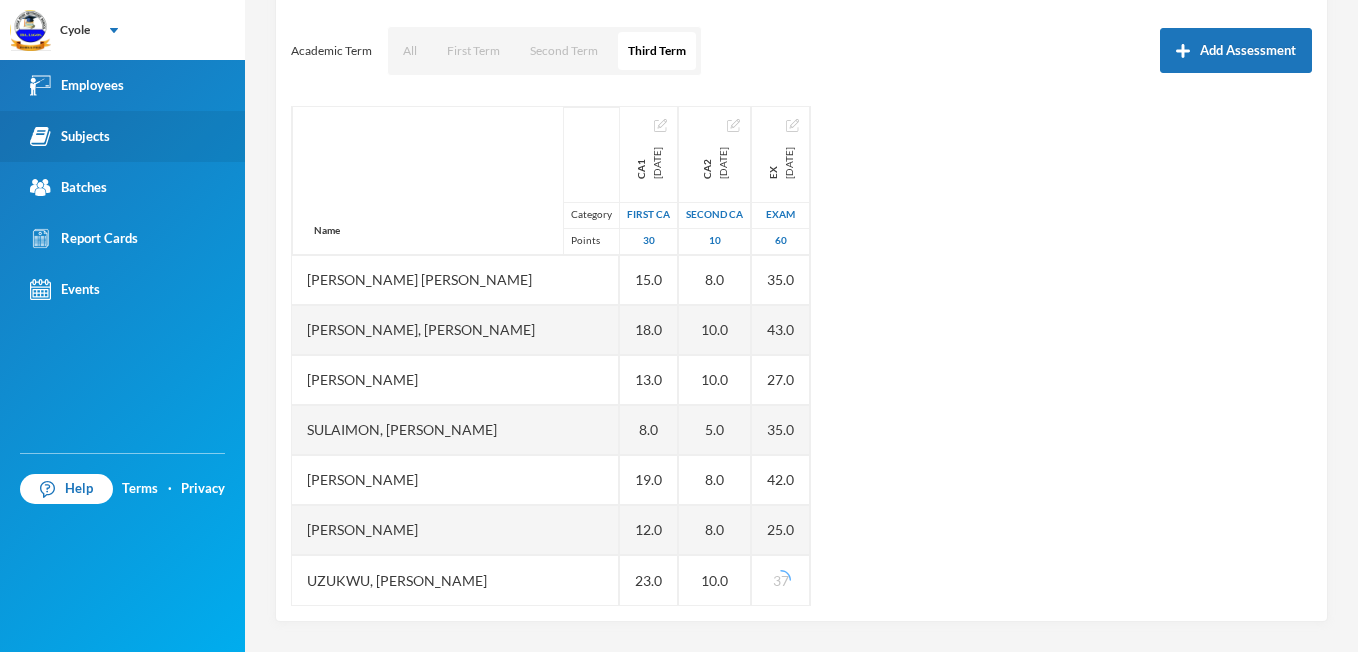 click on "Subjects" at bounding box center (70, 136) 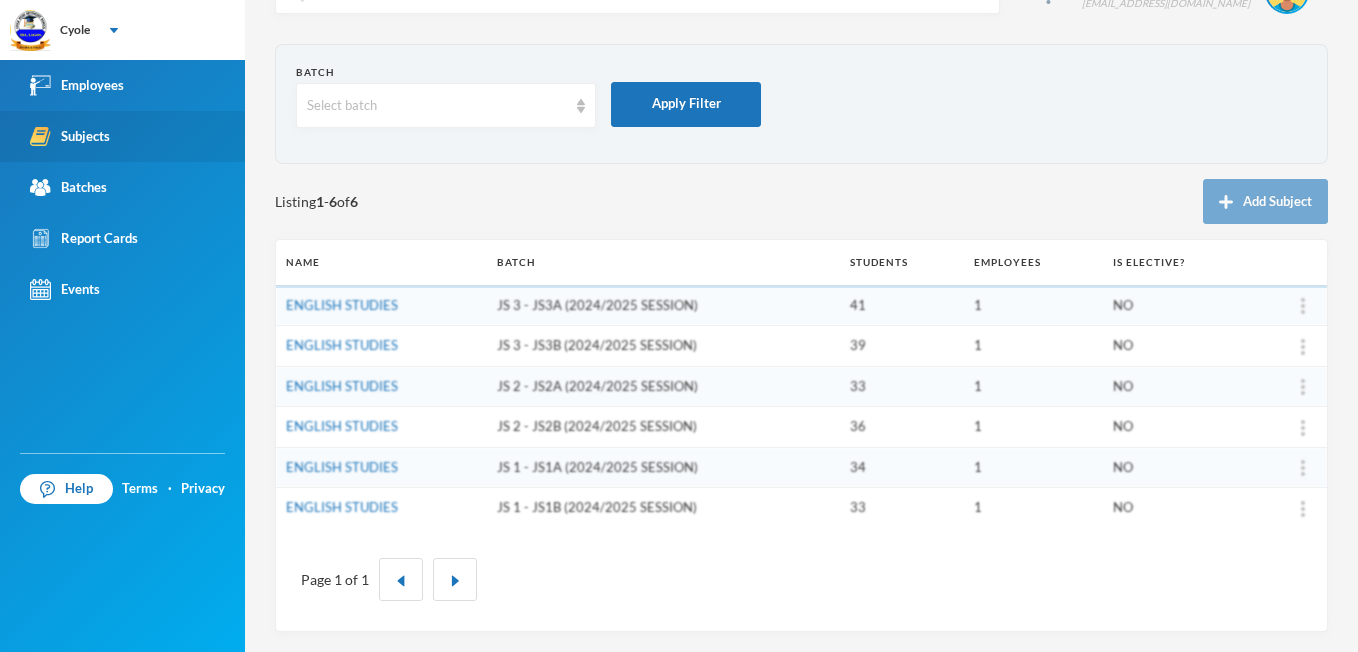 scroll, scrollTop: 51, scrollLeft: 0, axis: vertical 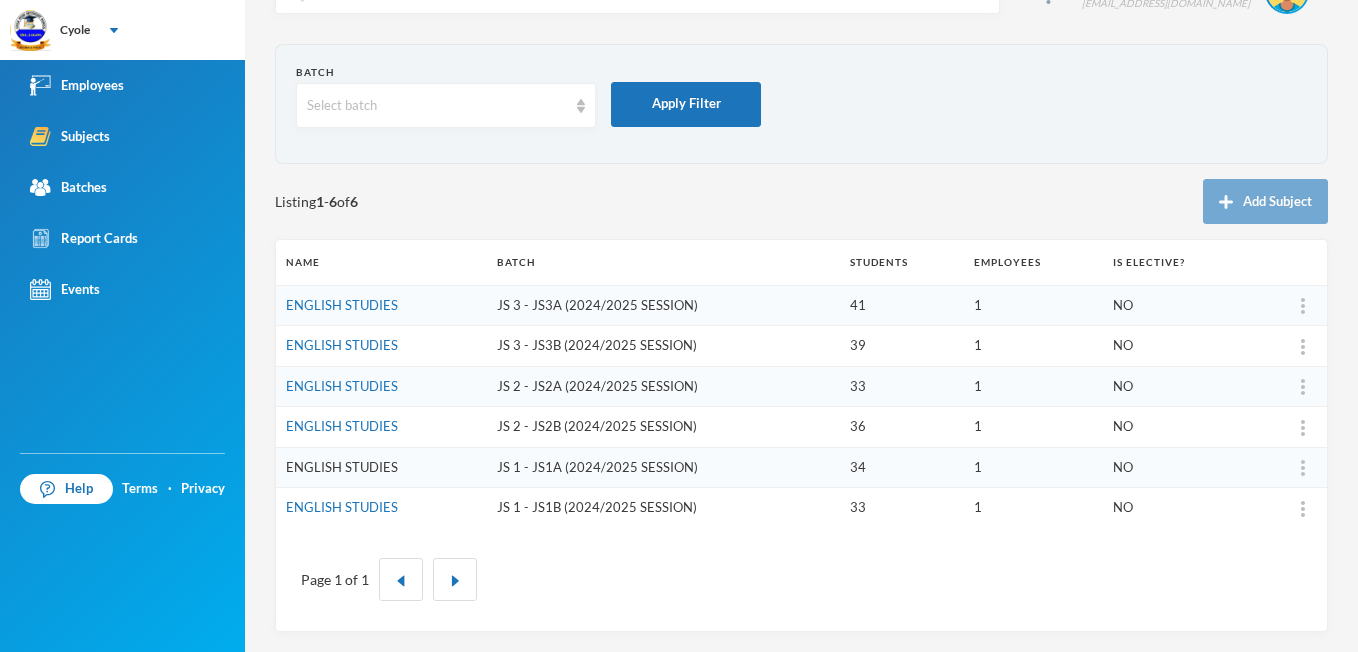 click on "ENGLISH STUDIES" at bounding box center [342, 467] 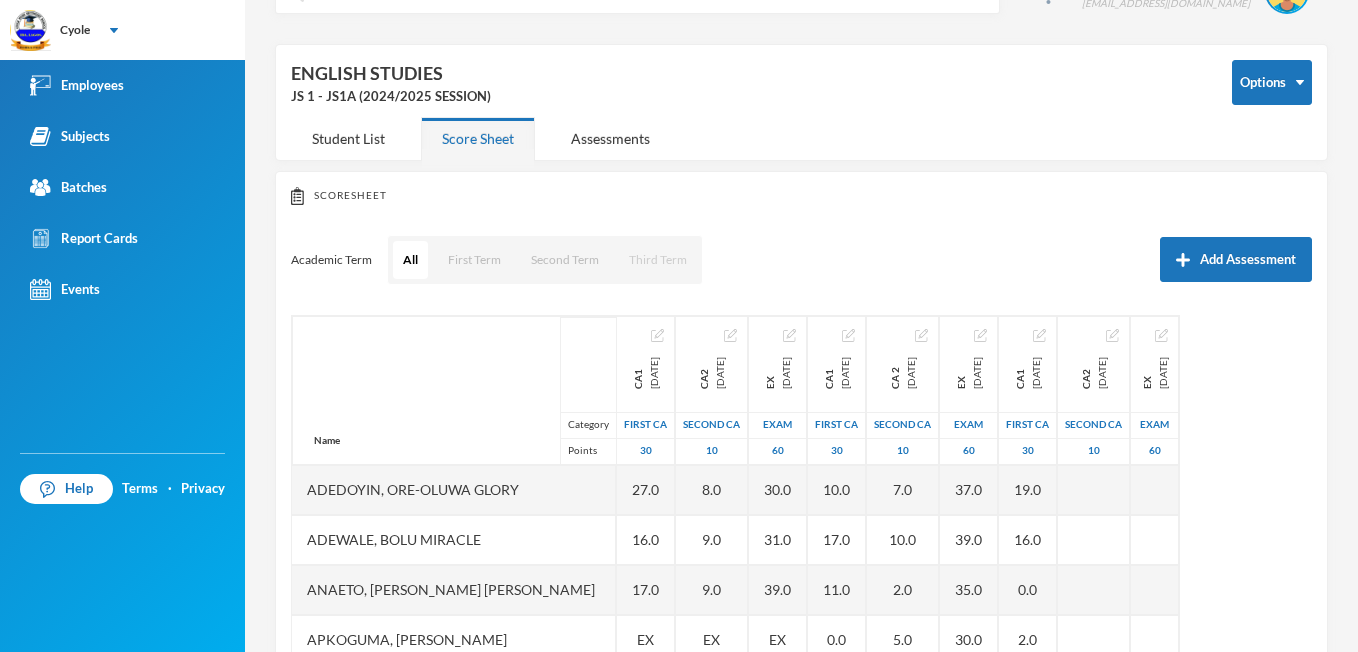 click on "Third Term" at bounding box center (658, 260) 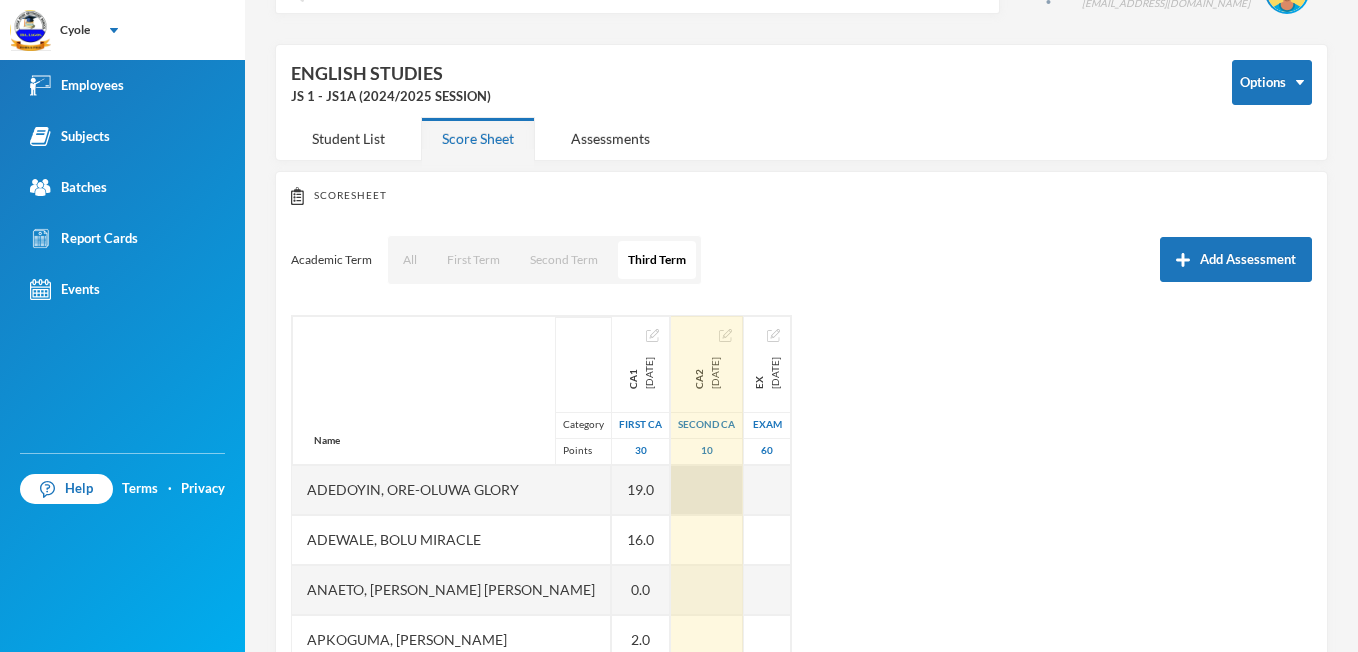 click at bounding box center (707, 490) 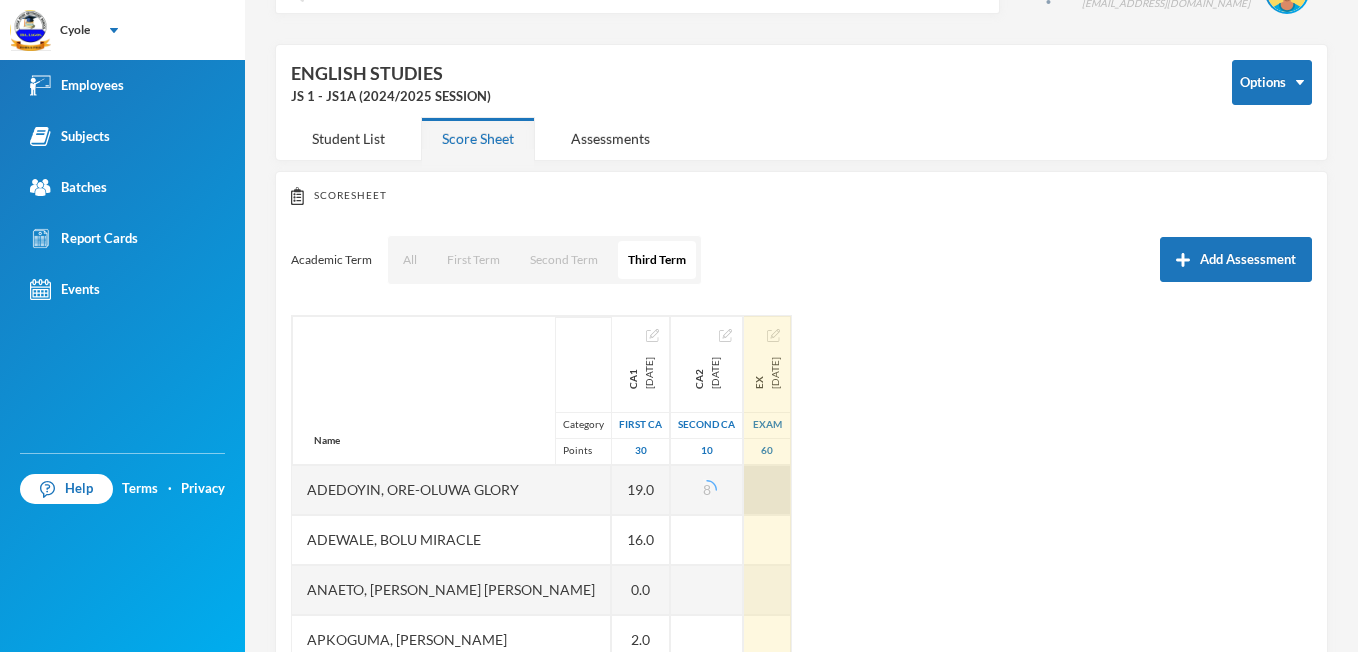 click at bounding box center [767, 490] 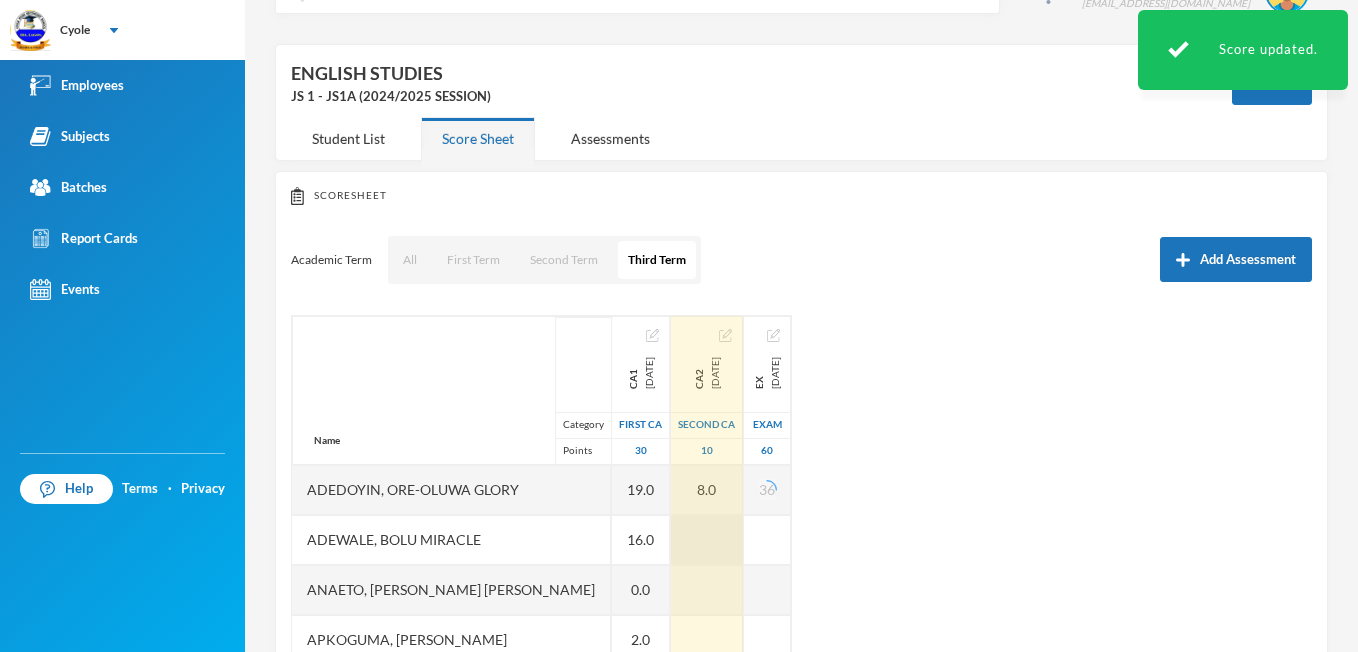 click at bounding box center [707, 540] 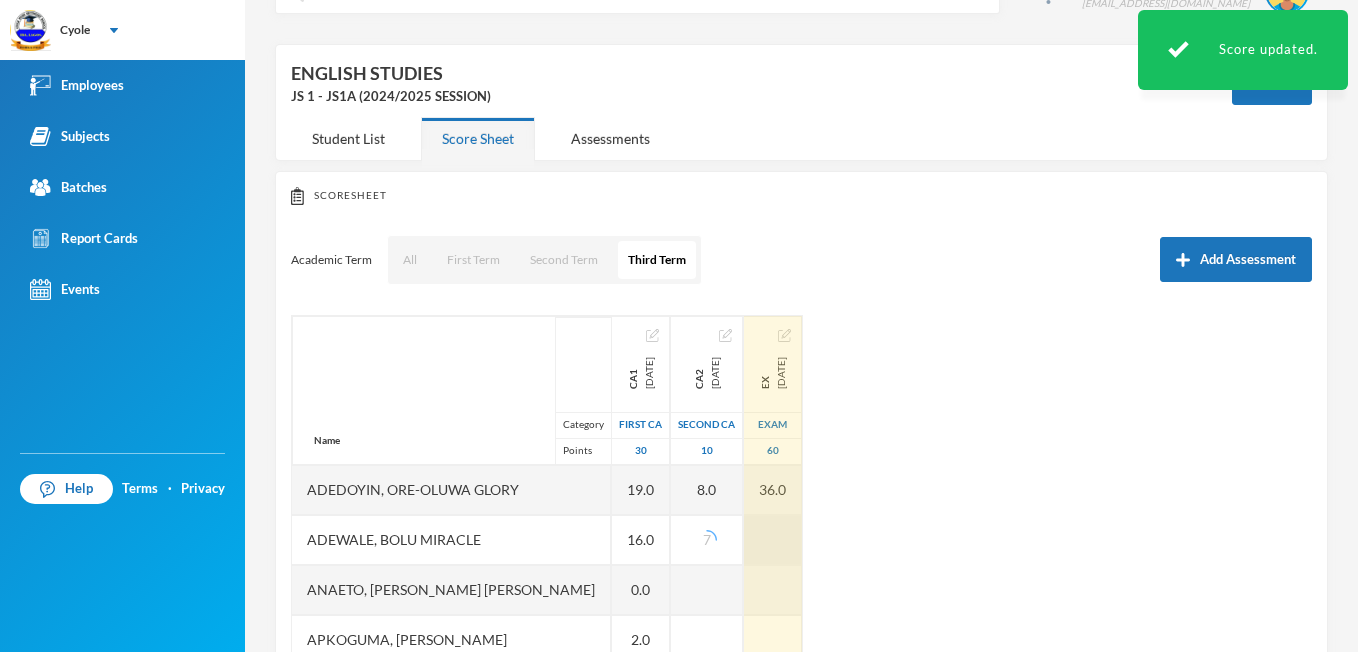 click at bounding box center [773, 540] 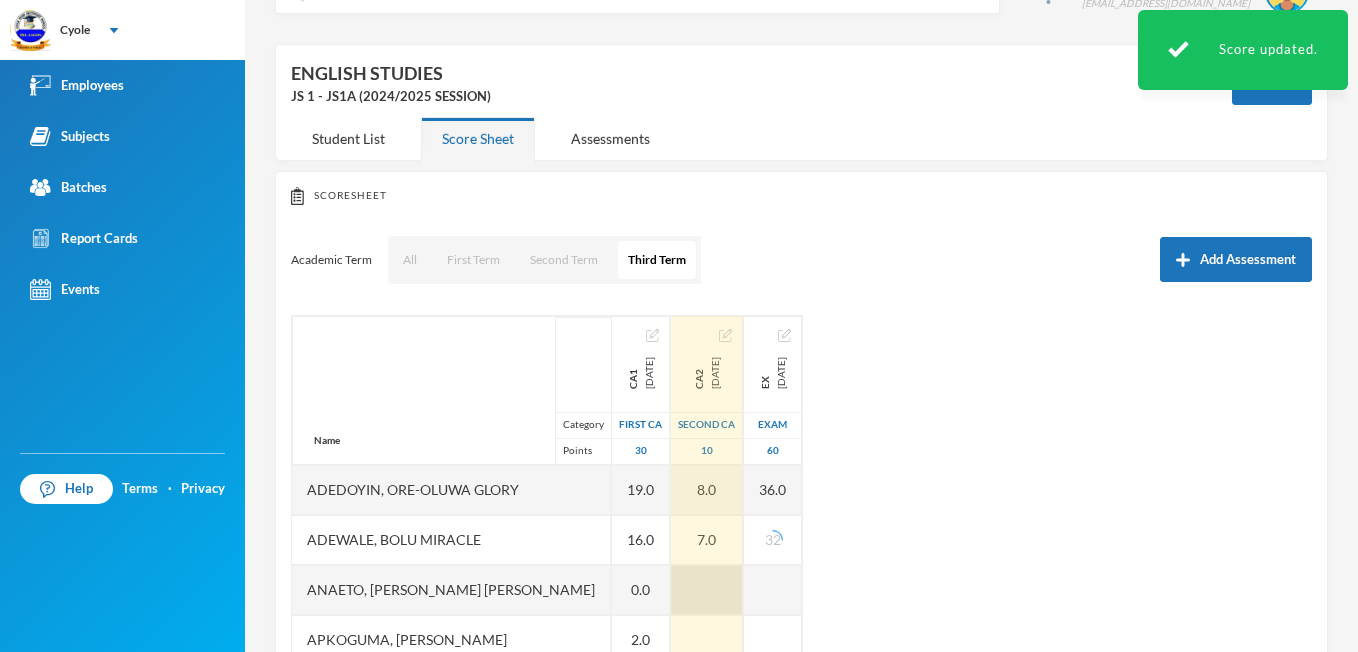 click at bounding box center (707, 590) 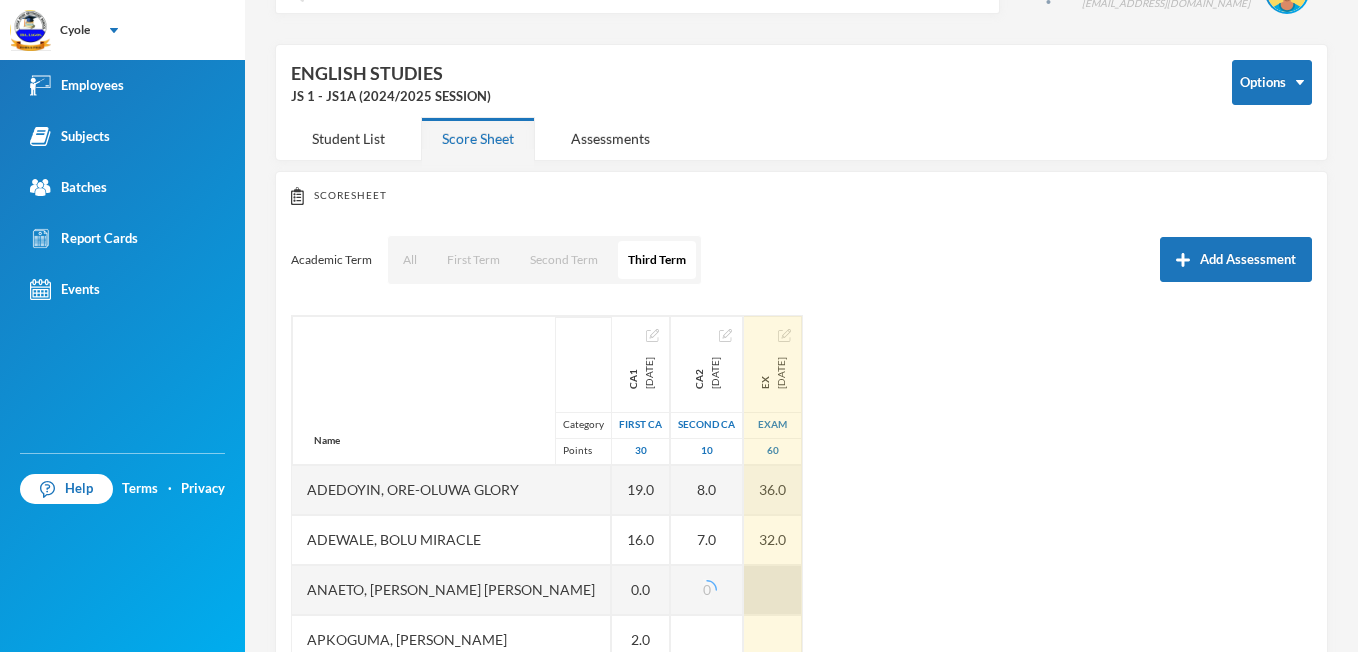 click at bounding box center (773, 590) 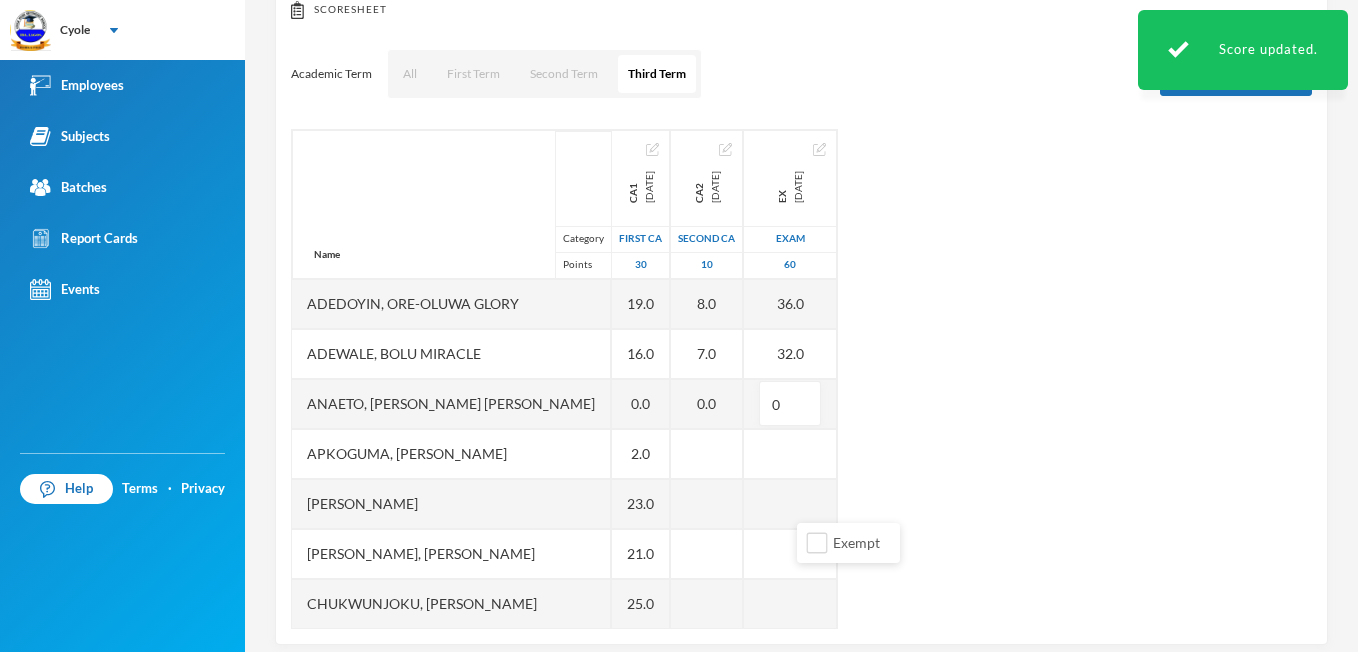 scroll, scrollTop: 251, scrollLeft: 0, axis: vertical 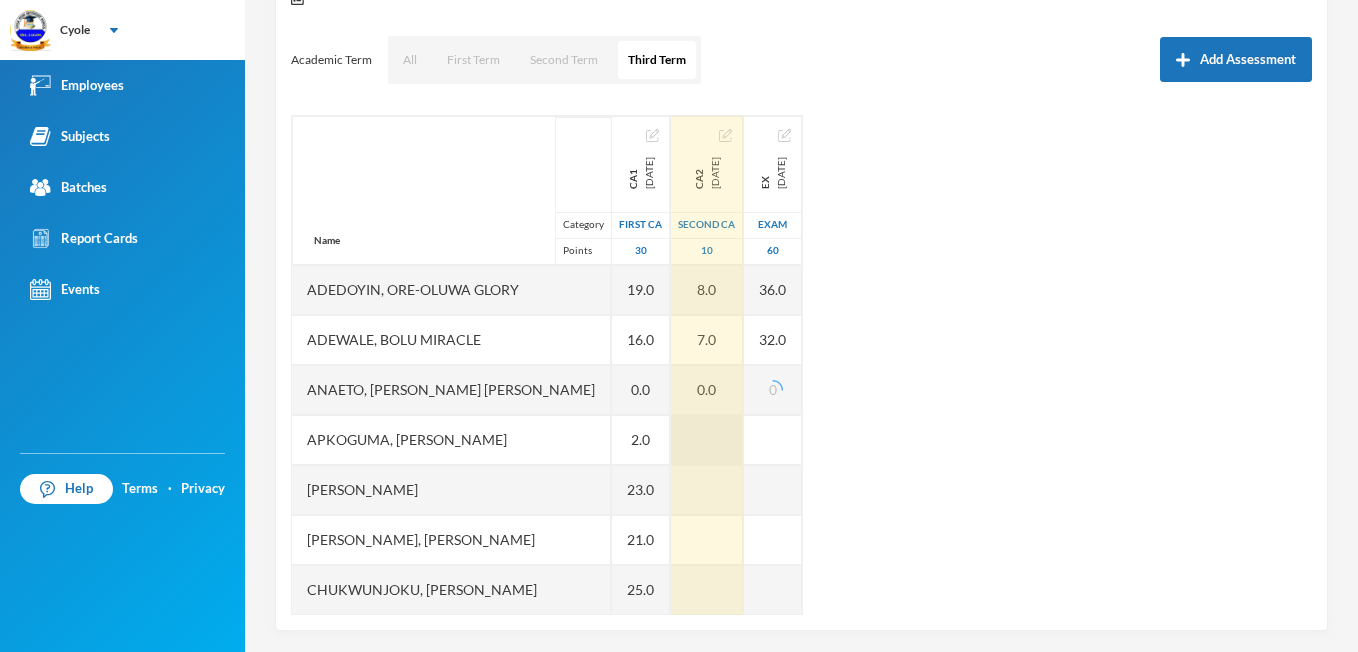 click at bounding box center (707, 440) 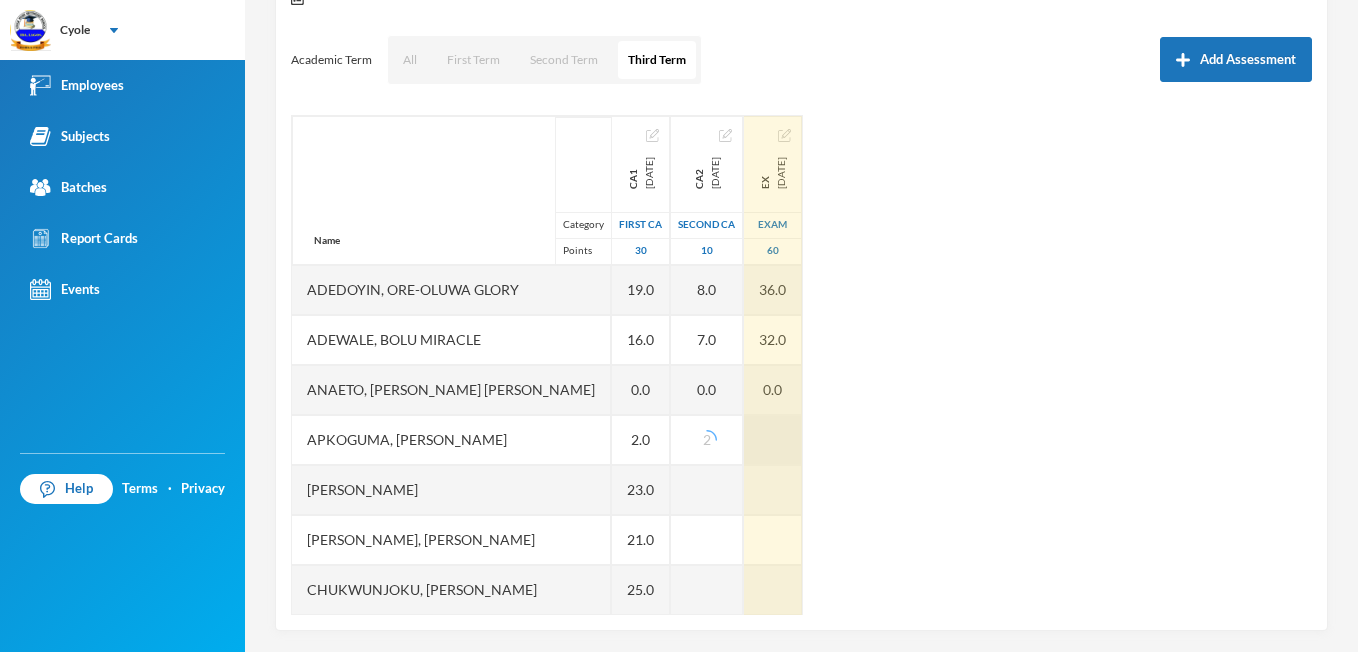 click at bounding box center (773, 440) 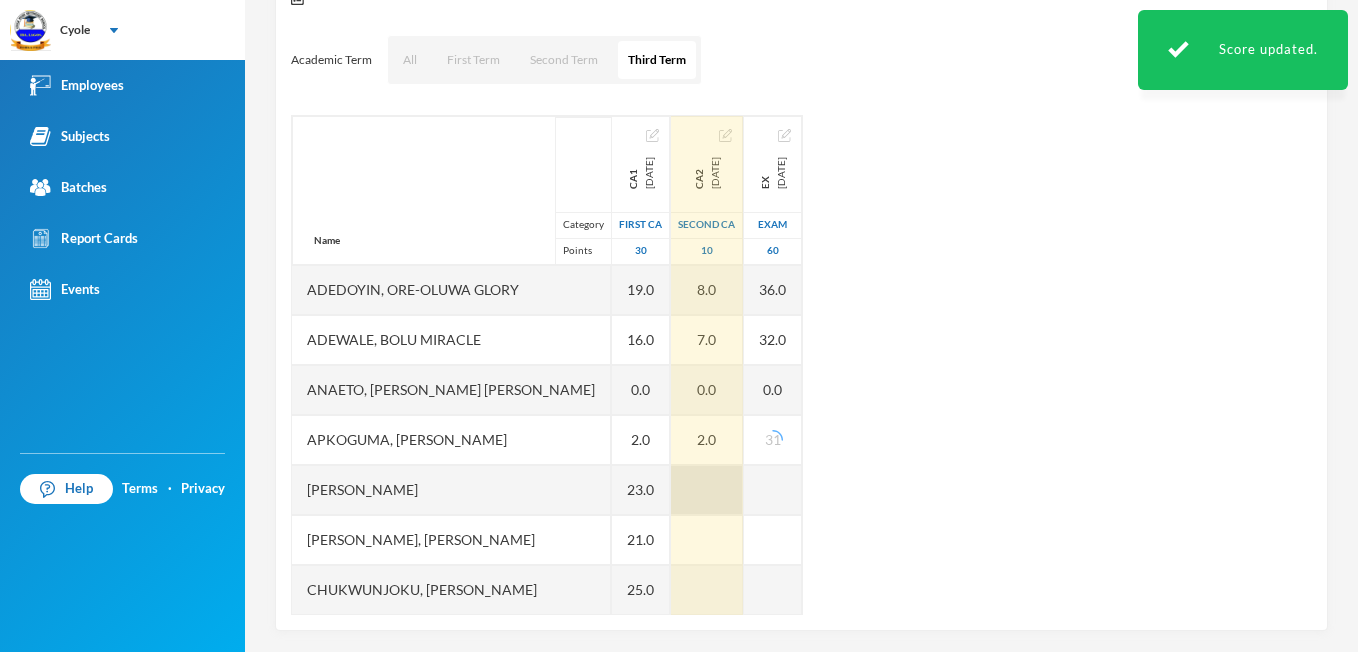 click at bounding box center (707, 490) 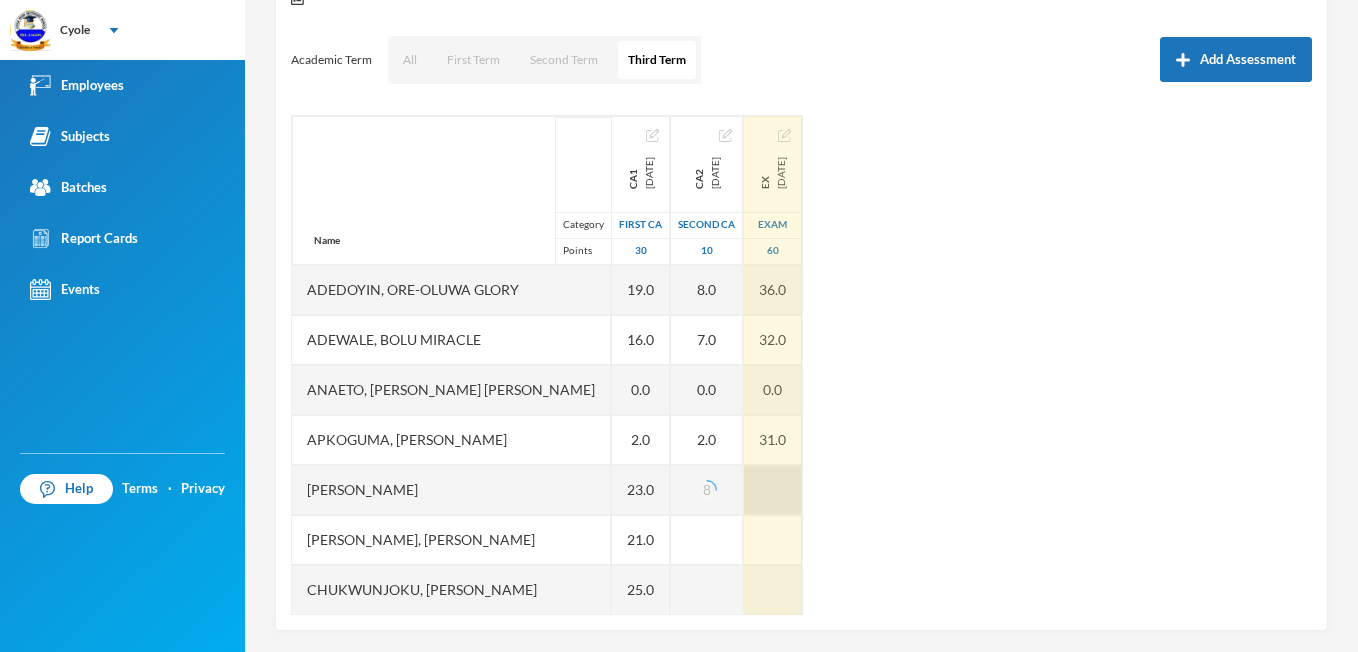 click at bounding box center [773, 490] 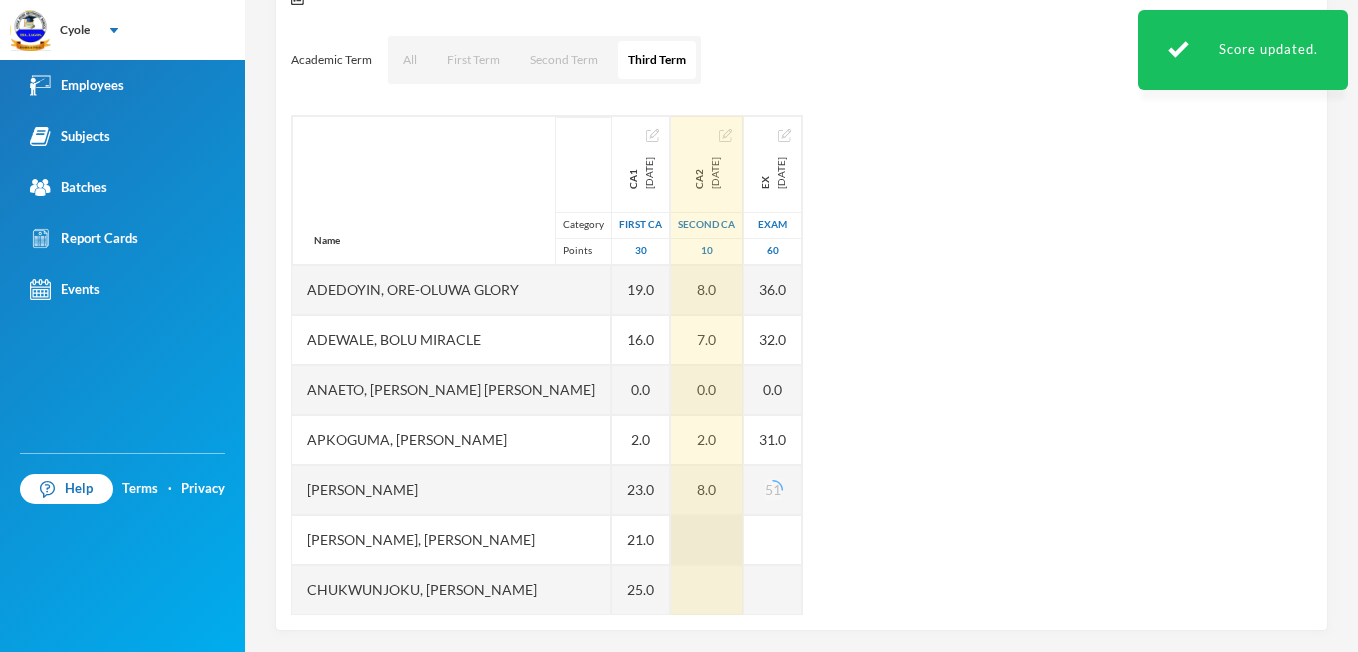 click at bounding box center [707, 540] 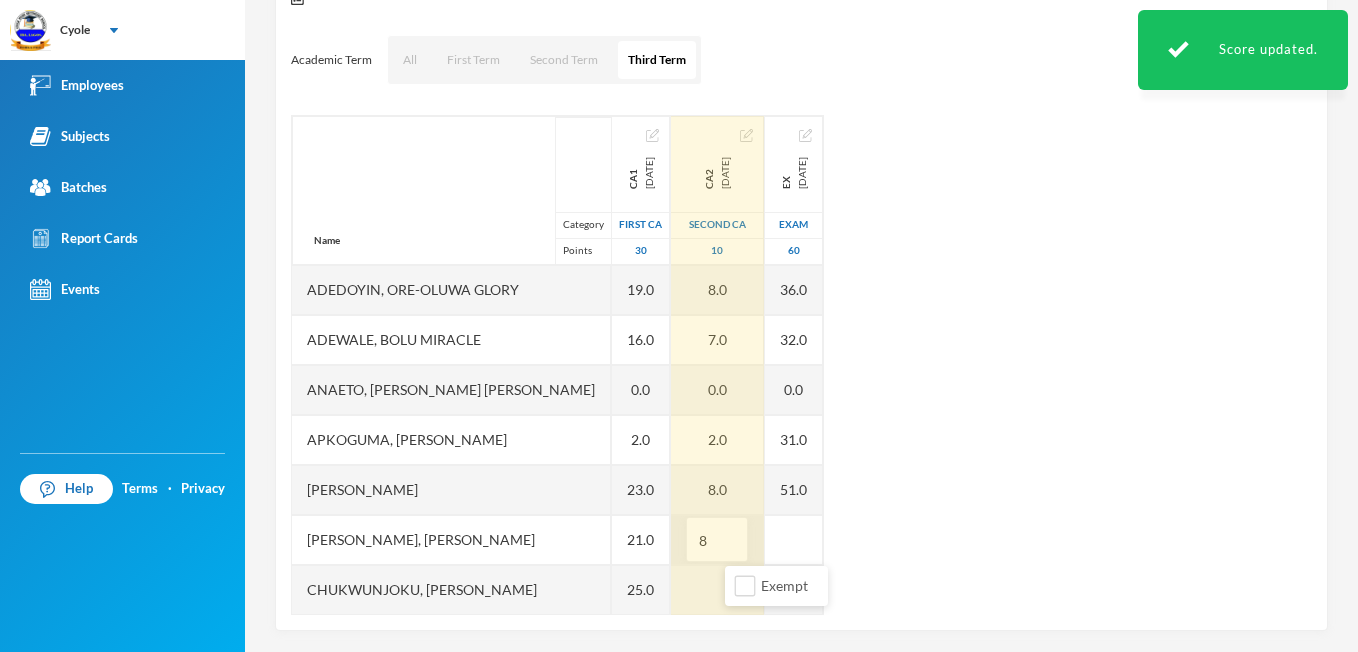 click on "8" at bounding box center (717, 540) 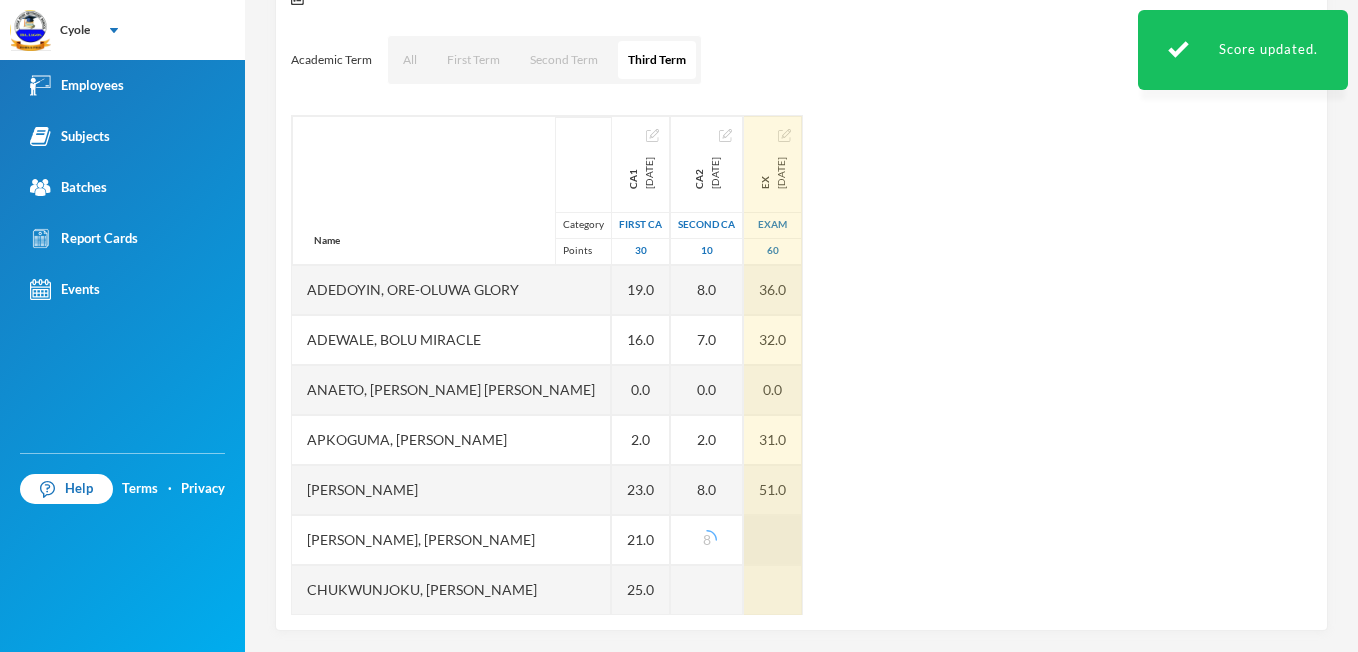 click at bounding box center [773, 540] 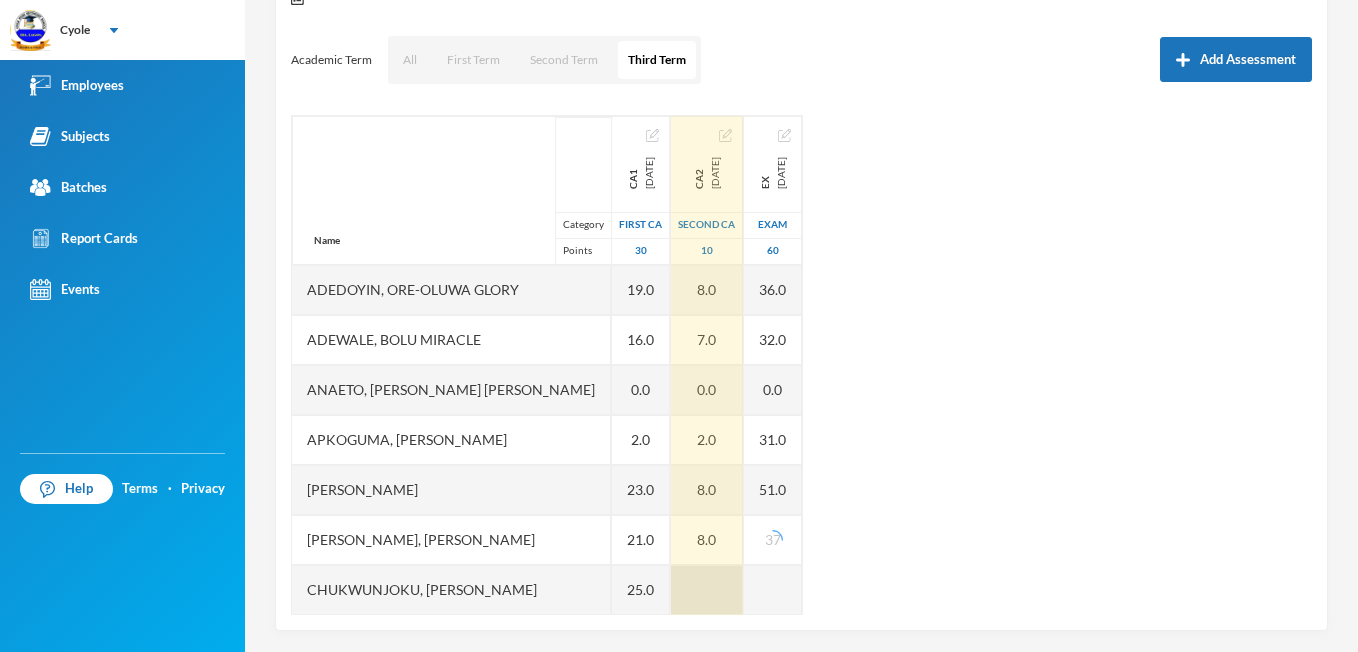 click at bounding box center [707, 590] 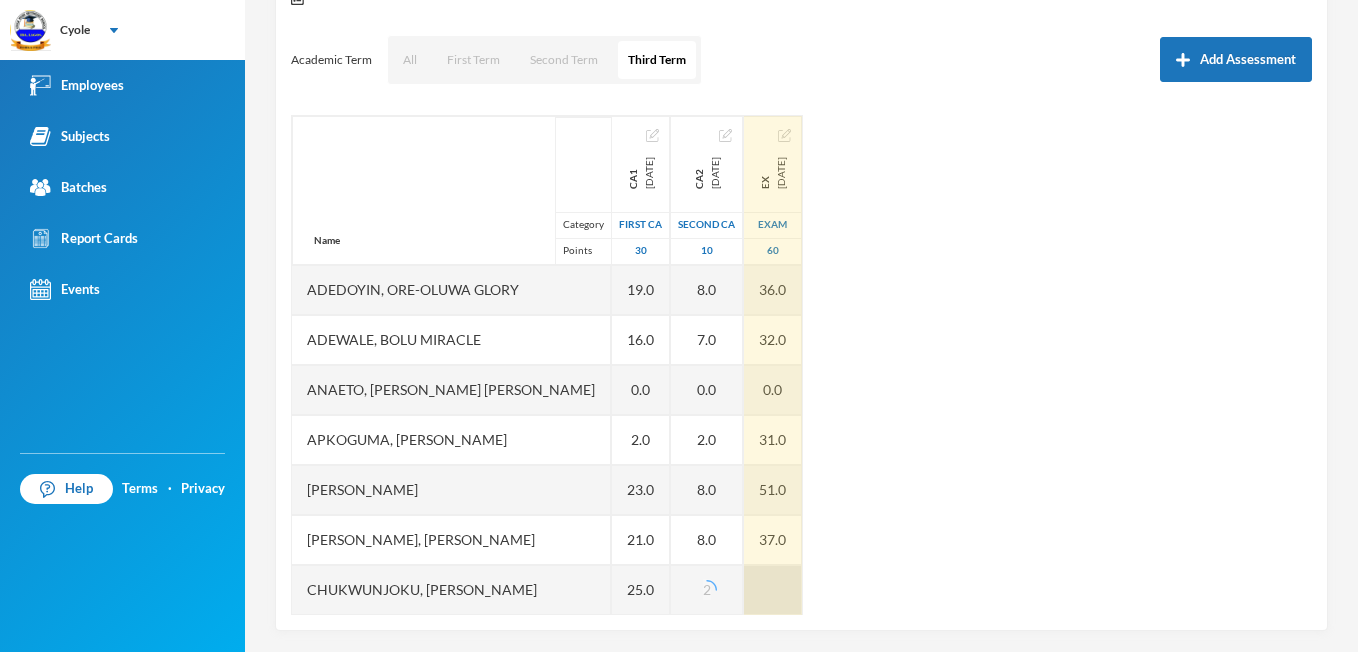 click at bounding box center [773, 590] 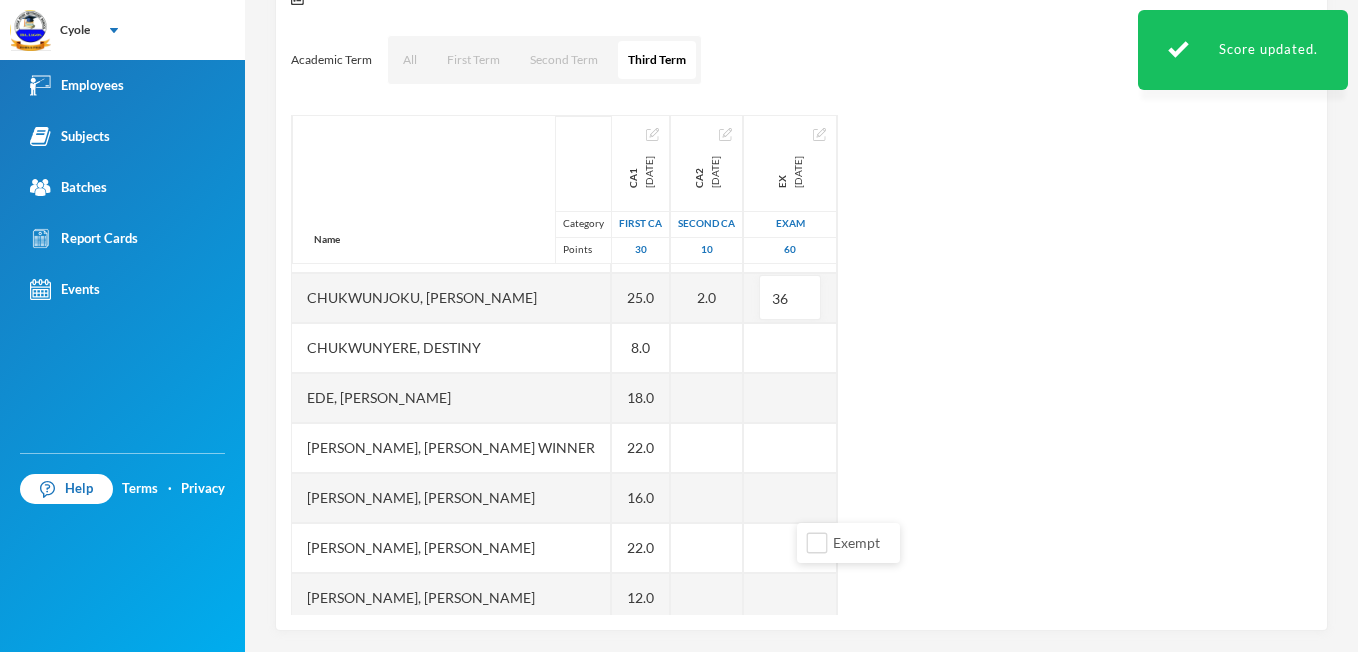scroll, scrollTop: 320, scrollLeft: 0, axis: vertical 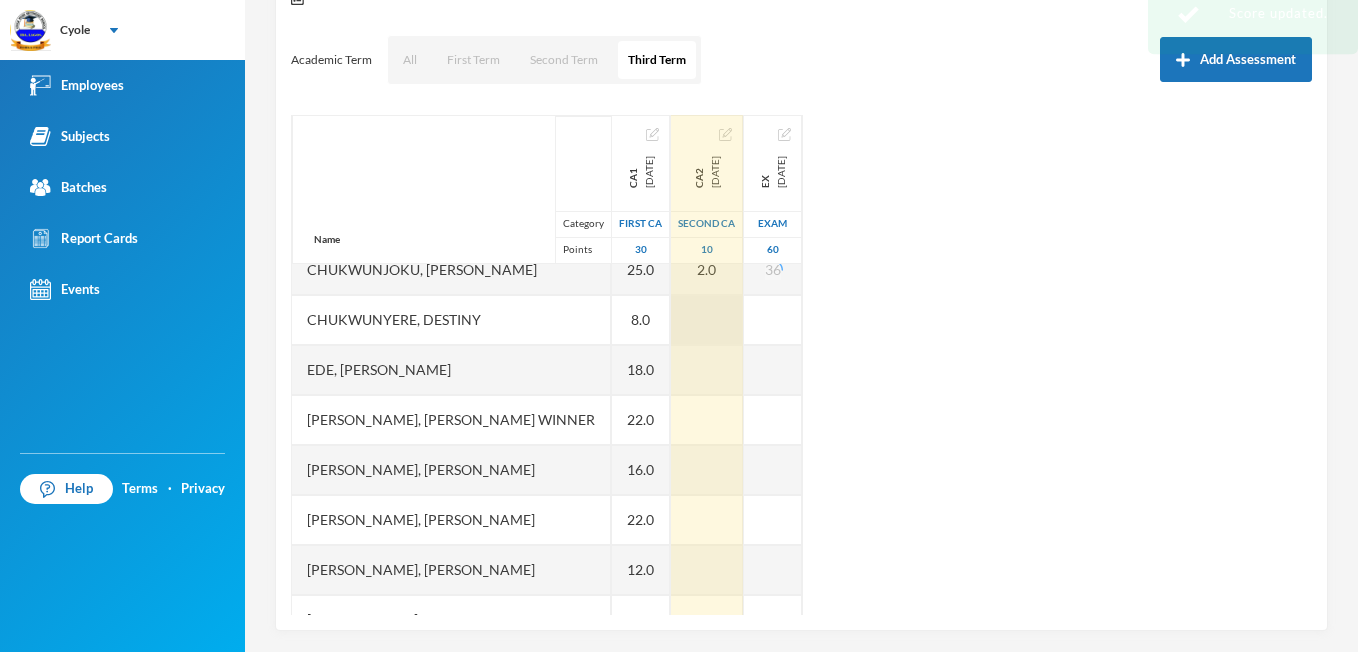 click at bounding box center (707, 320) 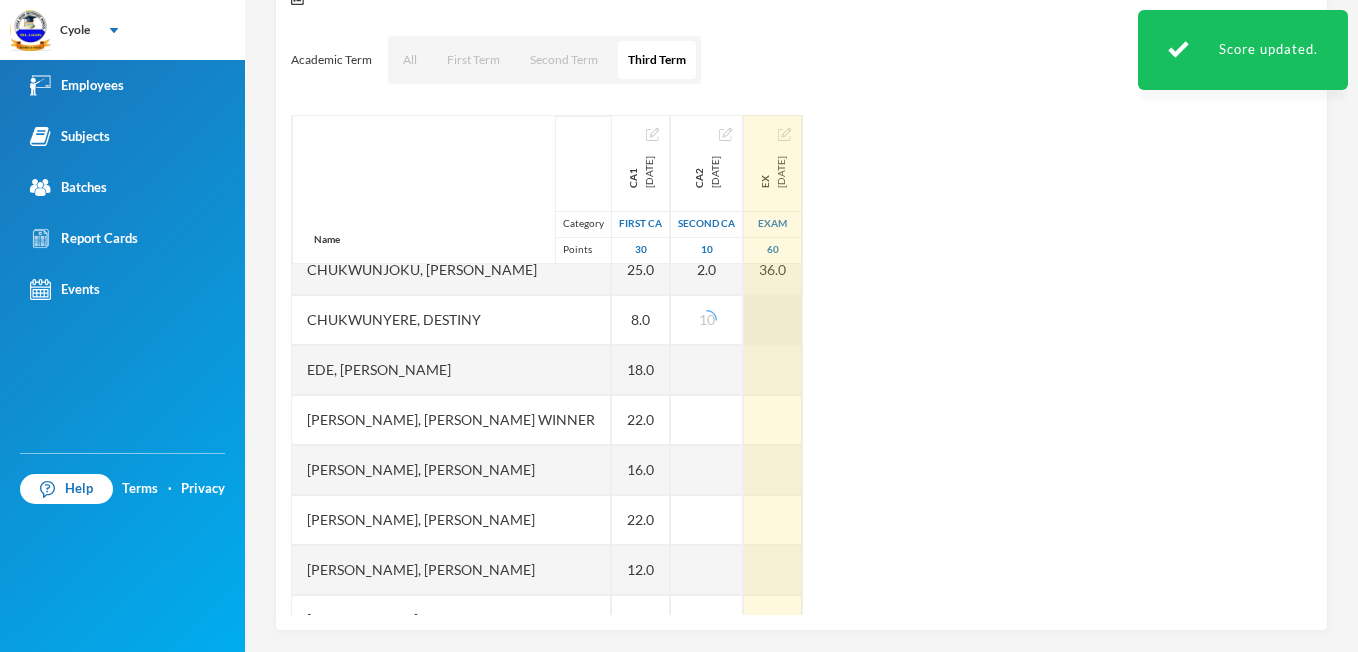 click at bounding box center [773, 320] 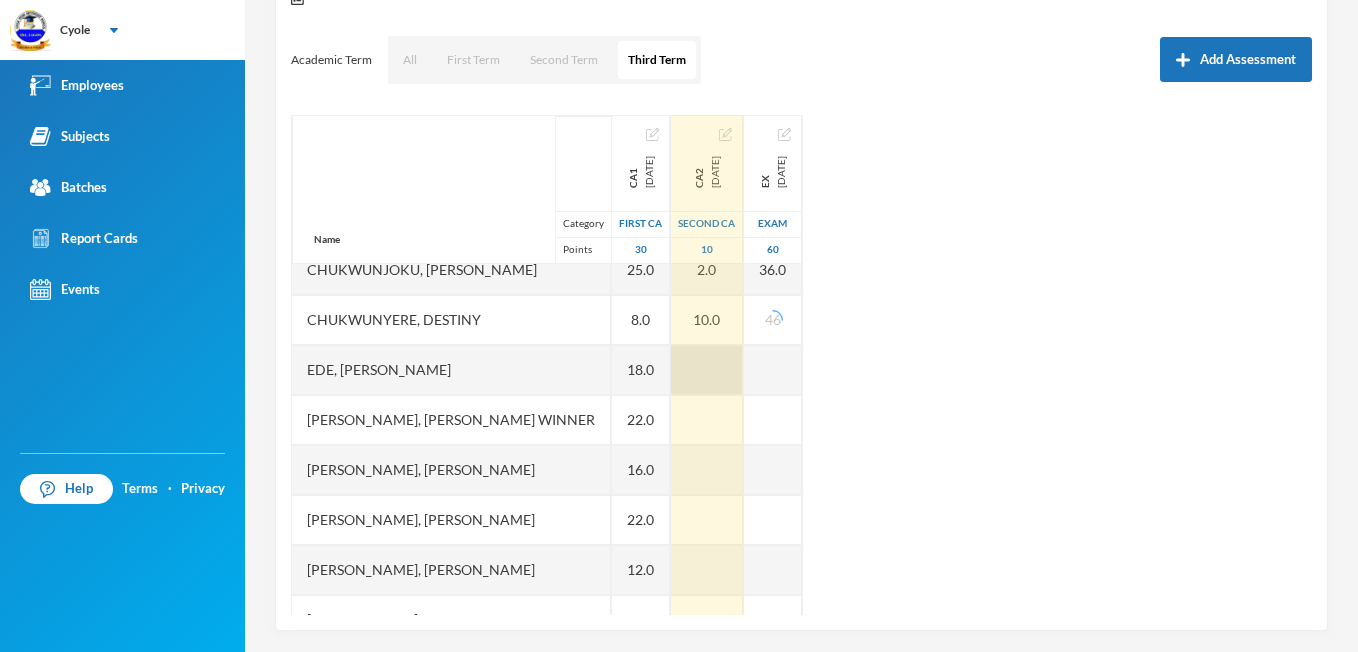 click at bounding box center (707, 370) 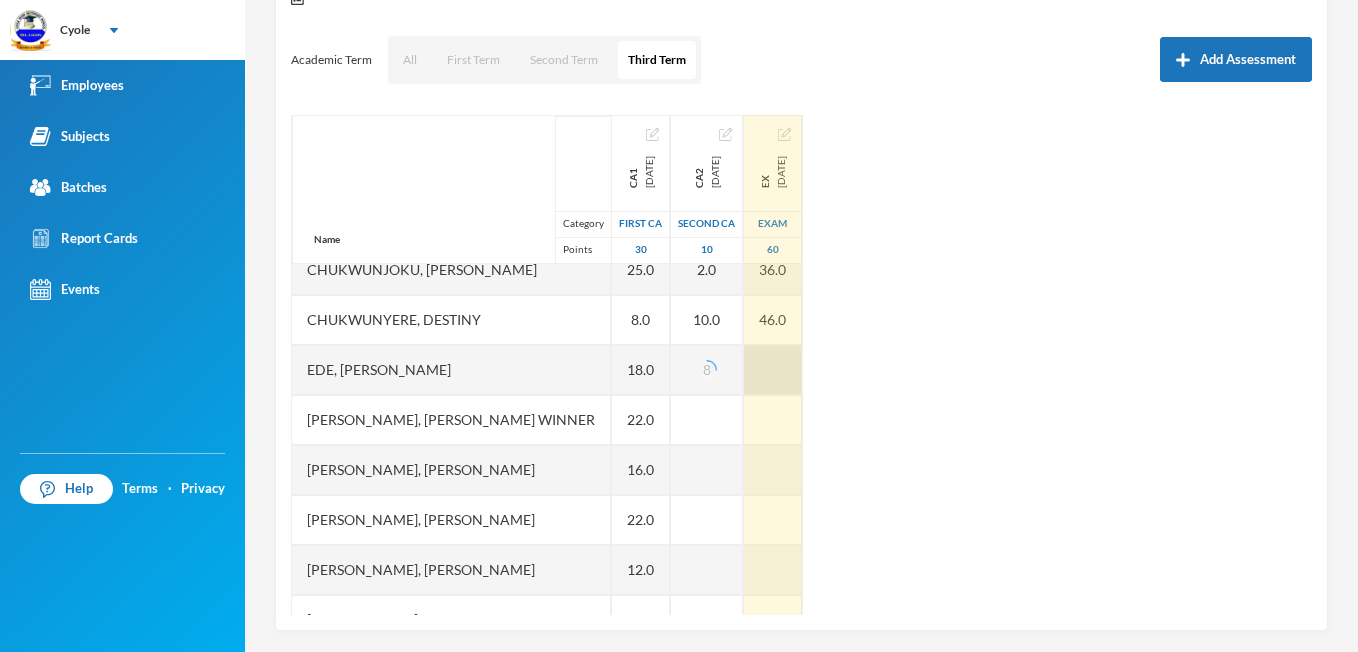 click at bounding box center (773, 370) 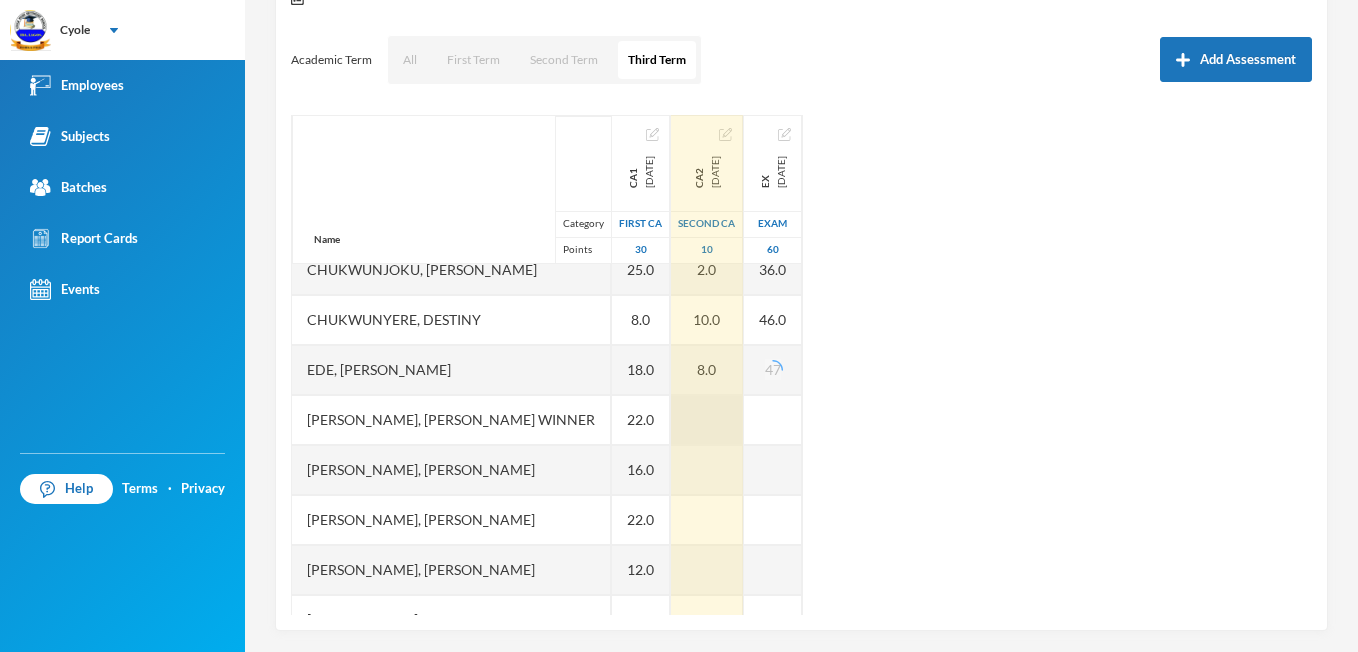 click at bounding box center [707, 420] 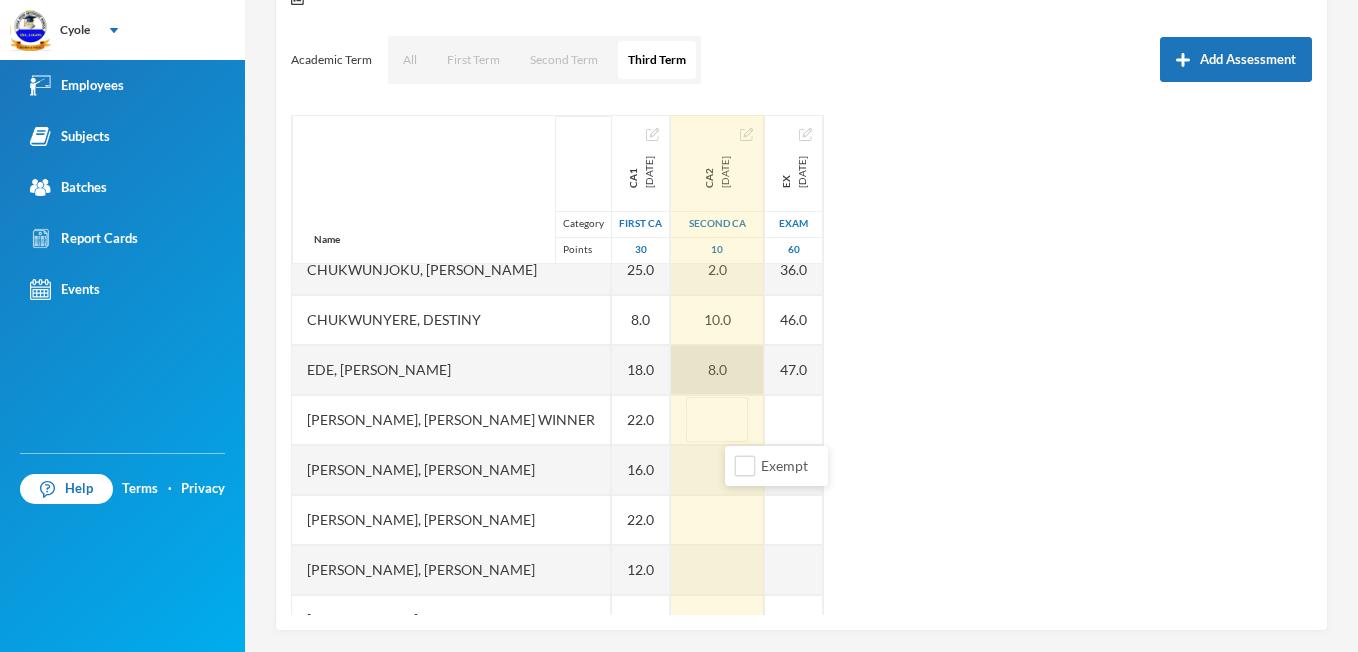 click on "8.0" at bounding box center [717, 370] 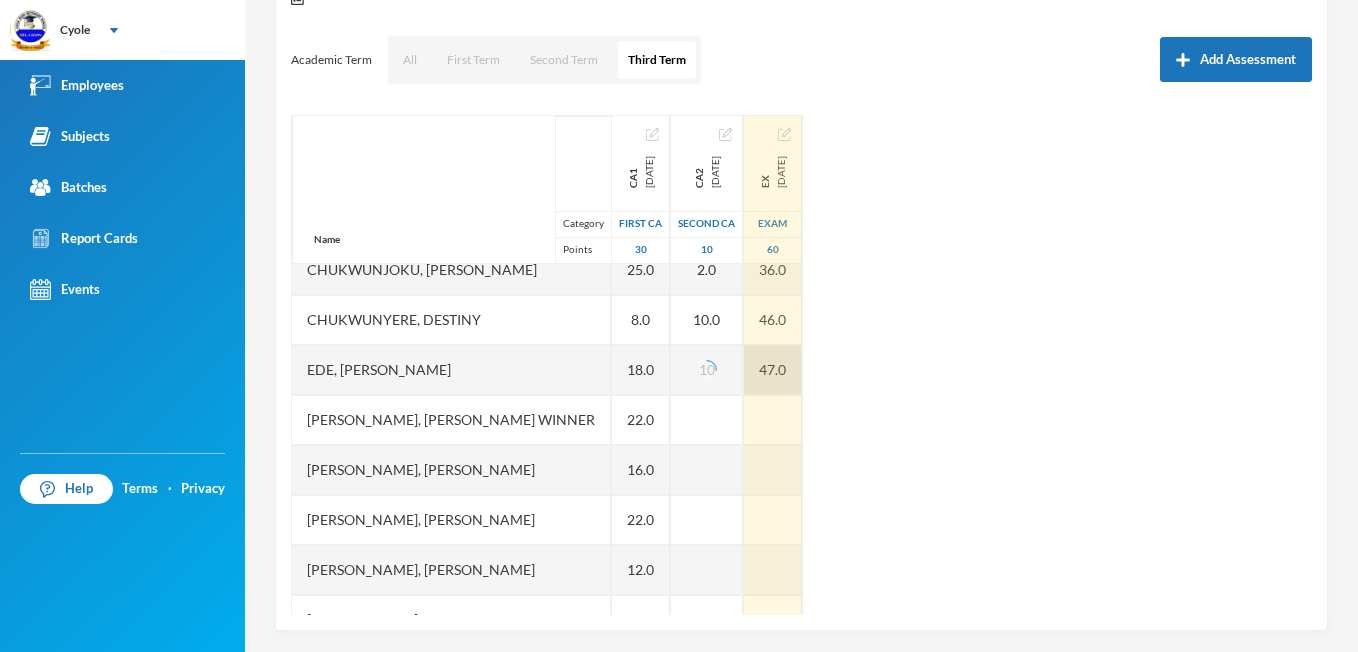 click on "47.0" at bounding box center (773, 370) 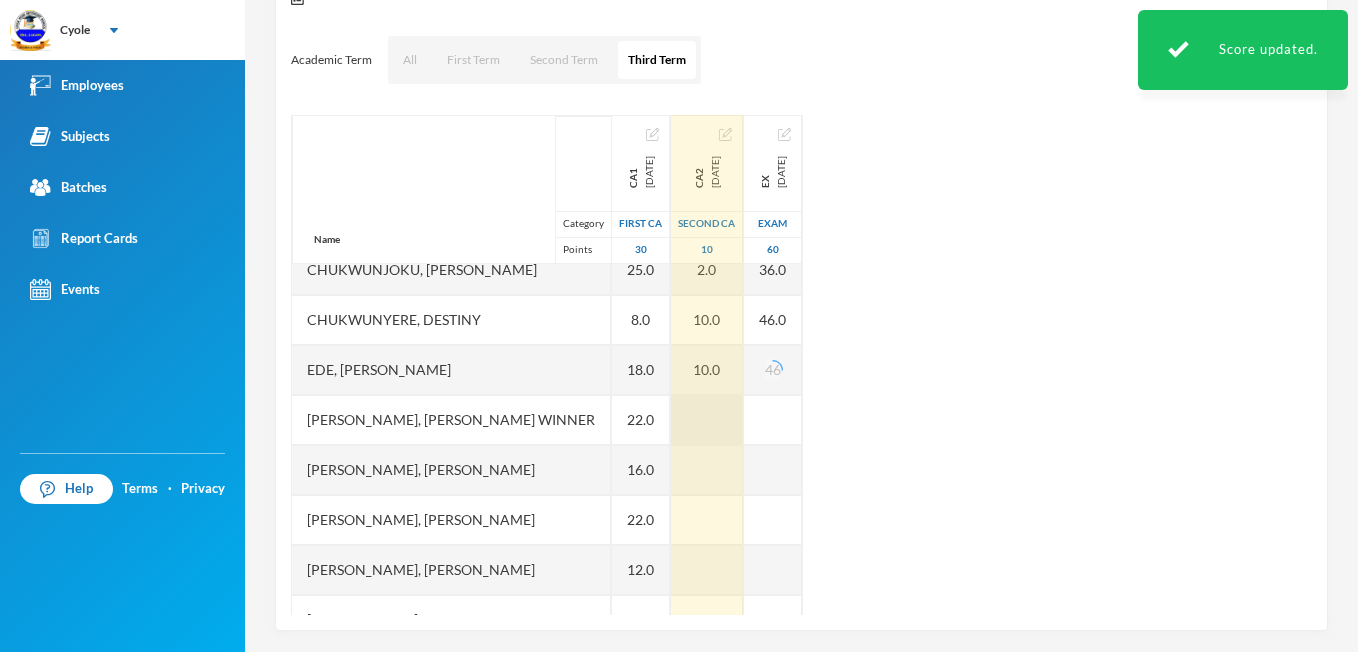 click at bounding box center (707, 420) 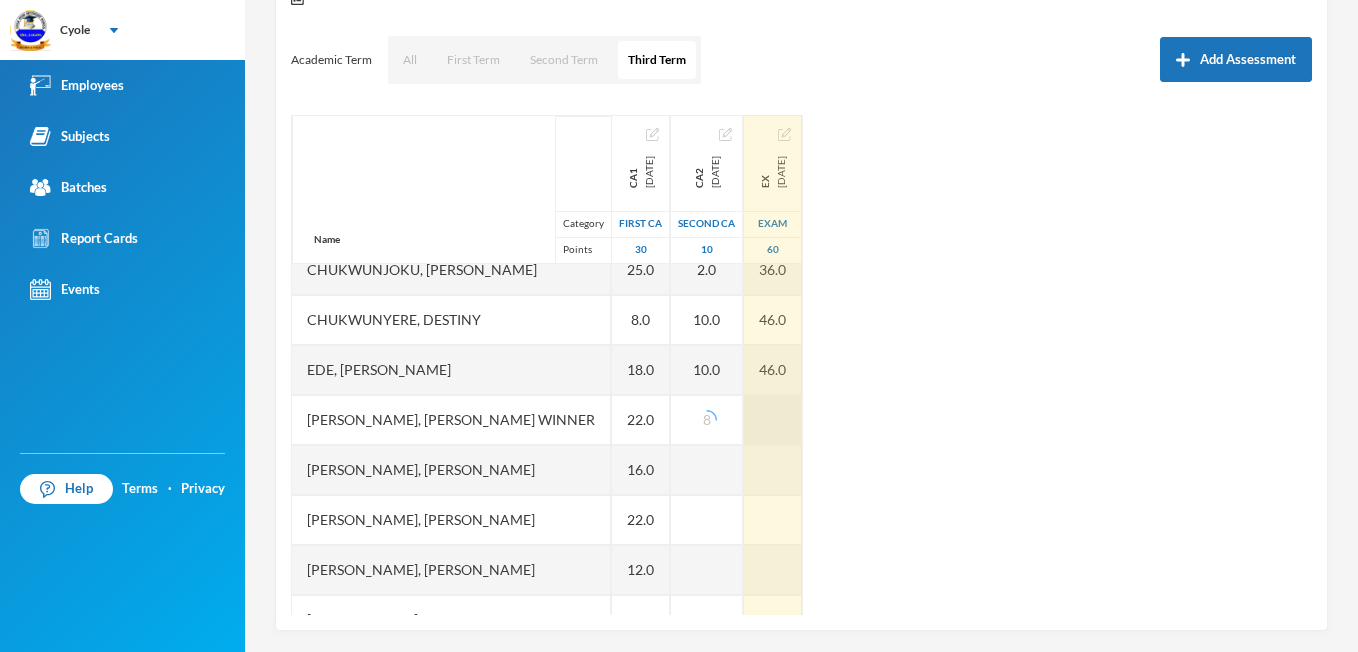click at bounding box center [773, 420] 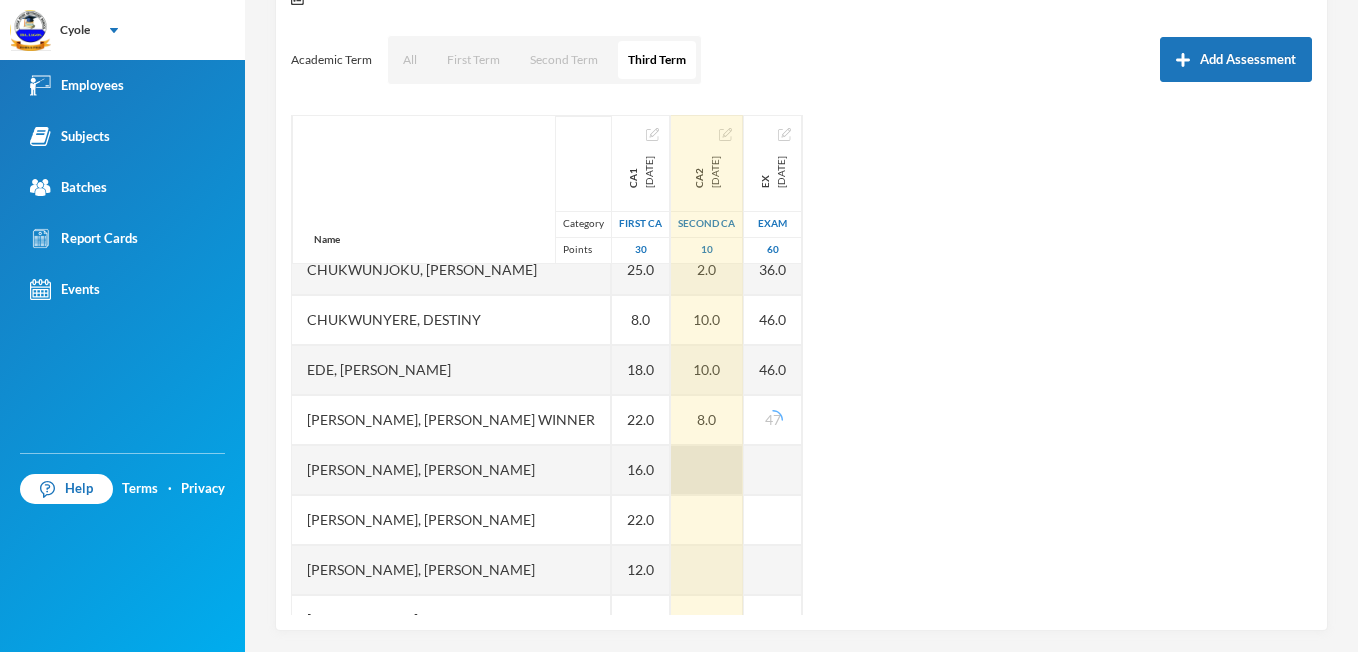 click at bounding box center (707, 470) 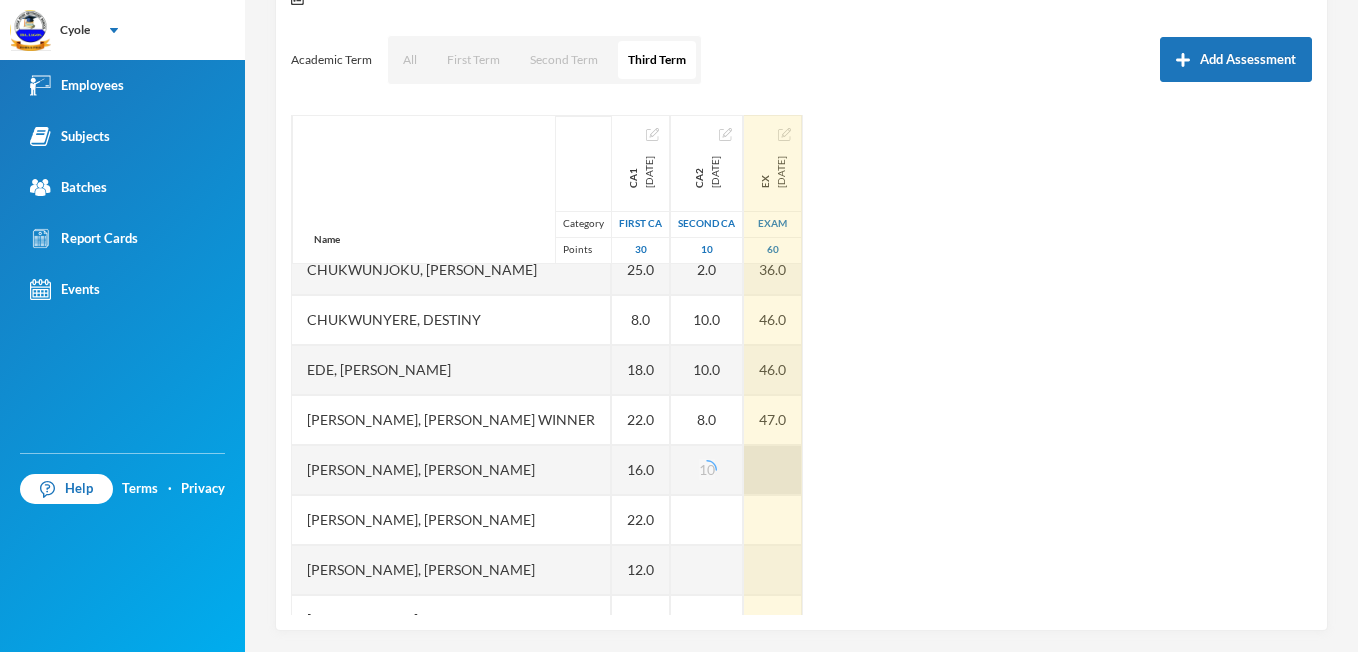 click at bounding box center (773, 470) 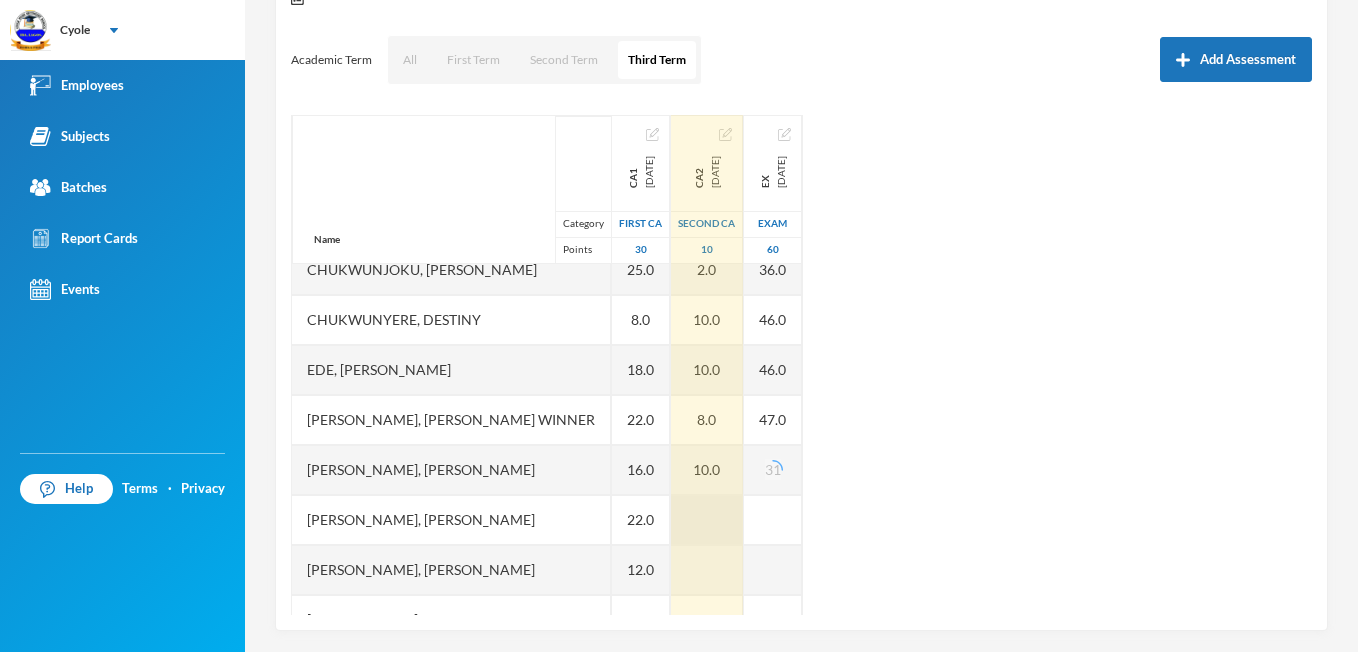 click at bounding box center [707, 520] 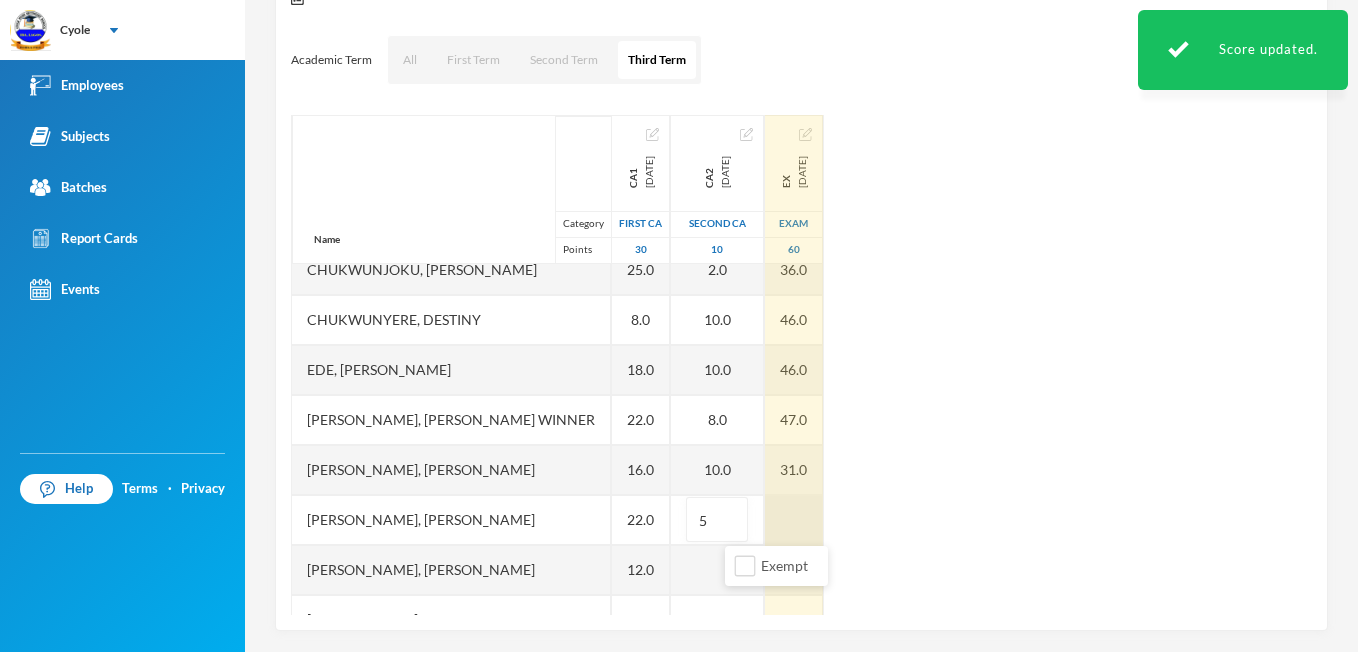 click at bounding box center (794, 520) 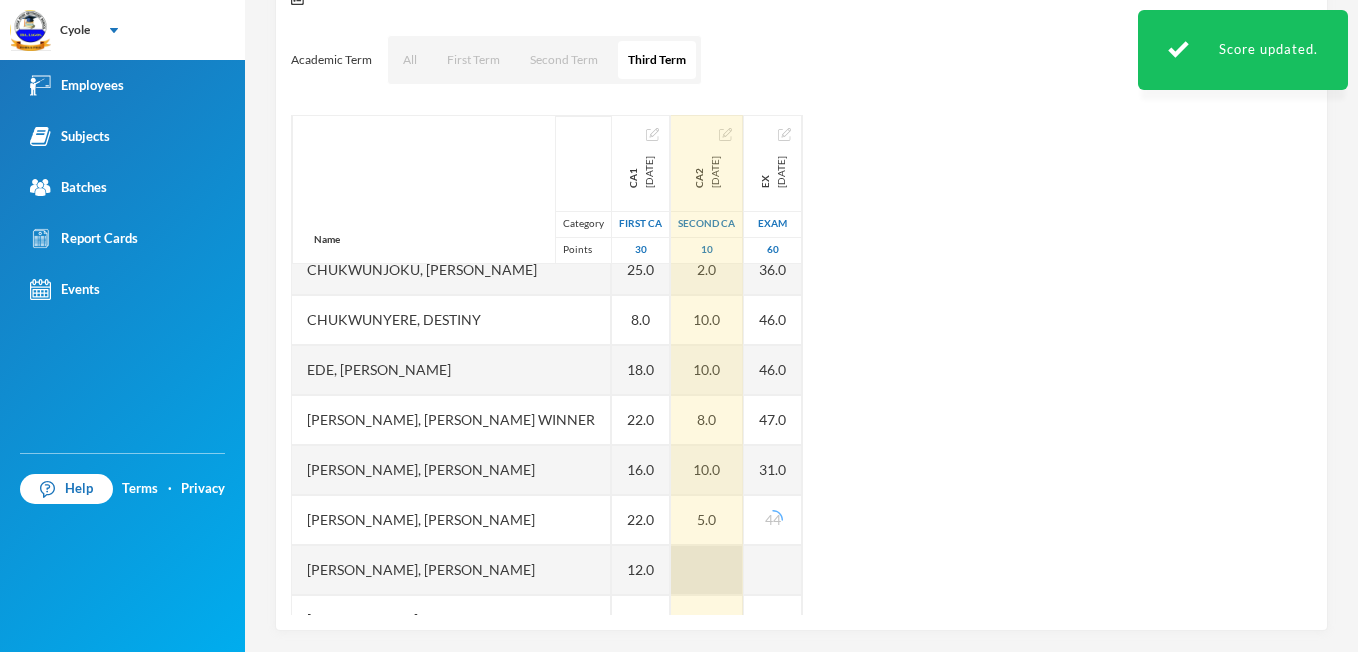 click at bounding box center (707, 570) 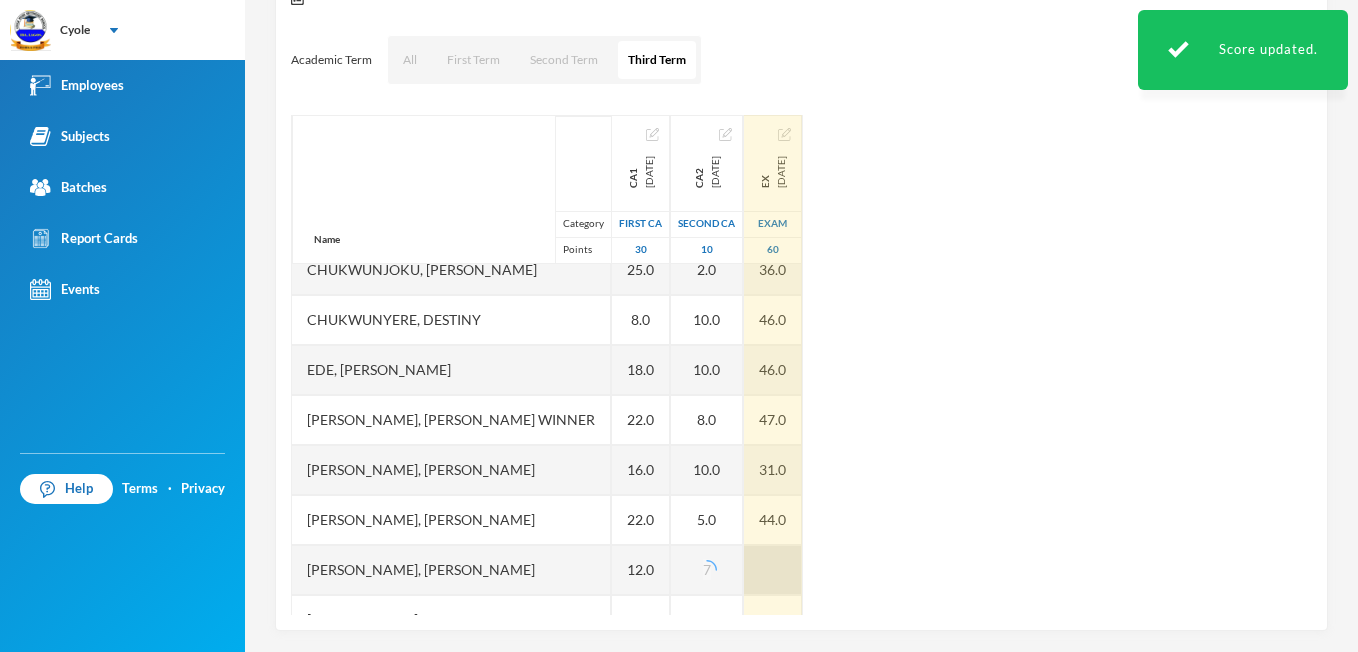 click at bounding box center [773, 570] 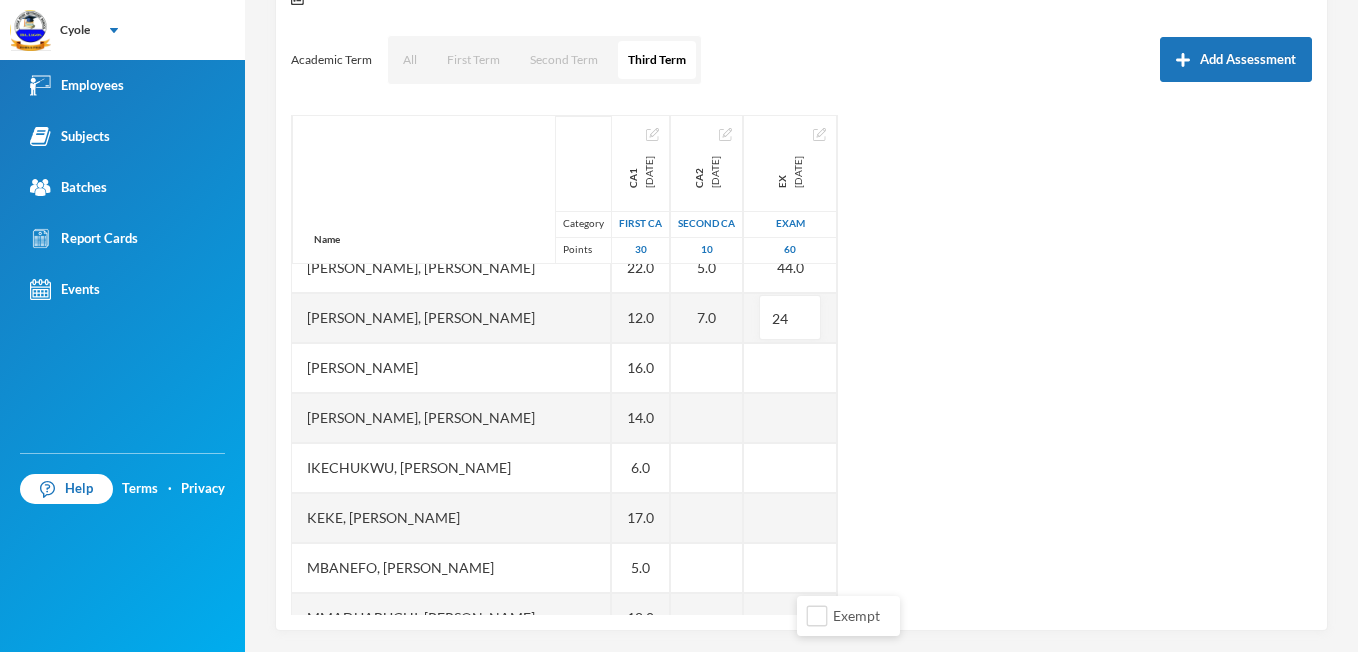 scroll, scrollTop: 600, scrollLeft: 0, axis: vertical 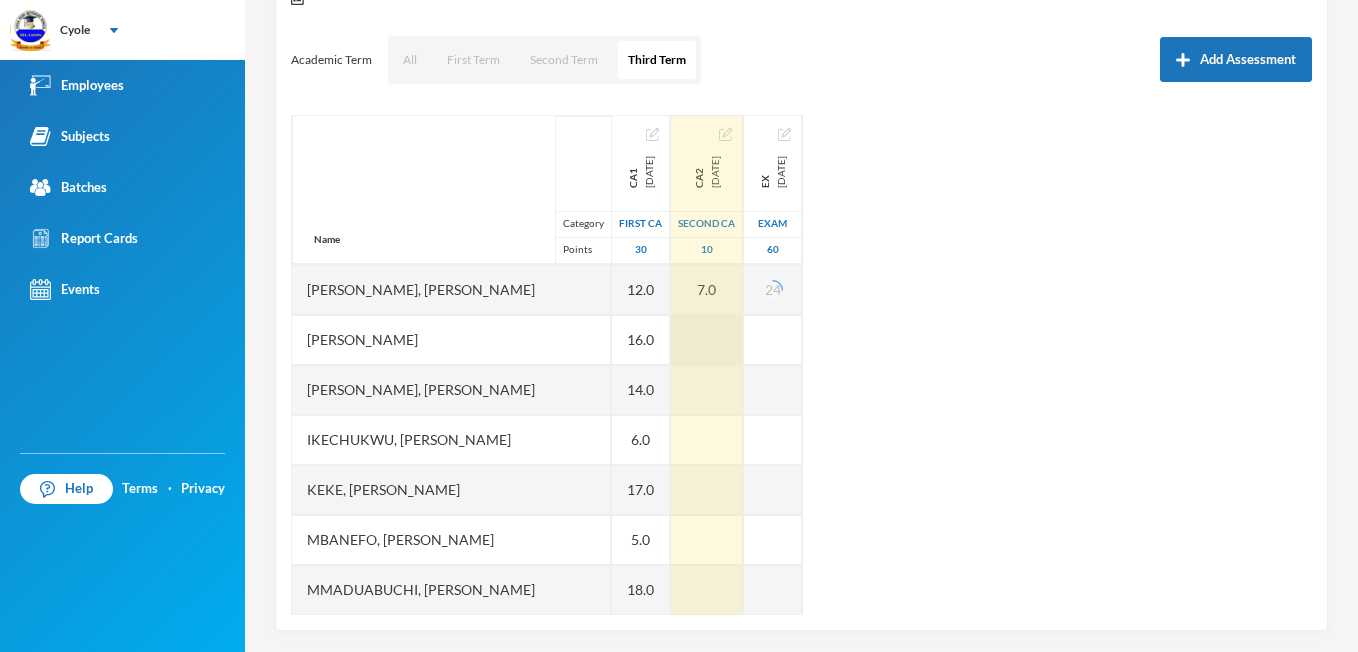 click at bounding box center [707, 340] 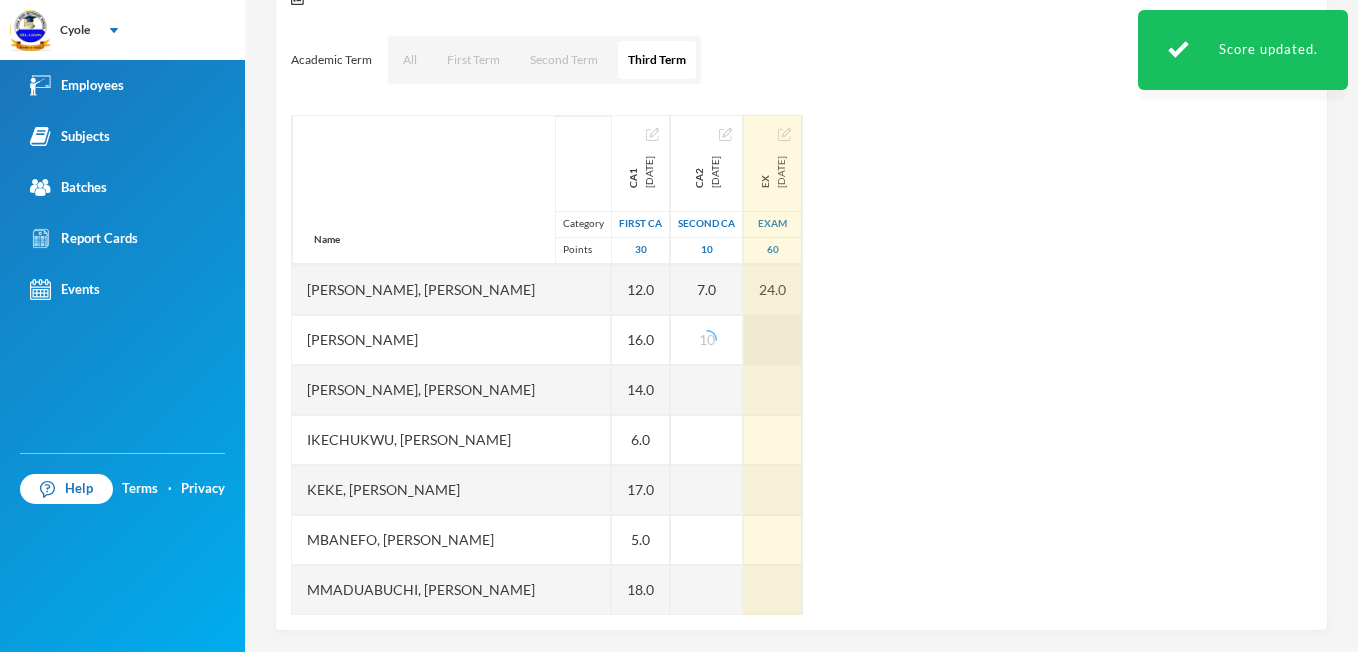 click at bounding box center (773, 340) 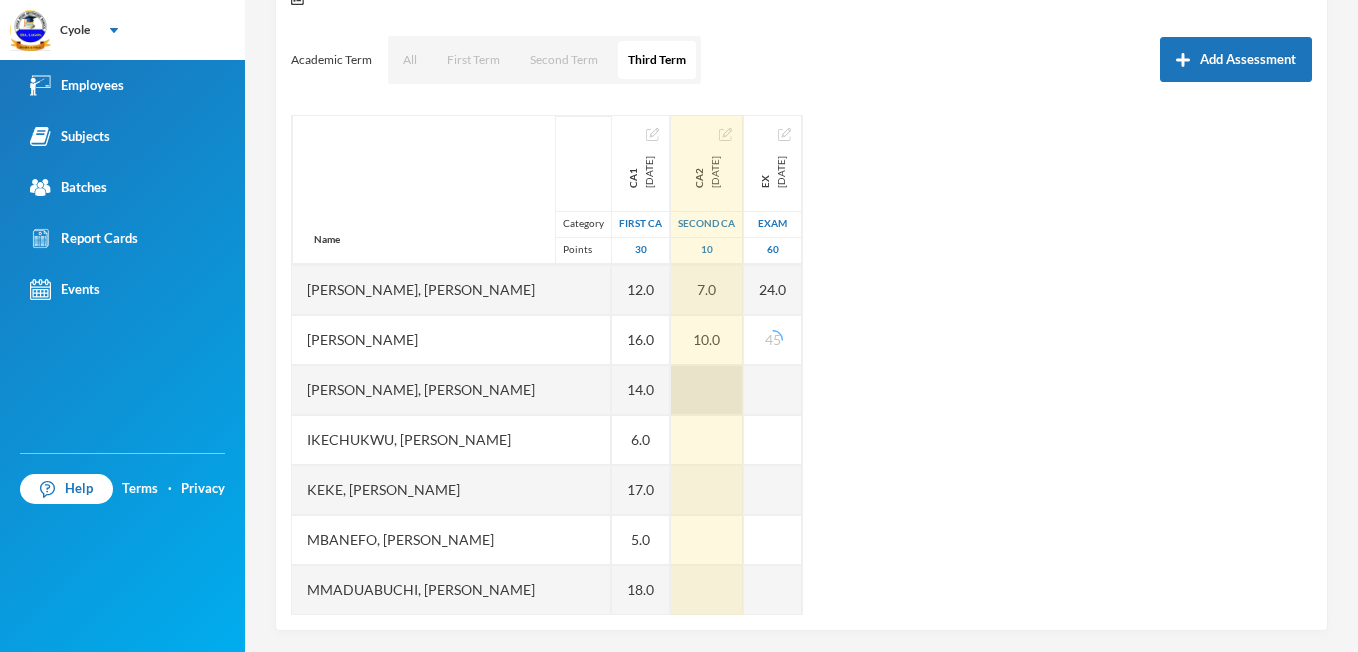 click at bounding box center [707, 390] 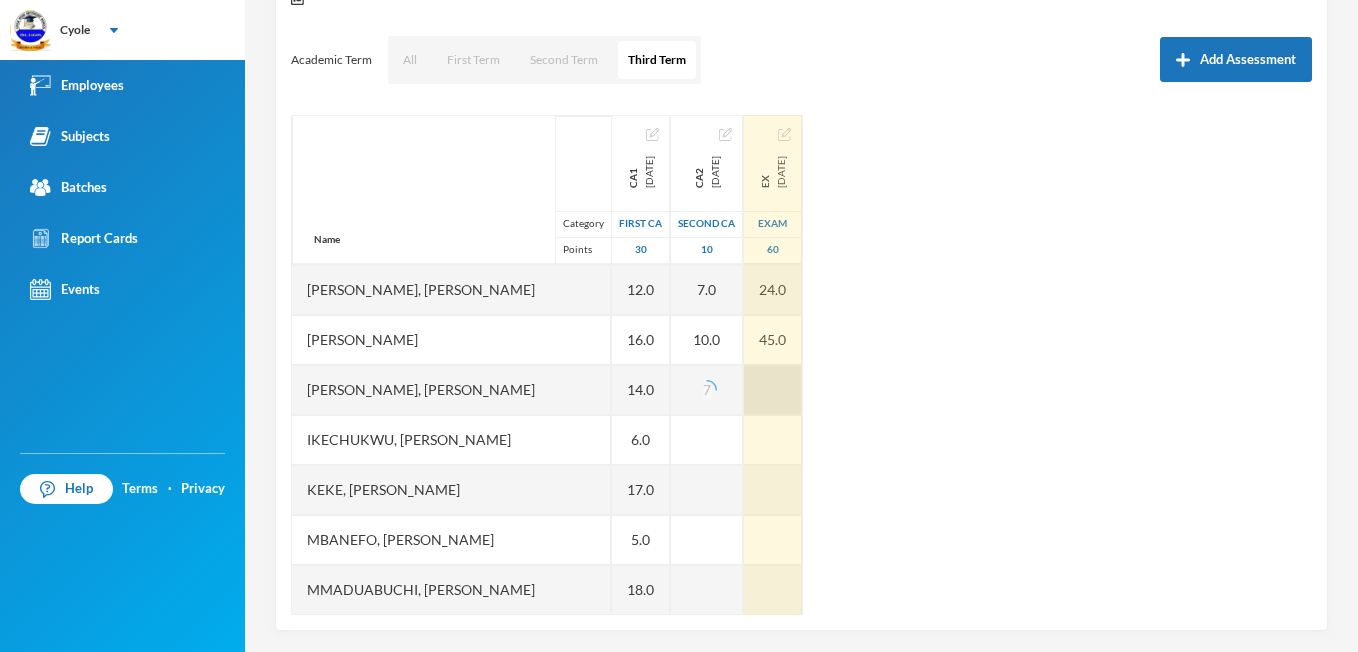 click at bounding box center [773, 390] 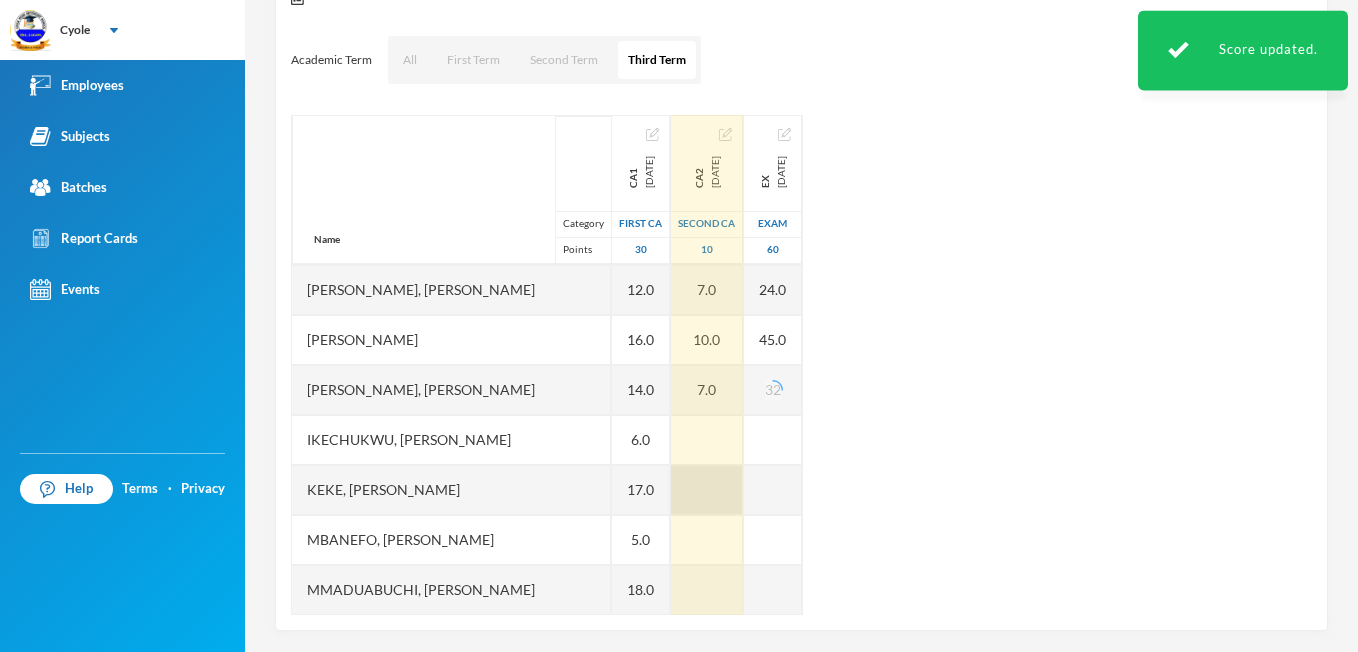 click at bounding box center [707, 440] 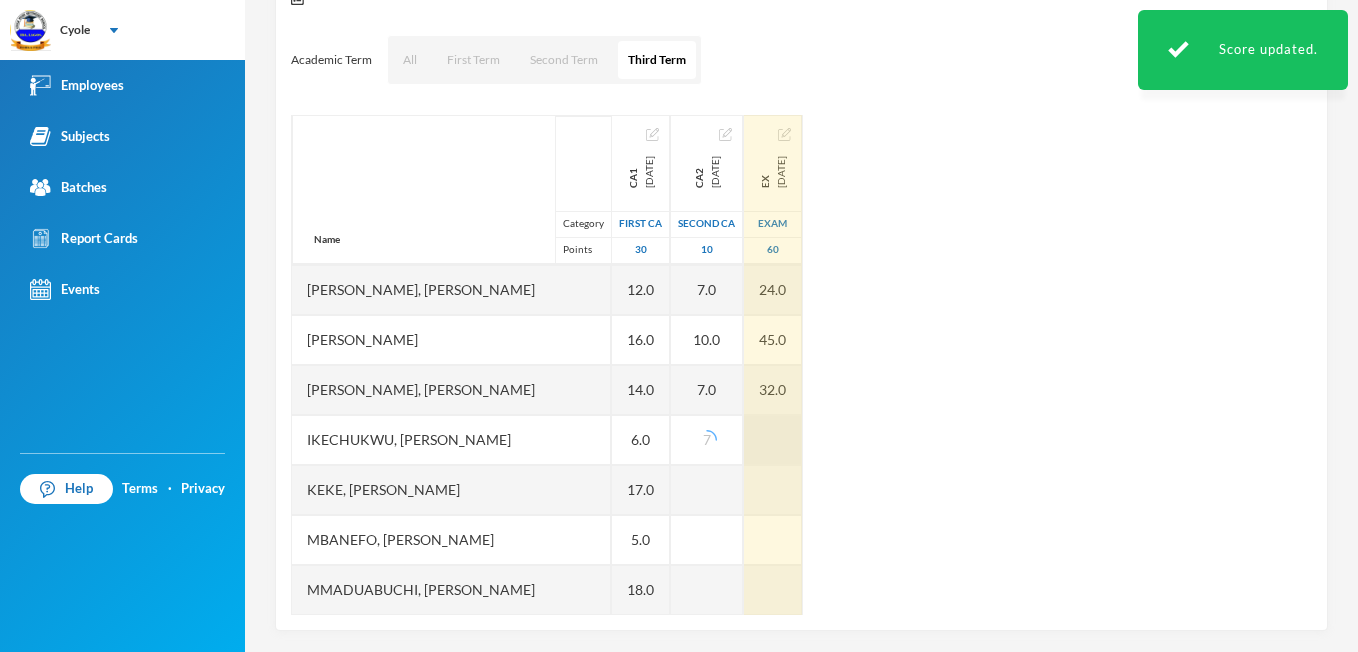 click at bounding box center (773, 440) 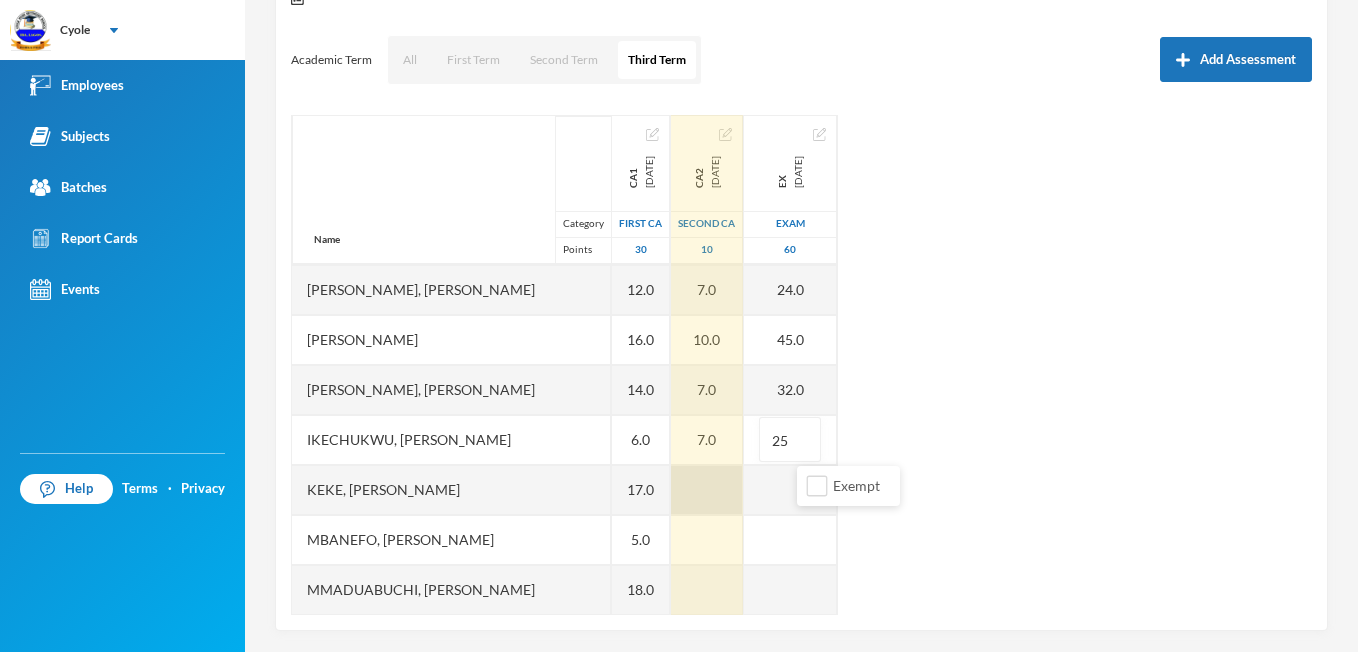 click at bounding box center (707, 490) 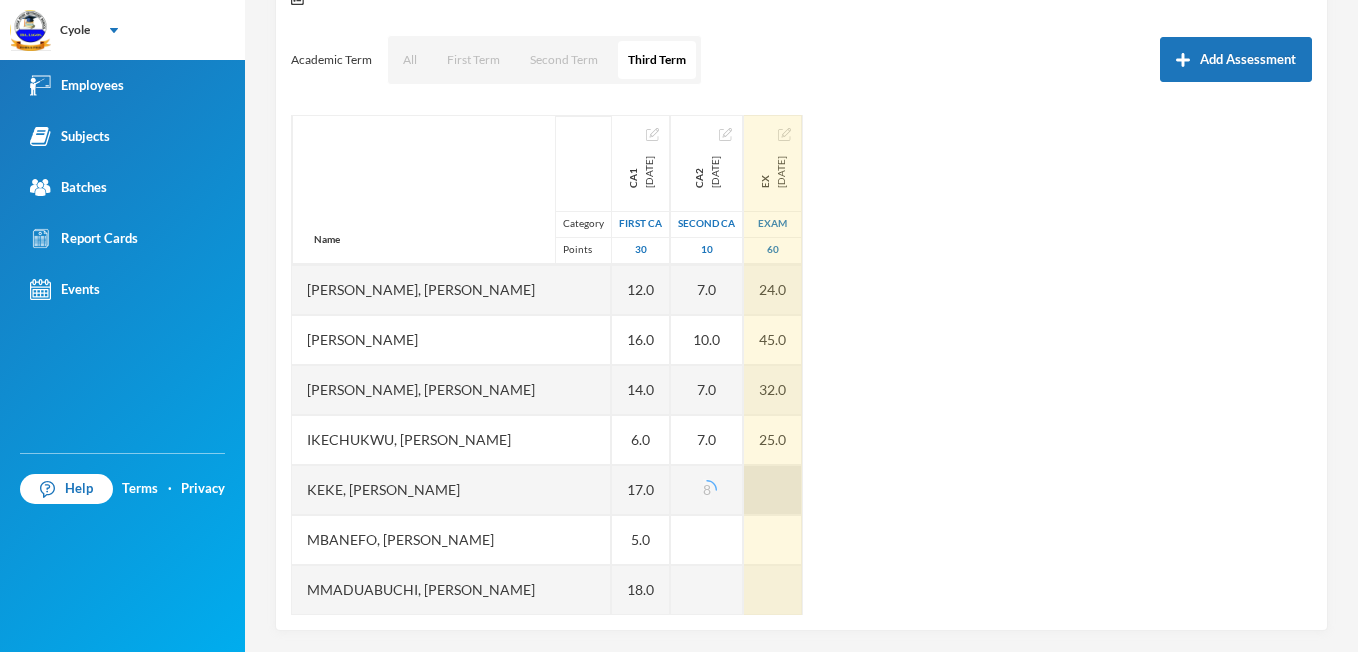 click at bounding box center (773, 490) 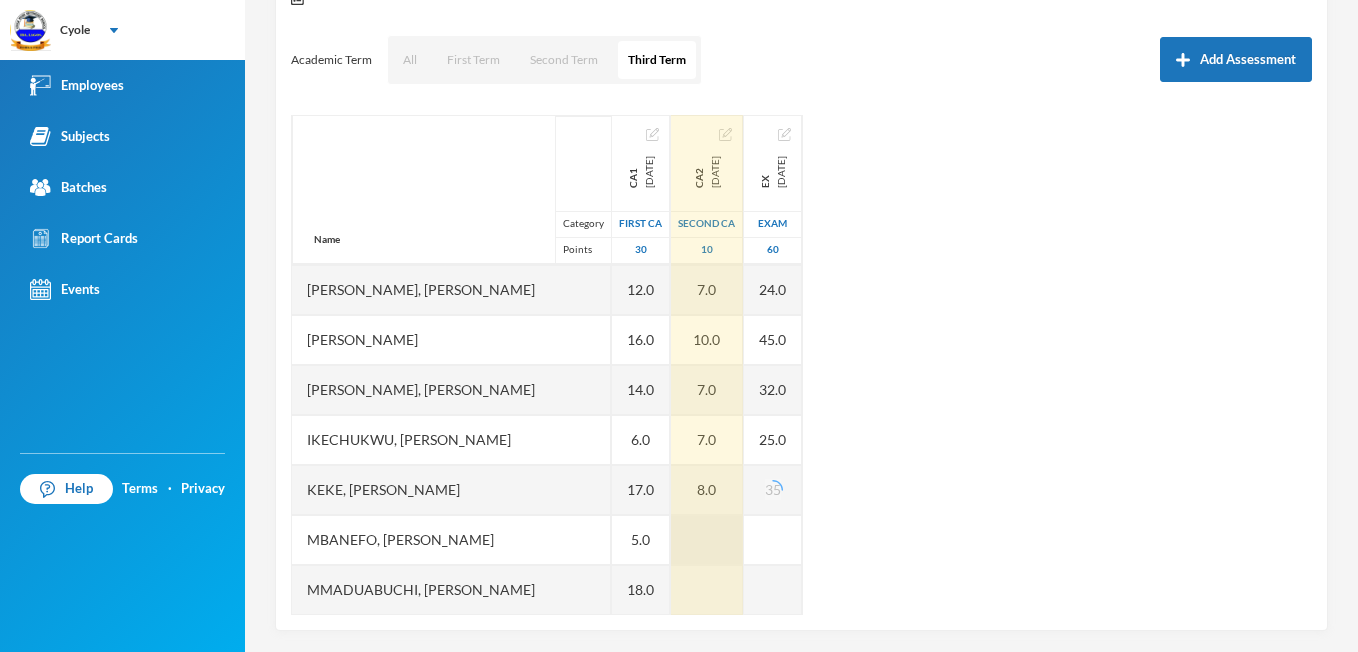 click at bounding box center (707, 540) 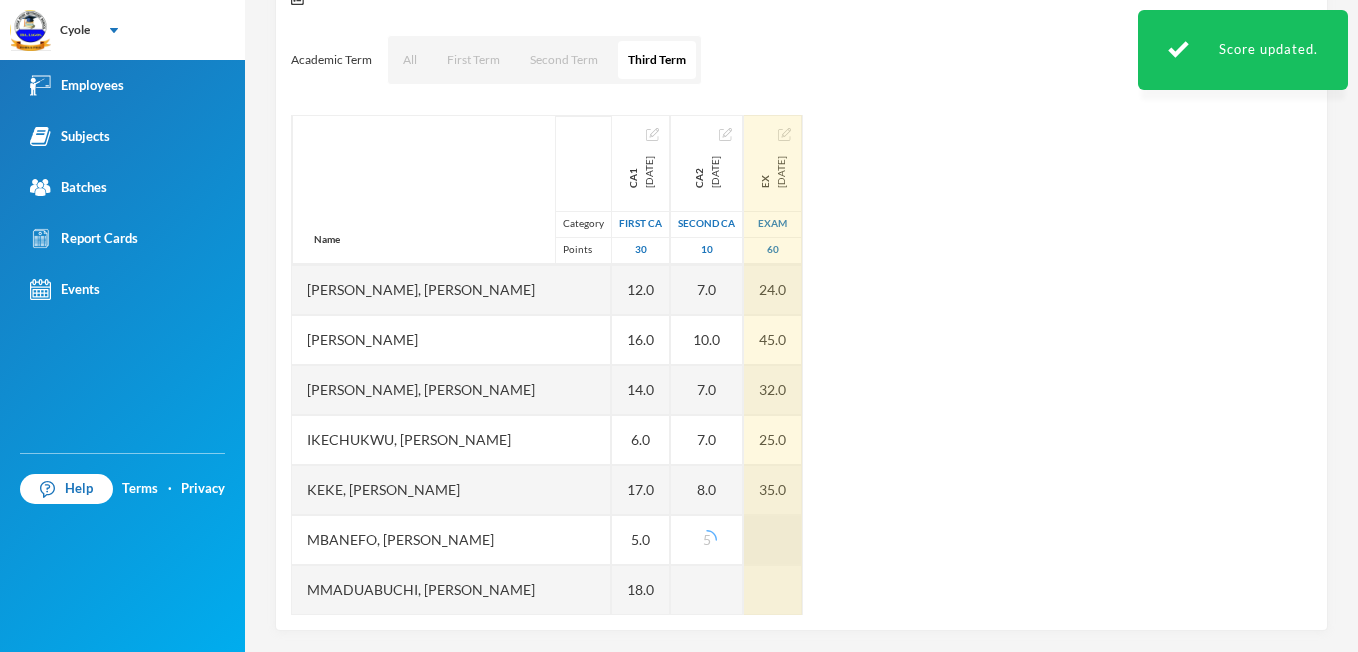 click at bounding box center [773, 540] 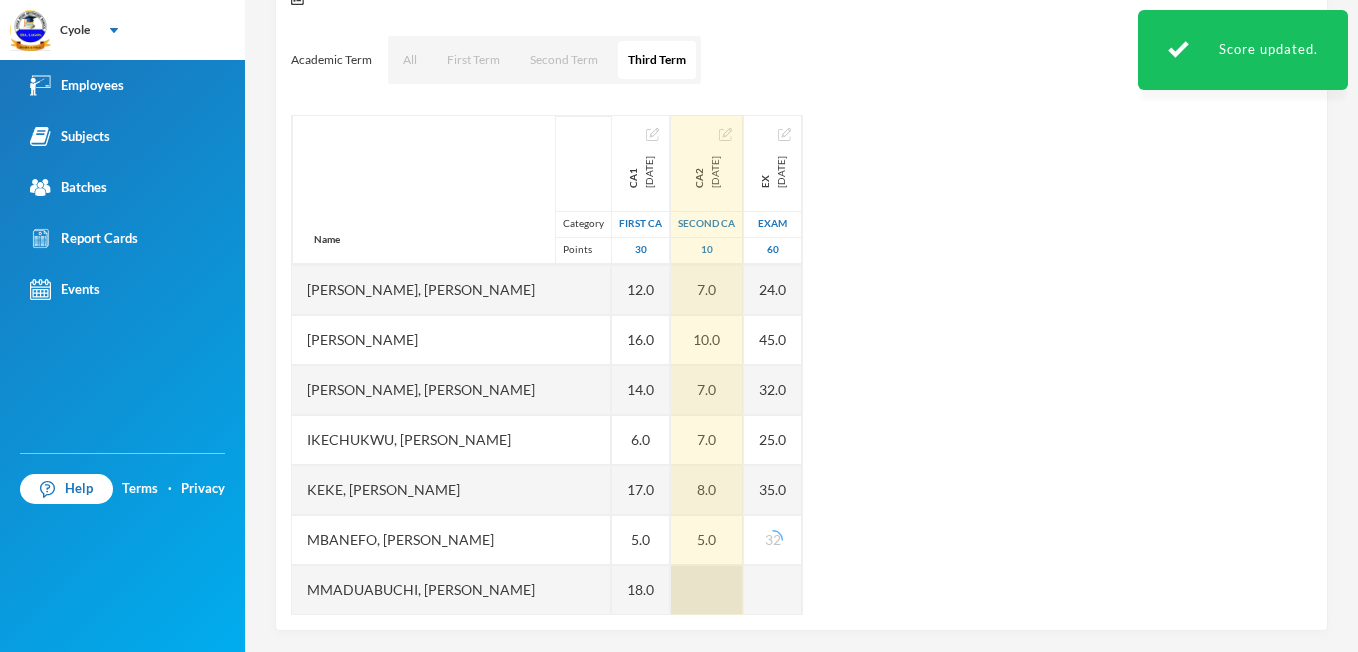 click at bounding box center (707, 590) 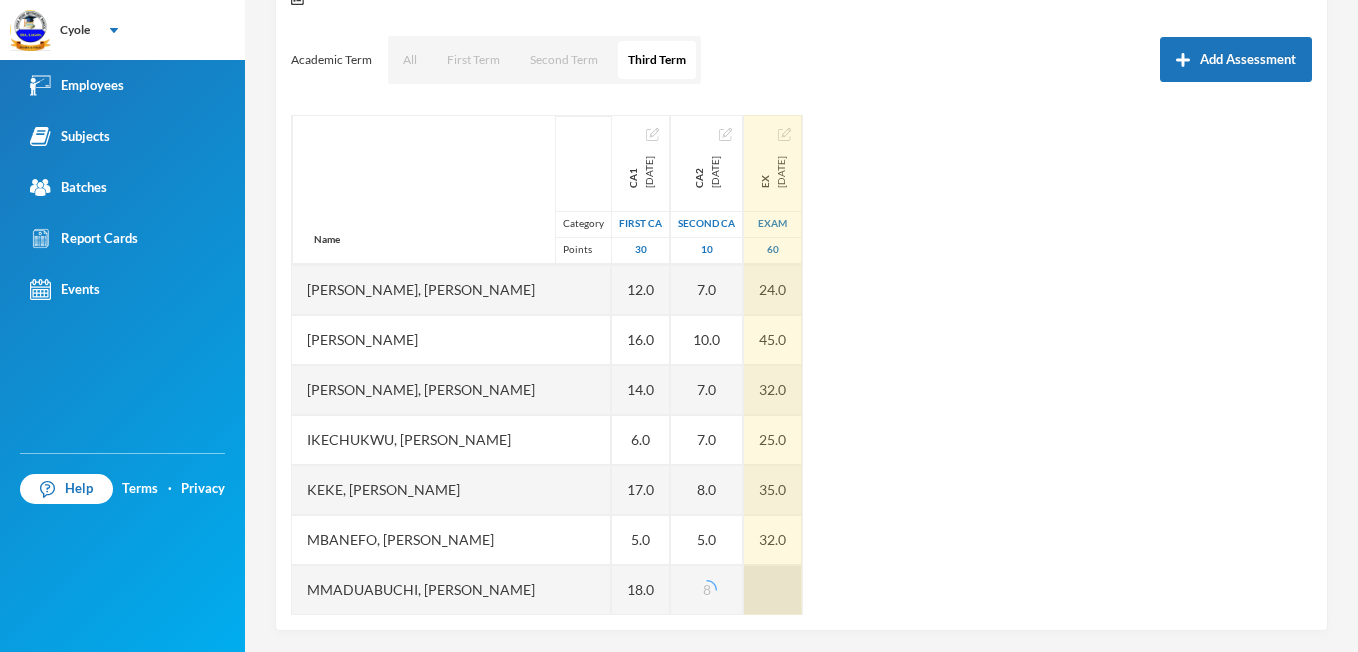click at bounding box center (773, 590) 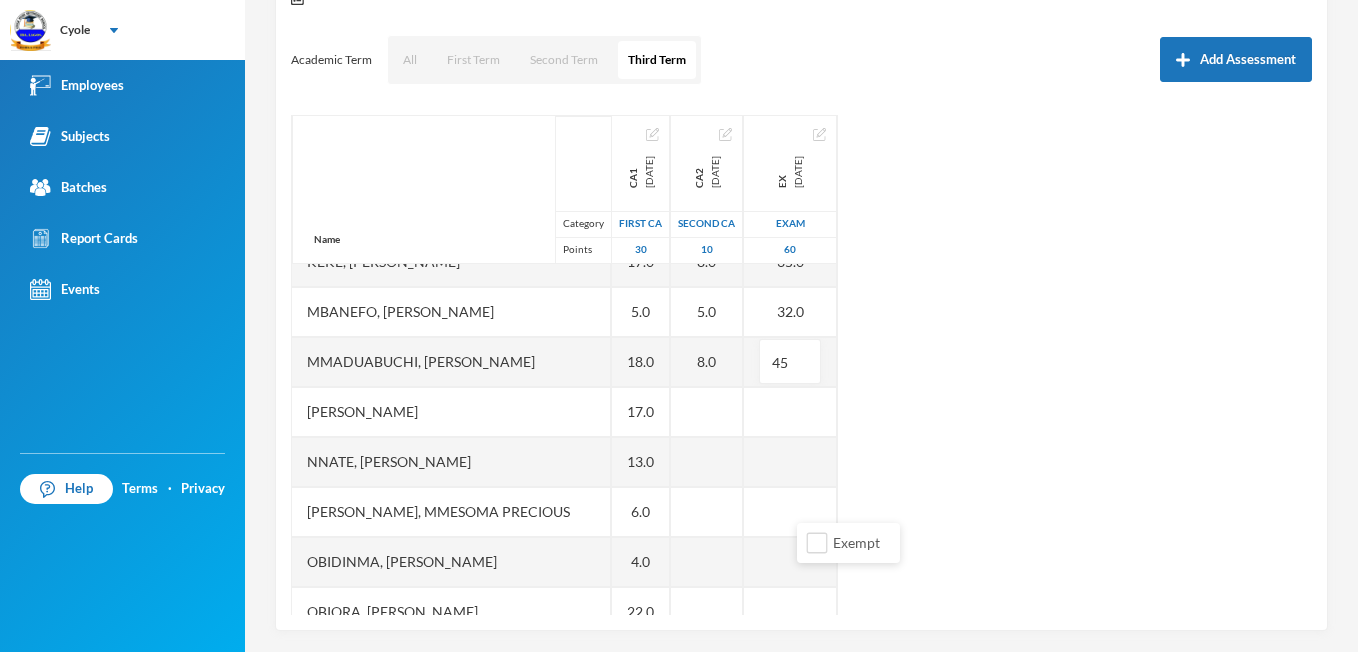scroll, scrollTop: 840, scrollLeft: 0, axis: vertical 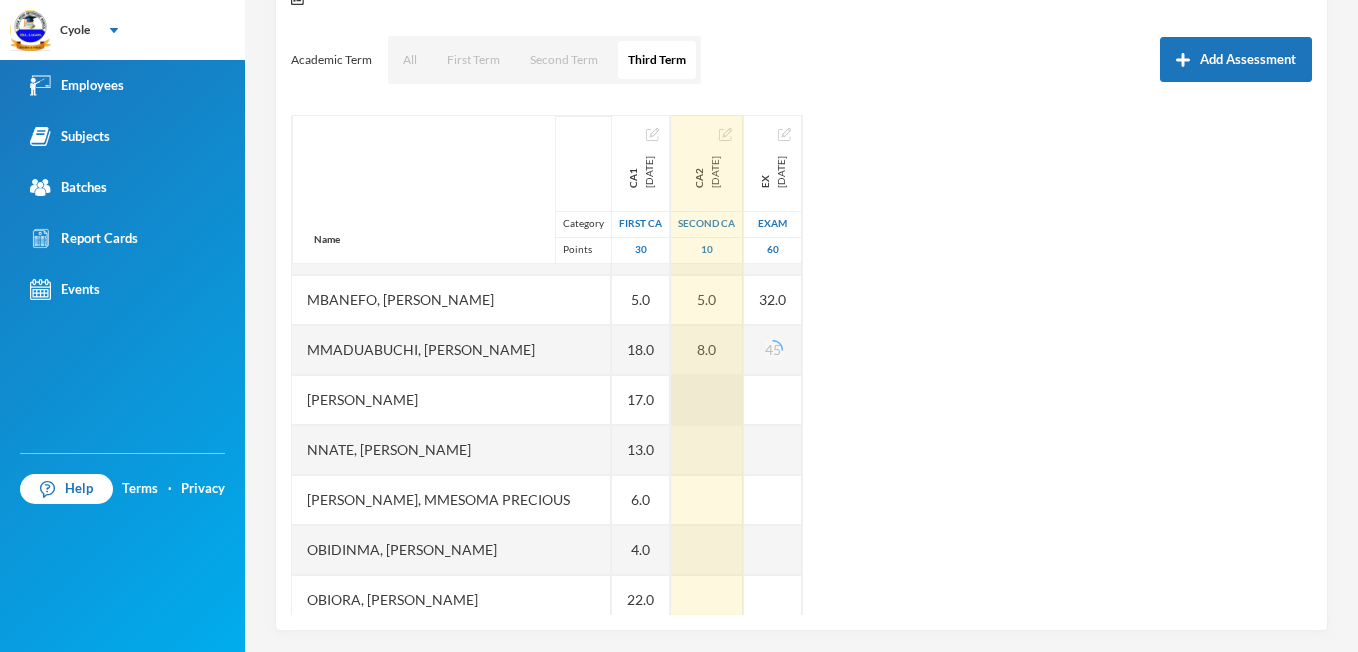 click at bounding box center (707, 400) 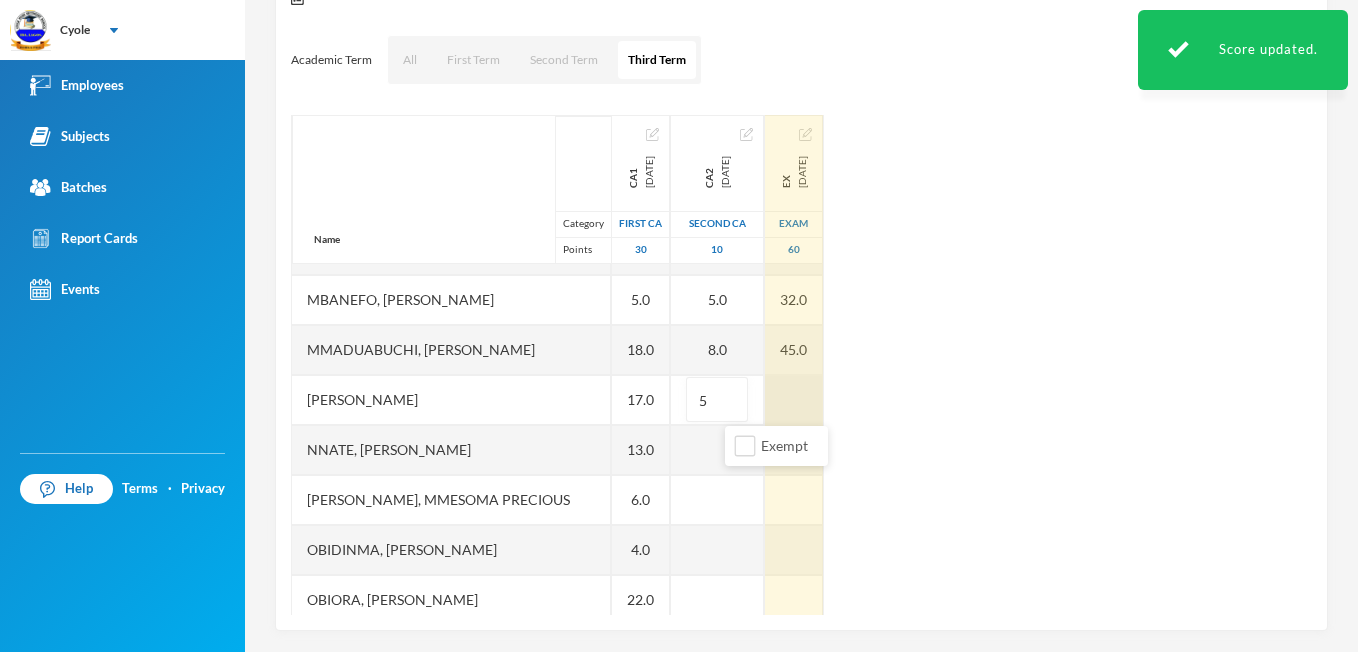 click at bounding box center (794, 400) 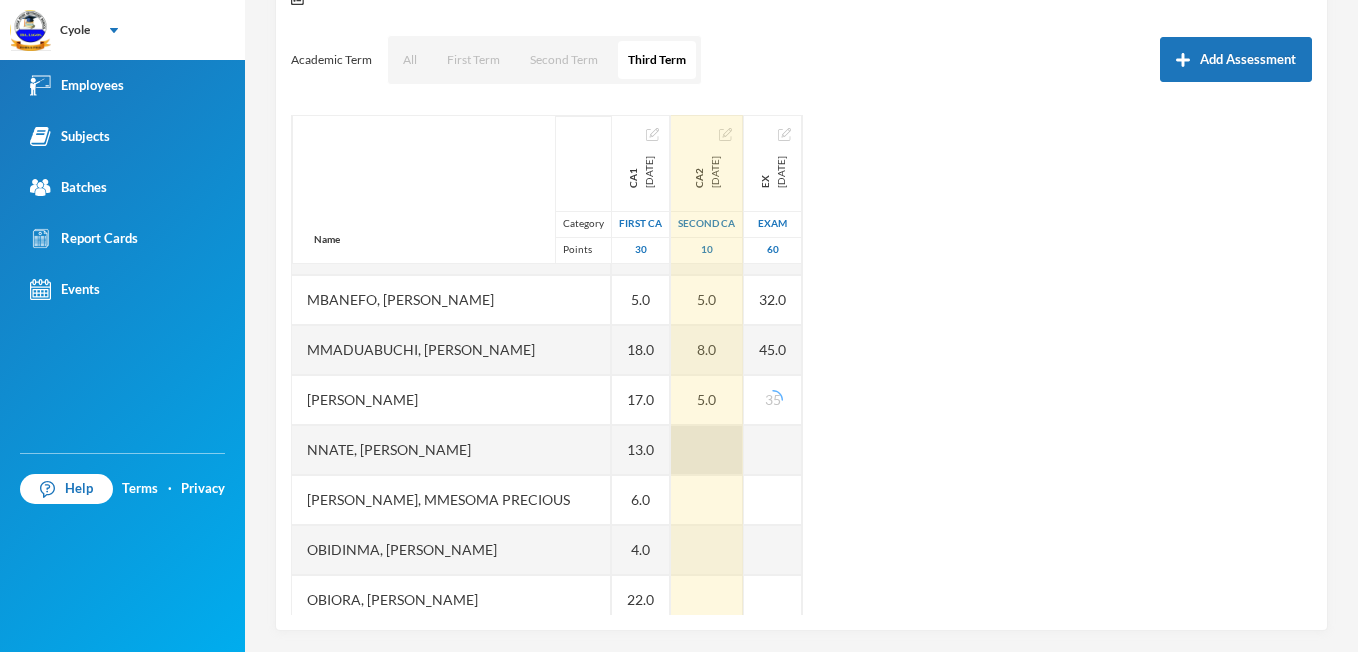 click at bounding box center (707, 450) 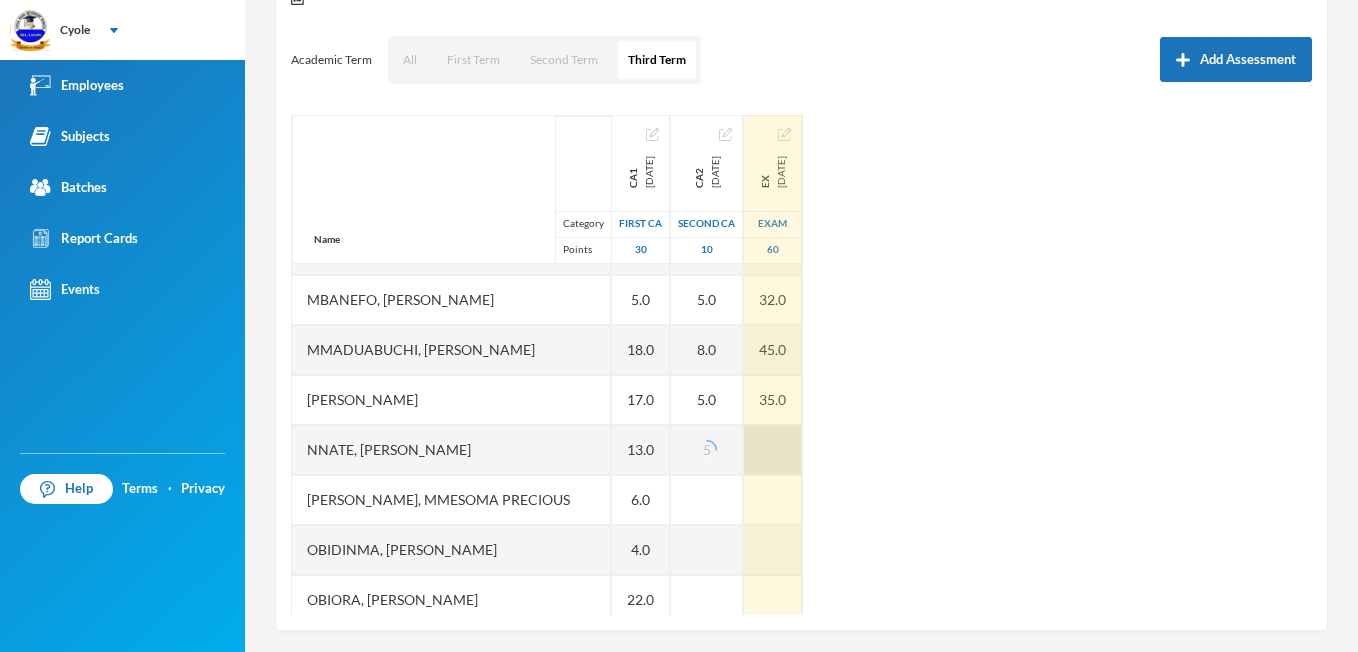 click at bounding box center [773, 450] 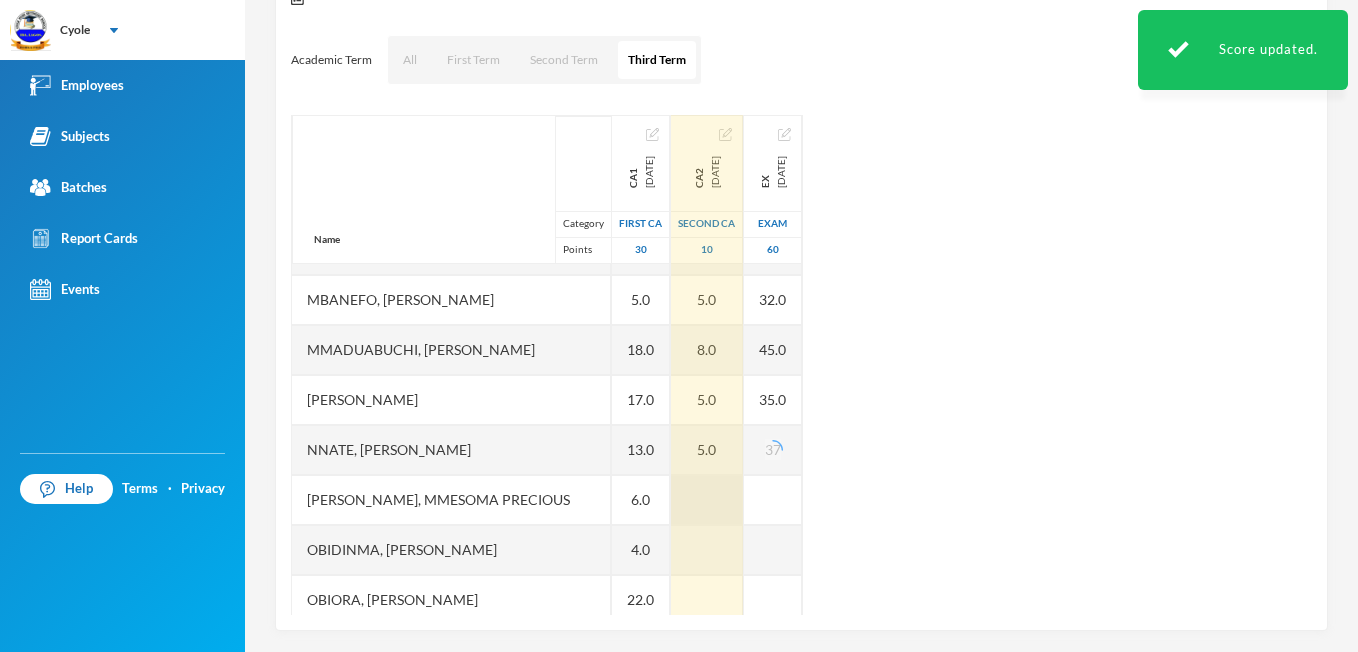 click at bounding box center [707, 500] 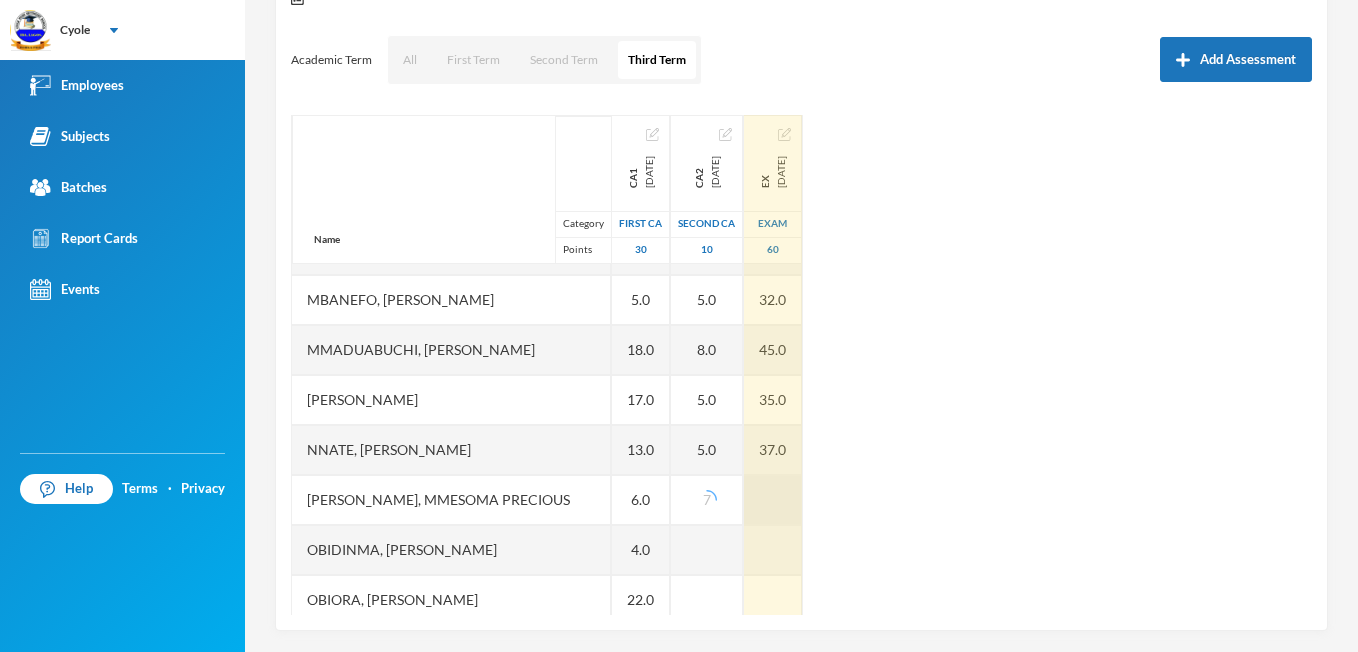 click at bounding box center [773, 500] 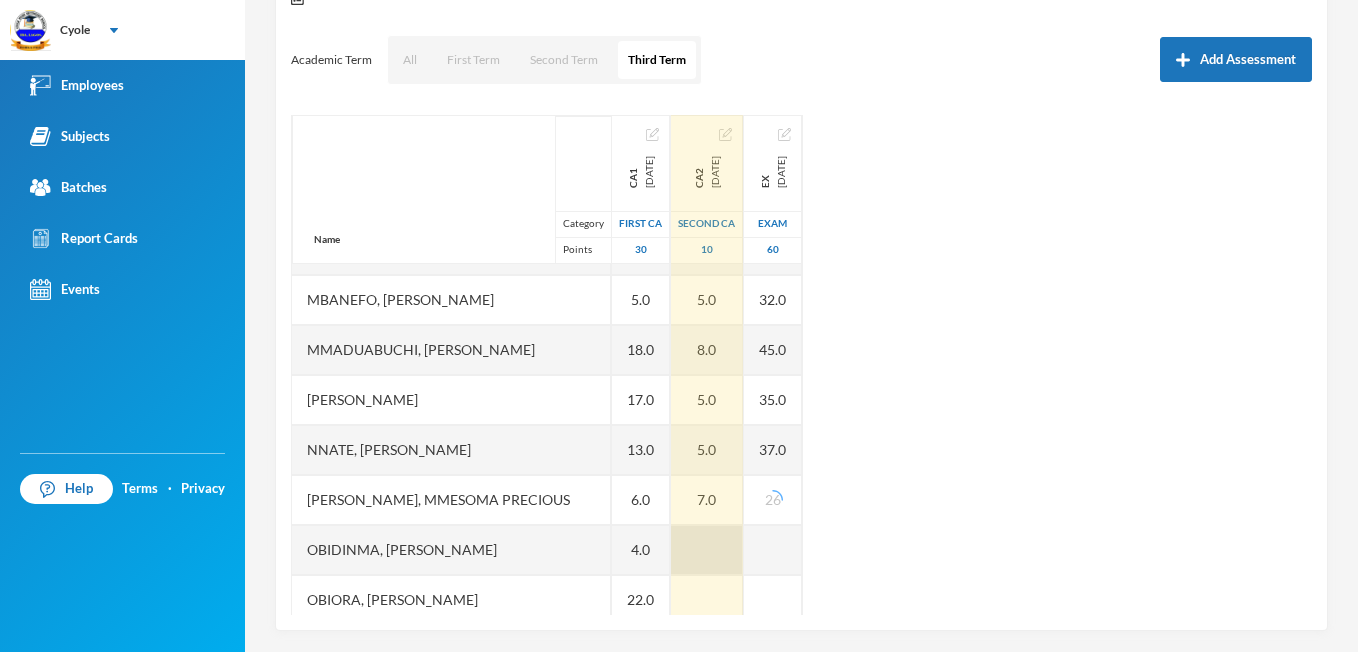 click at bounding box center (707, 550) 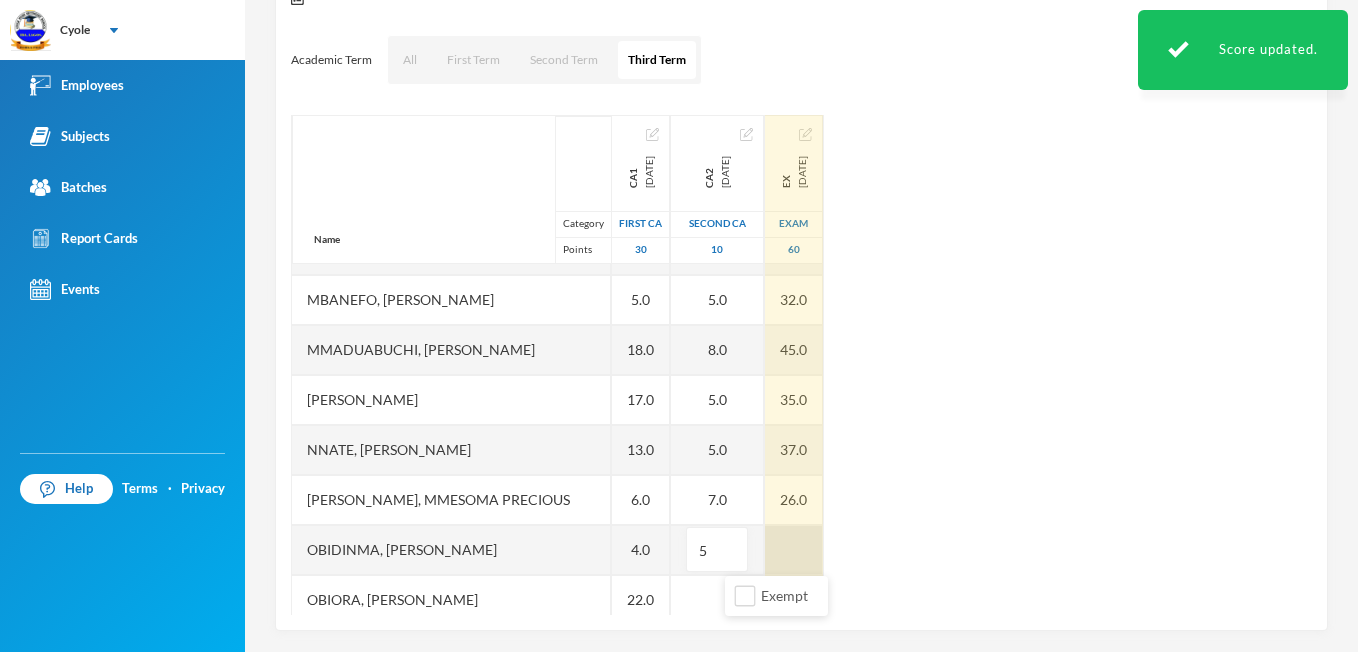 click at bounding box center [794, 550] 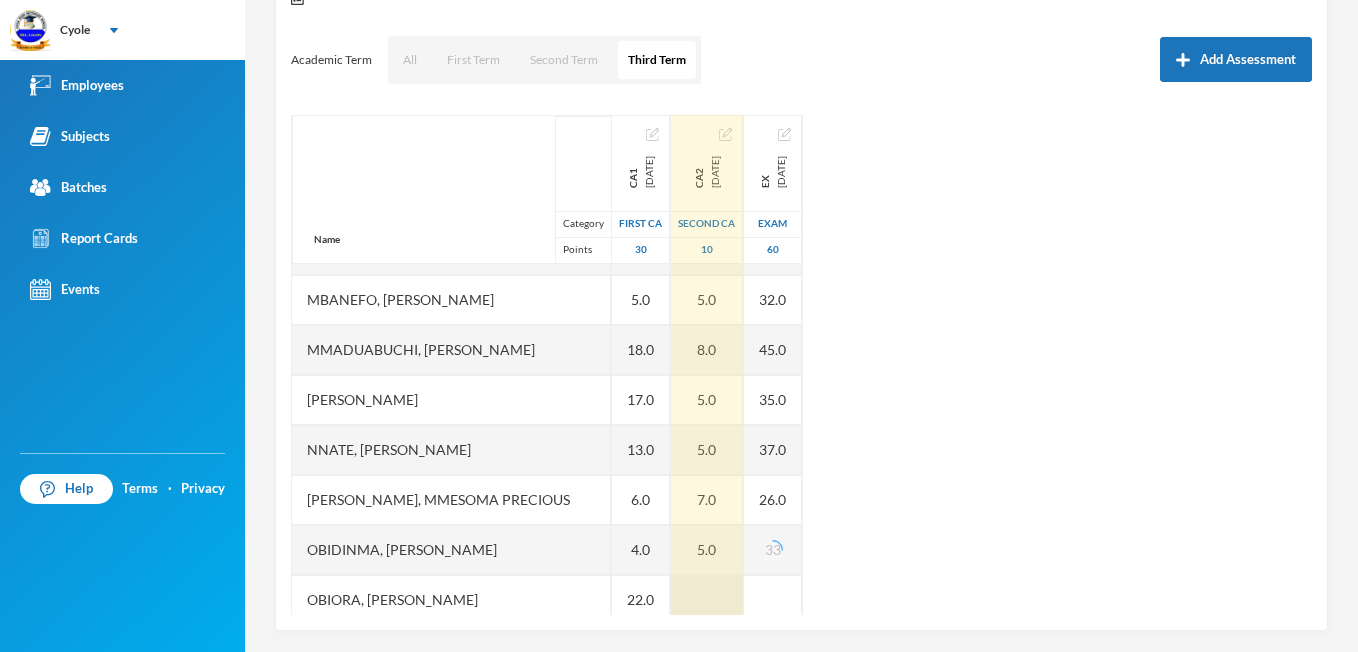 click at bounding box center (707, 600) 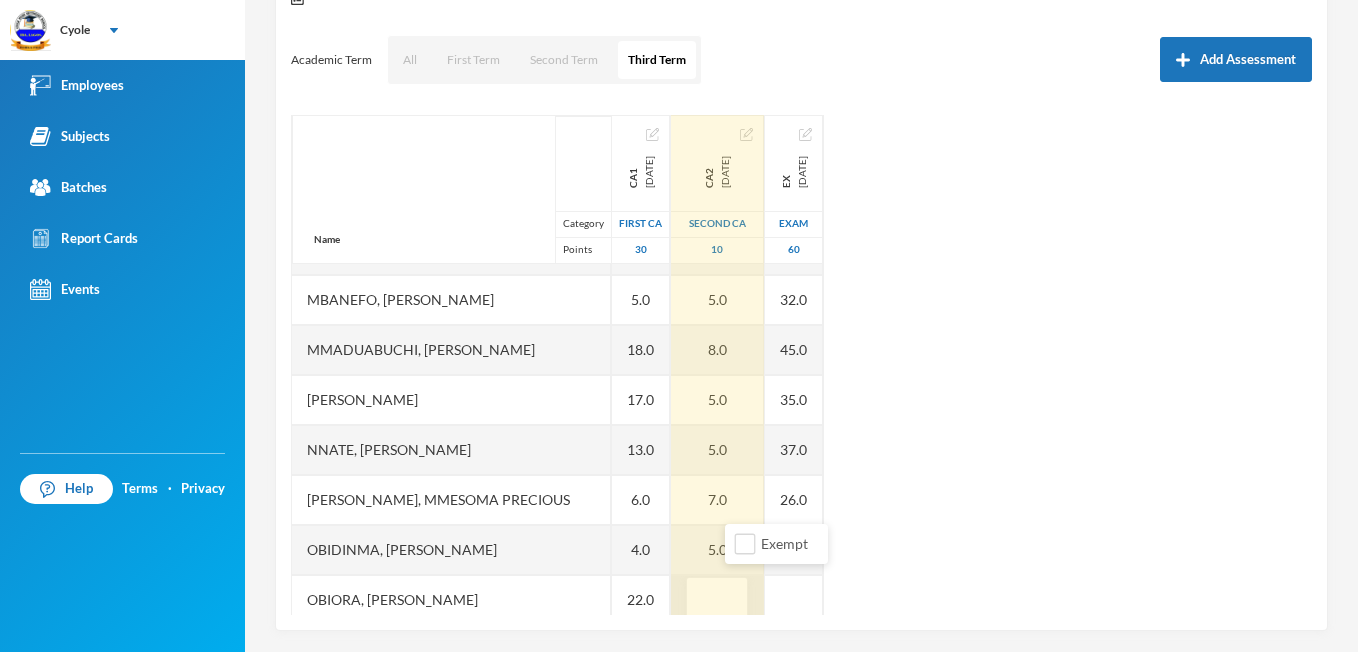 scroll, scrollTop: 849, scrollLeft: 0, axis: vertical 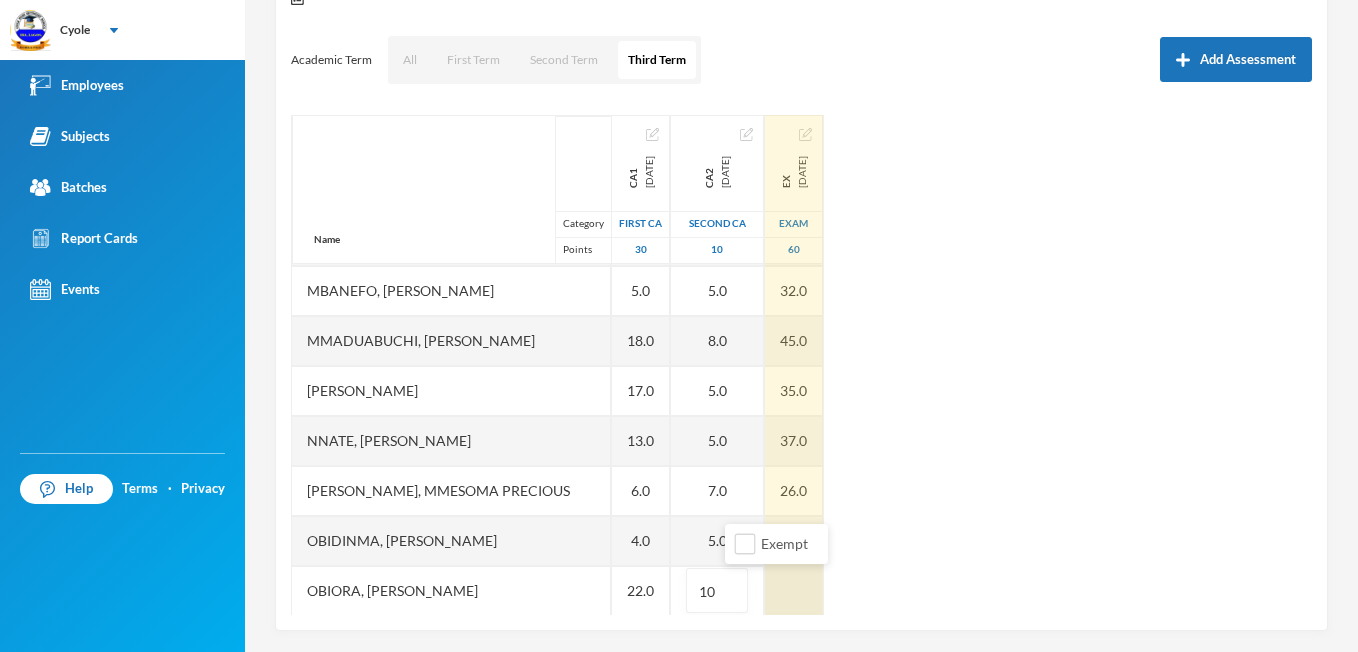 click at bounding box center (794, 591) 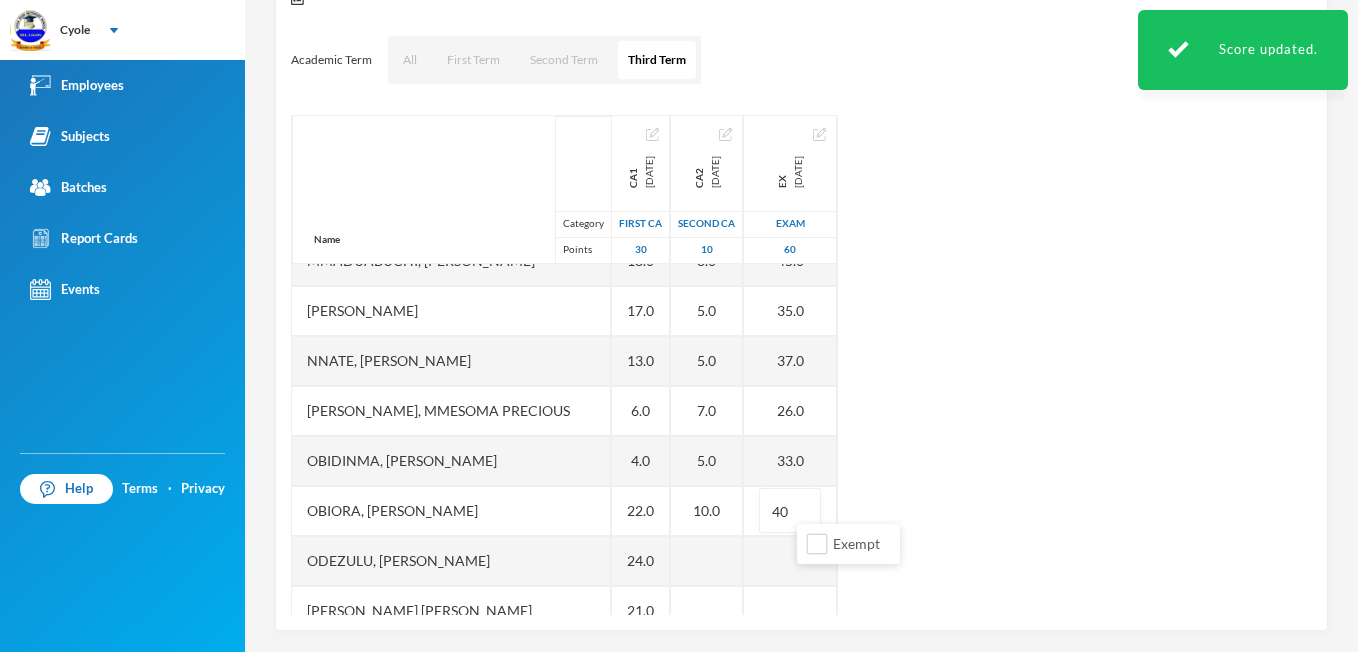 scroll, scrollTop: 969, scrollLeft: 0, axis: vertical 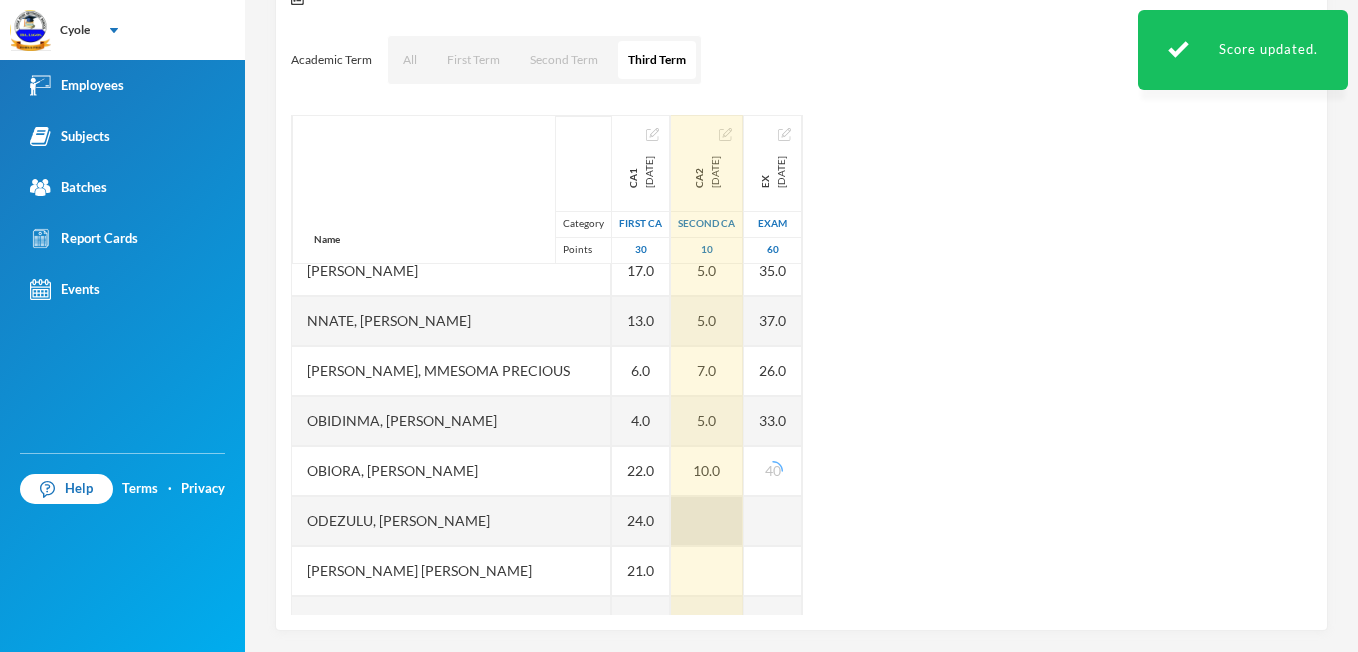 click at bounding box center [707, 521] 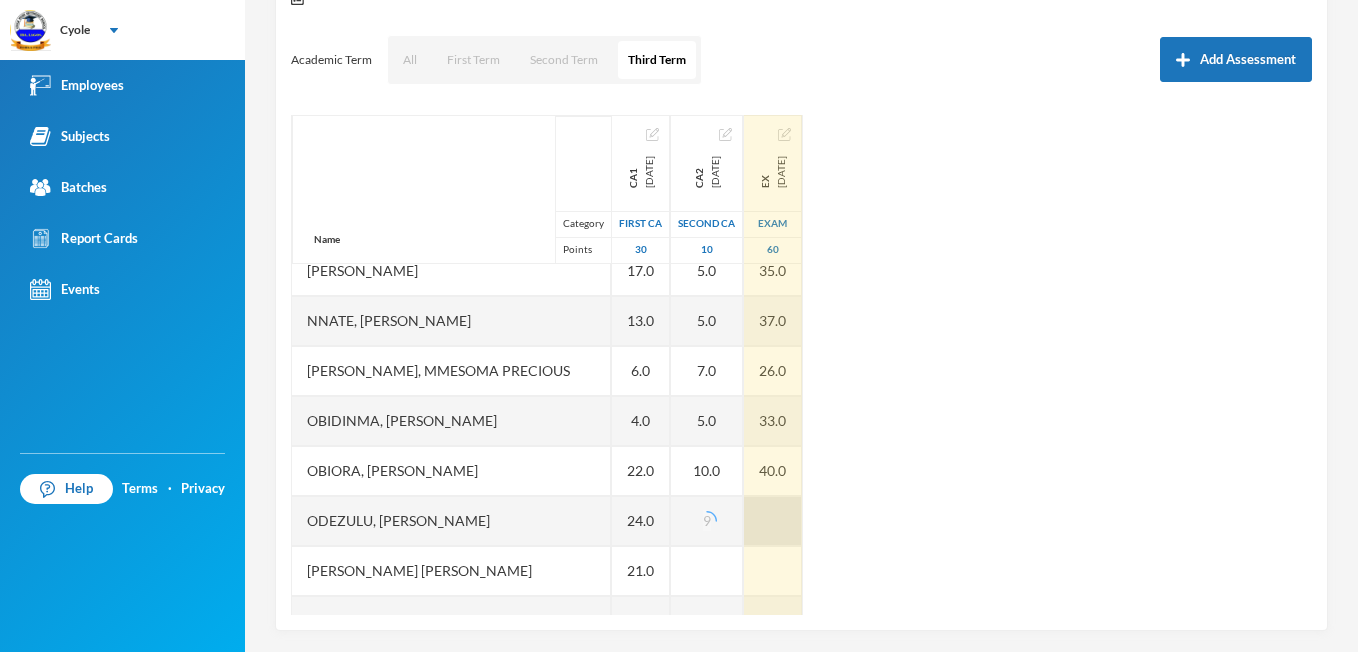 click at bounding box center (773, 521) 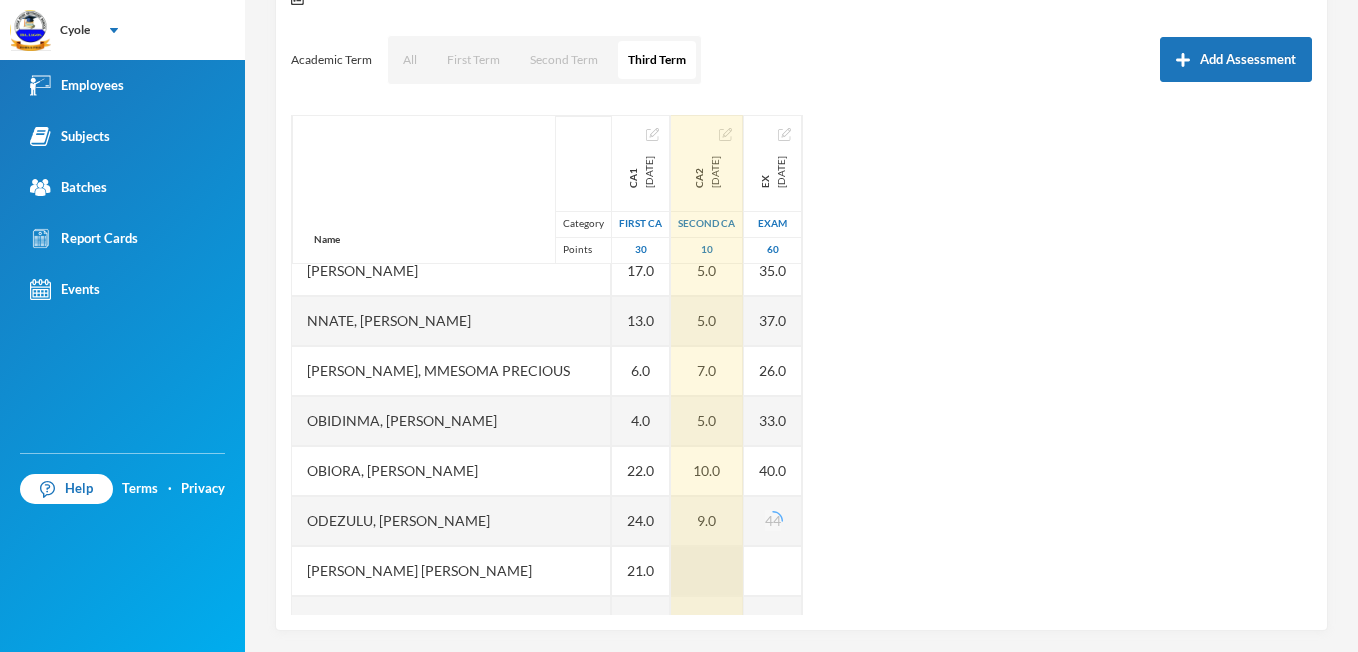 click at bounding box center [707, 571] 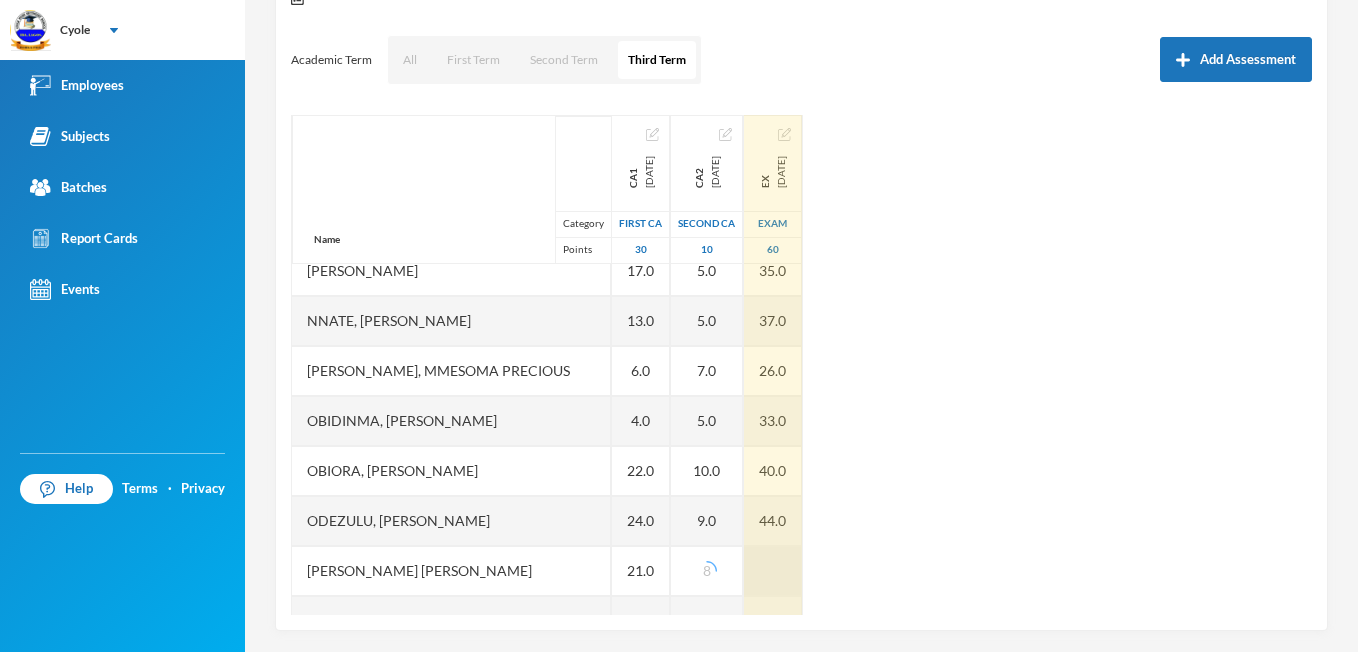 click at bounding box center [773, 571] 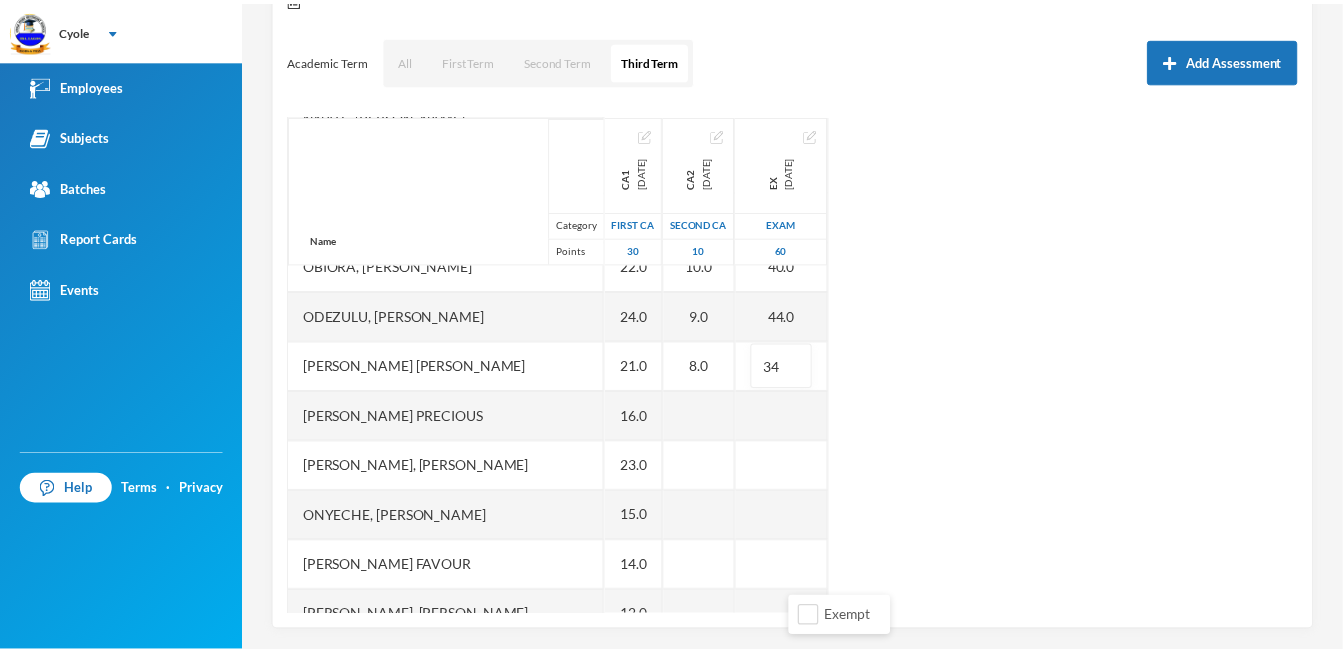 scroll, scrollTop: 1209, scrollLeft: 0, axis: vertical 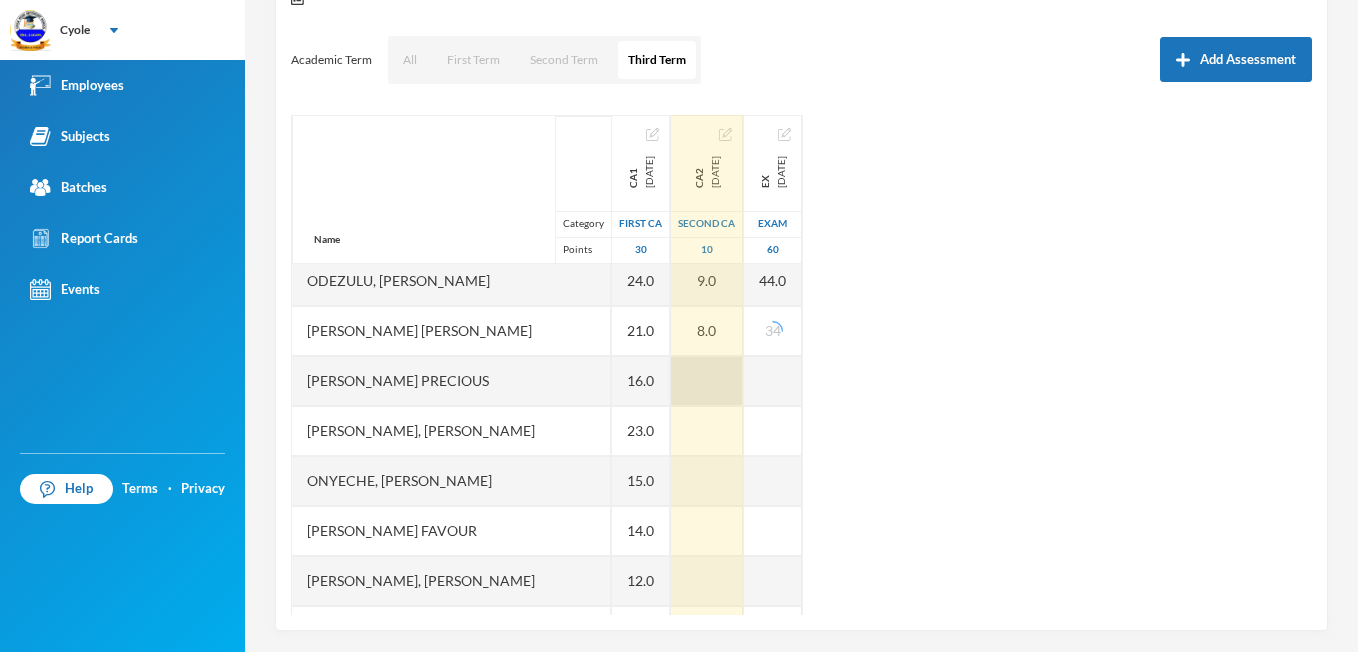 click at bounding box center [707, 381] 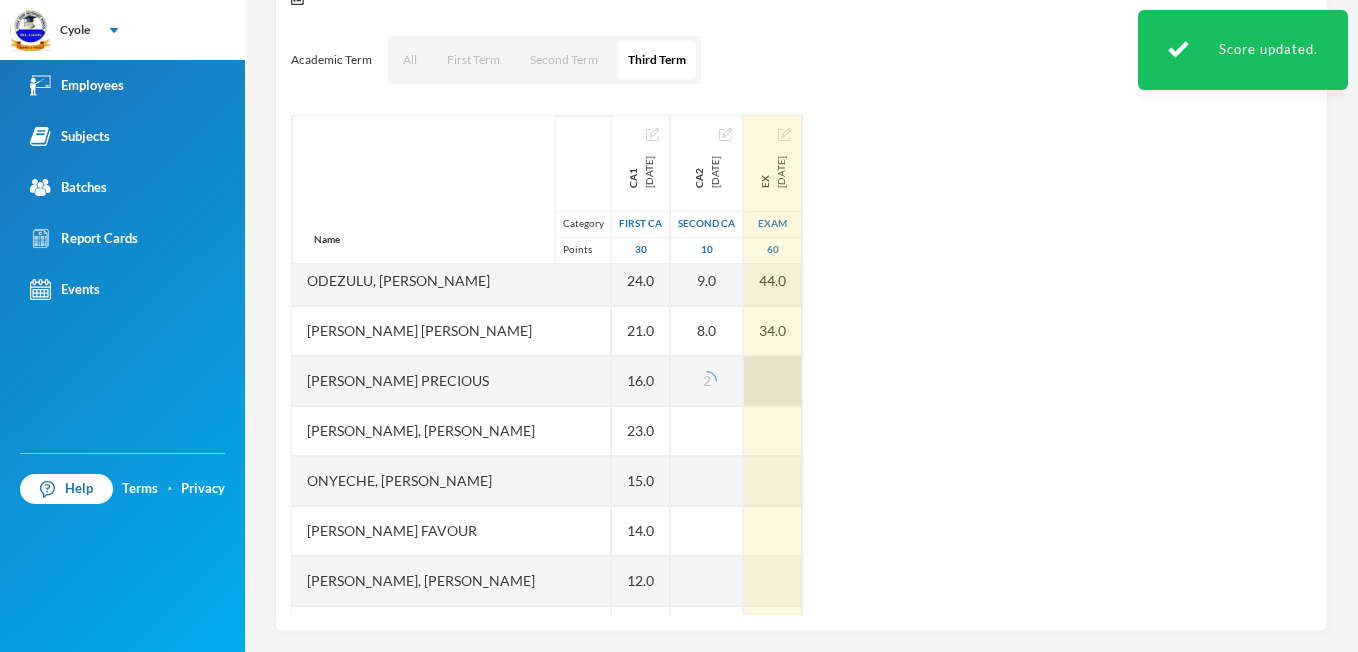 click at bounding box center [773, 381] 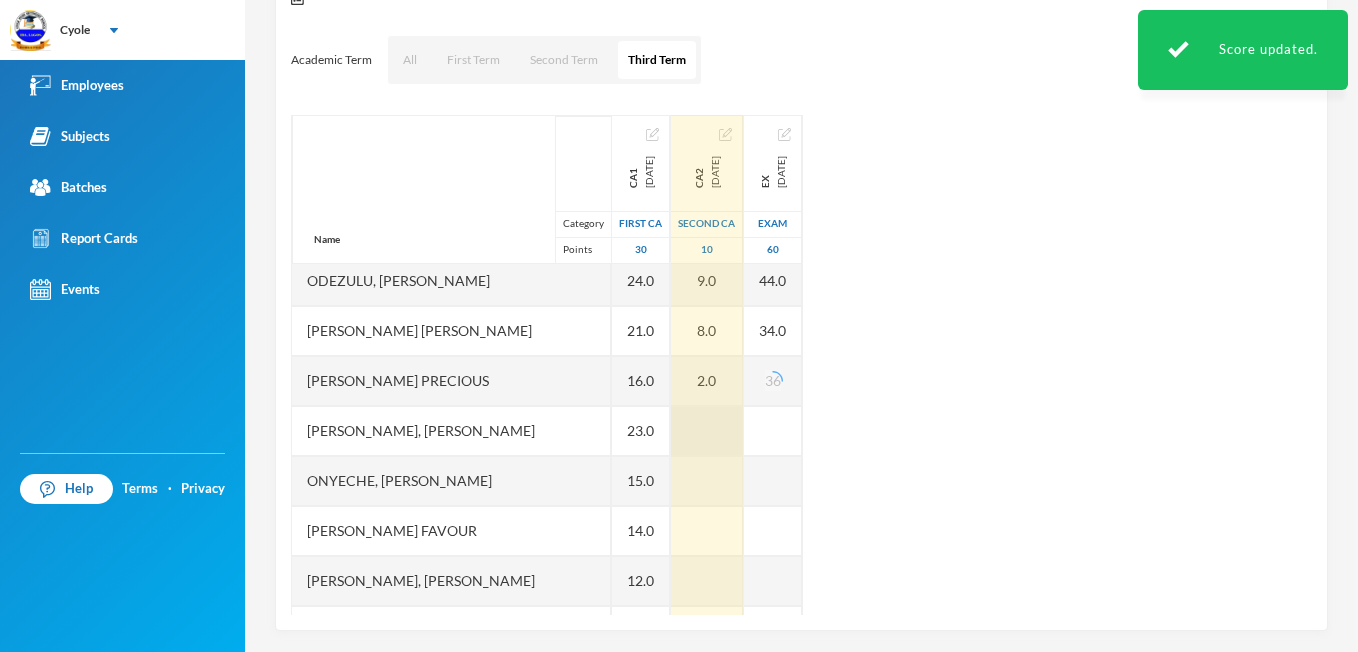 click at bounding box center (707, 431) 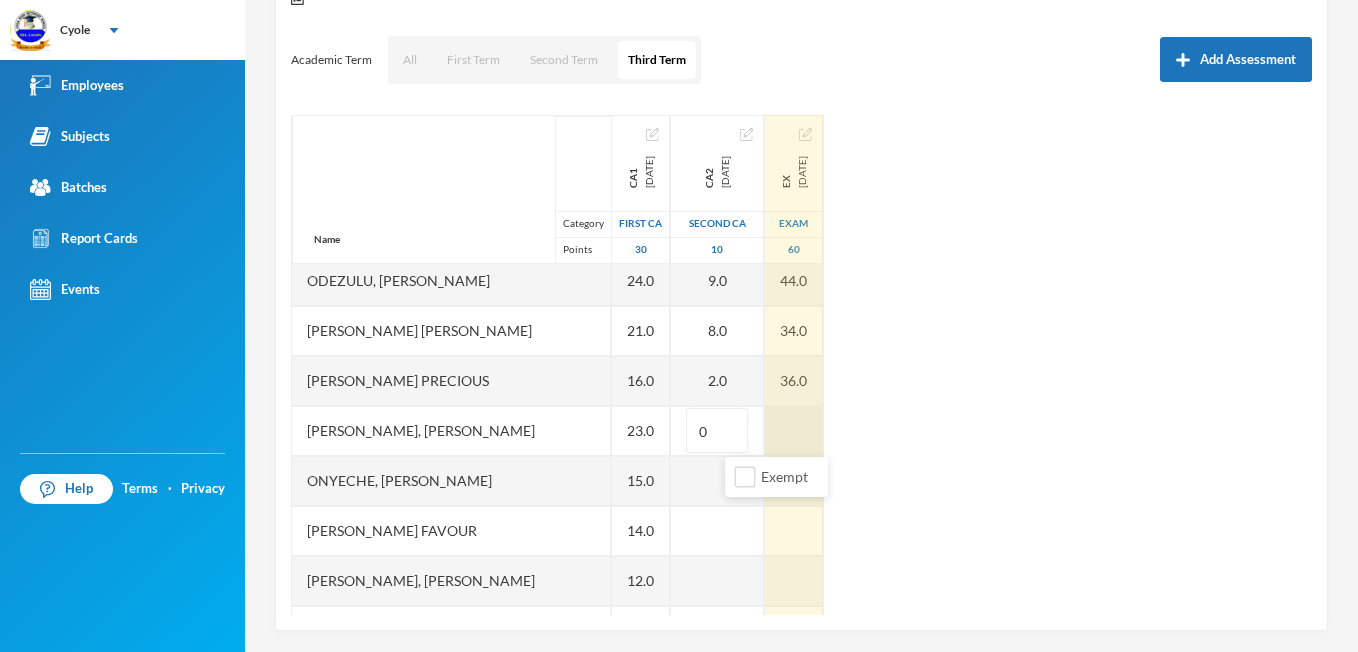 click at bounding box center (794, 431) 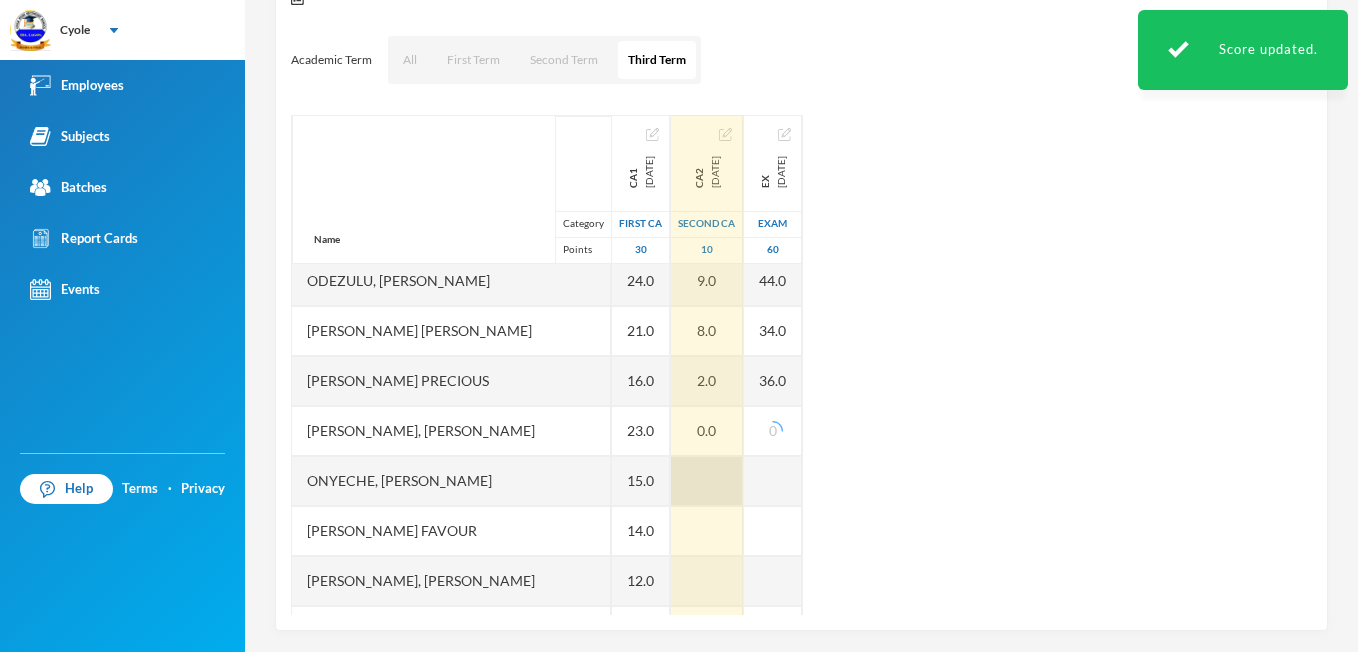 click at bounding box center (707, 481) 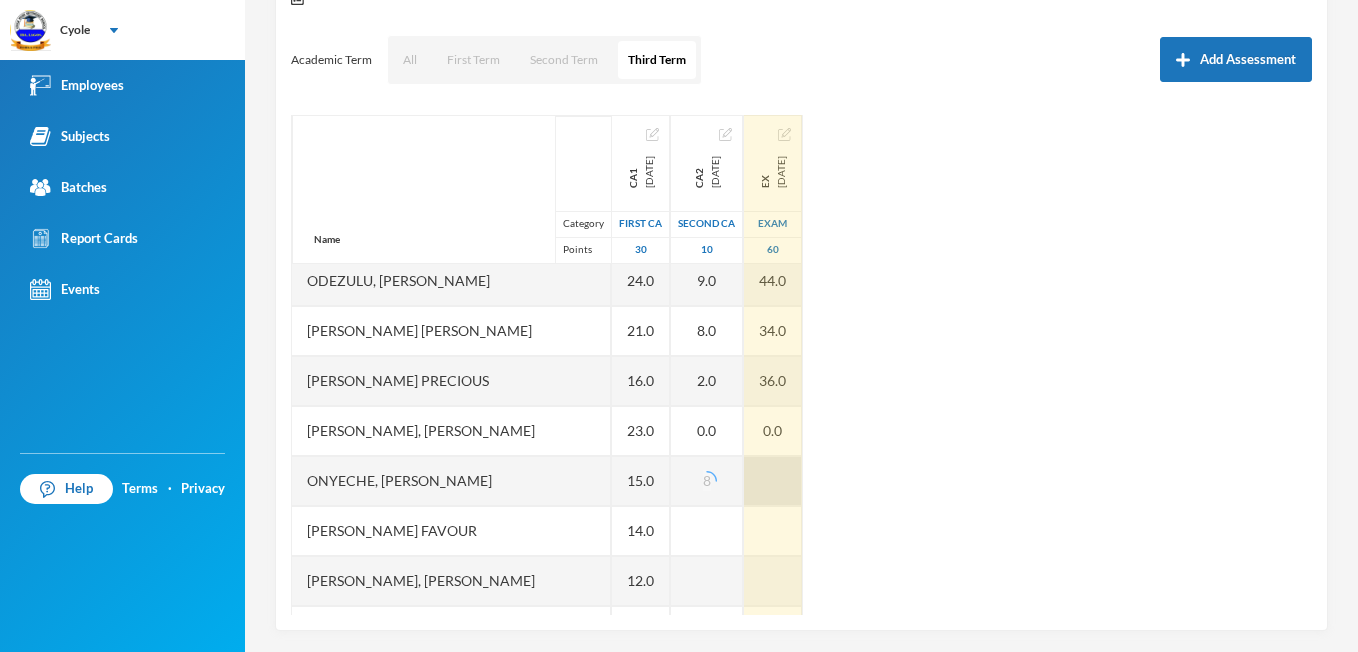 click at bounding box center (773, 481) 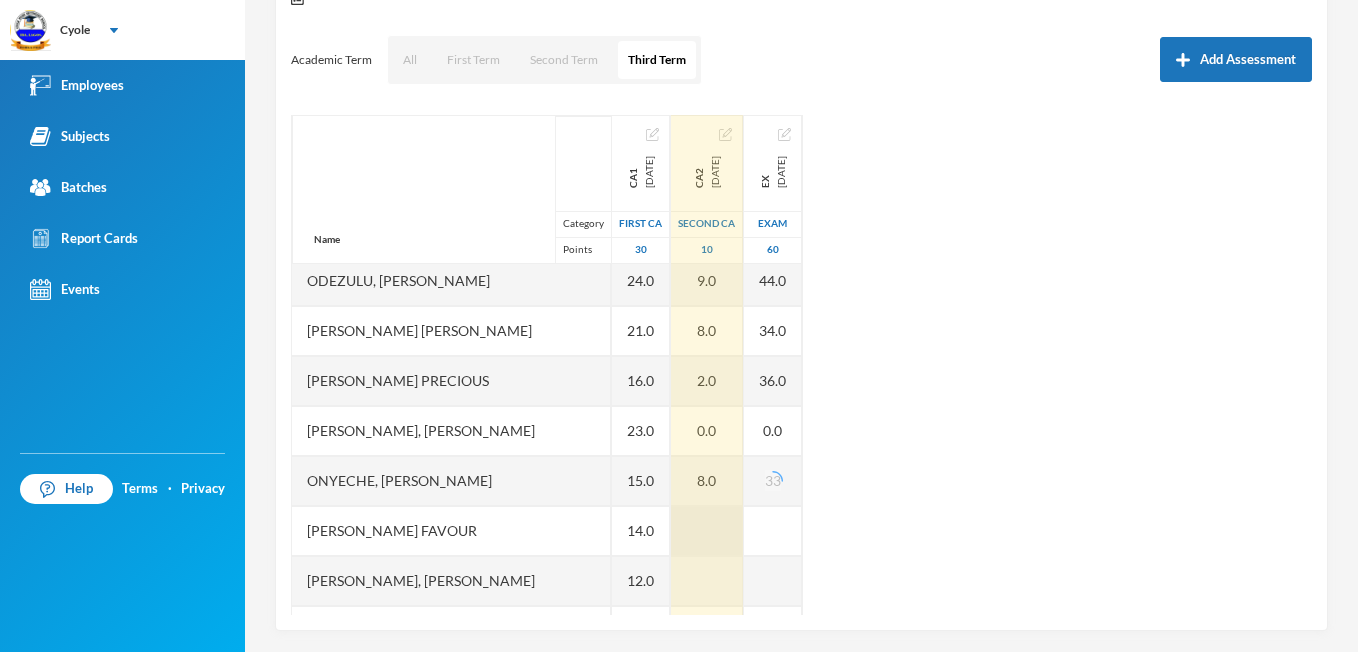 click at bounding box center (707, 531) 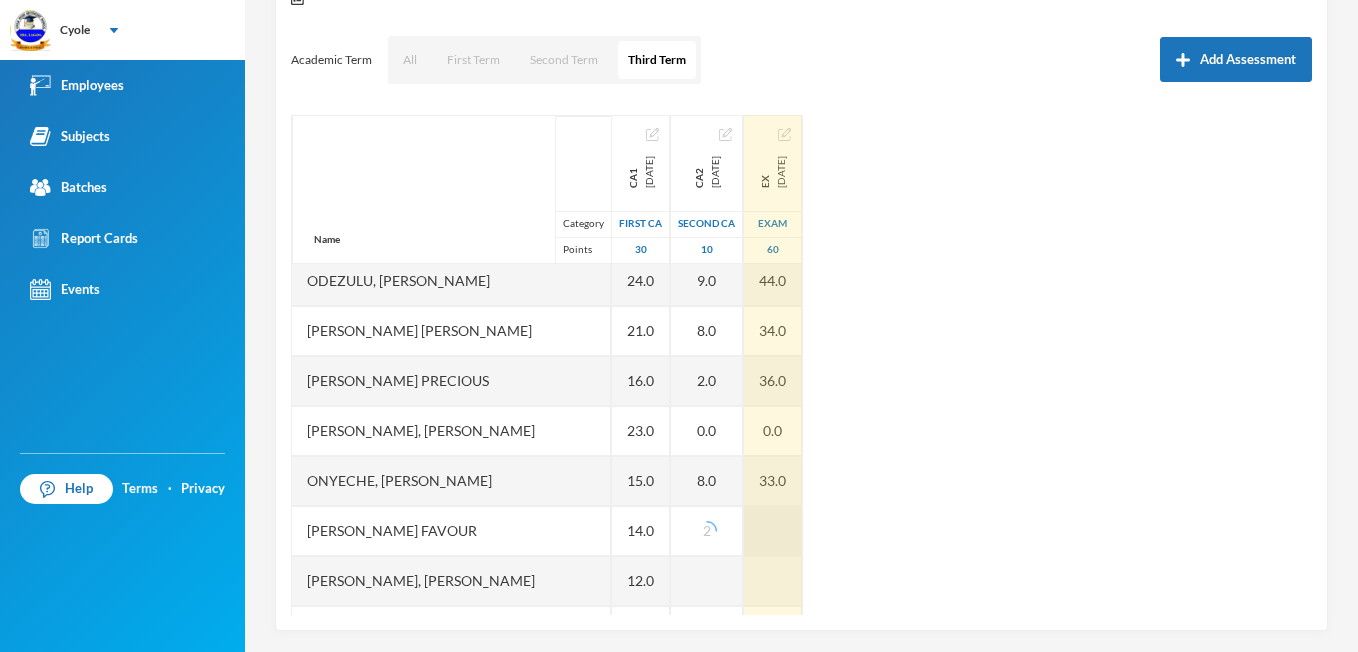 click at bounding box center (773, 531) 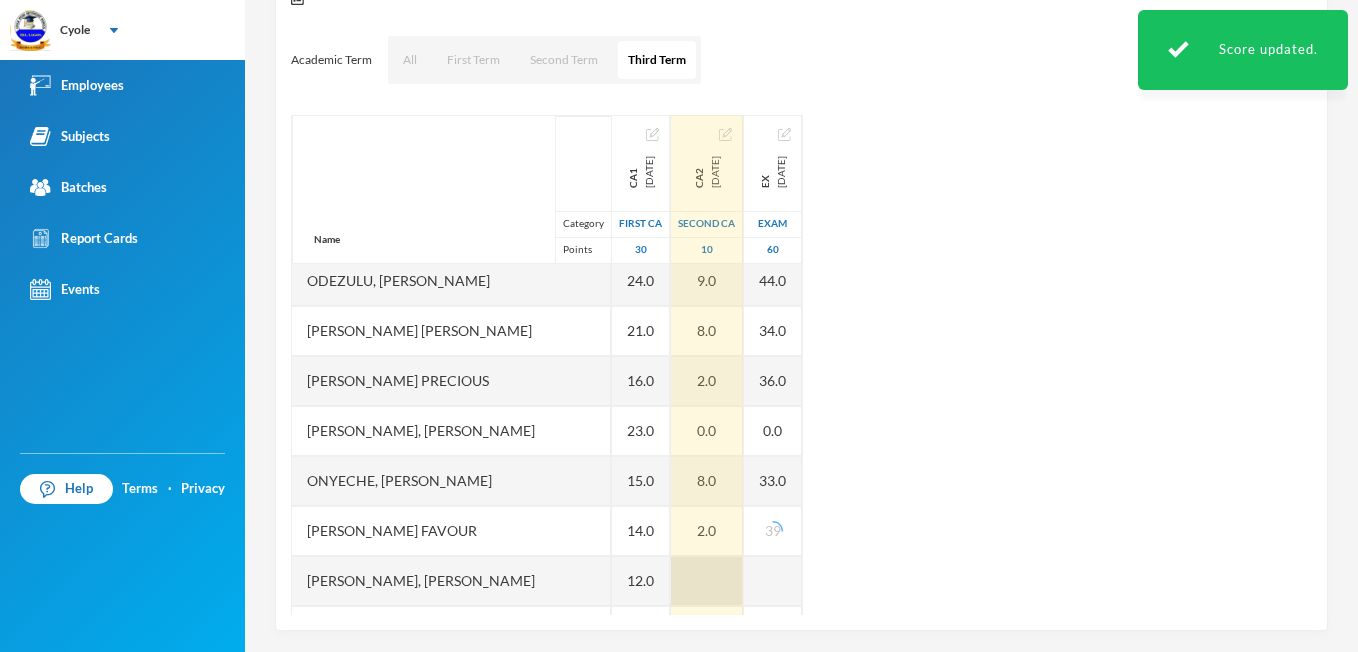 click at bounding box center [707, 581] 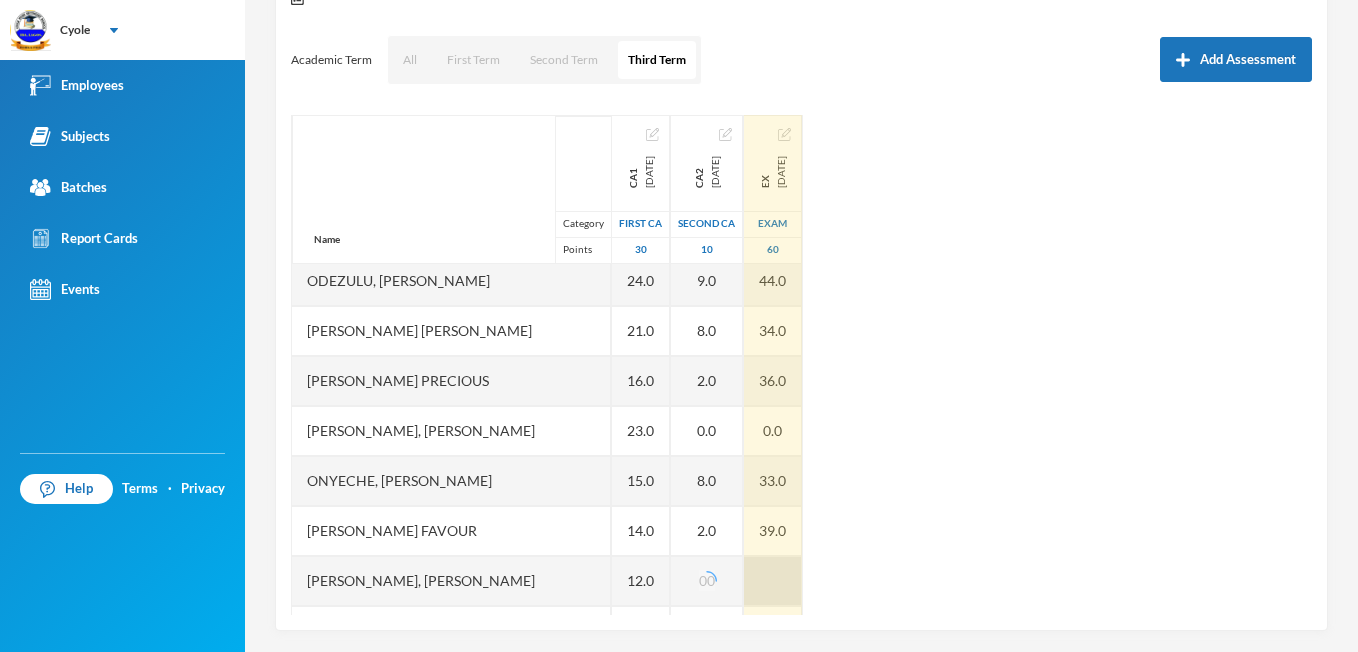 click at bounding box center [773, 581] 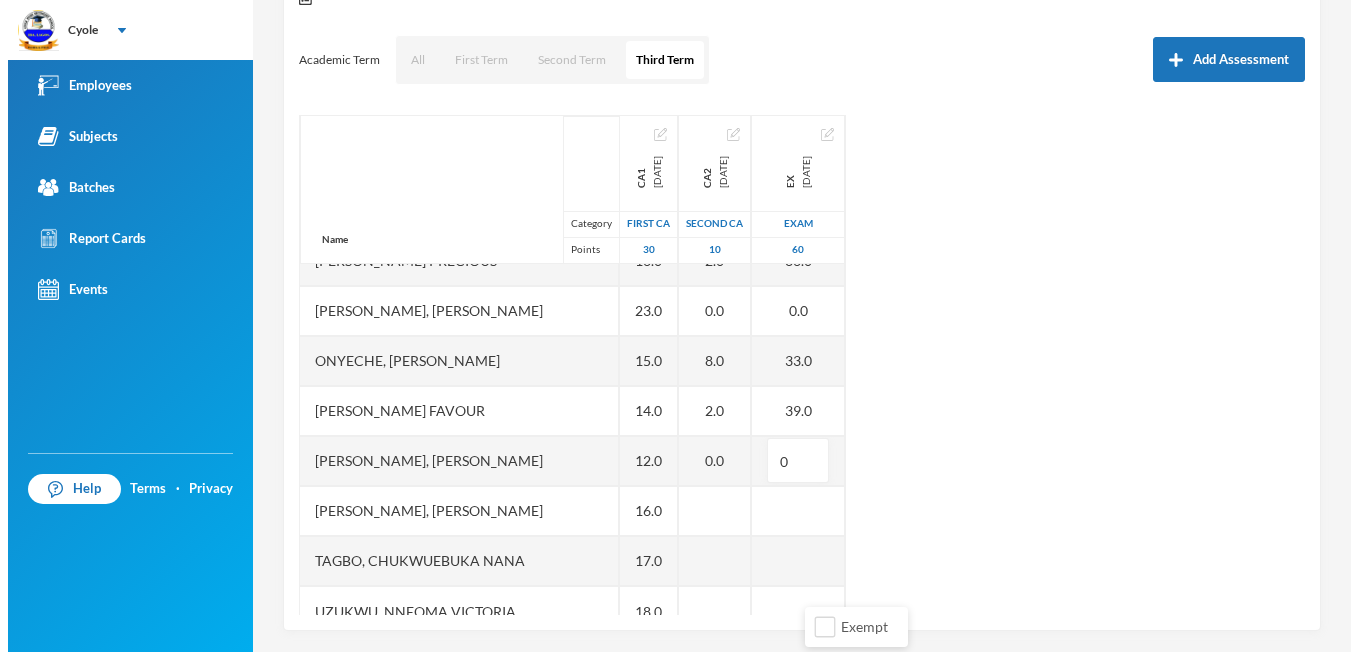 scroll, scrollTop: 1351, scrollLeft: 0, axis: vertical 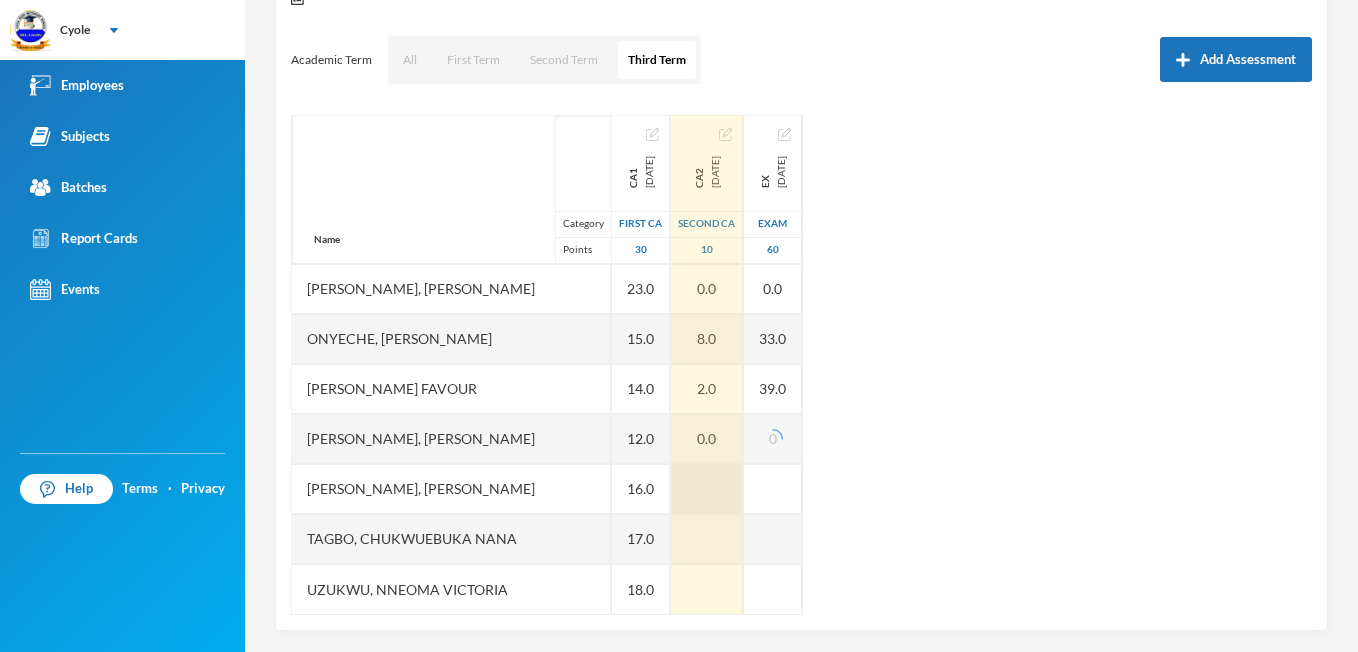 click at bounding box center (707, 489) 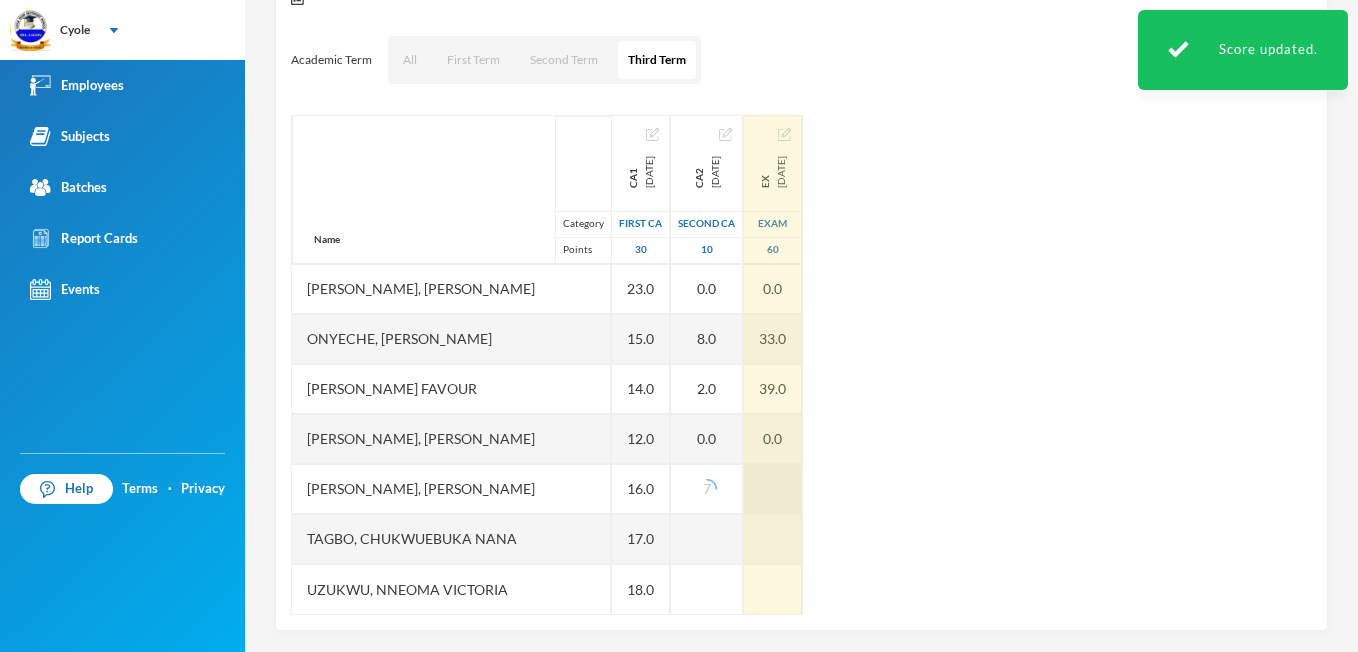 click at bounding box center (773, 489) 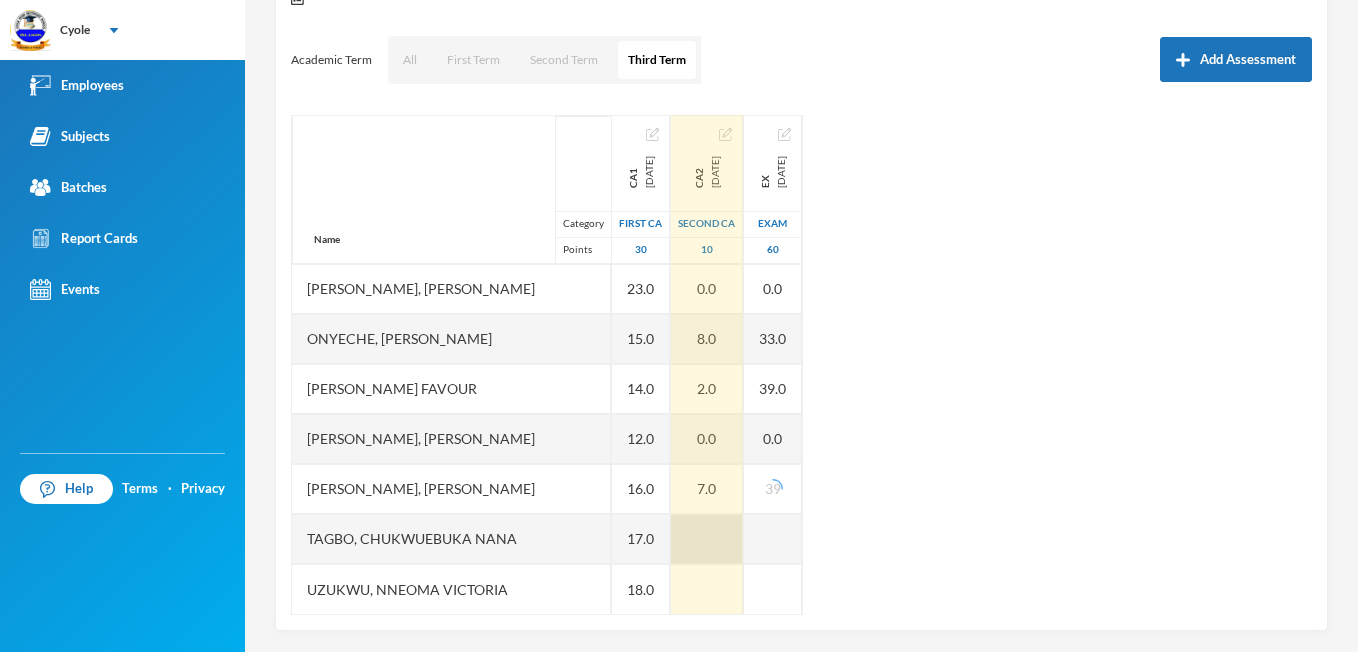 click at bounding box center [707, 539] 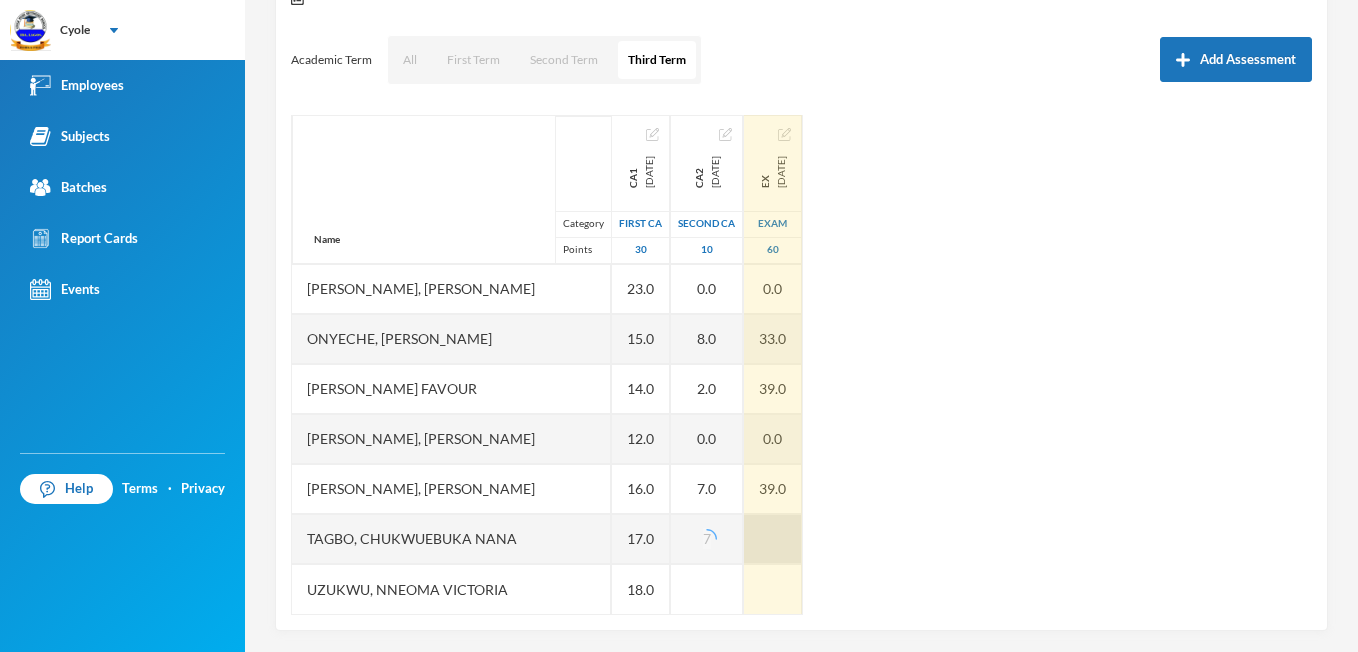 click at bounding box center [773, 539] 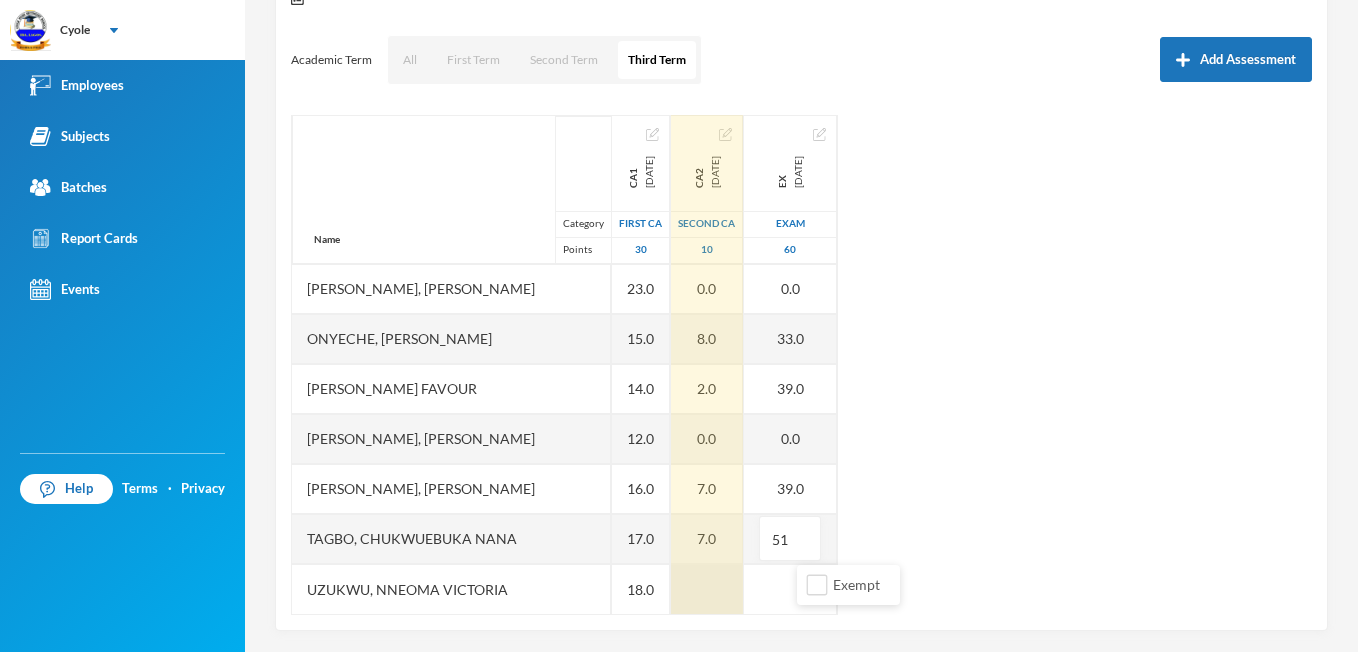 click at bounding box center [707, 589] 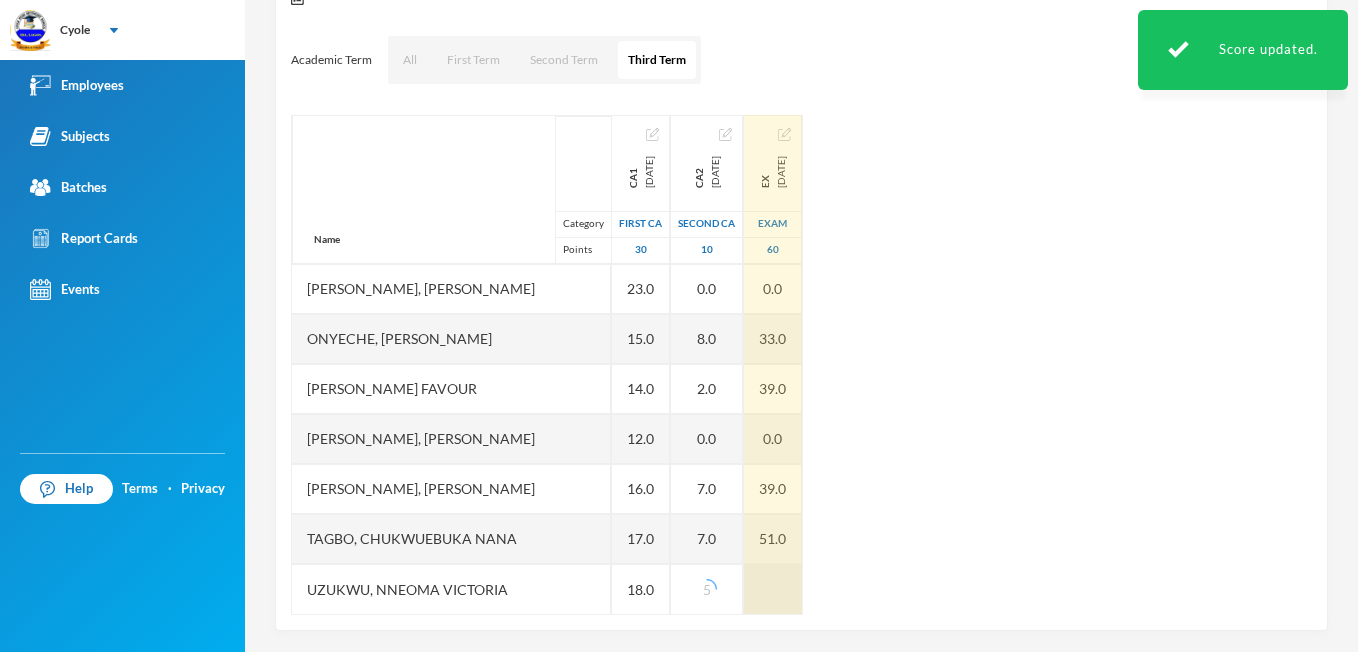 click at bounding box center [773, 589] 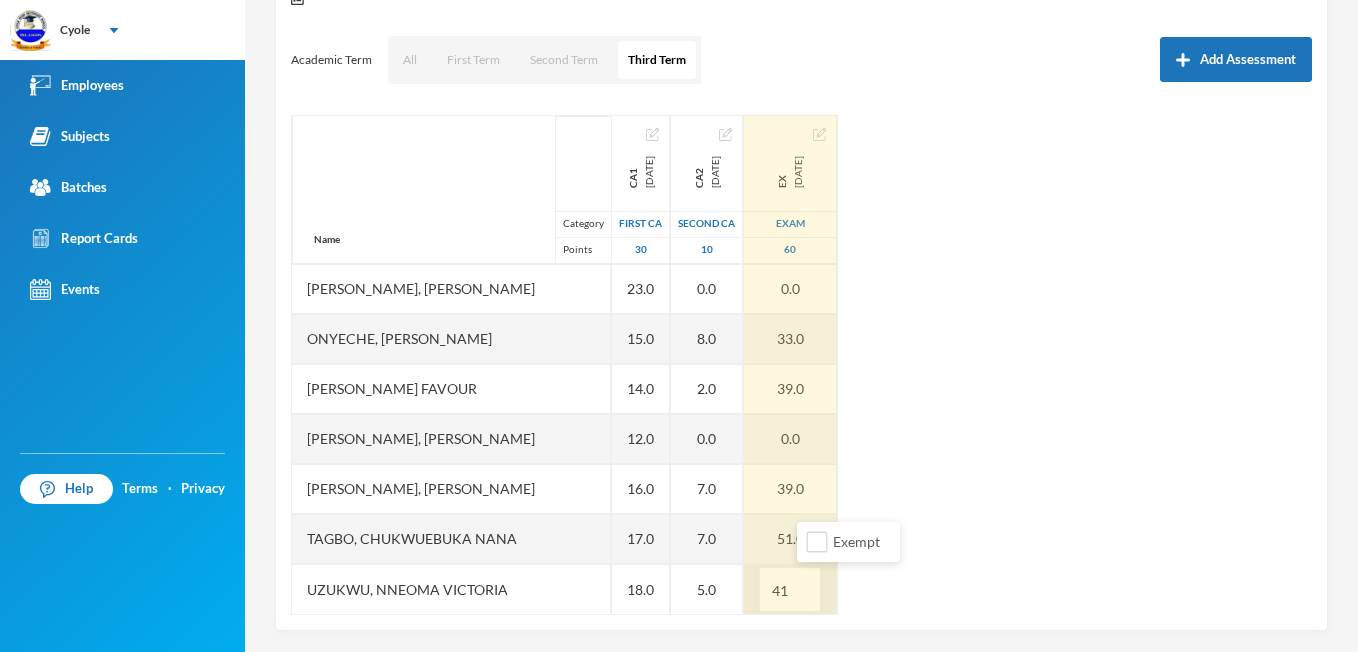 click on "41" at bounding box center [790, 590] 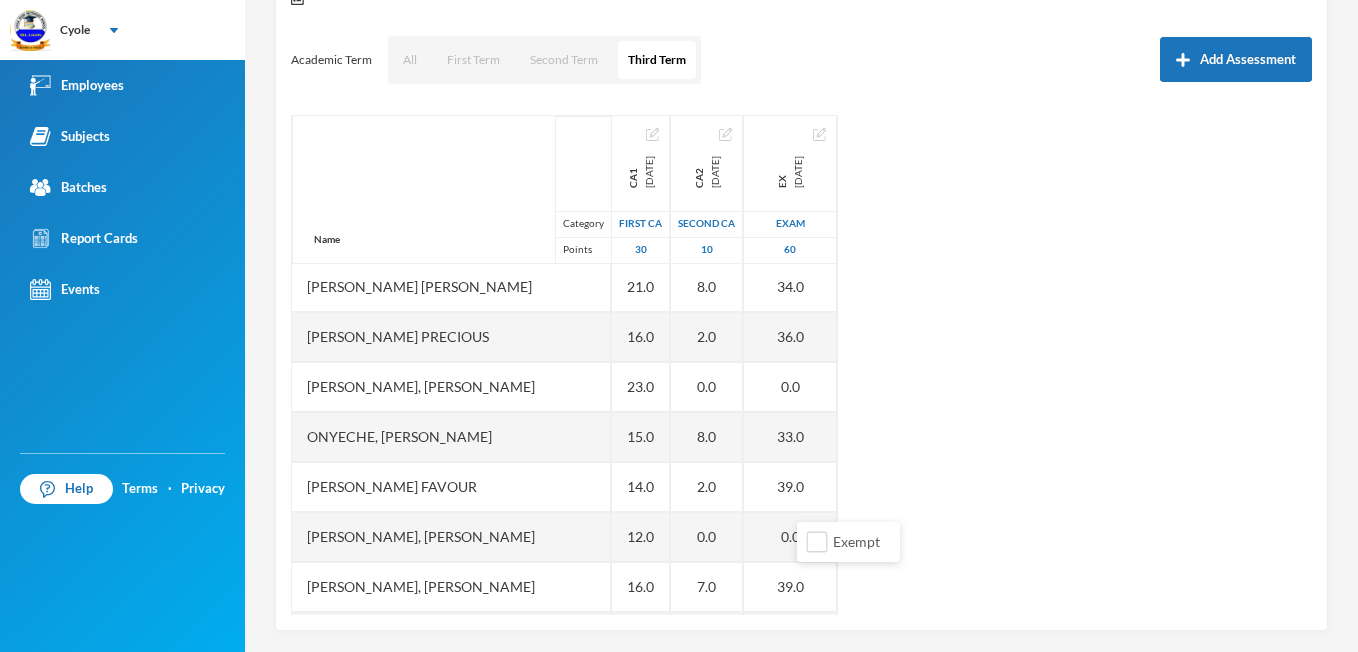 scroll, scrollTop: 1231, scrollLeft: 0, axis: vertical 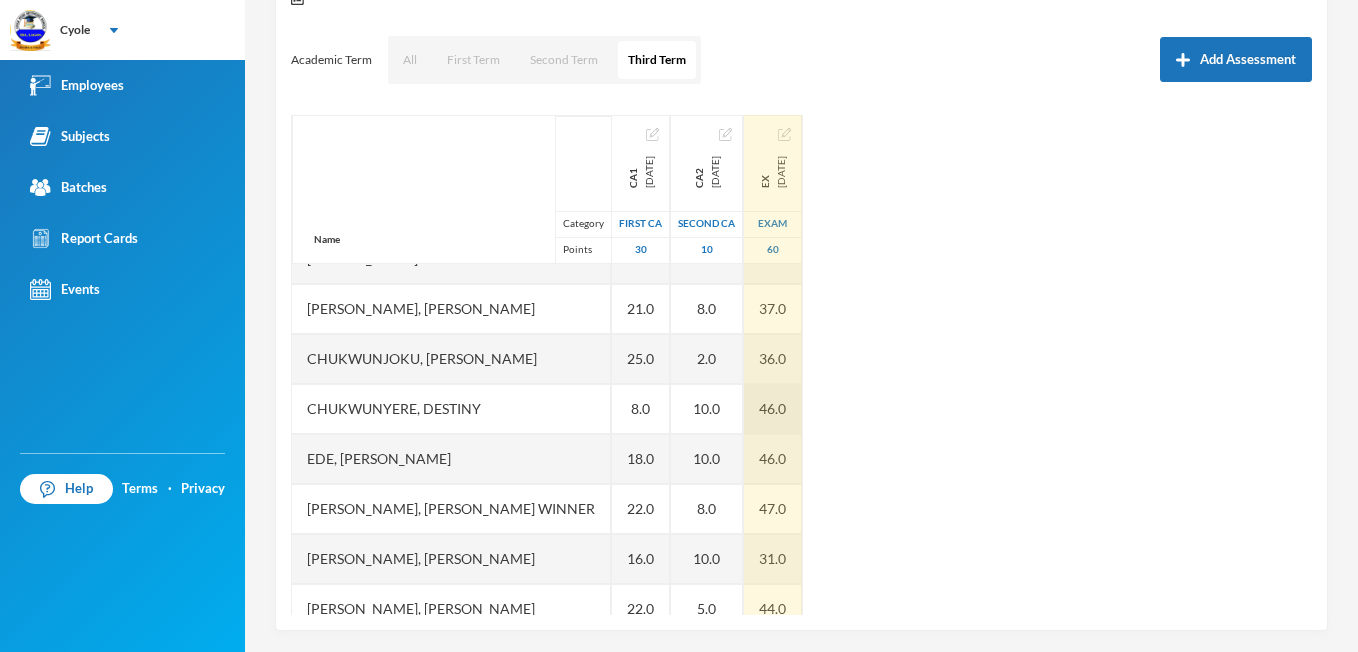 click on "46.0" at bounding box center [773, 409] 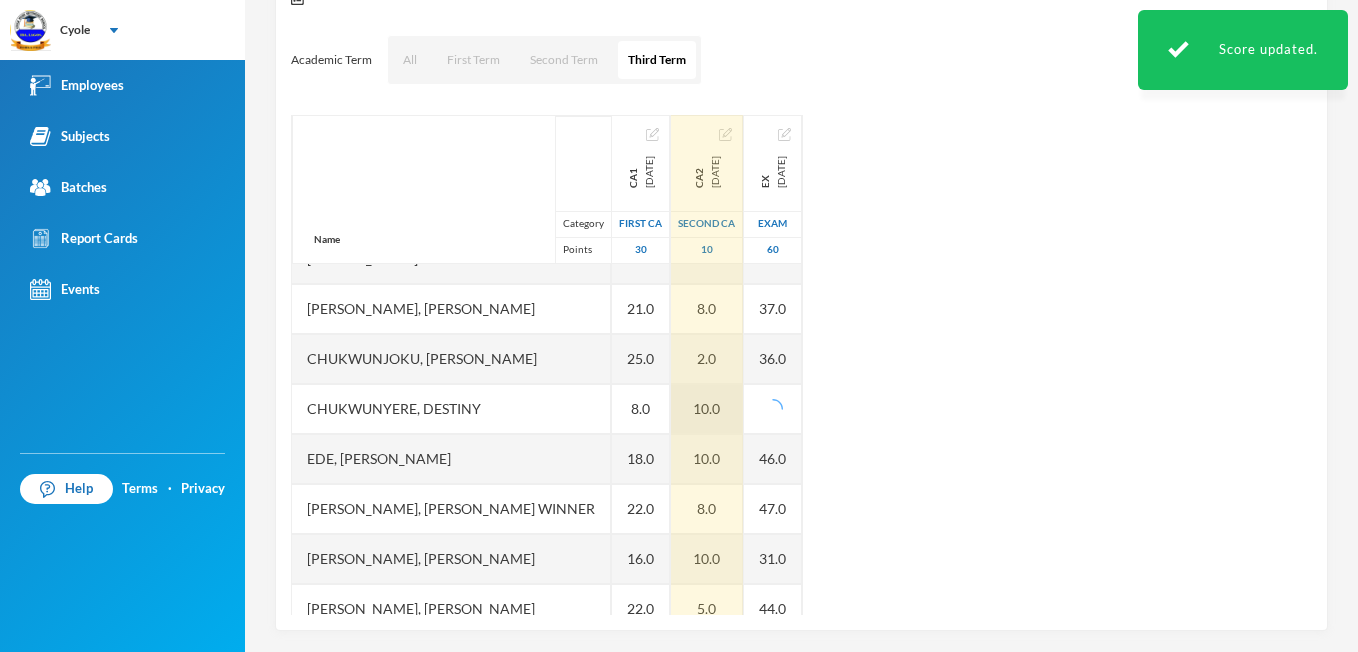 click on "10.0" at bounding box center (707, 409) 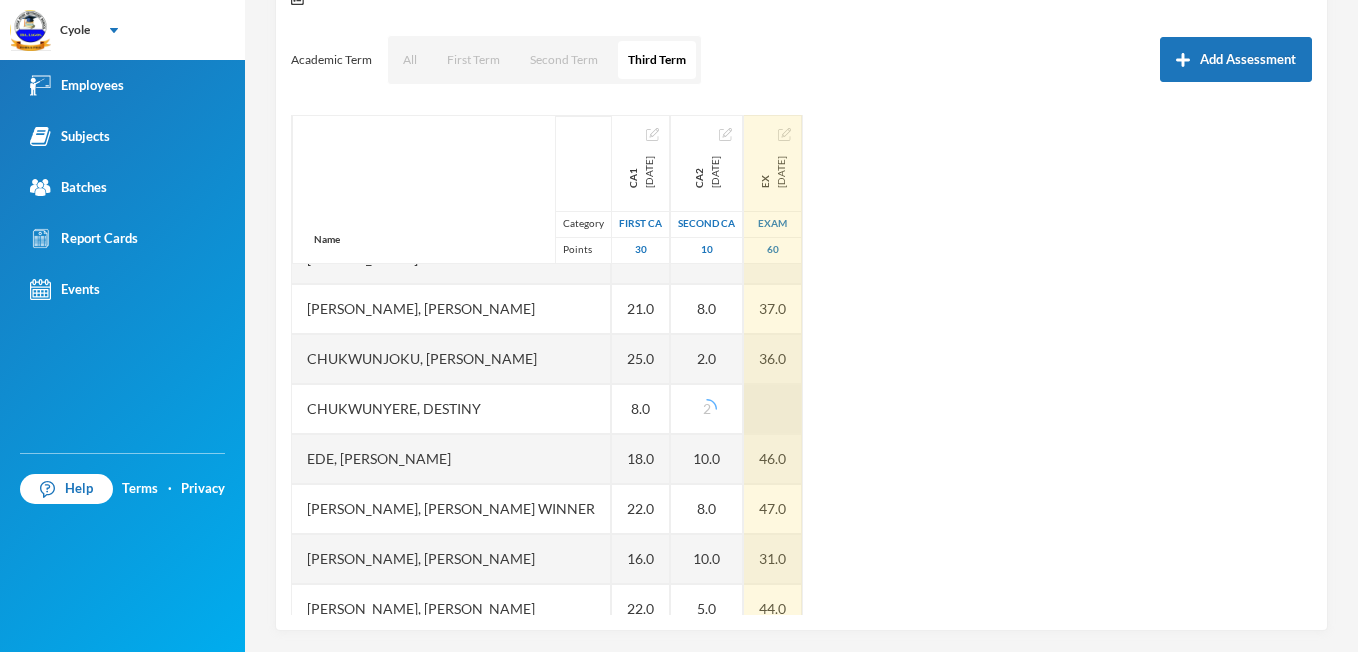 click at bounding box center [773, 409] 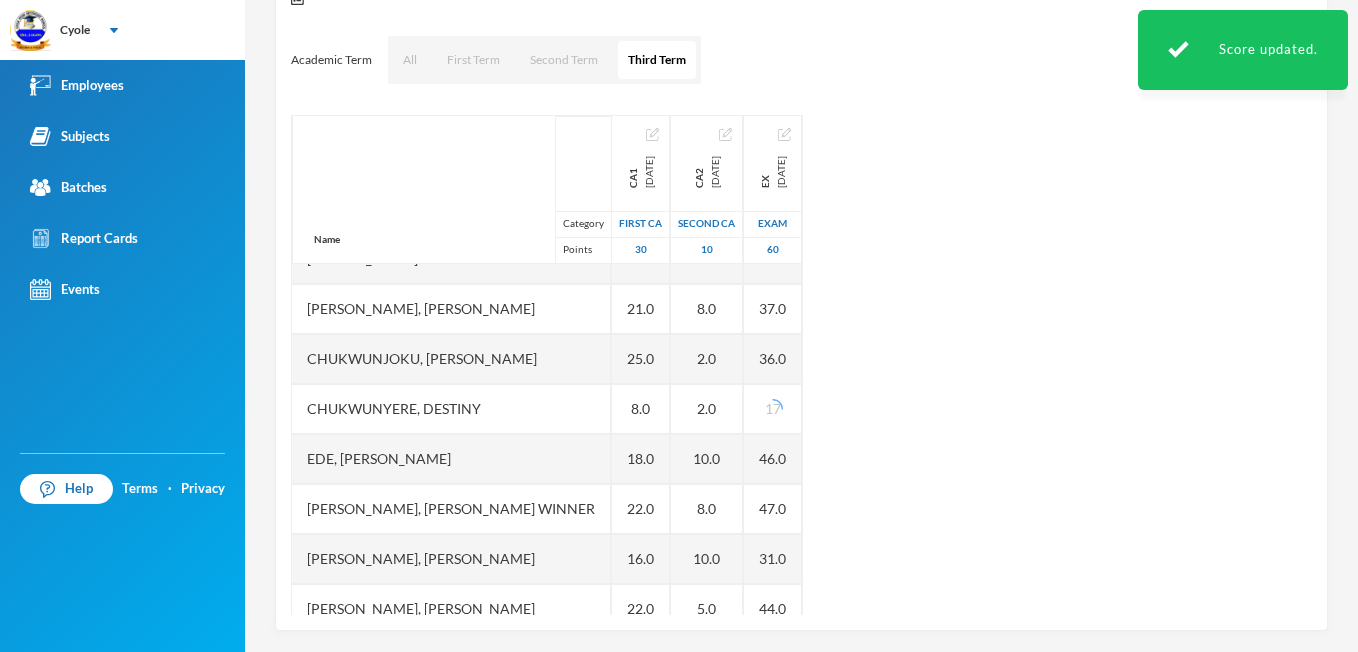 click on "Name   Category Points Adedoyin, [PERSON_NAME], [PERSON_NAME], [PERSON_NAME] [PERSON_NAME], Ochuko [PERSON_NAME], [PERSON_NAME], [PERSON_NAME], [PERSON_NAME] [PERSON_NAME], [PERSON_NAME], [PERSON_NAME] [PERSON_NAME], [PERSON_NAME] [PERSON_NAME], [PERSON_NAME], [PERSON_NAME], [PERSON_NAME], [PERSON_NAME], [PERSON_NAME], [PERSON_NAME], [PERSON_NAME], [PERSON_NAME], Chiemerie [PERSON_NAME], [PERSON_NAME] [PERSON_NAME], [PERSON_NAME] [PERSON_NAME], Mmesoma [PERSON_NAME], [PERSON_NAME], [PERSON_NAME], [PERSON_NAME] [PERSON_NAME], [DEMOGRAPHIC_DATA][PERSON_NAME] [PERSON_NAME] [PERSON_NAME], [PERSON_NAME], [PERSON_NAME], [PERSON_NAME], [PERSON_NAME], [PERSON_NAME], [PERSON_NAME] [PERSON_NAME], [PERSON_NAME] Ca1 [DATE] First CA 30 19.0 16.0 0.0 2.0 23.0 21.0 25.0 8.0 18.0 22.0 16.0 22.0 12.0 16.0 14.0 6.0 17.0 5.0 18.0 17.0 13.0 6.0 4.0 22.0 24.0 21.0 16.0 Ca2" at bounding box center (801, 365) 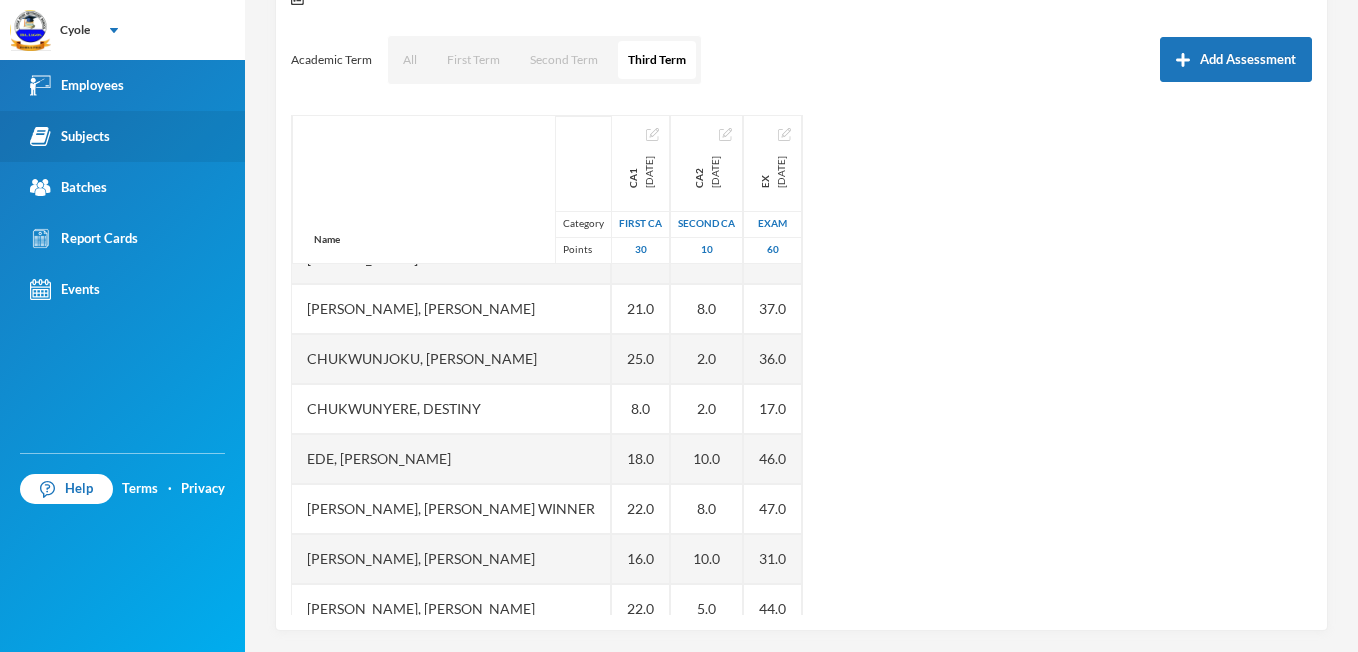 click on "Subjects" at bounding box center [122, 136] 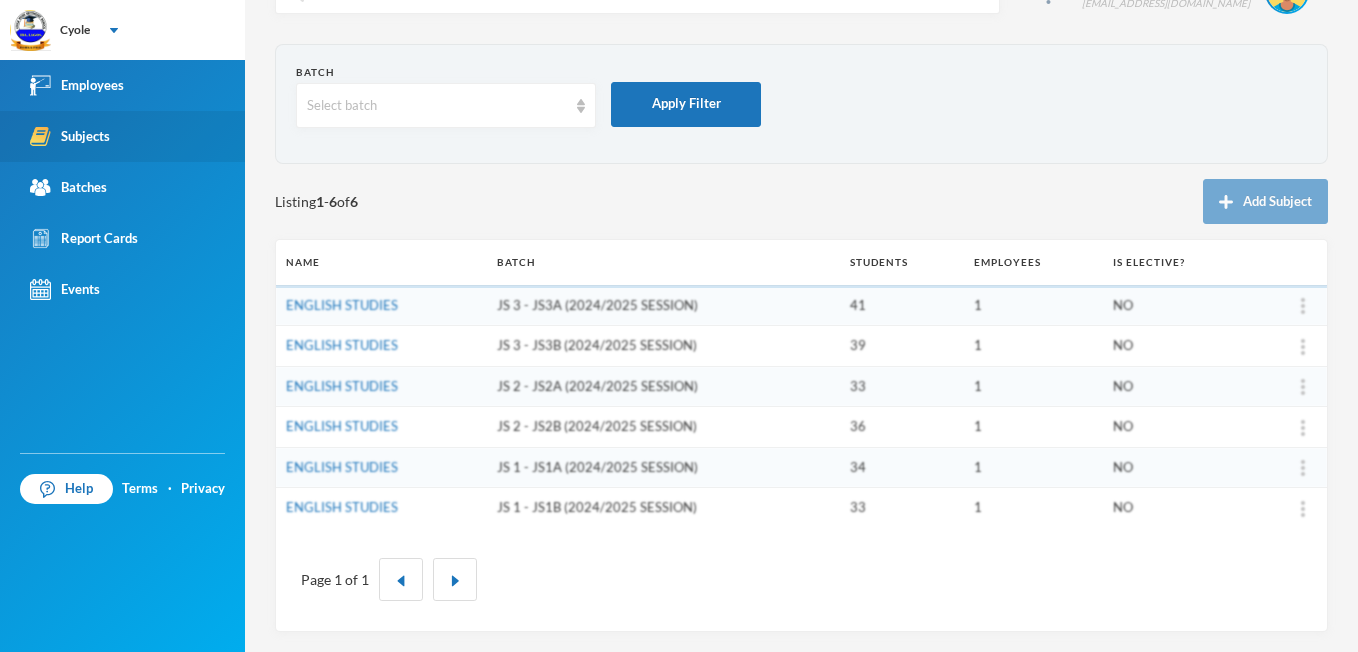 scroll, scrollTop: 51, scrollLeft: 0, axis: vertical 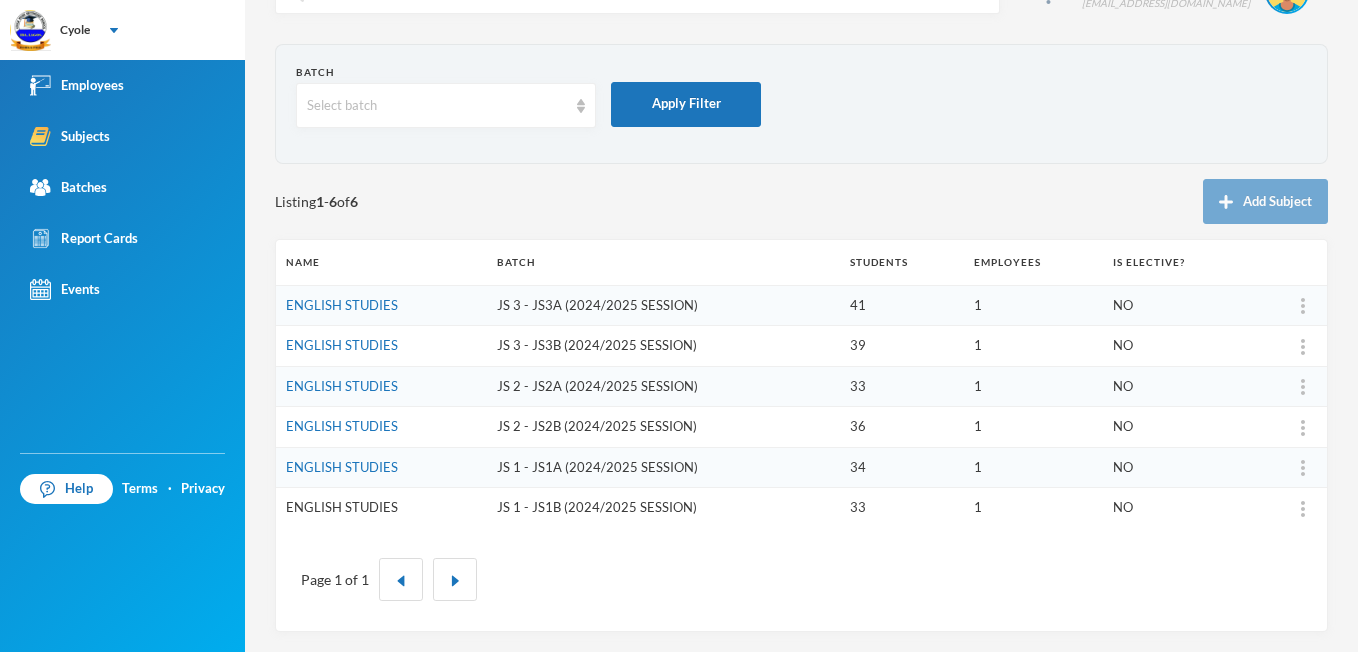 click on "ENGLISH STUDIES" at bounding box center [342, 507] 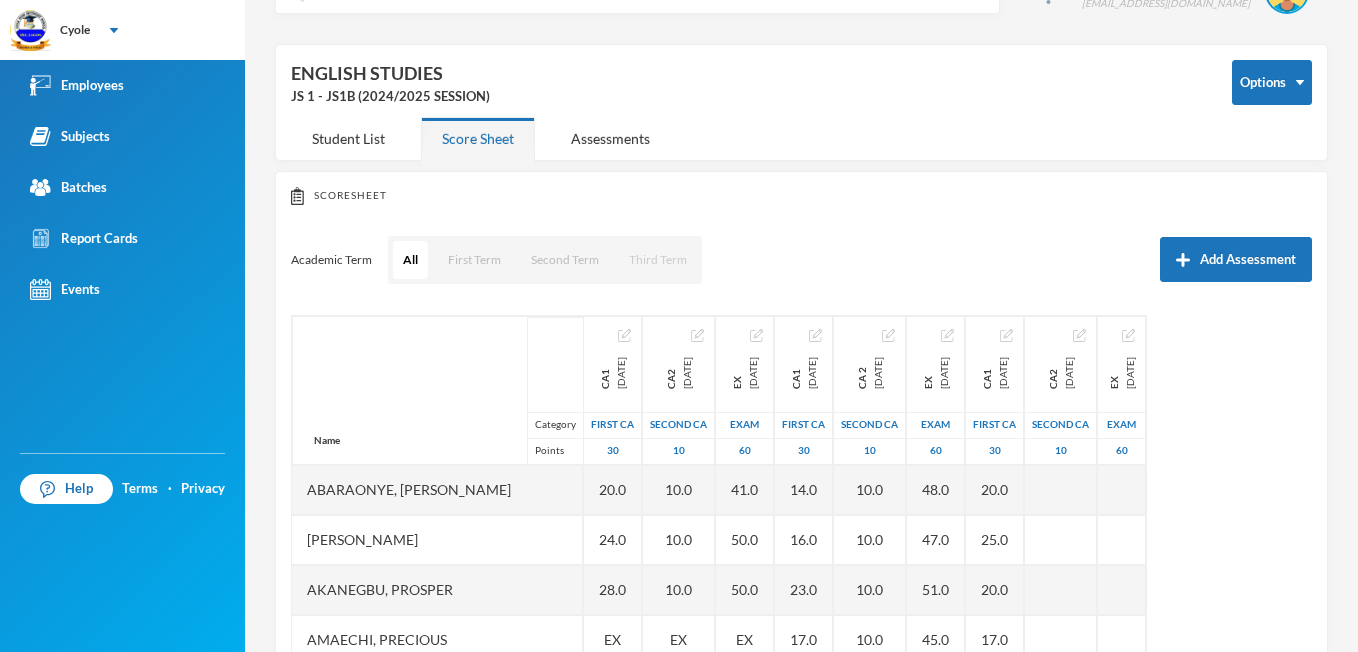 click on "Third Term" at bounding box center [658, 260] 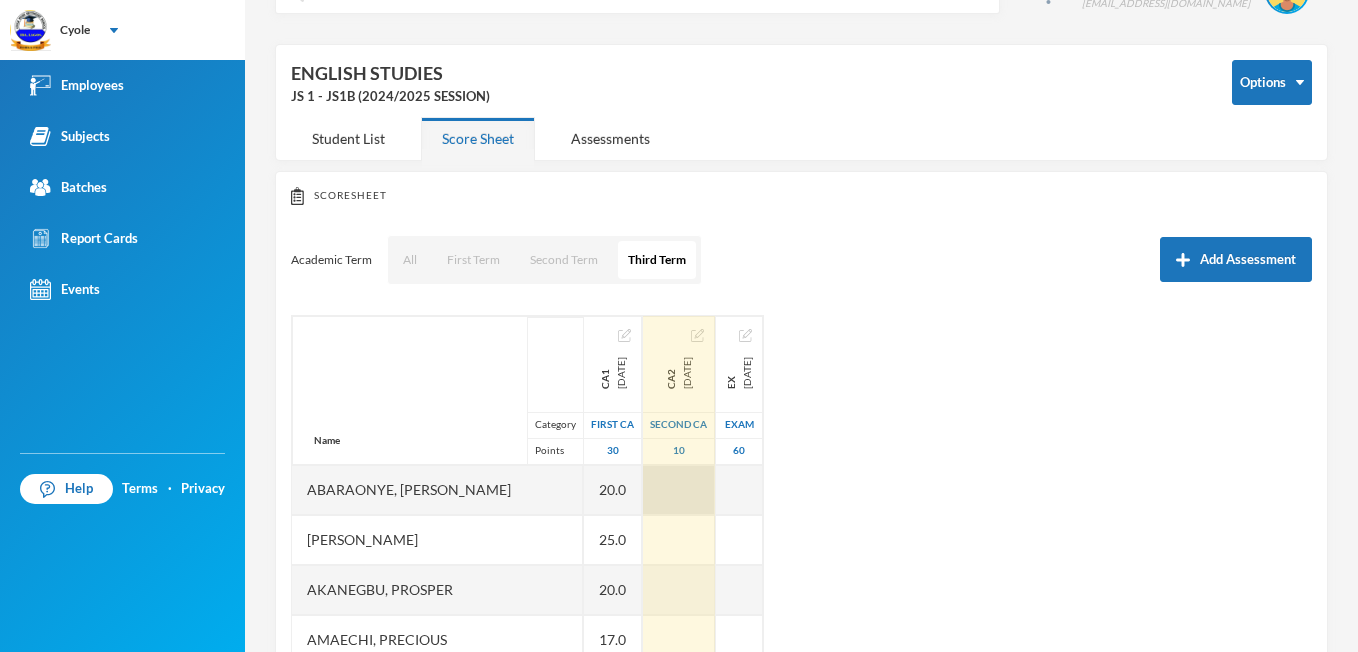 click at bounding box center (679, 490) 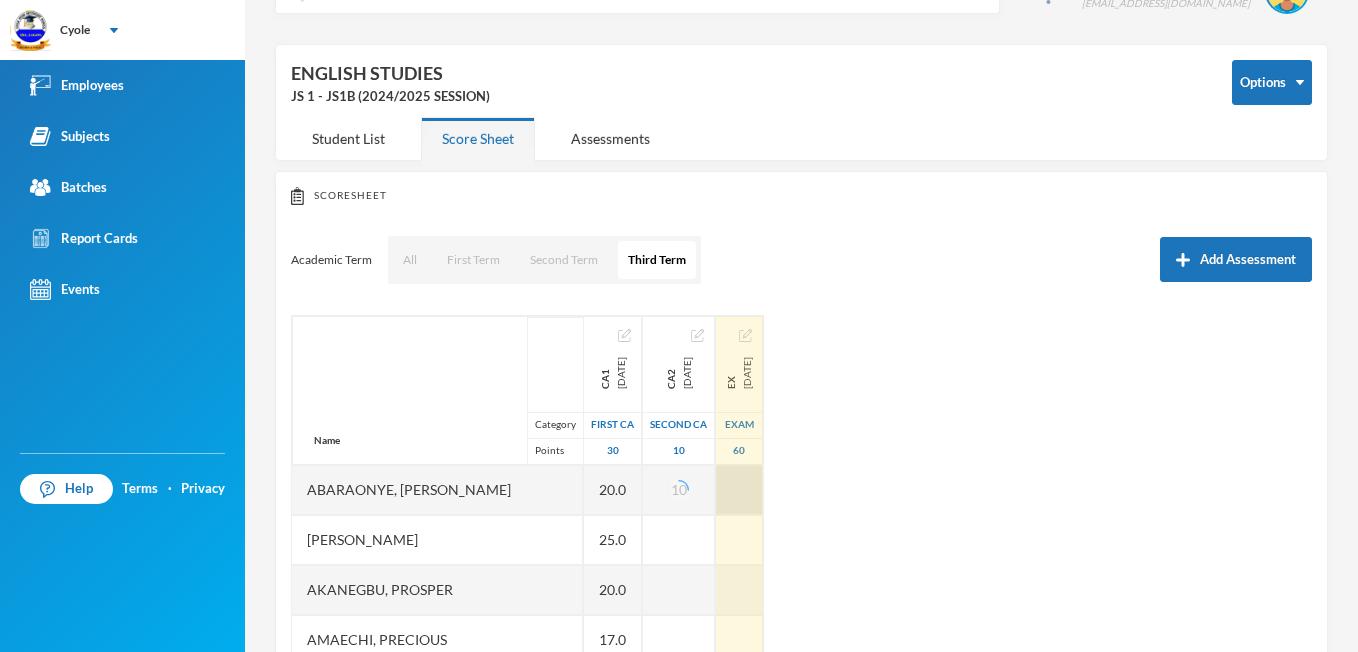 click at bounding box center [739, 490] 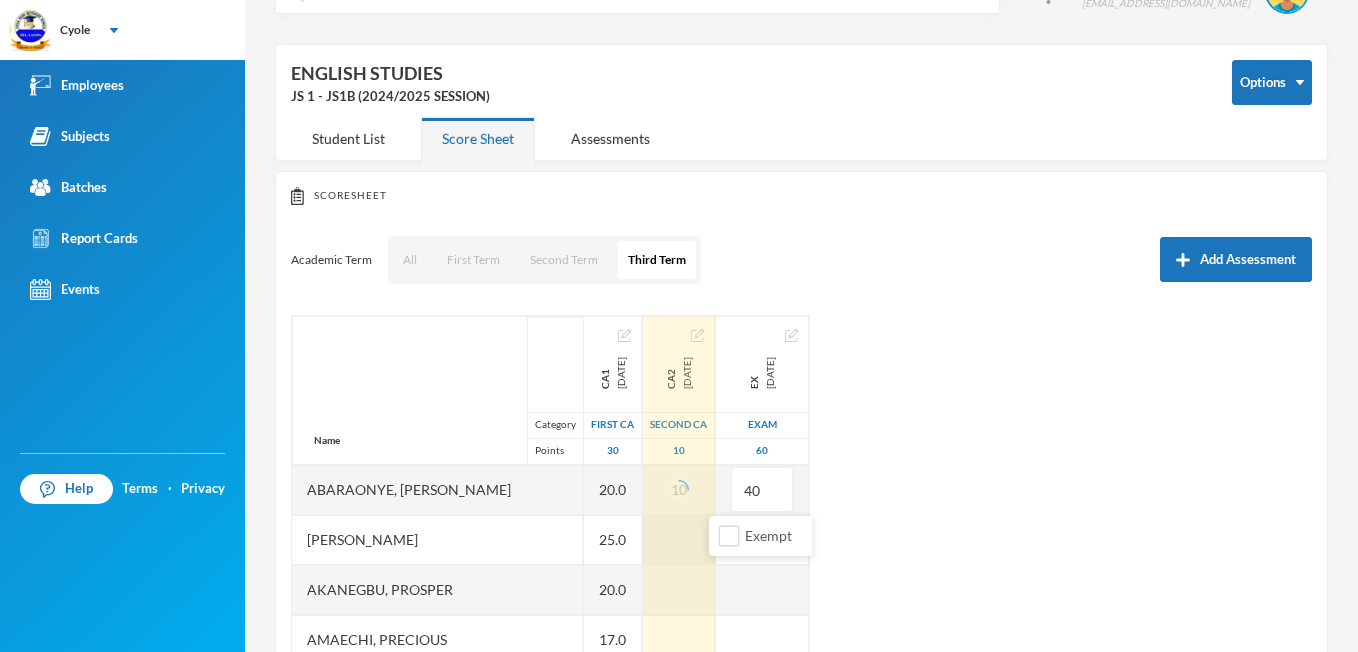 click at bounding box center [679, 540] 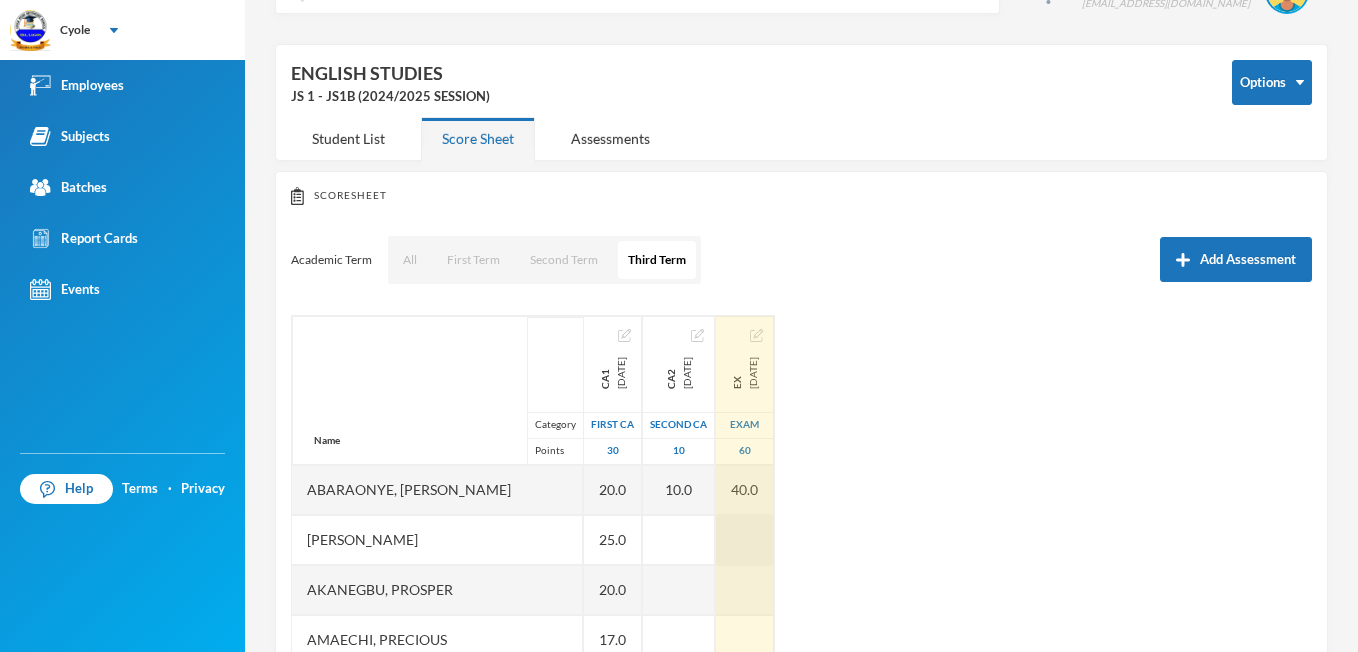 click at bounding box center (745, 540) 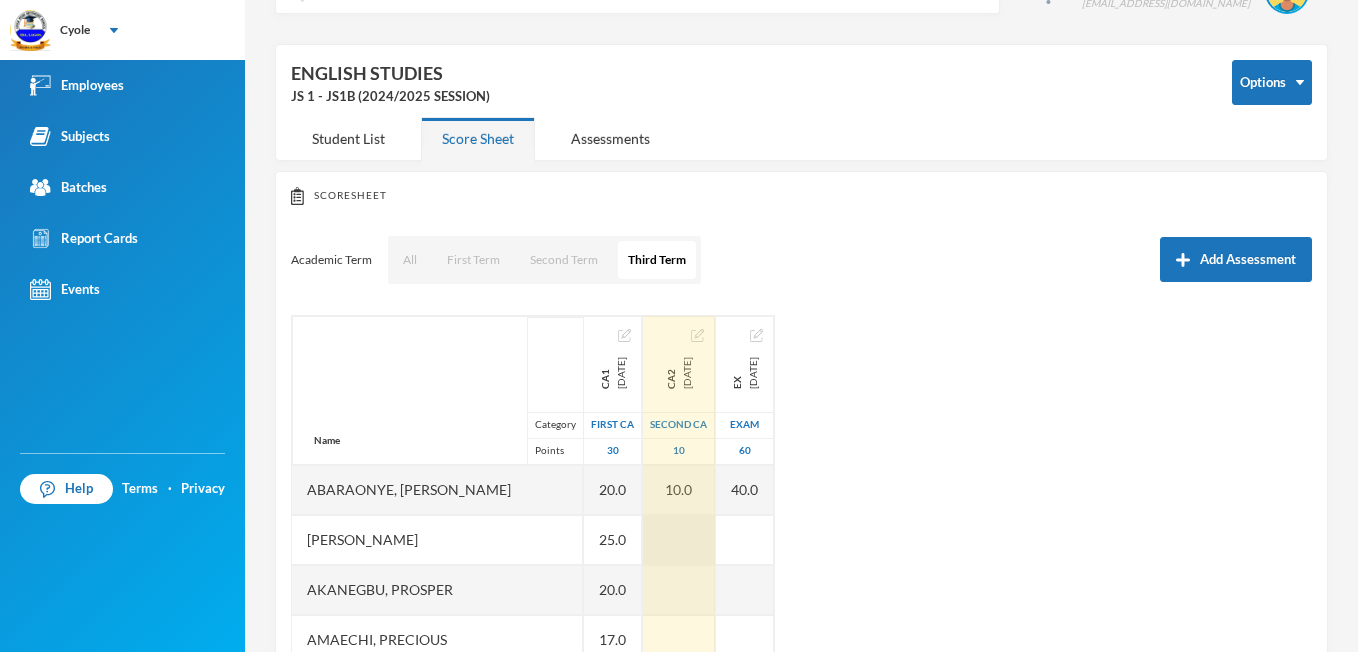click at bounding box center (679, 540) 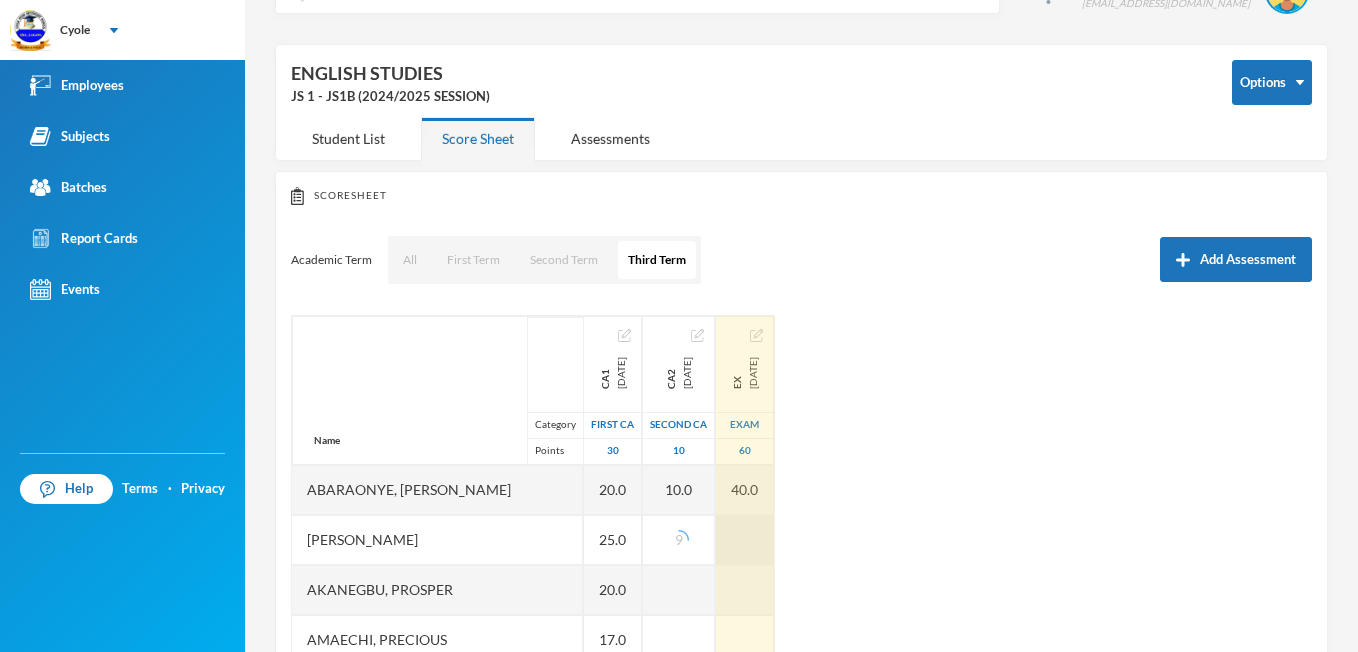 click at bounding box center [745, 540] 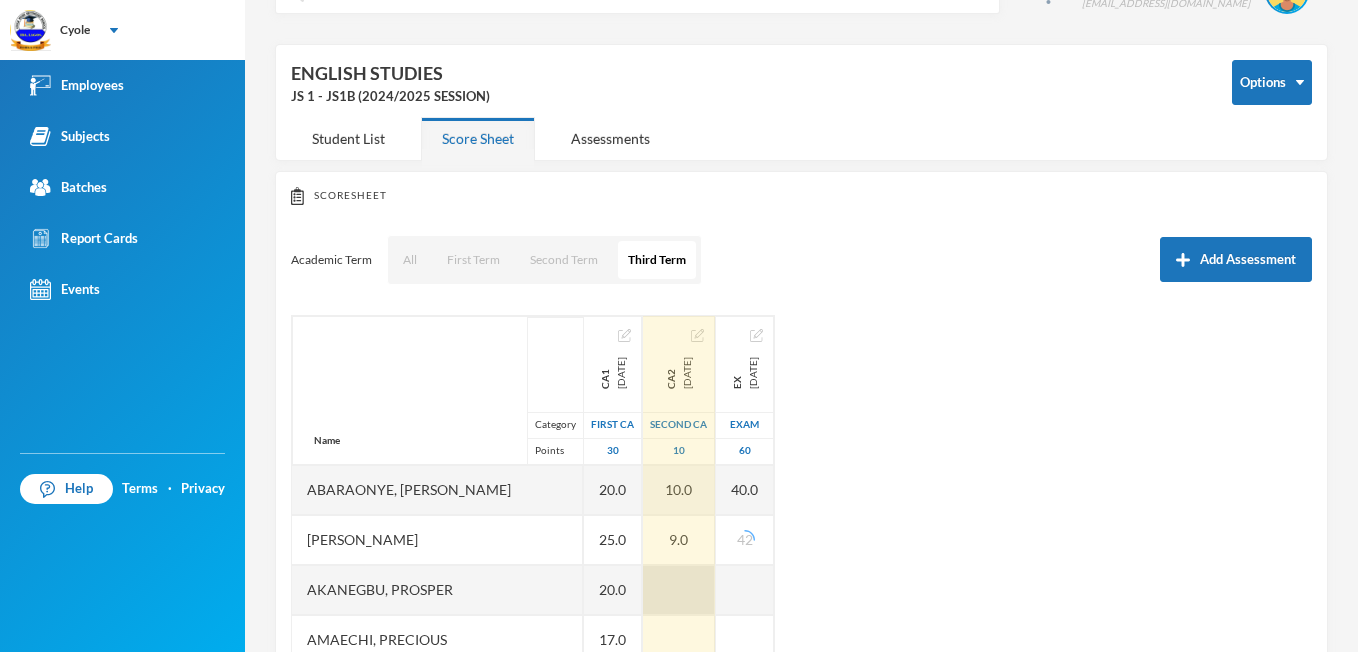 click at bounding box center [679, 590] 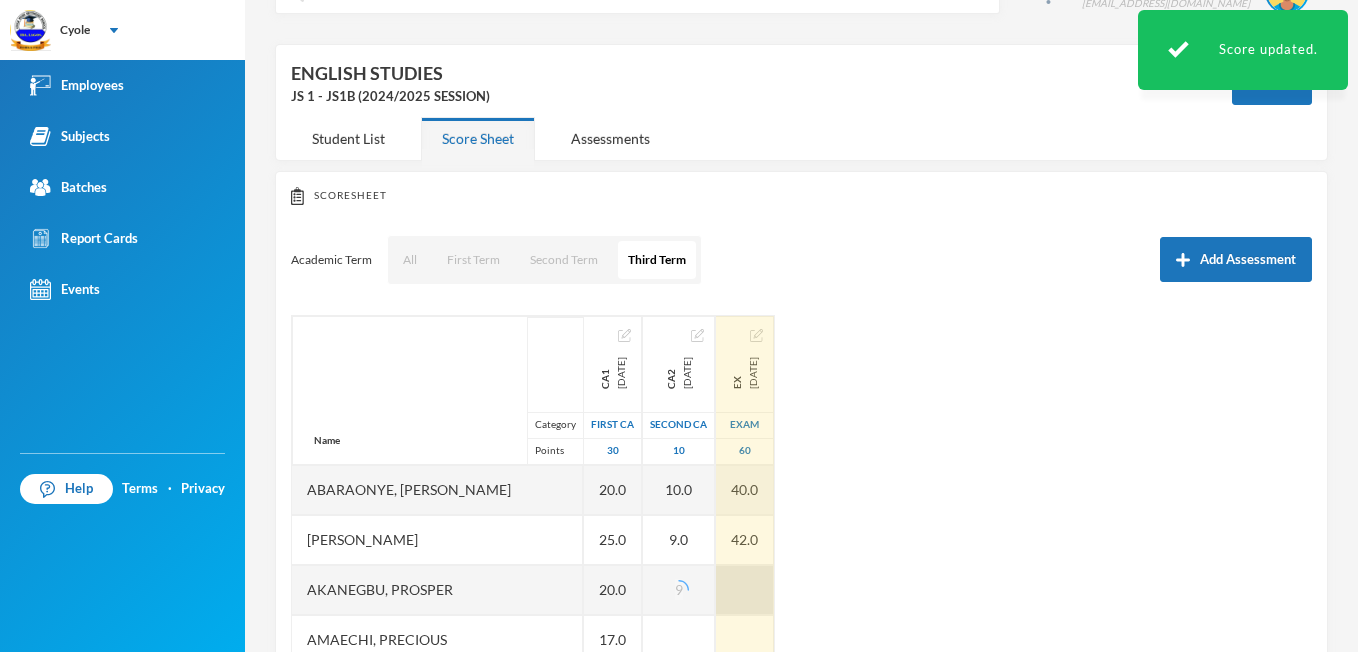 click at bounding box center (745, 590) 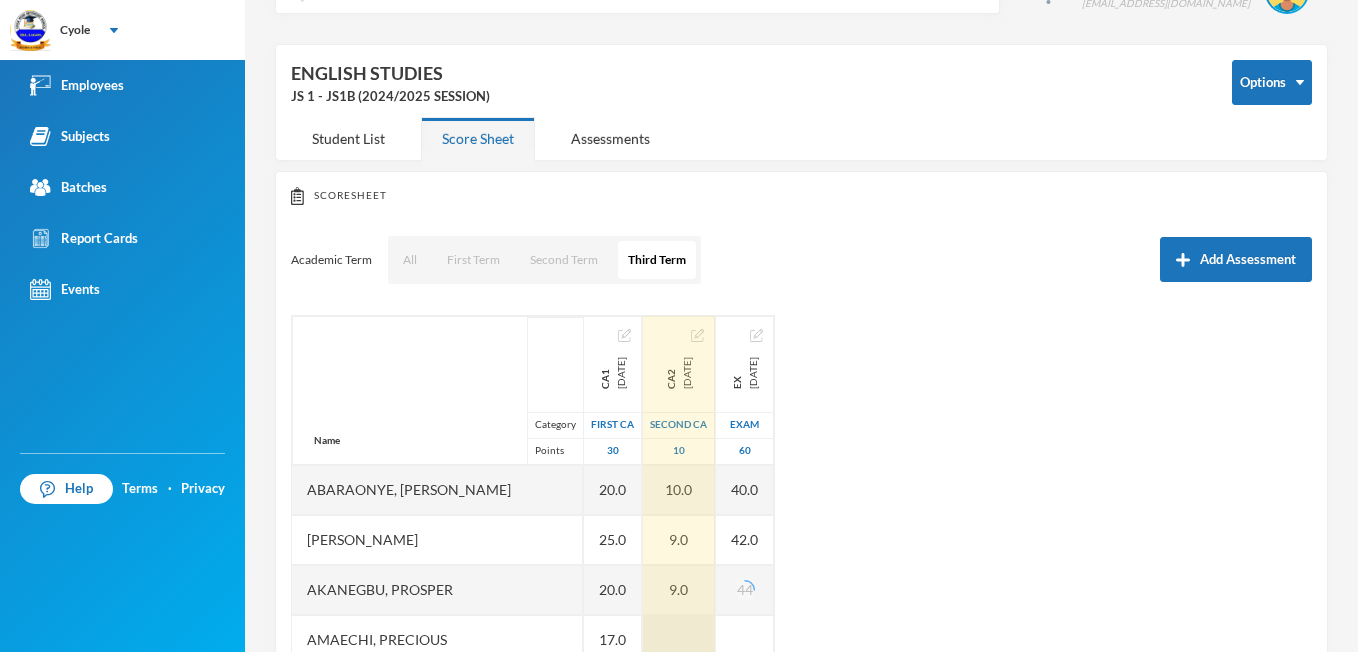 click at bounding box center [679, 640] 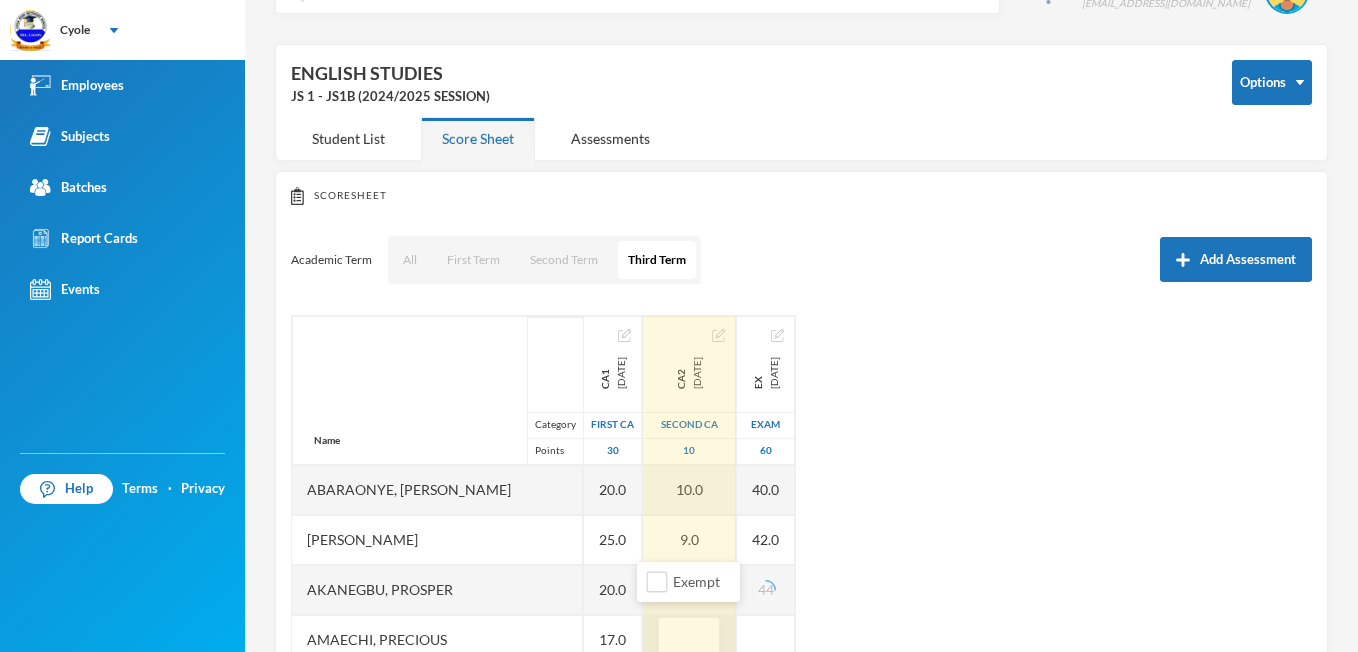 scroll, scrollTop: 62, scrollLeft: 0, axis: vertical 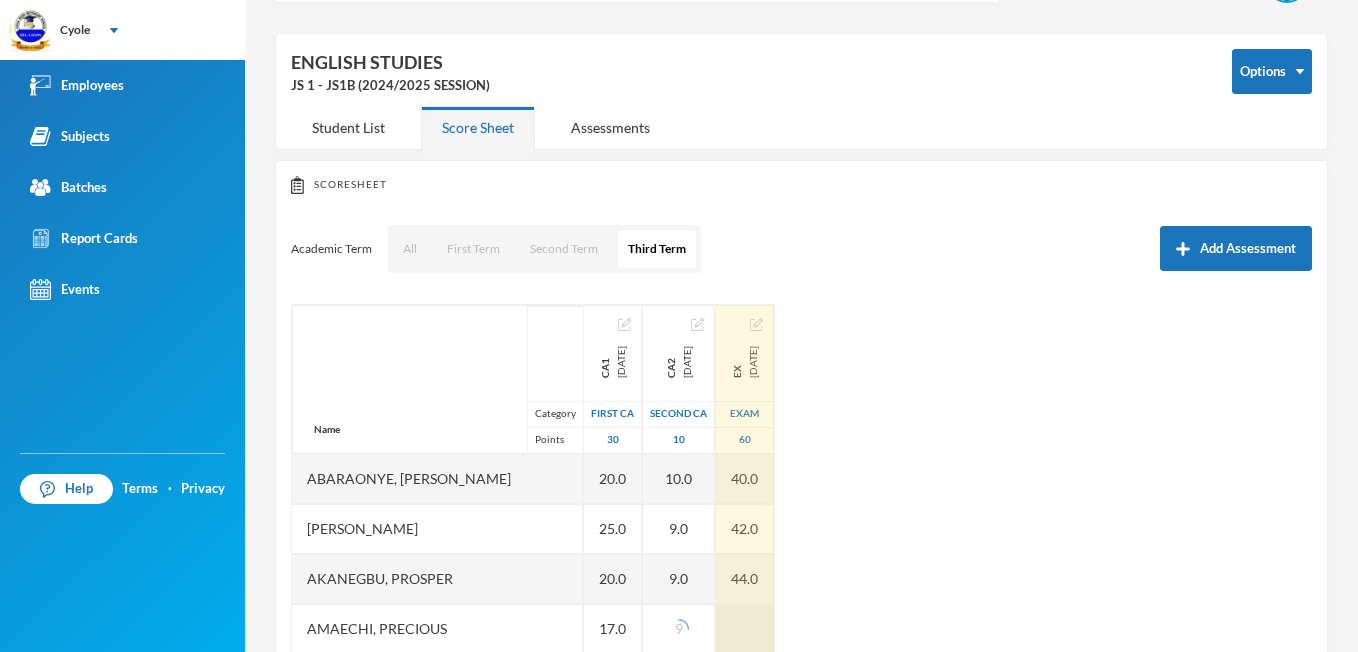 click at bounding box center (745, 629) 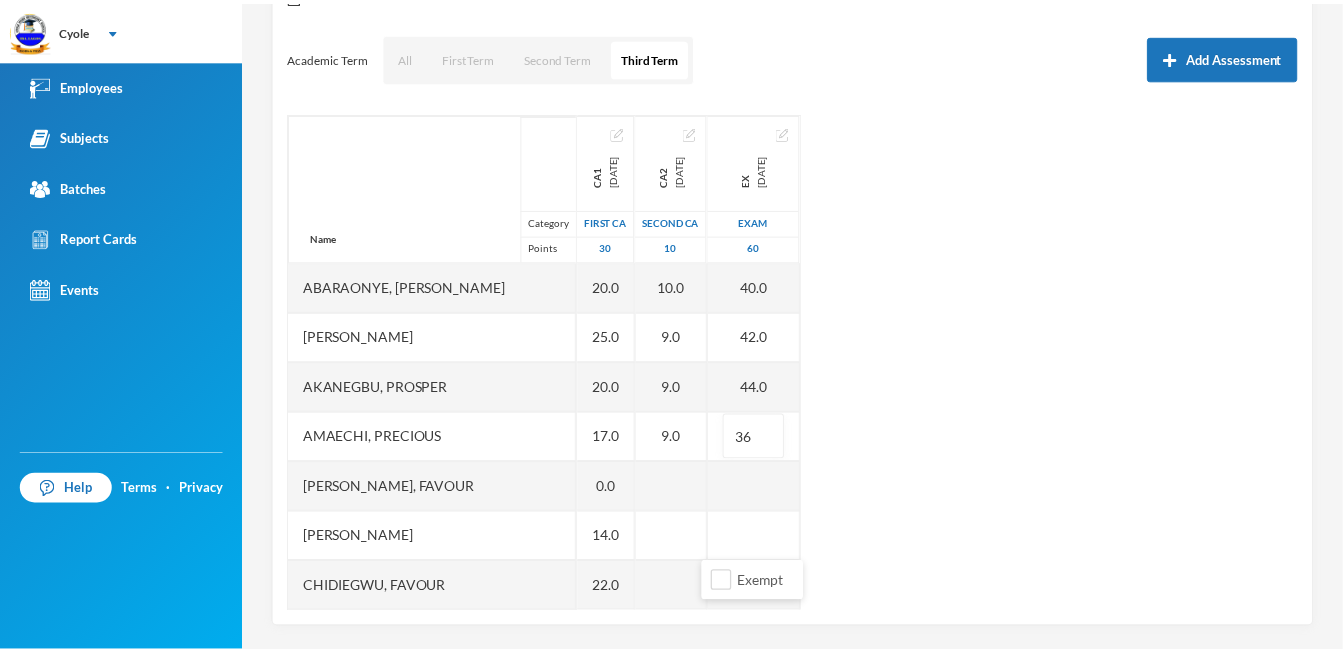 scroll, scrollTop: 260, scrollLeft: 0, axis: vertical 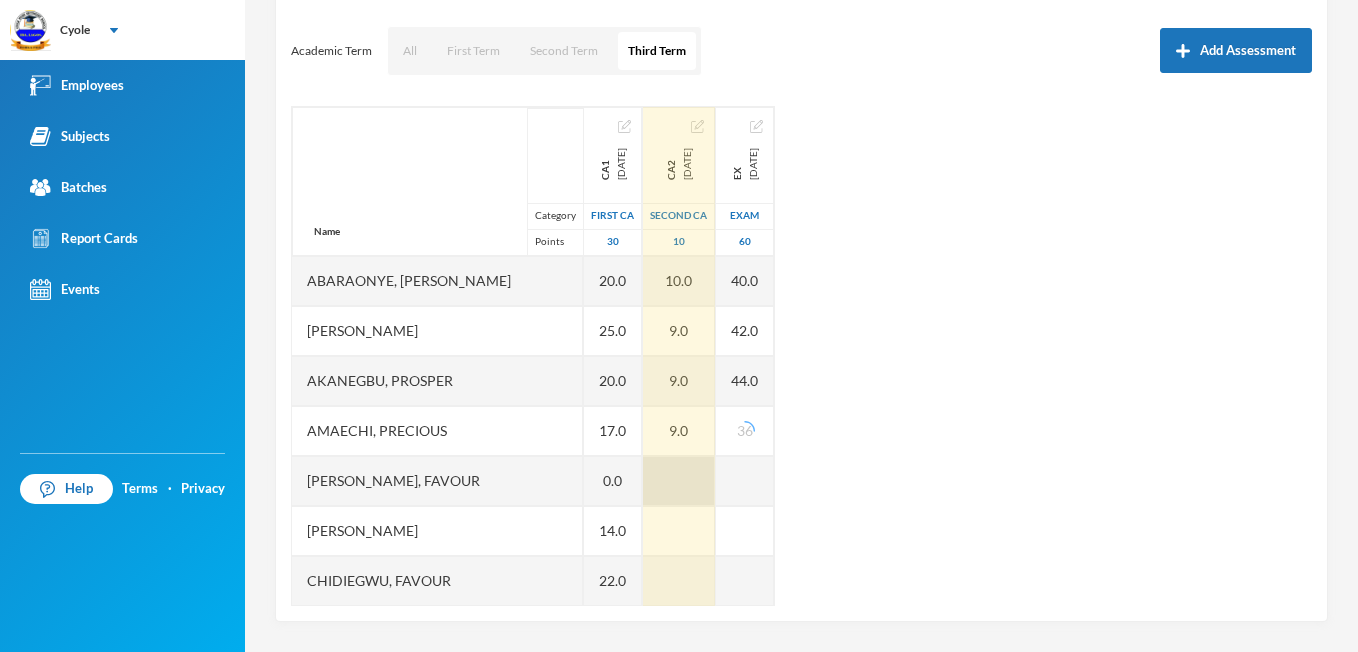 click at bounding box center (679, 481) 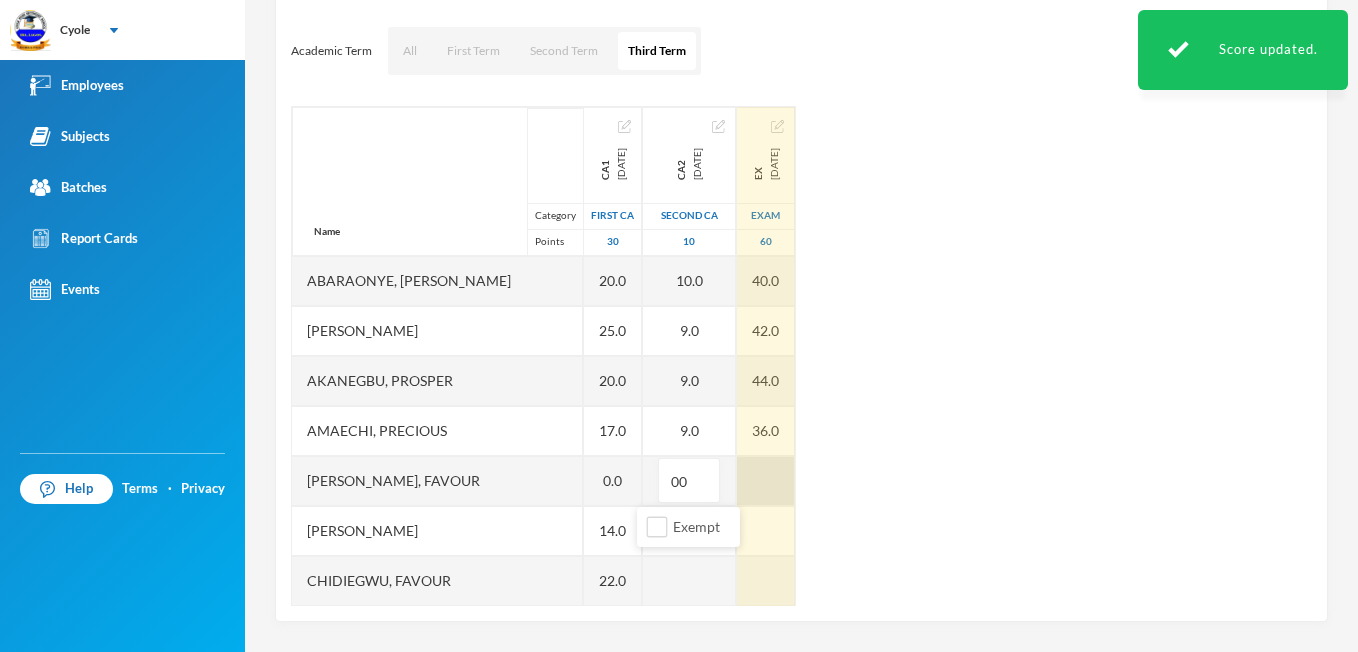click at bounding box center [766, 481] 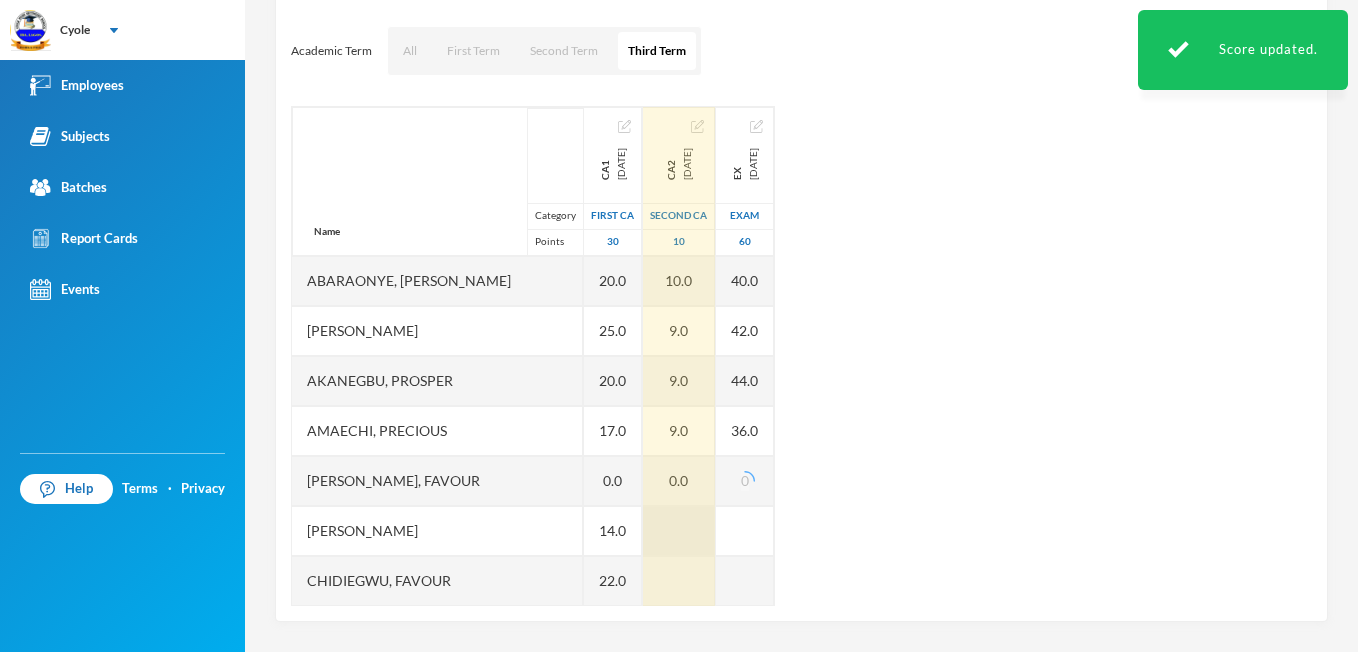 click at bounding box center [679, 531] 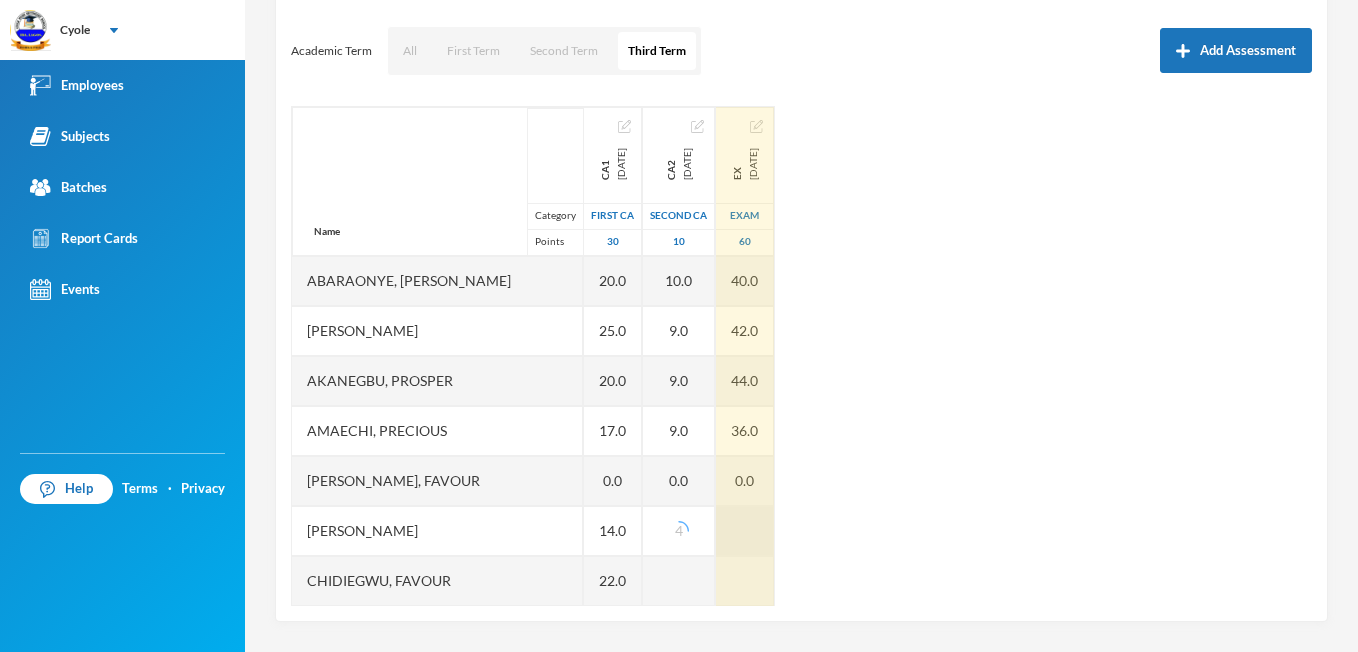 click at bounding box center [745, 531] 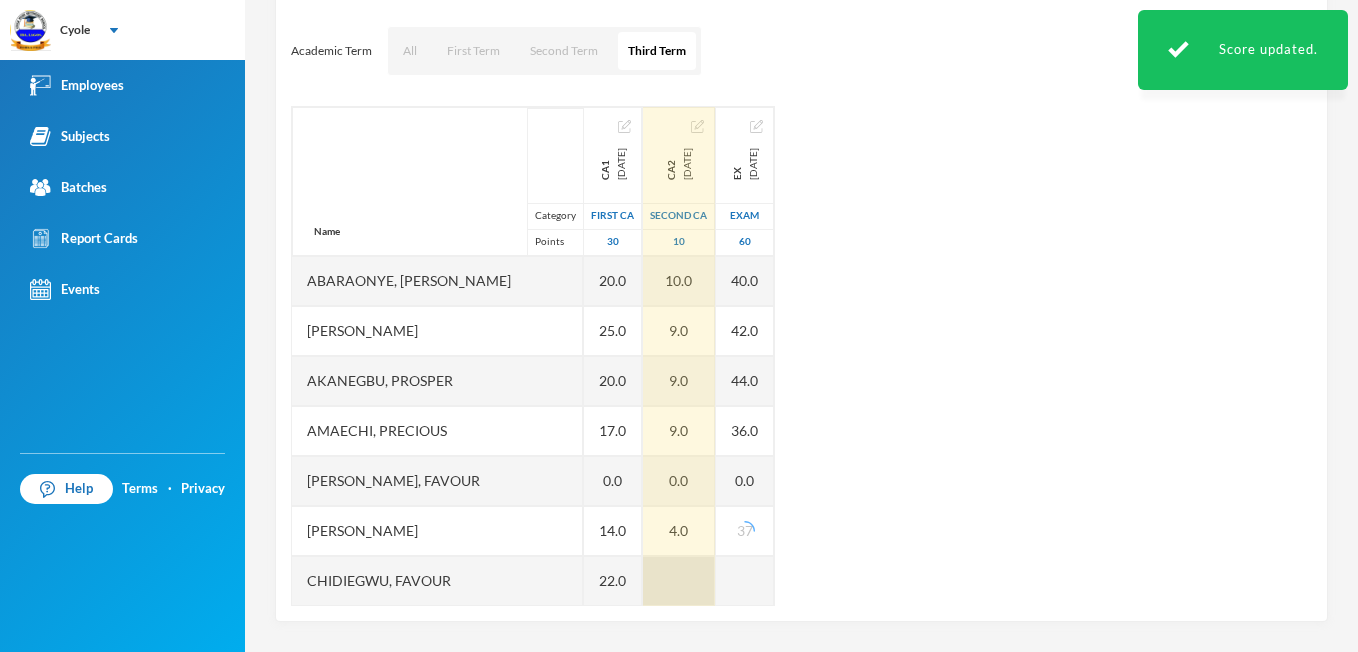 click at bounding box center (679, 581) 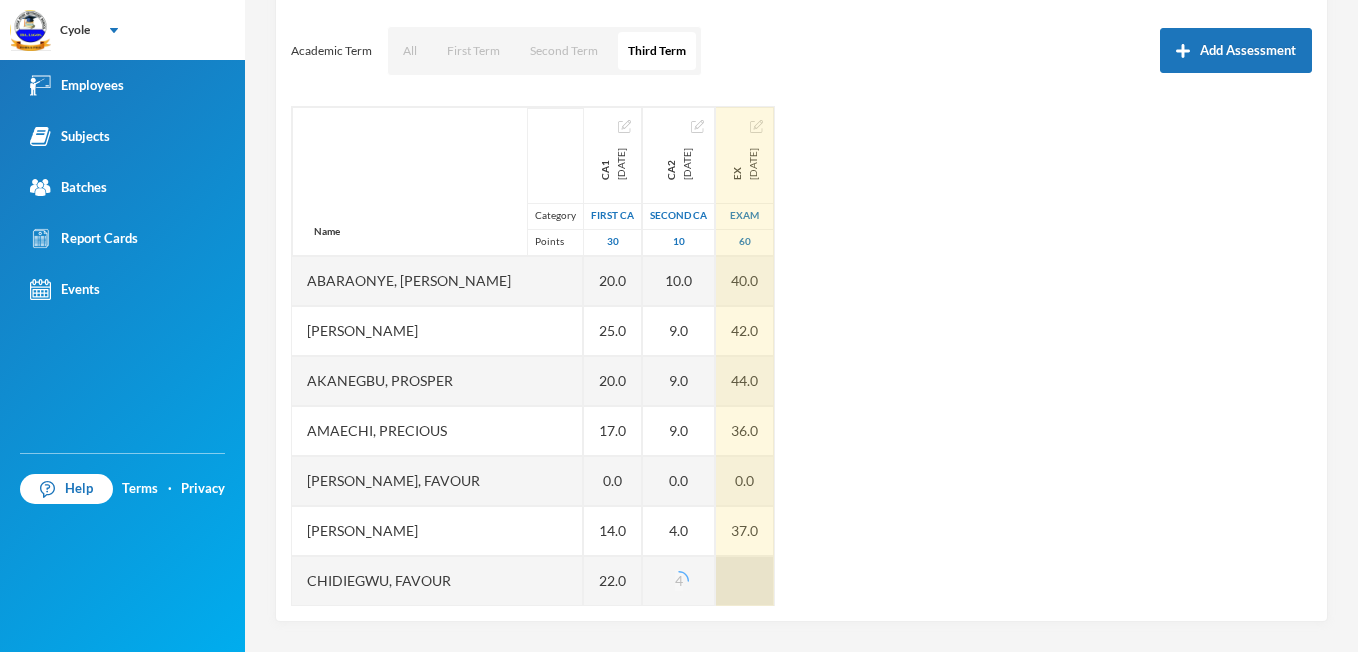 click at bounding box center [745, 581] 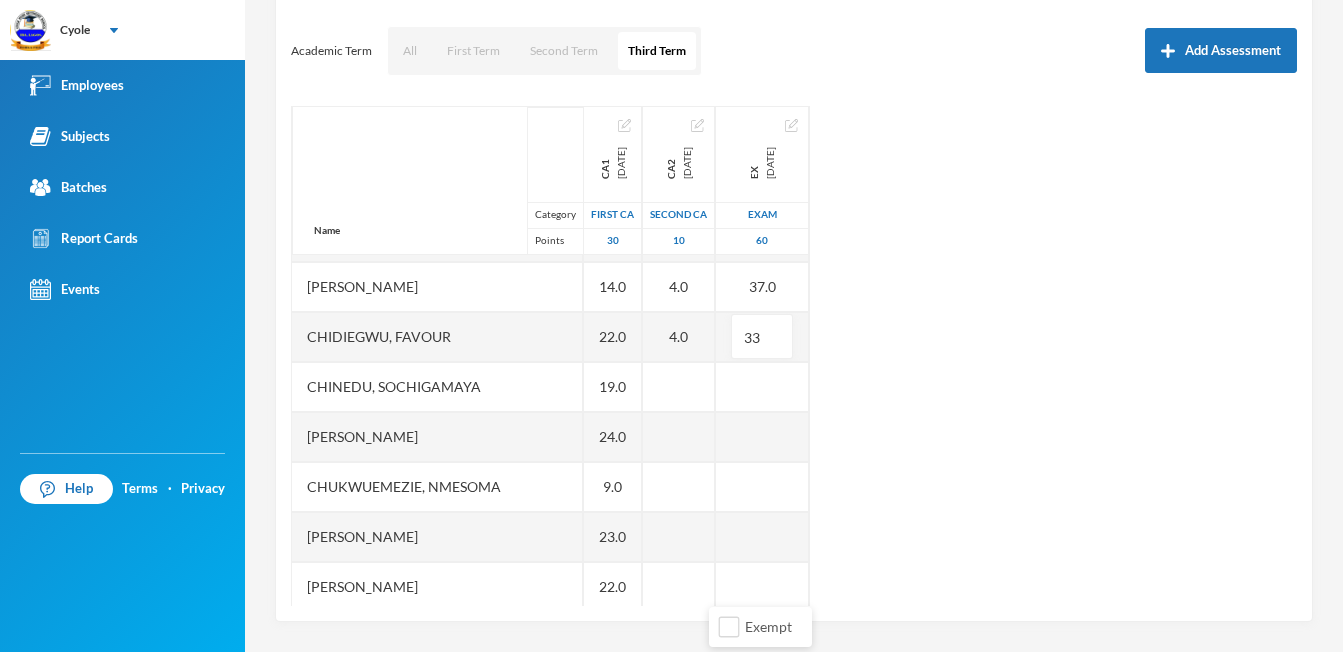 scroll, scrollTop: 280, scrollLeft: 0, axis: vertical 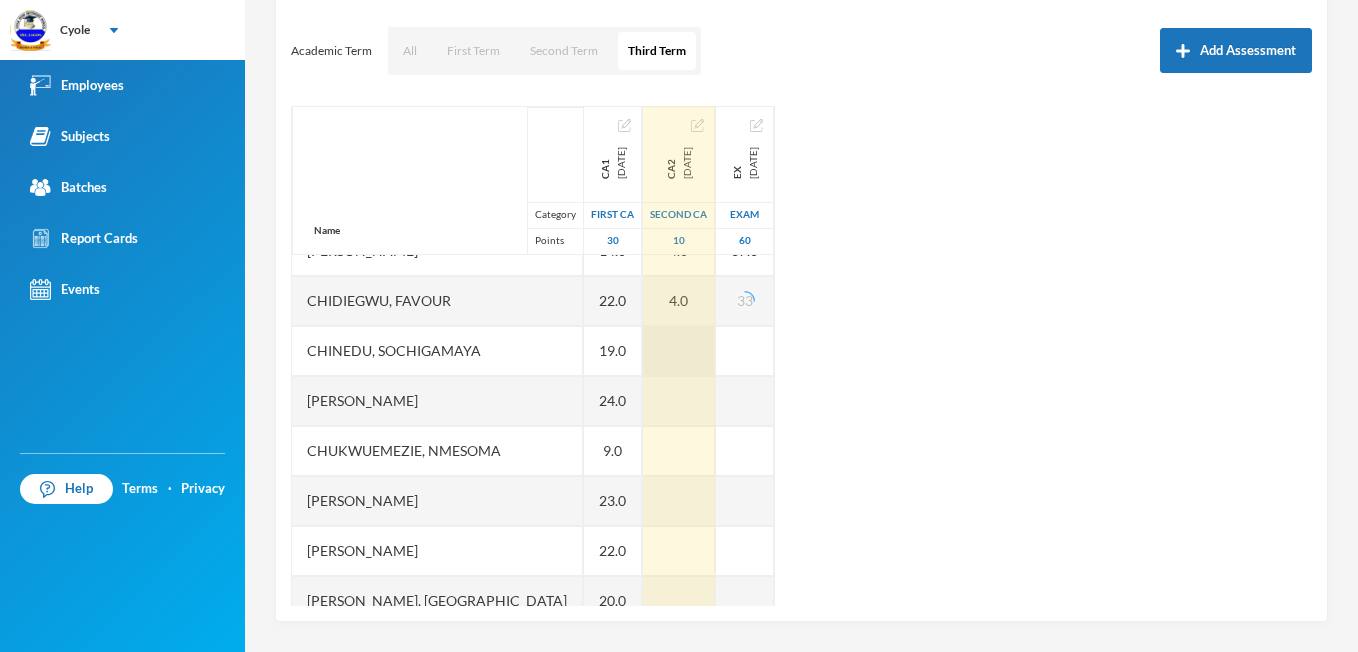 click at bounding box center (679, 351) 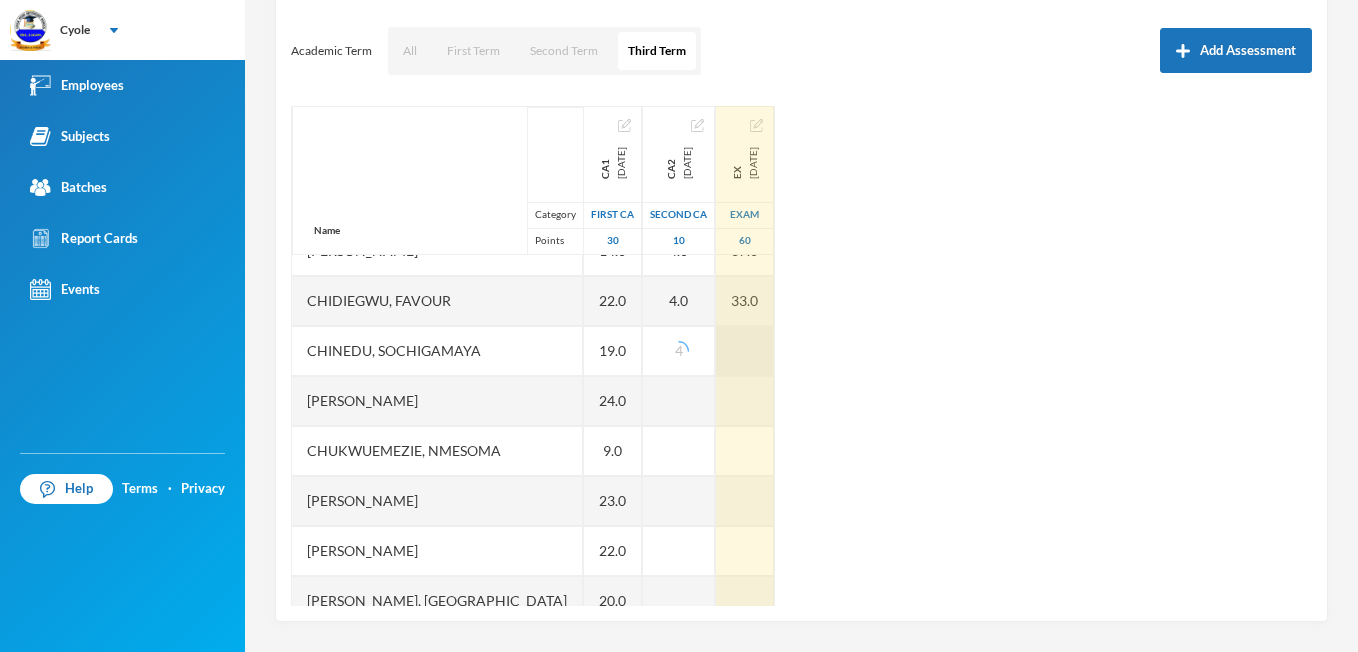 click at bounding box center (745, 351) 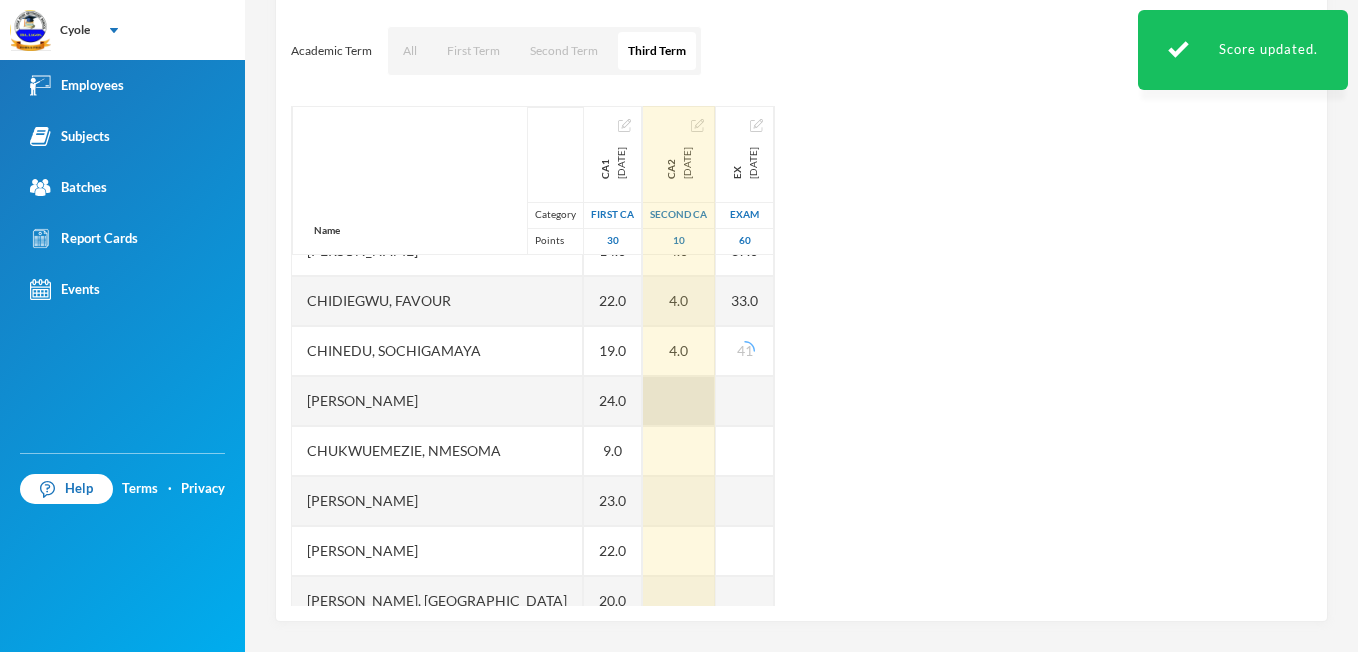 click at bounding box center (679, 401) 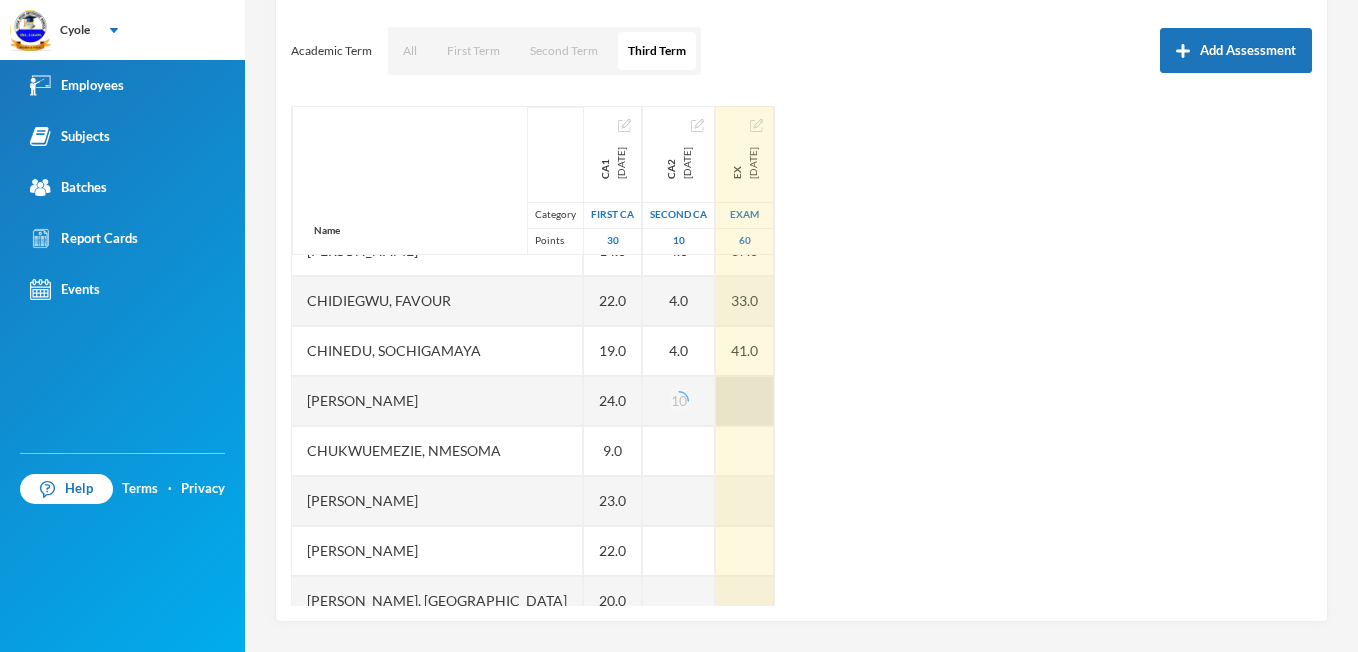 click at bounding box center [745, 401] 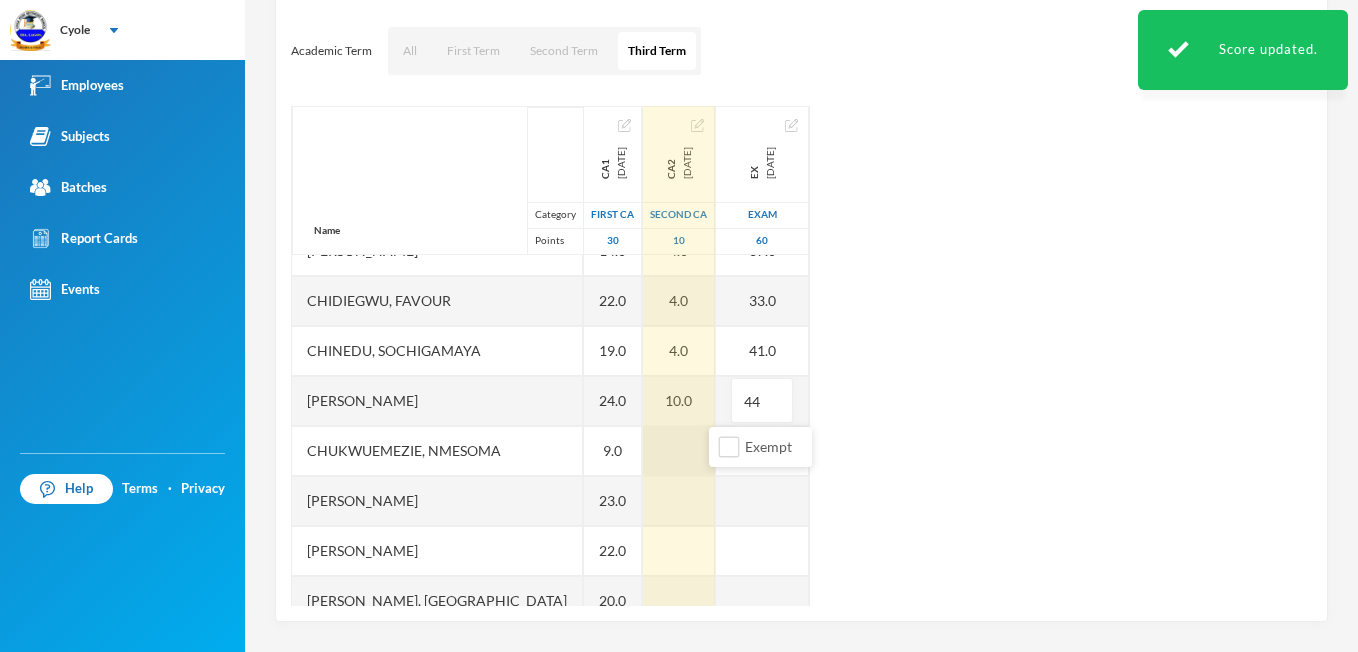click at bounding box center [679, 451] 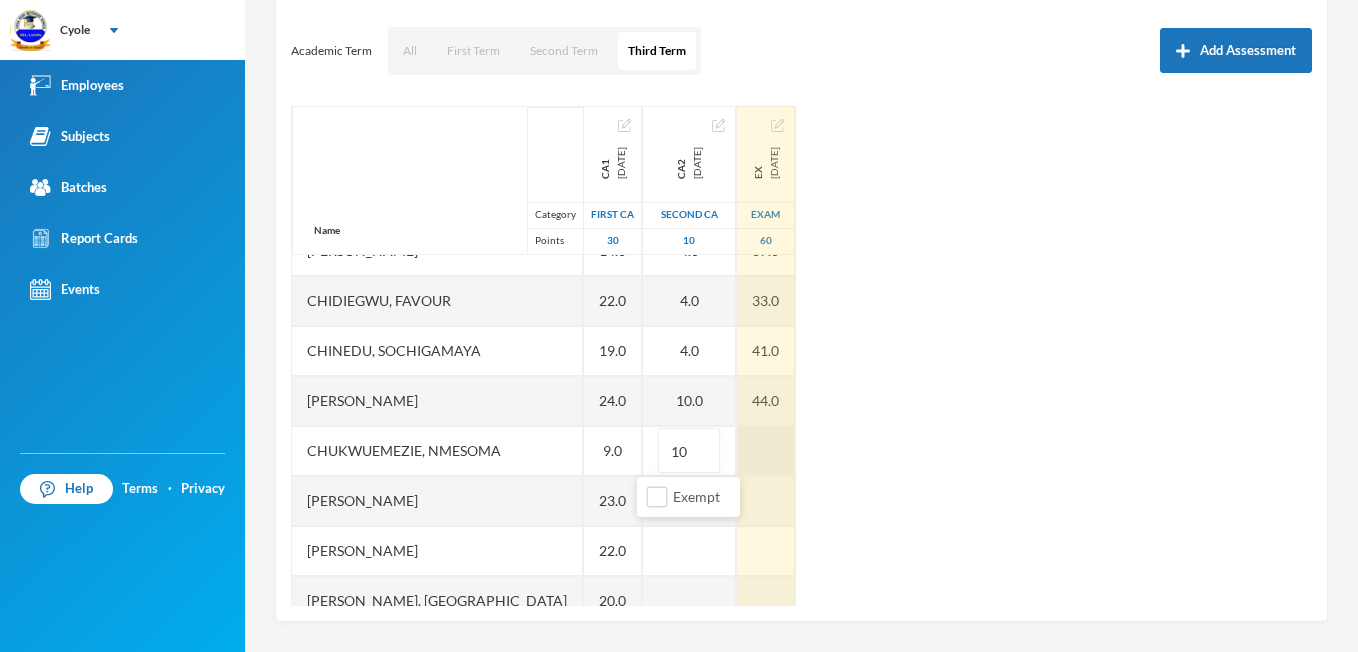 click at bounding box center [766, 451] 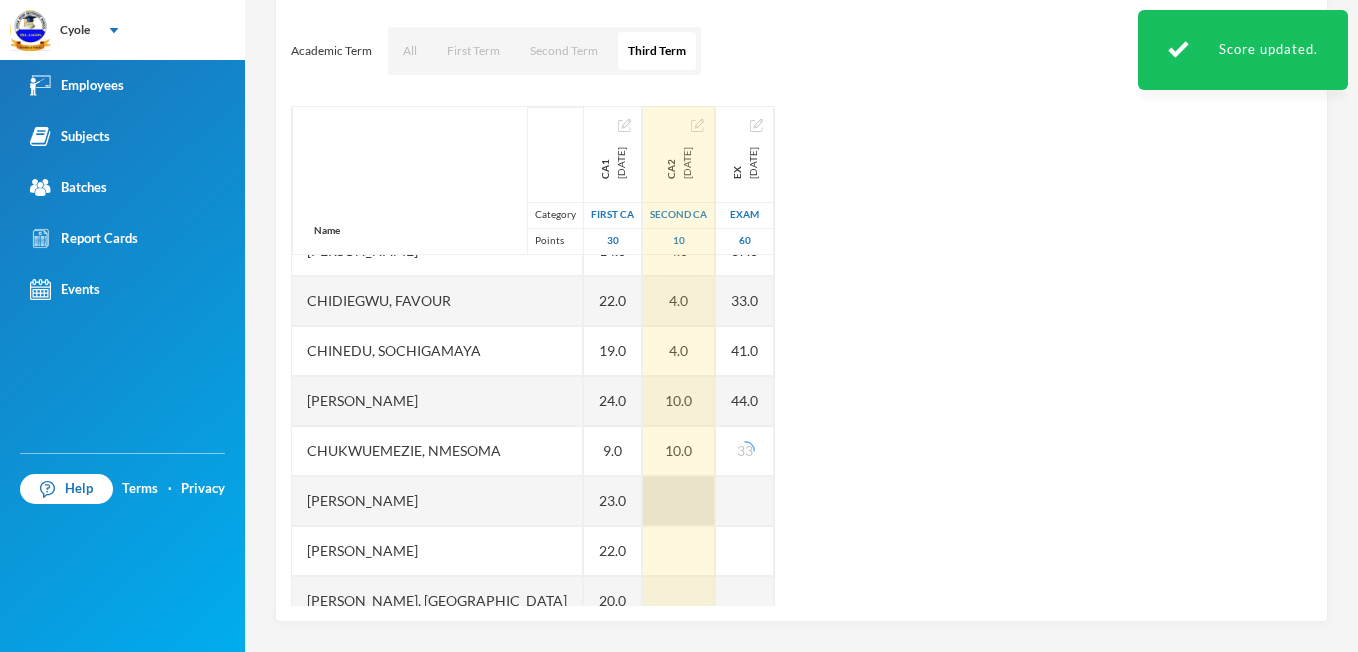 click at bounding box center (679, 501) 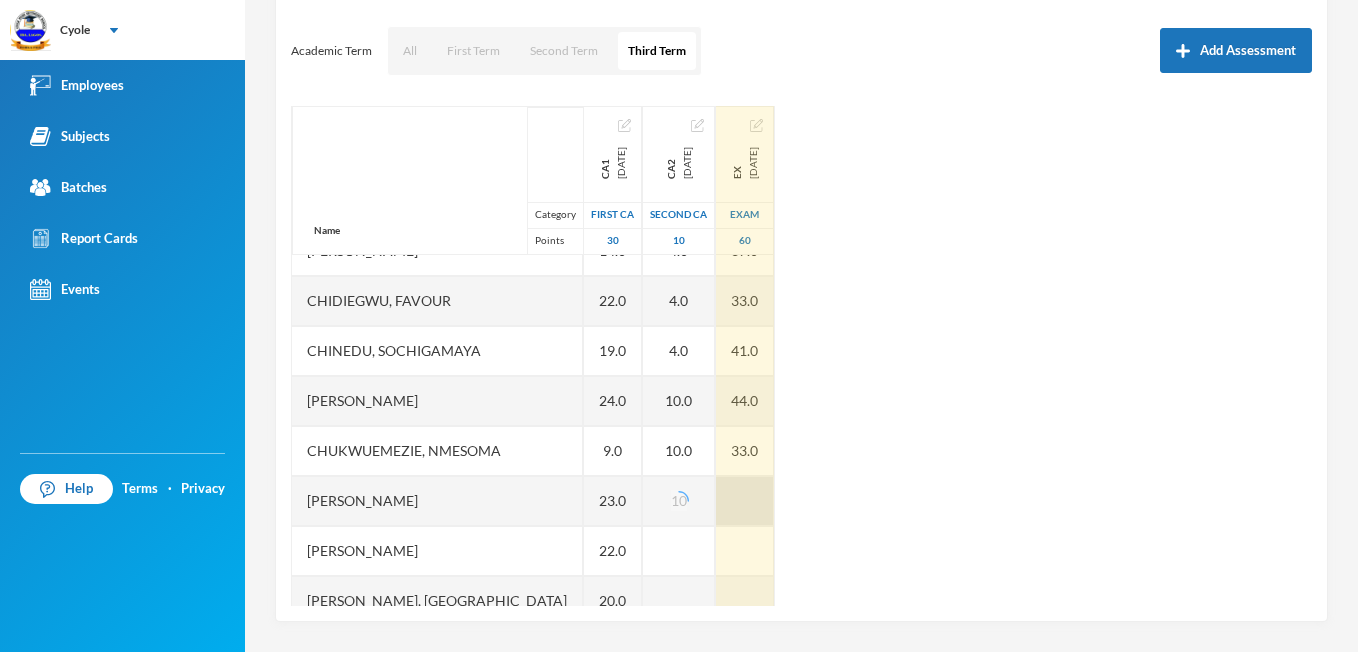 click at bounding box center [745, 501] 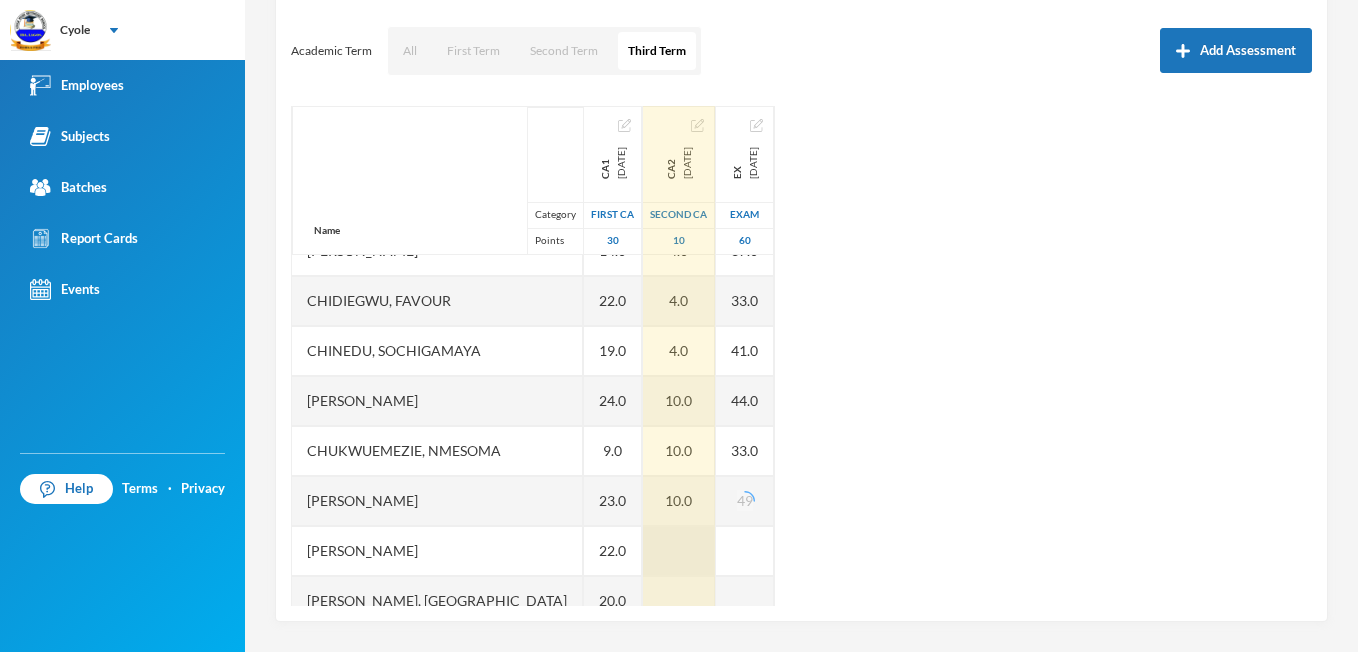 click at bounding box center [679, 551] 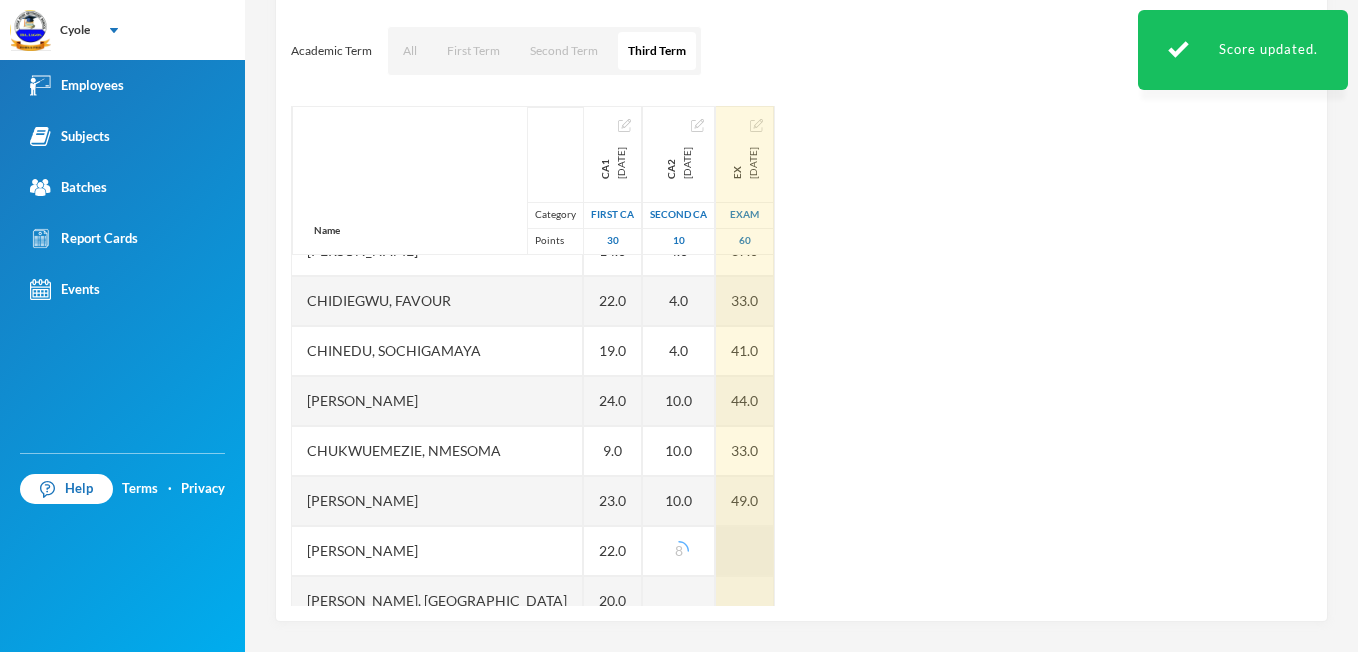 click at bounding box center [745, 551] 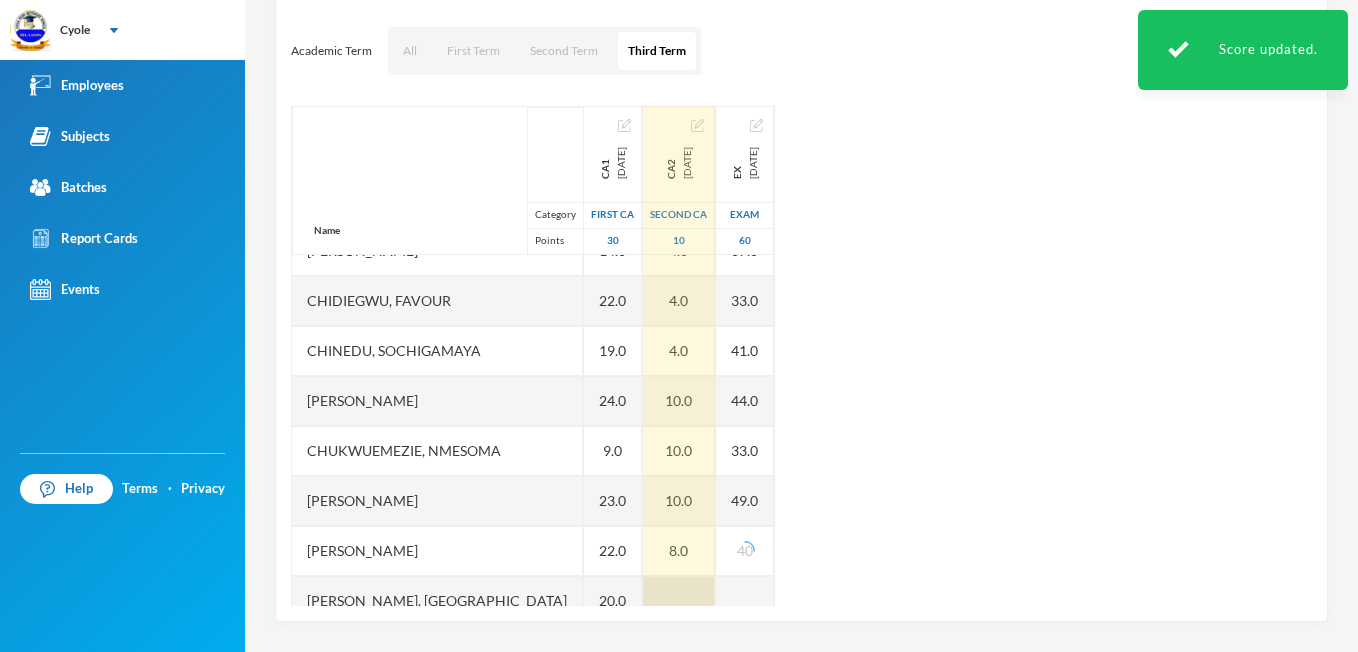 click at bounding box center (679, 601) 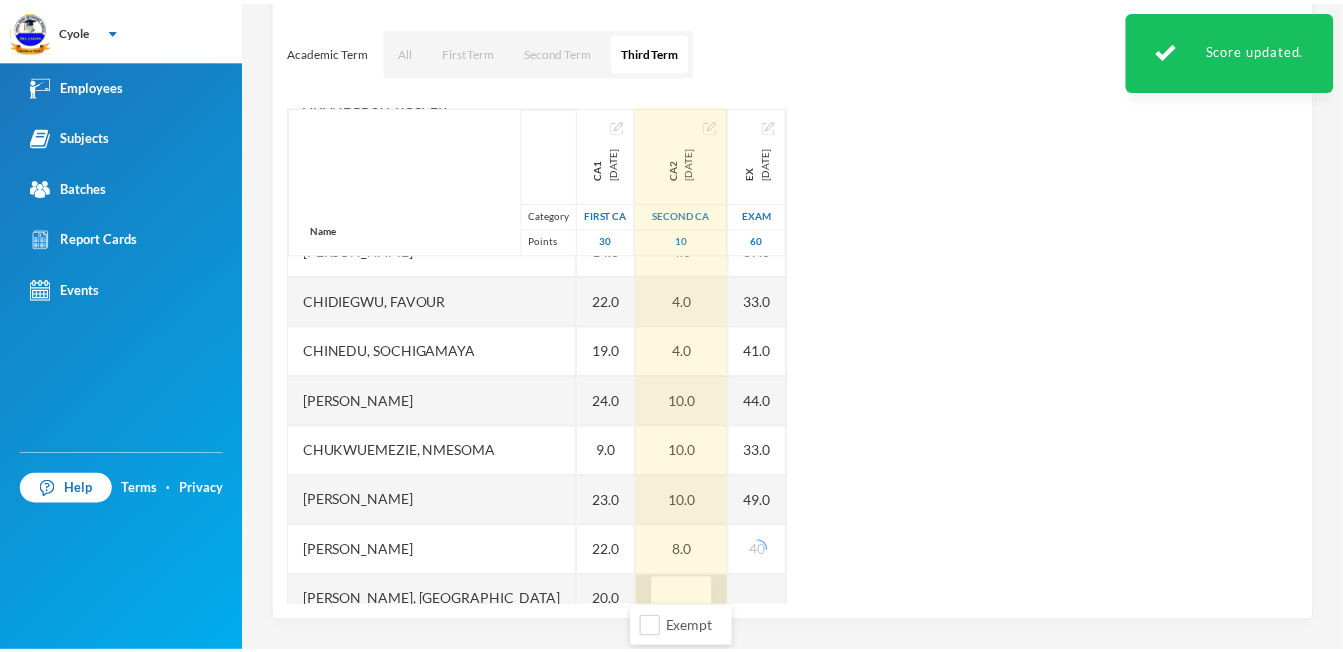 scroll, scrollTop: 299, scrollLeft: 0, axis: vertical 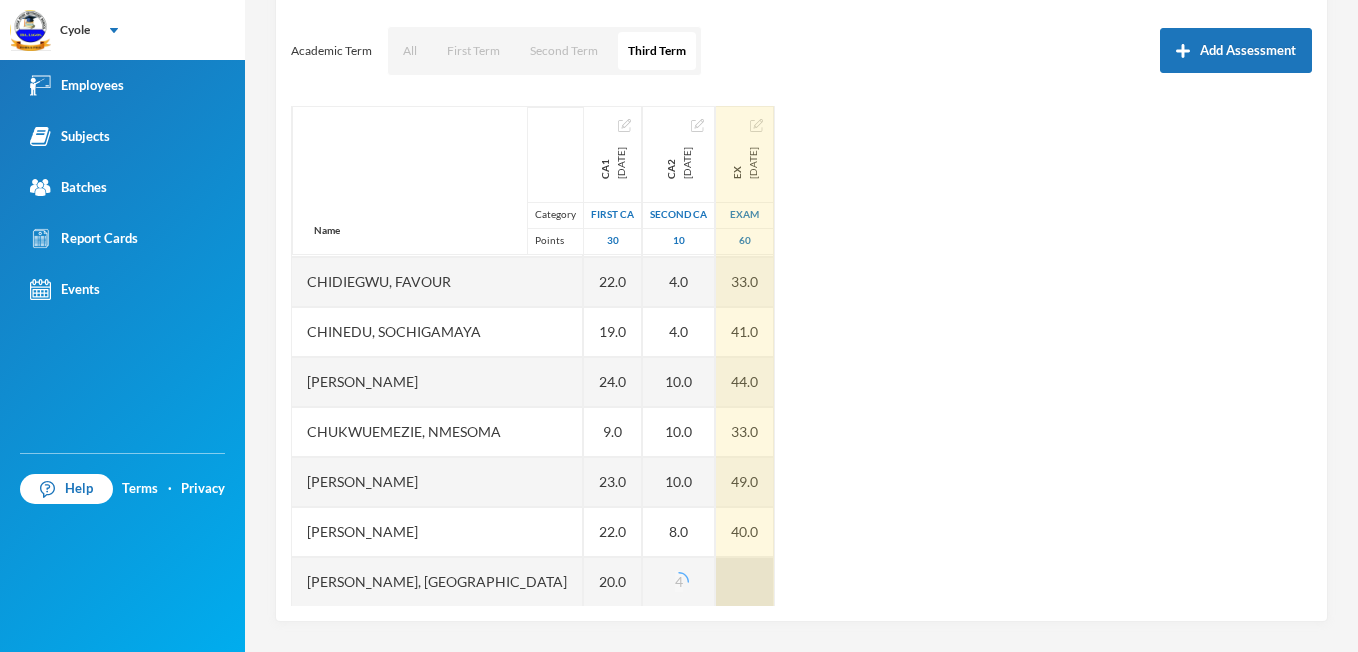 click at bounding box center [745, 582] 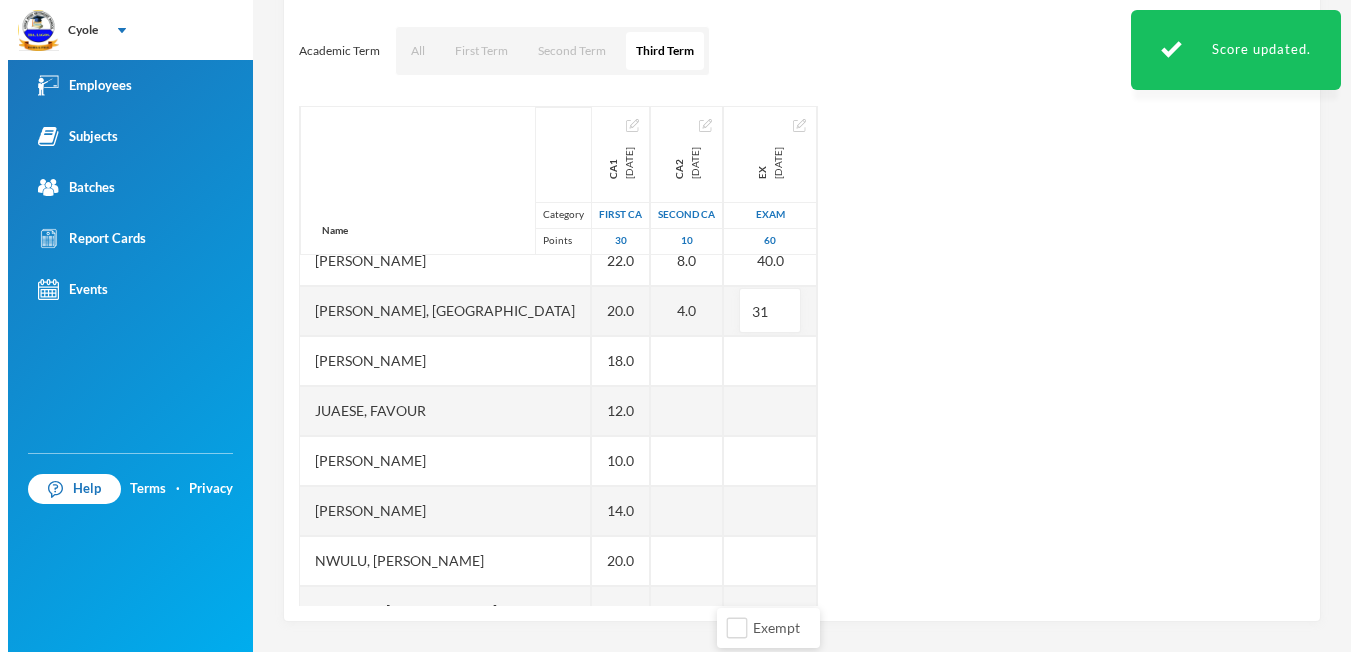 scroll, scrollTop: 619, scrollLeft: 0, axis: vertical 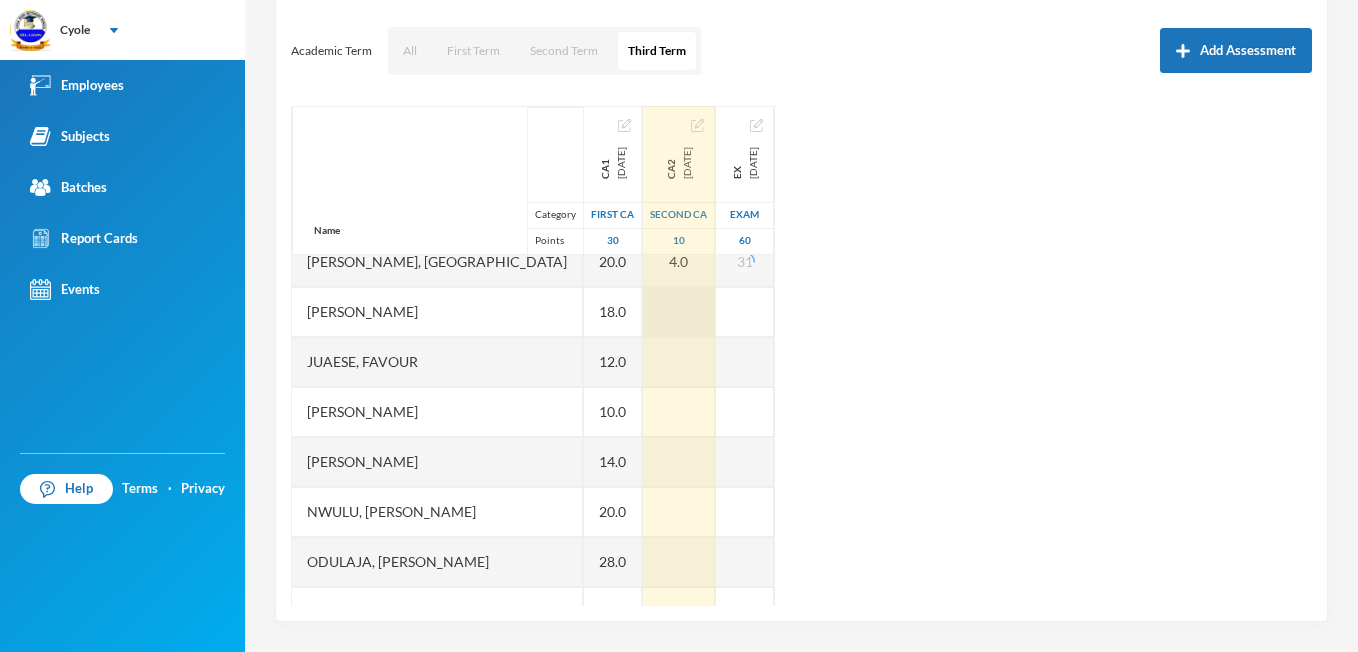 click at bounding box center (679, 312) 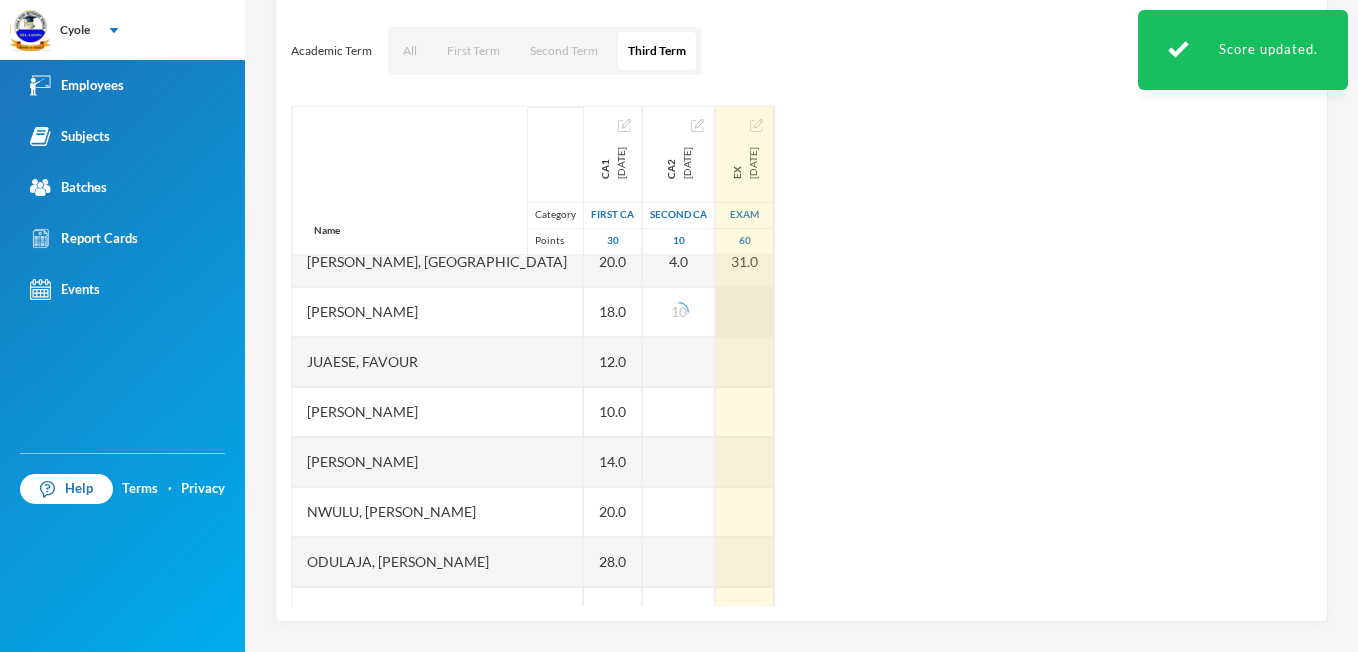 click at bounding box center (745, 312) 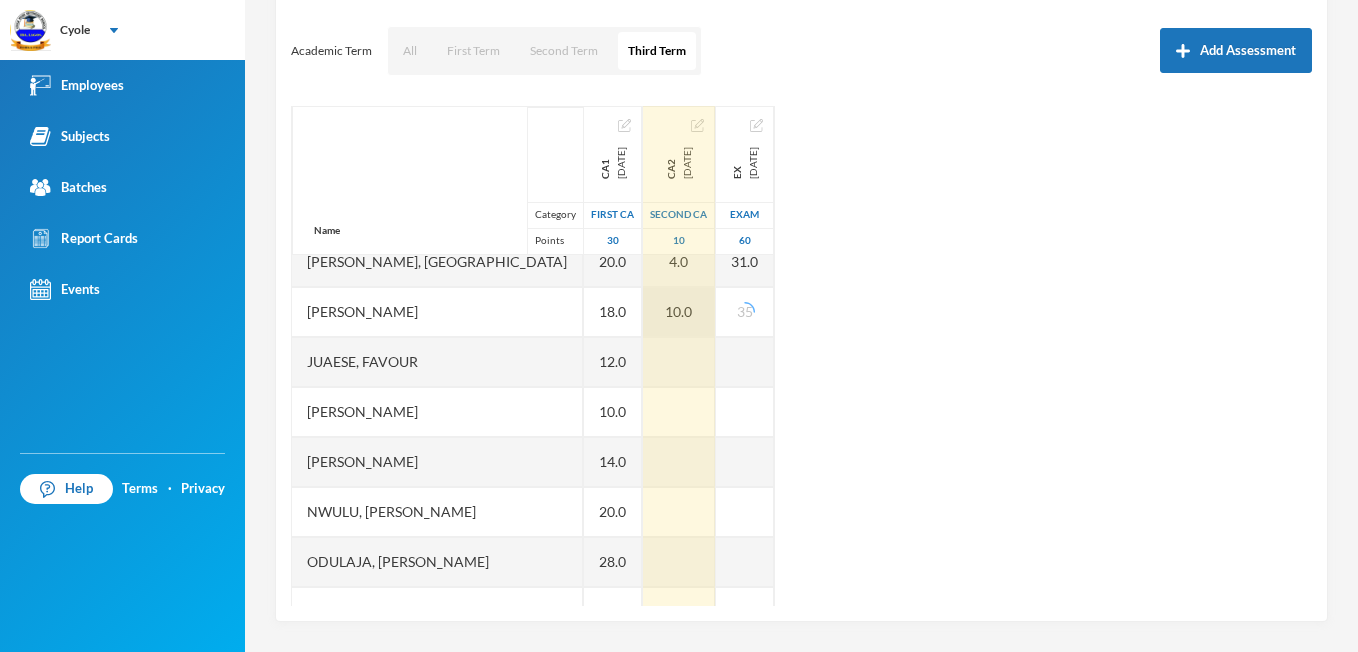 click on "10.0" at bounding box center [679, 312] 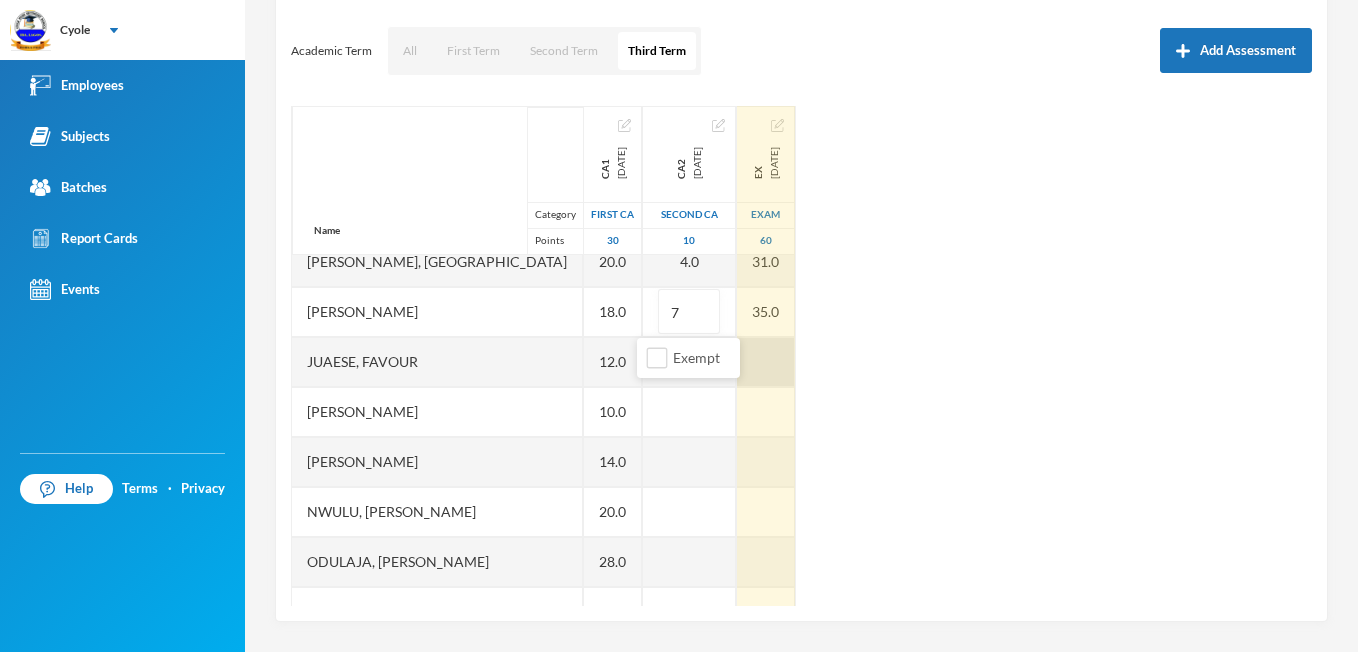 click at bounding box center (766, 362) 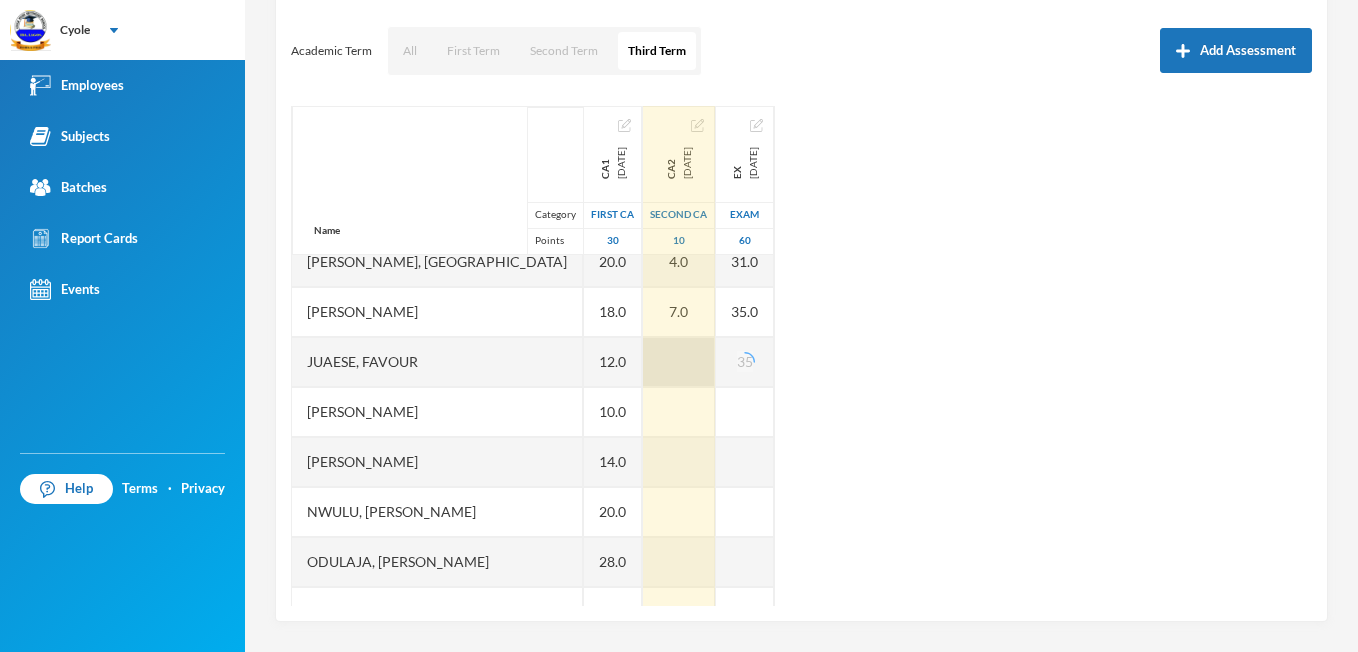 click at bounding box center [679, 362] 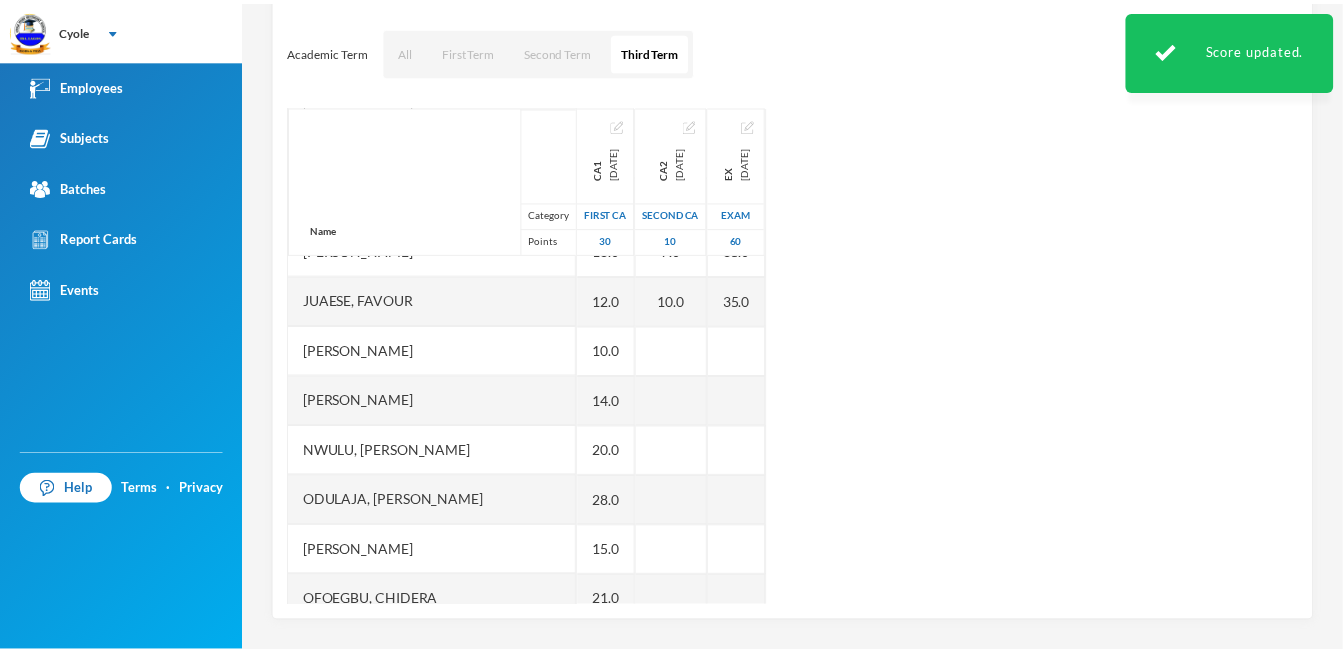 scroll, scrollTop: 682, scrollLeft: 0, axis: vertical 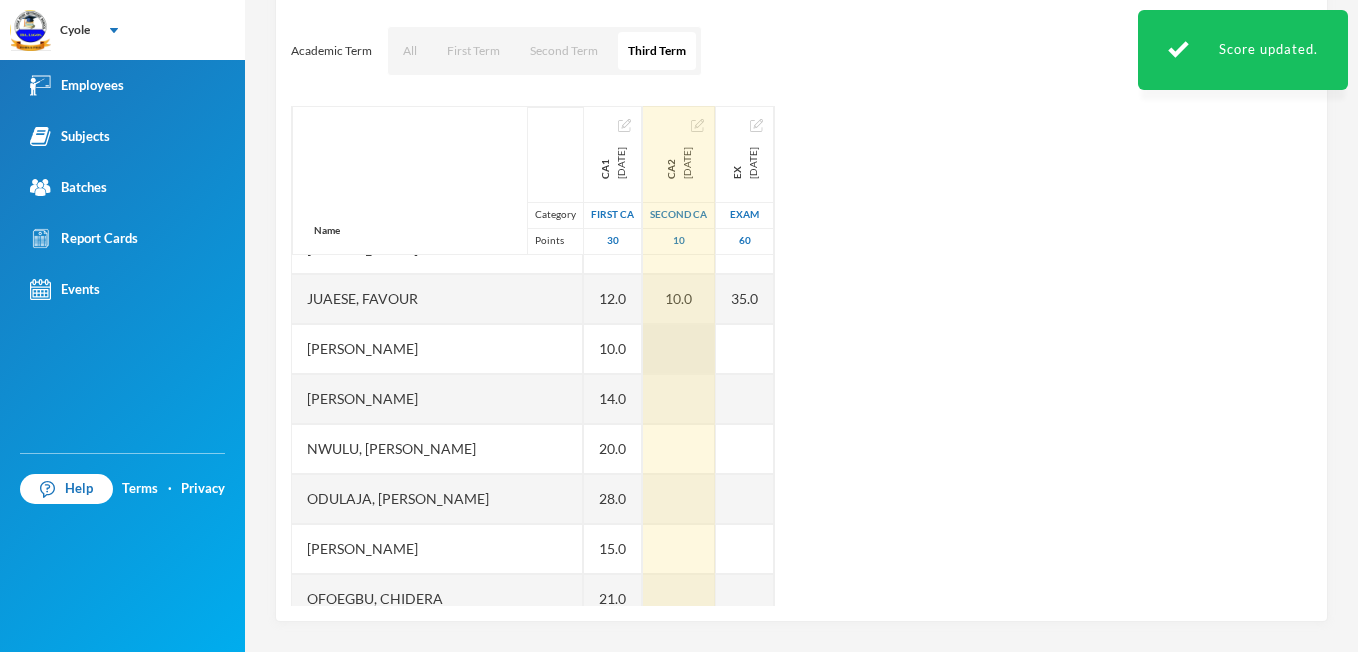 click at bounding box center [679, 349] 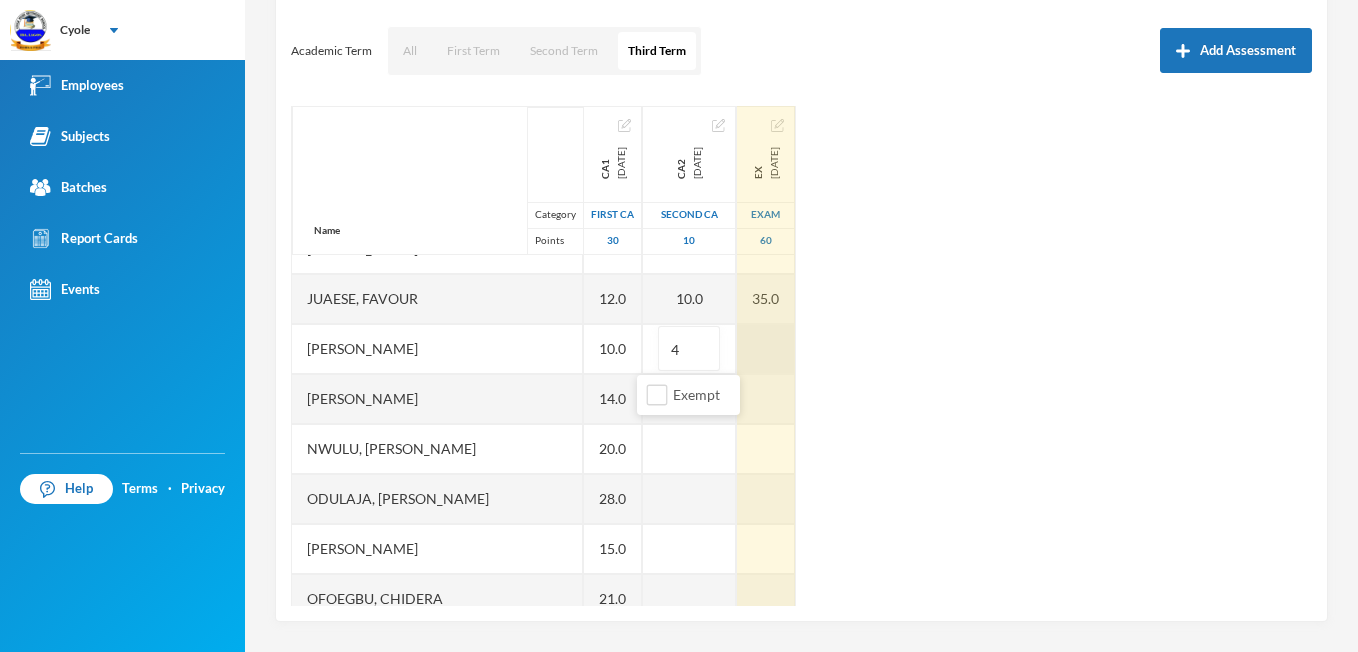 click at bounding box center [766, 349] 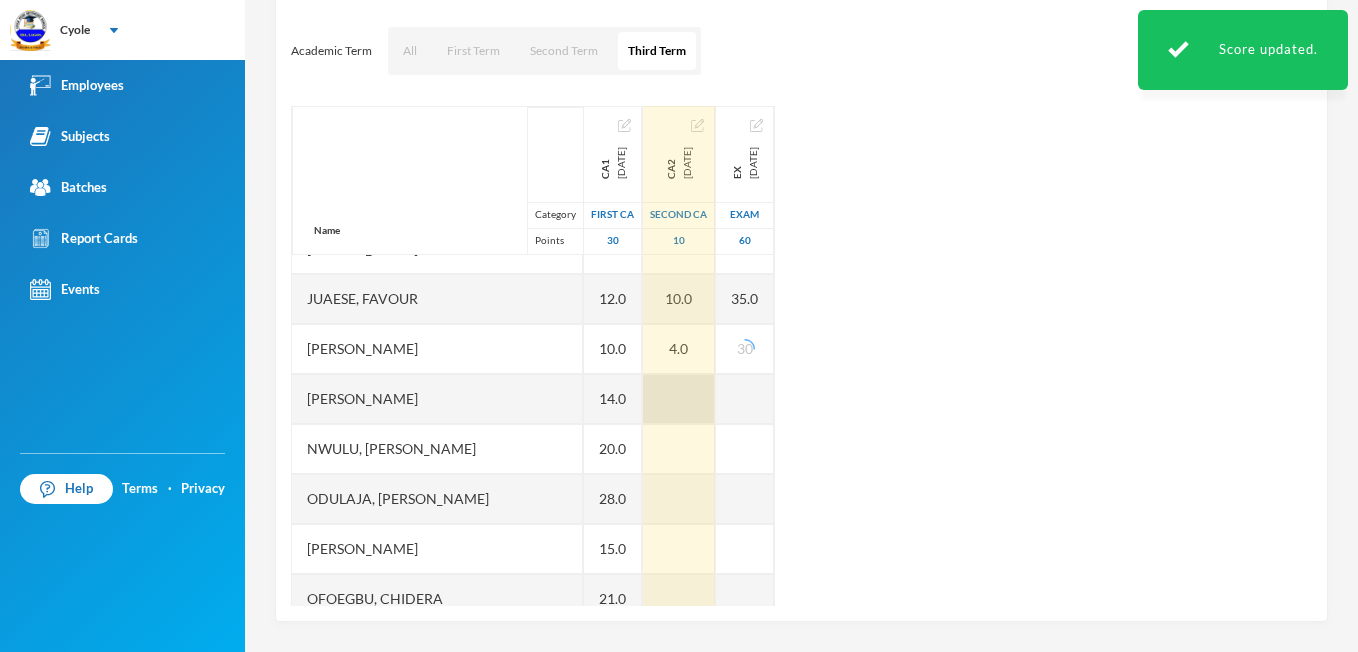 click at bounding box center [679, 399] 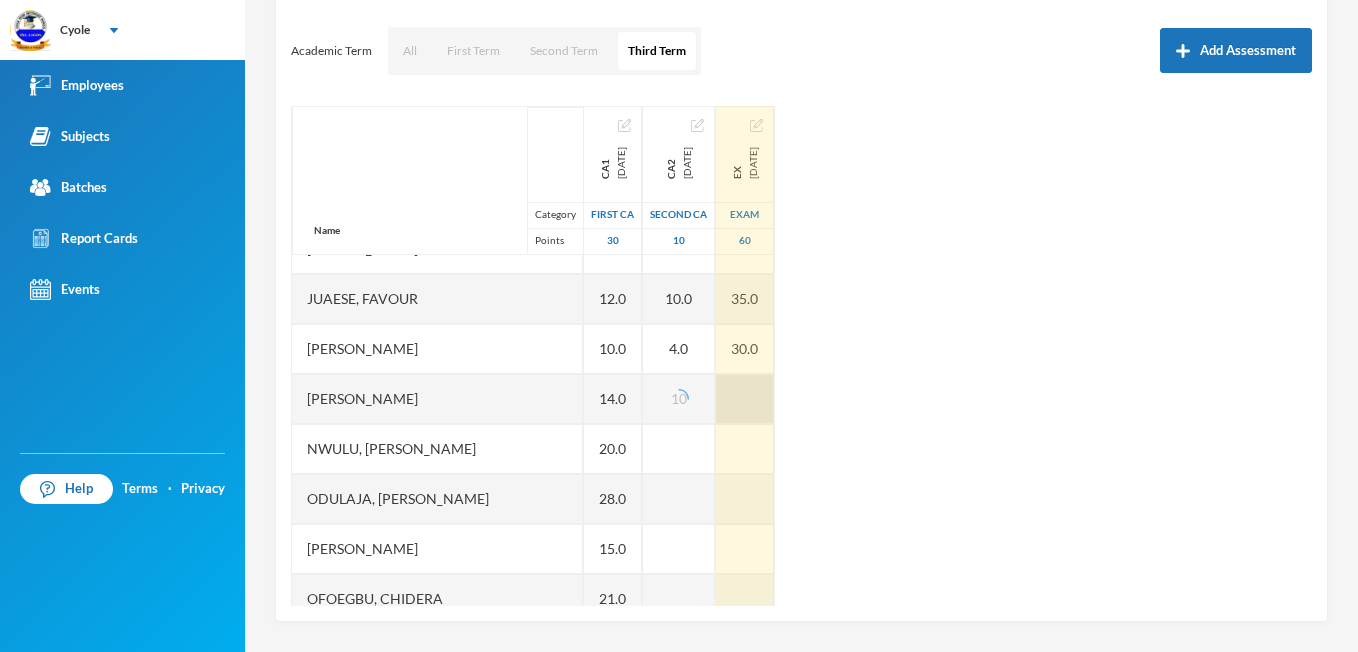 click at bounding box center [745, 399] 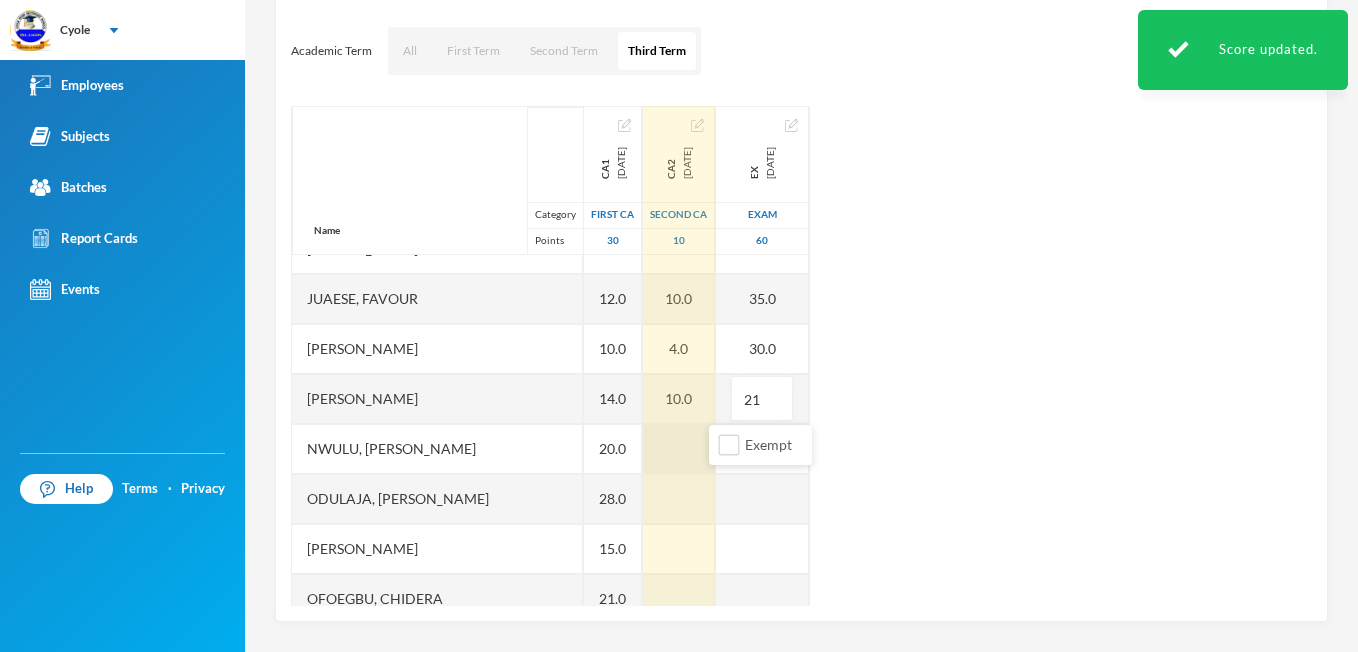 click at bounding box center [679, 449] 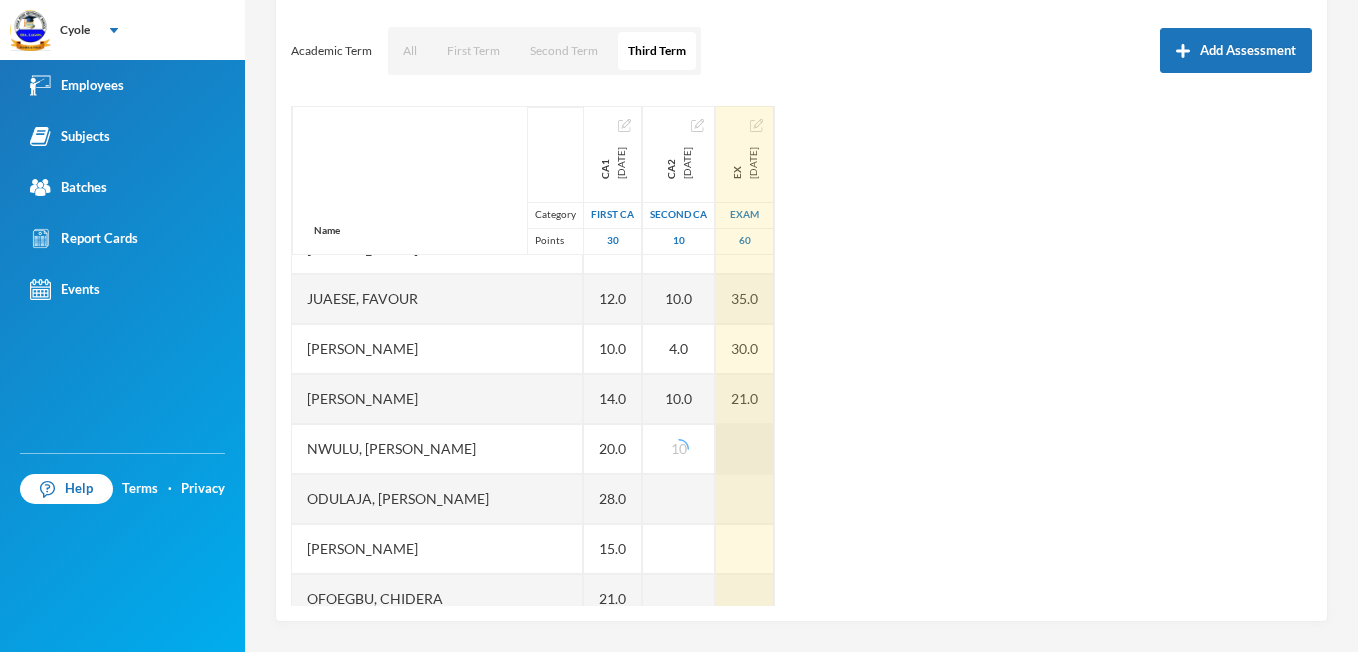 click at bounding box center (745, 449) 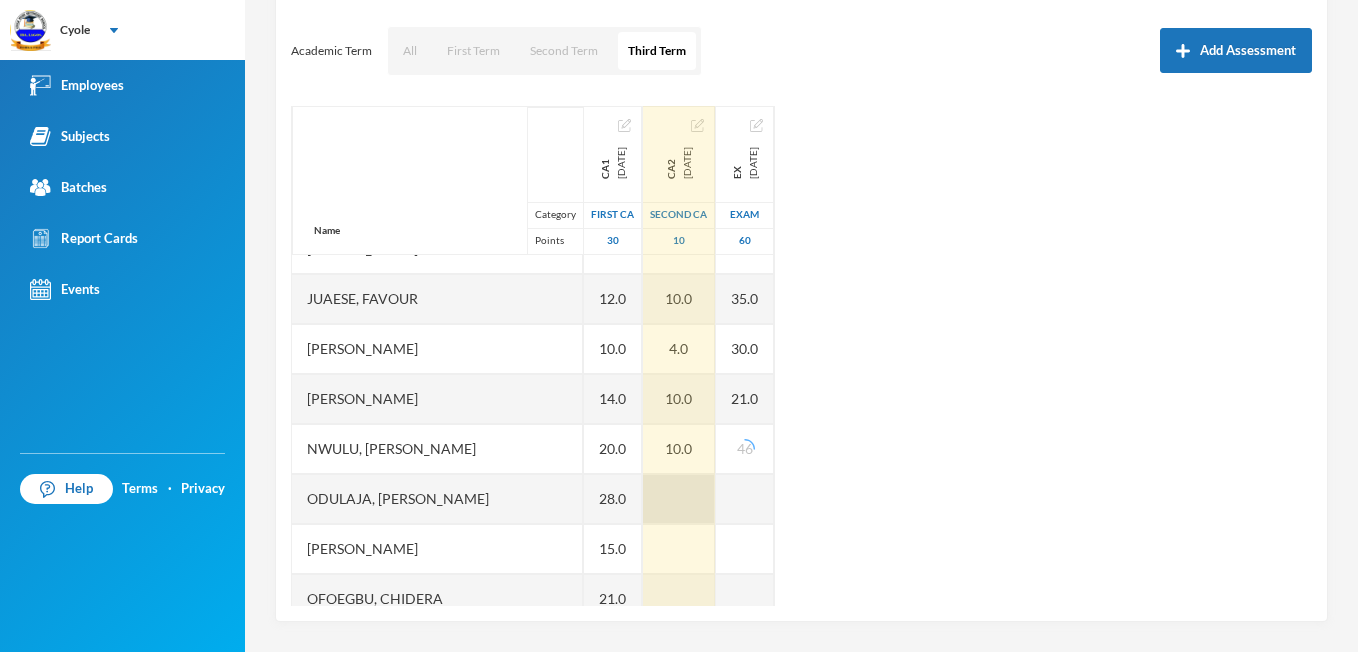 click at bounding box center (679, 499) 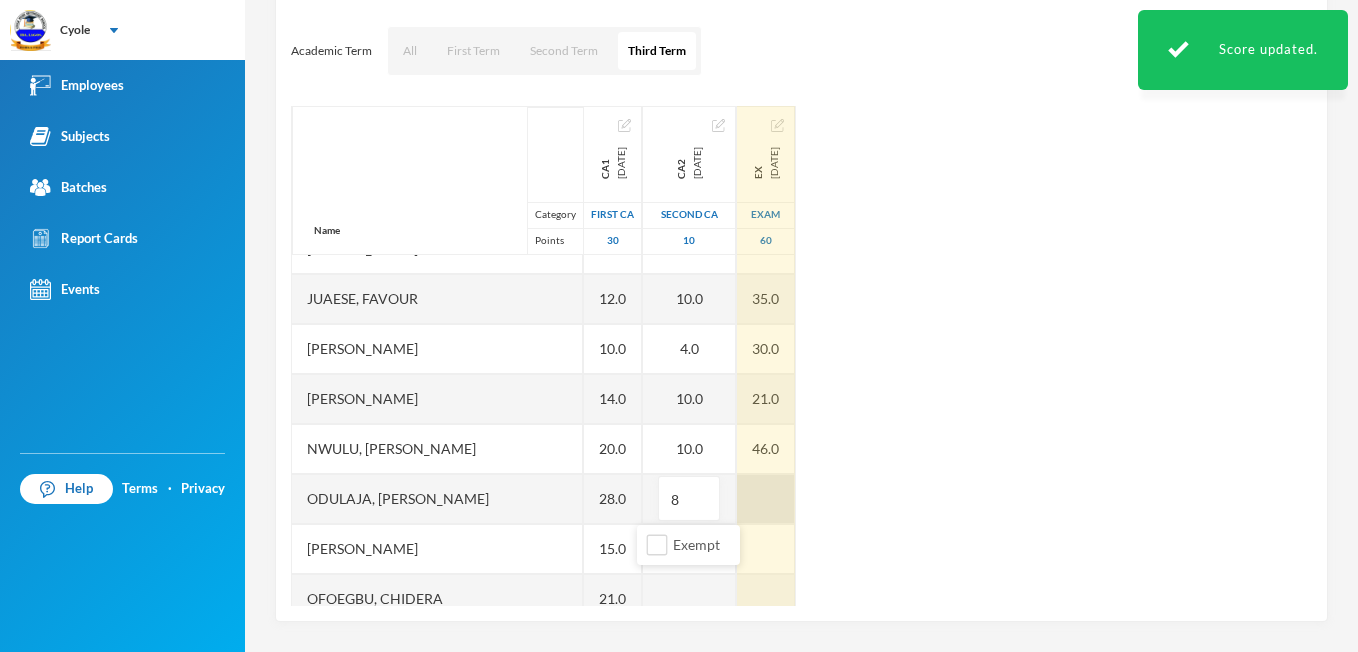 click at bounding box center [766, 499] 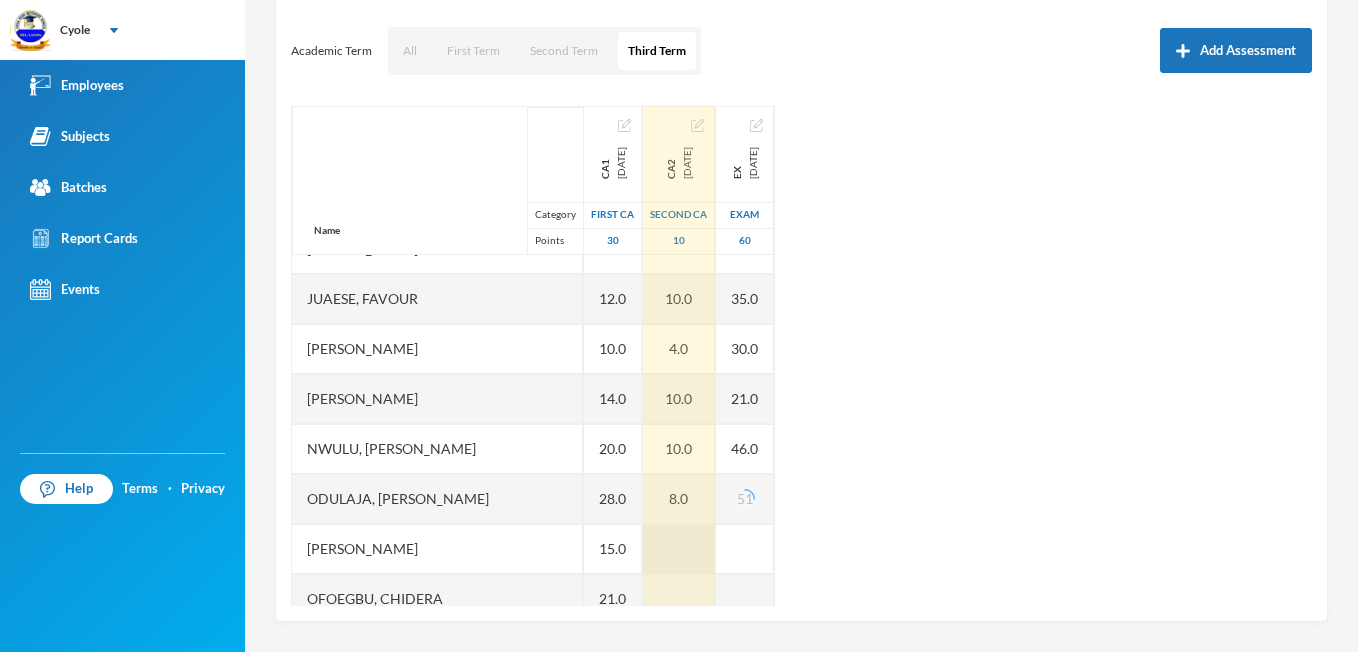 click at bounding box center [679, 549] 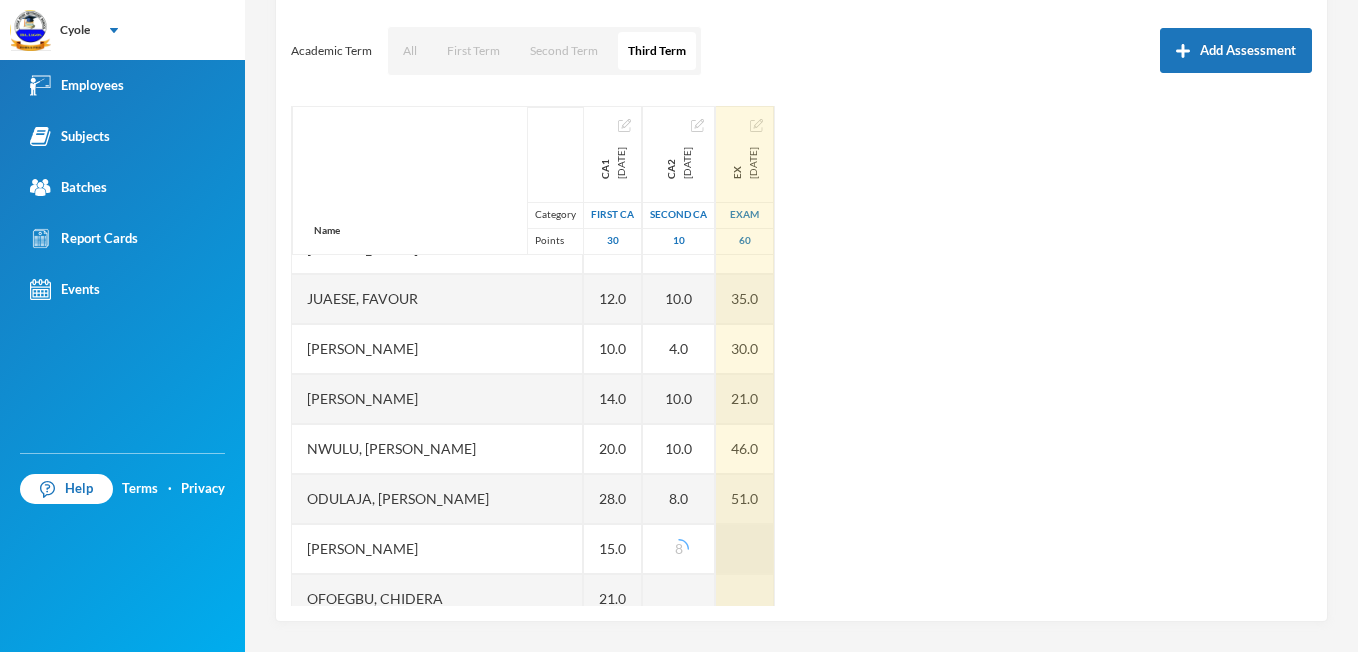 click at bounding box center (745, 549) 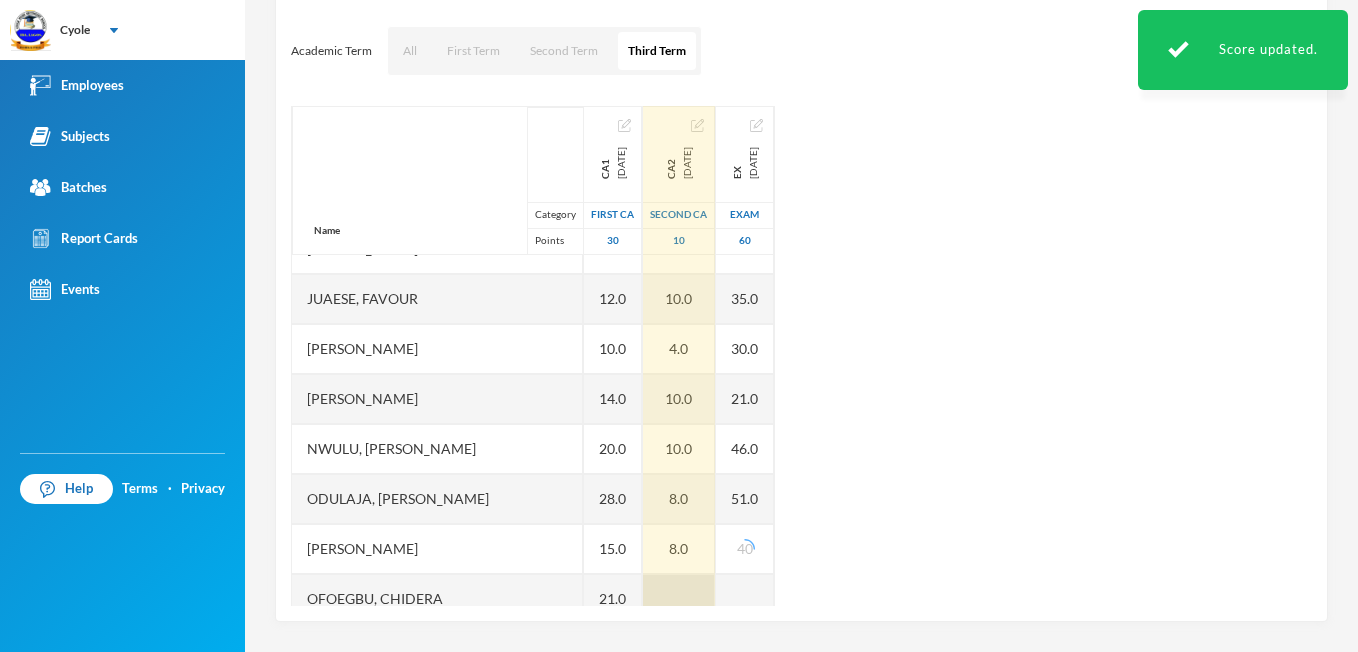 click at bounding box center [679, 599] 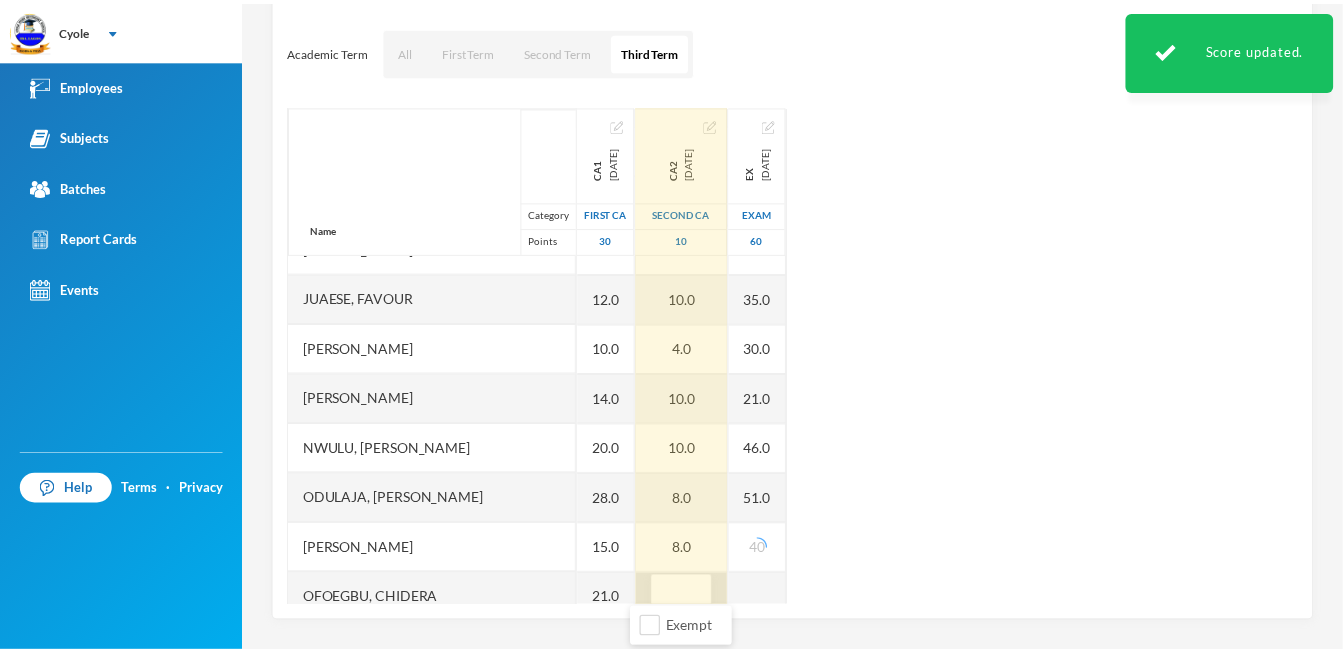 scroll, scrollTop: 699, scrollLeft: 0, axis: vertical 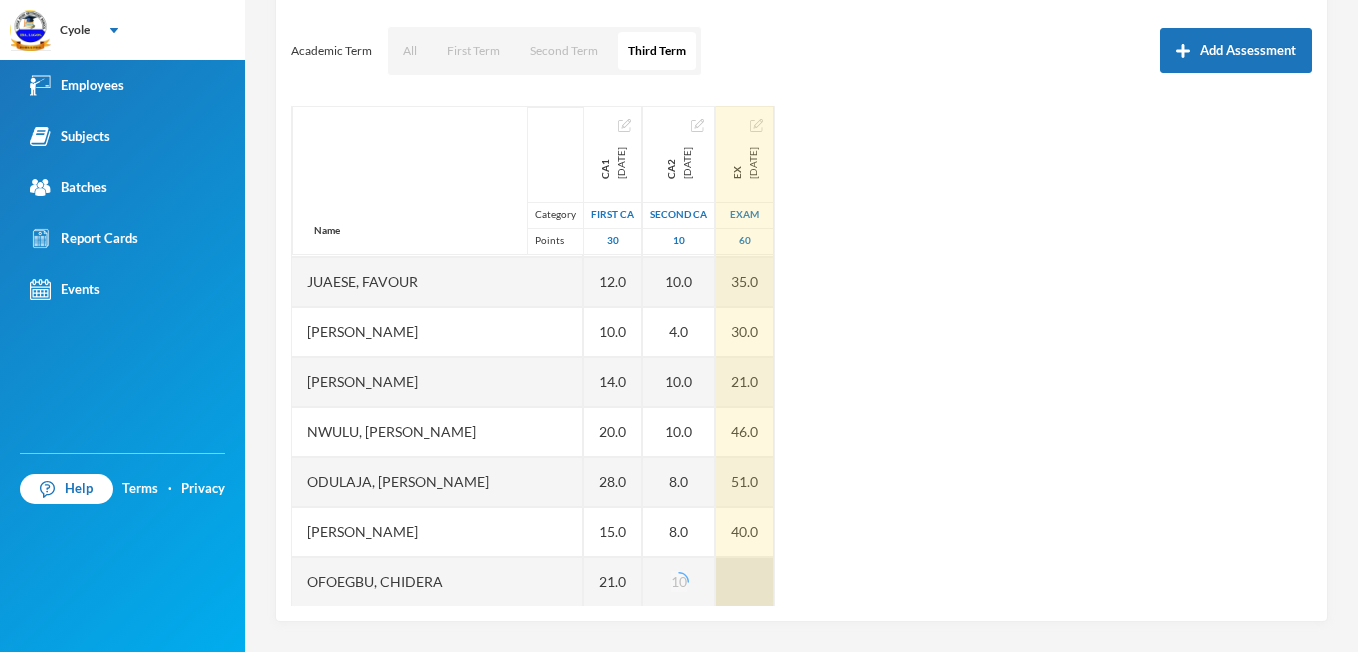 click at bounding box center (745, 582) 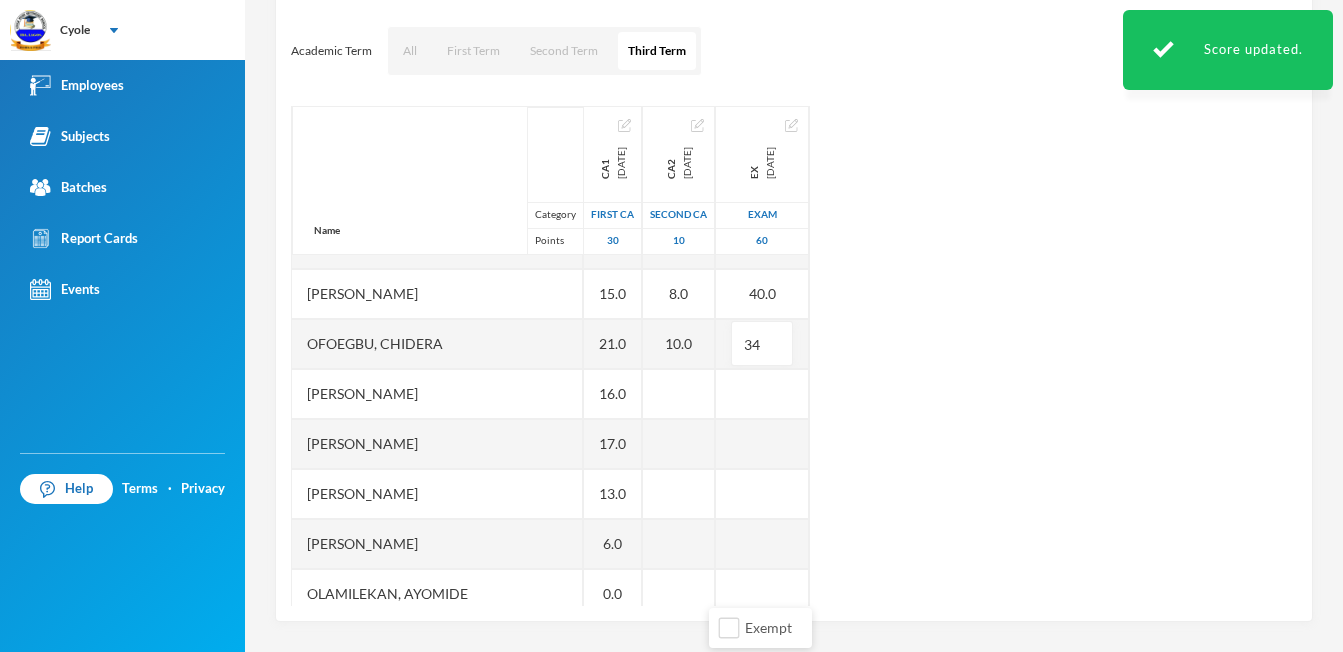 scroll, scrollTop: 939, scrollLeft: 0, axis: vertical 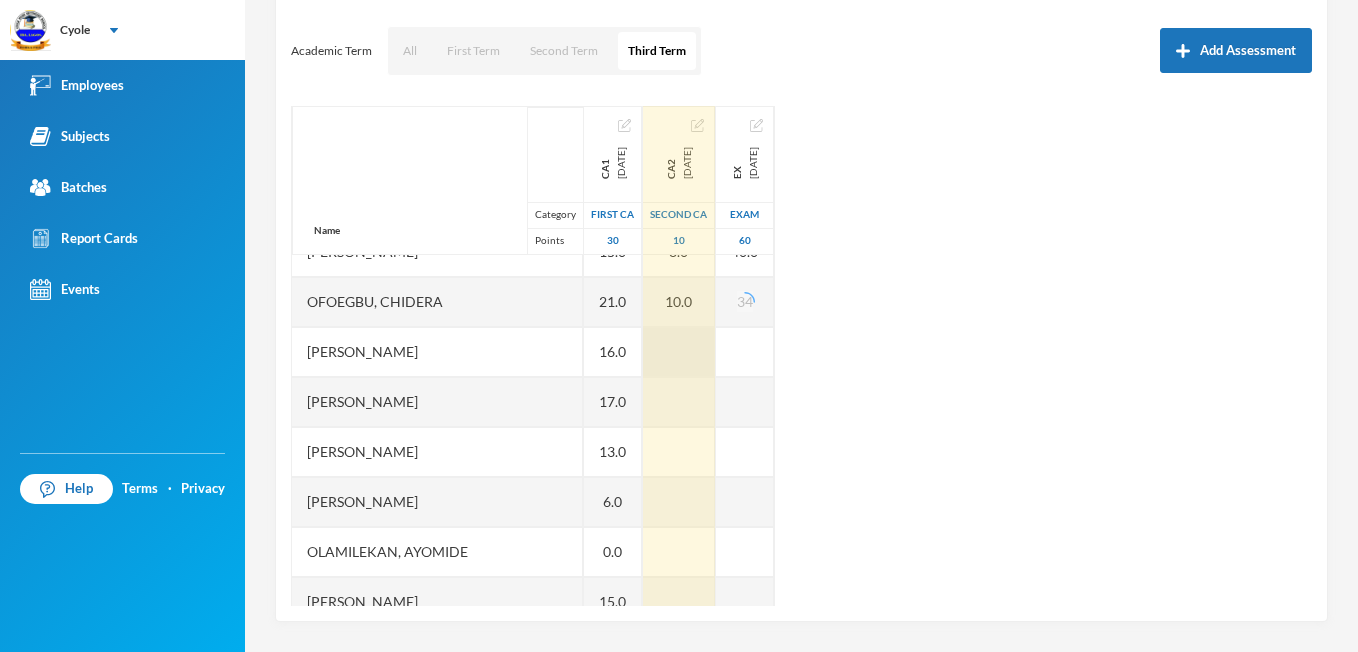 click at bounding box center [679, 352] 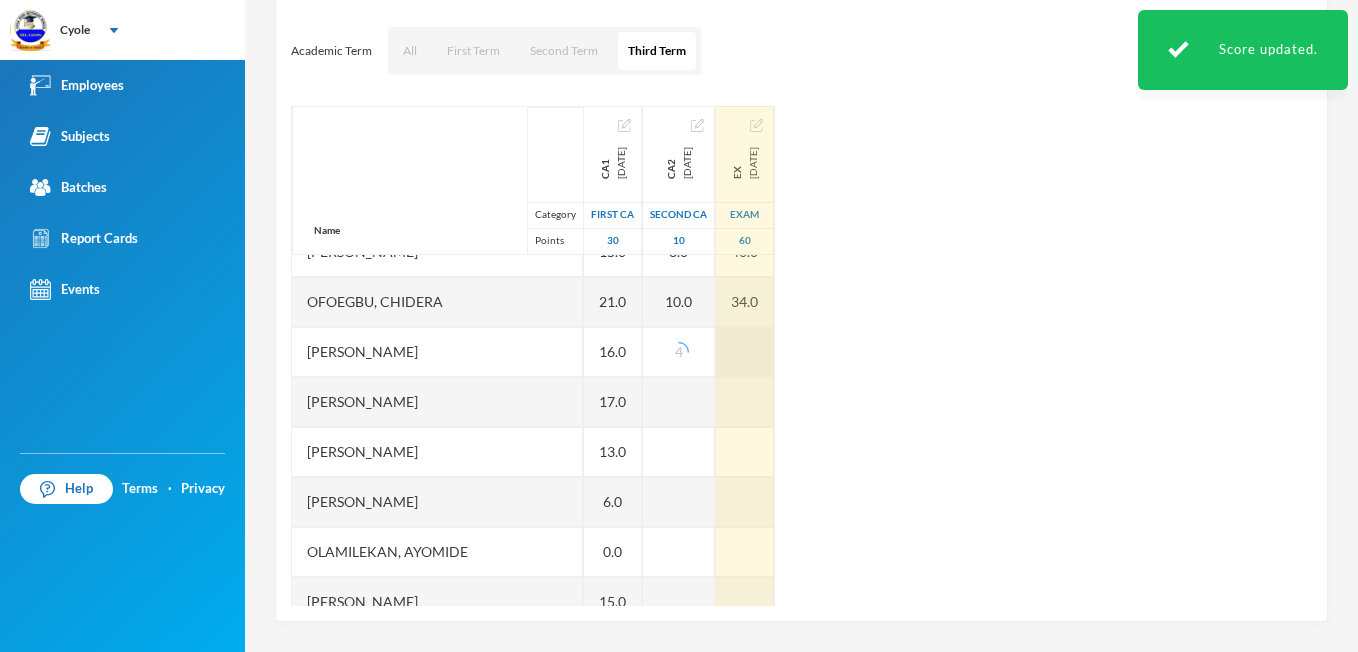 click at bounding box center [745, 352] 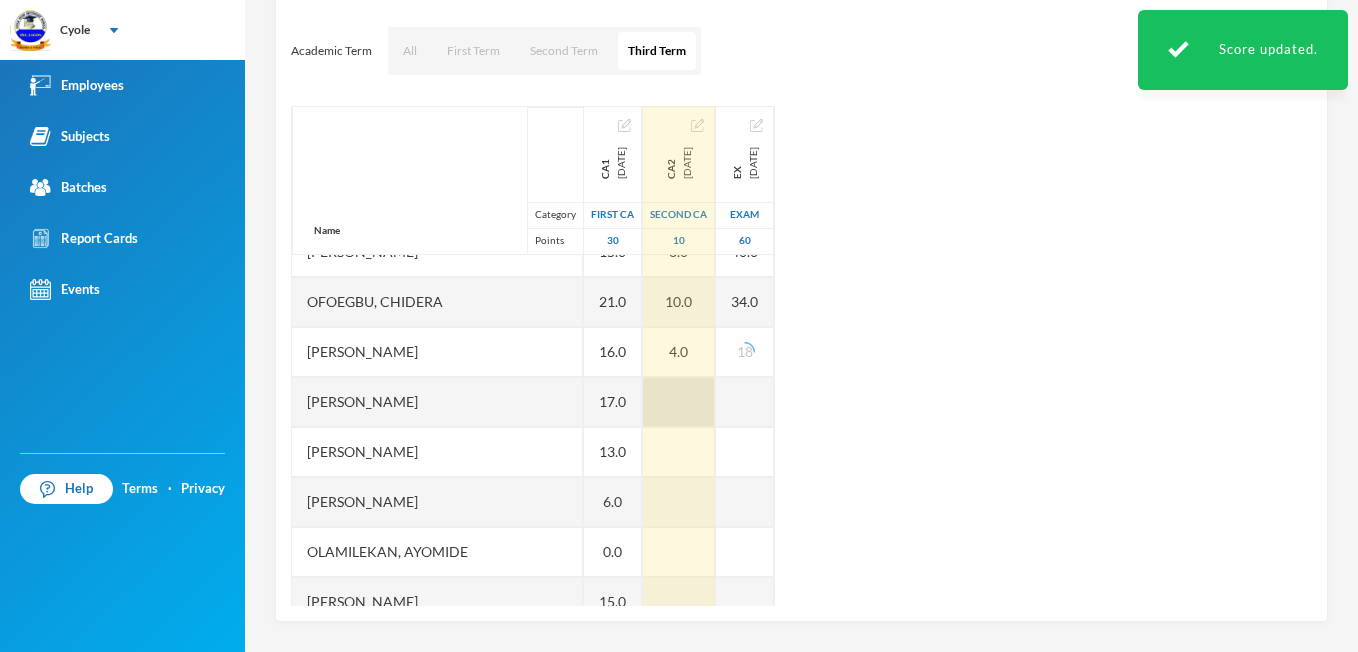 click at bounding box center [679, 402] 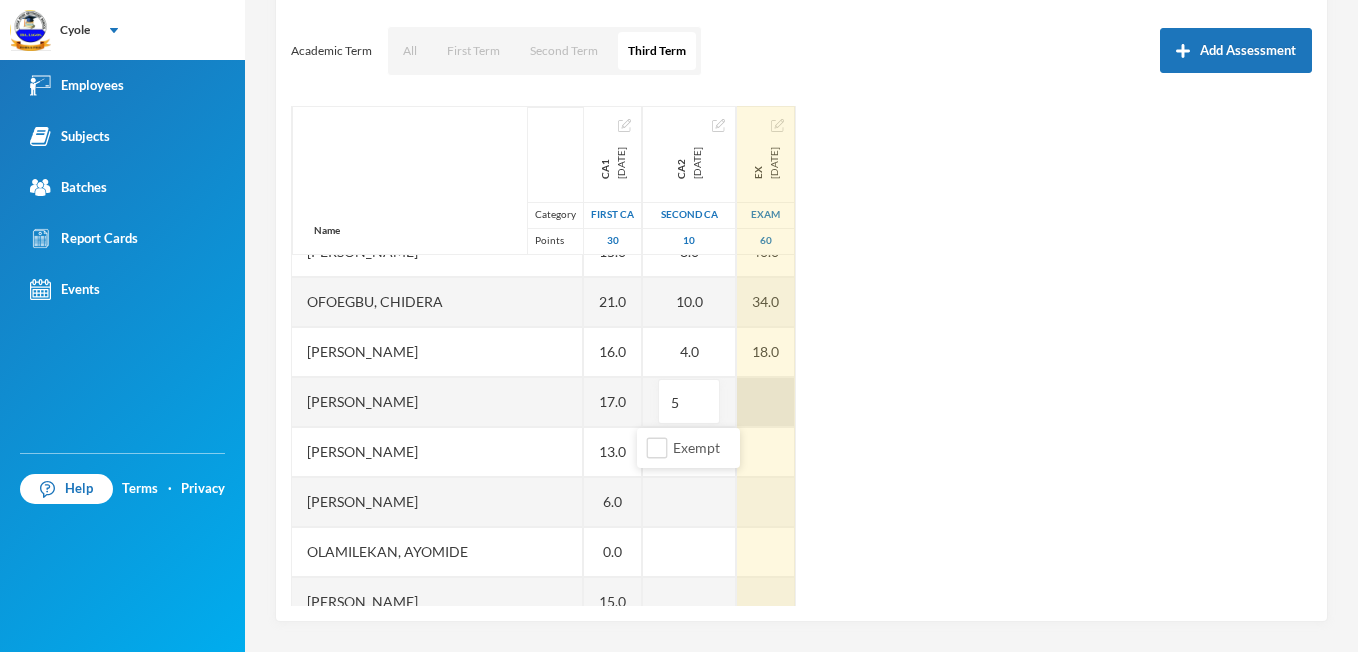 click at bounding box center (766, 402) 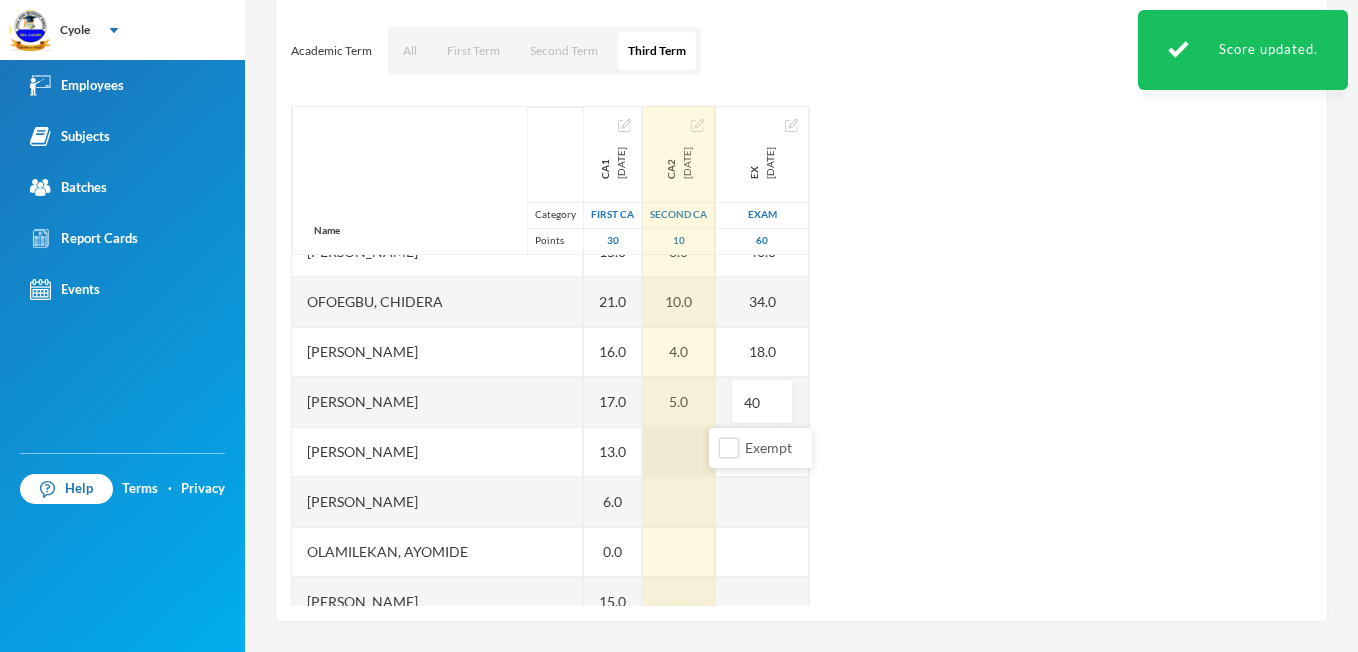 click at bounding box center (679, 452) 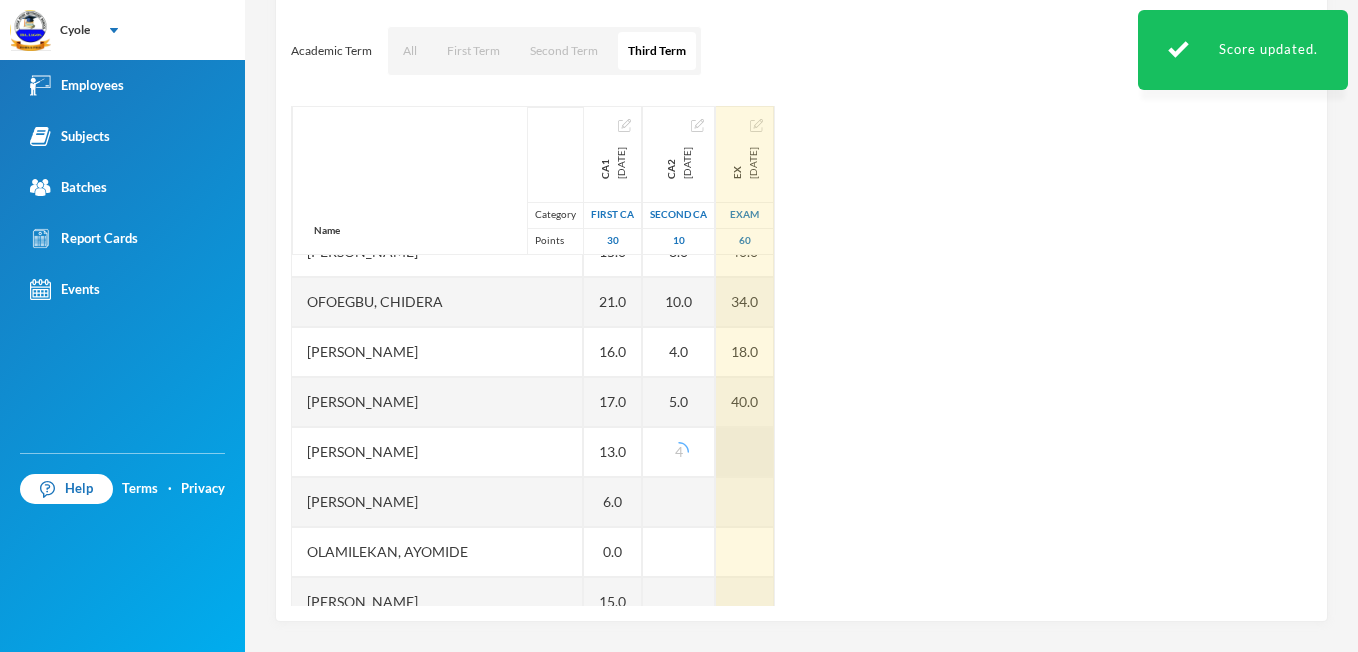 click at bounding box center (745, 452) 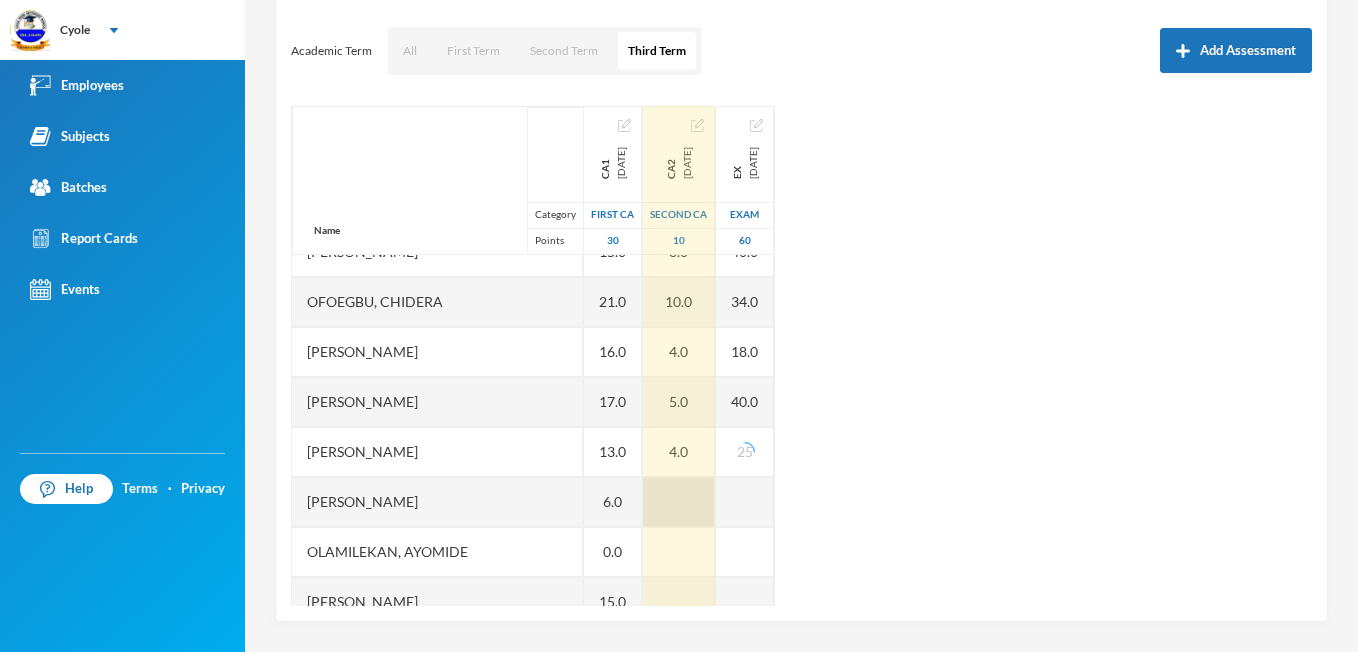 click at bounding box center [679, 502] 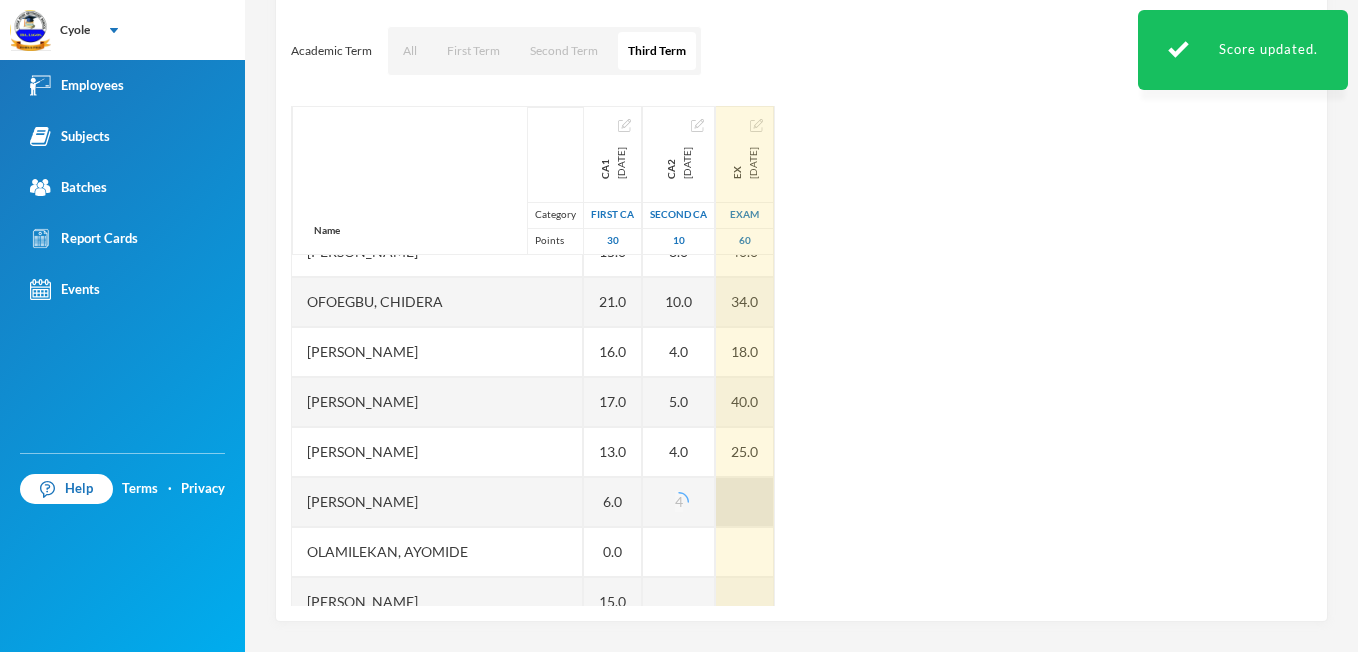 click at bounding box center (745, 502) 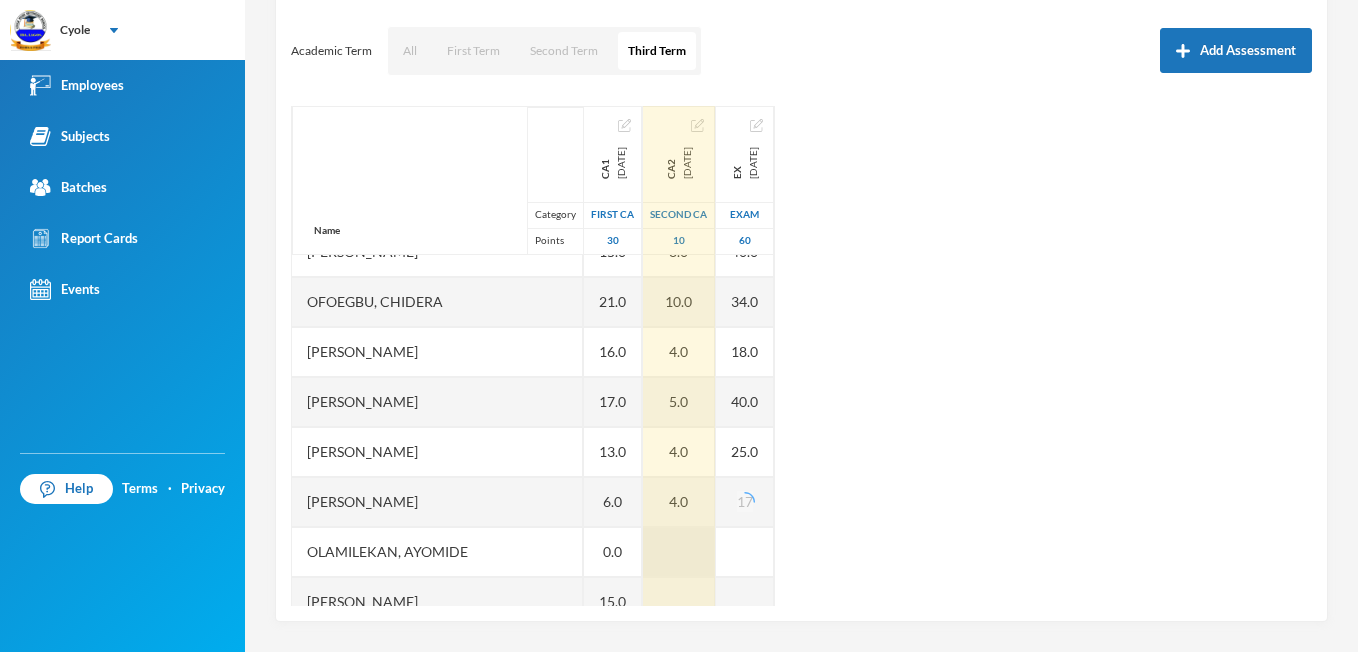 click at bounding box center (679, 552) 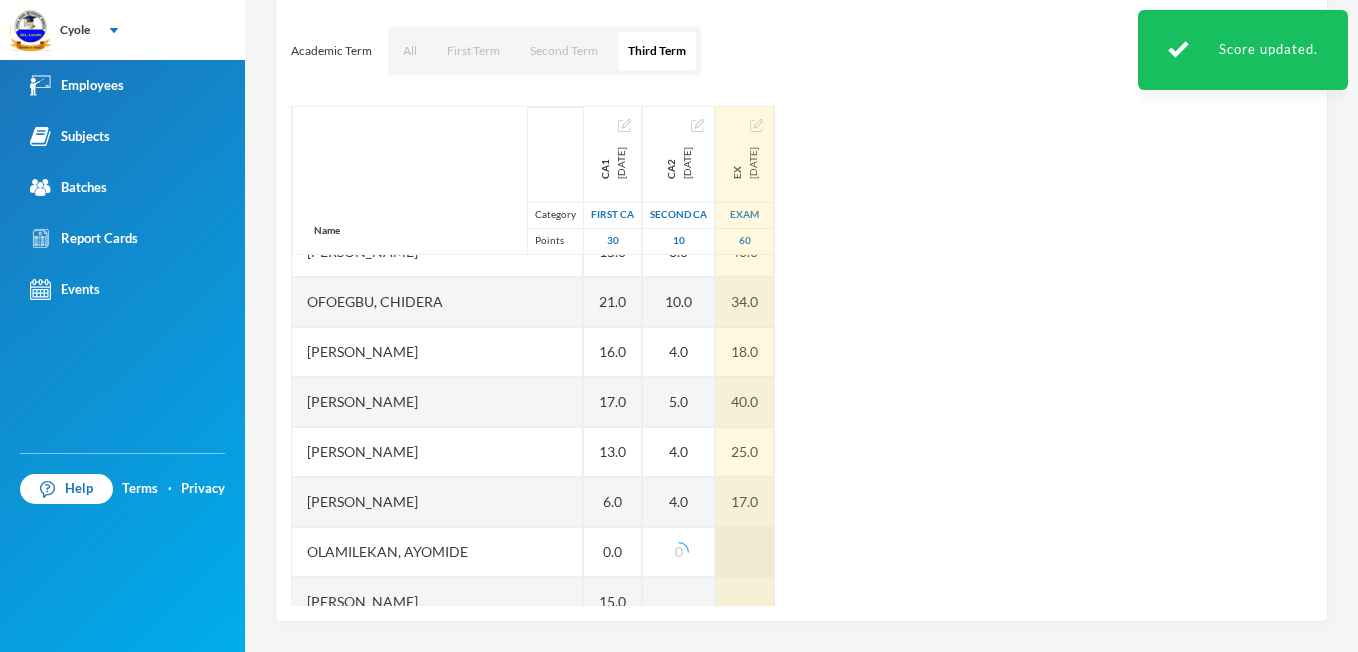 click at bounding box center (745, 552) 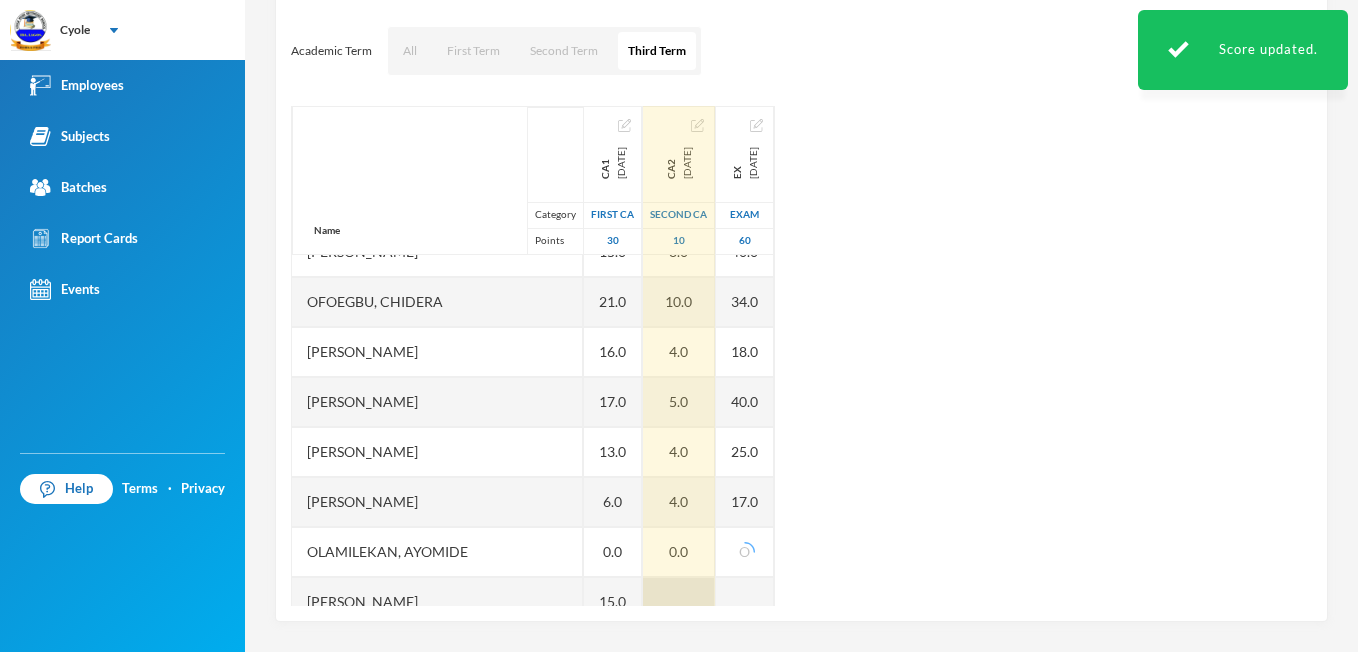 click at bounding box center [679, 602] 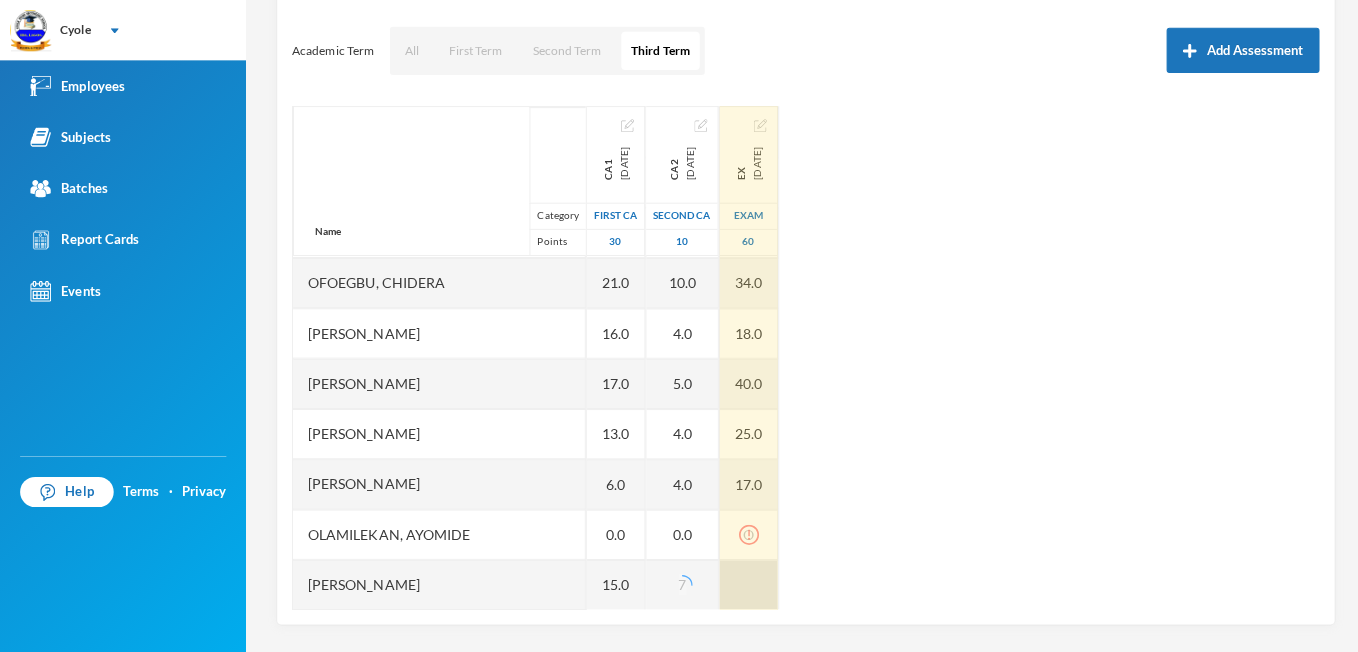 click at bounding box center [745, 582] 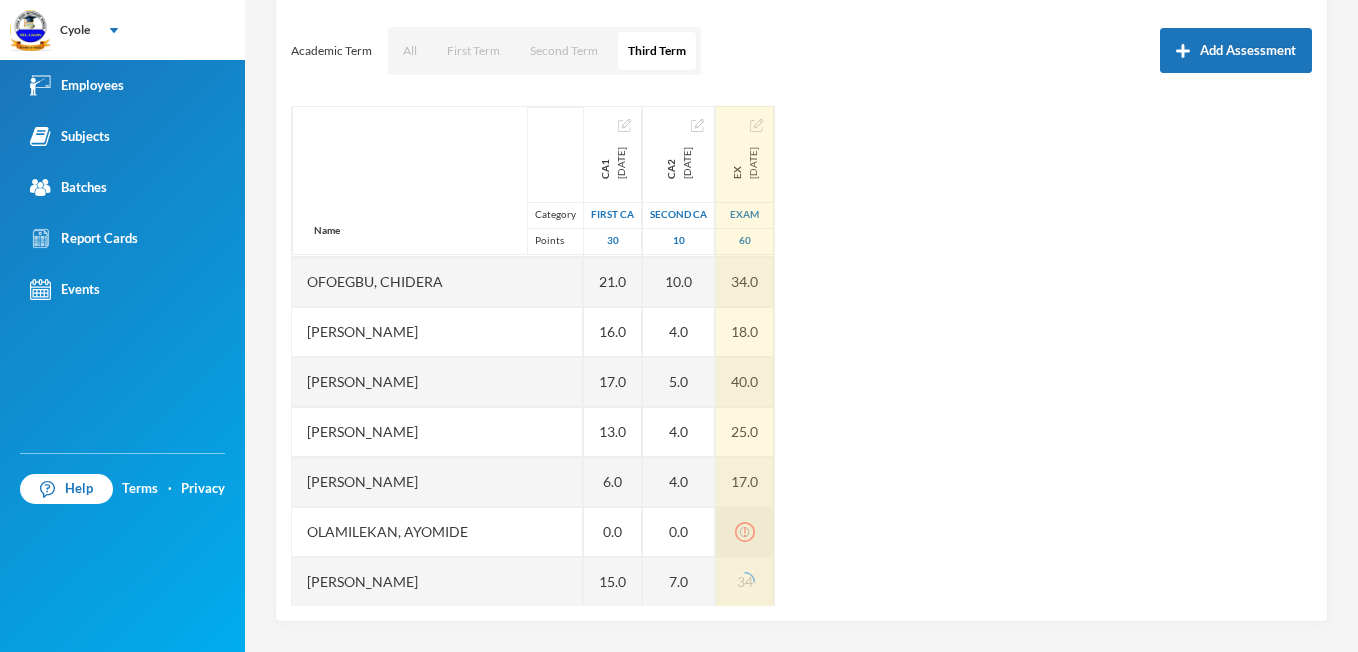 click on "o" at bounding box center [745, 532] 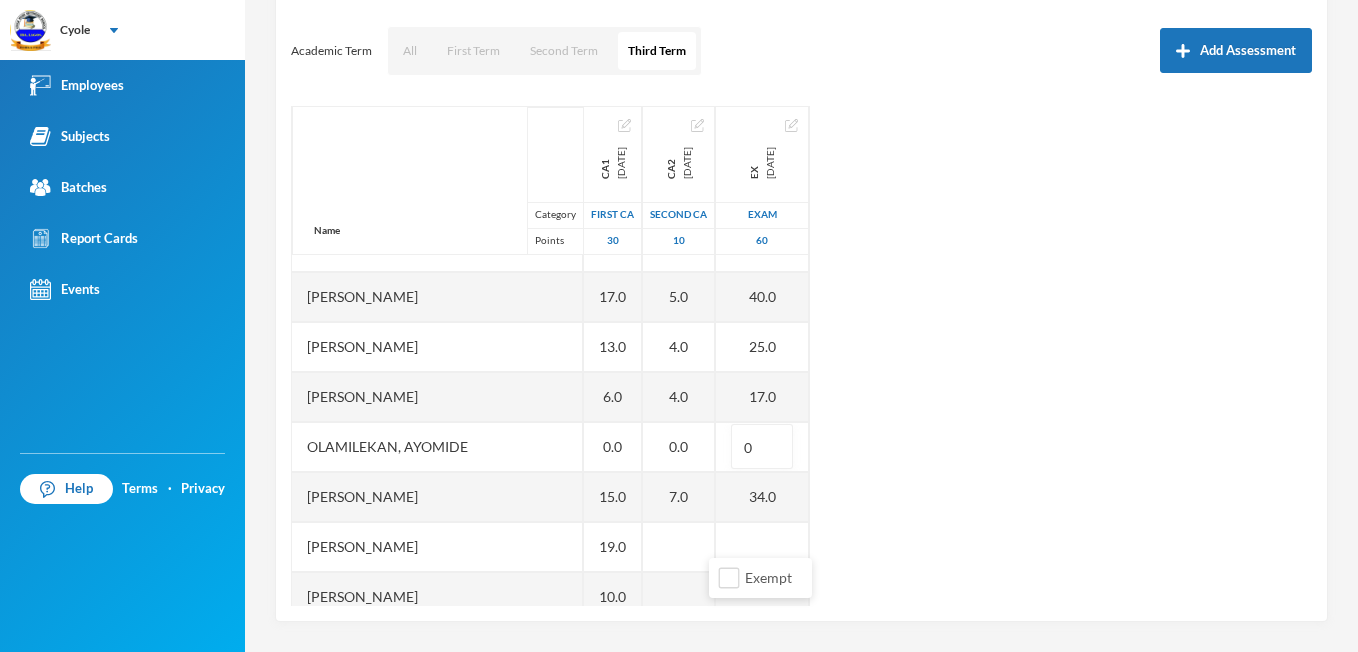 scroll, scrollTop: 1119, scrollLeft: 0, axis: vertical 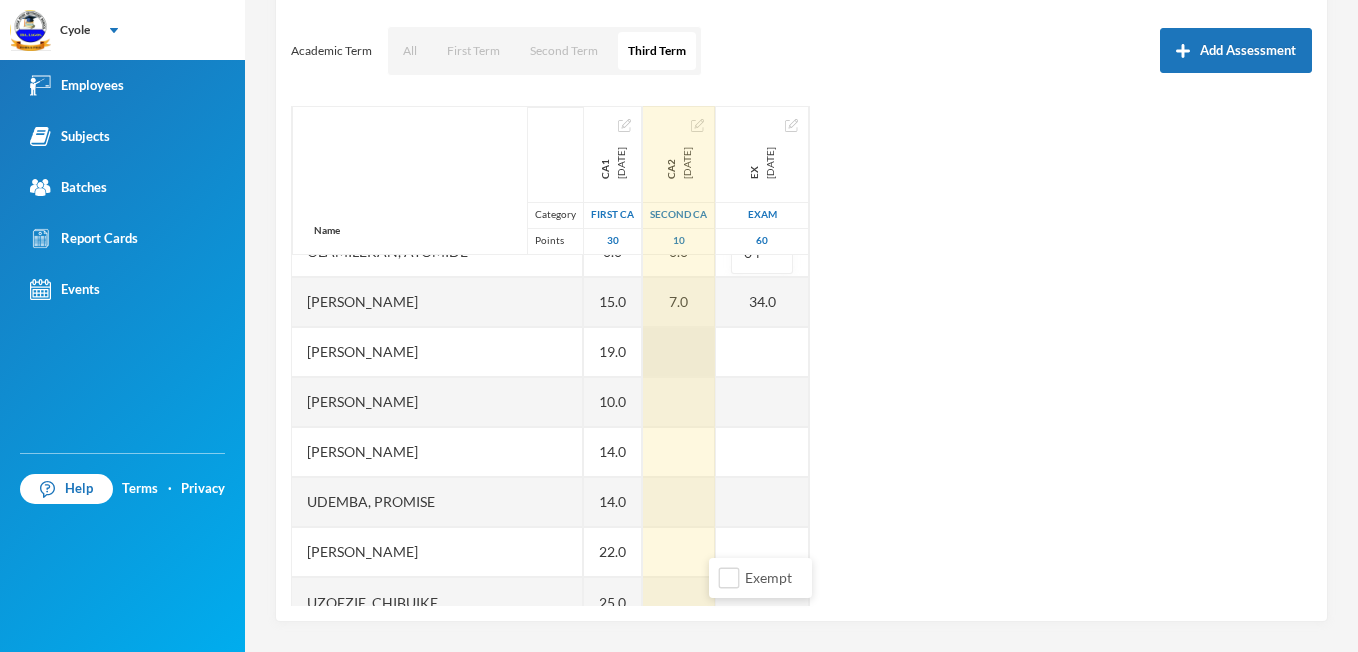 click at bounding box center [679, 352] 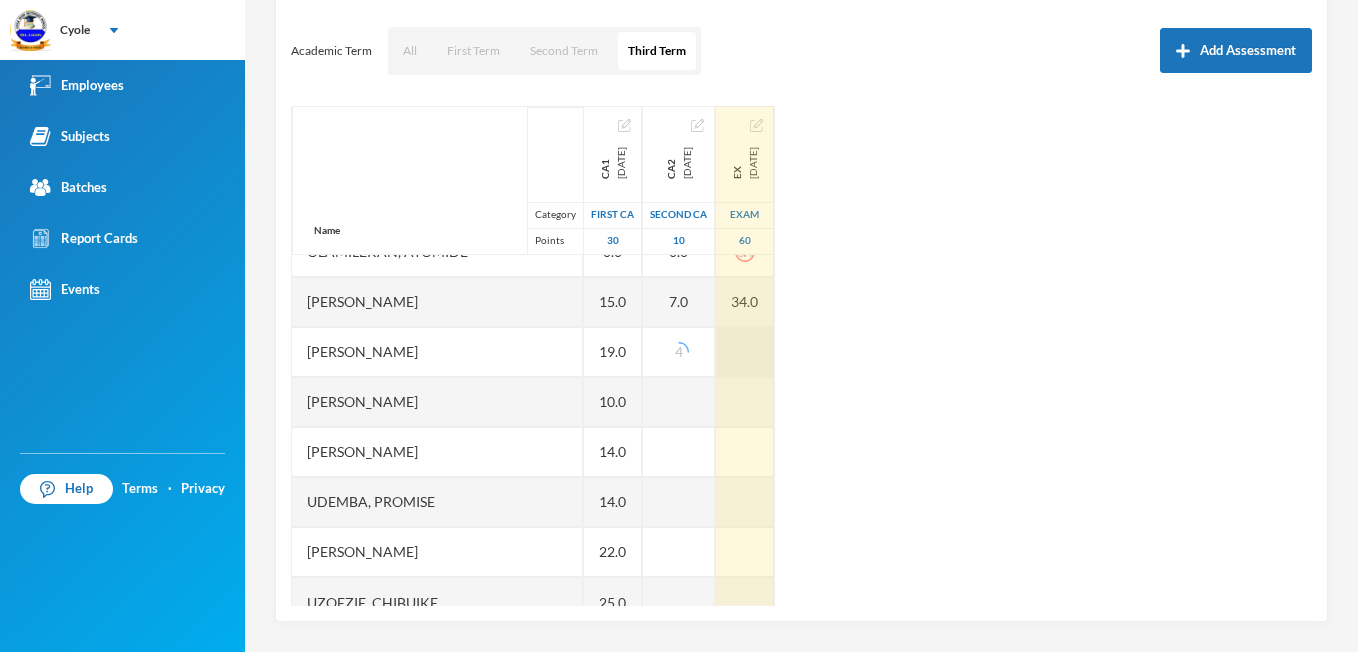 click at bounding box center (745, 352) 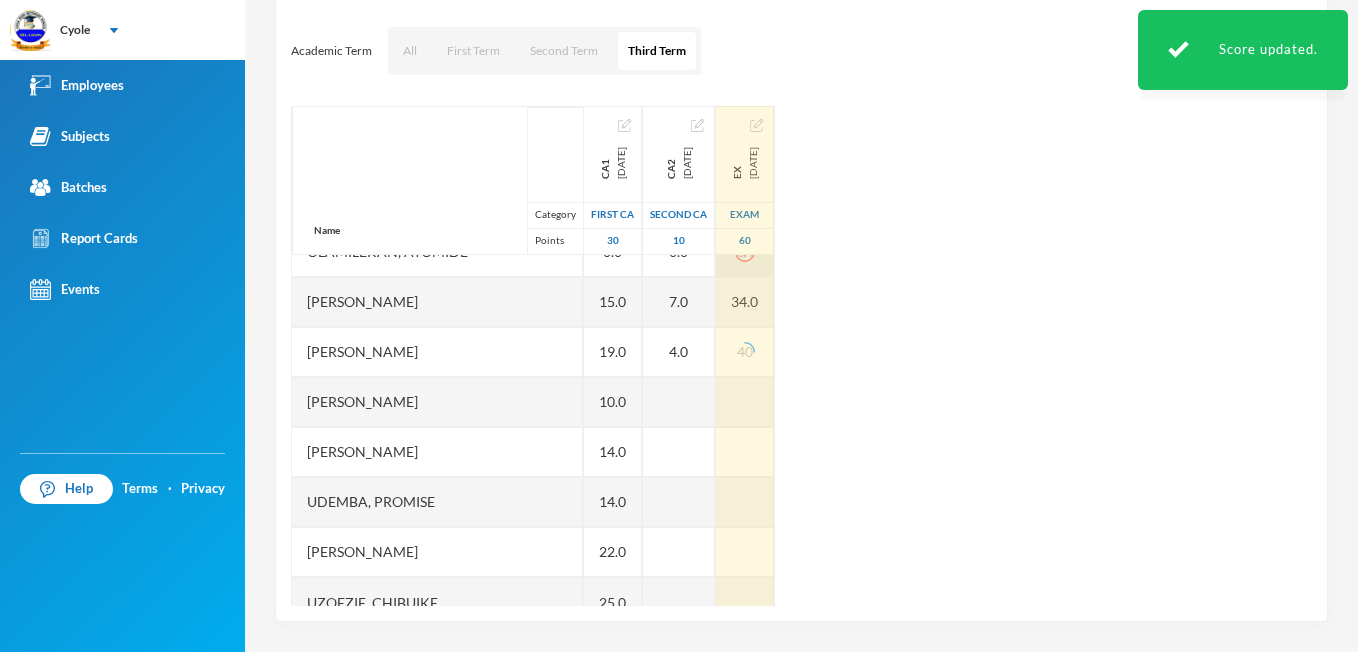 click on "04" at bounding box center [745, 252] 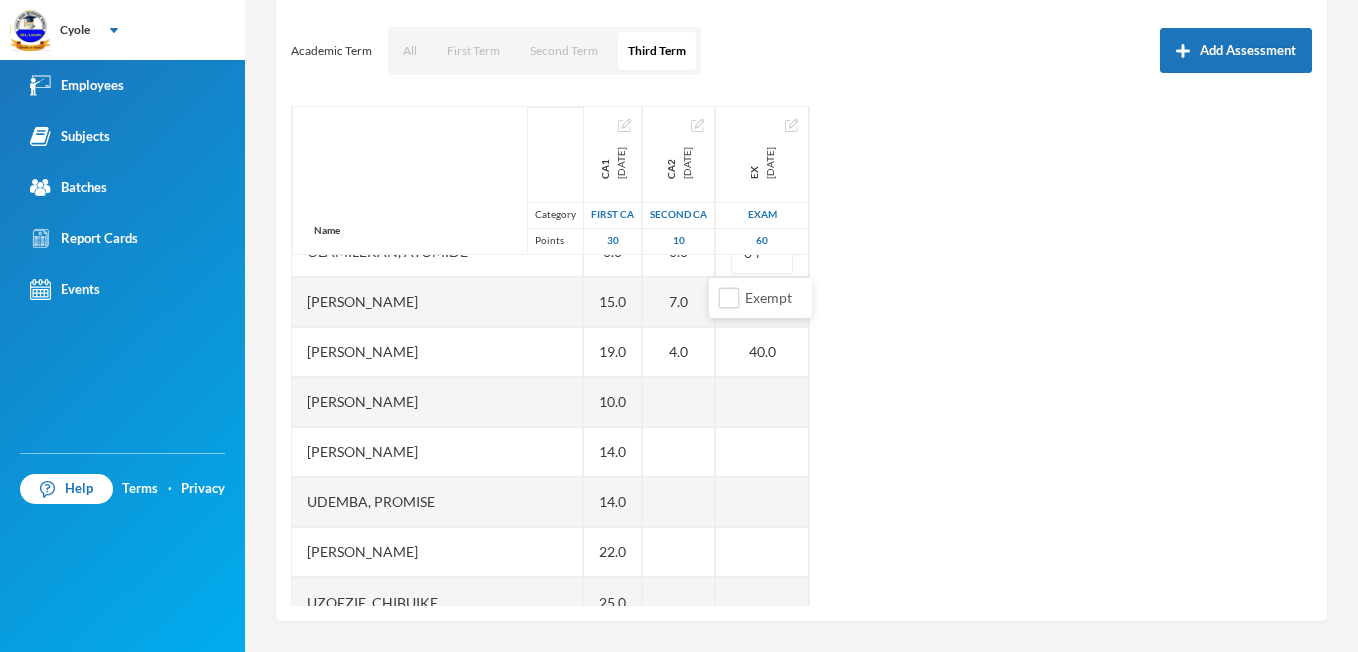 scroll, scrollTop: 1239, scrollLeft: 0, axis: vertical 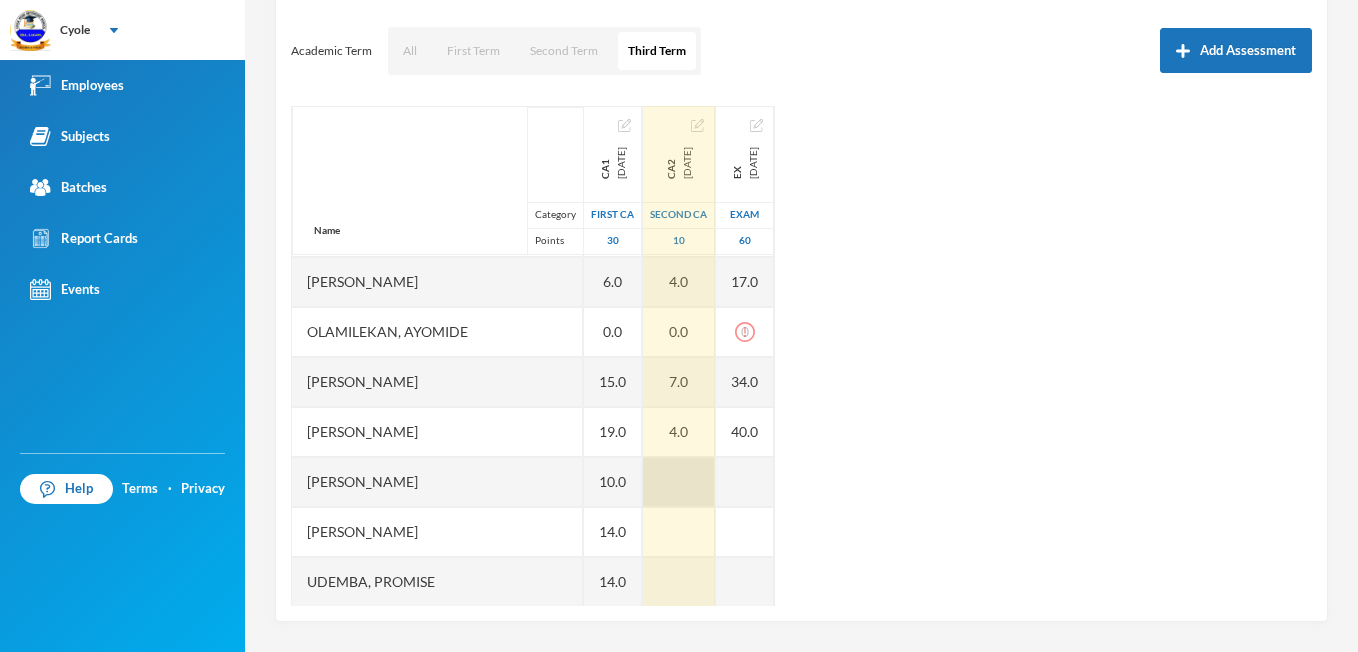 click at bounding box center [679, 482] 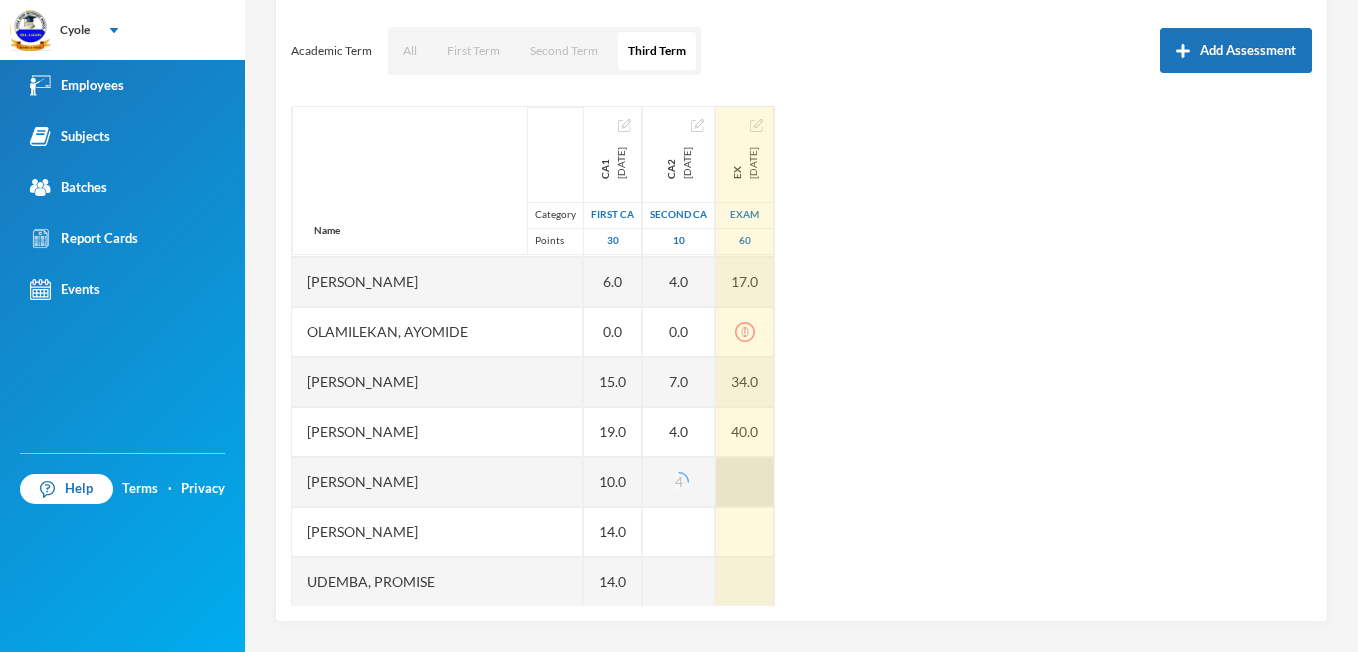 click at bounding box center (745, 482) 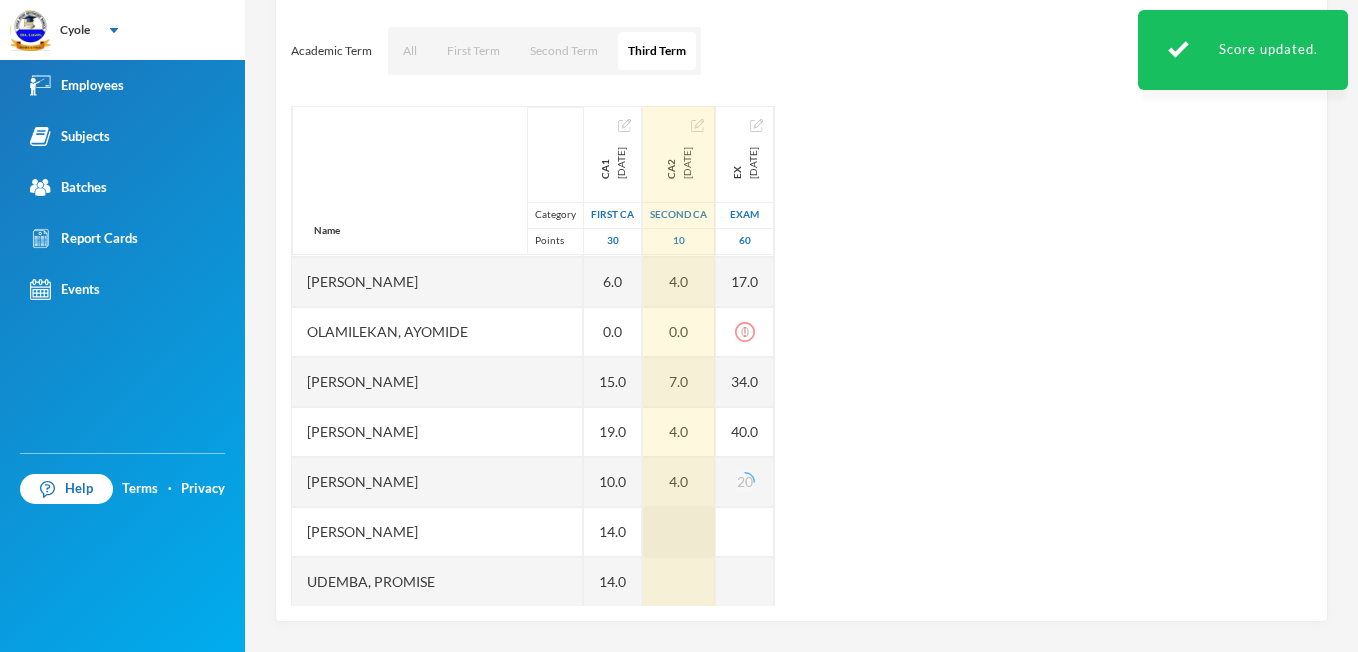 click at bounding box center [679, 532] 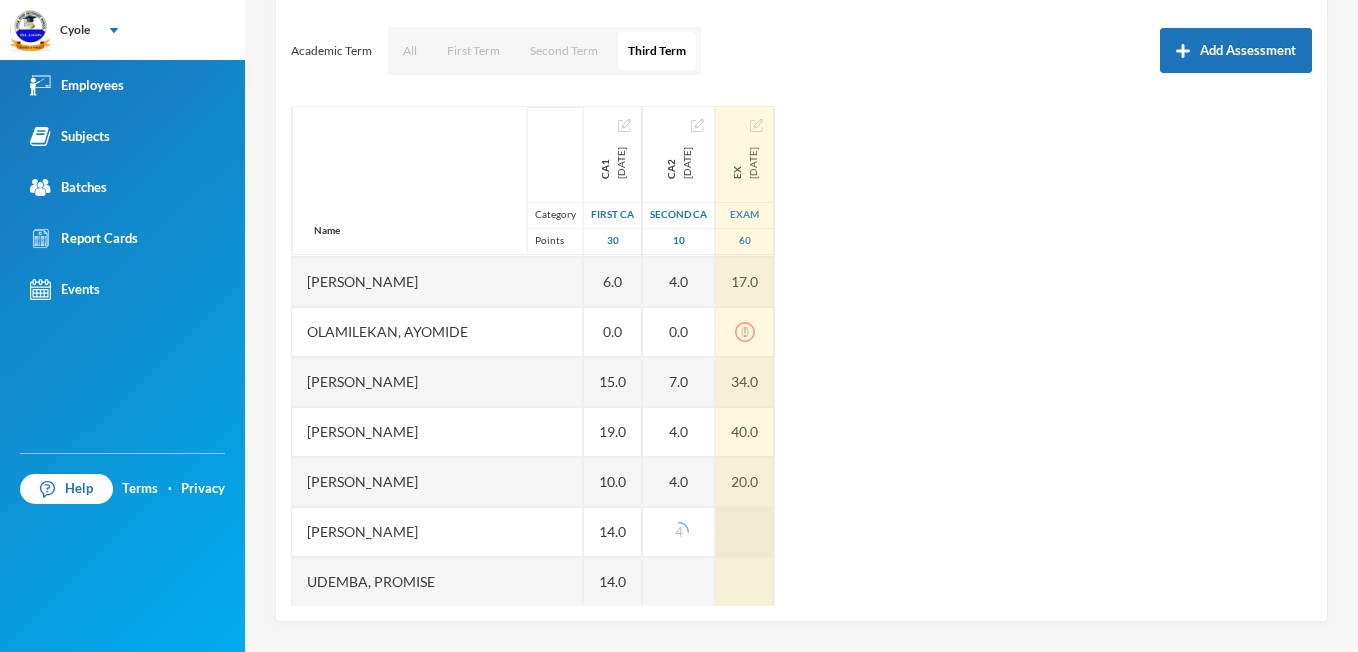 click at bounding box center [745, 532] 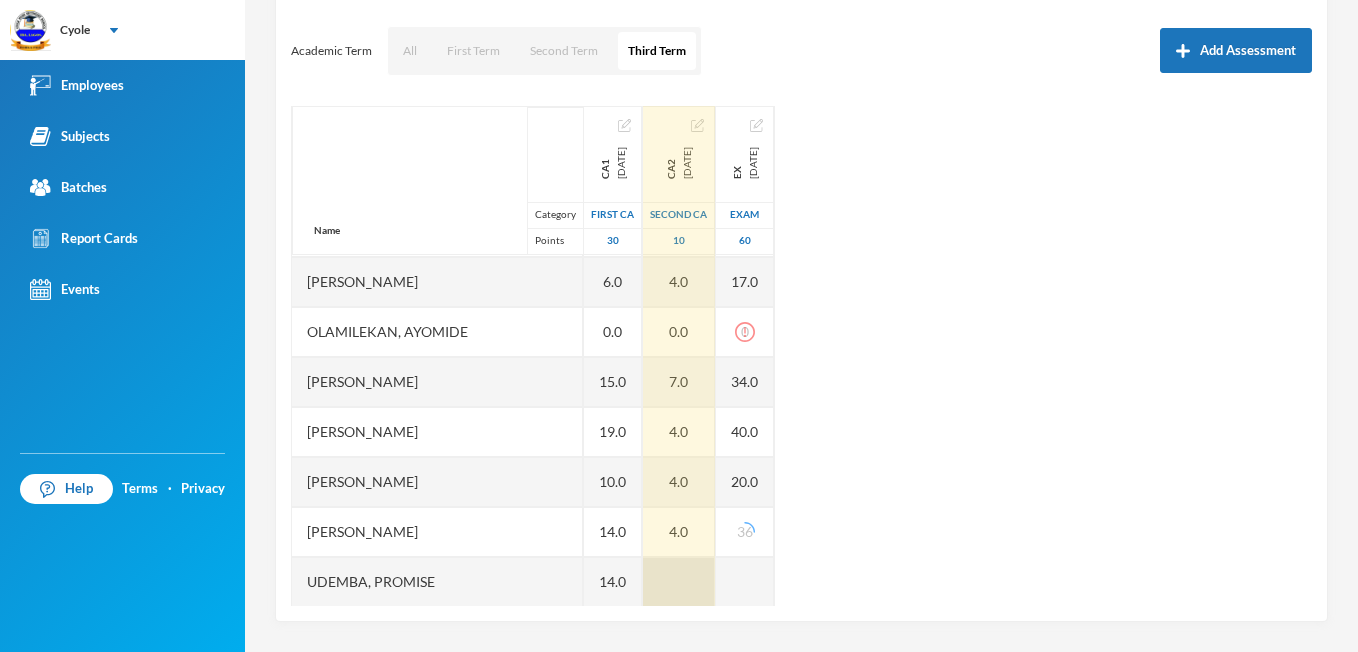 click at bounding box center [679, 582] 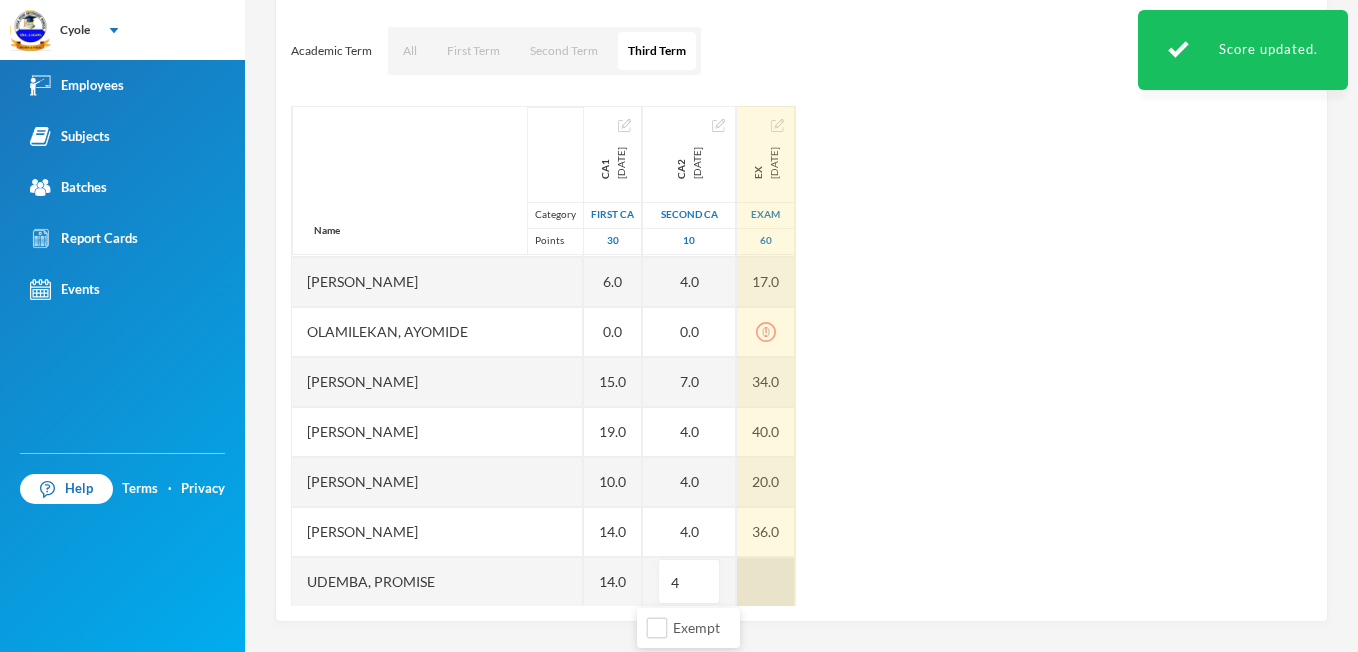 click at bounding box center (766, 582) 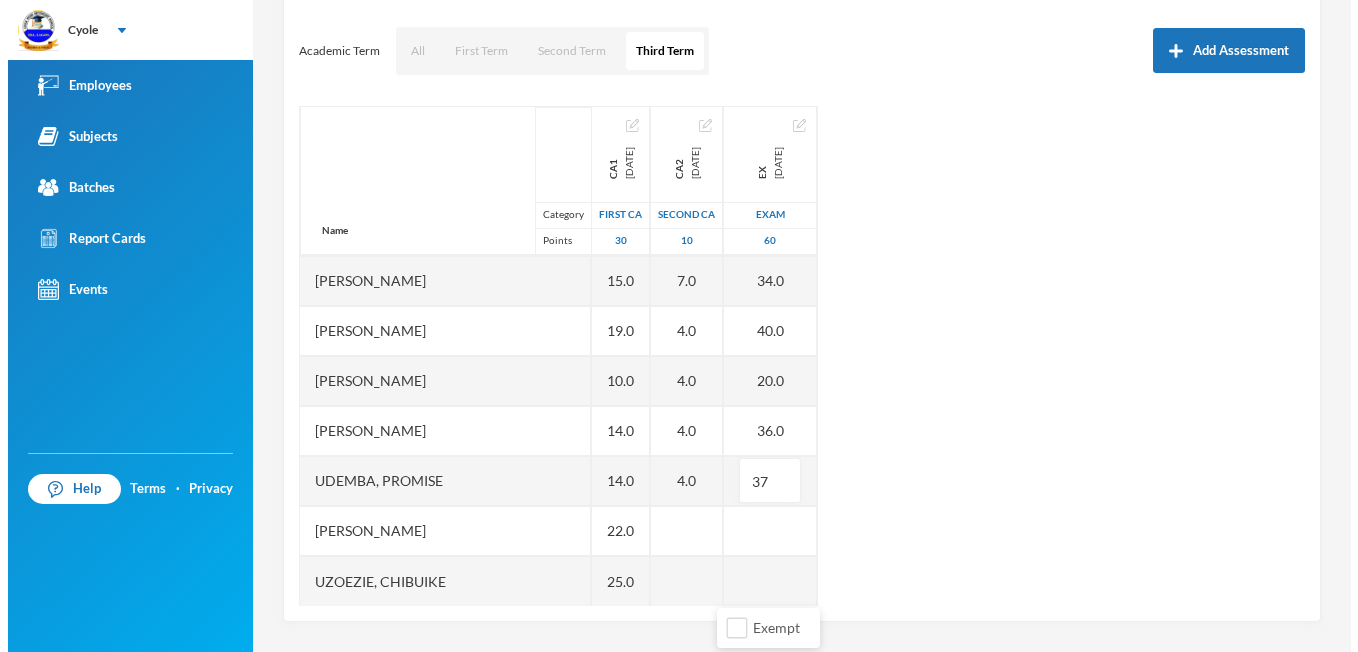 scroll, scrollTop: 1301, scrollLeft: 0, axis: vertical 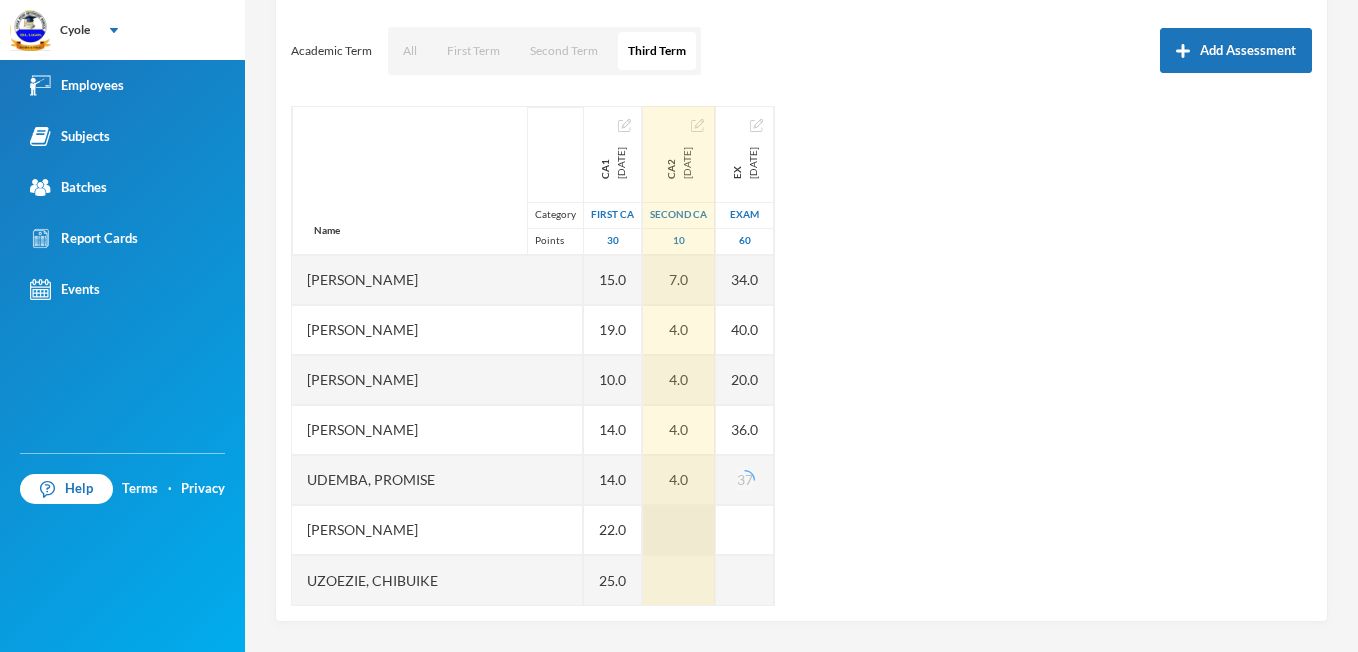 click at bounding box center [679, 530] 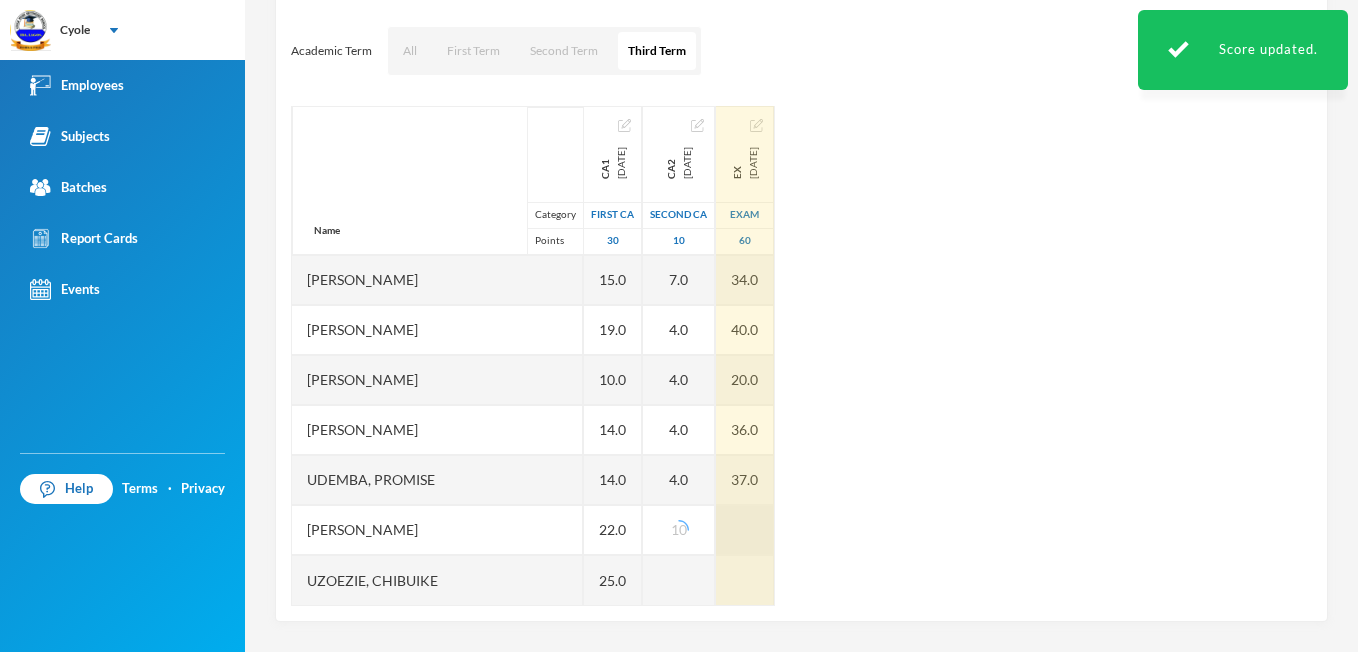 click at bounding box center (745, 530) 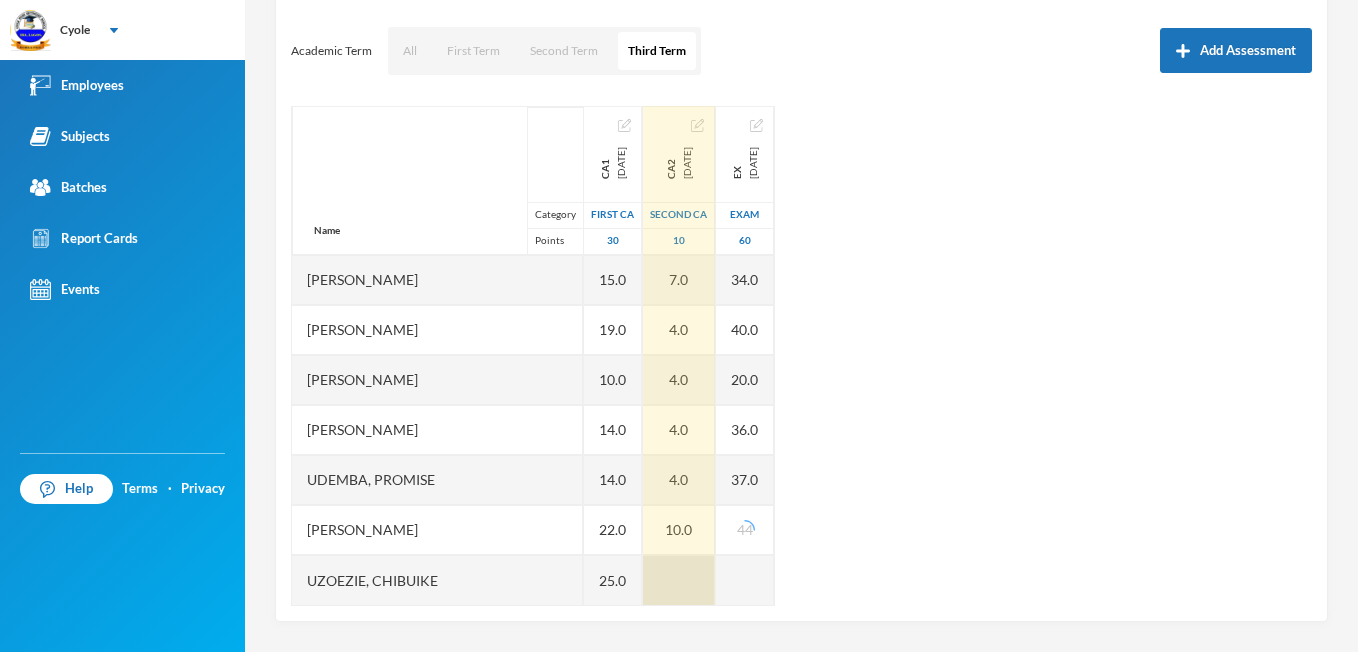 click at bounding box center [679, 580] 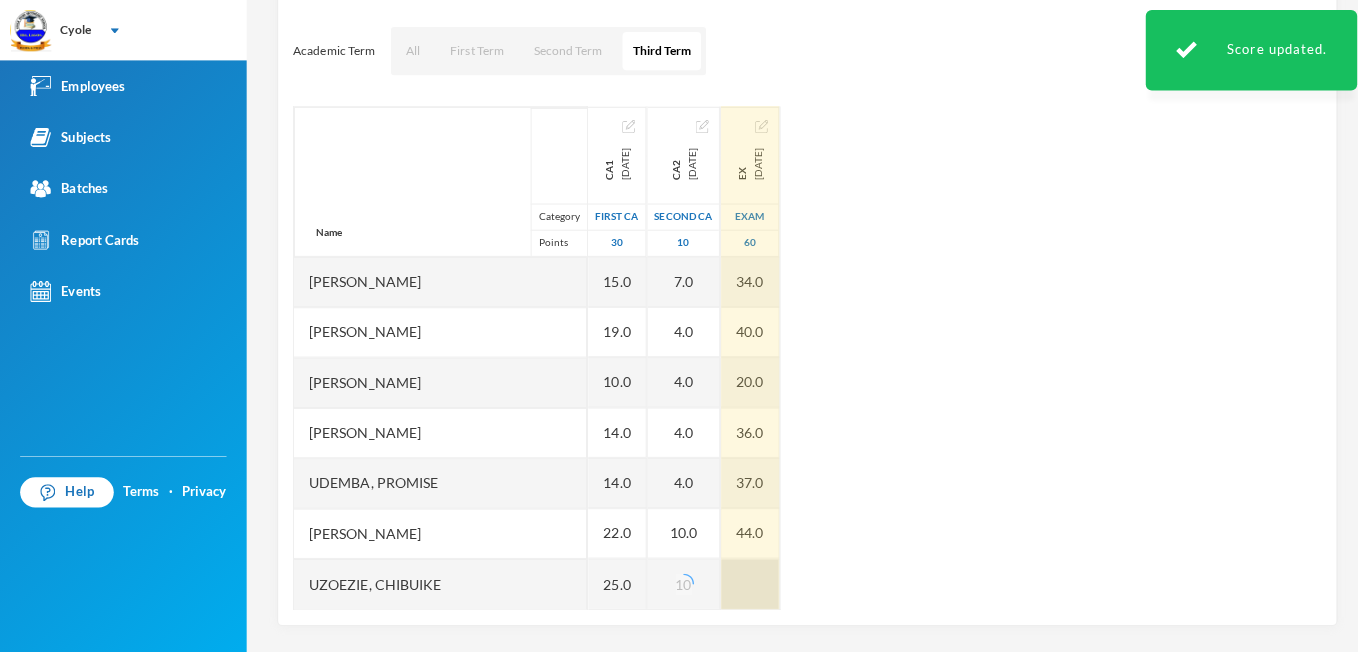 click at bounding box center [745, 580] 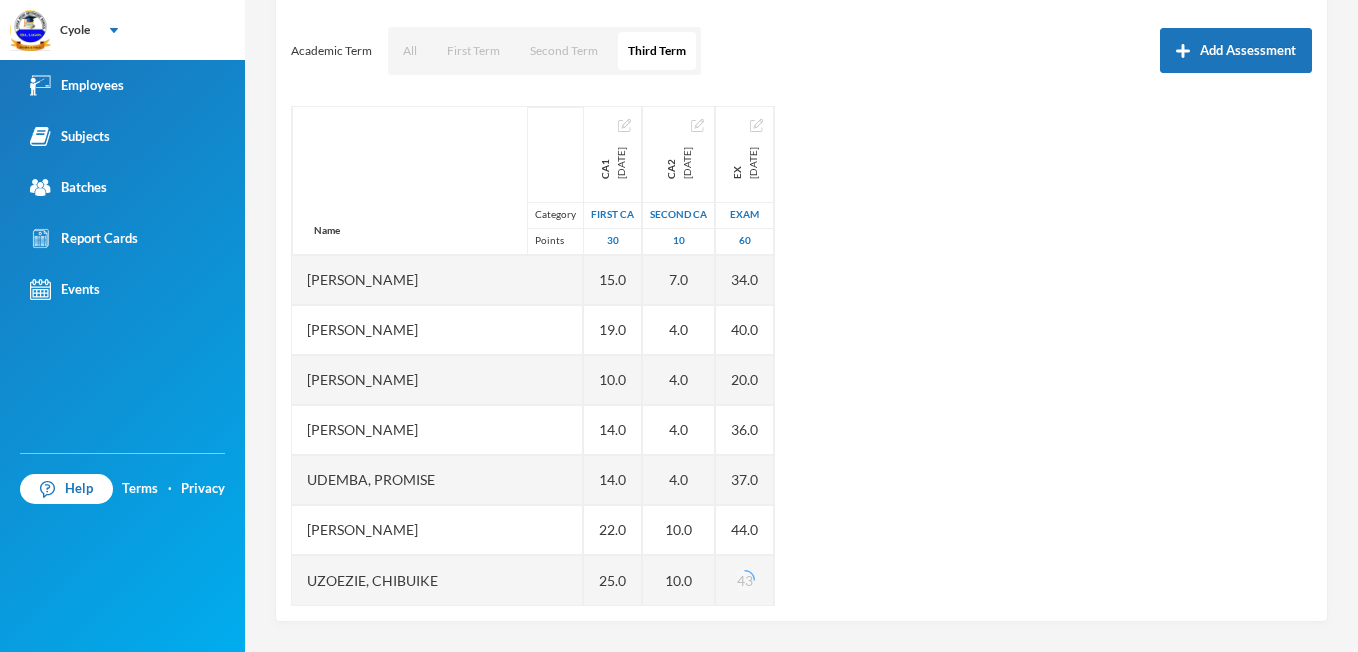 click on "Name   Category Points Abaraonye, [PERSON_NAME], [PERSON_NAME], [PERSON_NAME], [PERSON_NAME], [PERSON_NAME], [PERSON_NAME], [PERSON_NAME], [PERSON_NAME], [PERSON_NAME], [PERSON_NAME], [PERSON_NAME], [PERSON_NAME], [PERSON_NAME], [PERSON_NAME] [PERSON_NAME] [PERSON_NAME], [PERSON_NAME], [PERSON_NAME] [PERSON_NAME], [PERSON_NAME], [PERSON_NAME], [PERSON_NAME], [PERSON_NAME], [PERSON_NAME], [PERSON_NAME], [PERSON_NAME], [PERSON_NAME], [PERSON_NAME], [PERSON_NAME], [PERSON_NAME], [PERSON_NAME], [PERSON_NAME], [PERSON_NAME] Ca1 [DATE] First CA 30 20.0 25.0 20.0 17.0 0.0 14.0 22.0 19.0 24.0 9.0 23.0 22.0 20.0 18.0 12.0 10.0 14.0 20.0 28.0 15.0 21.0 16.0 17.0 13.0 6.0 0.0 15.0 19.0 10.0 14.0 14.0 22.0 25.0 Ca2 [DATE] Second CA 10 10.0 9.0 9.0 9.0 0.0 4.0 4.0 4.0 10.0 10.0 10.0 8.0 4.0 7.0 10.0 4.0 10.0 10.0 8.0 8.0 10.0 4.0 5.0 4.0 4.0 0.0 7.0 4.0 4.0 4.0 4.0 10.0 10.0 Ex [DATE] Exam 60 40.0 42.0 44.0 36.0 0" at bounding box center [801, 356] 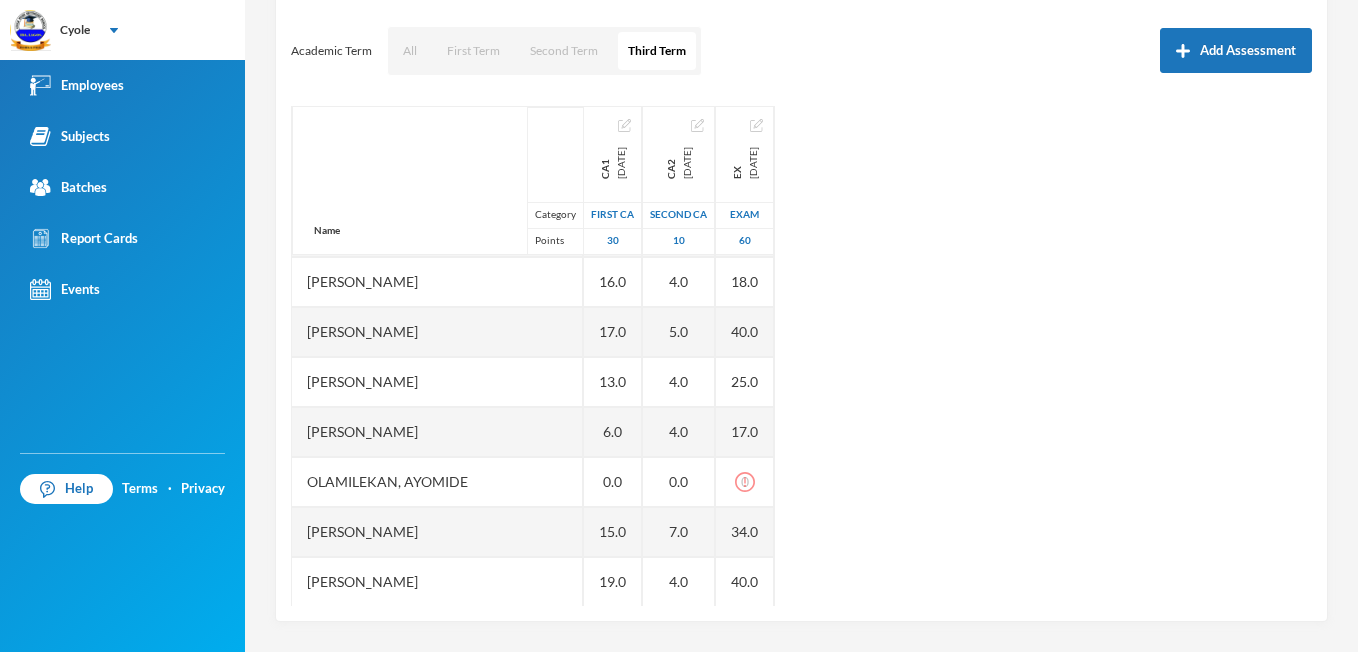 scroll, scrollTop: 1021, scrollLeft: 0, axis: vertical 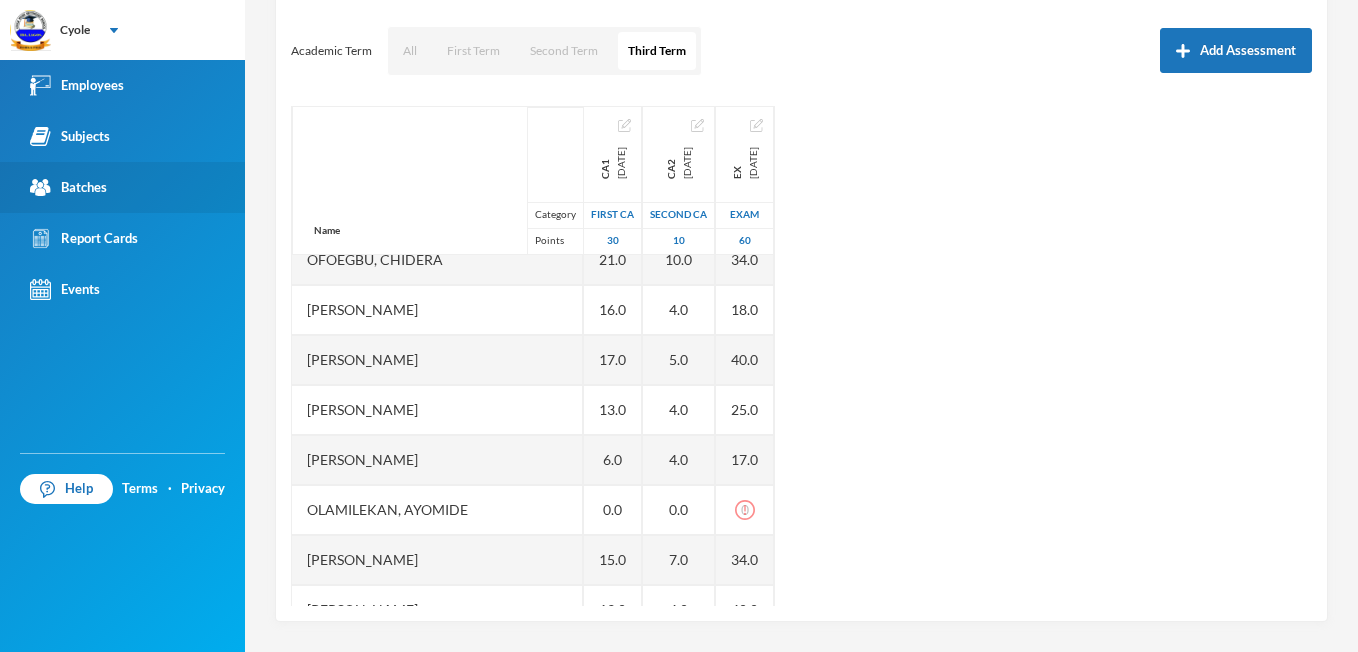 click on "Batches" at bounding box center [68, 187] 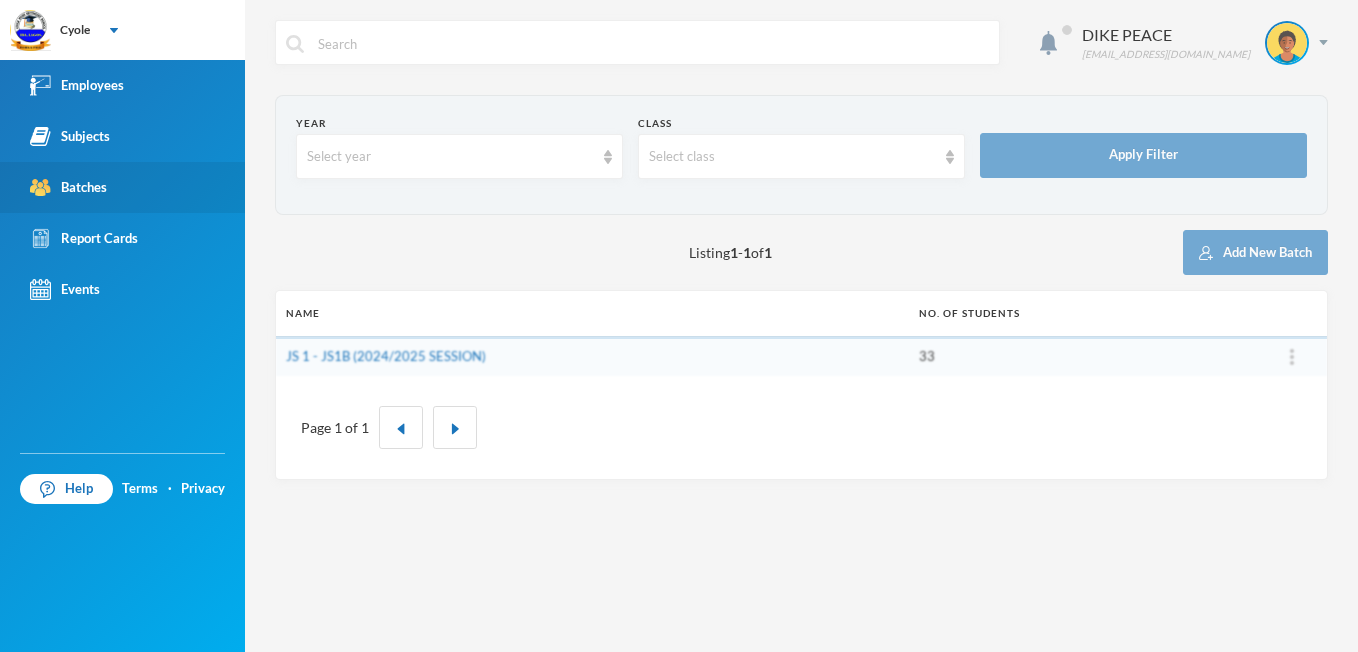 scroll, scrollTop: 0, scrollLeft: 0, axis: both 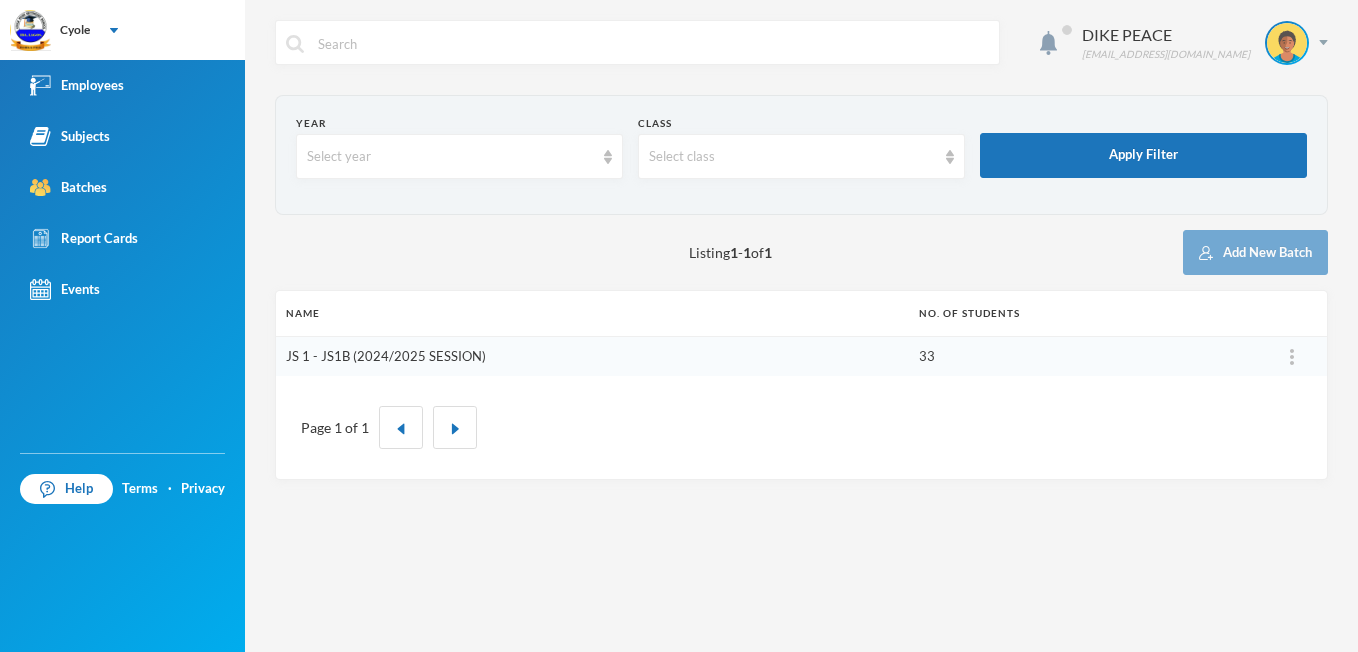 click on "JS 1 - JS1B (2024/2025 SESSION)" at bounding box center (386, 356) 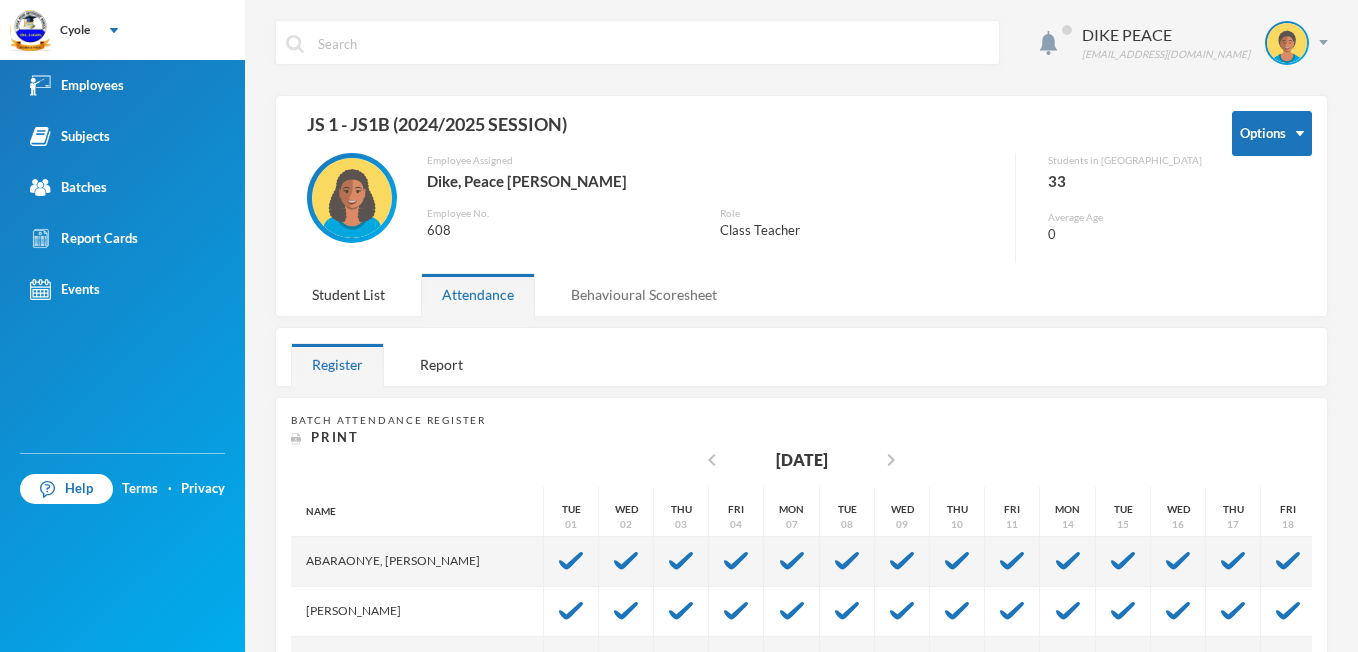 click on "Behavioural Scoresheet" at bounding box center [644, 294] 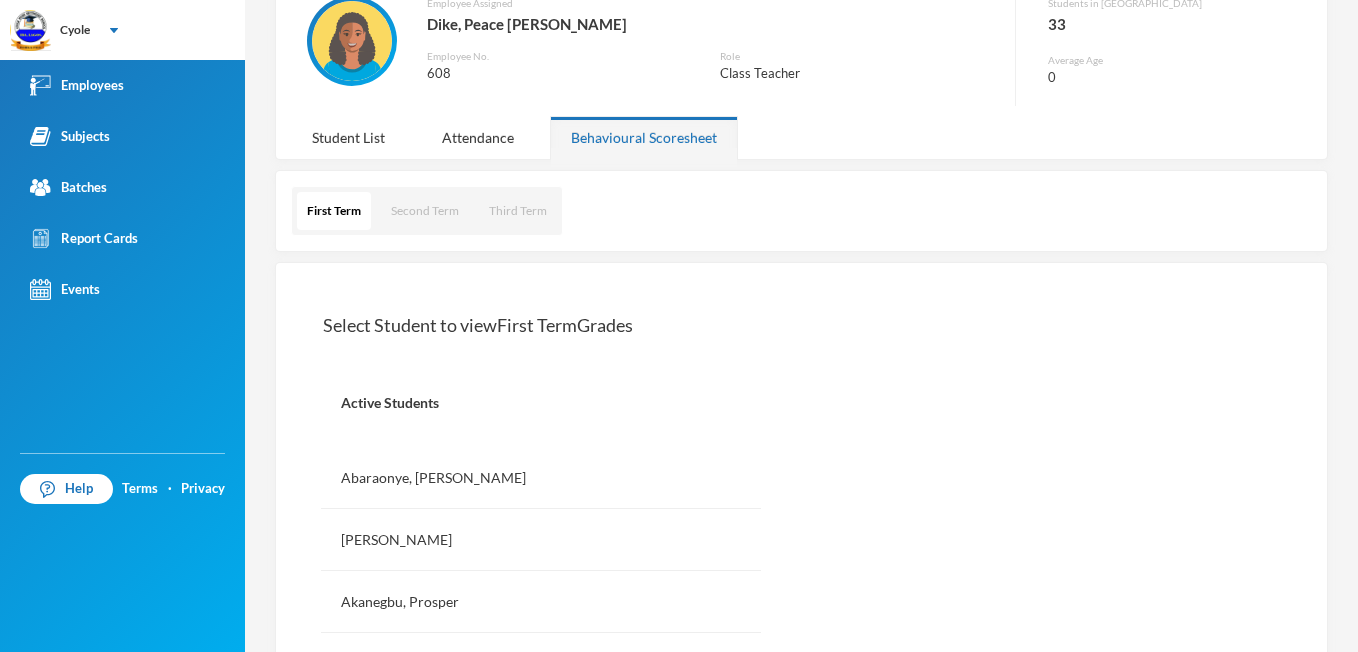 scroll, scrollTop: 160, scrollLeft: 0, axis: vertical 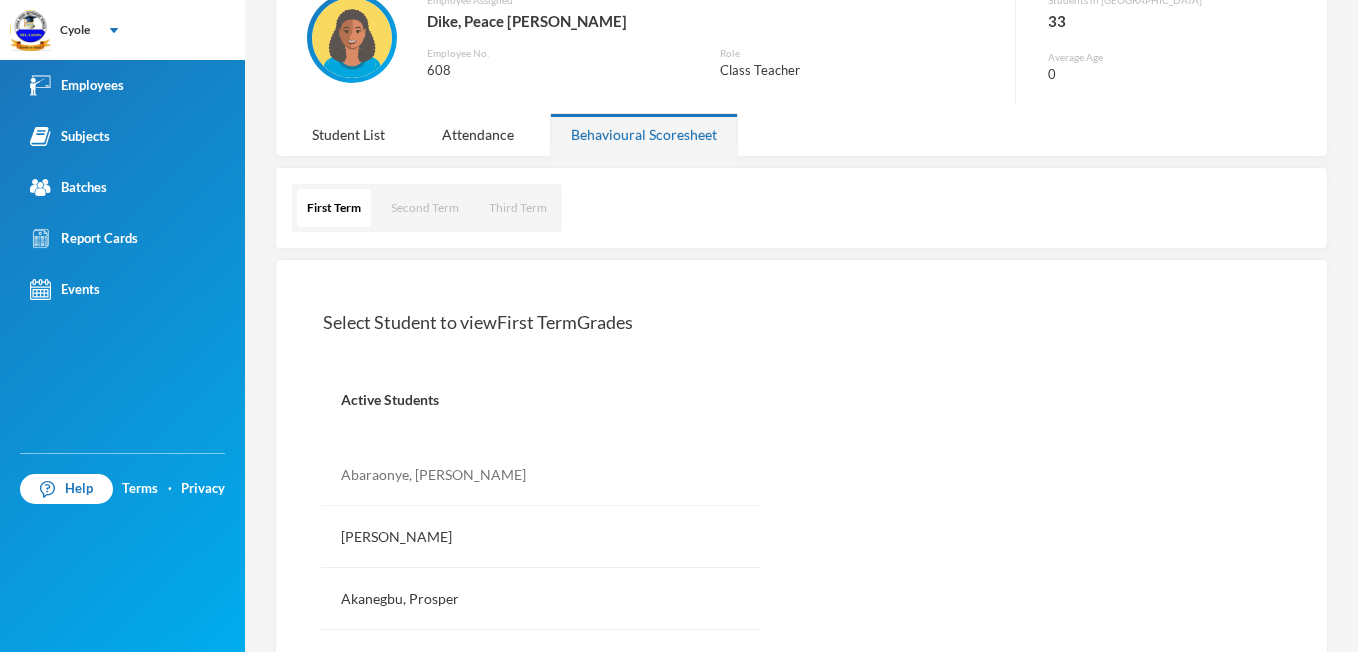 click on "Abaraonye, [PERSON_NAME]" at bounding box center [541, 475] 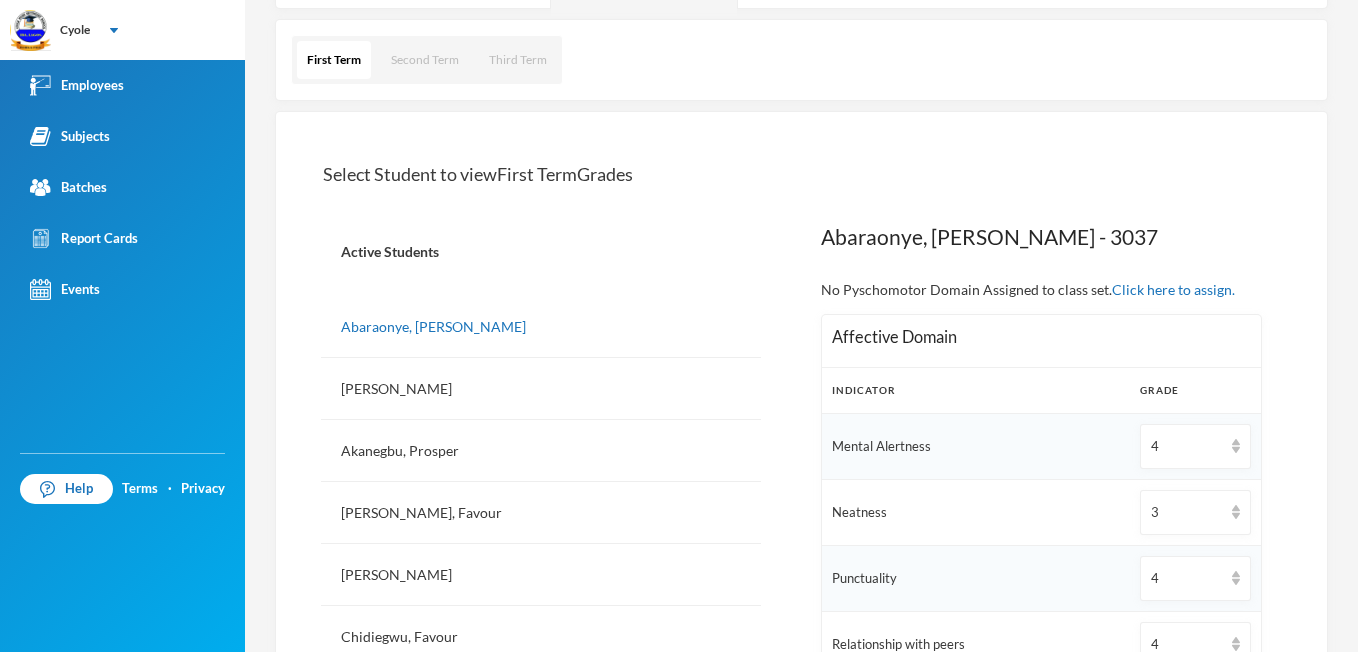 scroll, scrollTop: 320, scrollLeft: 0, axis: vertical 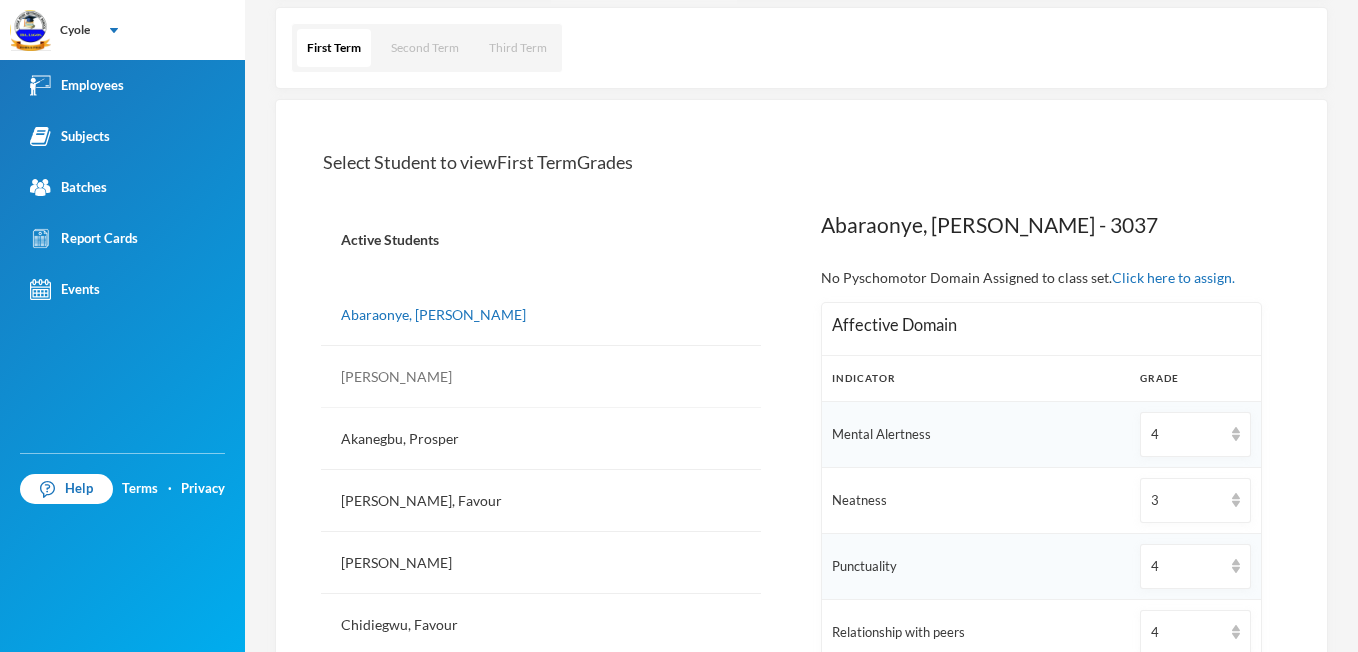 click on "[PERSON_NAME]" at bounding box center (541, 377) 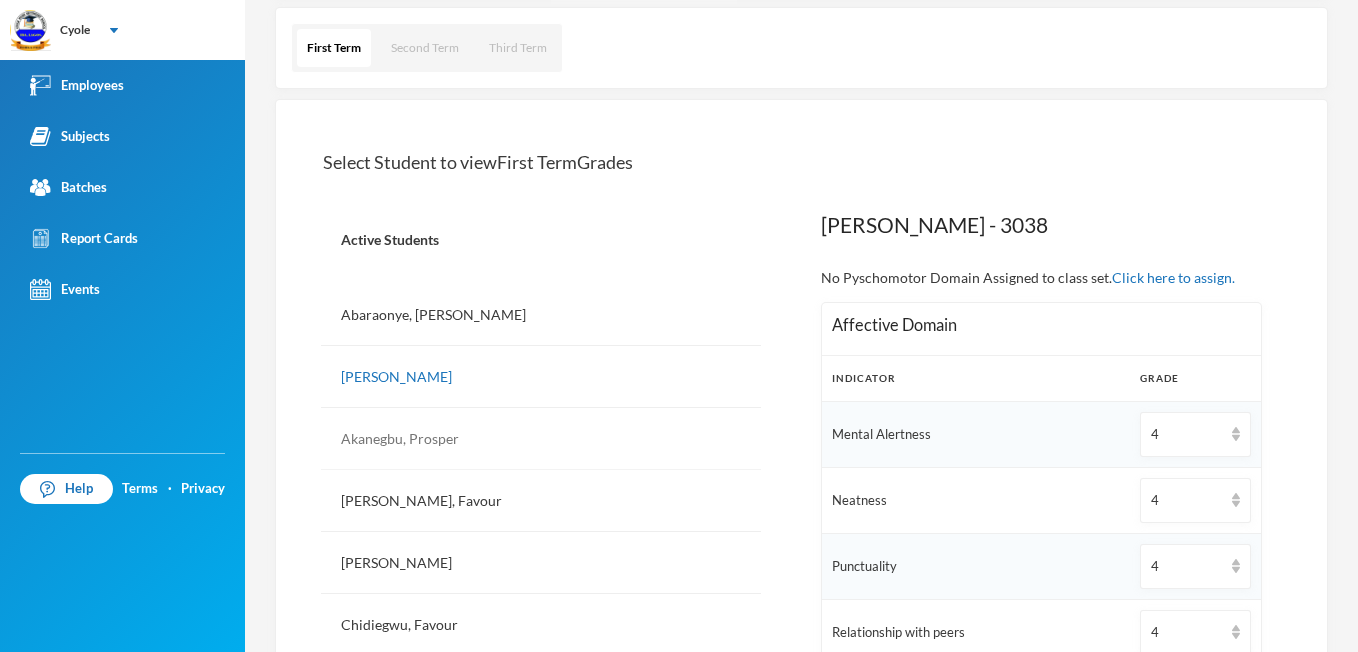 click on "Akanegbu, Prosper" at bounding box center (541, 439) 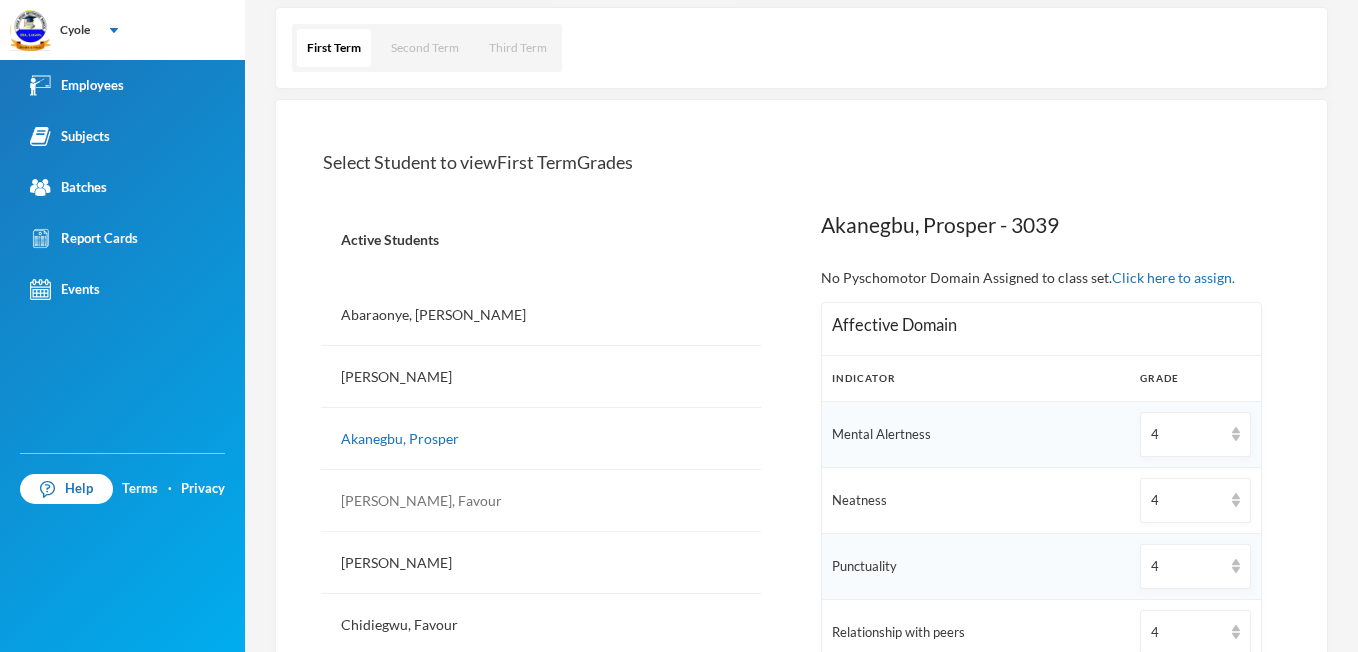 click on "[PERSON_NAME], Favour" at bounding box center (541, 501) 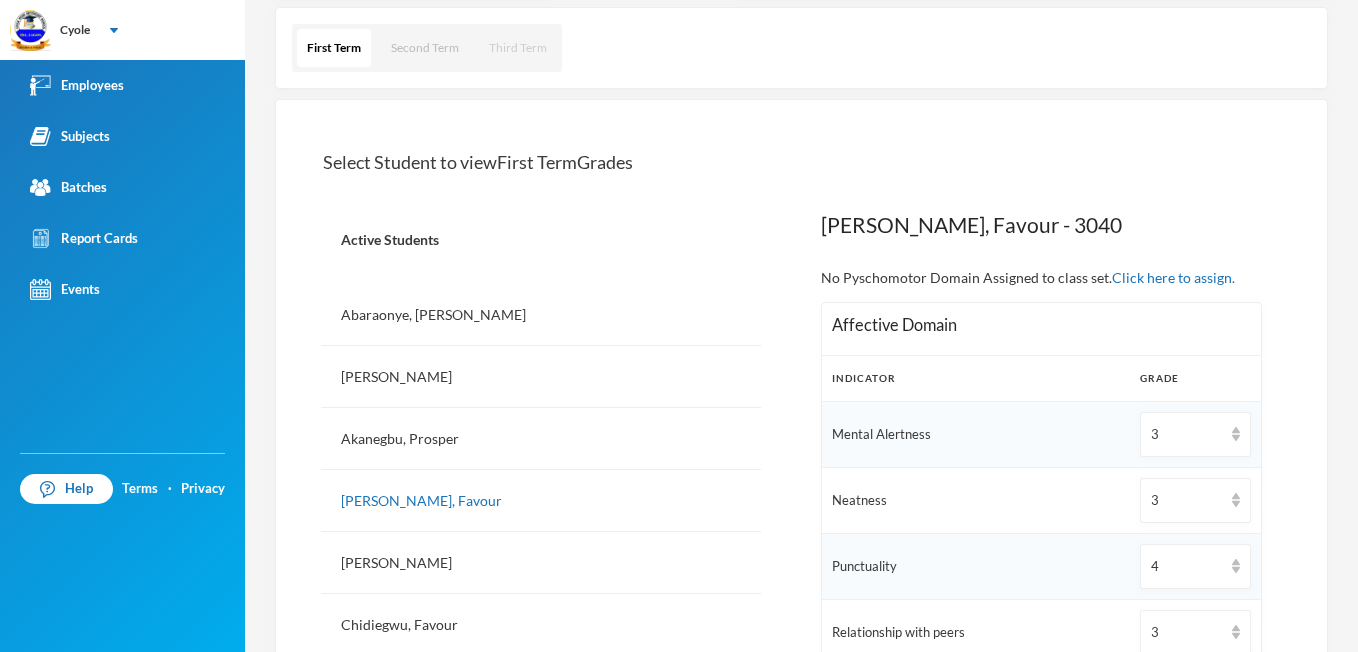 click on "Third Term" at bounding box center (518, 48) 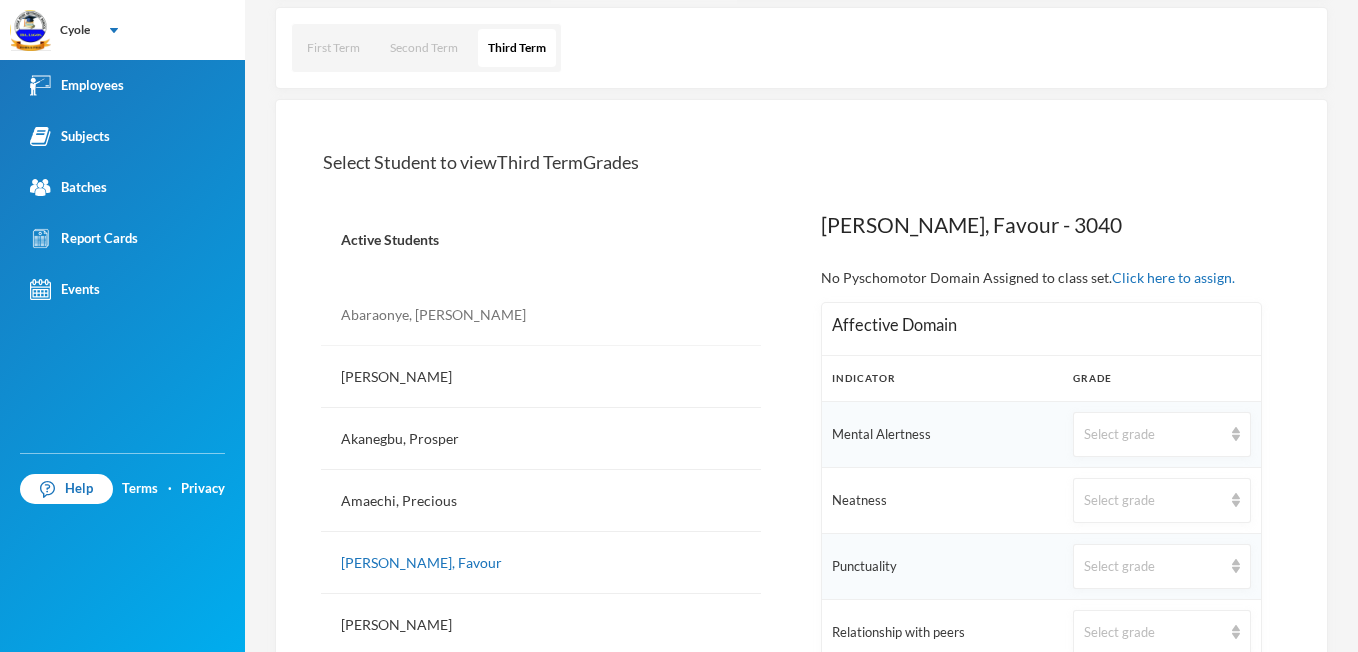 click on "Abaraonye, [PERSON_NAME]" at bounding box center (541, 315) 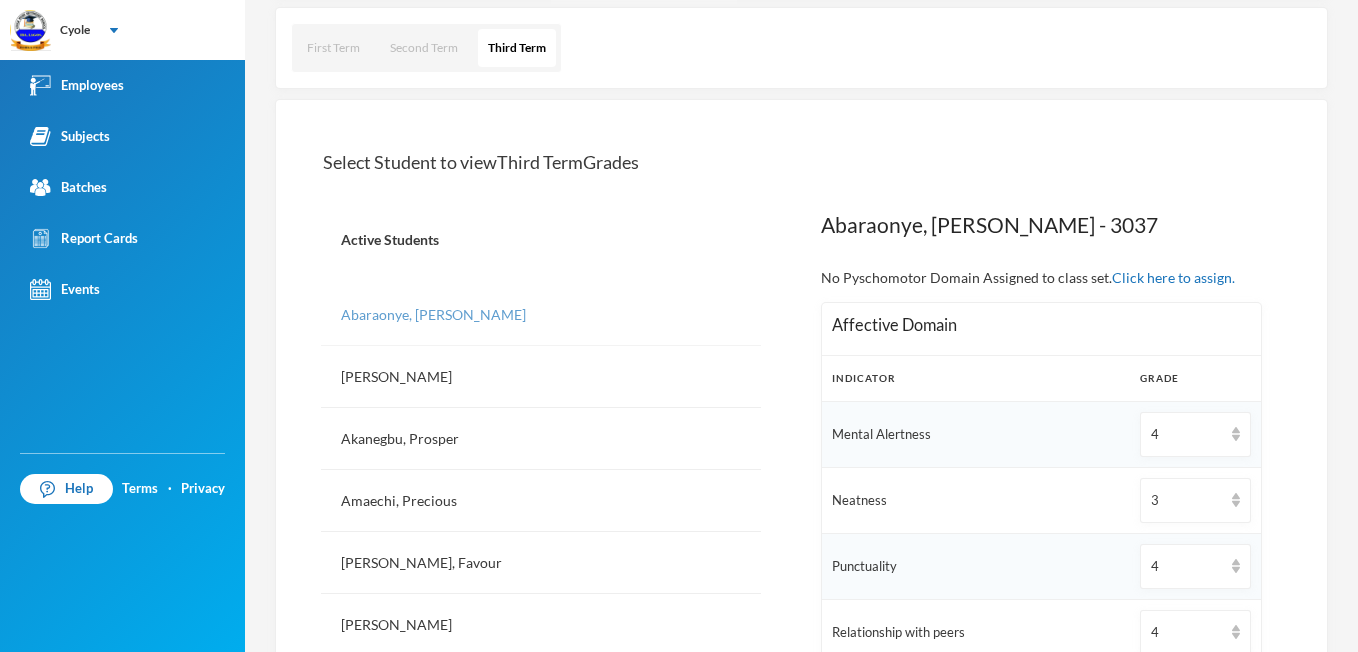 click on "Abaraonye, [PERSON_NAME]" at bounding box center [541, 315] 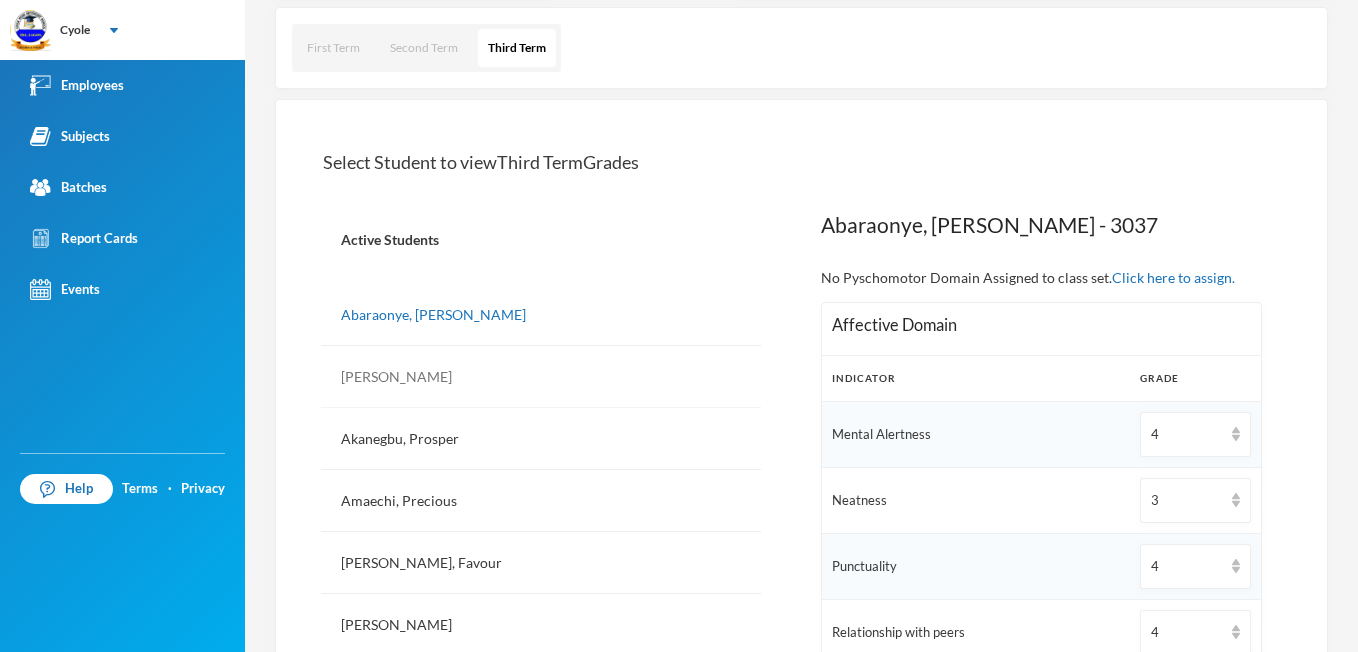 click on "[PERSON_NAME]" at bounding box center (541, 377) 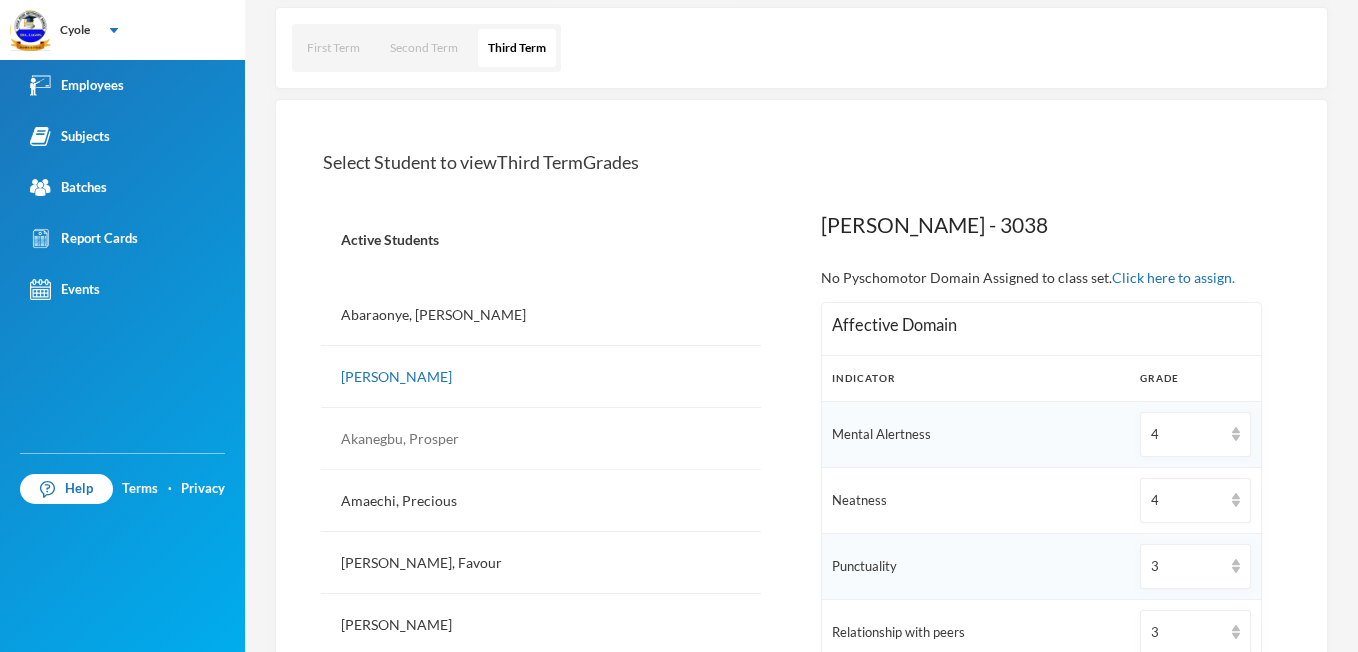 click on "Akanegbu, Prosper" at bounding box center [541, 439] 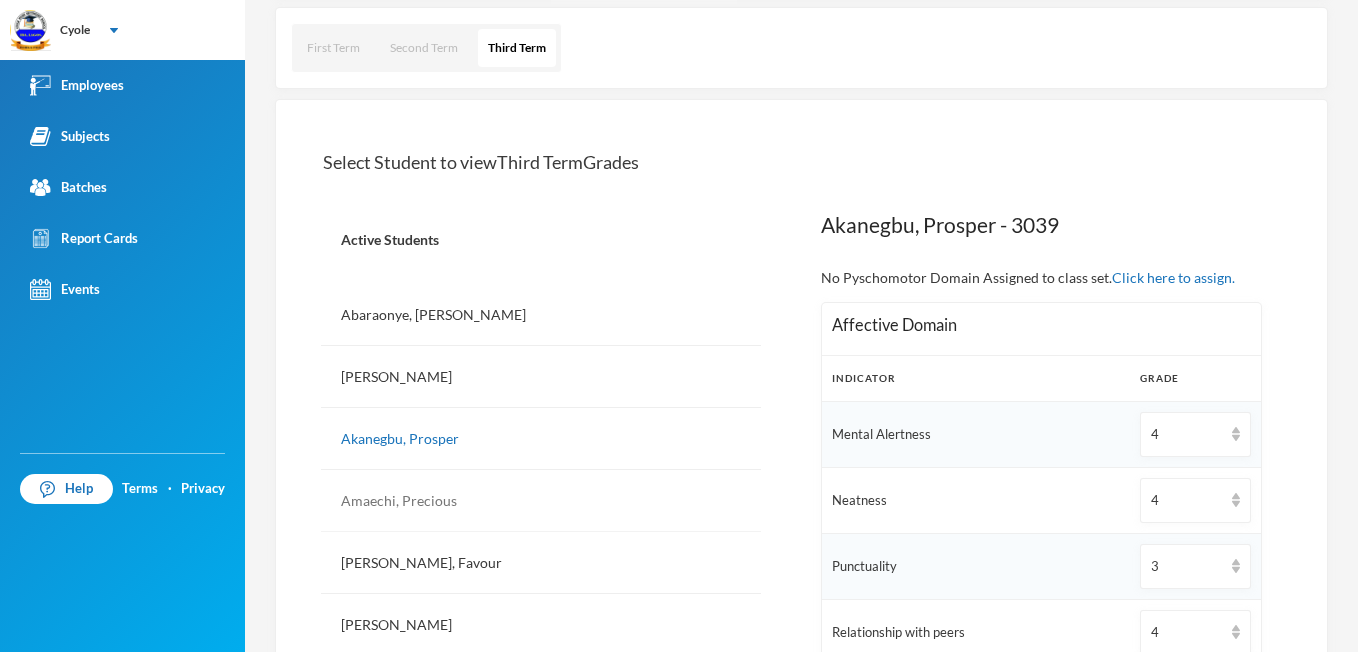 click on "Amaechi, Precious" at bounding box center (541, 501) 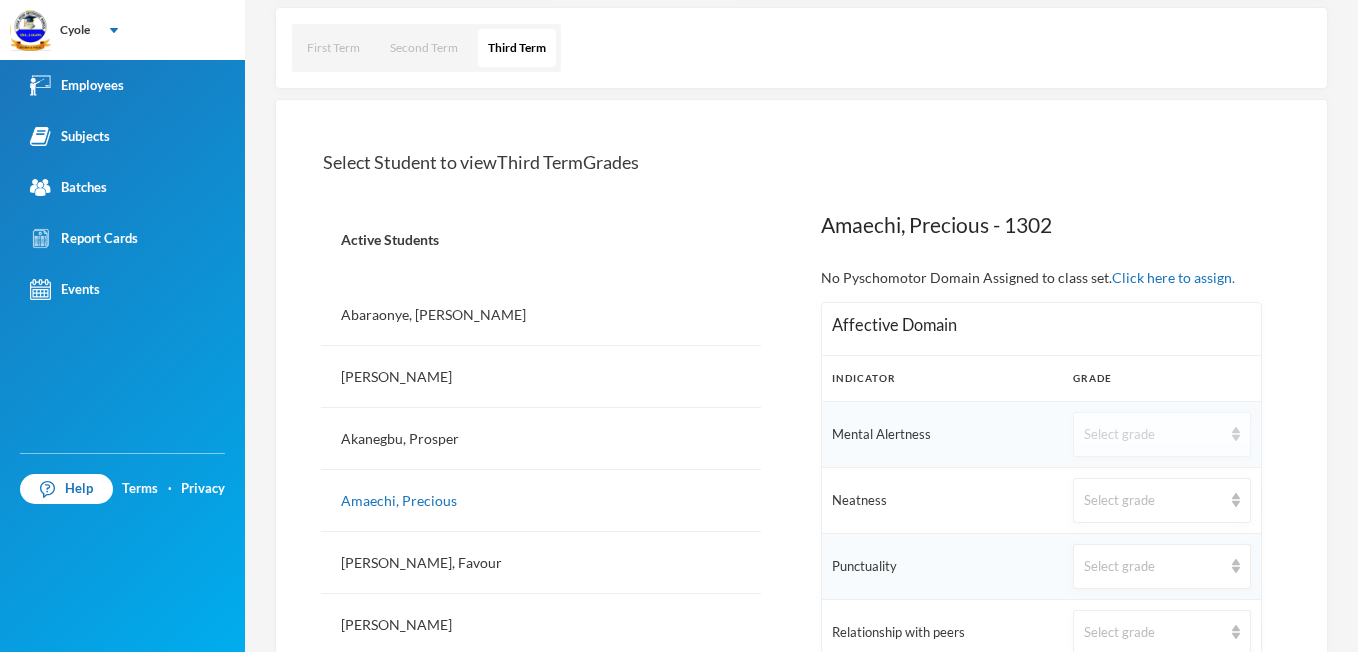 click at bounding box center [1236, 434] 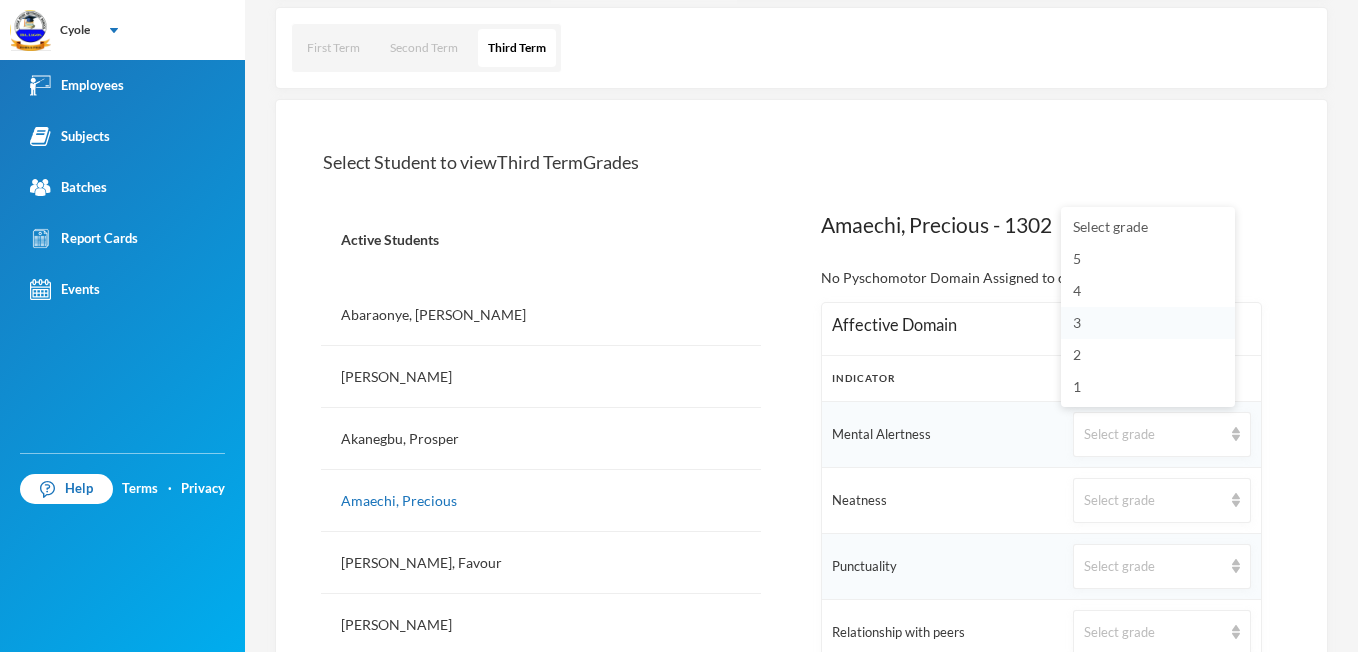 click on "3" at bounding box center [1077, 322] 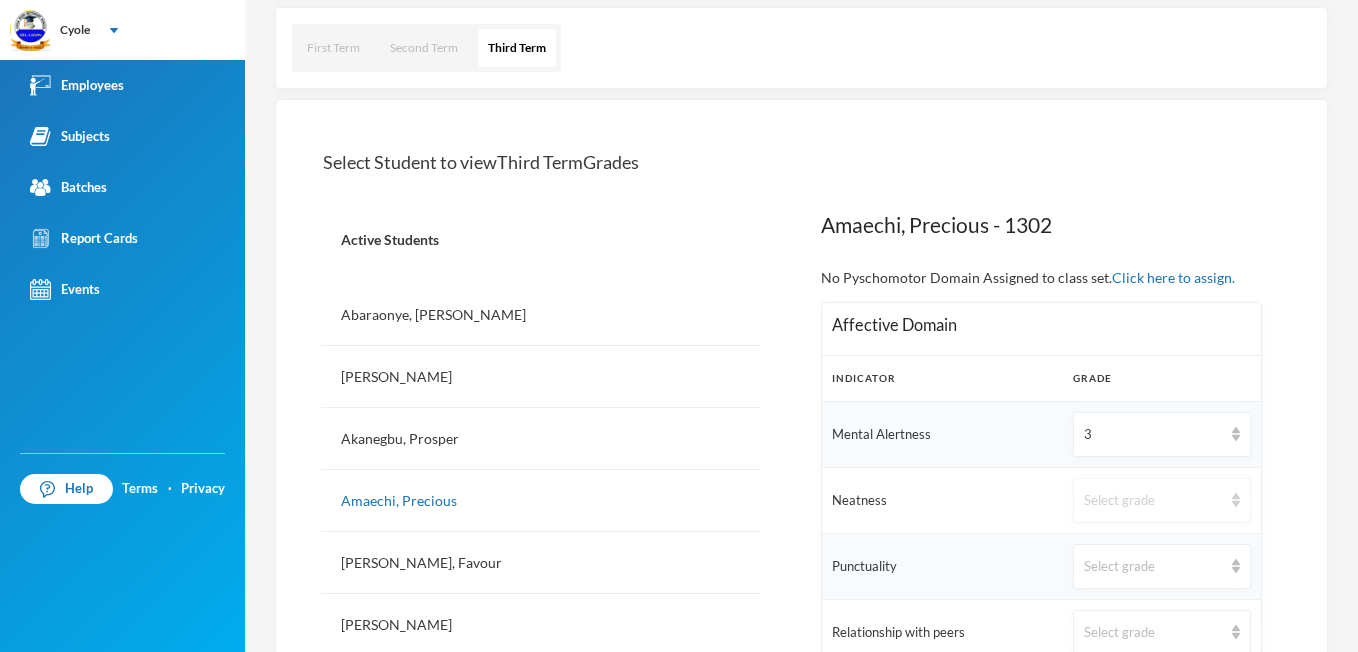 click at bounding box center [1236, 500] 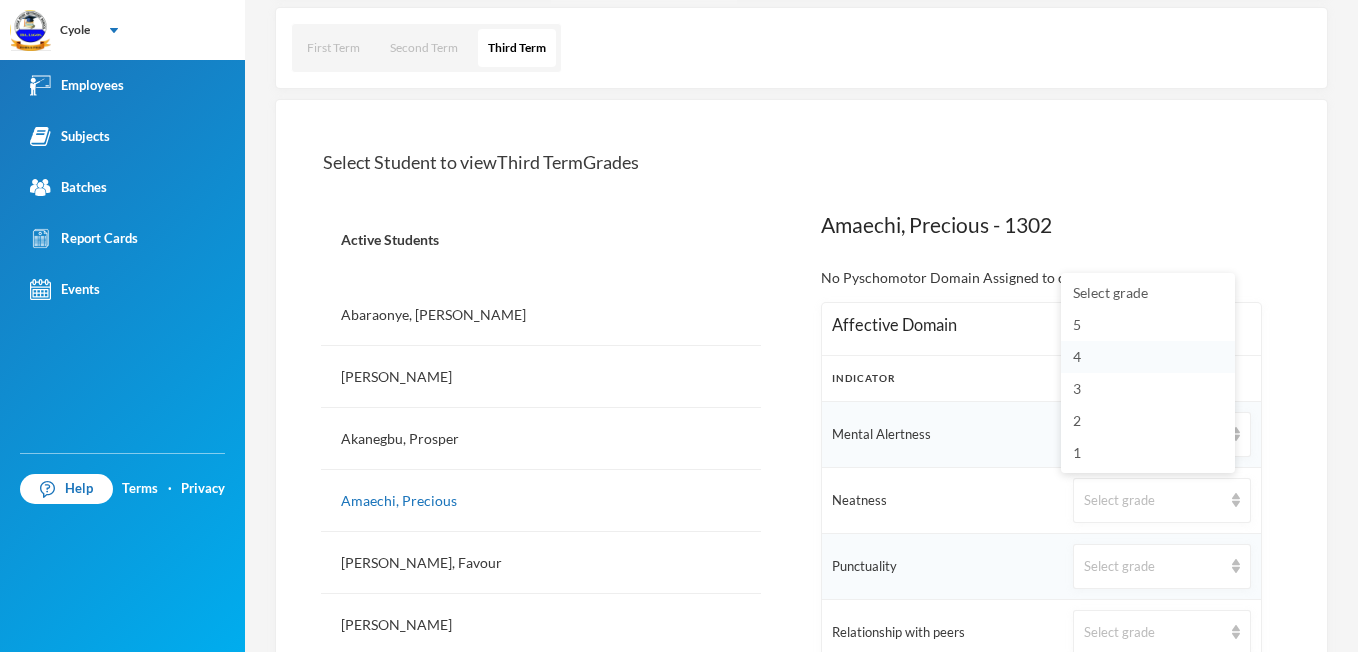 click on "4" at bounding box center (1077, 356) 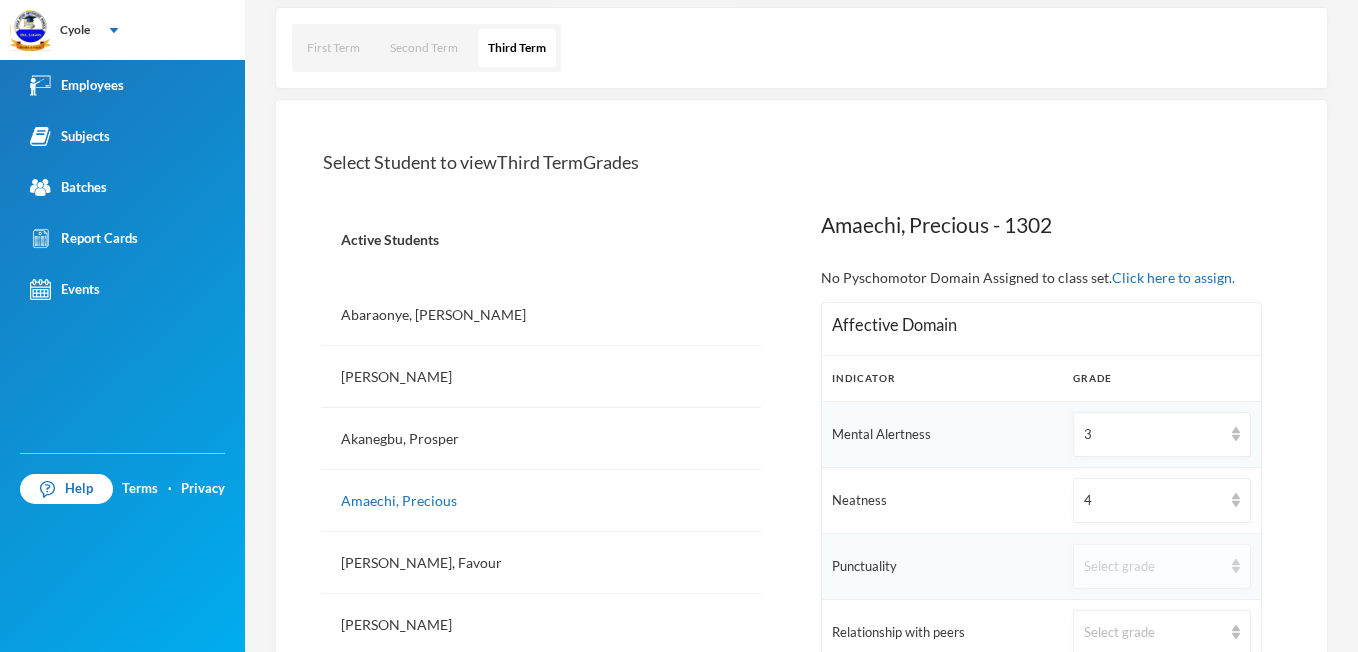 click at bounding box center [1236, 566] 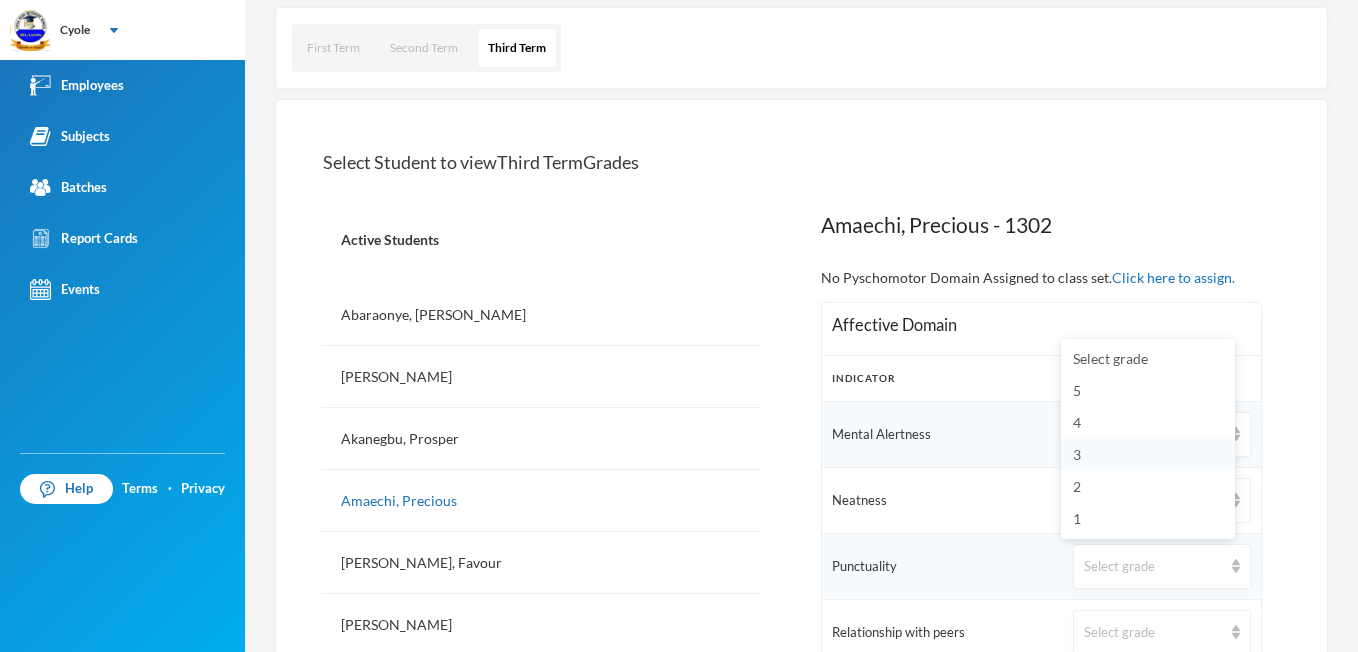 click on "3" at bounding box center (1077, 454) 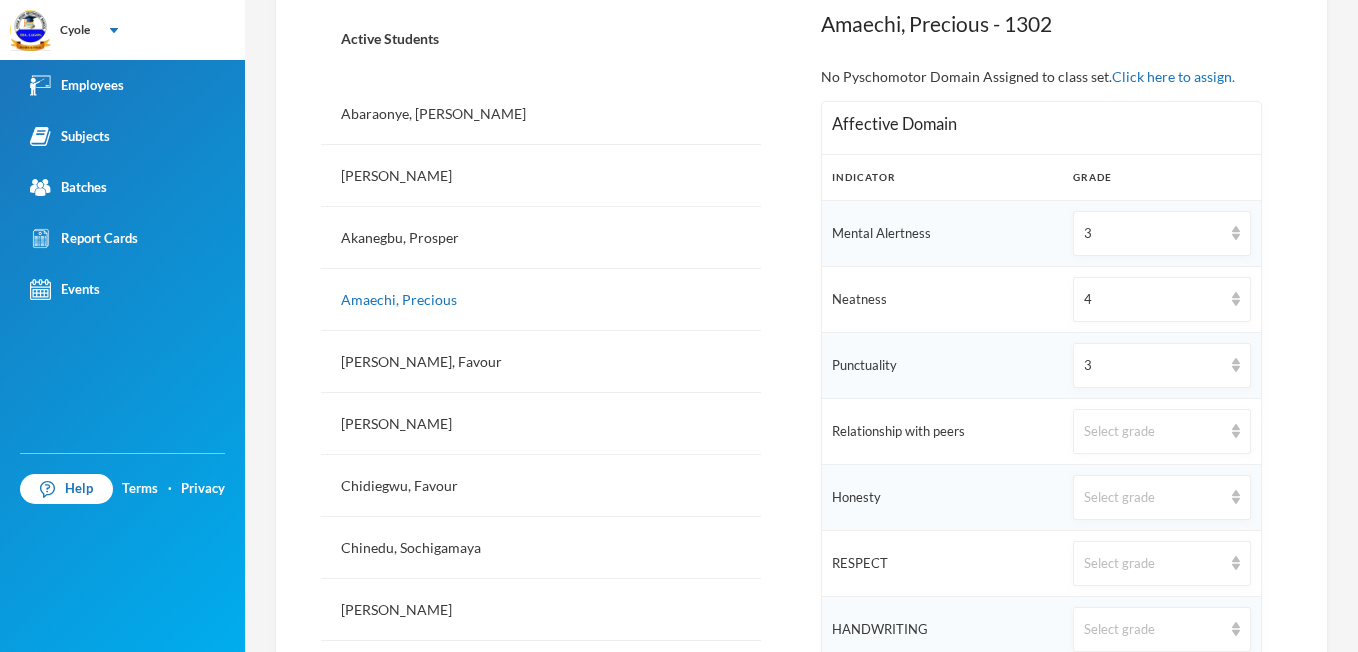 scroll, scrollTop: 560, scrollLeft: 0, axis: vertical 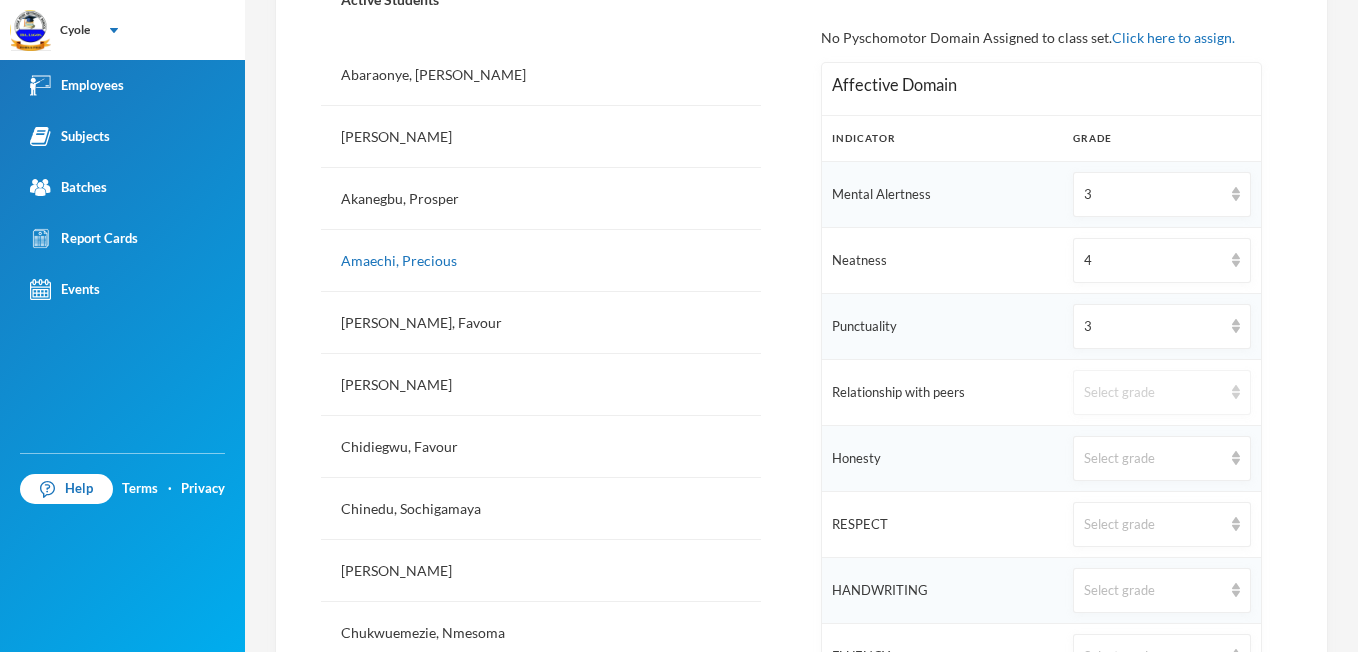 click at bounding box center [1236, 392] 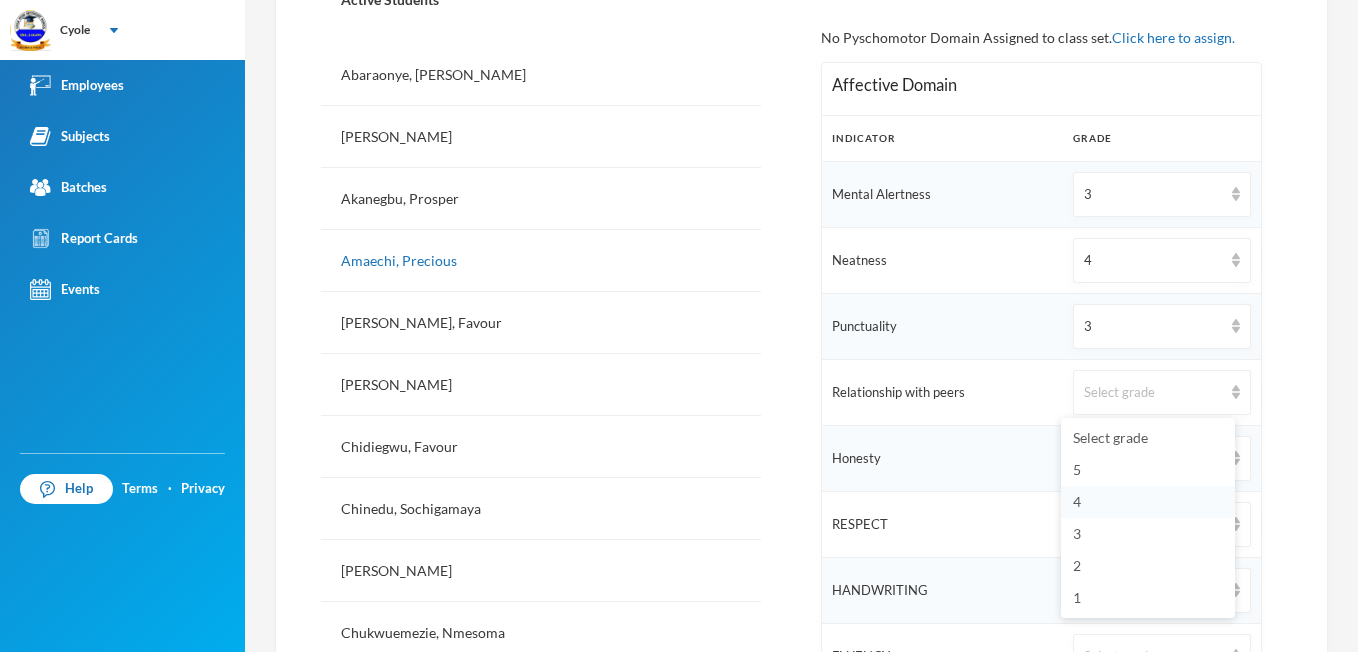 click on "4" at bounding box center [1077, 501] 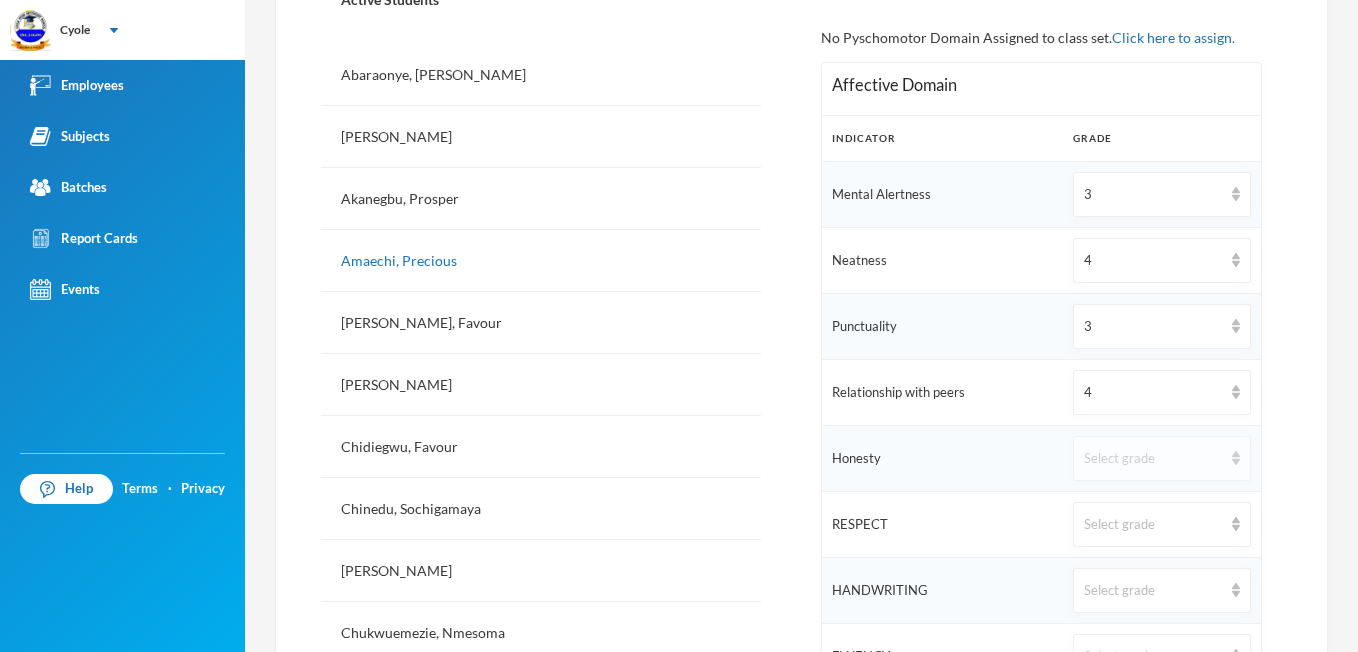 click at bounding box center [1236, 458] 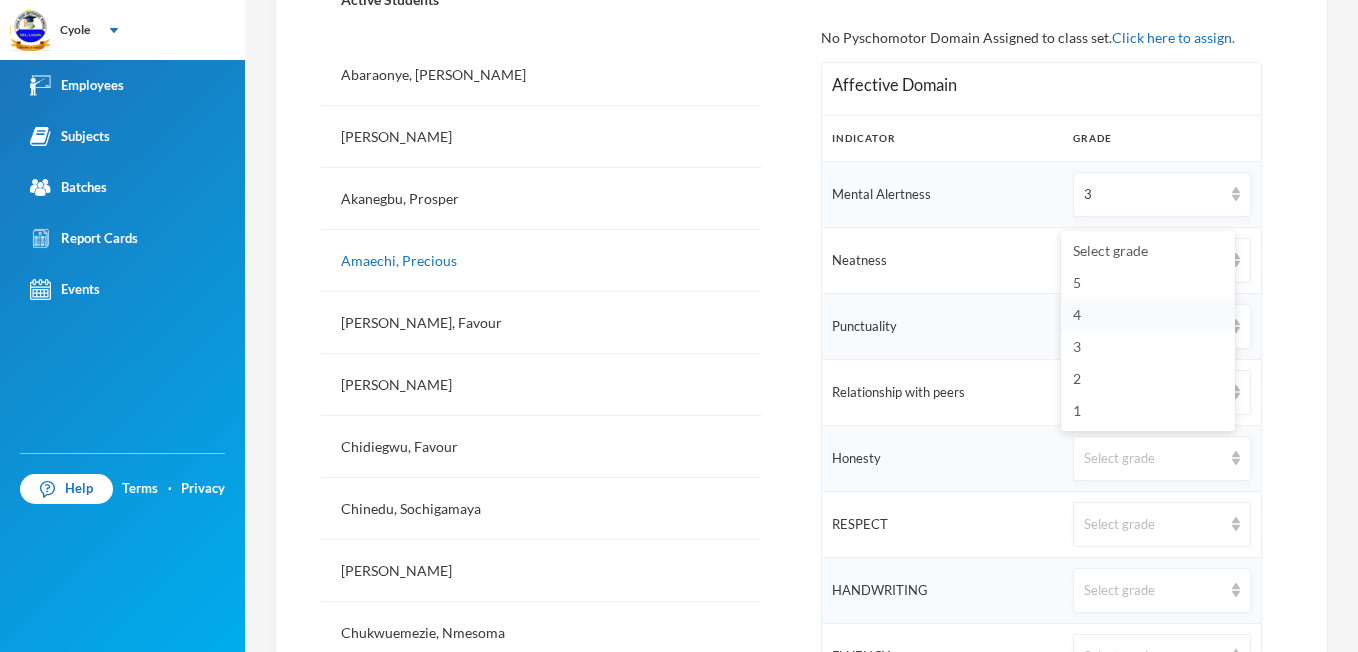 click on "4" at bounding box center [1077, 314] 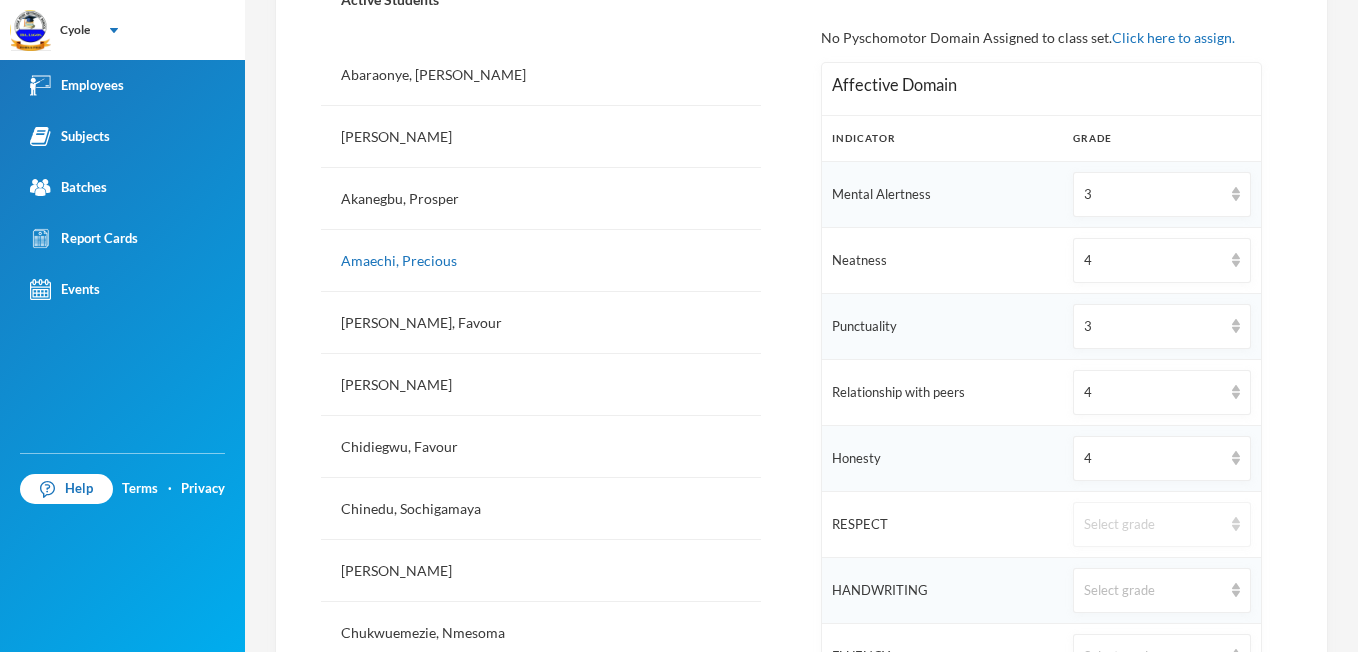 click on "Select grade" at bounding box center (1161, 524) 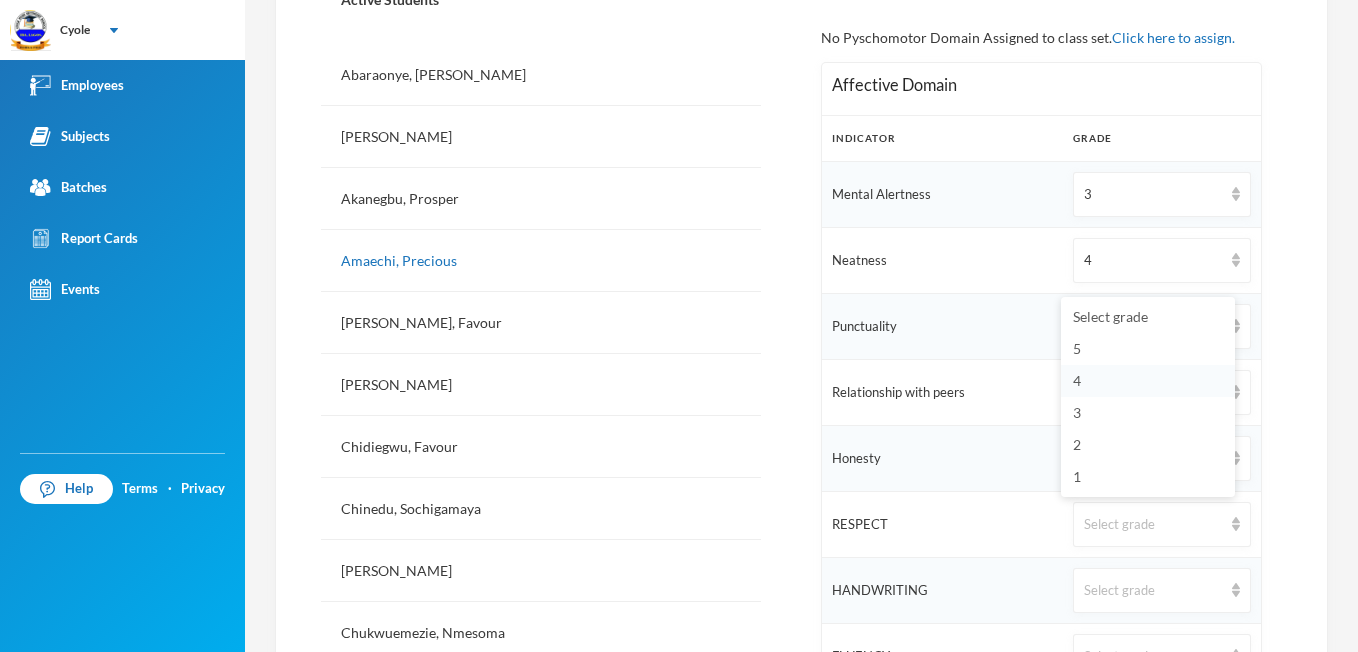 click on "4" at bounding box center (1077, 380) 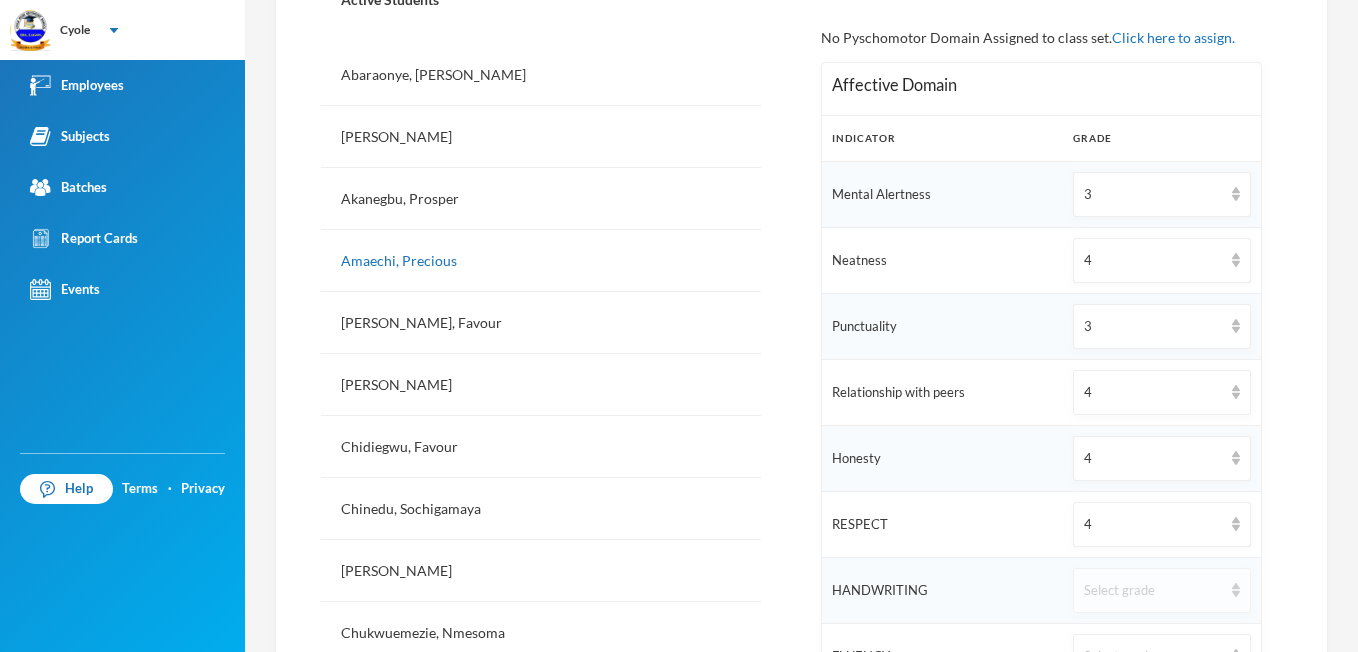 click at bounding box center [1236, 590] 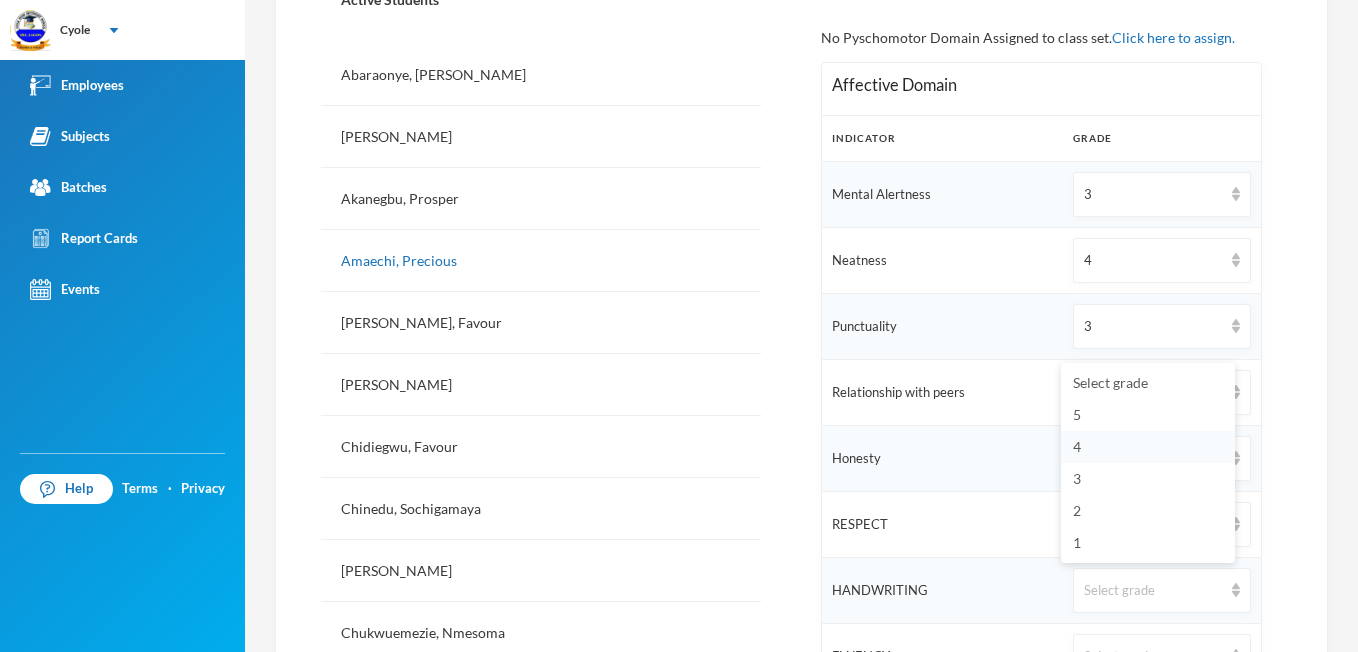 click on "4" at bounding box center (1148, 447) 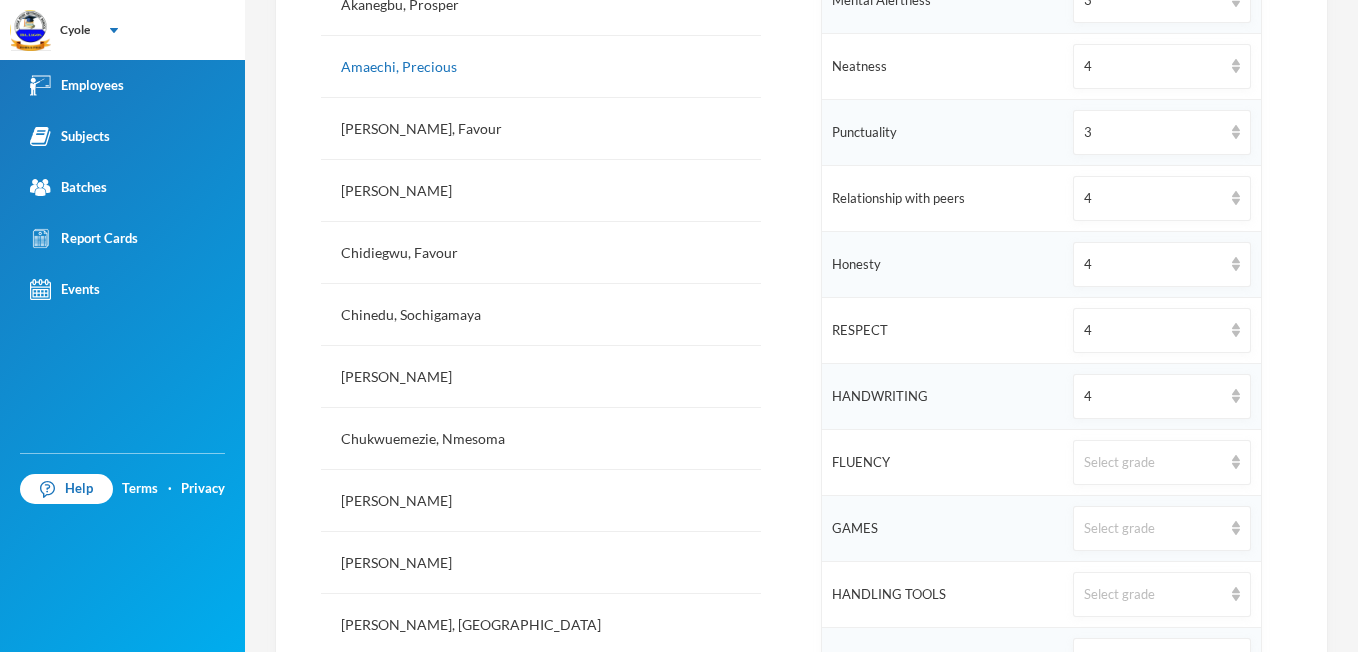 scroll, scrollTop: 760, scrollLeft: 0, axis: vertical 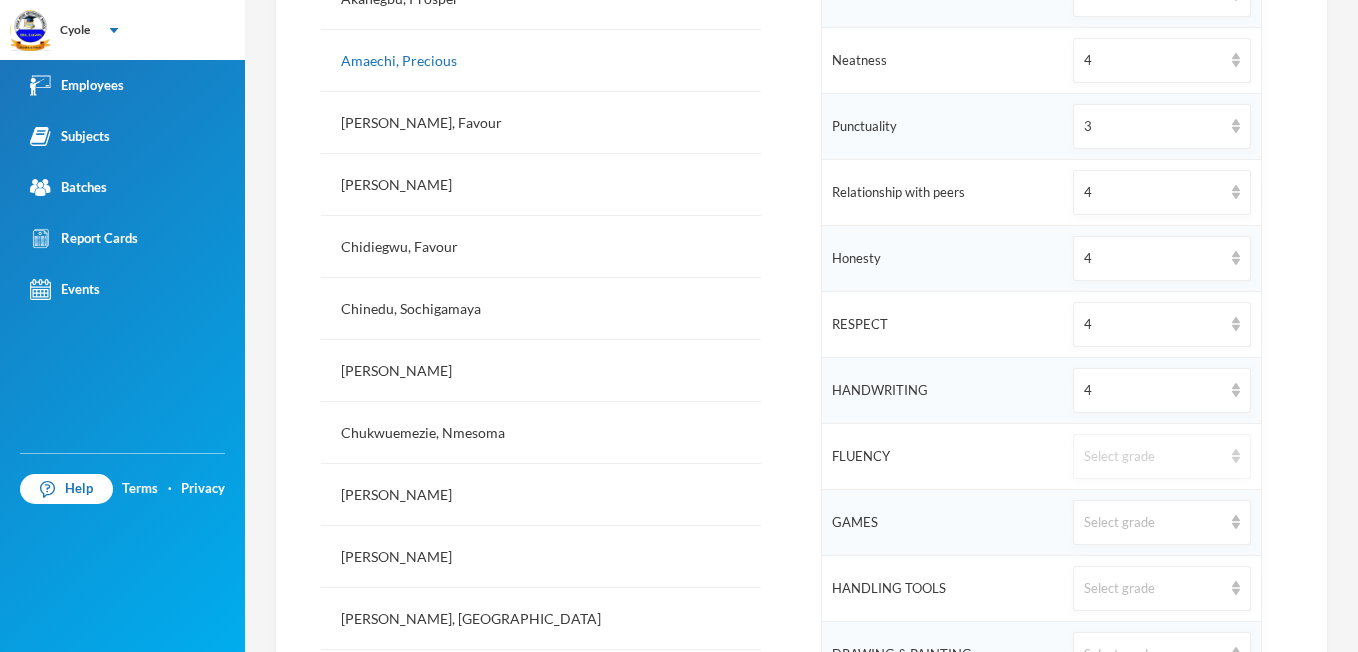 click at bounding box center [1236, 456] 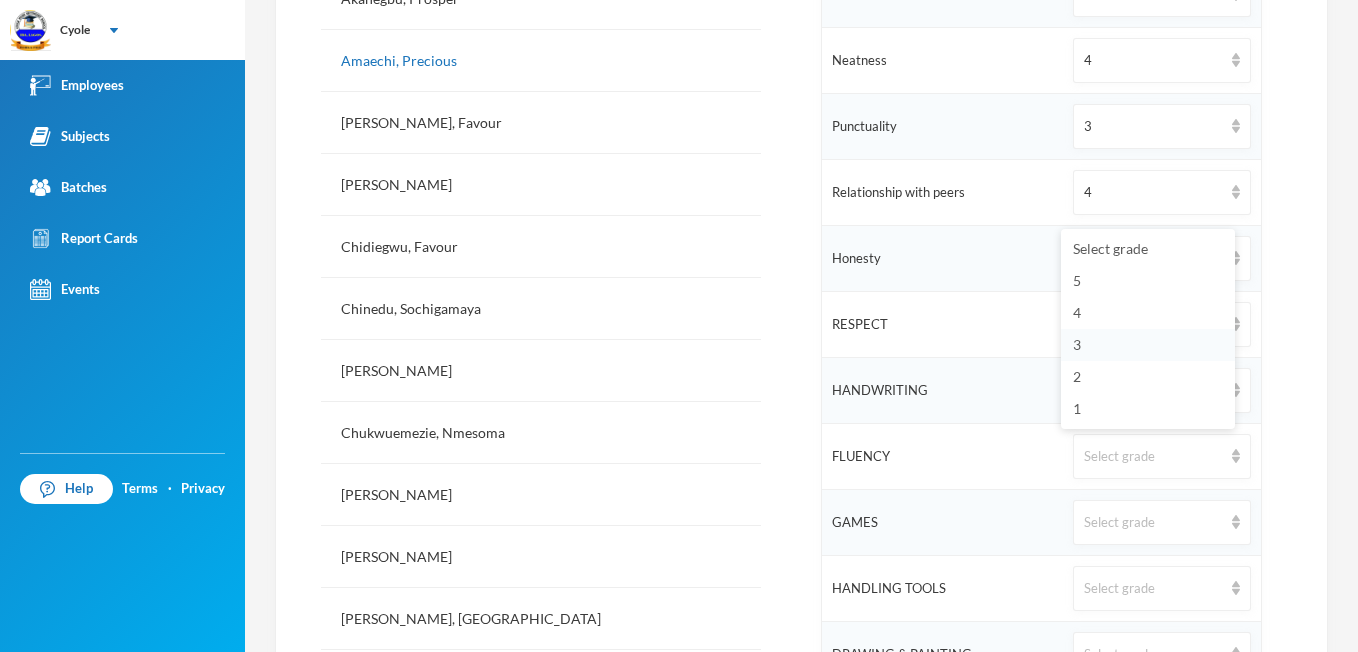 click on "3" at bounding box center (1077, 344) 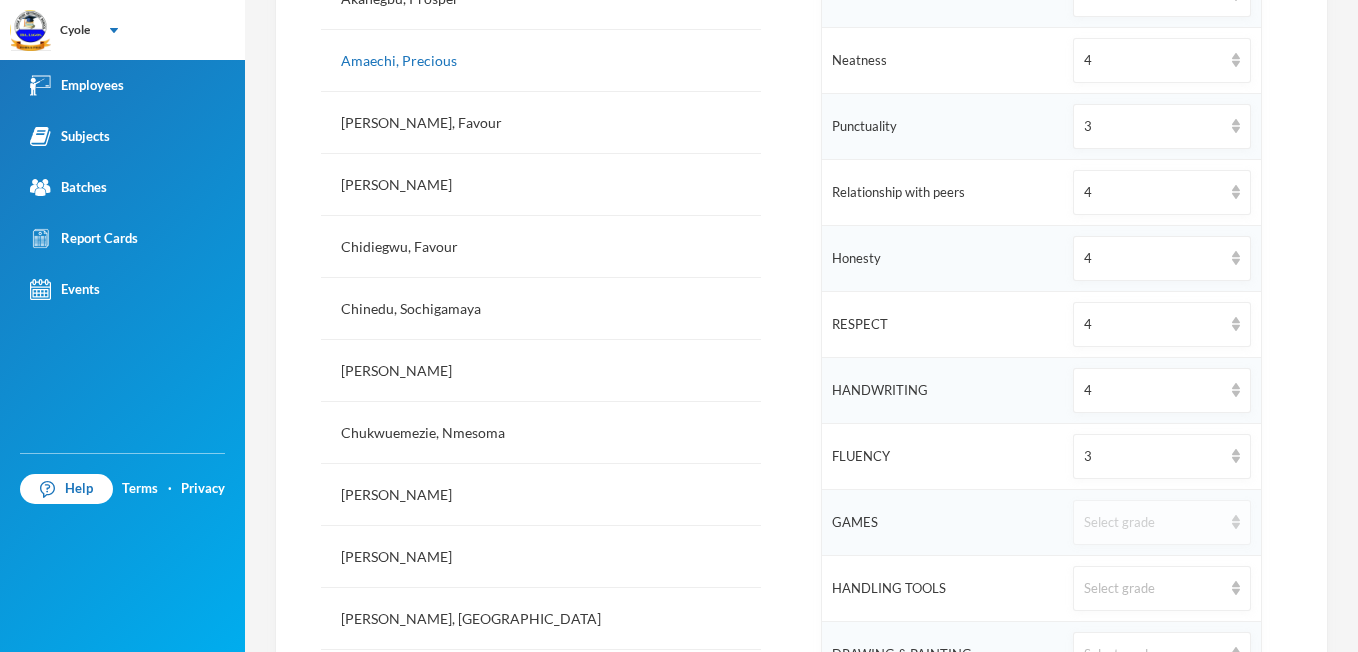 click on "Select grade" at bounding box center (1161, 522) 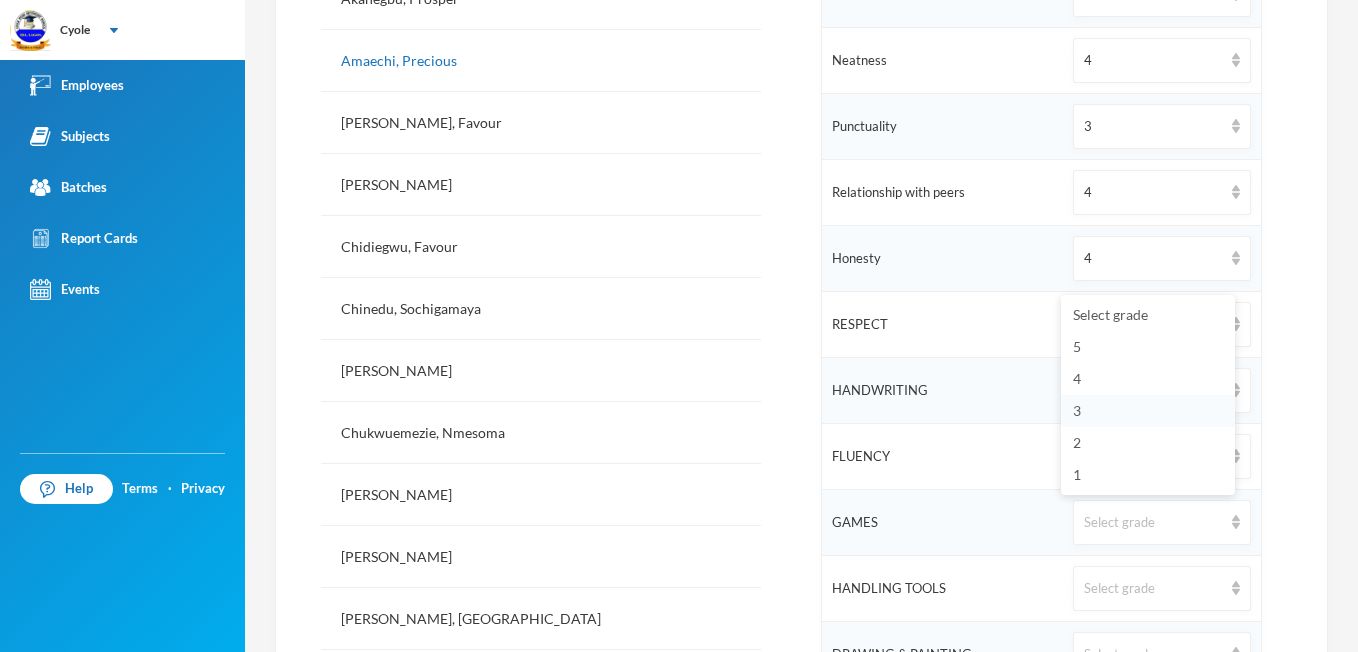 click on "3" at bounding box center (1077, 410) 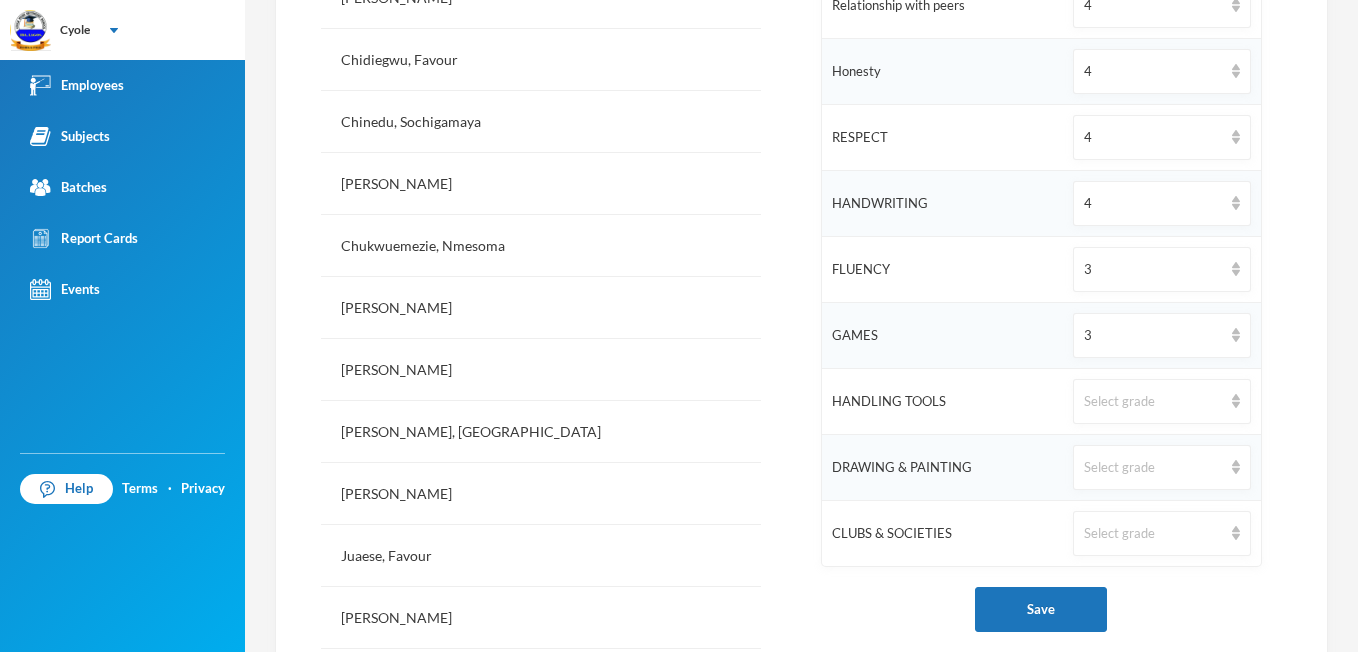 scroll, scrollTop: 960, scrollLeft: 0, axis: vertical 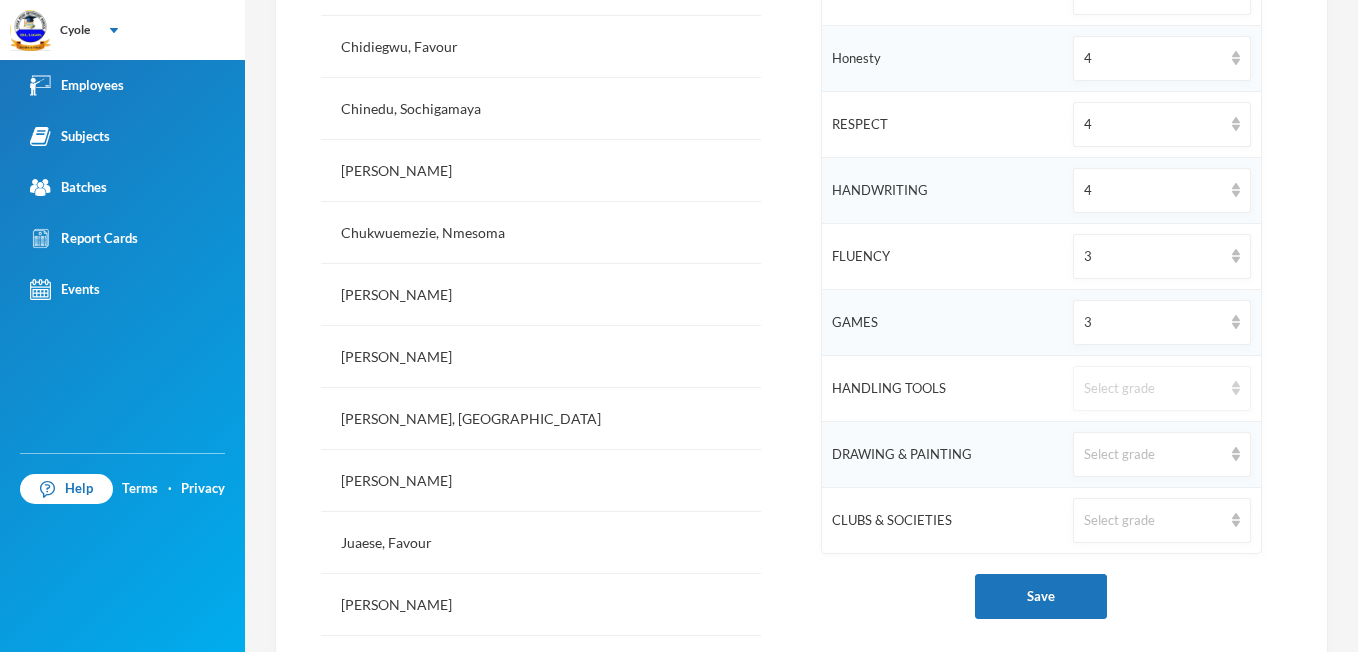 click on "Select grade" at bounding box center (1161, 388) 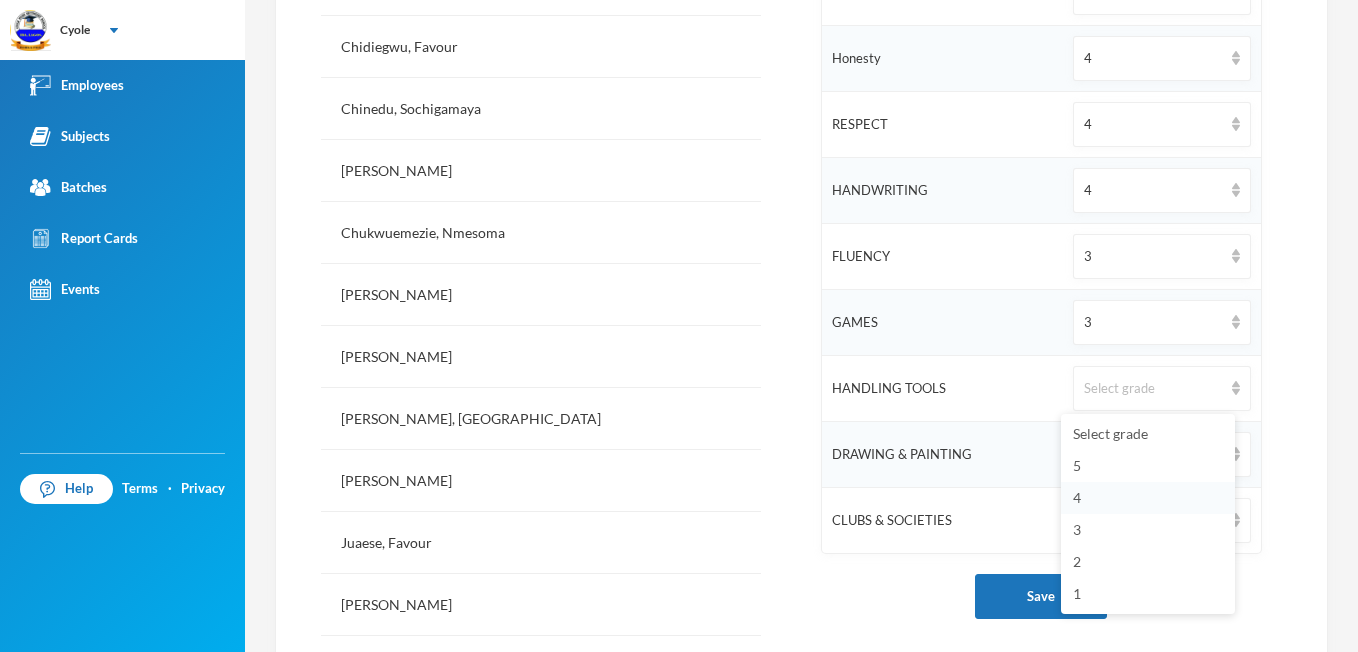 click on "4" at bounding box center (1077, 497) 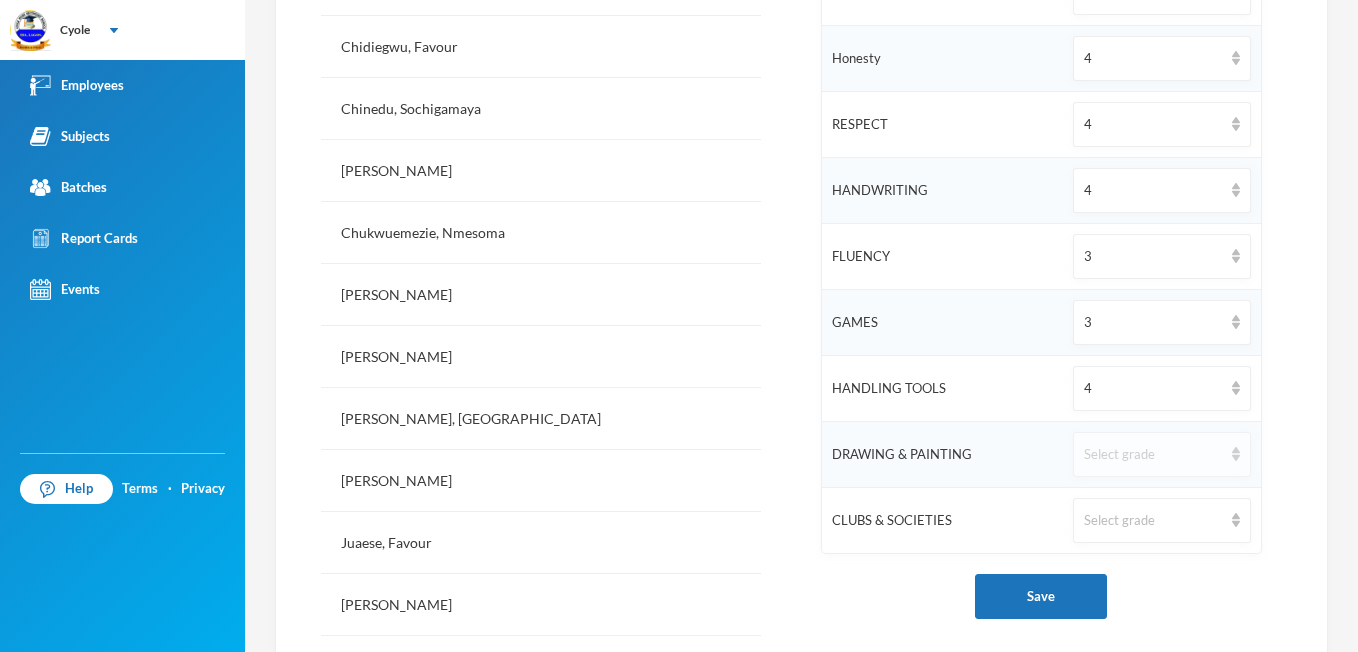 click at bounding box center (1236, 454) 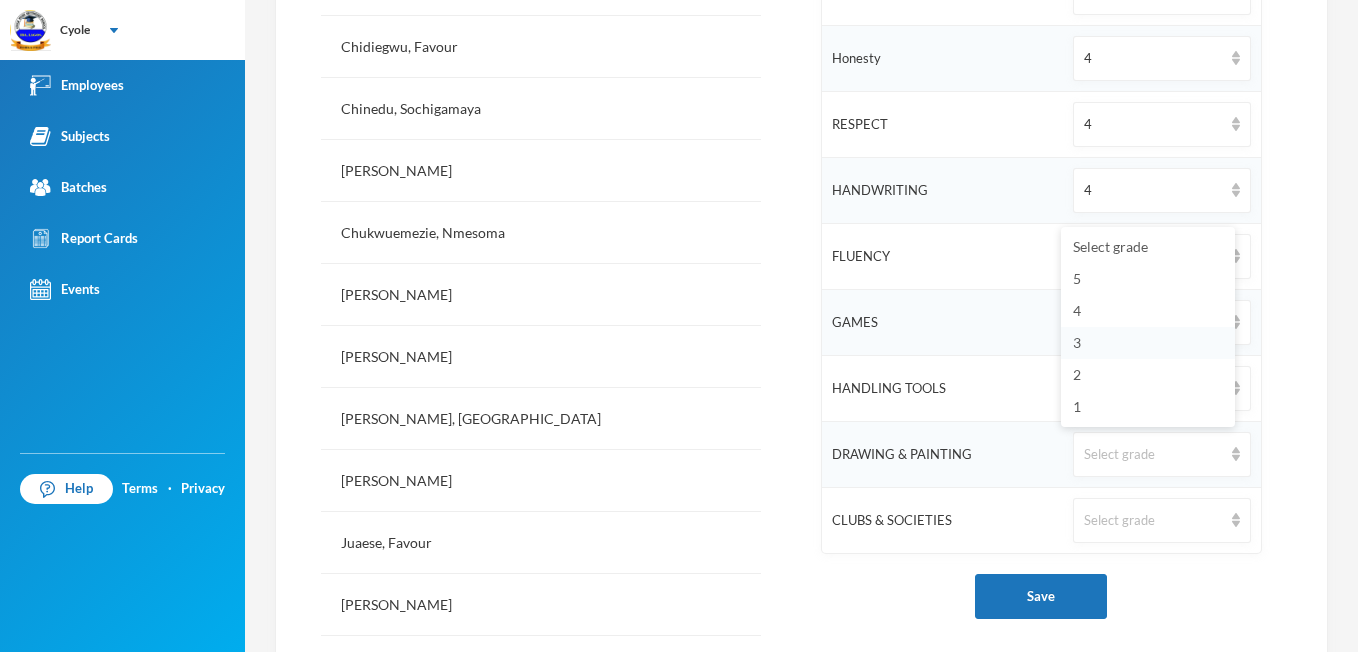 click on "3" at bounding box center [1077, 342] 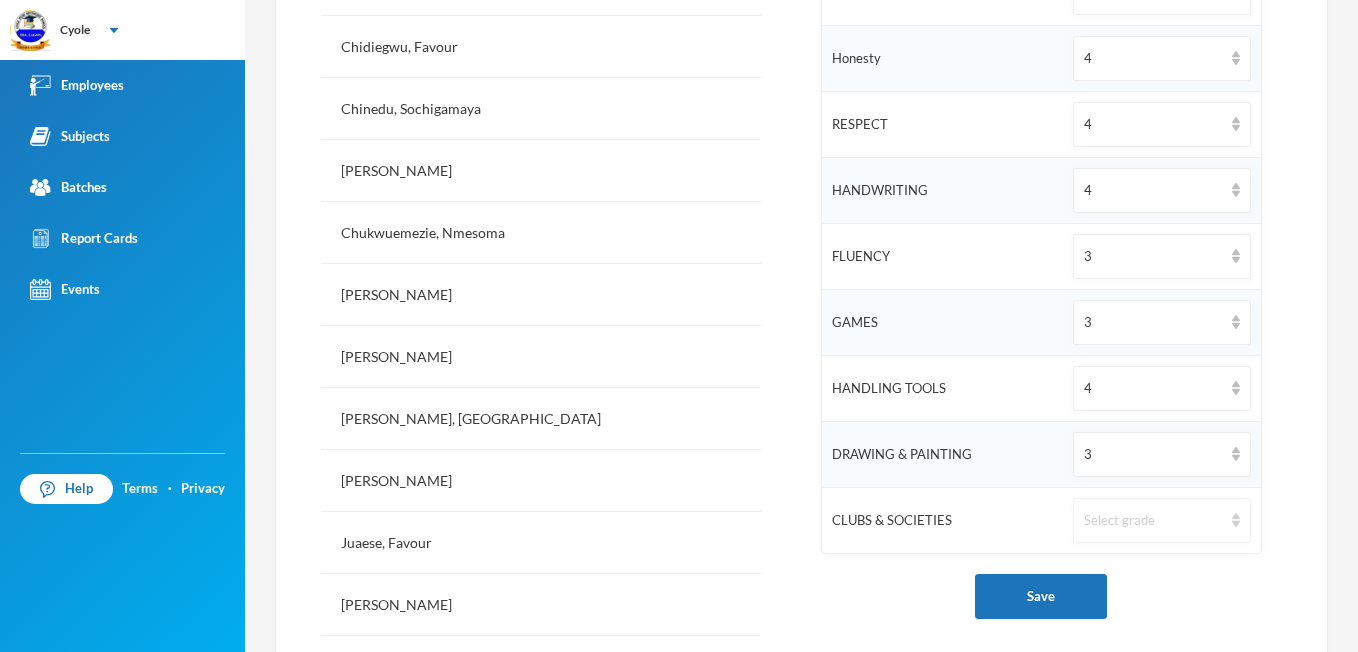 click on "Select grade" at bounding box center (1161, 520) 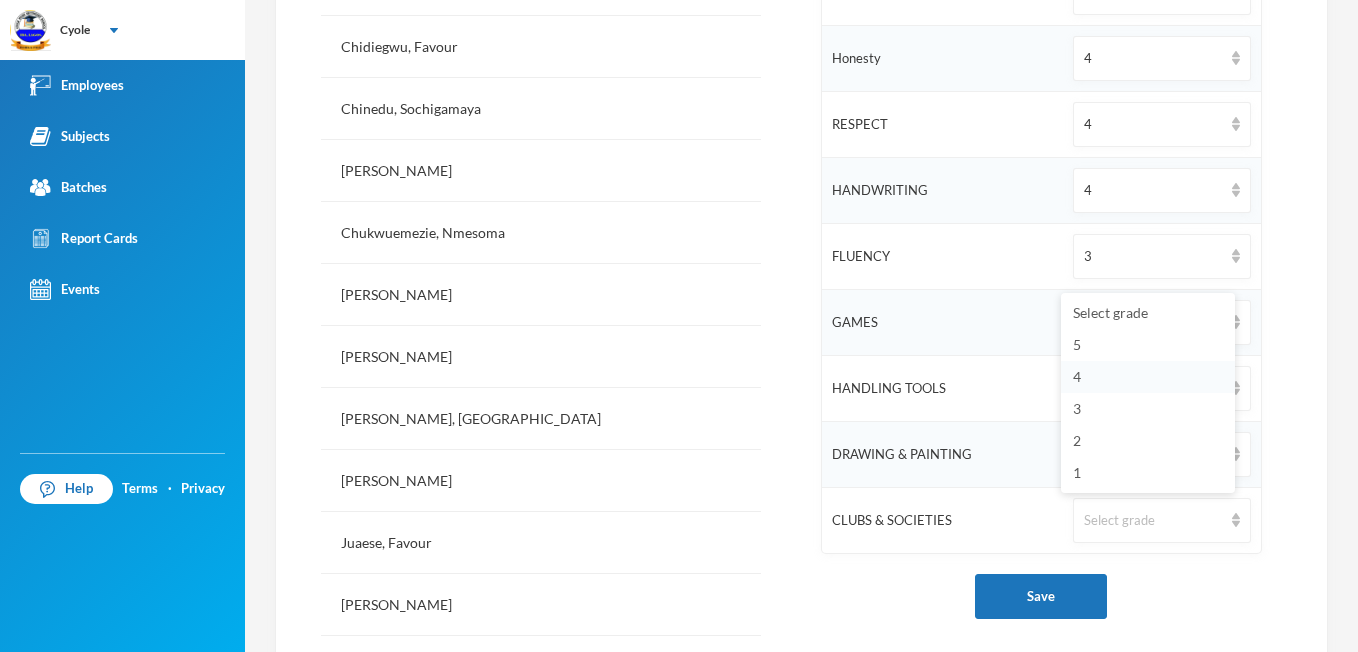click on "4" at bounding box center [1148, 377] 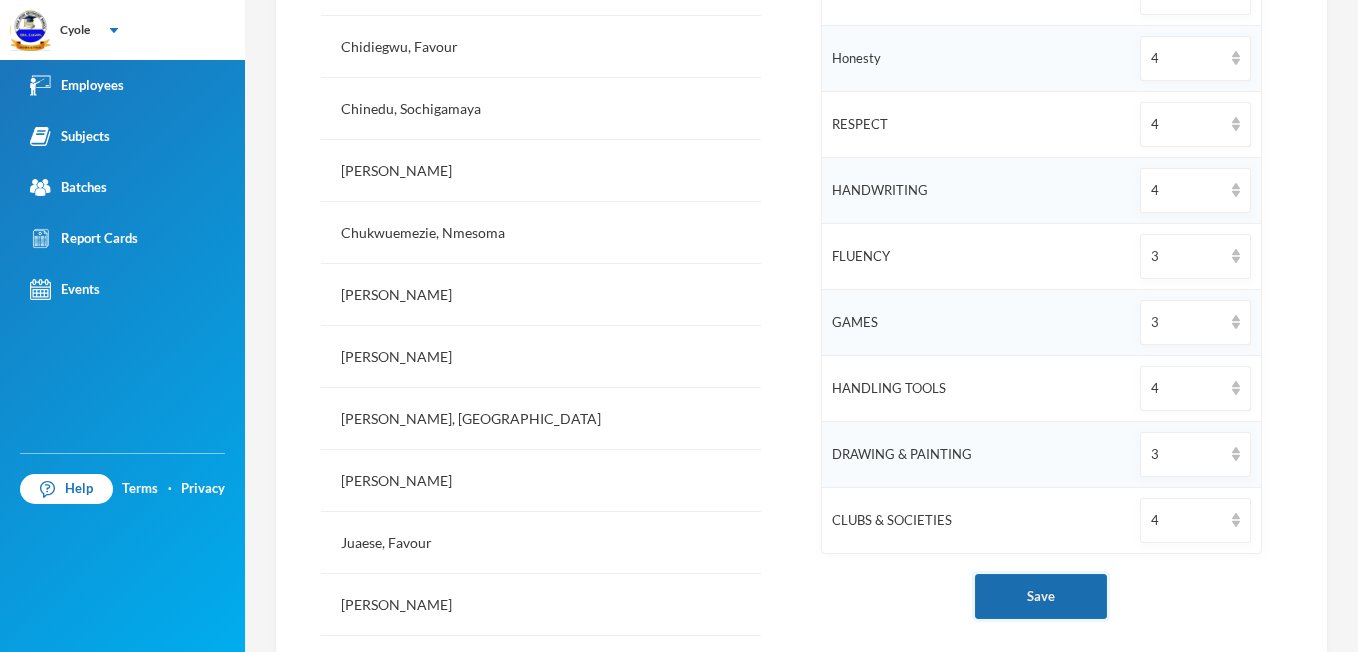 click on "Save" at bounding box center [1041, 596] 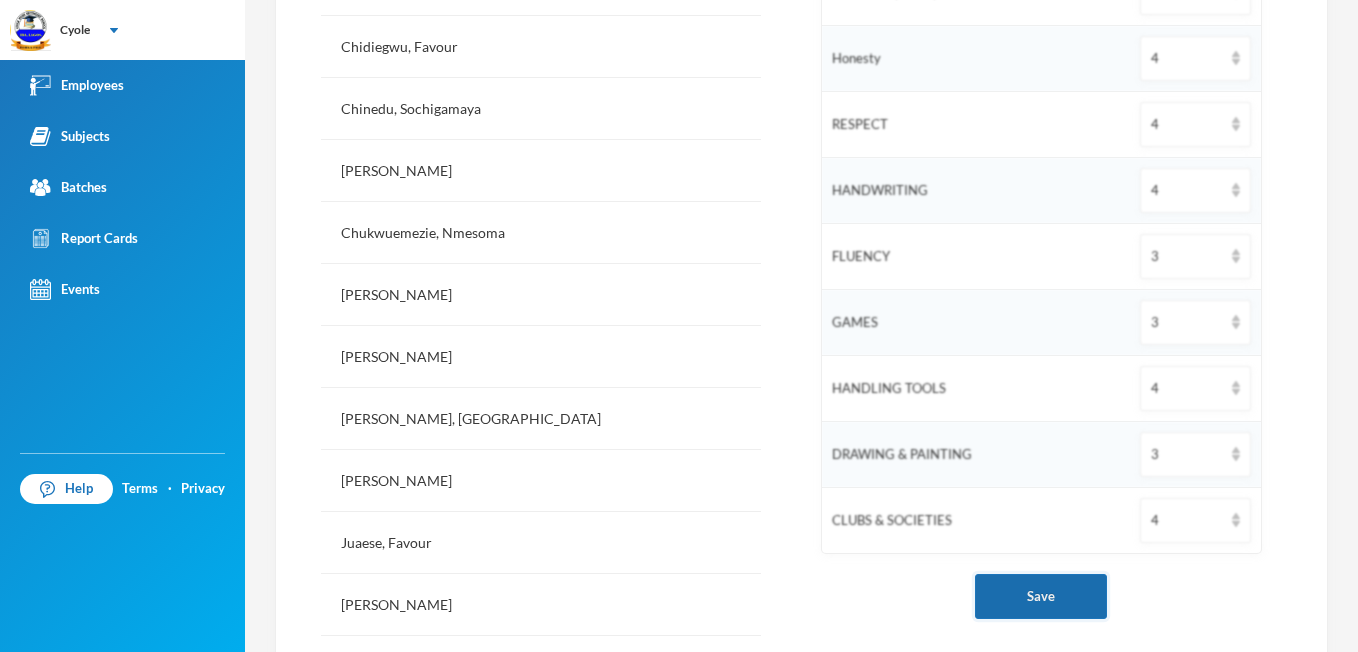 click on "Save" at bounding box center (1041, 596) 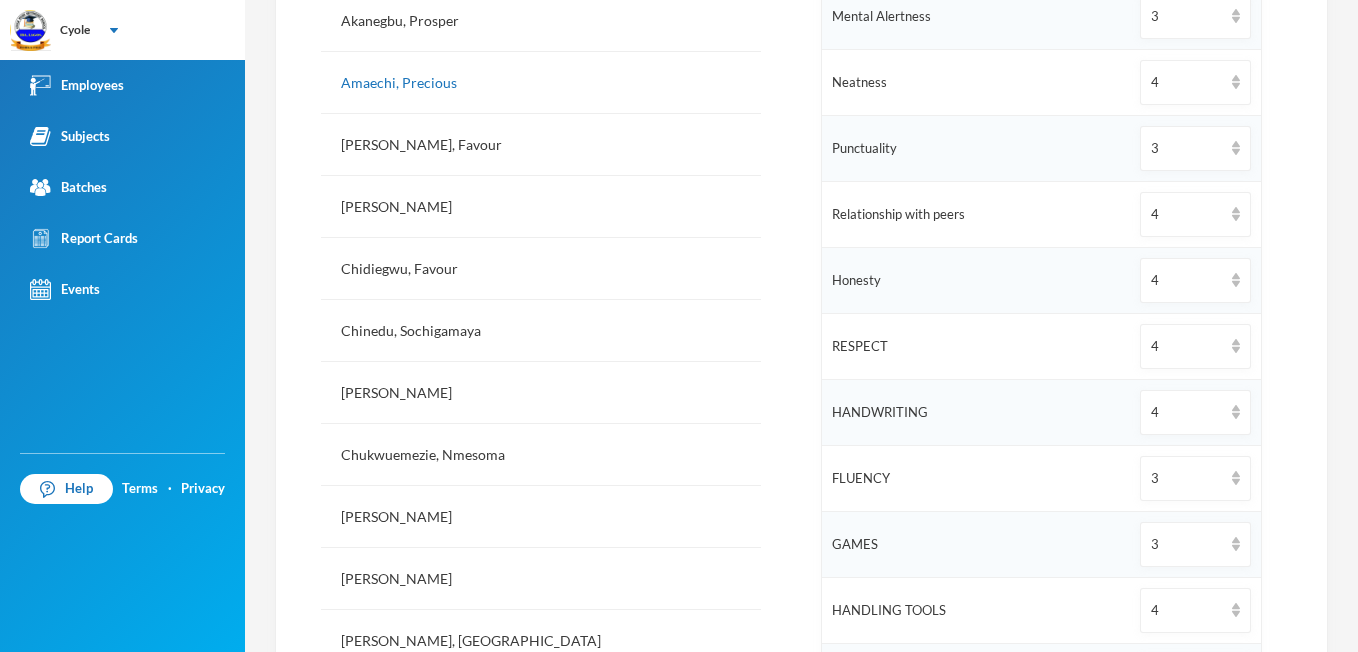scroll, scrollTop: 720, scrollLeft: 0, axis: vertical 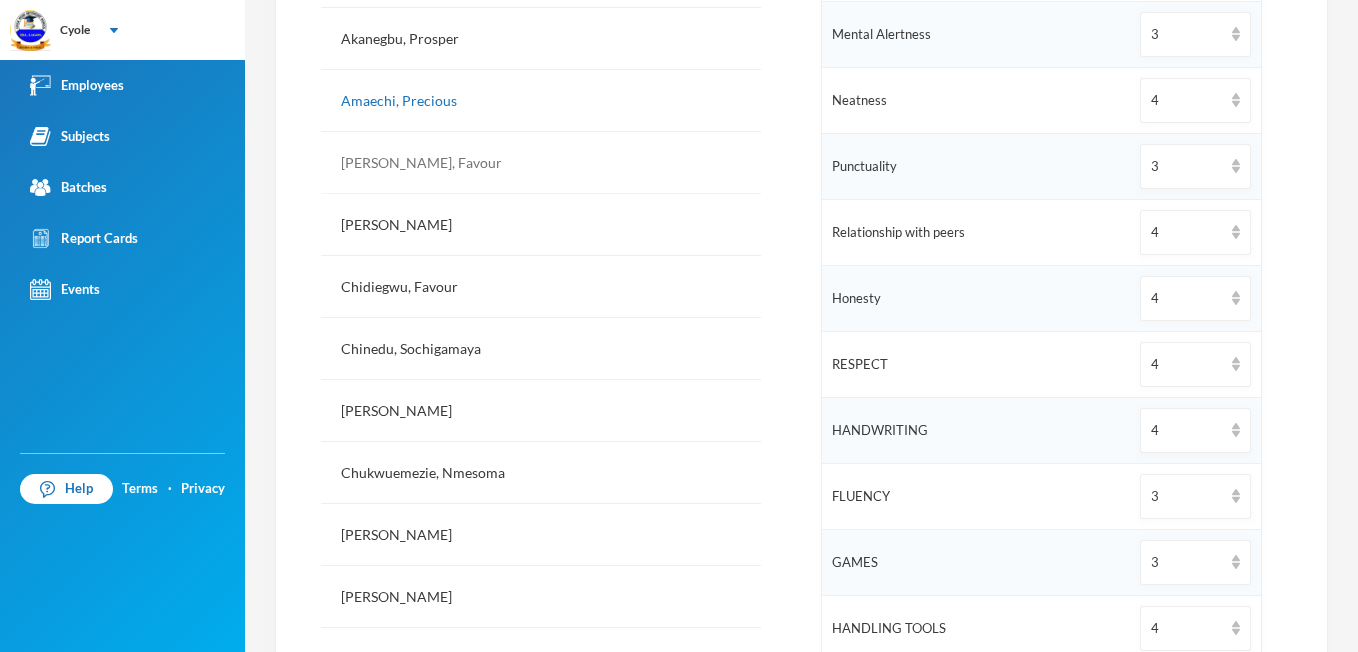 click on "[PERSON_NAME], Favour" at bounding box center [541, 163] 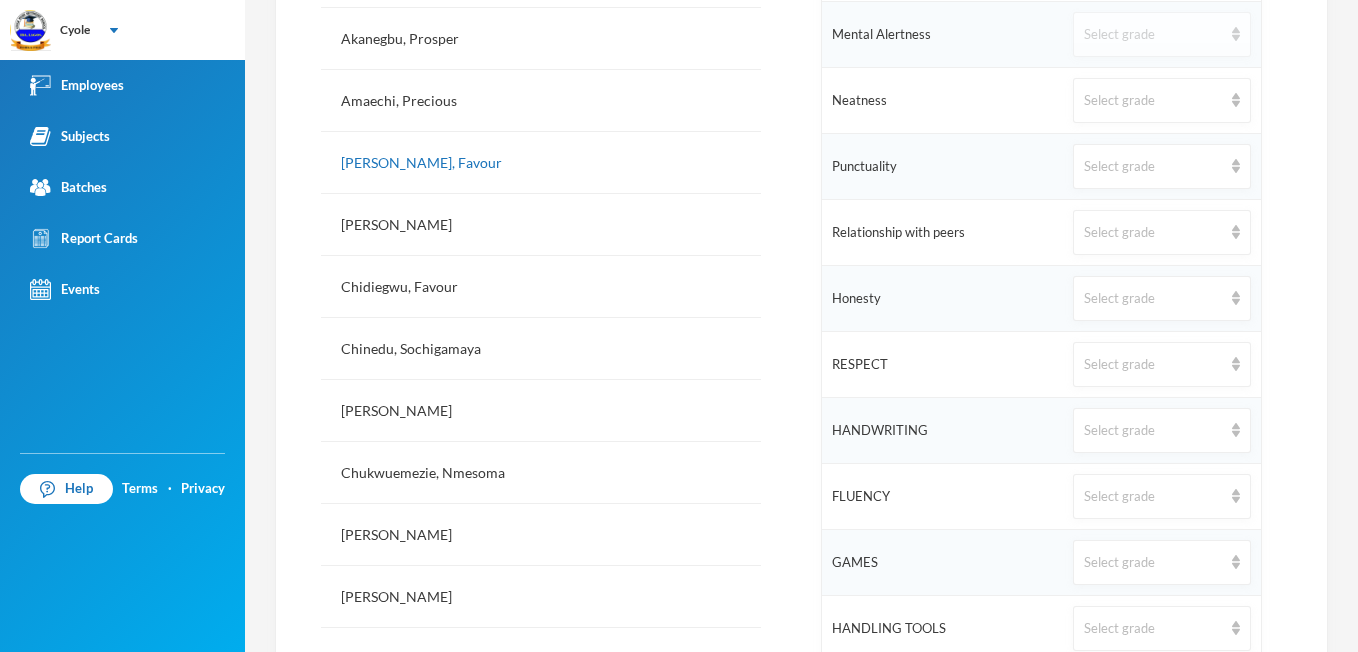 click at bounding box center [1236, 34] 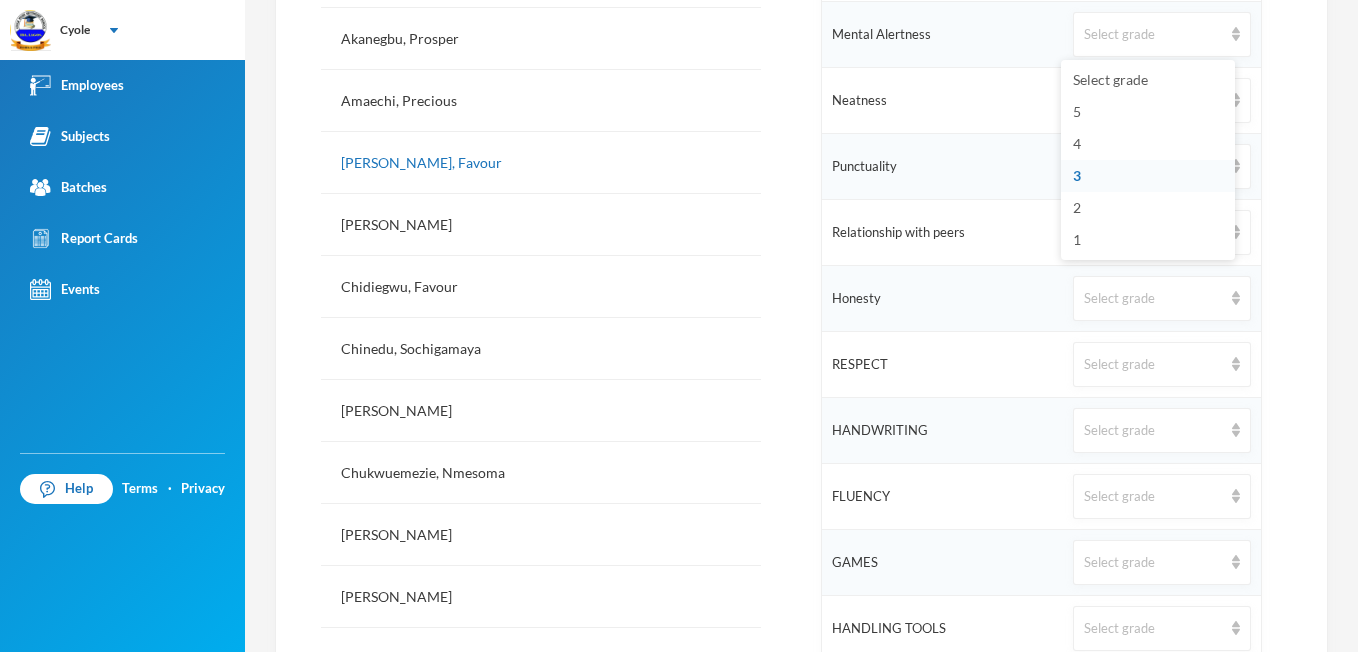 click on "3" at bounding box center (1077, 175) 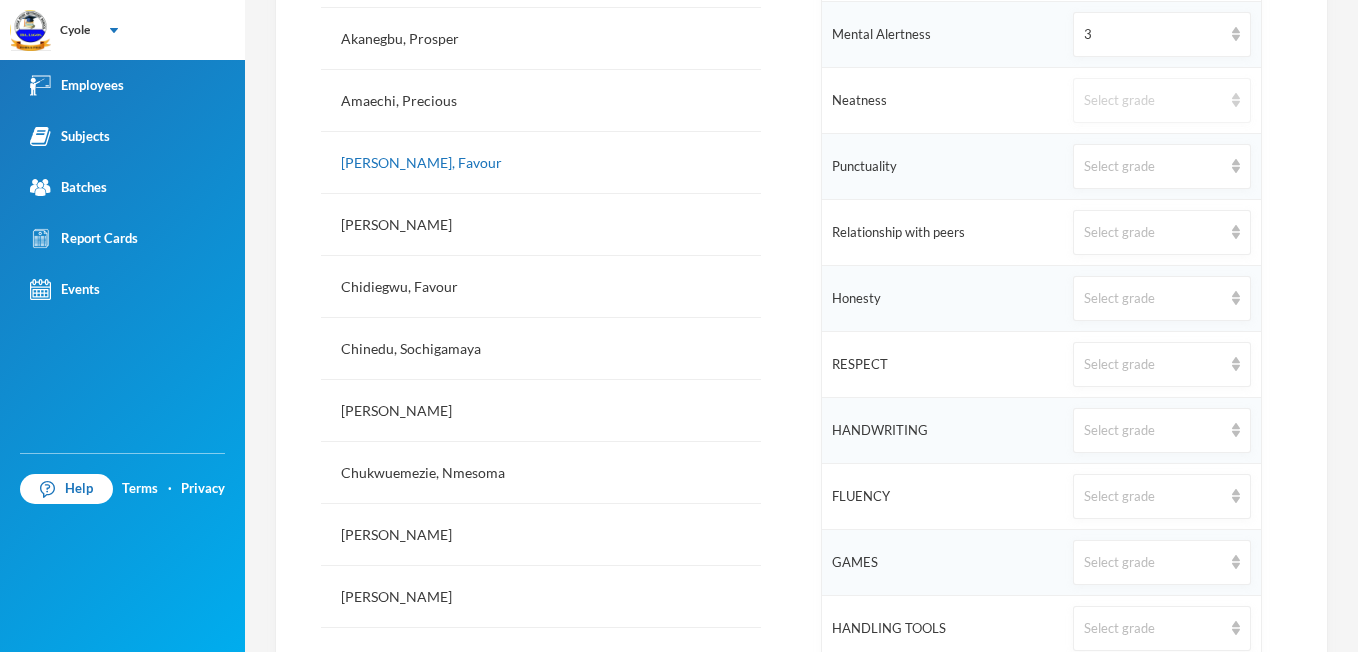 click at bounding box center [1236, 100] 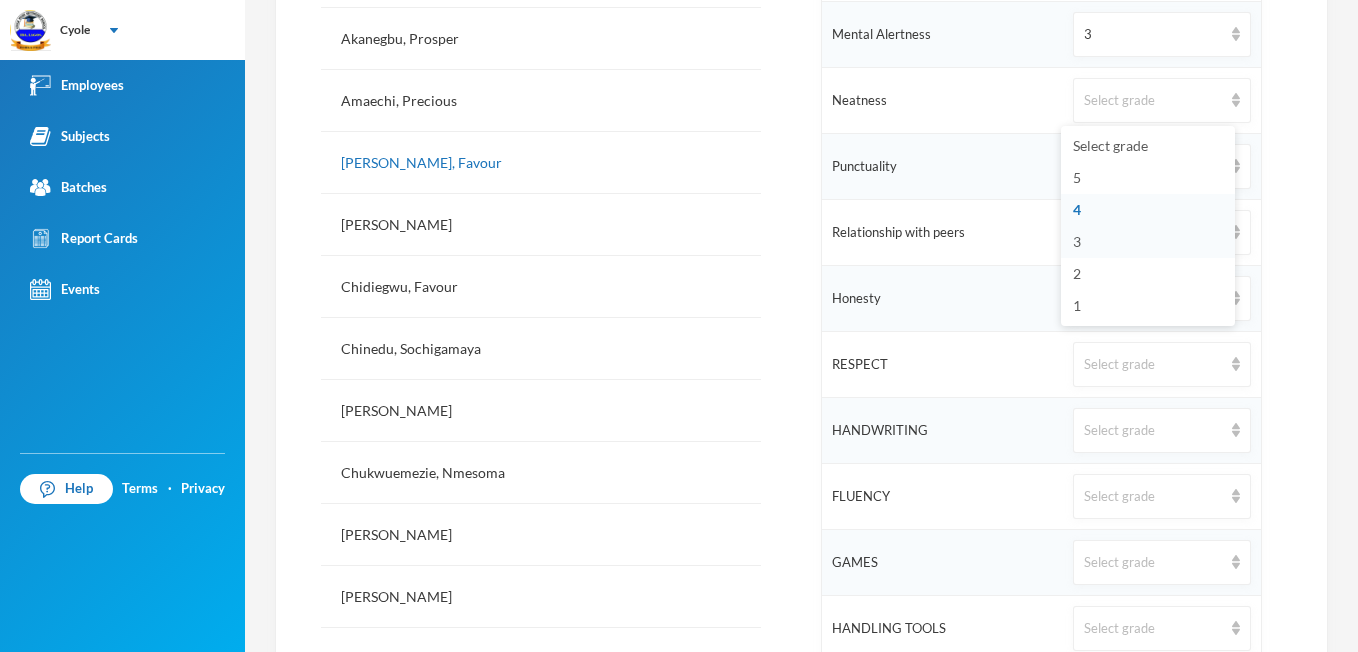 click on "3" at bounding box center (1077, 241) 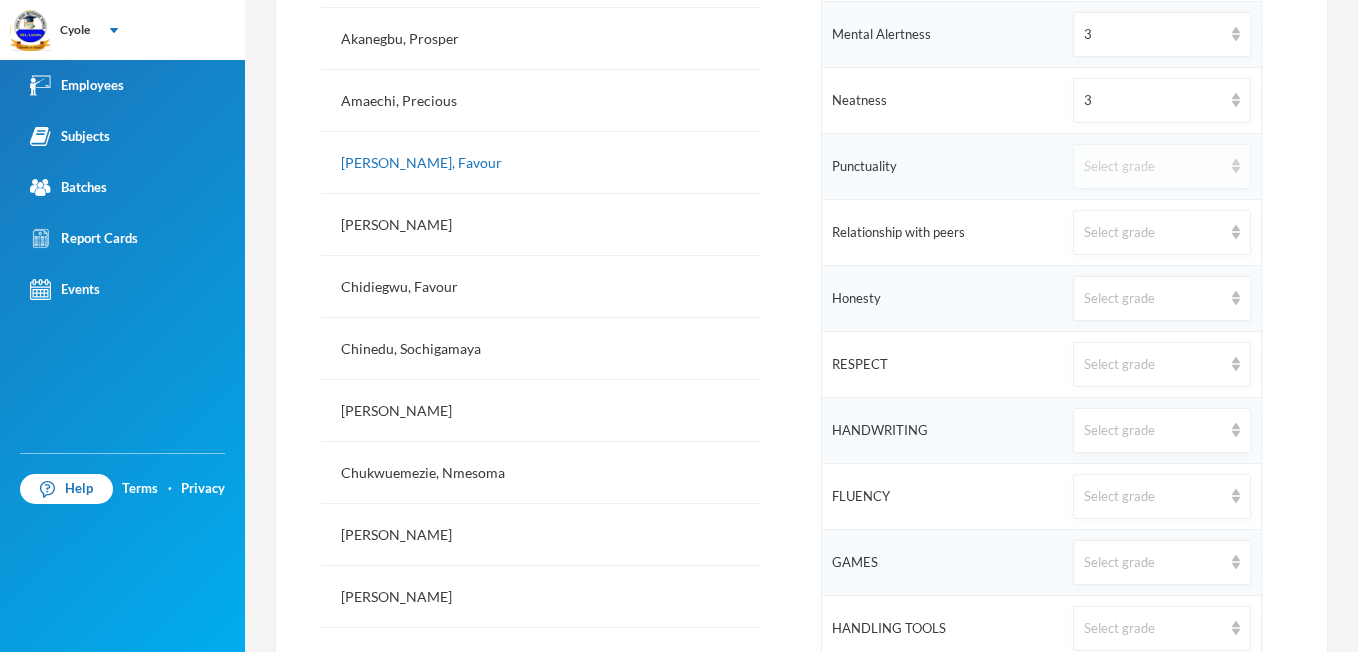 click at bounding box center [1236, 166] 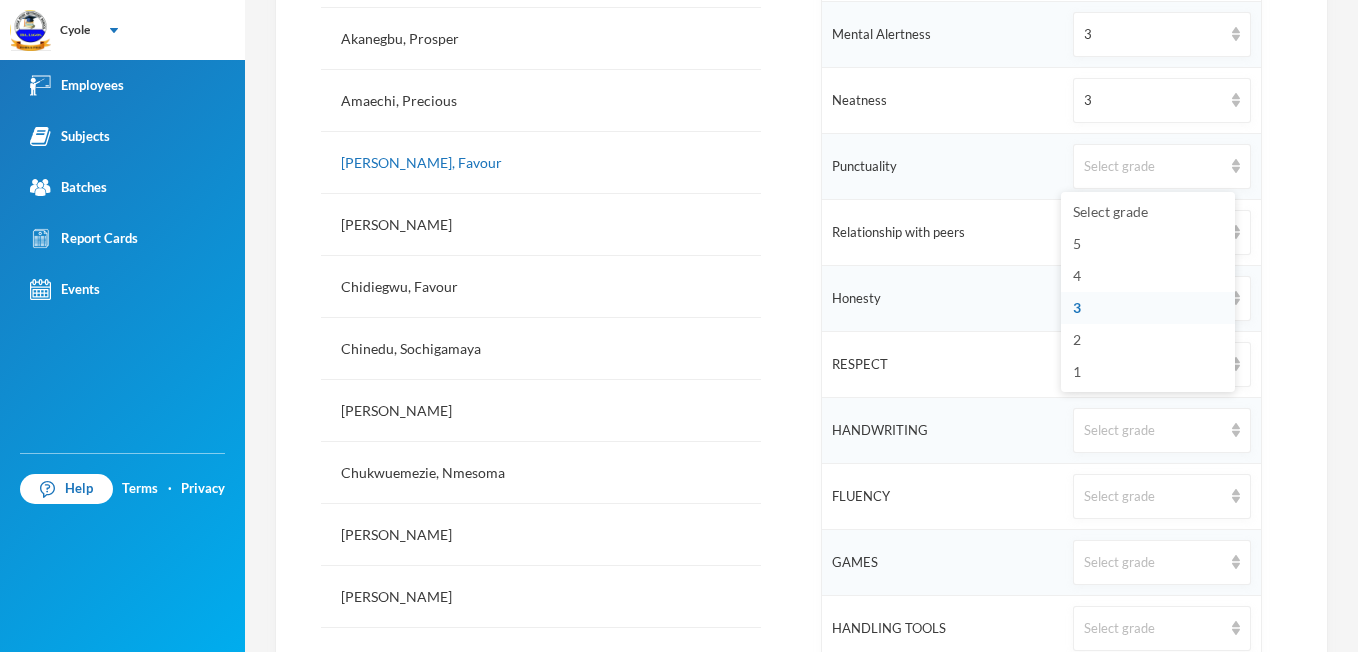 click on "3" at bounding box center [1077, 307] 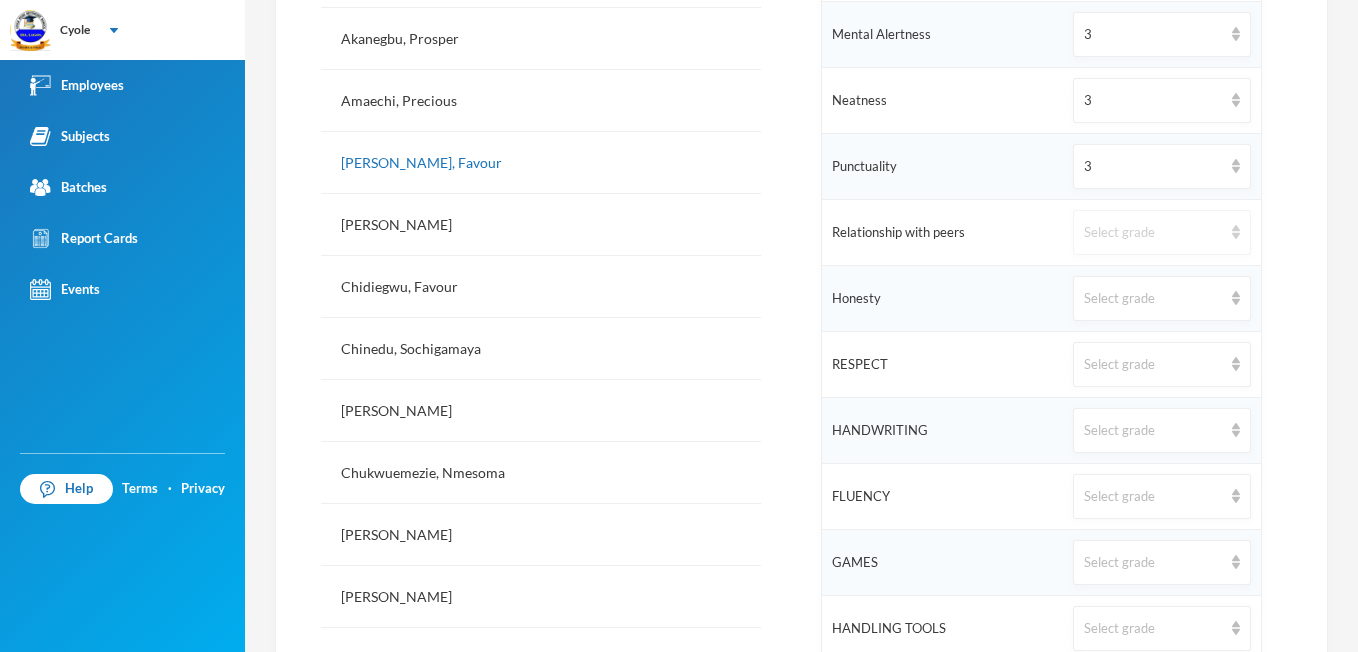 click at bounding box center [1236, 232] 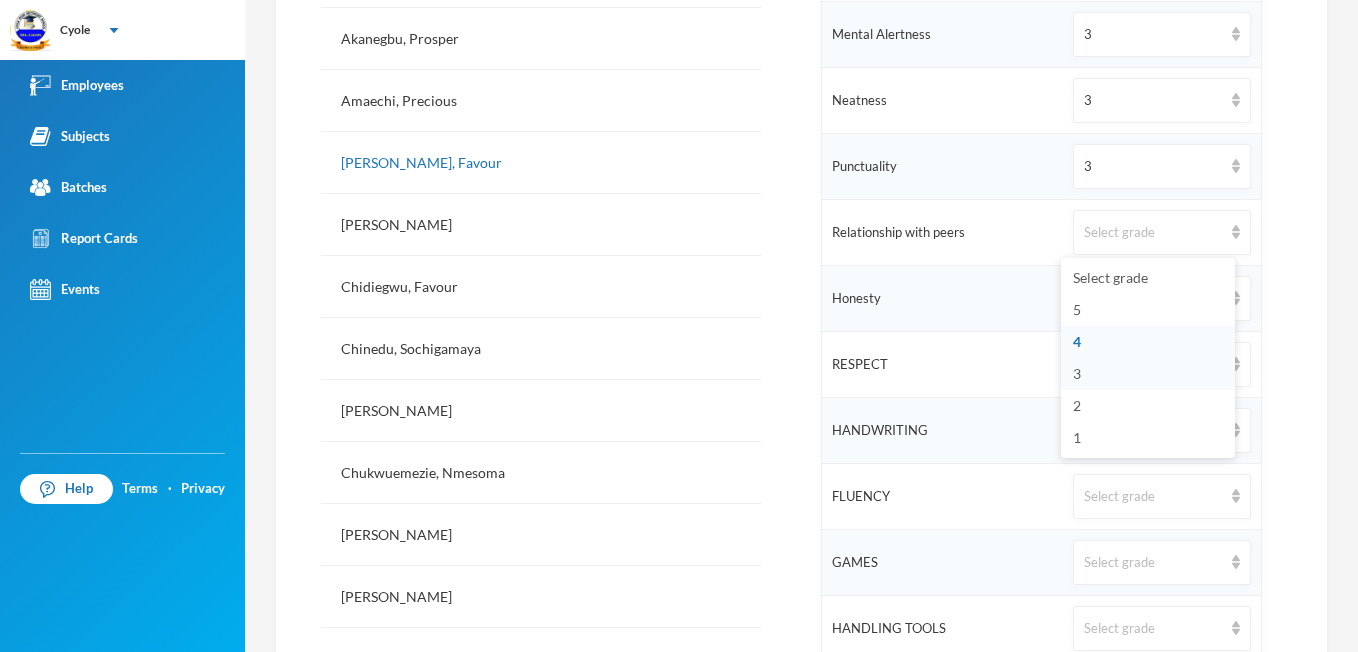 click on "3" at bounding box center [1077, 373] 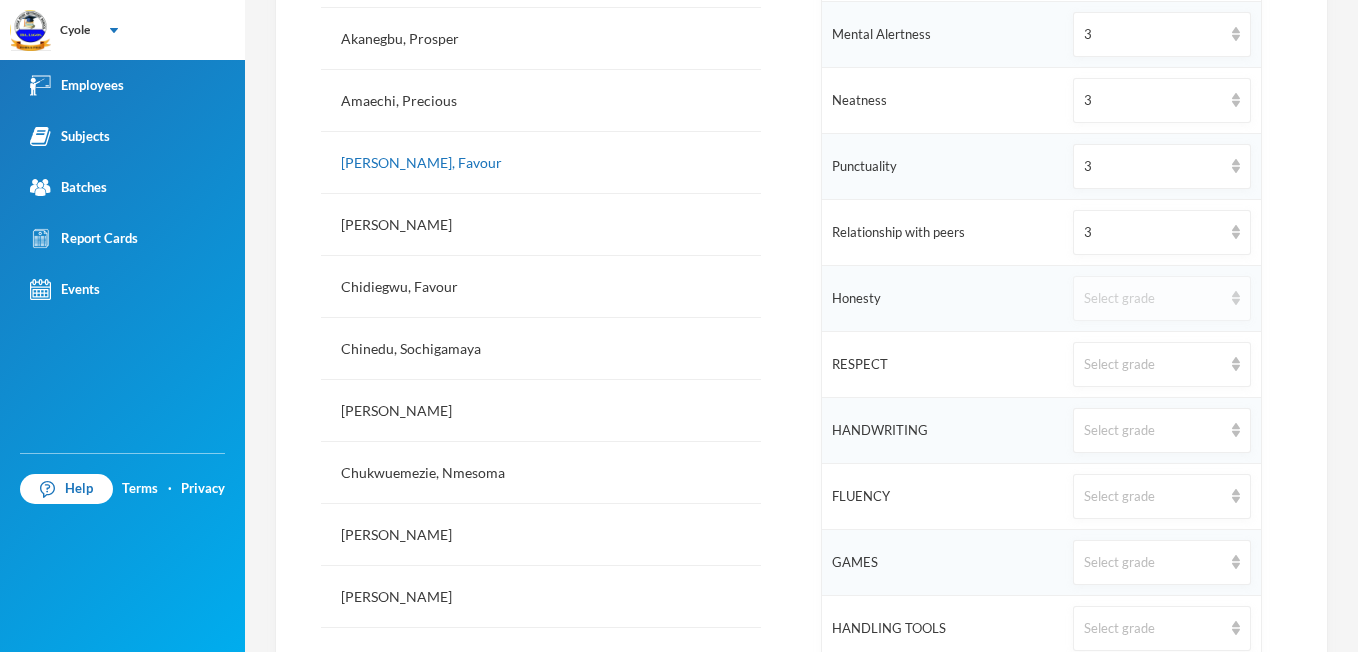 click on "Select grade" at bounding box center [1161, 298] 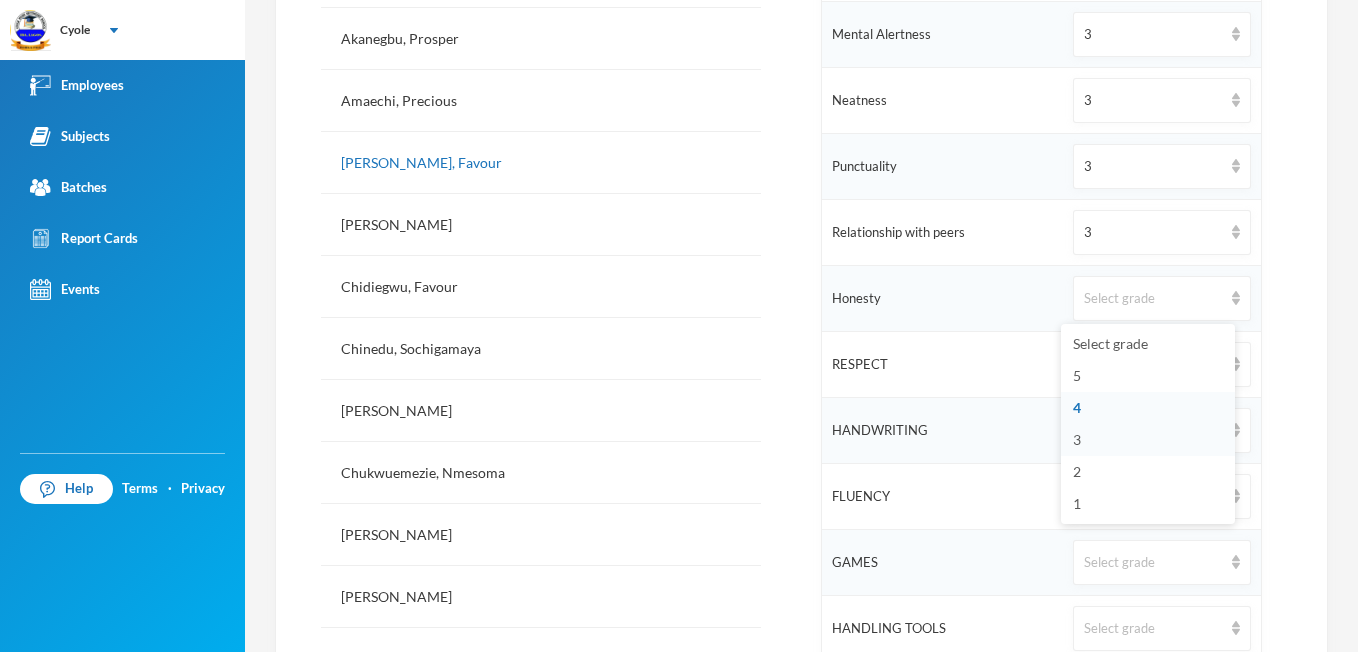 click on "3" at bounding box center [1148, 440] 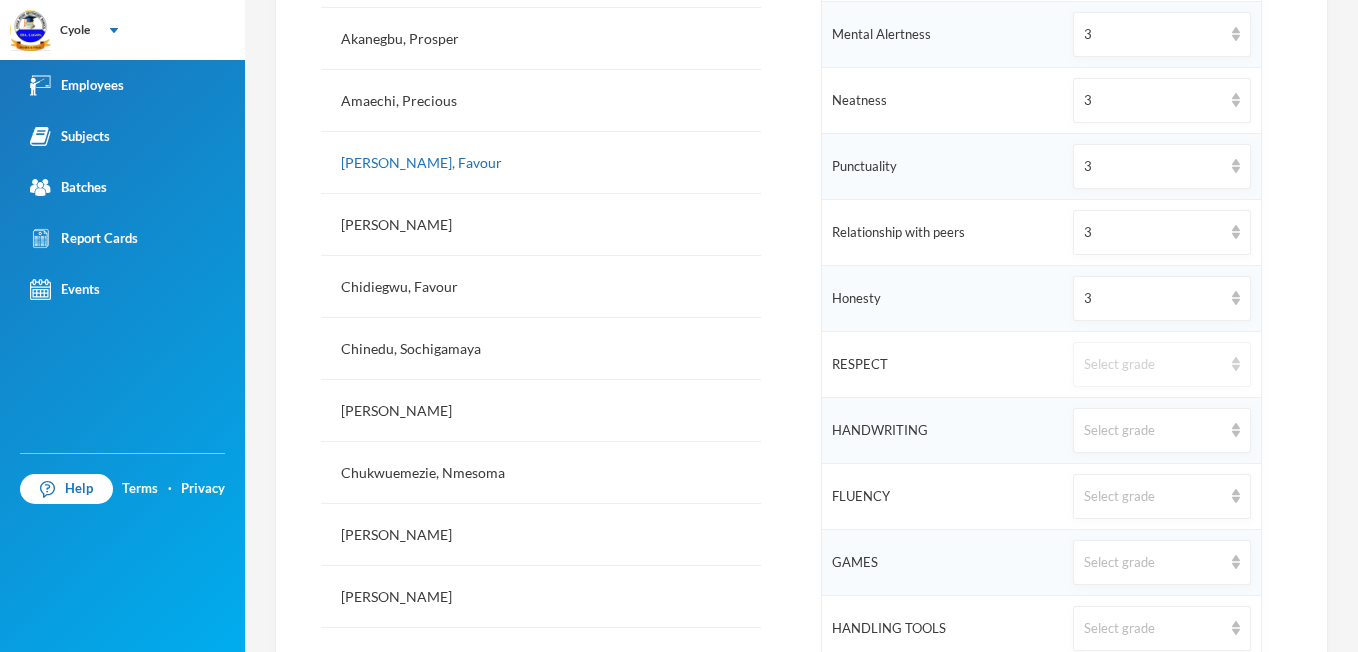 click at bounding box center [1236, 364] 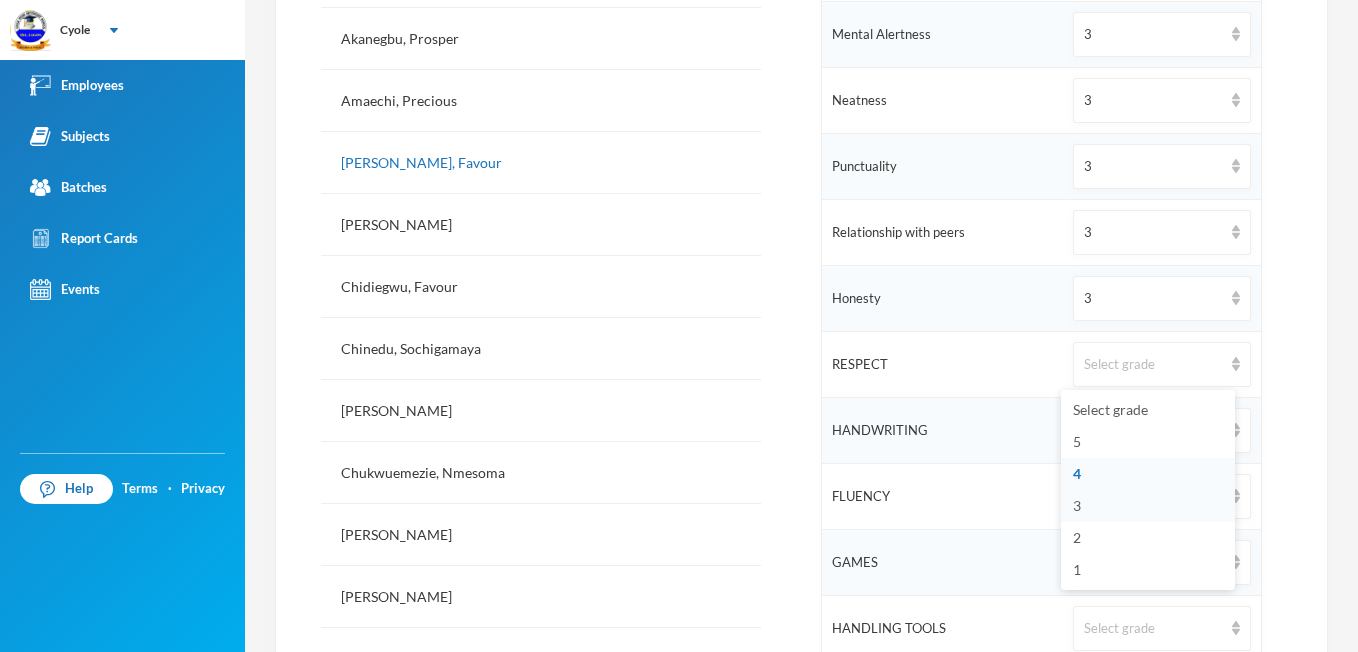 click on "3" at bounding box center [1077, 505] 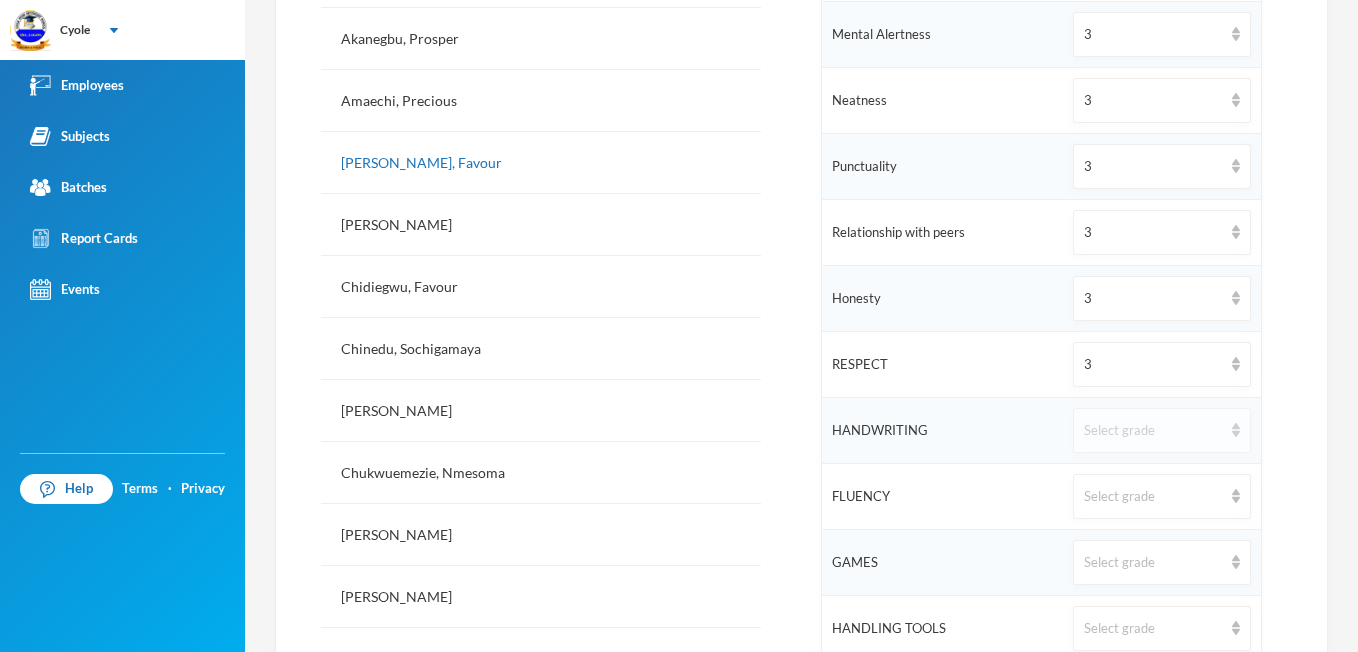 click at bounding box center (1236, 430) 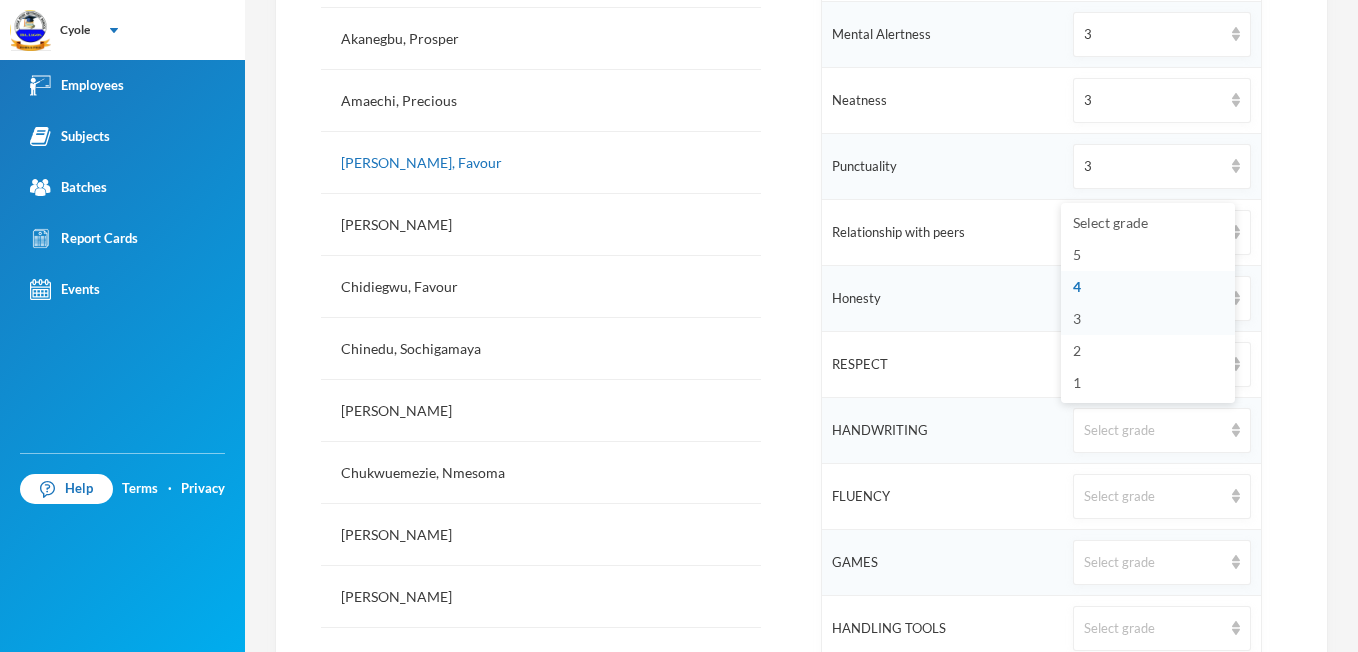 click on "3" at bounding box center [1077, 318] 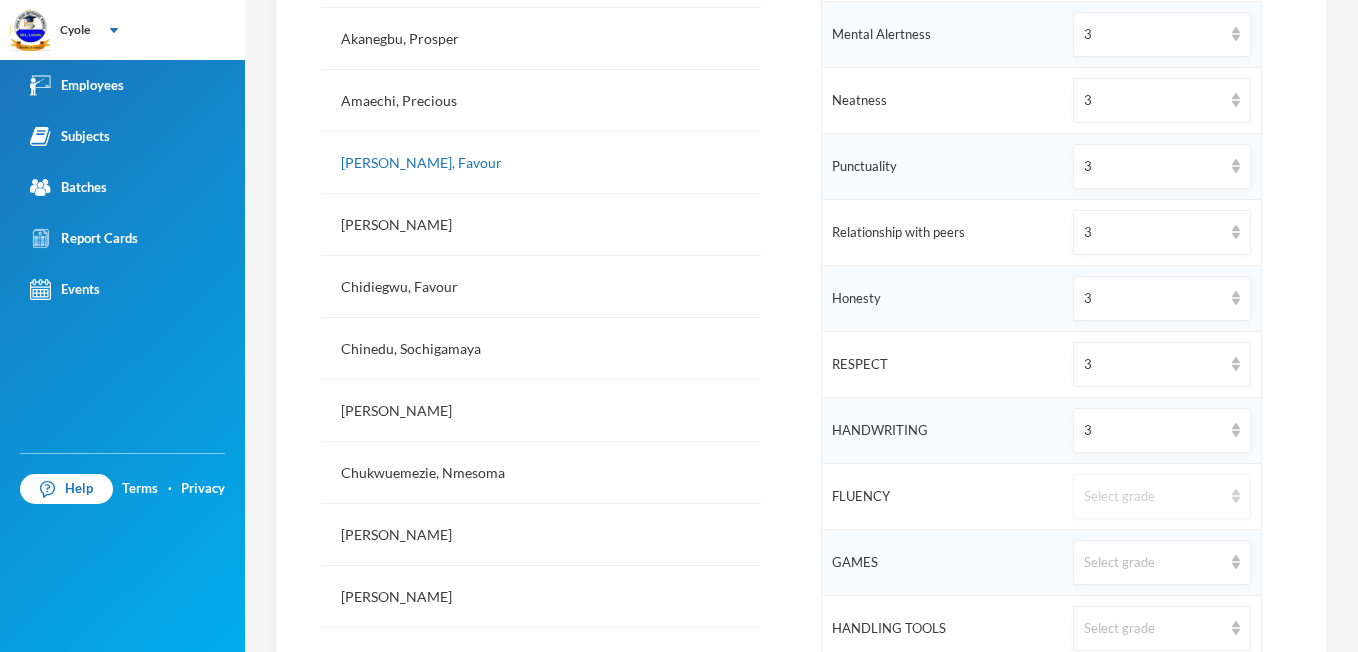 click at bounding box center [1236, 496] 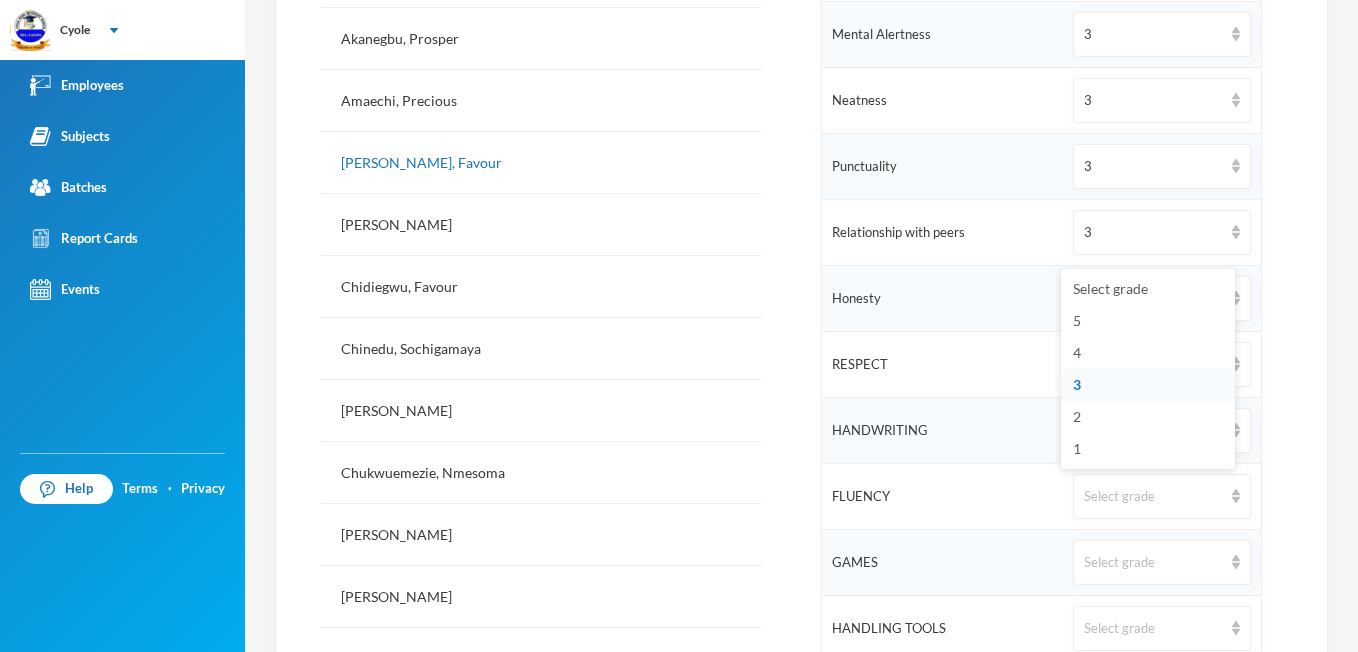 click on "3" at bounding box center [1077, 384] 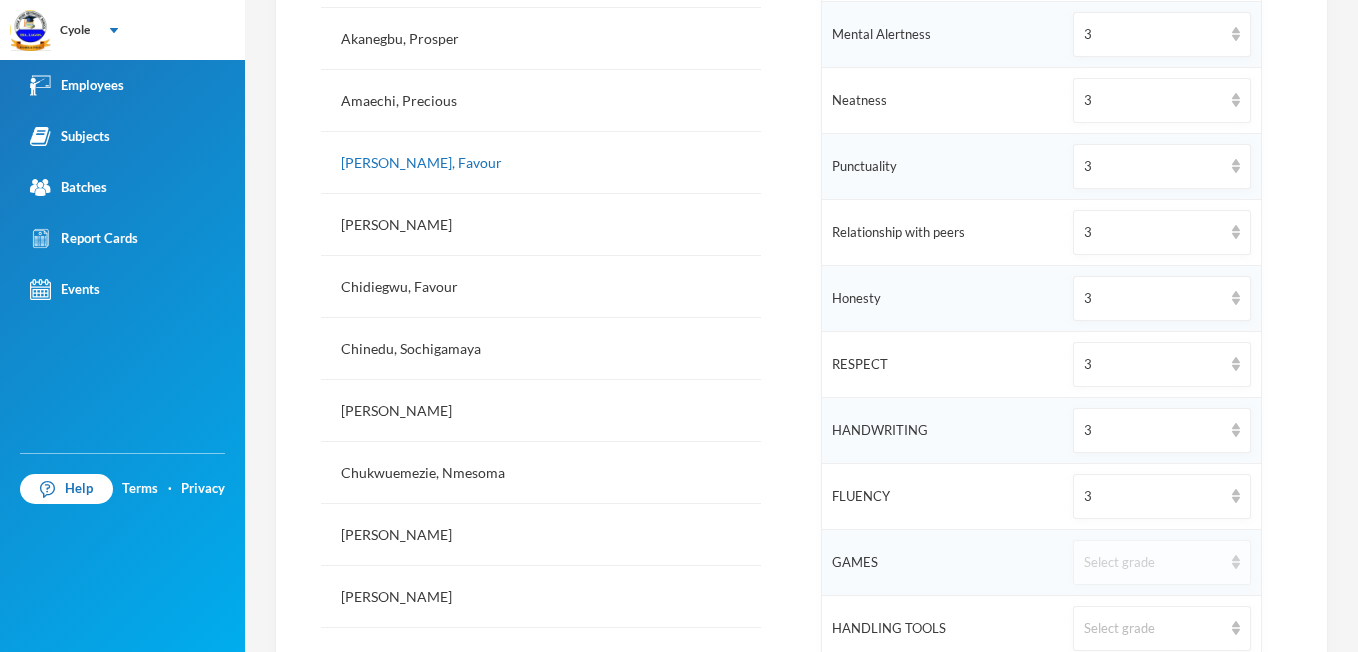 click on "Select grade" at bounding box center [1161, 562] 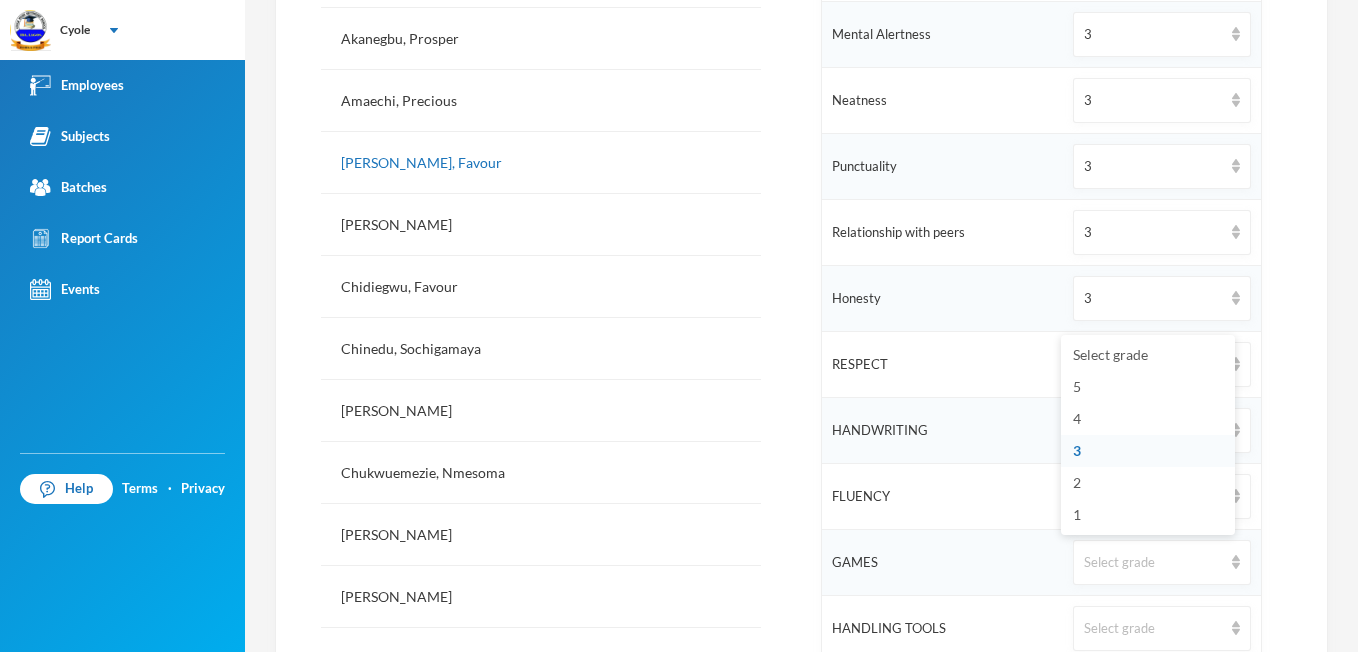 click on "3" at bounding box center (1148, 451) 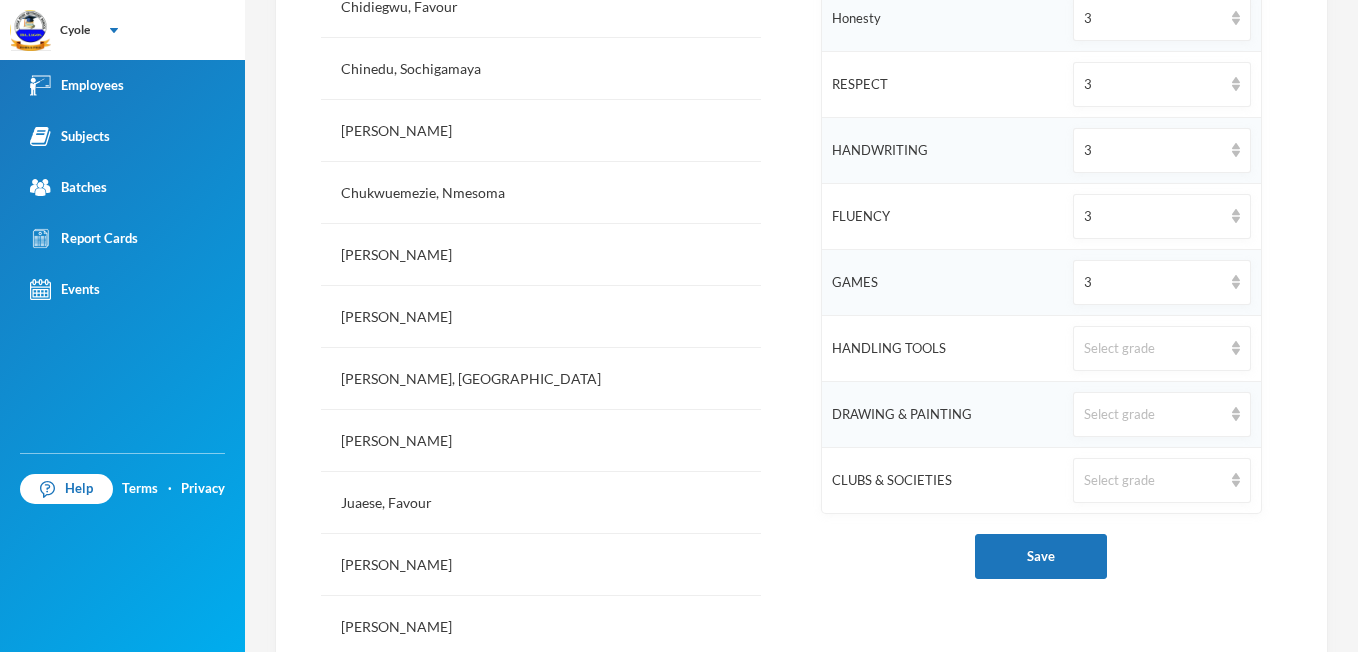 scroll, scrollTop: 1080, scrollLeft: 0, axis: vertical 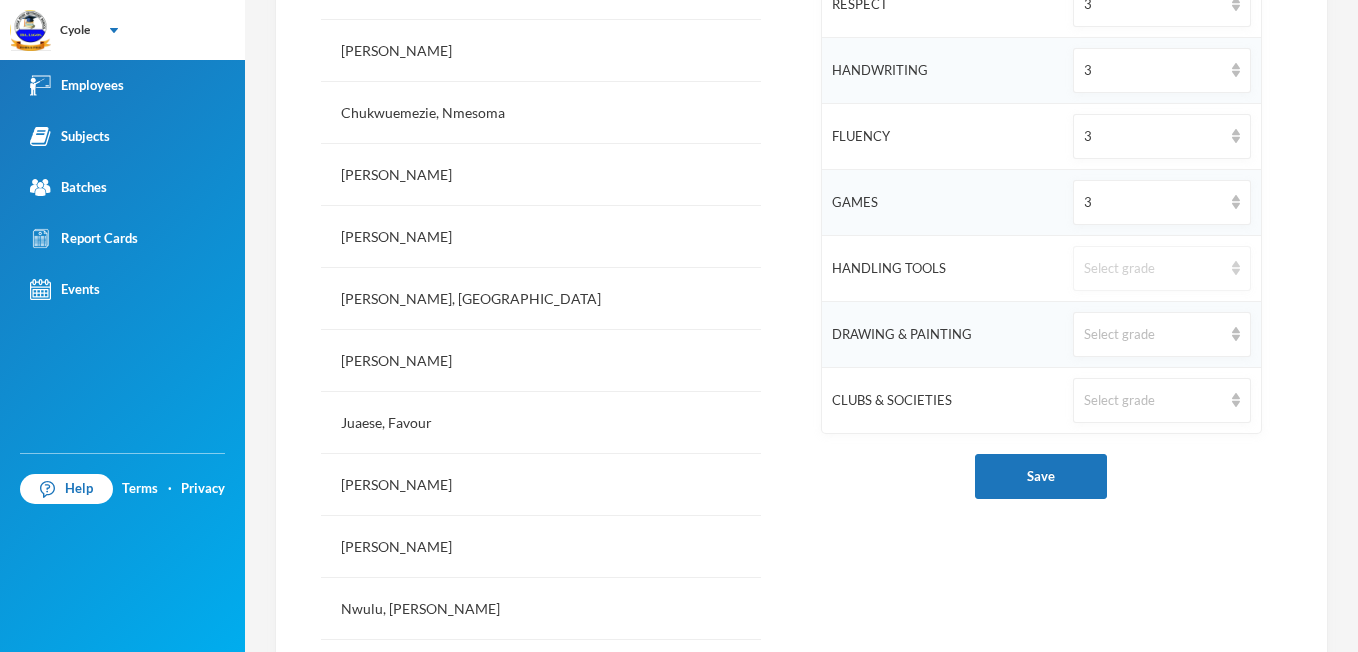 click at bounding box center [1236, 268] 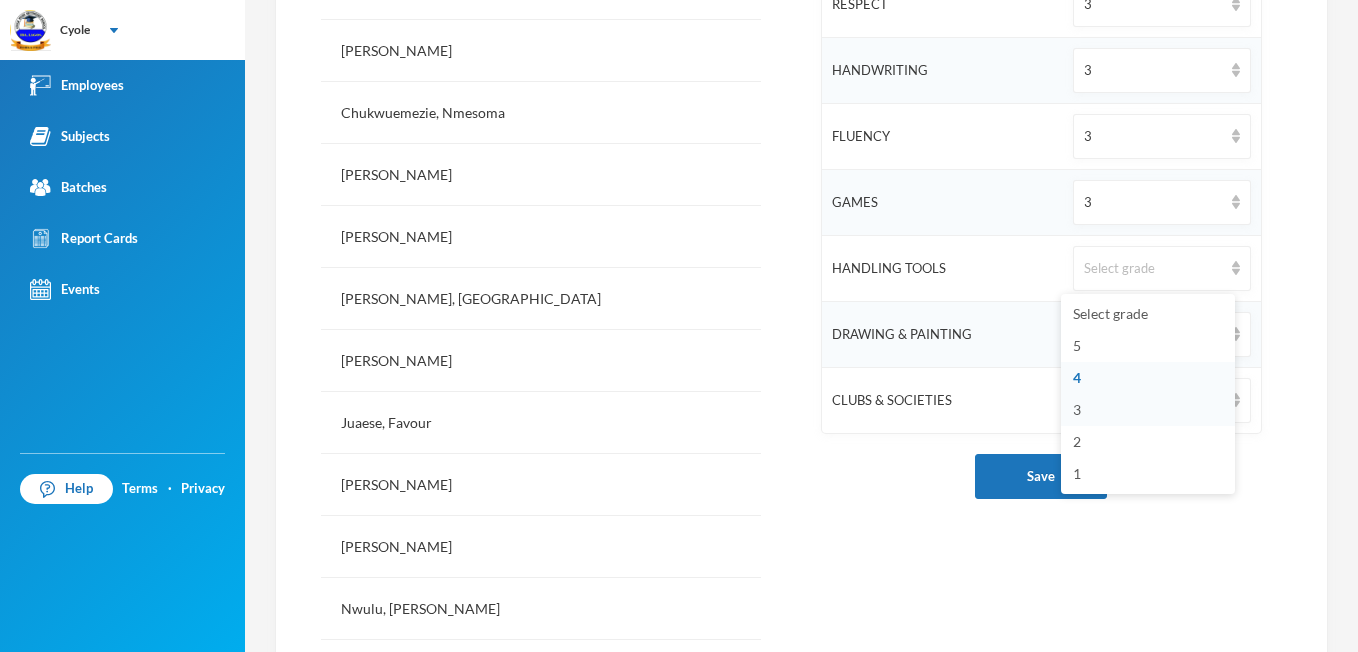 click on "3" at bounding box center (1077, 409) 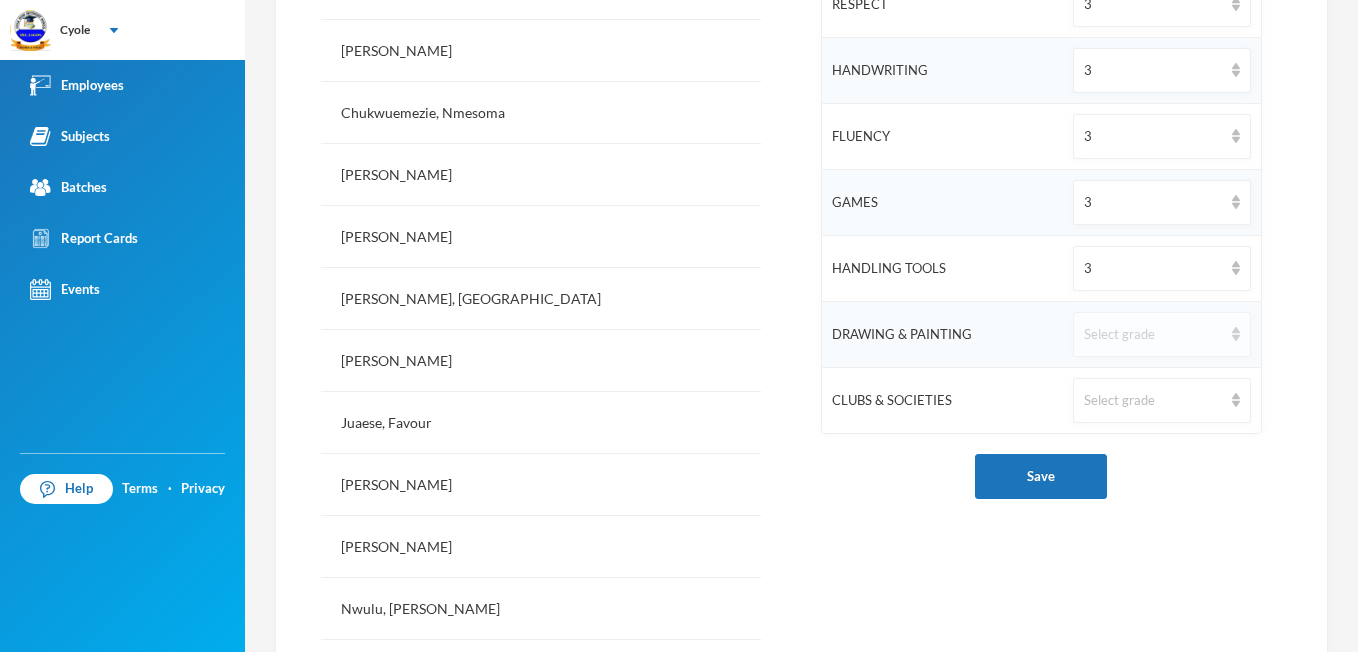 click on "Select grade" at bounding box center (1161, 334) 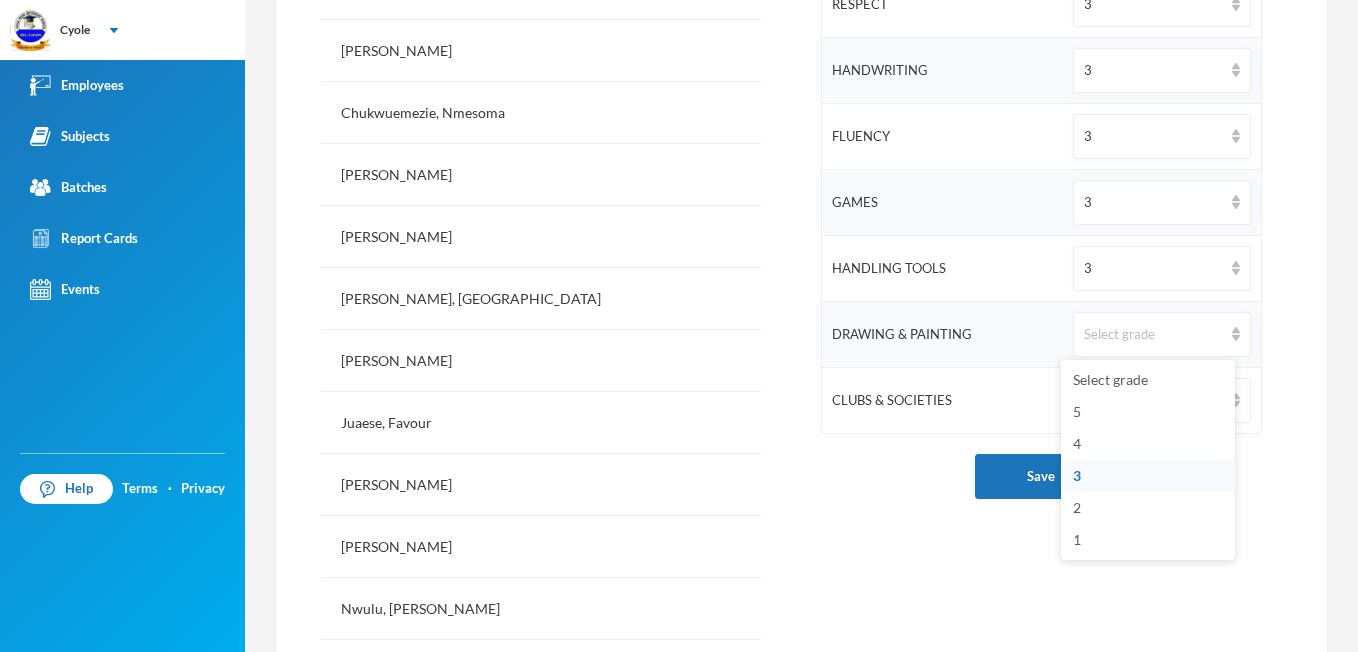click on "3" at bounding box center [1077, 475] 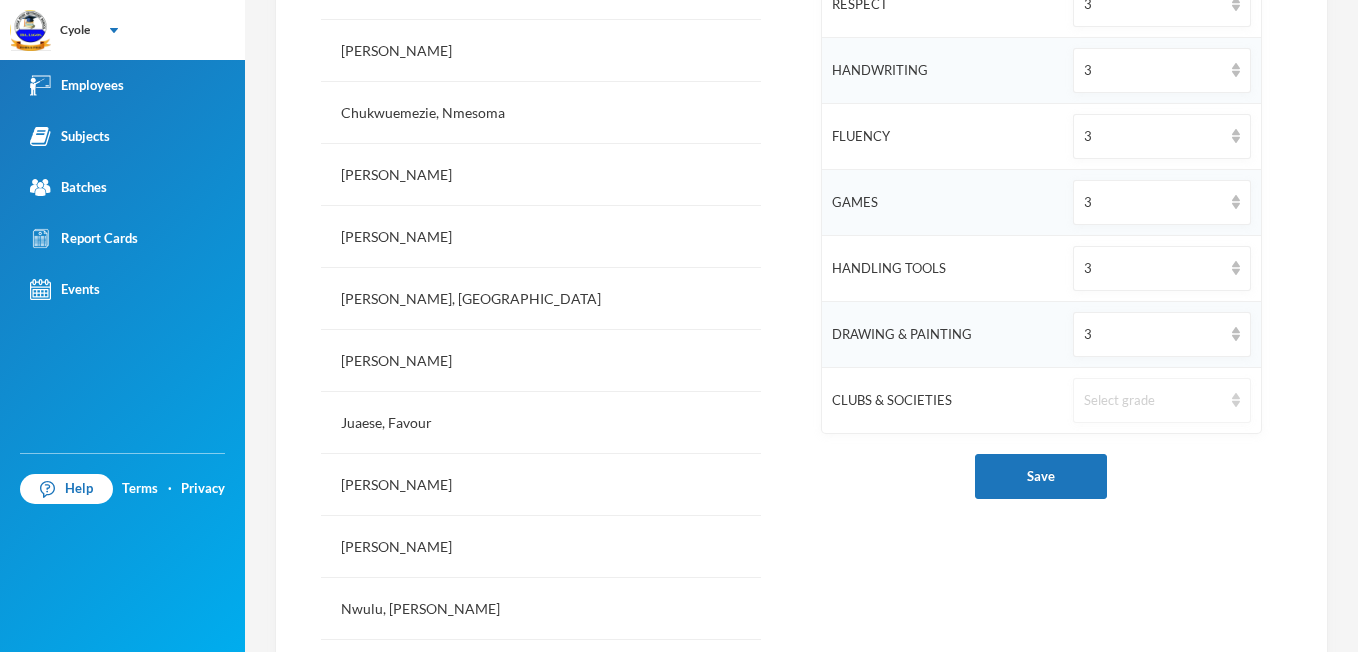 click at bounding box center [1236, 400] 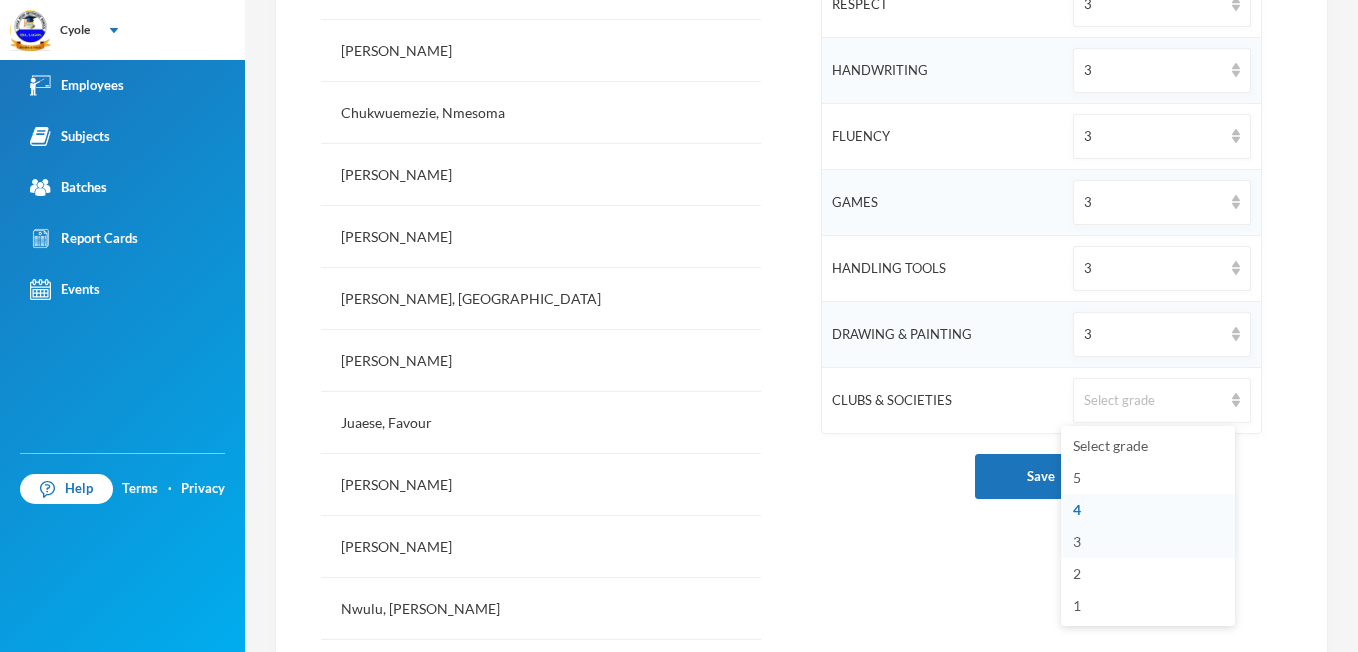 click on "3" at bounding box center [1077, 541] 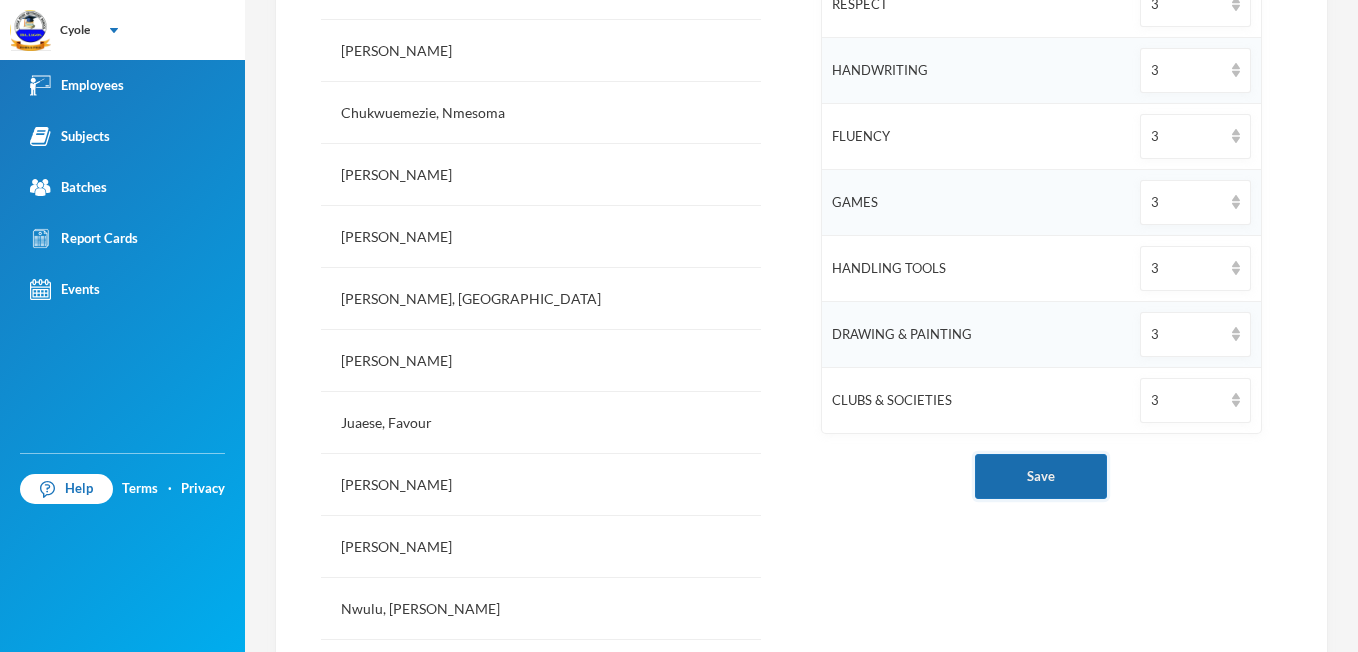 click on "Save" at bounding box center (1041, 476) 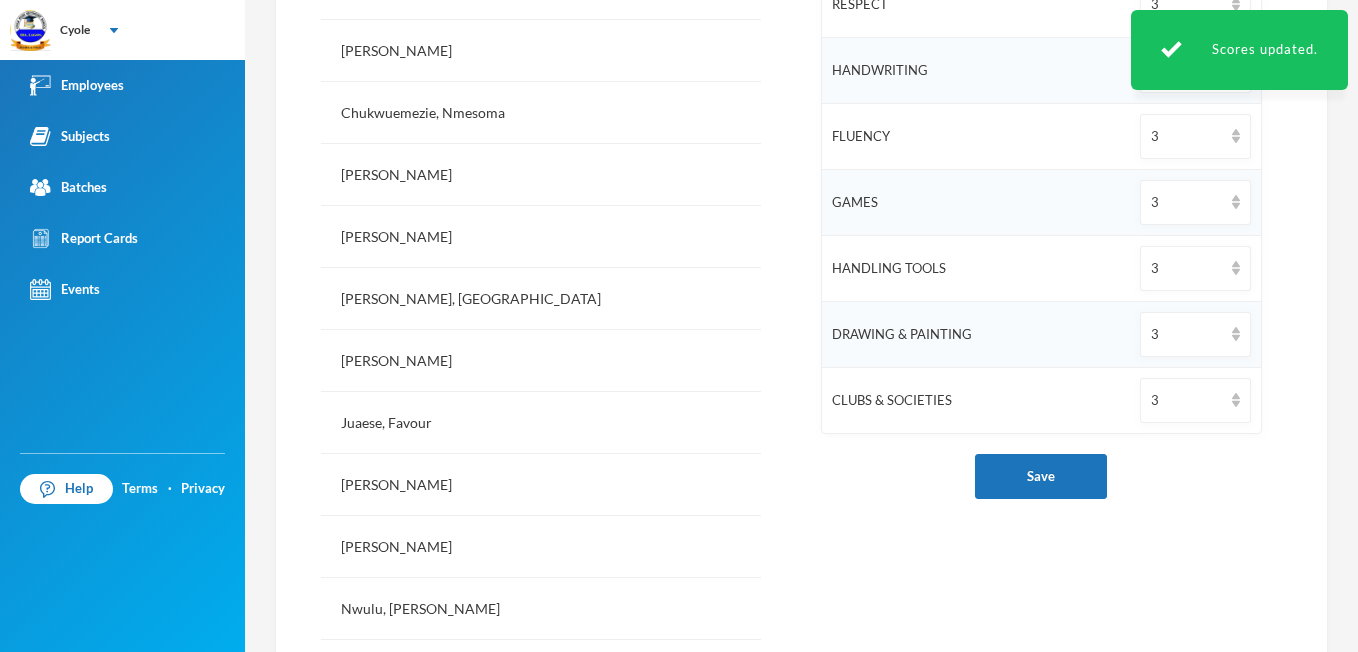click on "GAMES" at bounding box center [976, 202] 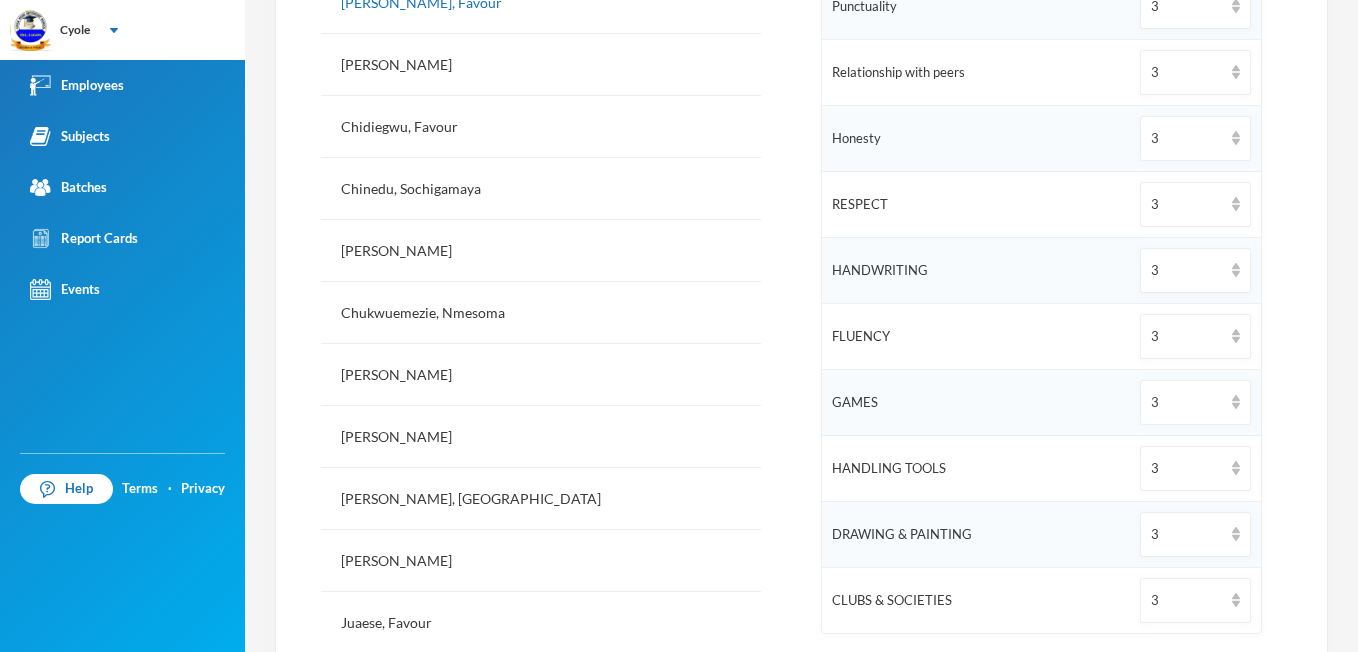 scroll, scrollTop: 800, scrollLeft: 0, axis: vertical 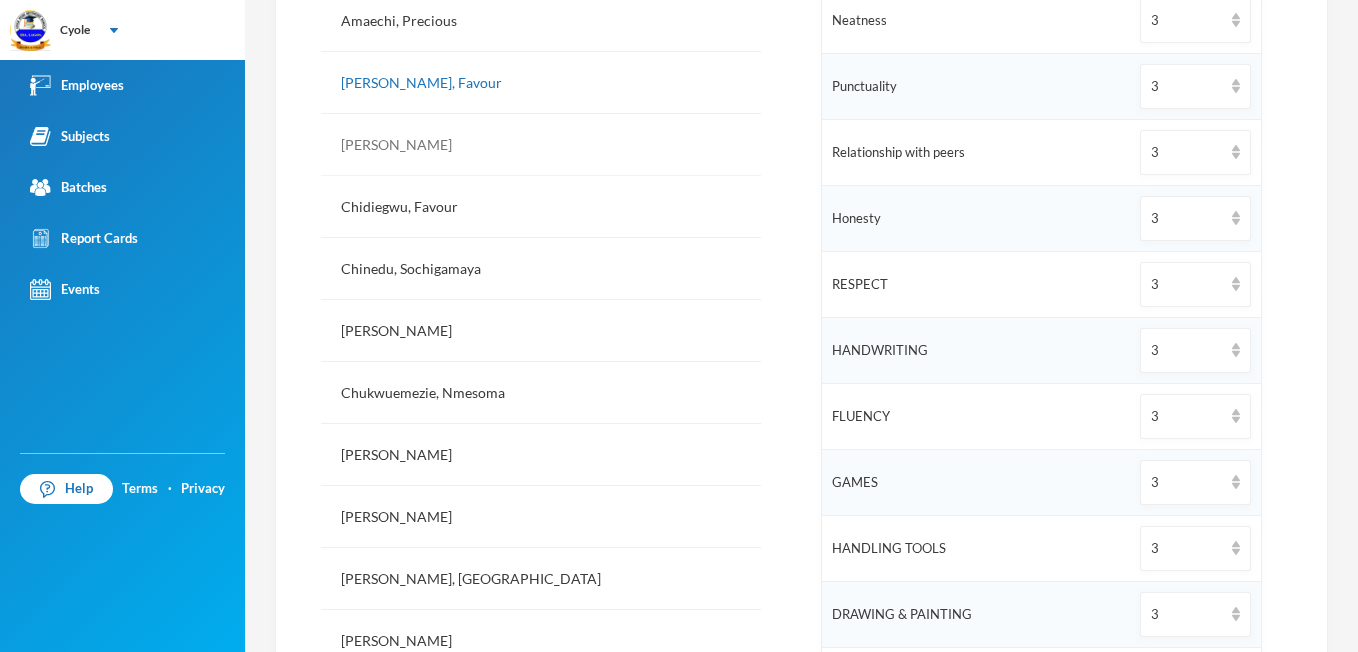 click on "[PERSON_NAME]" at bounding box center (541, 145) 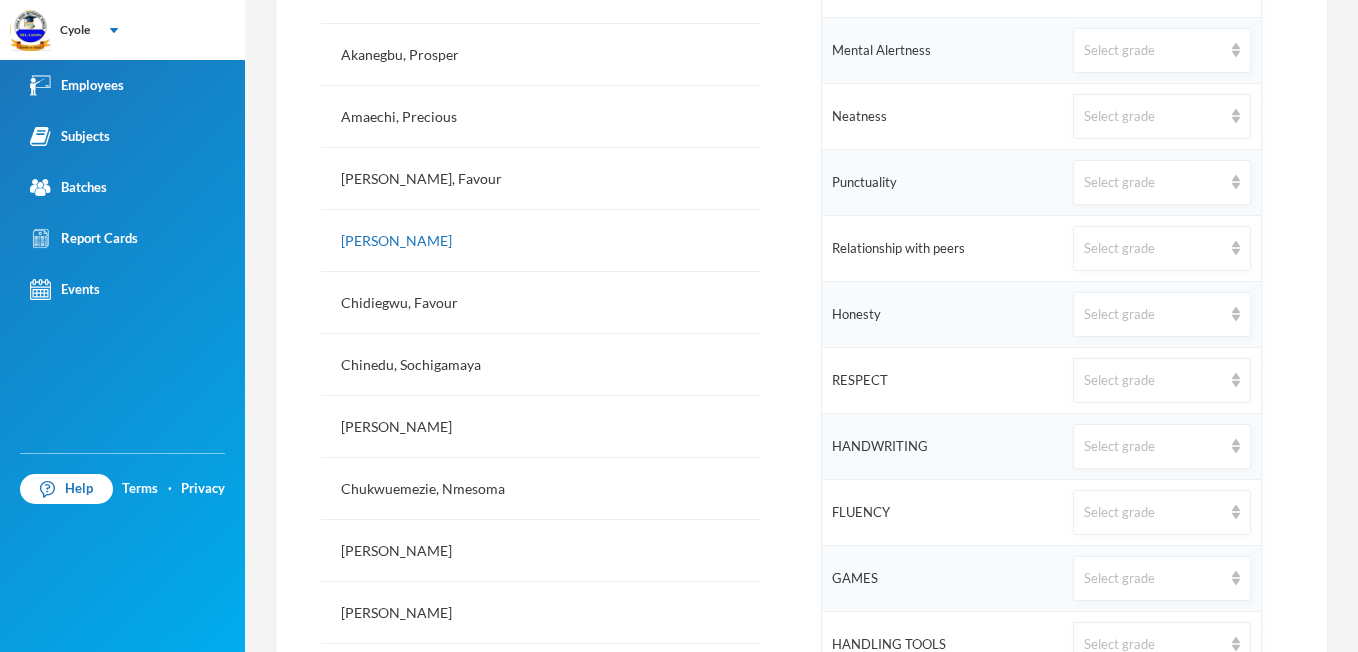 scroll, scrollTop: 680, scrollLeft: 0, axis: vertical 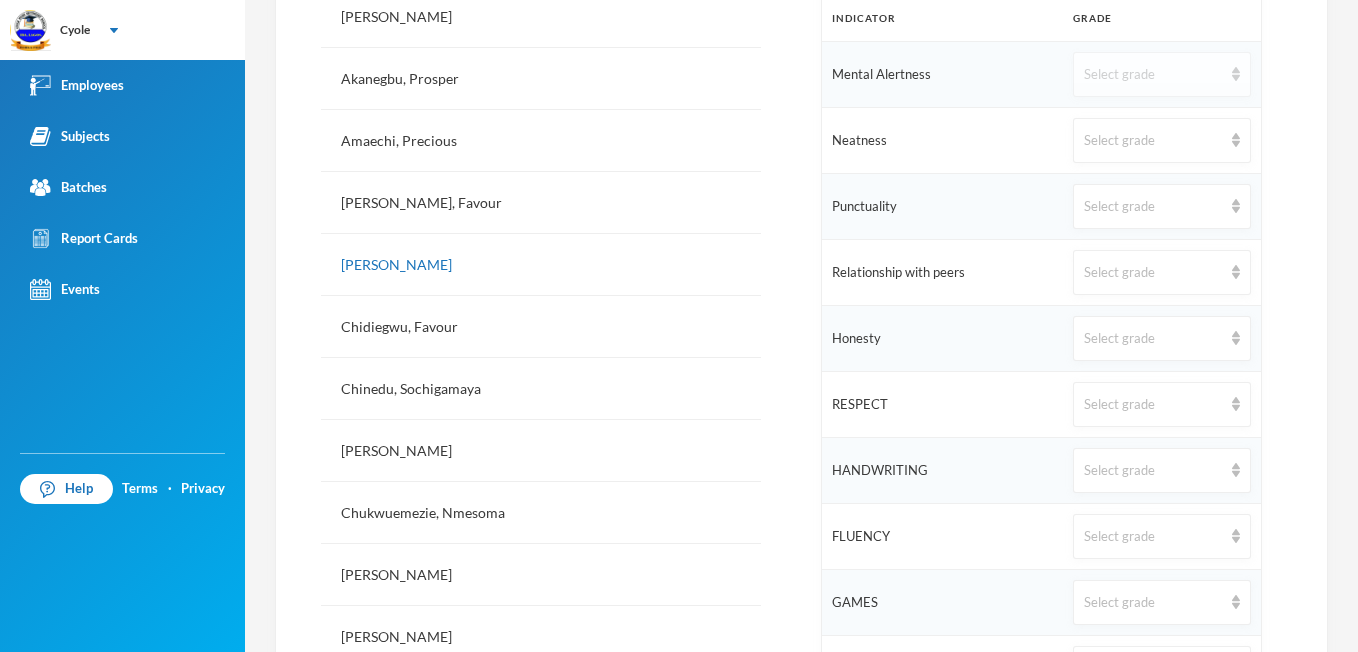 click at bounding box center (1236, 74) 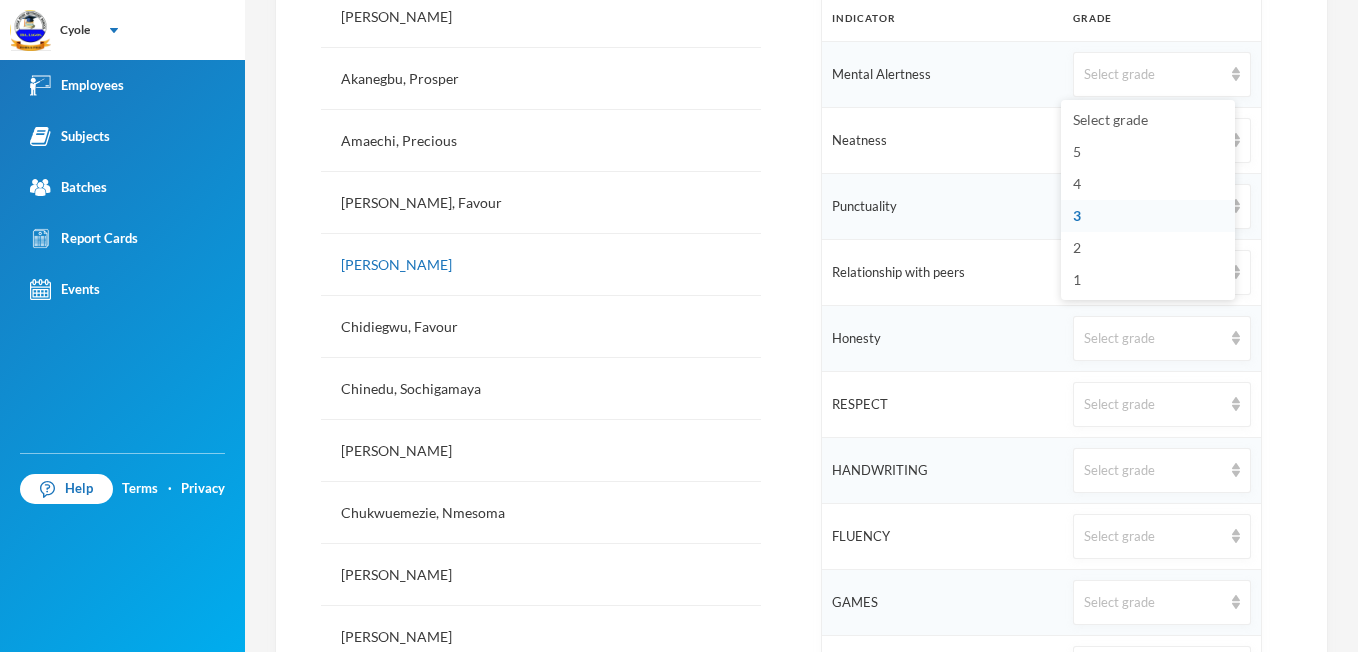 click on "3" at bounding box center (1077, 215) 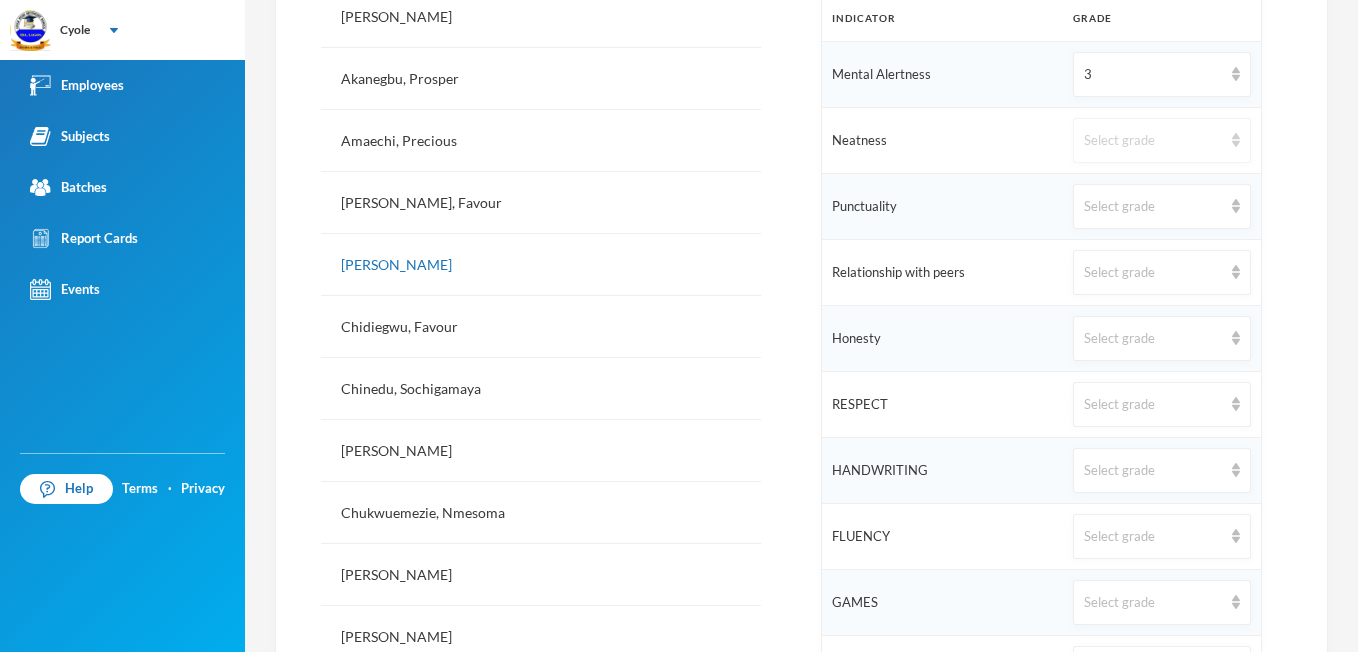 click at bounding box center [1236, 140] 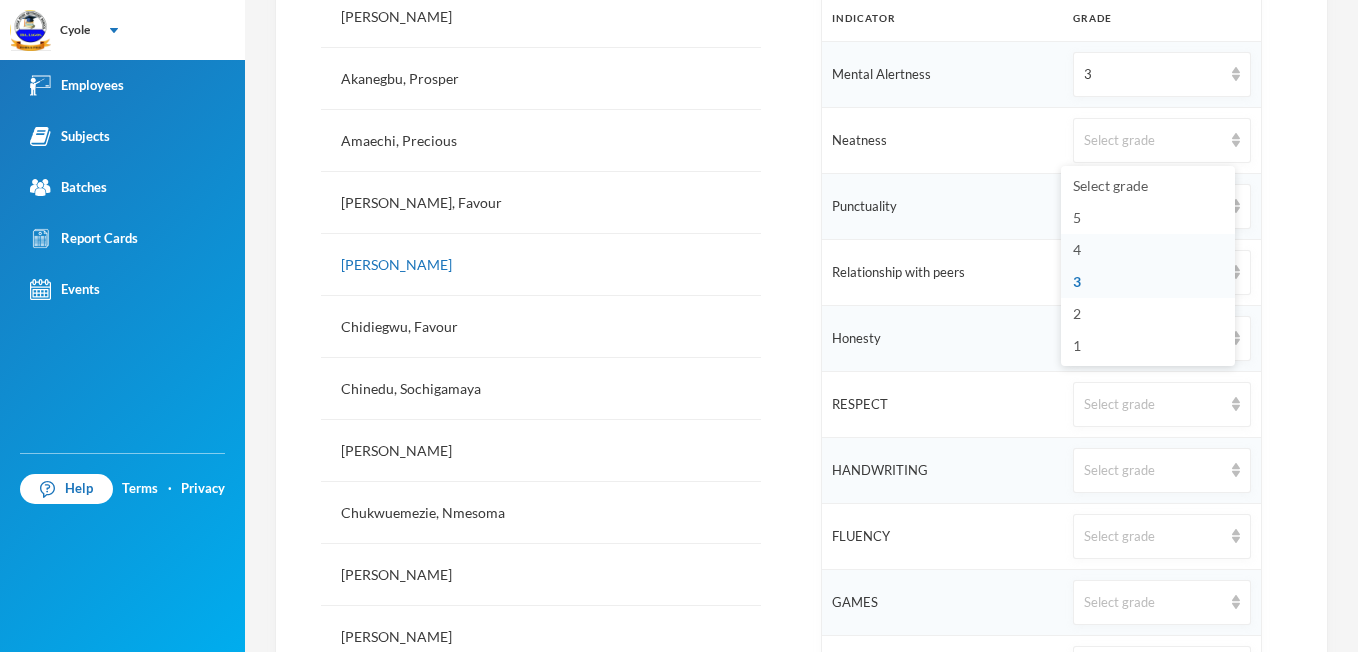 click on "4" at bounding box center (1077, 249) 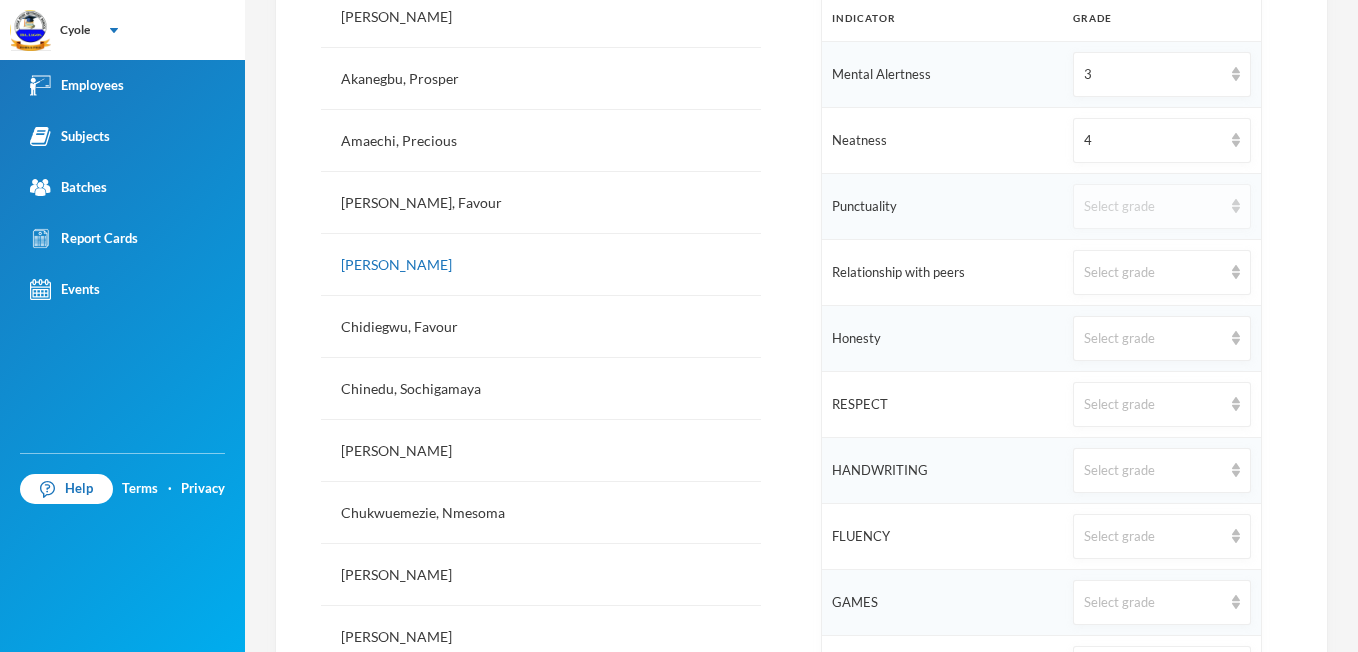 click at bounding box center [1236, 206] 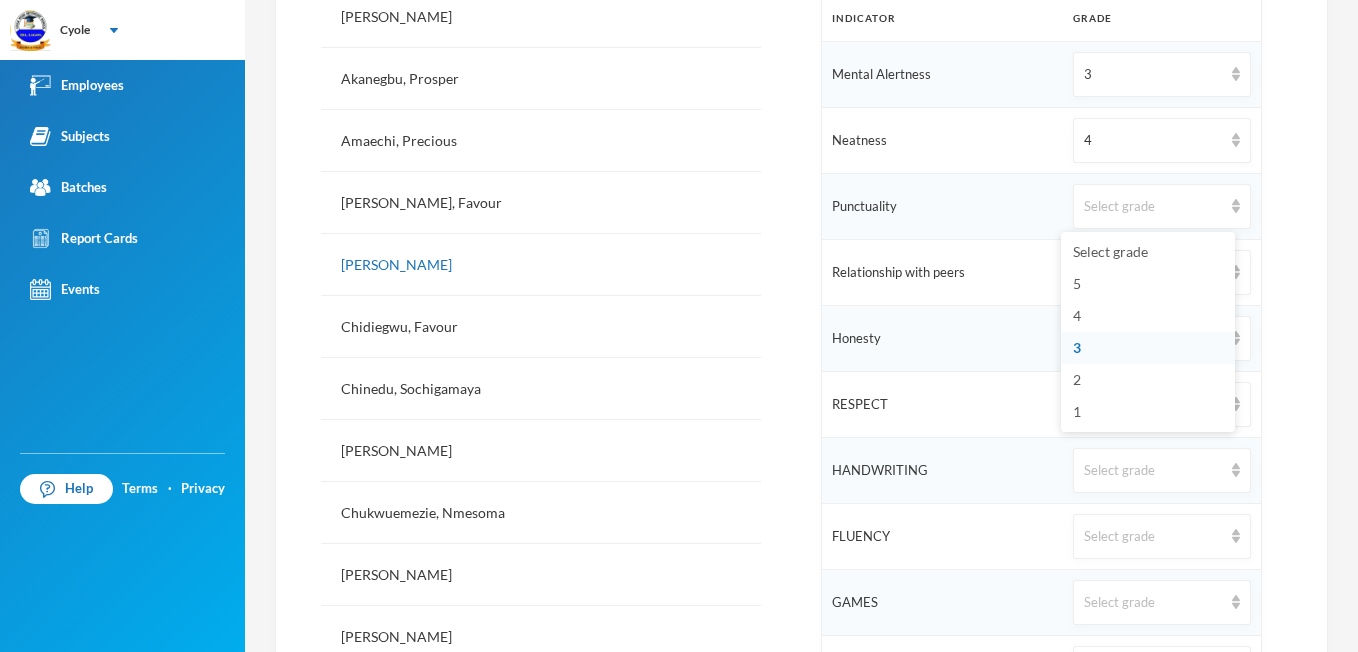 click on "3" at bounding box center (1077, 347) 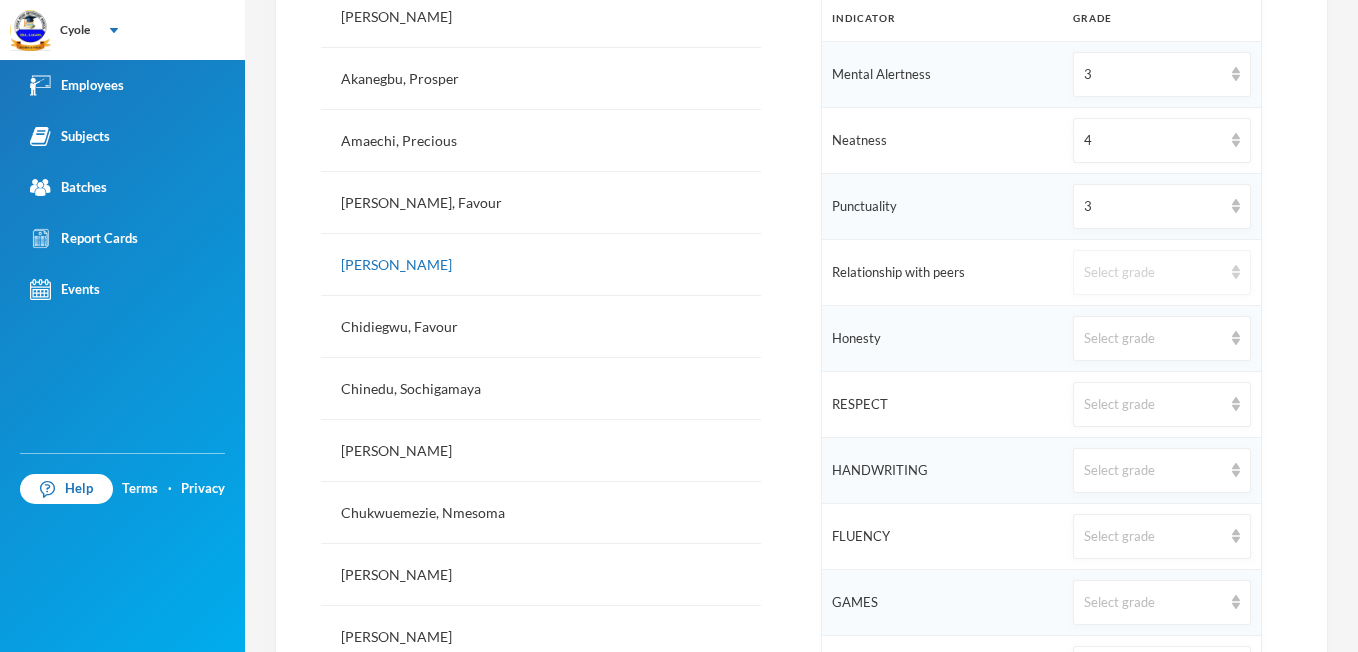 click at bounding box center (1236, 272) 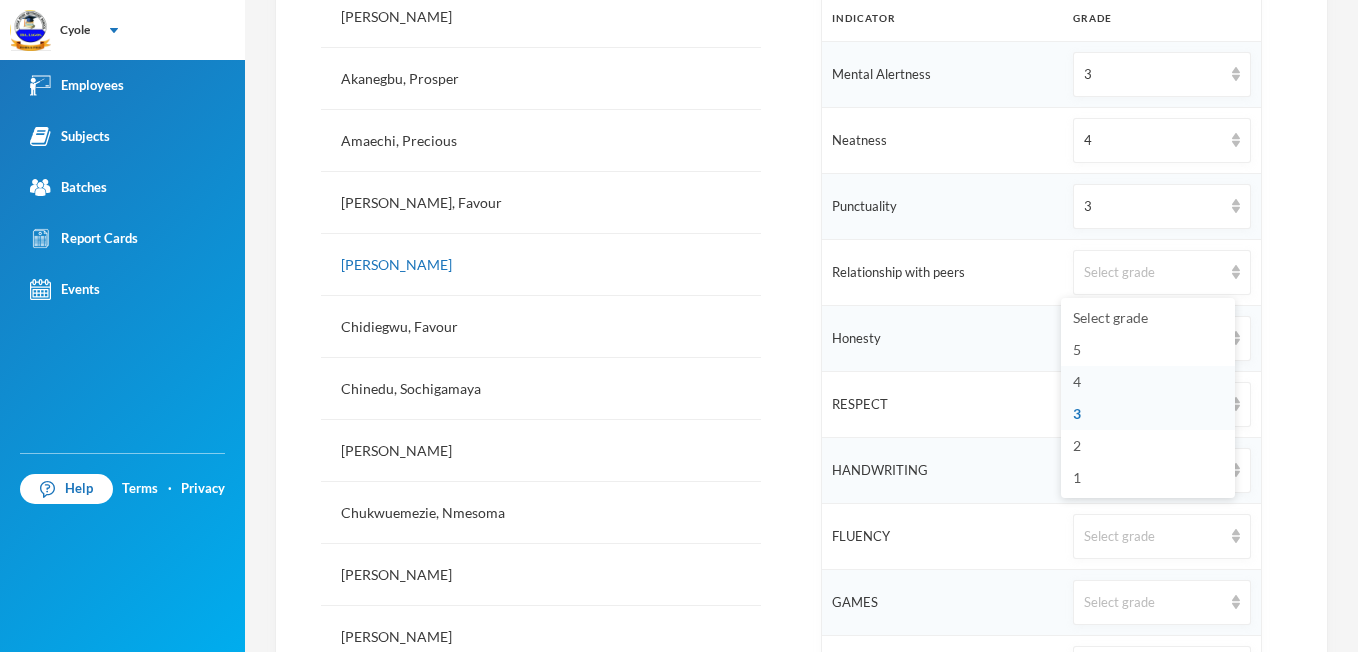 click on "4" at bounding box center [1077, 381] 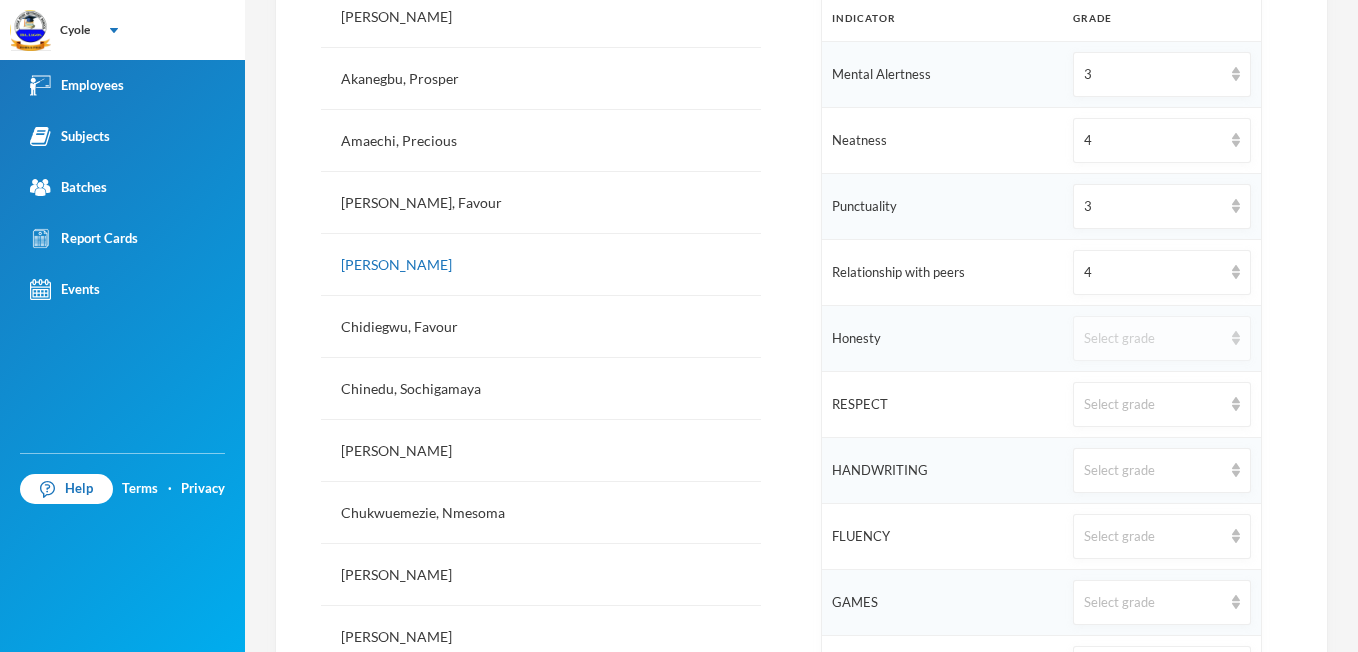 click at bounding box center (1236, 338) 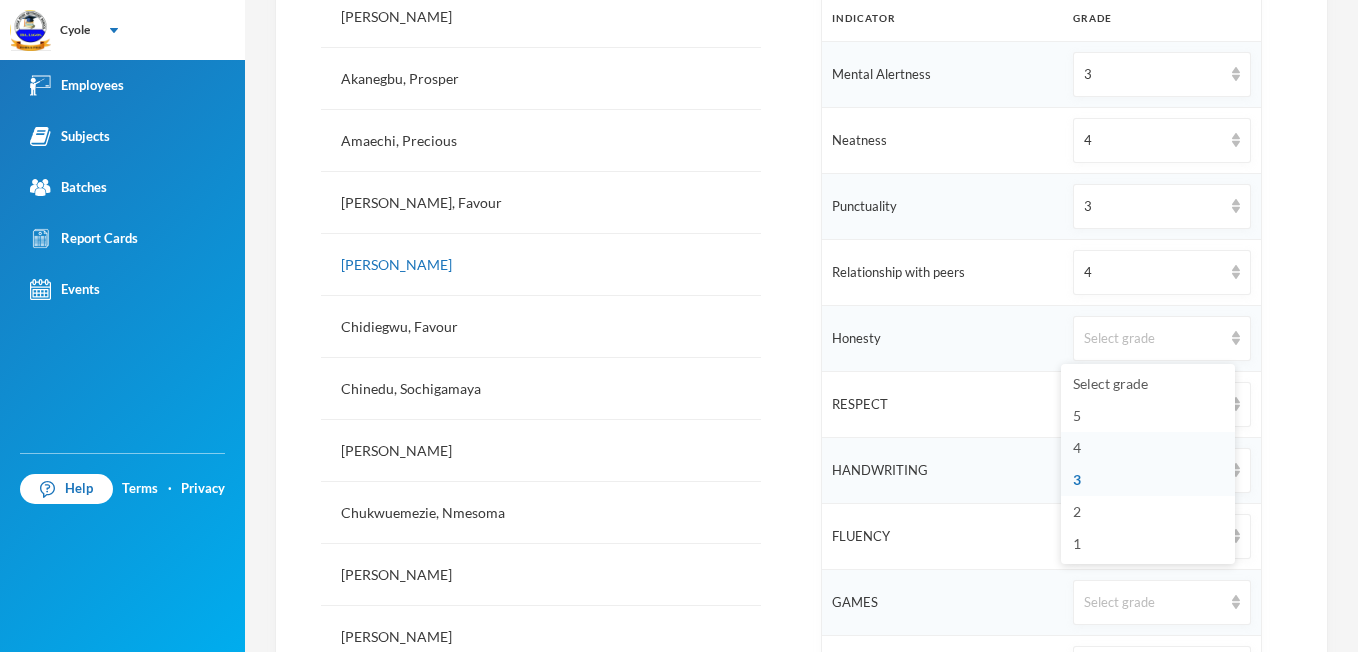 click on "4" at bounding box center [1077, 447] 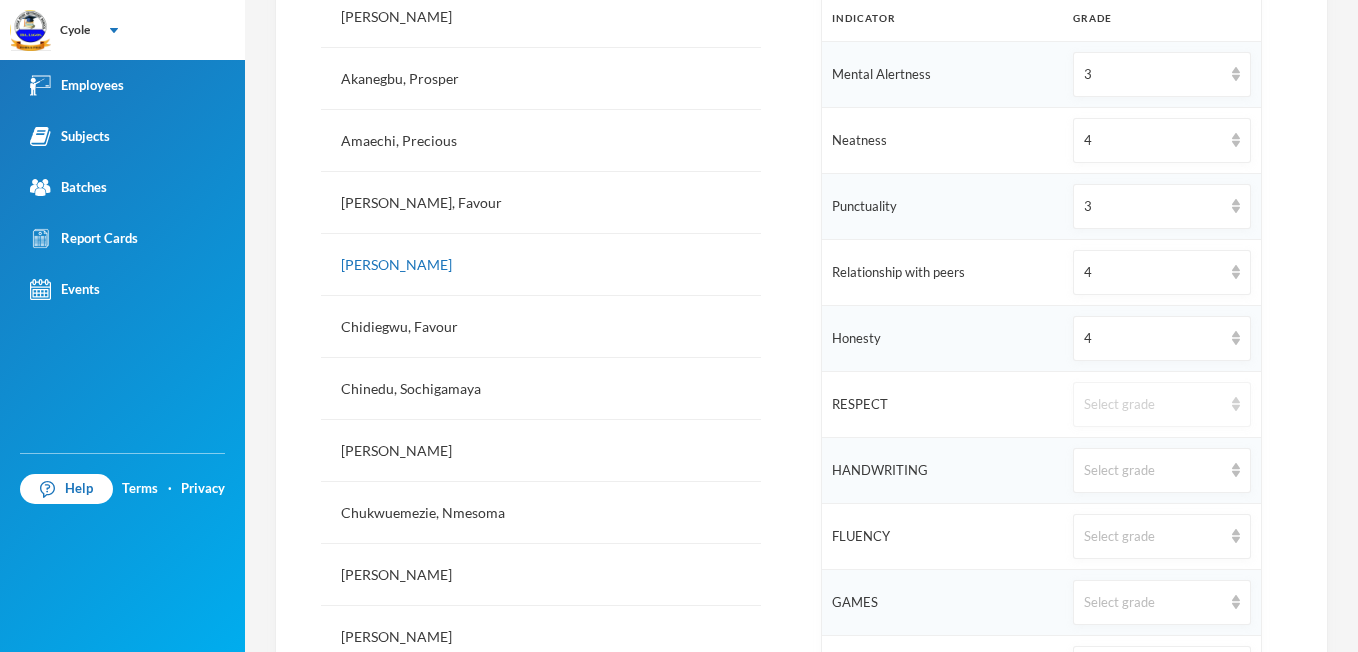 click at bounding box center [1236, 404] 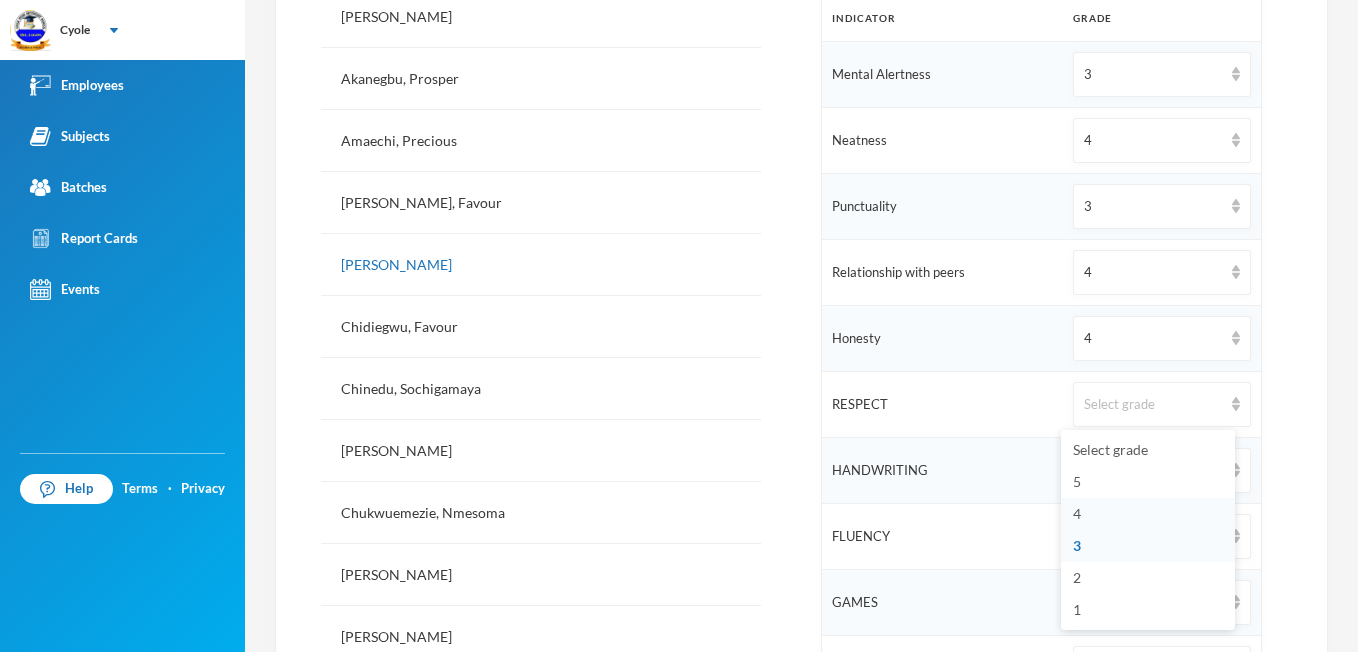 click on "4" at bounding box center (1077, 513) 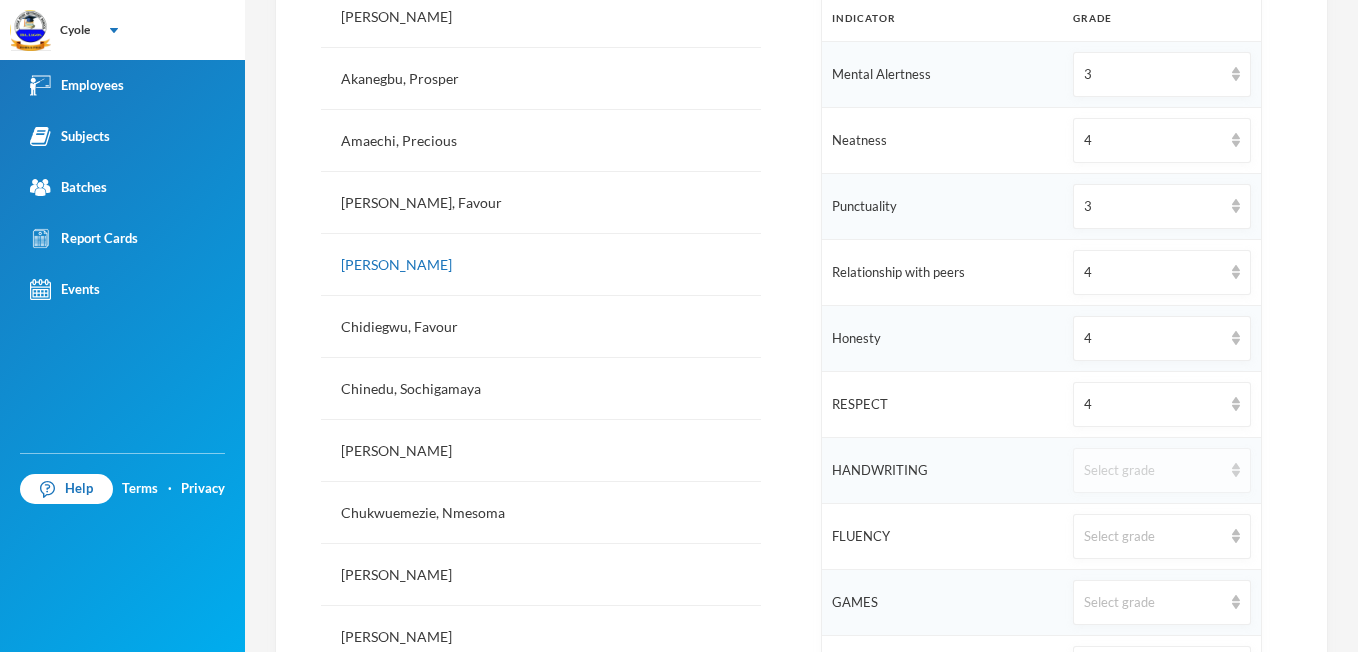 click at bounding box center (1236, 470) 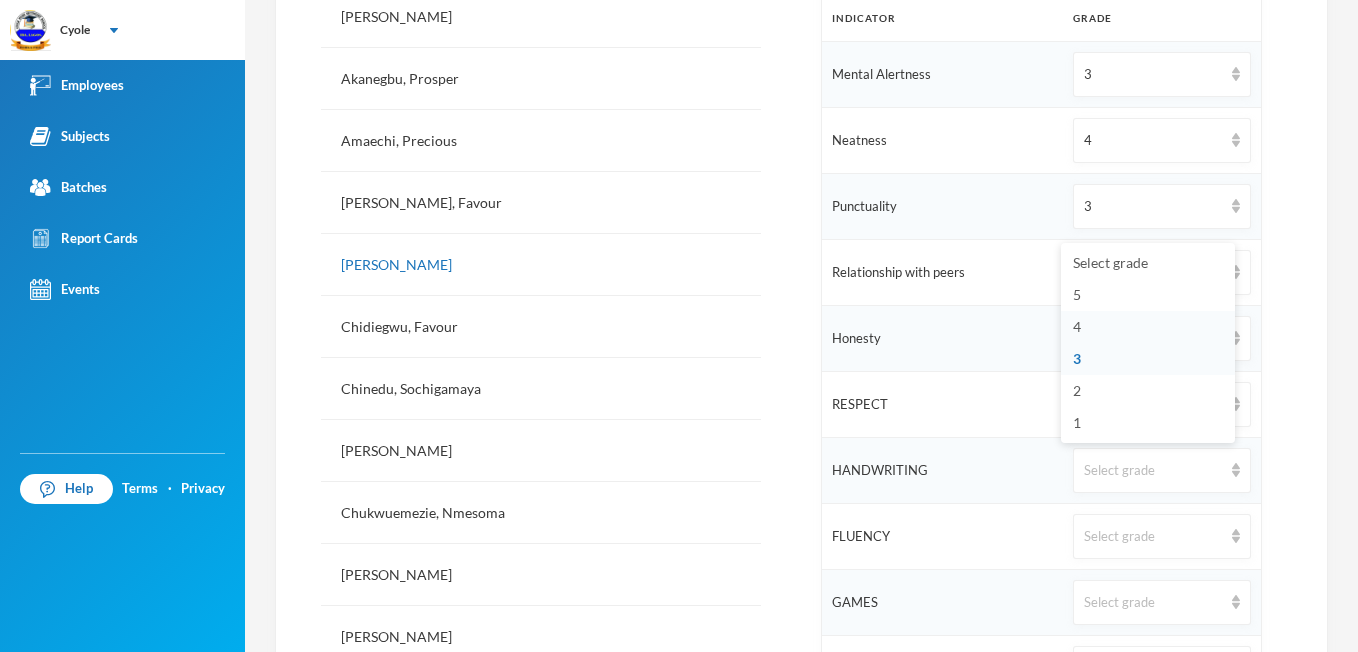 click on "4" at bounding box center [1077, 326] 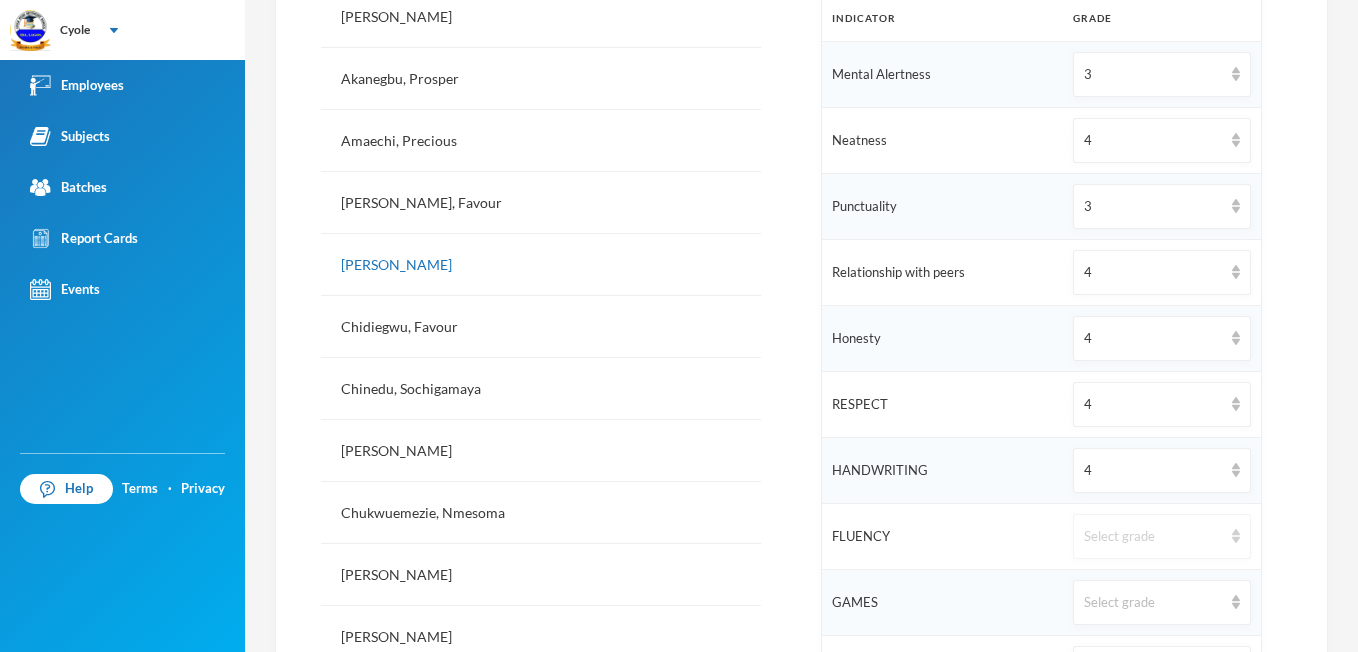 click at bounding box center [1236, 536] 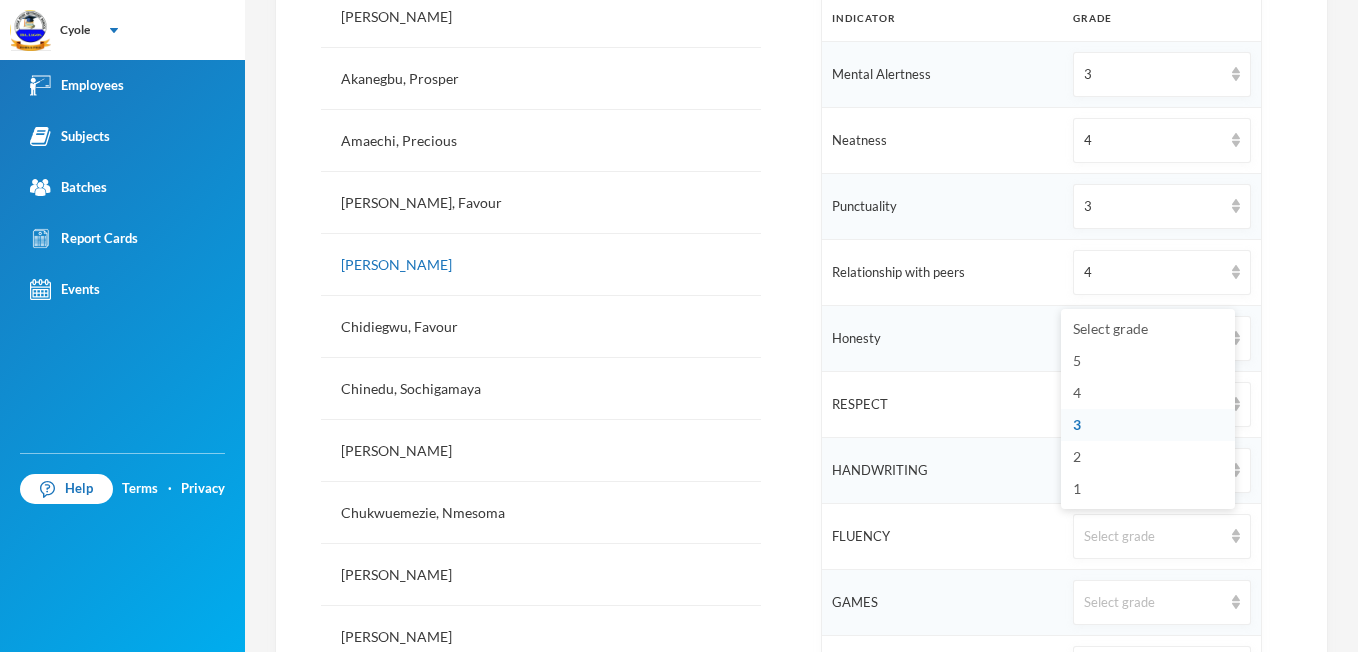 click on "3" at bounding box center [1148, 425] 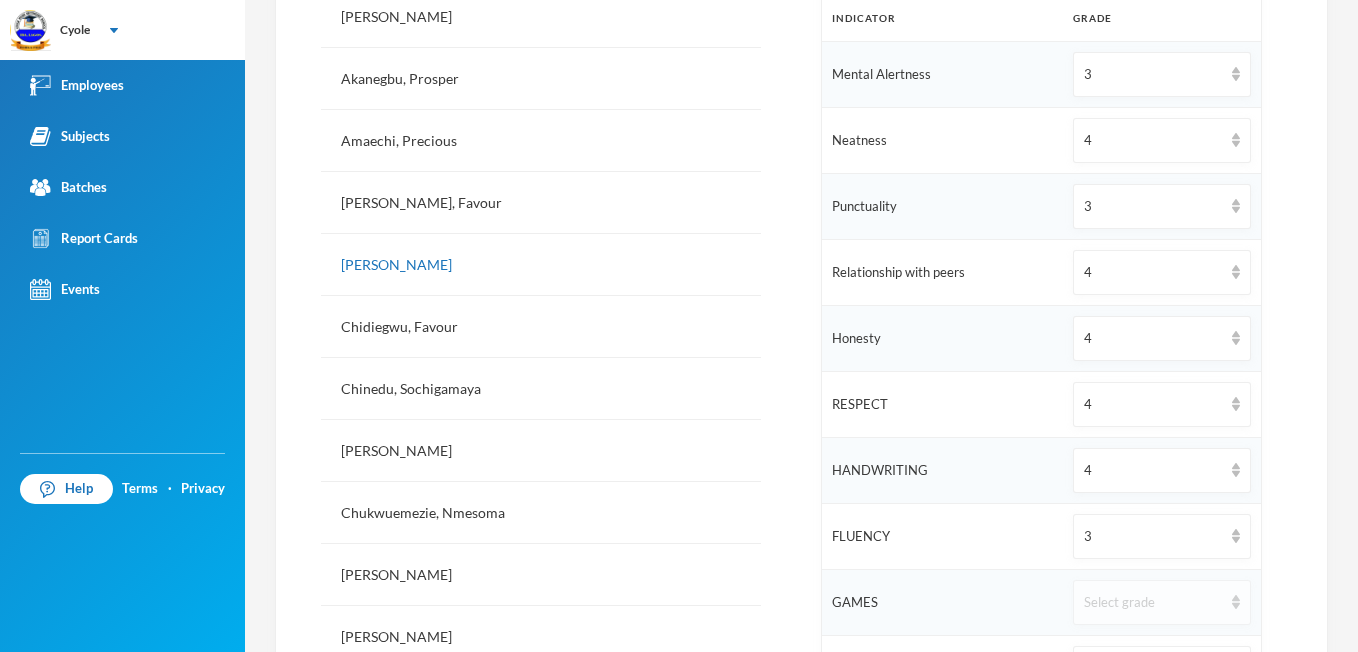click at bounding box center (1236, 602) 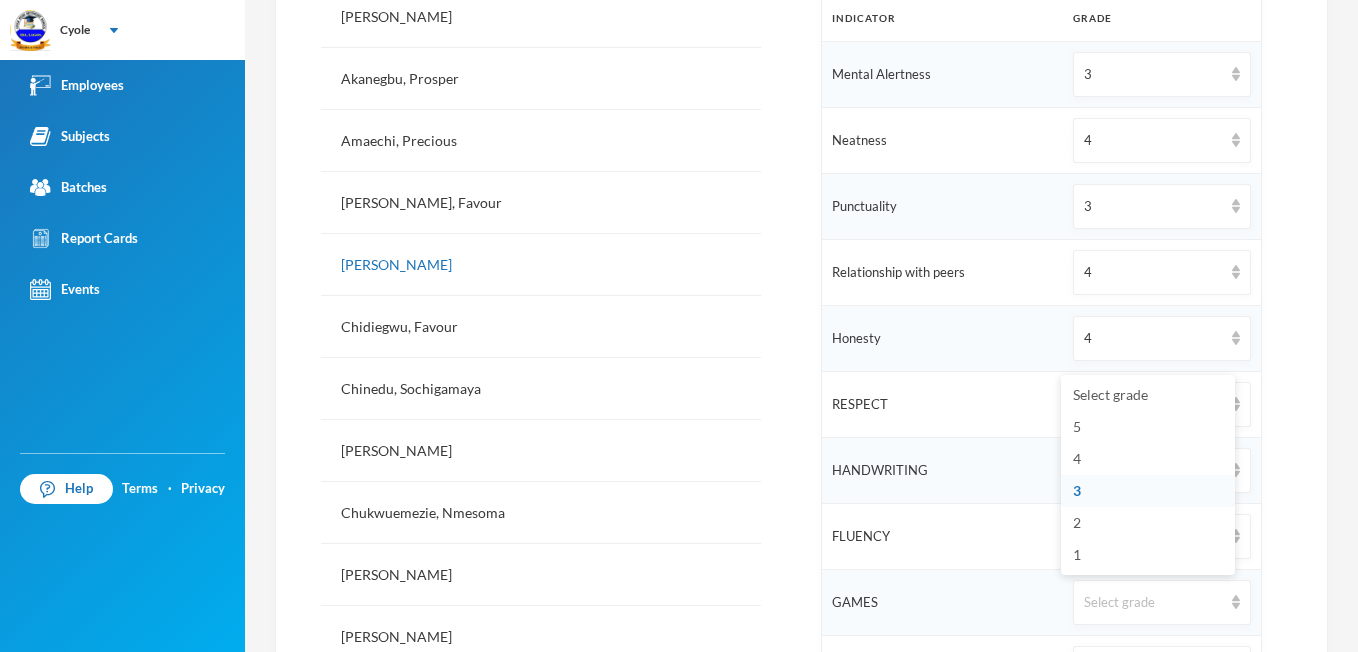 click on "3" at bounding box center (1077, 490) 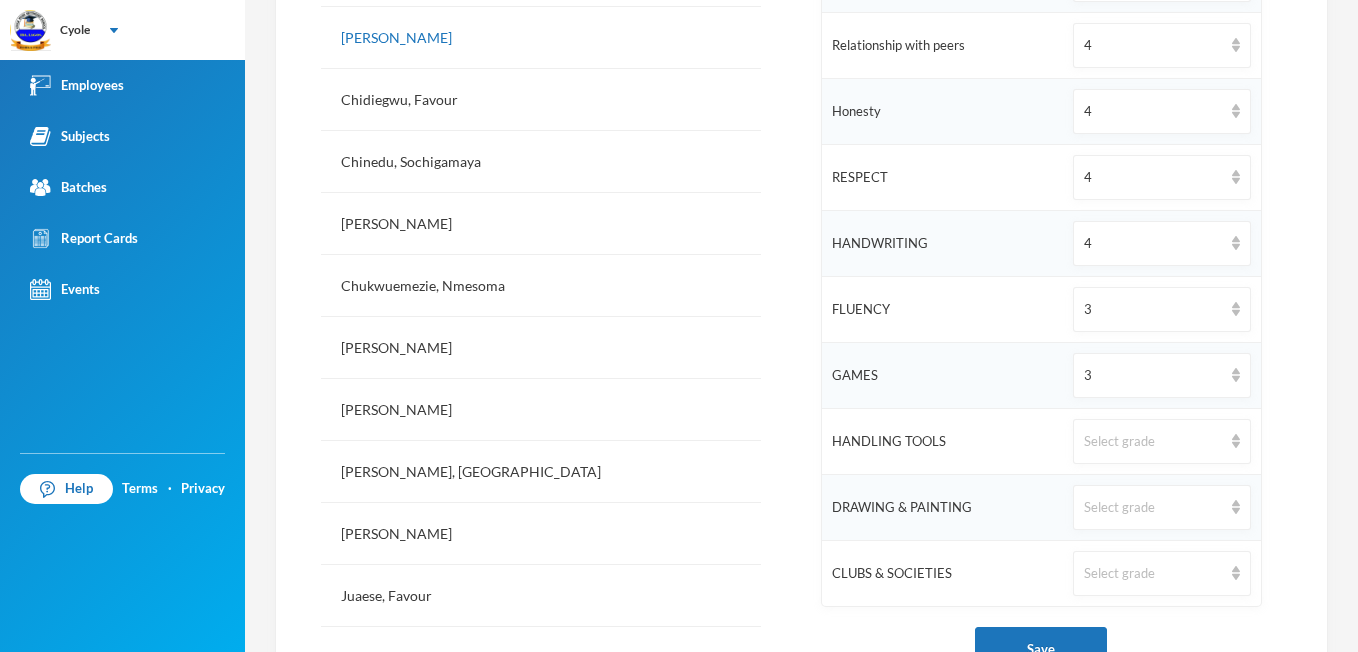 scroll, scrollTop: 920, scrollLeft: 0, axis: vertical 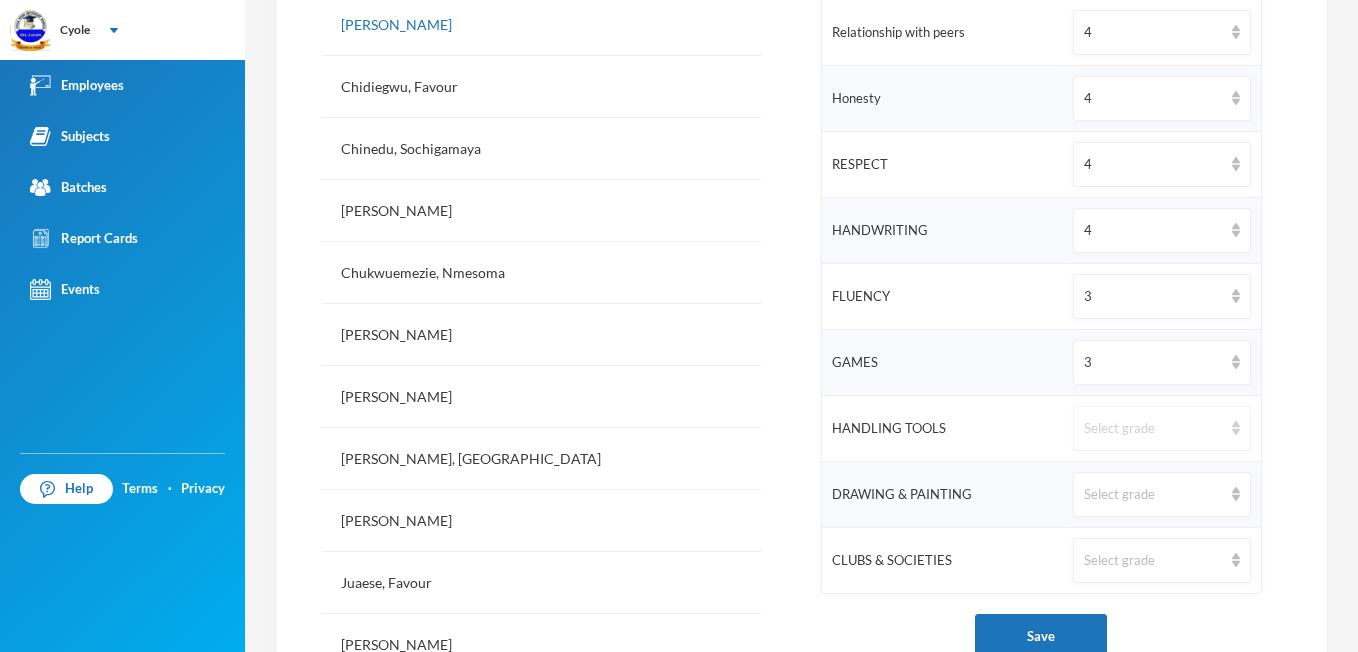 click at bounding box center [1236, 428] 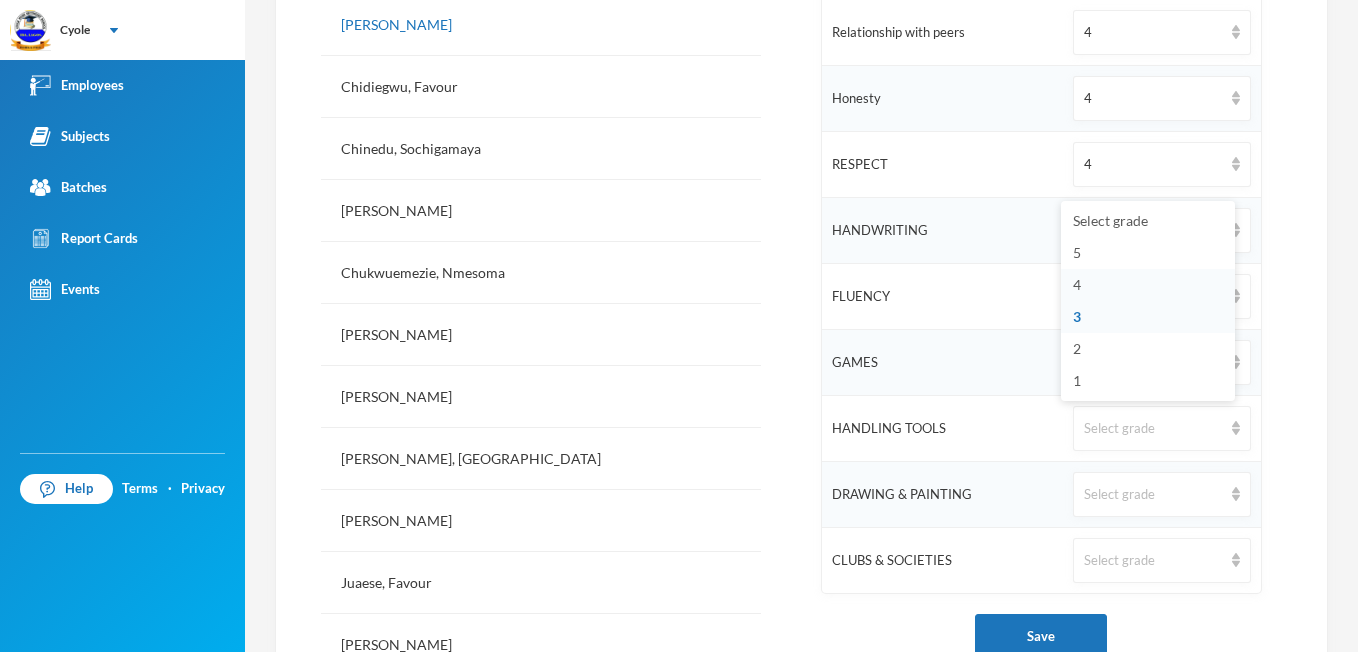 click on "4" at bounding box center [1077, 284] 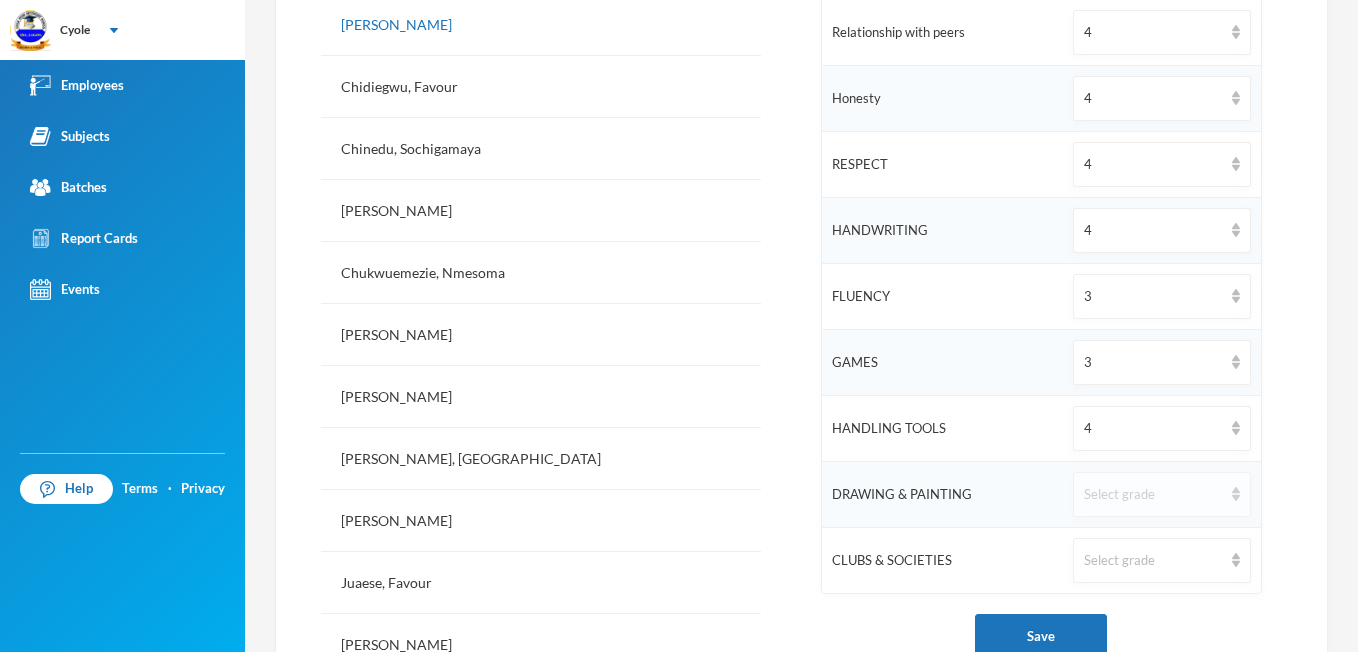 click at bounding box center [1236, 494] 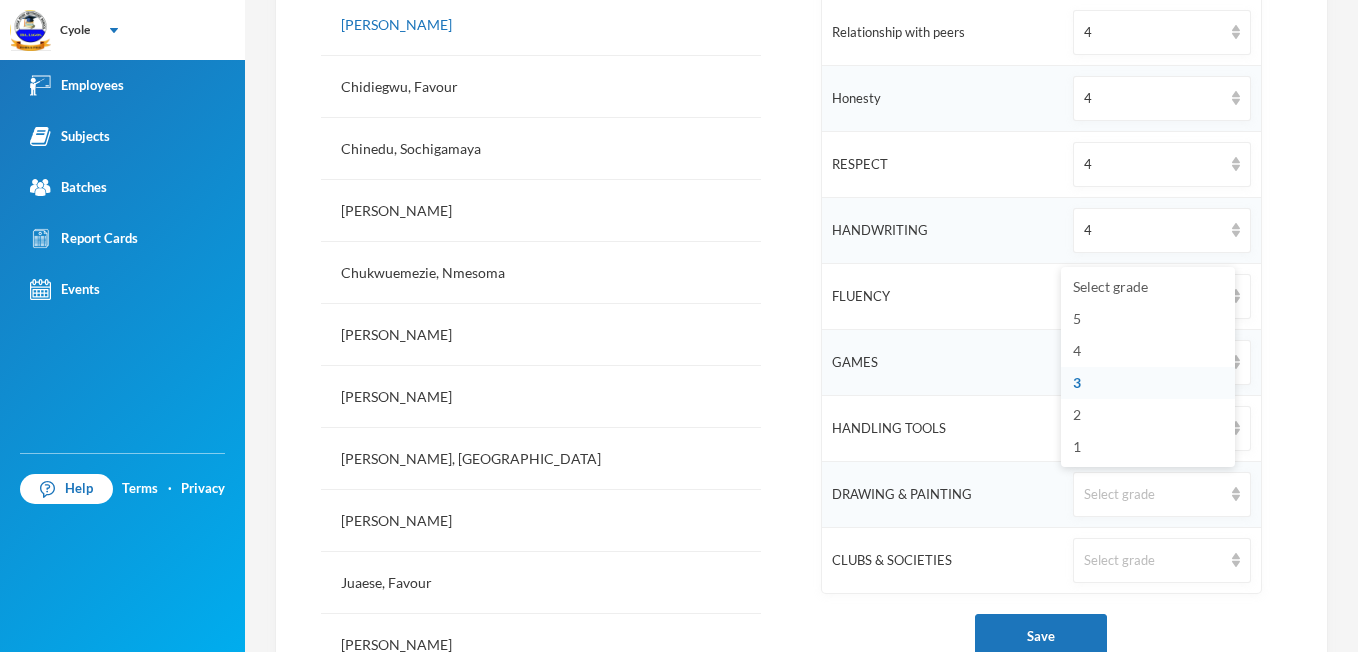 click on "3" at bounding box center [1077, 382] 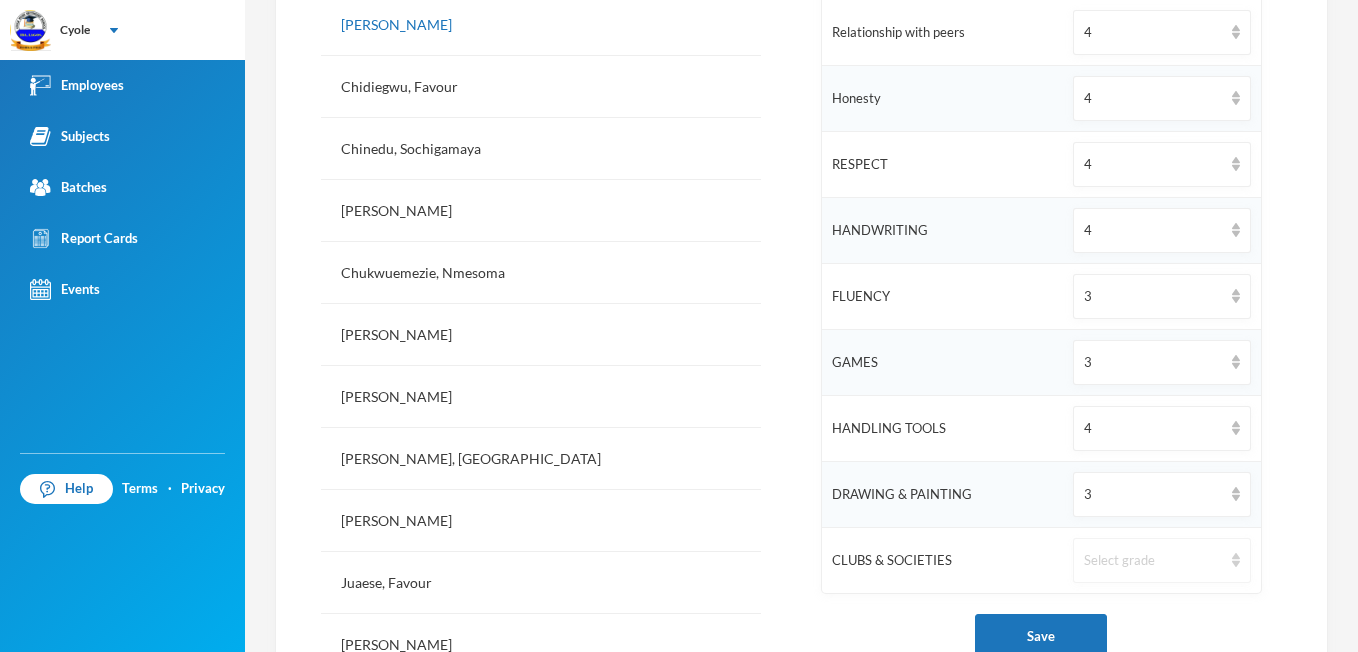 click at bounding box center (1236, 560) 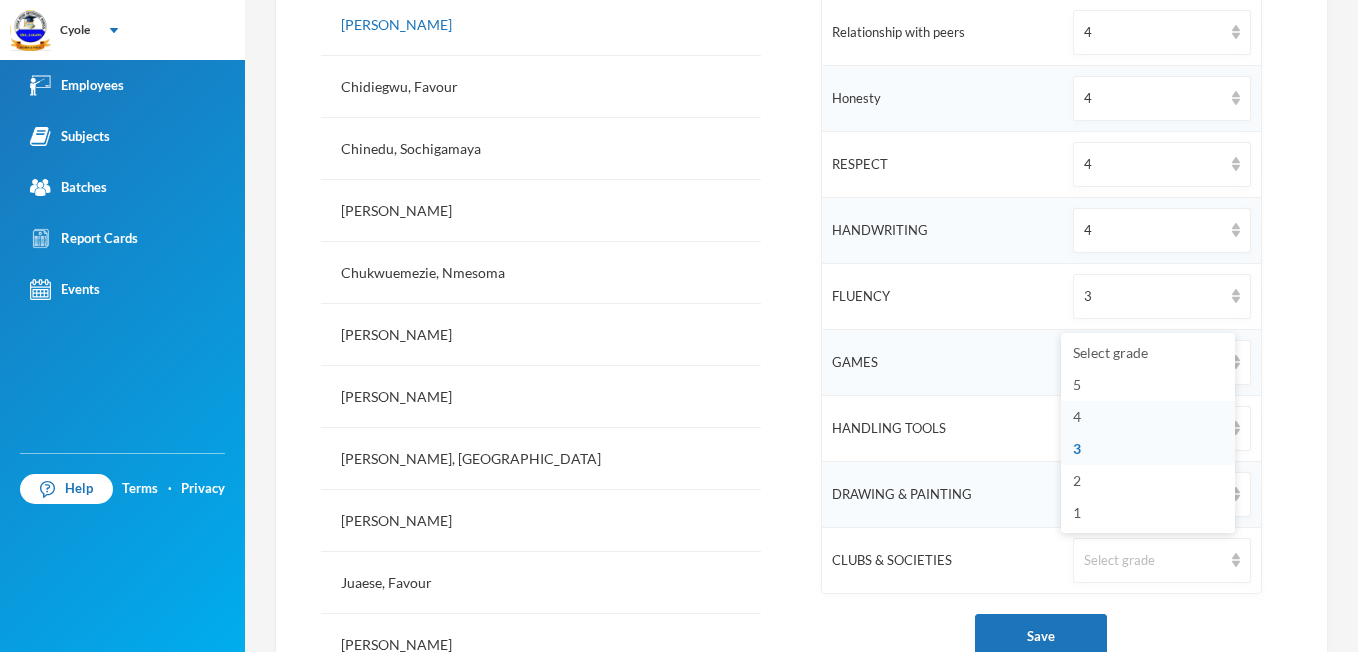 click on "4" at bounding box center (1148, 417) 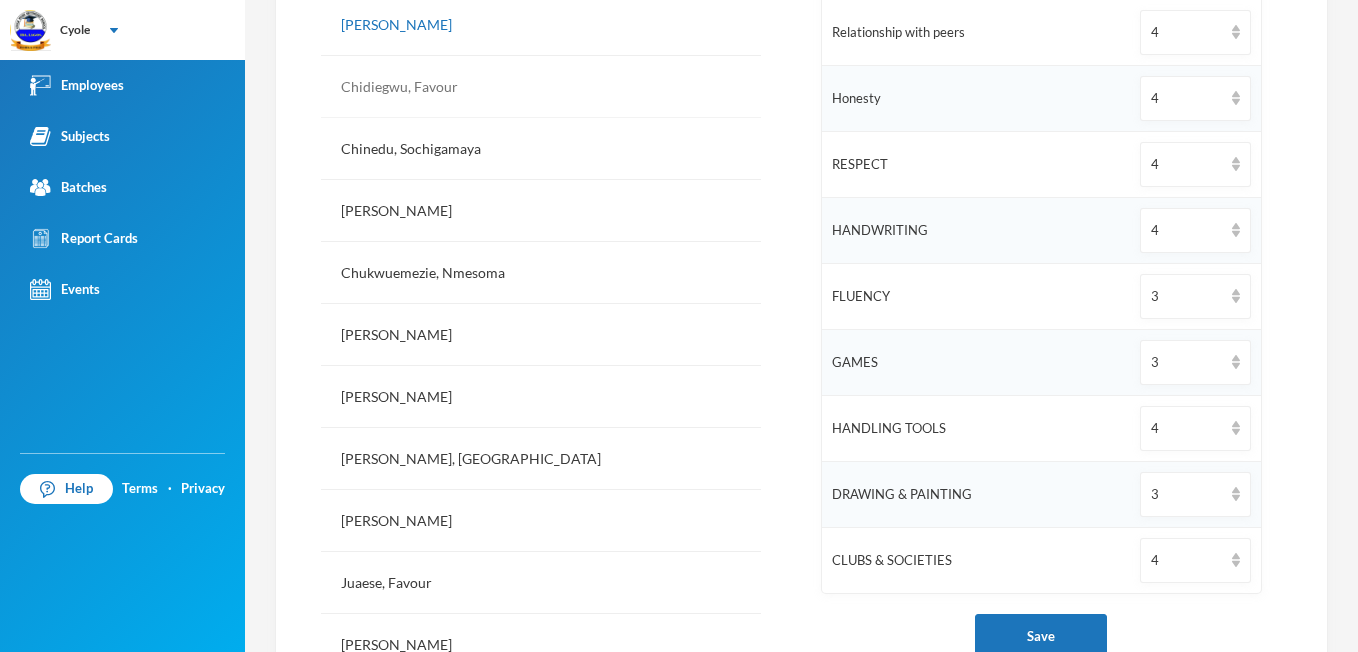 click on "Chidiegwu, Favour" at bounding box center [541, 87] 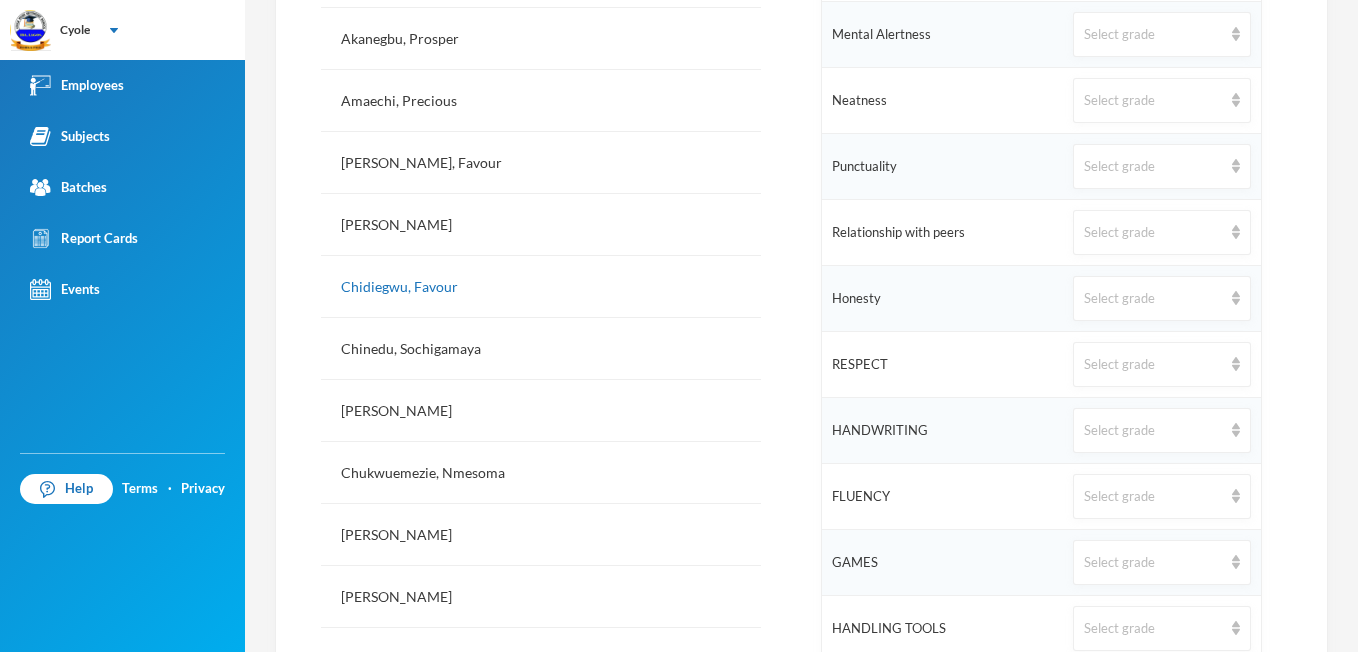 scroll, scrollTop: 680, scrollLeft: 0, axis: vertical 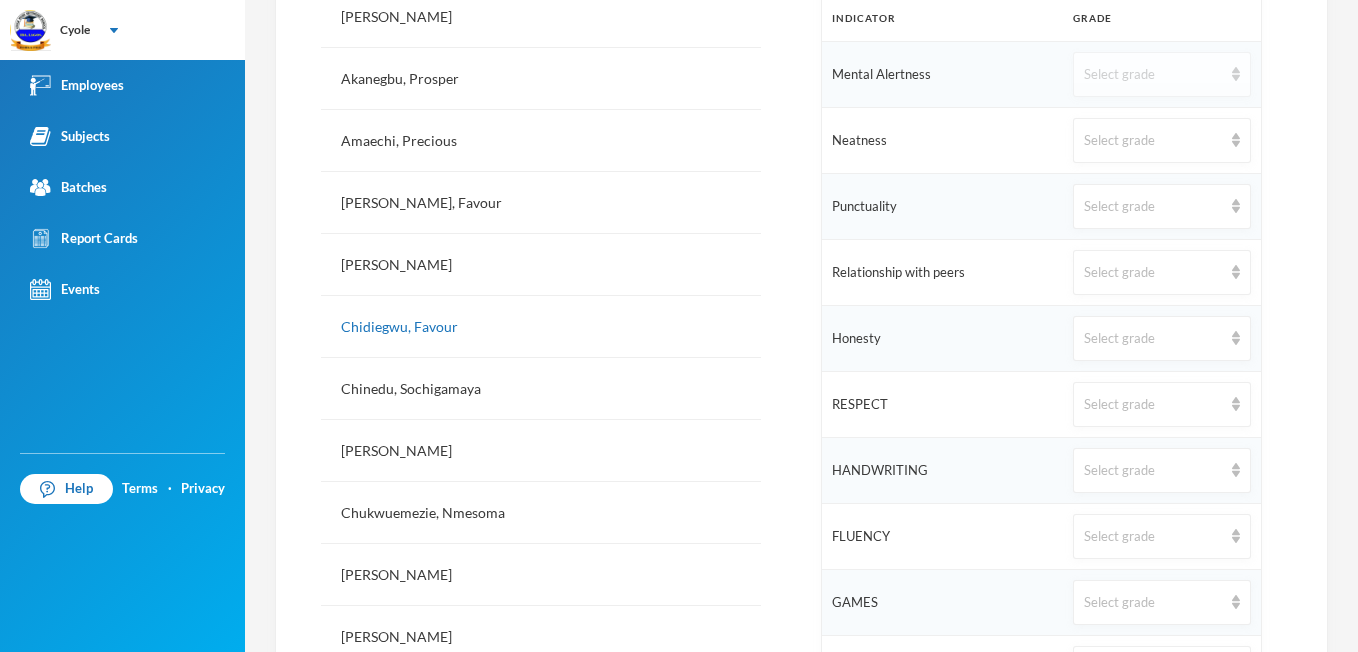 click at bounding box center [1236, 74] 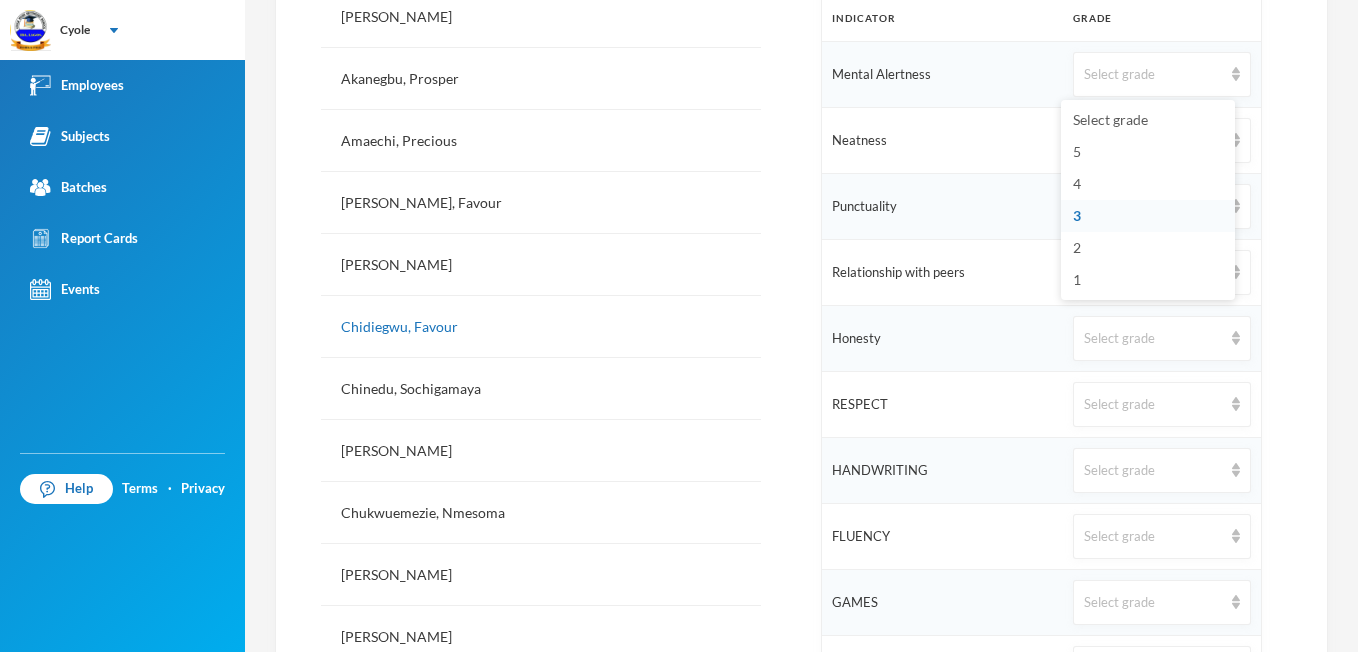 click on "3" at bounding box center (1077, 215) 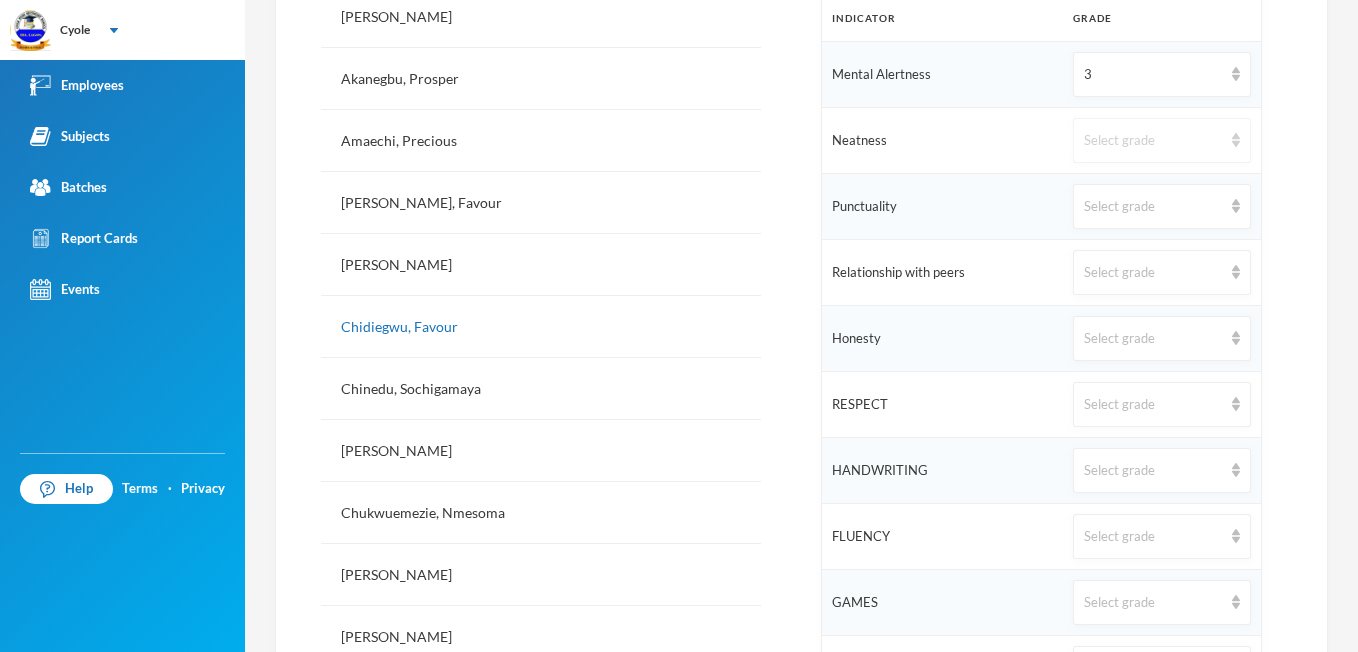 click at bounding box center [1236, 140] 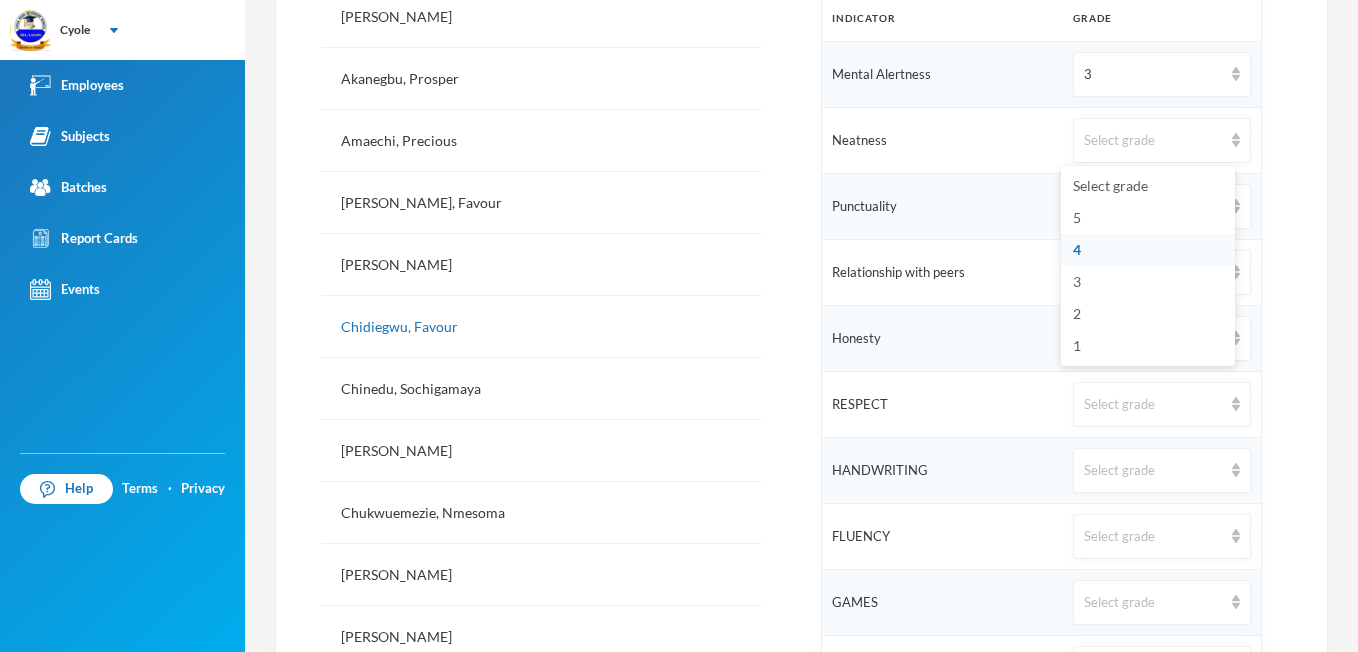 click on "4" at bounding box center [1148, 250] 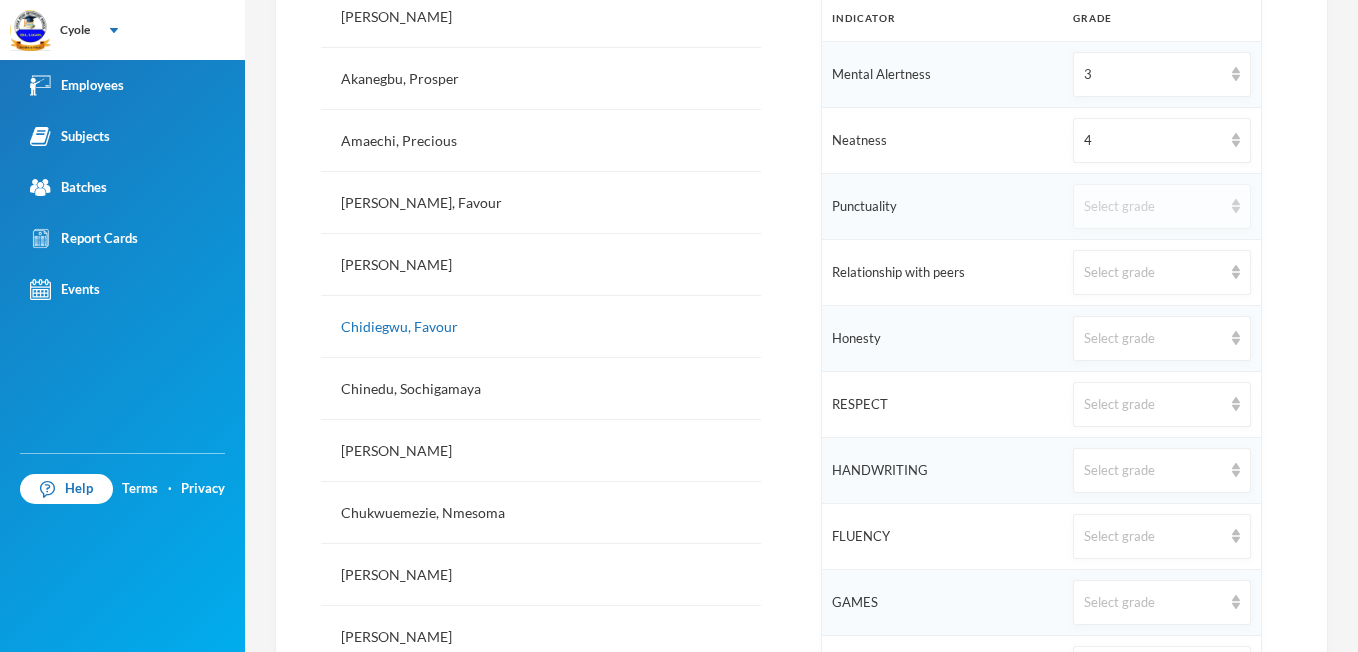 click at bounding box center [1236, 206] 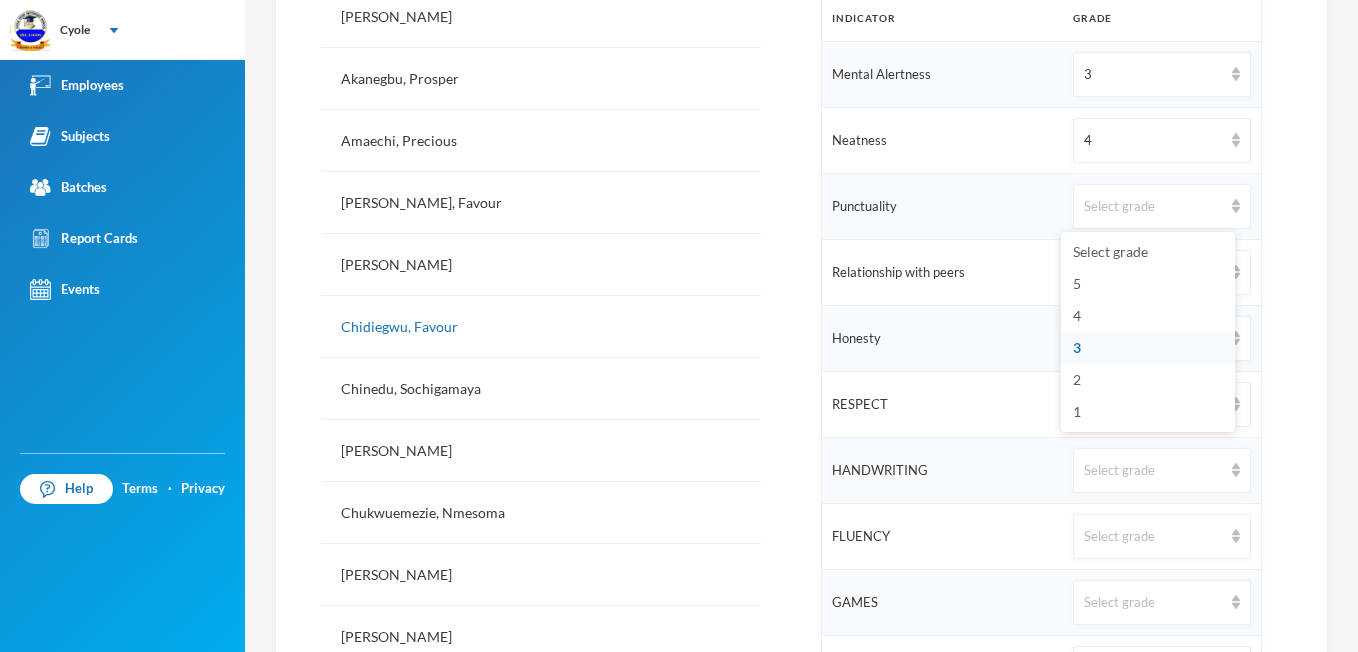 click on "3" at bounding box center [1077, 347] 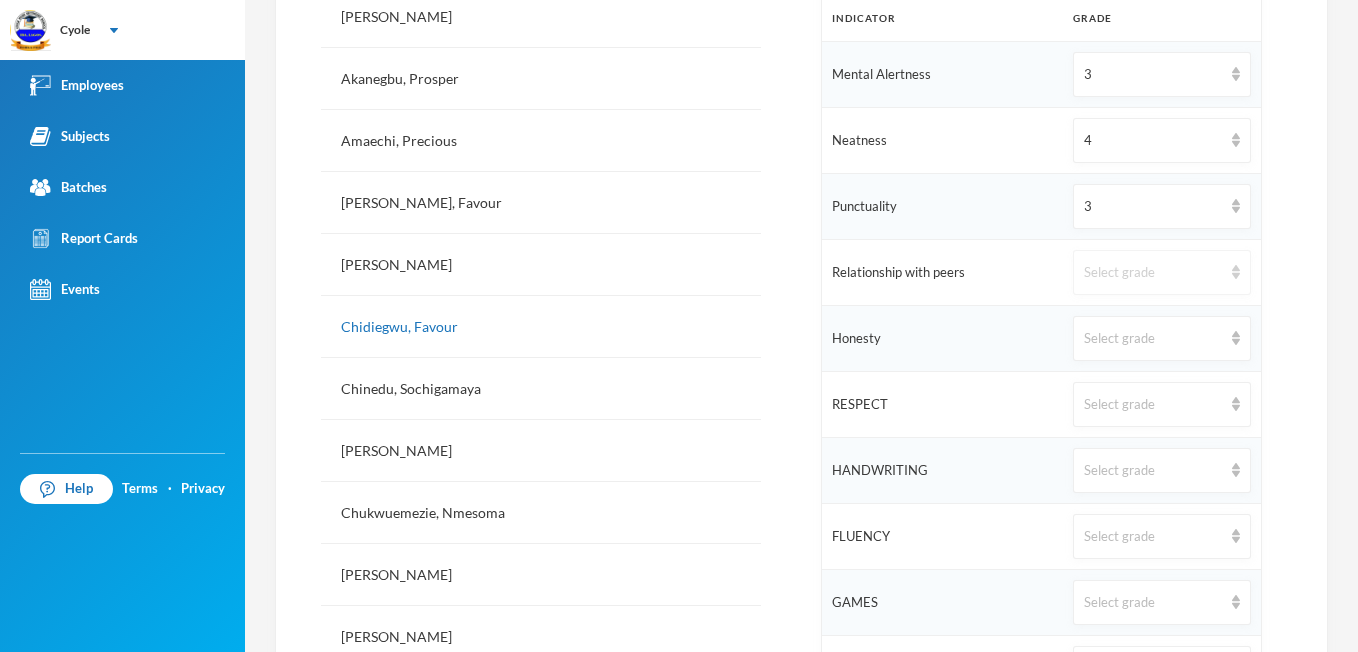 click at bounding box center (1236, 272) 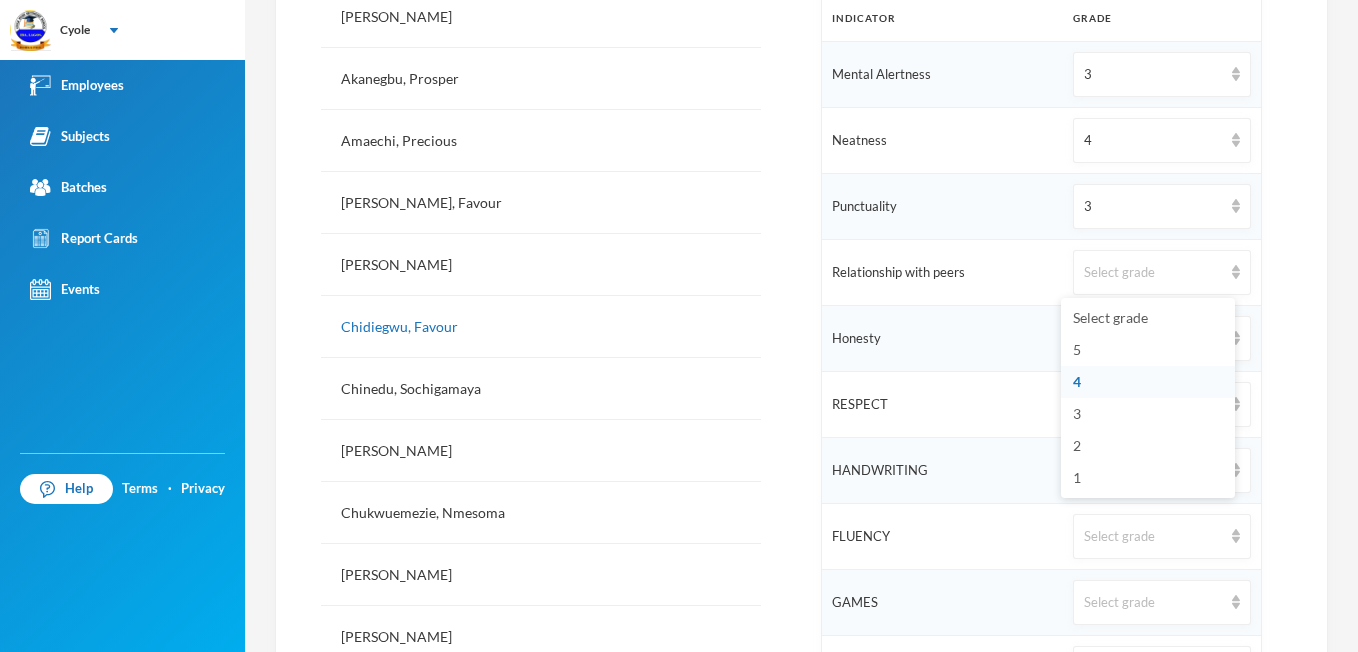 click on "4" at bounding box center [1077, 381] 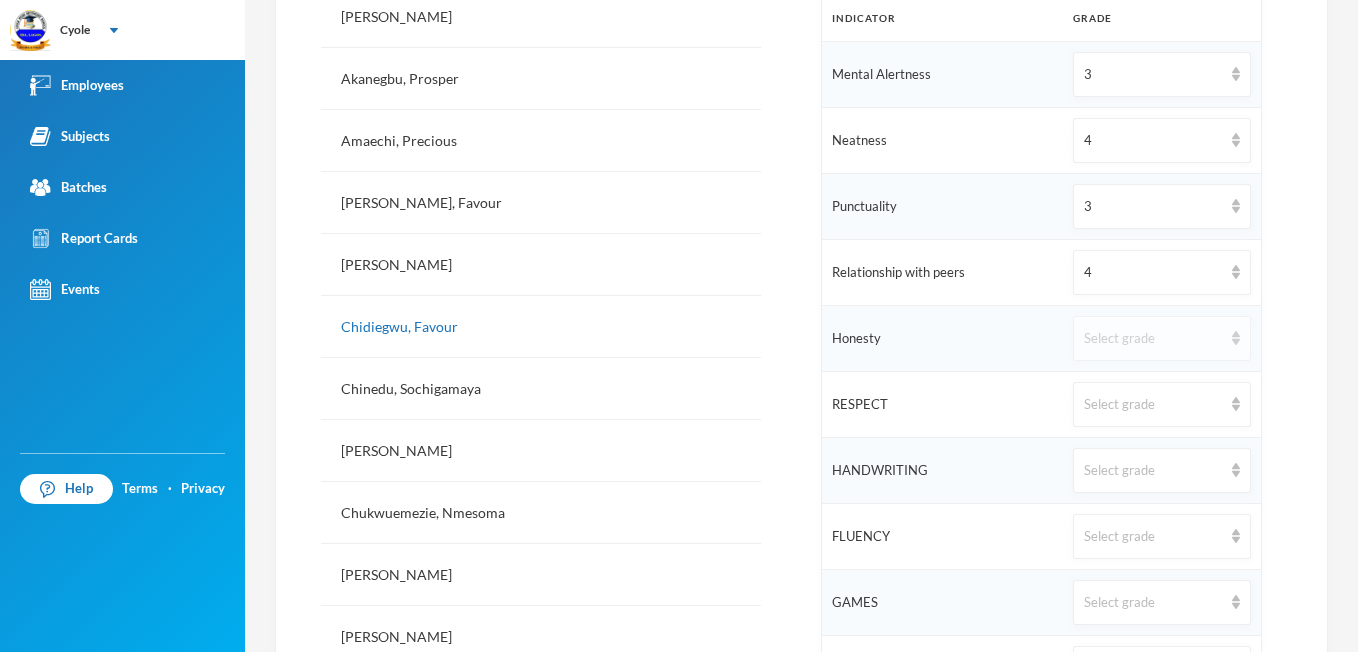 click at bounding box center (1236, 338) 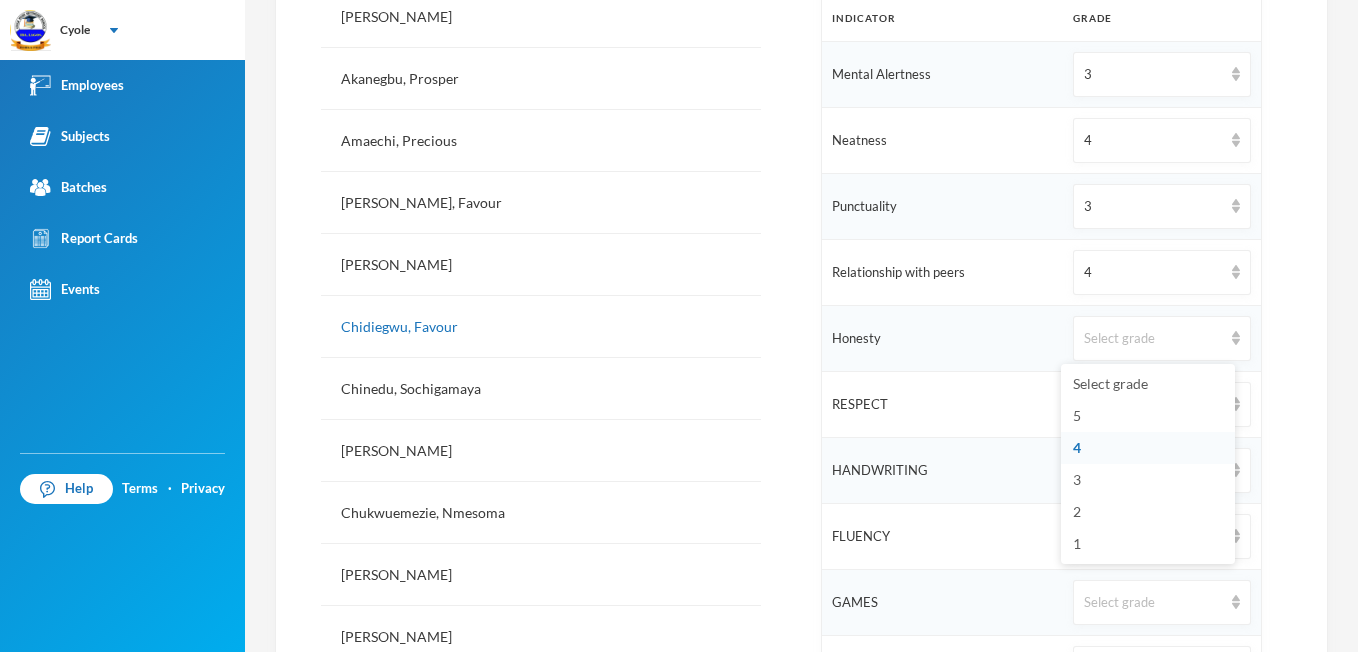click on "4" at bounding box center [1077, 447] 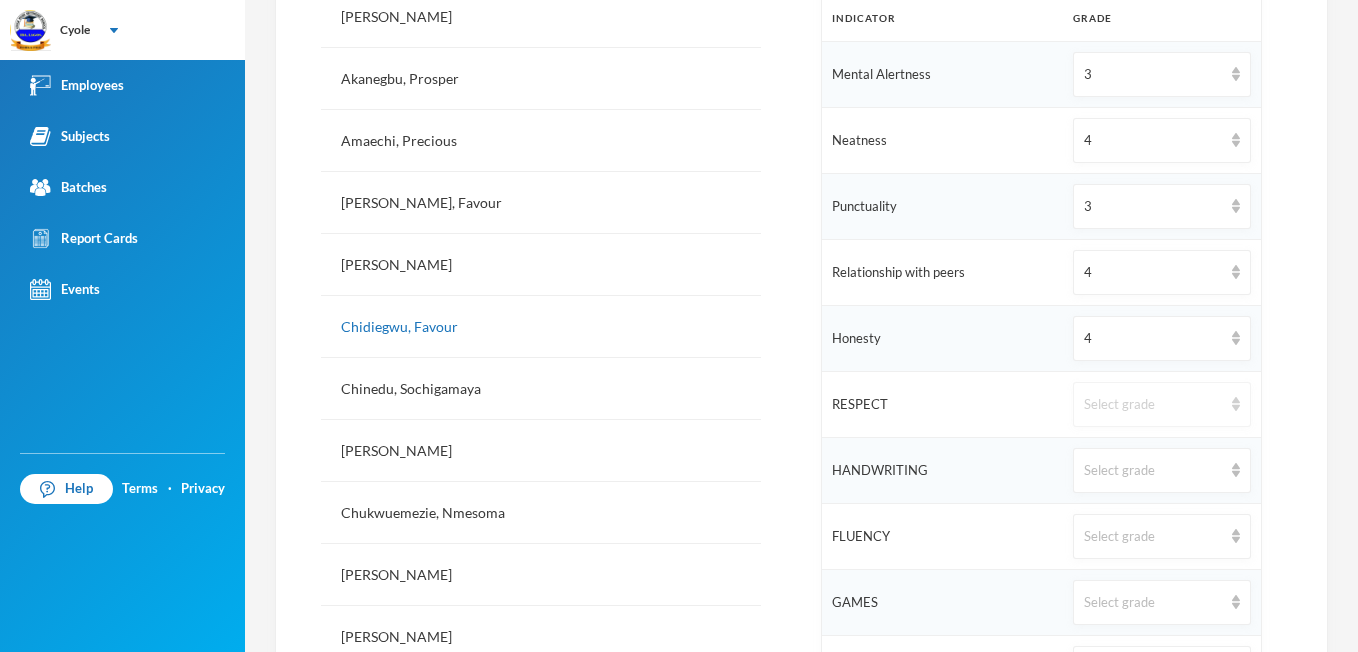 click at bounding box center [1236, 404] 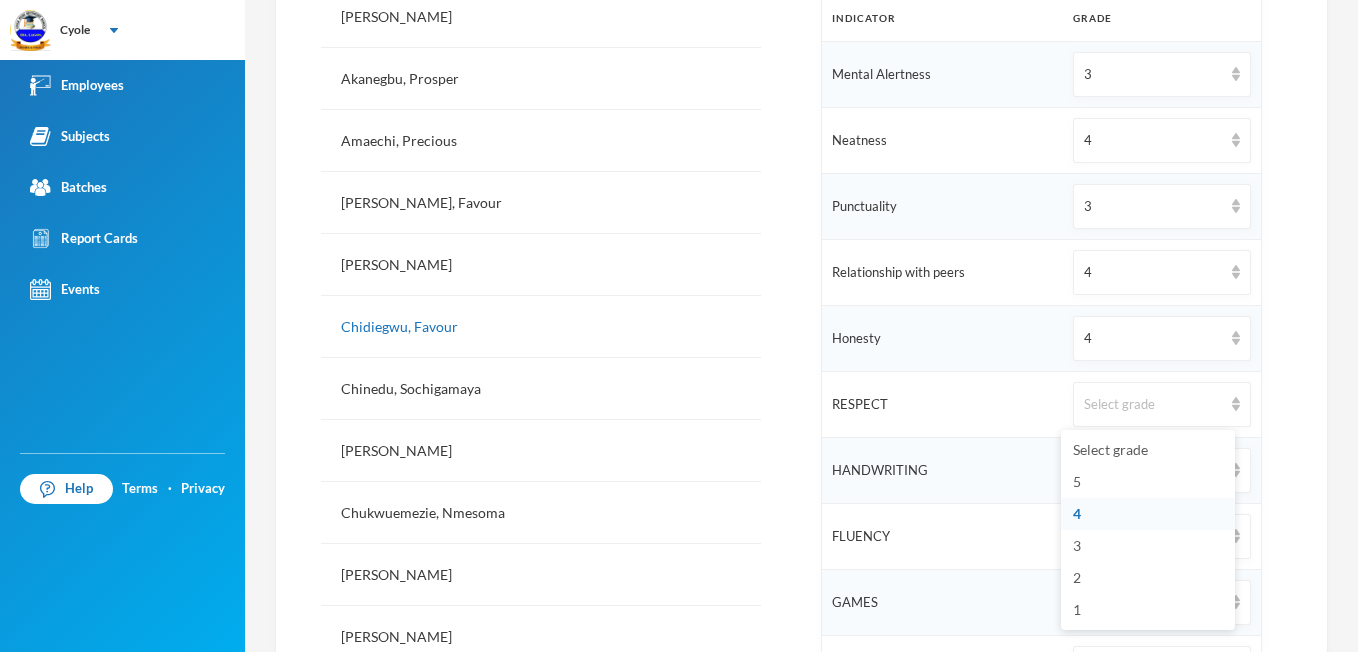 click on "4" at bounding box center [1077, 513] 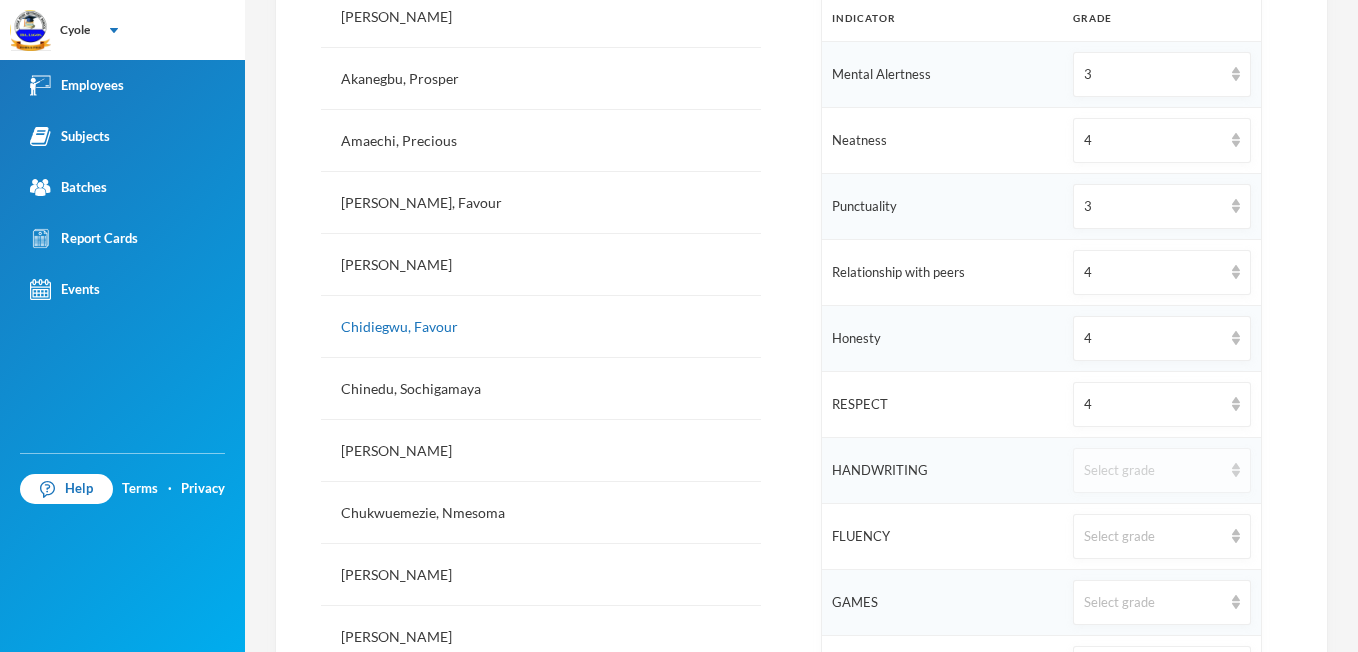 click at bounding box center (1236, 470) 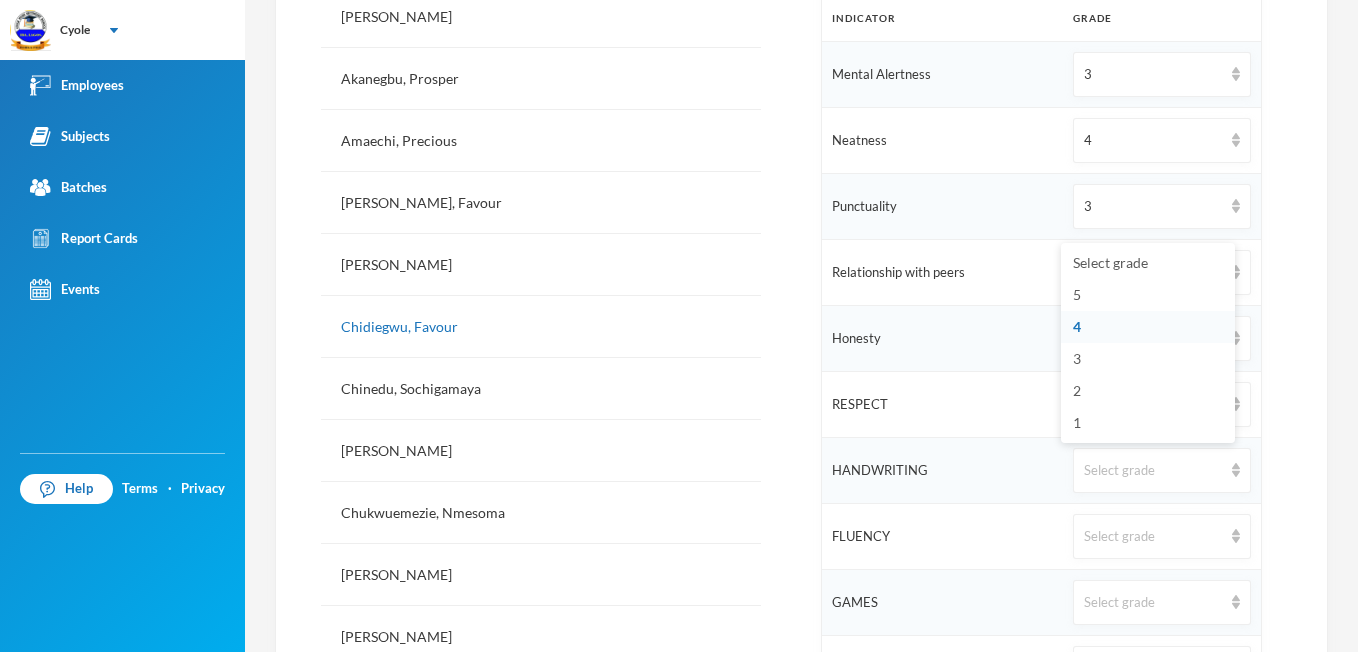 click on "4" at bounding box center (1077, 326) 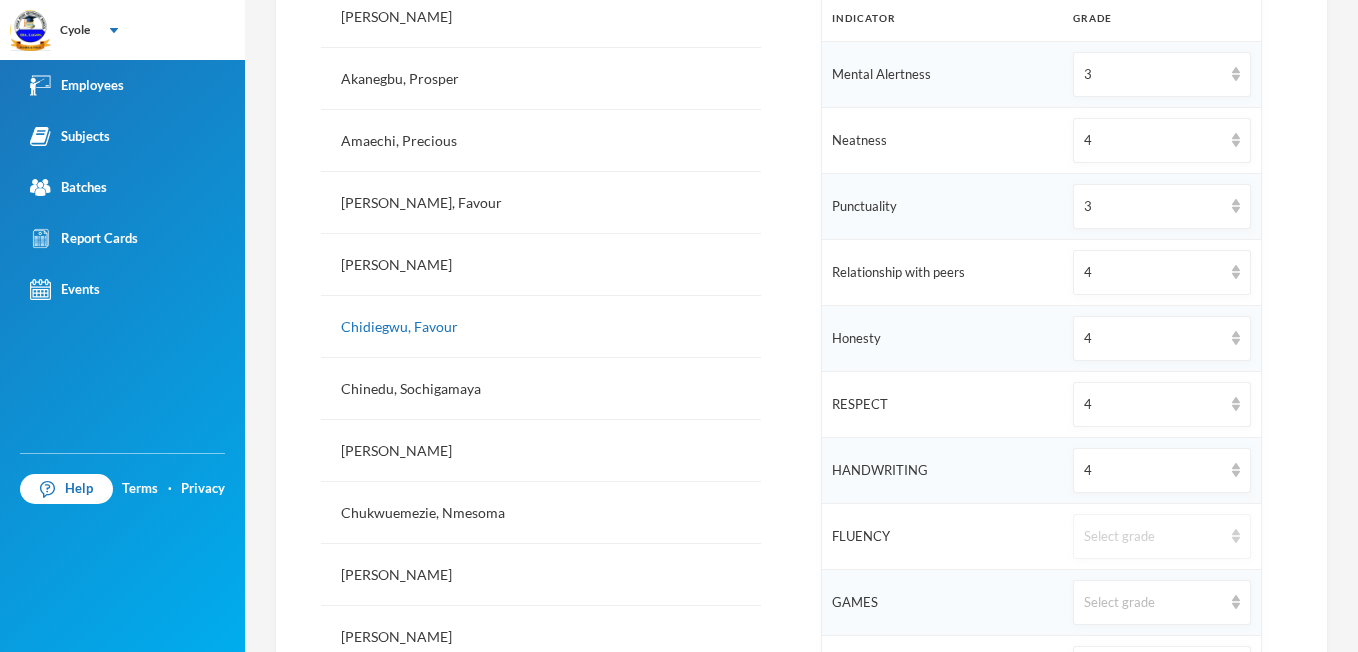 click at bounding box center [1236, 536] 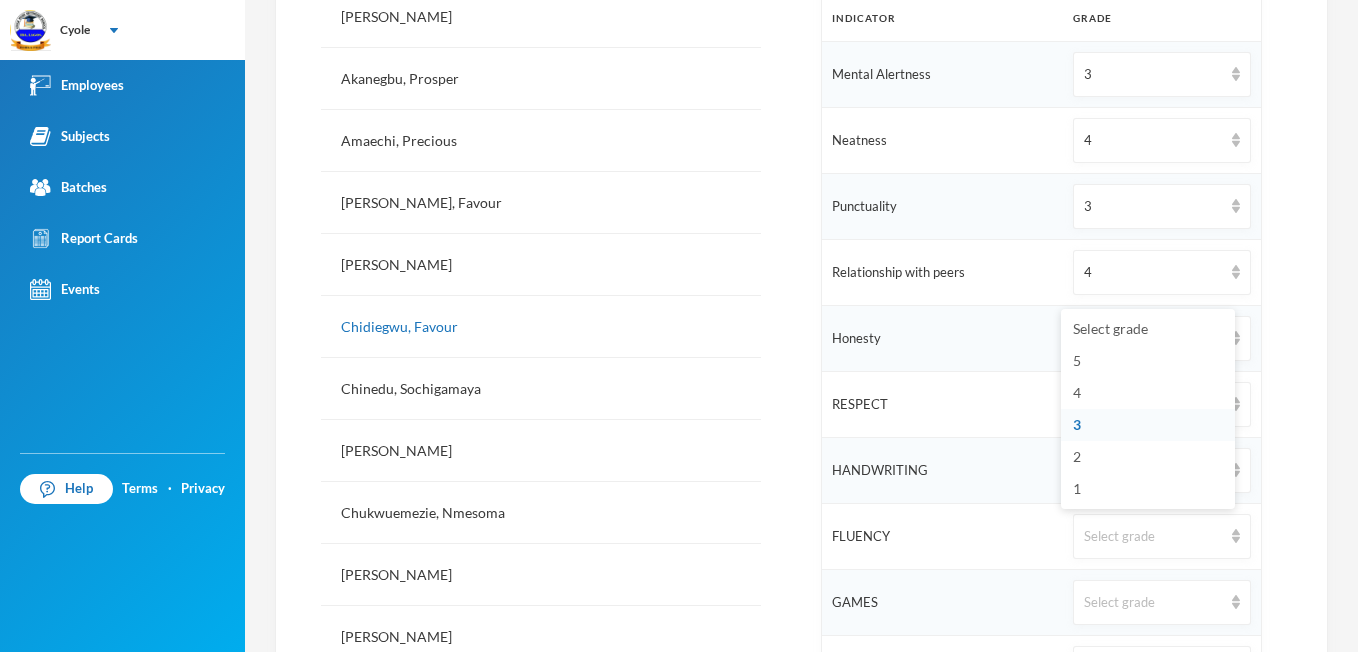 click on "3" at bounding box center [1148, 425] 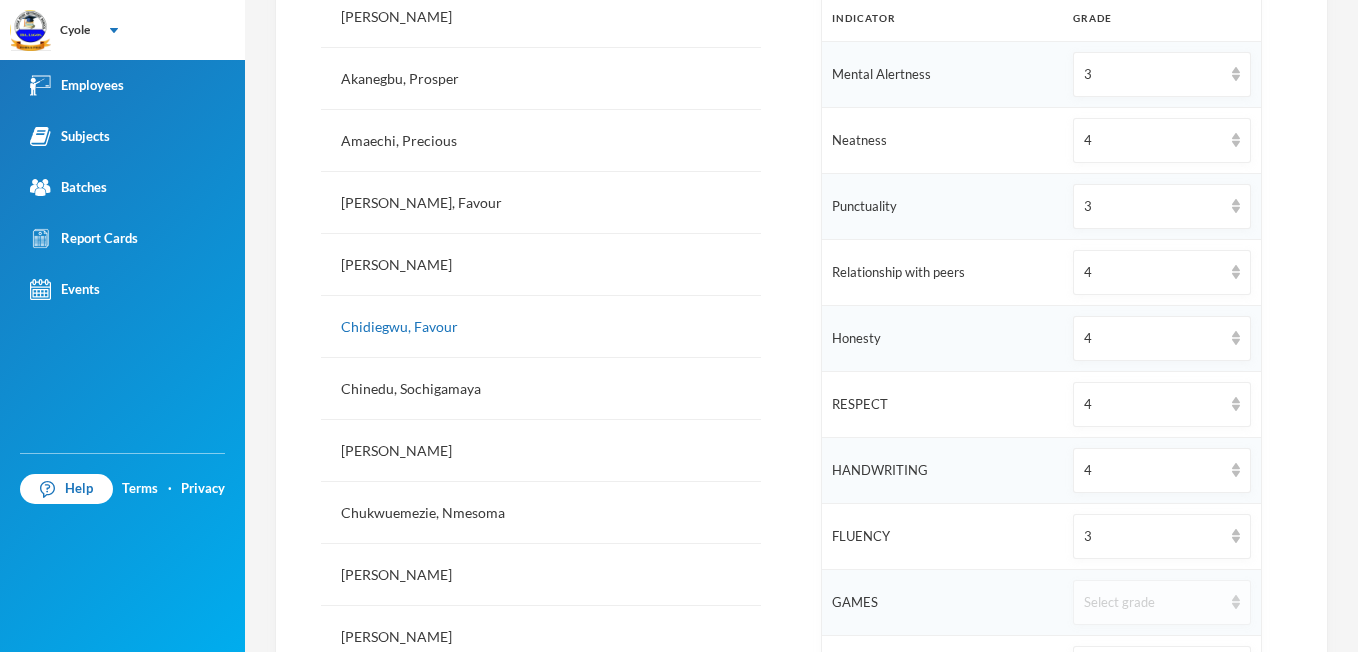 click at bounding box center [1236, 602] 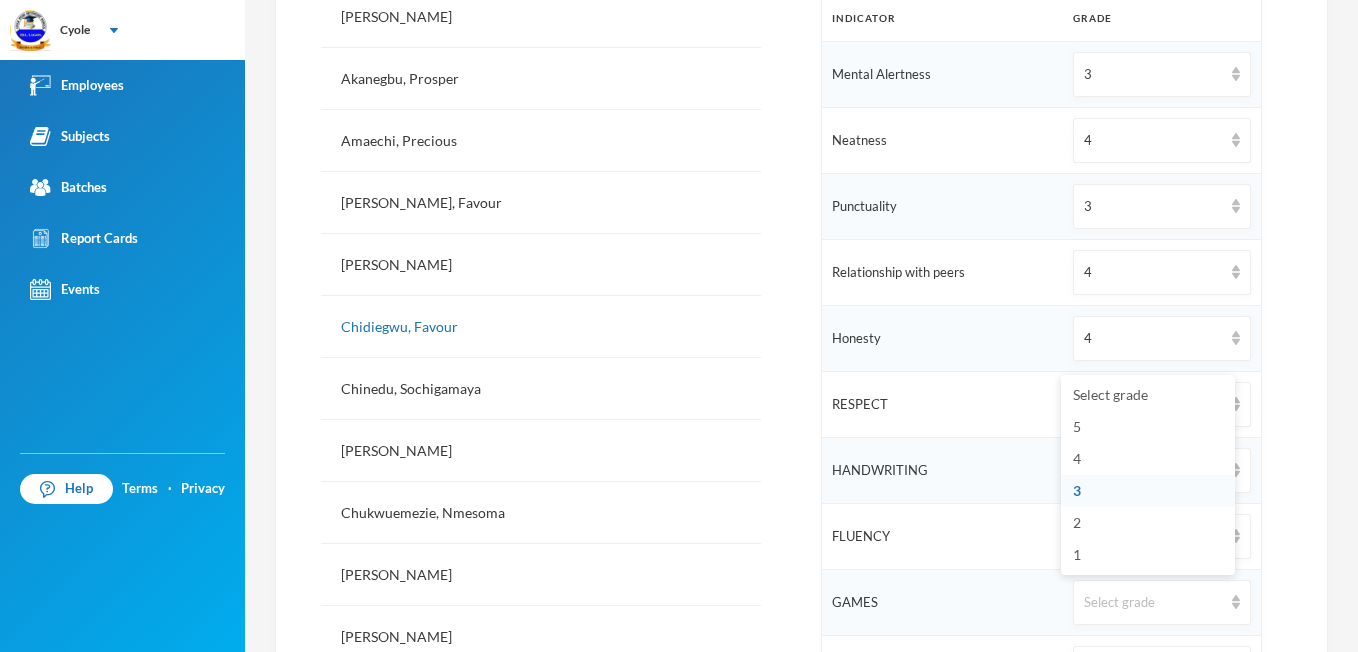 click on "3" at bounding box center [1077, 490] 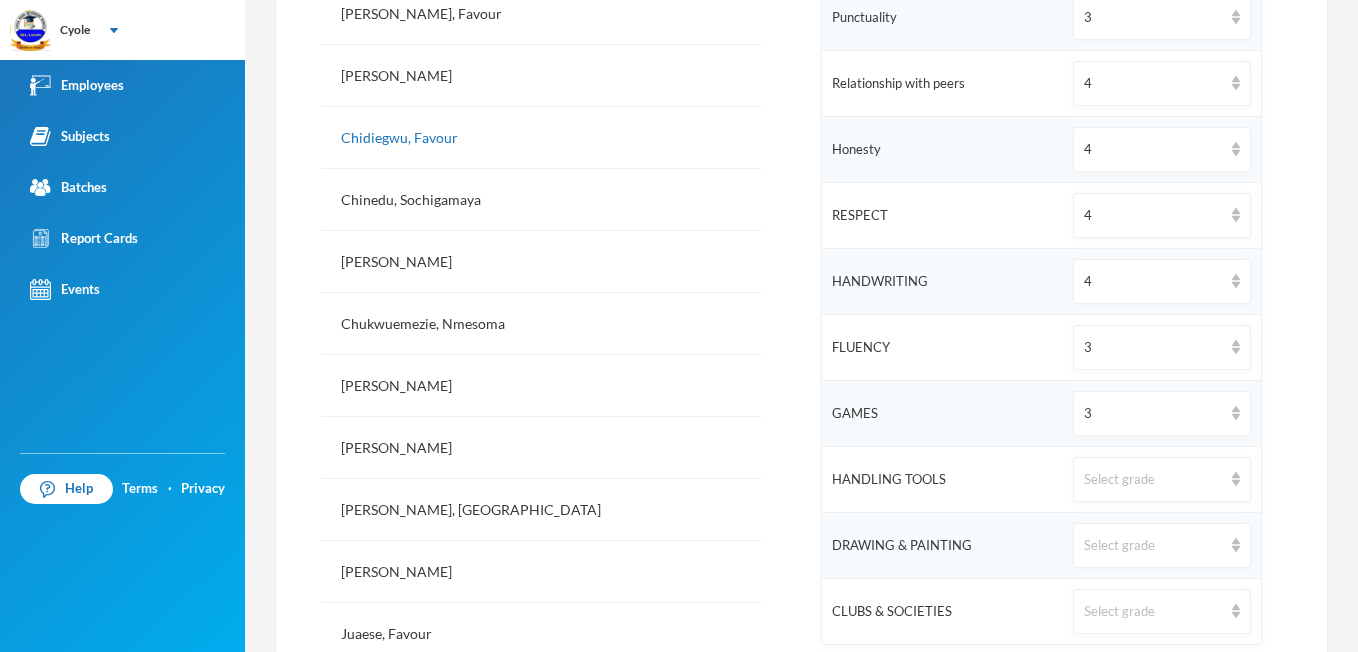scroll, scrollTop: 907, scrollLeft: 0, axis: vertical 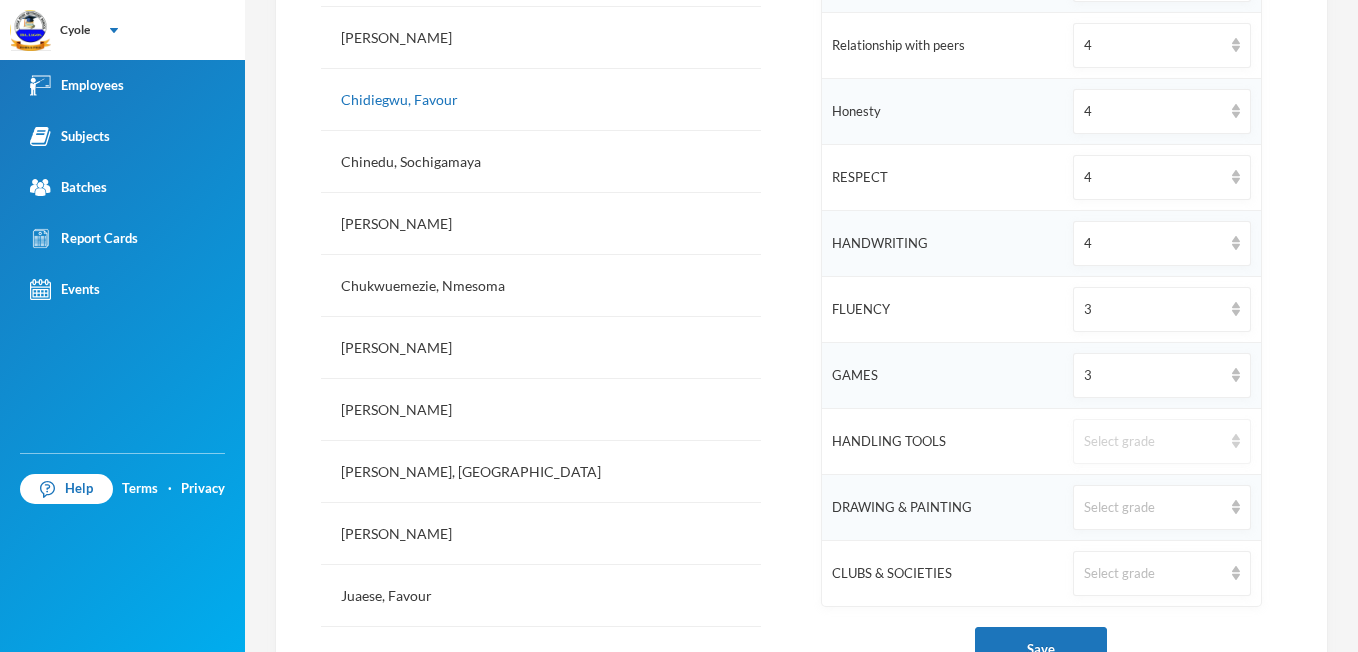 click on "Select grade" at bounding box center (1161, 441) 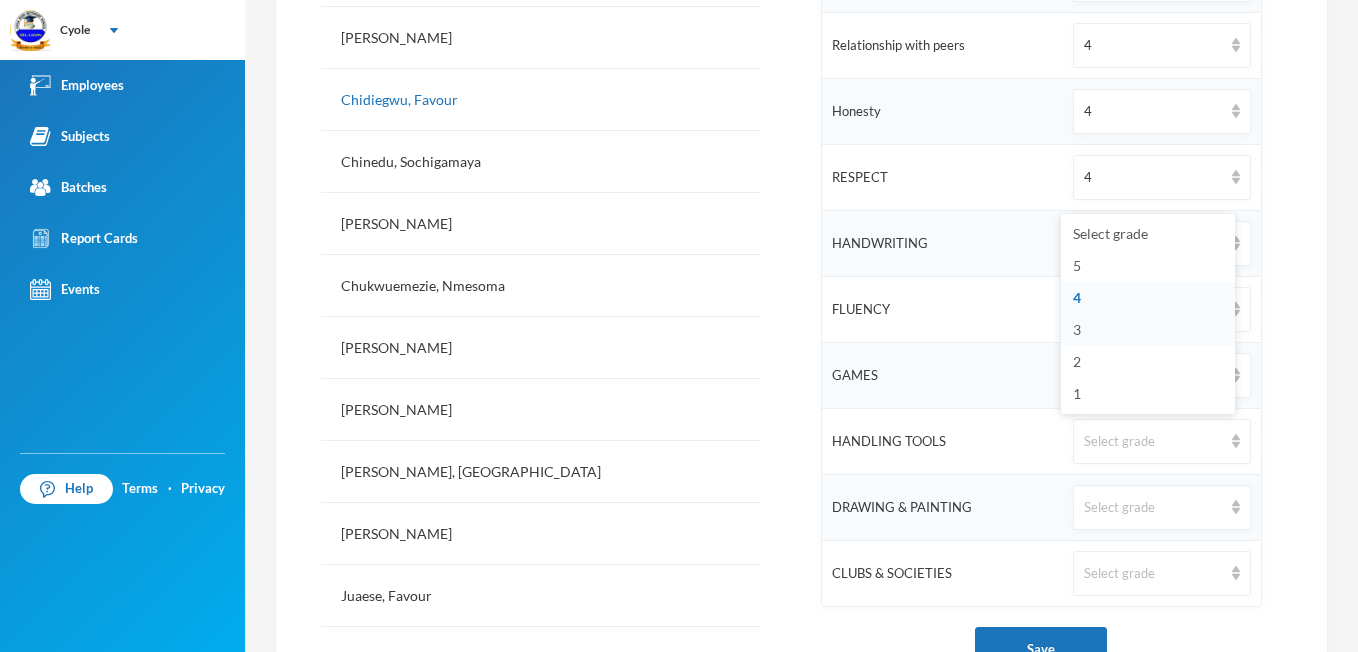 click on "3" at bounding box center [1148, 330] 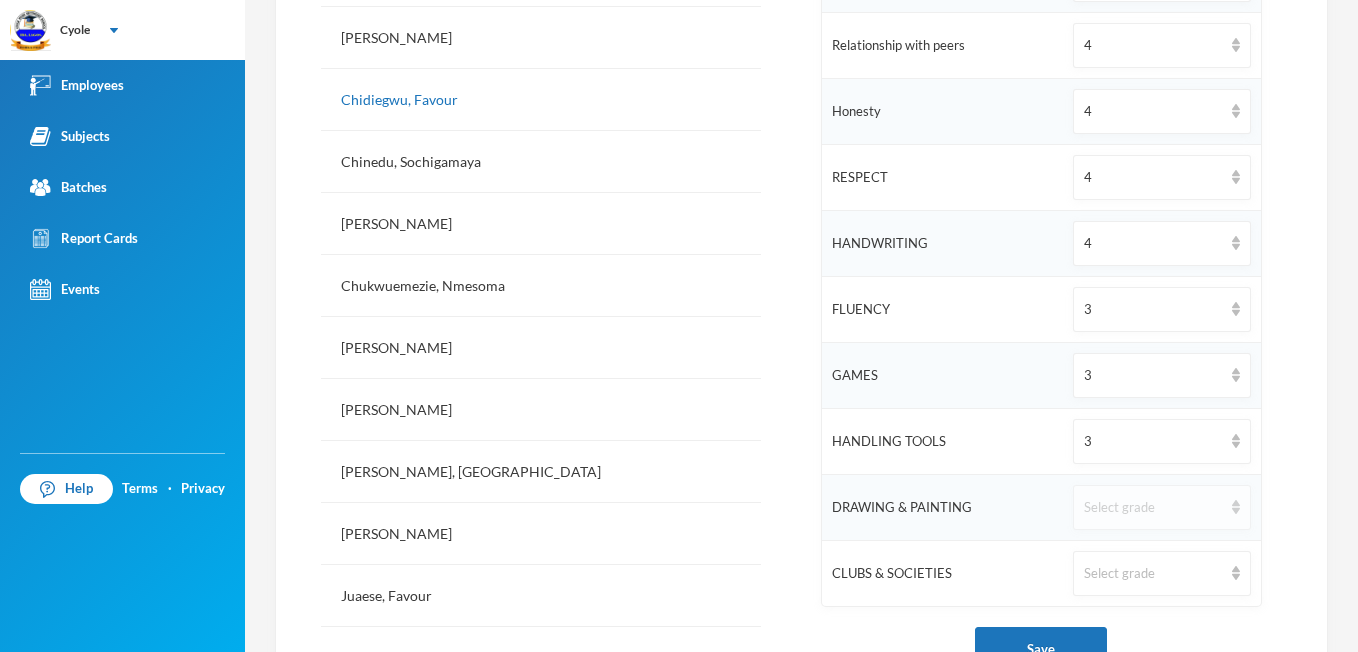 click at bounding box center [1236, 507] 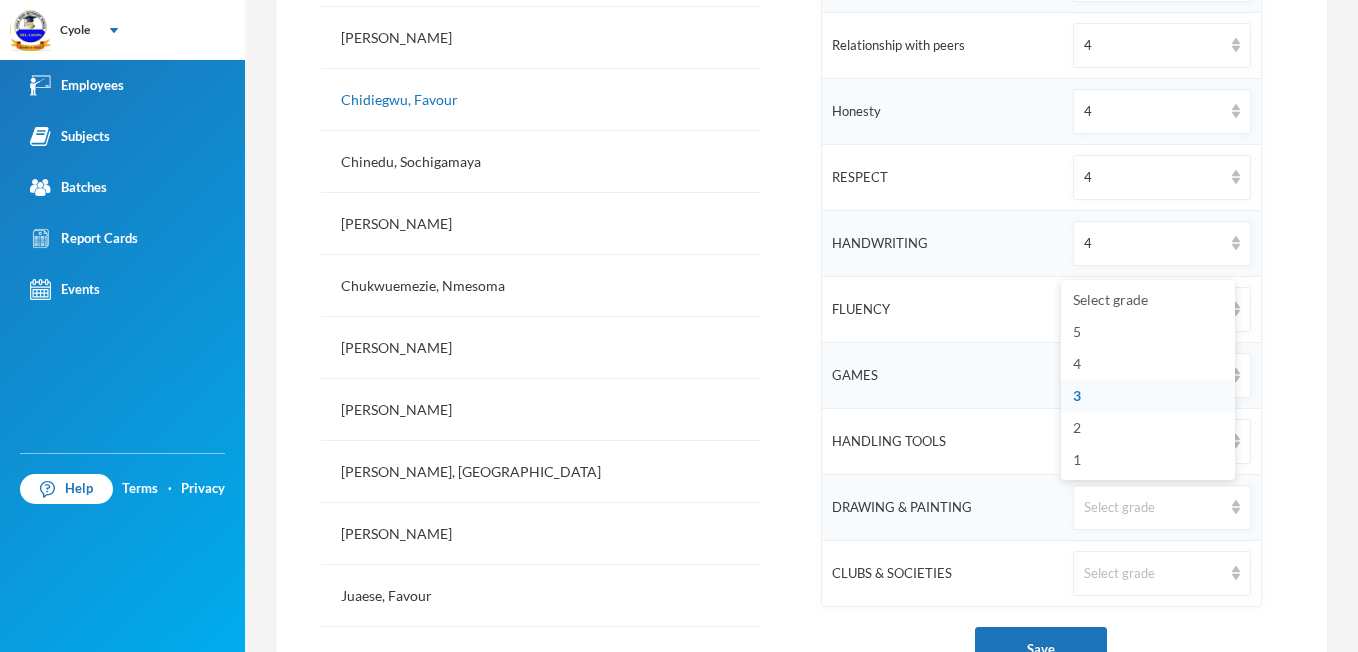 click on "3" at bounding box center [1148, 396] 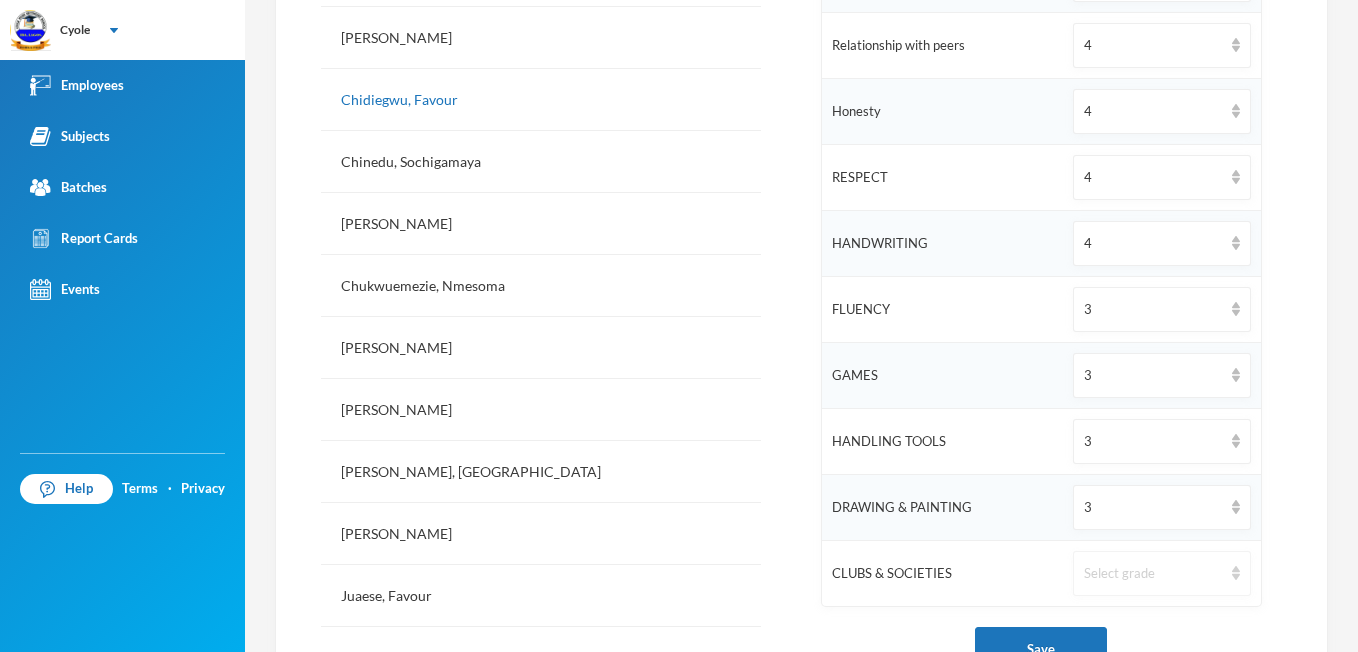 click at bounding box center [1236, 573] 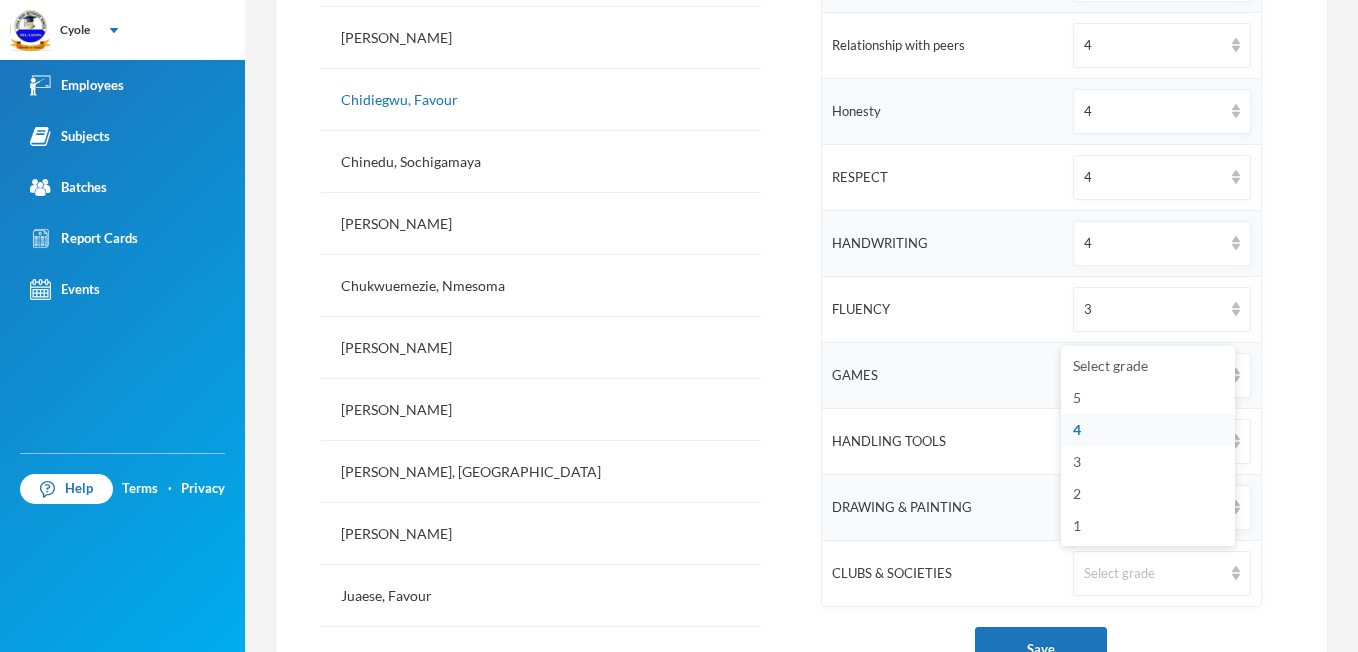 click on "4" at bounding box center [1077, 429] 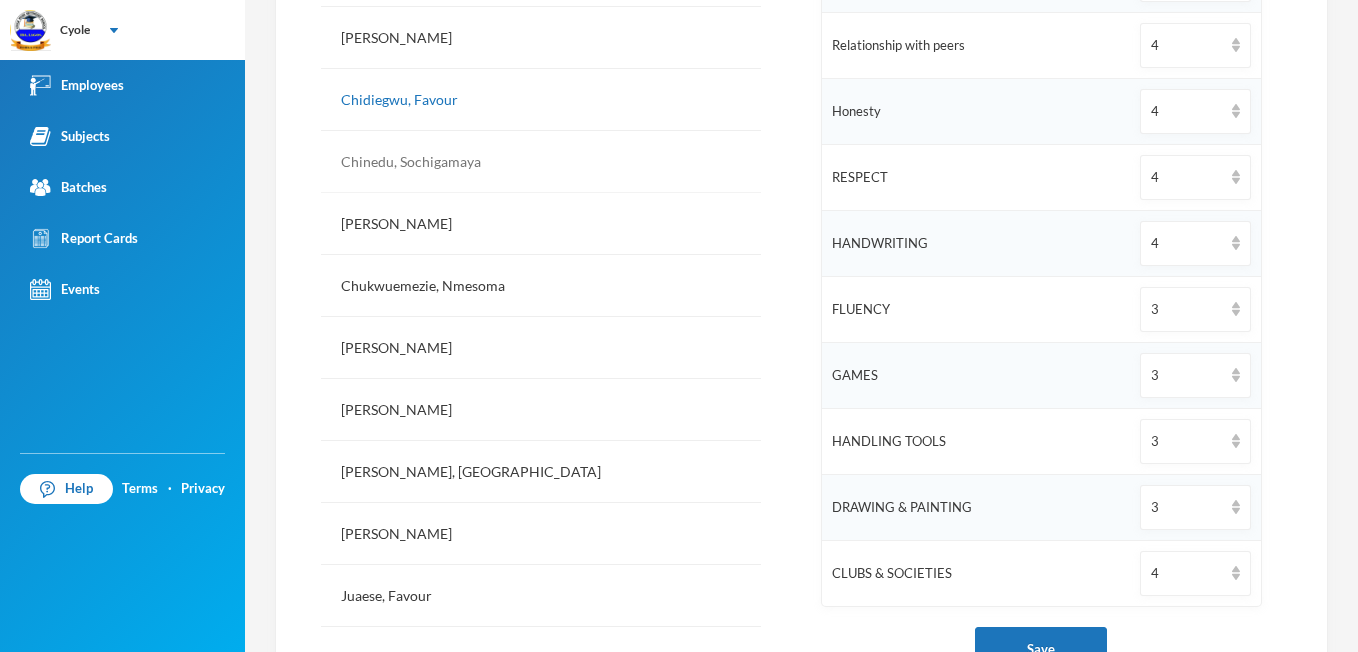 click on "Chinedu, Sochigamaya" at bounding box center (541, 162) 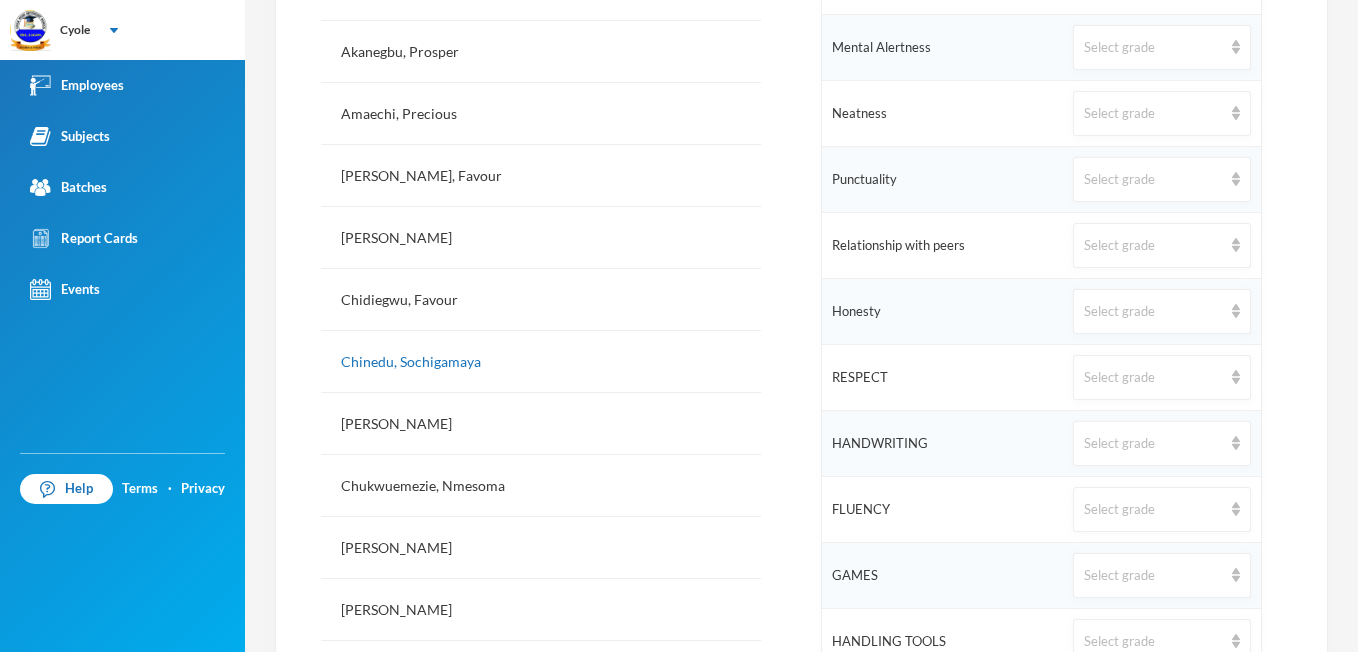 scroll, scrollTop: 667, scrollLeft: 0, axis: vertical 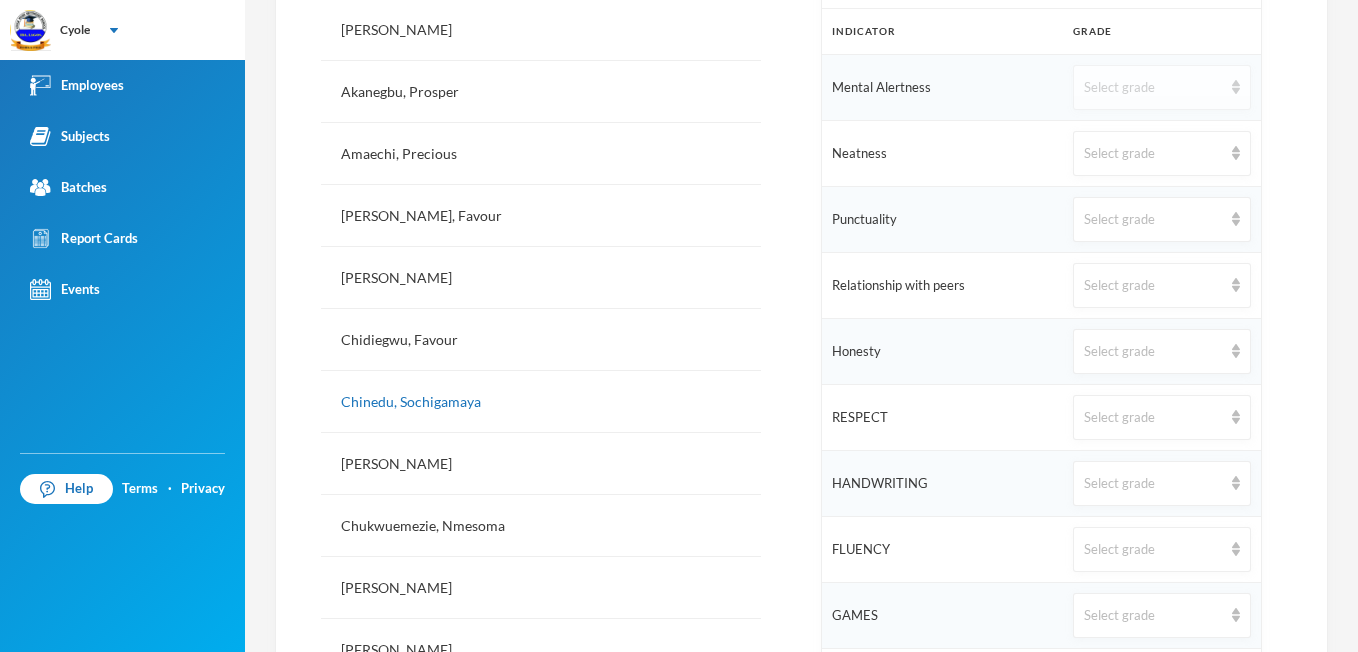 click at bounding box center (1236, 87) 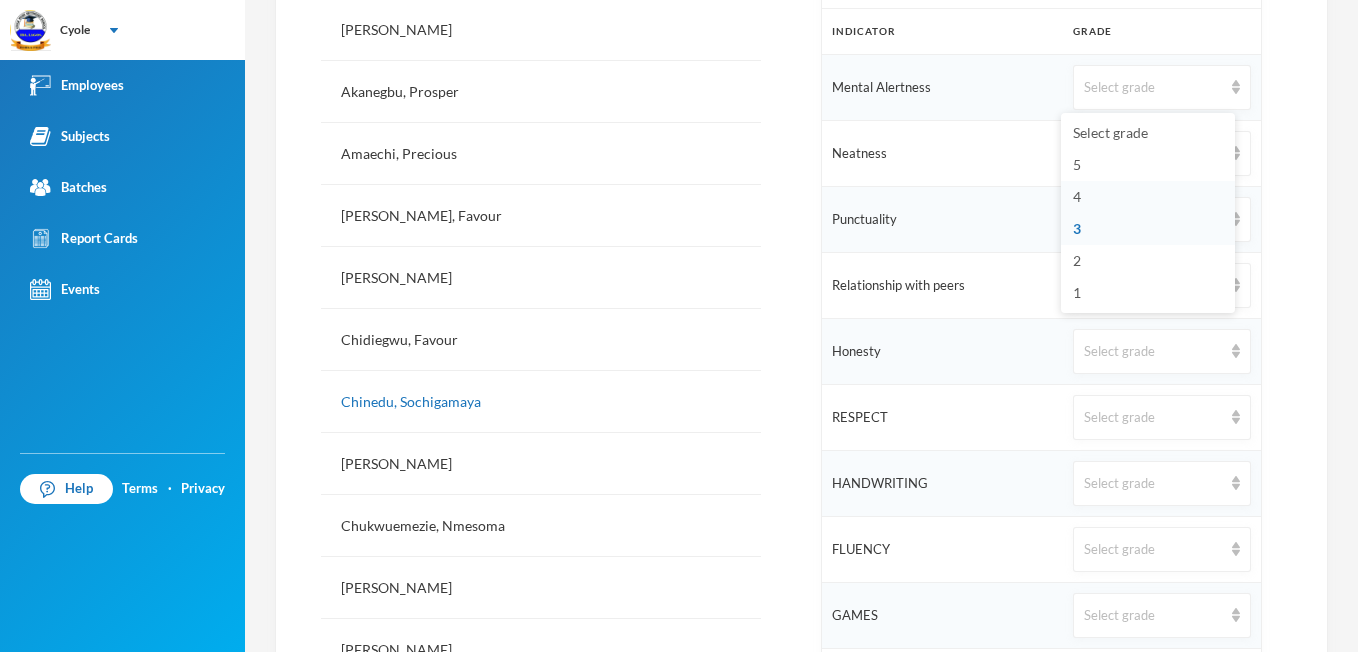 click on "4" at bounding box center [1077, 196] 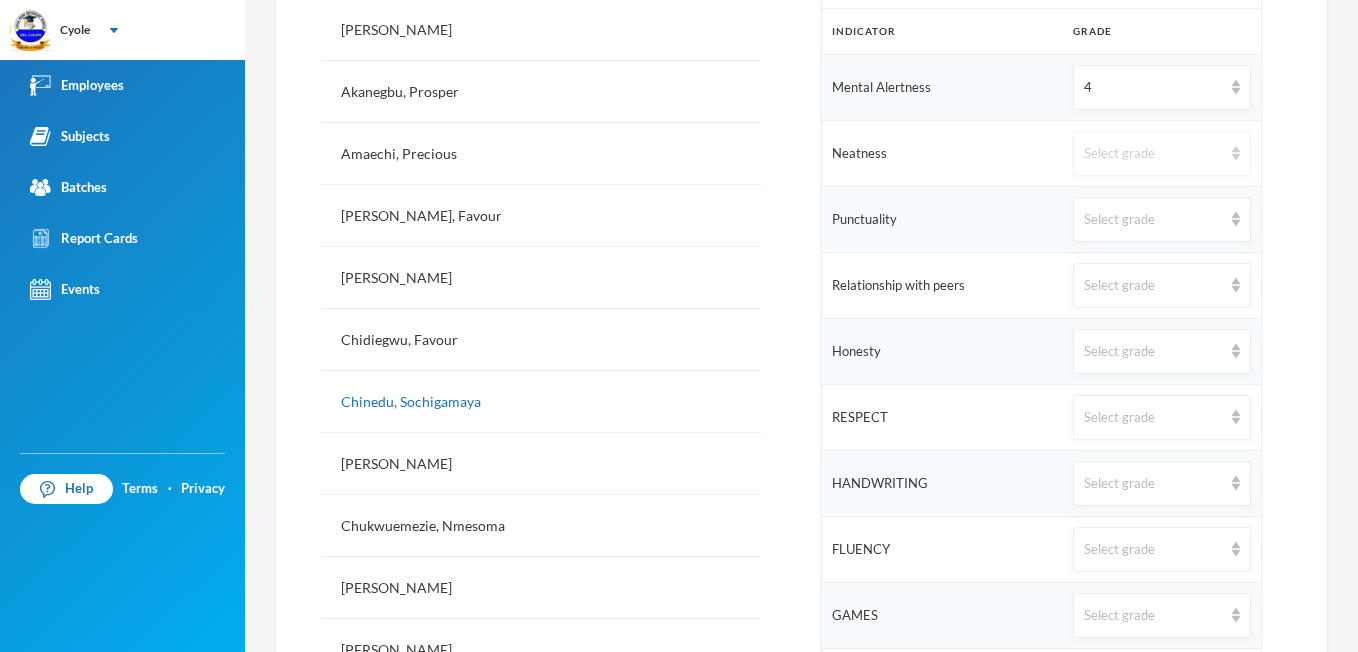 click at bounding box center [1236, 153] 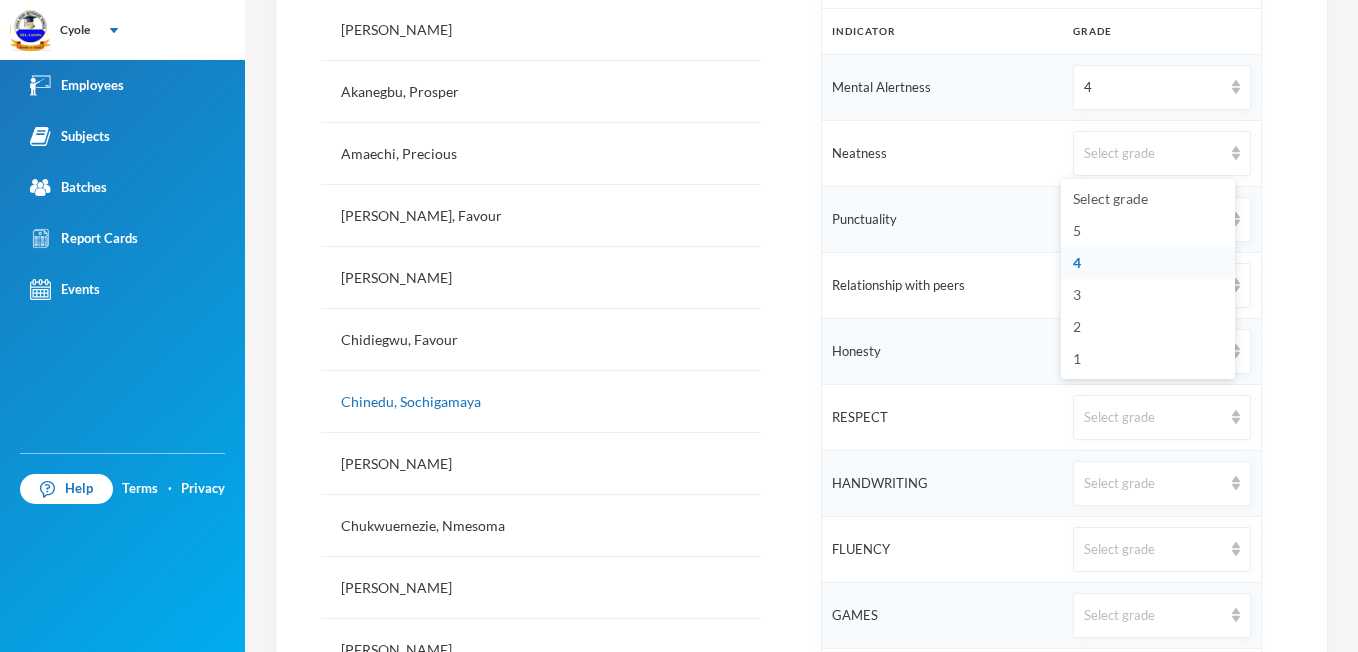 click on "4" at bounding box center (1077, 262) 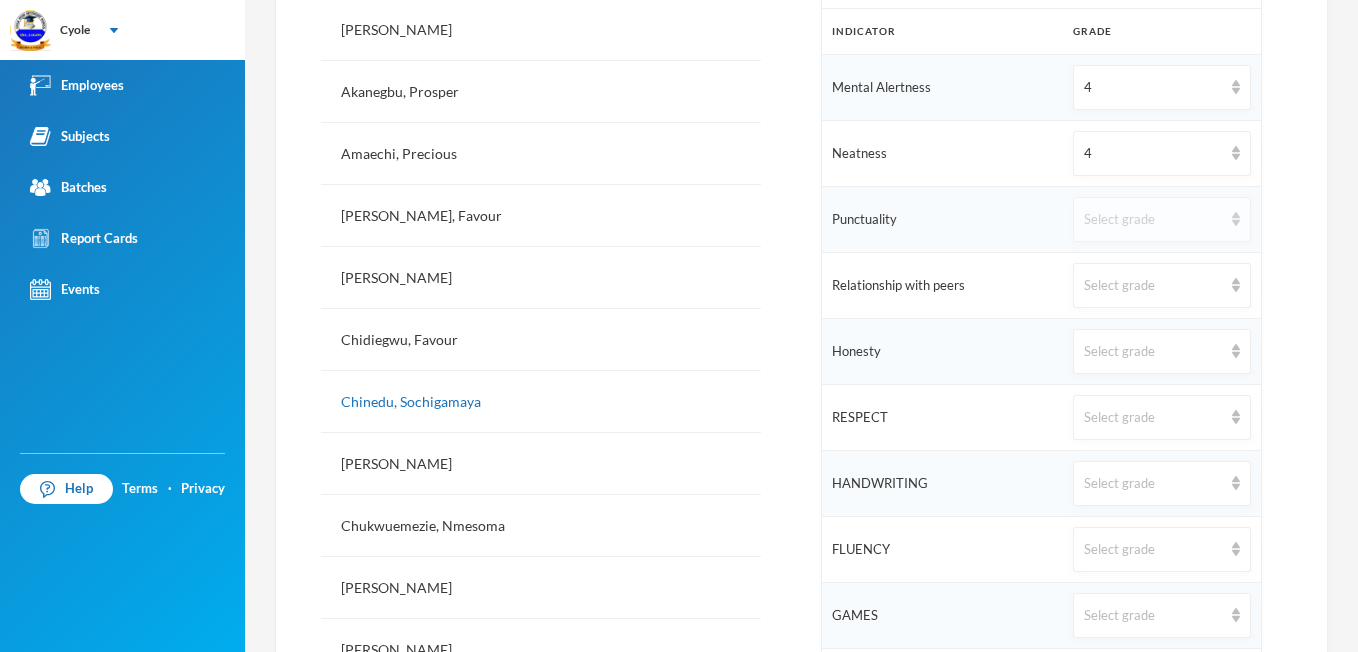 click at bounding box center (1236, 219) 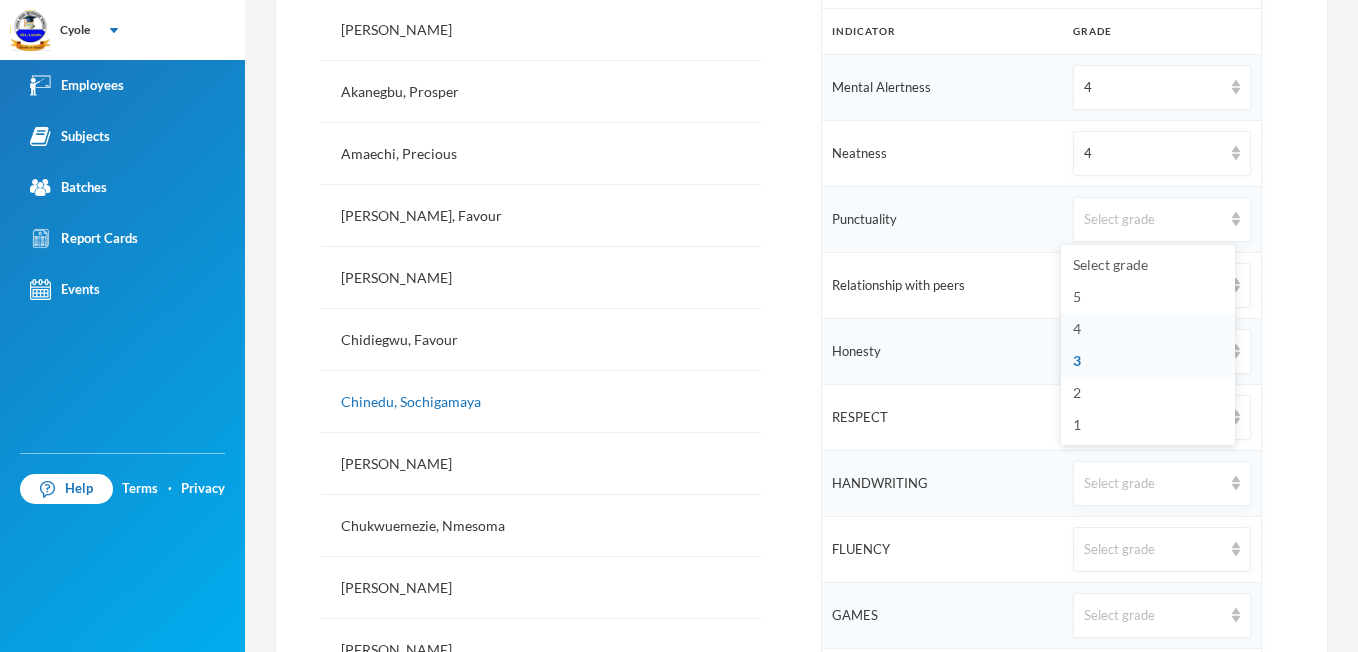 click on "4" at bounding box center (1077, 328) 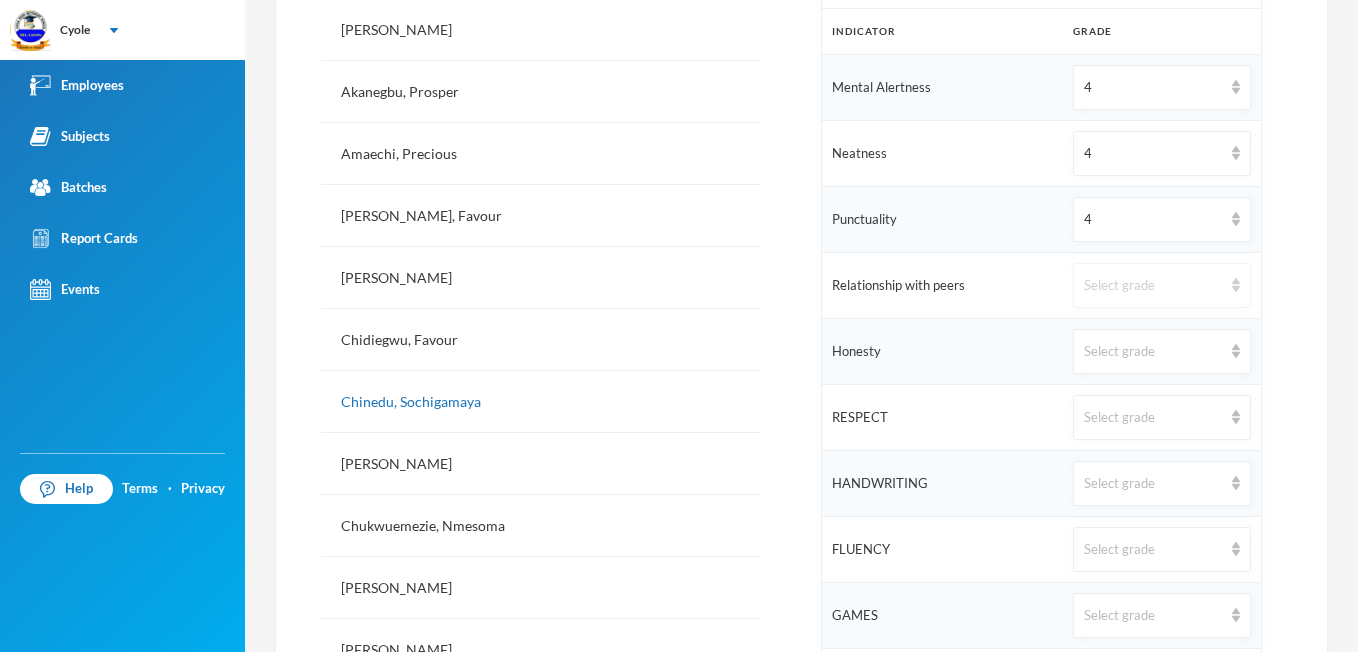 click at bounding box center [1236, 285] 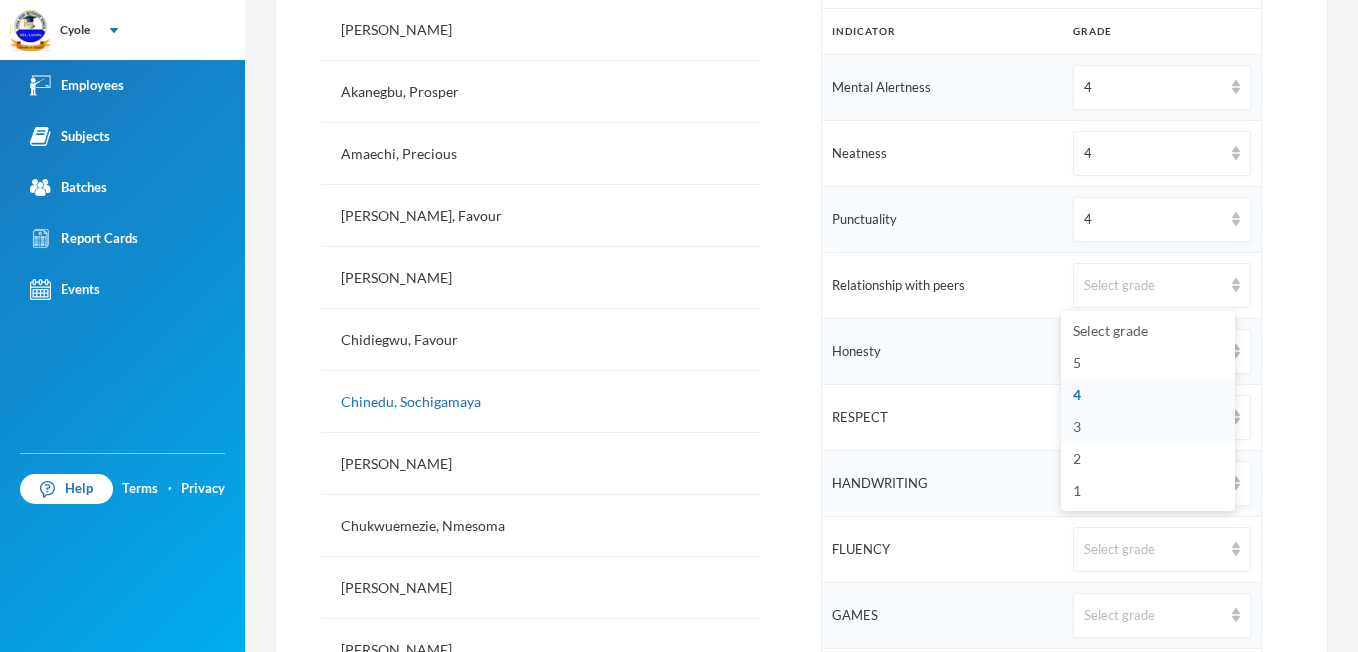 click on "3" at bounding box center (1077, 426) 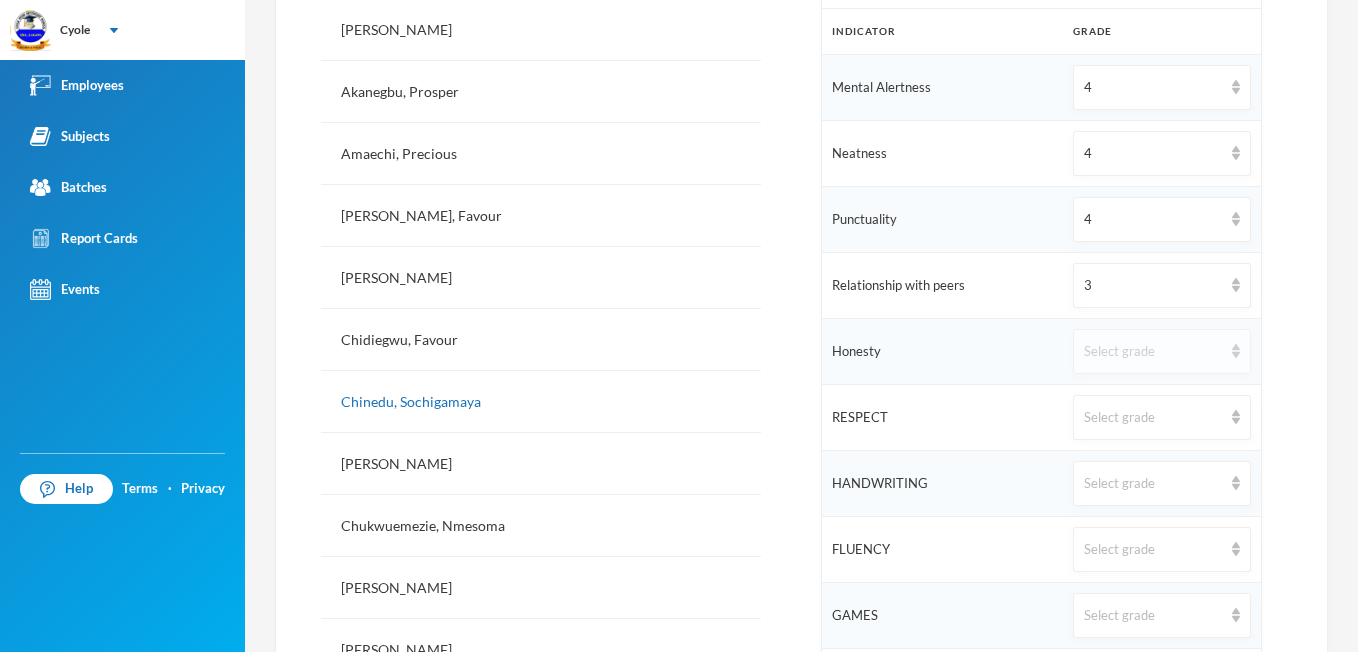 click at bounding box center [1236, 351] 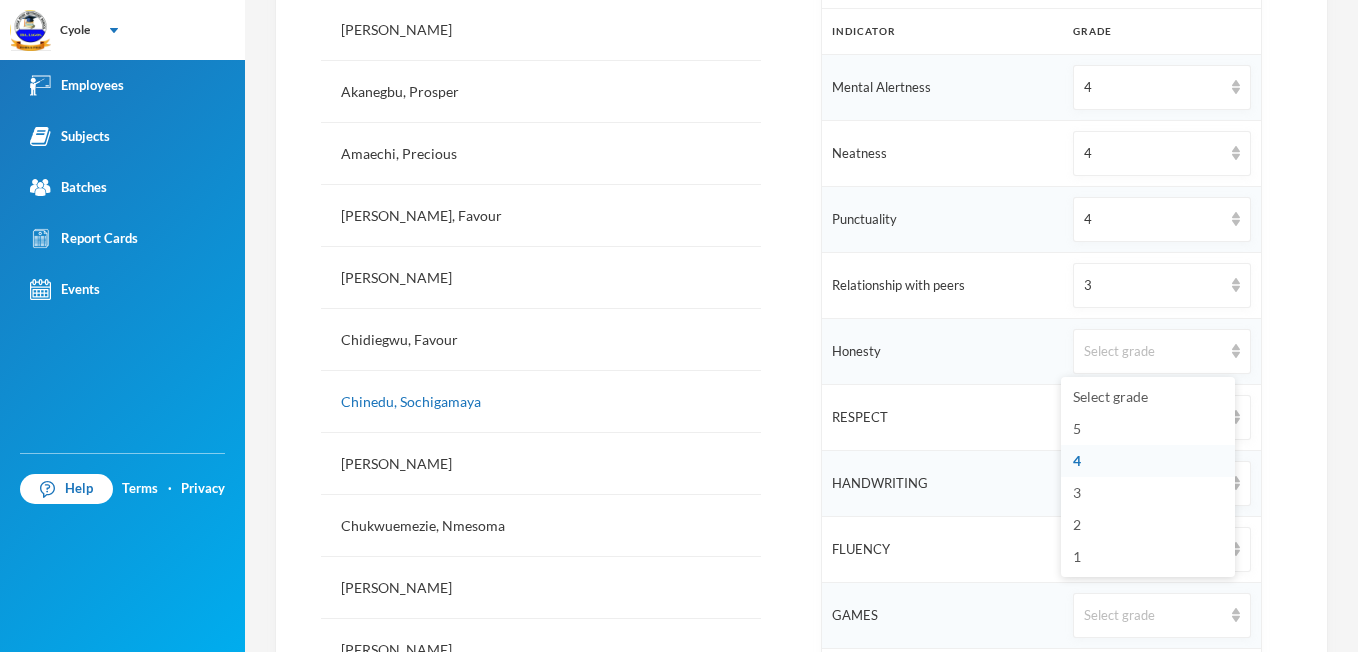 click on "4" at bounding box center [1077, 460] 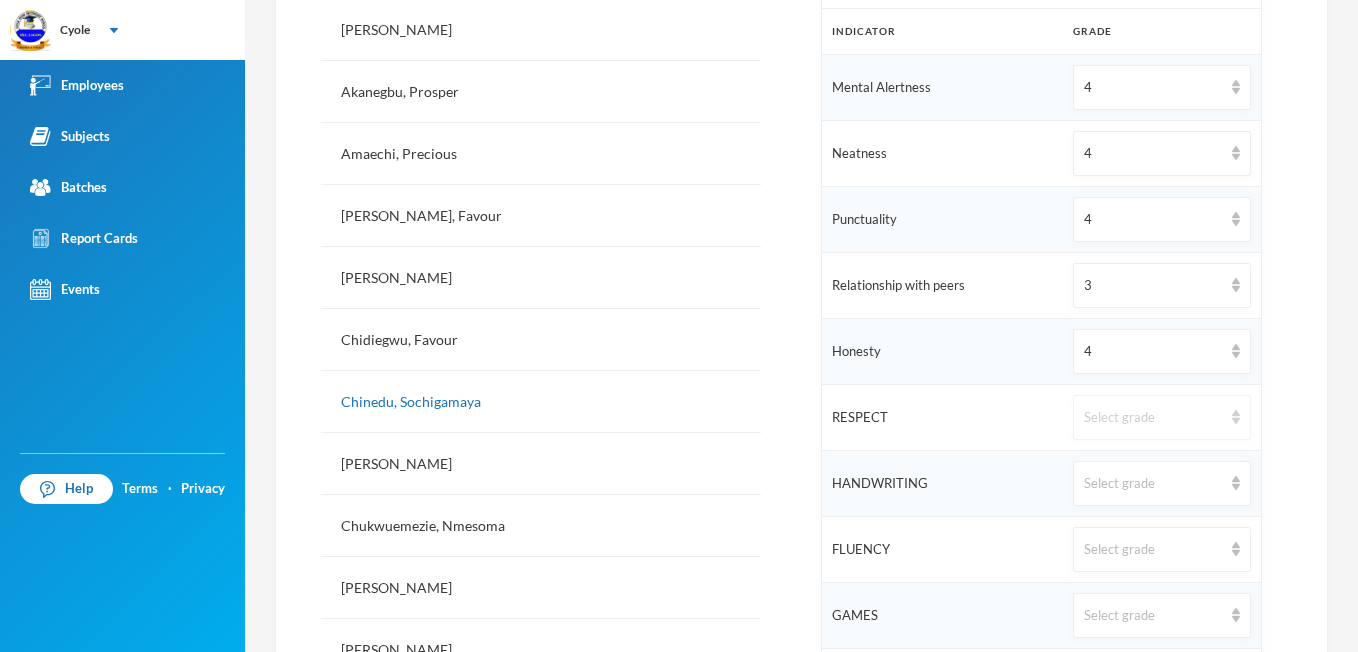 click at bounding box center [1236, 417] 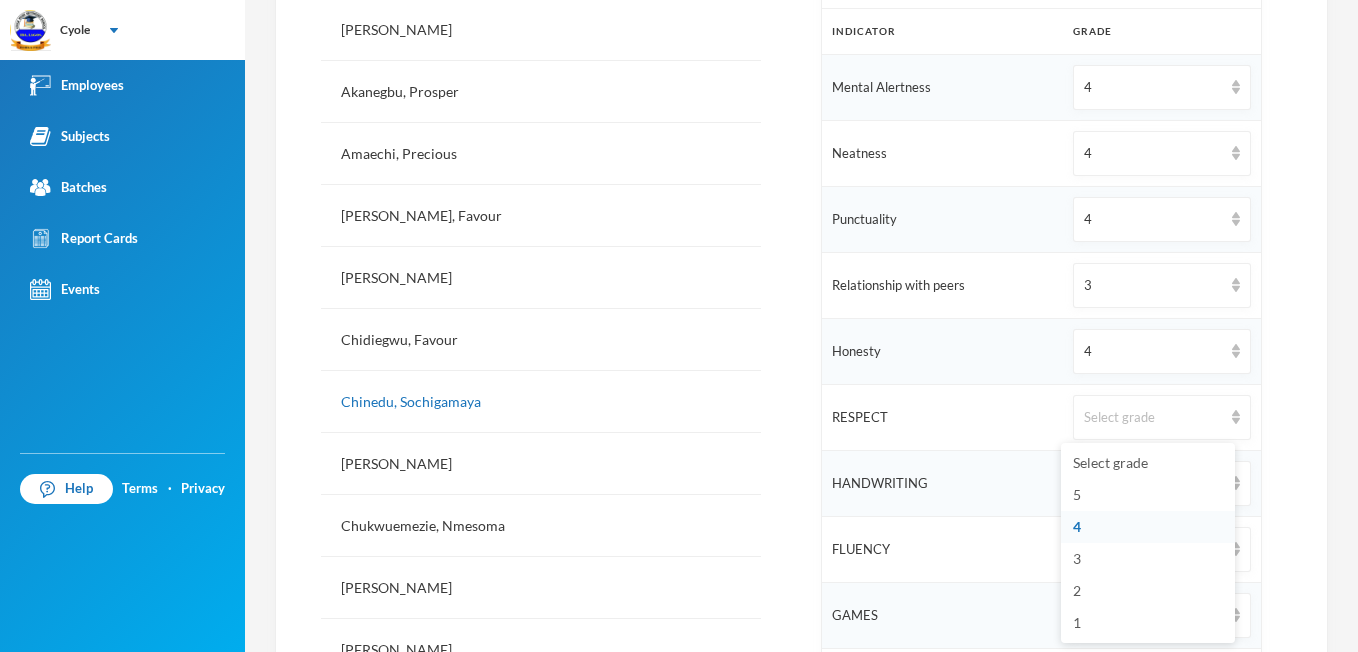 click on "4" at bounding box center [1077, 526] 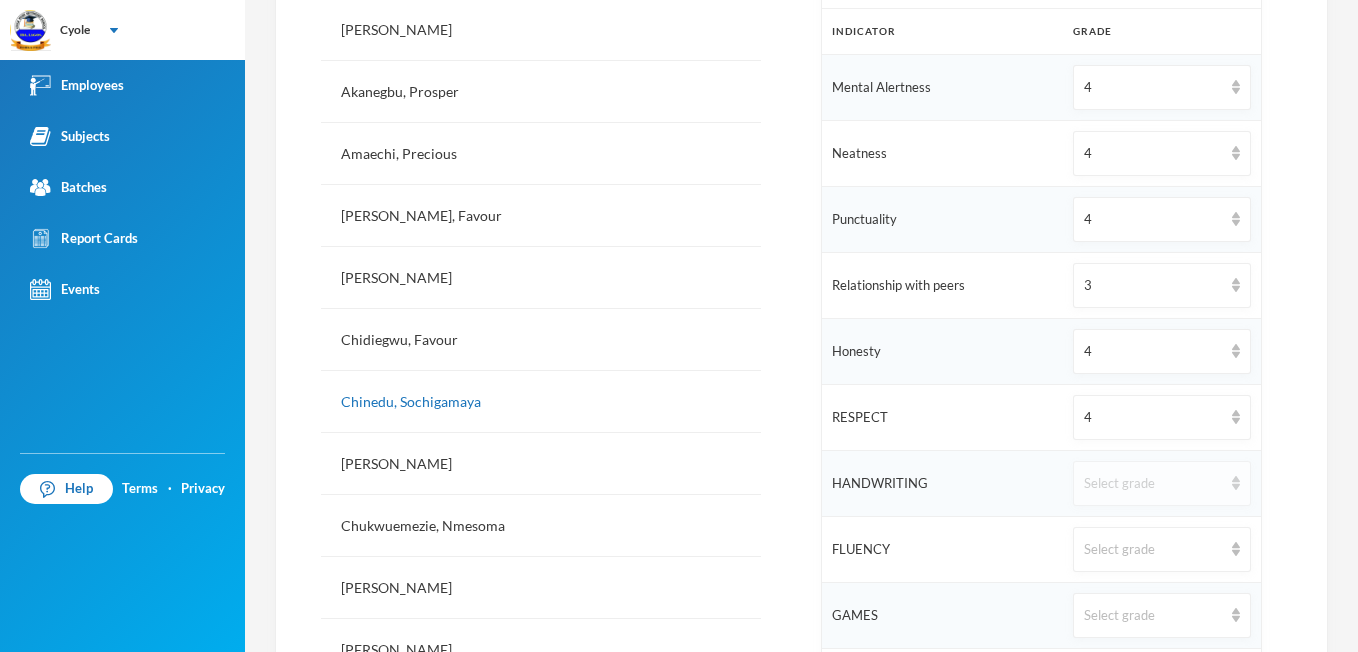 click at bounding box center (1236, 483) 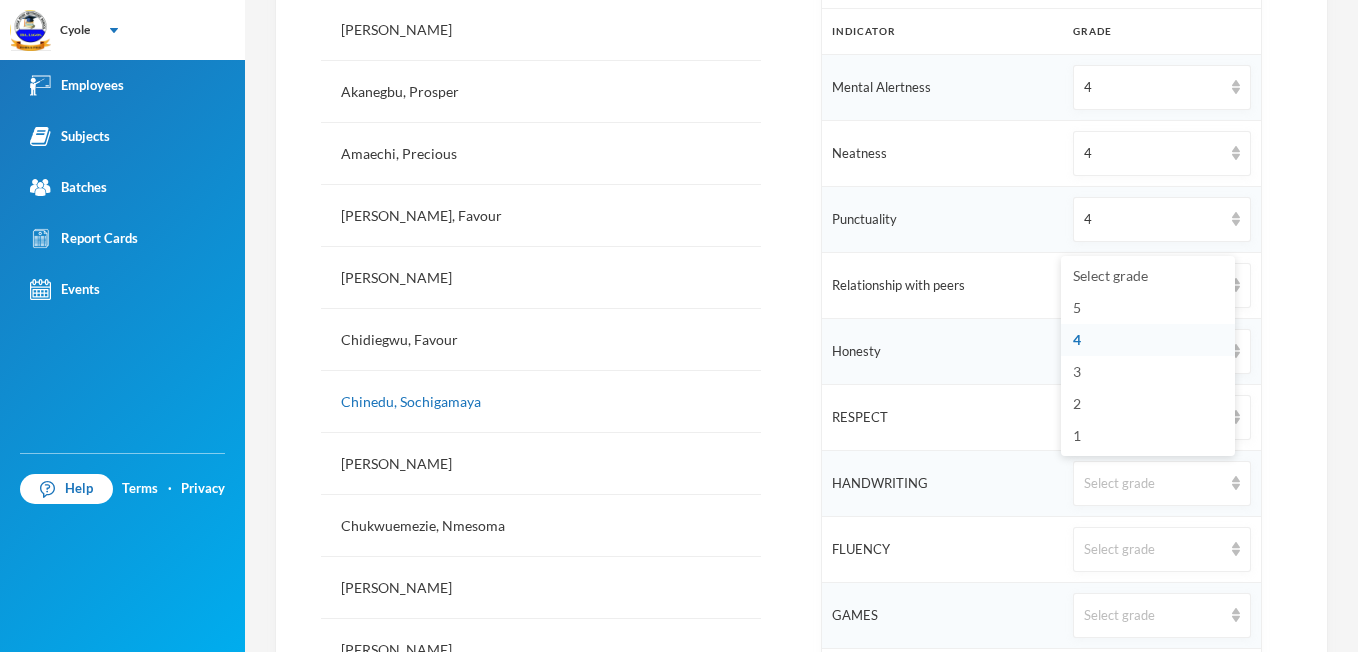 click on "4" at bounding box center [1077, 339] 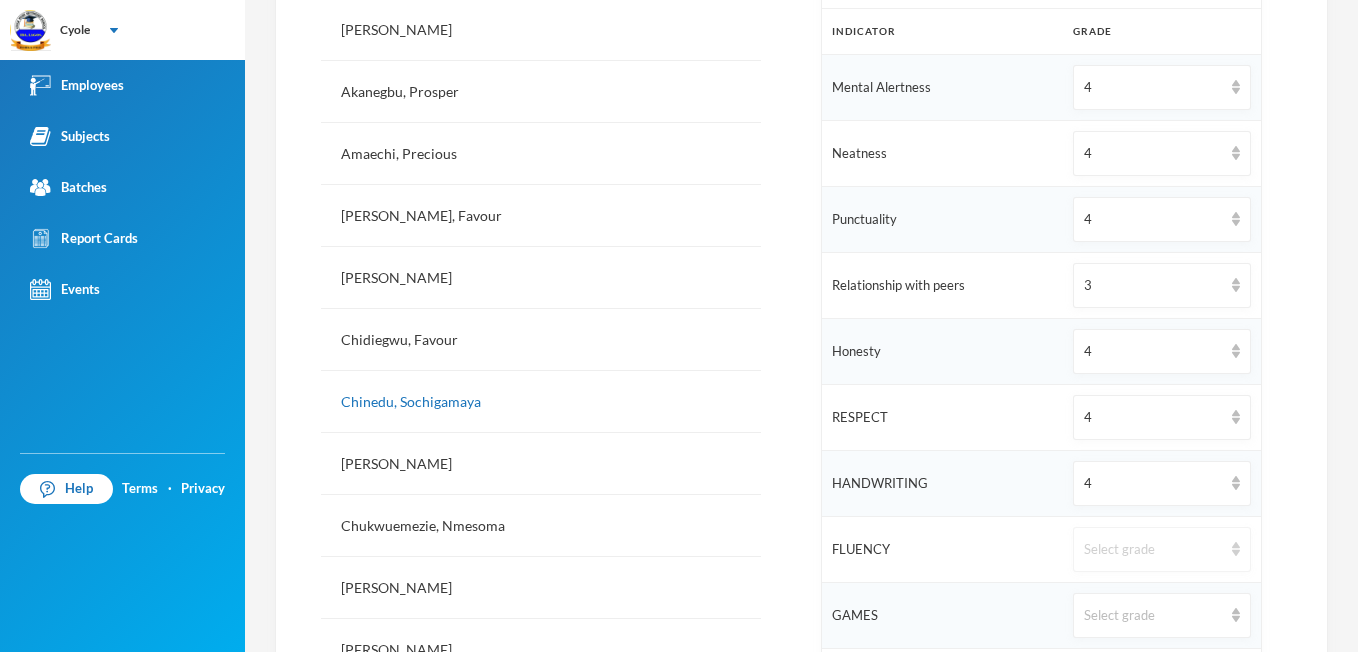 click on "Select grade" at bounding box center [1161, 549] 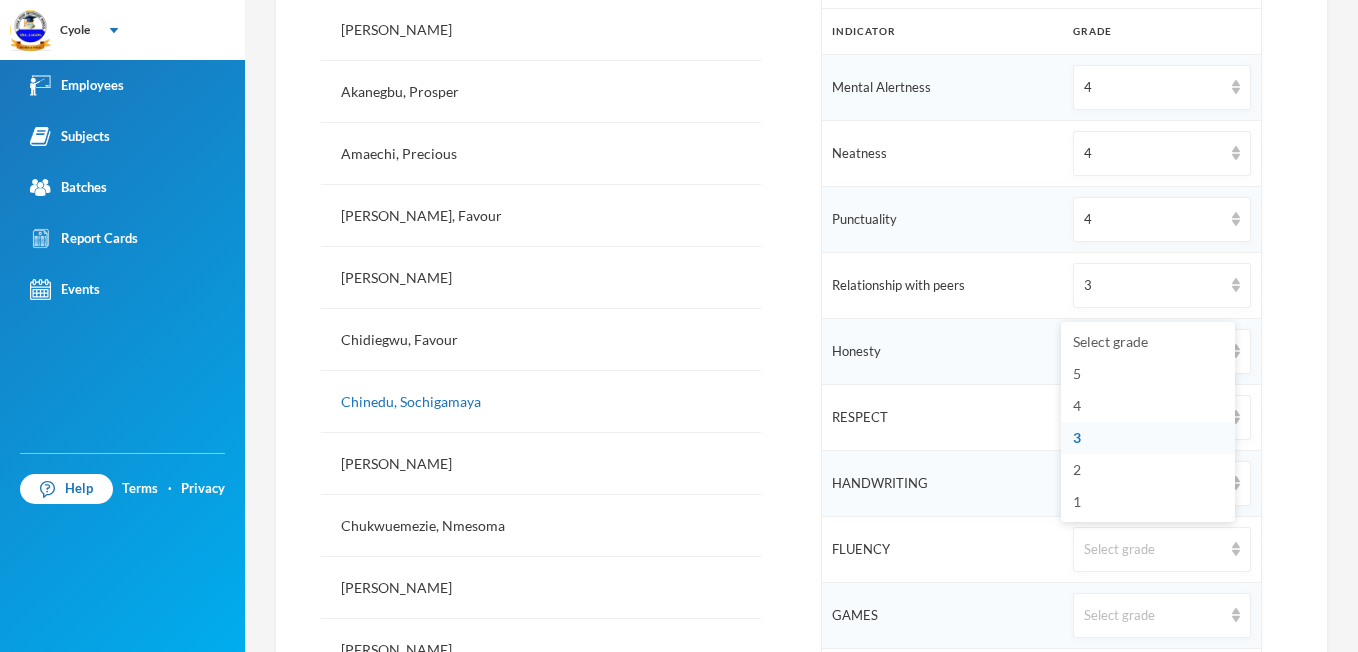 click on "3" at bounding box center [1077, 437] 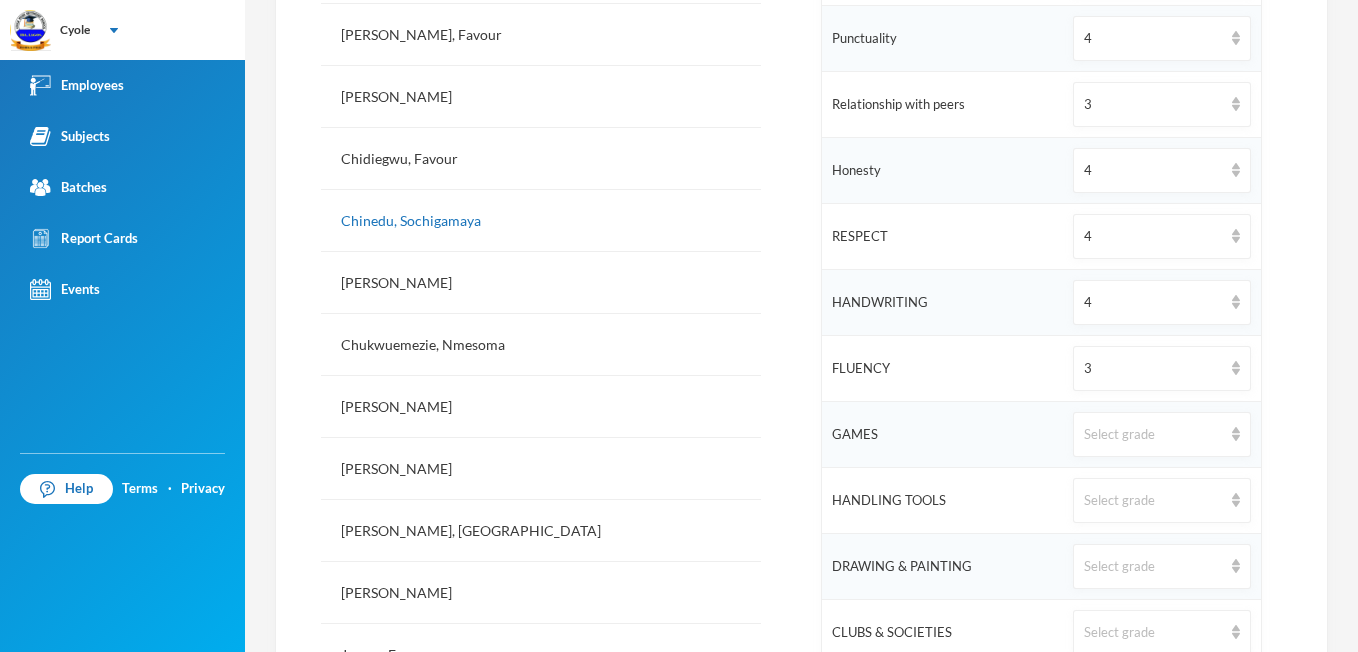 scroll, scrollTop: 867, scrollLeft: 0, axis: vertical 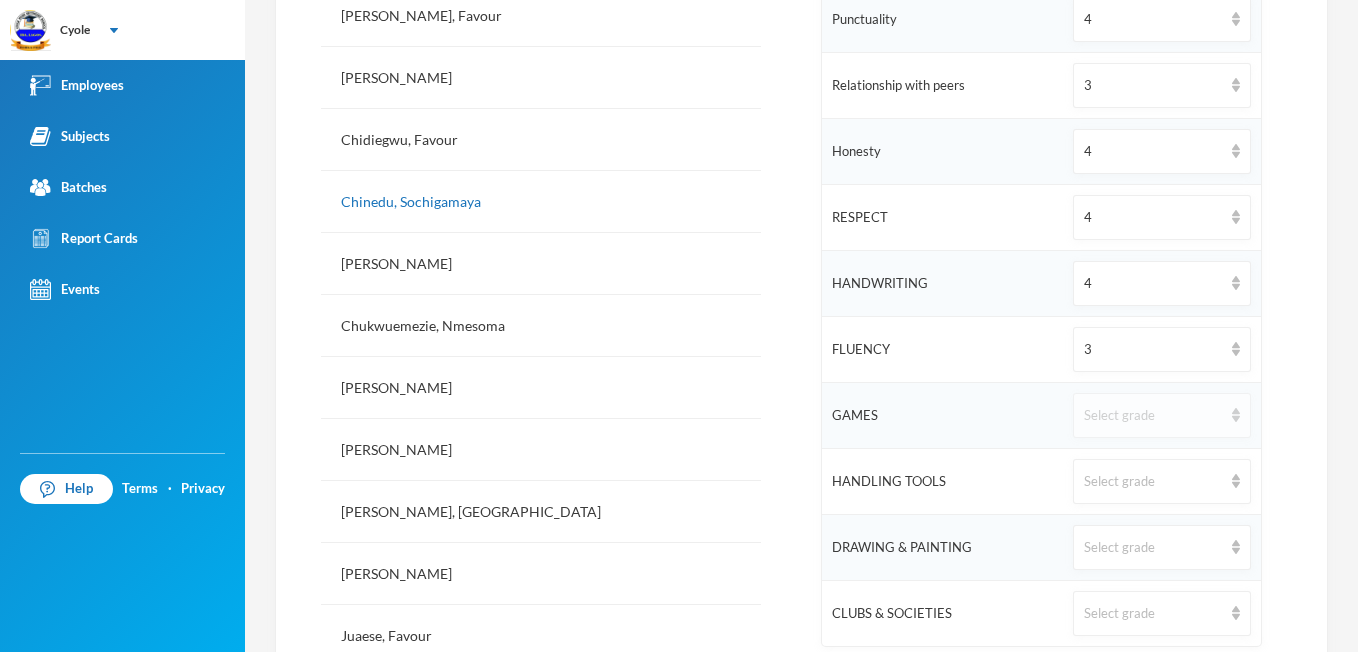 click on "Select grade" at bounding box center [1161, 415] 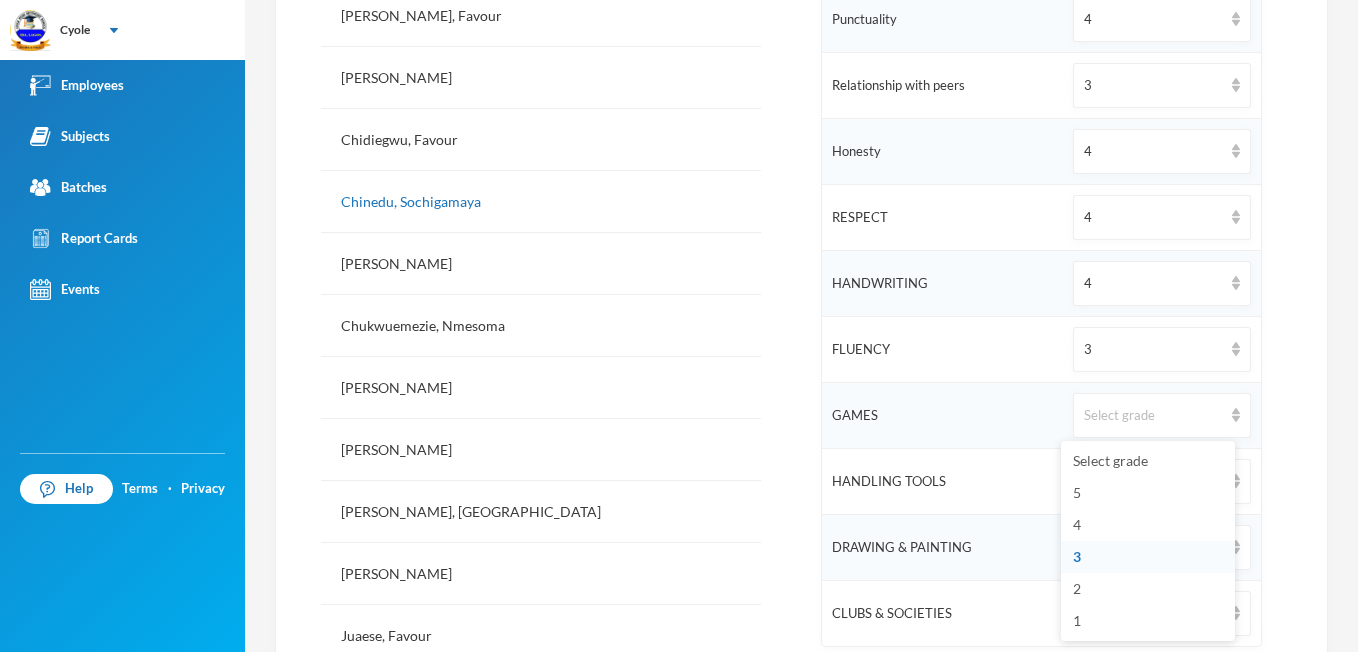 click on "3" at bounding box center (1077, 556) 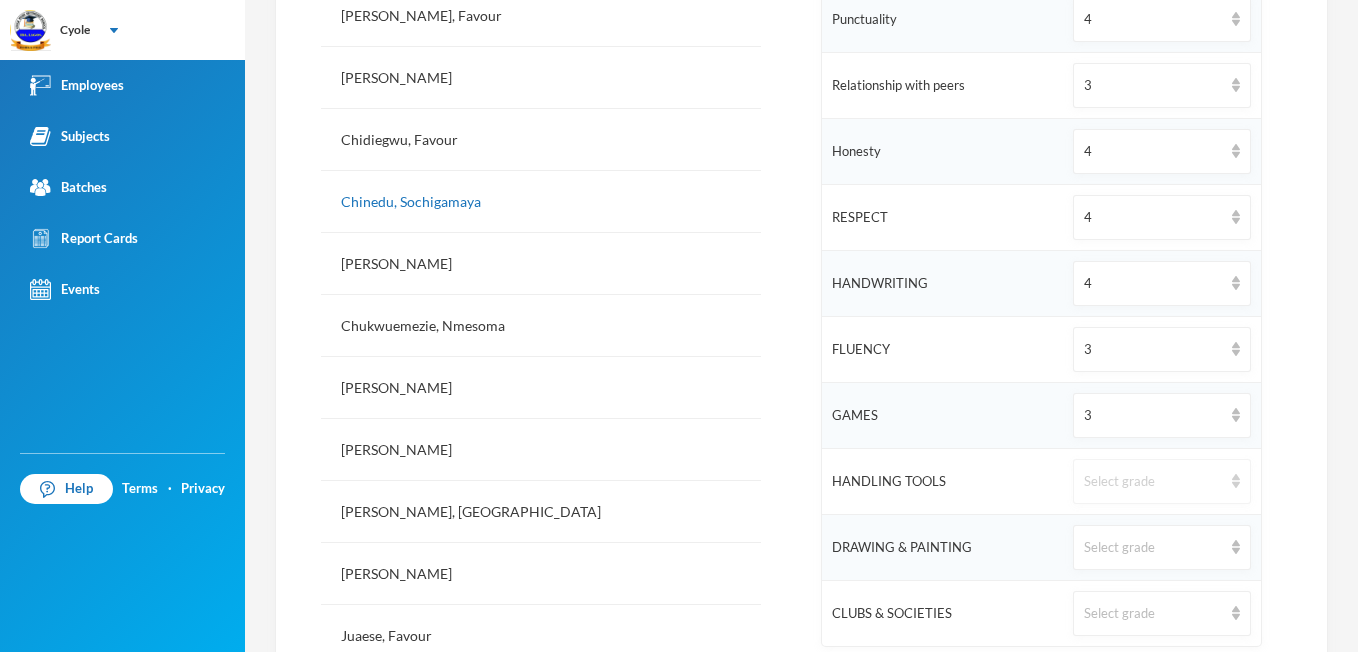 click at bounding box center (1236, 481) 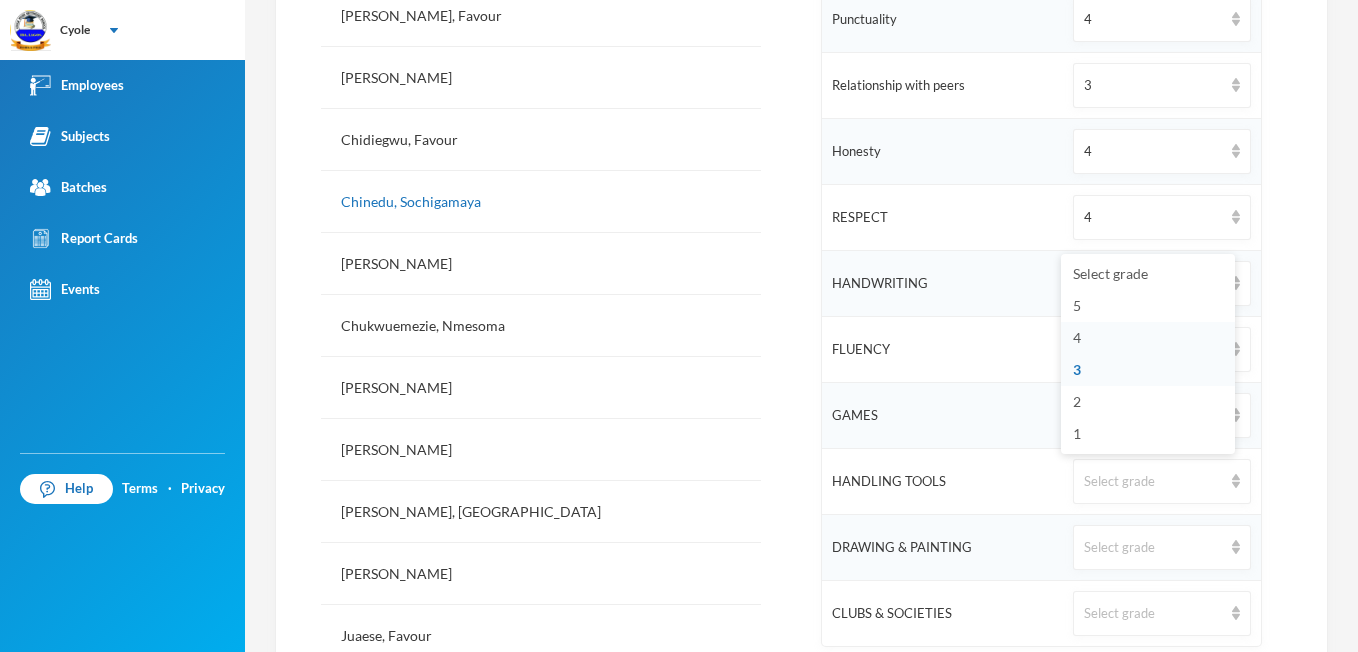 click on "4" at bounding box center (1077, 337) 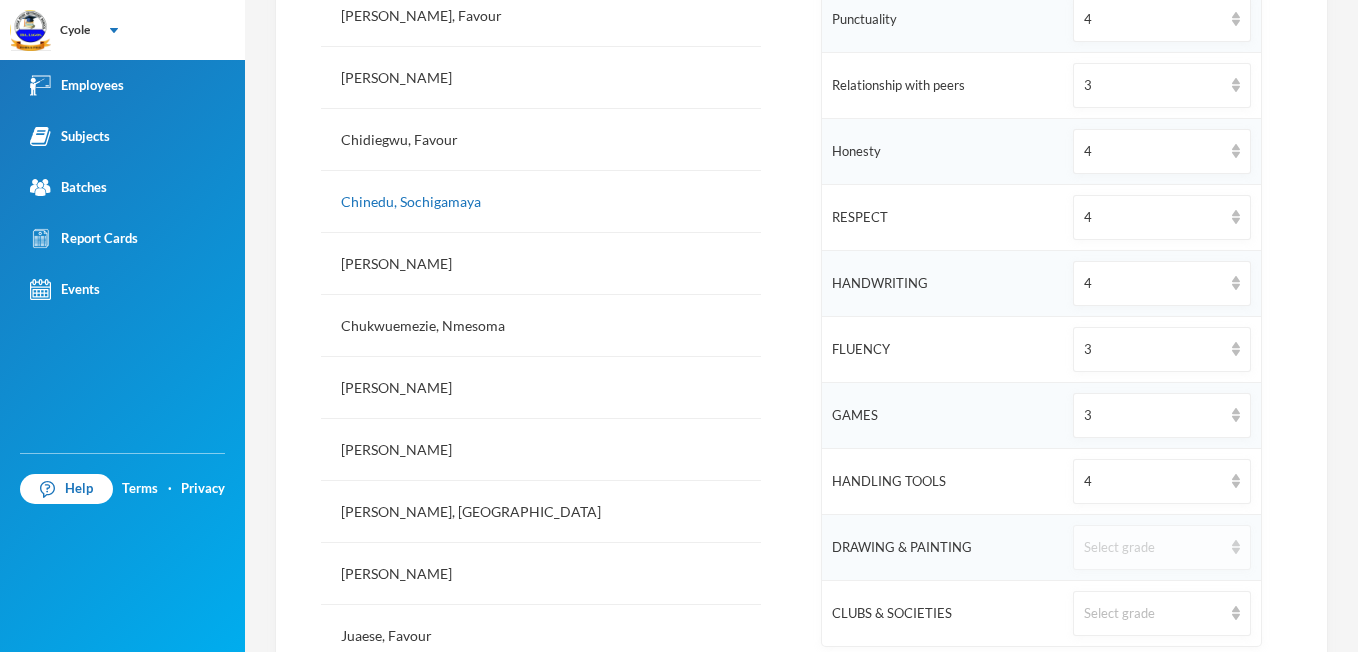 click at bounding box center [1236, 547] 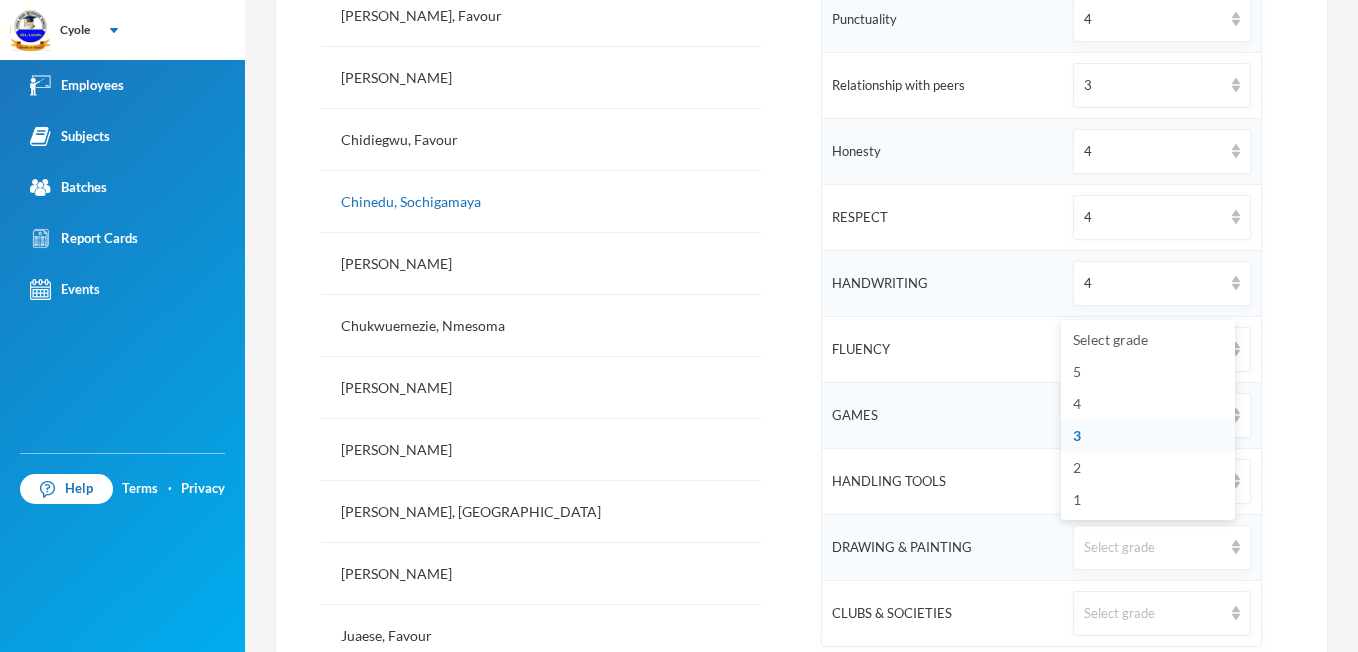 click on "3" at bounding box center [1077, 435] 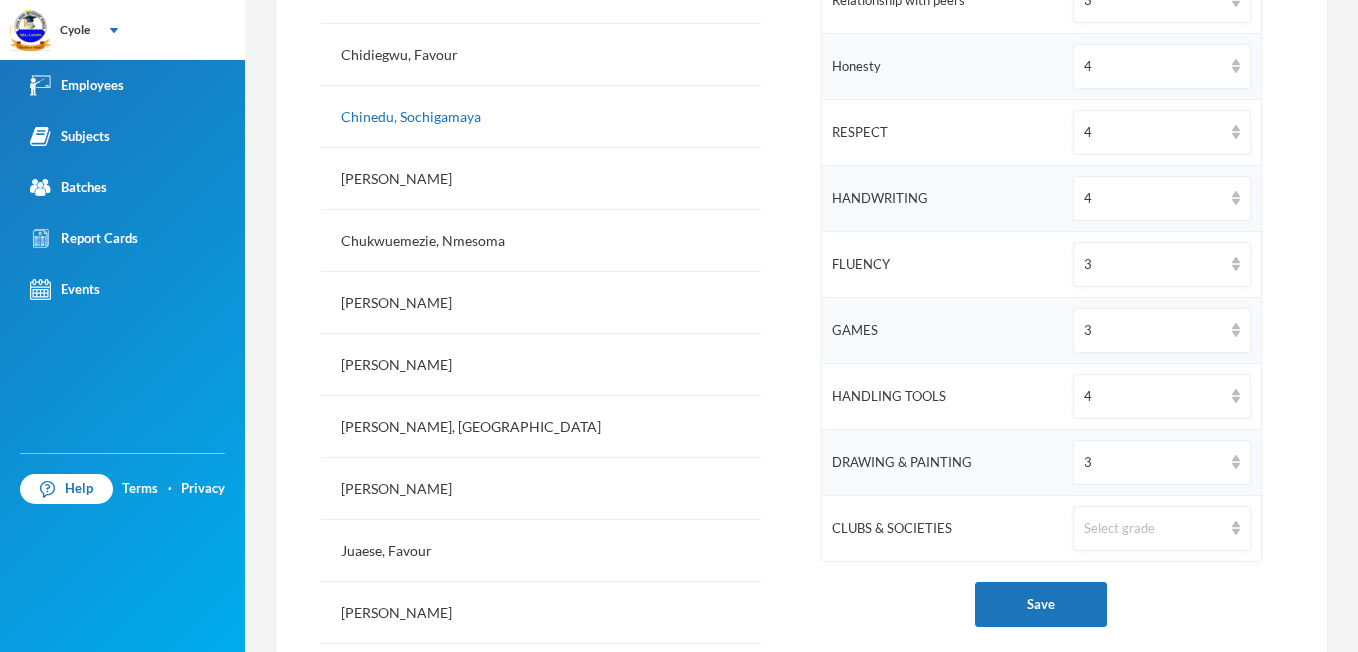 scroll, scrollTop: 987, scrollLeft: 0, axis: vertical 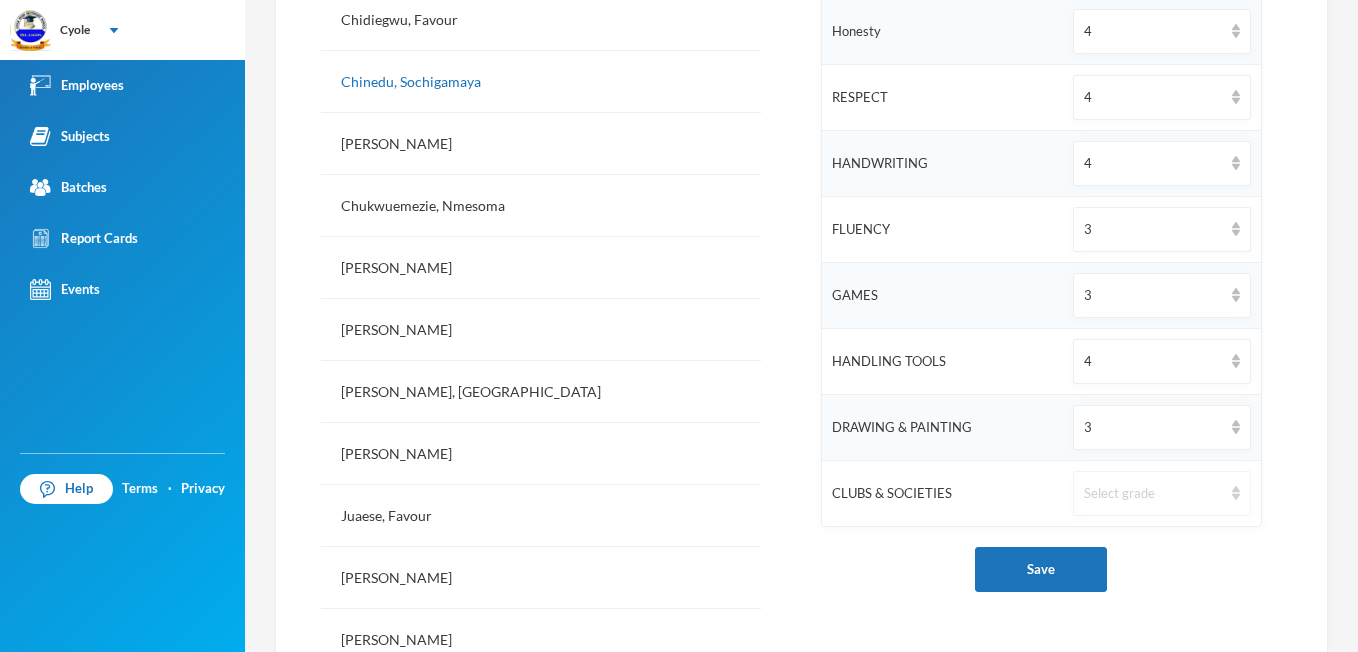 click at bounding box center (1236, 493) 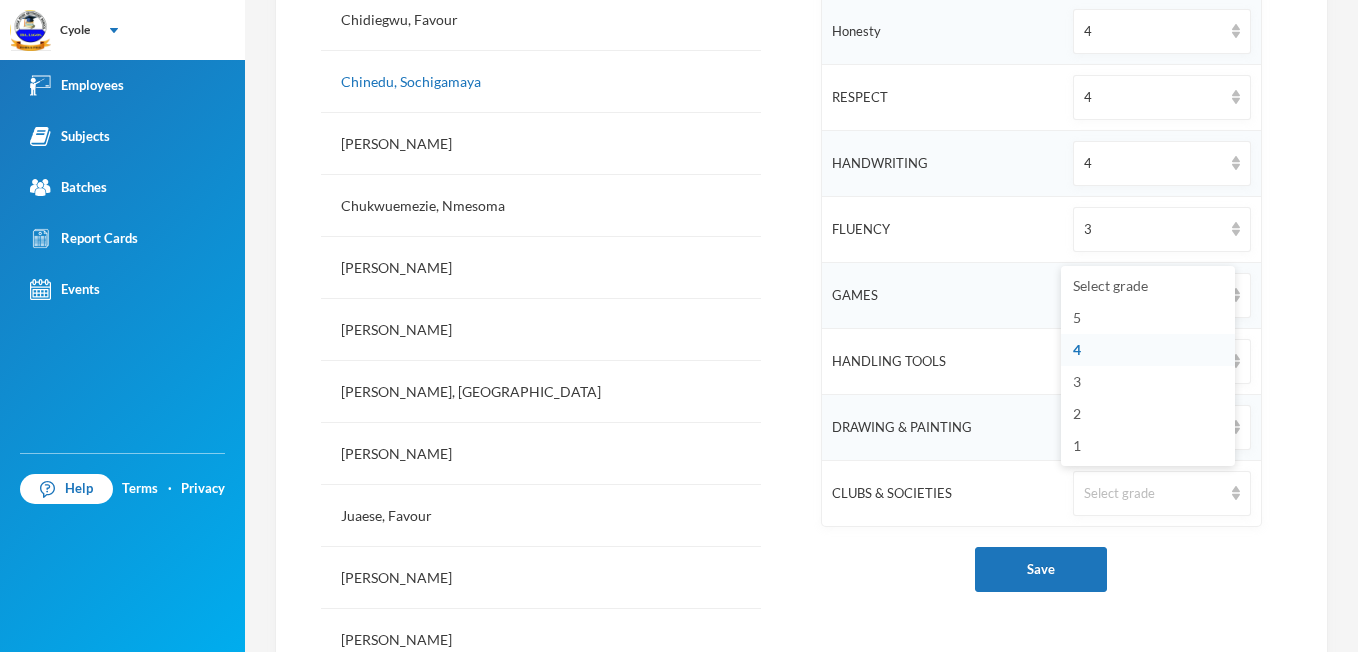 click on "4" at bounding box center (1077, 349) 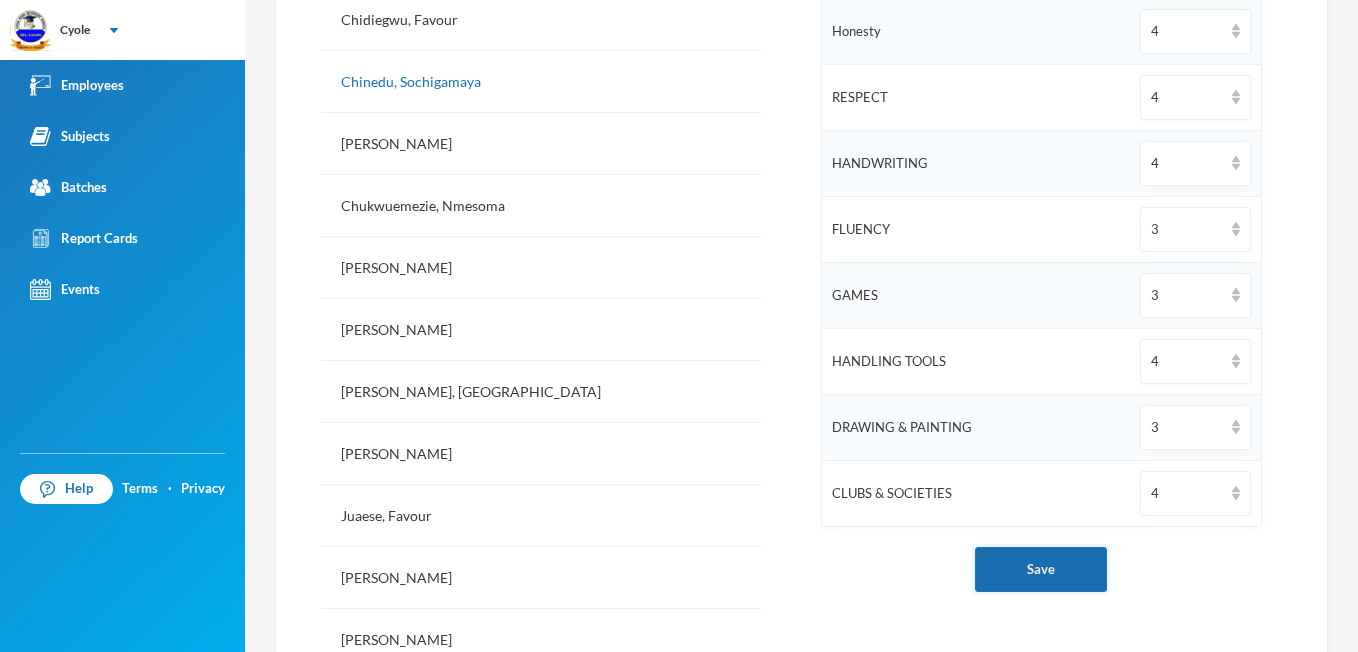click on "Save" at bounding box center [1041, 569] 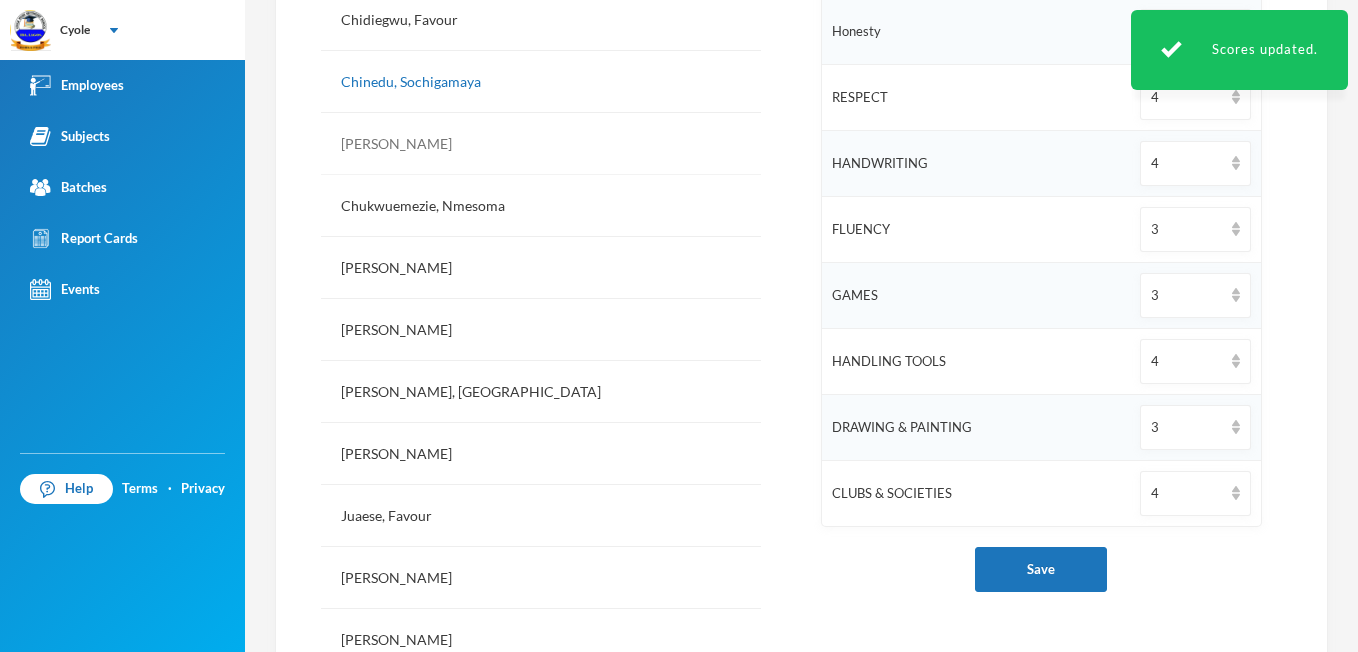 click on "[PERSON_NAME]" at bounding box center [541, 144] 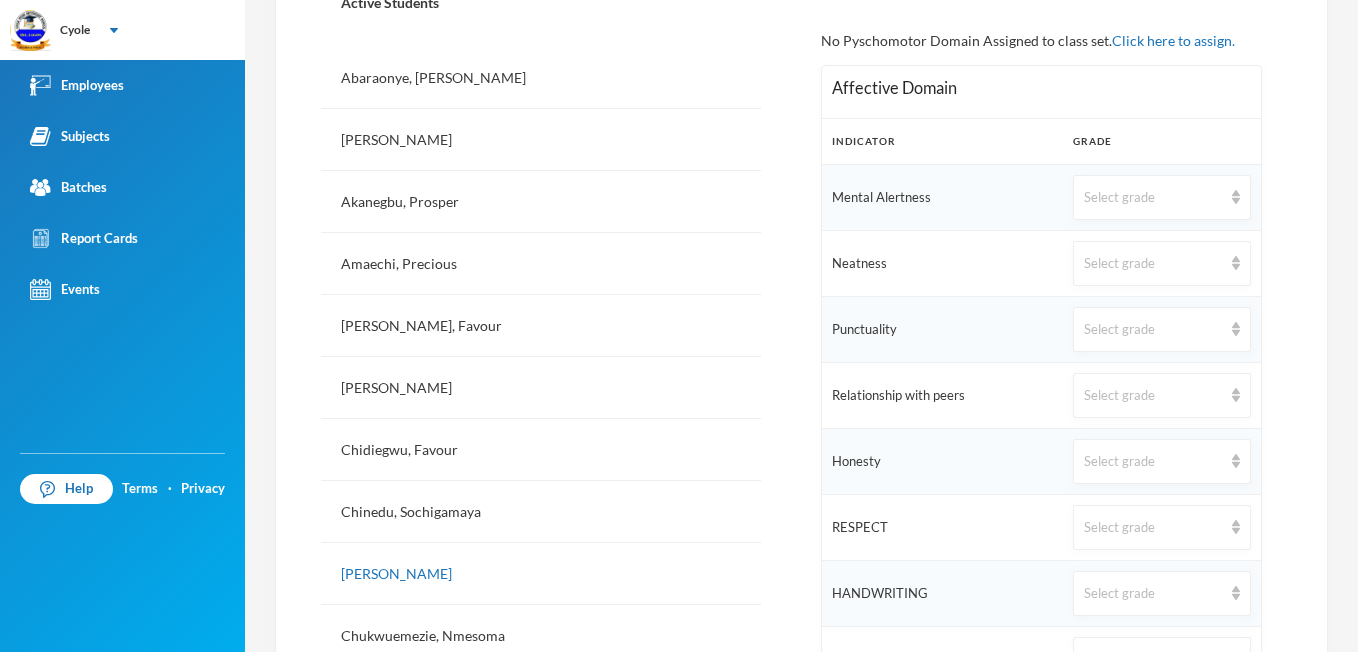 scroll, scrollTop: 533, scrollLeft: 0, axis: vertical 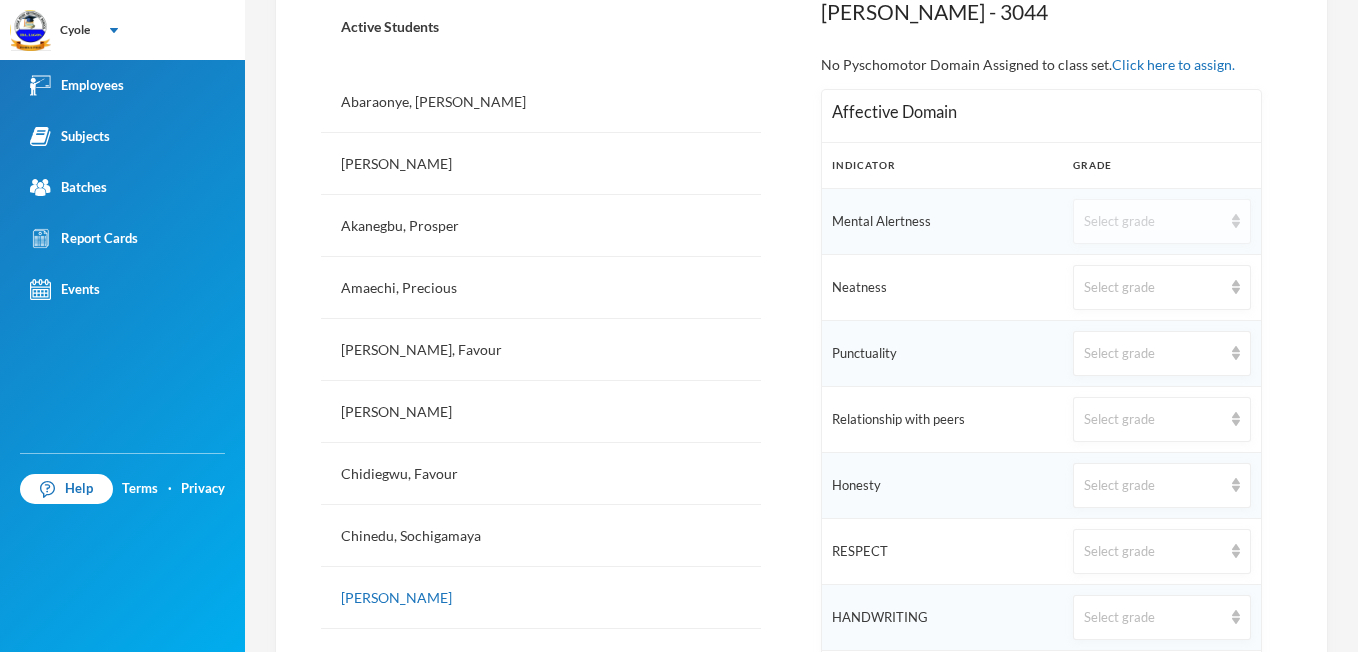 click at bounding box center (1236, 221) 